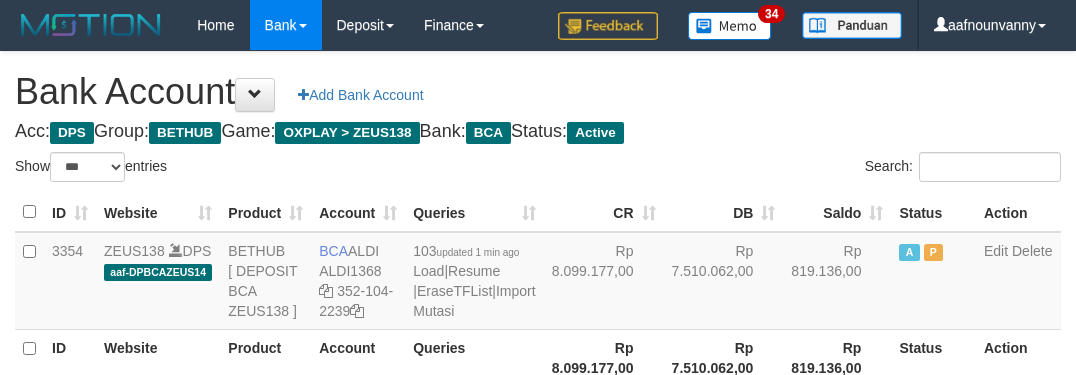 select on "***" 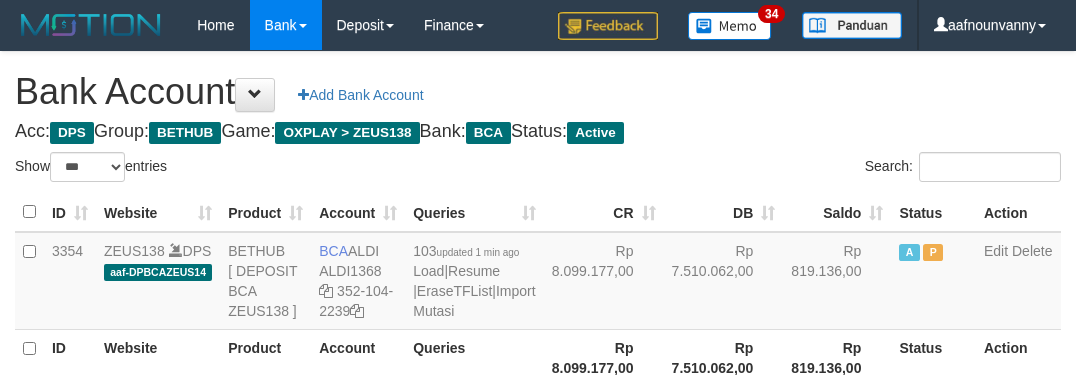 scroll, scrollTop: 231, scrollLeft: 0, axis: vertical 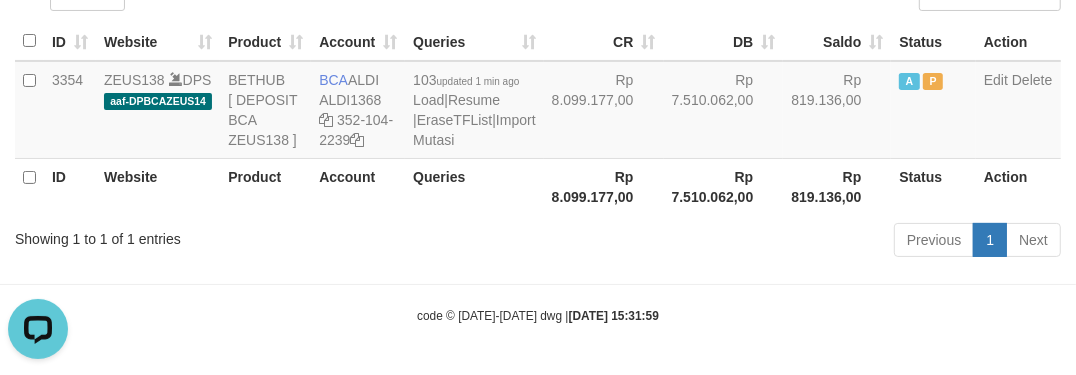 click on "code © [DATE]-[DATE] dwg |  [DATE] 15:31:59" at bounding box center [538, 315] 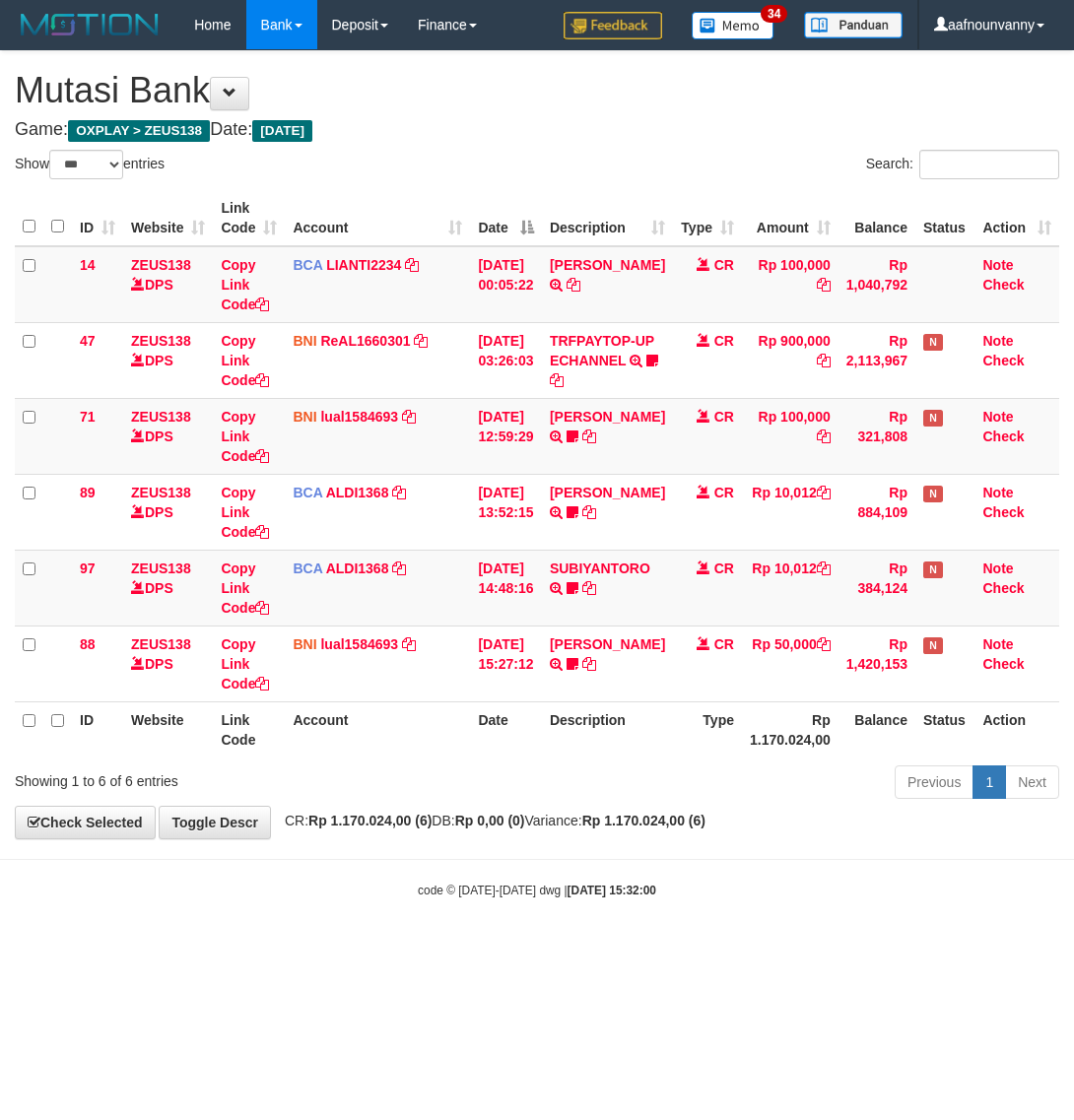 select on "***" 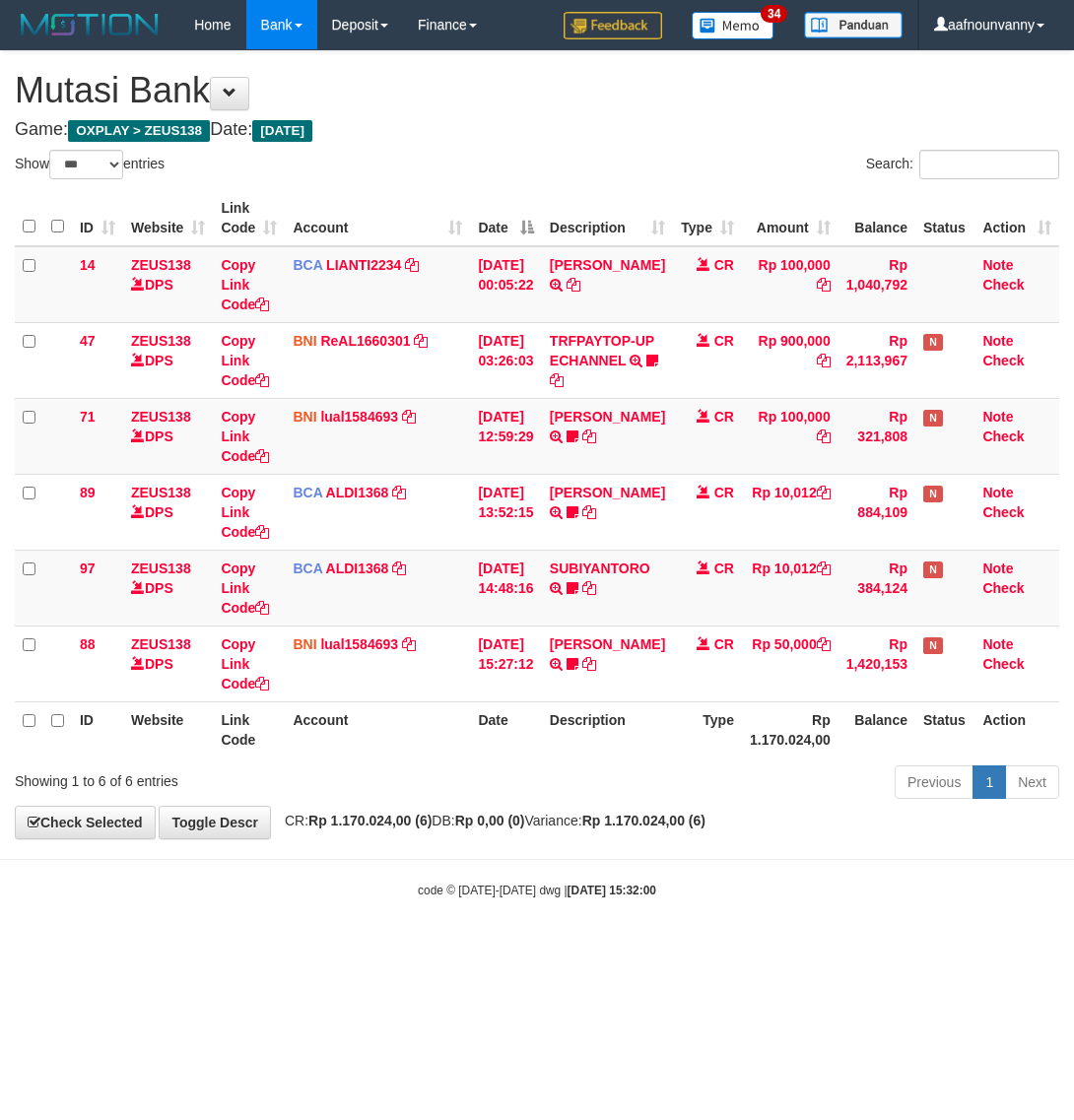 scroll, scrollTop: 0, scrollLeft: 0, axis: both 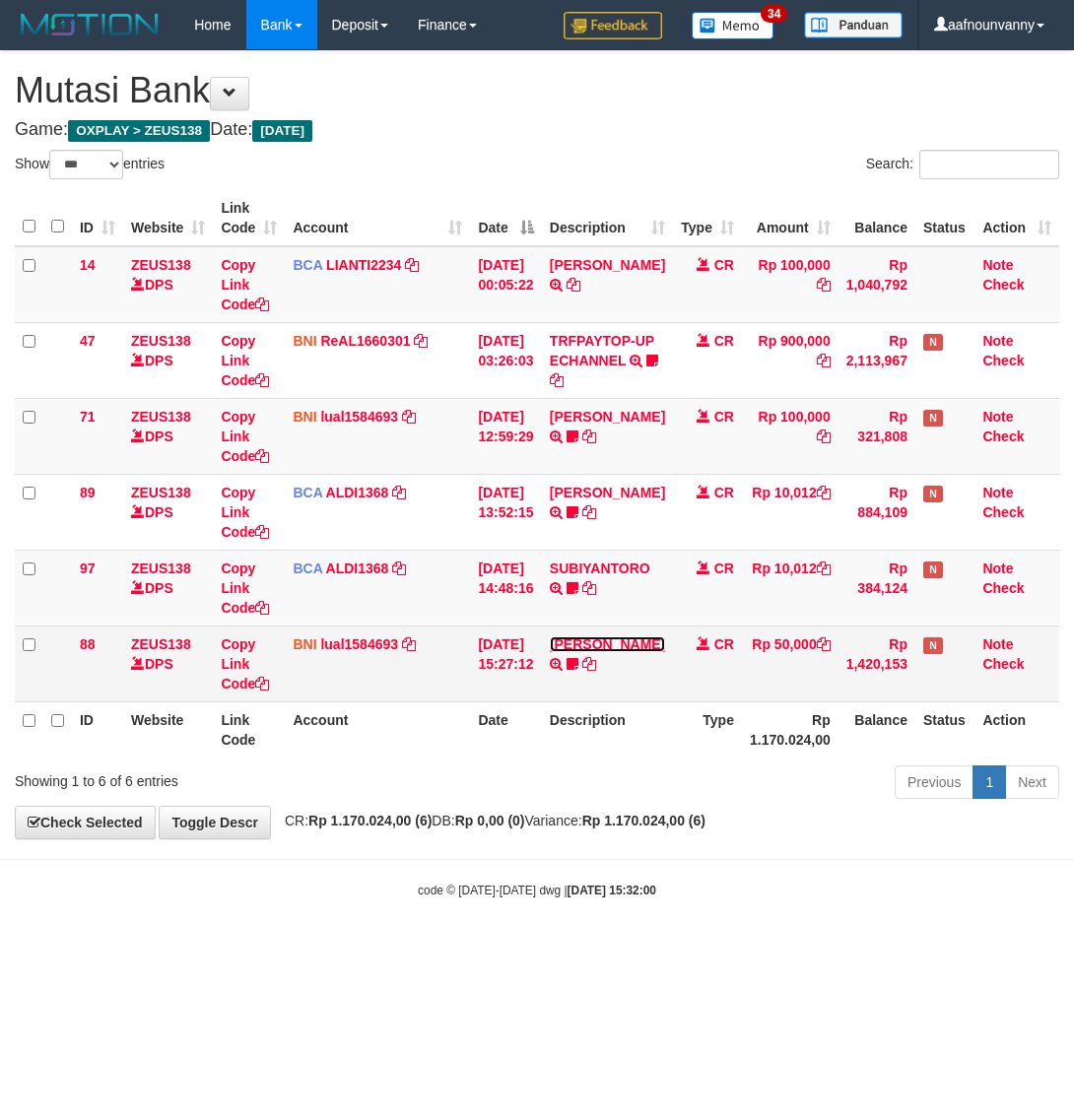 click on "MUHAMMAD LAZUARDI YAZID" at bounding box center [607, 644] 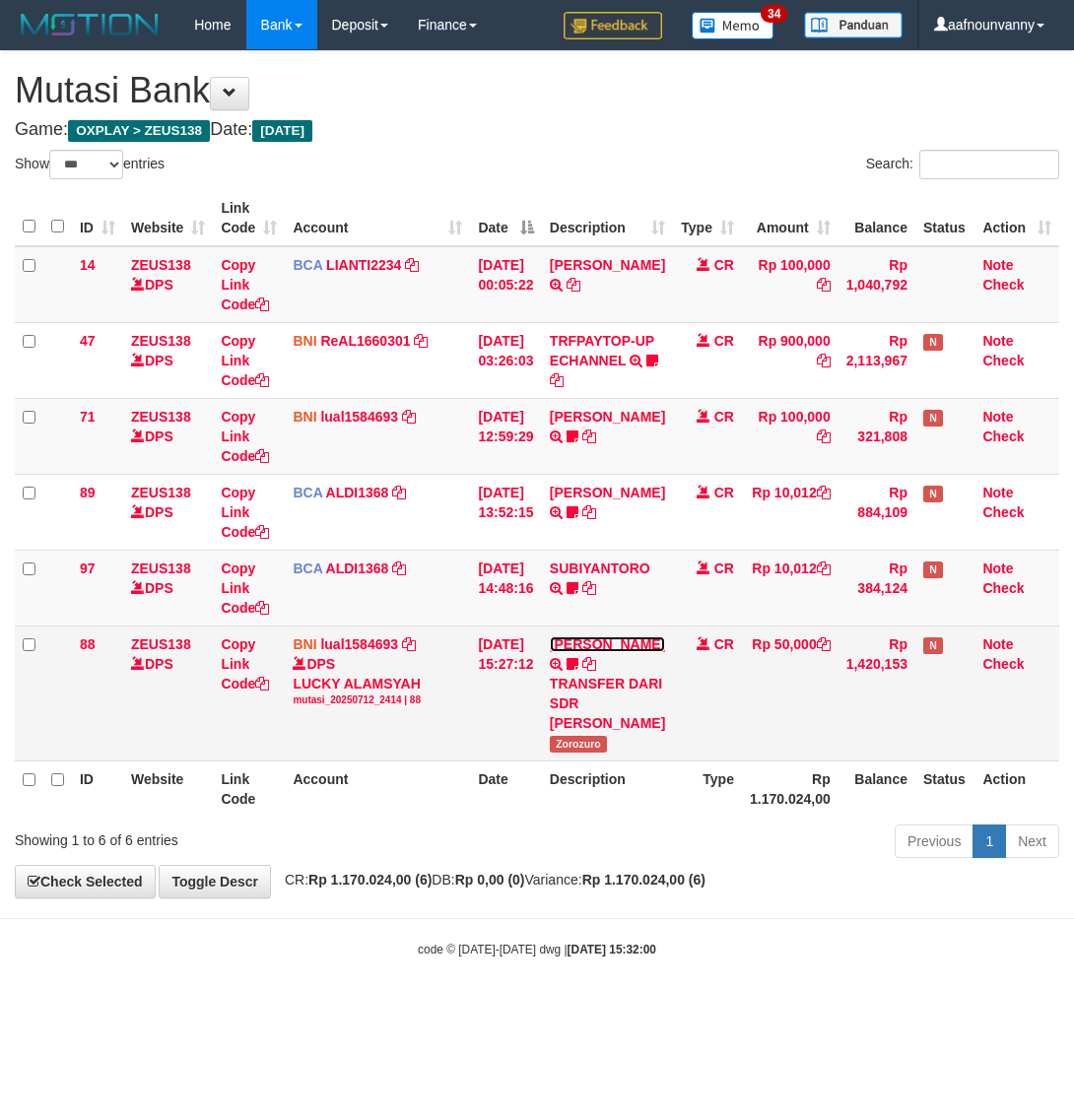 drag, startPoint x: 581, startPoint y: 690, endPoint x: 591, endPoint y: 651, distance: 40.261644 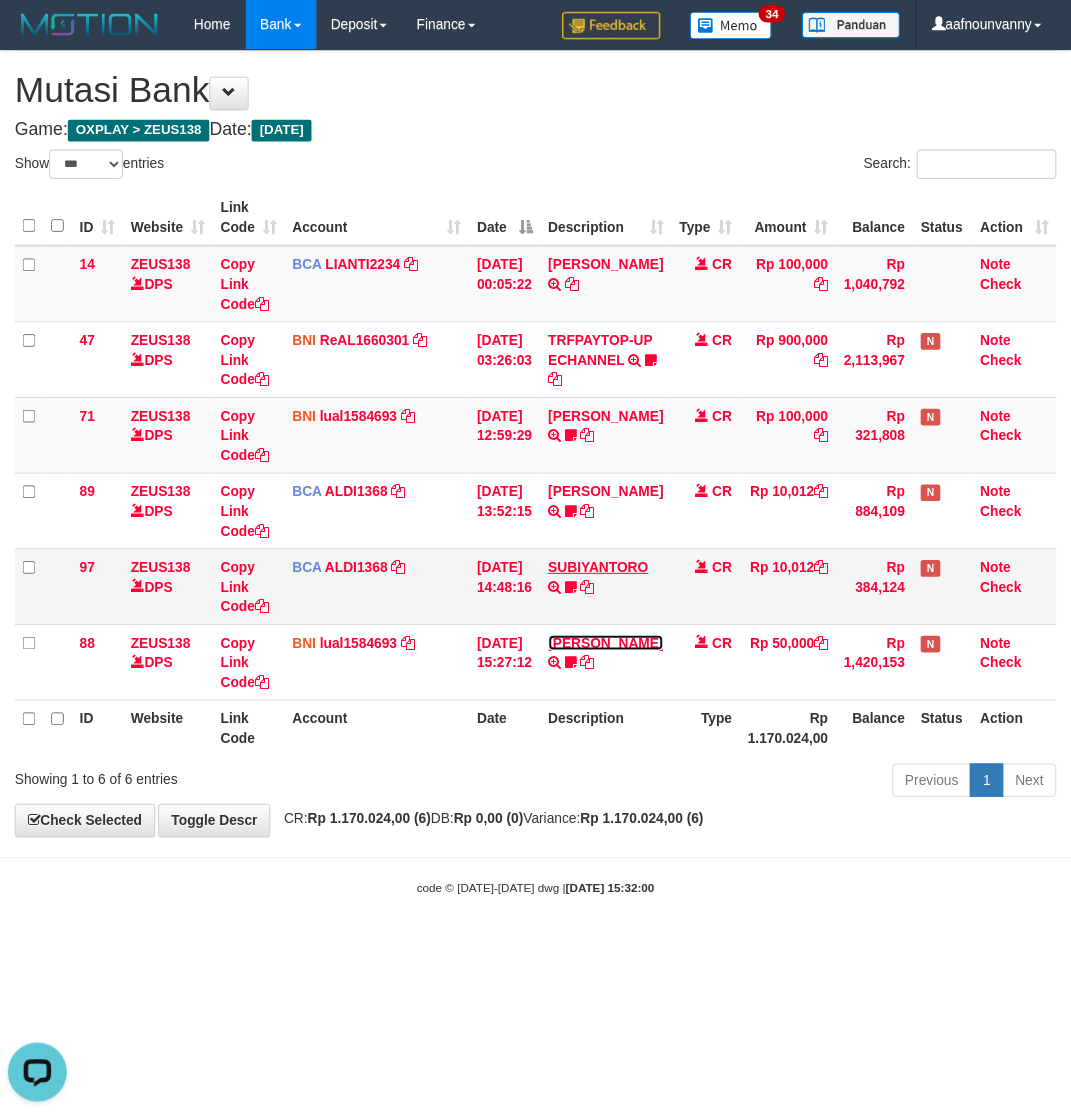 scroll, scrollTop: 0, scrollLeft: 0, axis: both 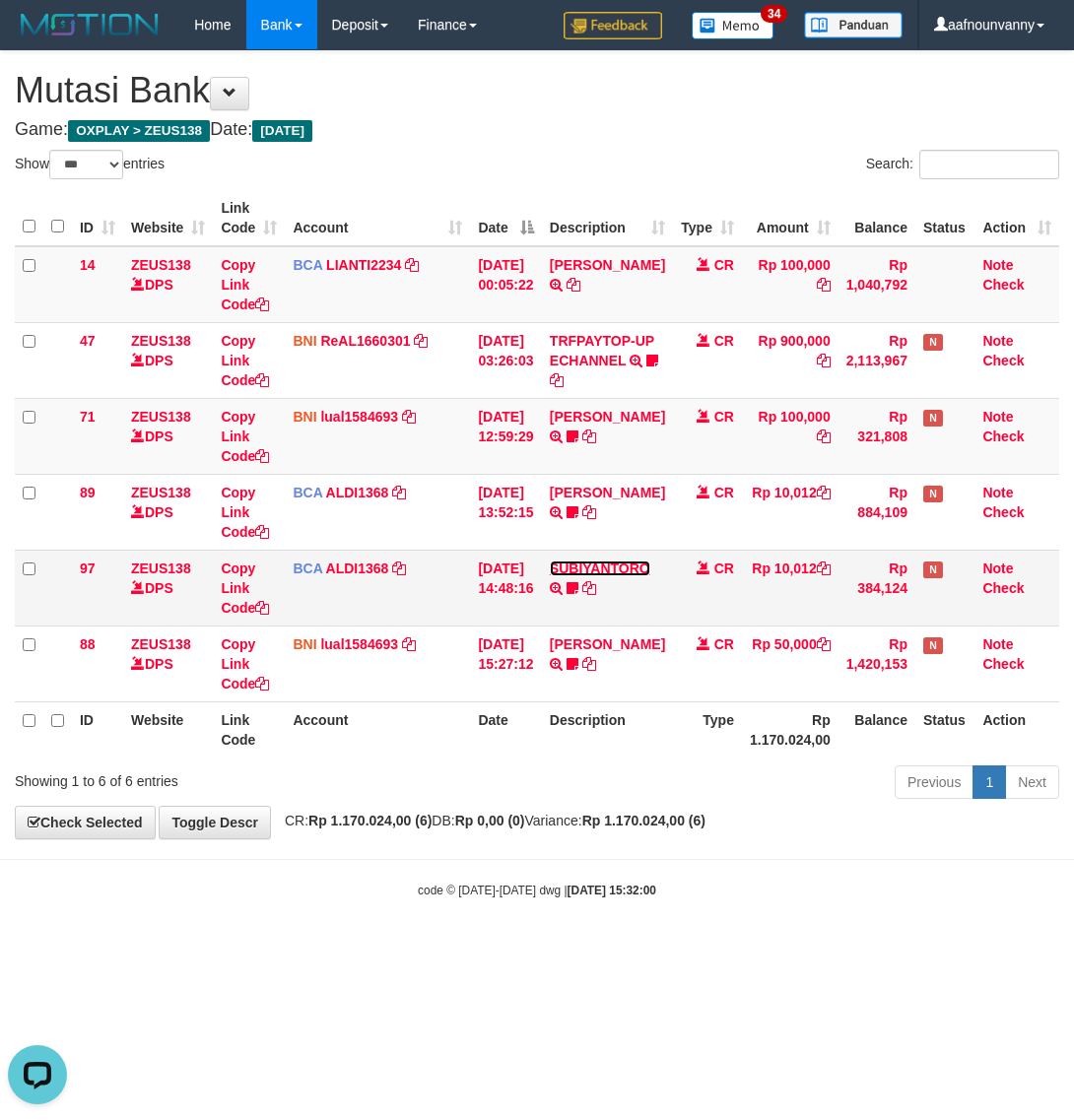 click on "SUBIYANTORO" at bounding box center [600, 568] 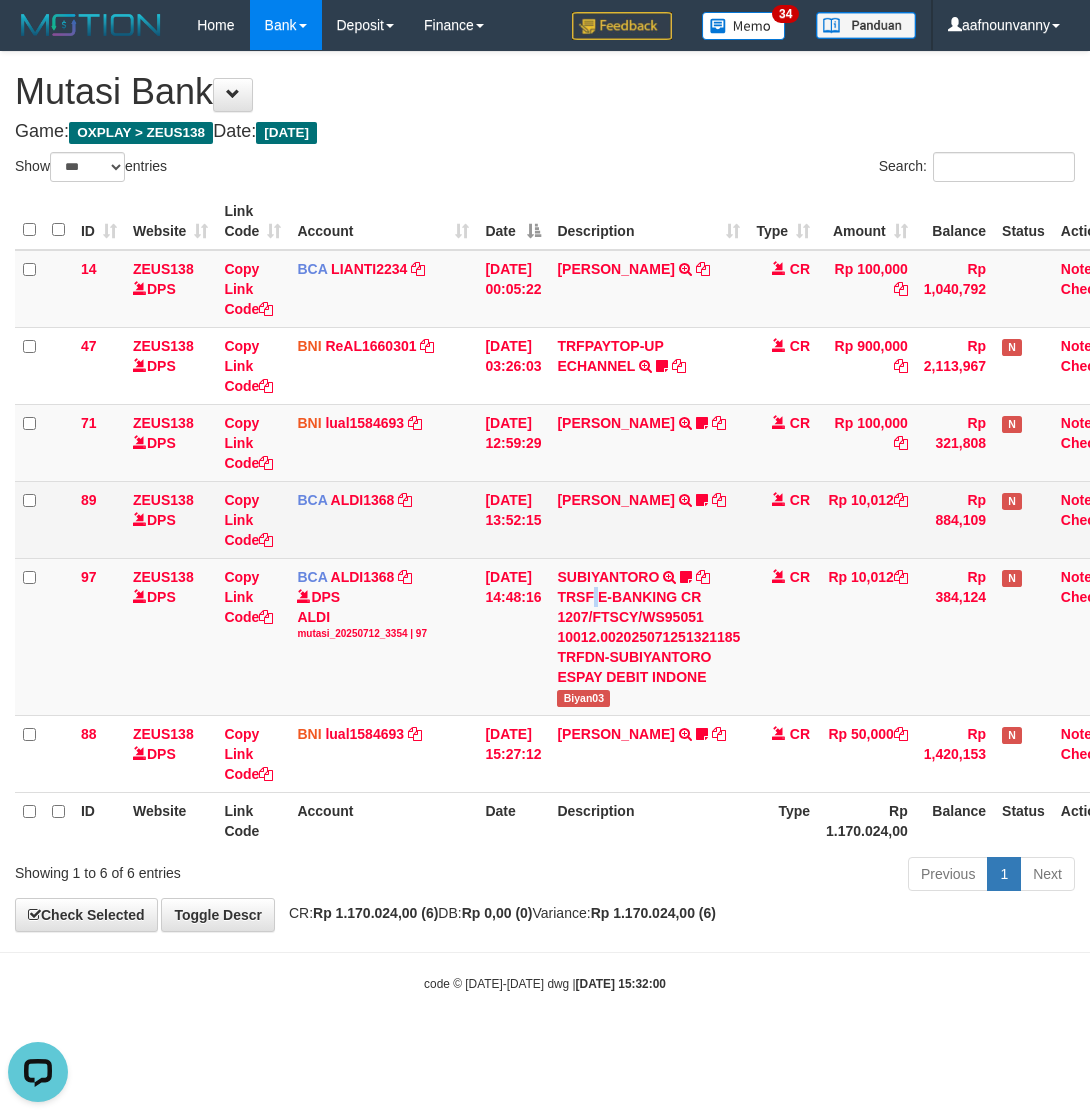 drag, startPoint x: 608, startPoint y: 593, endPoint x: 607, endPoint y: 541, distance: 52.009613 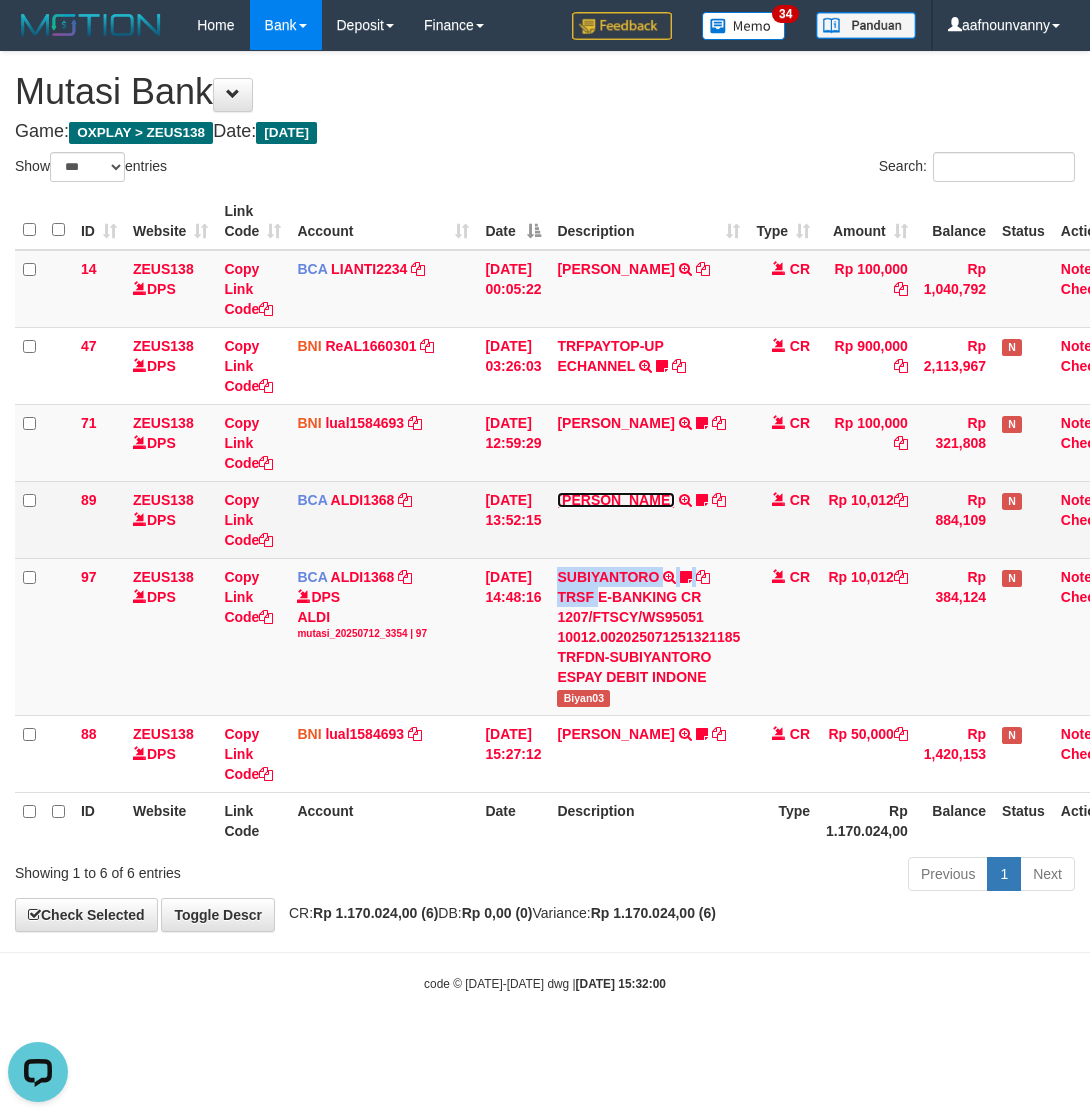 click on "FEBRI WIJAYA" at bounding box center [615, 500] 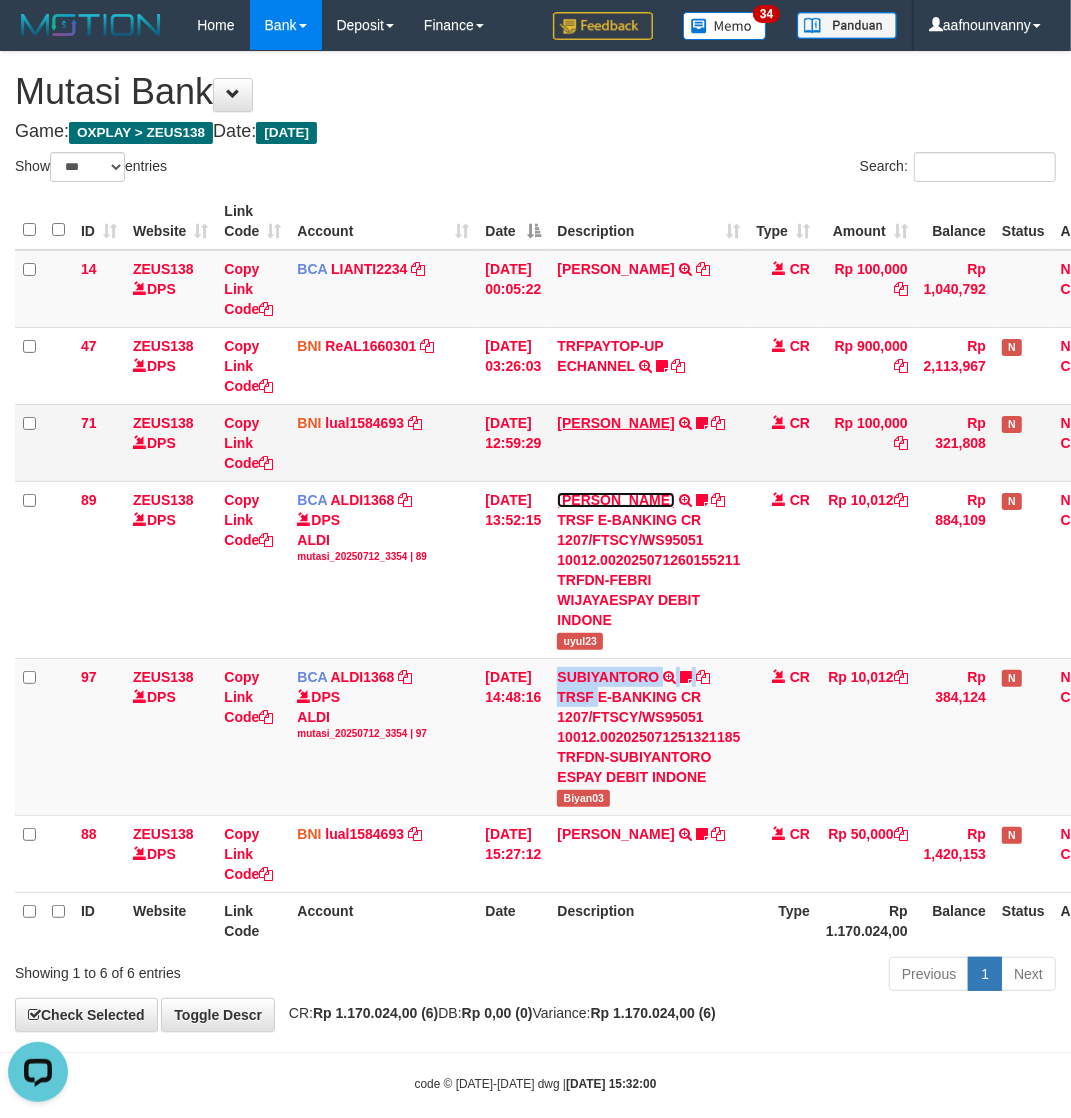 drag, startPoint x: 608, startPoint y: 498, endPoint x: 593, endPoint y: 421, distance: 78.44743 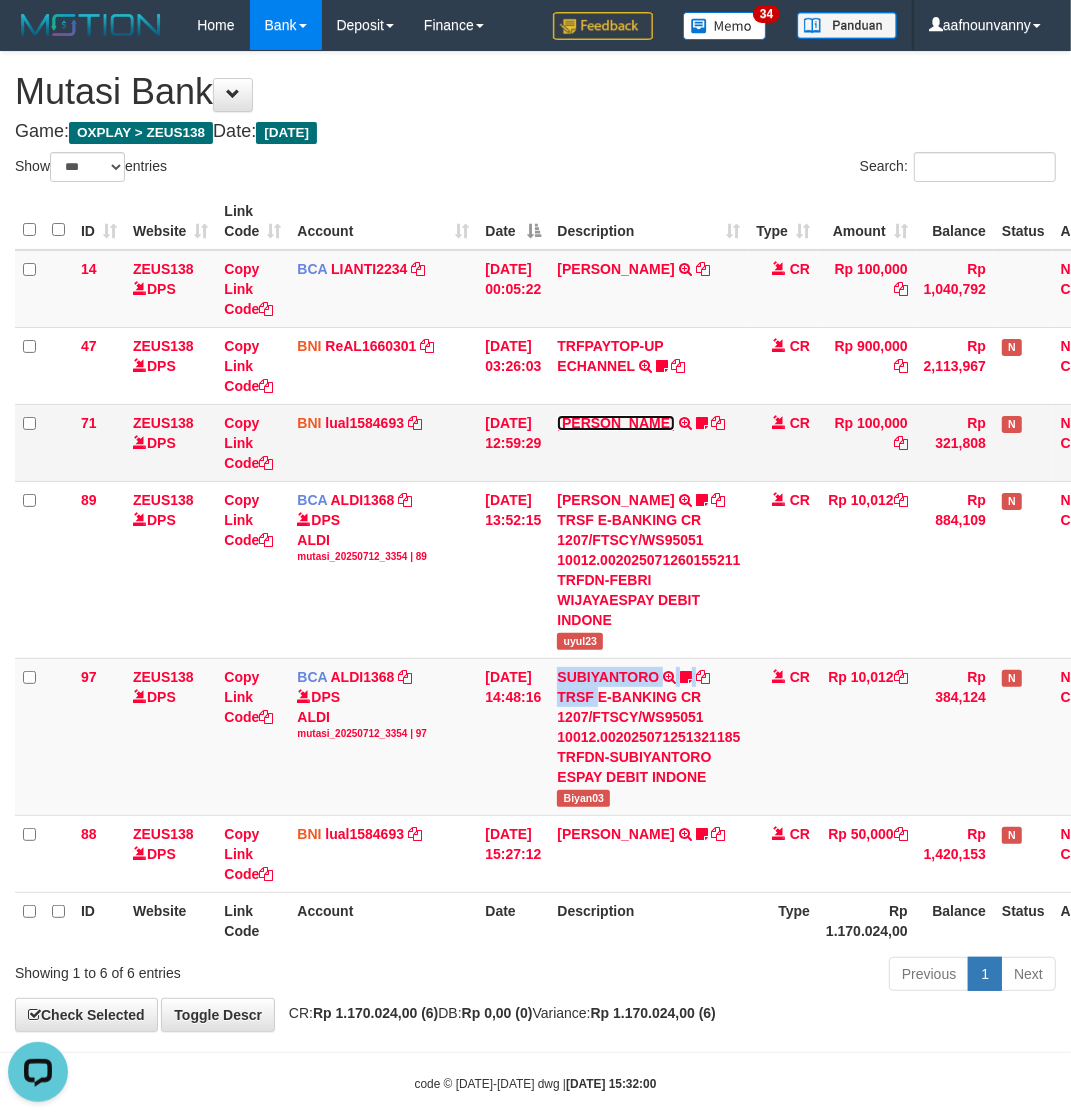 click on "MUHAMMAD IQBAL FARHAN" at bounding box center (615, 423) 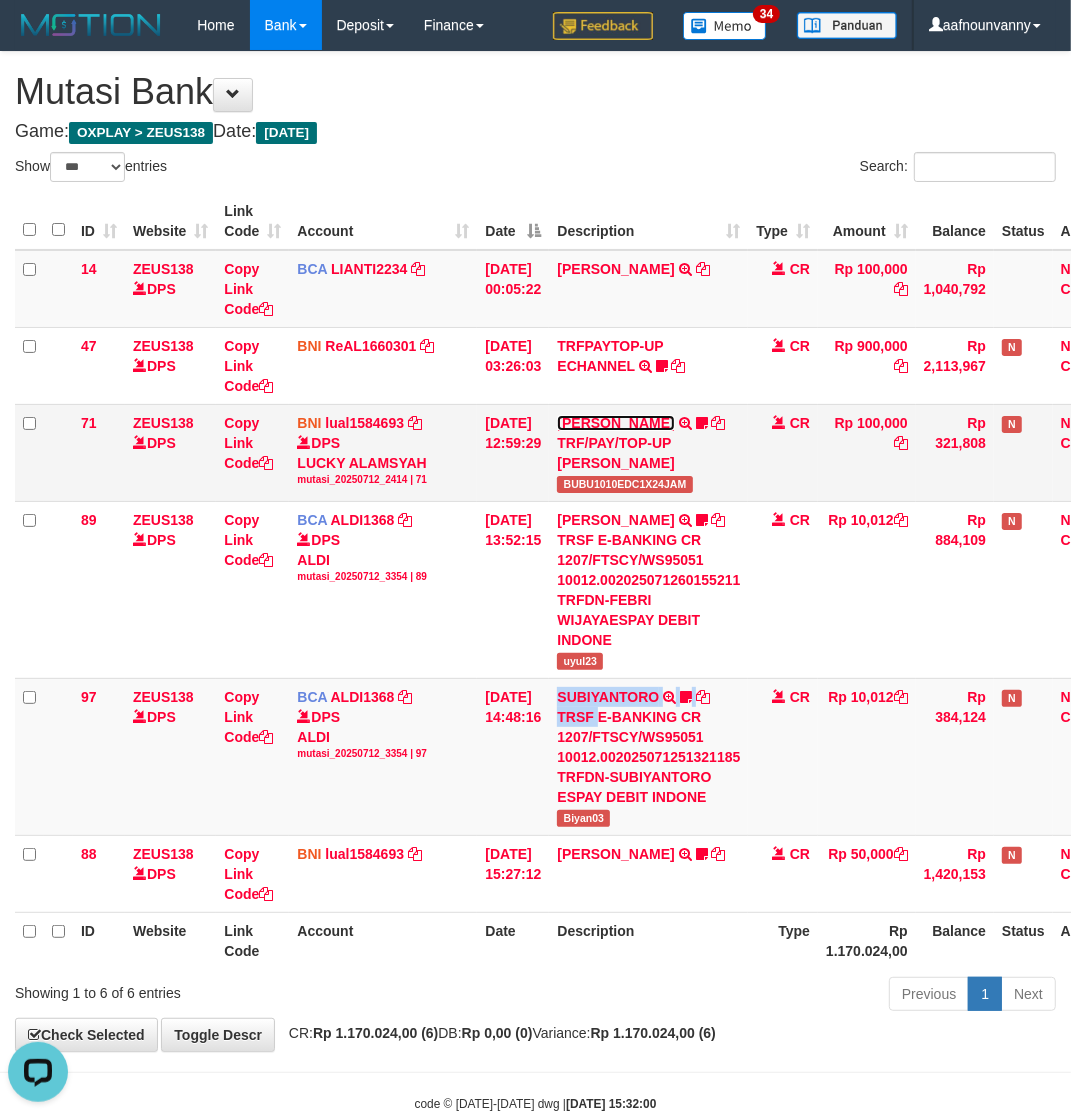 click on "MUHAMMAD IQBAL FARHAN" at bounding box center (615, 423) 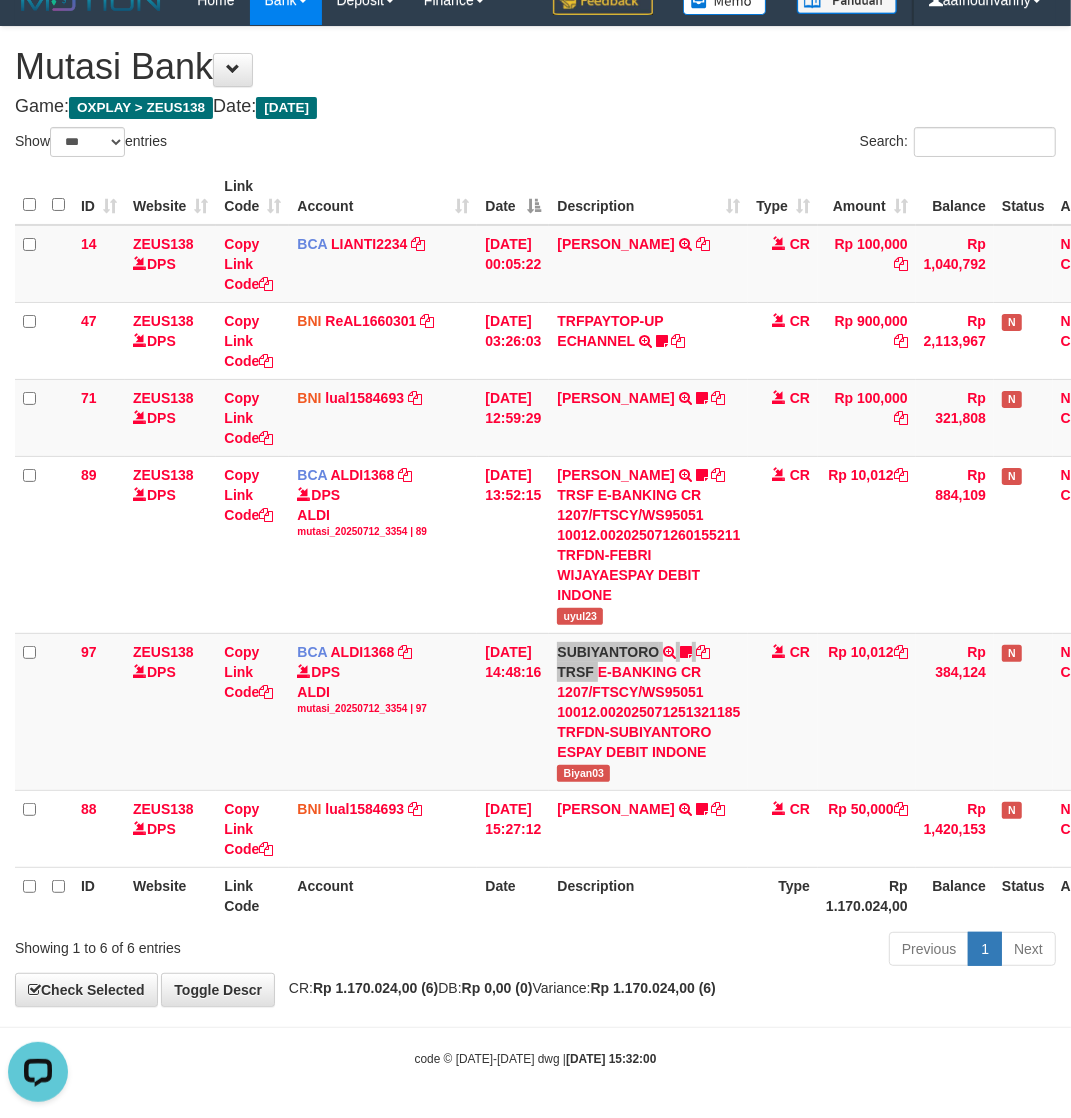 scroll, scrollTop: 26, scrollLeft: 0, axis: vertical 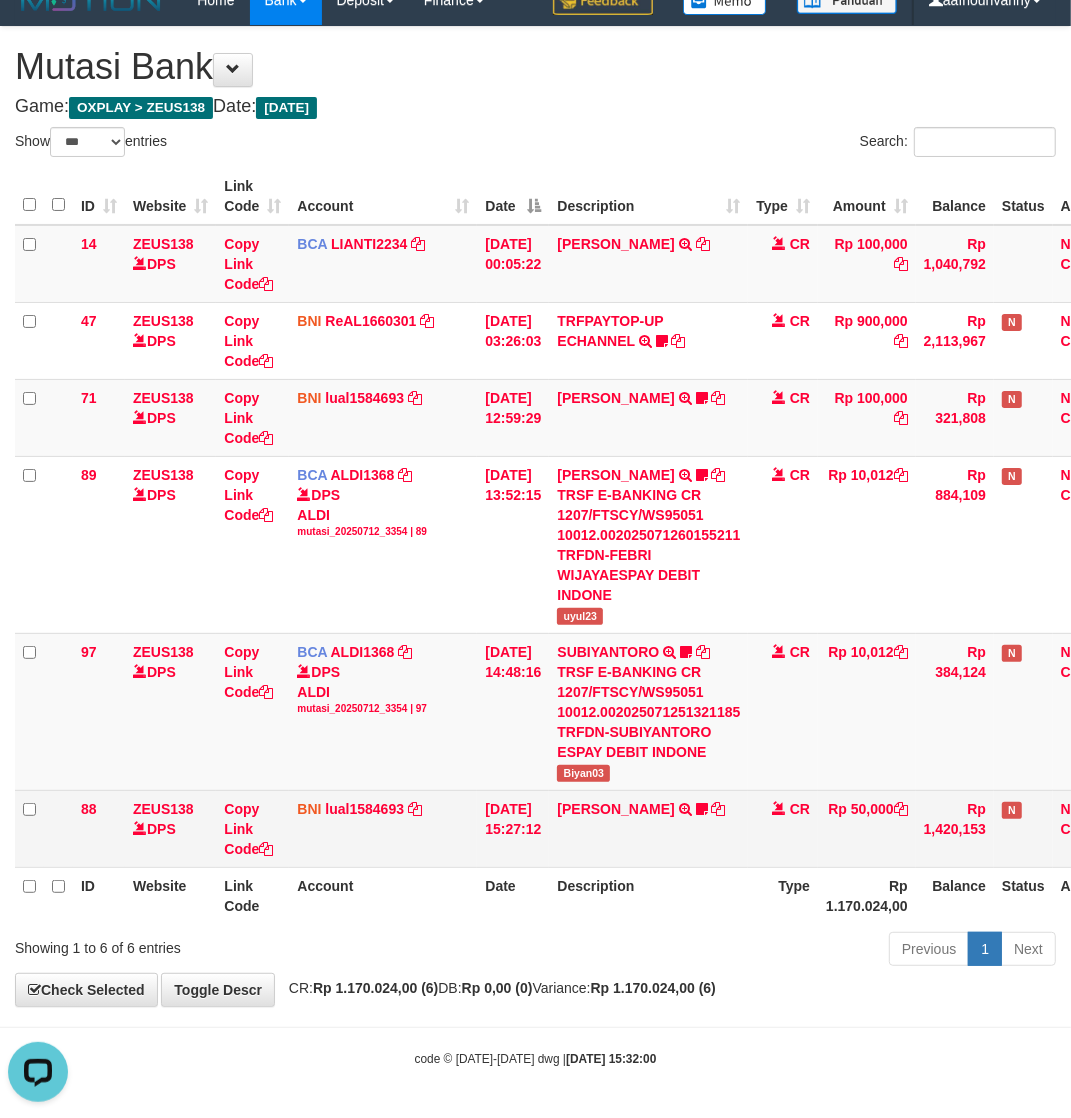 drag, startPoint x: 467, startPoint y: 965, endPoint x: 210, endPoint y: 805, distance: 302.73587 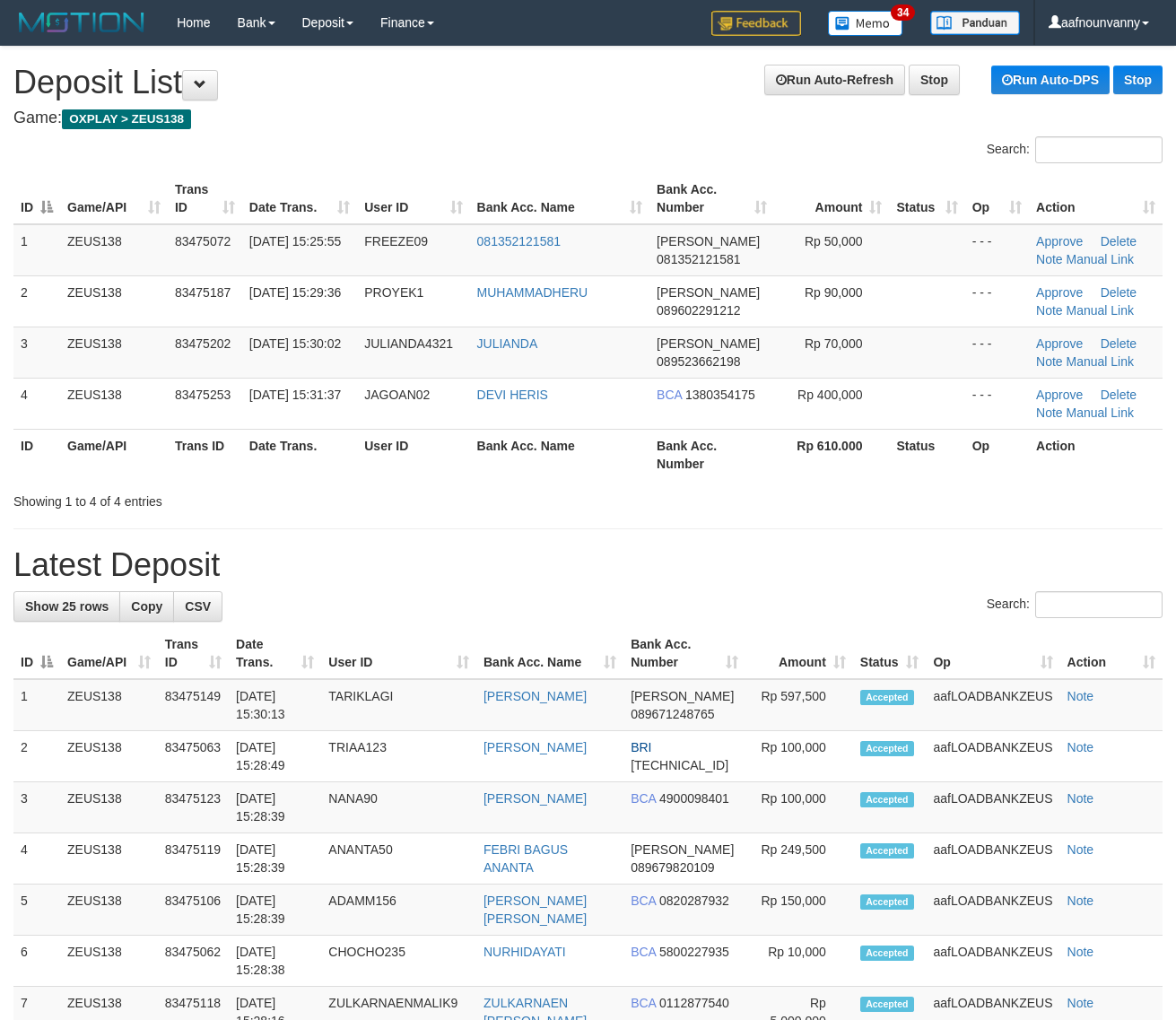 scroll, scrollTop: 0, scrollLeft: 0, axis: both 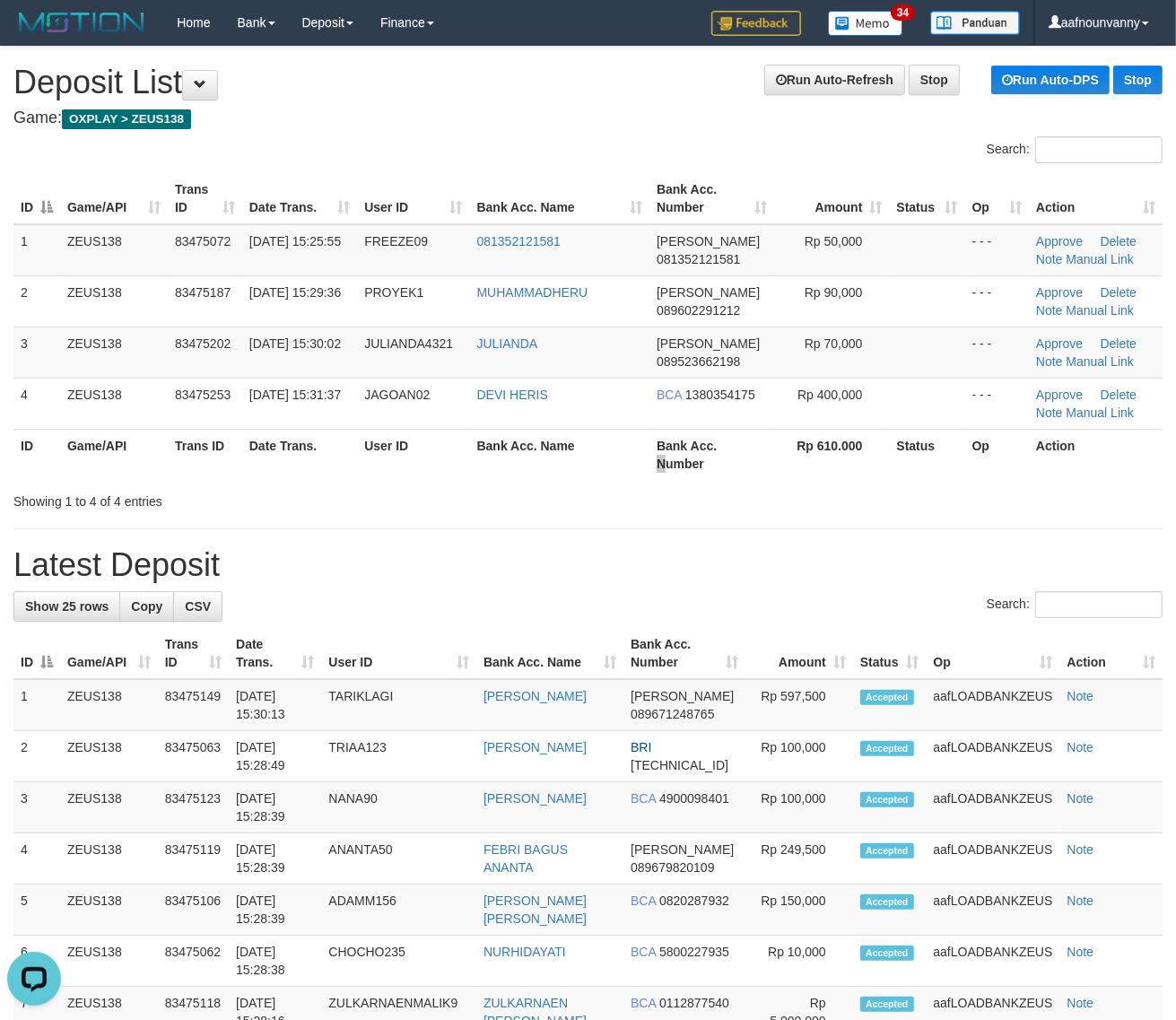 click on "ID Game/API Trans ID Date Trans. User ID Bank Acc. Name Bank Acc. Number Rp 610.000 Status Op Action" at bounding box center (588, 454) 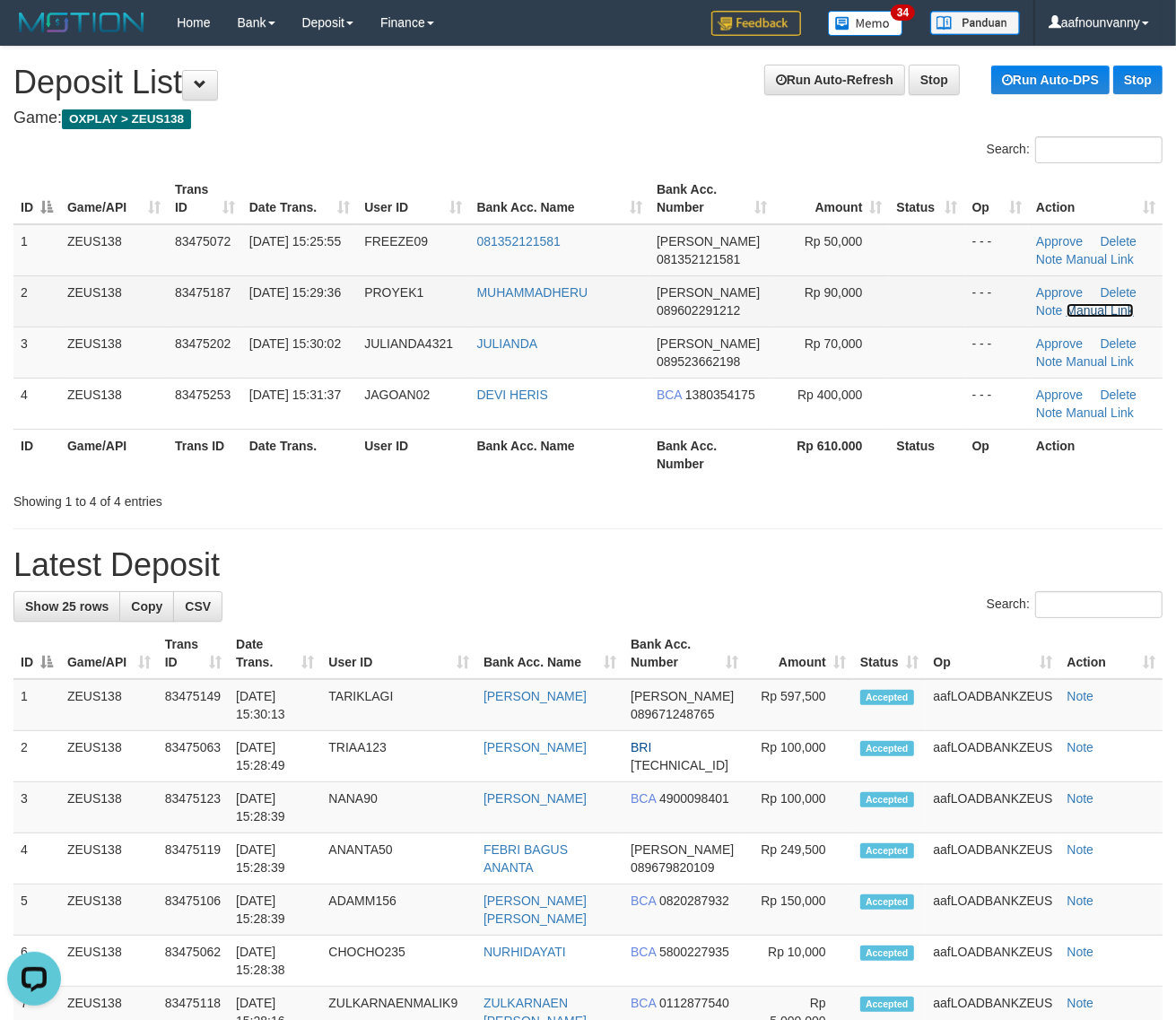 click on "Manual Link" at bounding box center [1101, 310] 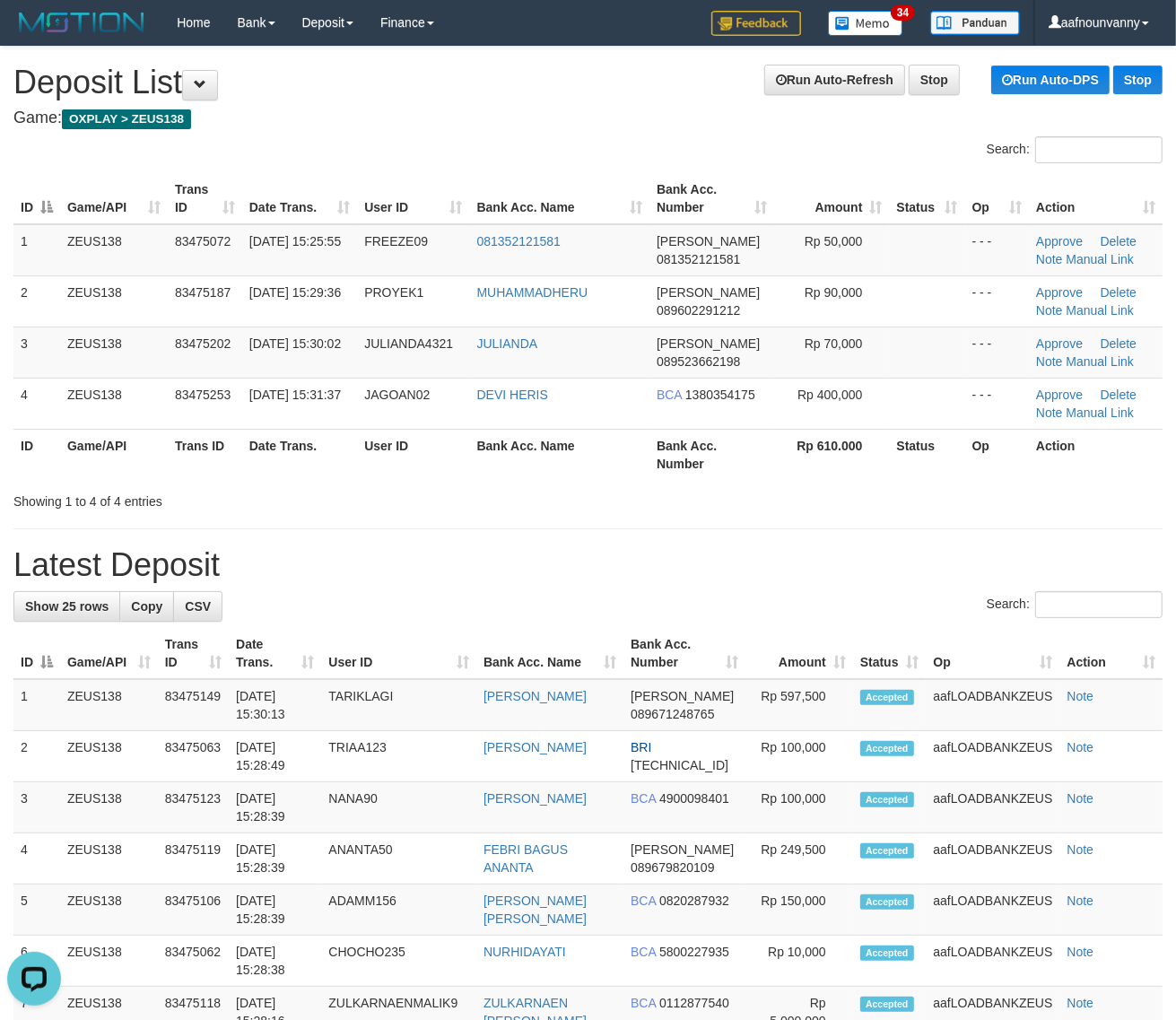 click on "Showing 1 to 4 of 4 entries" at bounding box center (588, 498) 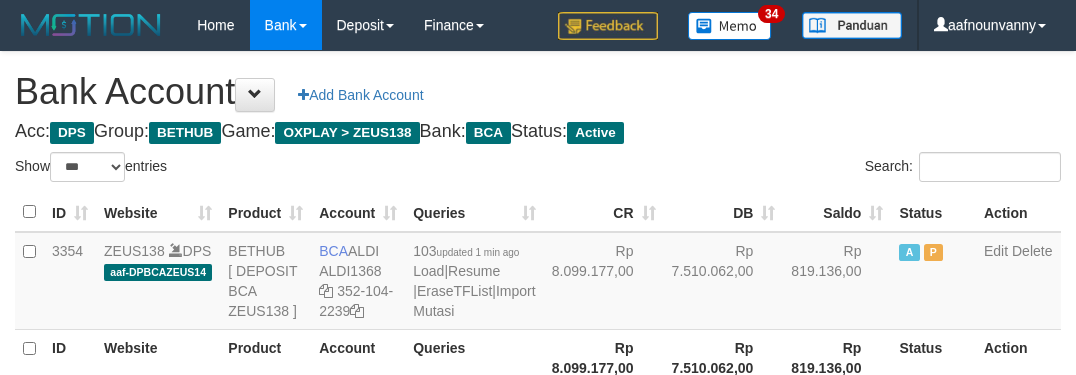 select on "***" 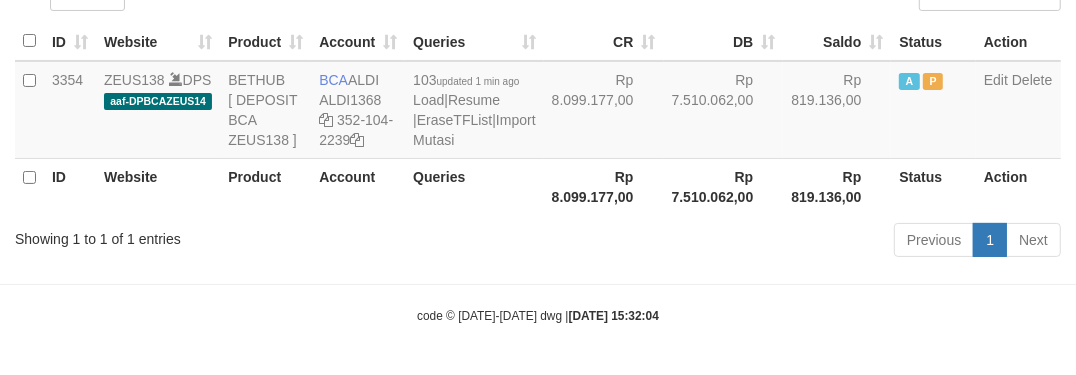scroll, scrollTop: 231, scrollLeft: 0, axis: vertical 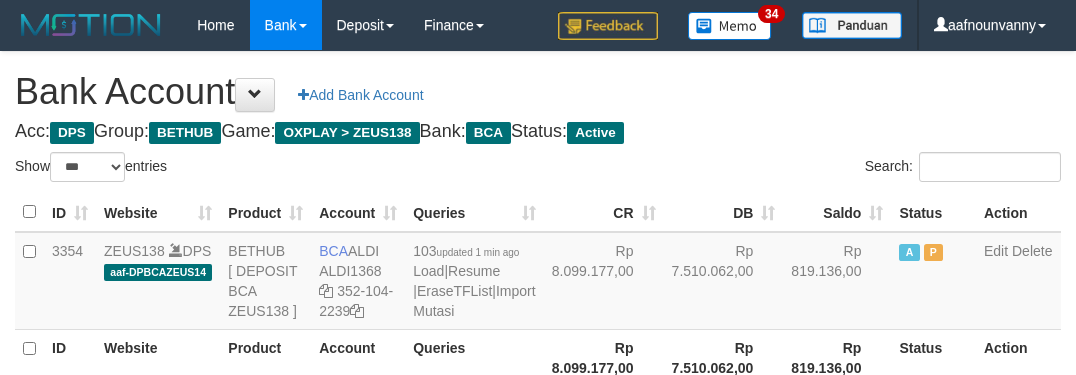 select on "***" 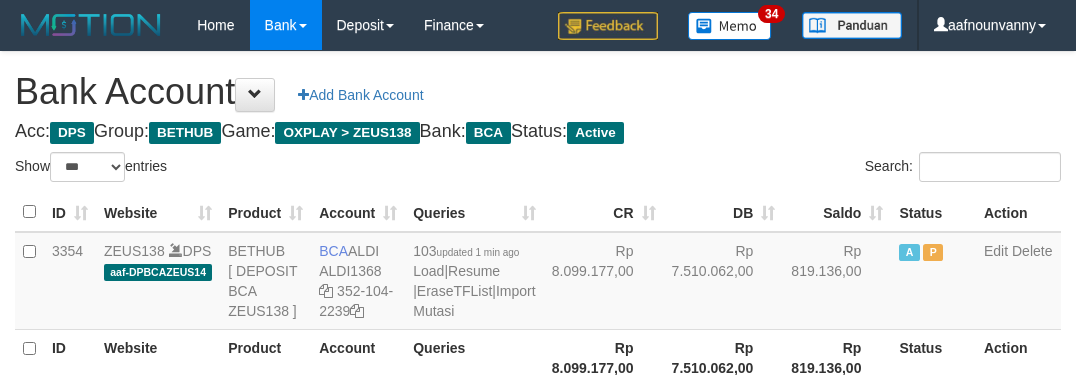 scroll, scrollTop: 231, scrollLeft: 0, axis: vertical 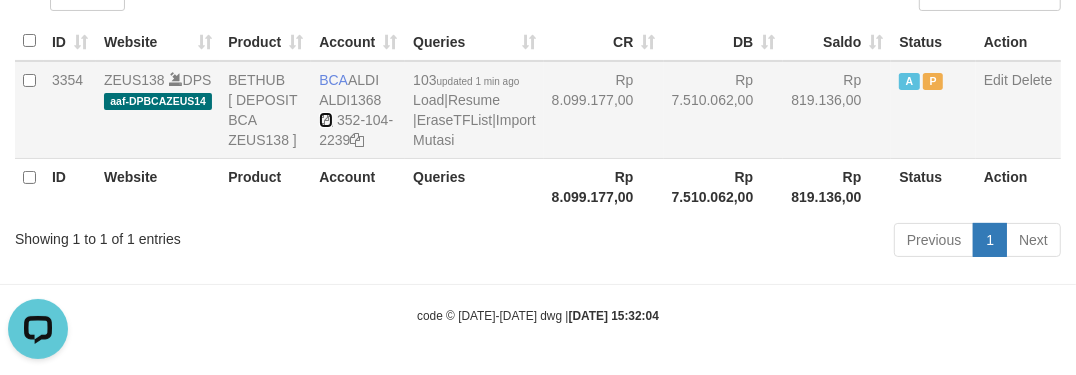 click at bounding box center (326, 120) 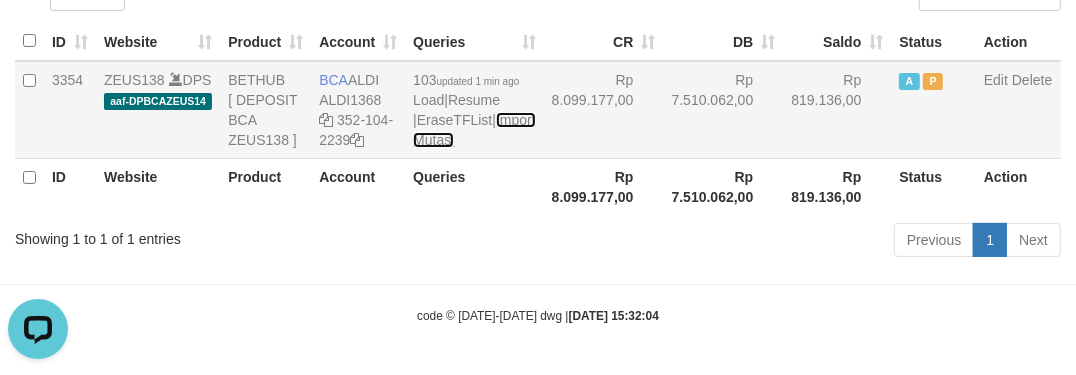 click on "Import Mutasi" at bounding box center (474, 130) 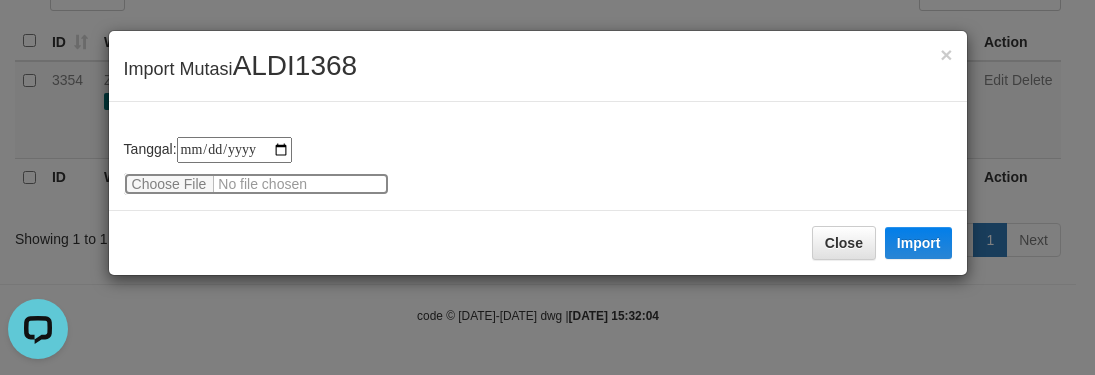 click at bounding box center [256, 184] 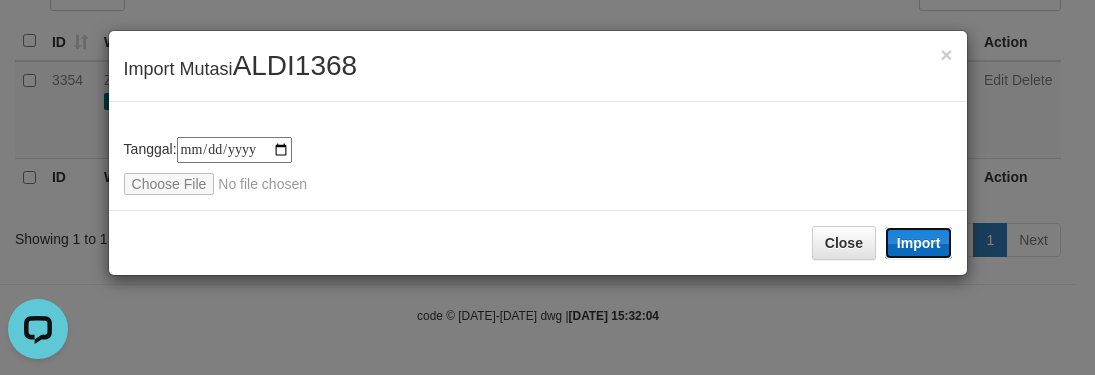 type 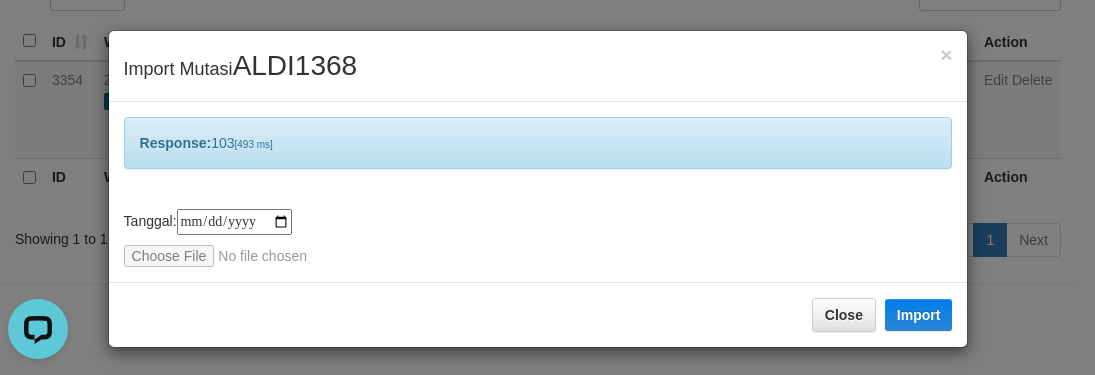 click on "Close
Import" at bounding box center [538, 314] 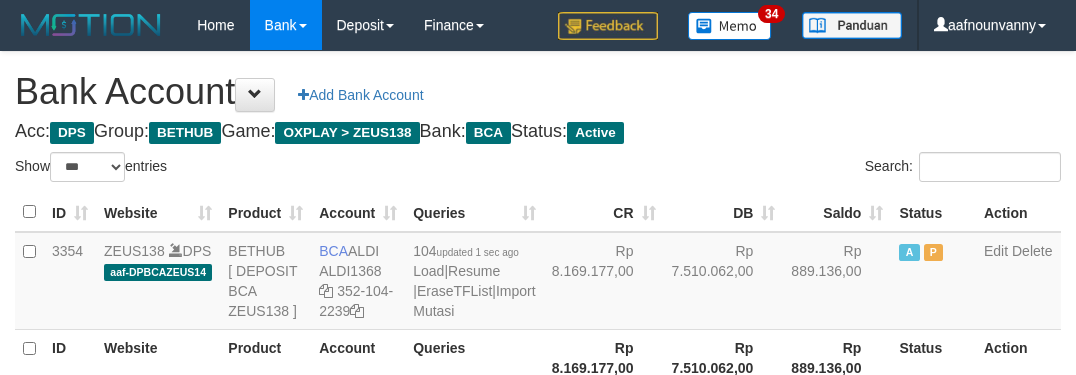 select on "***" 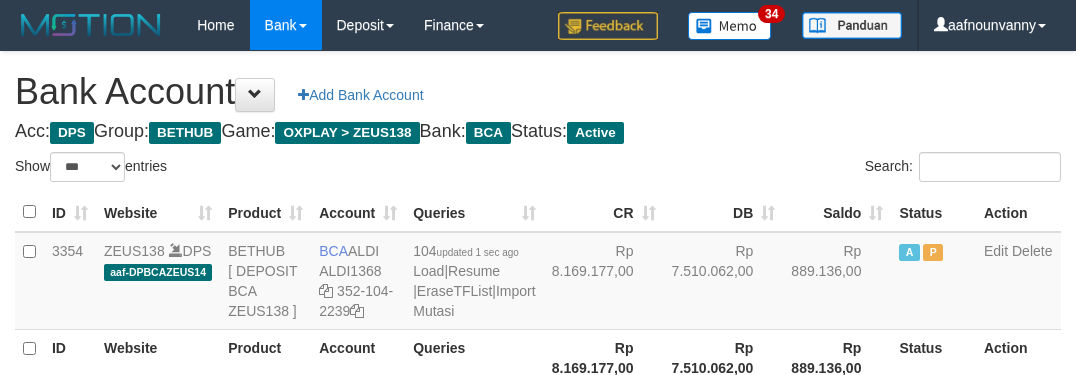 scroll, scrollTop: 231, scrollLeft: 0, axis: vertical 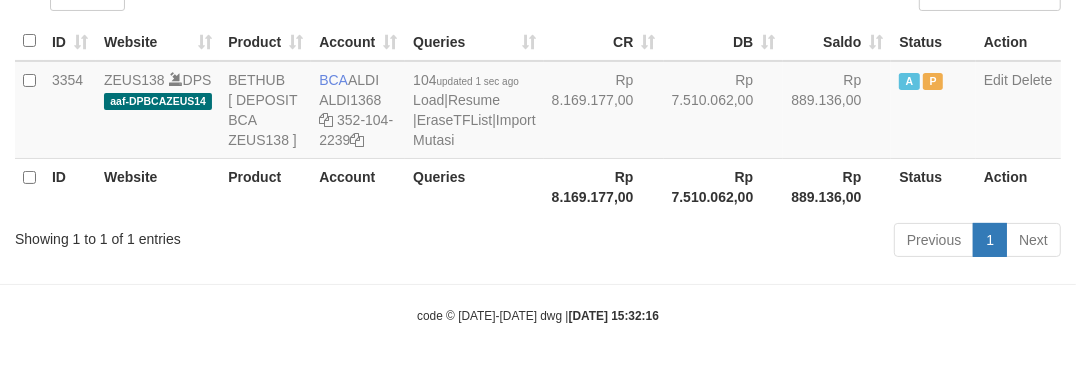 drag, startPoint x: 788, startPoint y: 310, endPoint x: 801, endPoint y: 310, distance: 13 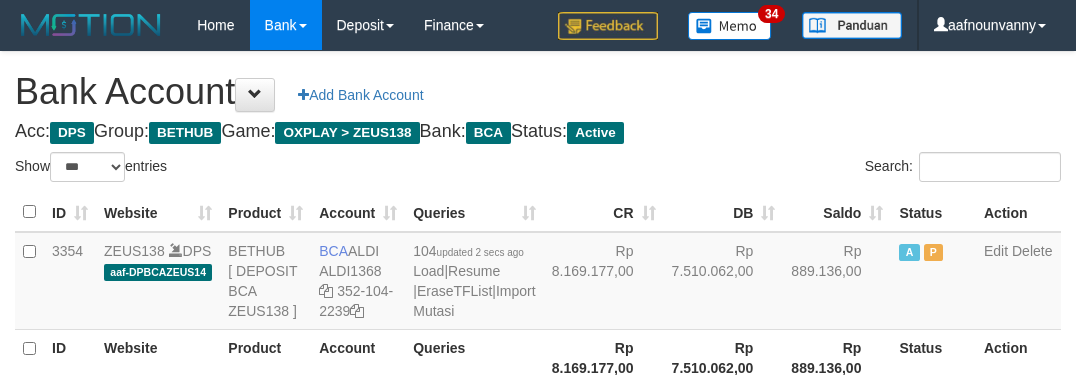 select on "***" 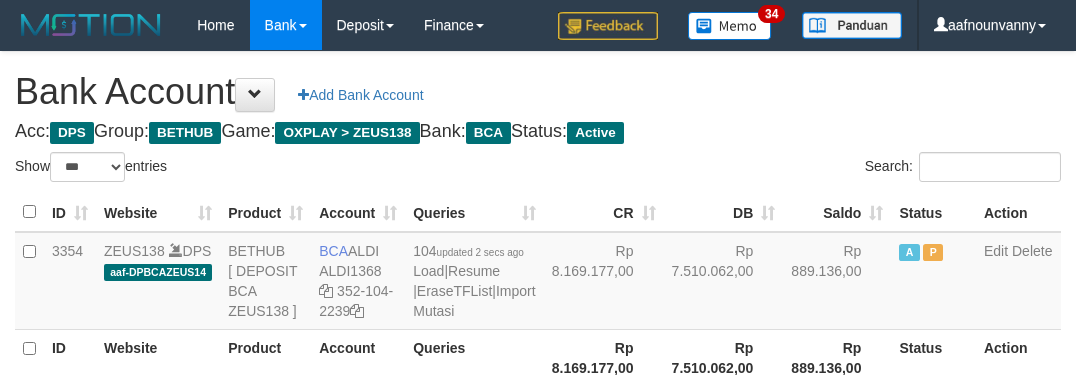 scroll, scrollTop: 231, scrollLeft: 0, axis: vertical 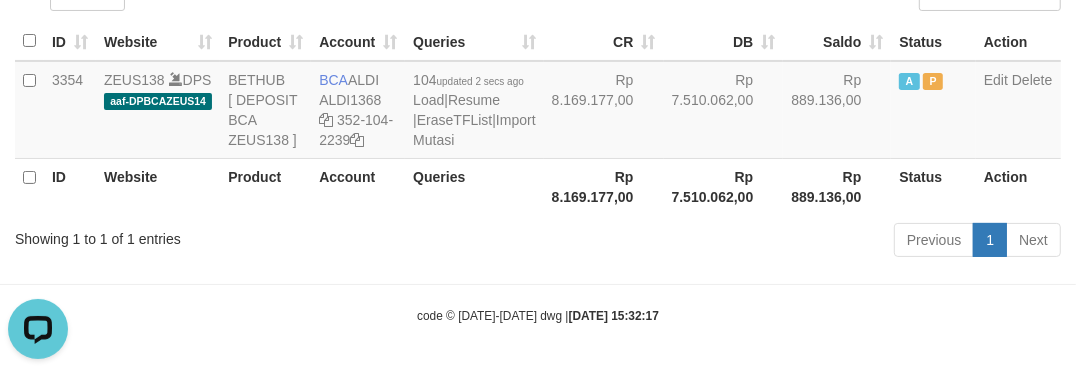 click on "Rp 8.169.177,00" at bounding box center [604, 186] 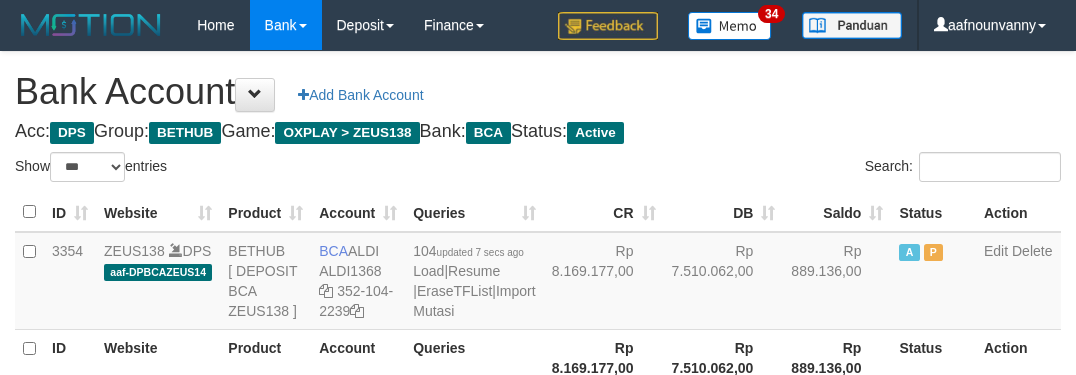 select on "***" 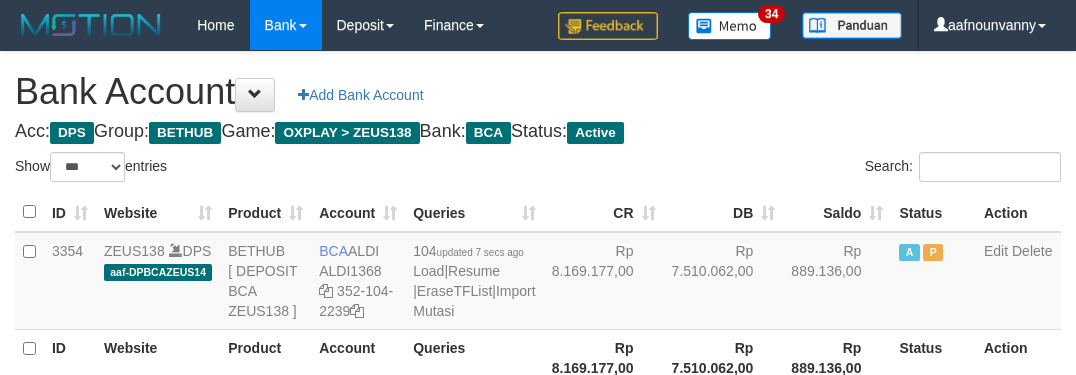 scroll, scrollTop: 231, scrollLeft: 0, axis: vertical 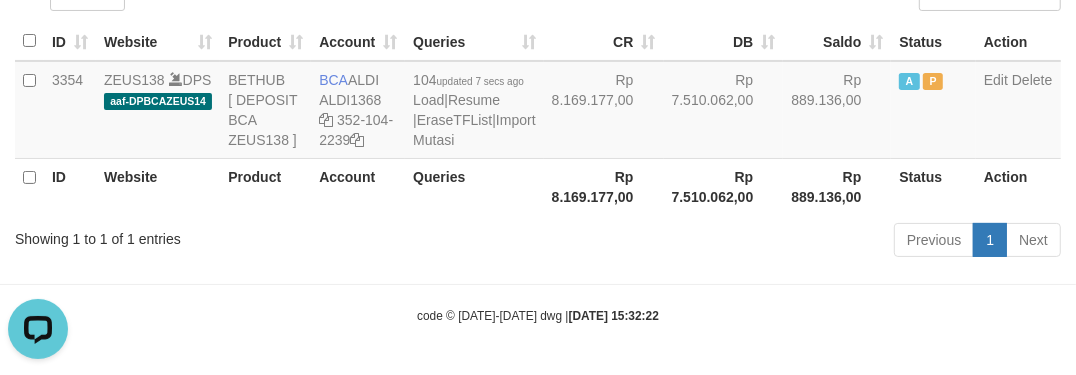 click on "ID Website Product Account Queries Rp 8.169.177,00 Rp 7.510.062,00 Rp 889.136,00 Status Action" at bounding box center [538, 186] 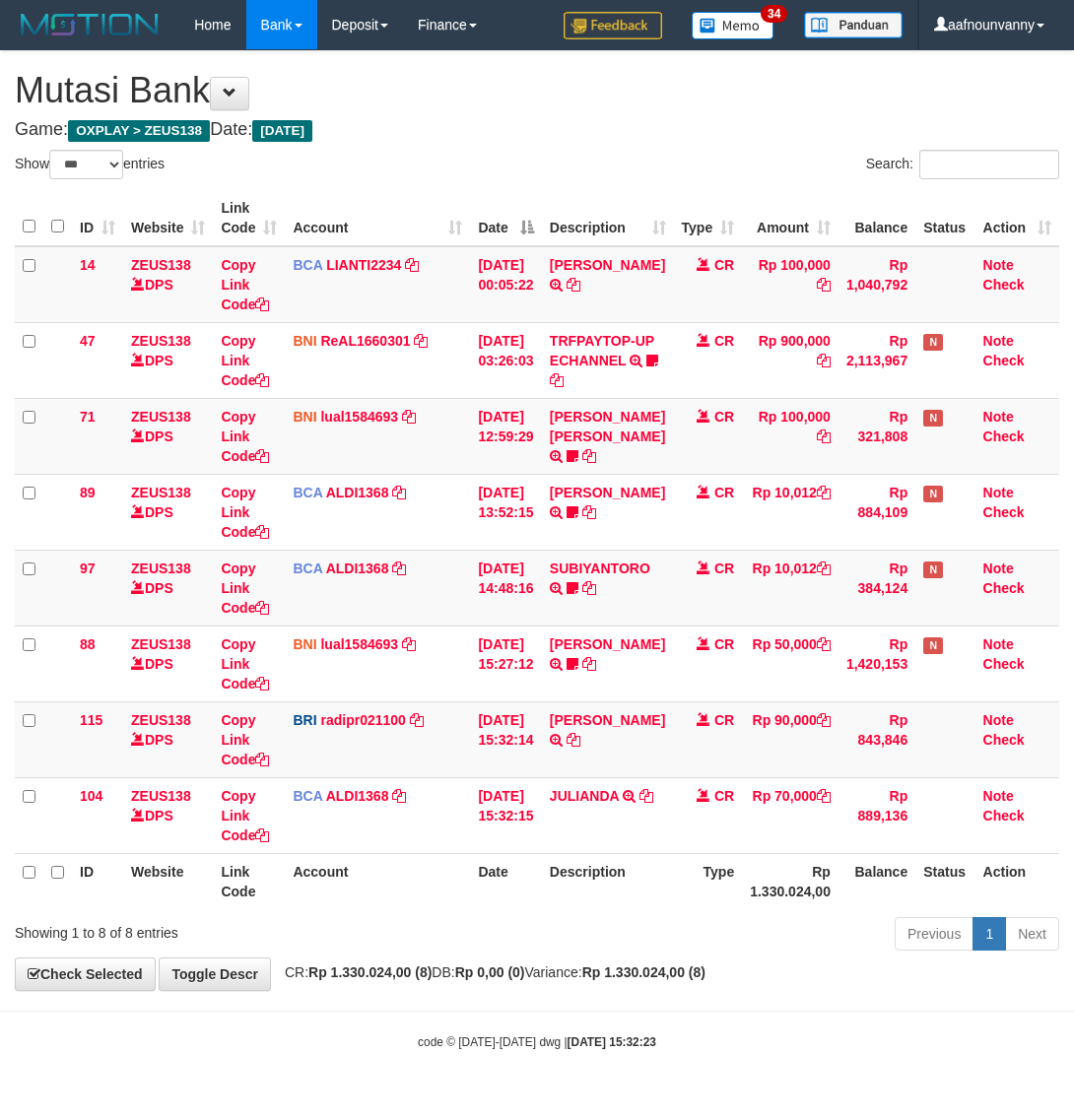 select on "***" 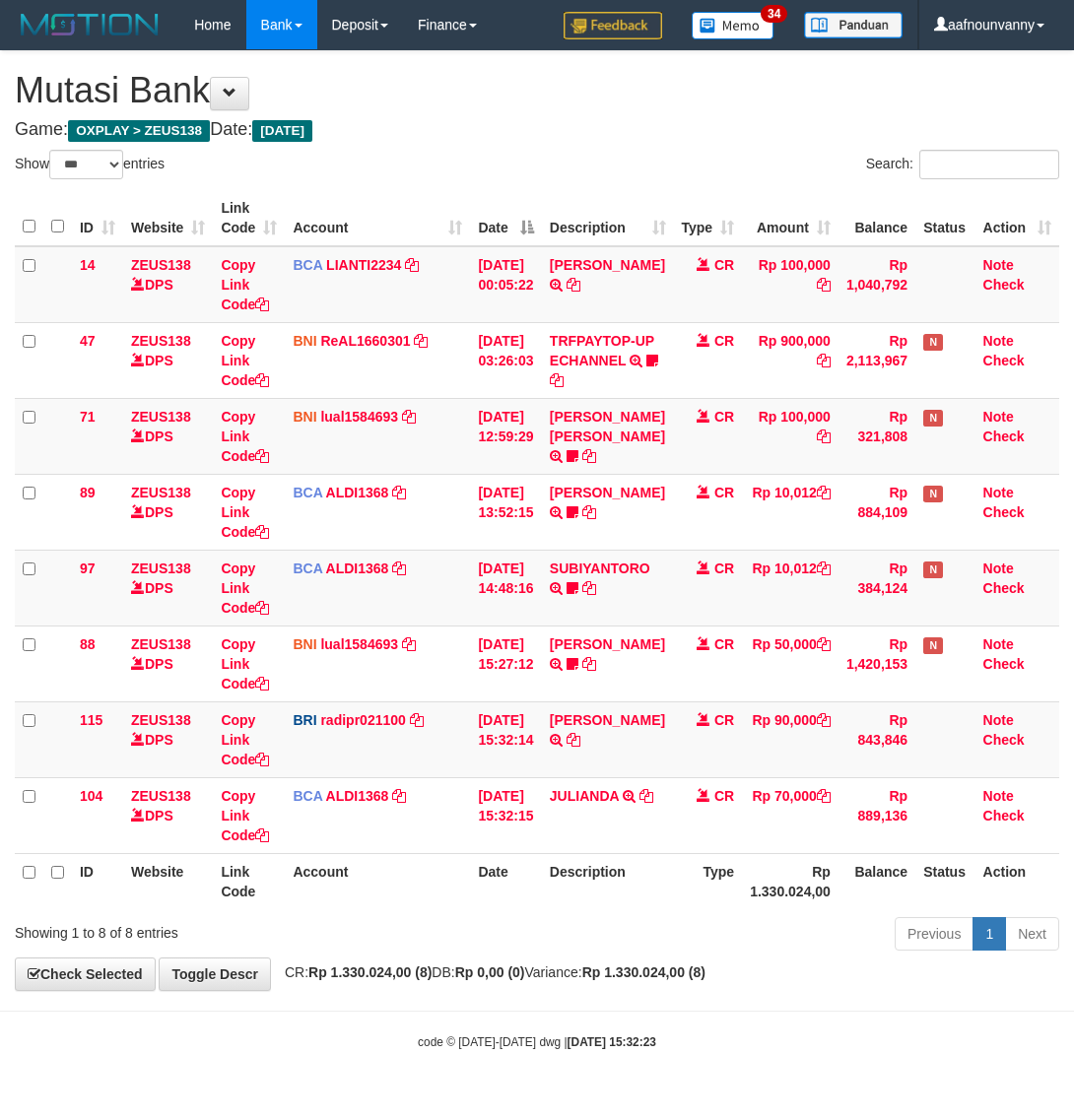 scroll, scrollTop: 0, scrollLeft: 0, axis: both 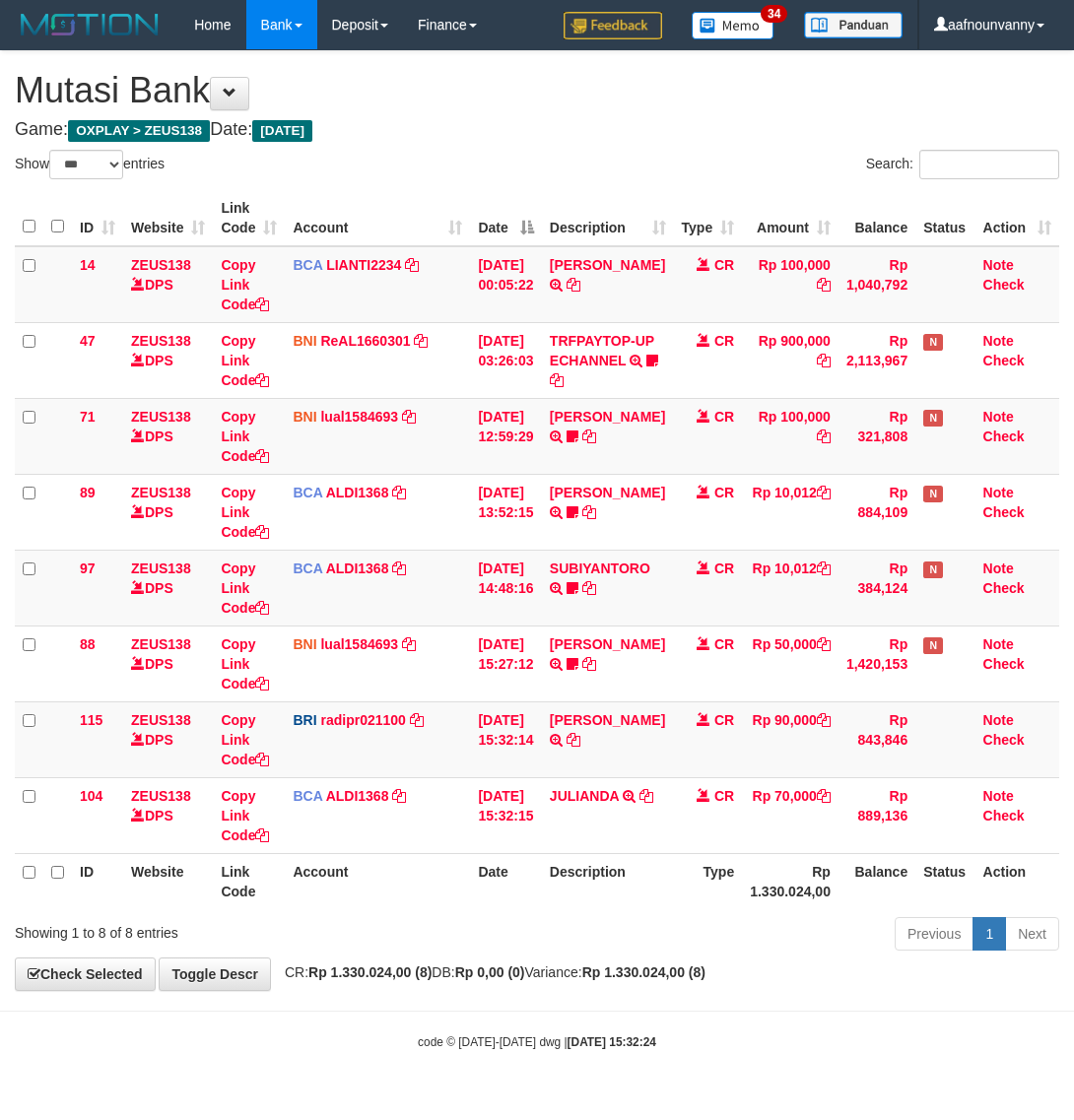 select on "***" 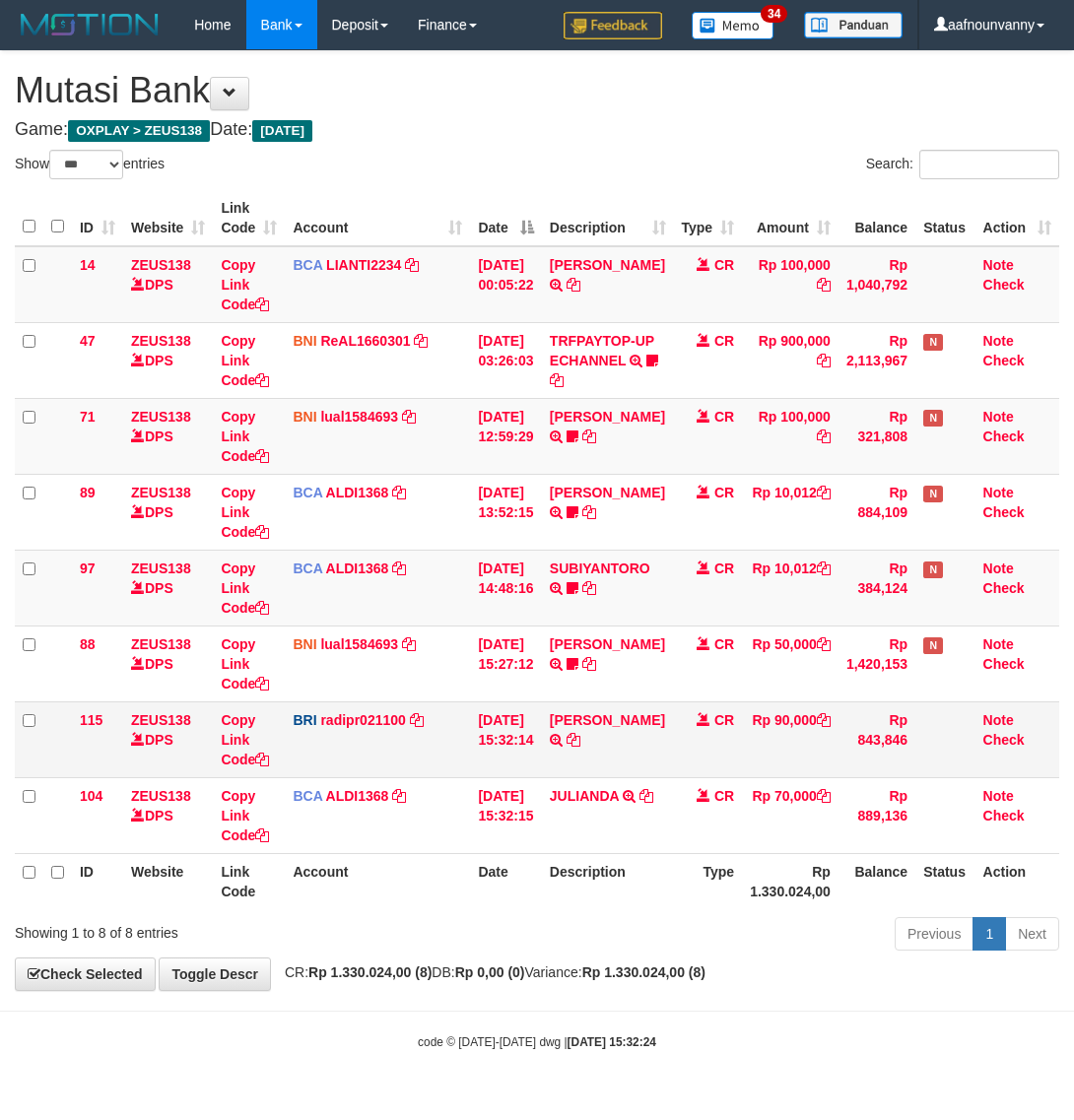 scroll, scrollTop: 0, scrollLeft: 0, axis: both 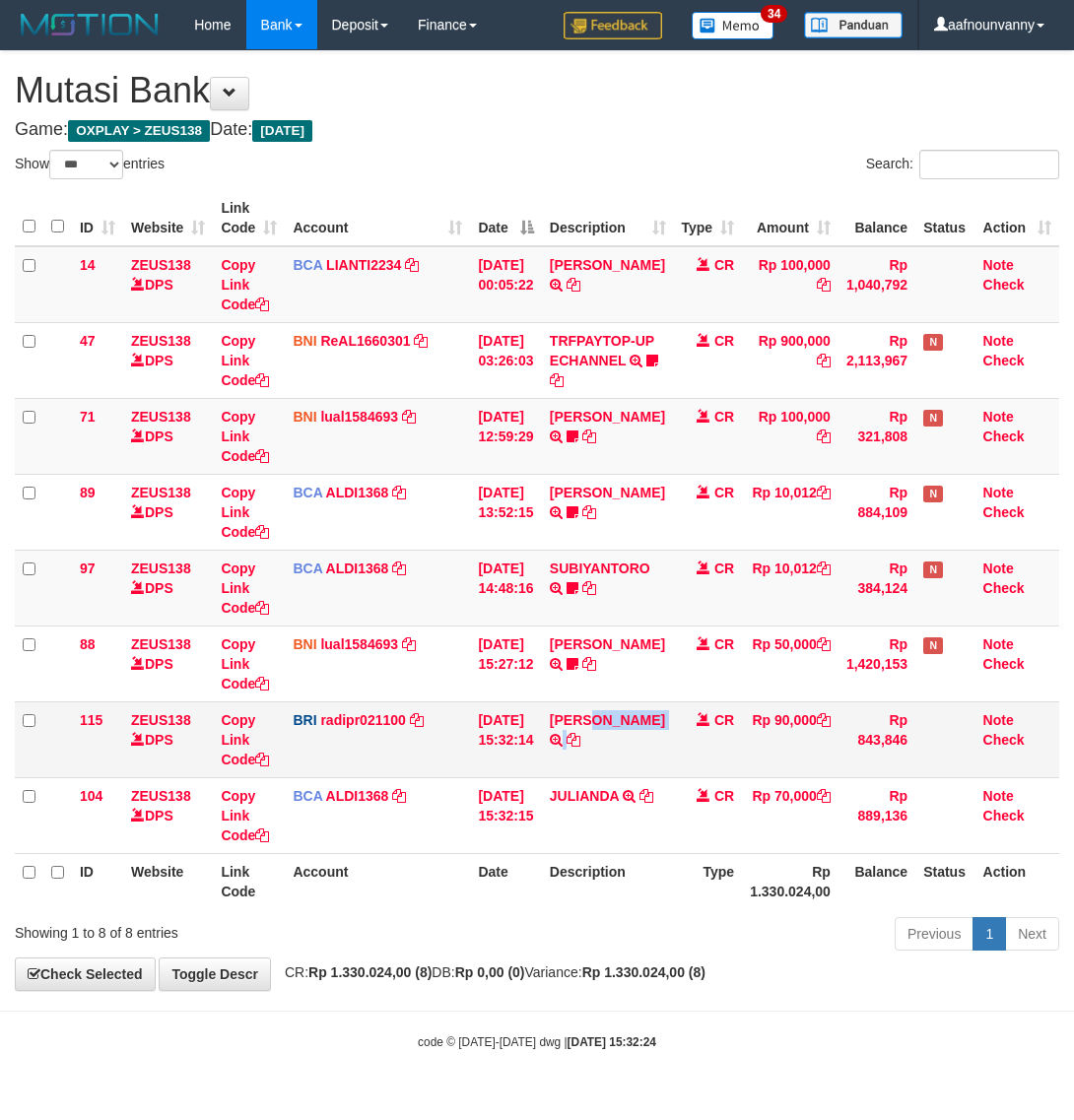 drag, startPoint x: 706, startPoint y: 756, endPoint x: 560, endPoint y: 746, distance: 146.34207 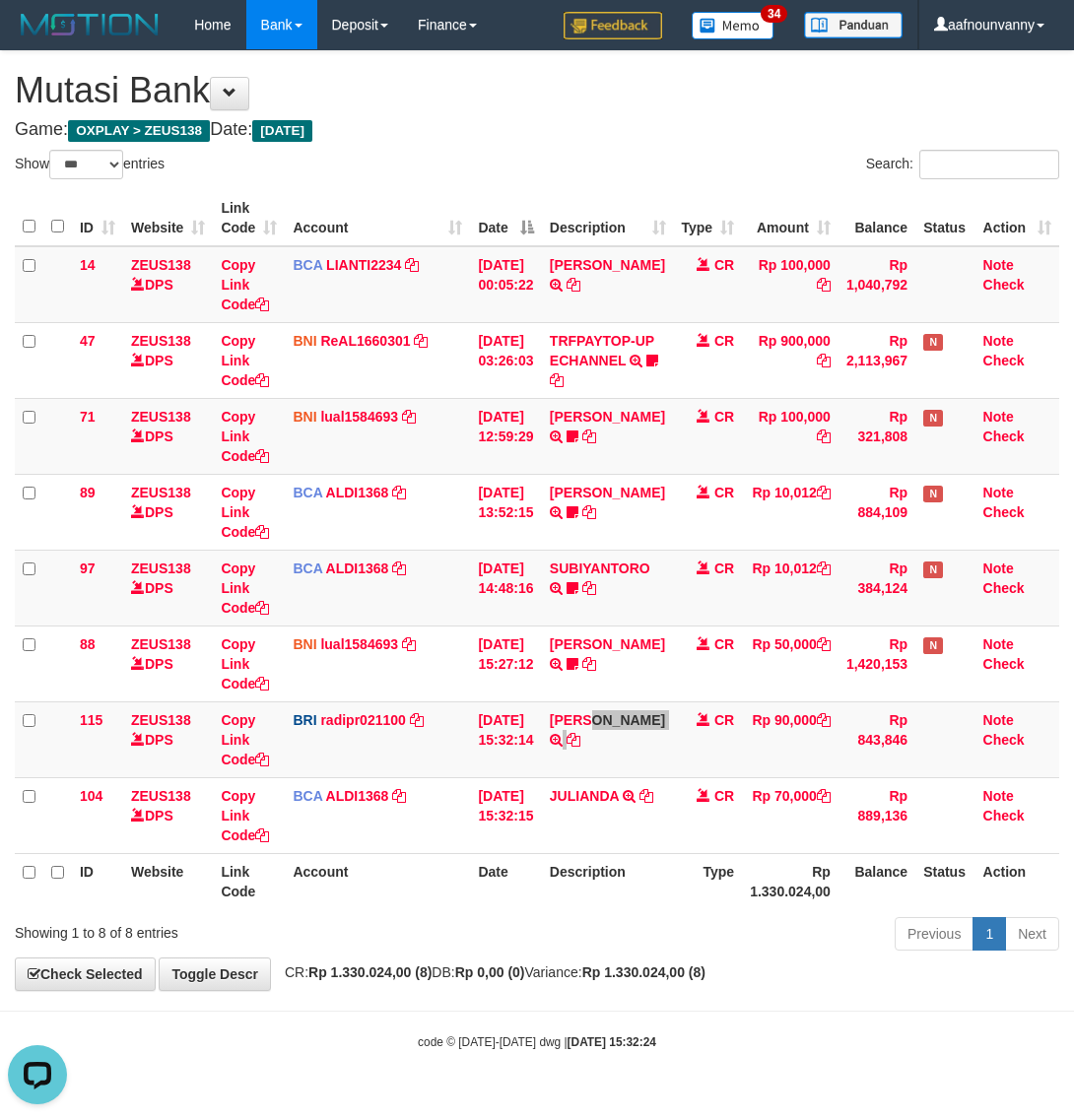 scroll, scrollTop: 0, scrollLeft: 0, axis: both 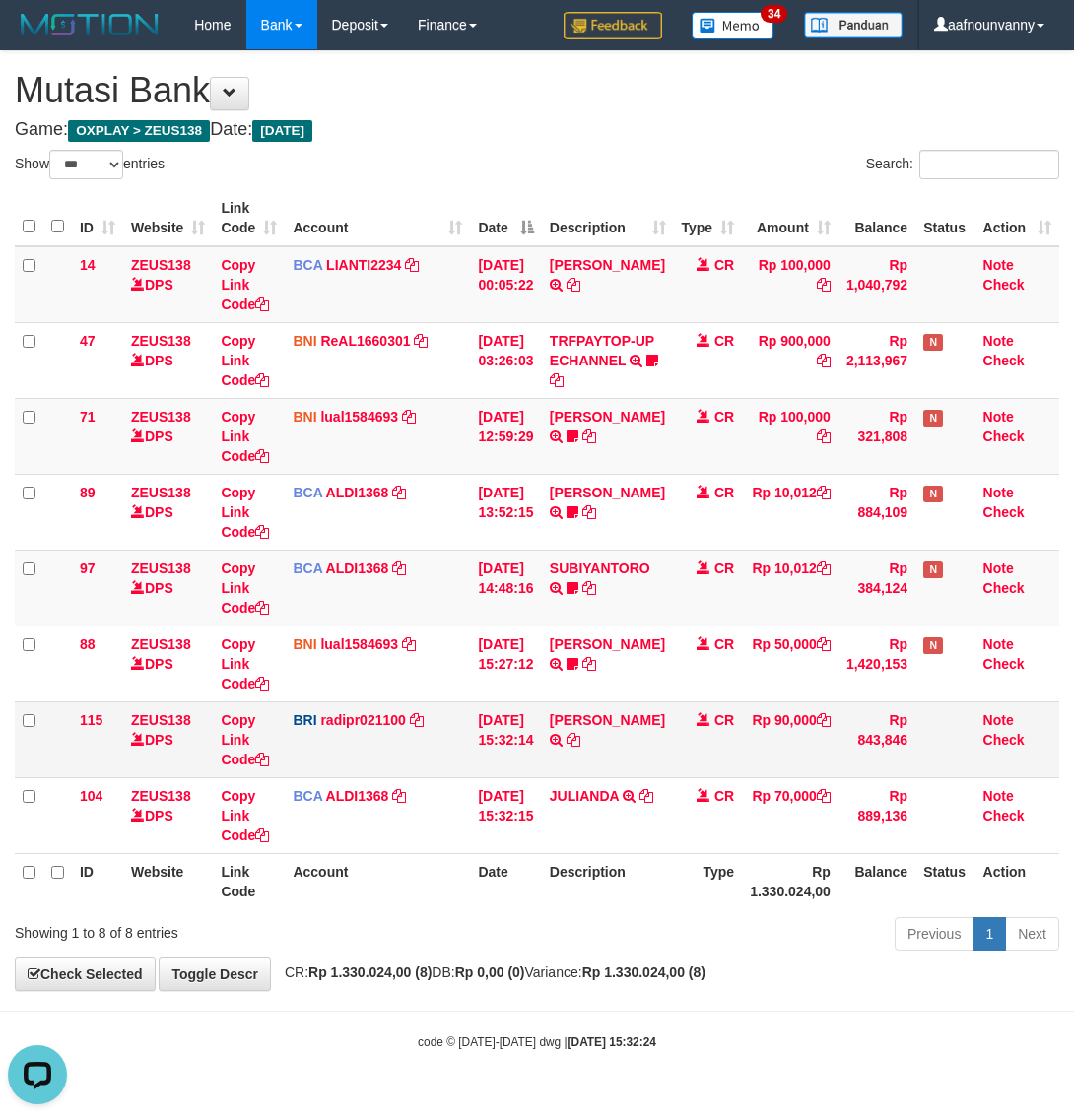 drag, startPoint x: 440, startPoint y: 939, endPoint x: 40, endPoint y: 734, distance: 449.47191 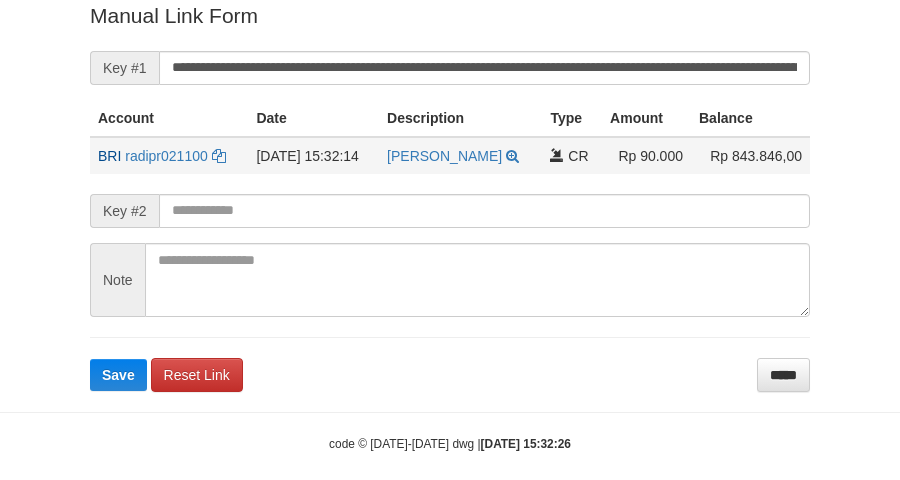 scroll, scrollTop: 410, scrollLeft: 0, axis: vertical 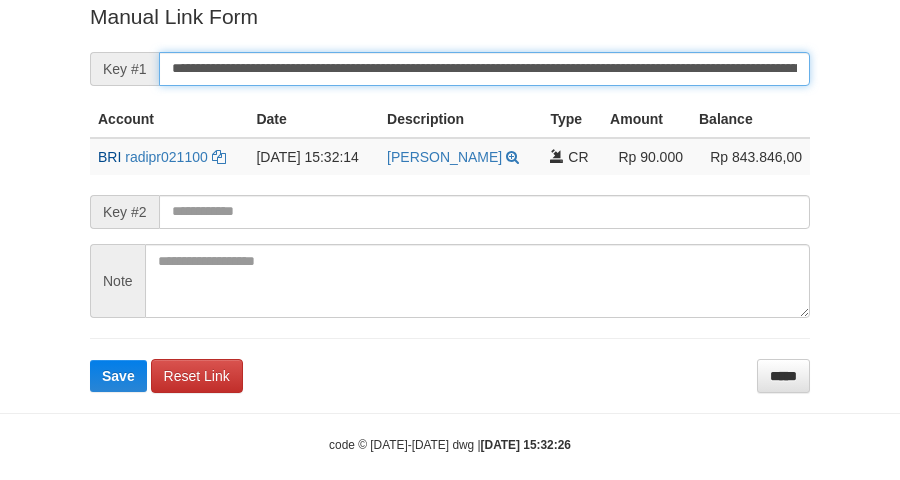 click on "Save" at bounding box center [118, 376] 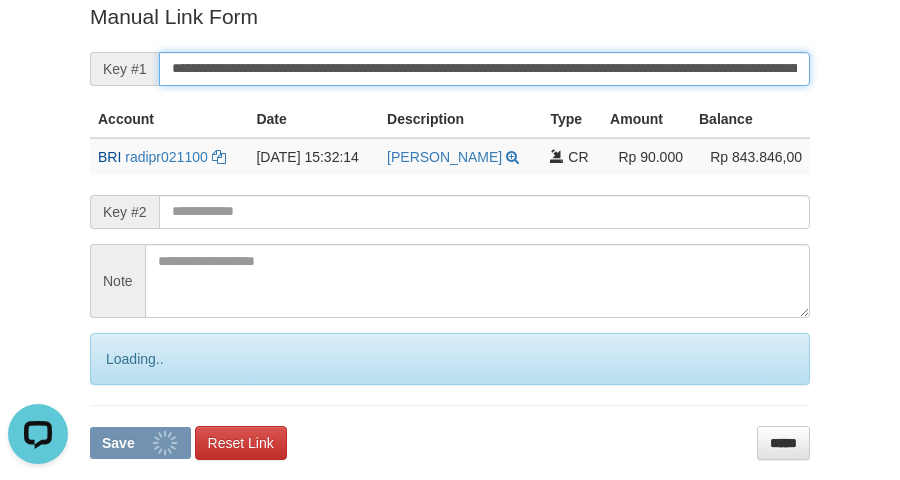 scroll, scrollTop: 0, scrollLeft: 0, axis: both 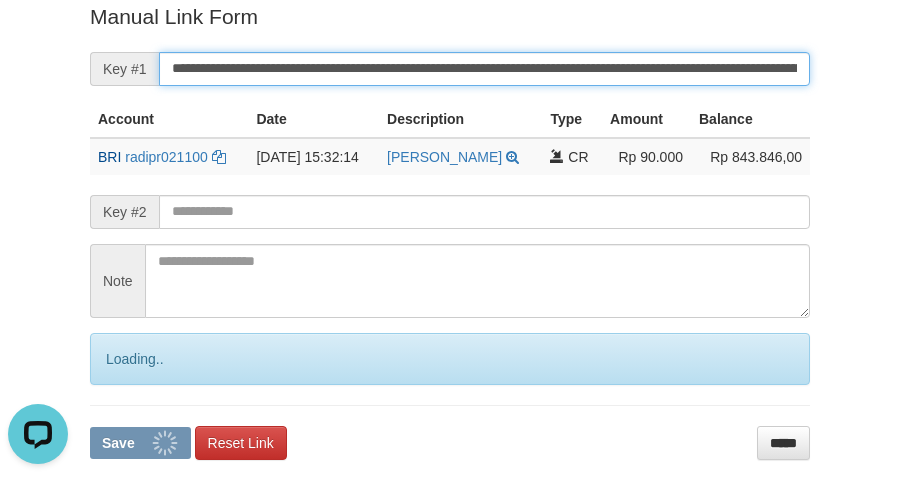 click on "**********" at bounding box center (484, 69) 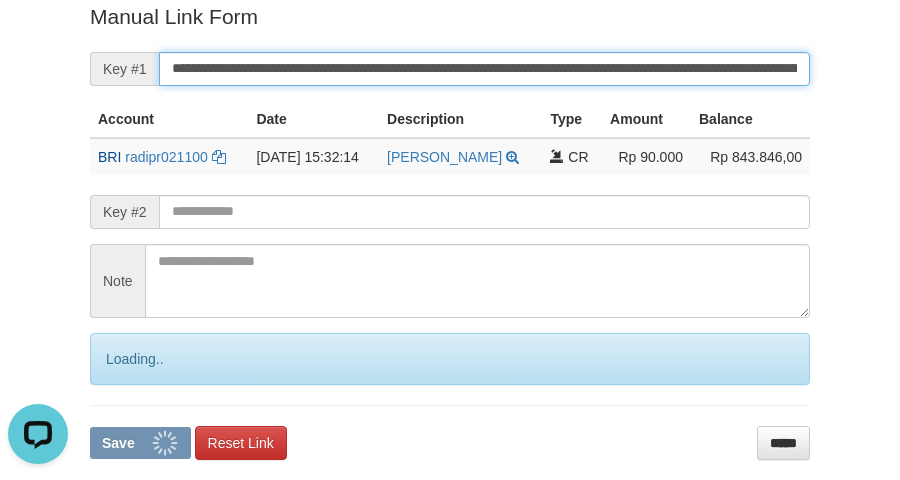 click on "Save" at bounding box center (140, 443) 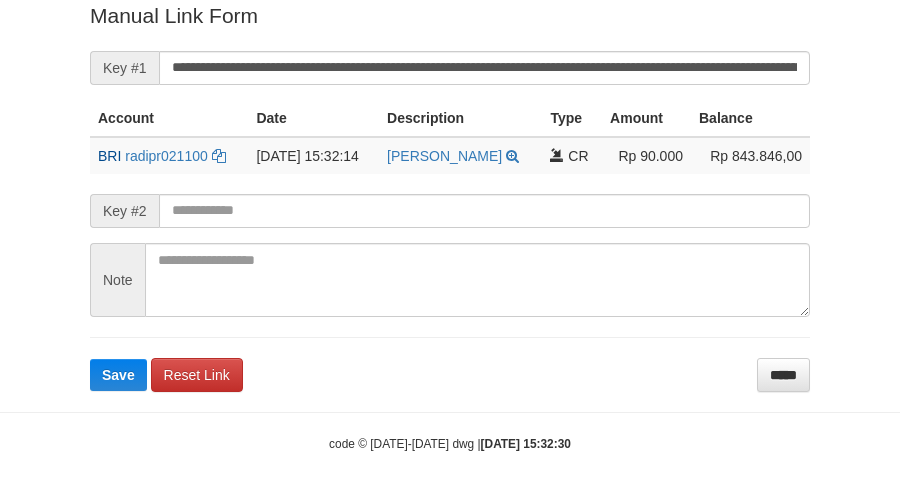 click on "**********" at bounding box center (450, 196) 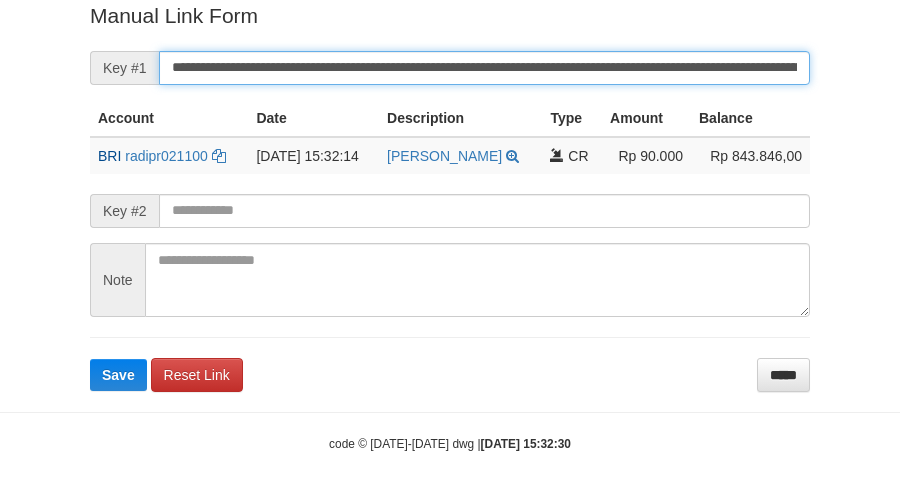 click on "Save" at bounding box center [118, 375] 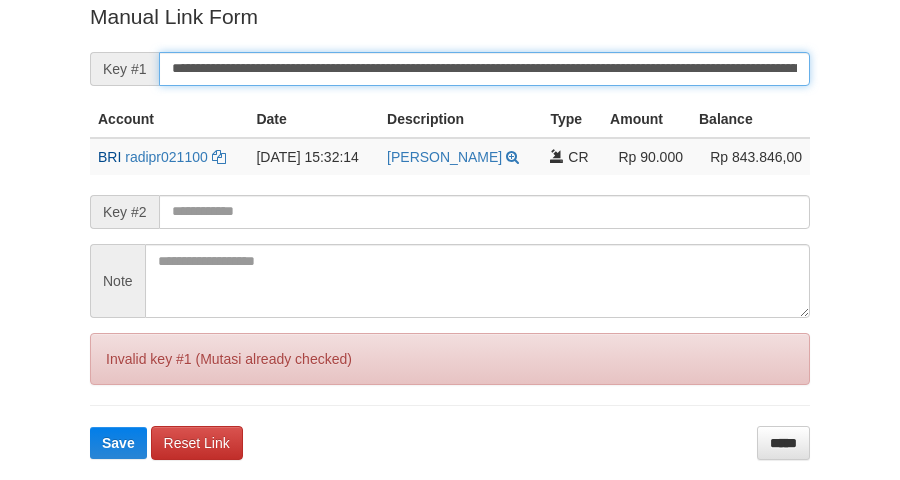 click on "Save" at bounding box center (118, 443) 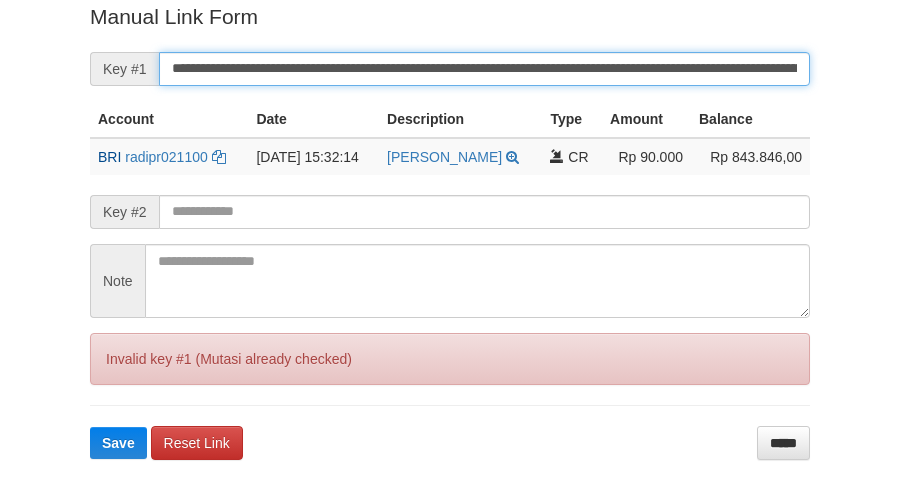 click on "Save" at bounding box center [118, 443] 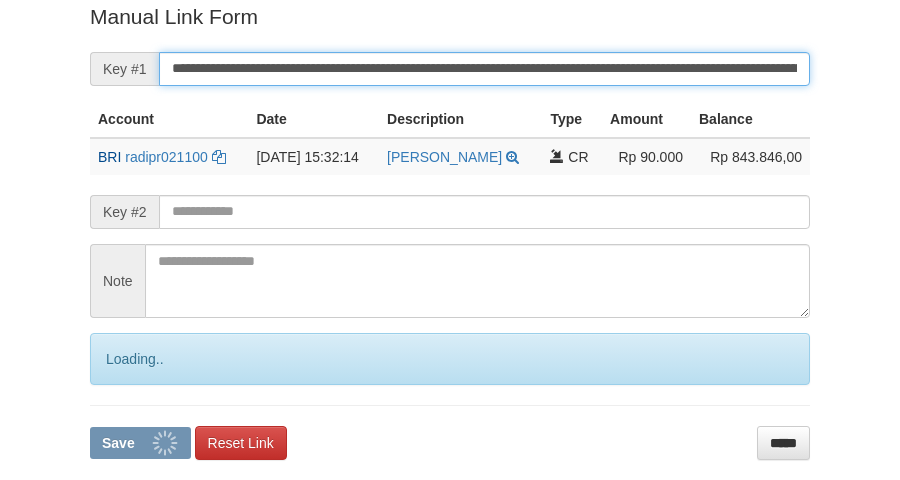 click on "Save" at bounding box center [140, 443] 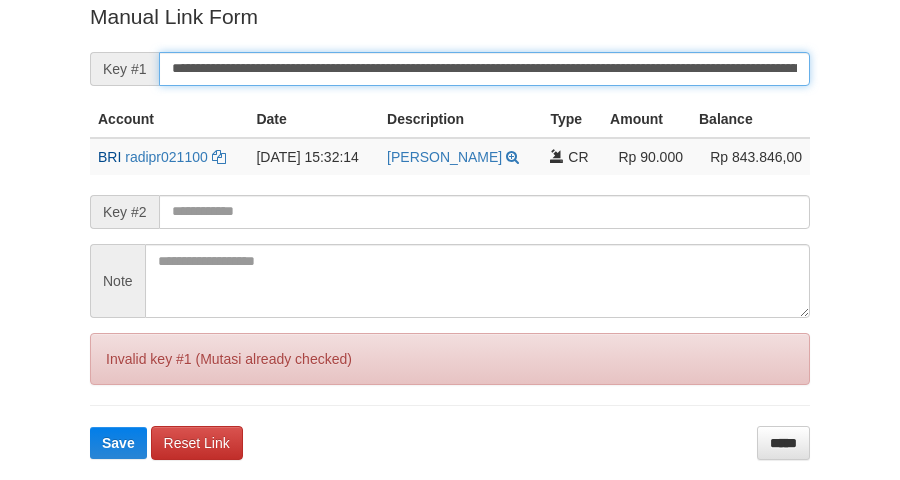click on "Save" at bounding box center [118, 443] 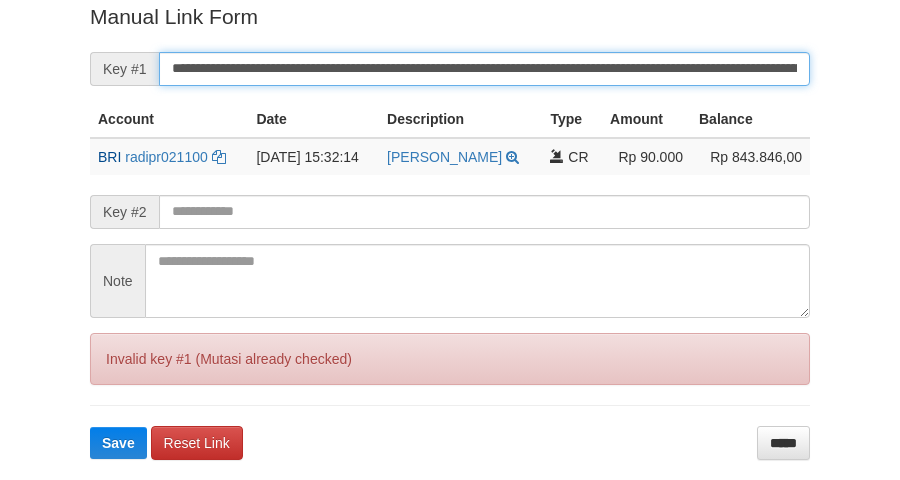 click on "Save" at bounding box center [118, 443] 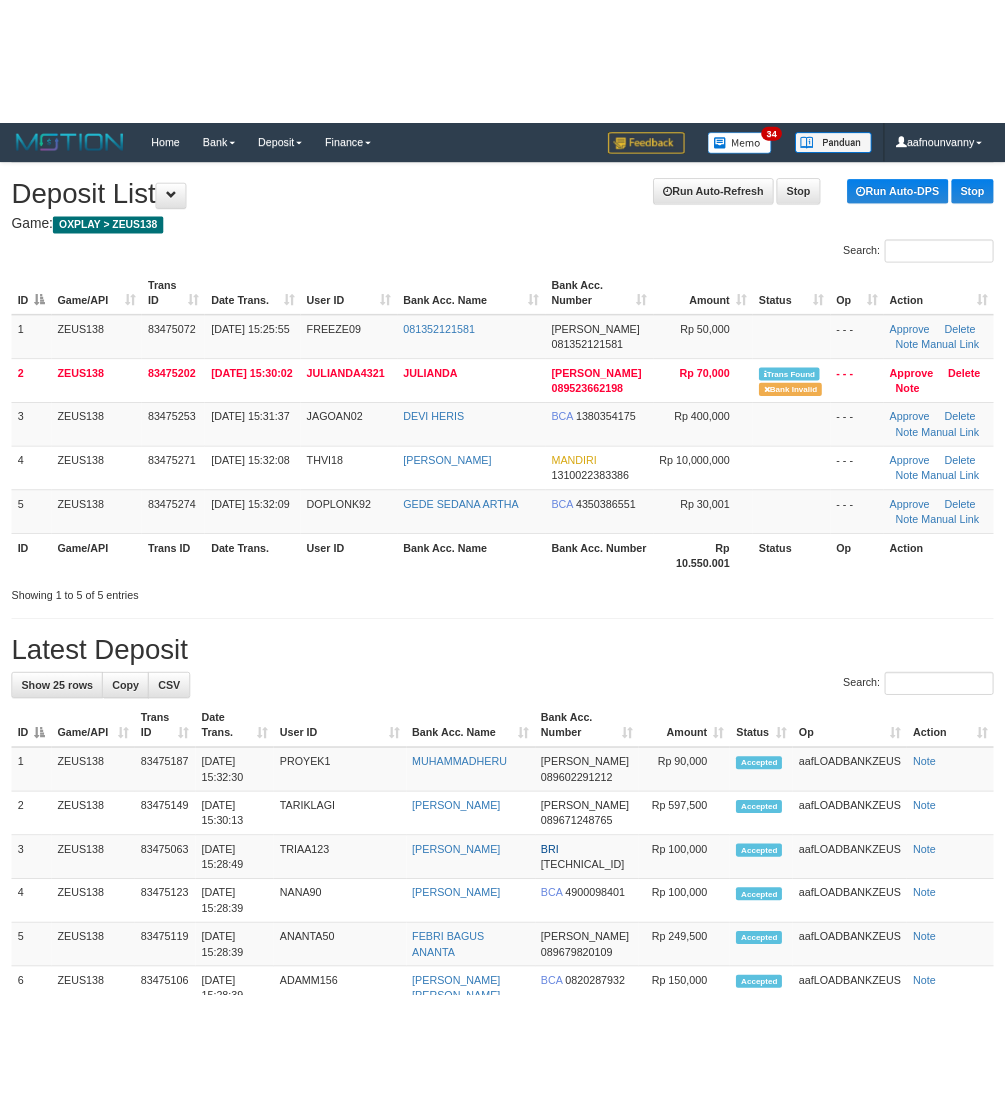 scroll, scrollTop: 0, scrollLeft: 0, axis: both 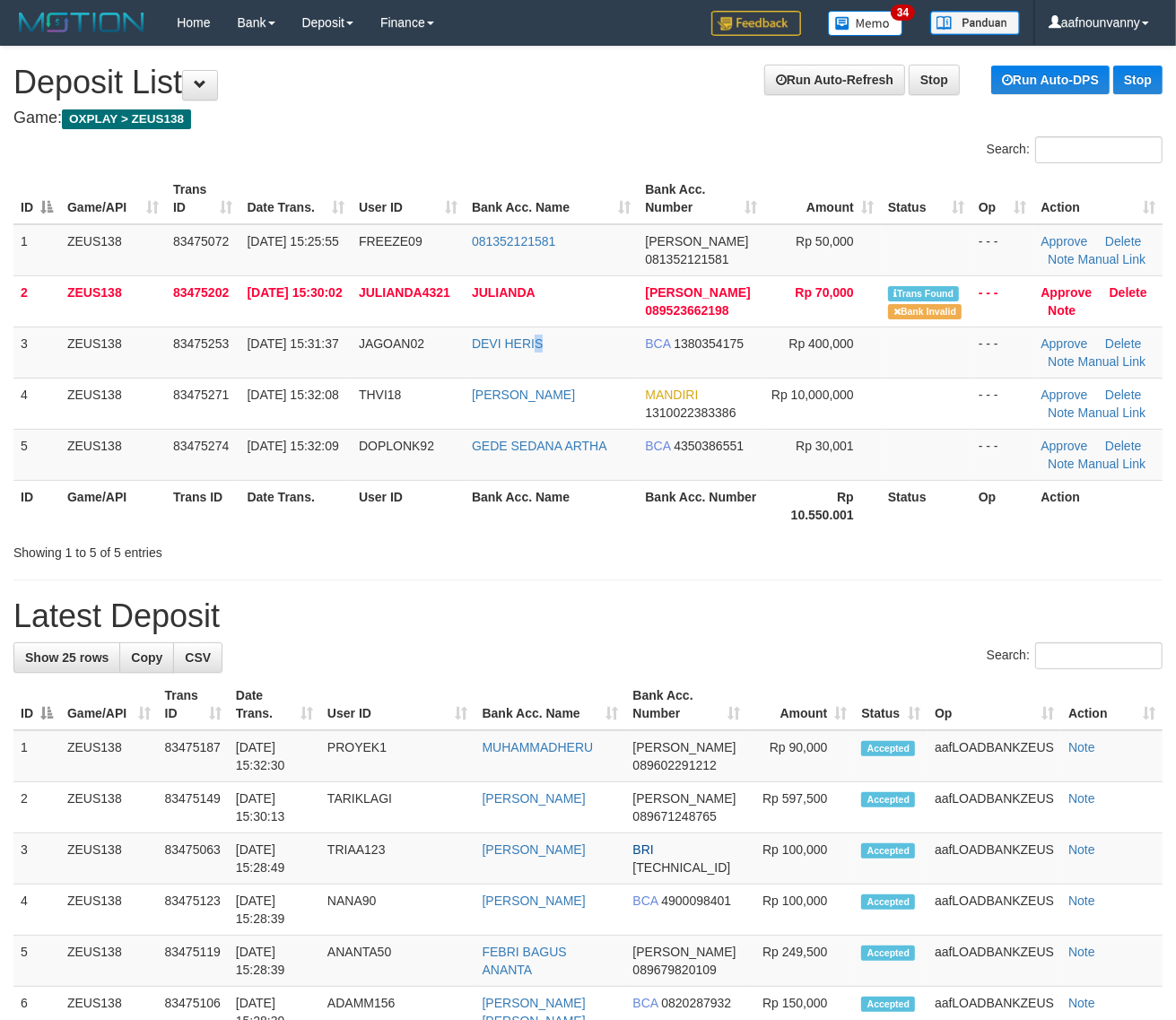 click on "DEVI HERIS" at bounding box center (551, 352) 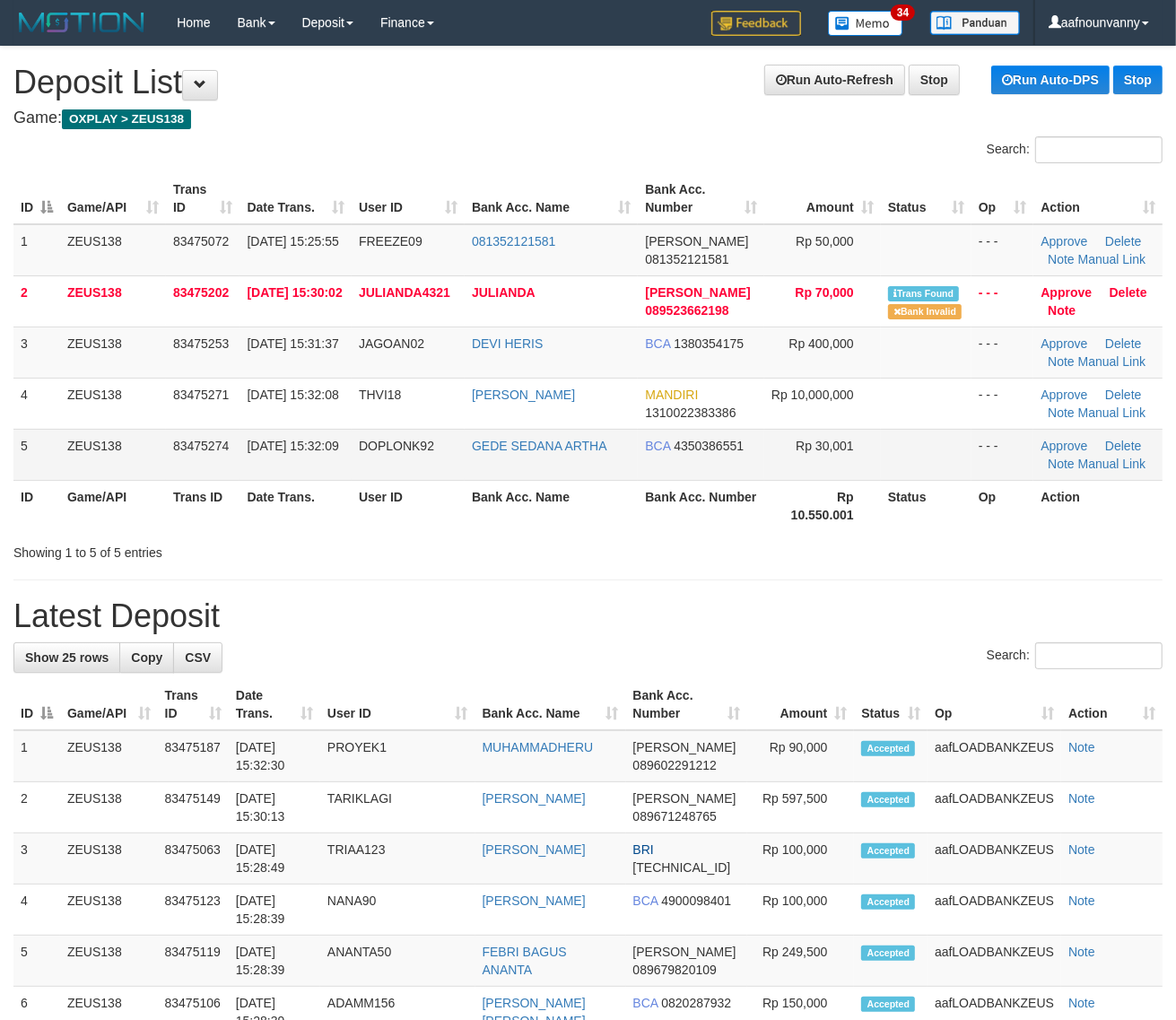 drag, startPoint x: 567, startPoint y: 362, endPoint x: 1032, endPoint y: 458, distance: 474.8063 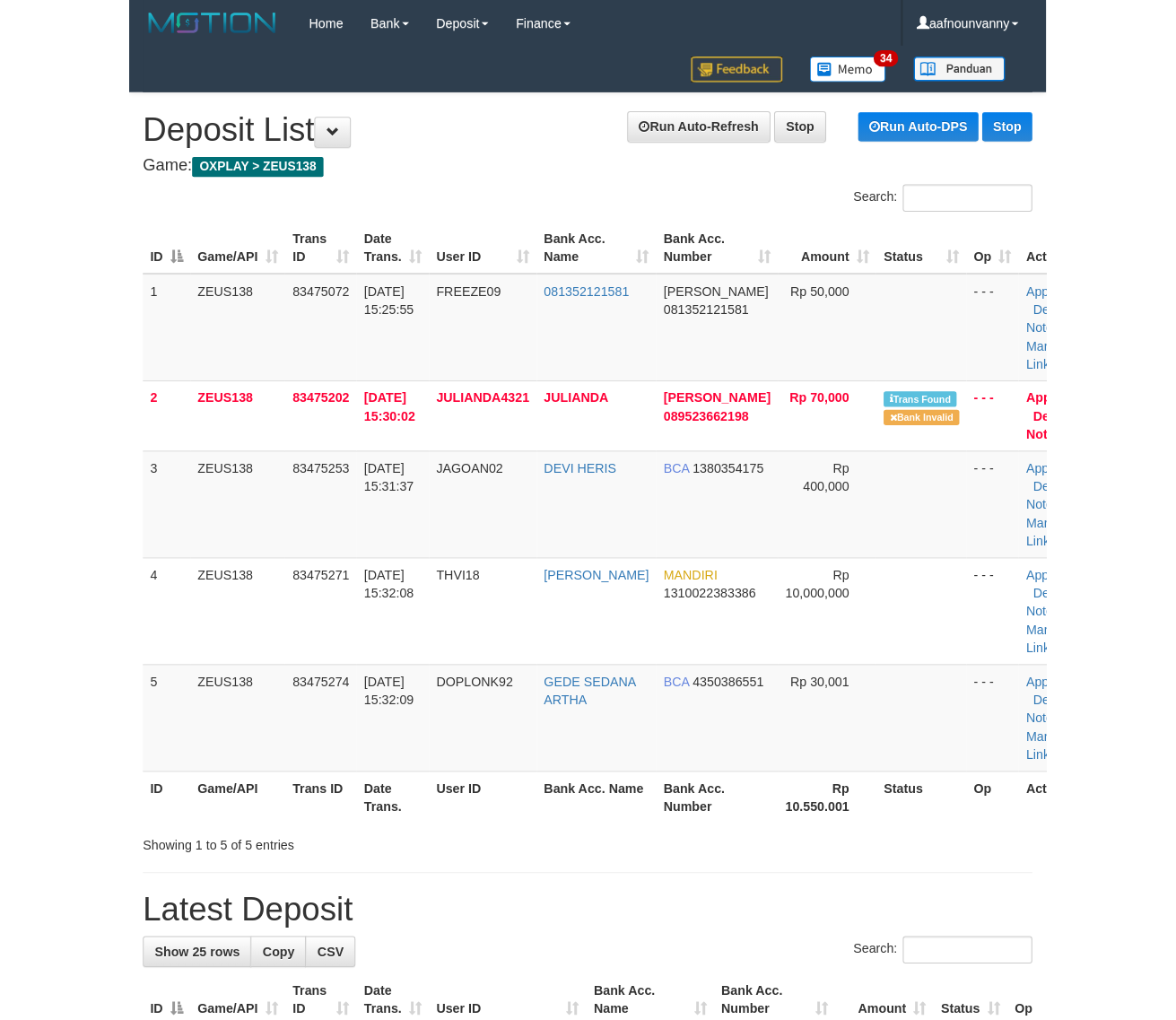 scroll, scrollTop: 0, scrollLeft: 0, axis: both 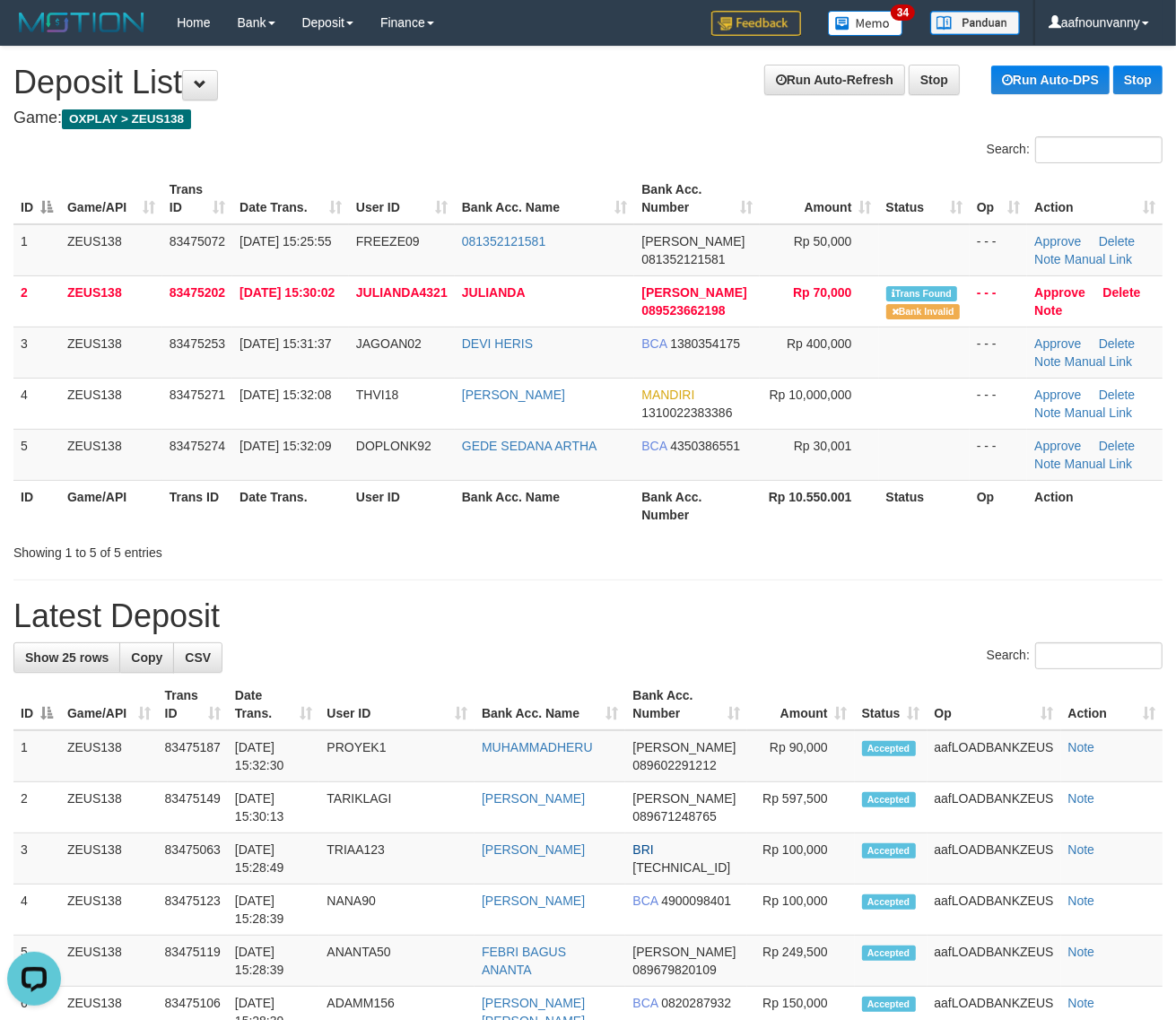 drag, startPoint x: 629, startPoint y: 563, endPoint x: 686, endPoint y: 580, distance: 59.481089 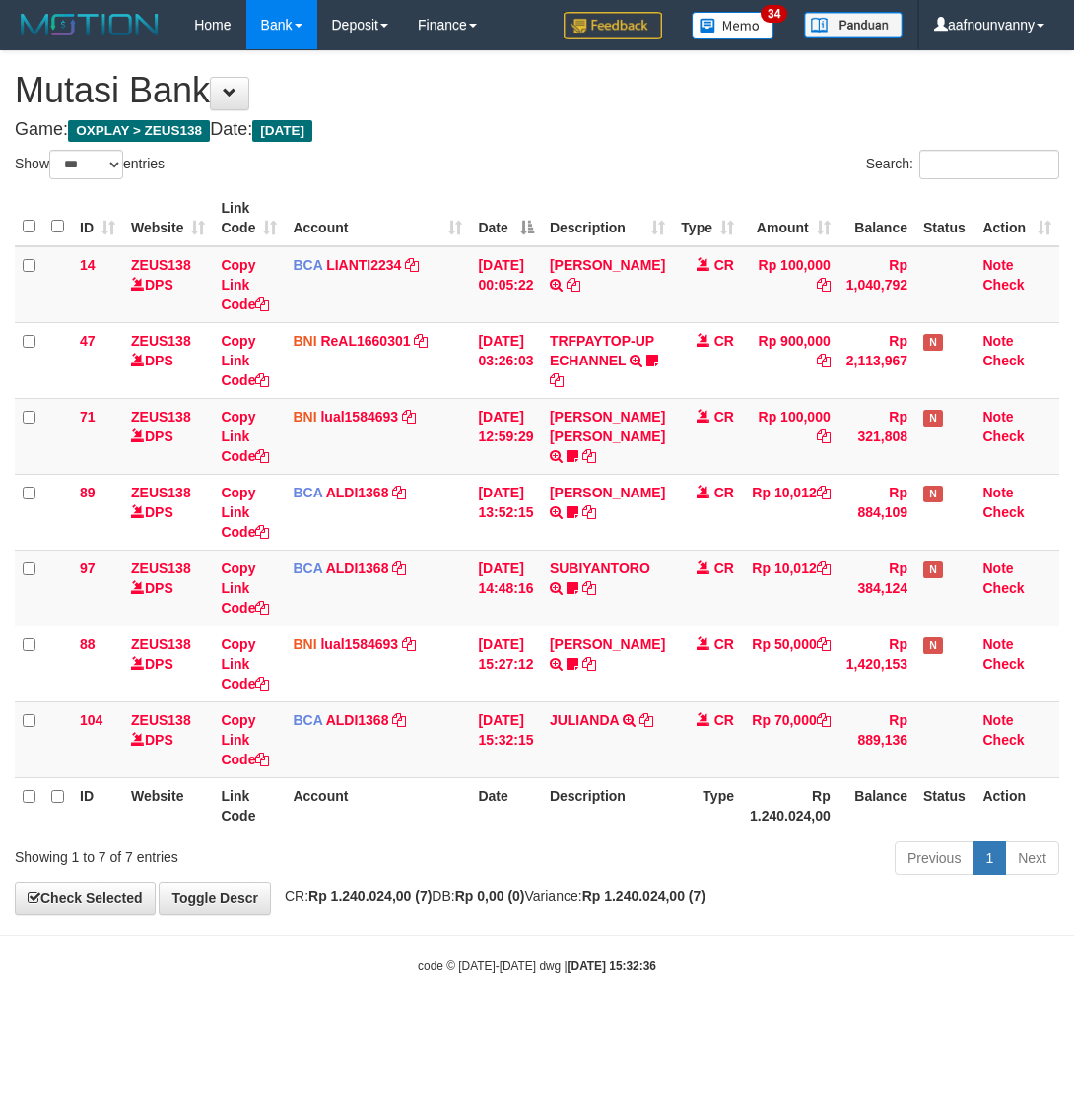select on "***" 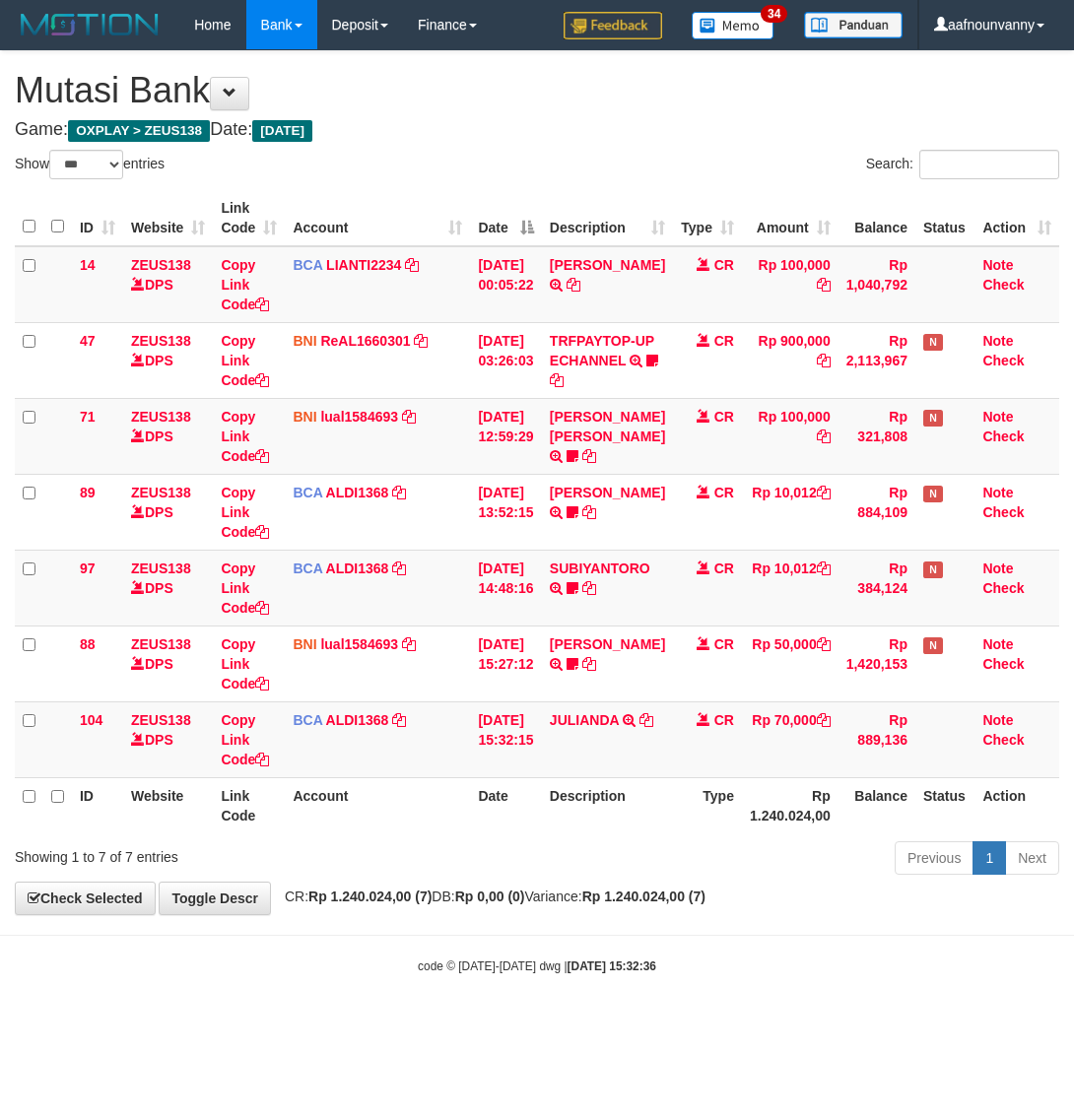 scroll, scrollTop: 0, scrollLeft: 0, axis: both 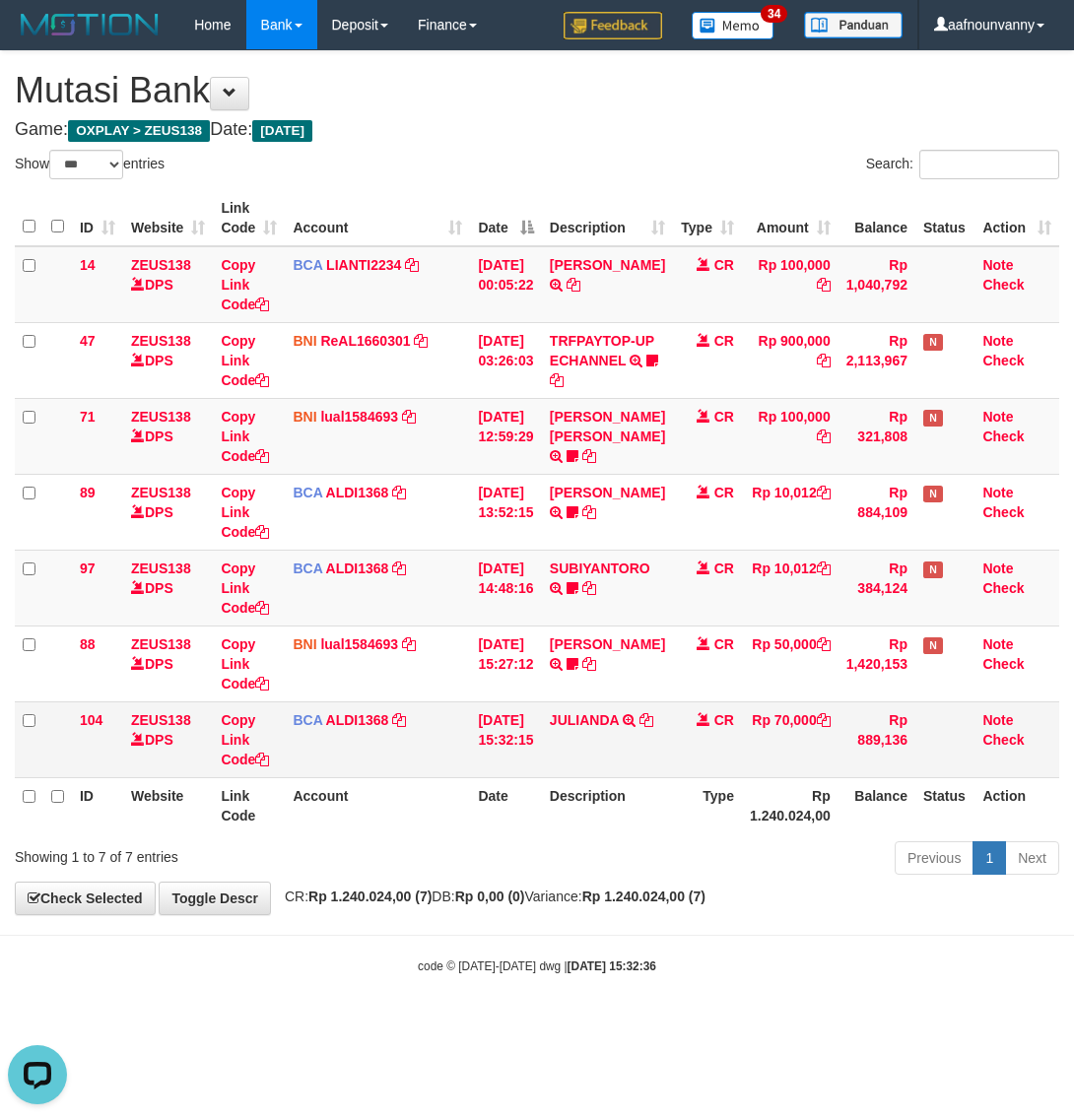 drag, startPoint x: 448, startPoint y: 776, endPoint x: 525, endPoint y: 754, distance: 80.08121 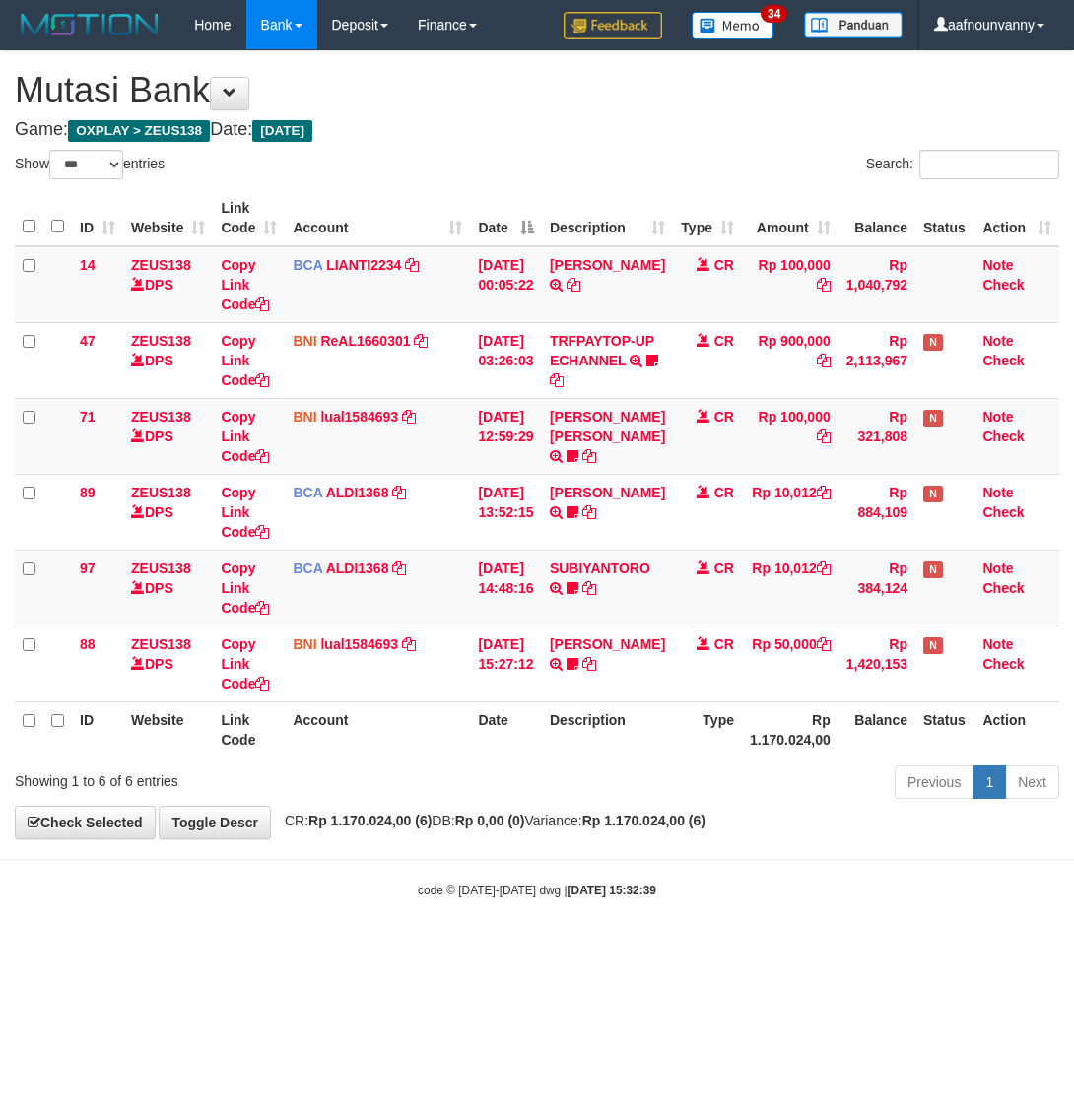 select on "***" 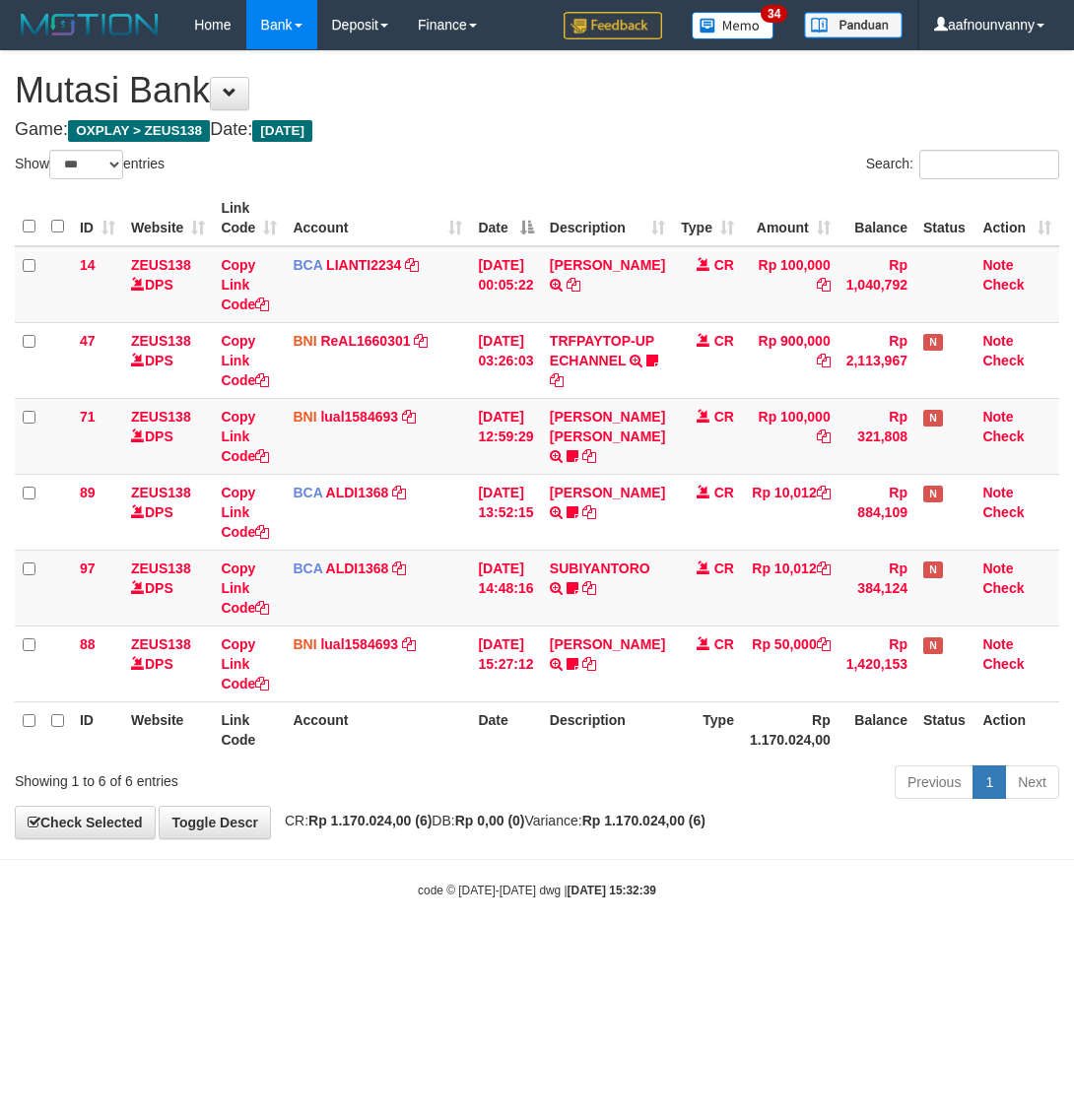 scroll, scrollTop: 0, scrollLeft: 0, axis: both 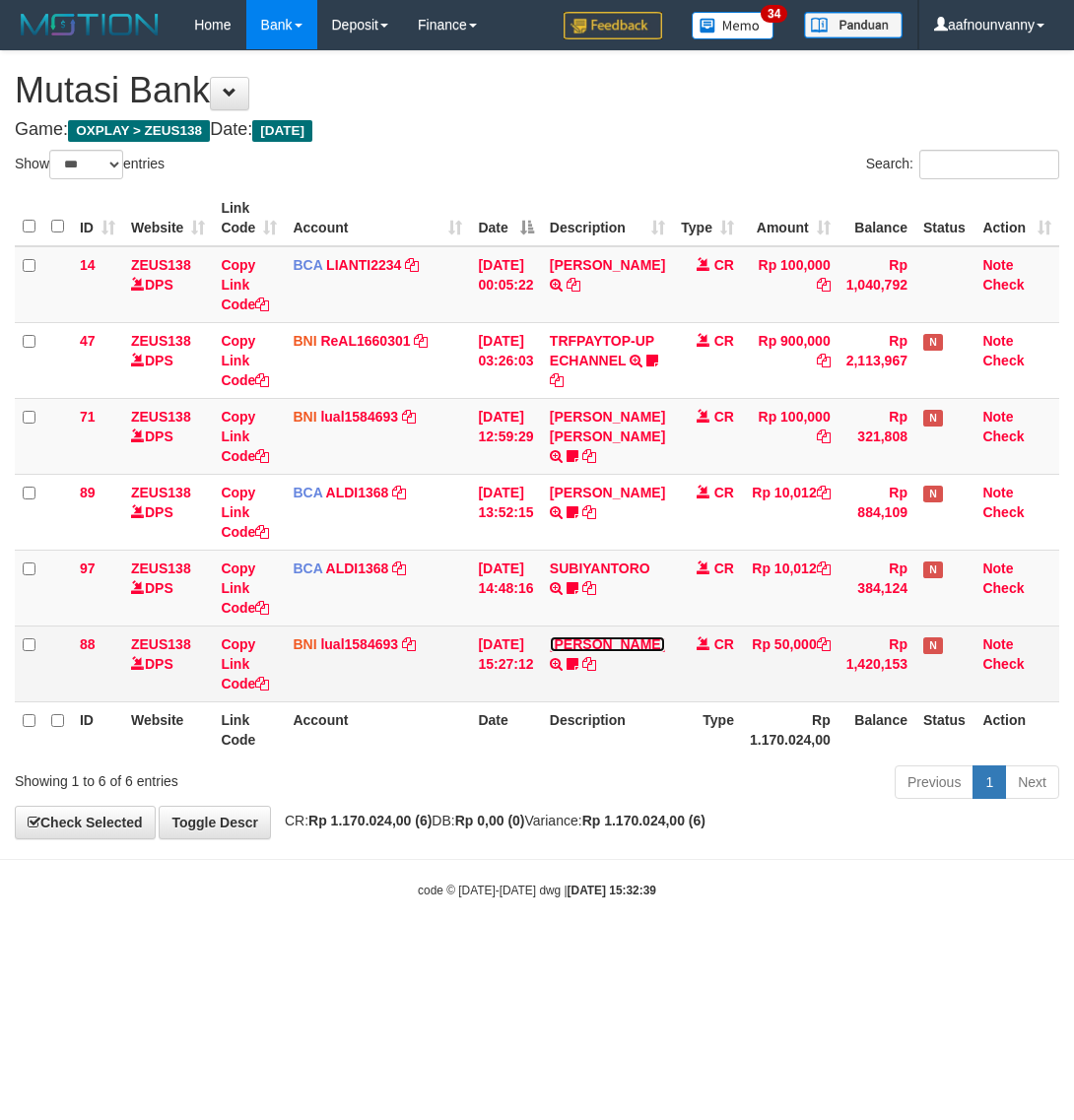 click on "MUHAMMAD LAZUARDI YAZID" at bounding box center (607, 644) 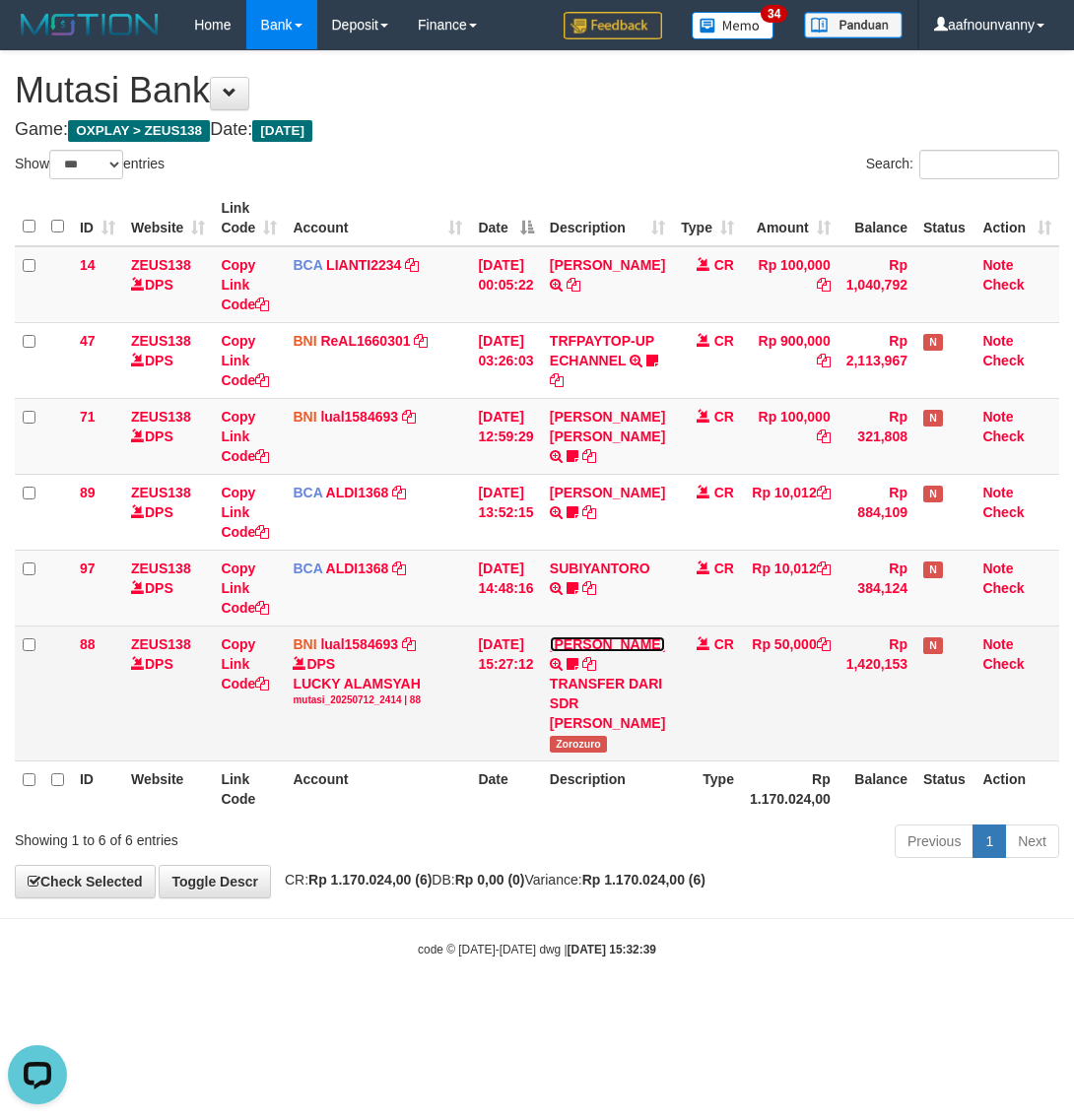 scroll, scrollTop: 0, scrollLeft: 0, axis: both 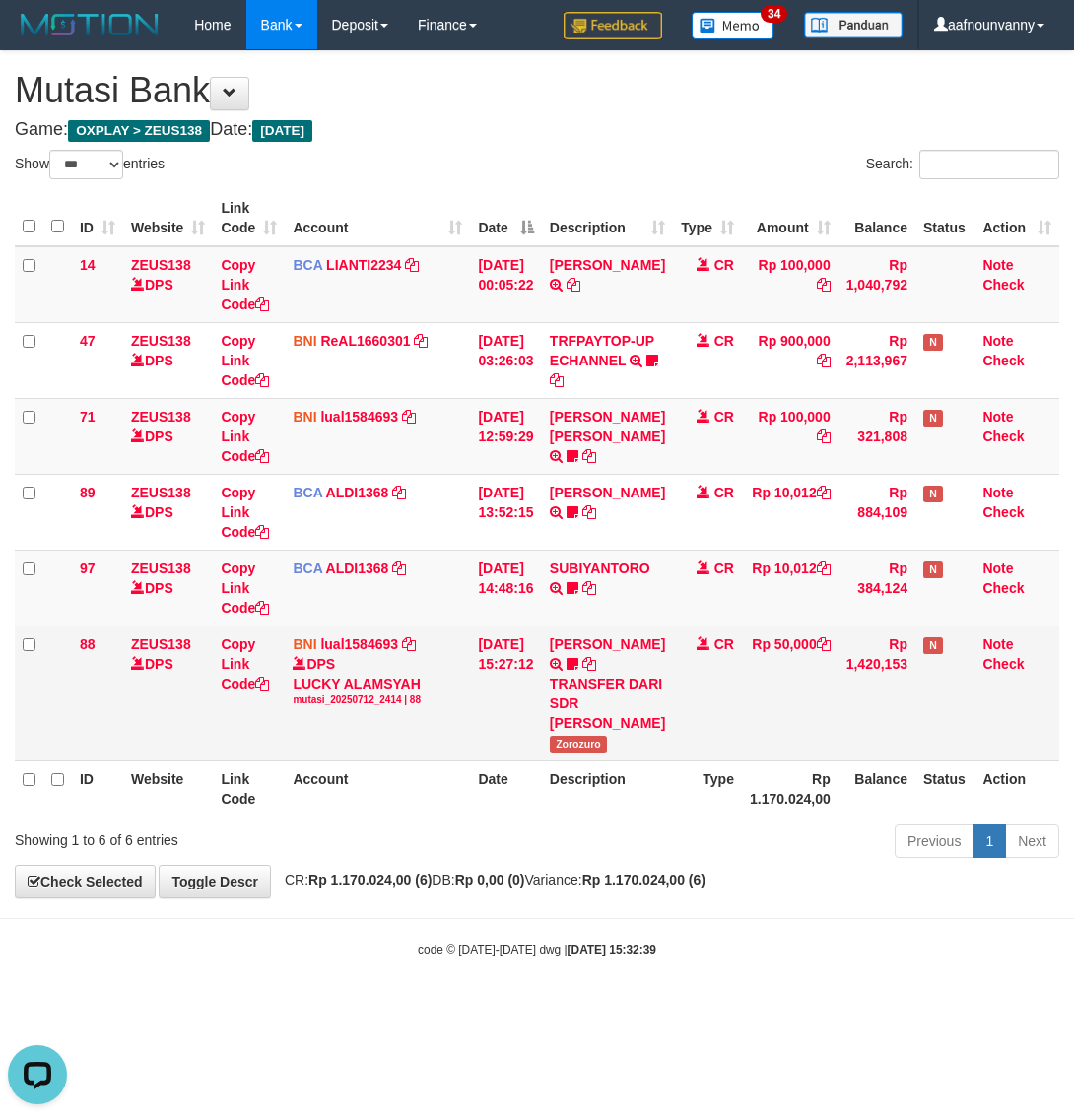 click on "Zorozuro" at bounding box center [578, 744] 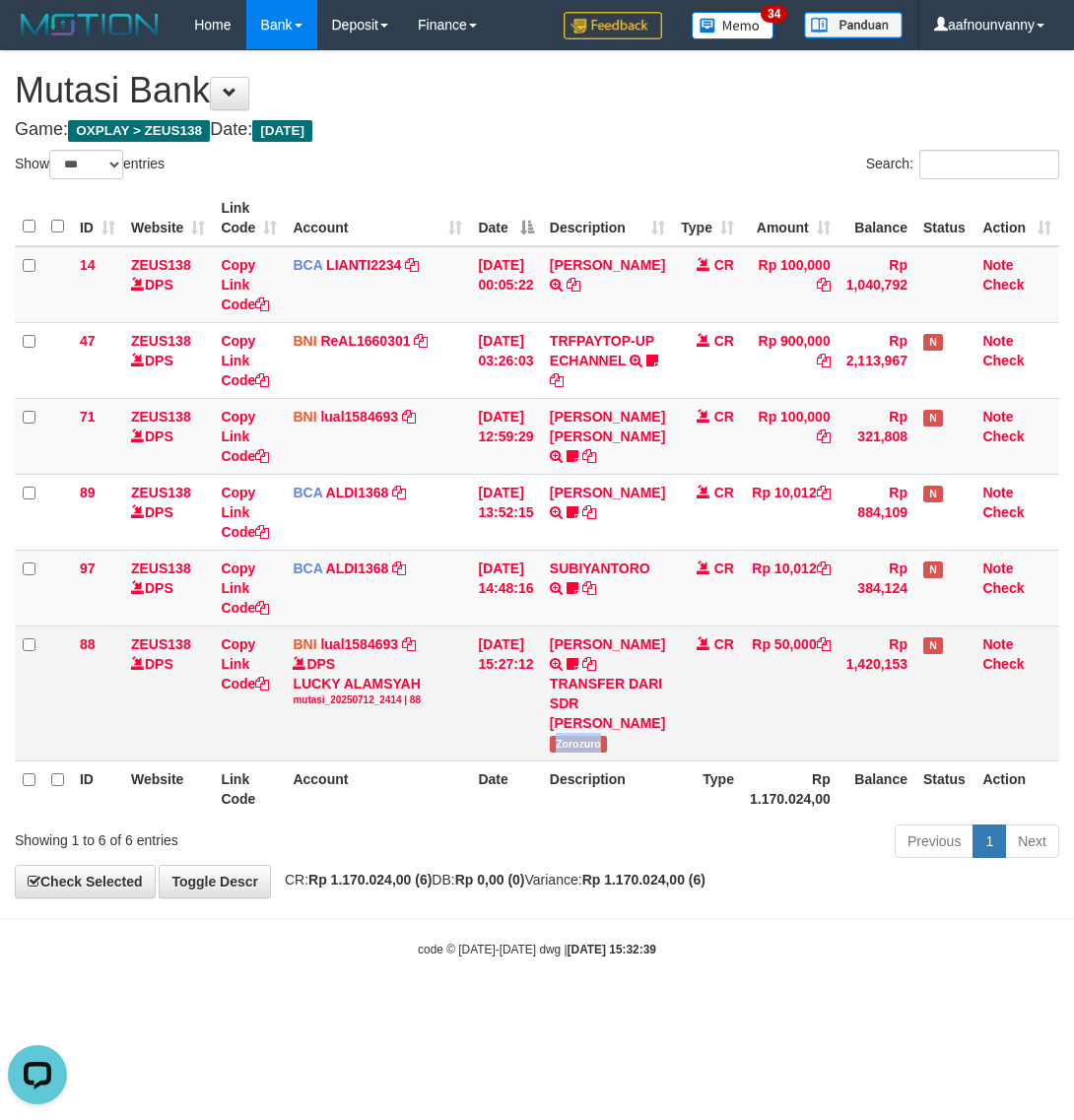 drag, startPoint x: 588, startPoint y: 824, endPoint x: 145, endPoint y: 705, distance: 458.7047 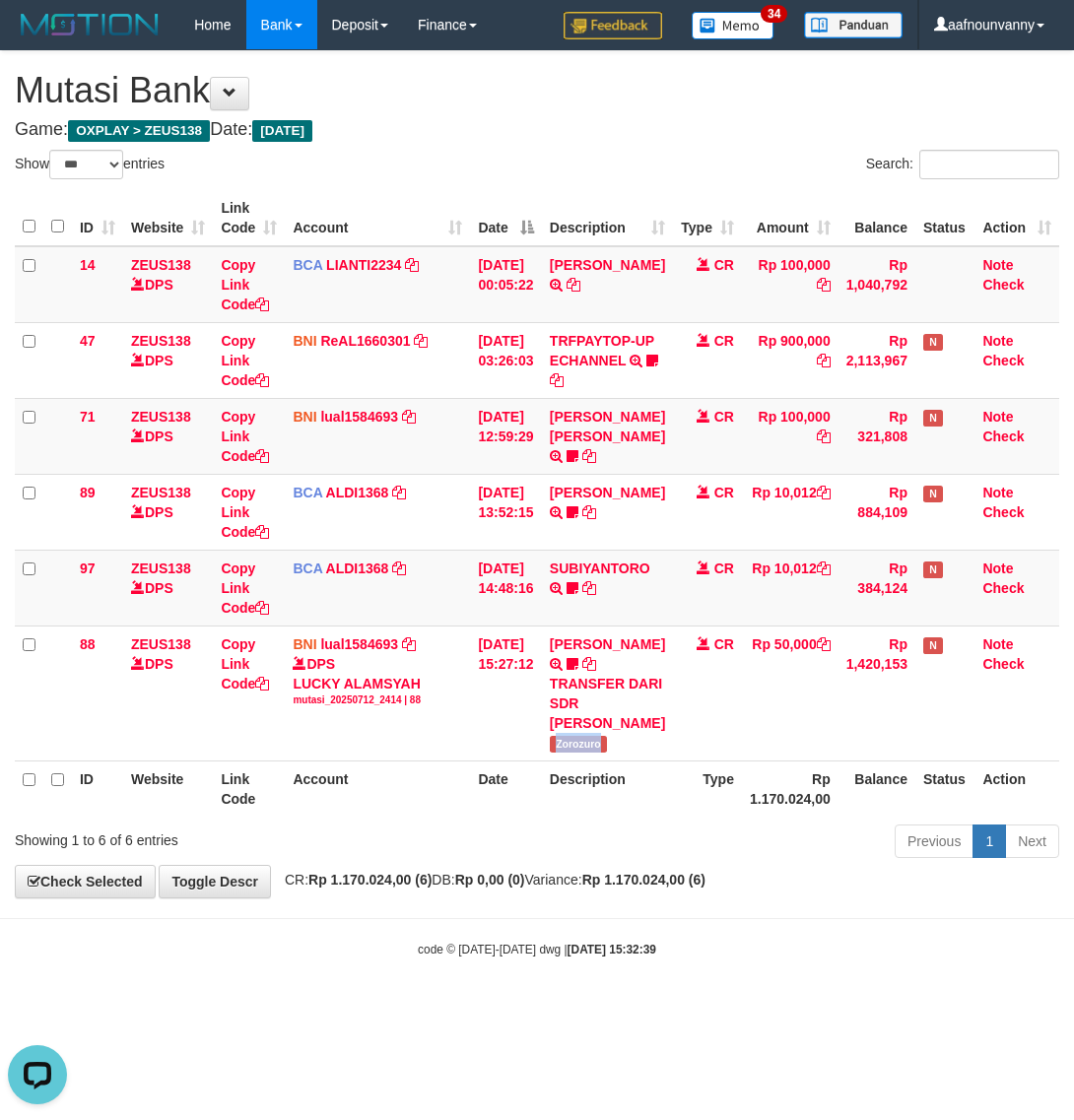 copy on "Zorozuro" 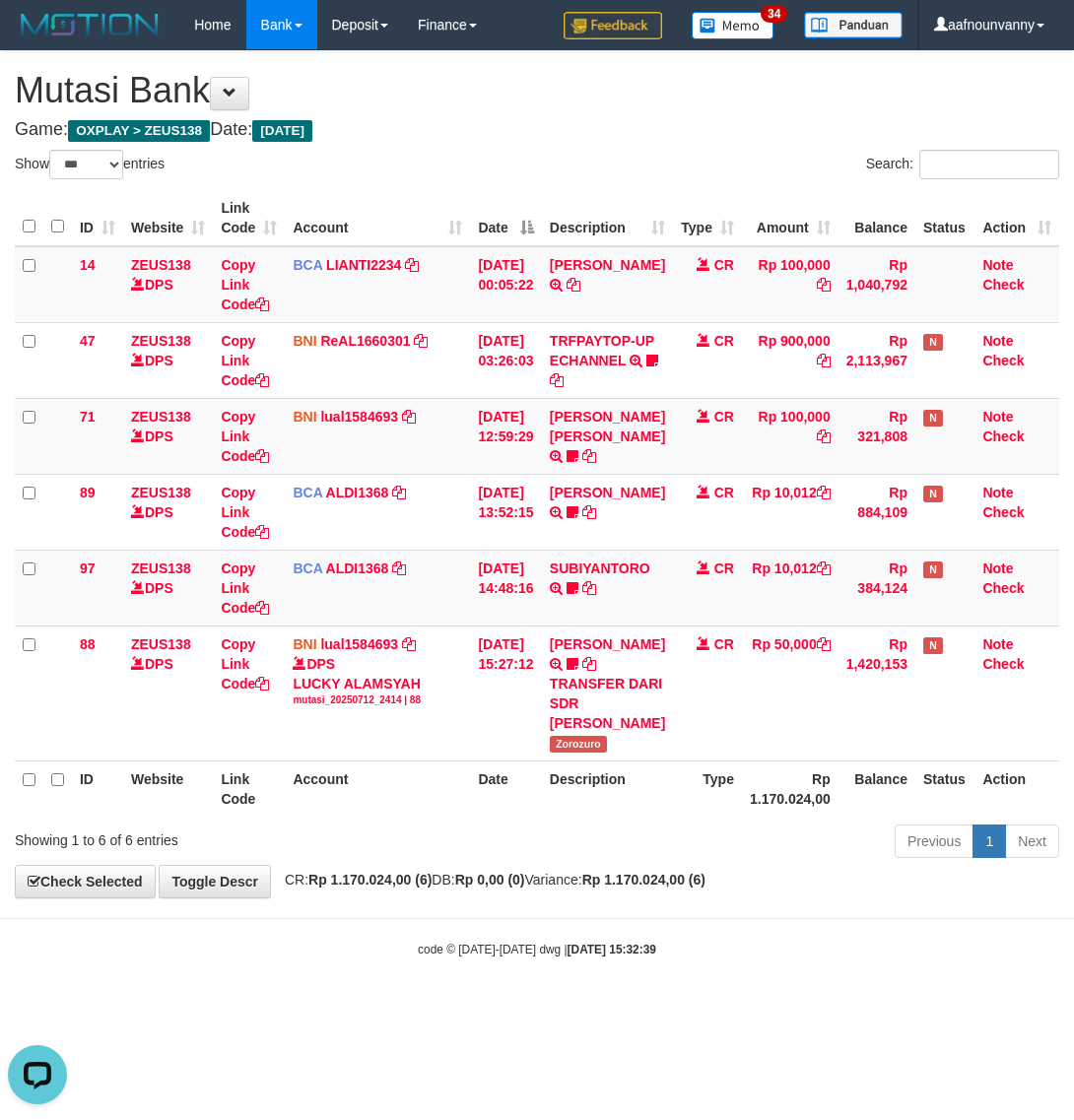 drag, startPoint x: 514, startPoint y: 941, endPoint x: 331, endPoint y: 839, distance: 209.50656 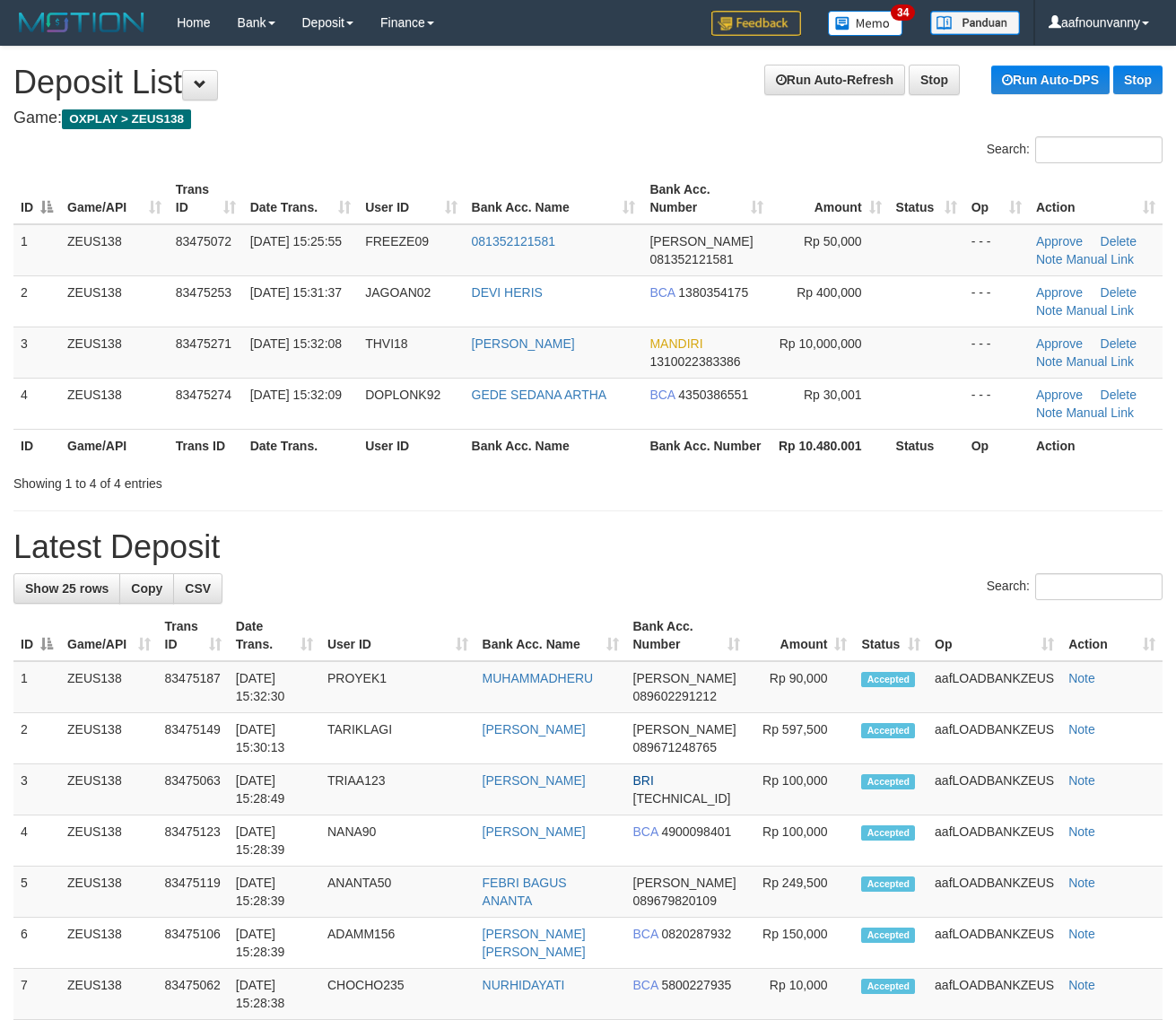 scroll, scrollTop: 0, scrollLeft: 0, axis: both 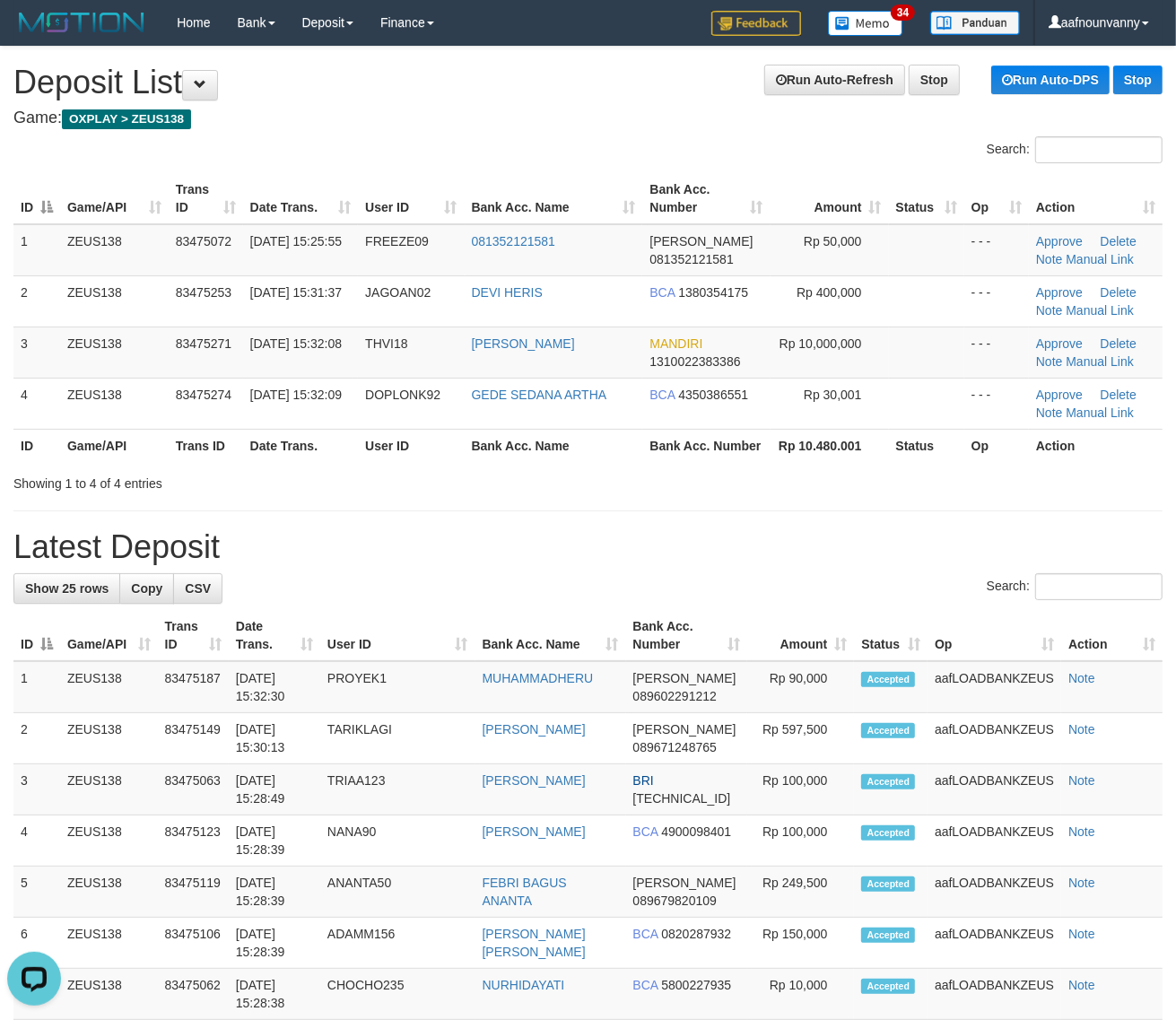 click on "Latest Deposit" at bounding box center (588, 547) 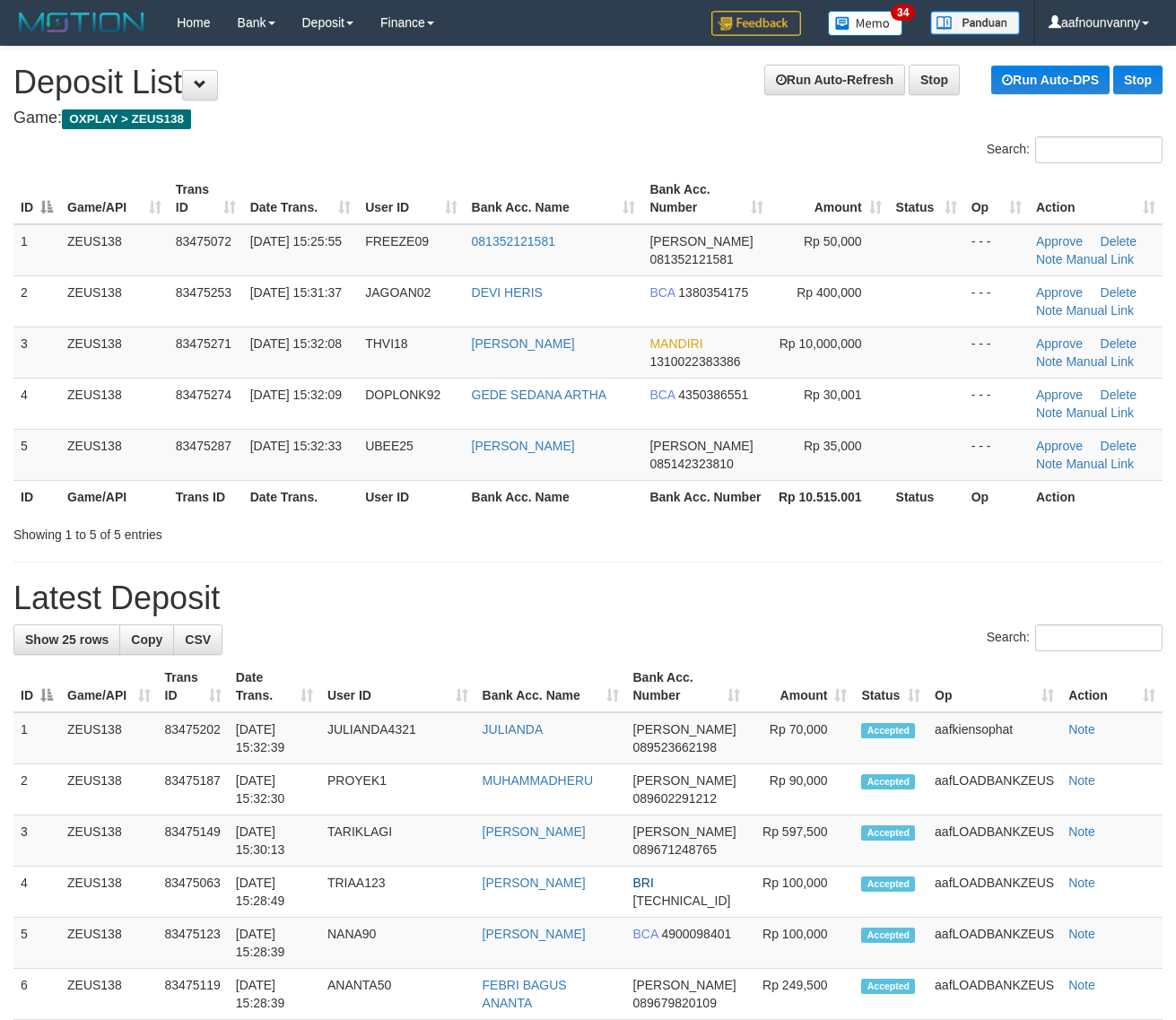 scroll, scrollTop: 0, scrollLeft: 0, axis: both 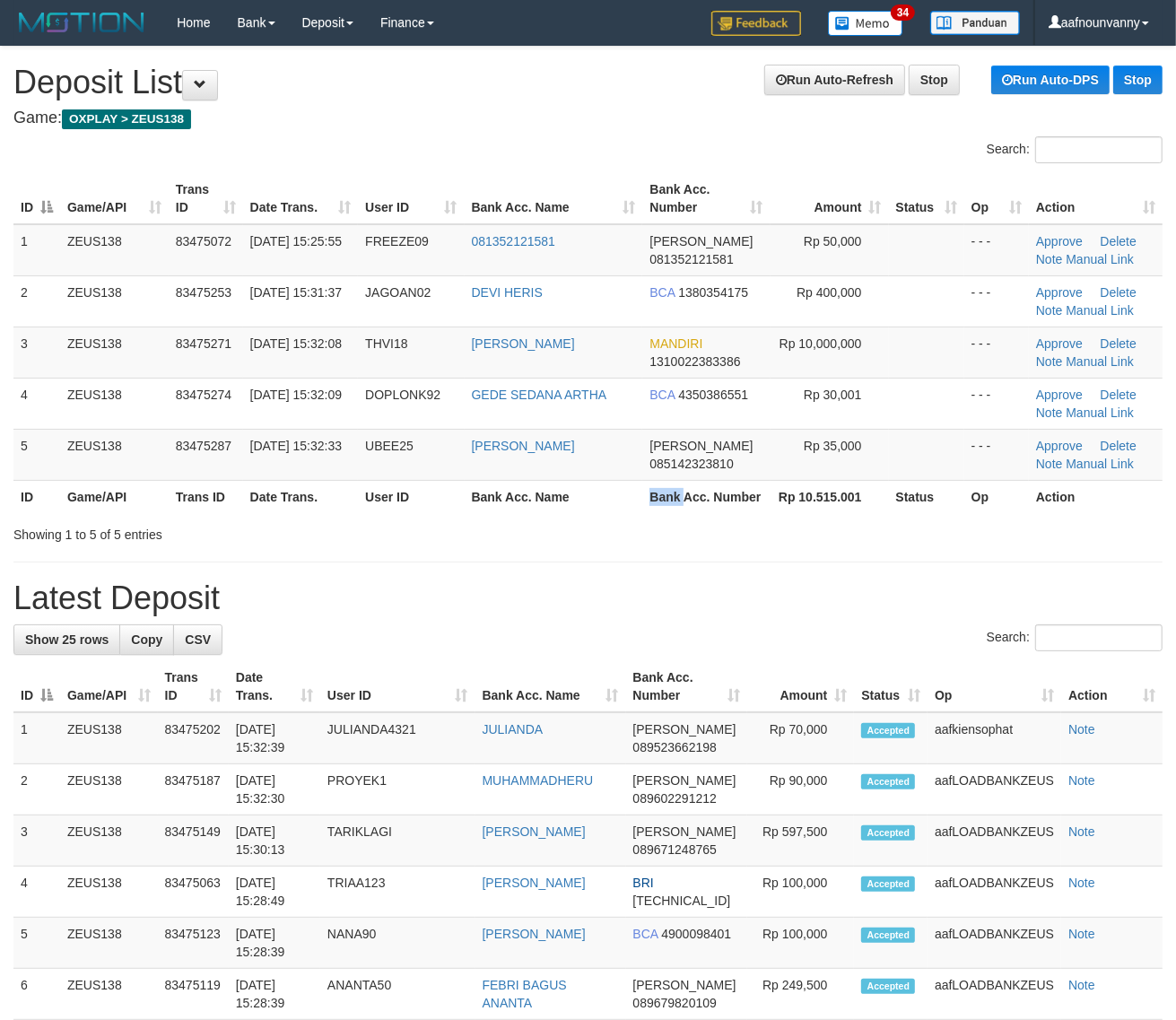 click on "Bank Acc. Number" at bounding box center (706, 496) 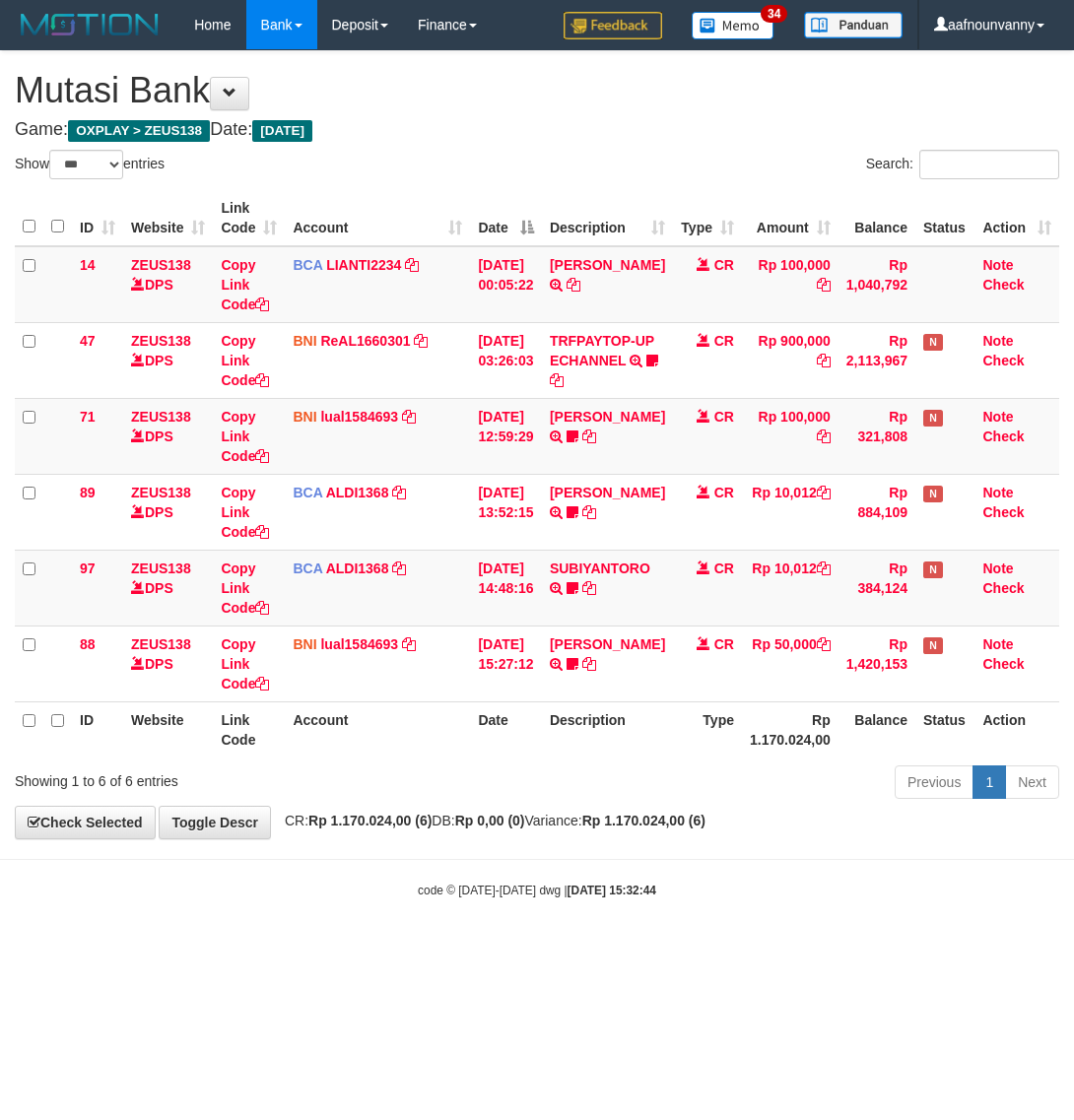 select on "***" 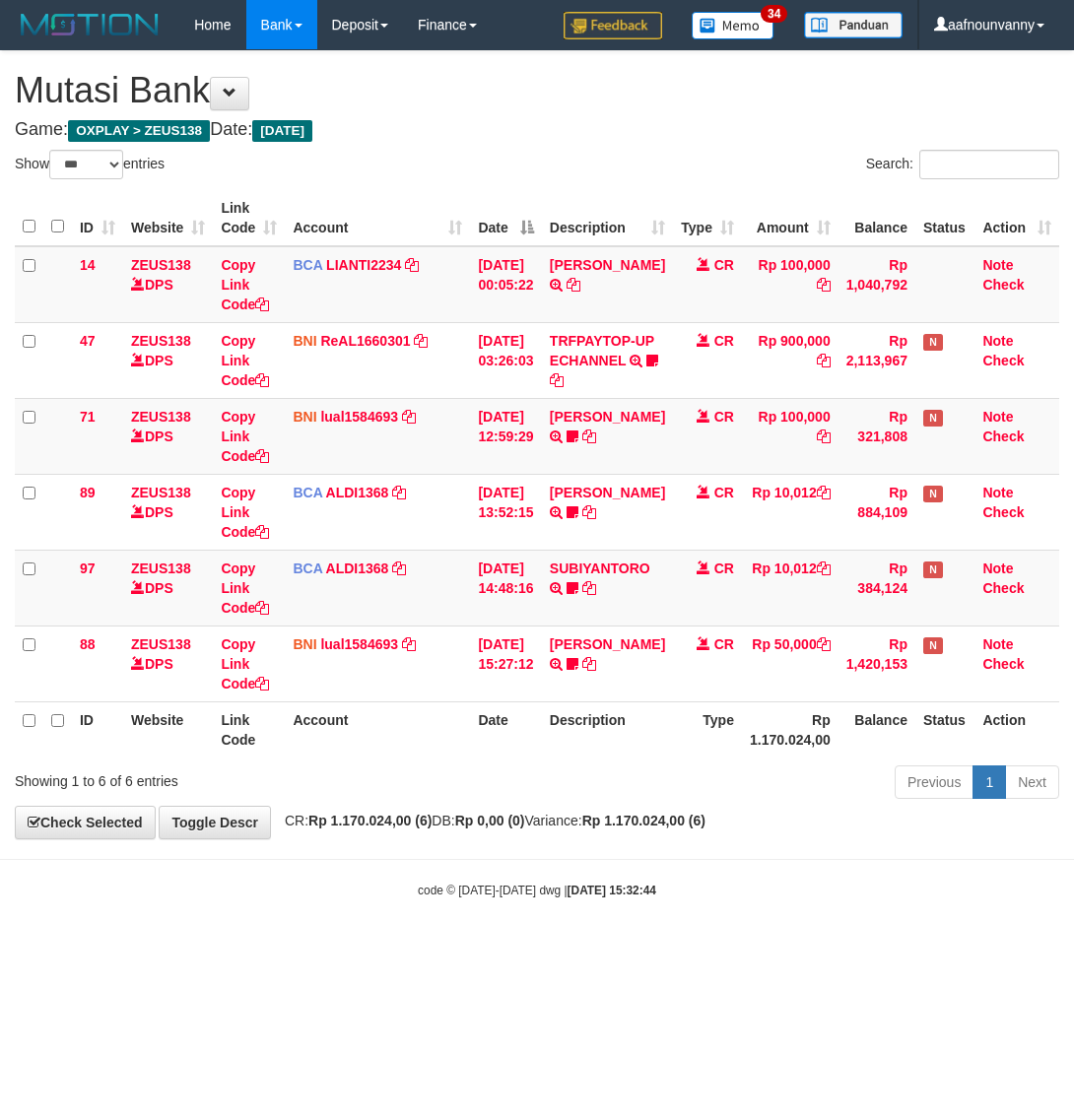 scroll, scrollTop: 0, scrollLeft: 0, axis: both 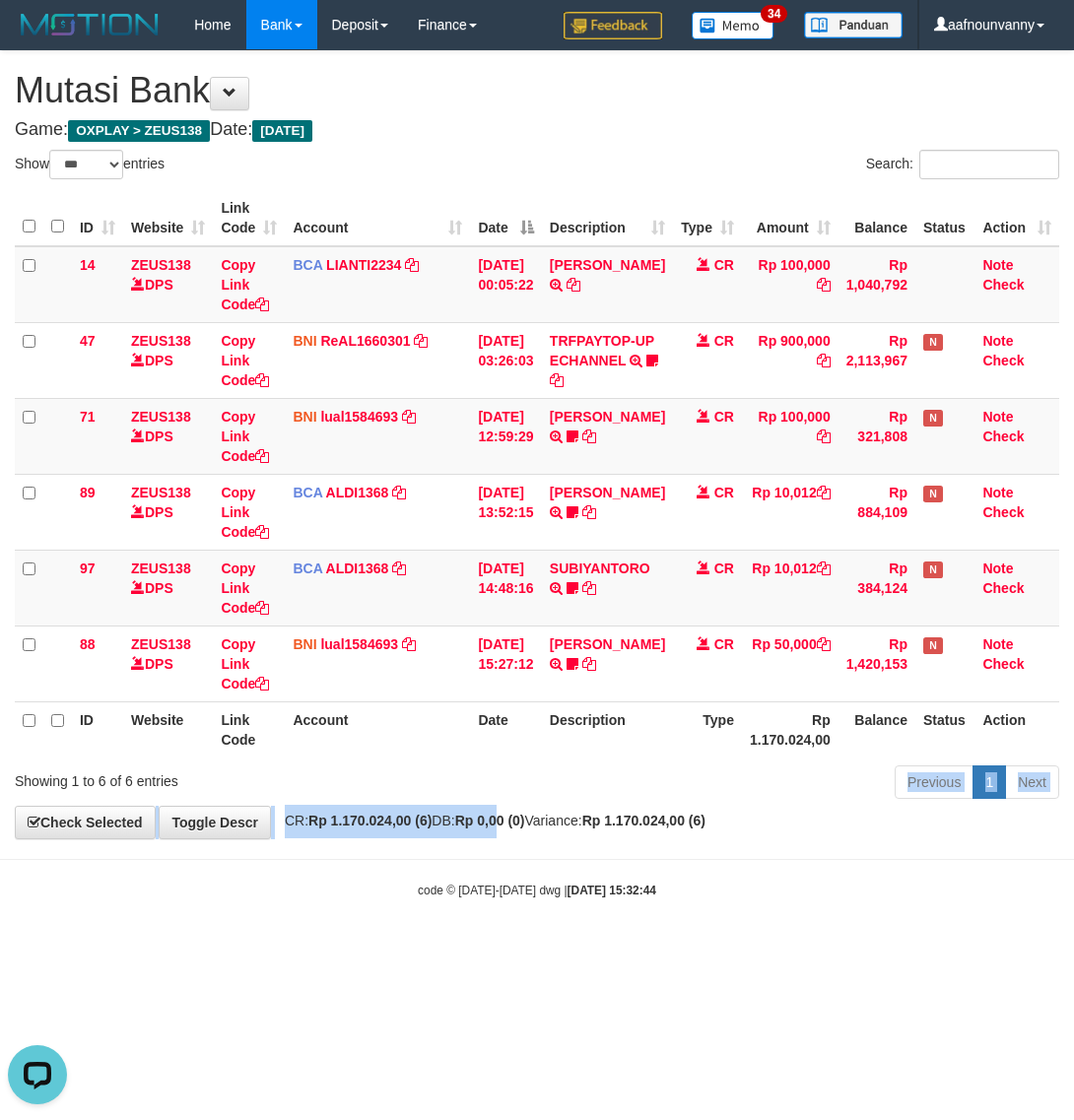 drag, startPoint x: 528, startPoint y: 825, endPoint x: 505, endPoint y: 825, distance: 23 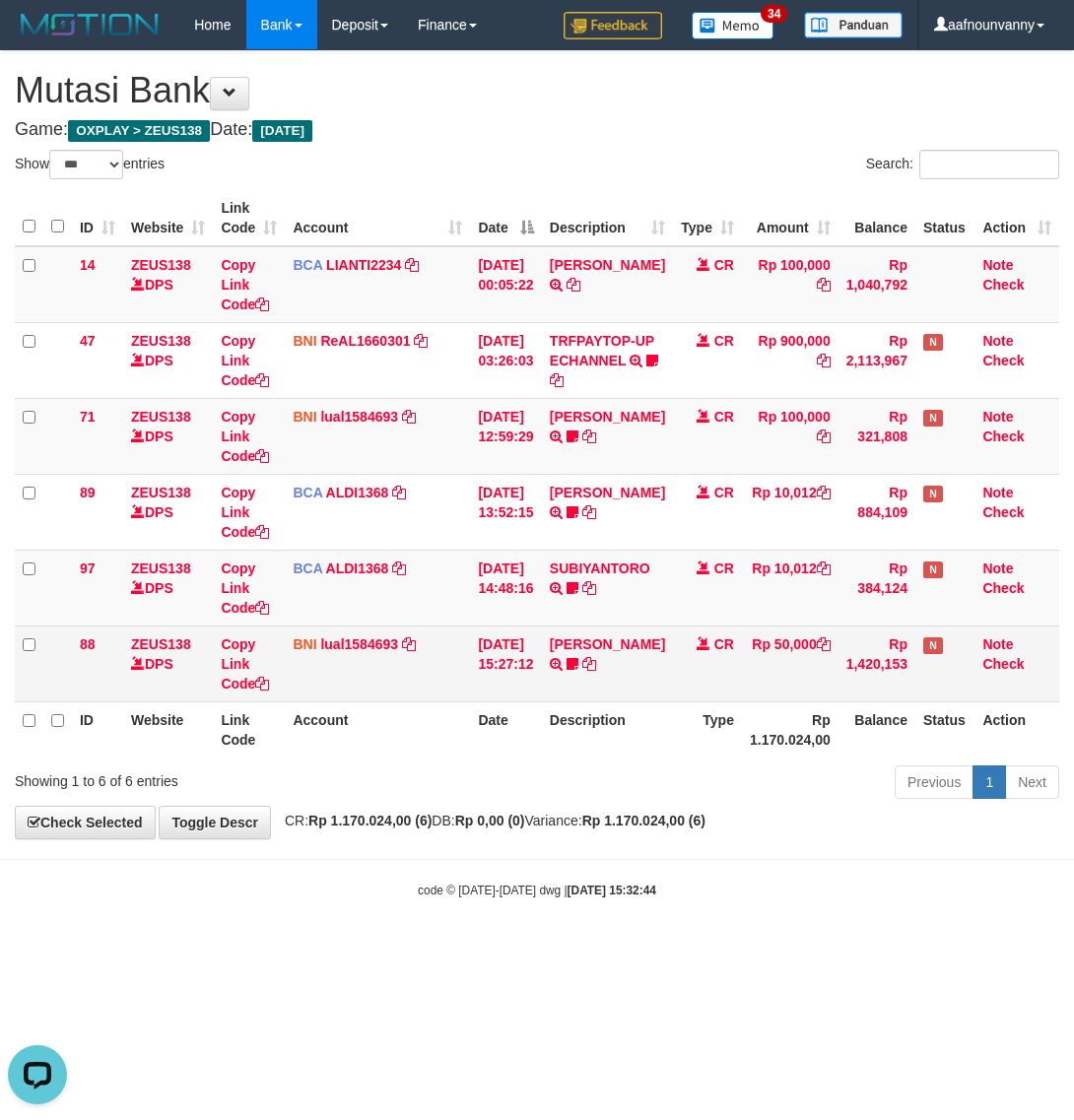 drag, startPoint x: 441, startPoint y: 824, endPoint x: 18, endPoint y: 706, distance: 439.1503 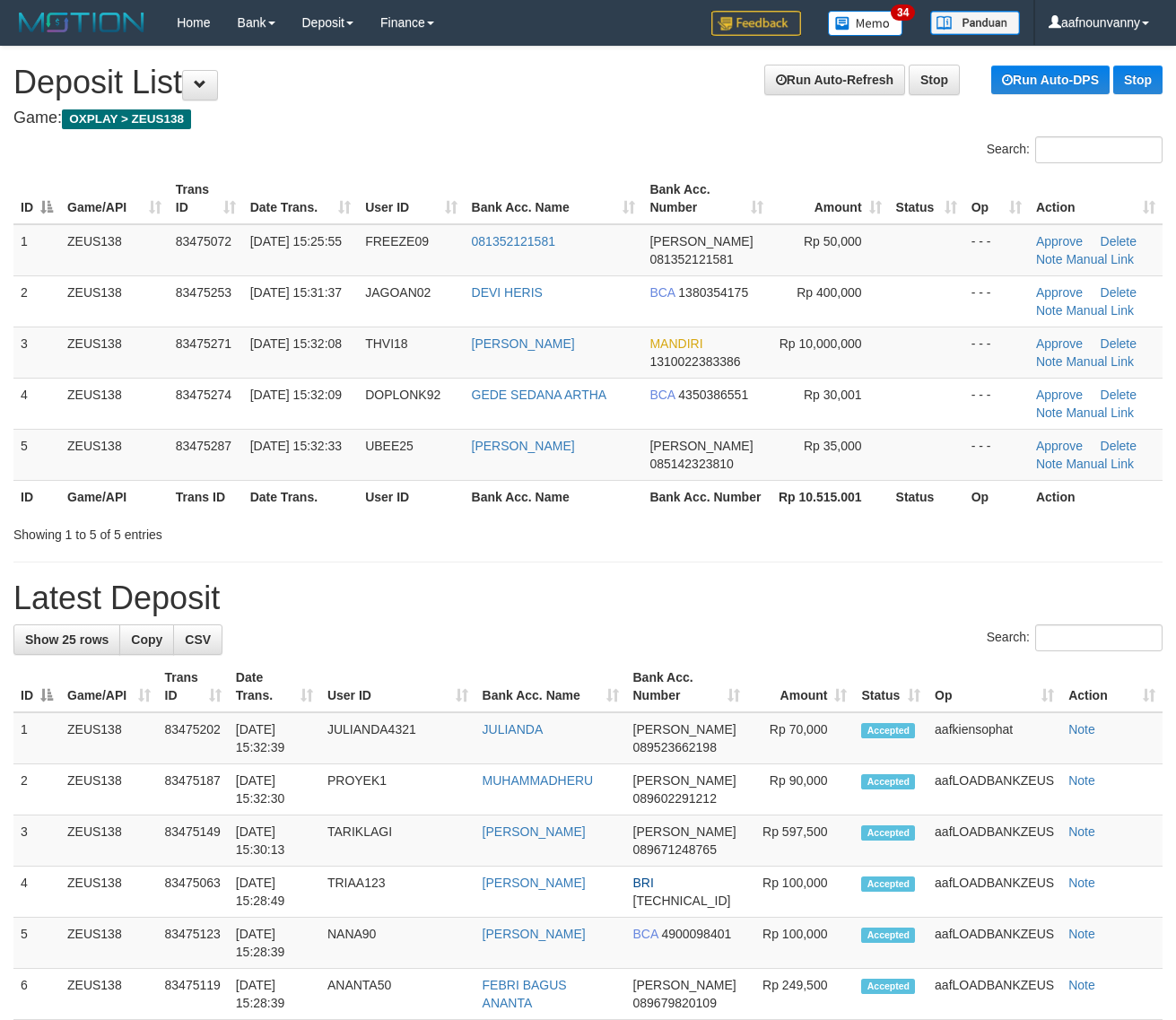 click on "Showing 1 to 5 of 5 entries" at bounding box center (245, 531) 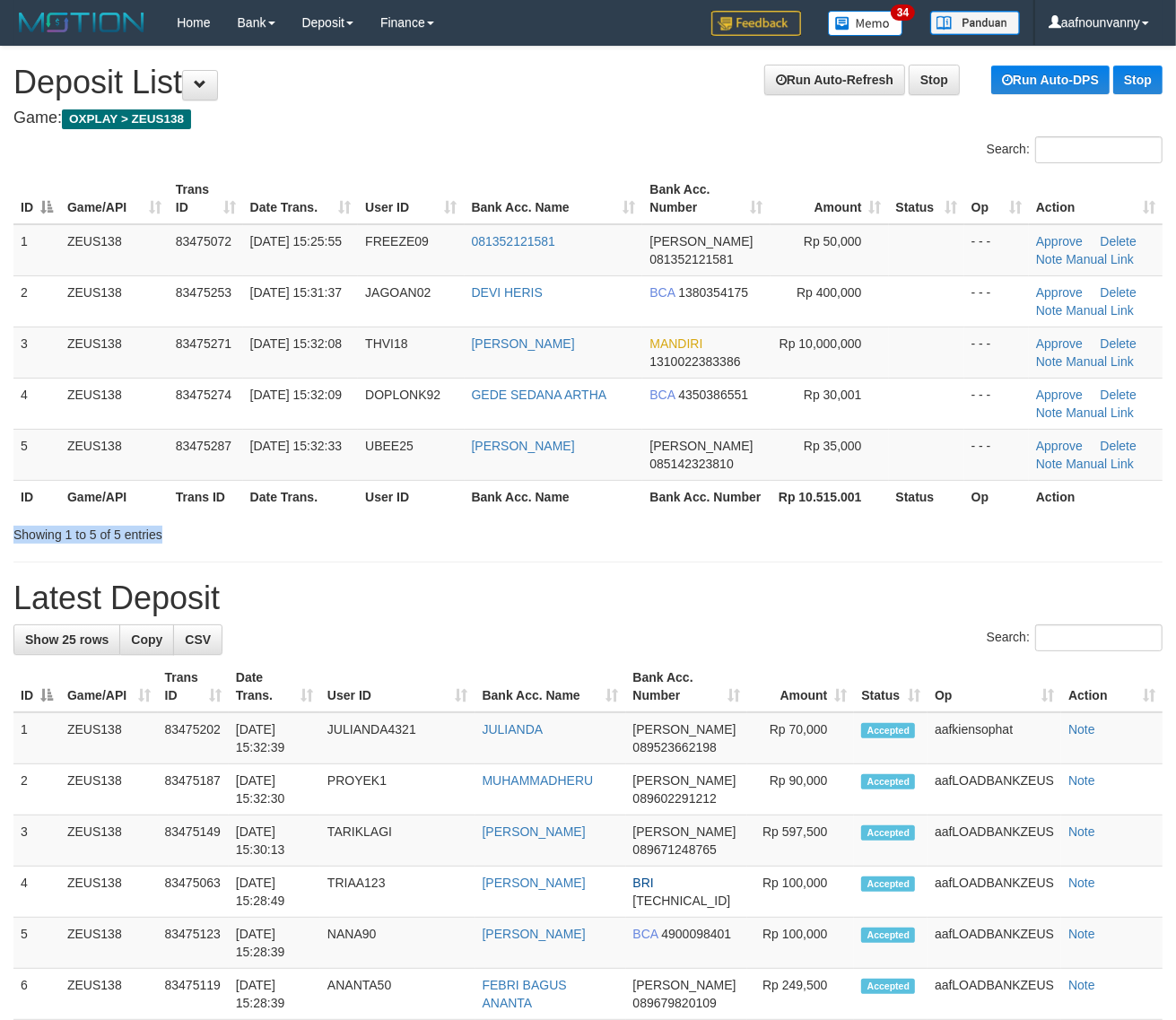 click on "Showing 1 to 5 of 5 entries" at bounding box center (245, 531) 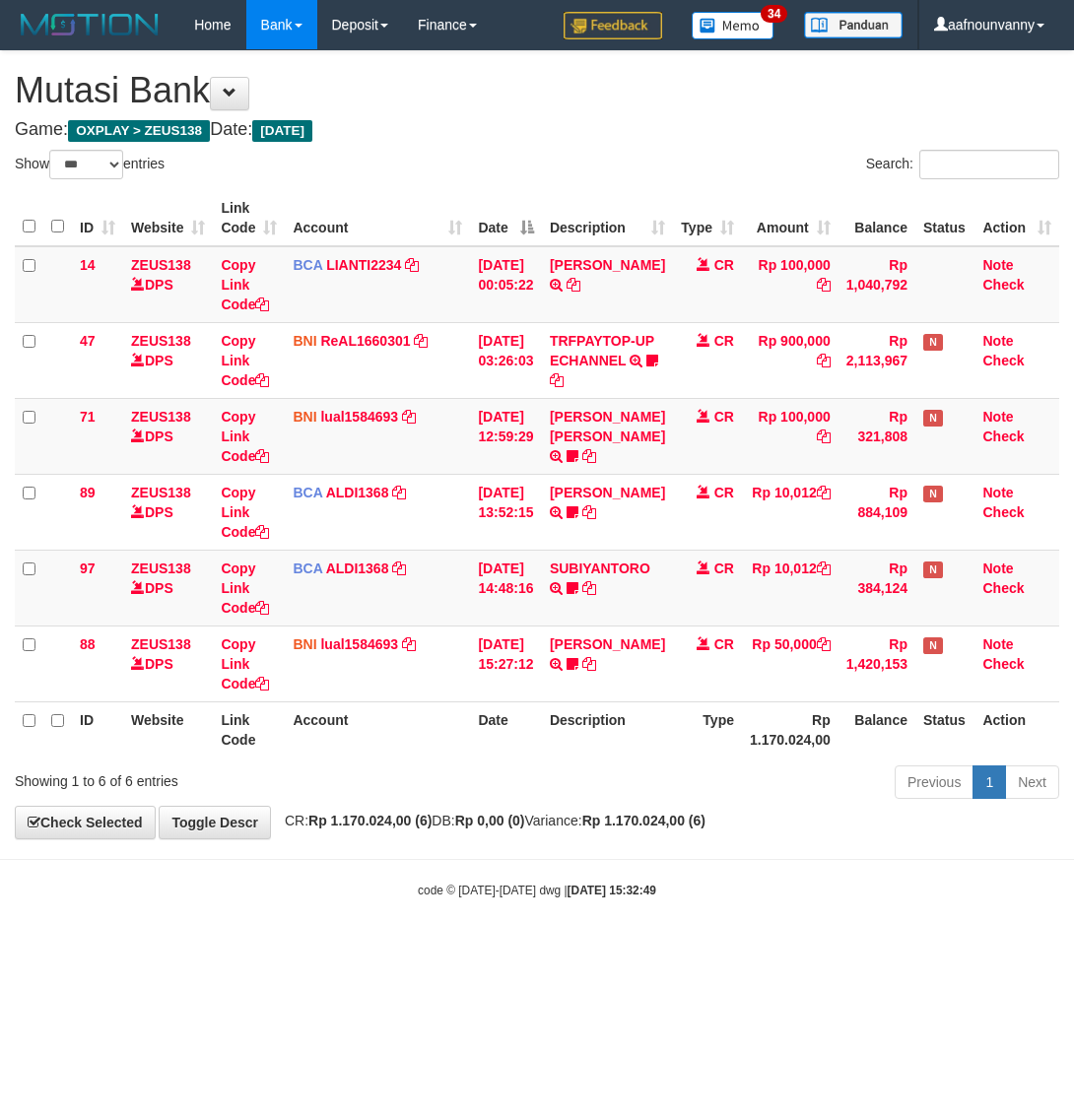 select on "***" 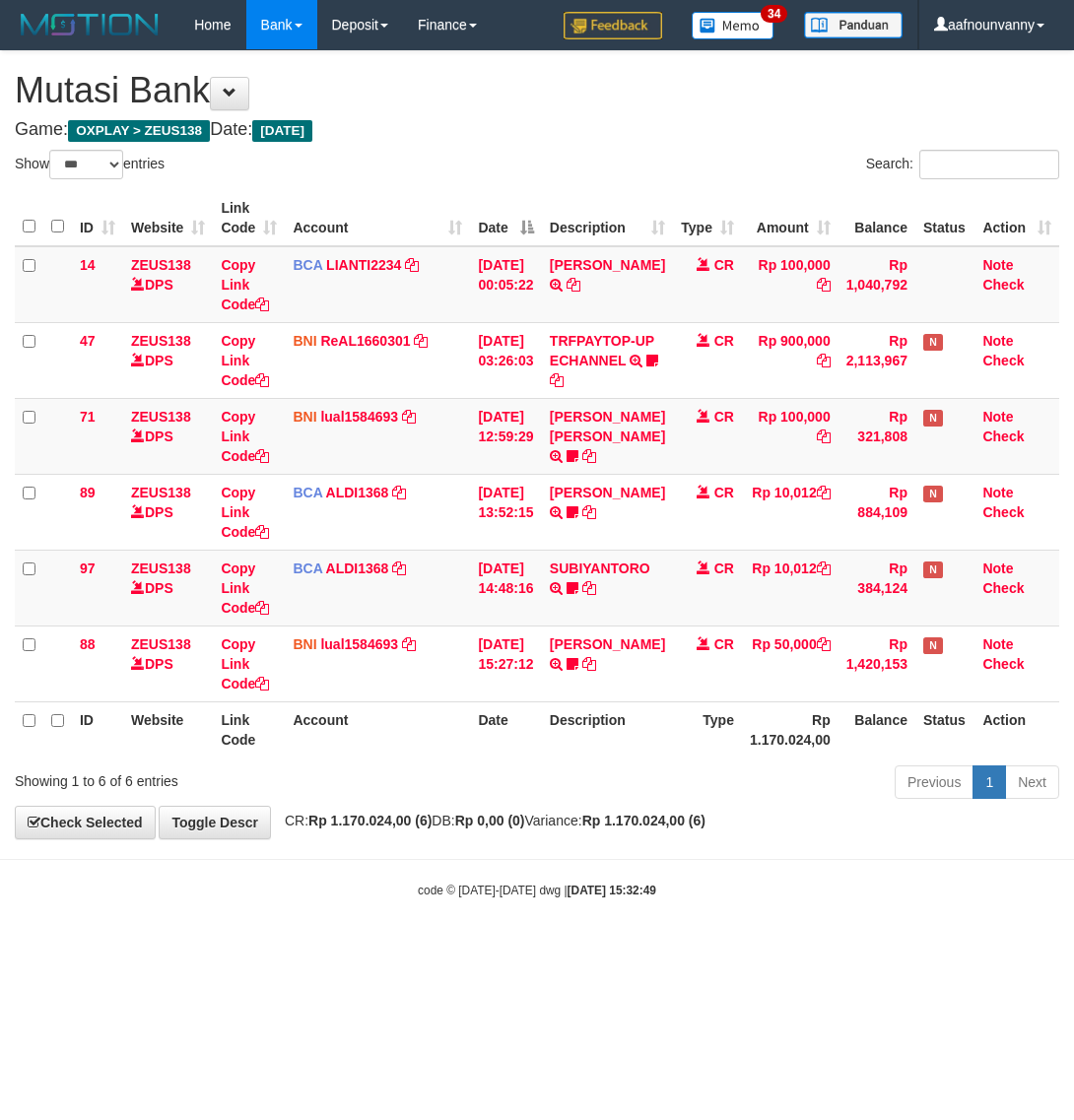 scroll, scrollTop: 0, scrollLeft: 0, axis: both 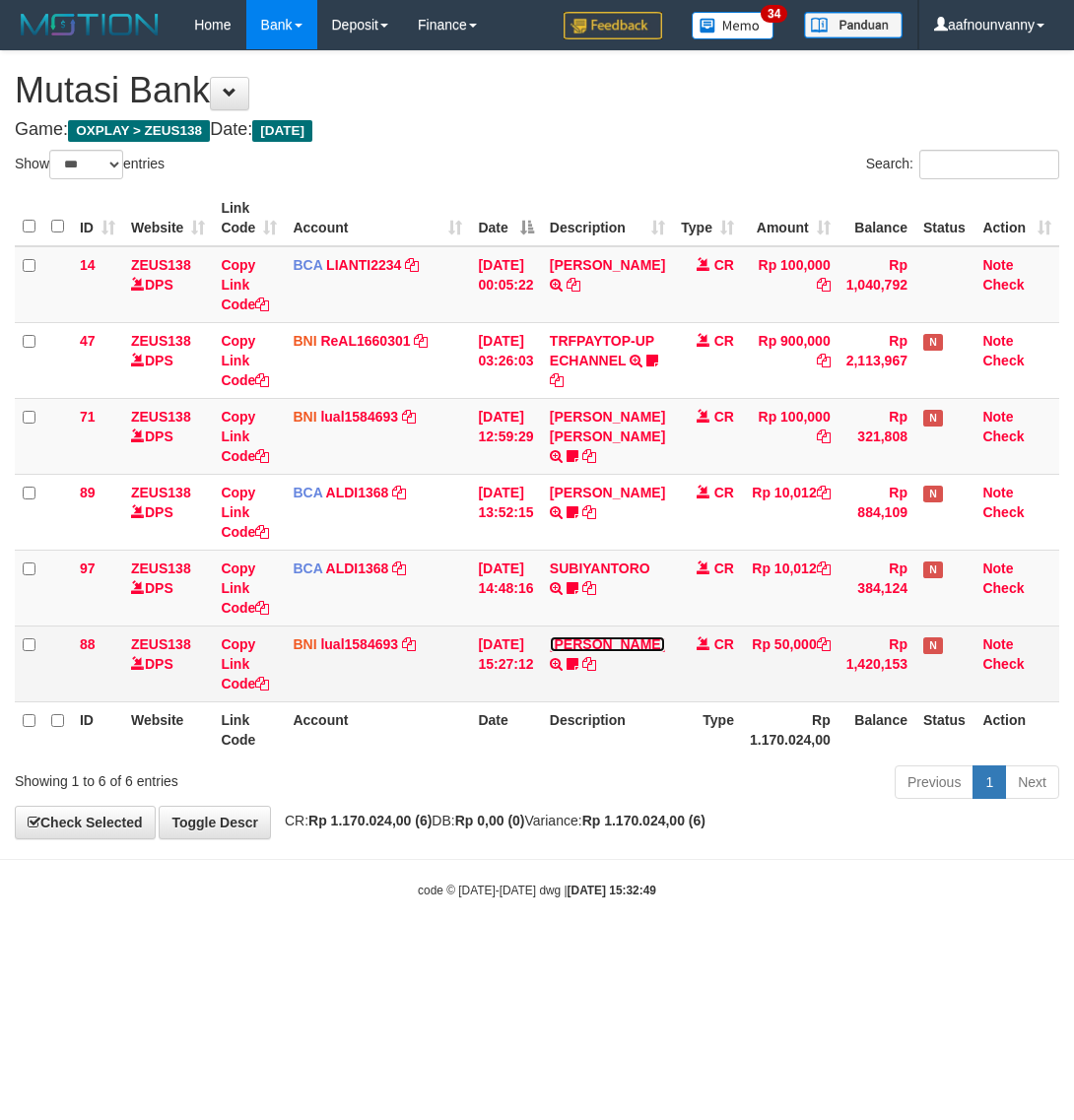 click on "[PERSON_NAME]" at bounding box center [607, 644] 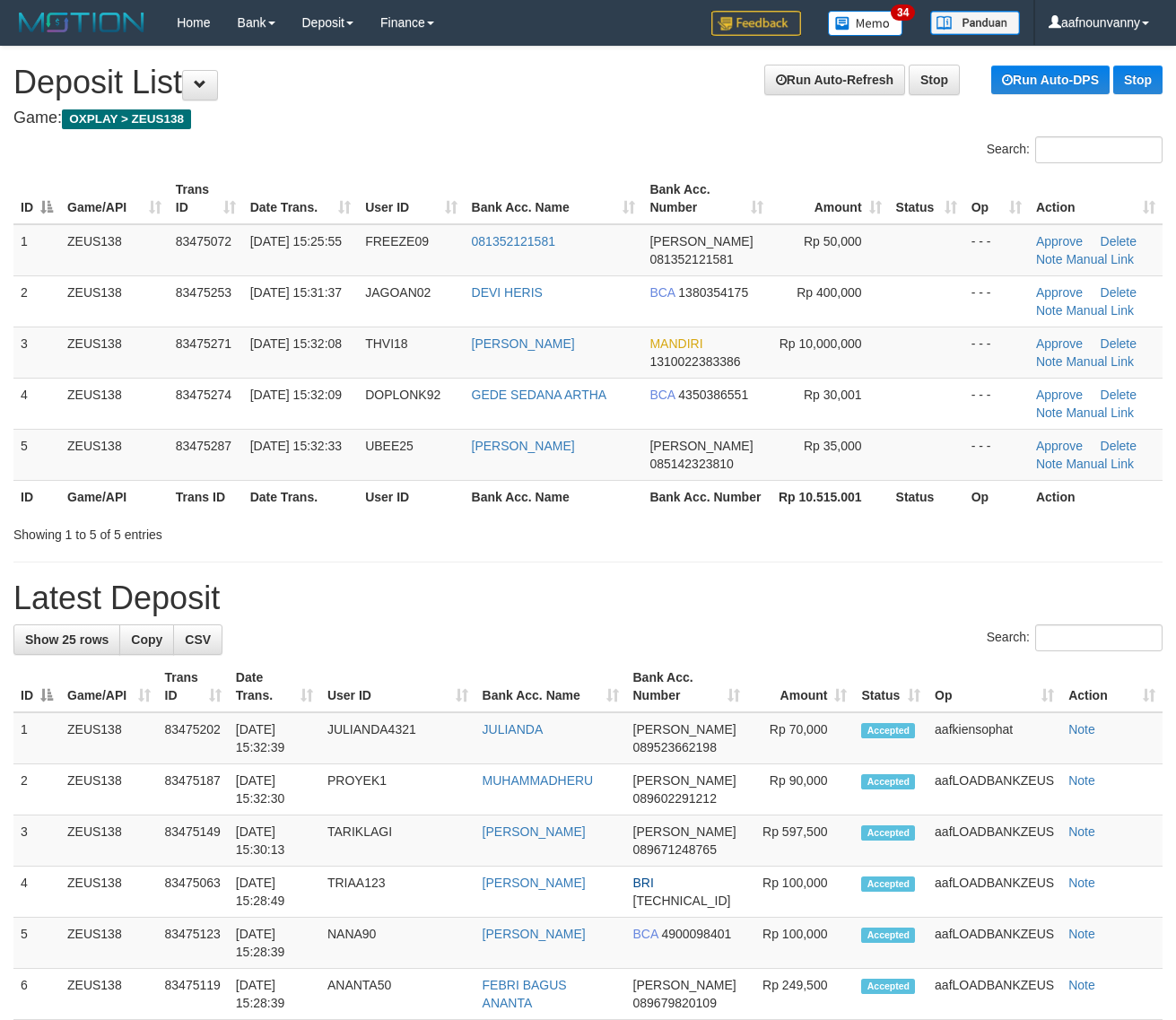 scroll, scrollTop: 0, scrollLeft: 0, axis: both 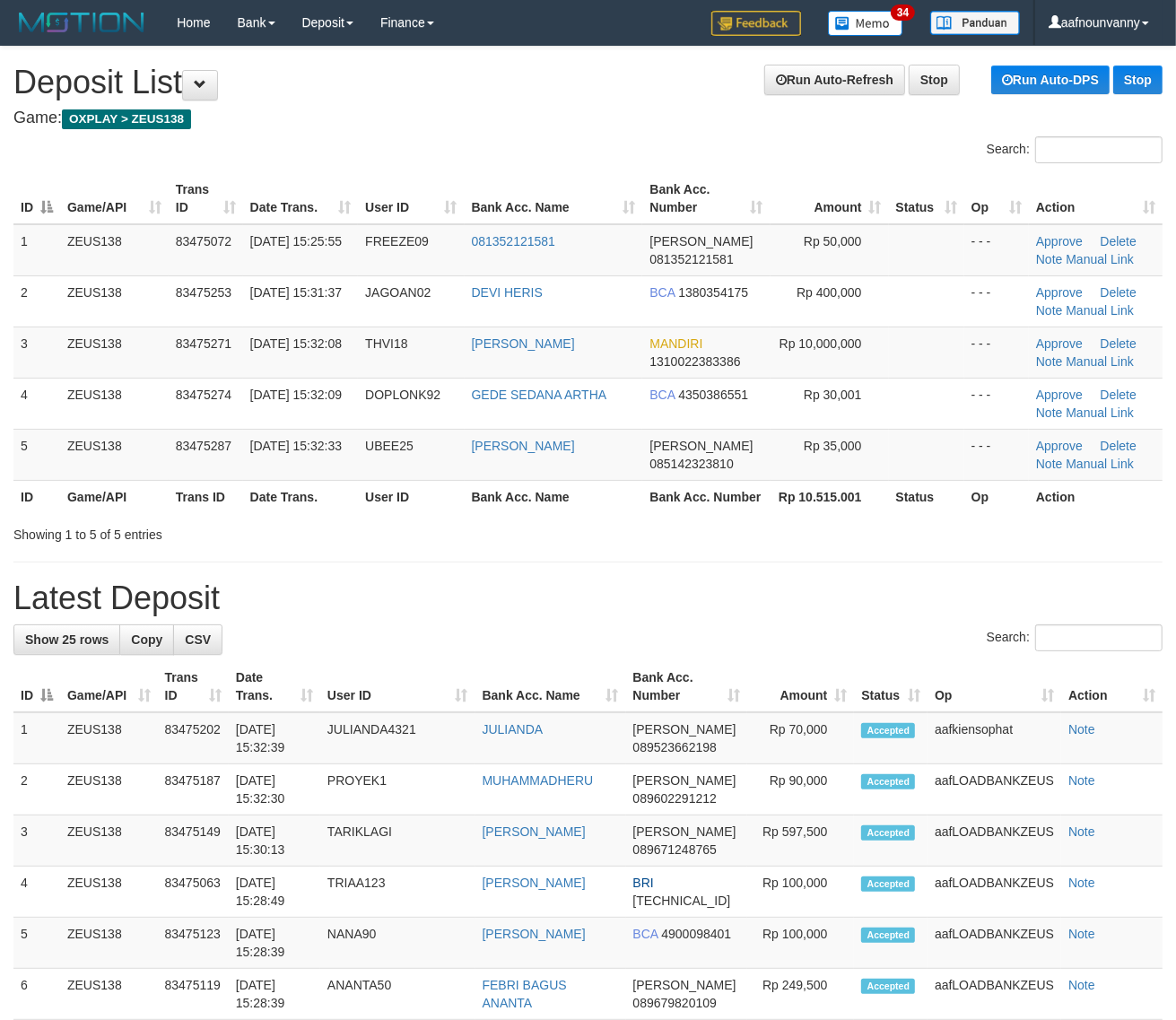 drag, startPoint x: 0, startPoint y: 0, endPoint x: 1045, endPoint y: 638, distance: 1224.3647 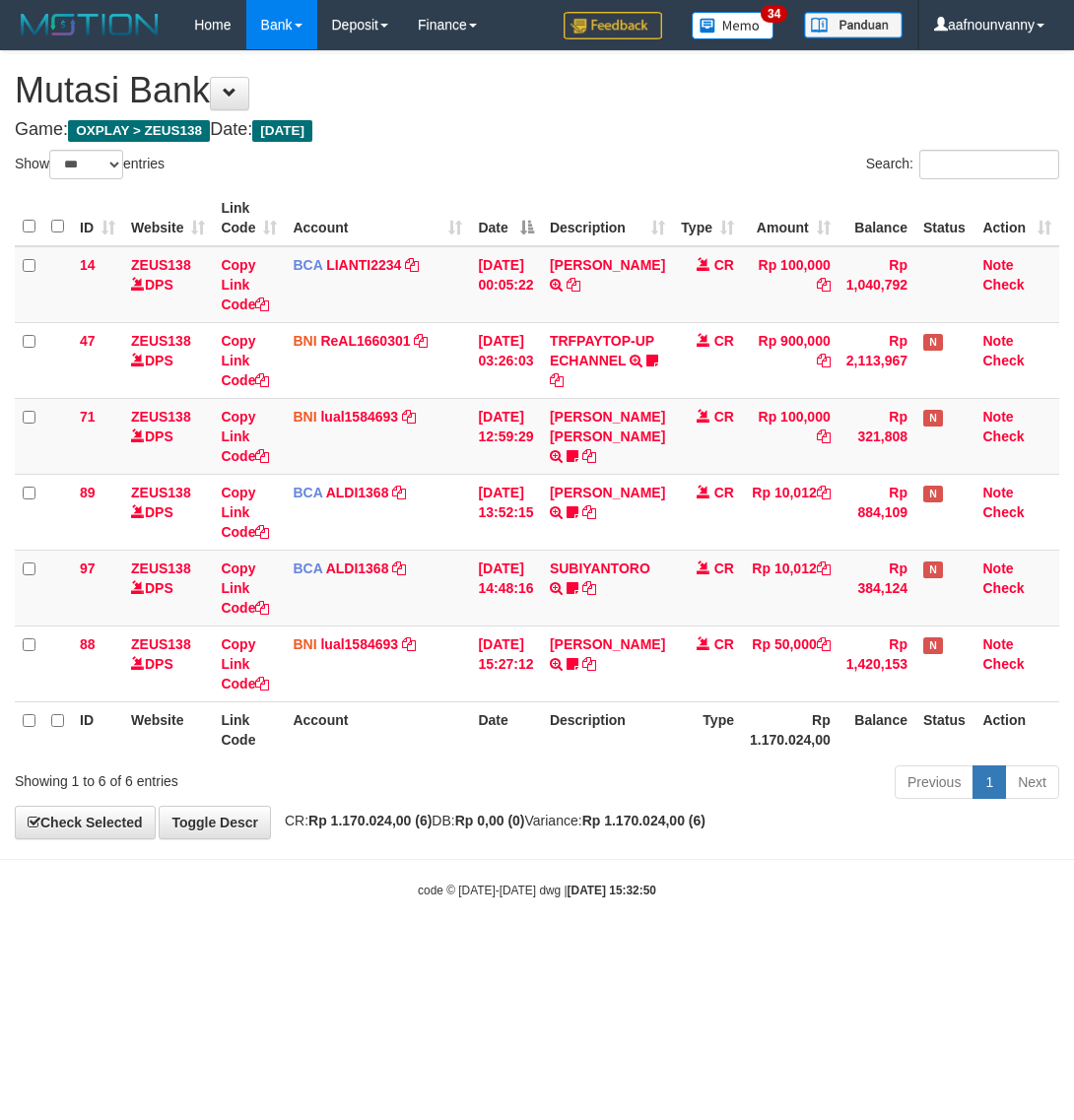 select on "***" 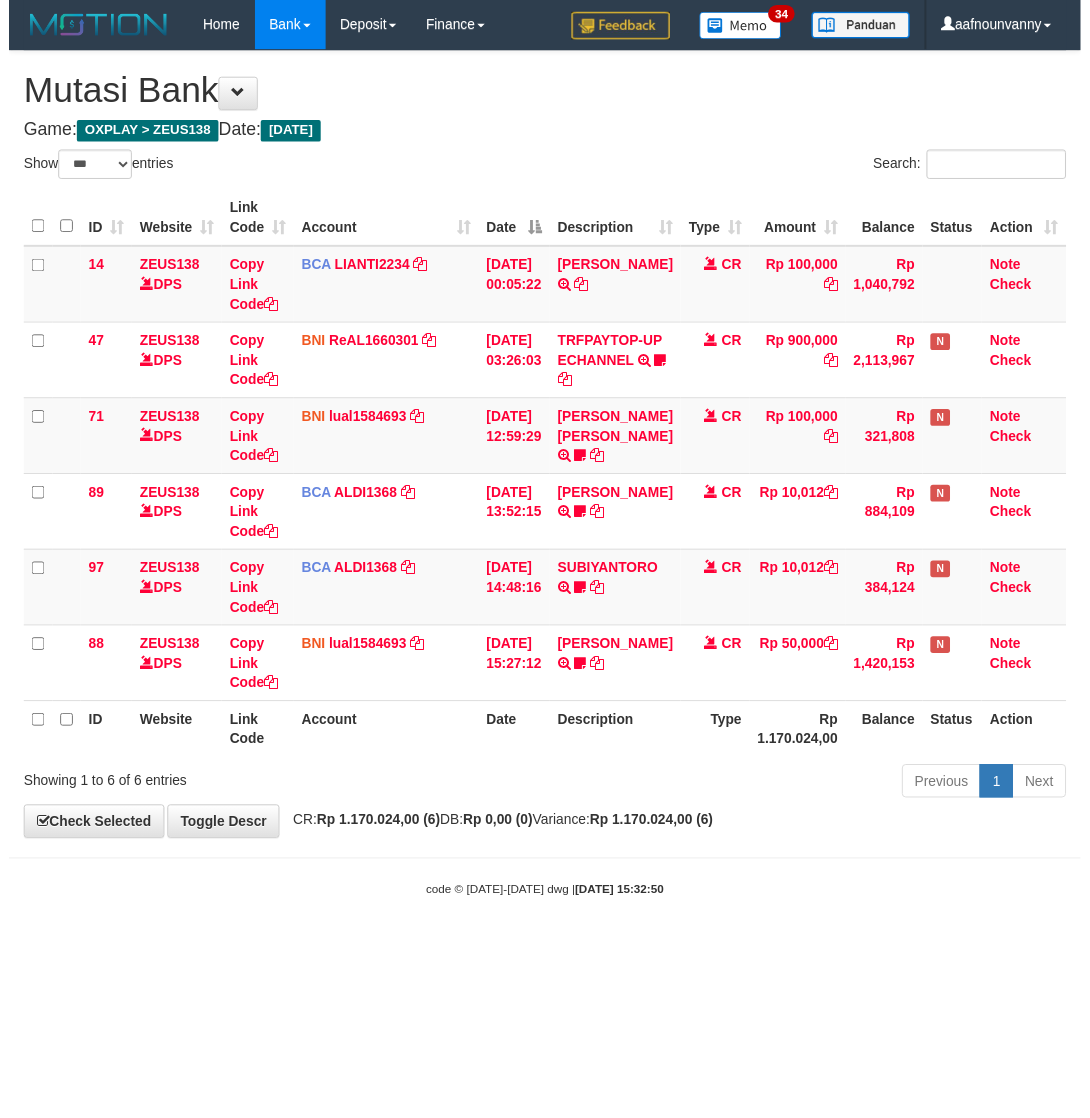 scroll, scrollTop: 0, scrollLeft: 0, axis: both 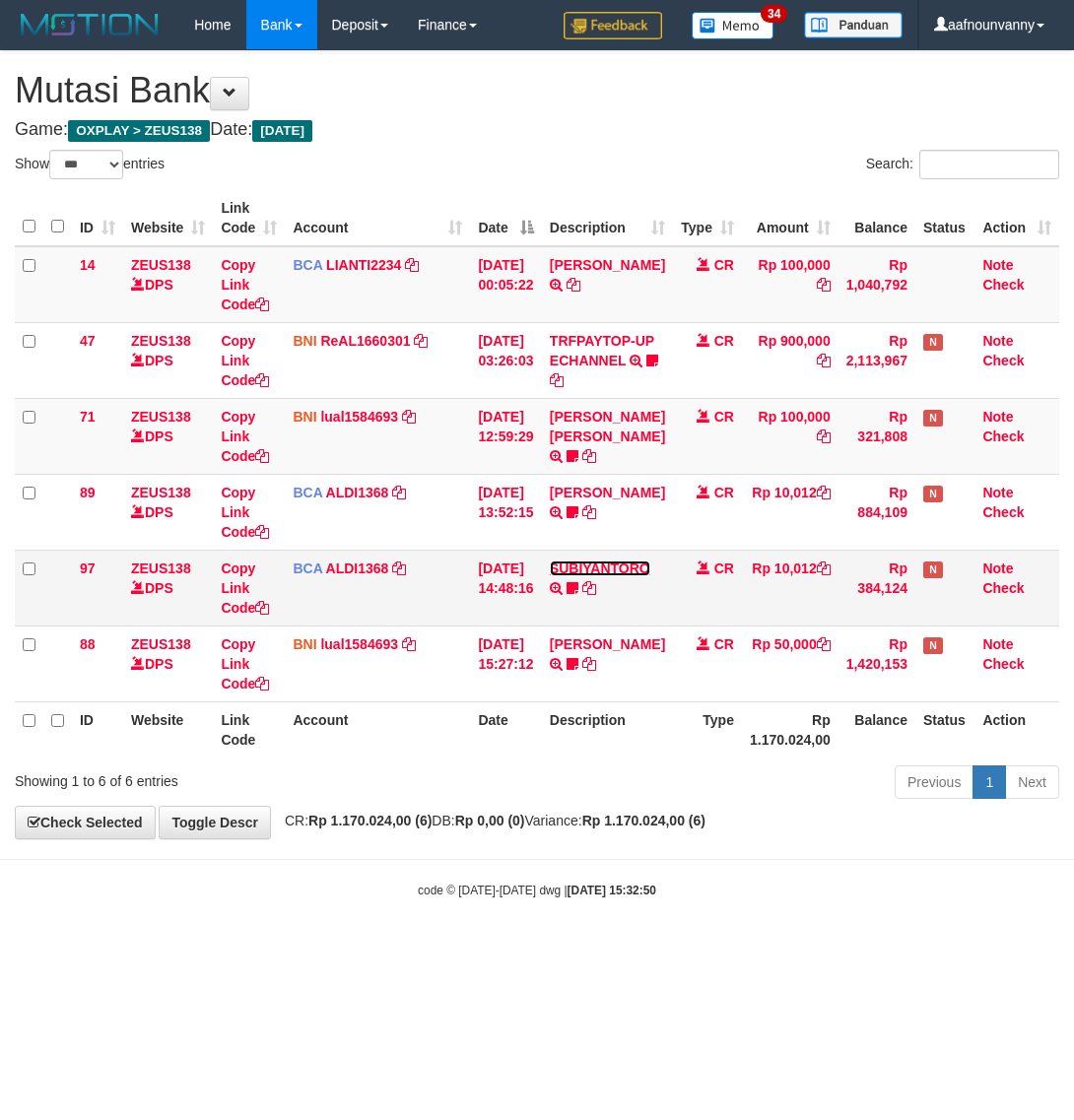click on "SUBIYANTORO" at bounding box center [600, 568] 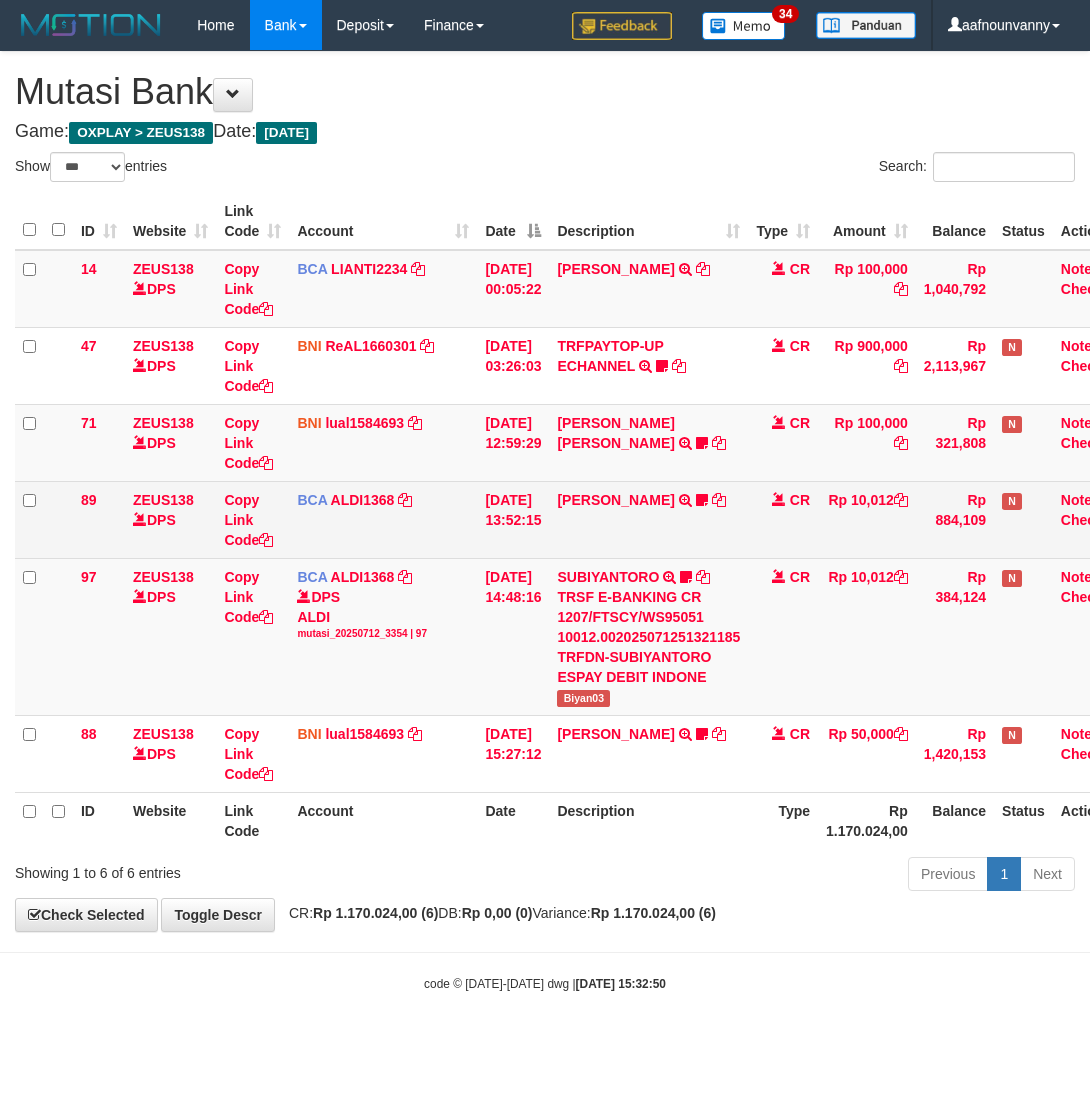 click on "FEBRI WIJAYA            TRSF E-BANKING CR 1207/FTSCY/WS95051
10012.002025071260155211 TRFDN-FEBRI WIJAYAESPAY DEBIT INDONE    uyul23" at bounding box center (648, 519) 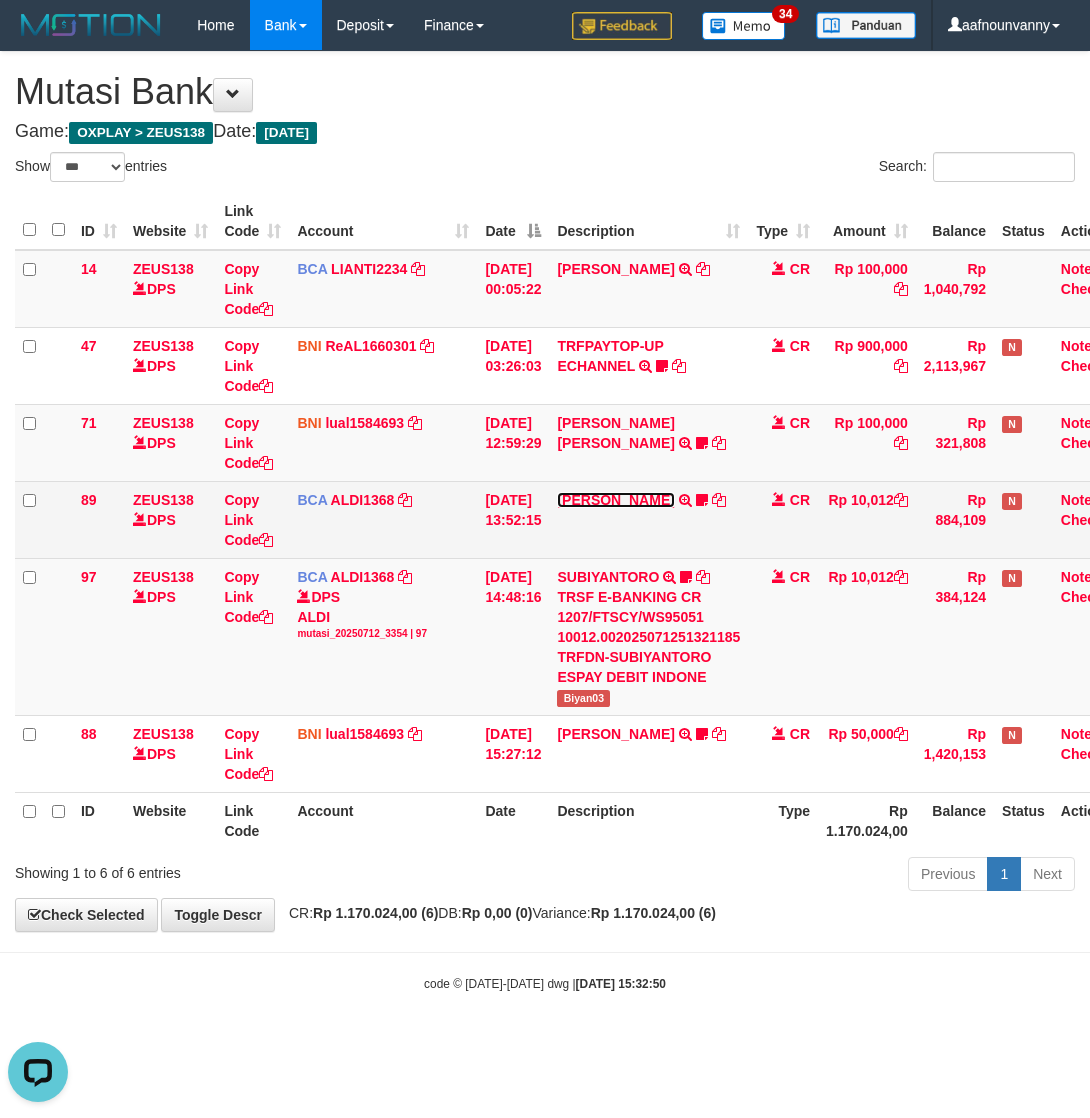 scroll, scrollTop: 0, scrollLeft: 0, axis: both 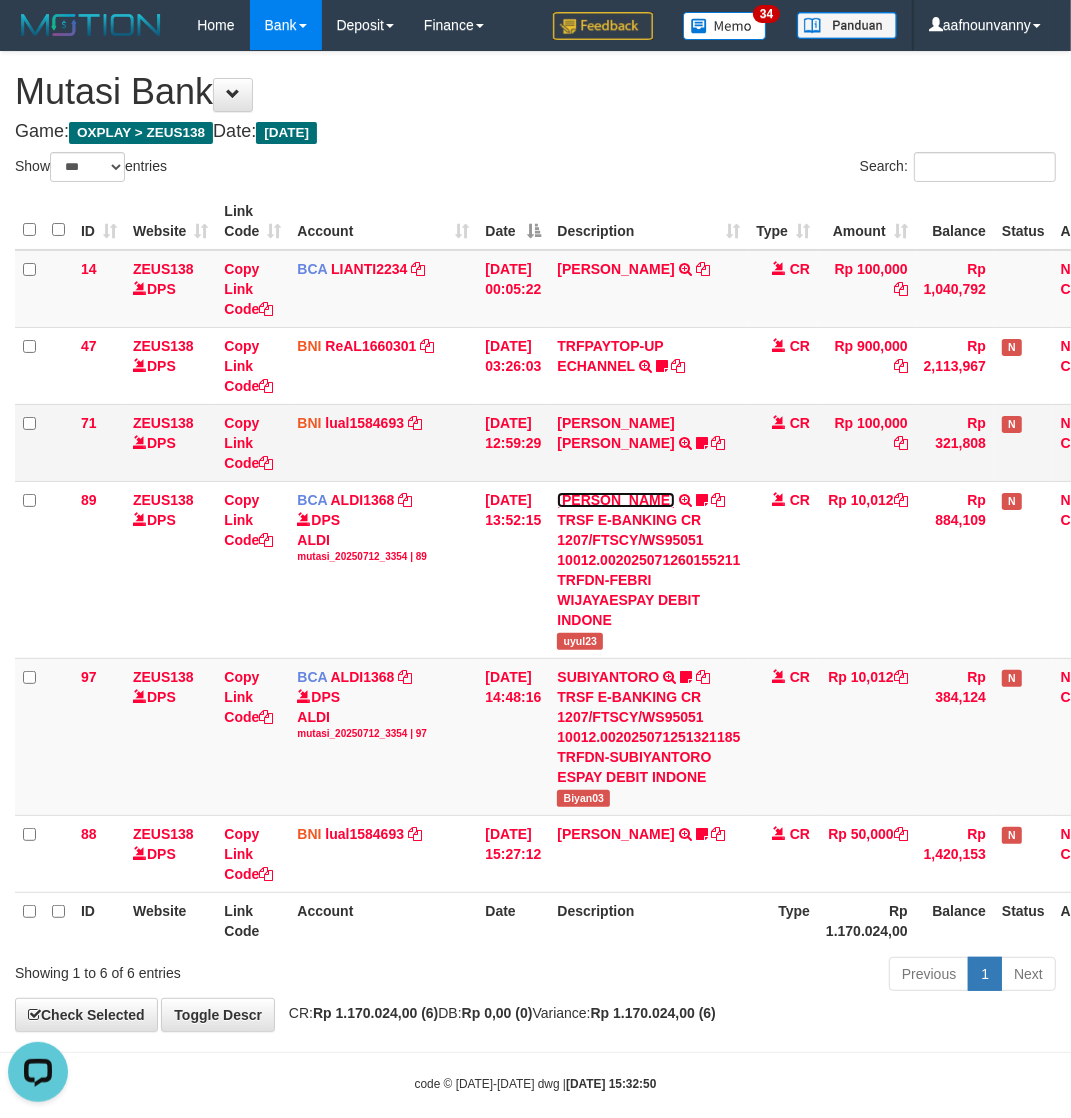 drag, startPoint x: 616, startPoint y: 500, endPoint x: 615, endPoint y: 470, distance: 30.016663 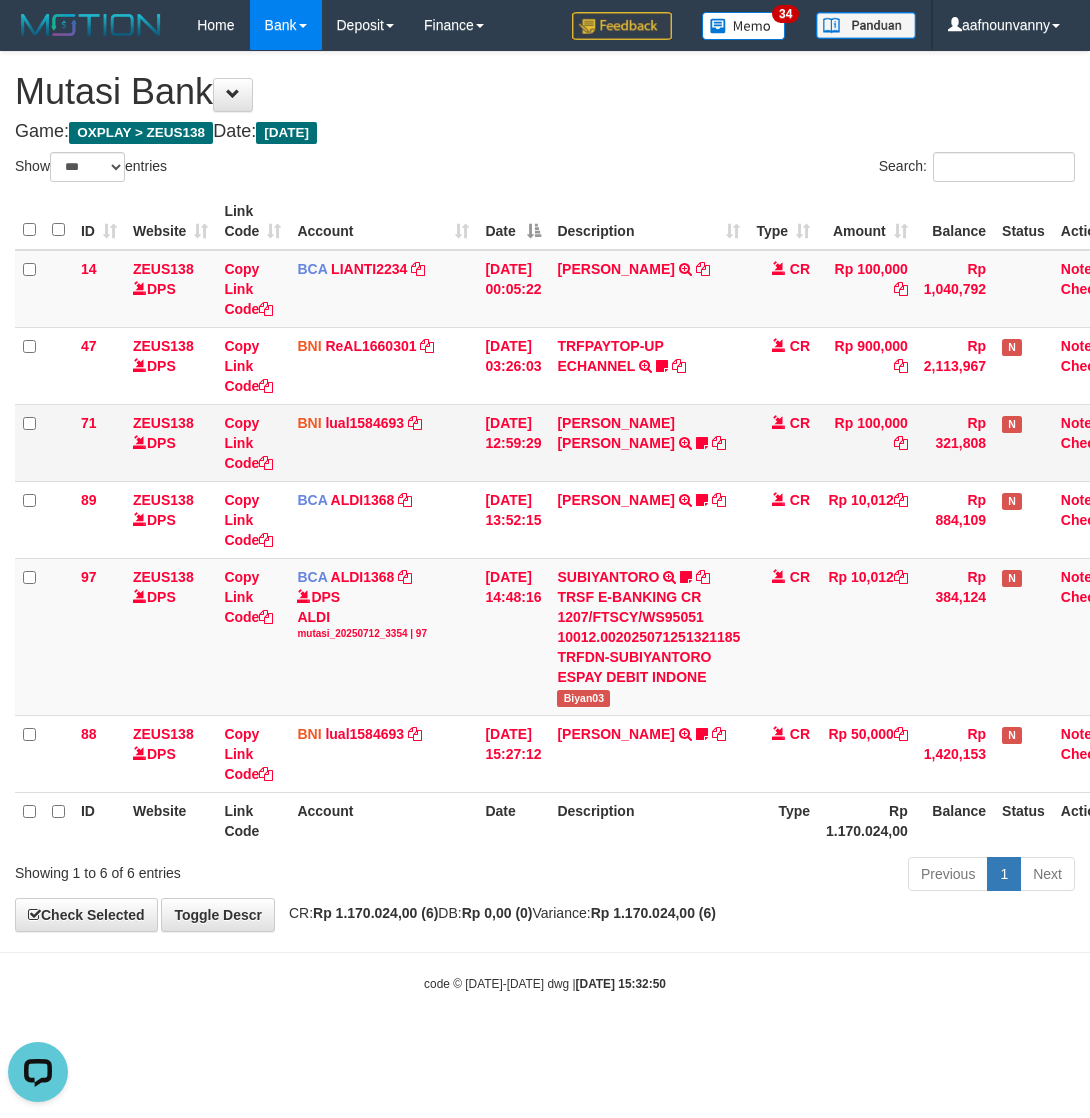 click on "MUHAMMAD IQBAL FARHAN            TRF/PAY/TOP-UP ECHANNEL MUHAMMAD IQBAL FARHAN    BUBU1010EDC1X24JAM" at bounding box center [648, 442] 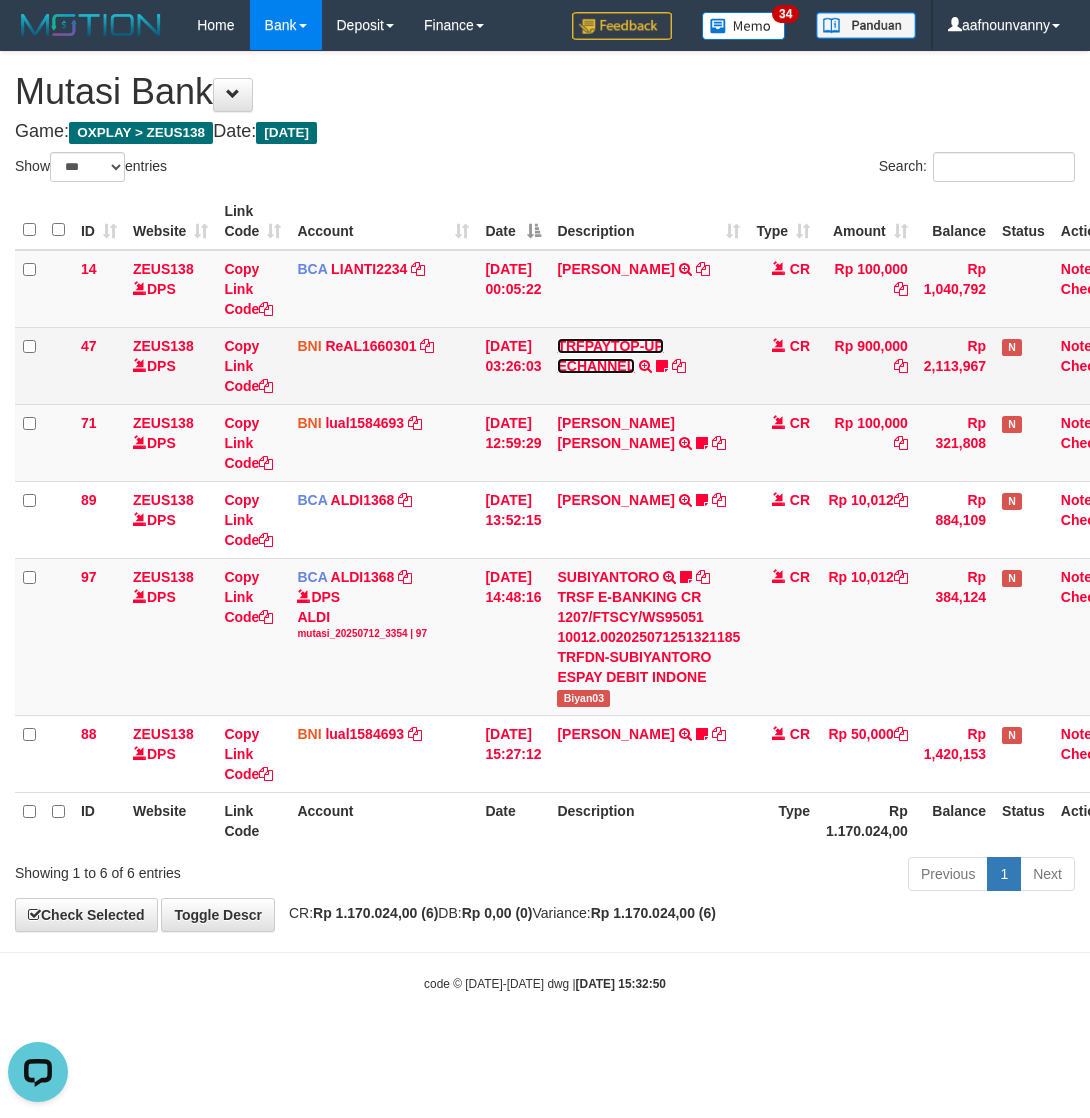 click on "TRFPAYTOP-UP ECHANNEL" at bounding box center (610, 356) 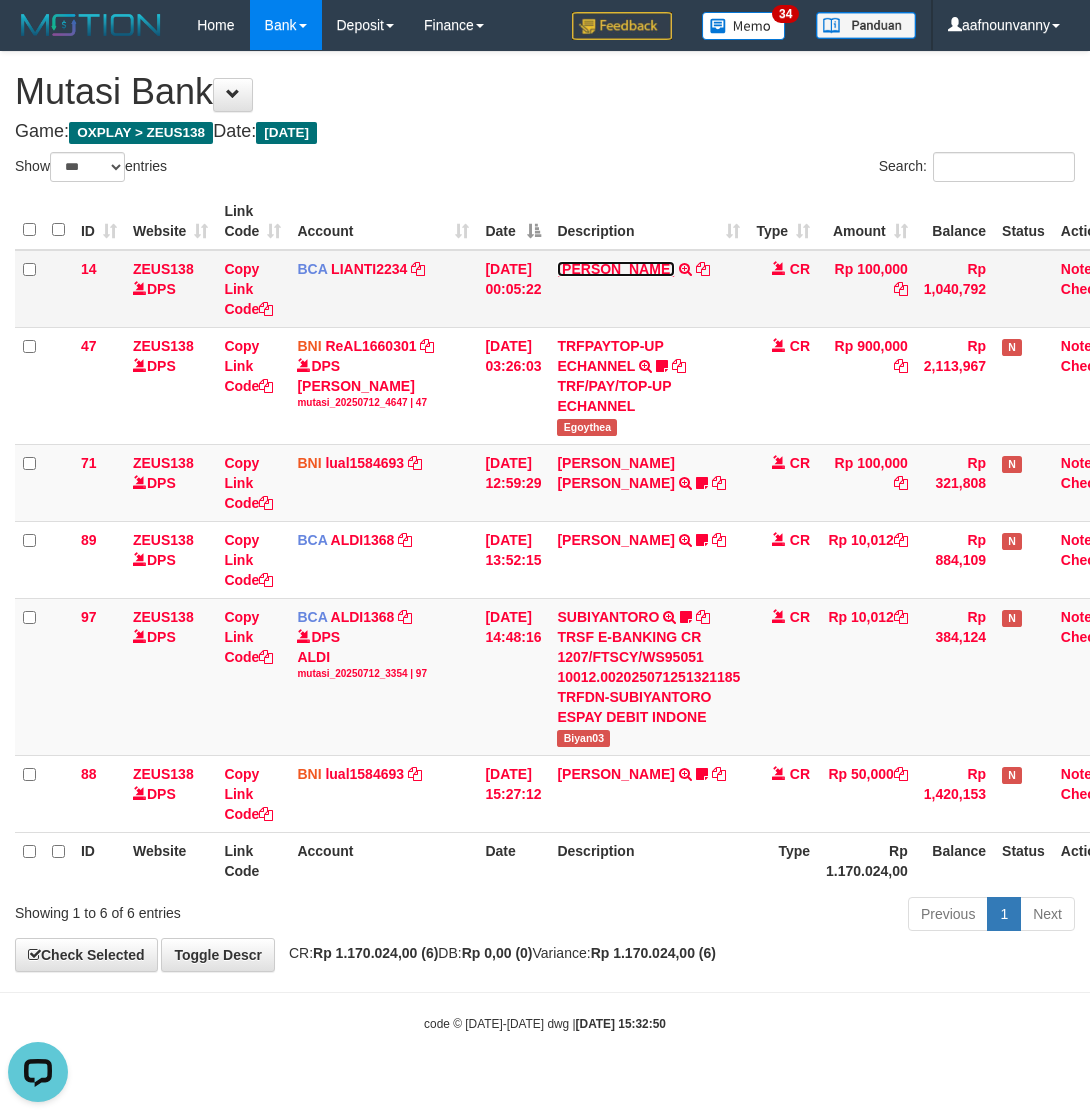 click on "[PERSON_NAME]" at bounding box center (615, 269) 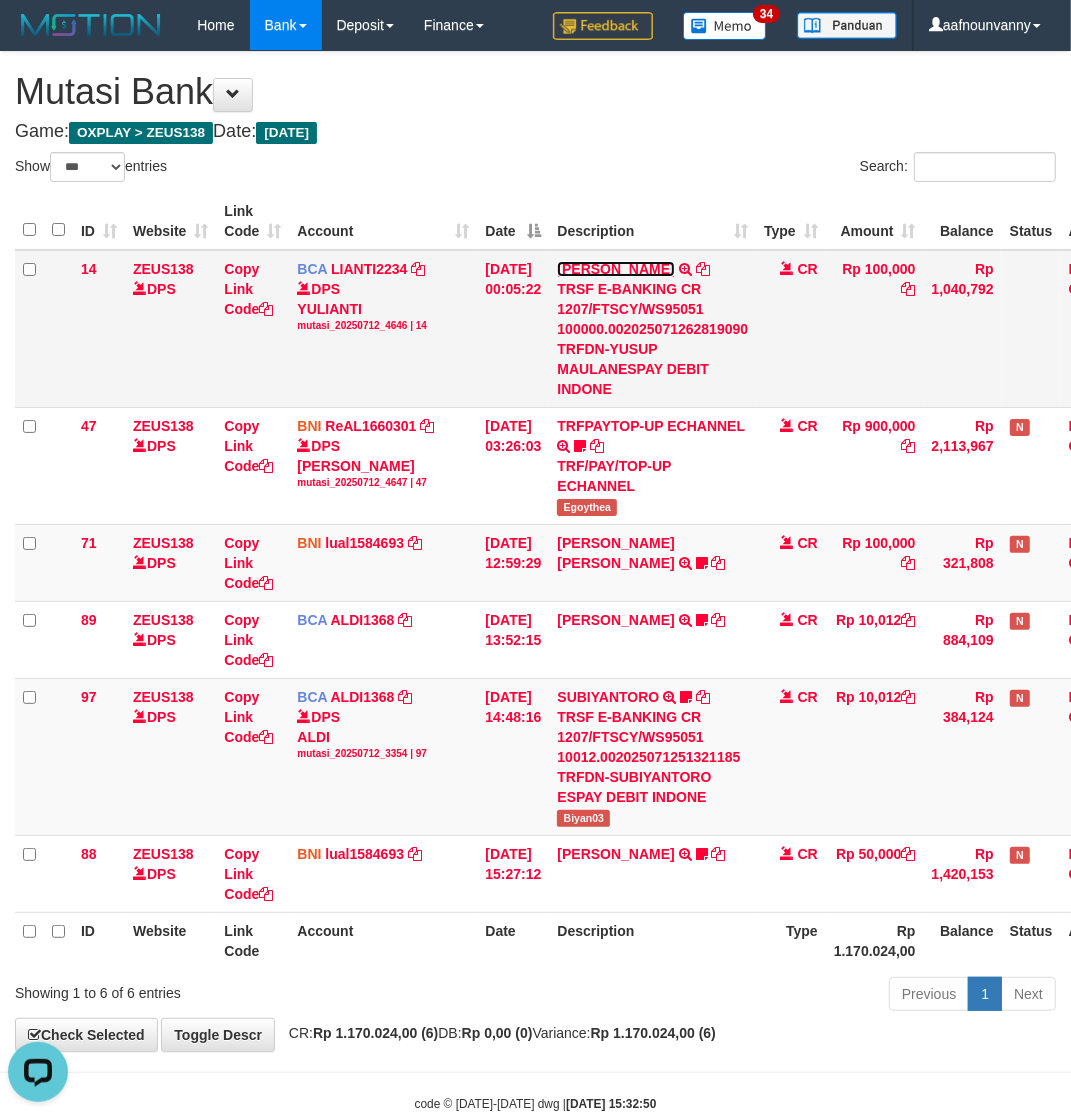 click on "[PERSON_NAME]" at bounding box center [615, 269] 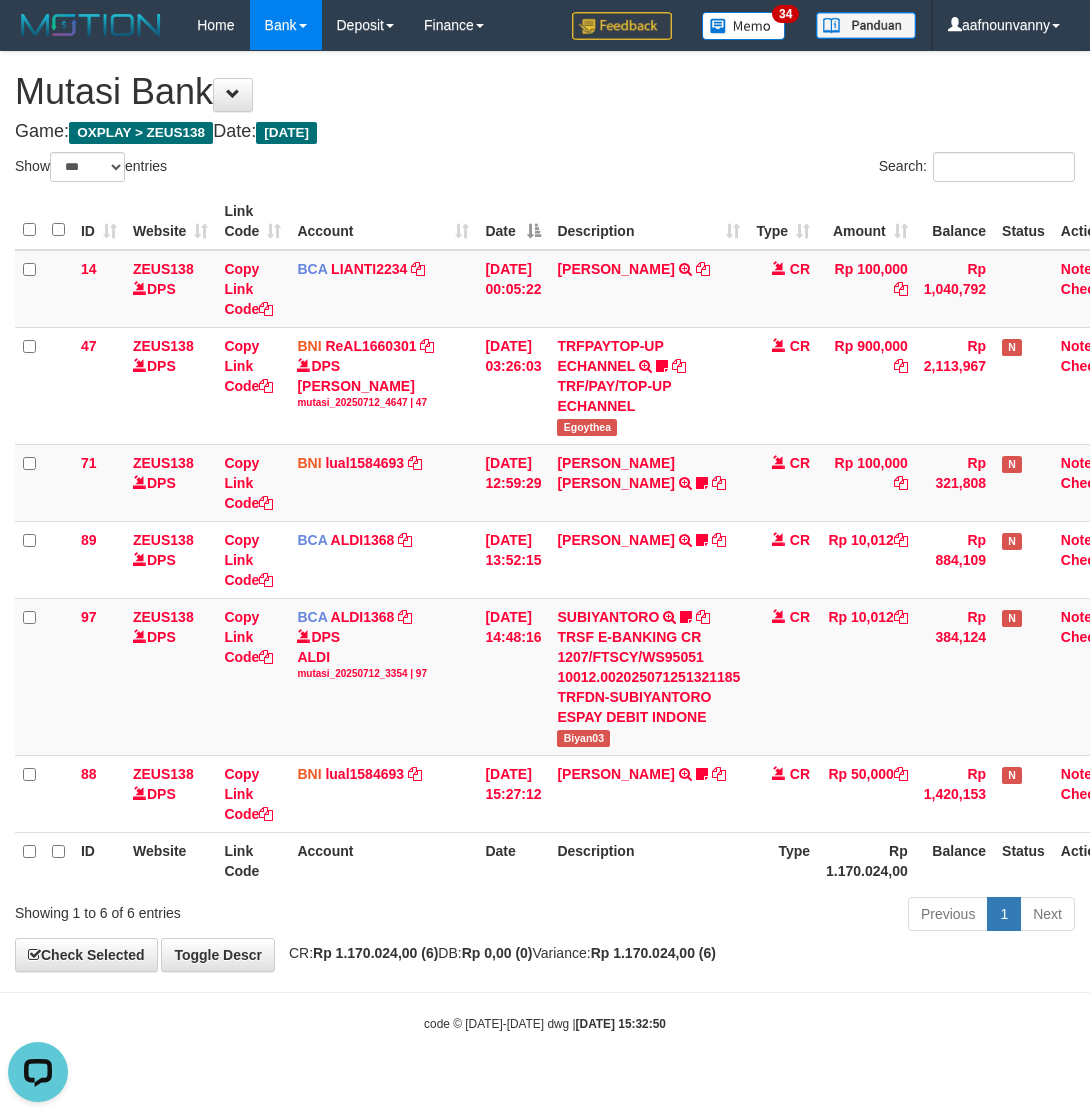 drag, startPoint x: 712, startPoint y: 998, endPoint x: 5, endPoint y: 738, distance: 753.2921 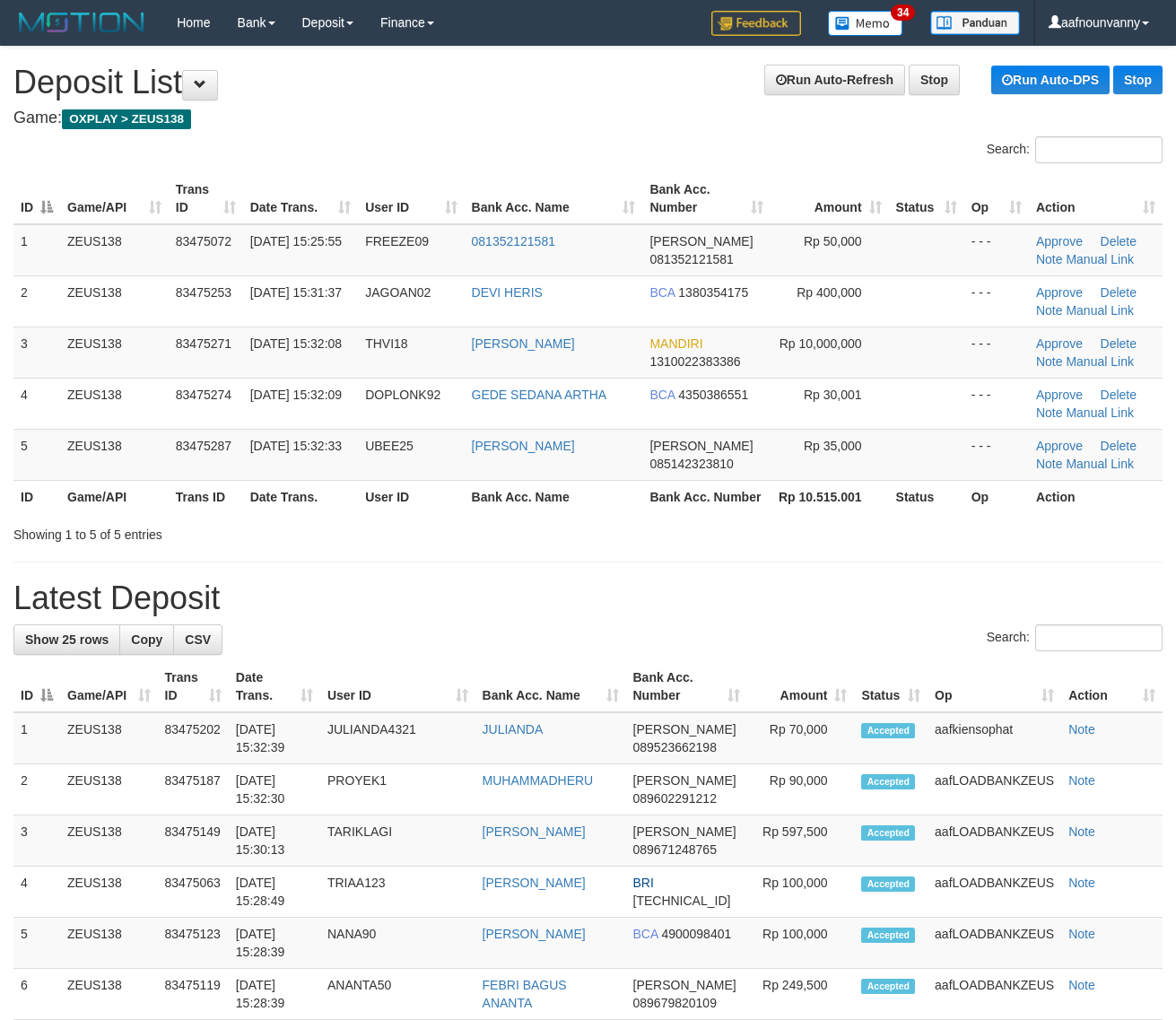 scroll, scrollTop: 0, scrollLeft: 0, axis: both 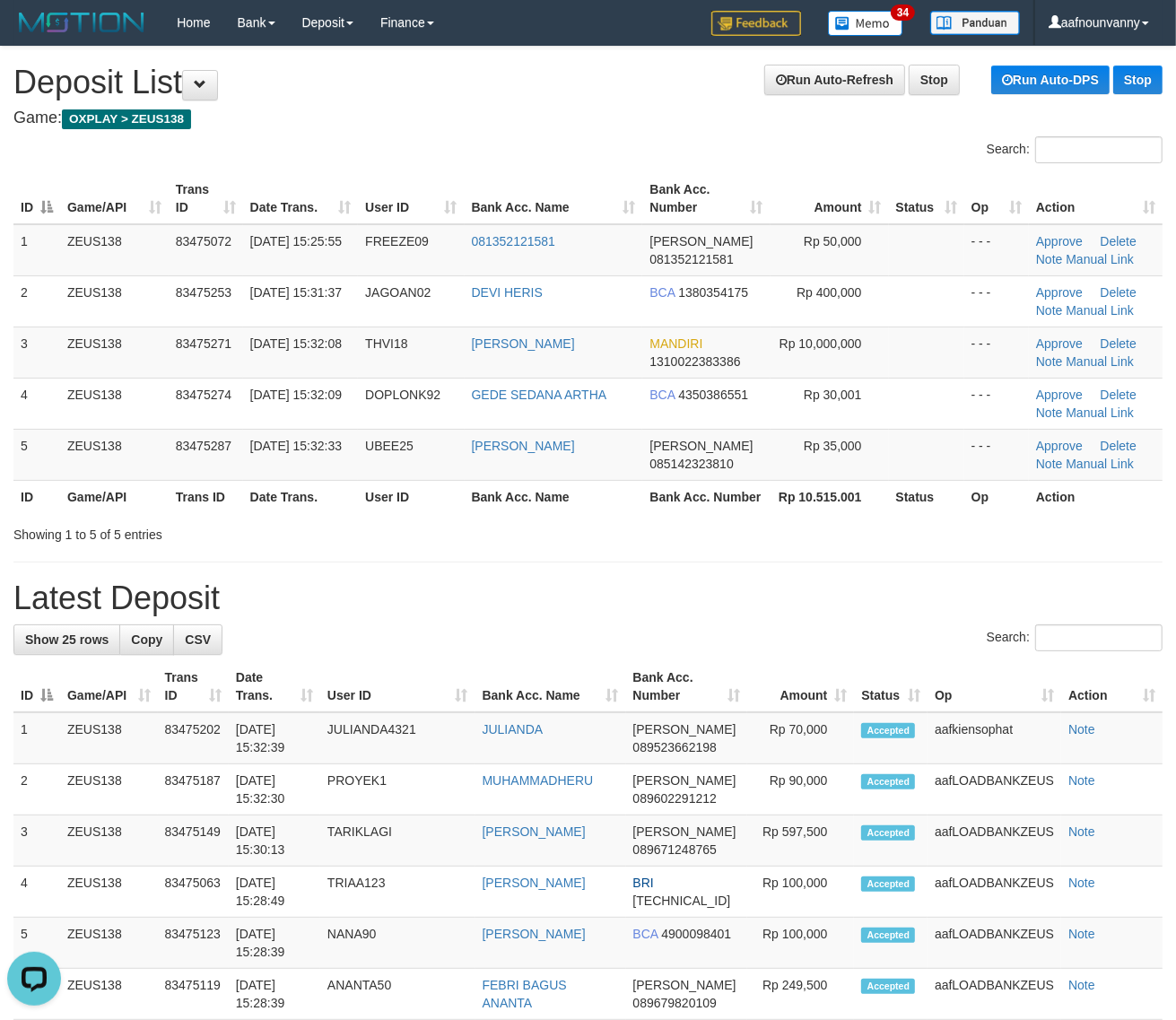 click on "**********" at bounding box center [588, 1078] 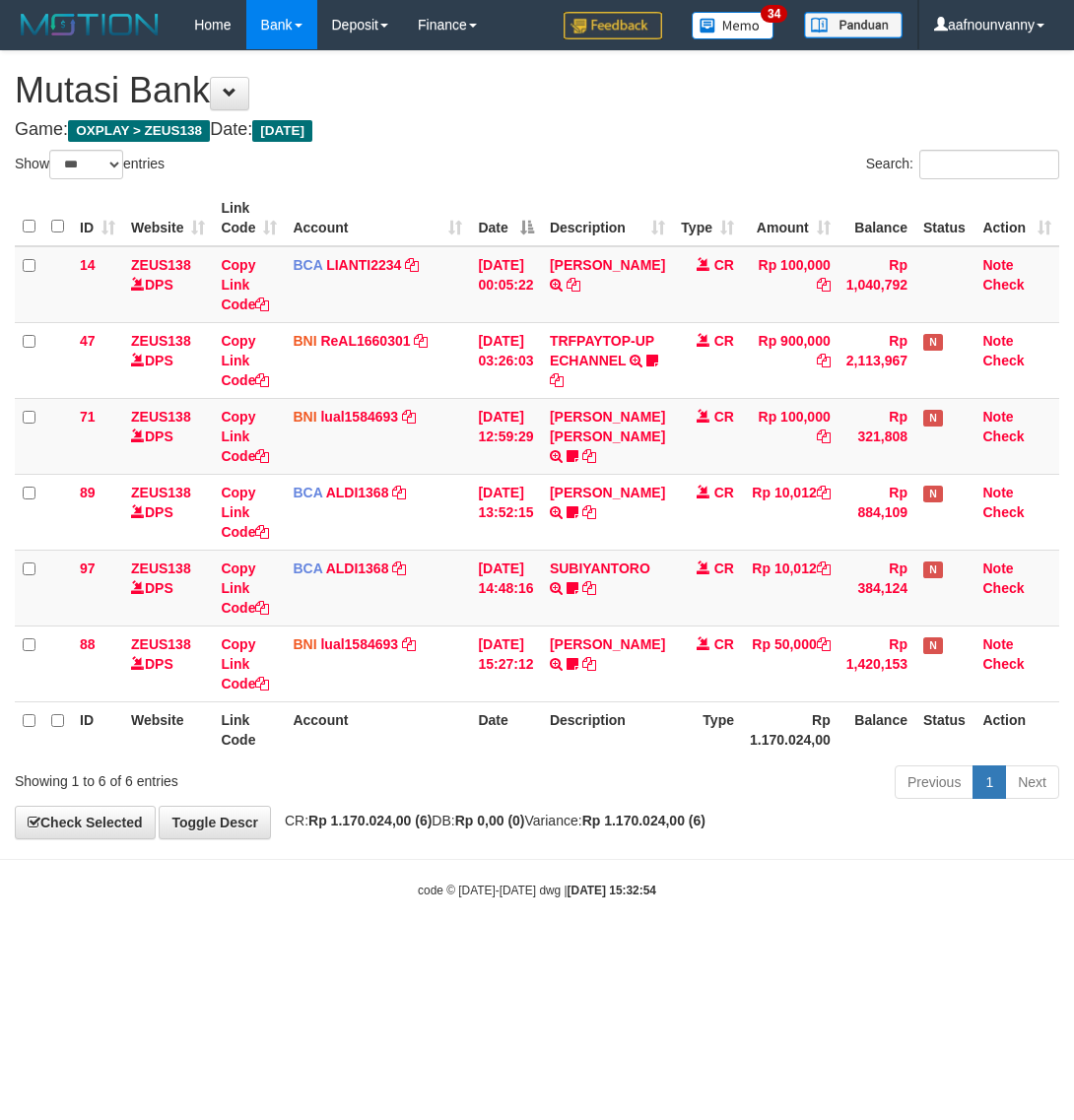 select on "***" 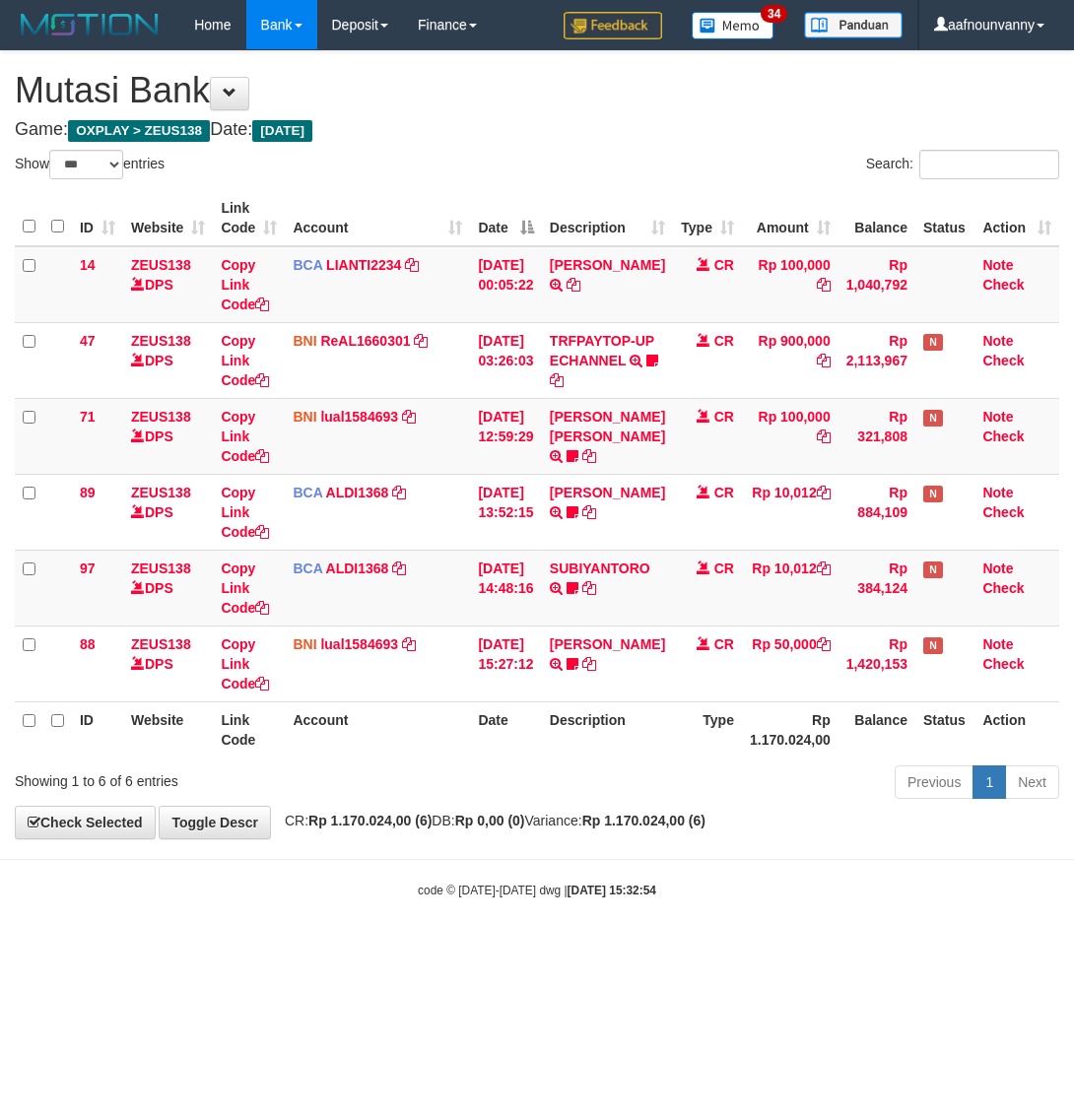 scroll, scrollTop: 0, scrollLeft: 0, axis: both 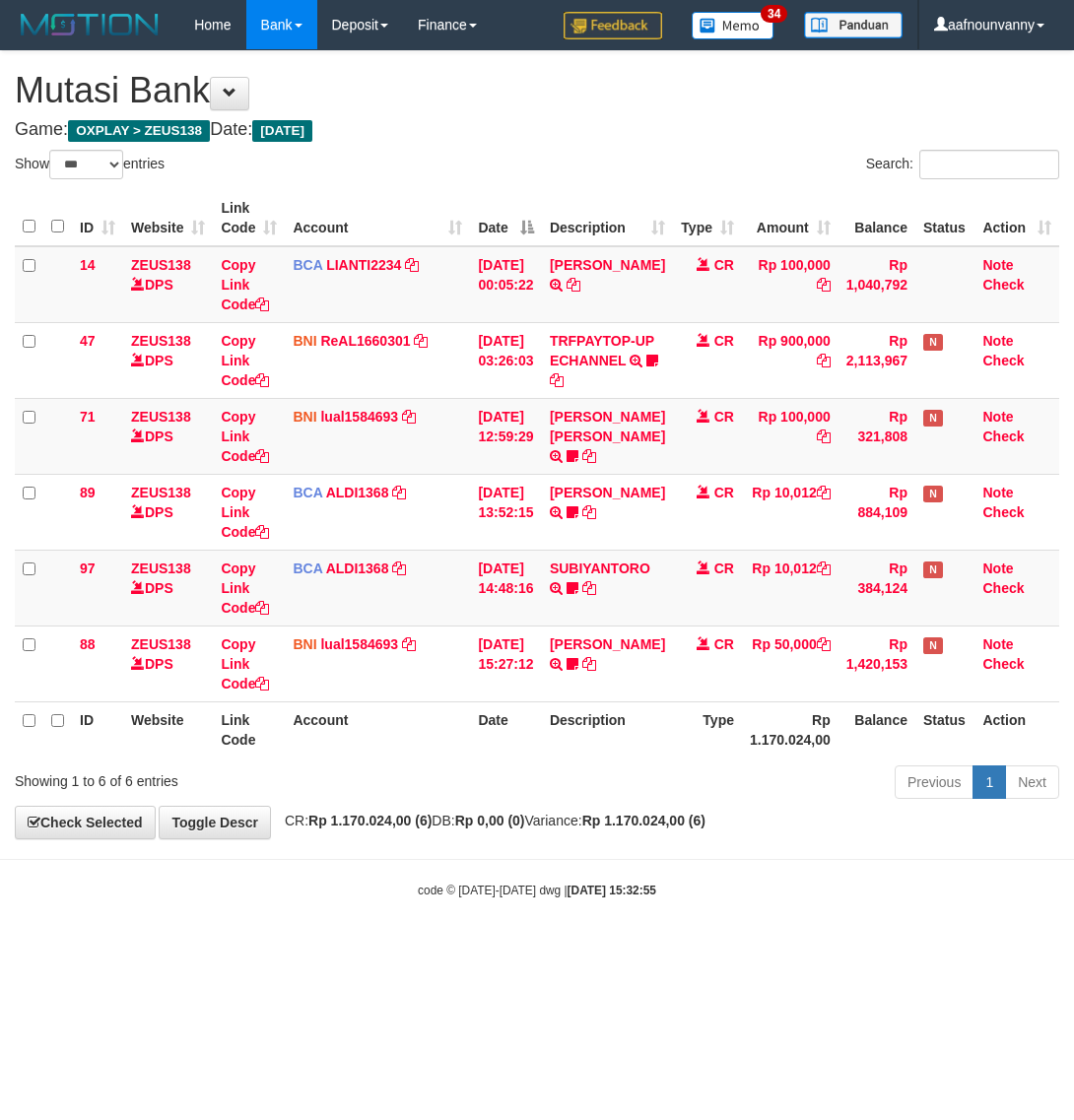 select on "***" 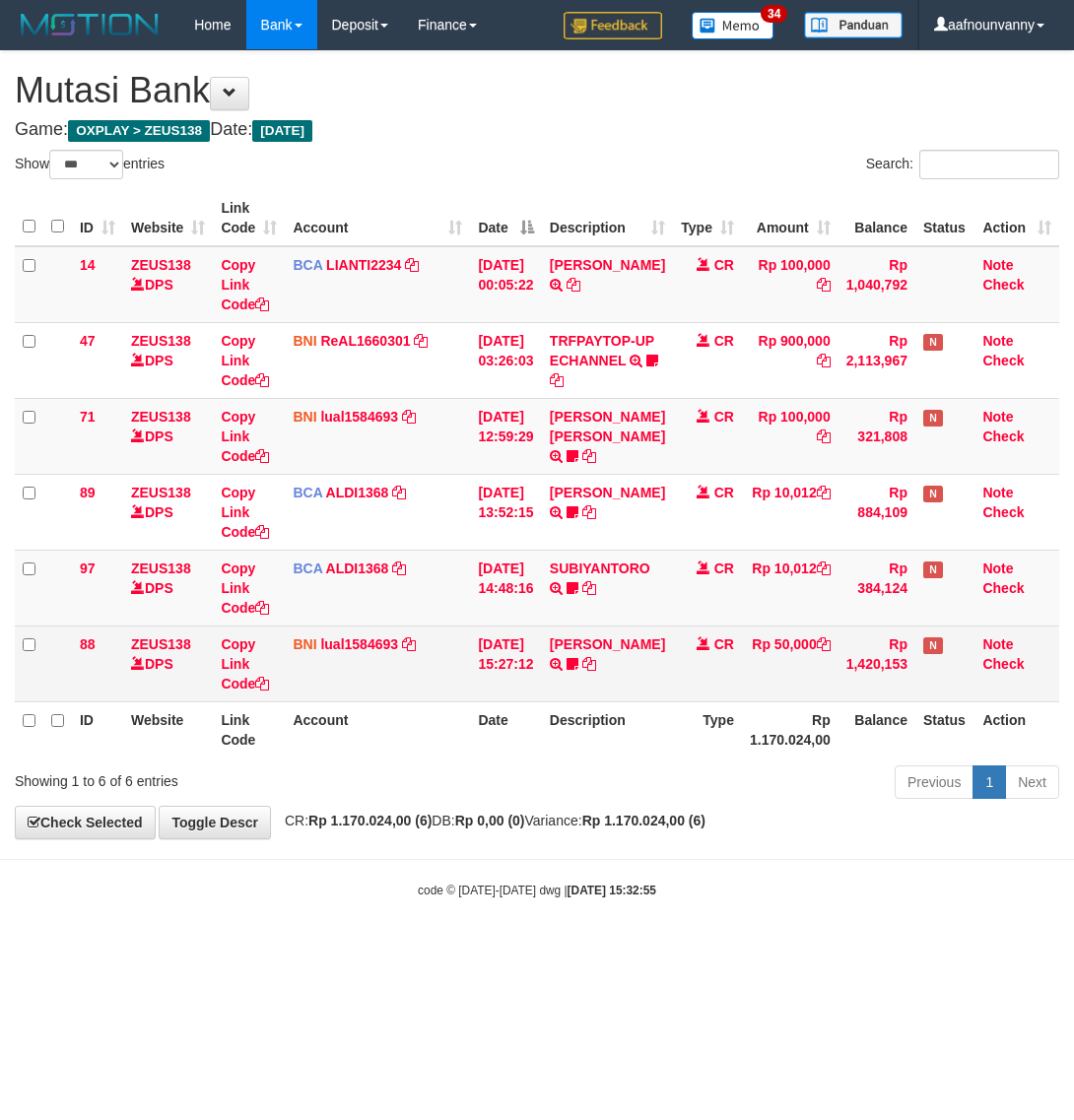 scroll, scrollTop: 0, scrollLeft: 0, axis: both 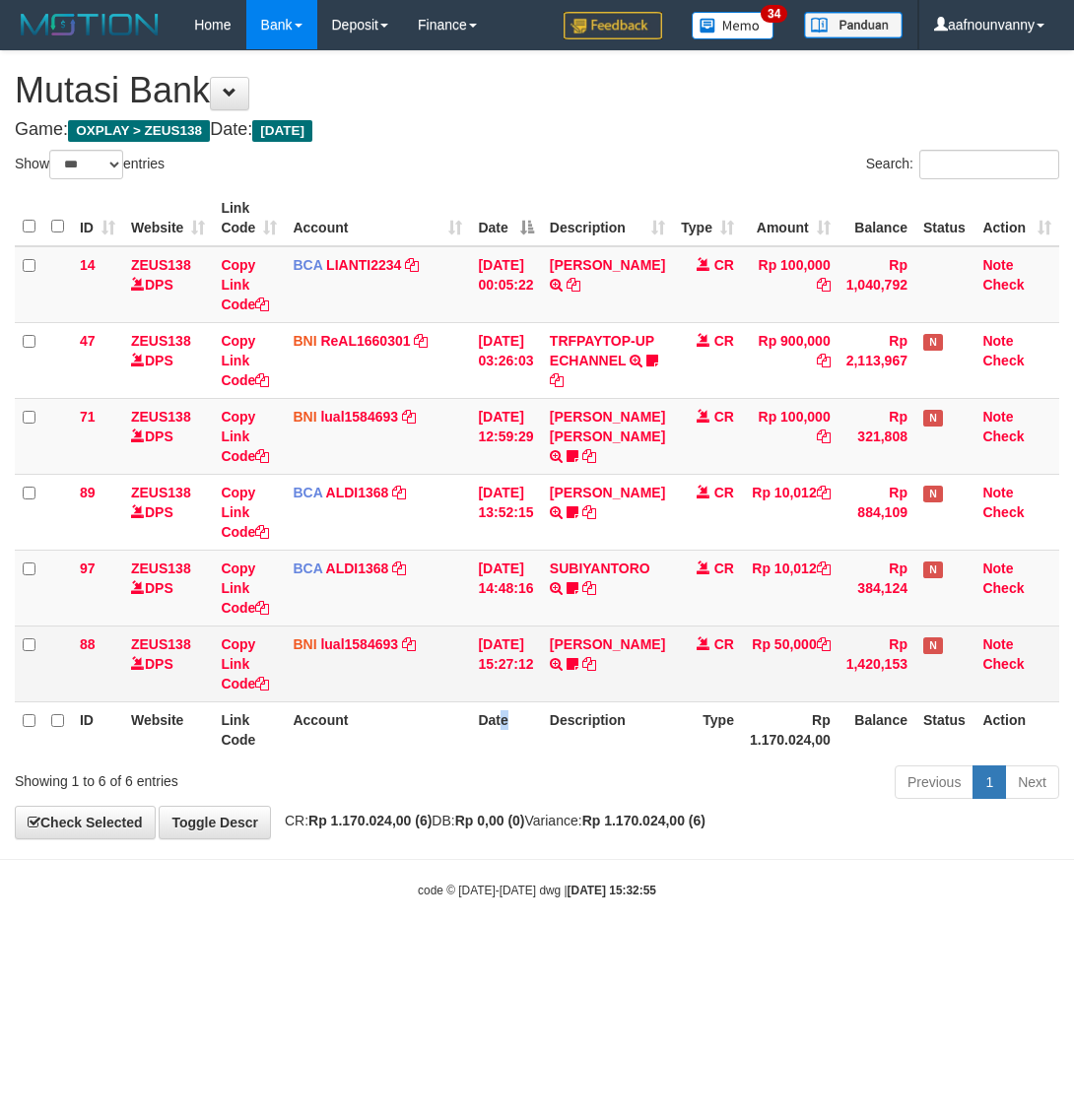 click on "Date" at bounding box center (505, 729) 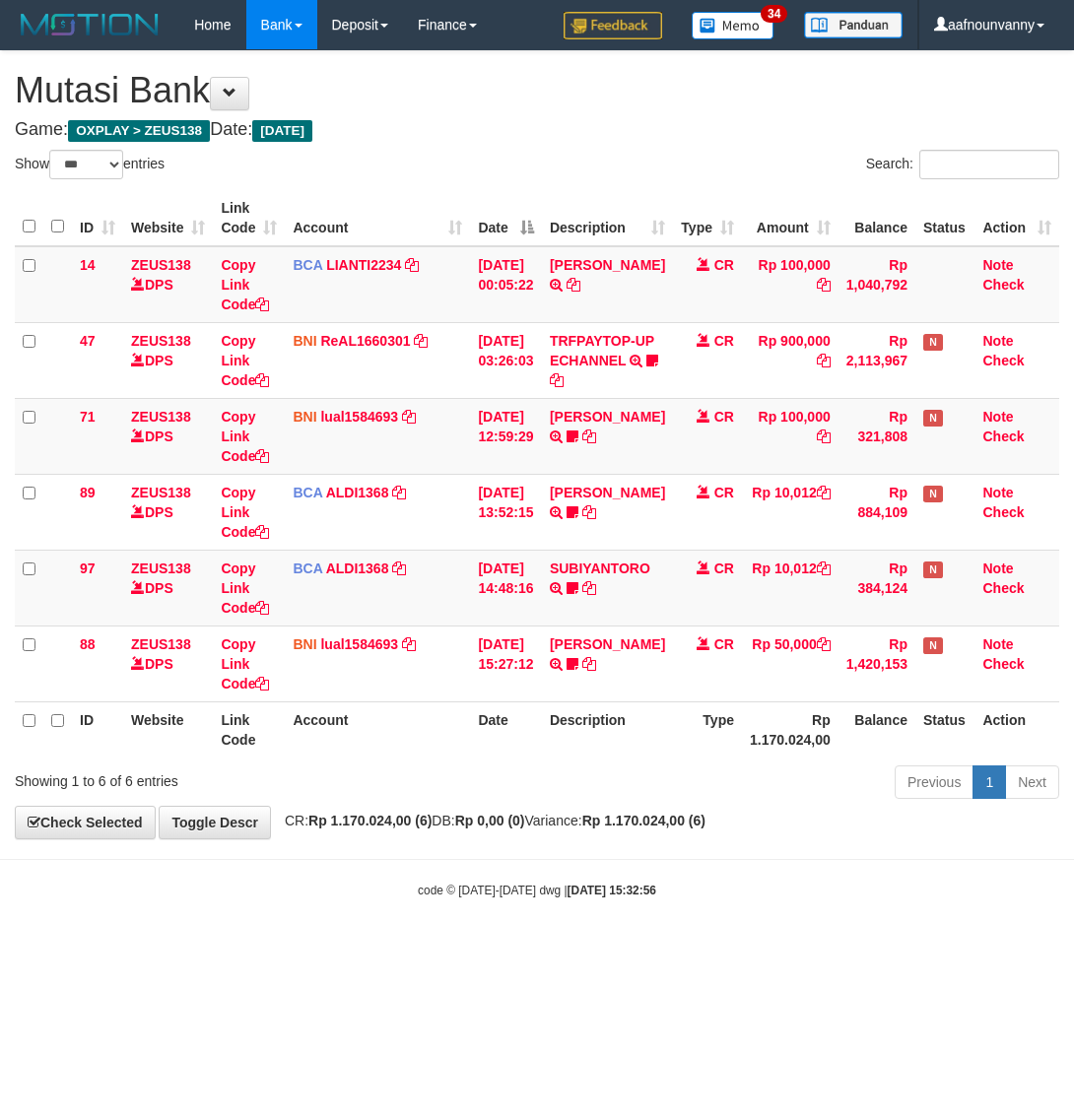 select on "***" 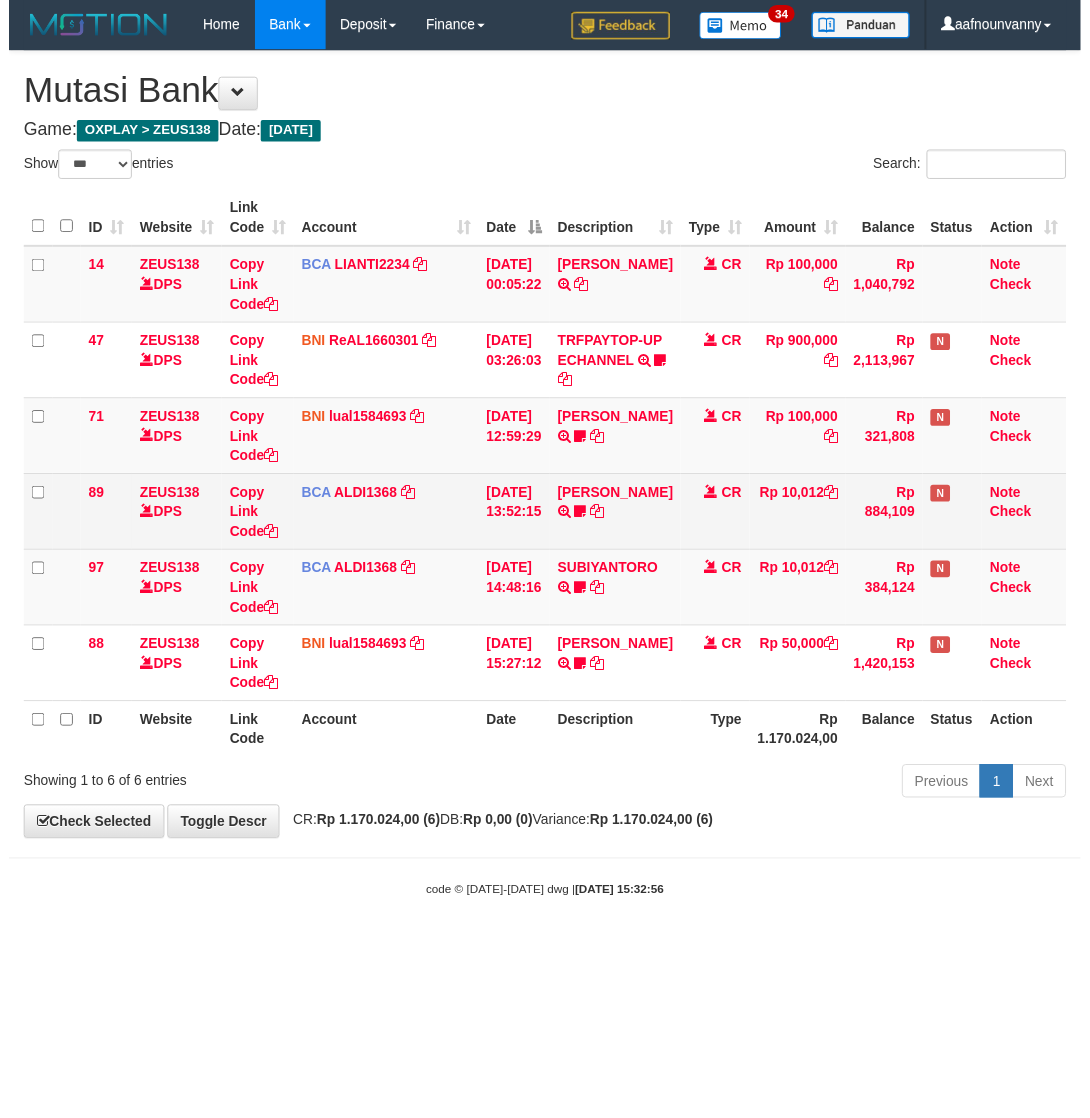 scroll, scrollTop: 0, scrollLeft: 0, axis: both 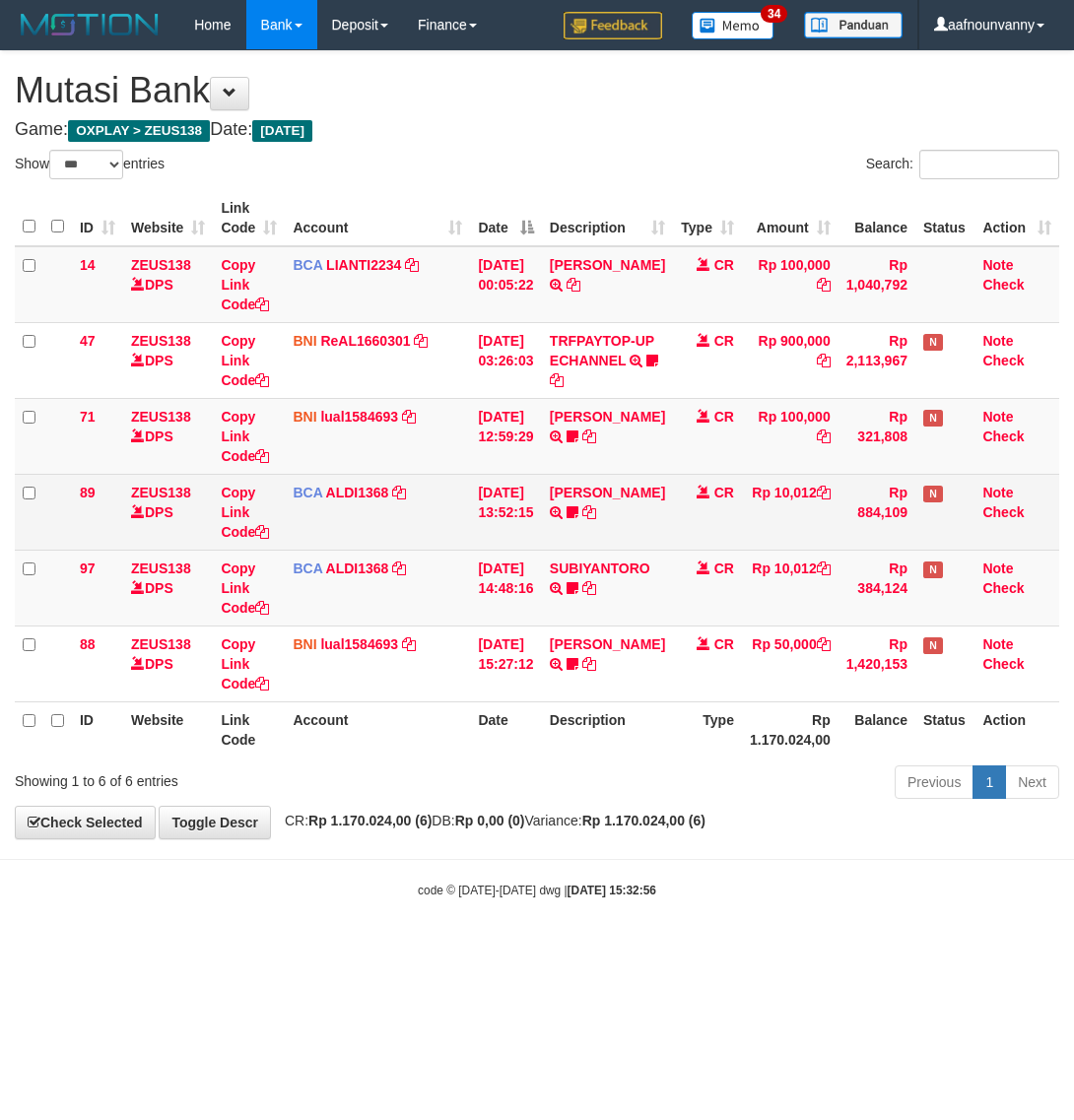click on "[PERSON_NAME]            TRSF E-BANKING CR 1207/FTSCY/WS95051
10012.002025071260155211 TRFDN-FEBRI WIJAYAESPAY DEBIT INDONE    uyul23" at bounding box center [607, 511] 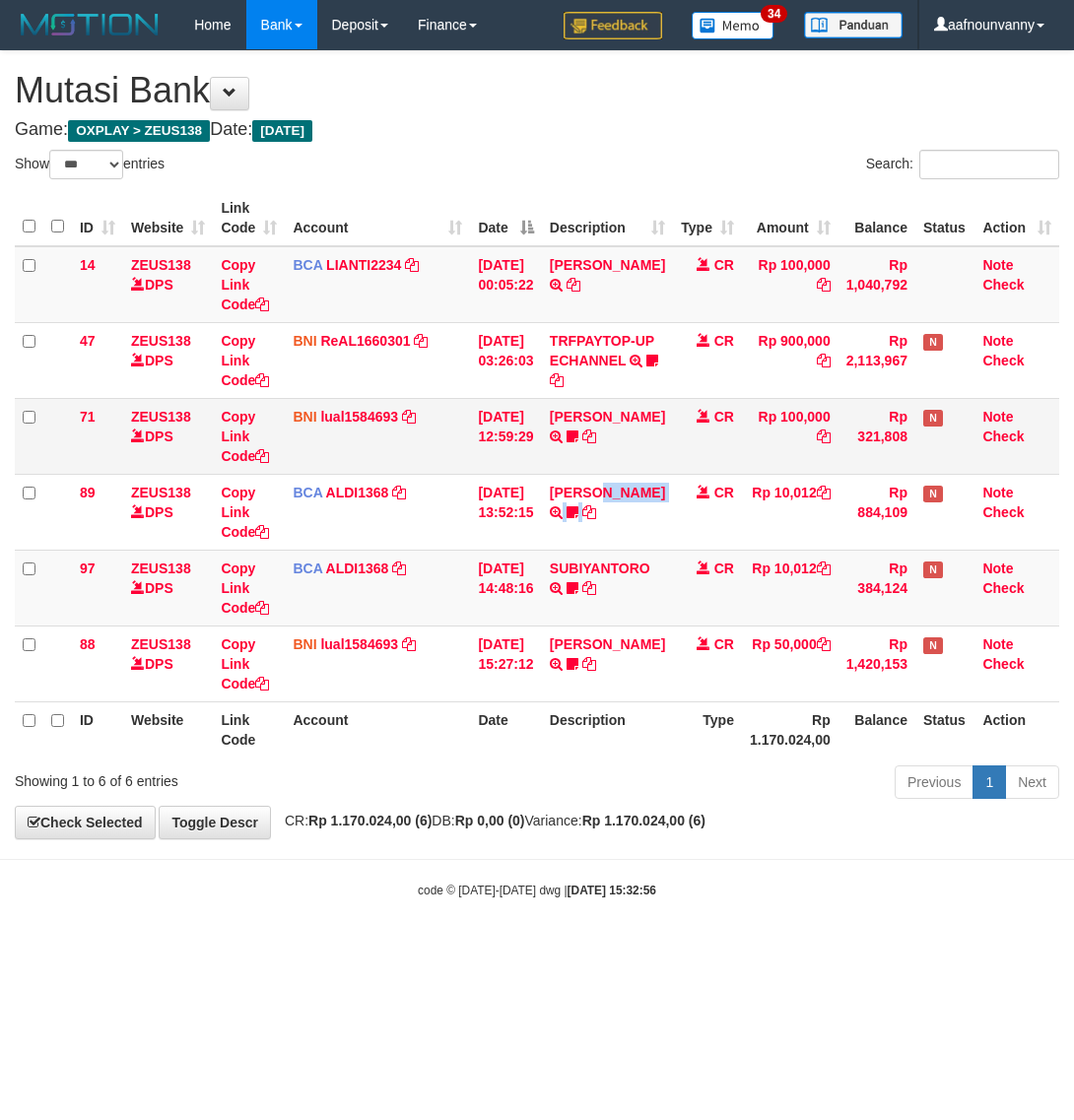 drag, startPoint x: 617, startPoint y: 500, endPoint x: 612, endPoint y: 475, distance: 25.495098 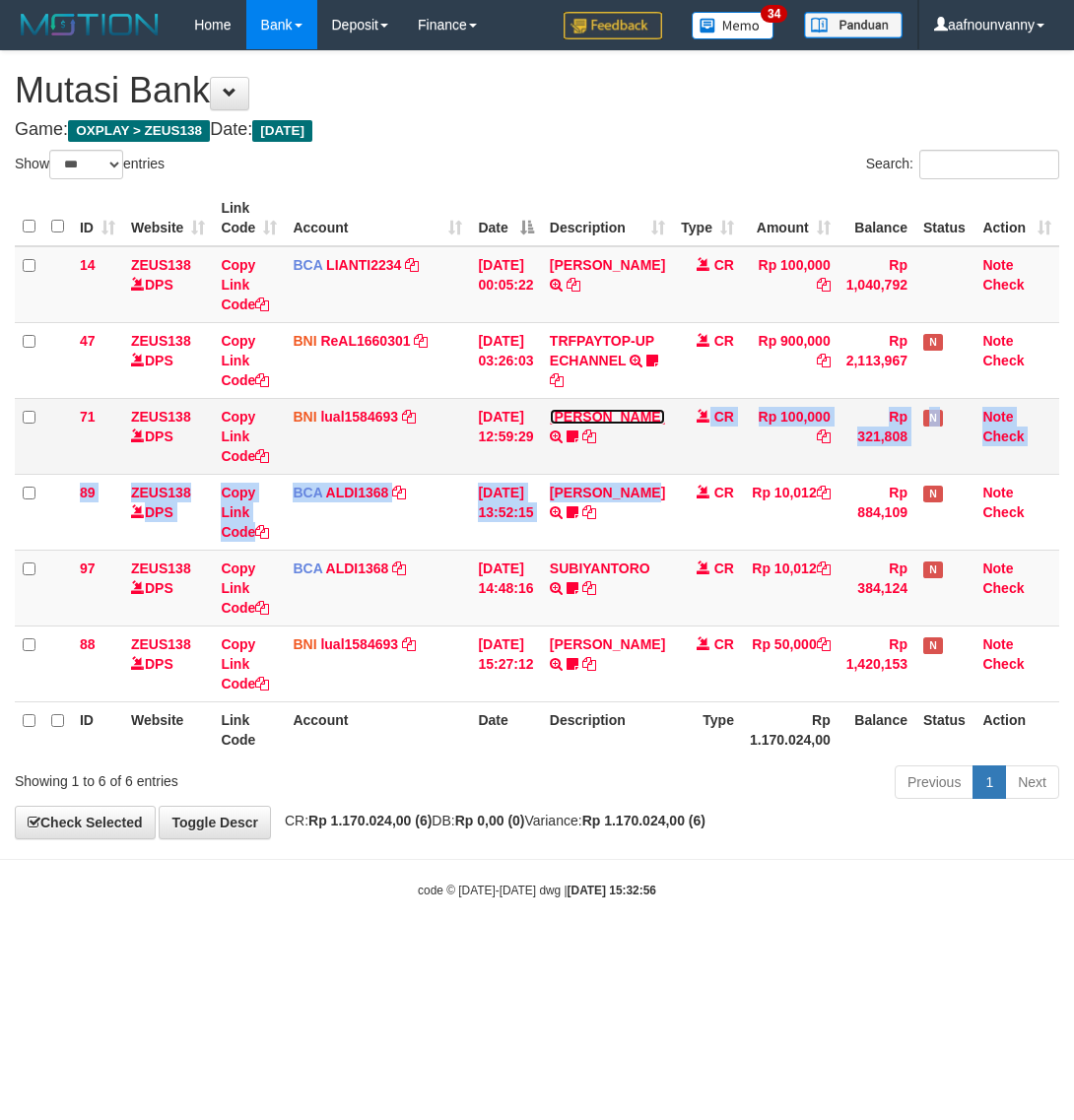 drag, startPoint x: 594, startPoint y: 429, endPoint x: 593, endPoint y: 419, distance: 10.049876 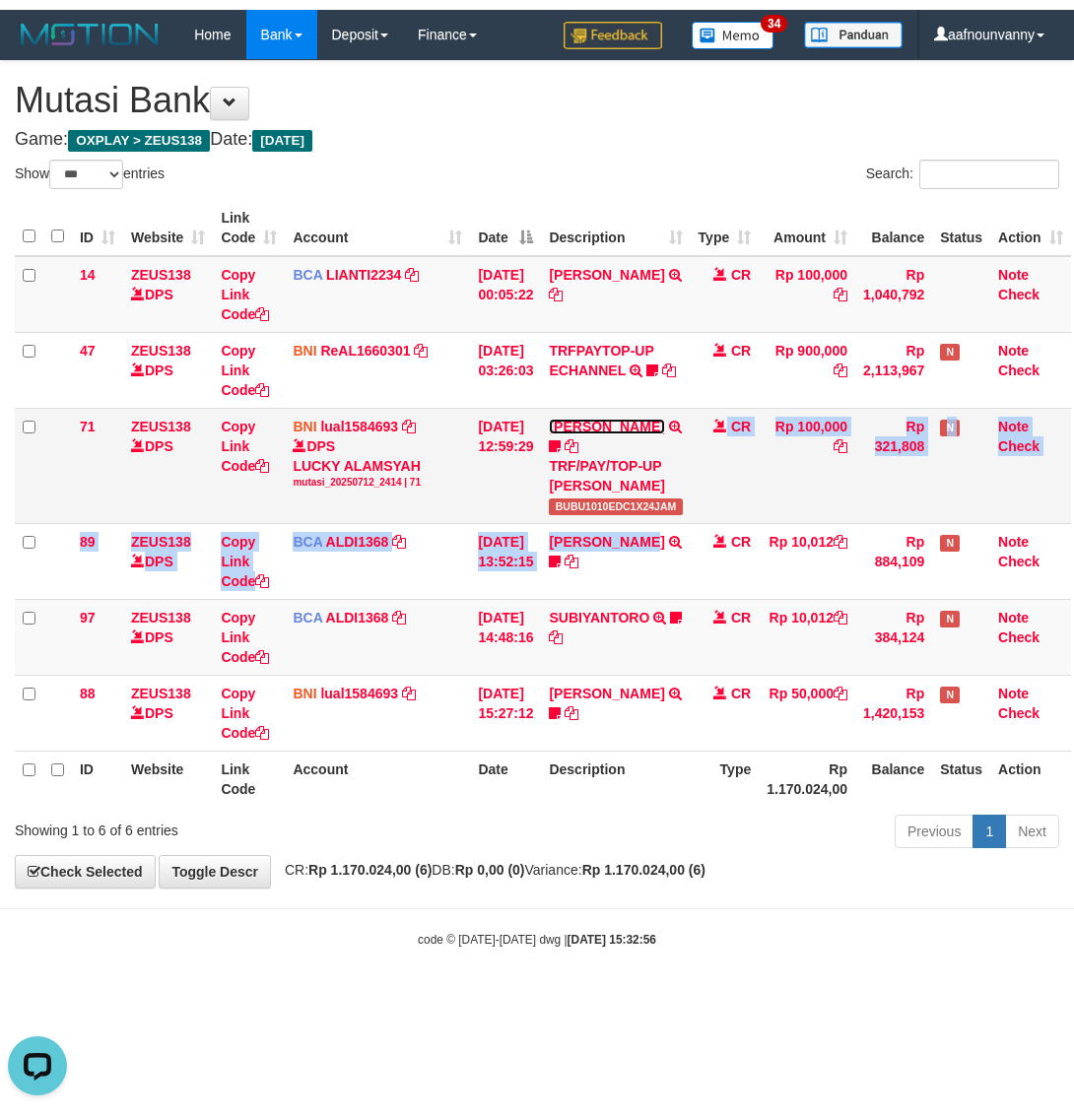scroll, scrollTop: 0, scrollLeft: 0, axis: both 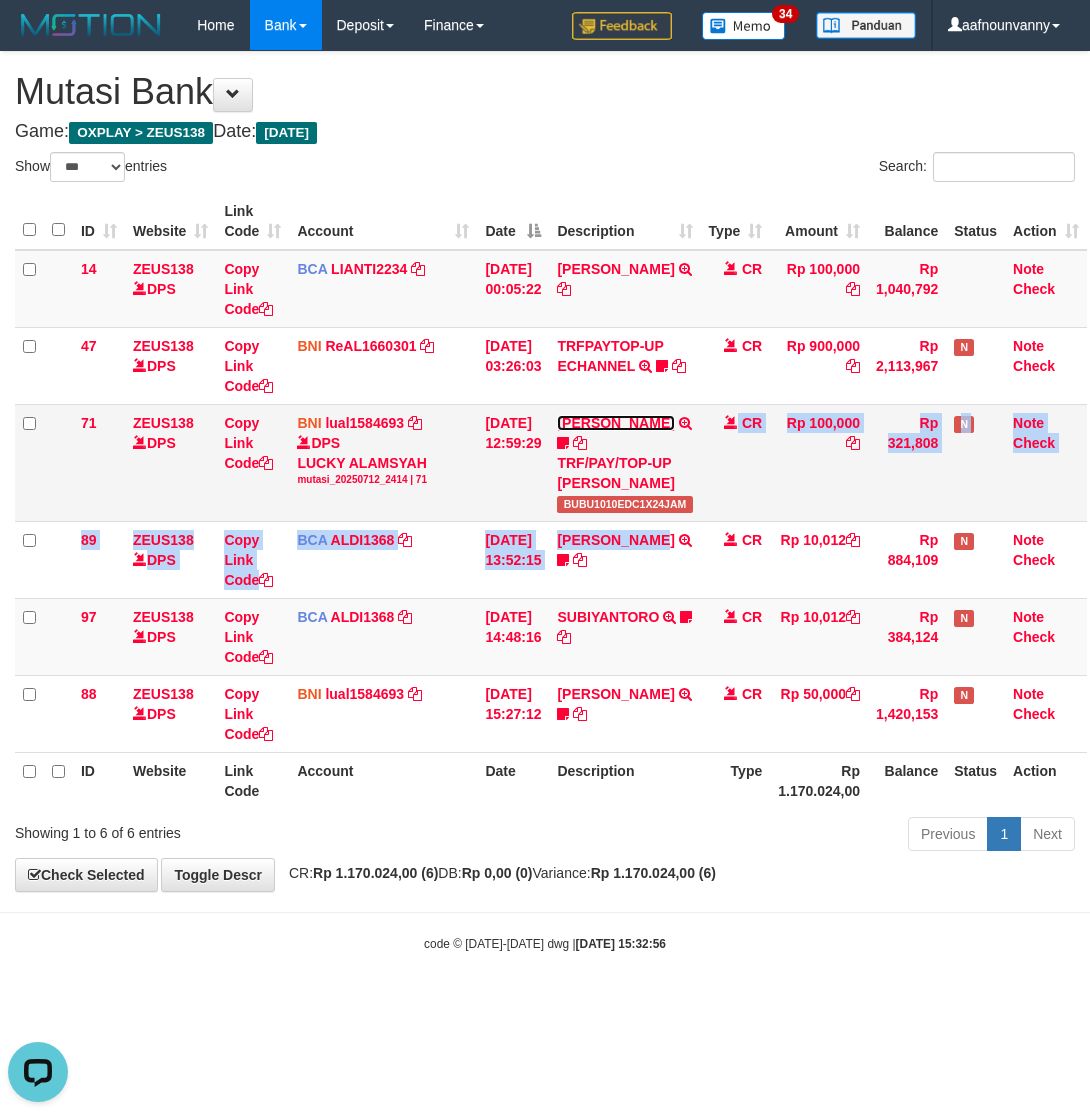 click on "MUHAMMAD IQBAL FARHAN" at bounding box center [615, 423] 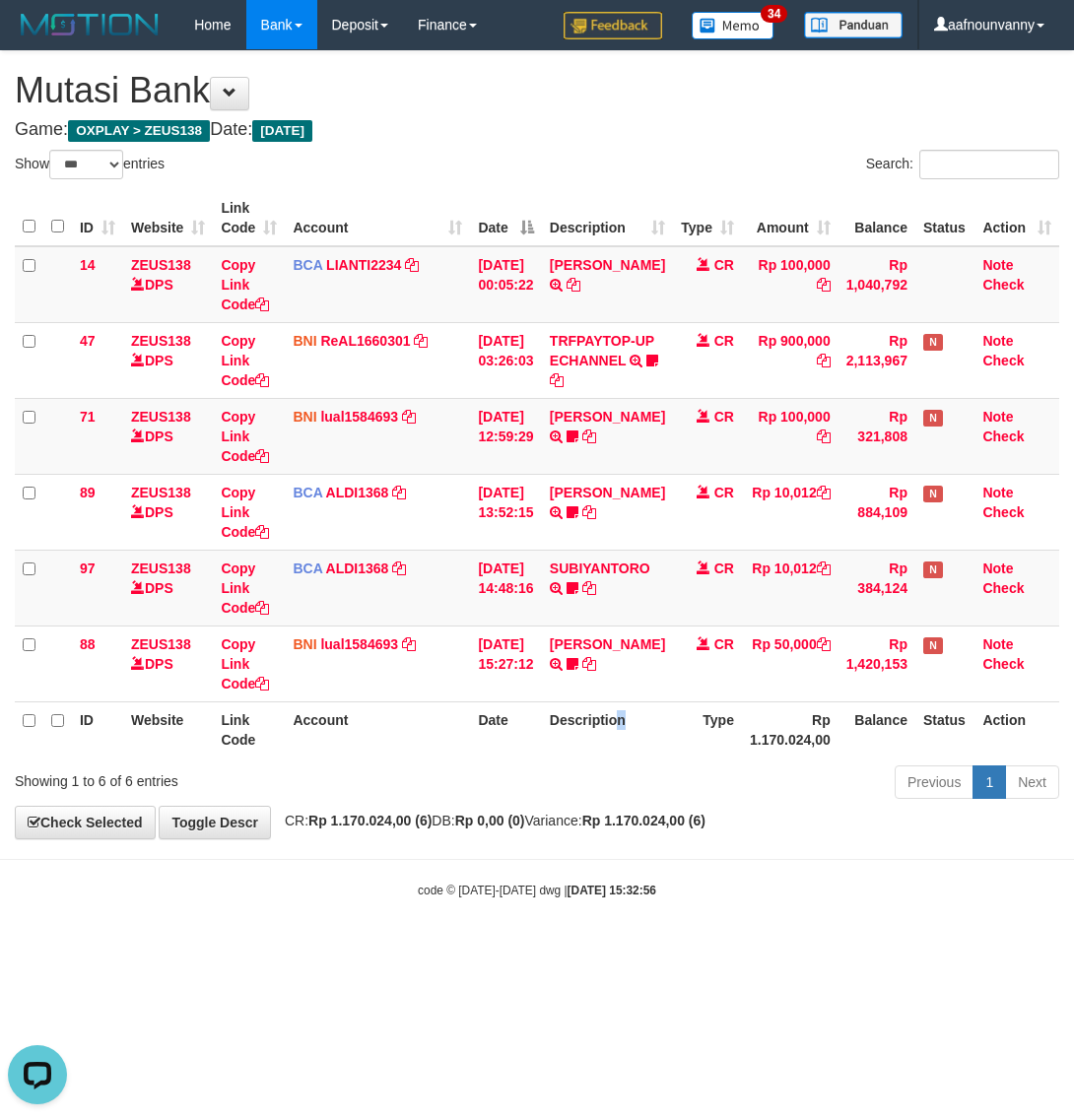 drag, startPoint x: 622, startPoint y: 776, endPoint x: 509, endPoint y: 755, distance: 114.9348 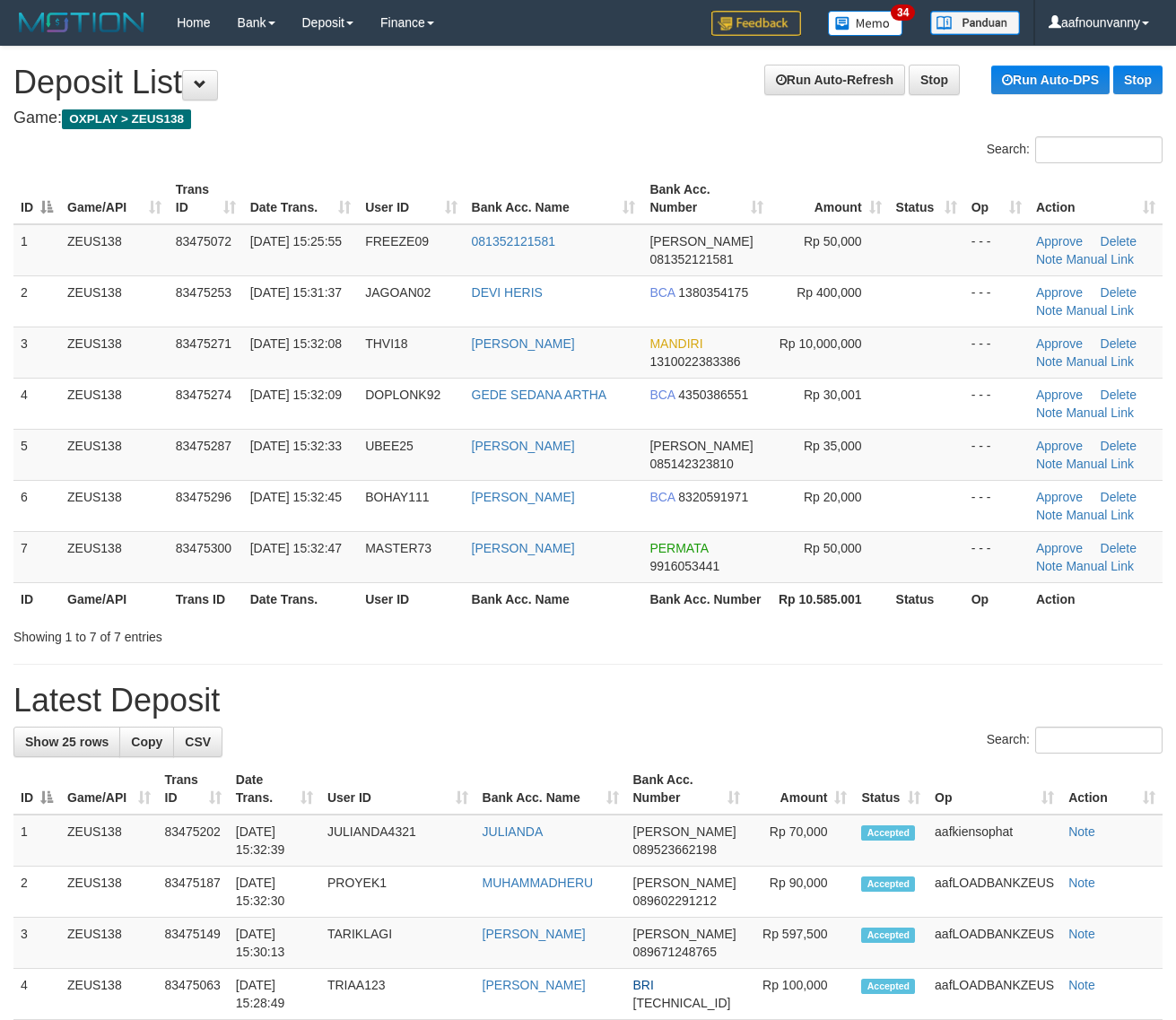 scroll, scrollTop: 0, scrollLeft: 0, axis: both 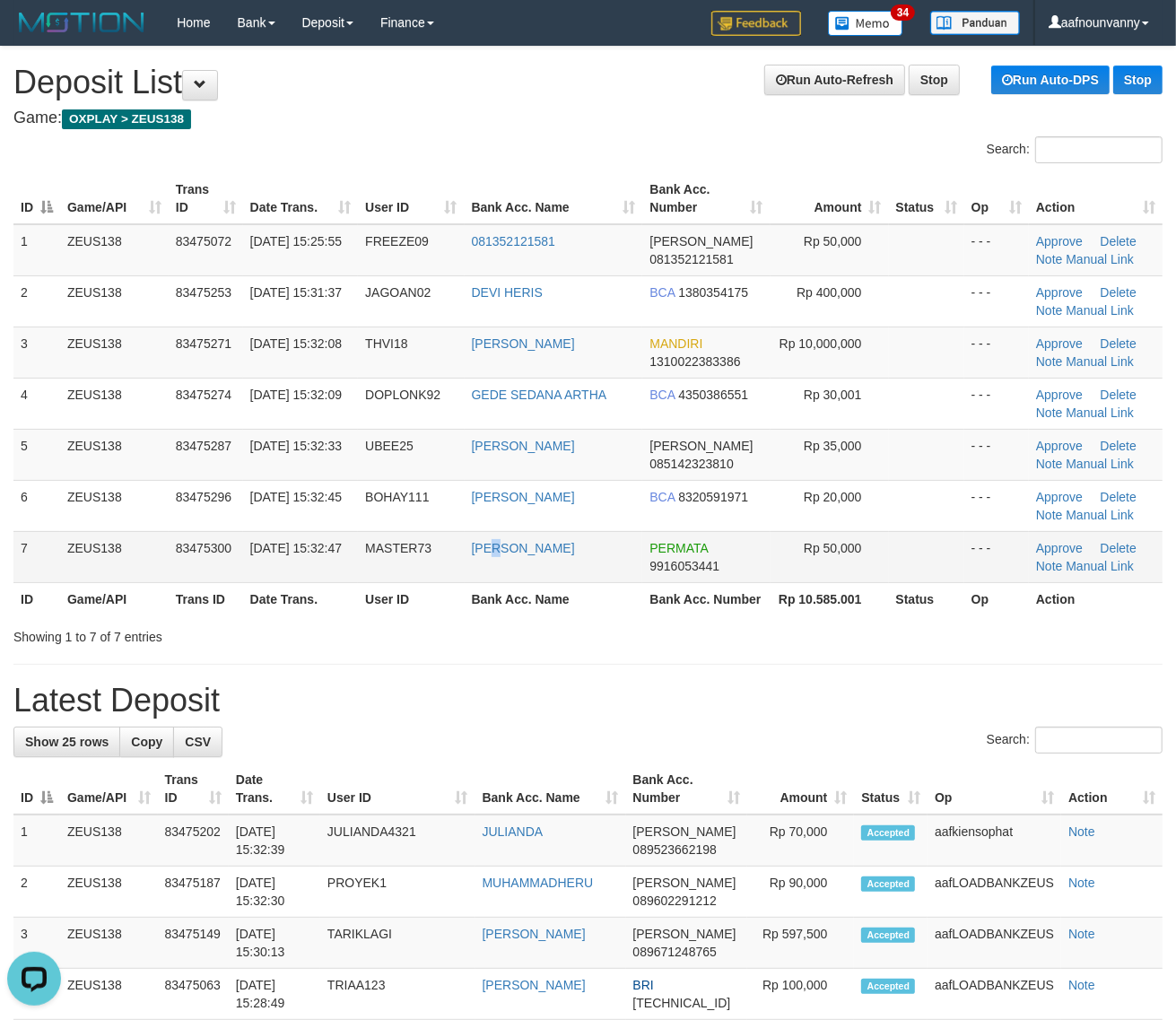 drag, startPoint x: 498, startPoint y: 581, endPoint x: 509, endPoint y: 581, distance: 11 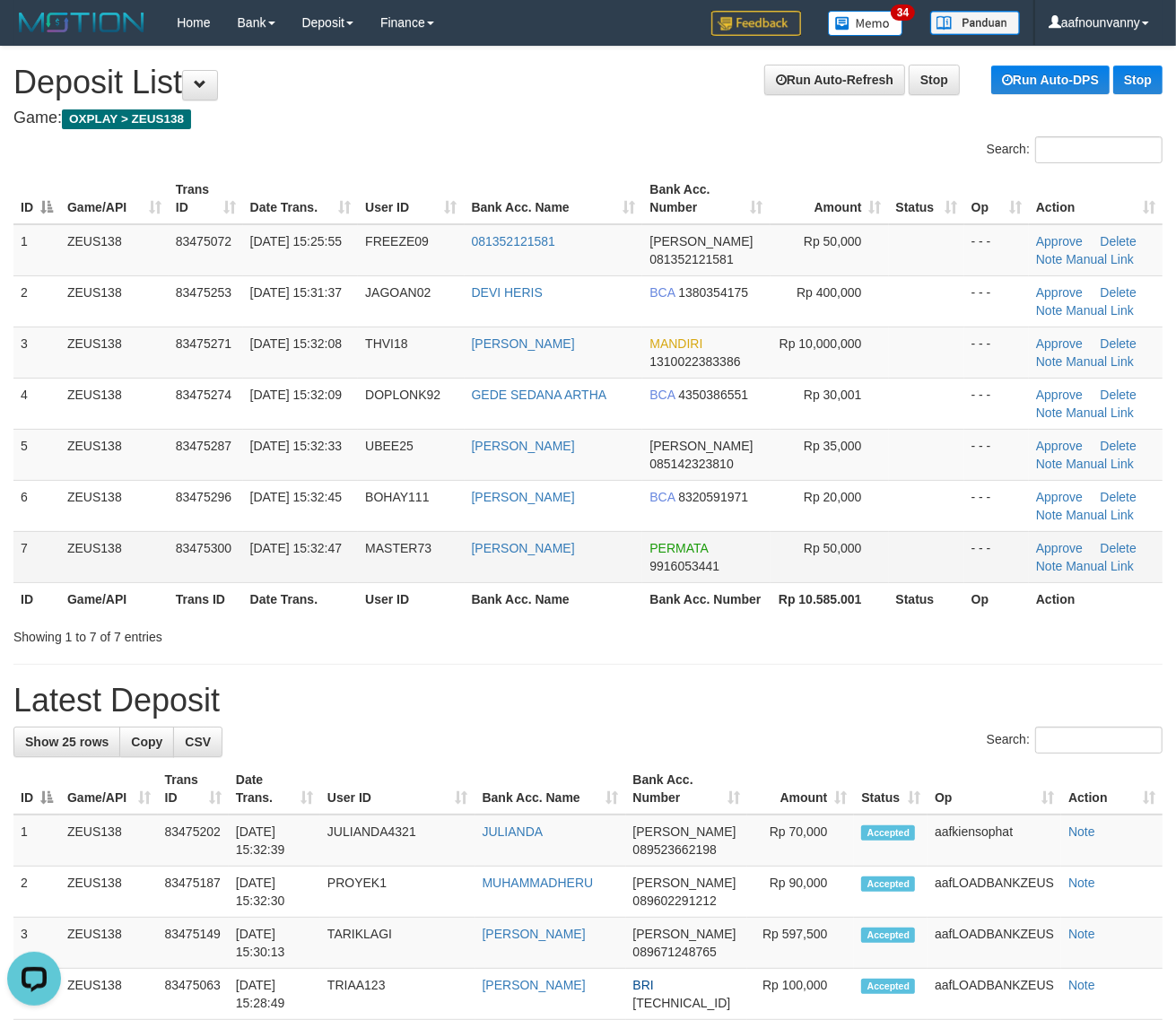 click on "SAHRUDIN JUNAID" at bounding box center (553, 556) 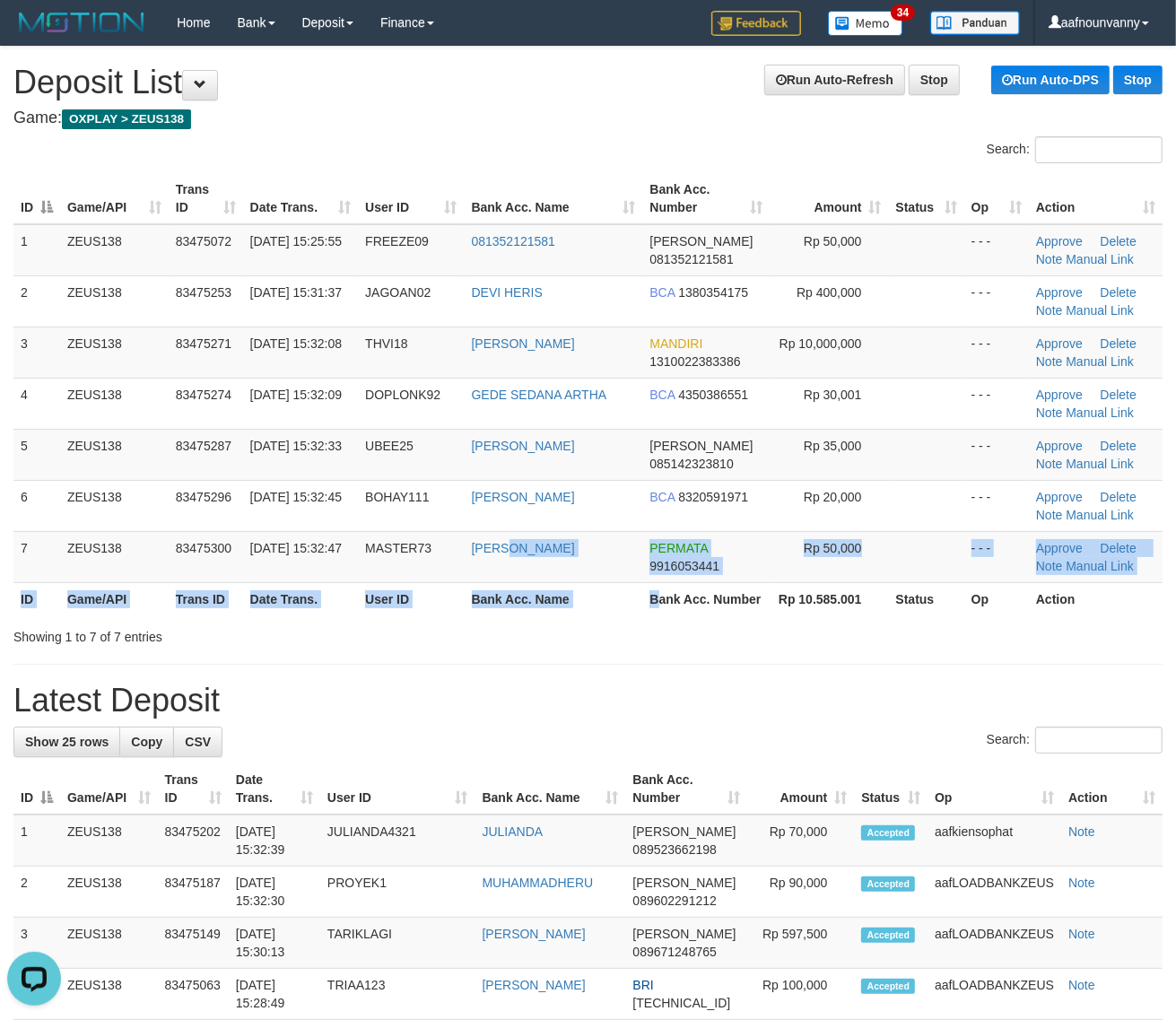 drag, startPoint x: 588, startPoint y: 589, endPoint x: 770, endPoint y: 615, distance: 183.84776 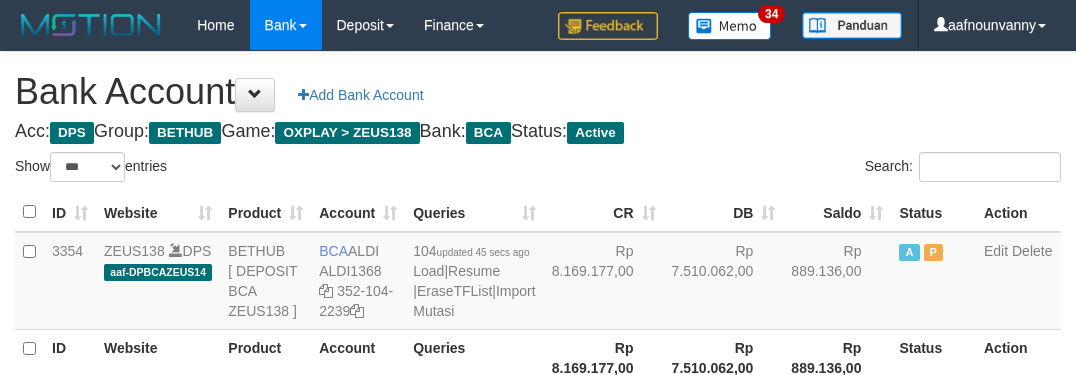 select on "***" 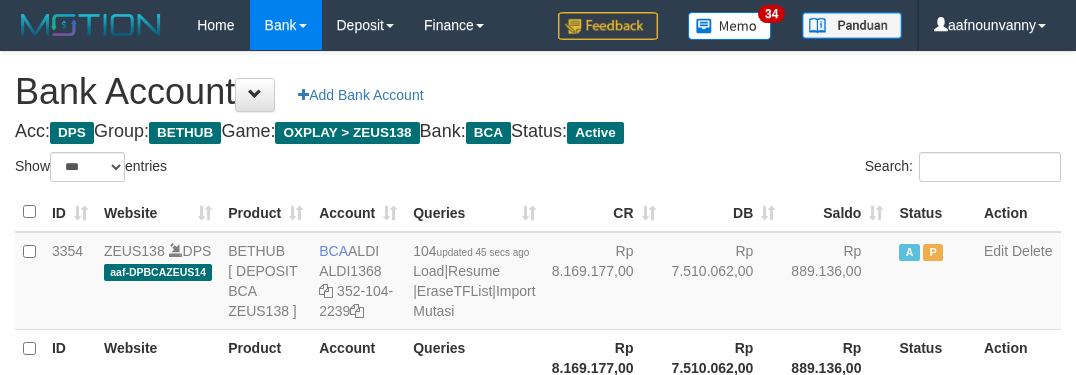 scroll, scrollTop: 231, scrollLeft: 0, axis: vertical 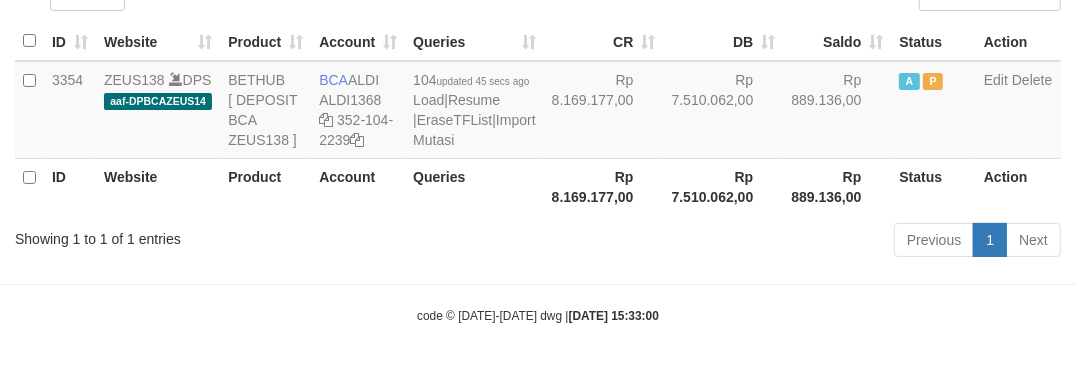 click on "Showing 1 to 1 of 1 entries" at bounding box center (224, 235) 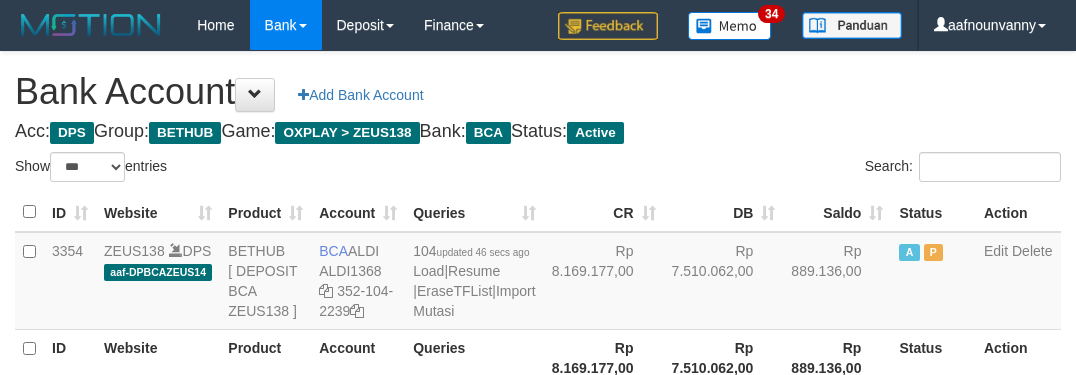 select on "***" 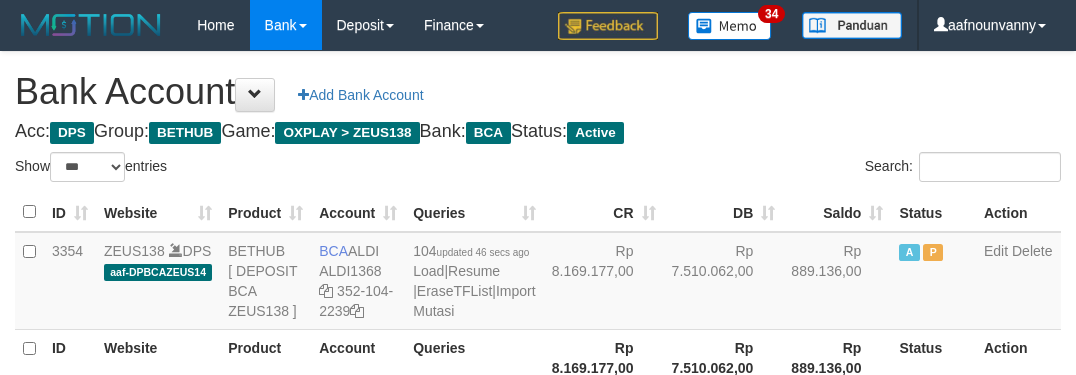 scroll, scrollTop: 231, scrollLeft: 0, axis: vertical 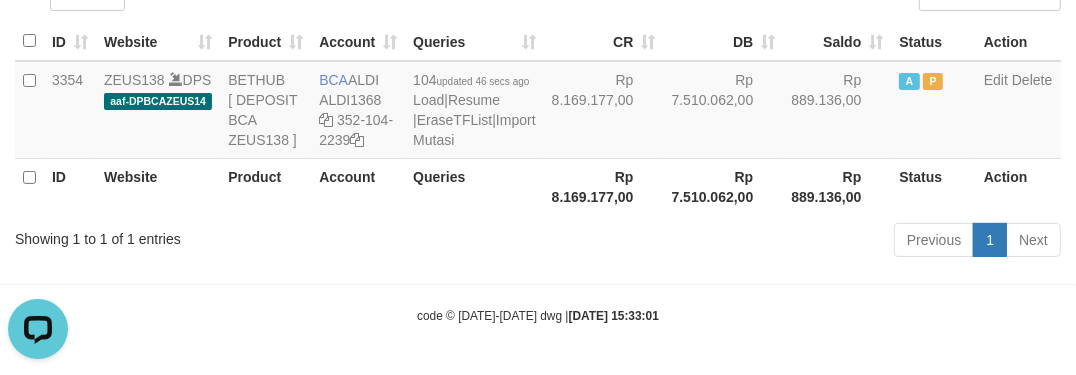 click on "Previous 1 Next" at bounding box center [762, 242] 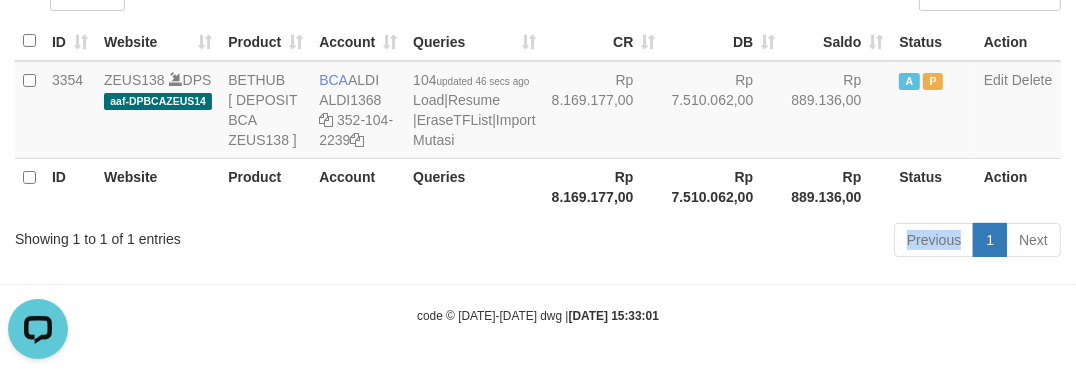 drag, startPoint x: 500, startPoint y: 247, endPoint x: 330, endPoint y: 362, distance: 205.24376 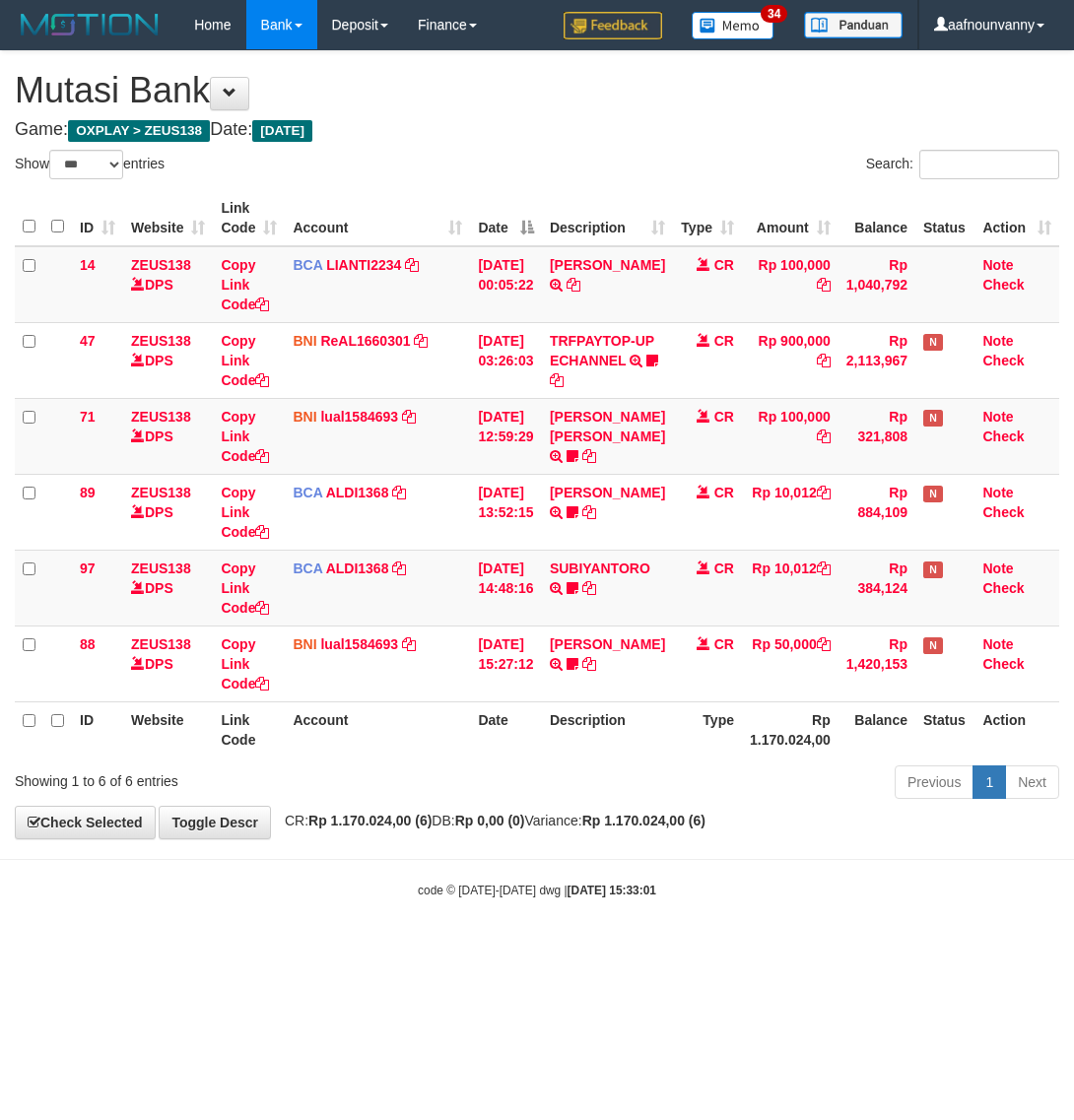 select on "***" 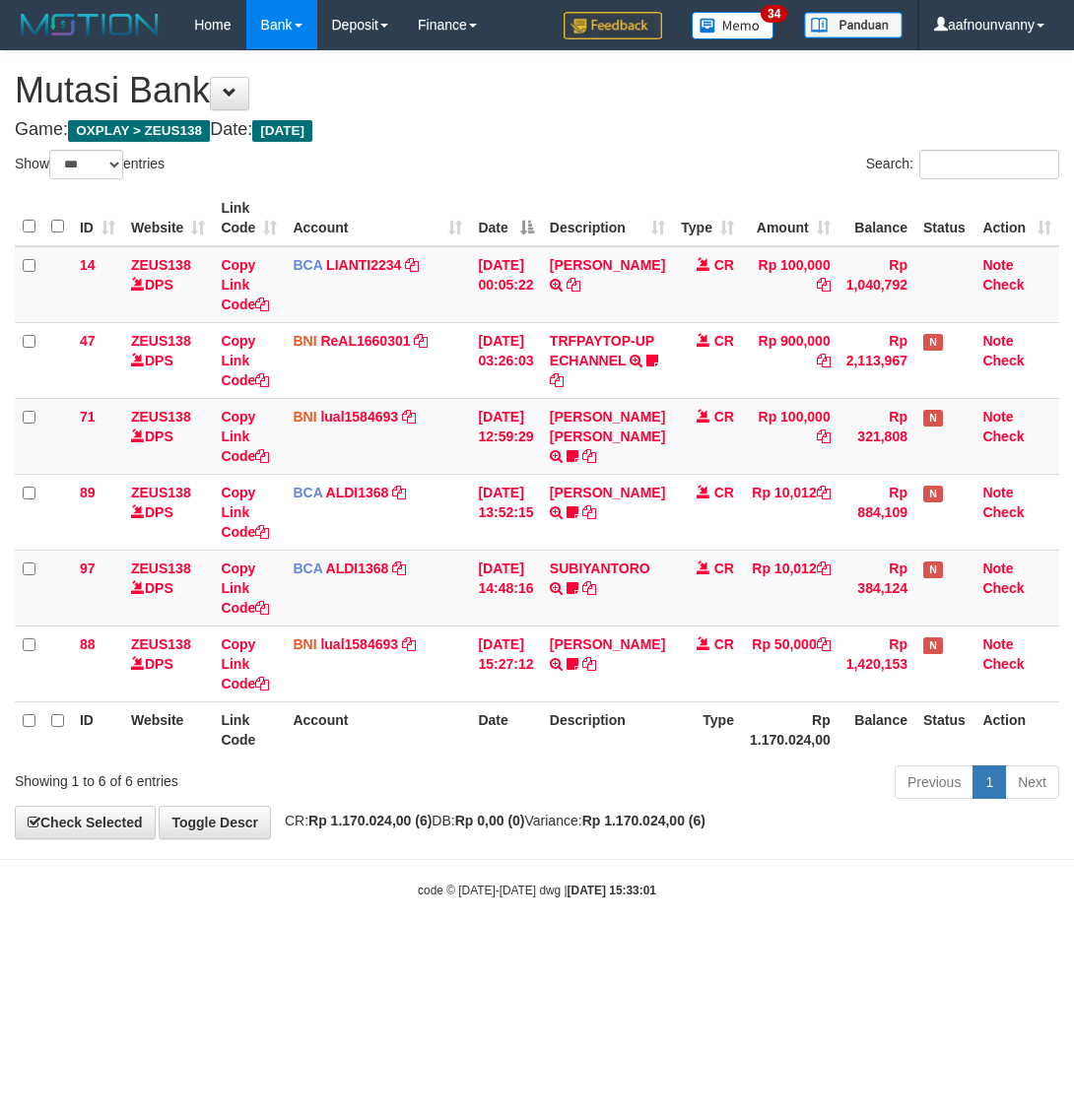 scroll, scrollTop: 0, scrollLeft: 0, axis: both 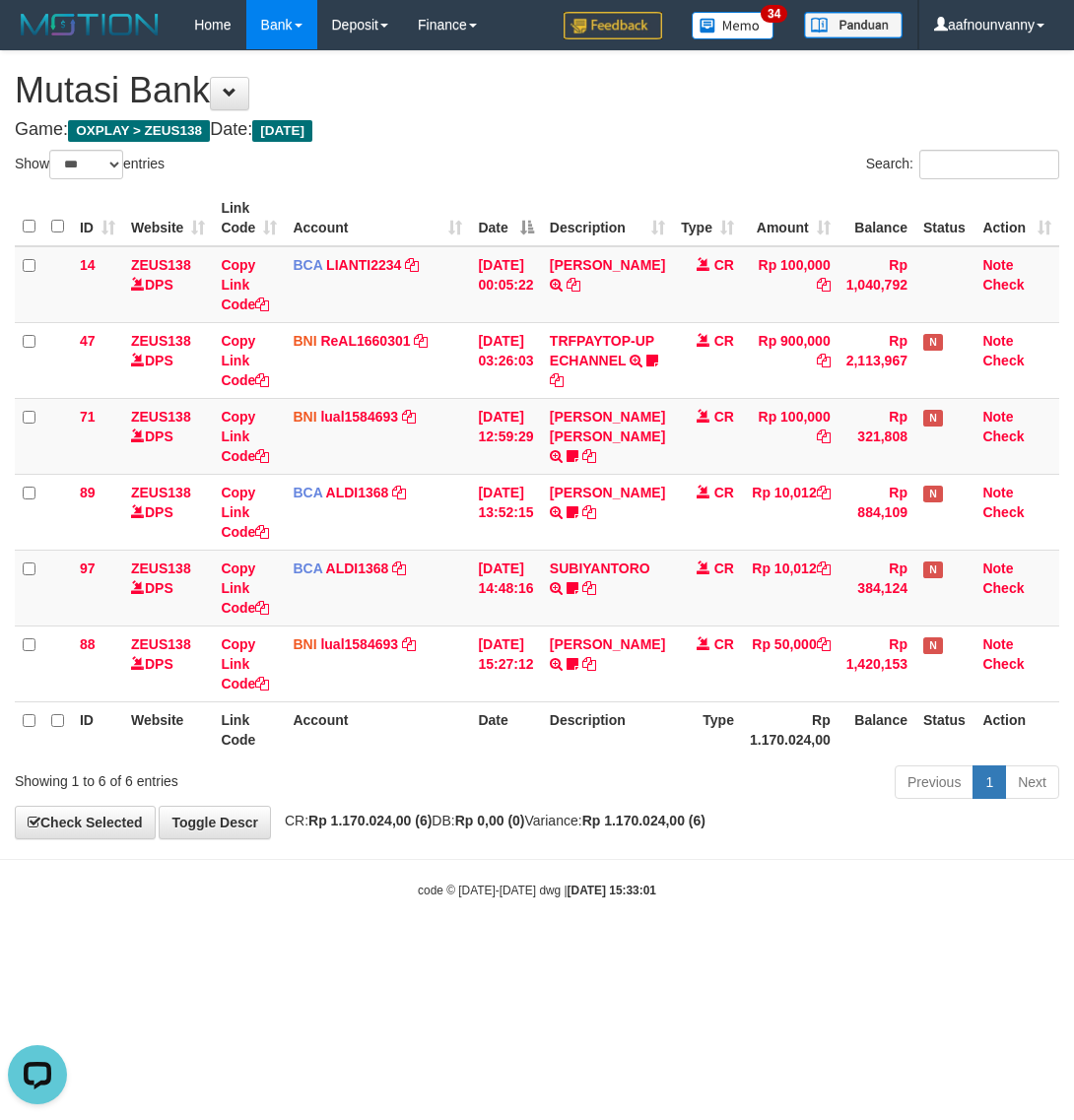 click on "Previous 1 Next" at bounding box center [761, 784] 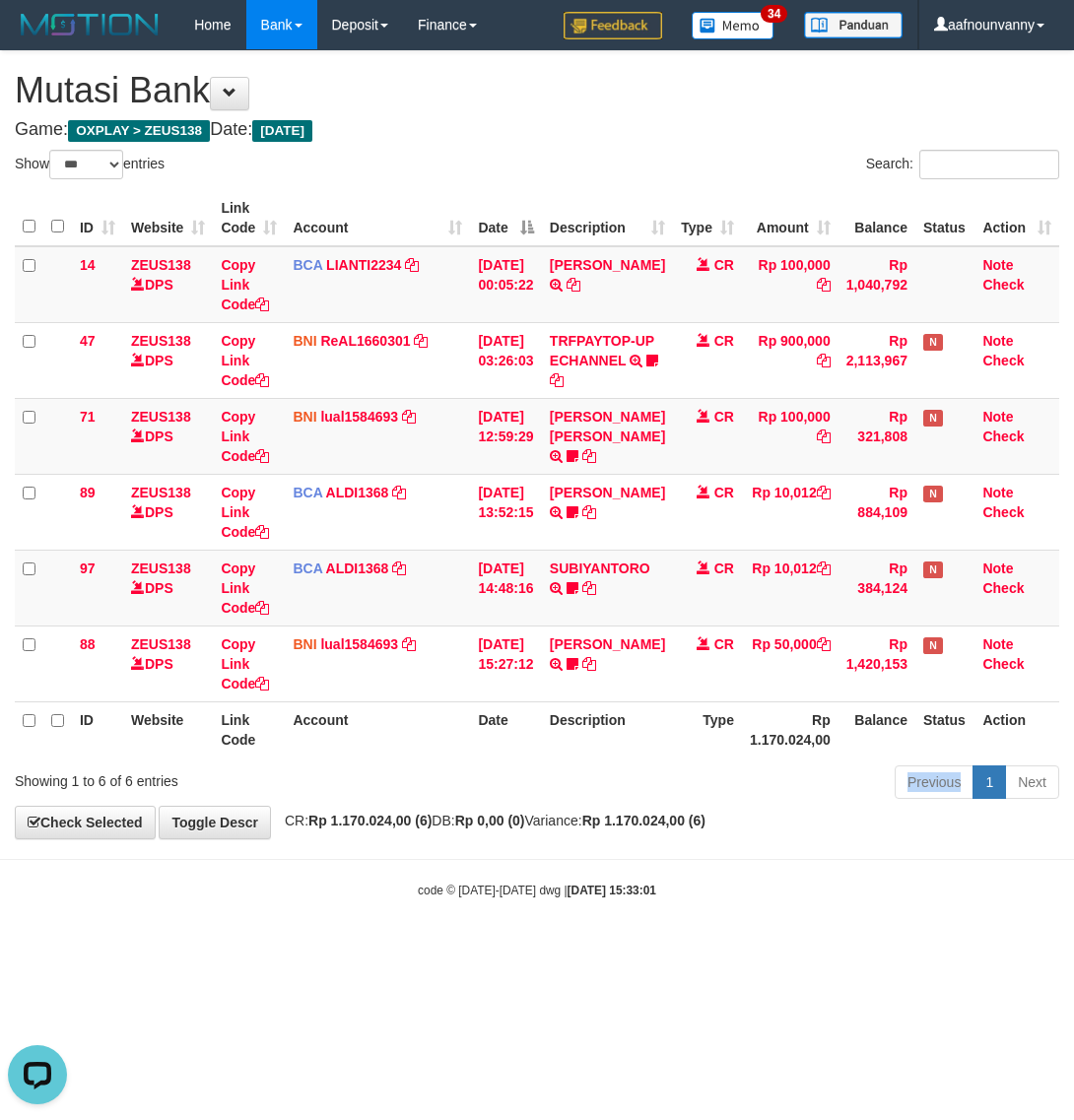 drag, startPoint x: 515, startPoint y: 789, endPoint x: 7, endPoint y: 736, distance: 510.7573 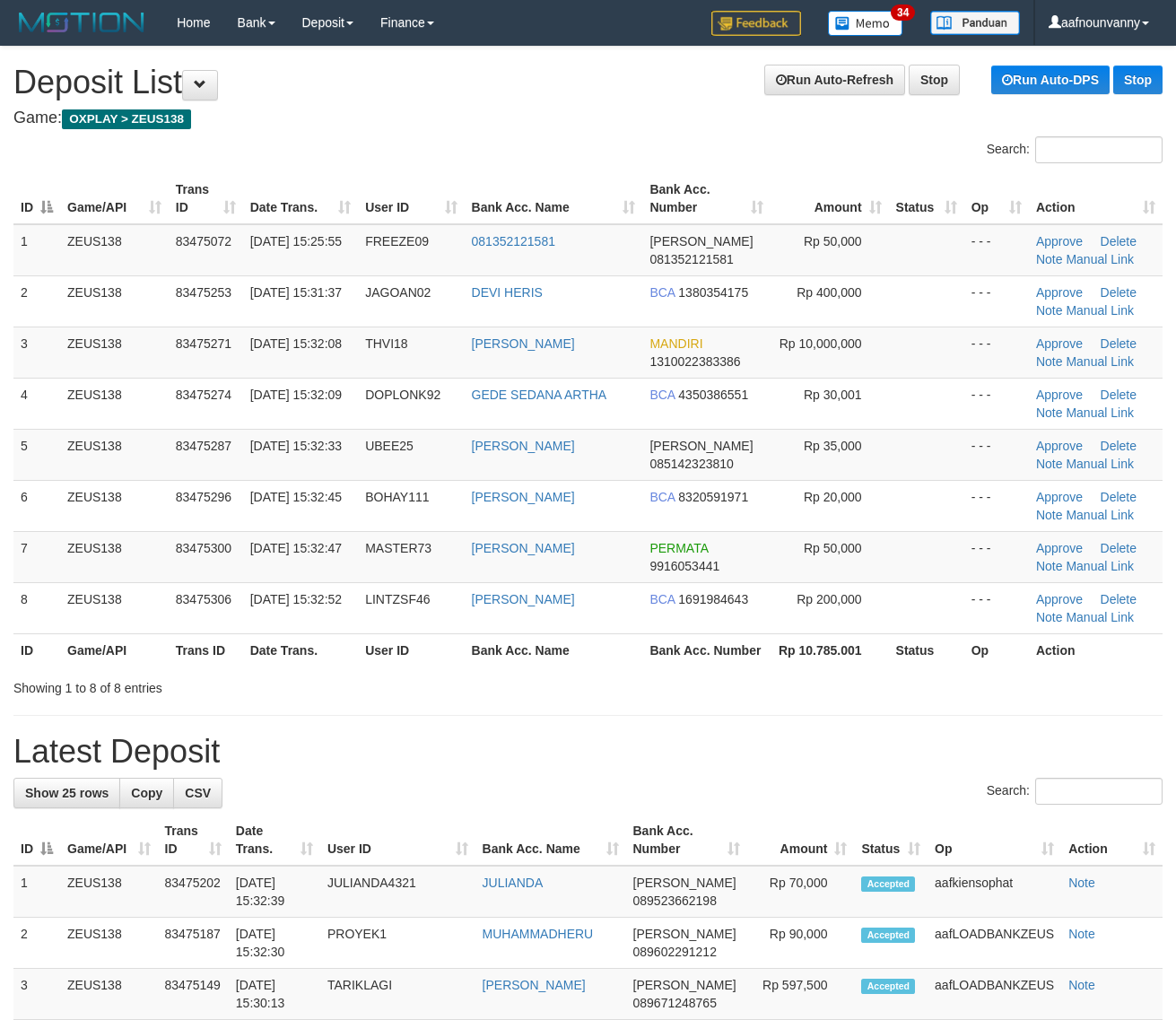 scroll, scrollTop: 0, scrollLeft: 0, axis: both 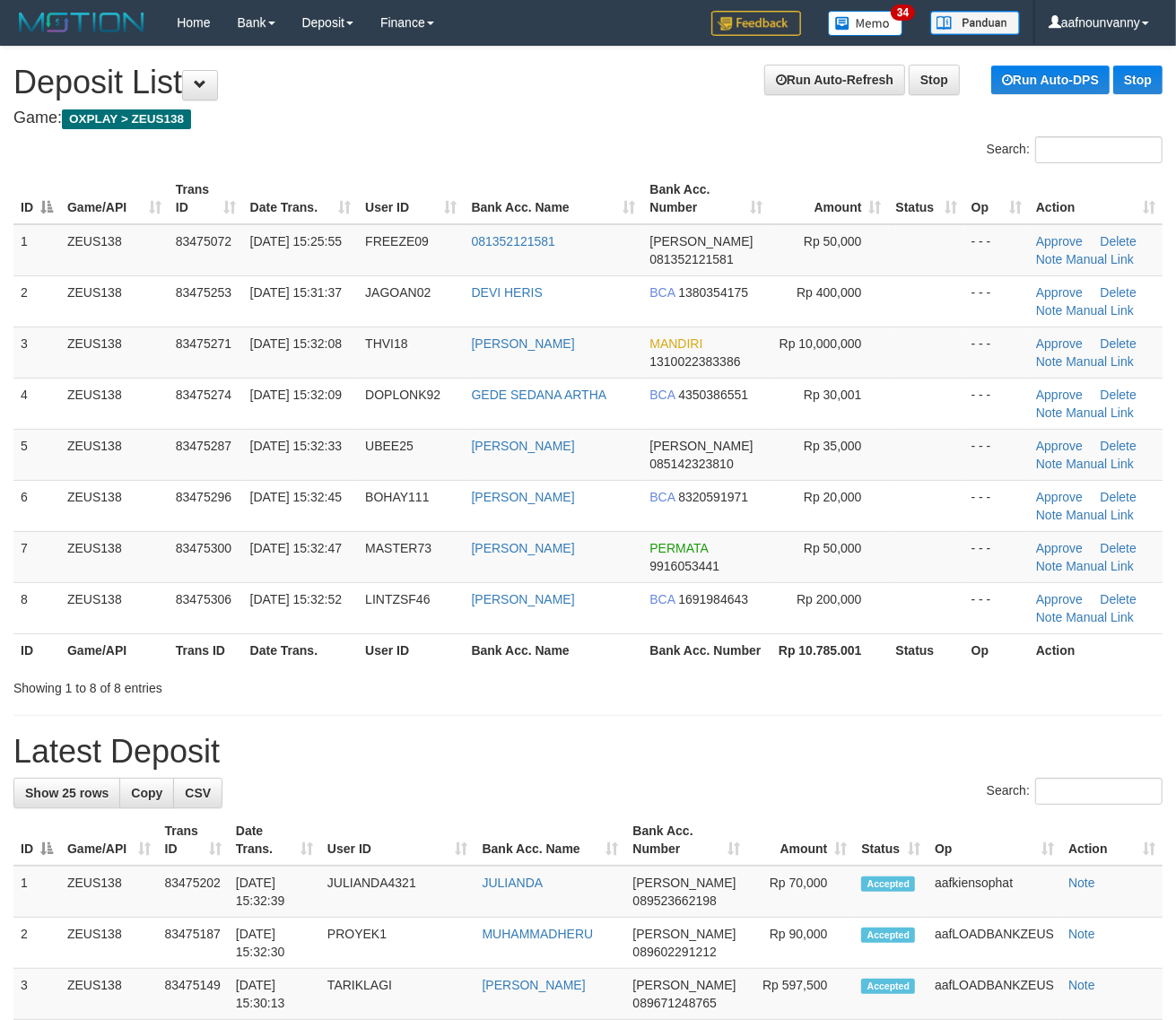 click on "Bank Acc. Number" at bounding box center (706, 649) 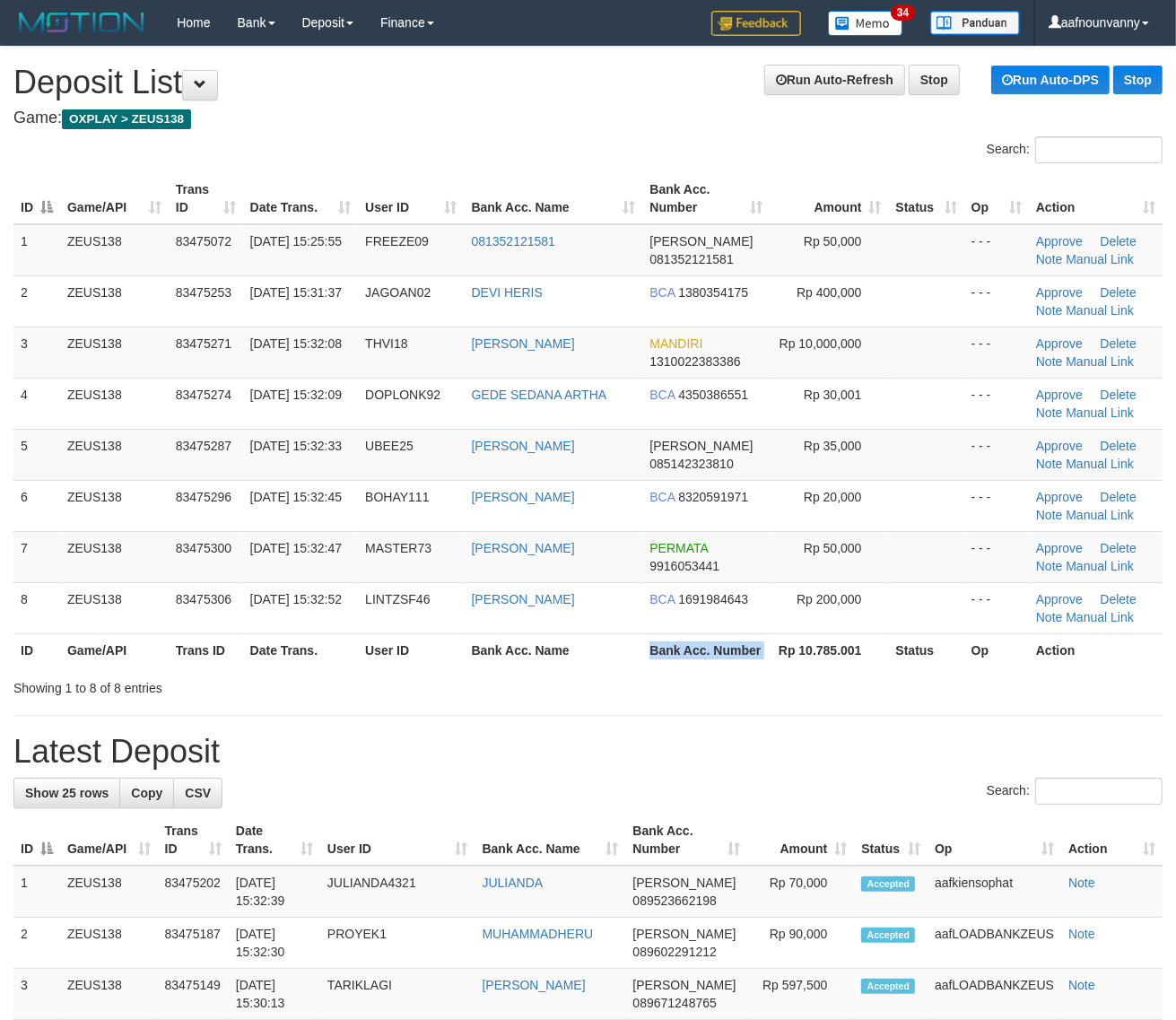 drag, startPoint x: 760, startPoint y: 667, endPoint x: 1190, endPoint y: 705, distance: 431.6758 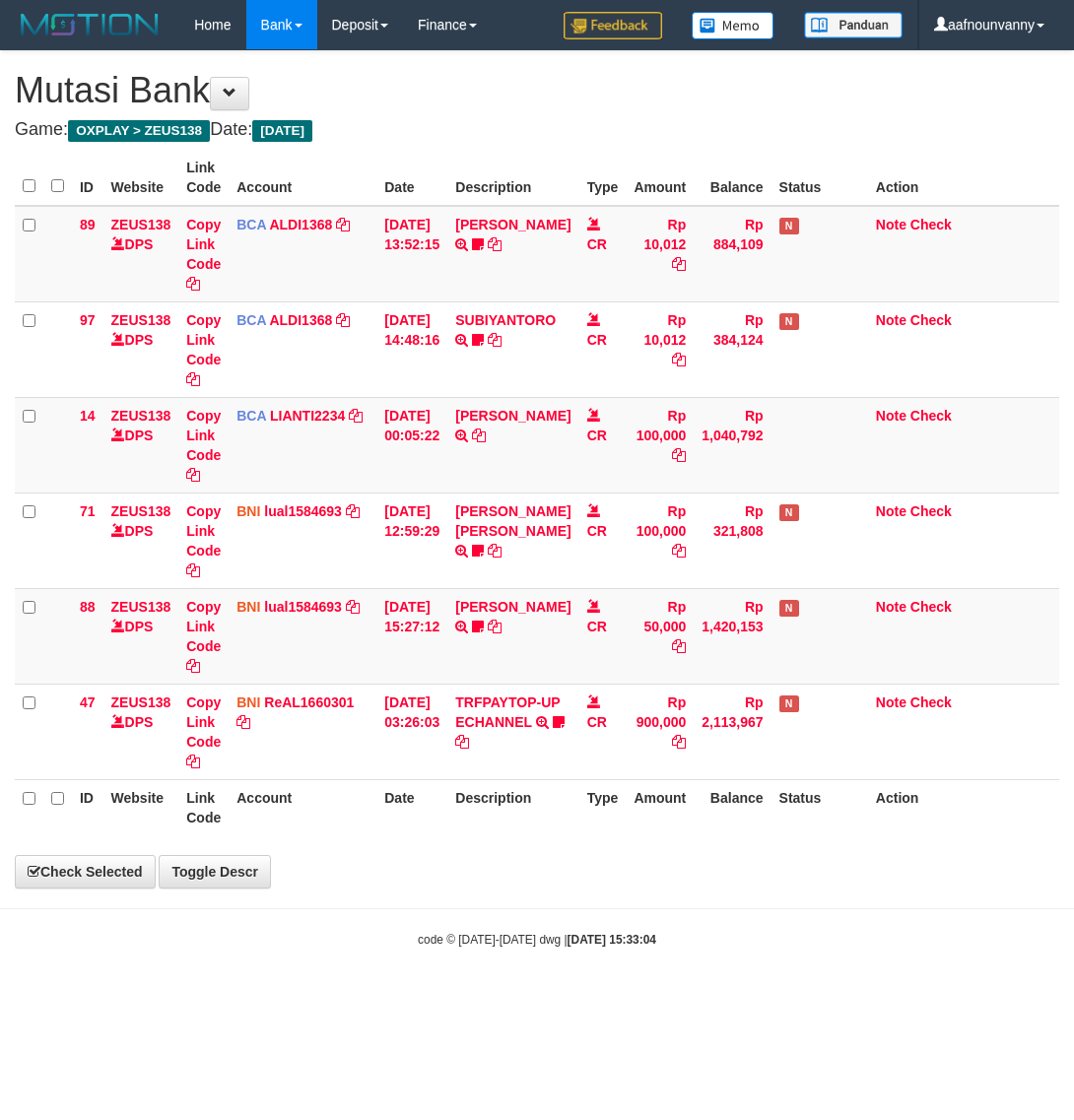scroll, scrollTop: 0, scrollLeft: 0, axis: both 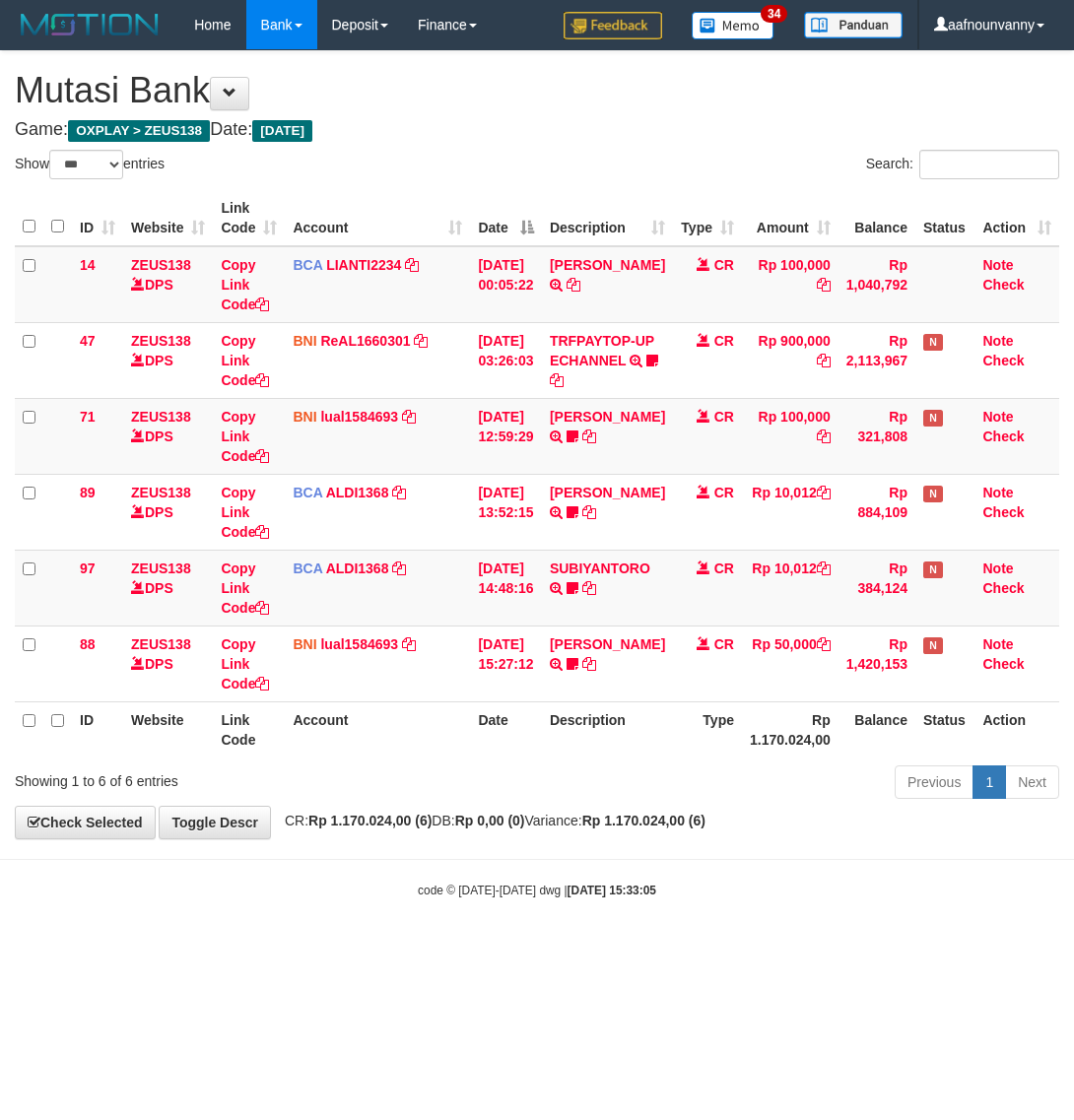 select on "***" 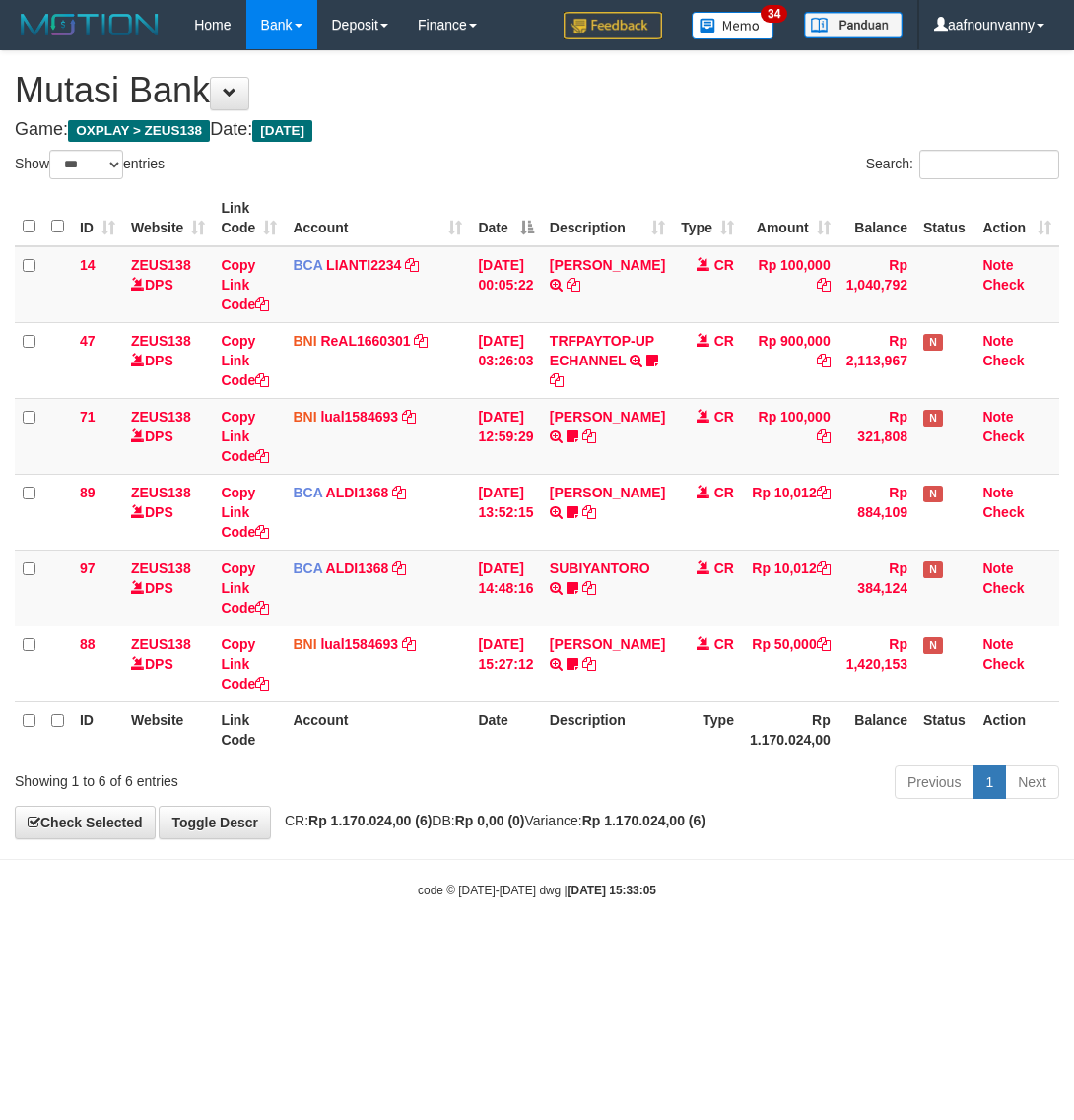 scroll, scrollTop: 0, scrollLeft: 0, axis: both 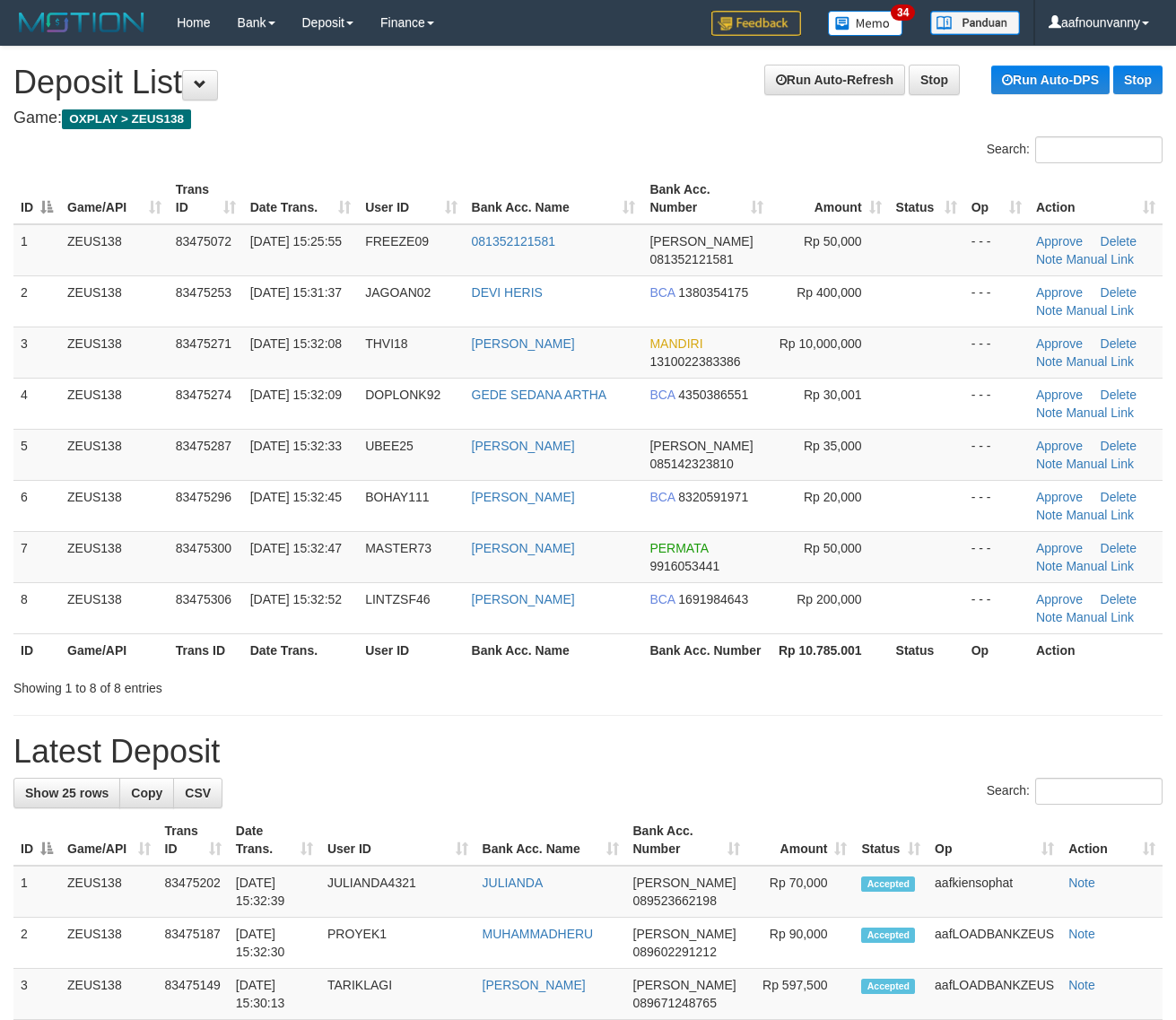 click on "Showing 1 to 8 of 8 entries" at bounding box center [588, 684] 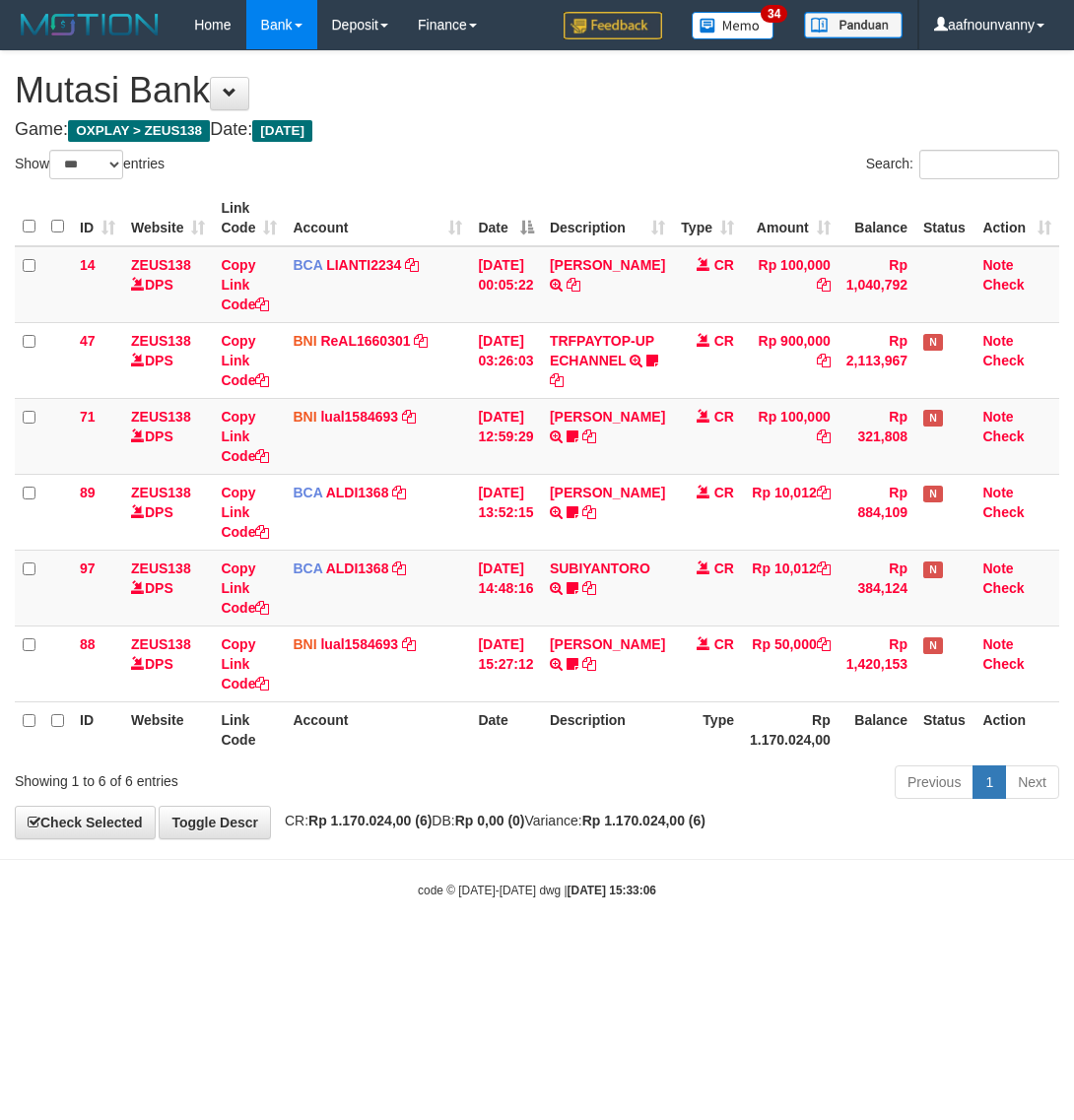 select on "***" 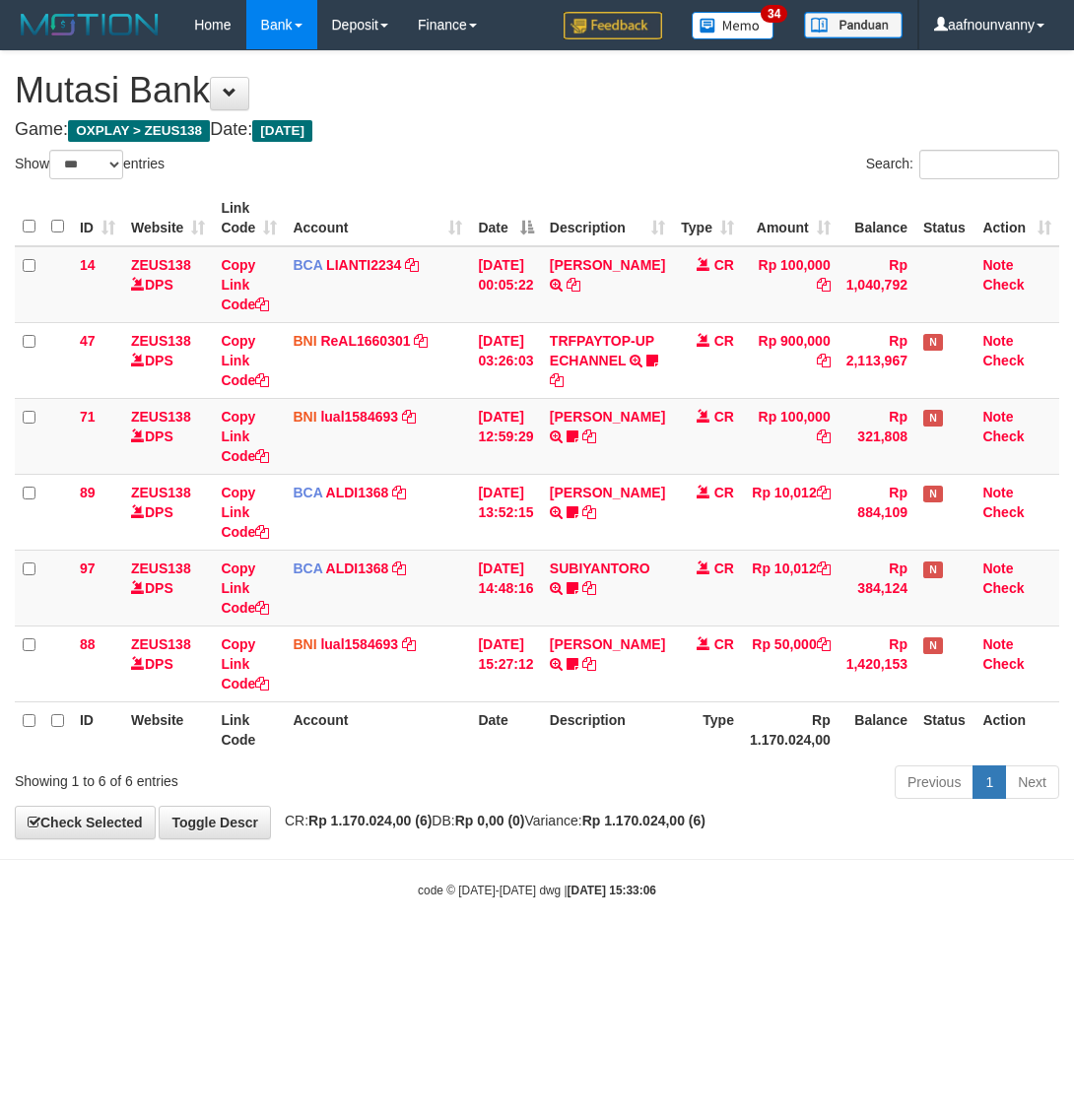 scroll, scrollTop: 0, scrollLeft: 0, axis: both 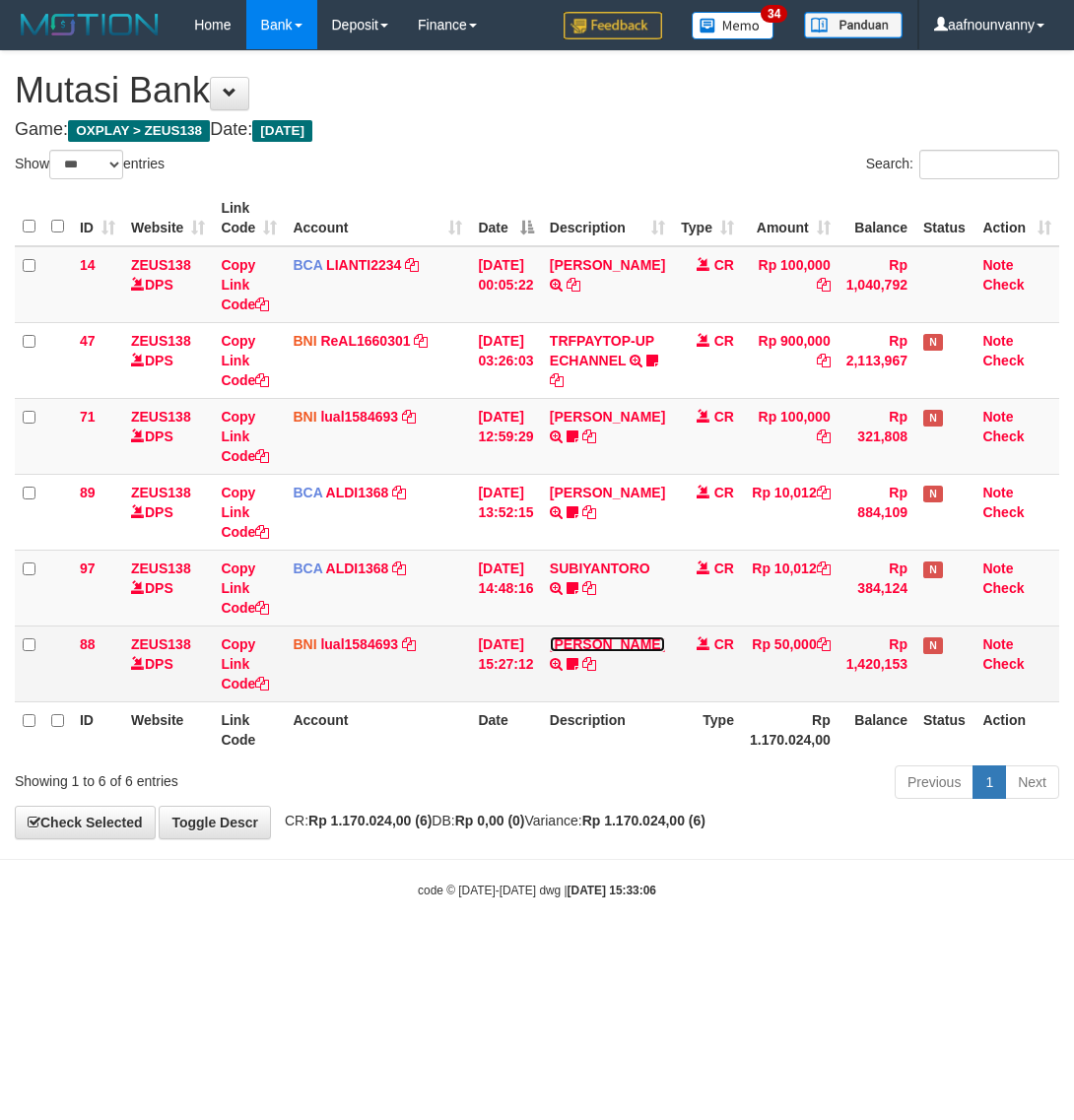 click on "MUHAMMAD LAZUARDI YAZID            TRANSFER DARI SDR MUHAMMAD LAZUARDI YAZID    Zorozuro" at bounding box center [607, 663] 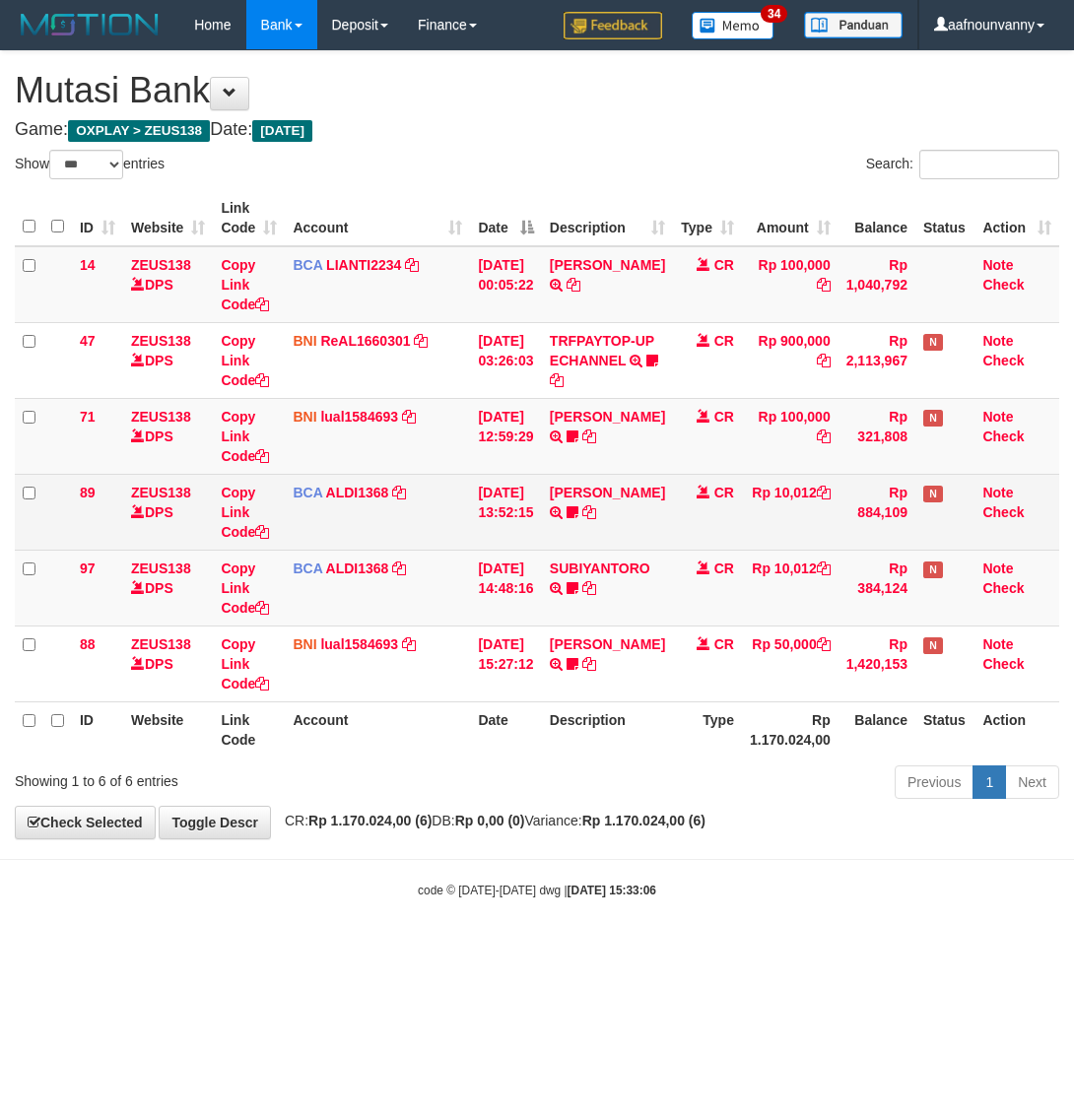 click on "FEBRI WIJAYA            TRSF E-BANKING CR 1207/FTSCY/WS95051
10012.002025071260155211 TRFDN-FEBRI WIJAYAESPAY DEBIT INDONE    uyul23" at bounding box center [607, 511] 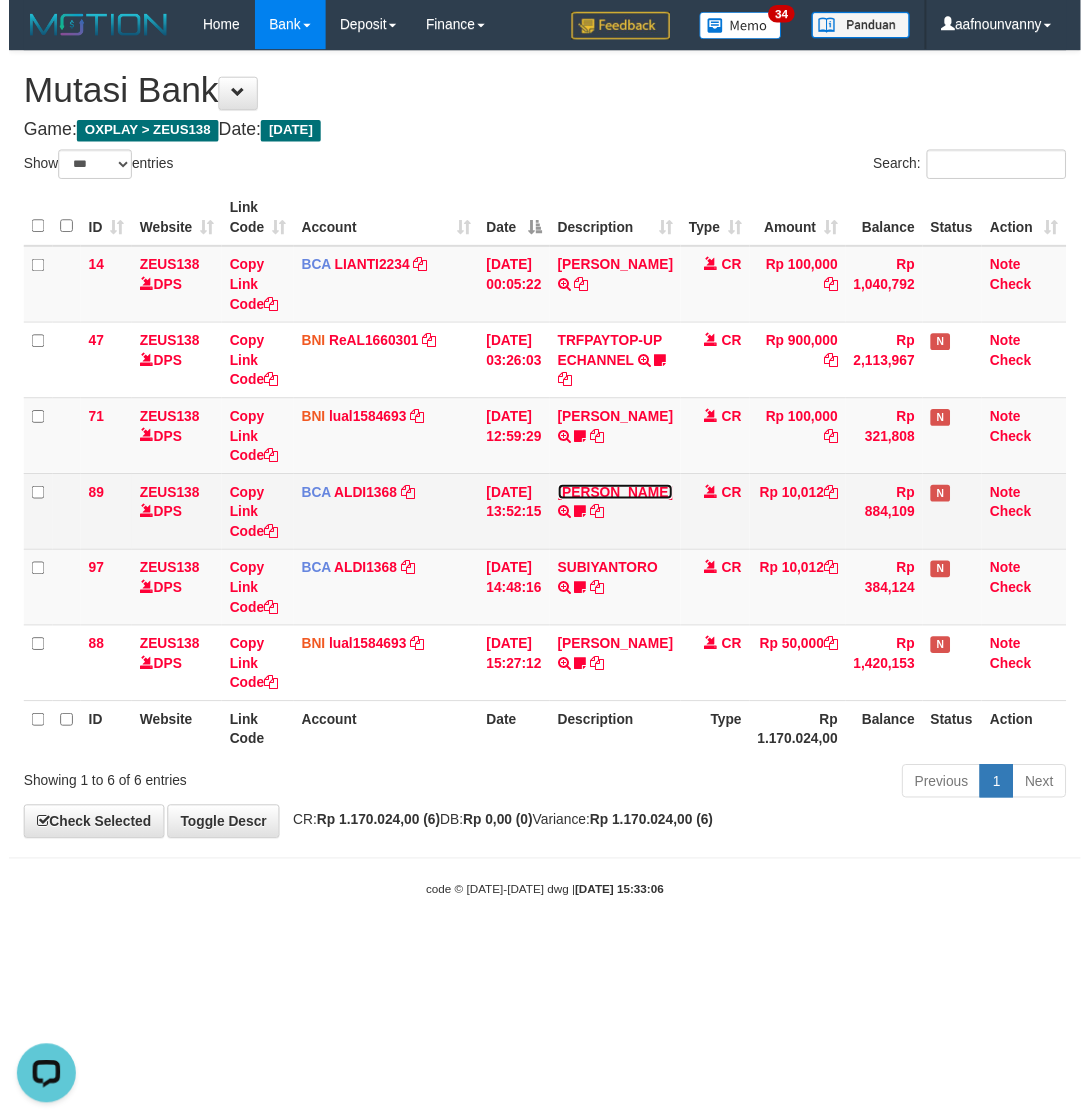 scroll, scrollTop: 0, scrollLeft: 0, axis: both 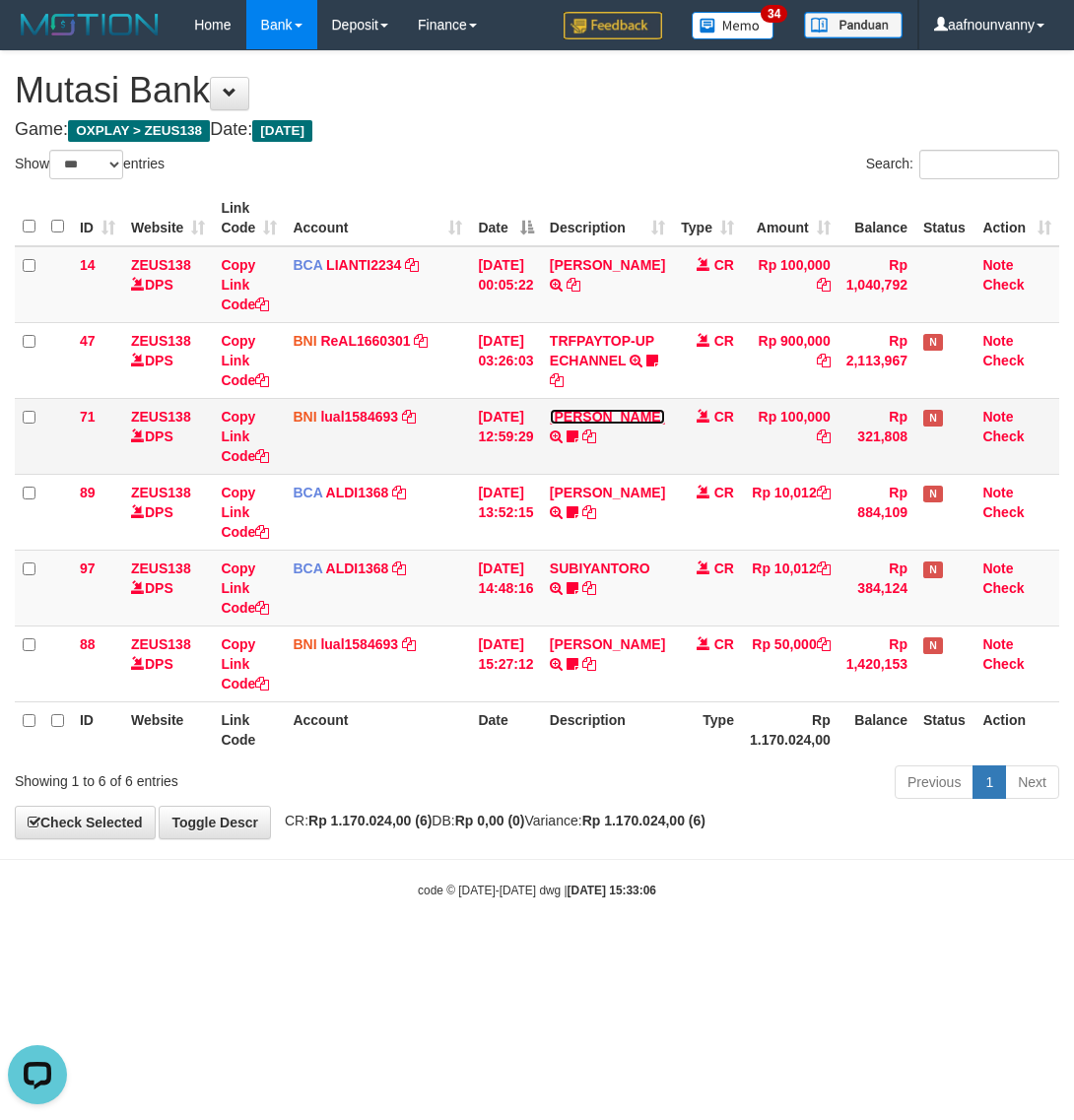 click on "MUHAMMAD IQBAL FARHAN" at bounding box center (607, 417) 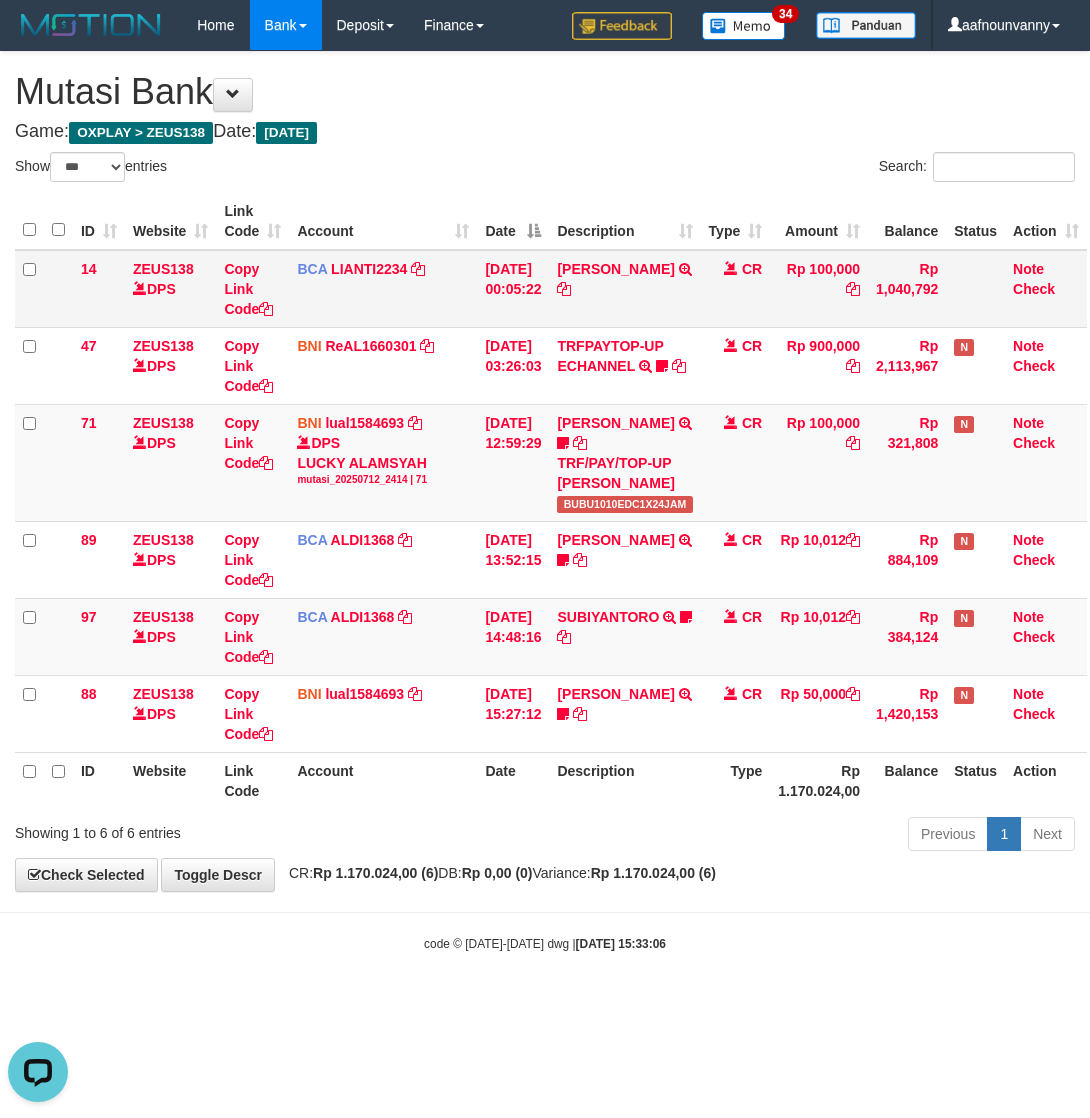 drag, startPoint x: 596, startPoint y: 353, endPoint x: 588, endPoint y: 276, distance: 77.41447 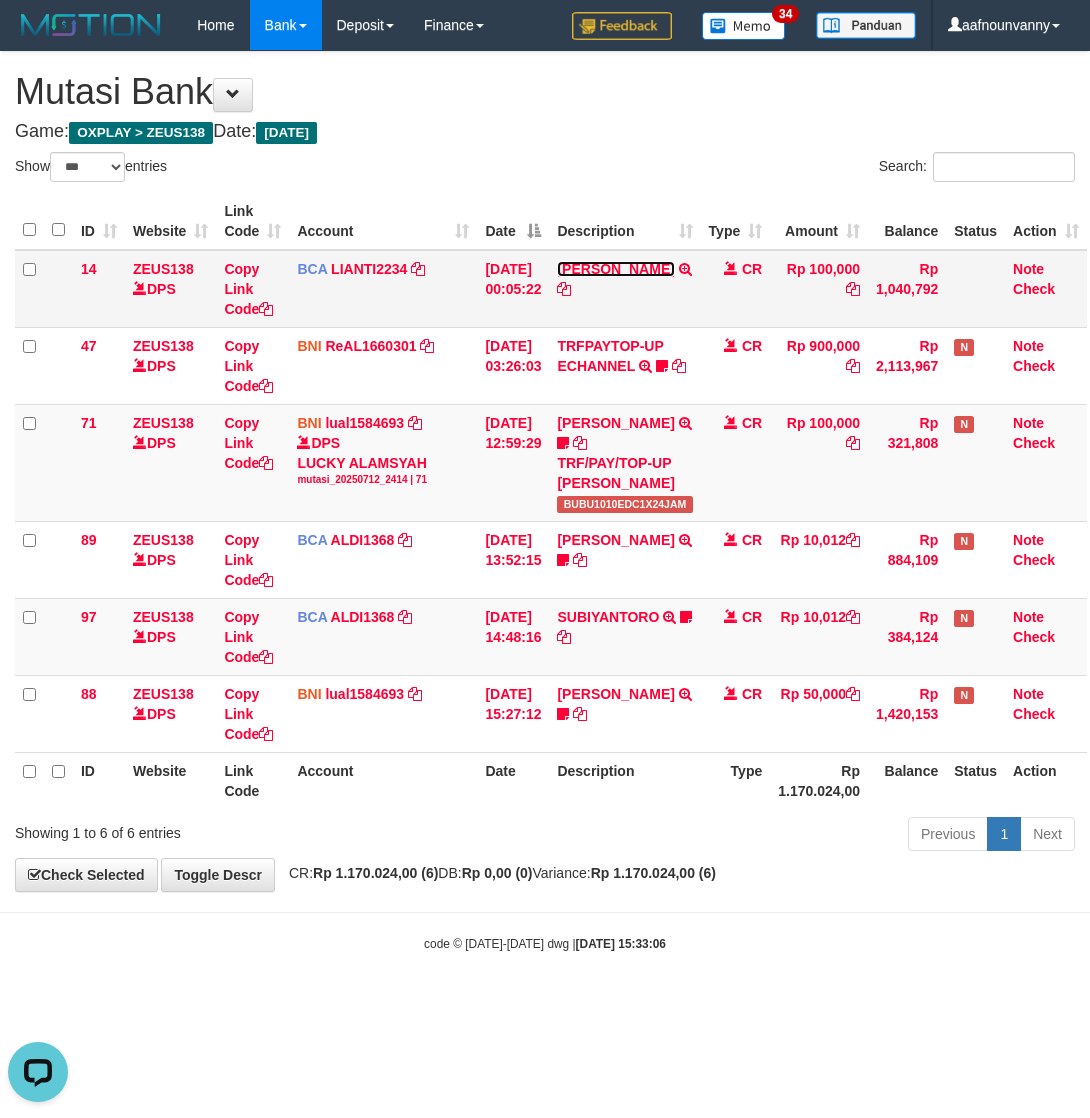 click on "YUSUP MAULAN" at bounding box center (615, 269) 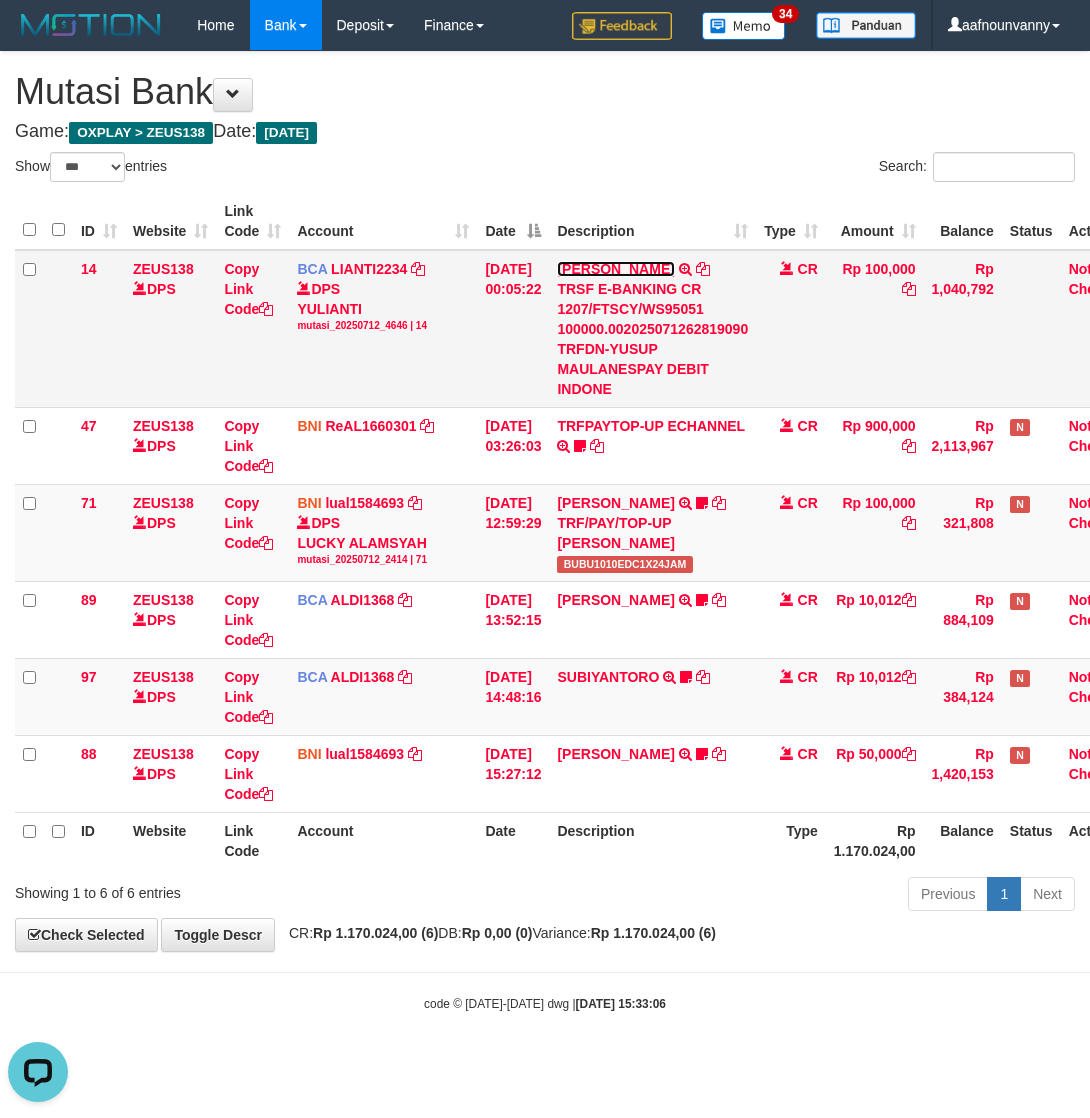 click on "YUSUP MAULAN" at bounding box center [615, 269] 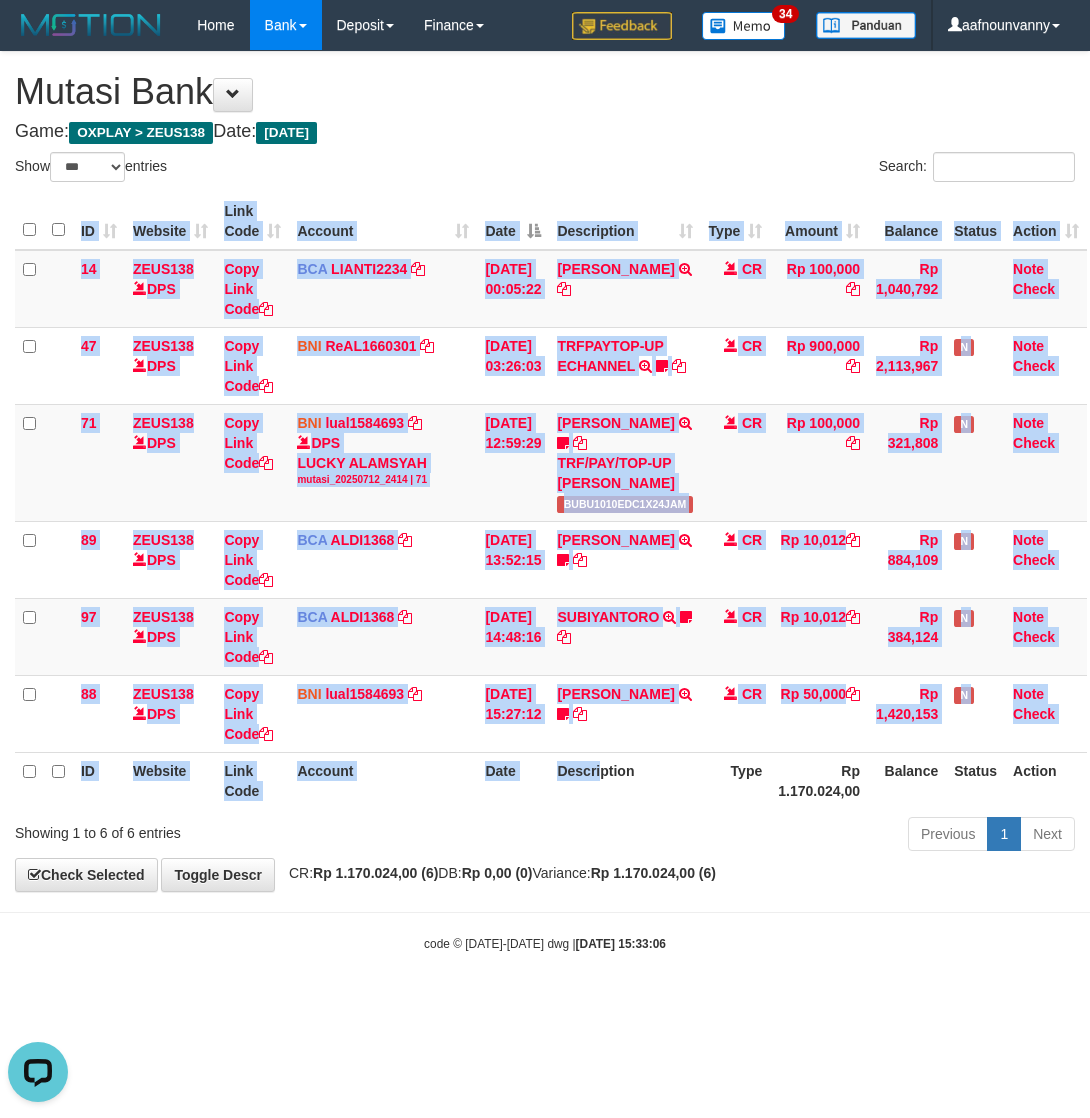 drag, startPoint x: 611, startPoint y: 843, endPoint x: 406, endPoint y: 792, distance: 211.24867 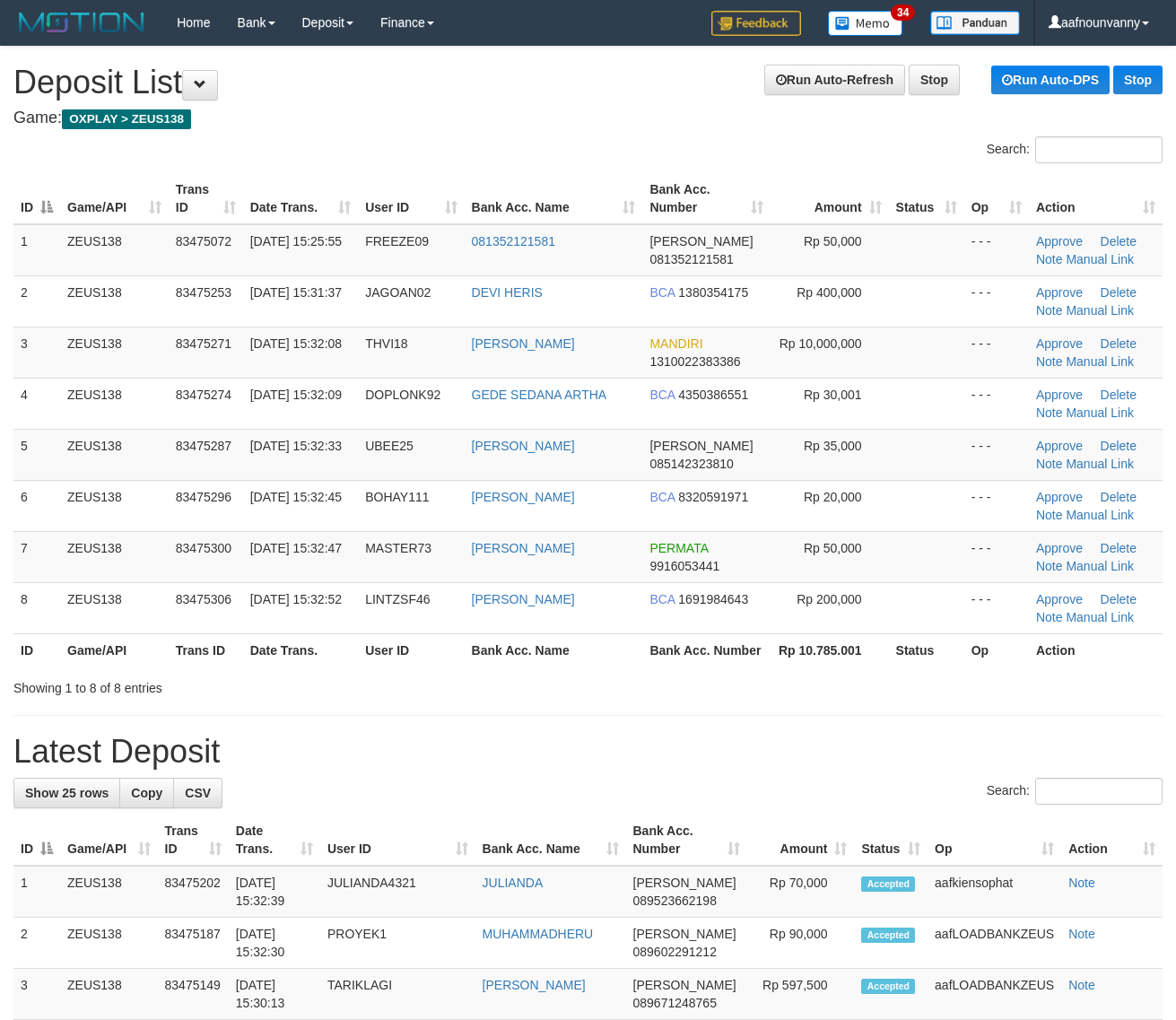 scroll, scrollTop: 0, scrollLeft: 0, axis: both 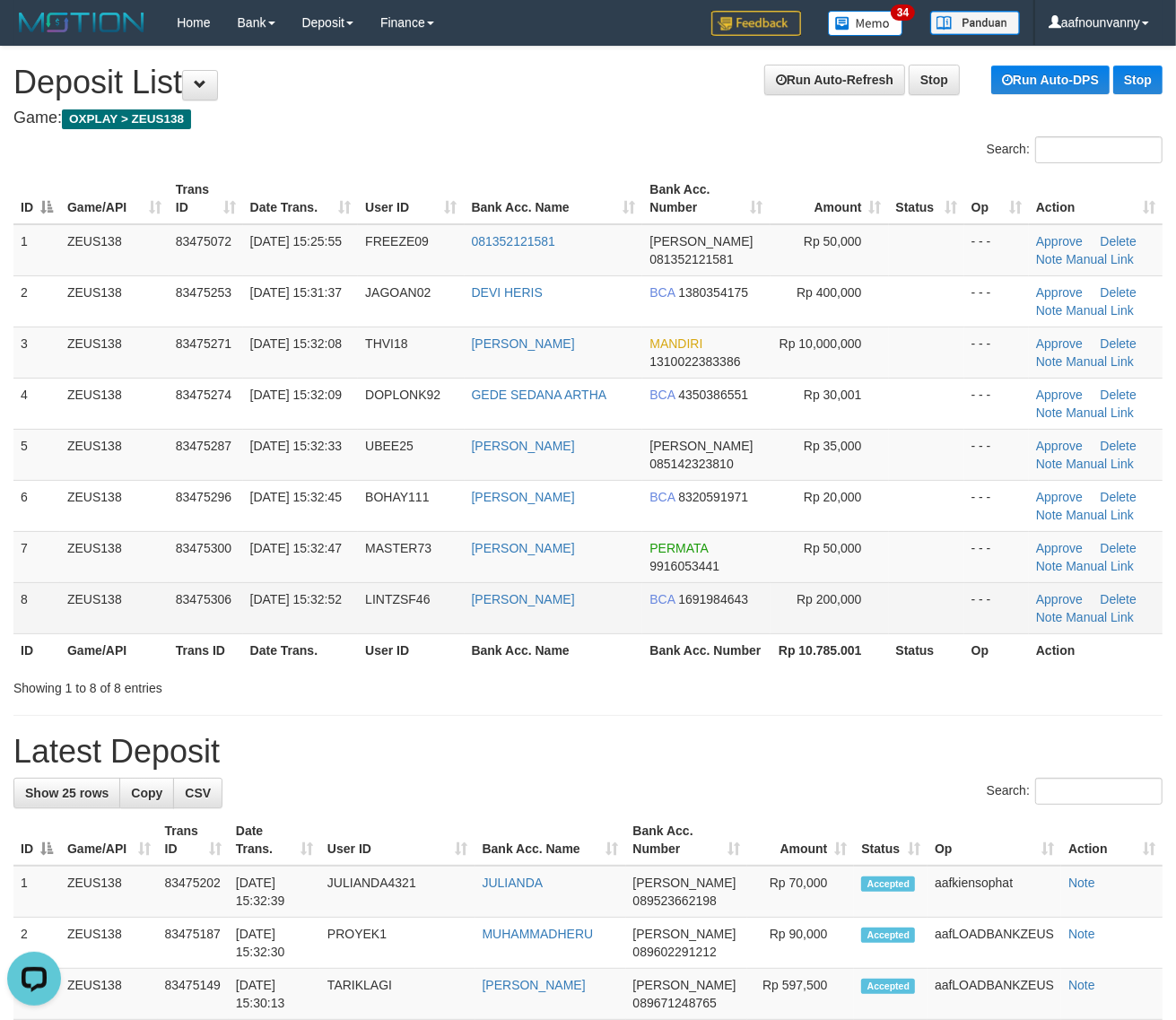 click on "ADITYA IMAM HERNAN" at bounding box center (553, 607) 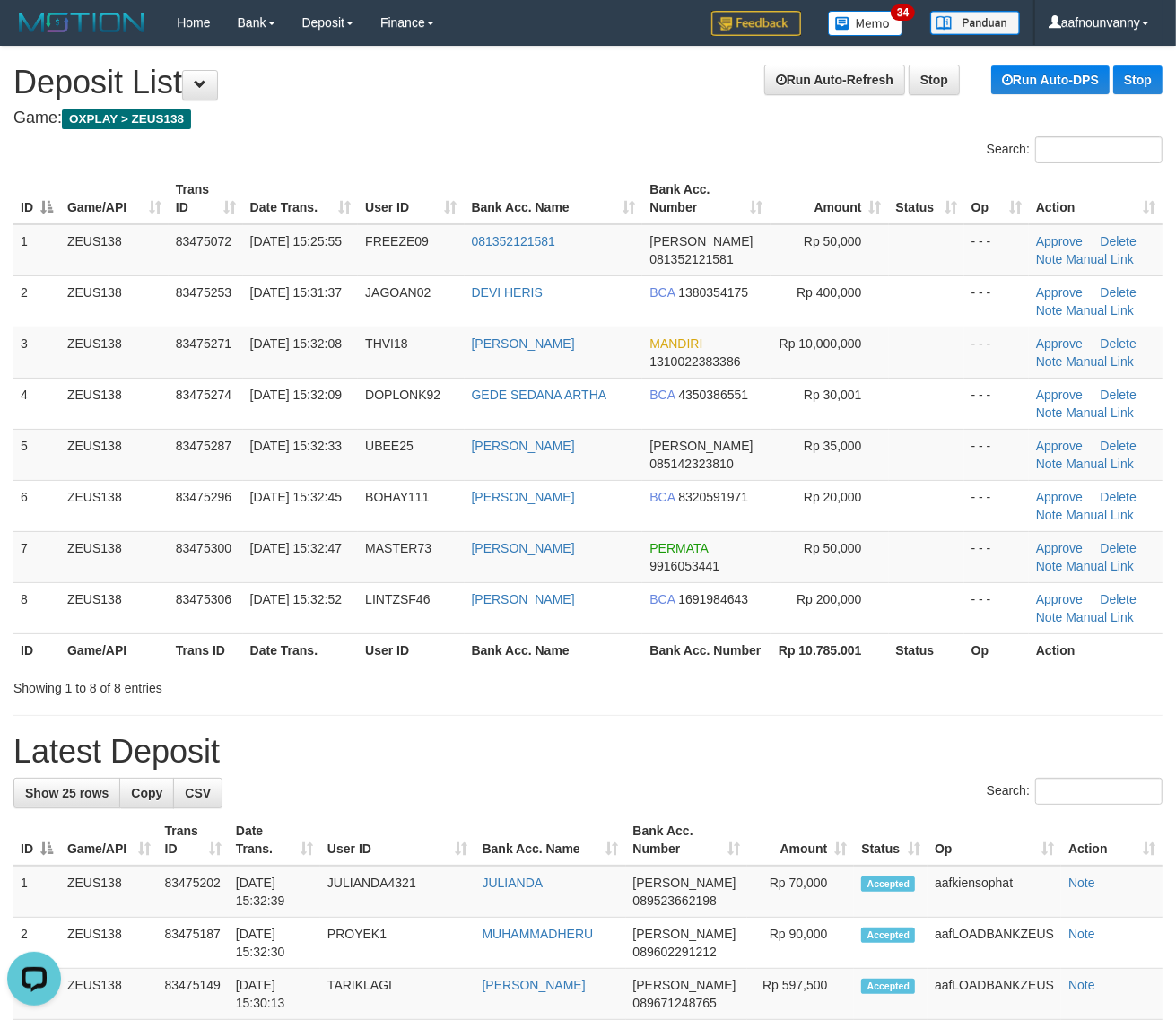 drag, startPoint x: 629, startPoint y: 606, endPoint x: 1186, endPoint y: 648, distance: 558.58124 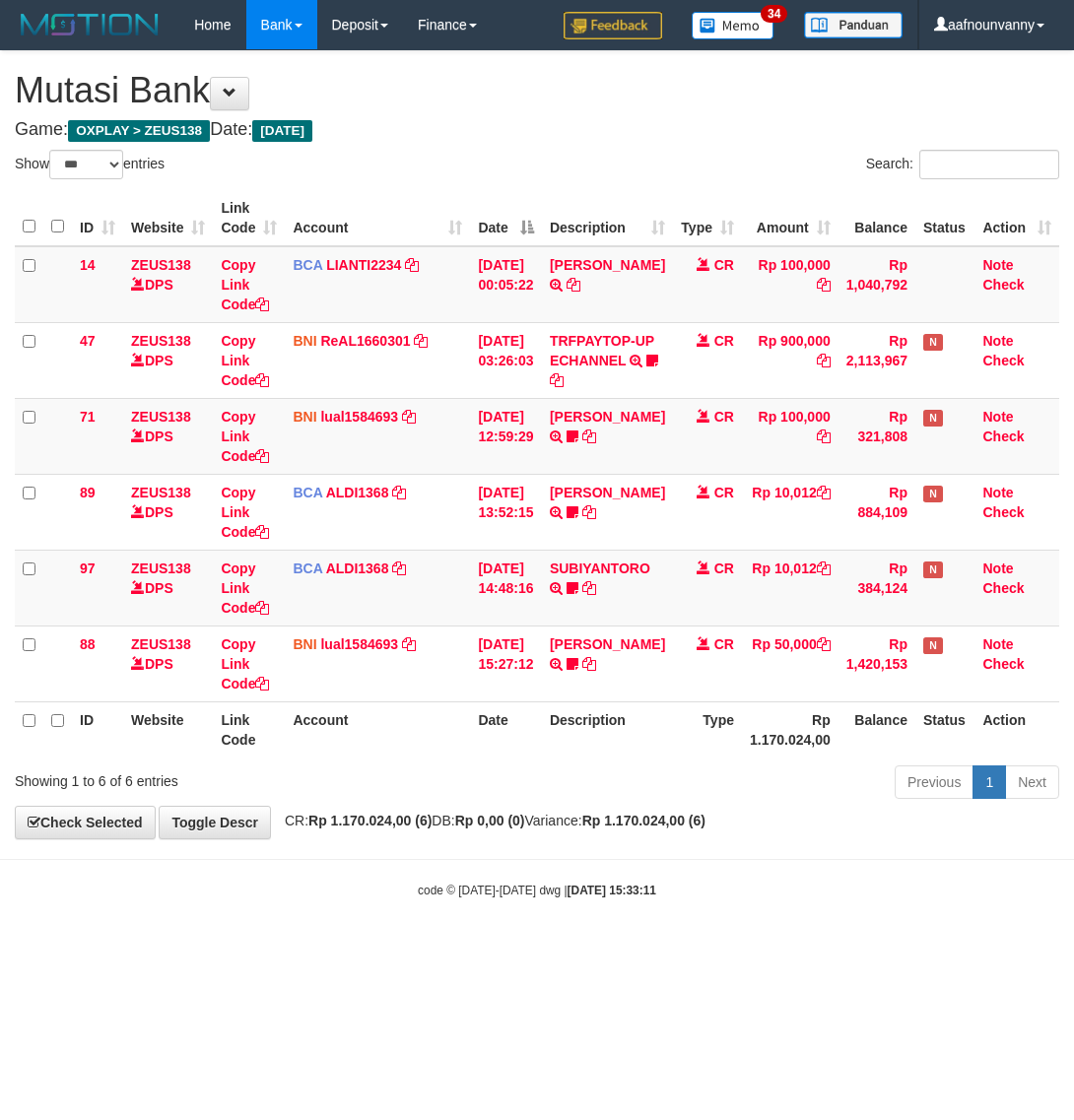 select on "***" 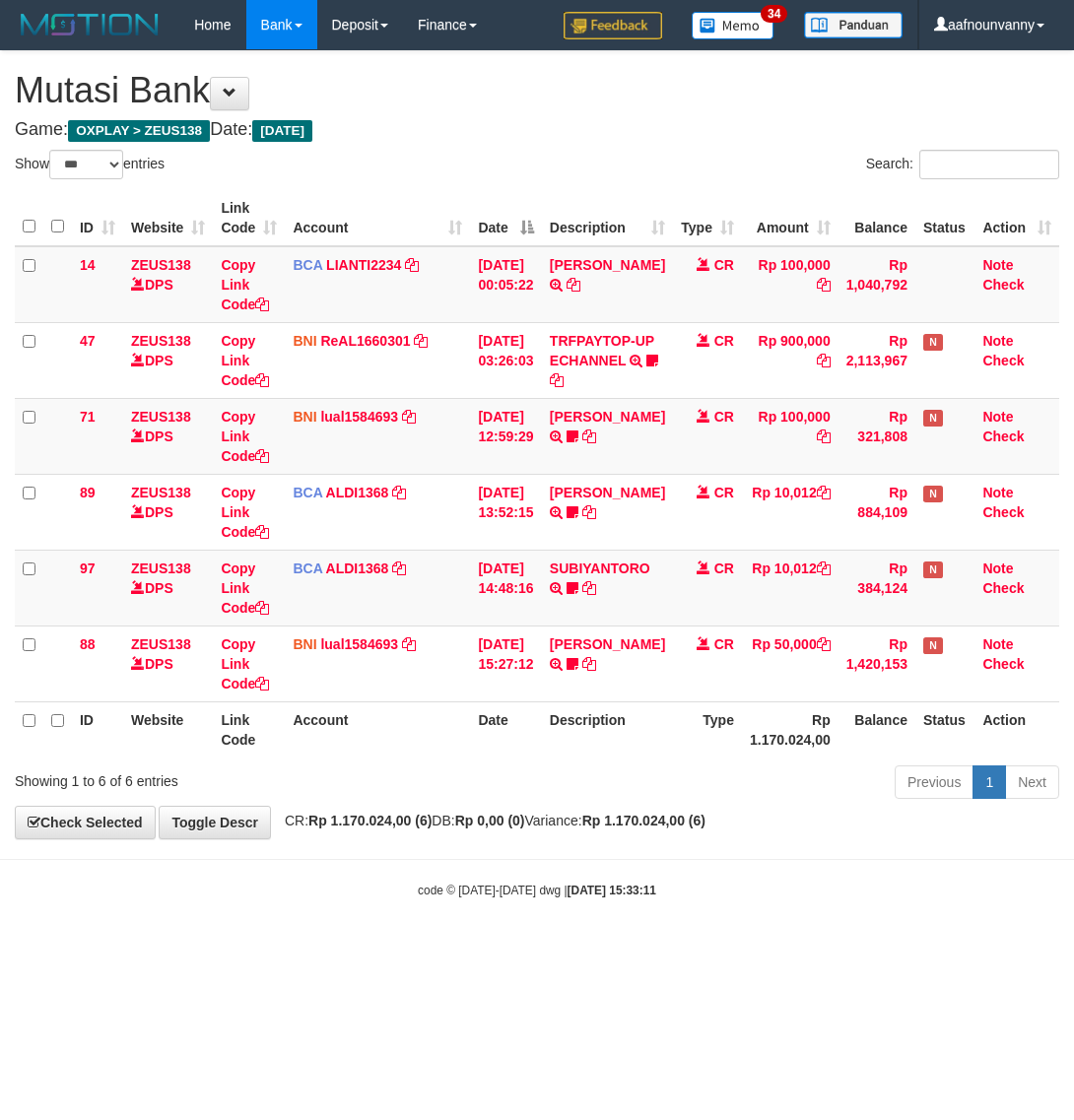 scroll, scrollTop: 0, scrollLeft: 0, axis: both 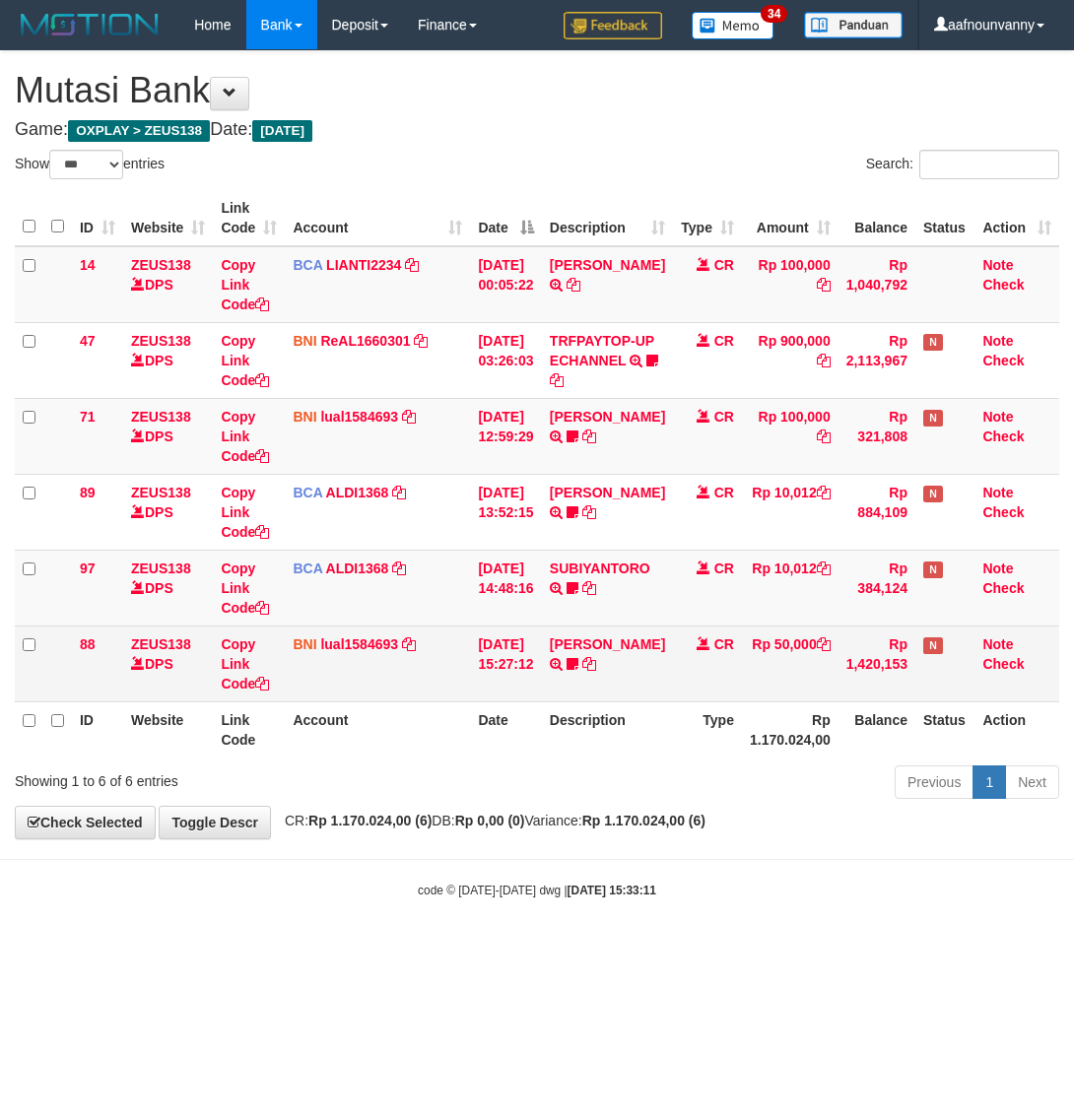 drag, startPoint x: 631, startPoint y: 744, endPoint x: 559, endPoint y: 672, distance: 101.82338 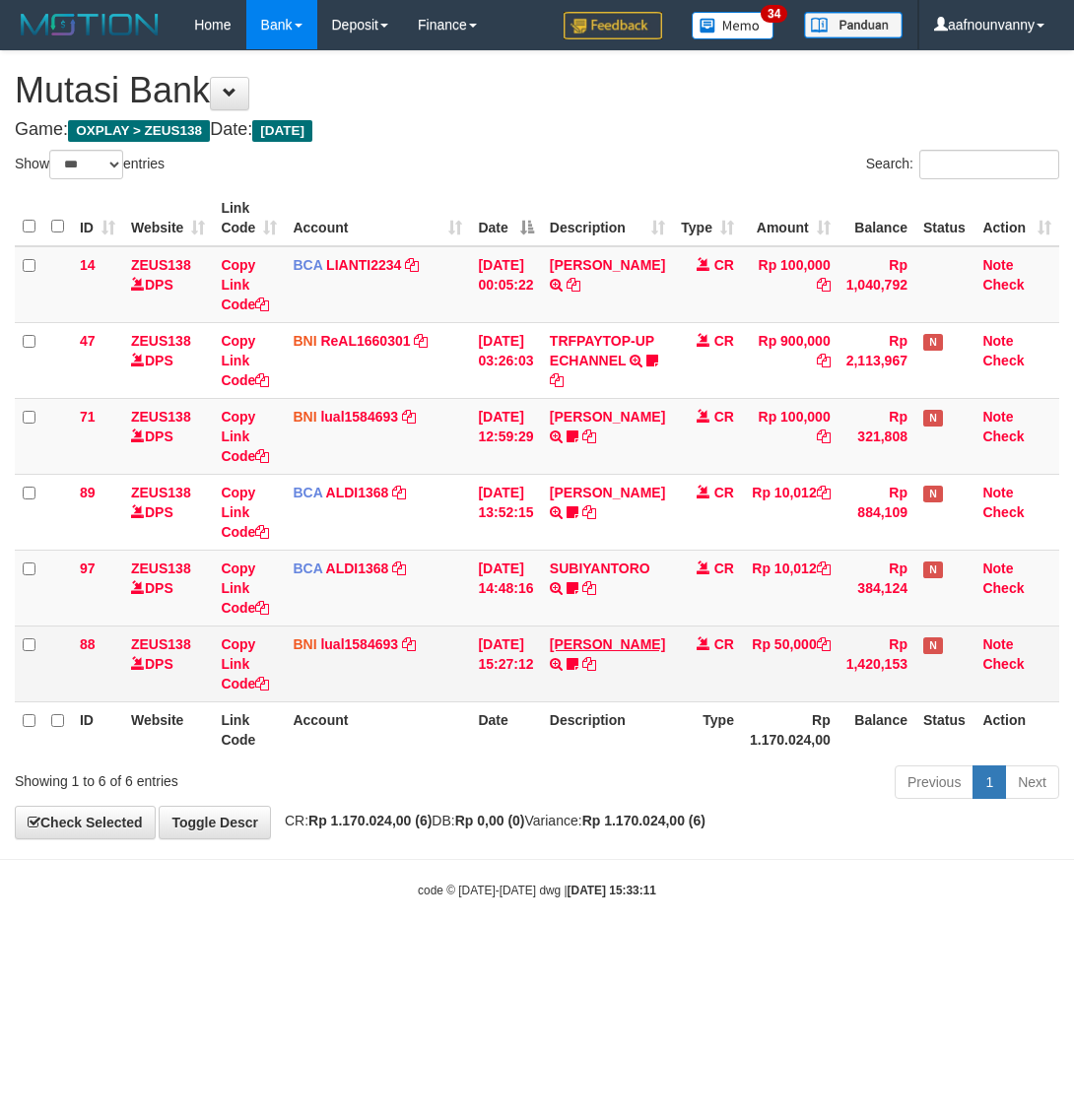 drag, startPoint x: 548, startPoint y: 666, endPoint x: 564, endPoint y: 677, distance: 19.416488 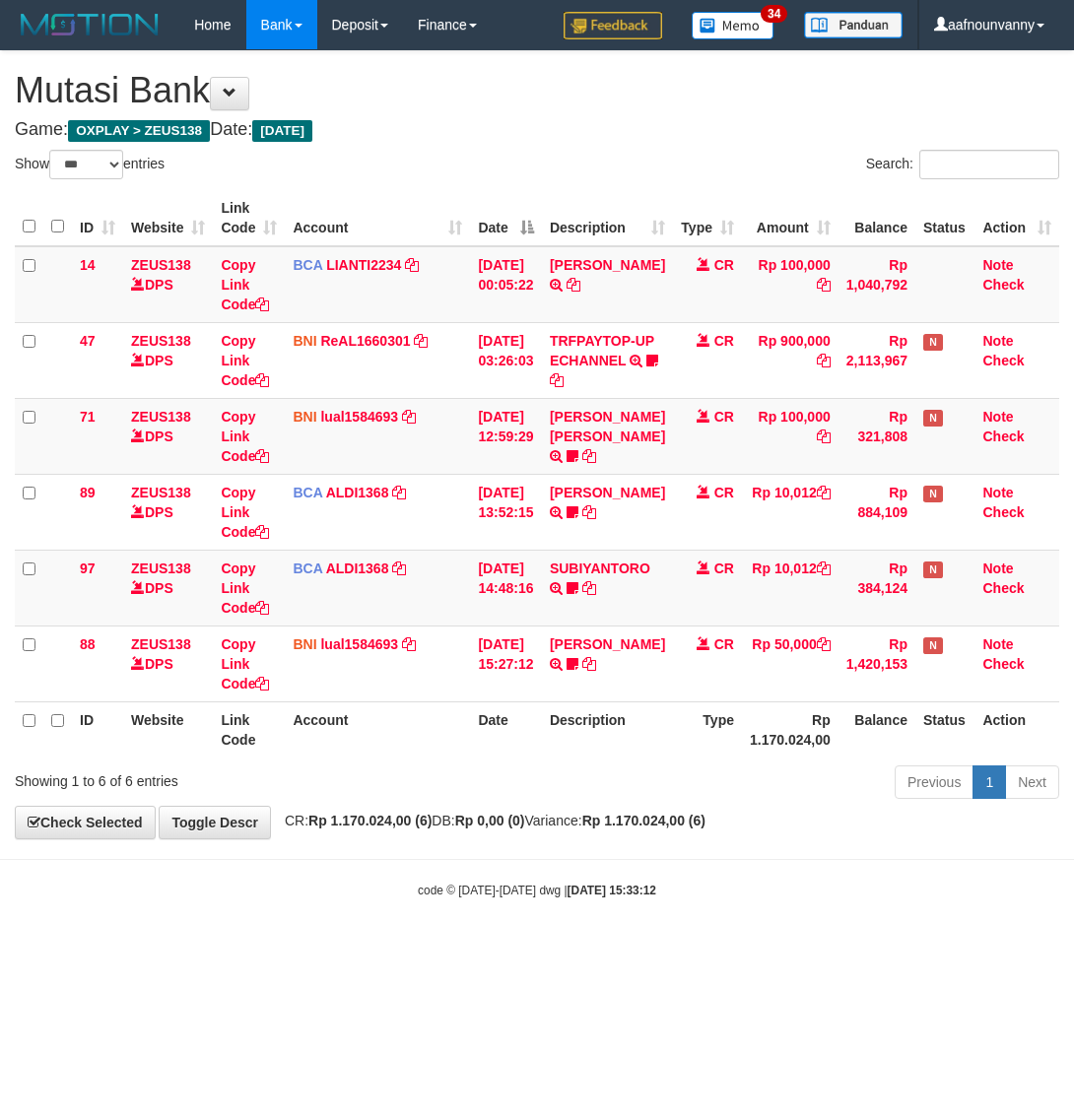 select on "***" 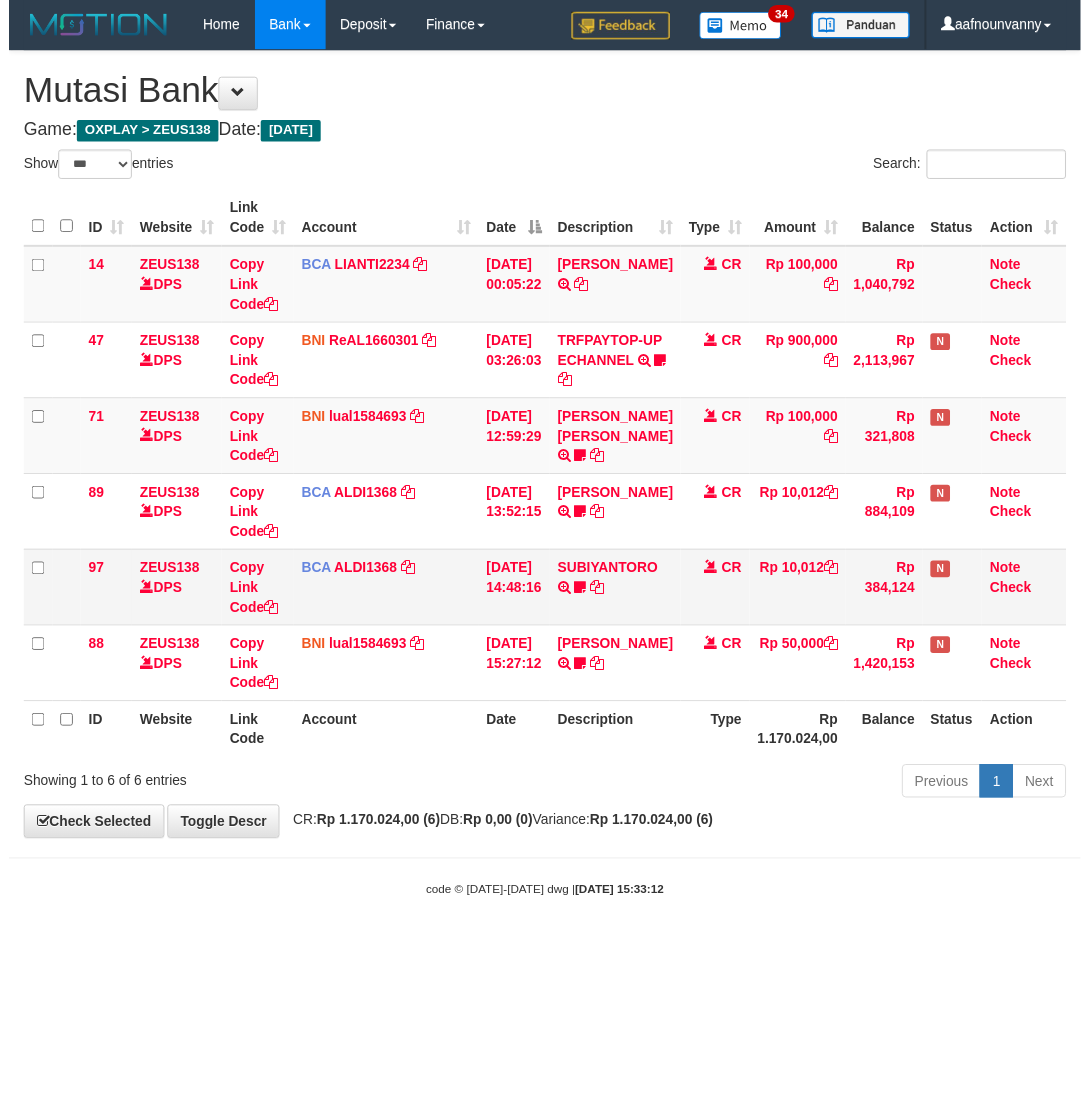 scroll, scrollTop: 0, scrollLeft: 0, axis: both 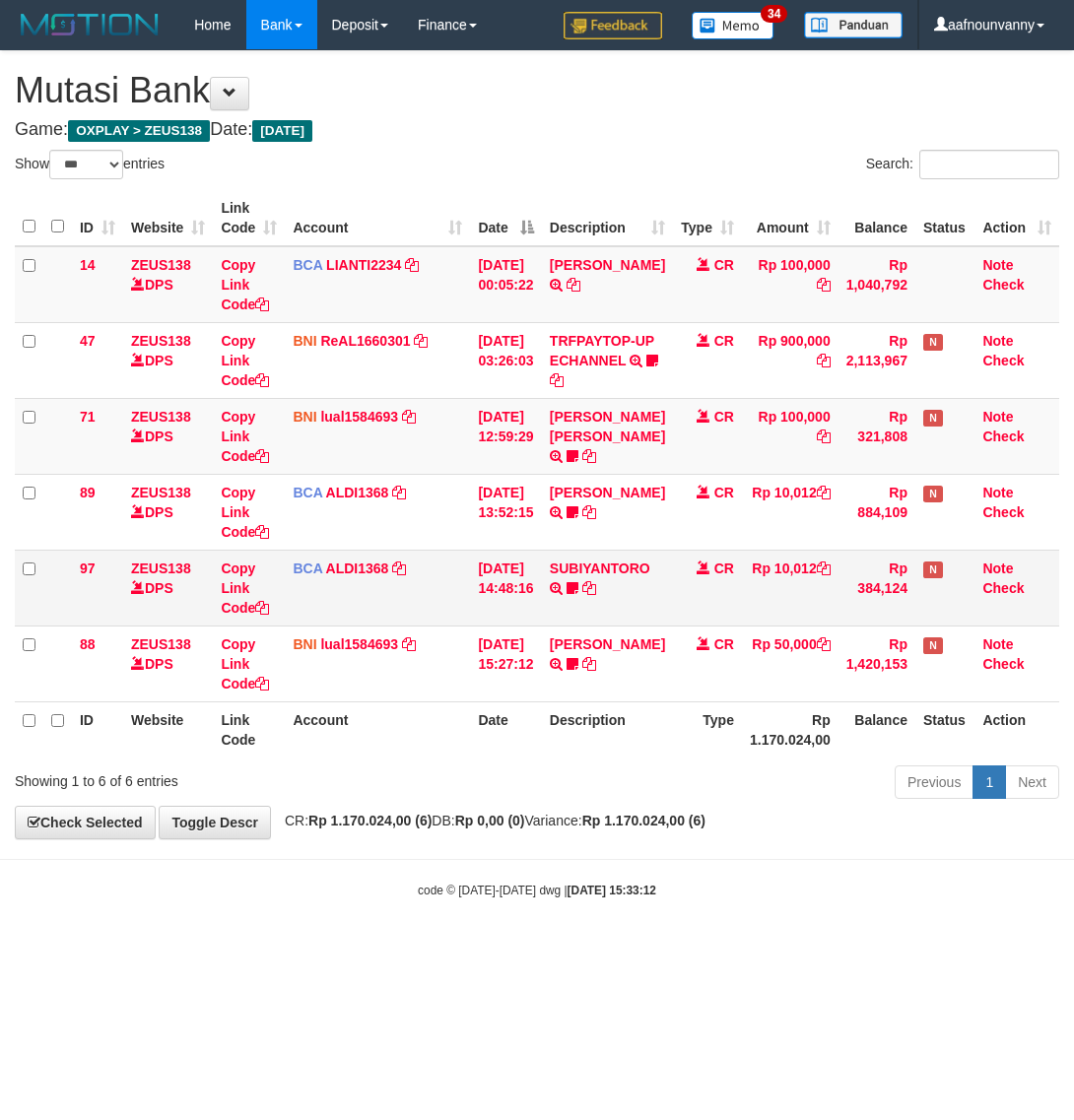 click on "SUBIYANTORO            TRSF E-BANKING CR 1207/FTSCY/WS95051
10012.002025071251321185 TRFDN-SUBIYANTORO ESPAY DEBIT INDONE    Biyan03" at bounding box center [607, 587] 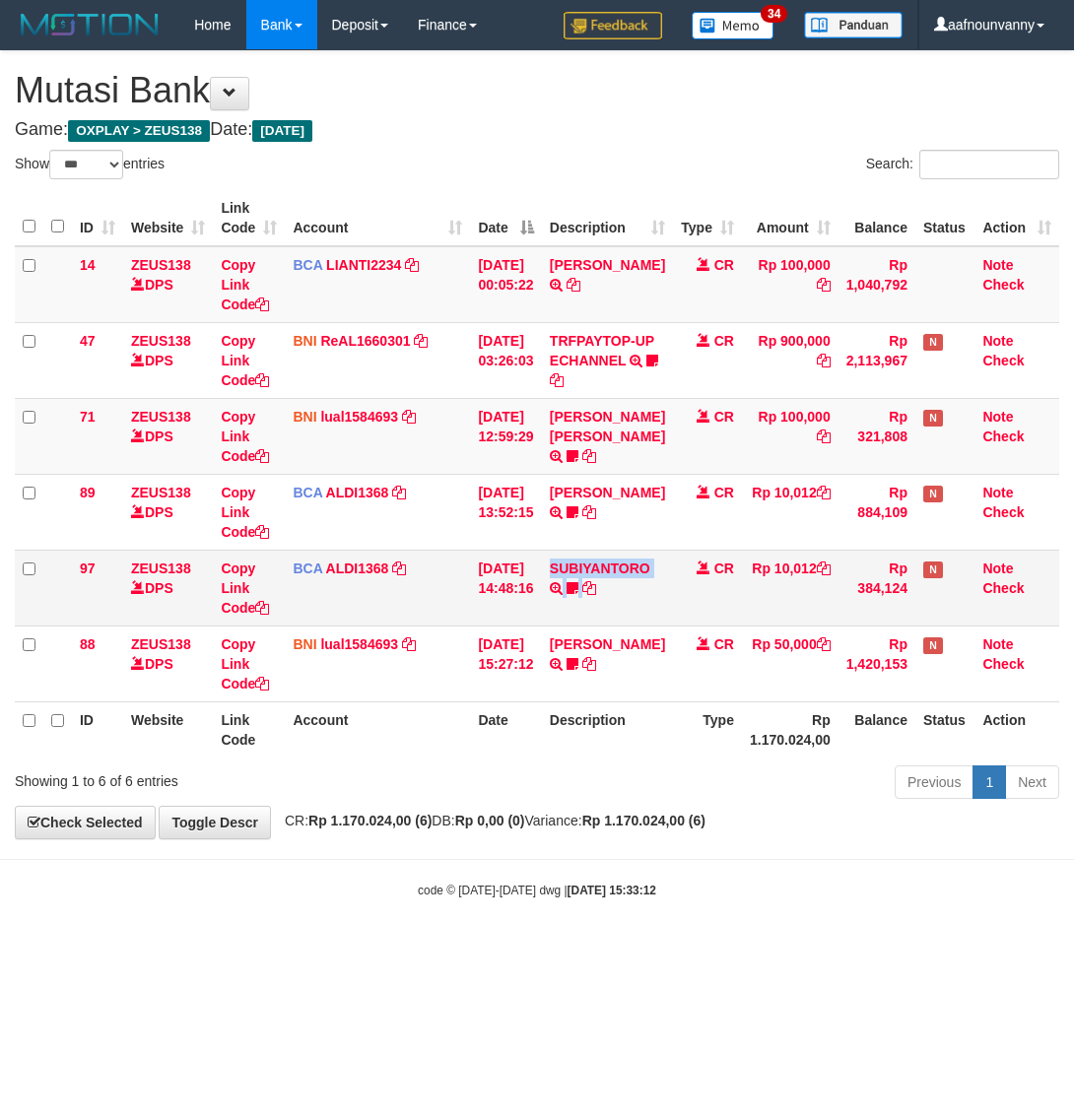 click on "SUBIYANTORO            TRSF E-BANKING CR 1207/FTSCY/WS95051
10012.002025071251321185 TRFDN-SUBIYANTORO ESPAY DEBIT INDONE    Biyan03" at bounding box center (607, 587) 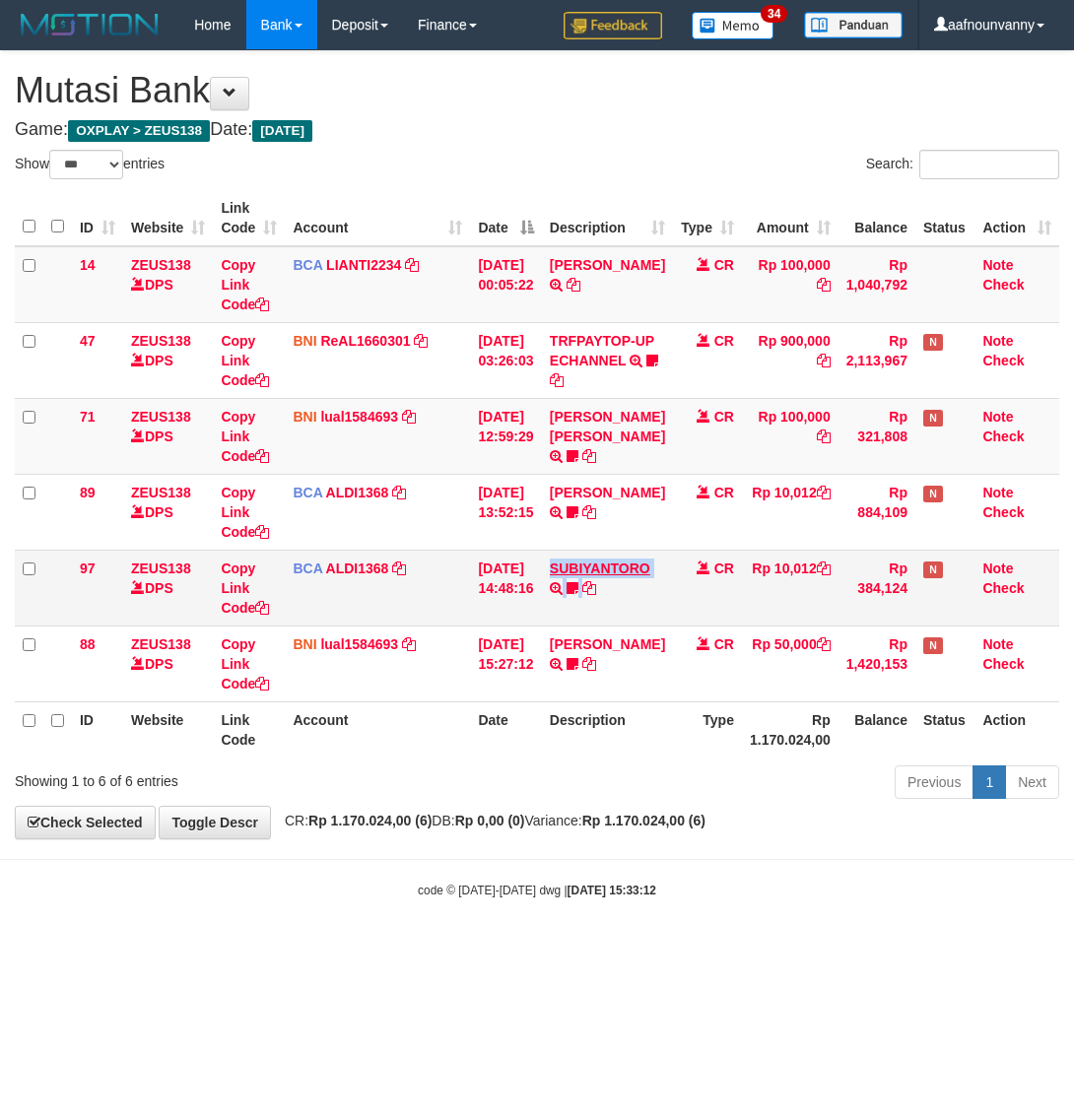 click on "SUBIYANTORO            TRSF E-BANKING CR 1207/FTSCY/WS95051
10012.002025071251321185 TRFDN-SUBIYANTORO ESPAY DEBIT INDONE    Biyan03" at bounding box center [607, 587] 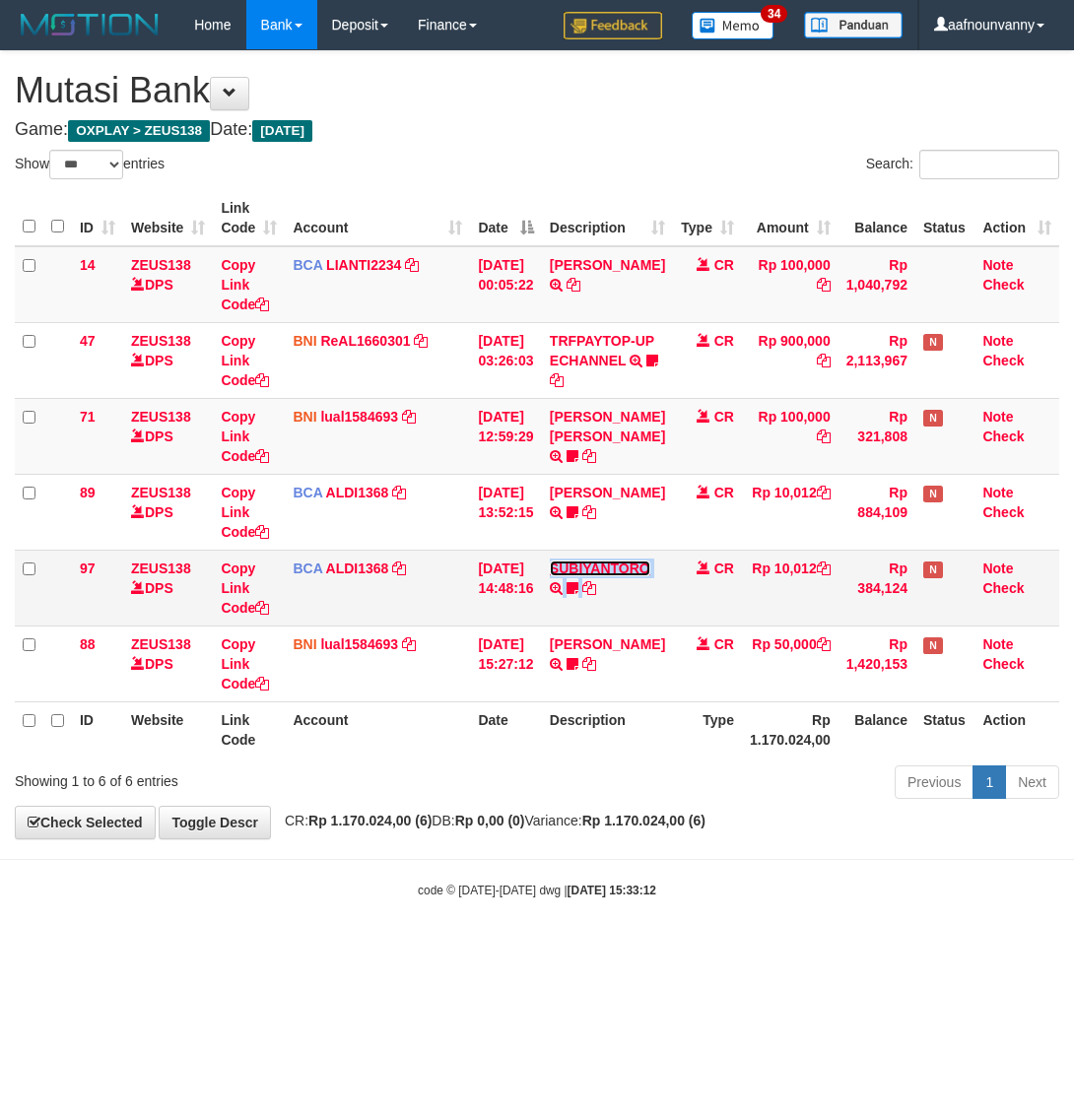 click on "SUBIYANTORO" at bounding box center (600, 568) 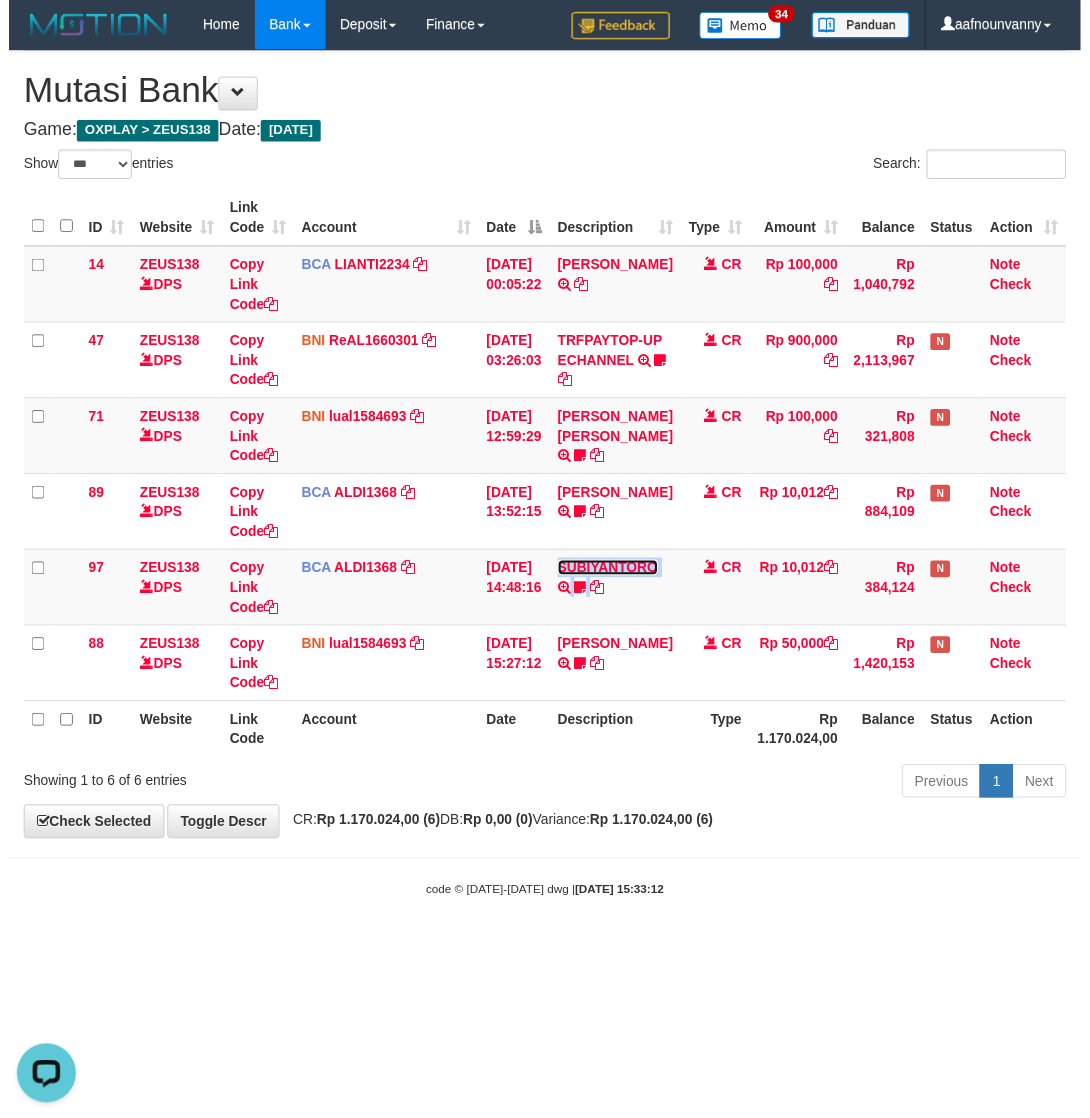 scroll, scrollTop: 0, scrollLeft: 0, axis: both 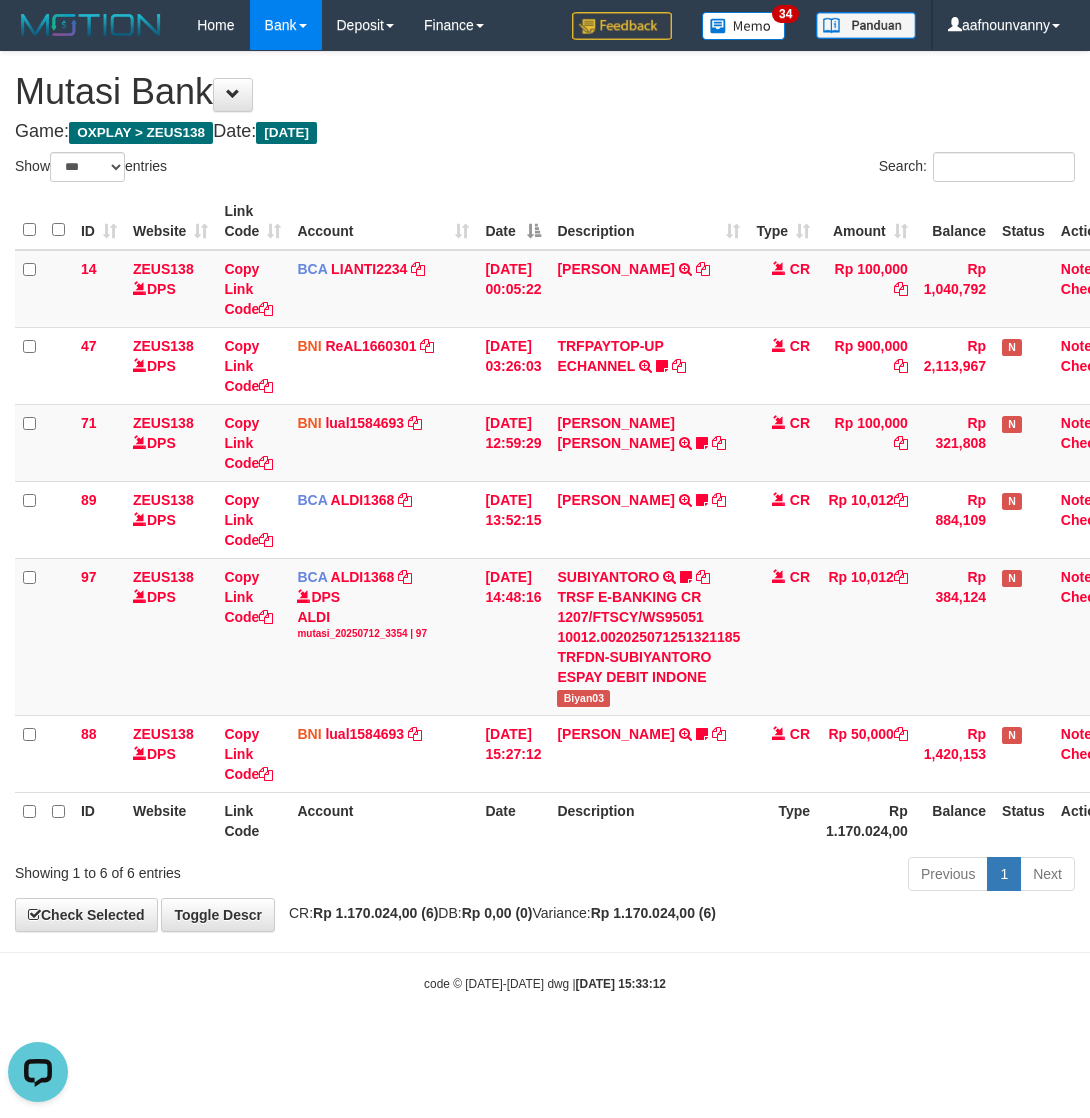 drag, startPoint x: 670, startPoint y: 902, endPoint x: 191, endPoint y: 816, distance: 486.65903 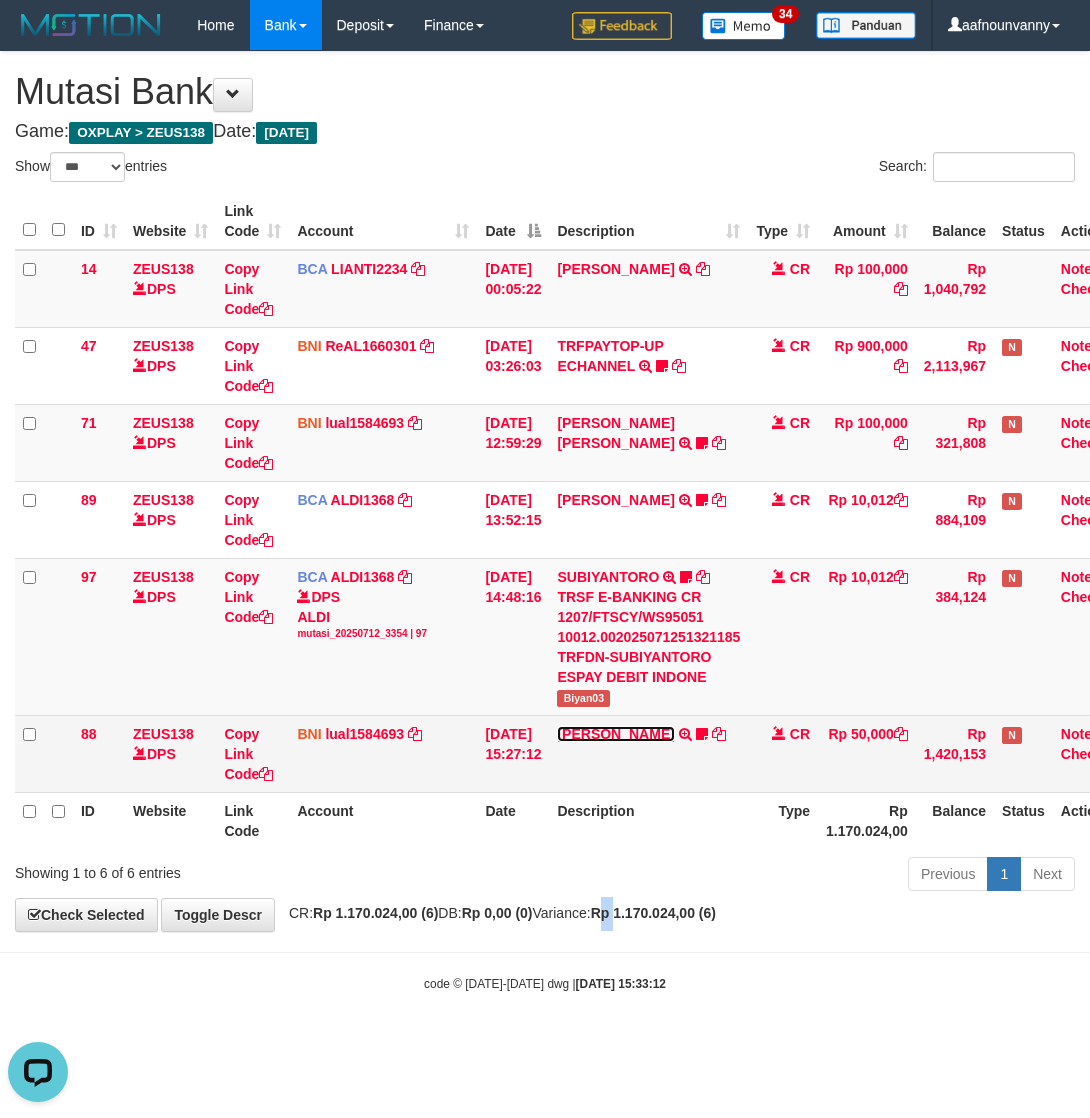 click on "MUHAMMAD LAZUARDI YAZID" at bounding box center [615, 734] 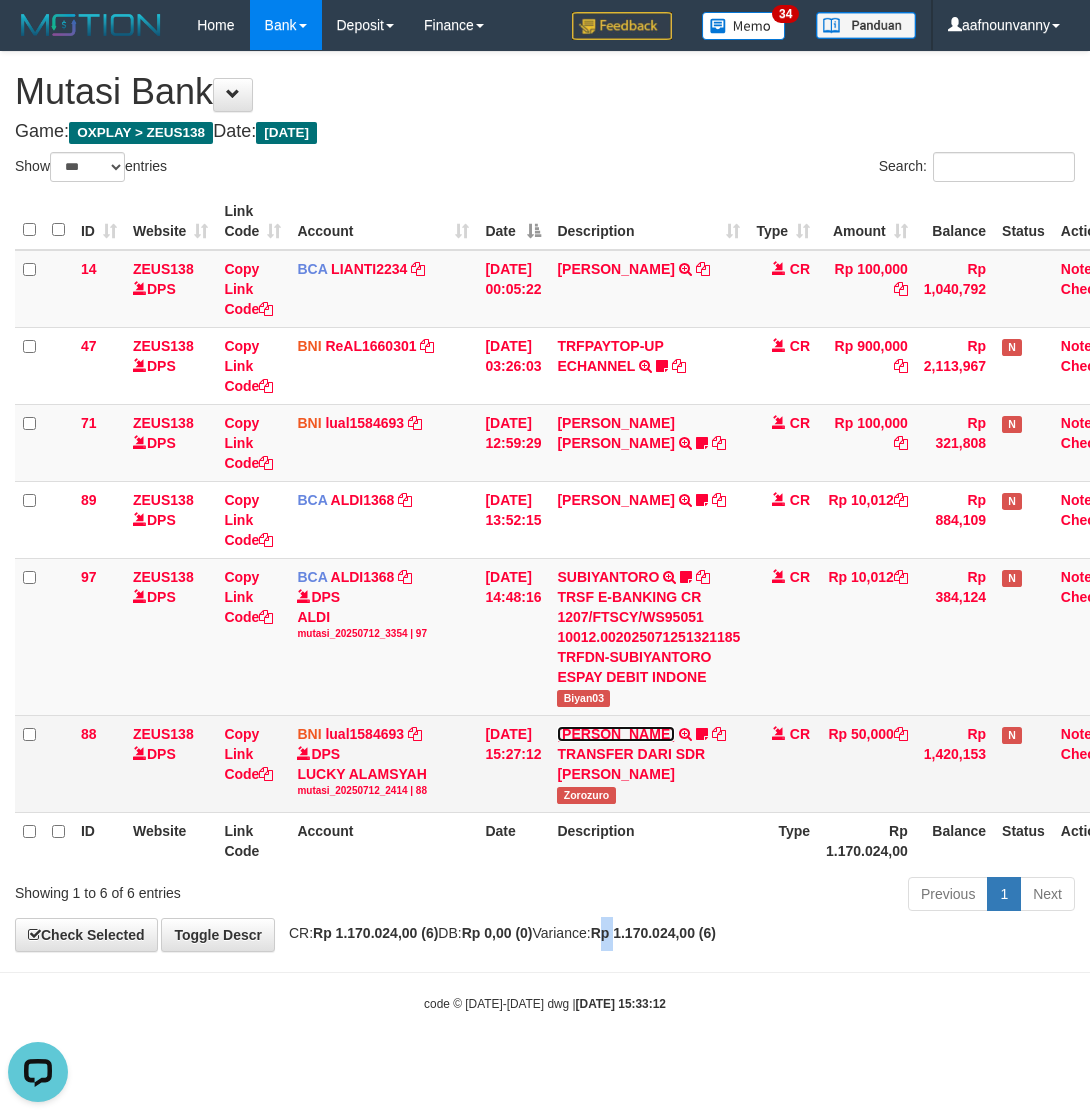 click on "MUHAMMAD LAZUARDI YAZID" at bounding box center (615, 734) 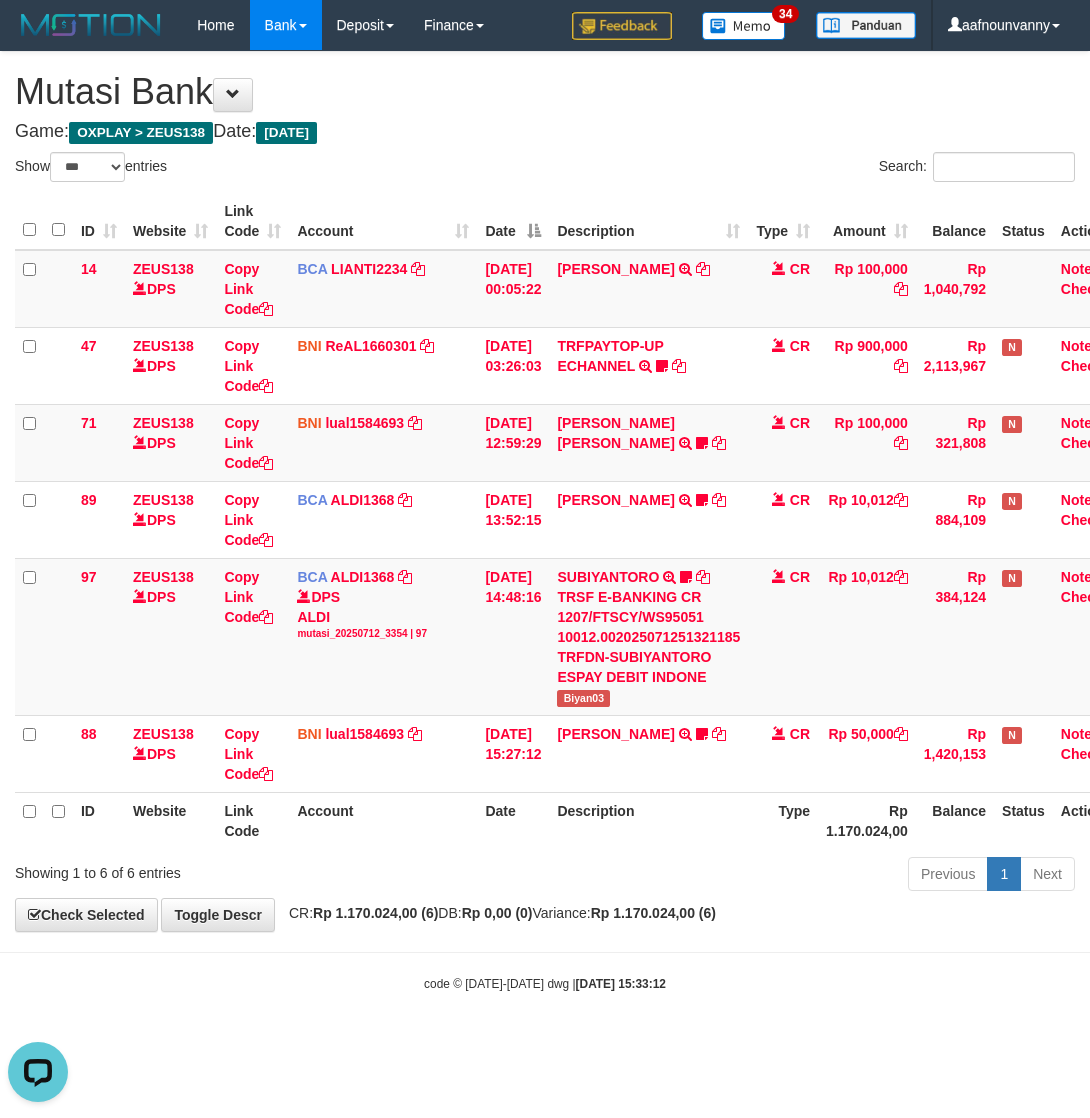 drag, startPoint x: 556, startPoint y: 920, endPoint x: 11, endPoint y: 808, distance: 556.3893 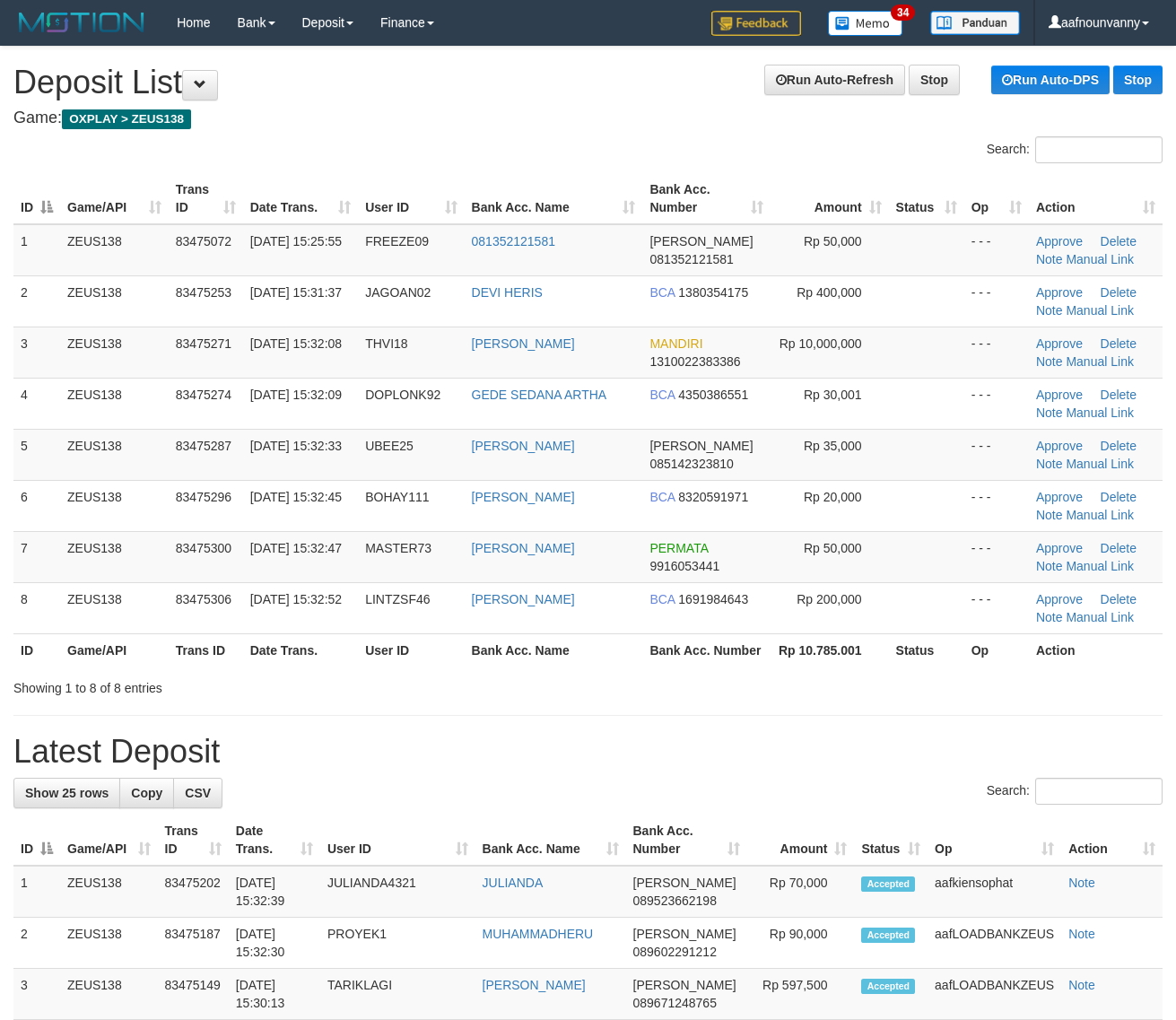 scroll, scrollTop: 0, scrollLeft: 0, axis: both 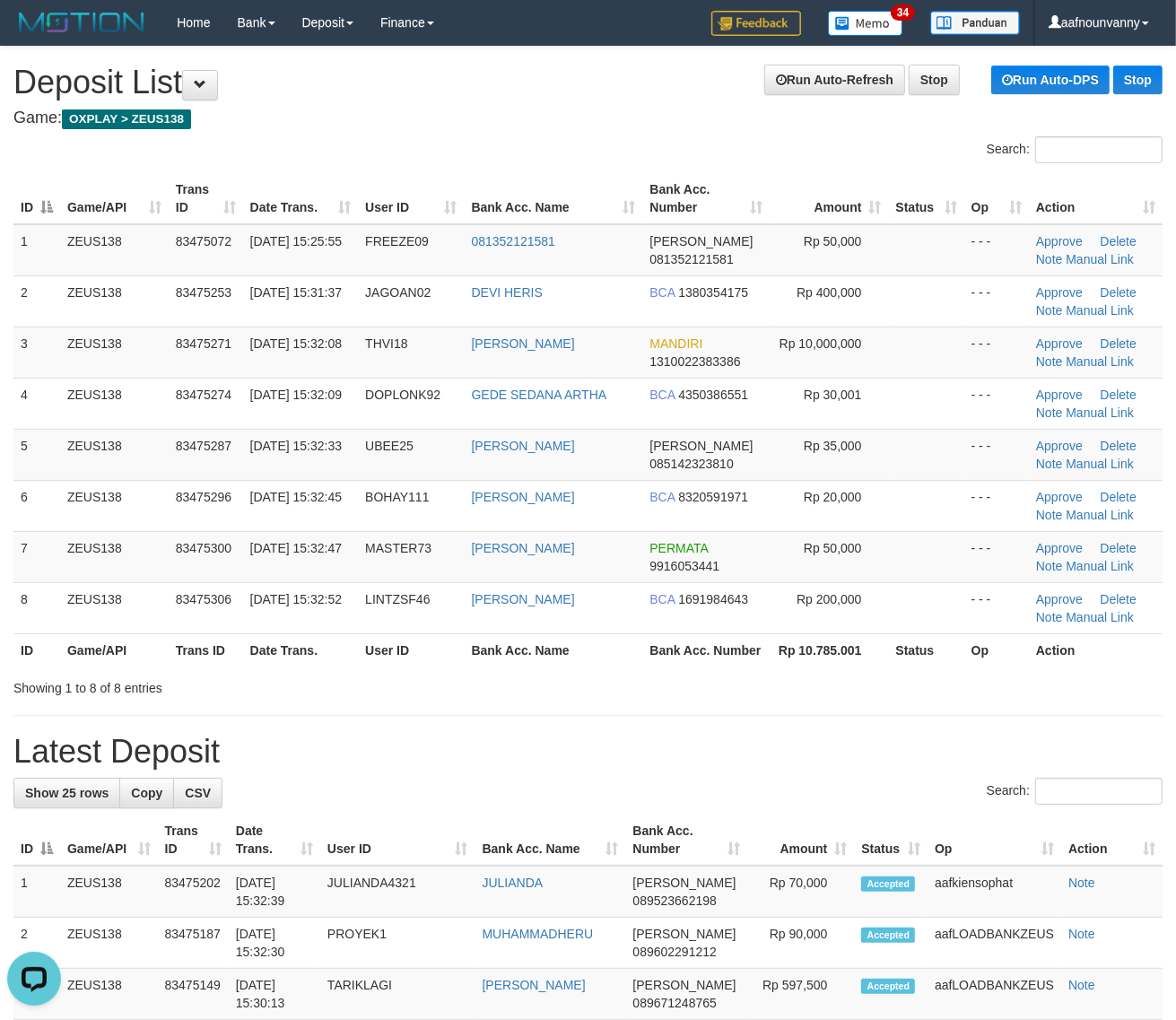 click on "Latest Deposit" at bounding box center [588, 752] 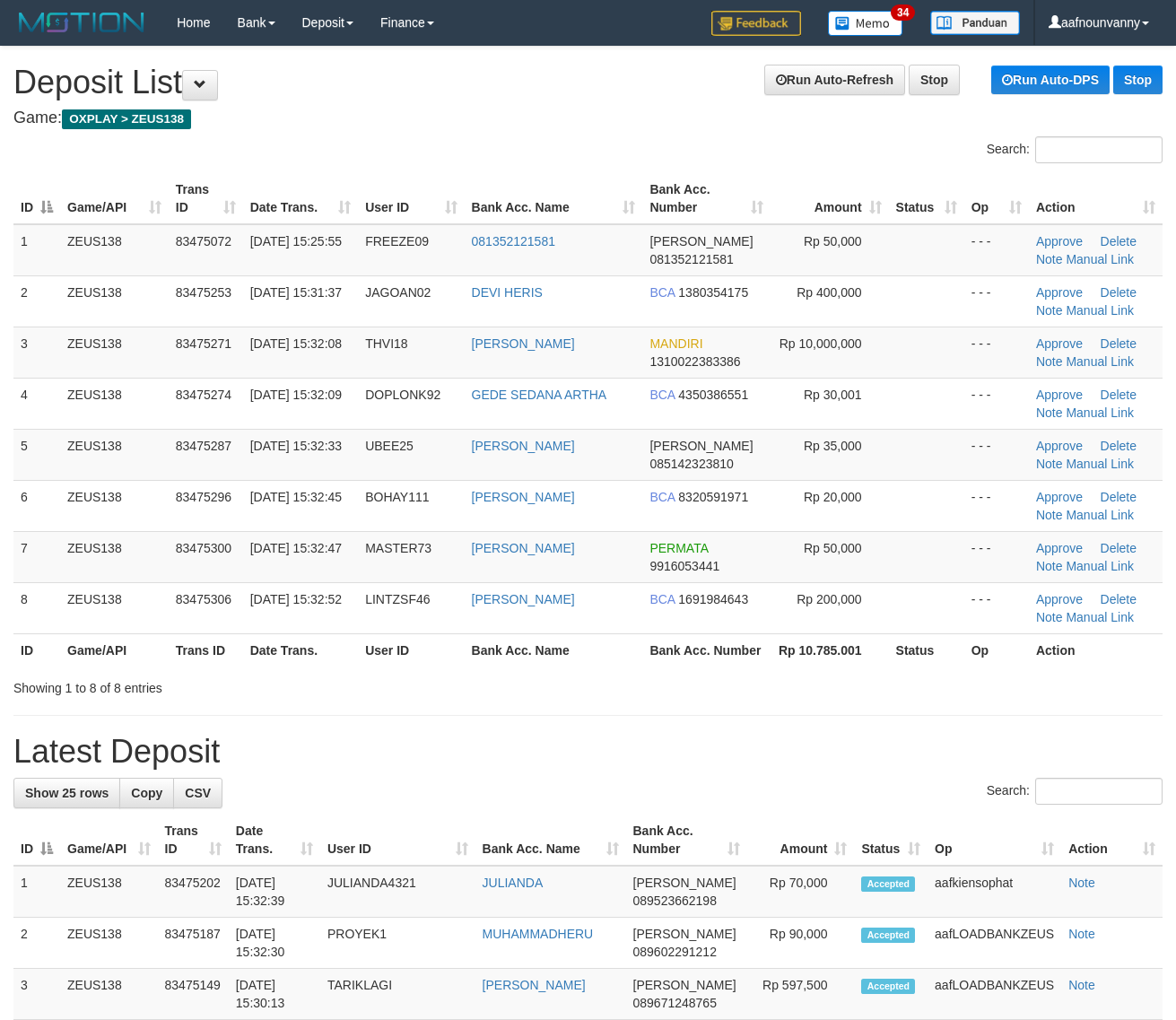 click on "**********" at bounding box center (588, 1155) 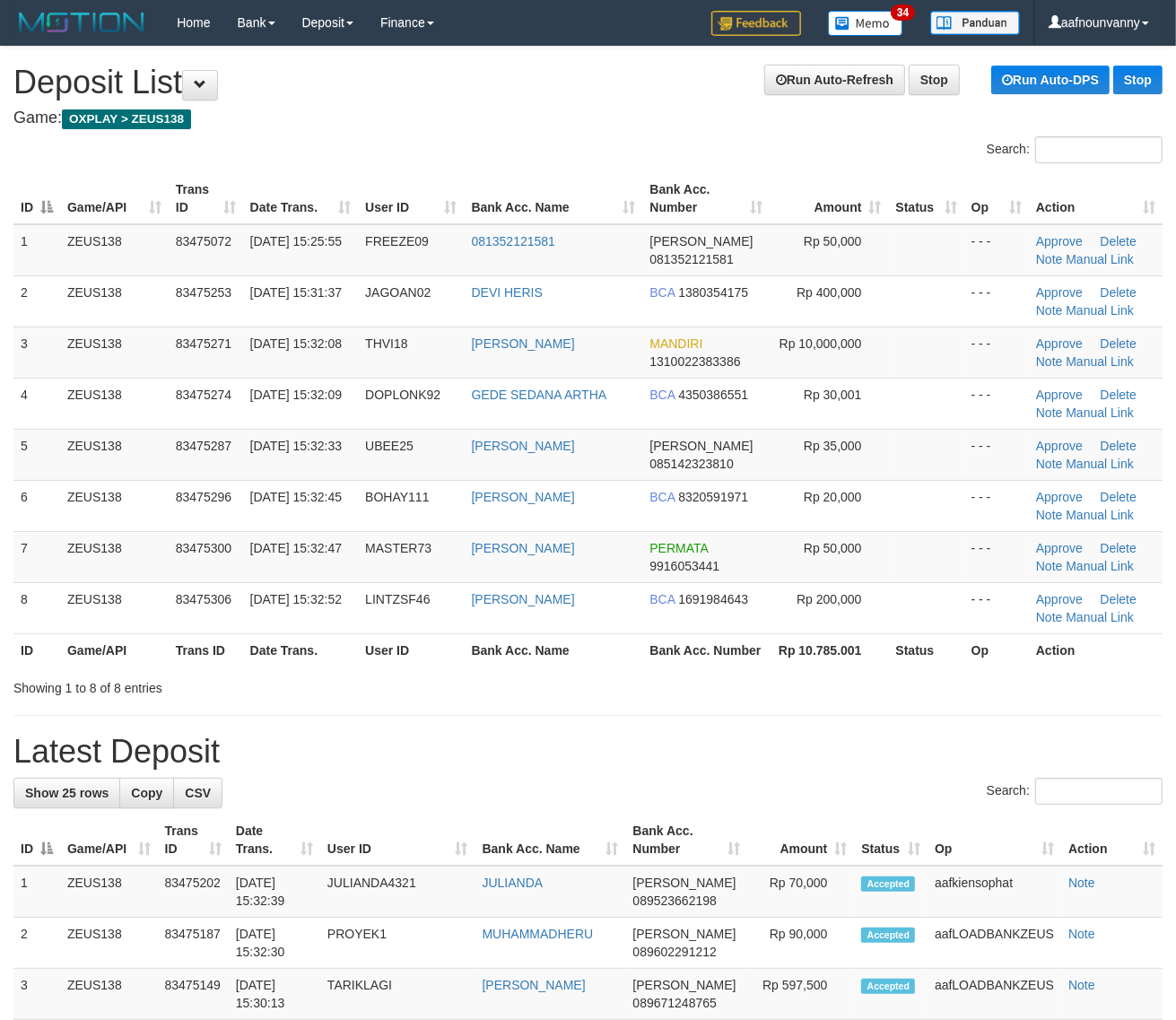 click on "Search:
ID Game/API Trans ID Date Trans. User ID Bank Acc. Name Bank Acc. Number Amount Status Op Action
1
ZEUS138
83475072
[DATE] 15:25:55
FREEZE09
081352121581
[PERSON_NAME]
081352121581
Rp 50,000
- - -
Approve
[GEOGRAPHIC_DATA]
Note
Manual Link
2
ZEUS138
83475253
[DATE] 15:31:37
JAGOAN02
[PERSON_NAME]
BCA
1380354175
Rp 400,000
ID" at bounding box center (588, 416) 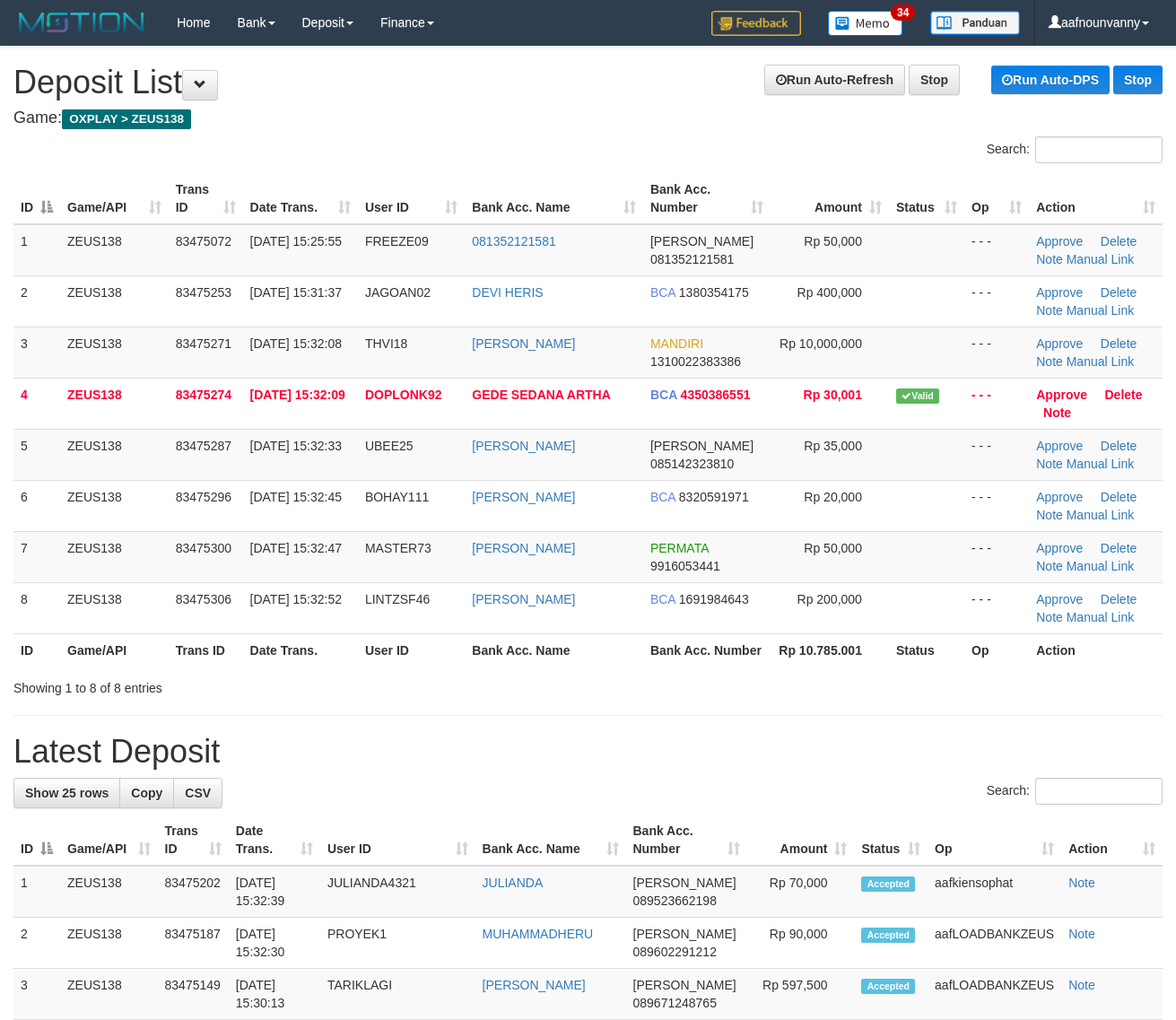 scroll, scrollTop: 0, scrollLeft: 0, axis: both 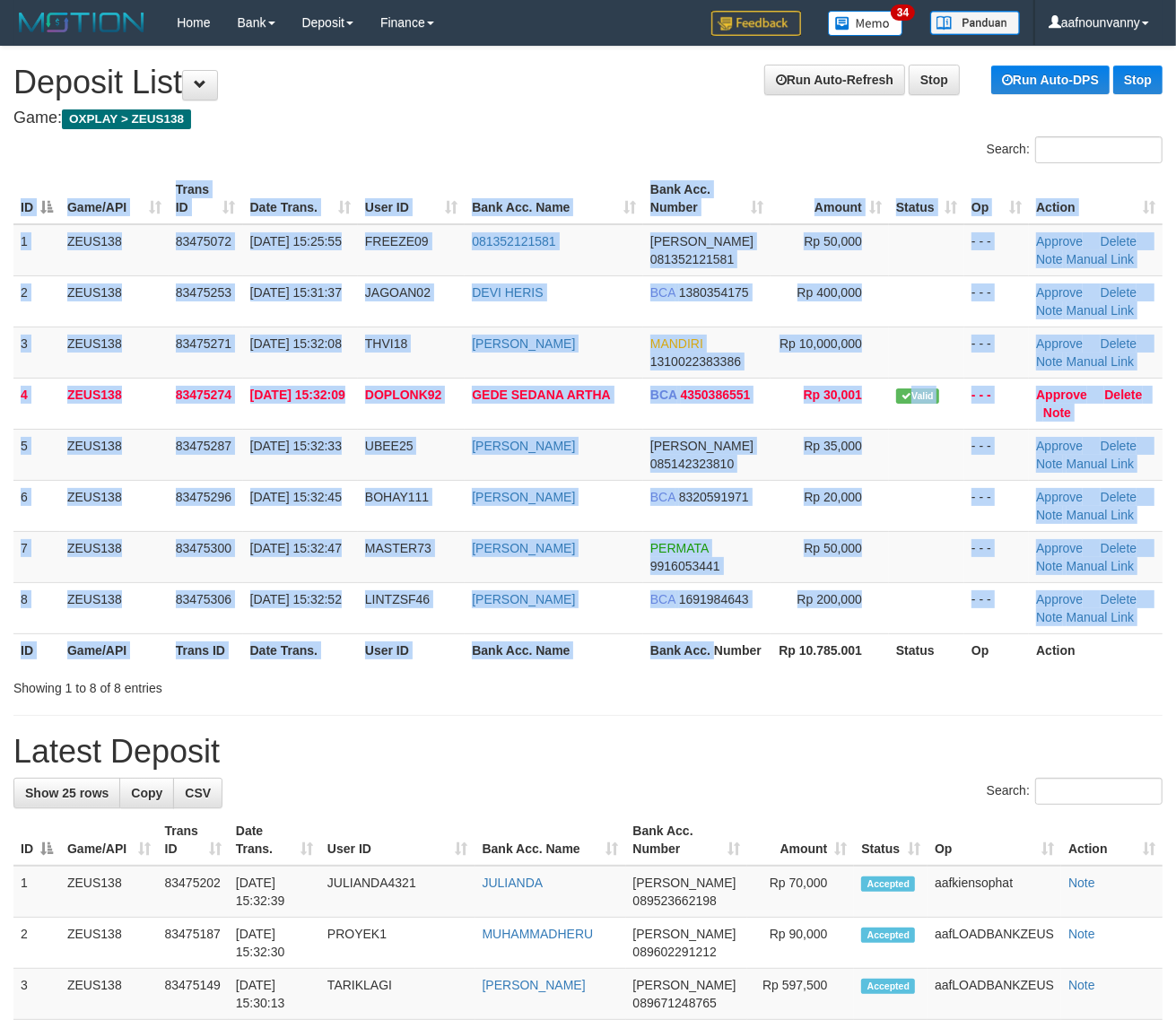 drag, startPoint x: 646, startPoint y: 673, endPoint x: 1189, endPoint y: 706, distance: 544.0018 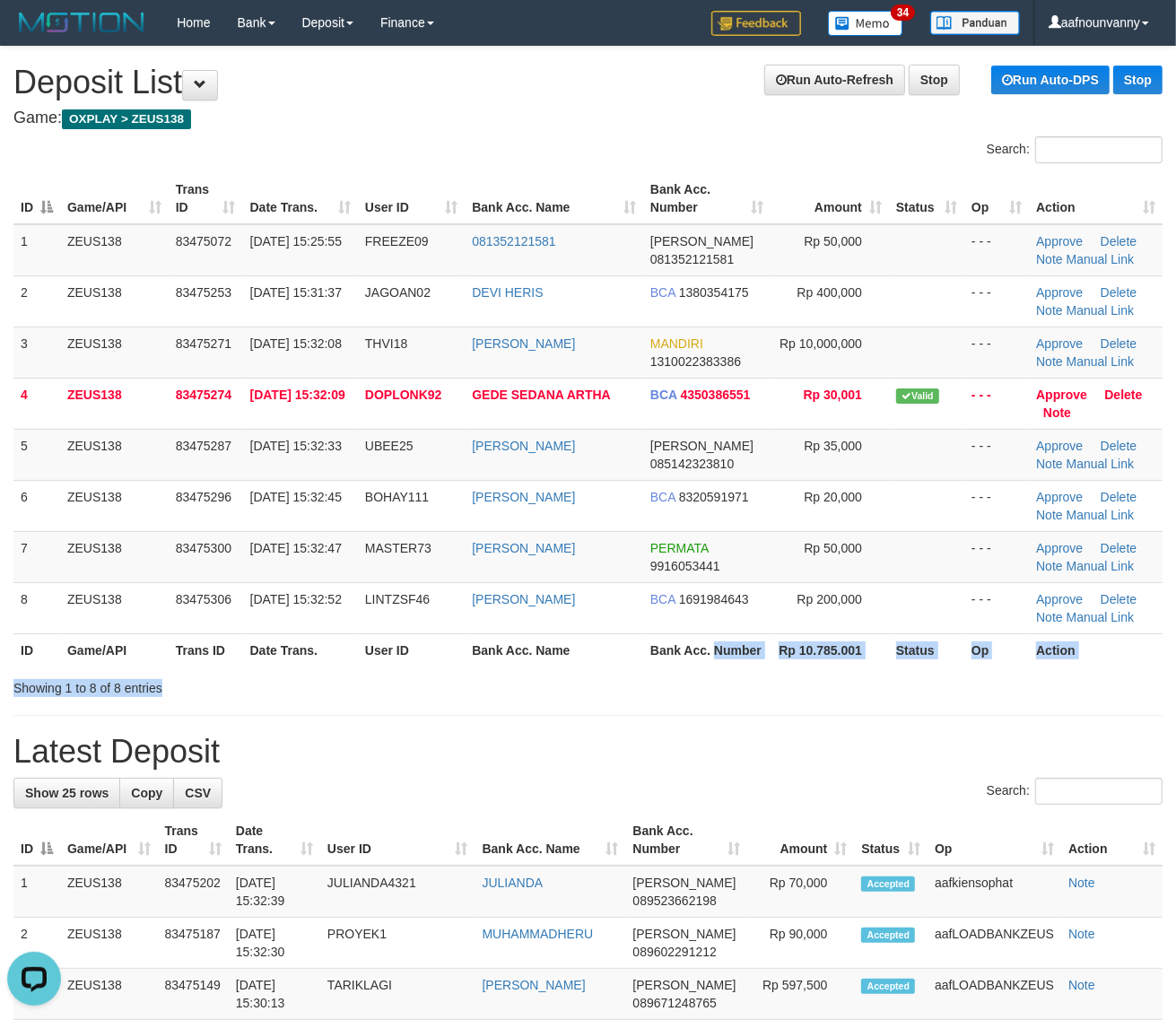scroll, scrollTop: 0, scrollLeft: 0, axis: both 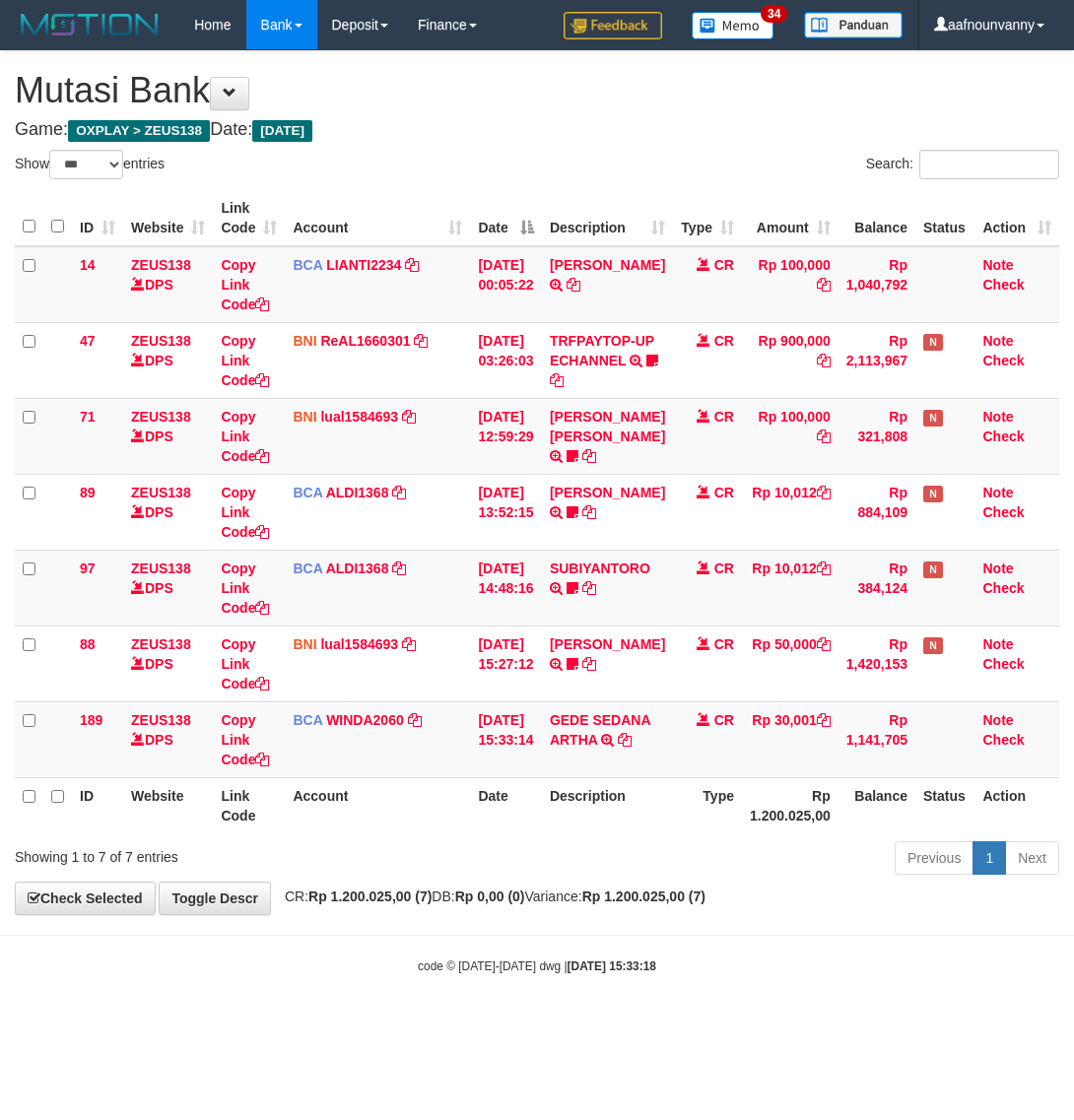 select on "***" 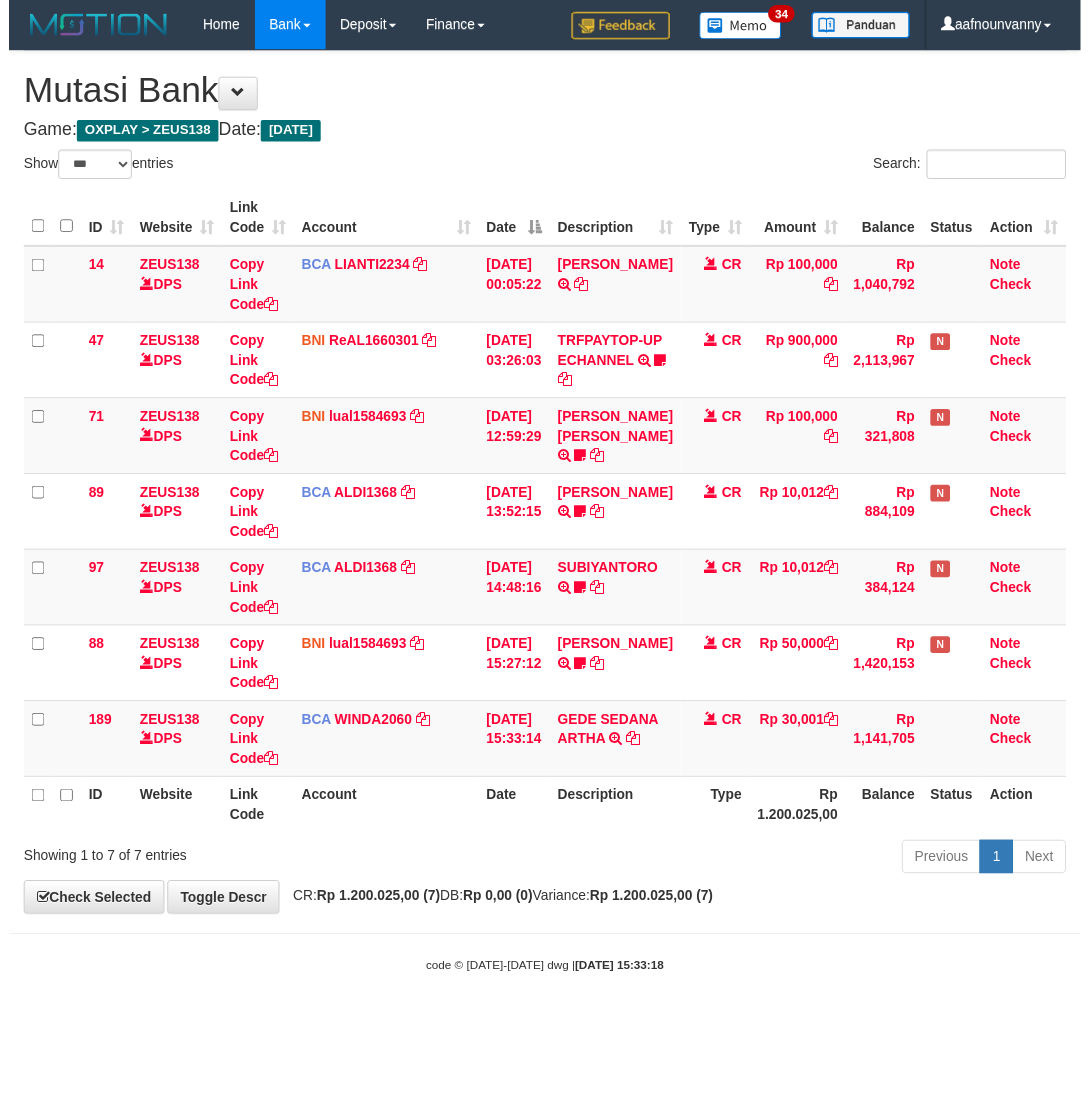 scroll, scrollTop: 0, scrollLeft: 0, axis: both 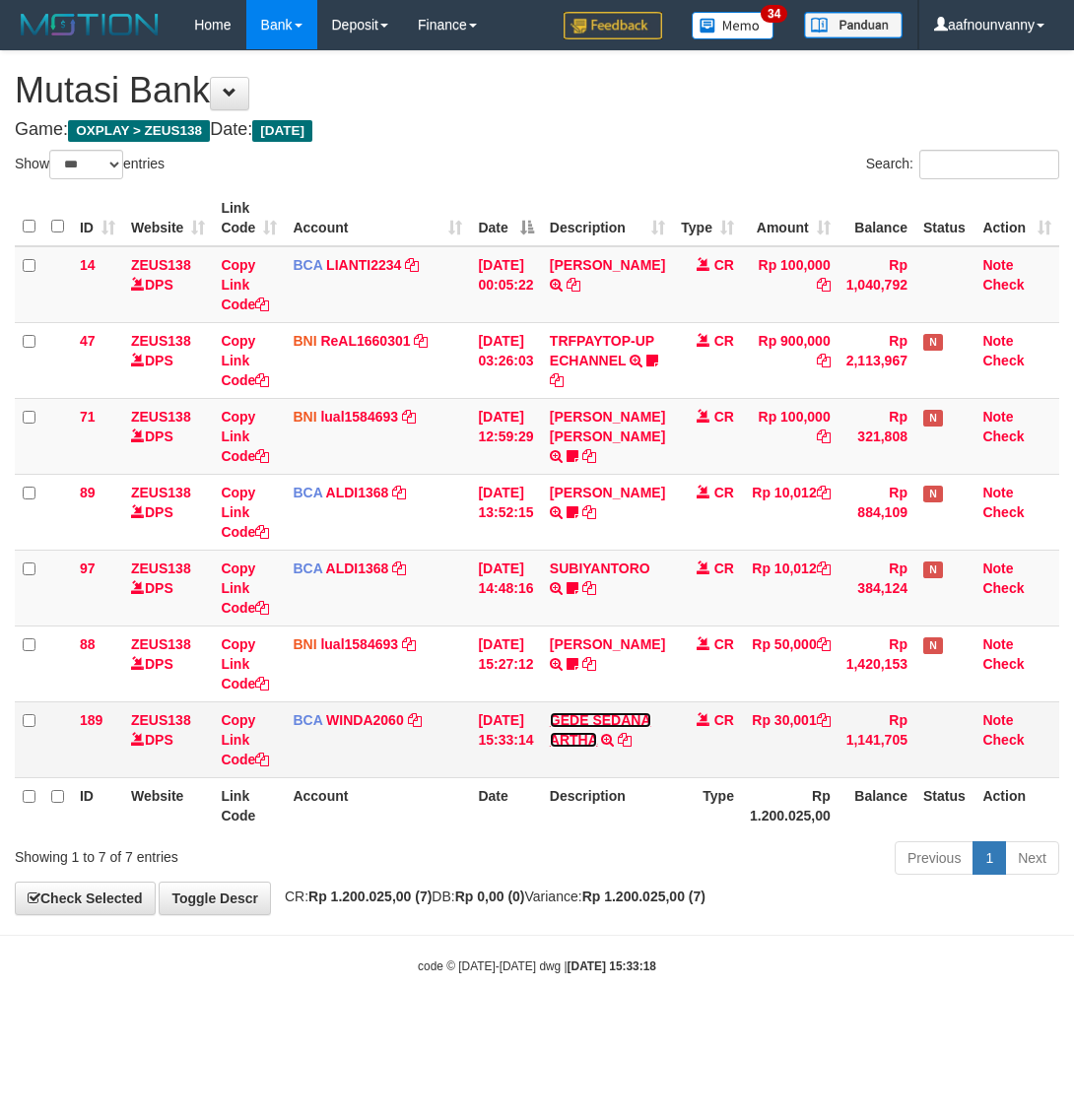 click on "GEDE SEDANA ARTHA" at bounding box center [600, 730] 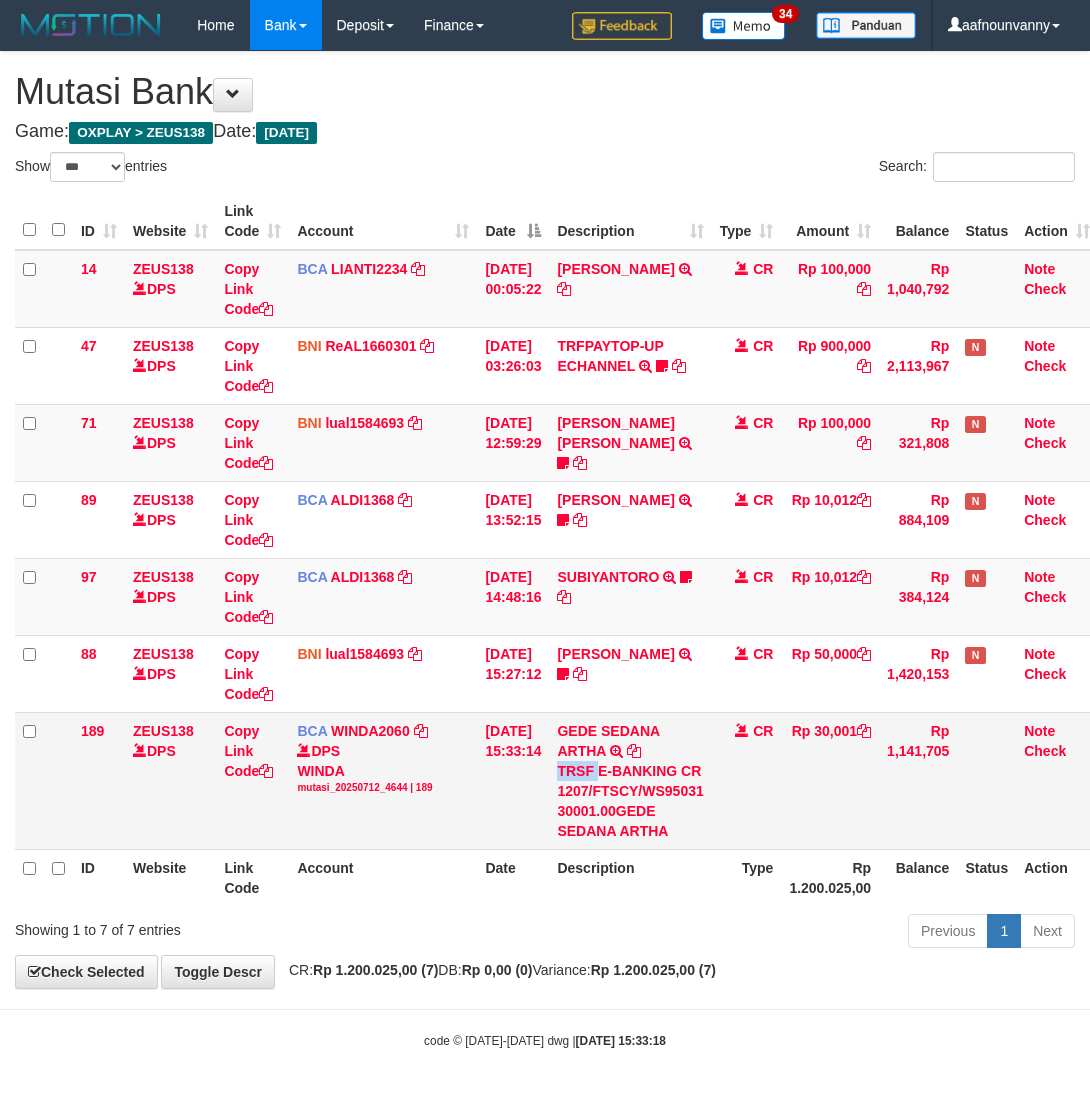 click on "TRSF E-BANKING CR 1207/FTSCY/WS95031
30001.00GEDE SEDANA ARTHA" at bounding box center (630, 801) 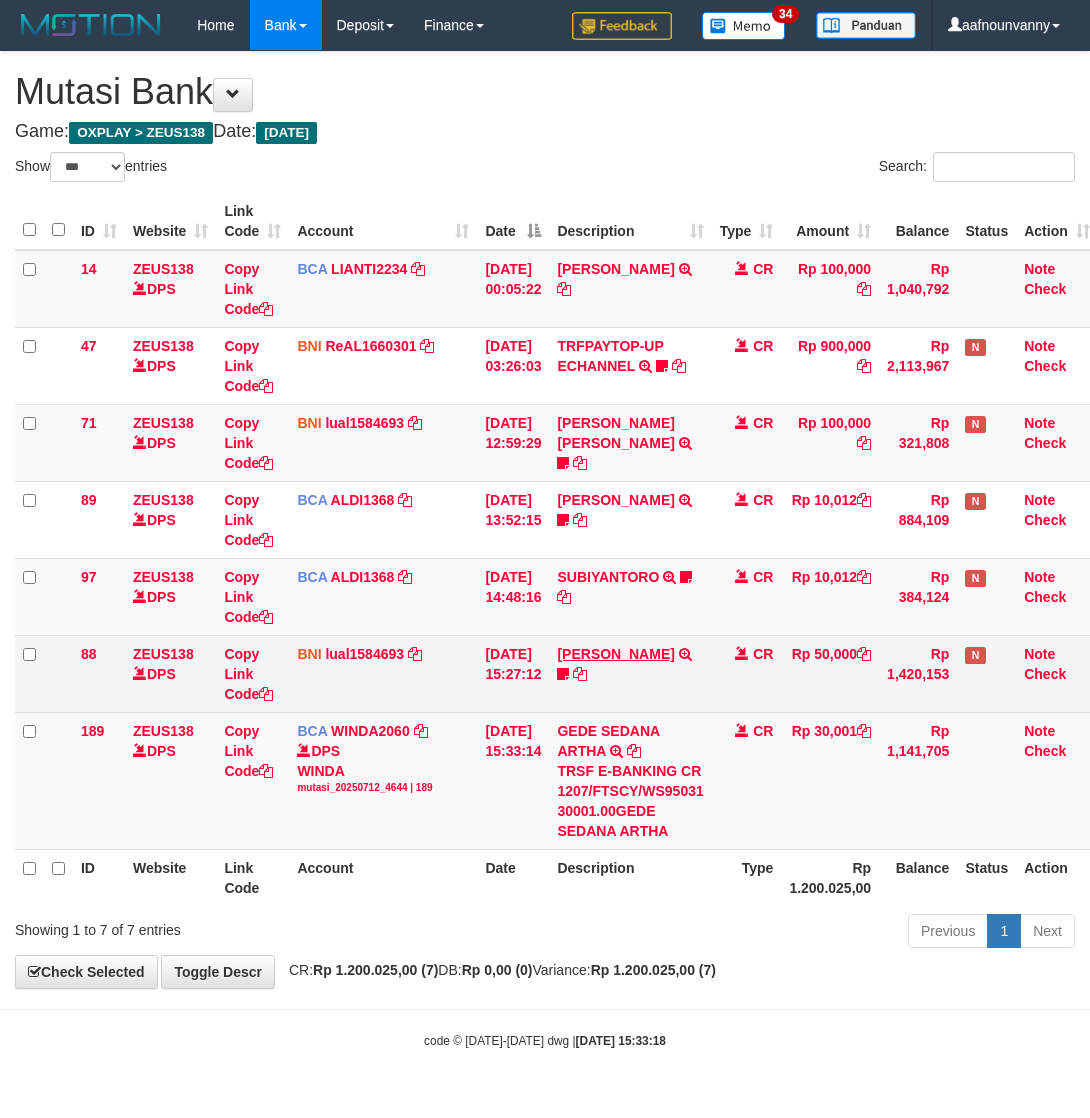drag, startPoint x: 585, startPoint y: 692, endPoint x: 583, endPoint y: 661, distance: 31.06445 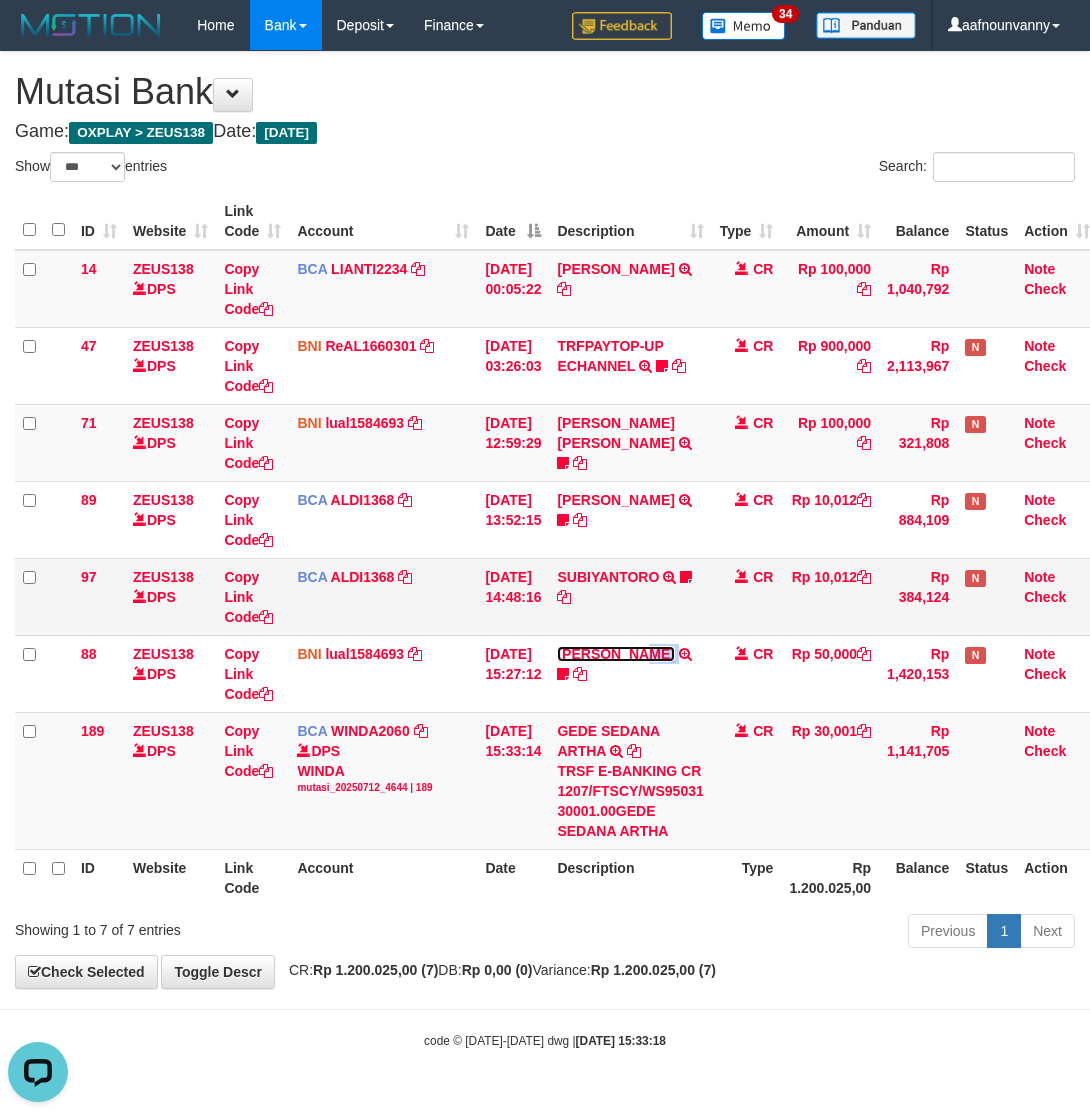 scroll, scrollTop: 0, scrollLeft: 0, axis: both 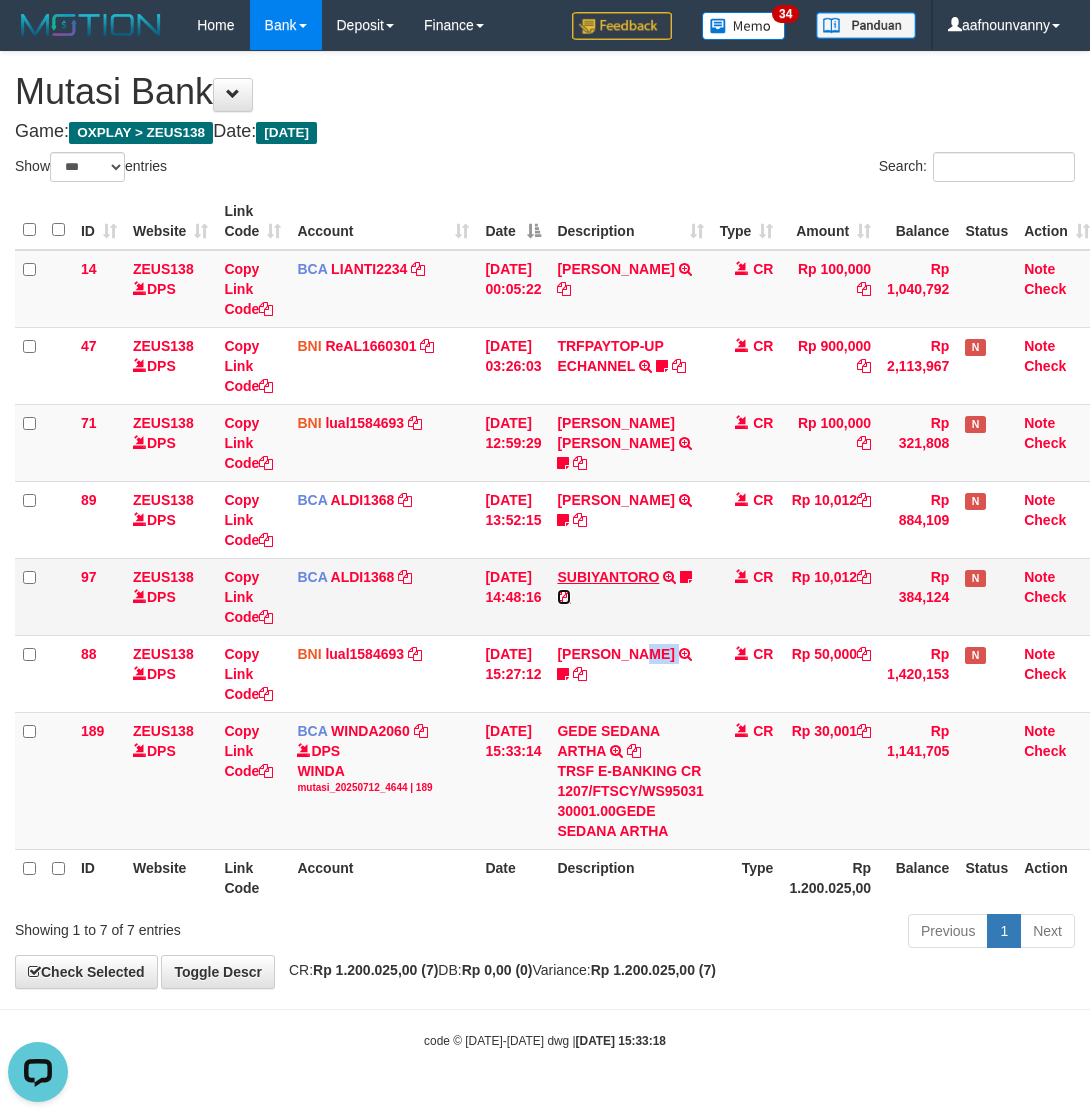 drag, startPoint x: 585, startPoint y: 595, endPoint x: 586, endPoint y: 576, distance: 19.026299 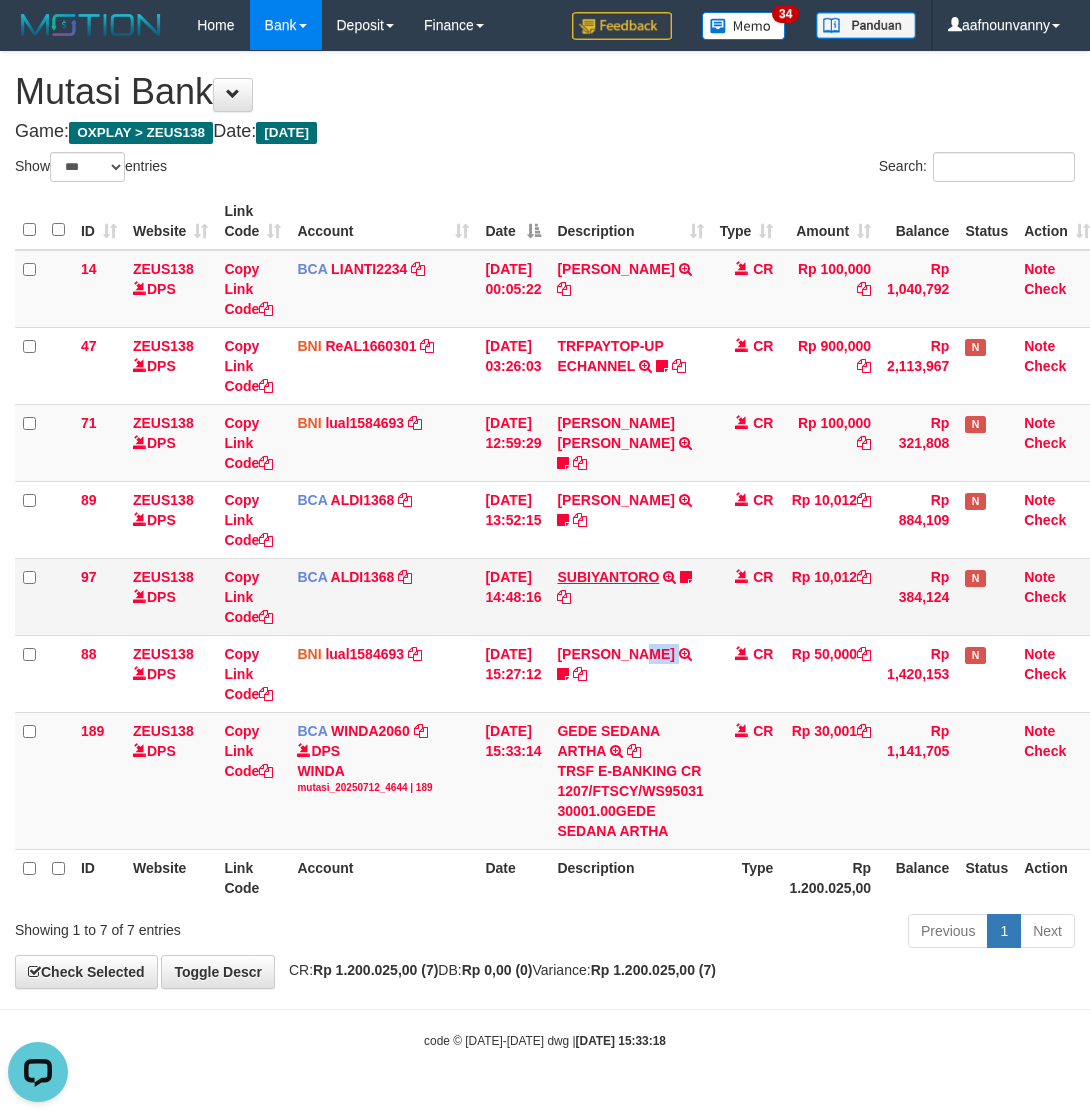 copy on "AZUARDI YAZID" 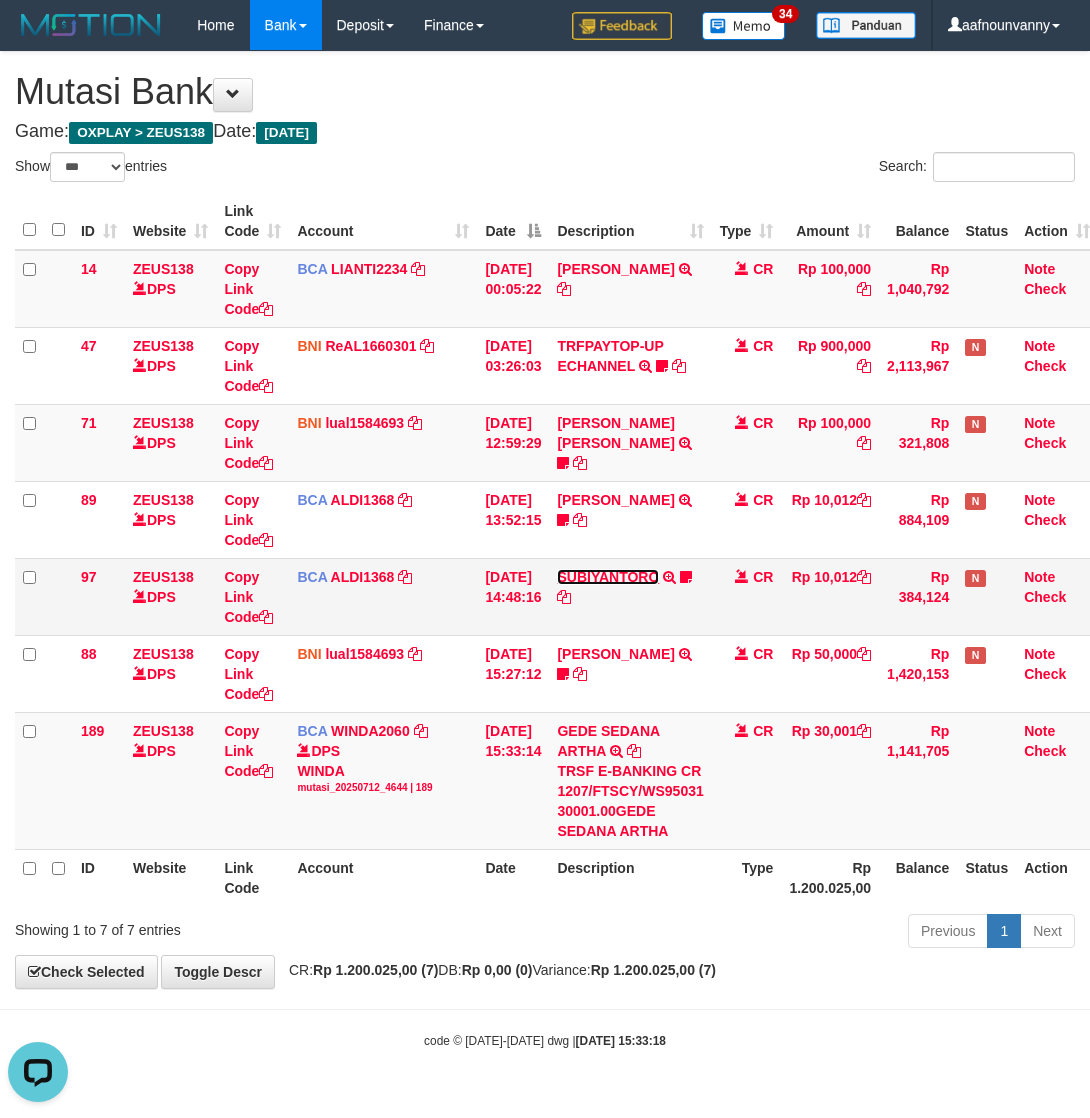 click on "SUBIYANTORO" at bounding box center [608, 577] 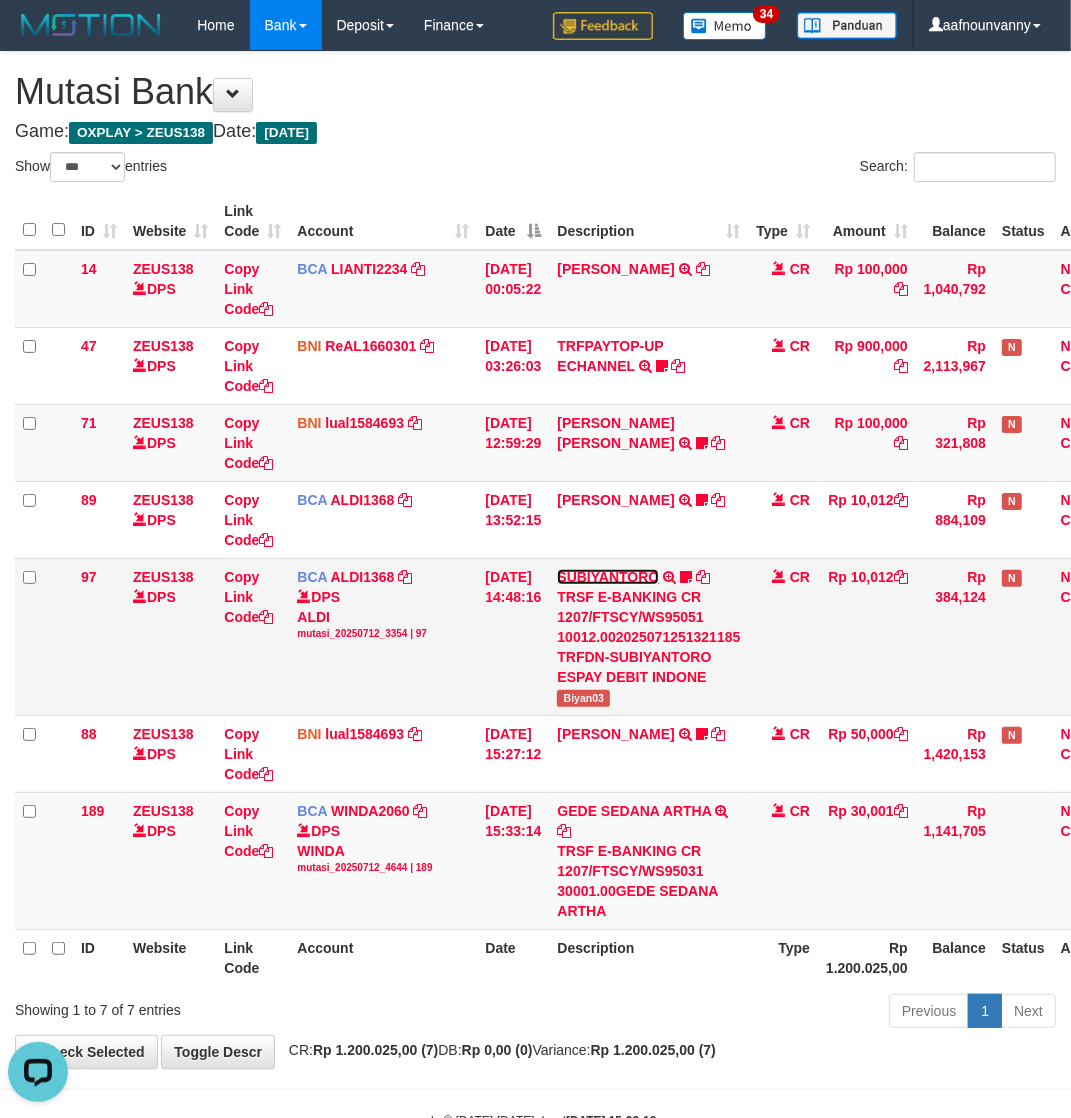 click on "SUBIYANTORO" at bounding box center [608, 577] 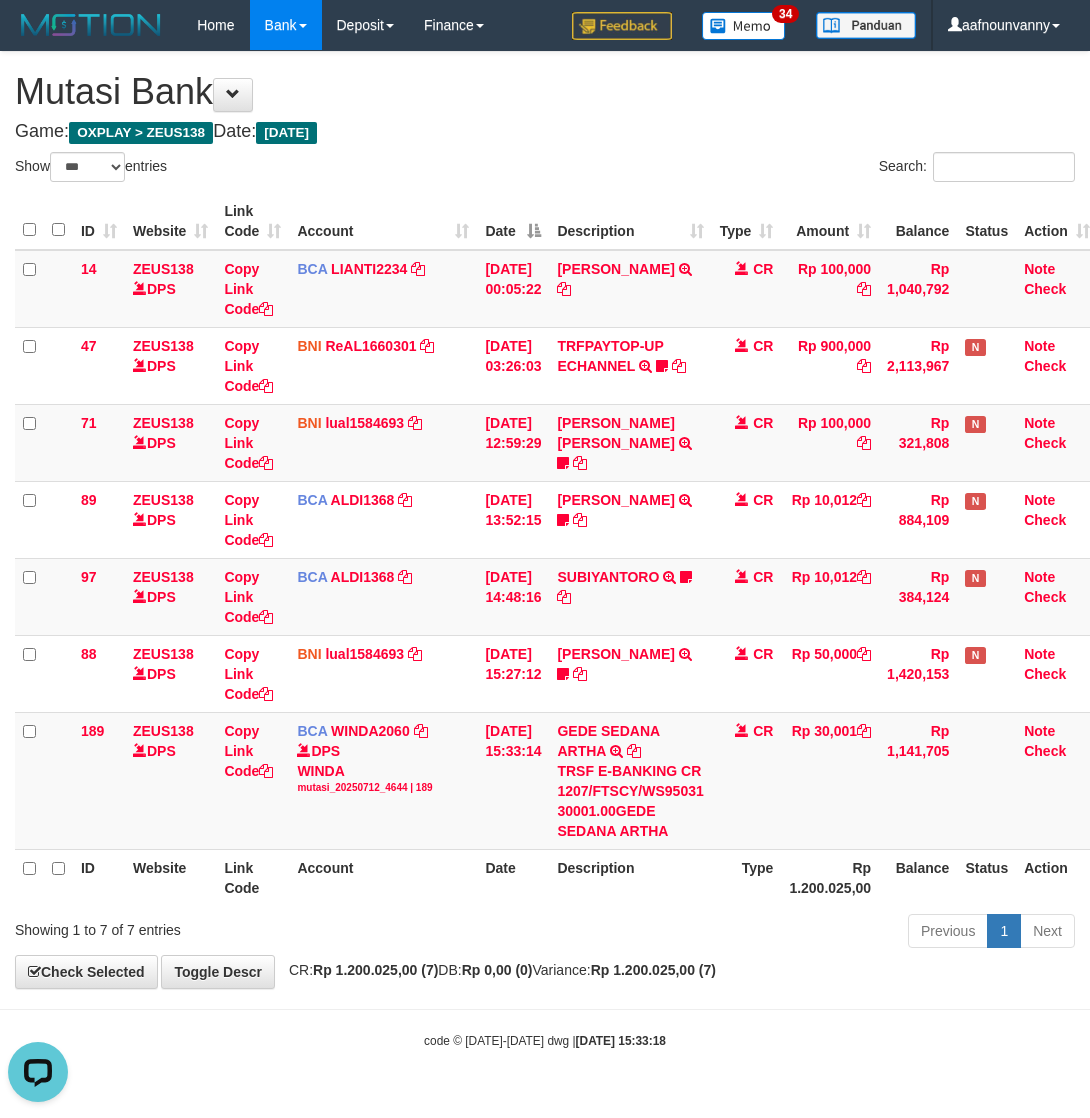 drag, startPoint x: 541, startPoint y: 930, endPoint x: 457, endPoint y: 911, distance: 86.12201 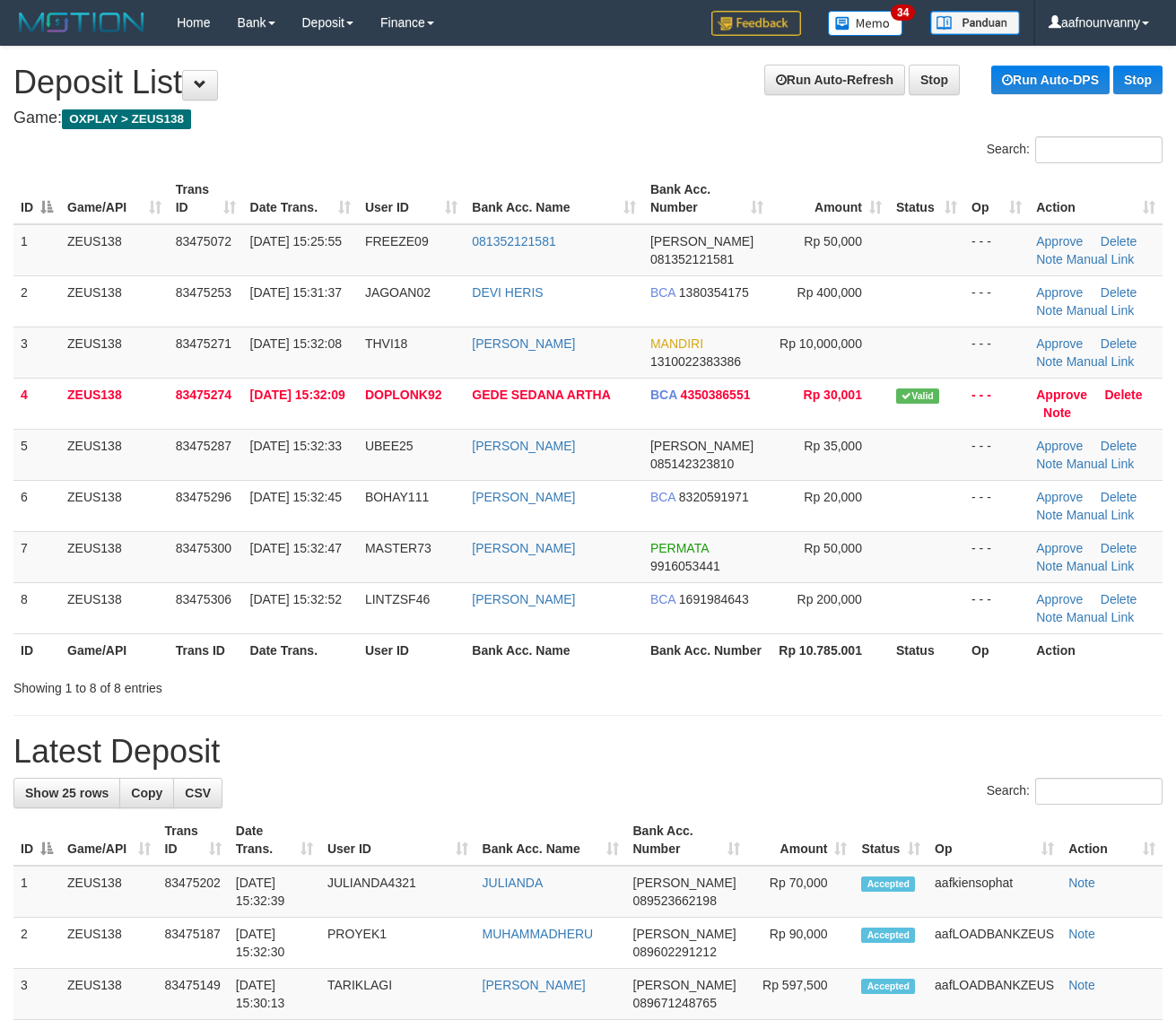 scroll, scrollTop: 0, scrollLeft: 0, axis: both 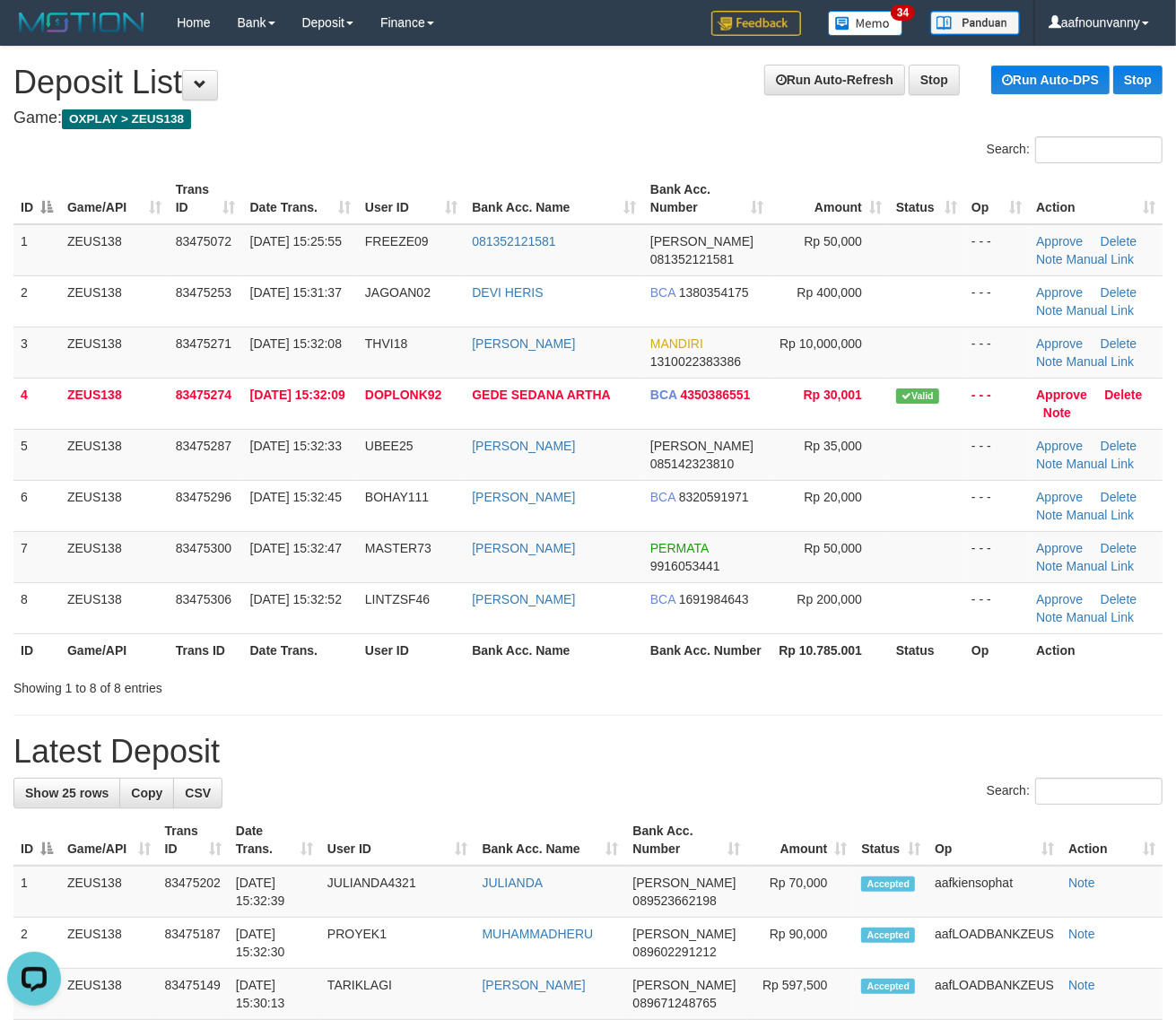 click on "Showing 1 to 8 of 8 entries" at bounding box center (588, 684) 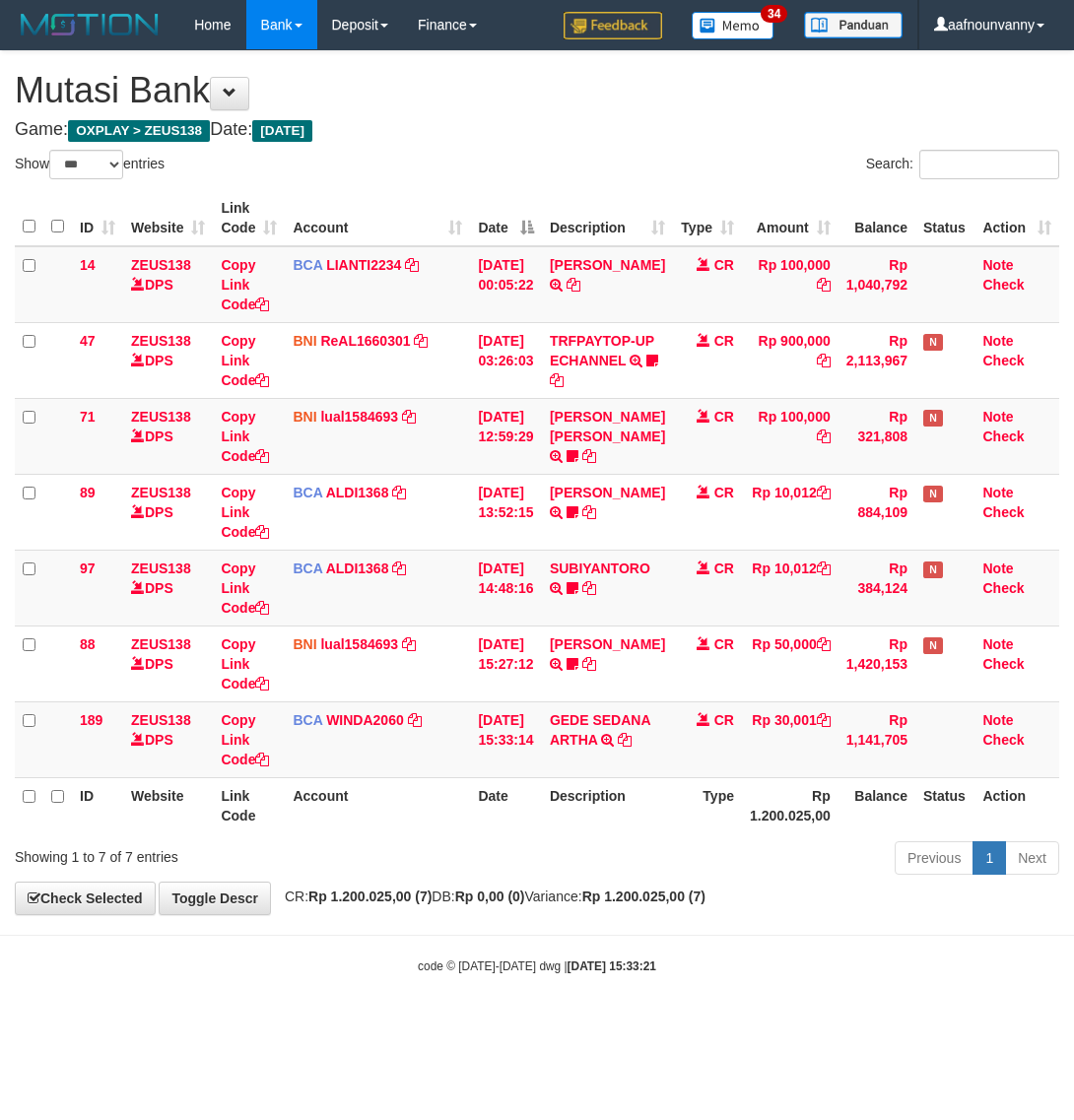 select on "***" 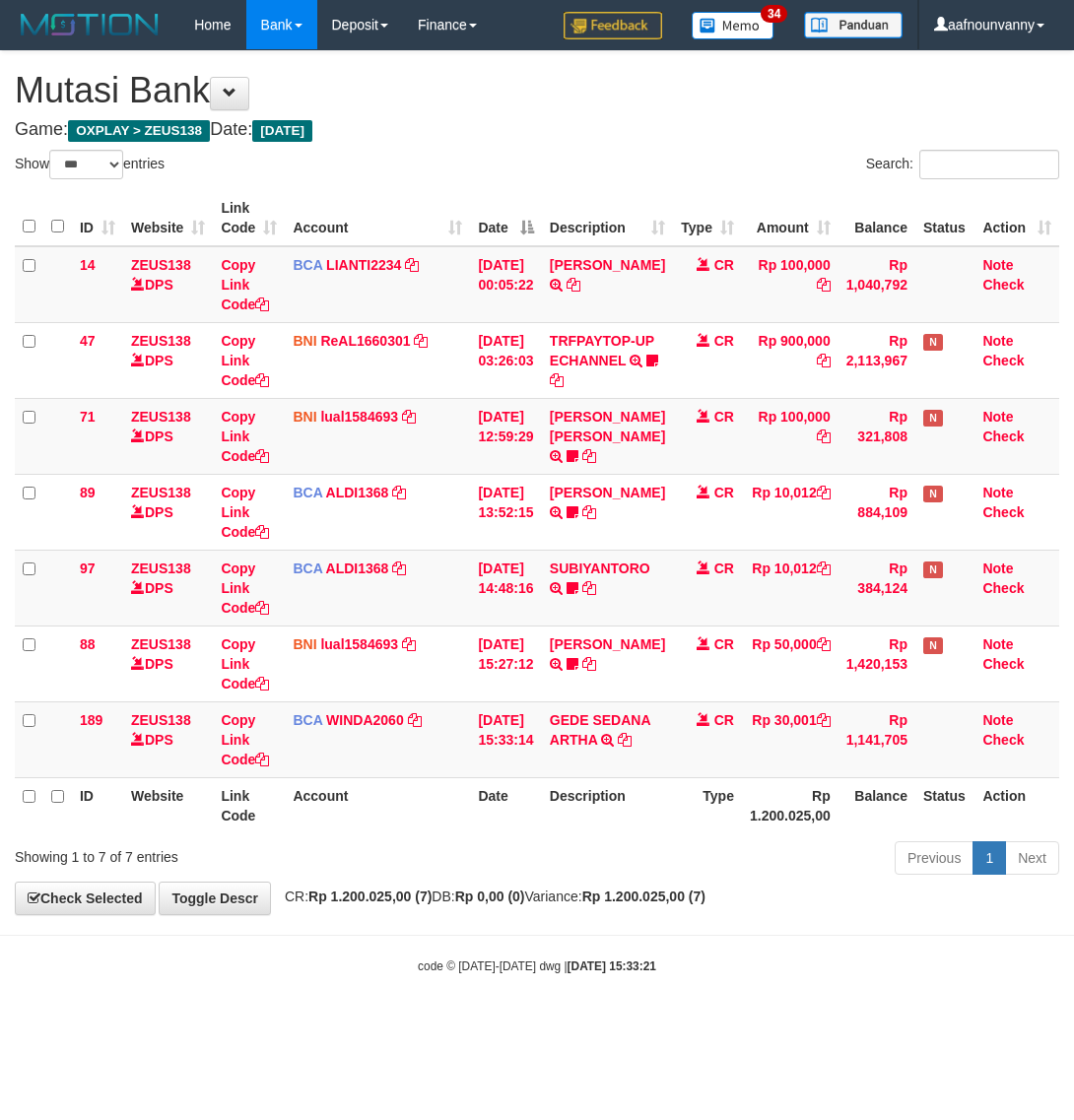 scroll, scrollTop: 0, scrollLeft: 0, axis: both 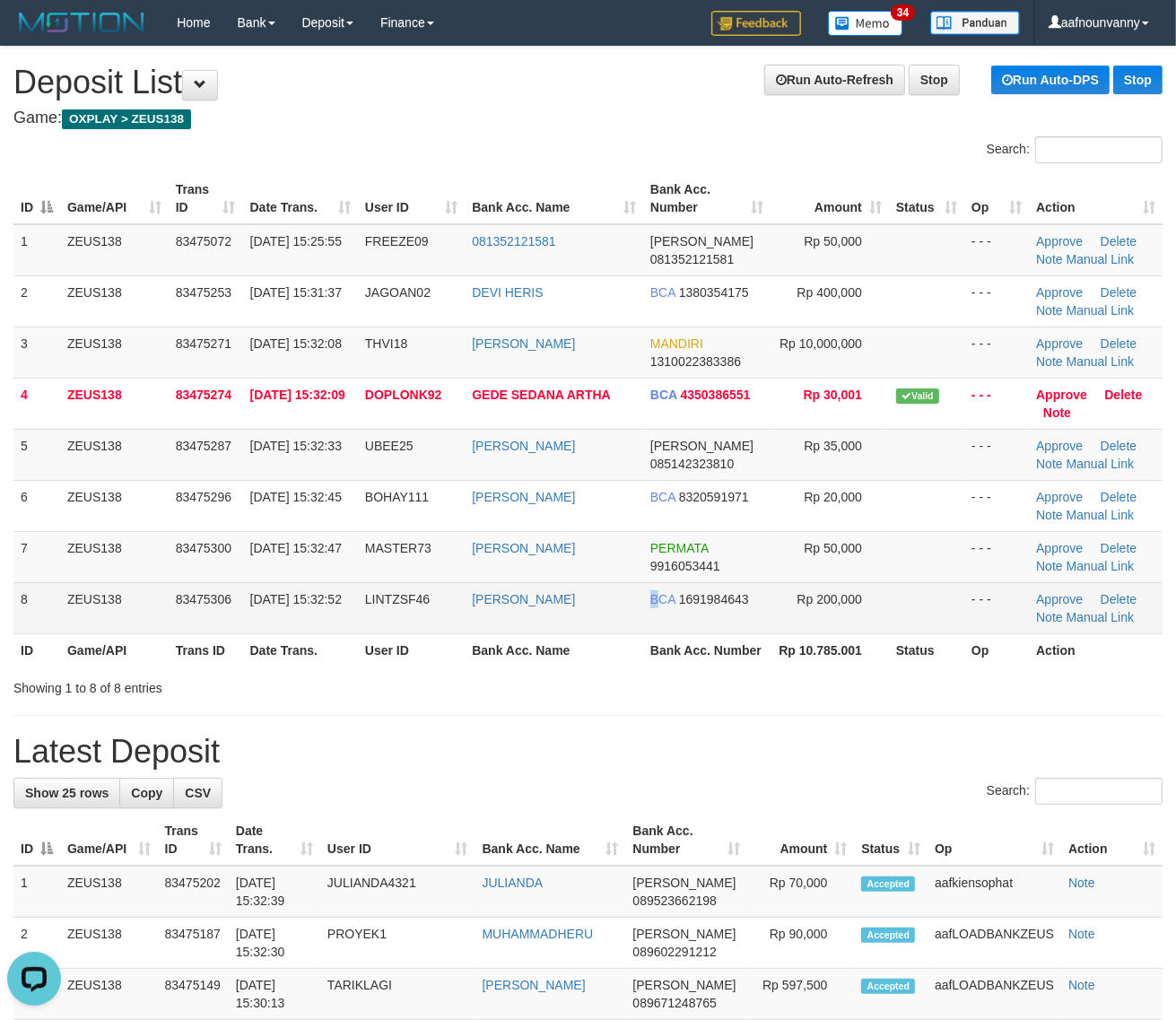 drag, startPoint x: 646, startPoint y: 622, endPoint x: 701, endPoint y: 631, distance: 55.7315 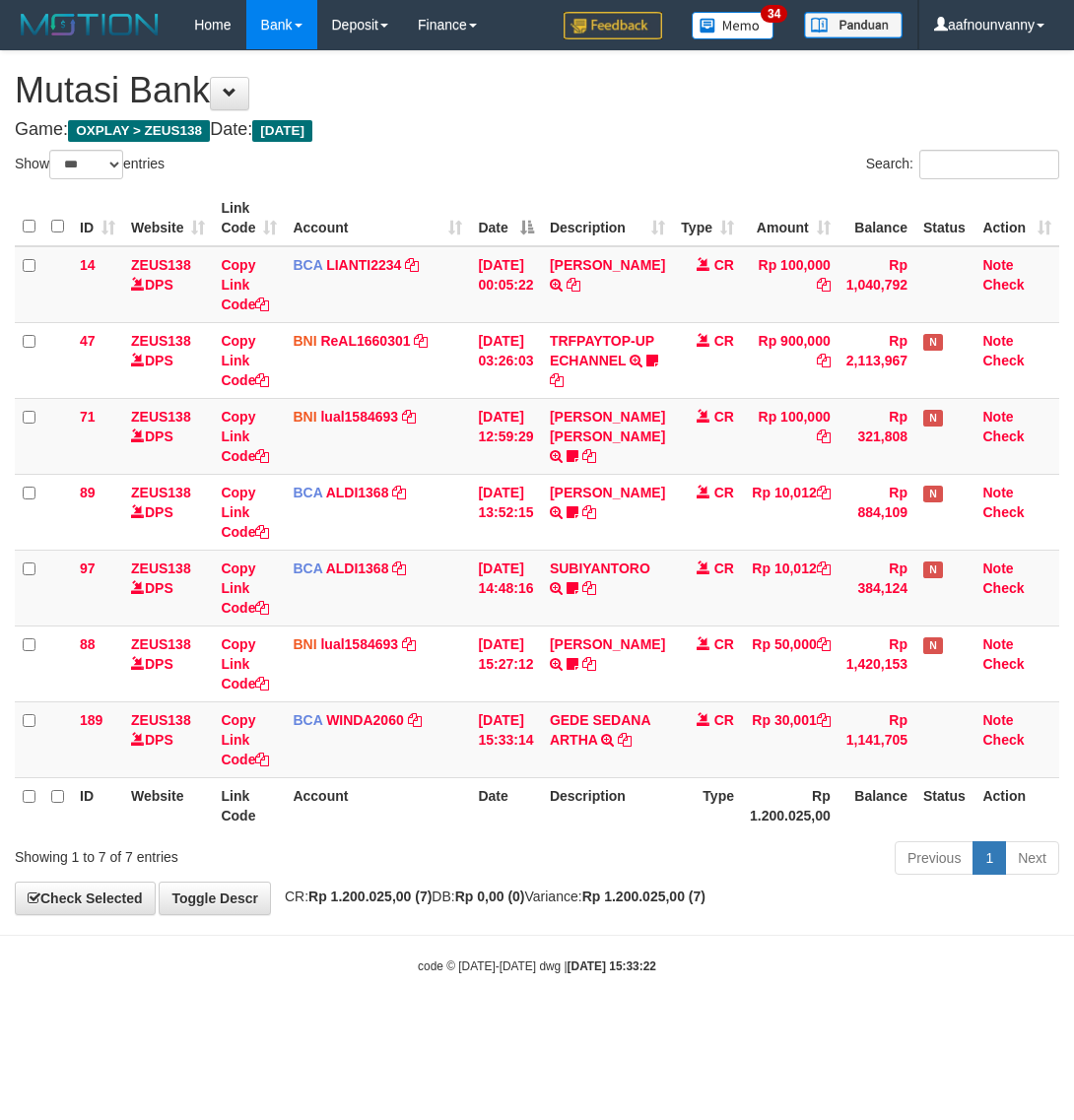 select on "***" 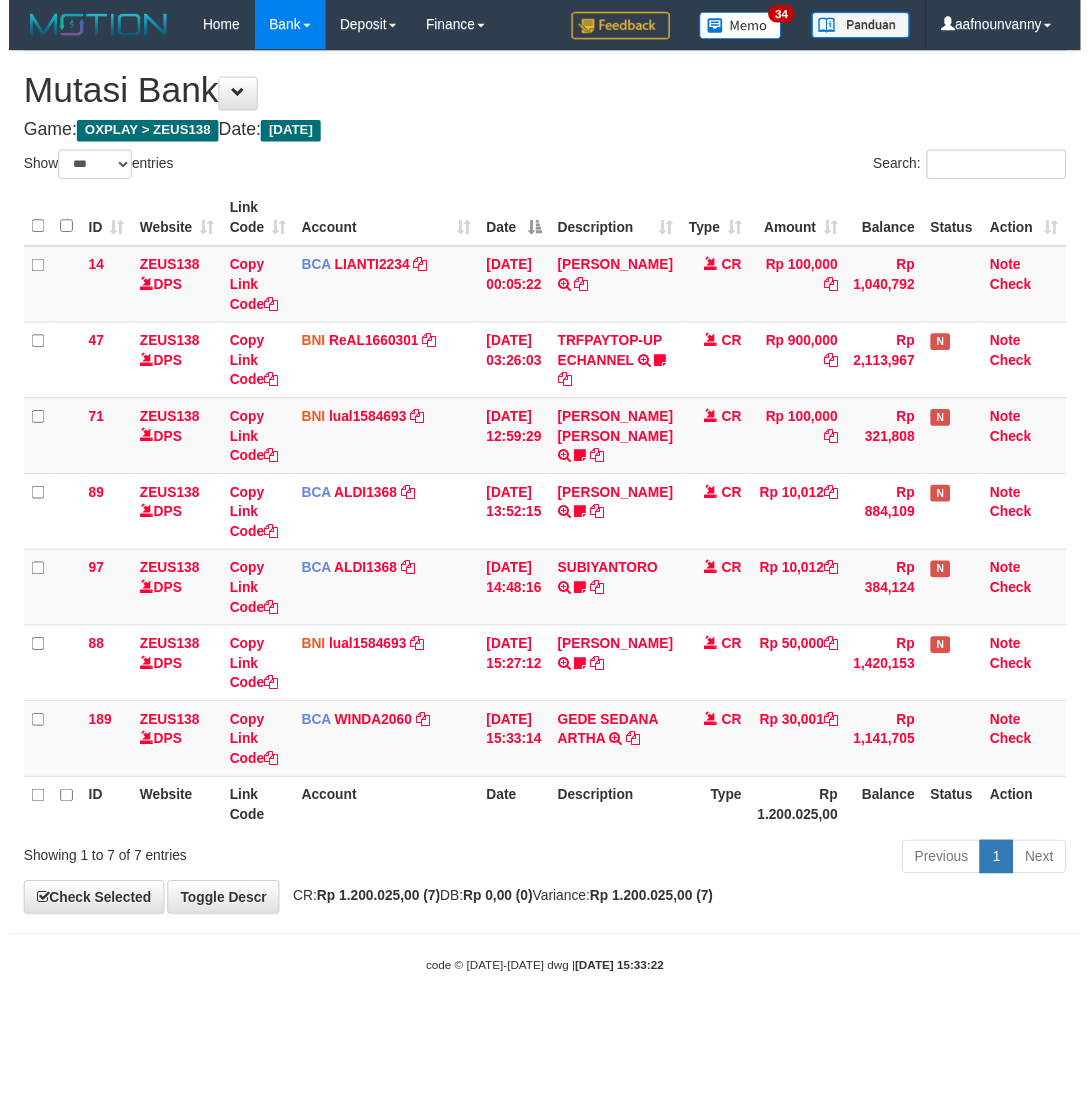 scroll, scrollTop: 0, scrollLeft: 0, axis: both 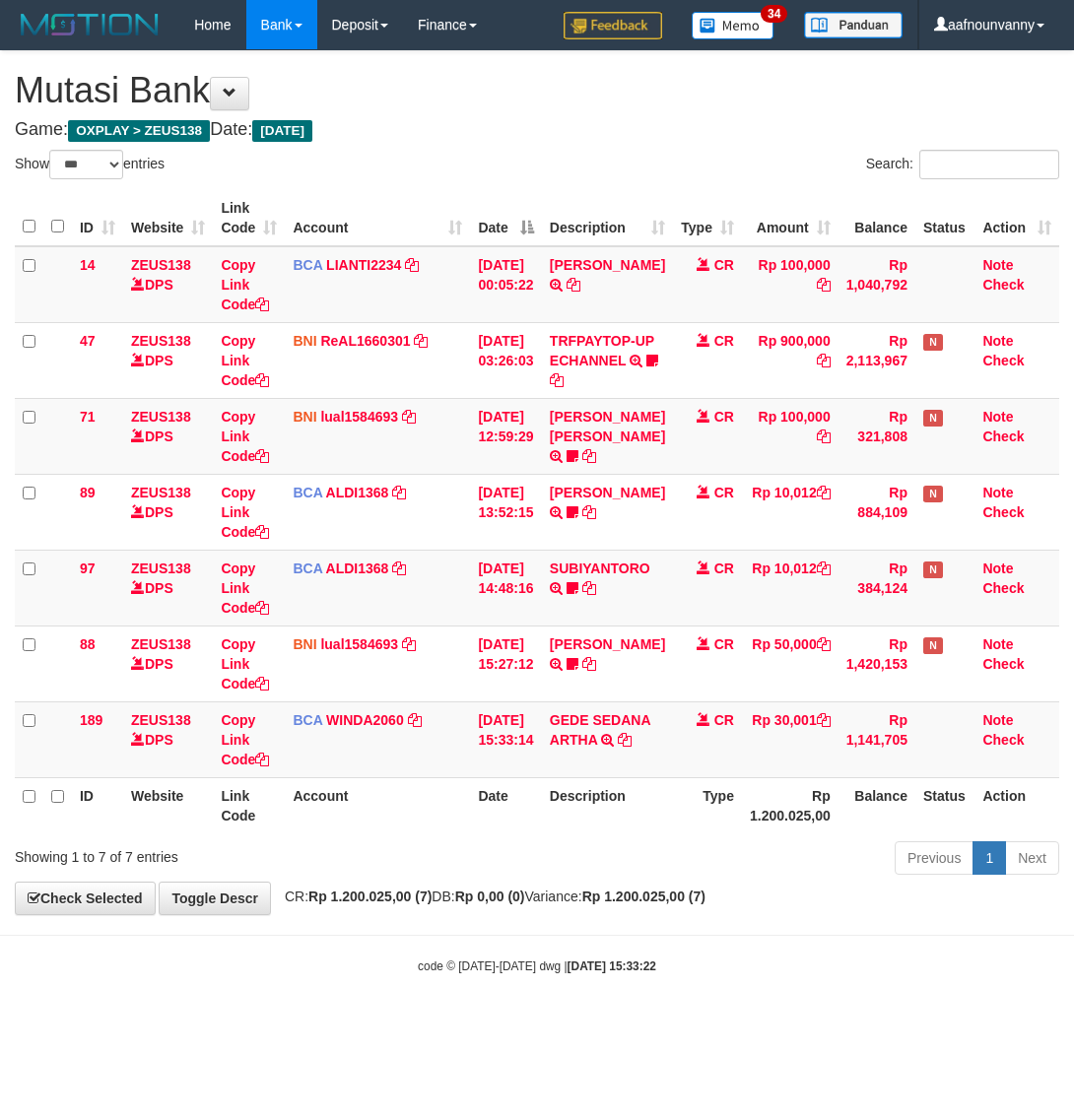 click on "GEDE SEDANA ARTHA" at bounding box center (600, 730) 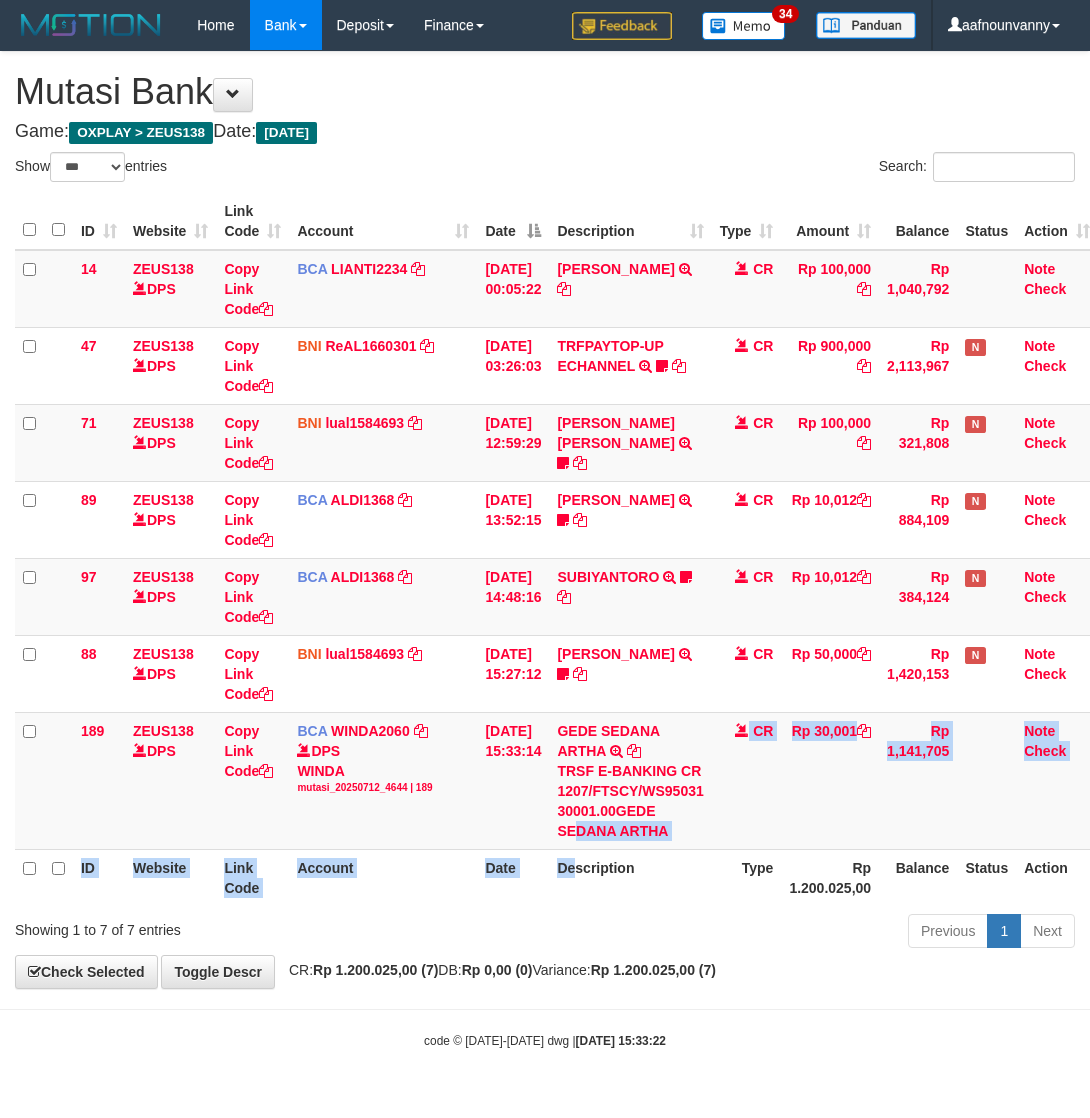 click on "ID Website Link Code Account Date Description Type Amount Balance Status Action
14
ZEUS138    DPS
Copy Link Code
BCA
LIANTI2234
DPS
YULIANTI
mutasi_20250712_4646 | 14
mutasi_20250712_4646 | 14
[DATE] 00:05:22
[PERSON_NAME]         TRSF E-BANKING CR 1207/FTSCY/WS95051
100000.002025071262819090 TRFDN-YUSUP MAULANESPAY DEBIT INDONE
CR
Rp 100,000
Rp 1,040,792
Note
Check
47
ZEUS138    DPS
Copy Link Code
BNI
ReAL1660301" at bounding box center [556, 549] 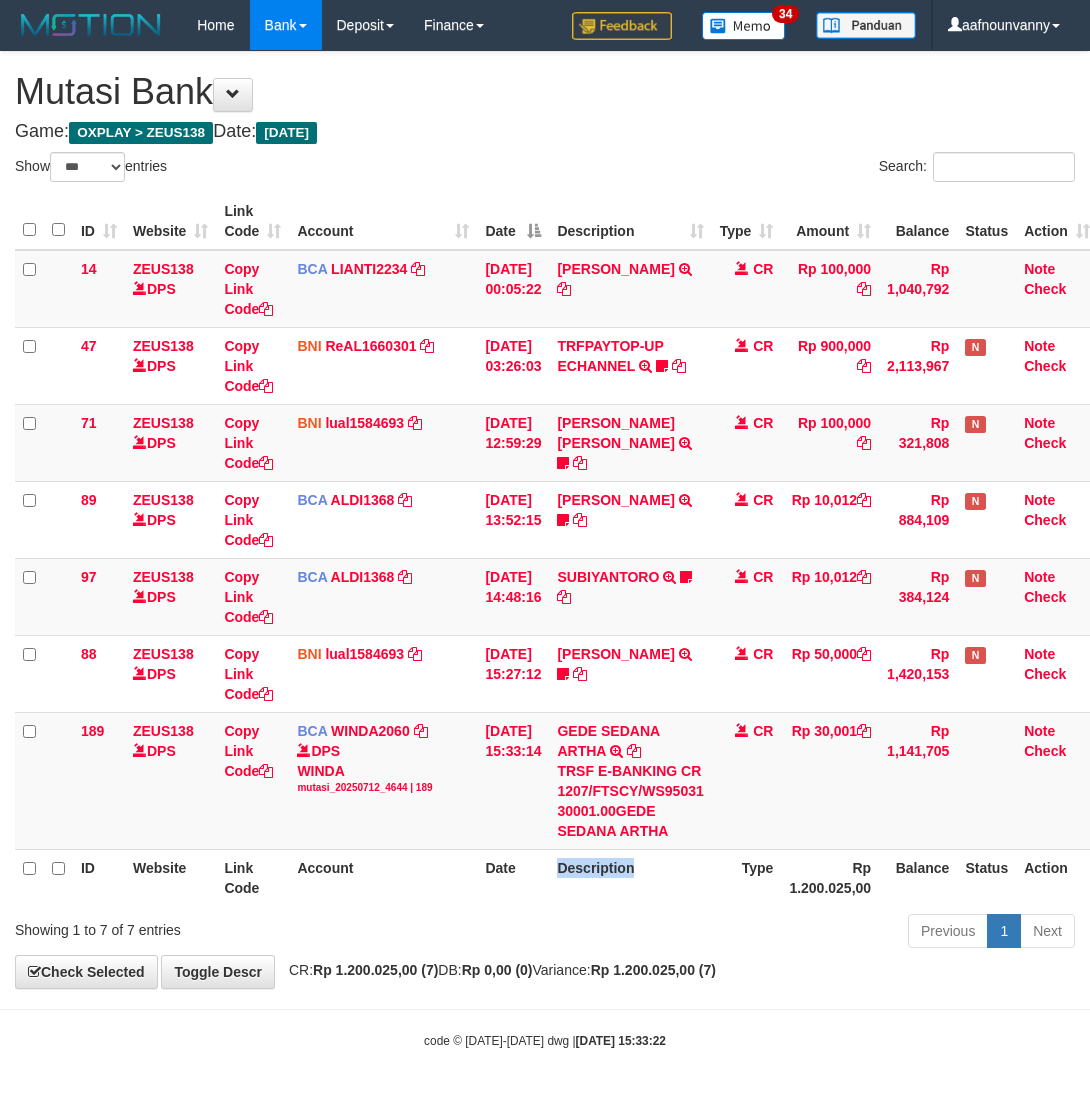 click on "Description" at bounding box center (630, 877) 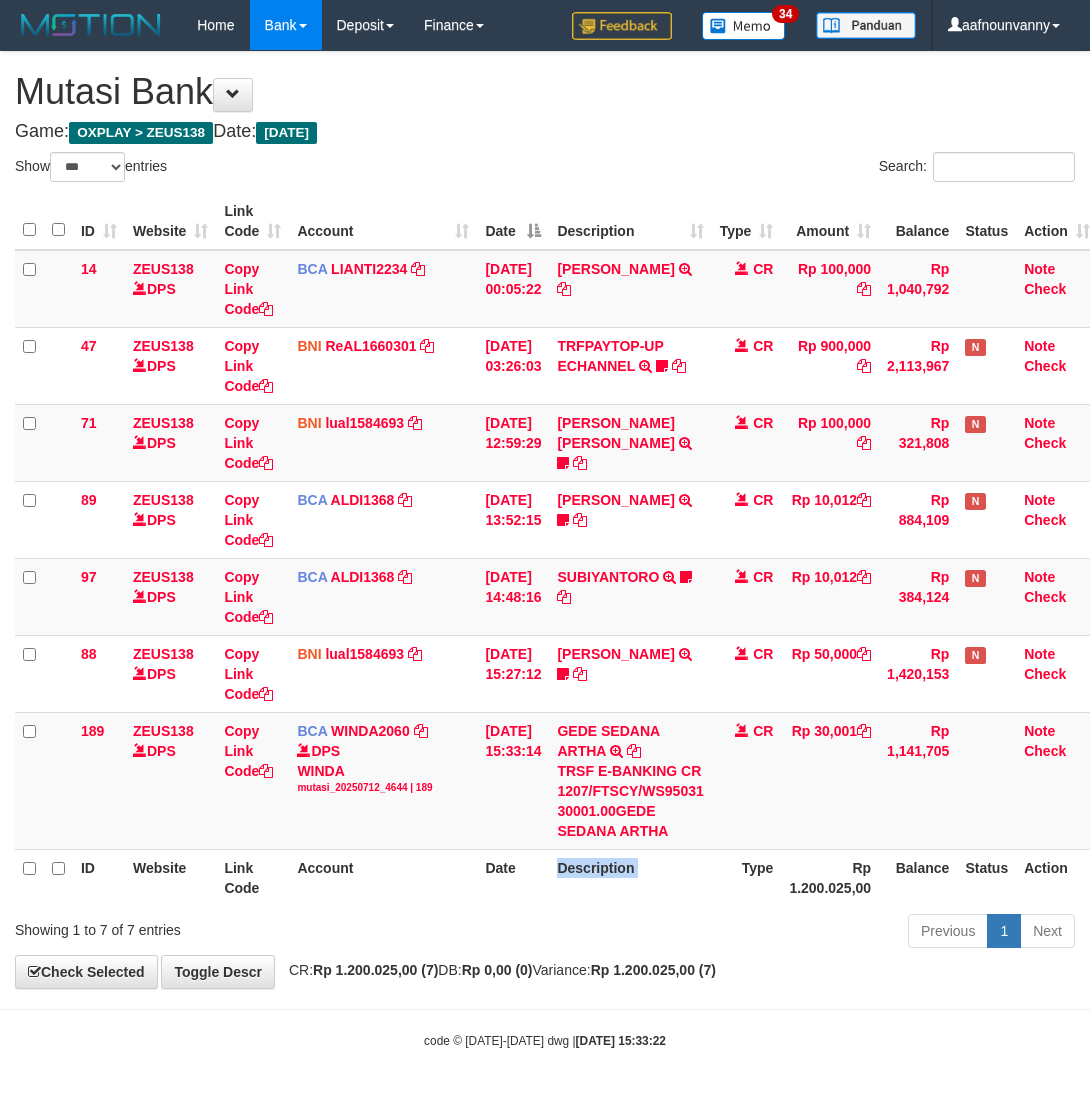 click on "Description" at bounding box center [630, 877] 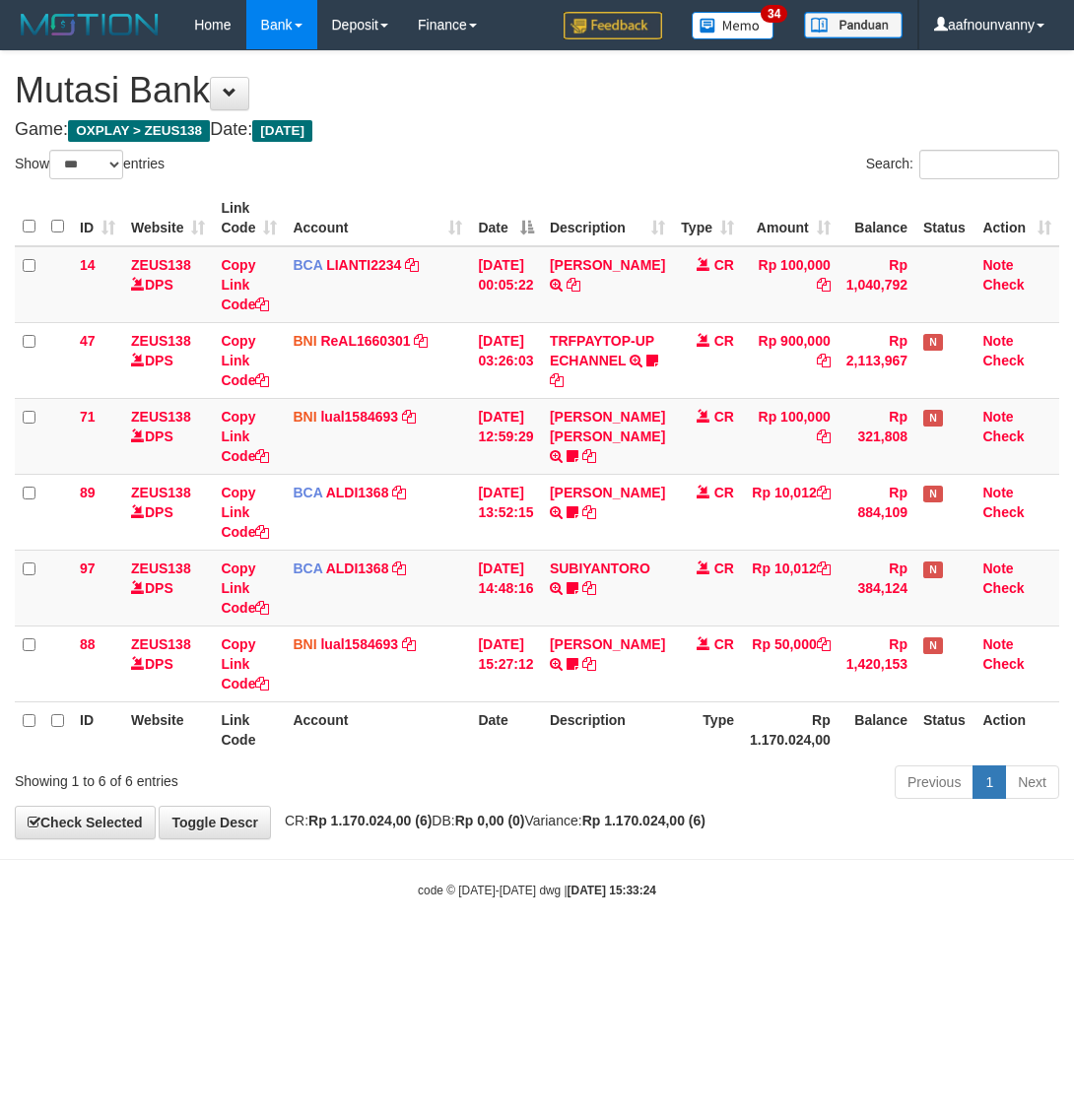 select on "***" 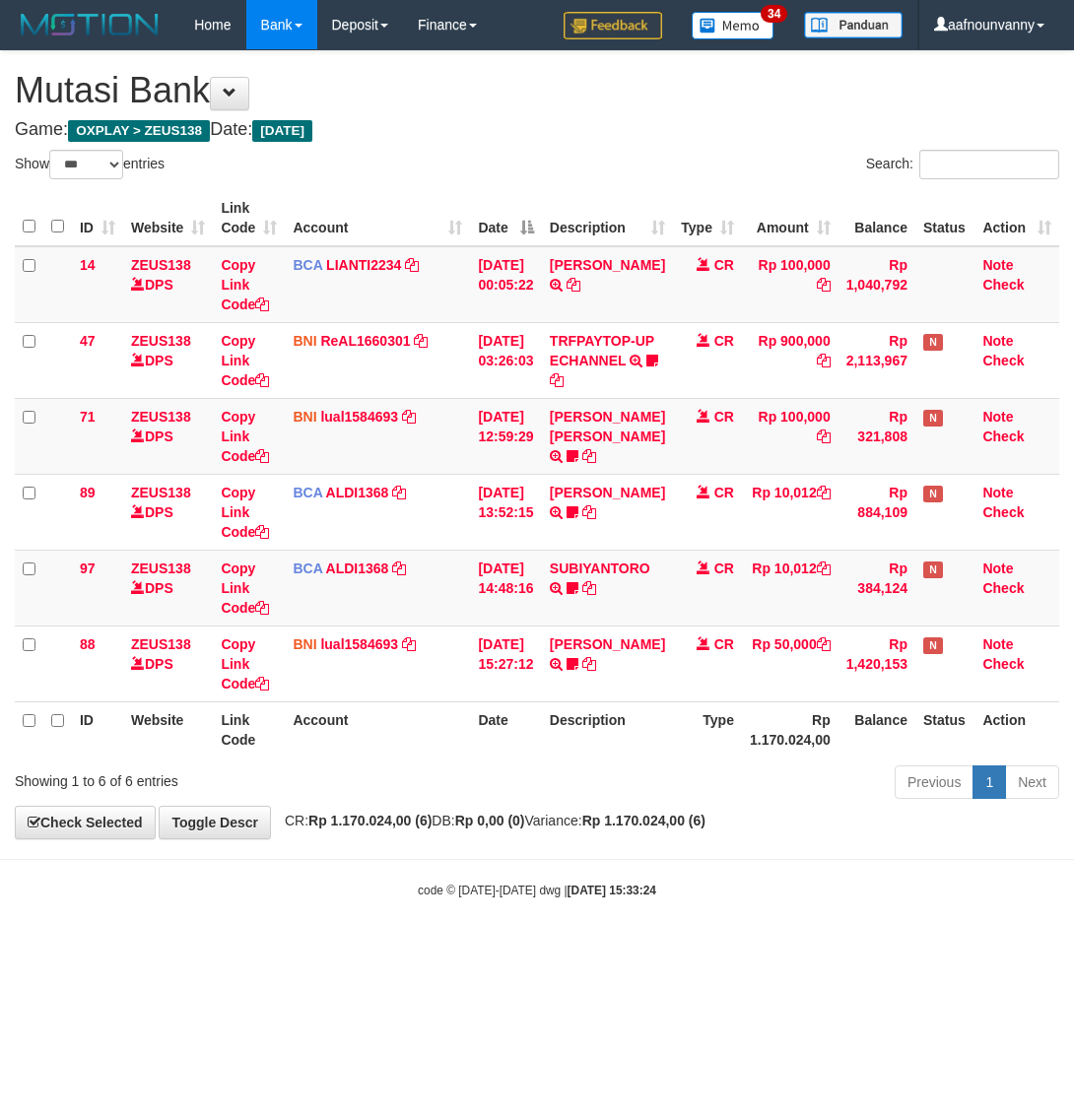 scroll, scrollTop: 0, scrollLeft: 0, axis: both 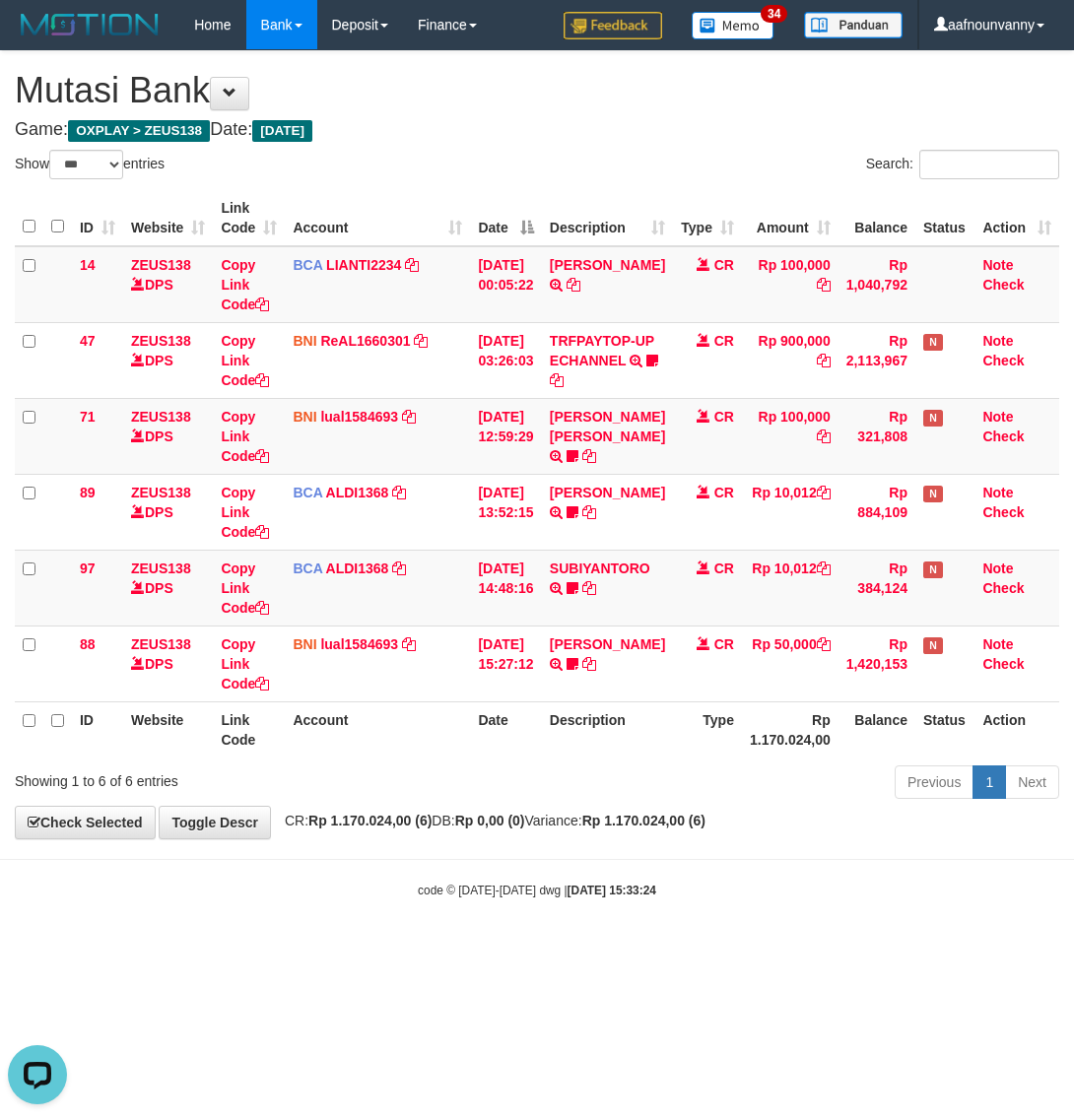 drag, startPoint x: 572, startPoint y: 790, endPoint x: 0, endPoint y: 712, distance: 577.2937 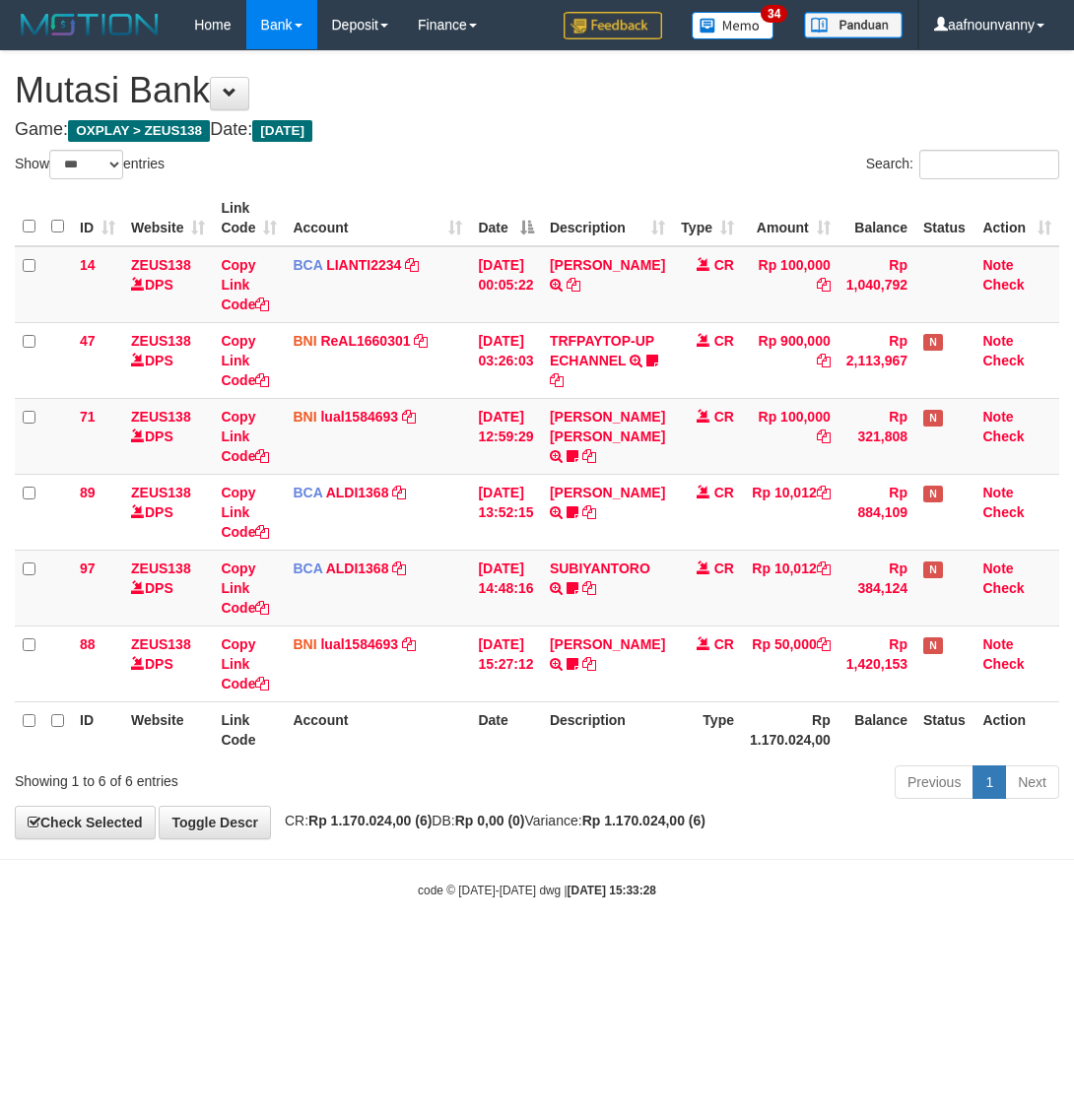 select on "***" 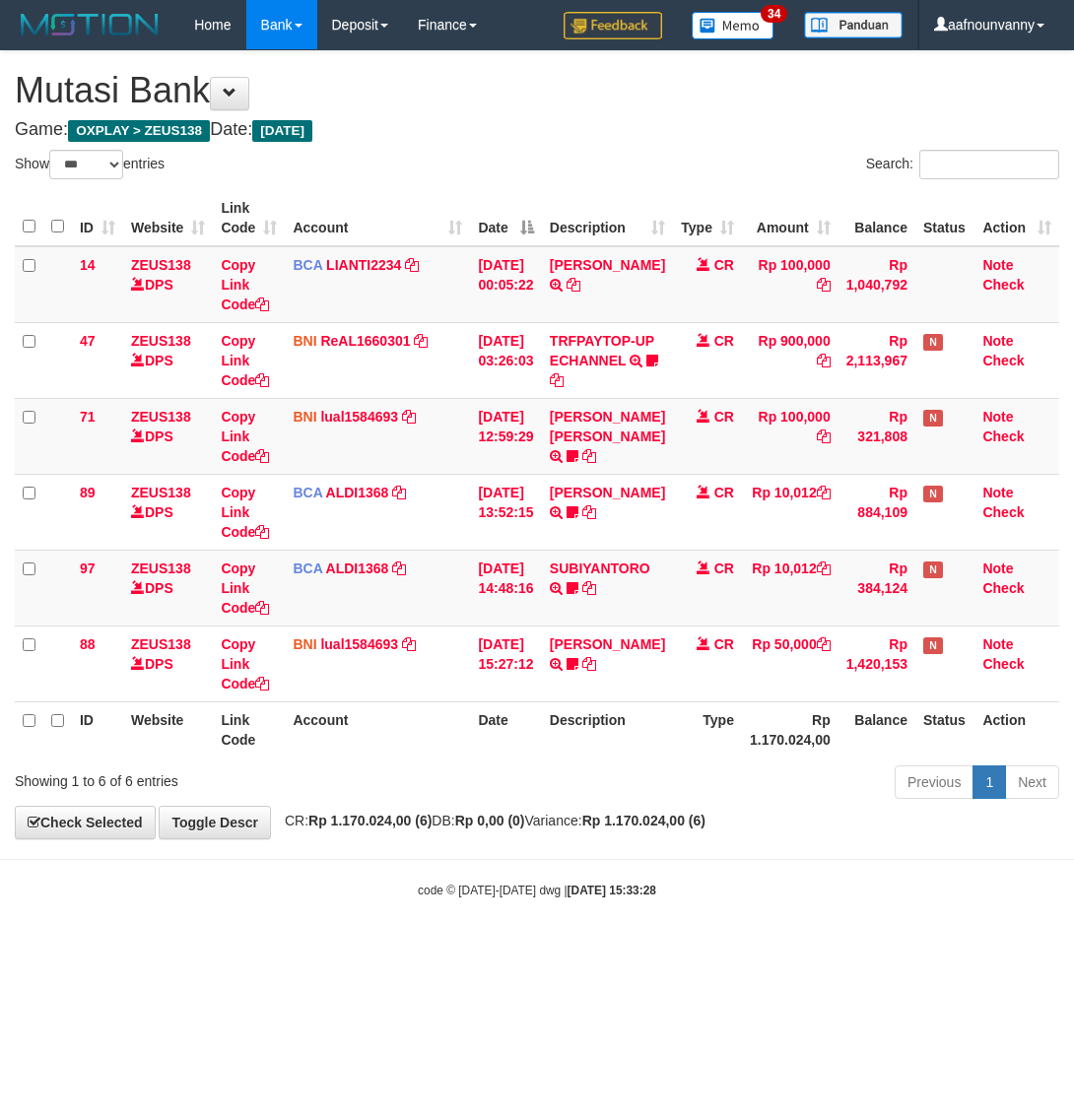 scroll, scrollTop: 0, scrollLeft: 0, axis: both 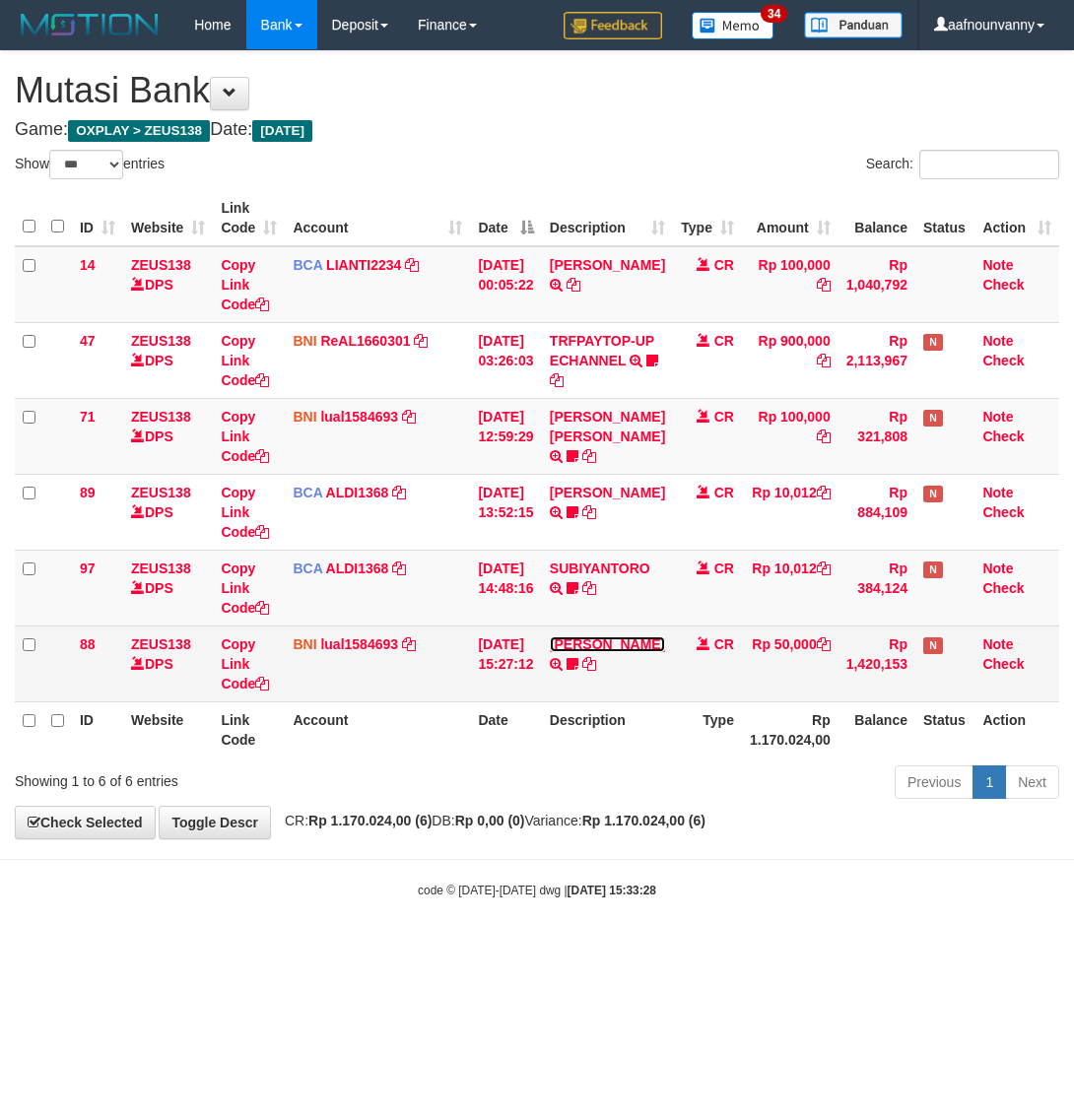 click on "MUHAMMAD LAZUARDI YAZID" at bounding box center [607, 644] 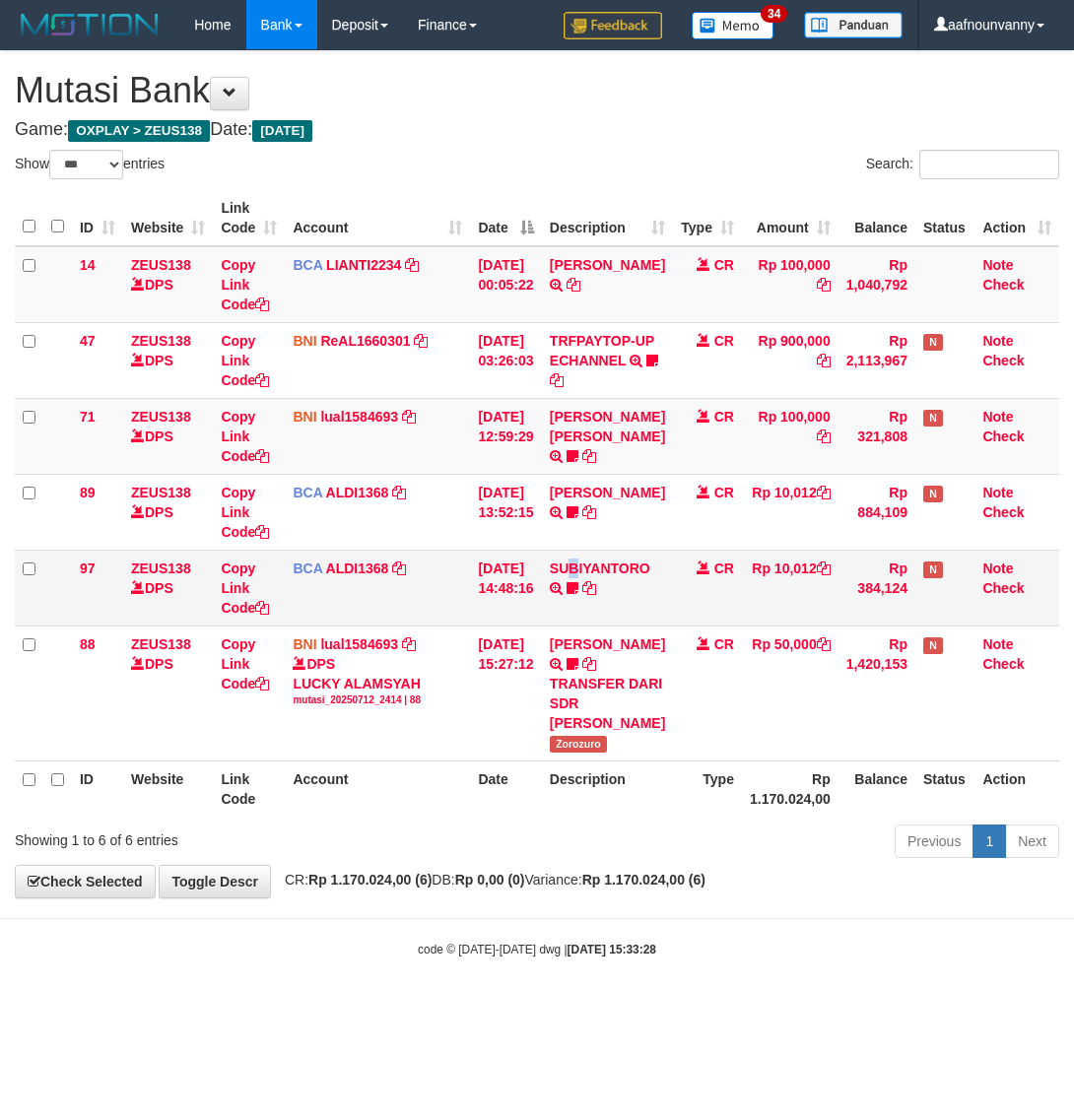 click on "SUBIYANTORO            TRSF E-BANKING CR 1207/FTSCY/WS95051
10012.002025071251321185 TRFDN-SUBIYANTORO ESPAY DEBIT INDONE    Biyan03" at bounding box center (607, 587) 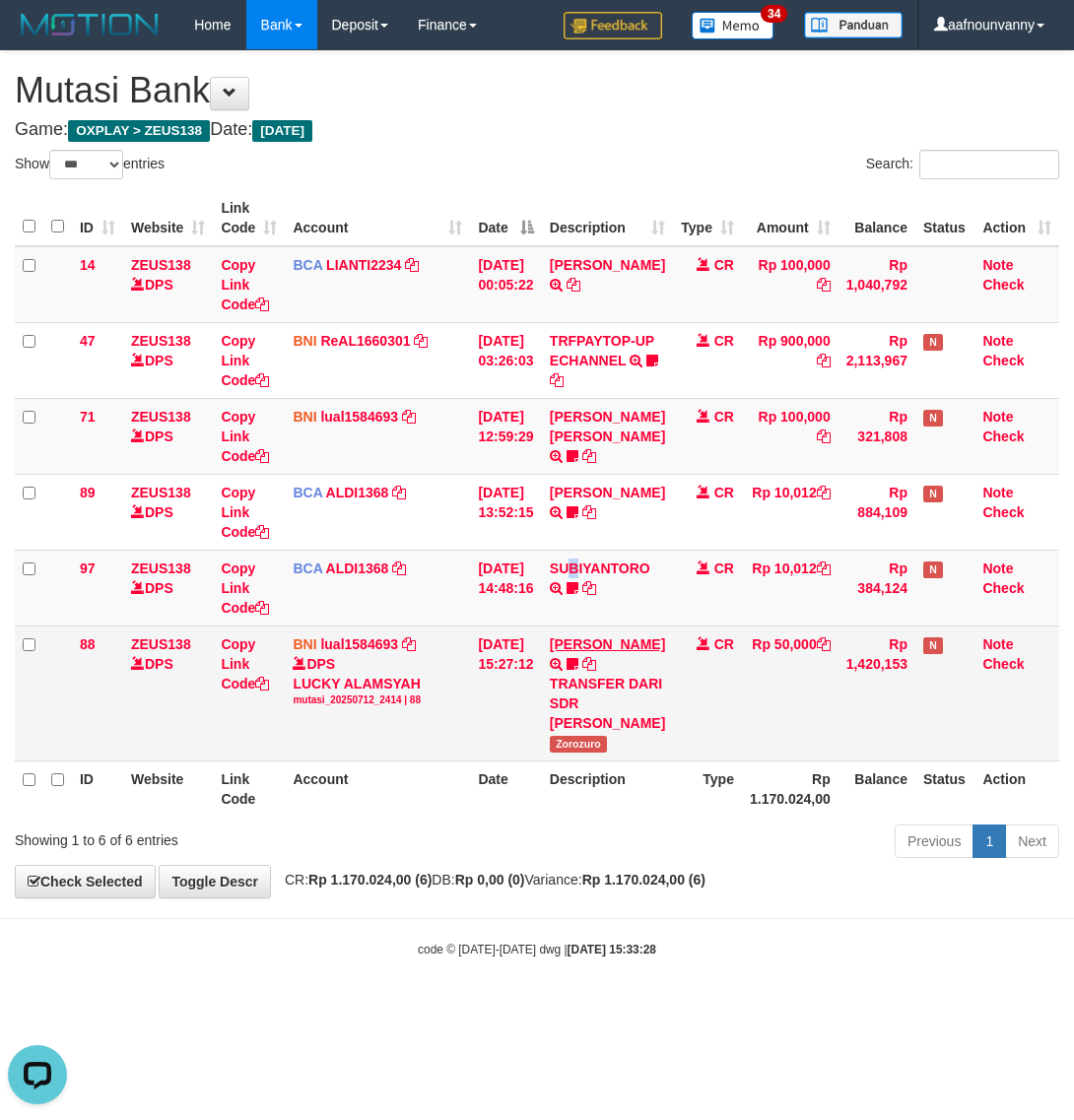scroll, scrollTop: 0, scrollLeft: 0, axis: both 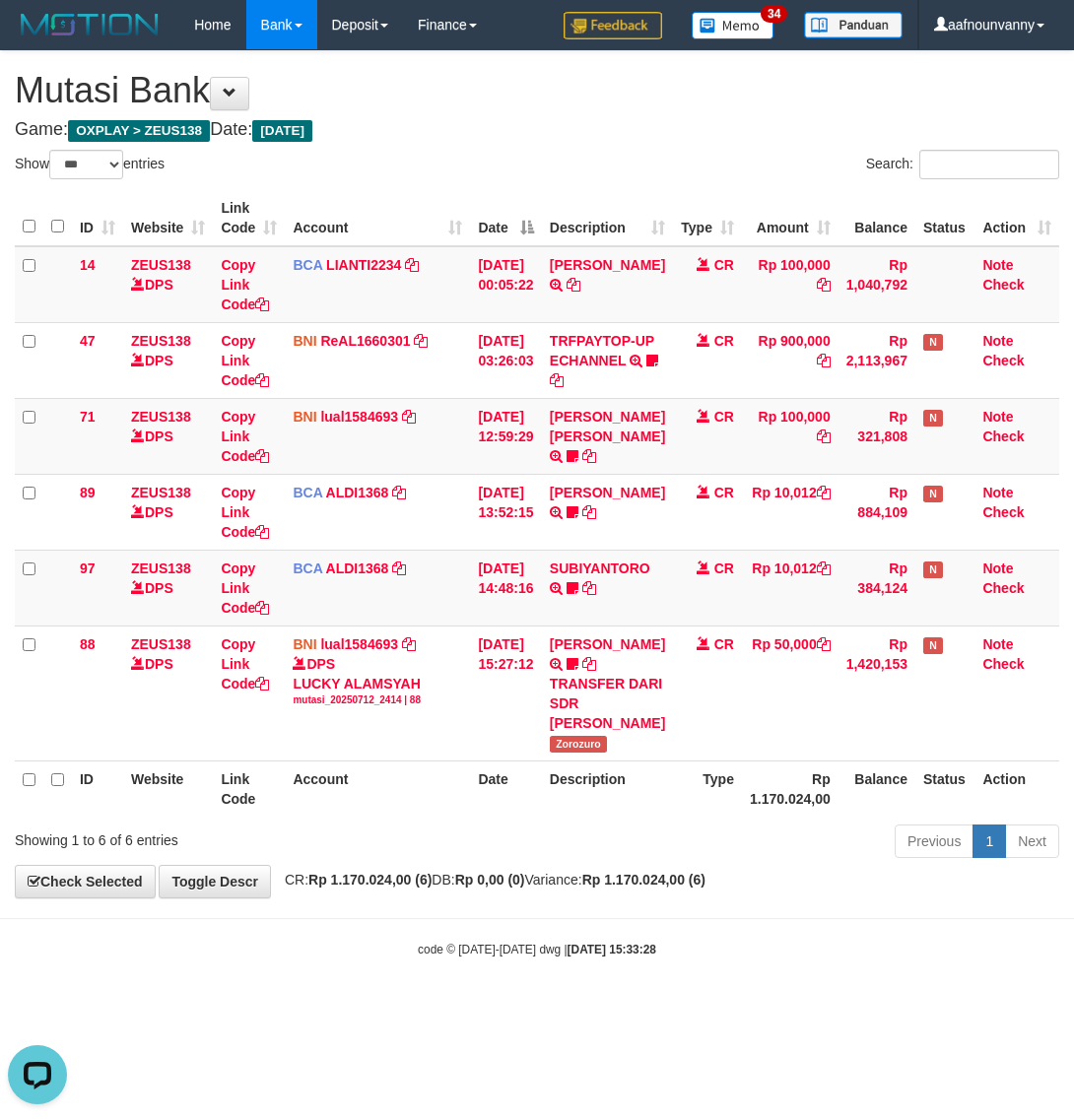 drag, startPoint x: 527, startPoint y: 906, endPoint x: 677, endPoint y: 906, distance: 150 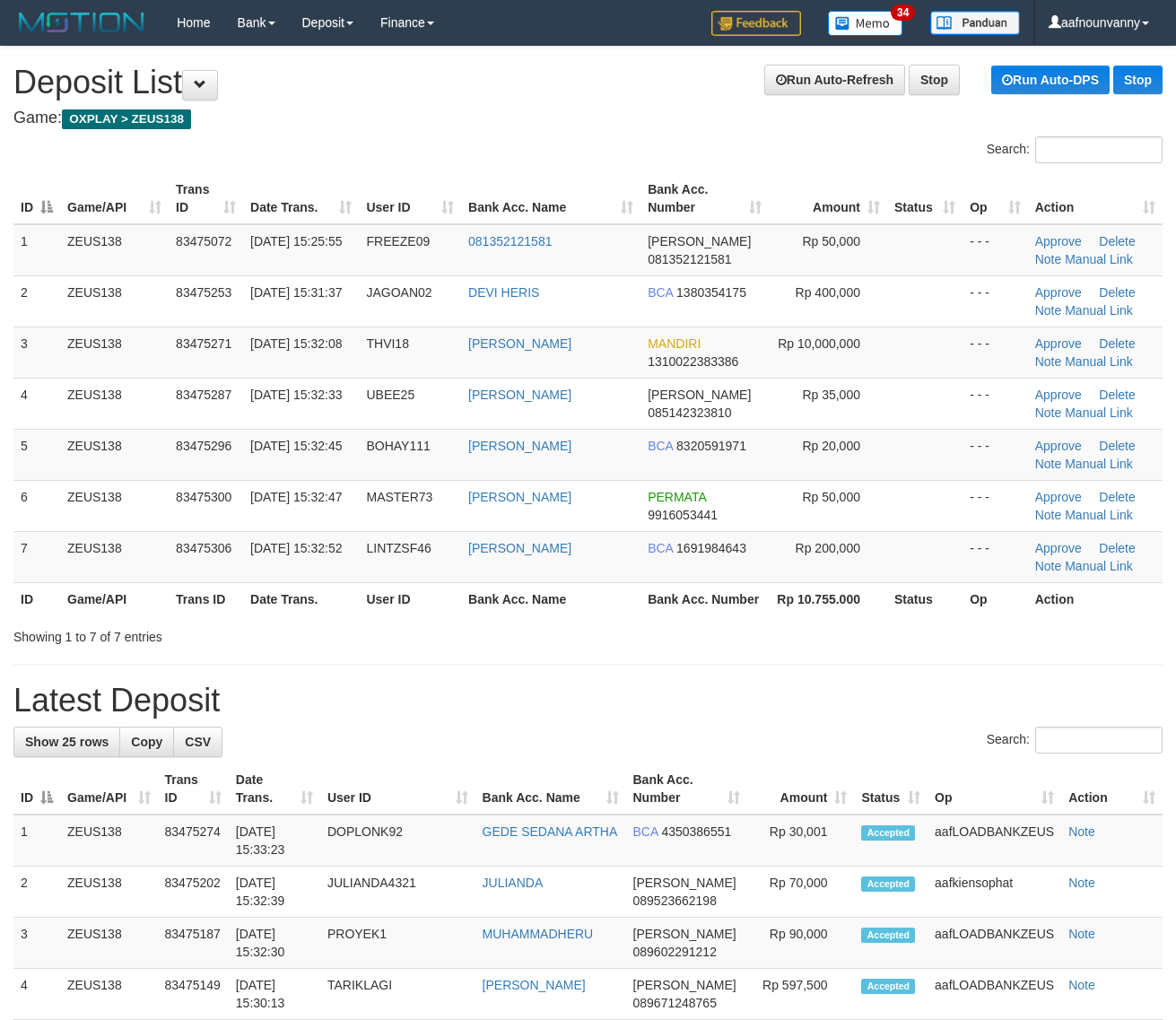 scroll, scrollTop: 0, scrollLeft: 0, axis: both 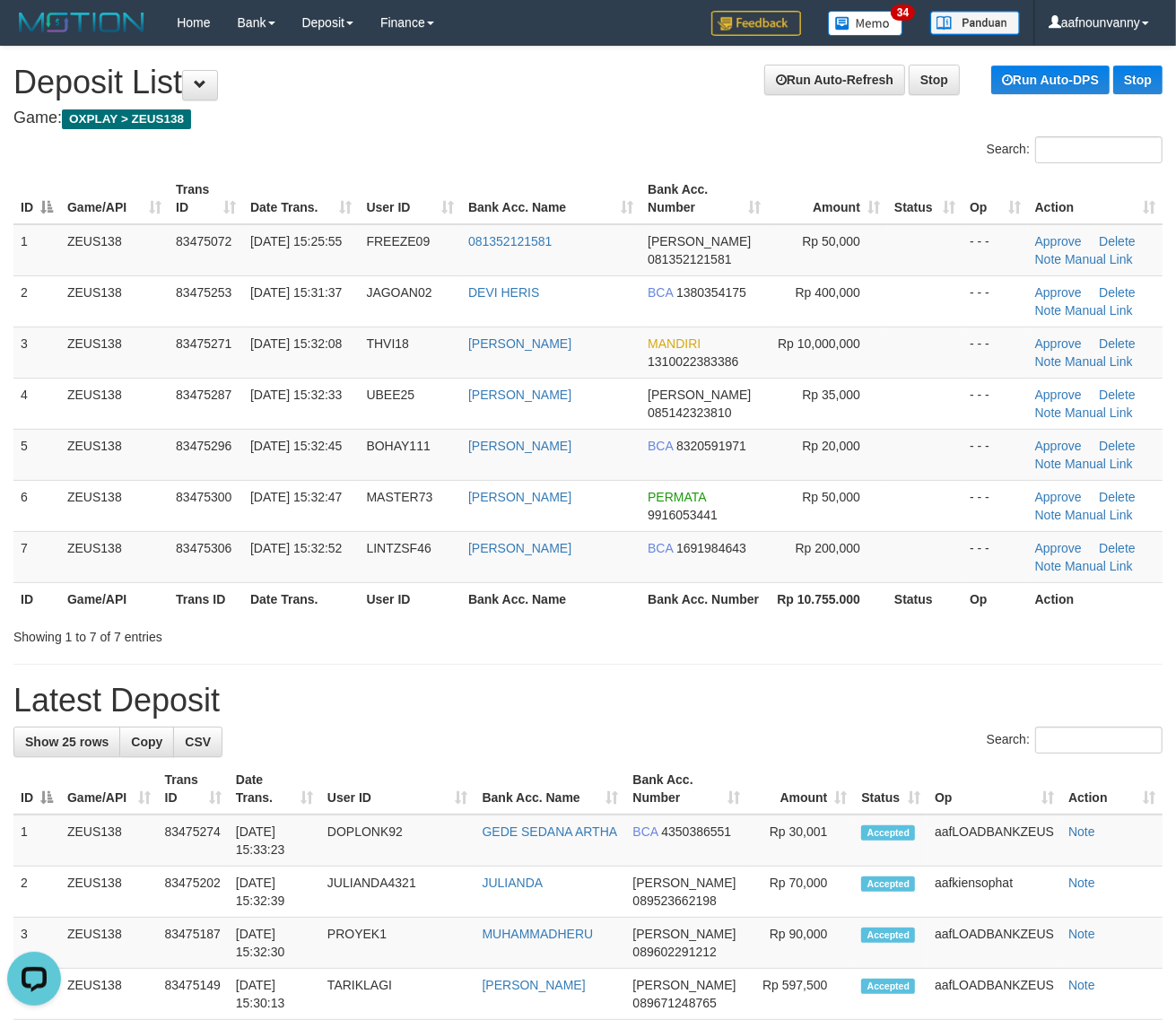 drag, startPoint x: 797, startPoint y: 640, endPoint x: 780, endPoint y: 641, distance: 17.029386 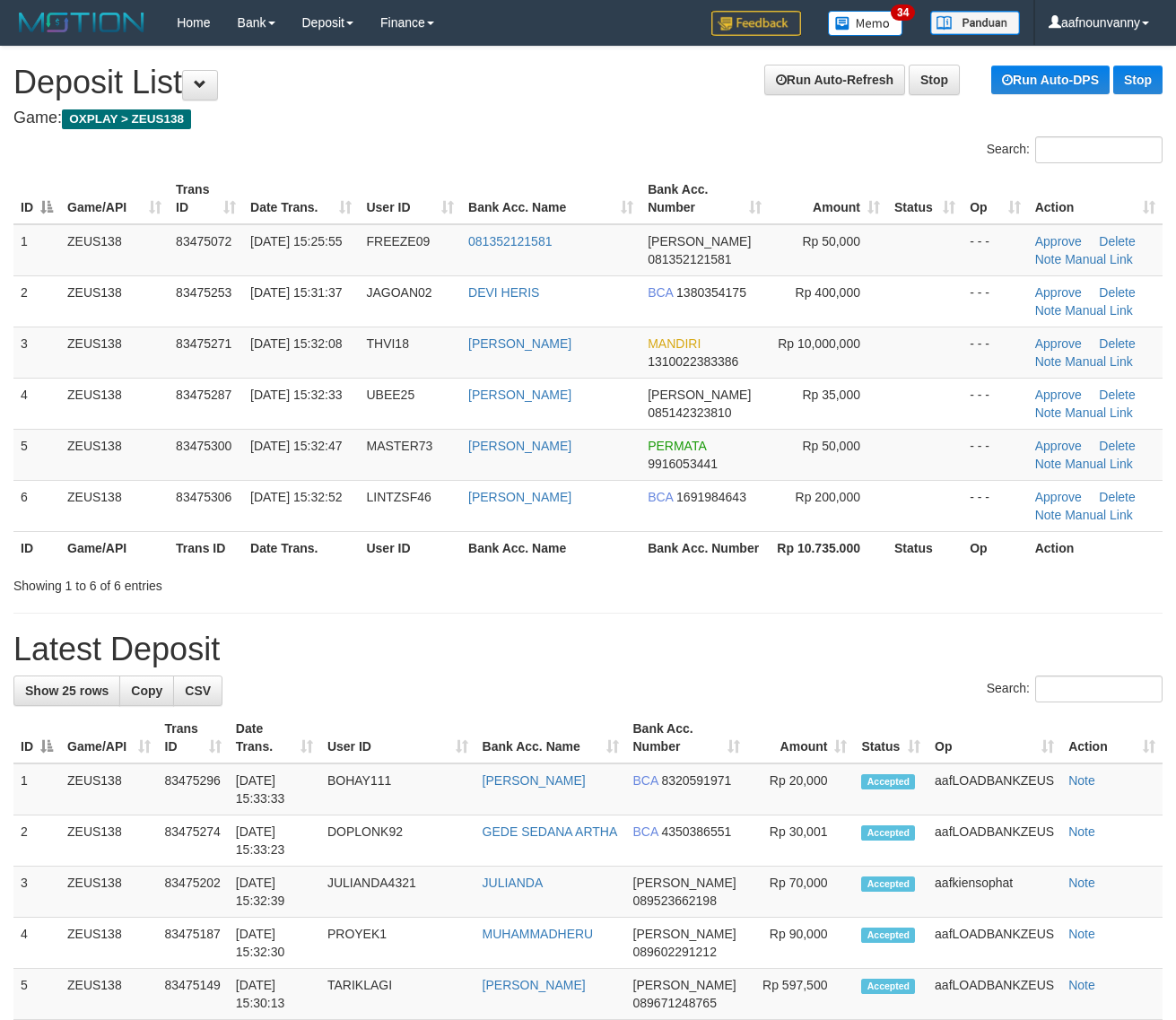 scroll, scrollTop: 0, scrollLeft: 0, axis: both 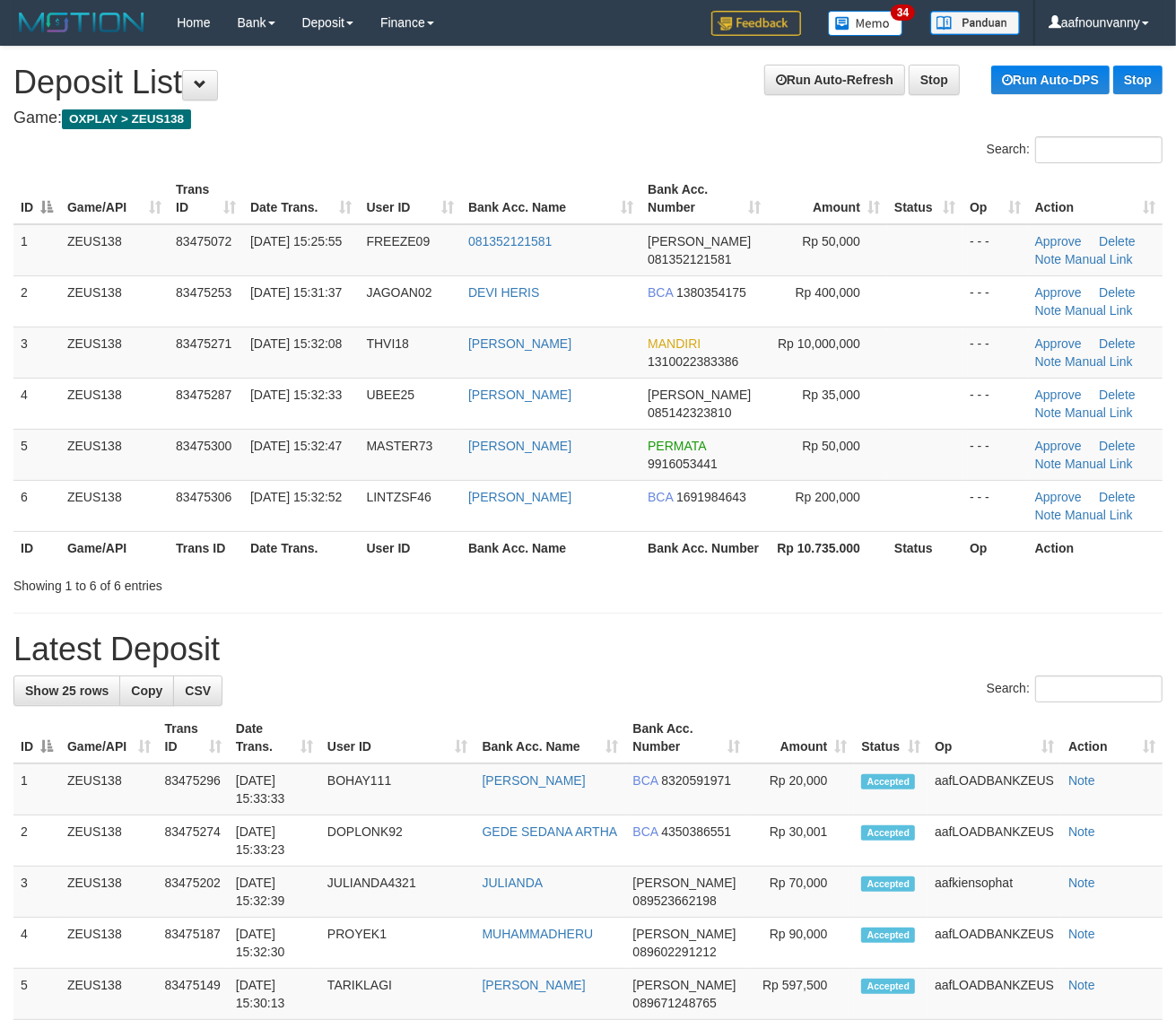 drag, startPoint x: 576, startPoint y: 613, endPoint x: 1189, endPoint y: 682, distance: 616.87114 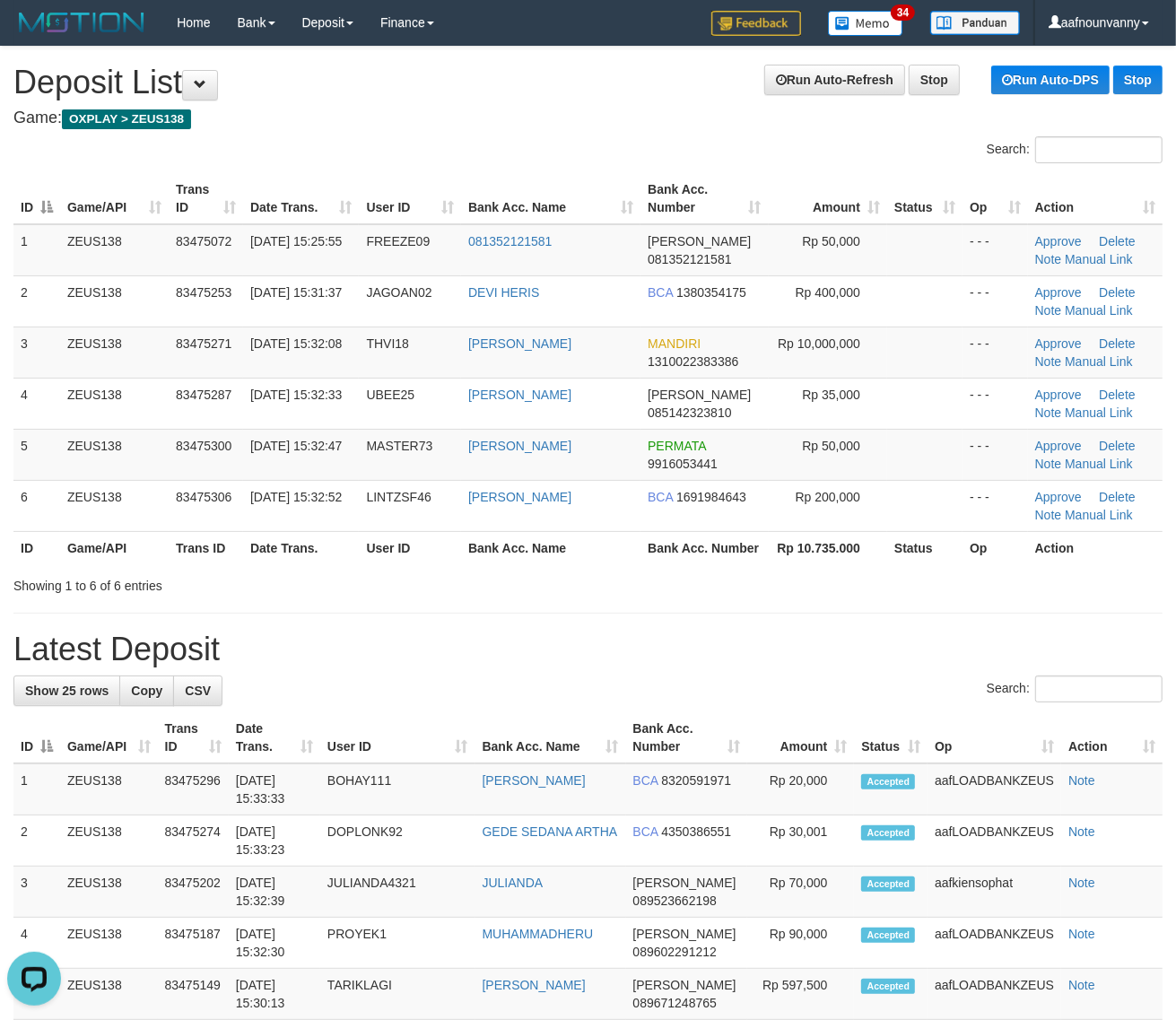 scroll, scrollTop: 0, scrollLeft: 0, axis: both 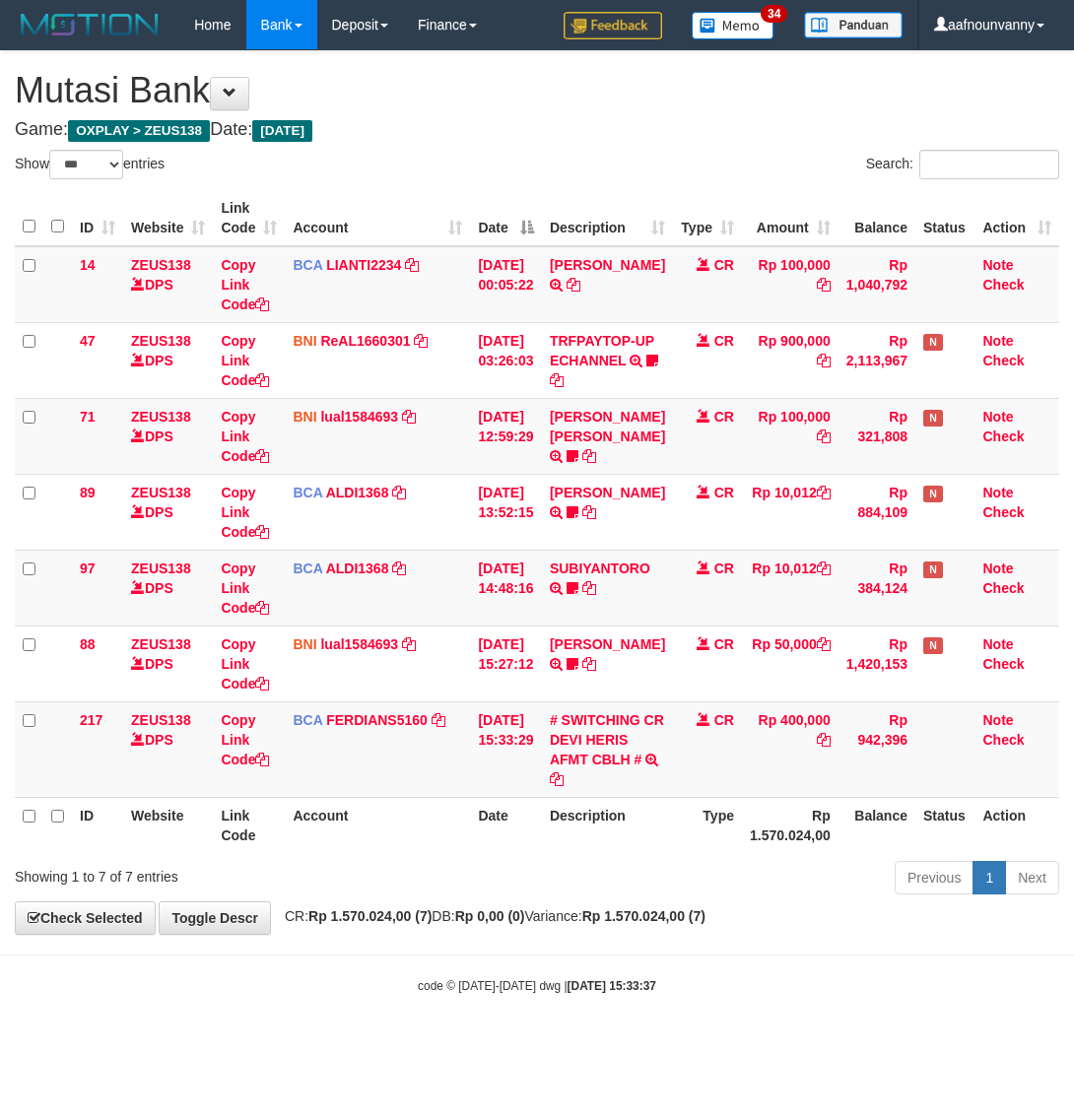 select on "***" 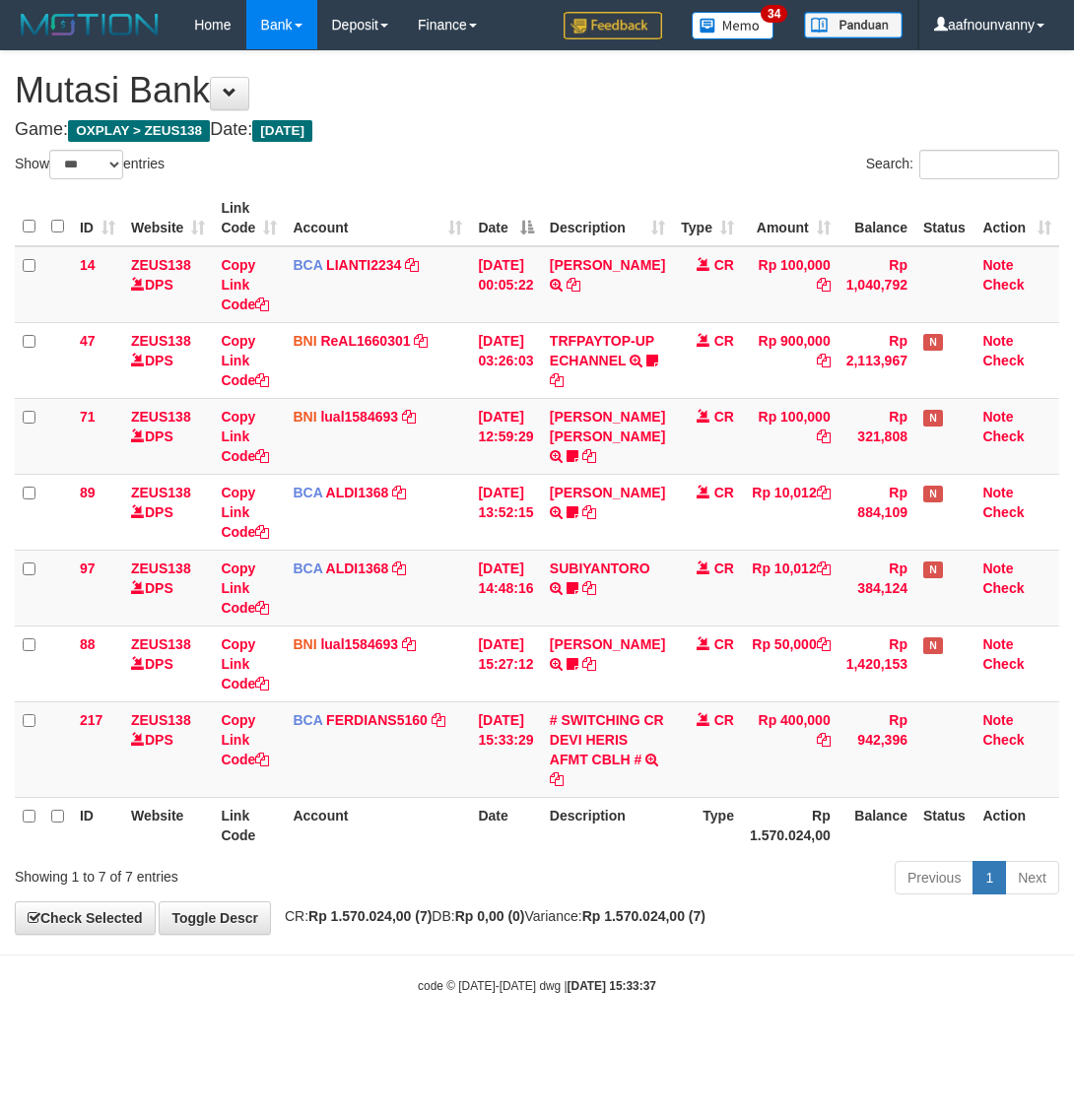 scroll, scrollTop: 0, scrollLeft: 0, axis: both 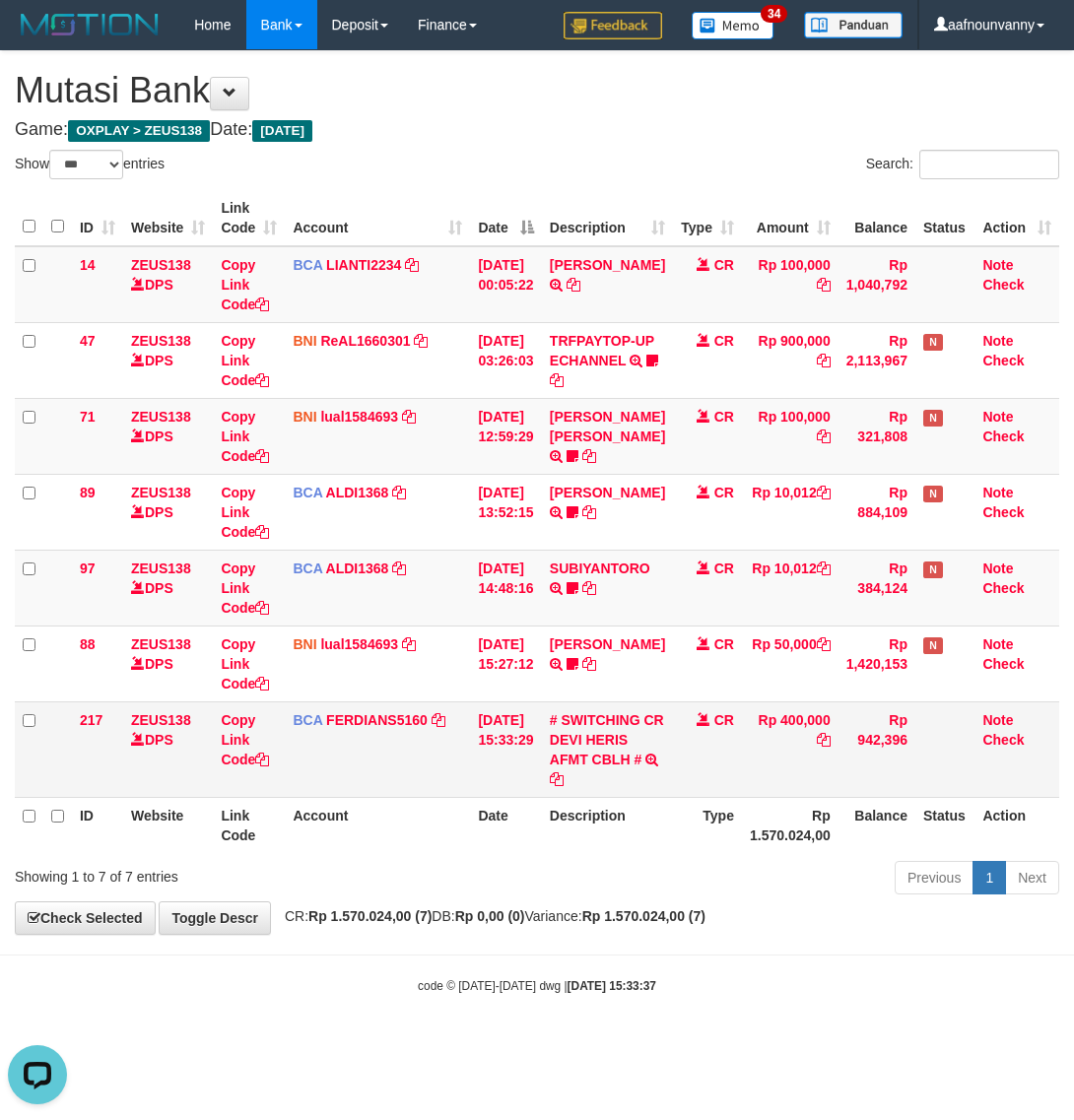 click on "# SWITCHING CR DEVI HERIS AFMT CBLH #         SWITCHING CR TRANSFER DR 014 DEVI HERIS
AFMT CBLH" at bounding box center (607, 749) 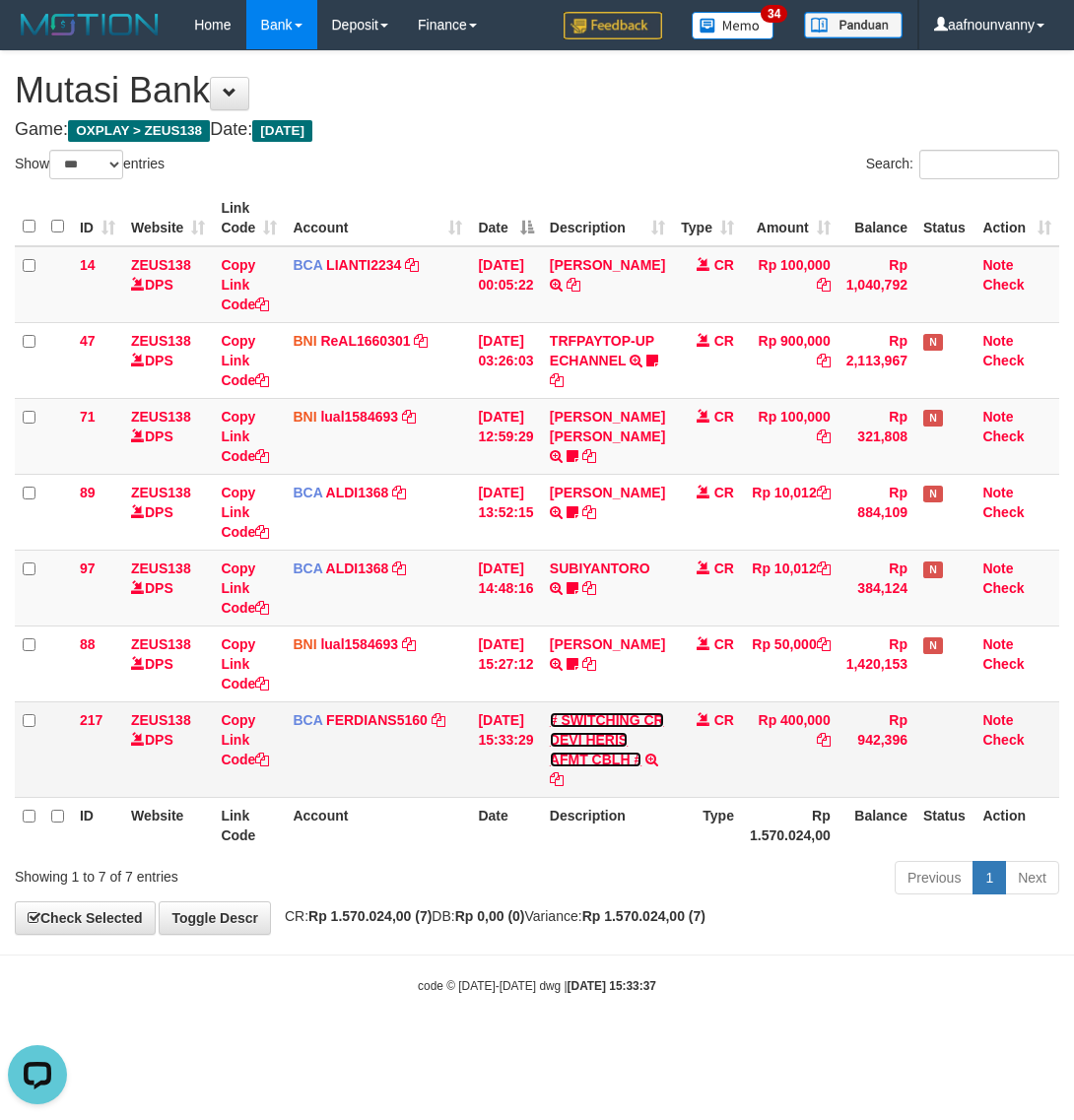 click on "# SWITCHING CR DEVI HERIS AFMT CBLH #" at bounding box center [607, 740] 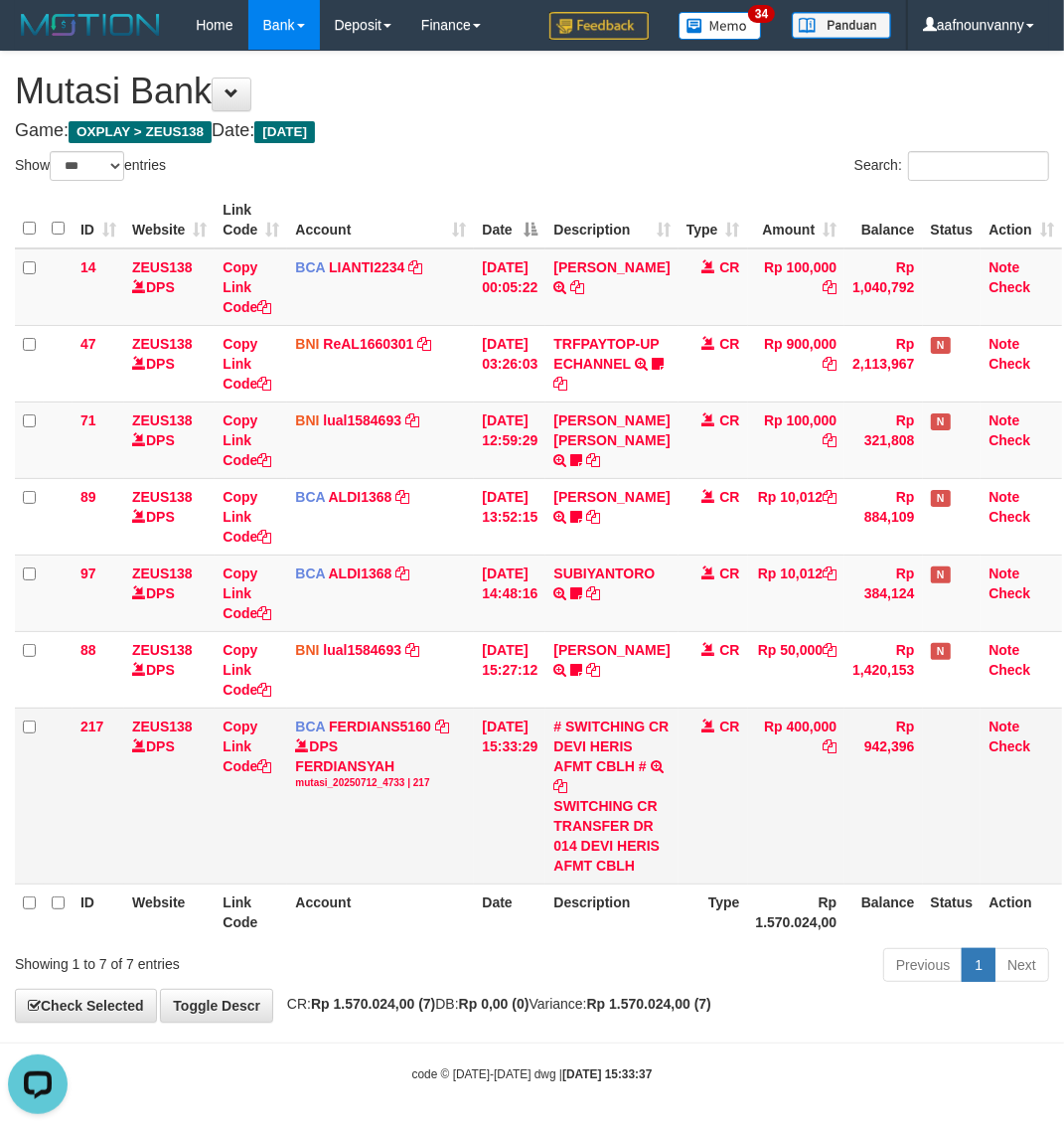 click on "SWITCHING CR TRANSFER DR 014 DEVI HERIS
AFMT CBLH" at bounding box center (611, 836) 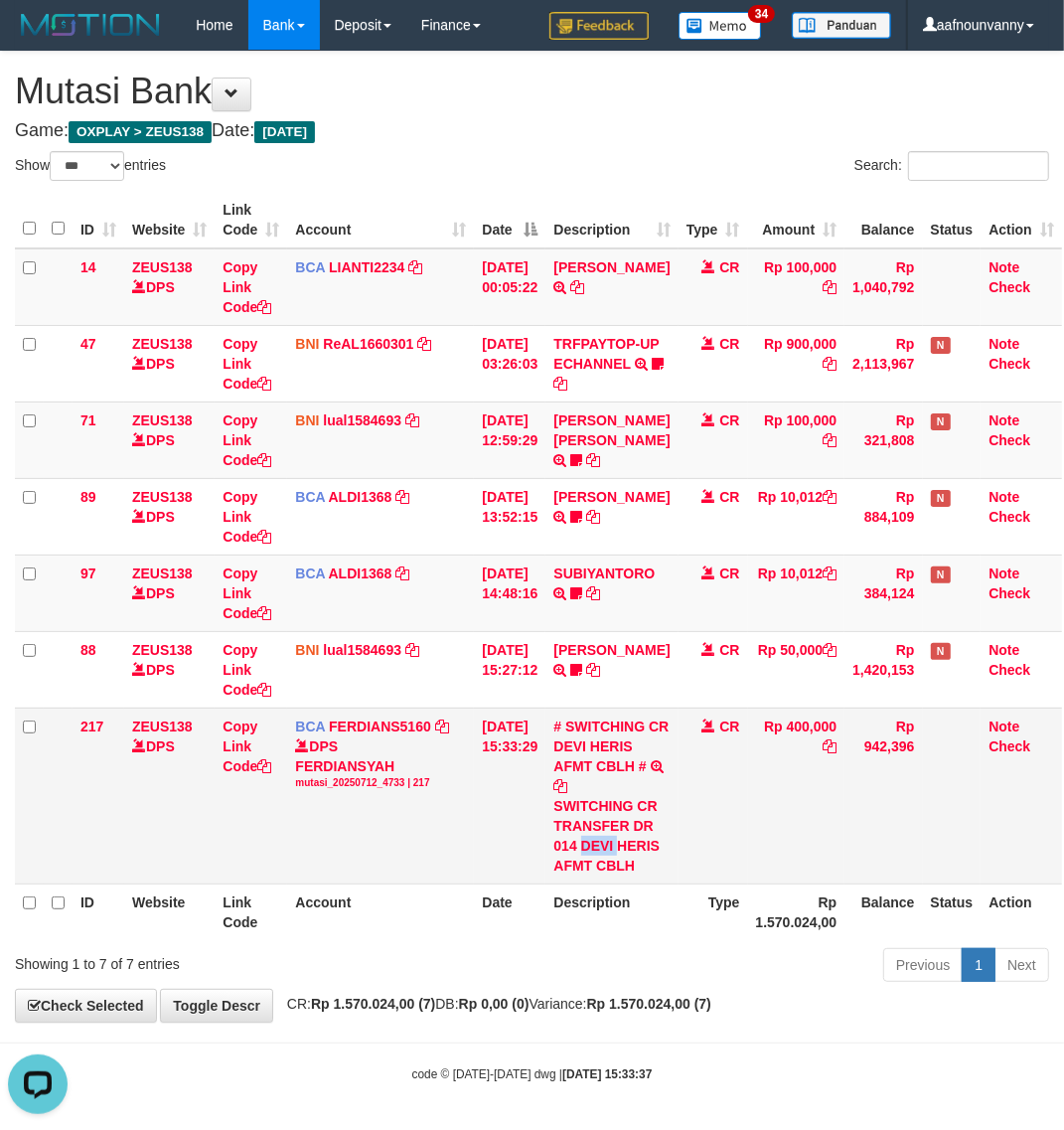 click on "SWITCHING CR TRANSFER DR 014 DEVI HERIS
AFMT CBLH" at bounding box center (611, 836) 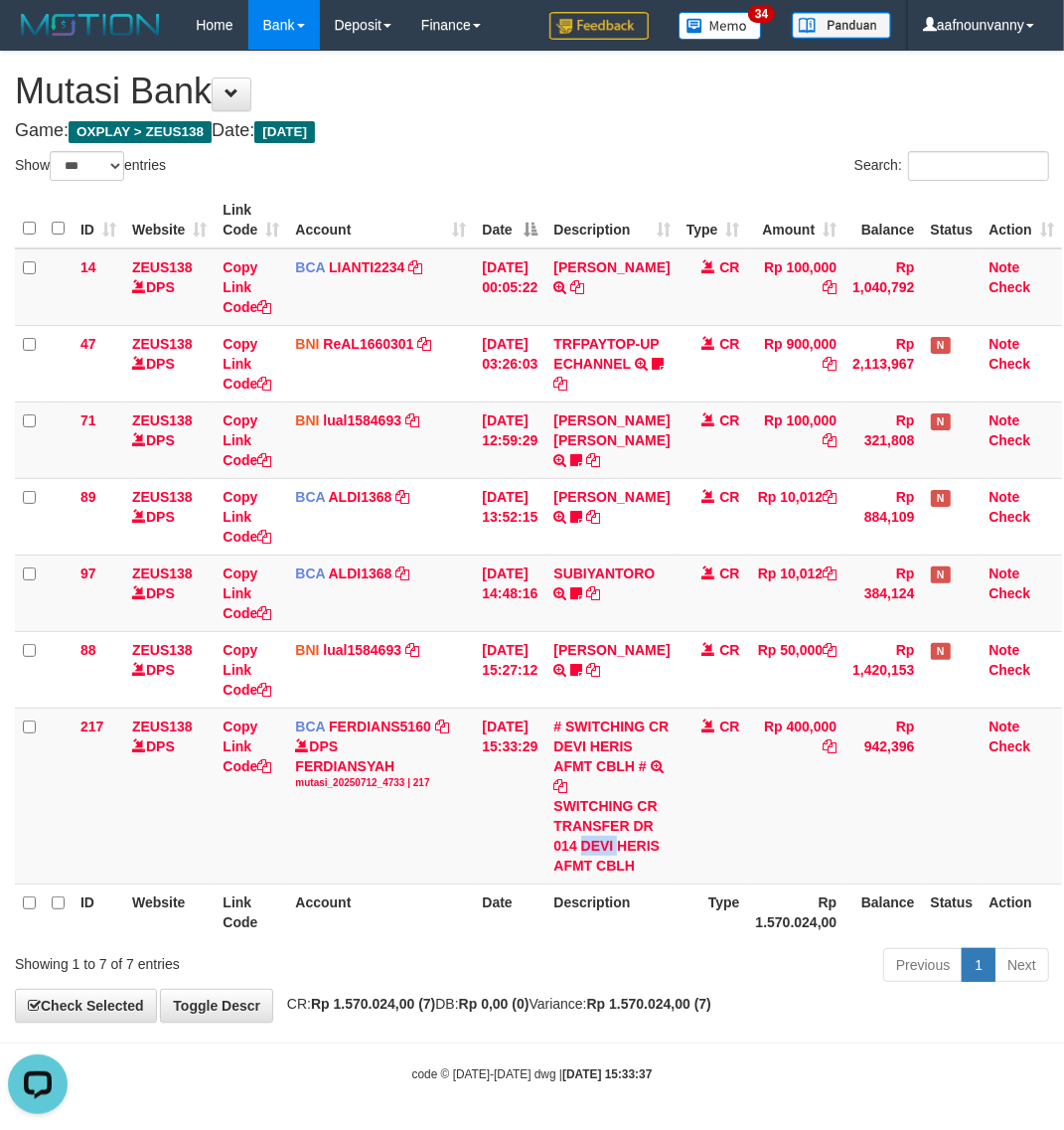 copy on "DEVI" 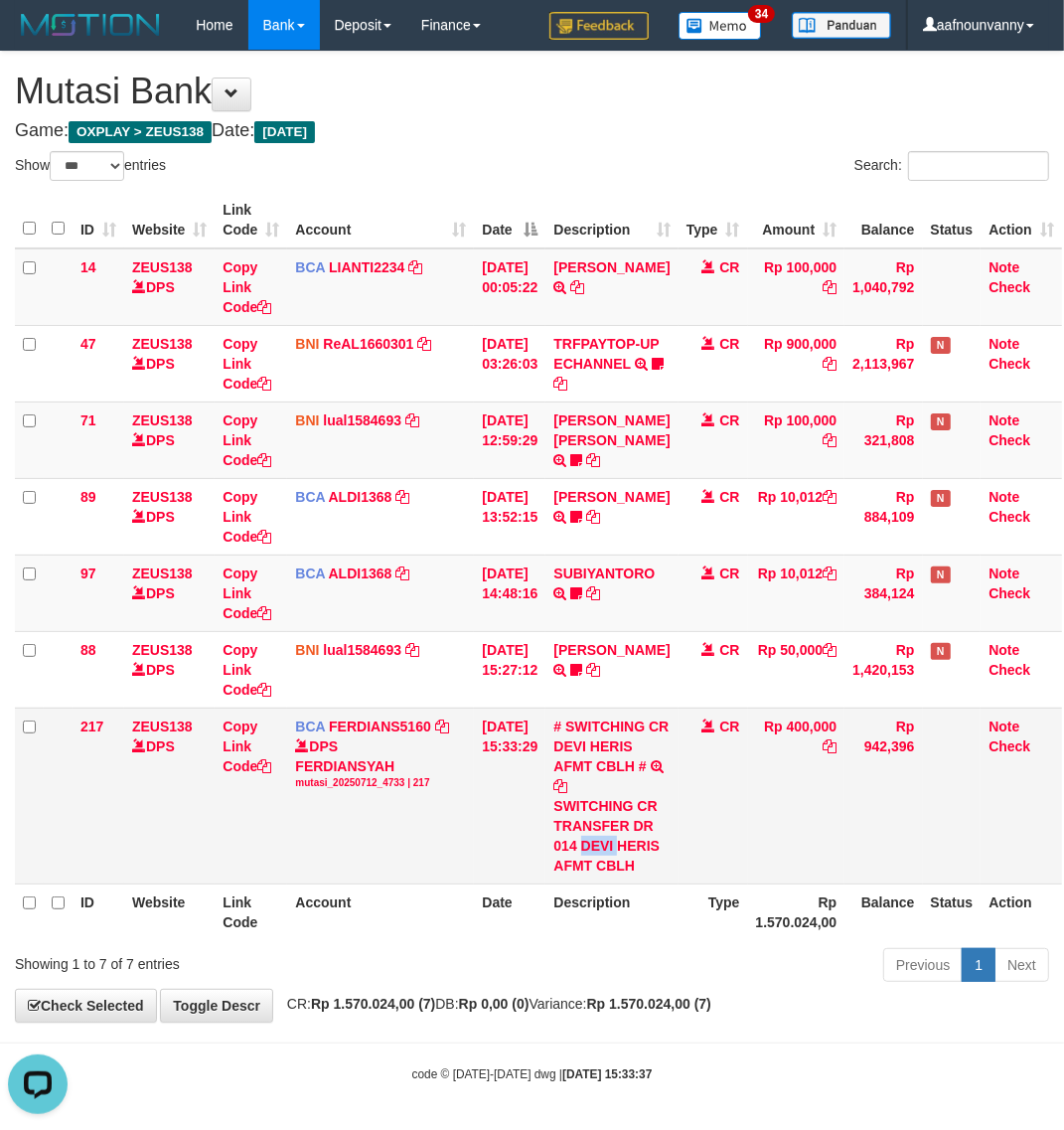 click on "SWITCHING CR TRANSFER DR 014 DEVI HERIS
AFMT CBLH" at bounding box center [611, 836] 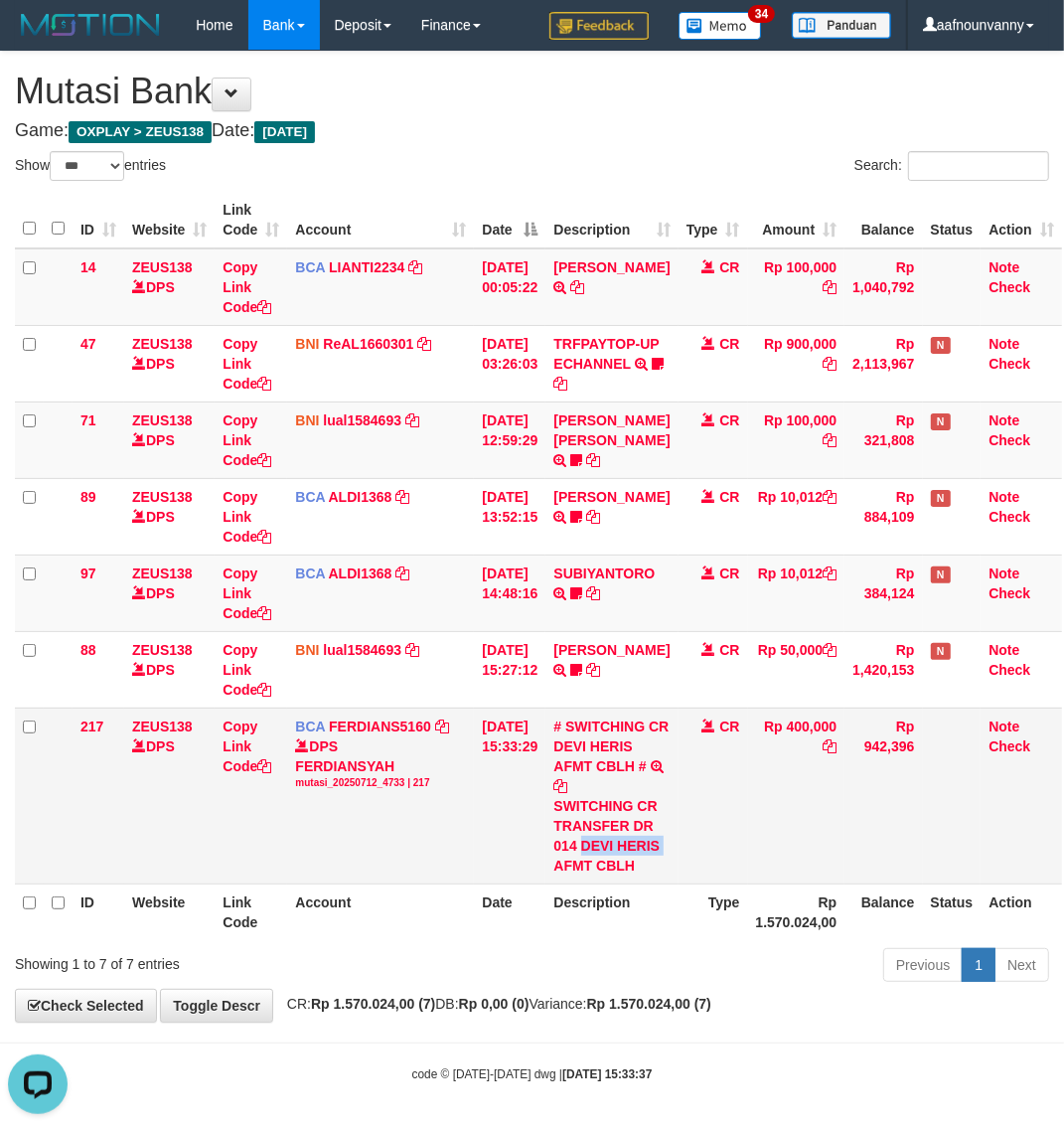 drag, startPoint x: 637, startPoint y: 868, endPoint x: 606, endPoint y: 882, distance: 34.0147 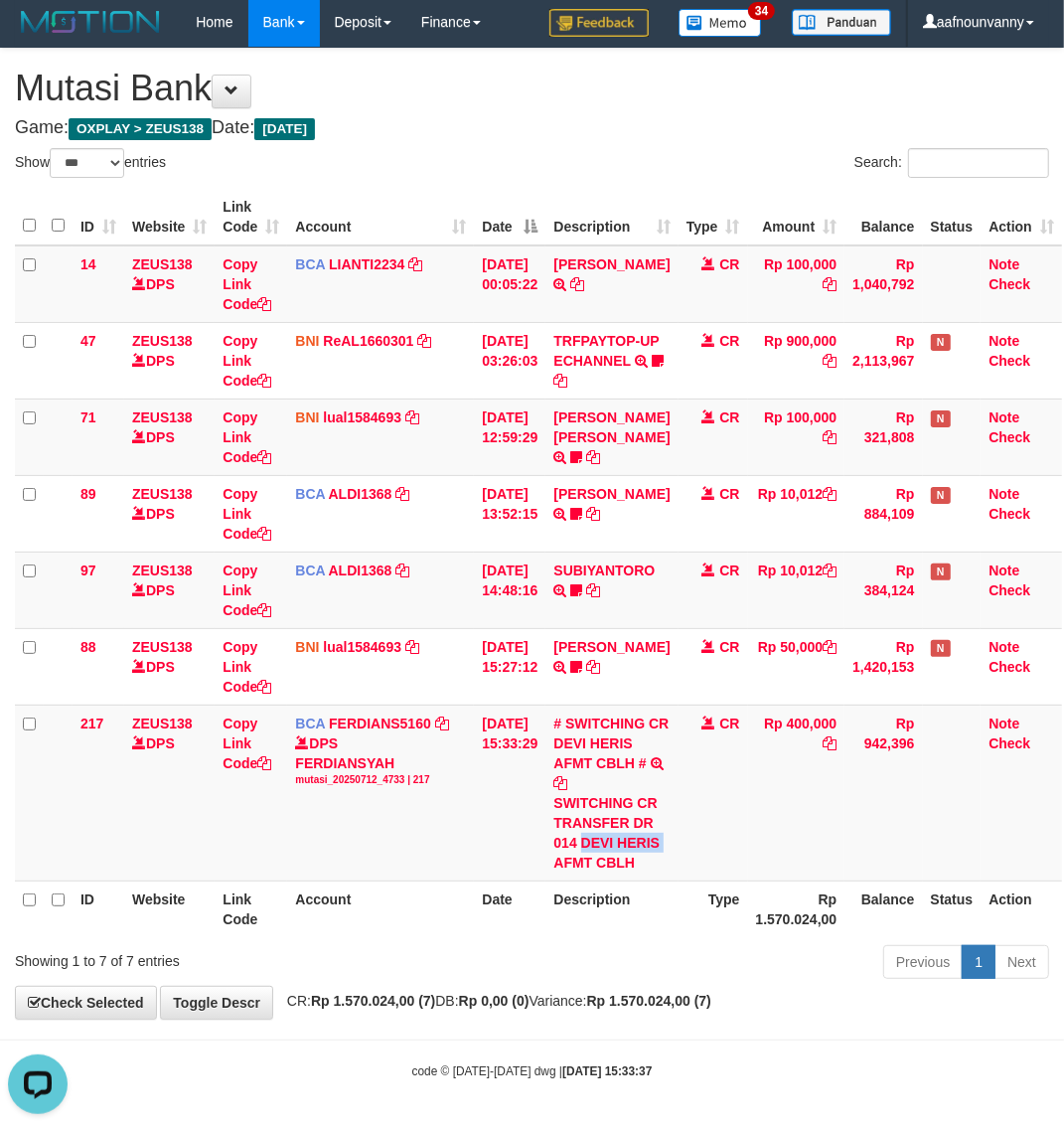 scroll, scrollTop: 45, scrollLeft: 0, axis: vertical 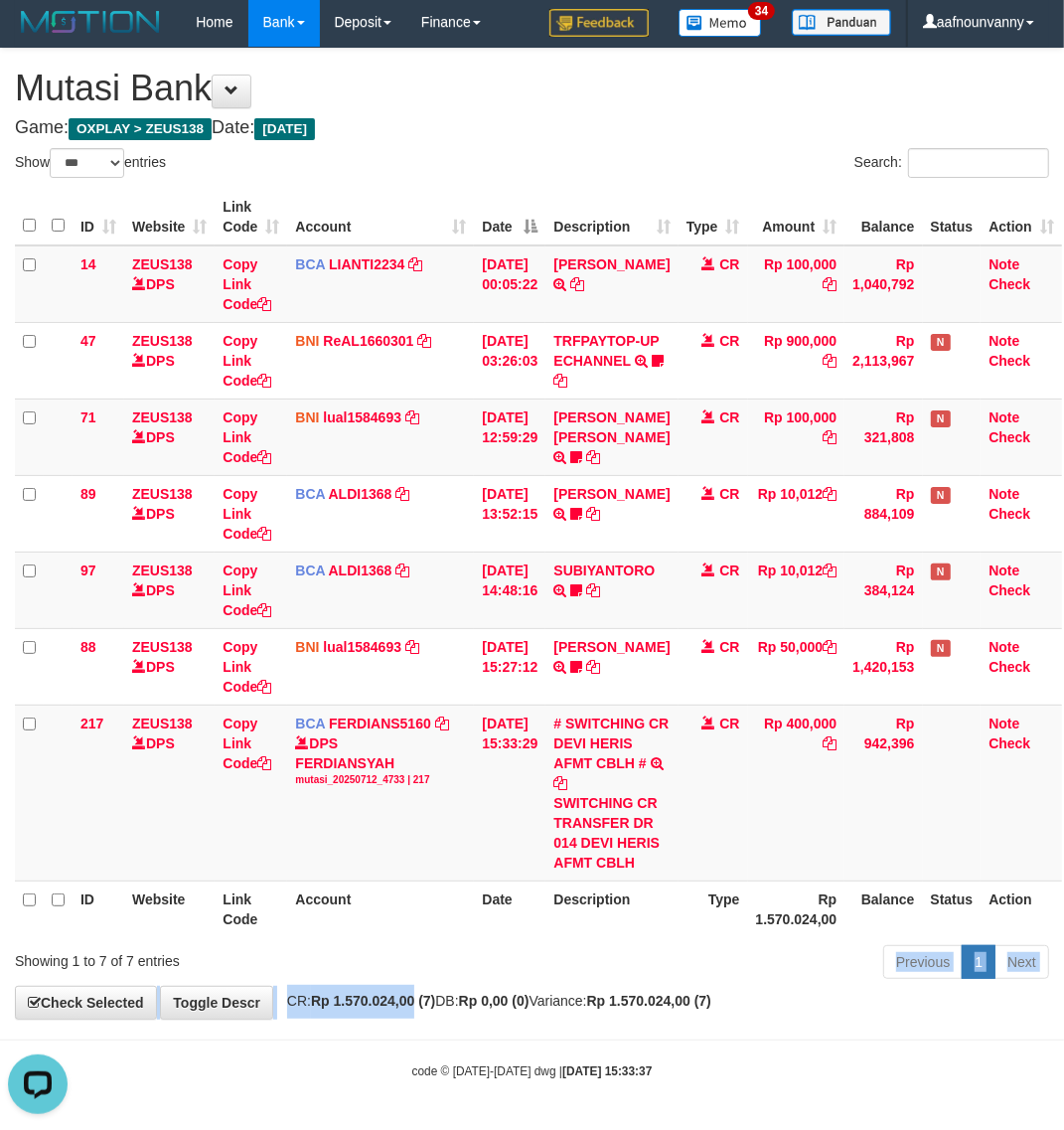 drag, startPoint x: 419, startPoint y: 1009, endPoint x: 2, endPoint y: 810, distance: 462.04978 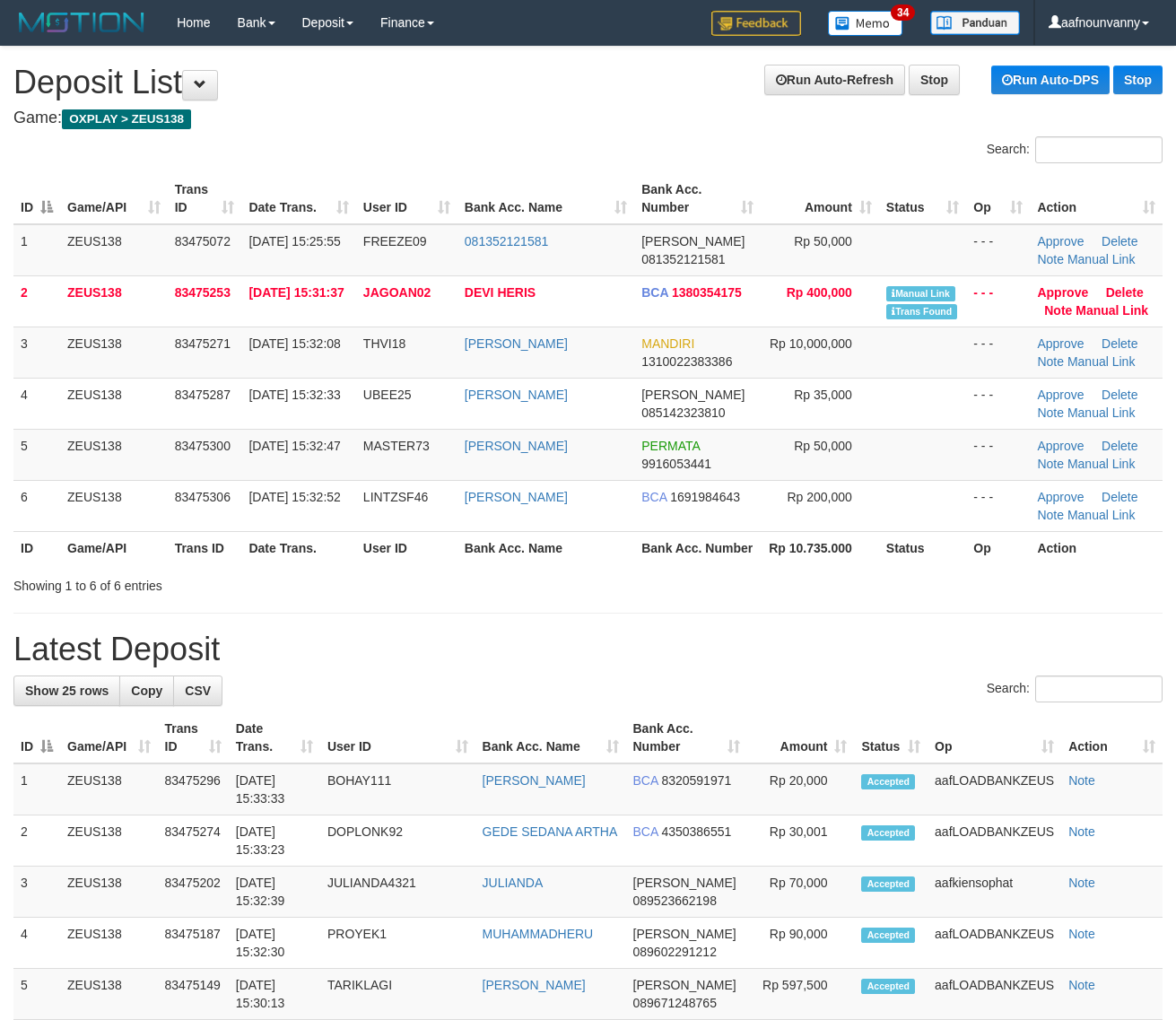 scroll, scrollTop: 0, scrollLeft: 0, axis: both 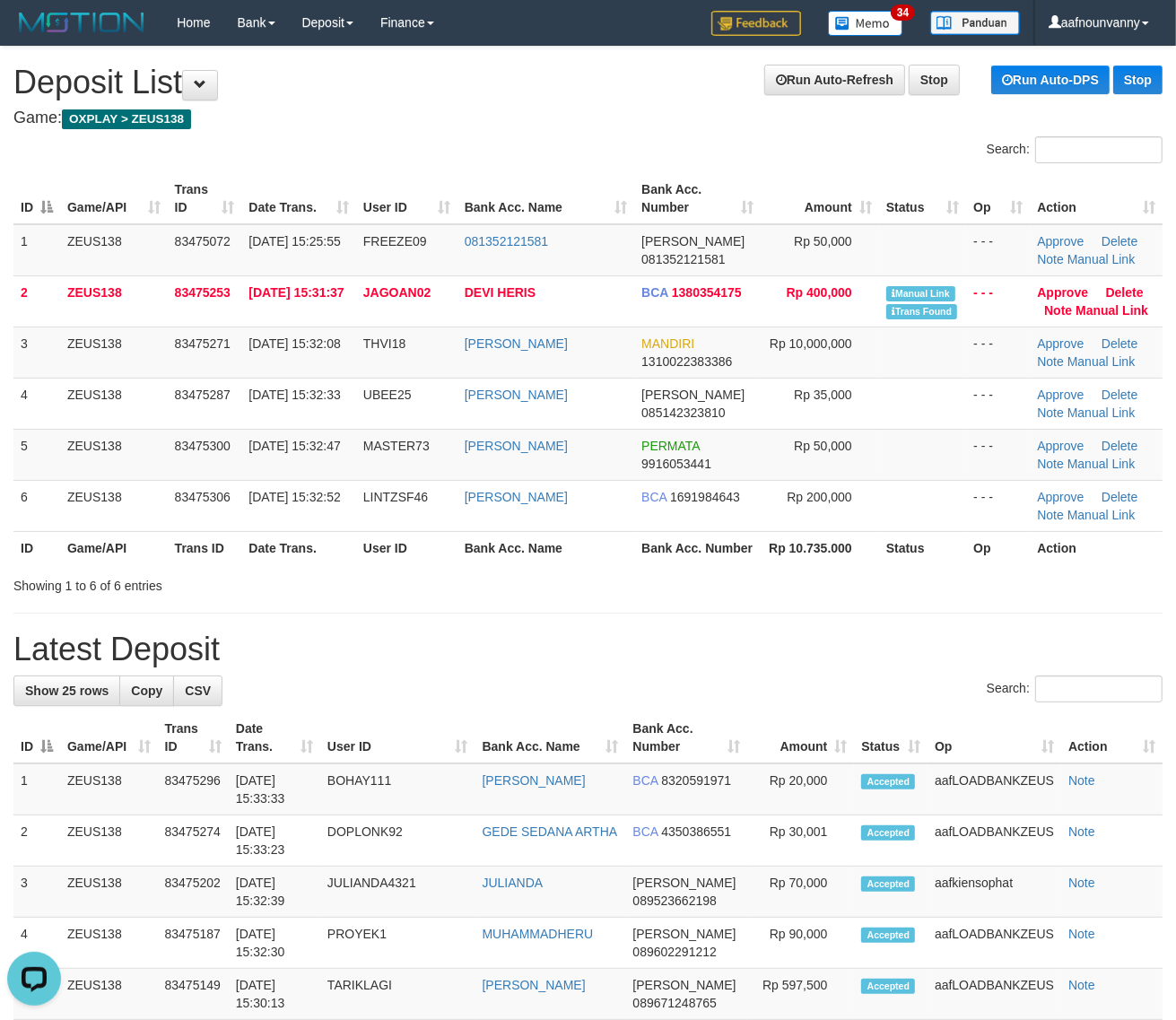 click on "**********" at bounding box center (588, 1104) 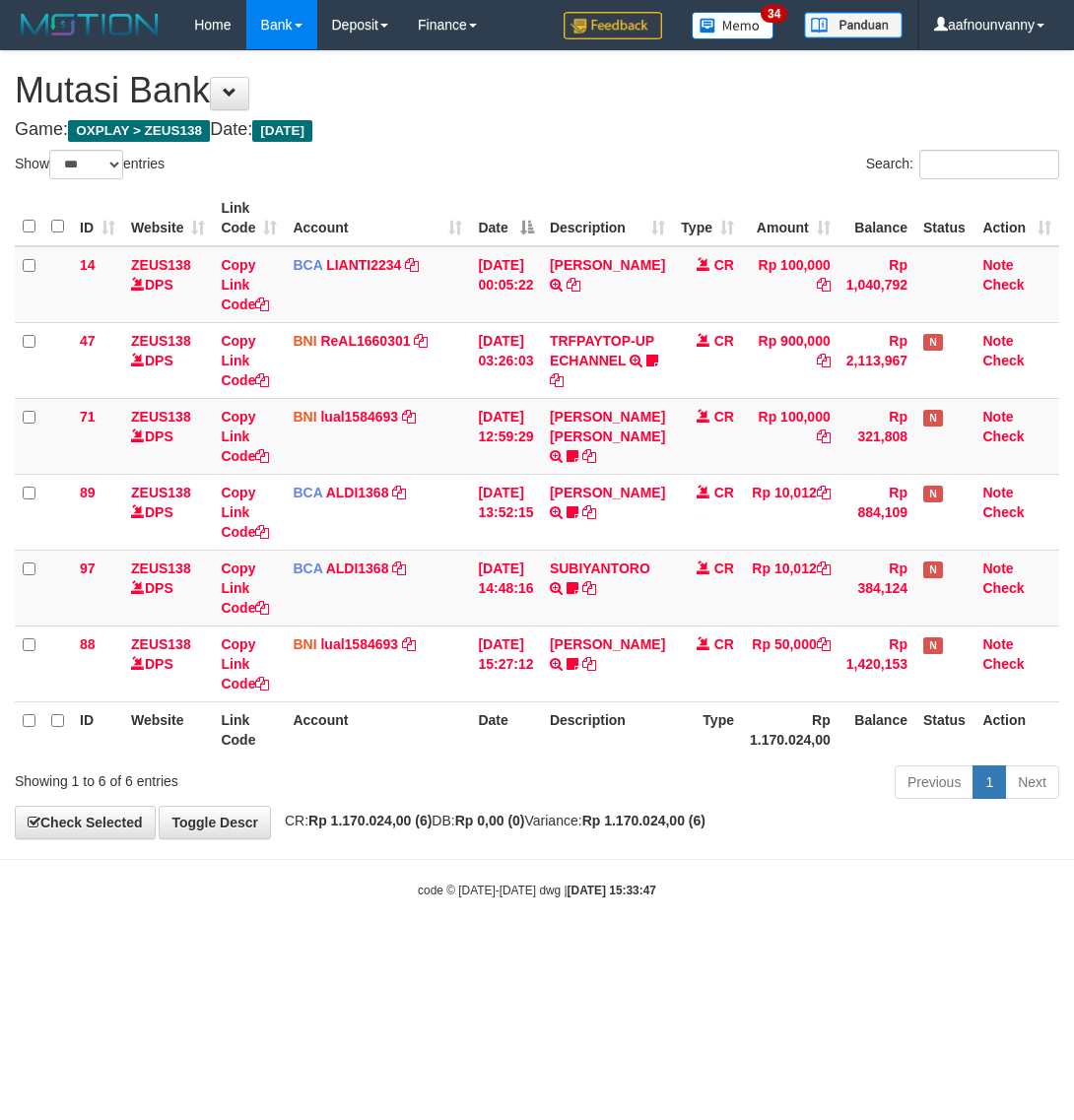 select on "***" 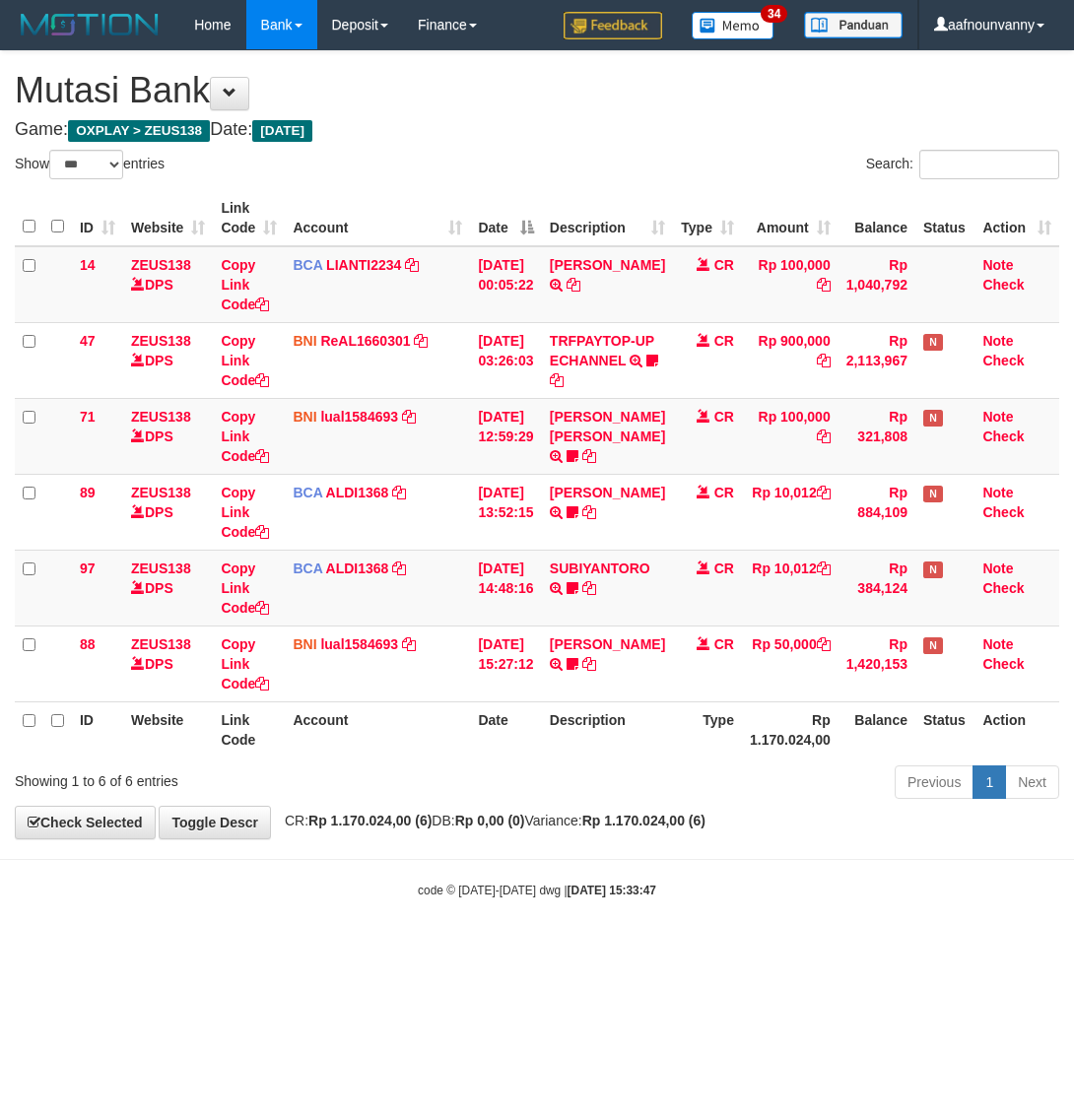 scroll, scrollTop: 0, scrollLeft: 0, axis: both 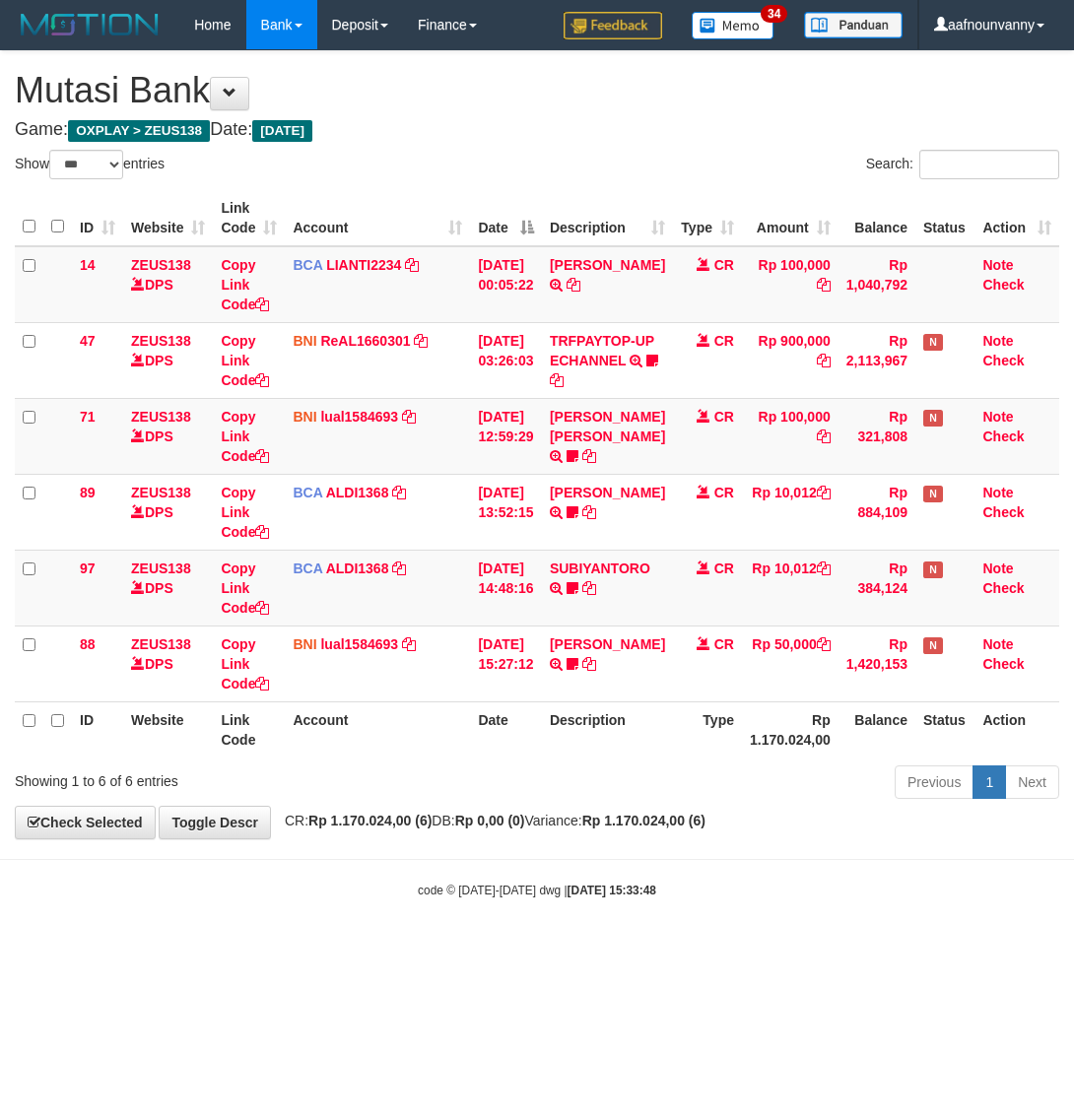 select on "***" 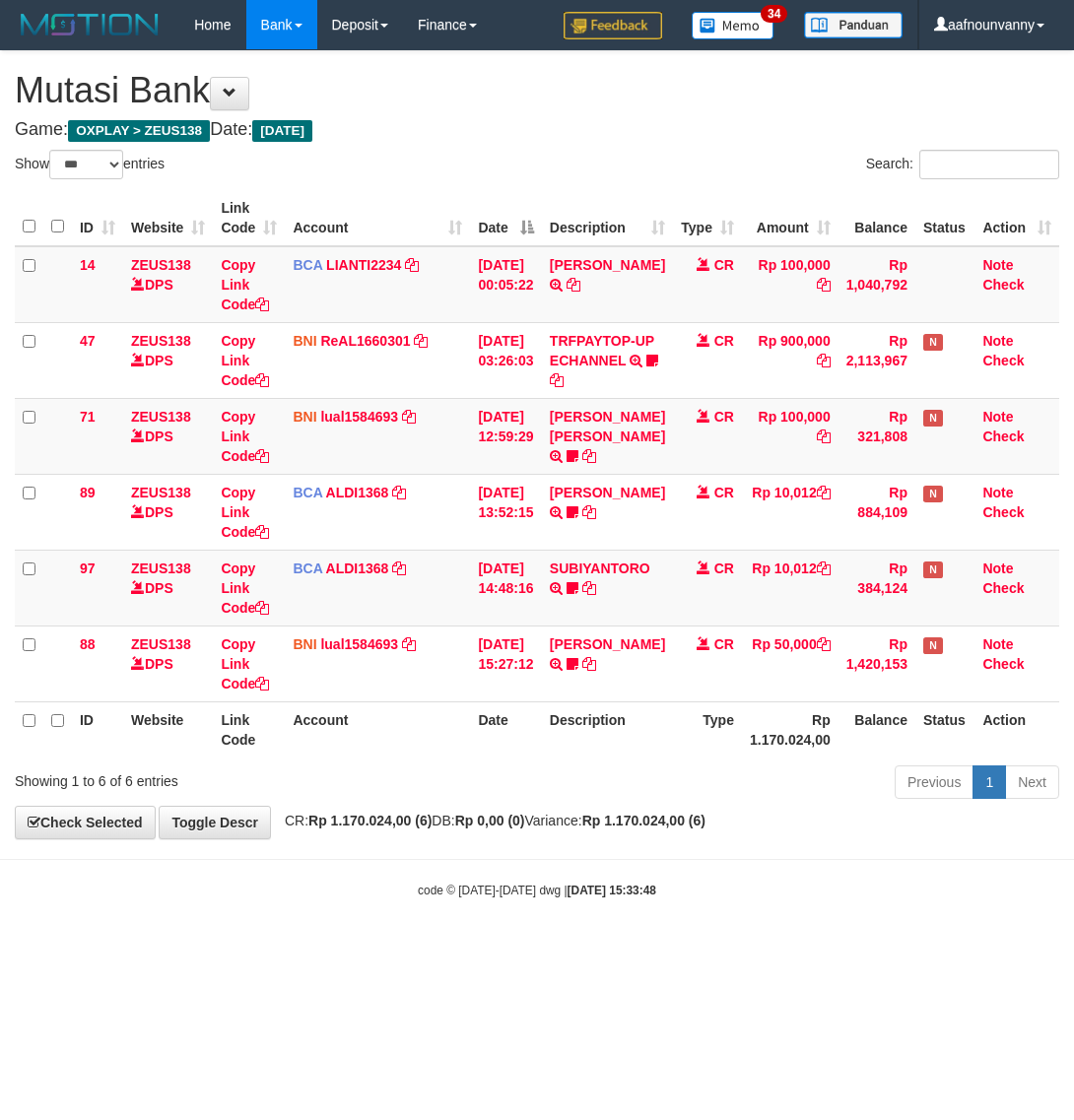 scroll, scrollTop: 0, scrollLeft: 0, axis: both 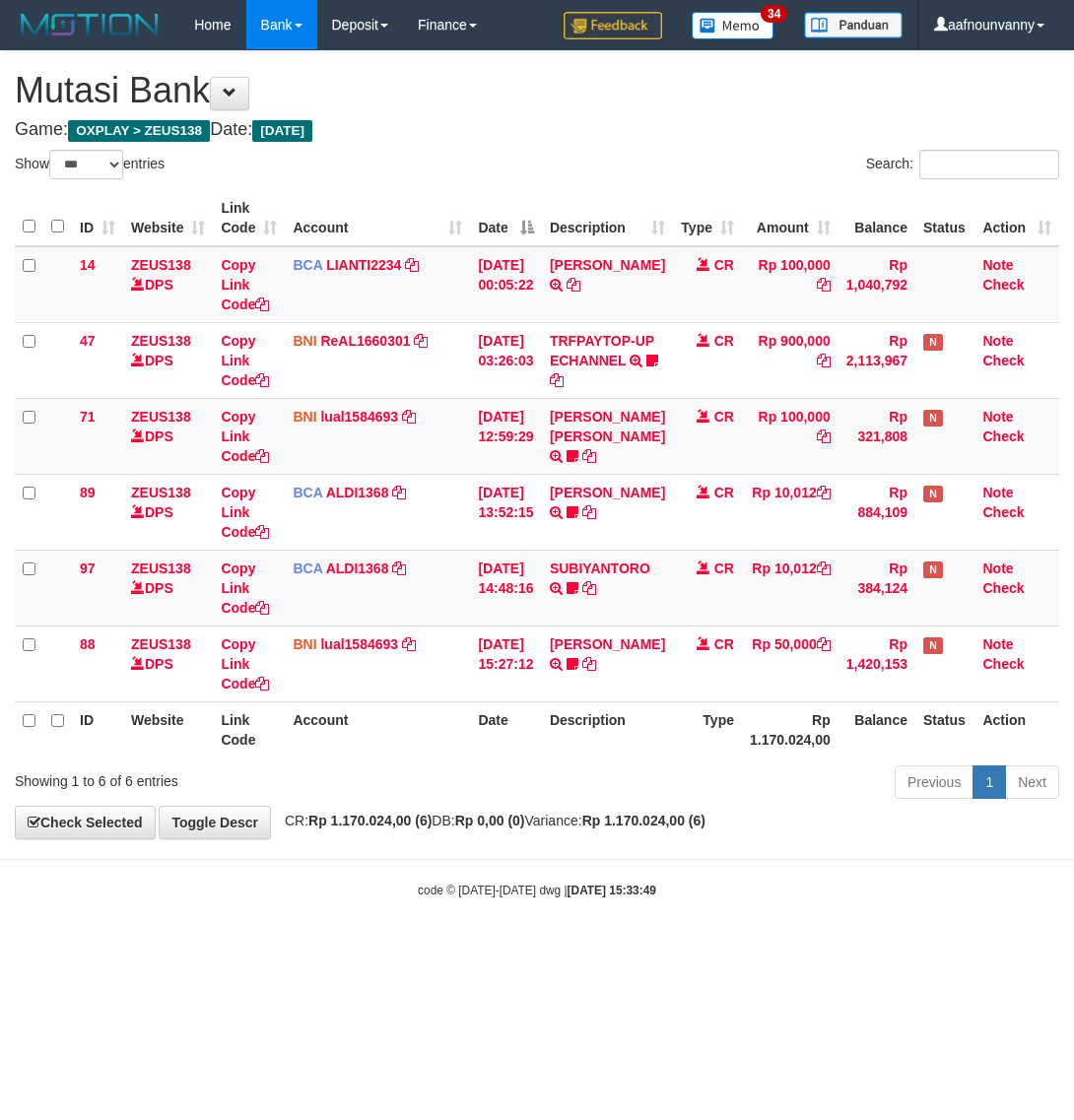 select on "***" 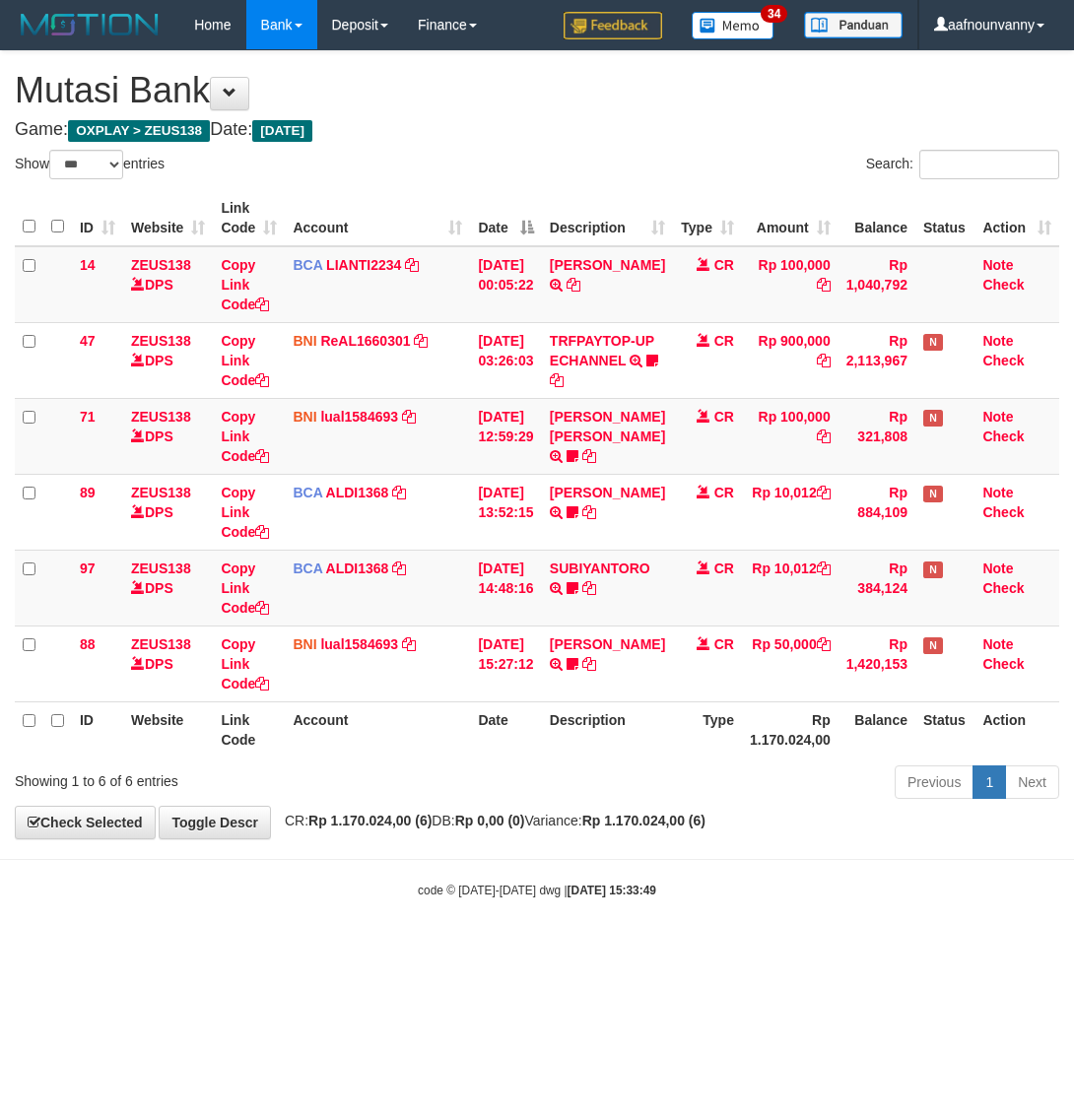 scroll, scrollTop: 0, scrollLeft: 0, axis: both 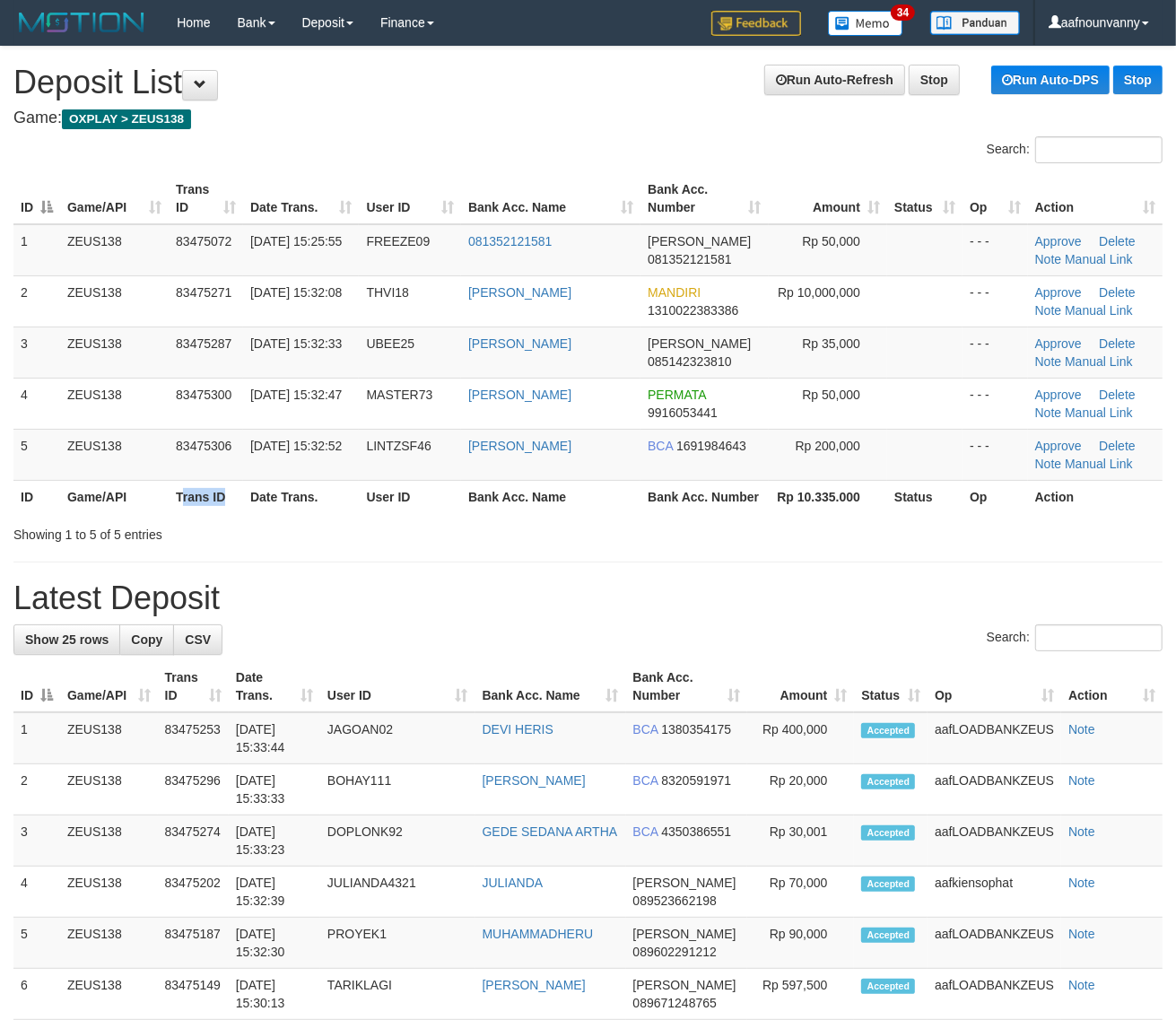 drag, startPoint x: 230, startPoint y: 480, endPoint x: 180, endPoint y: 483, distance: 50.089919 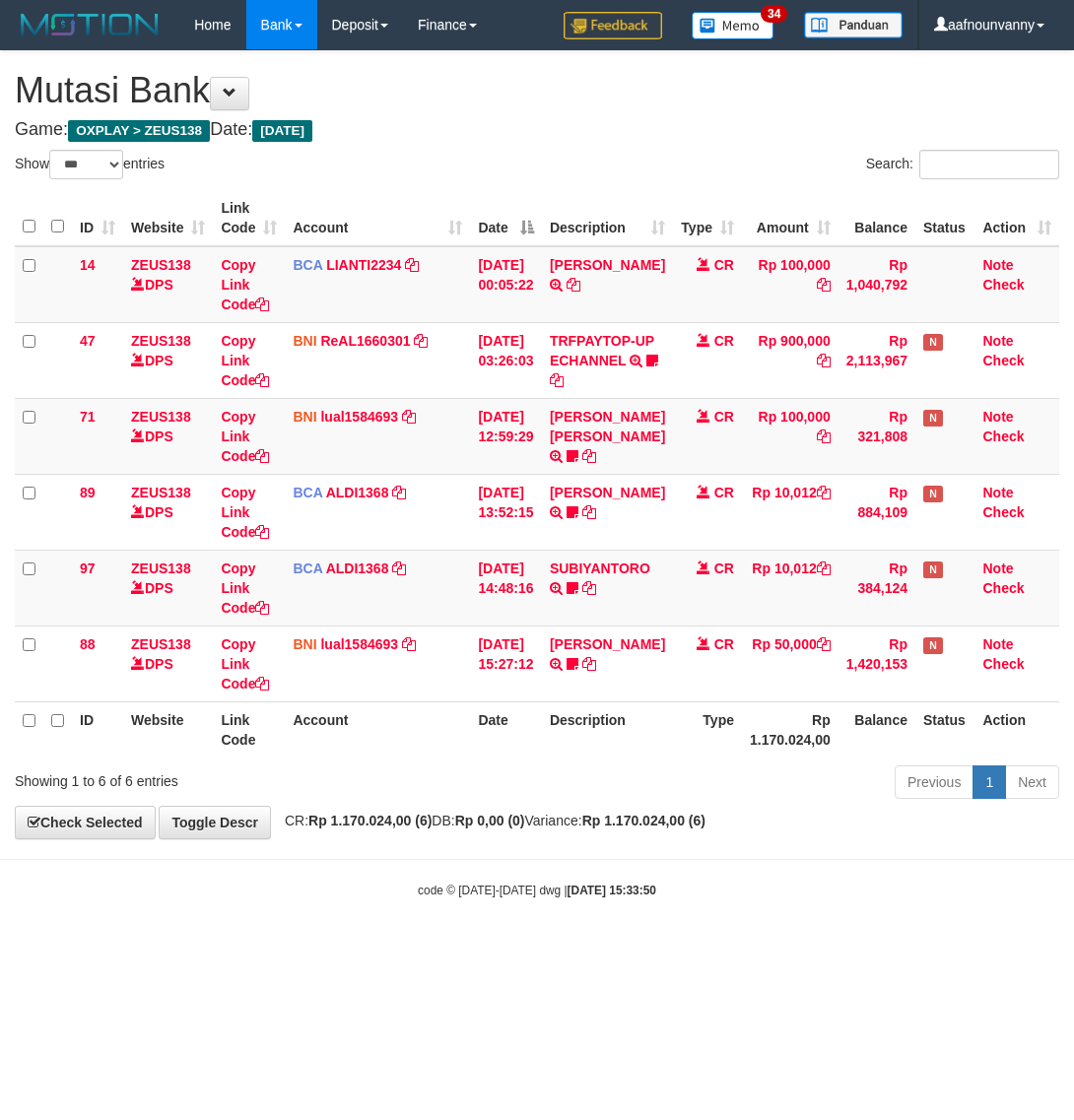 select on "***" 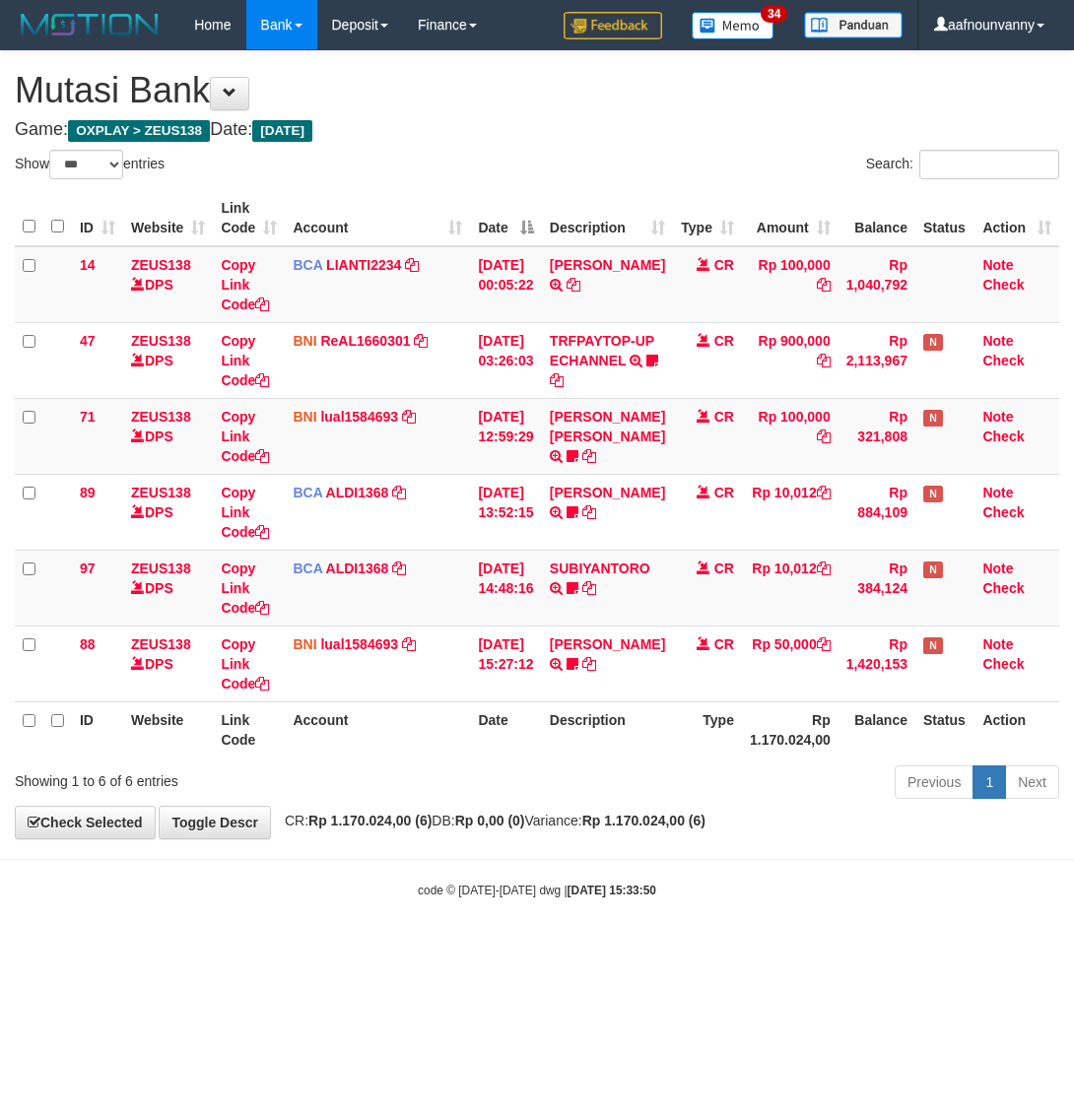 scroll, scrollTop: 0, scrollLeft: 0, axis: both 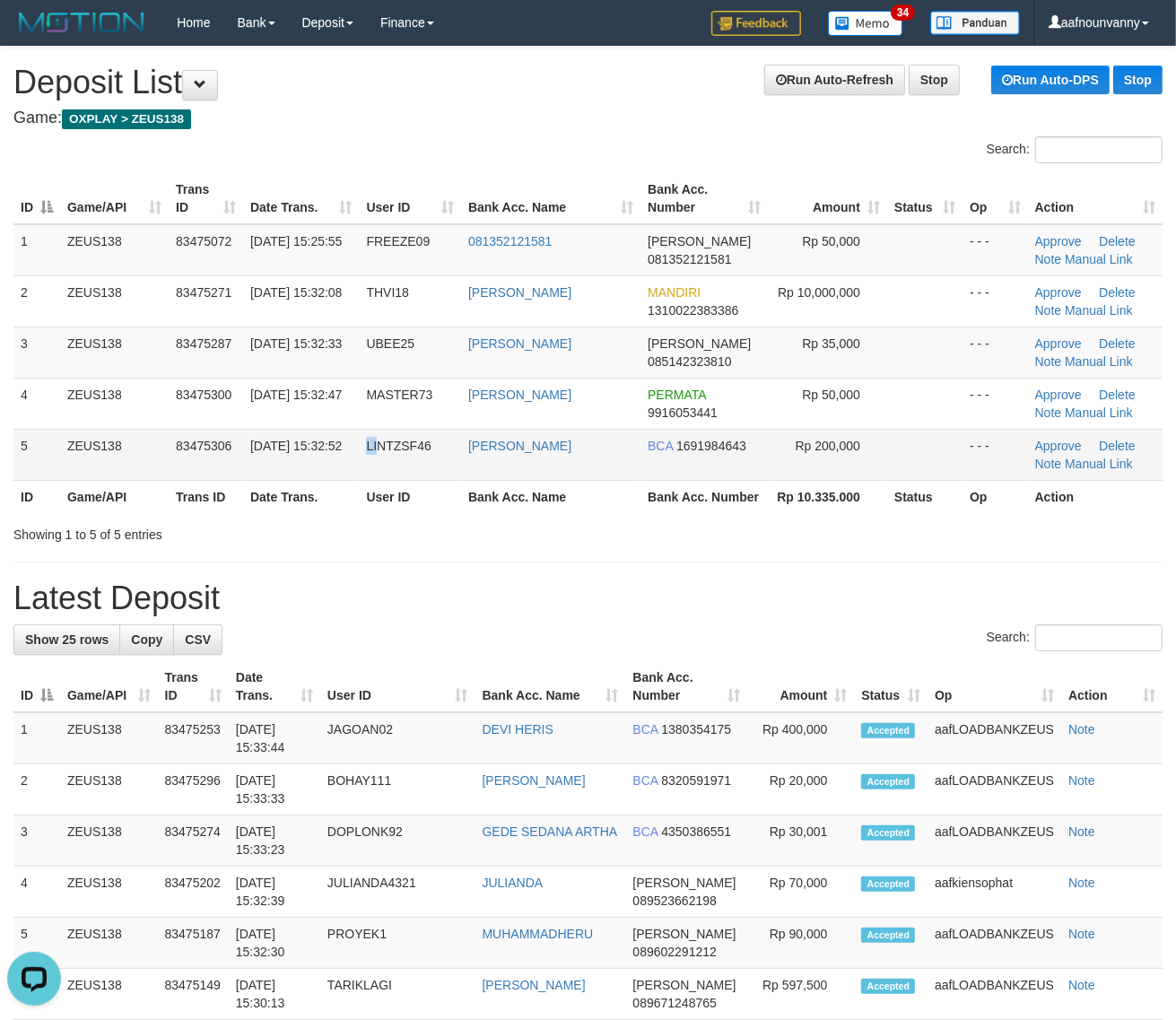 drag, startPoint x: 350, startPoint y: 458, endPoint x: 302, endPoint y: 454, distance: 48.166378 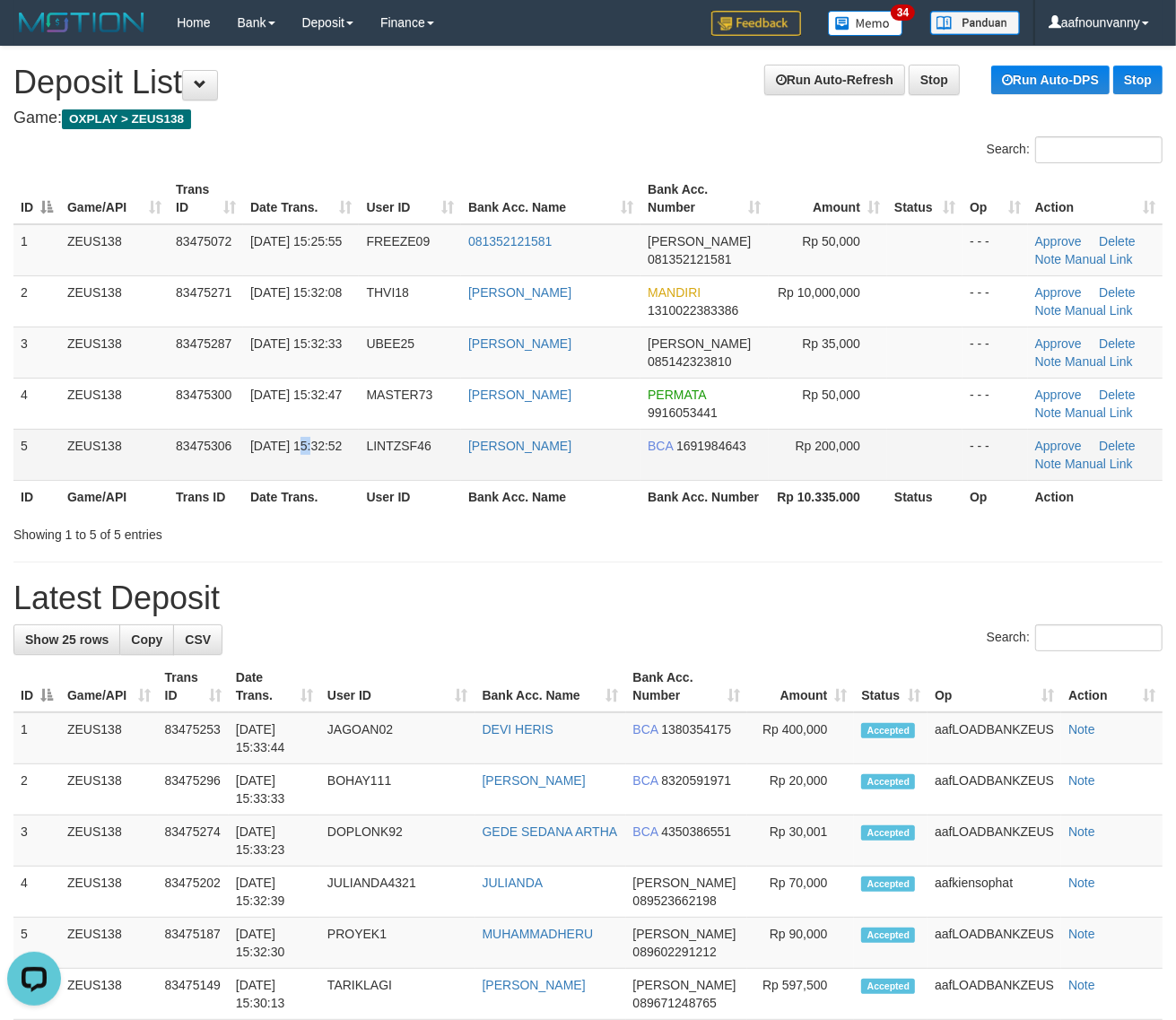 drag, startPoint x: 302, startPoint y: 454, endPoint x: 575, endPoint y: 474, distance: 273.732 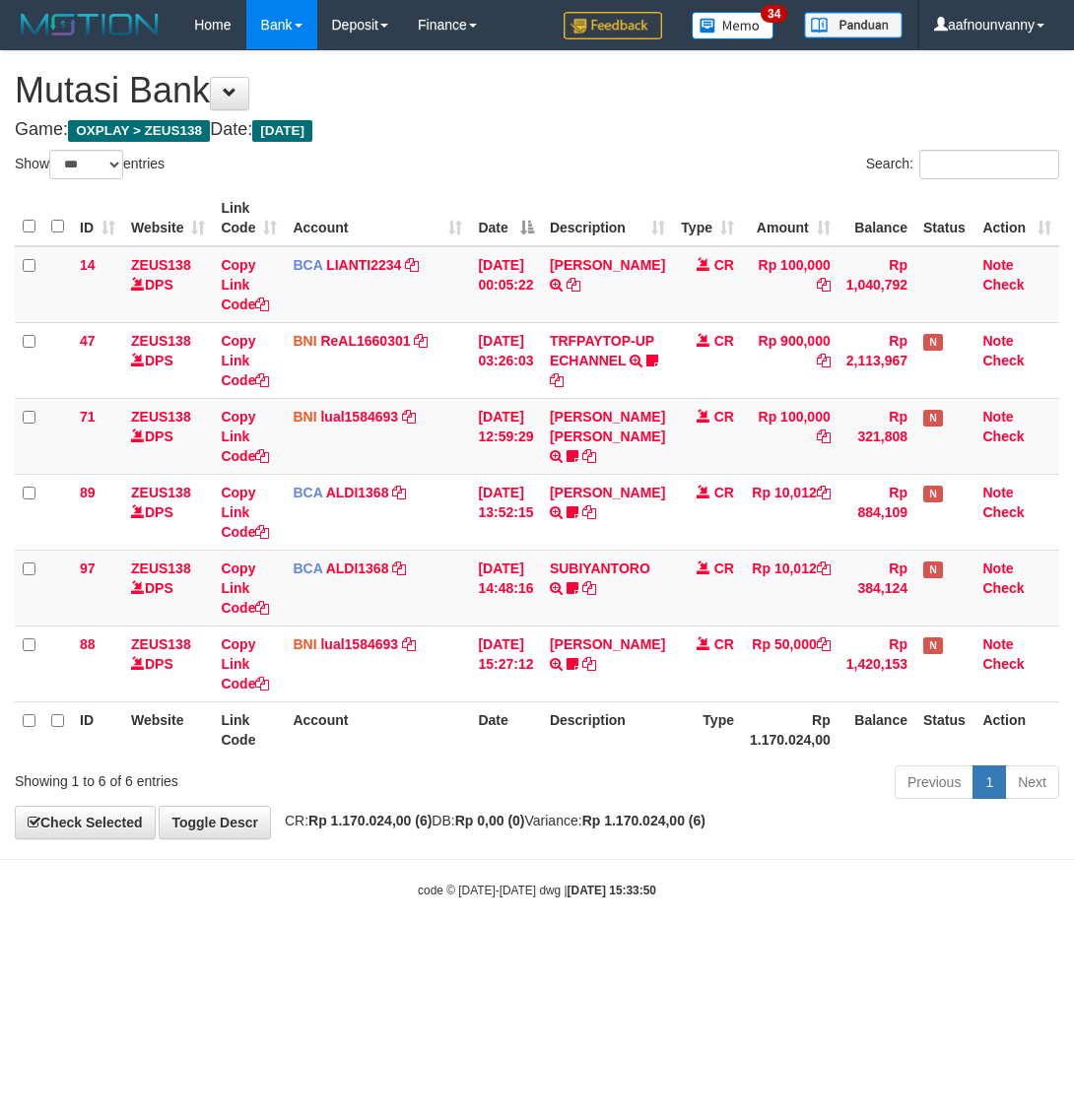 select on "***" 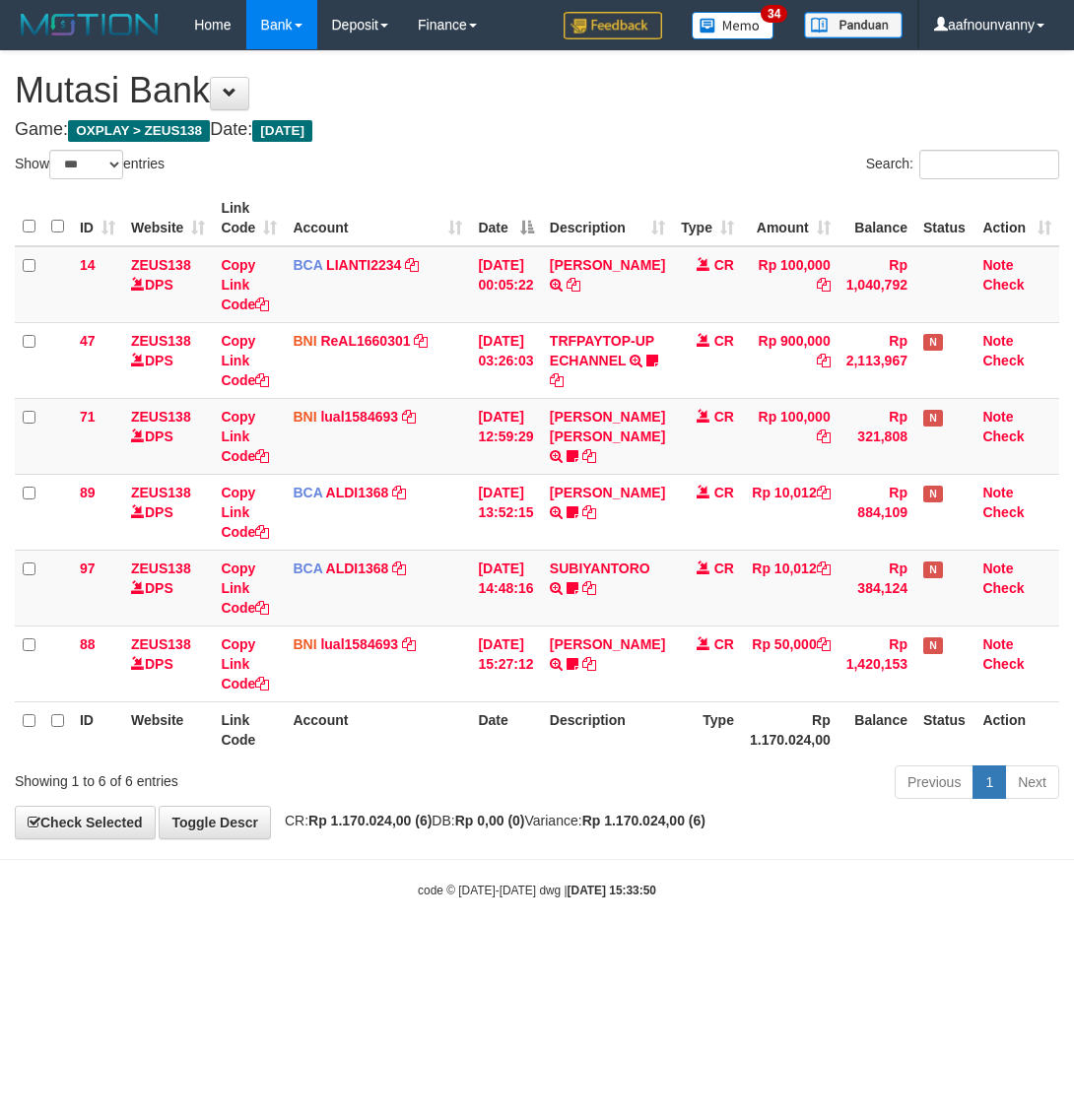 scroll, scrollTop: 0, scrollLeft: 0, axis: both 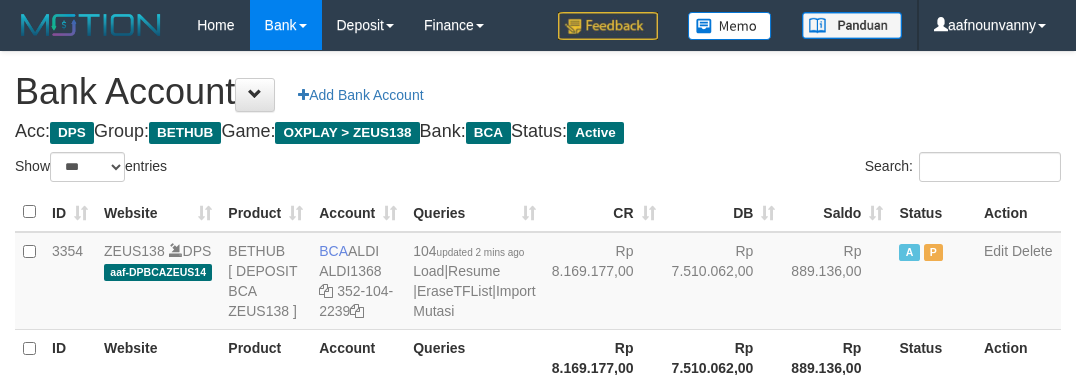 select on "***" 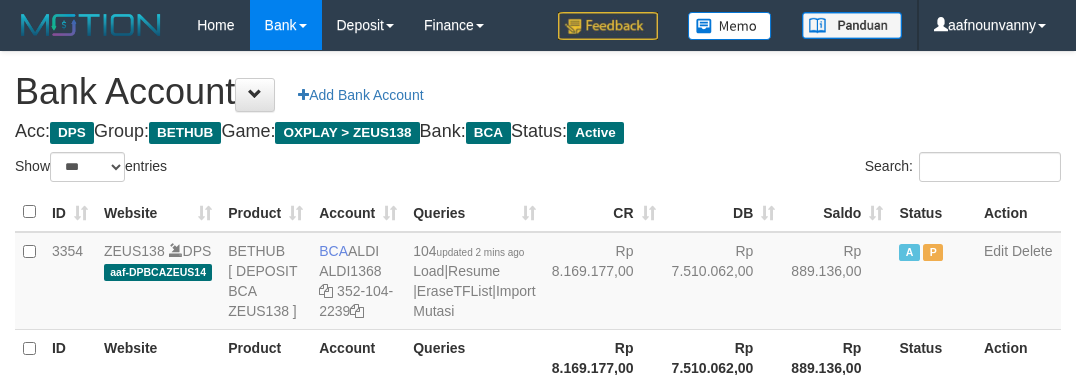 scroll, scrollTop: 231, scrollLeft: 0, axis: vertical 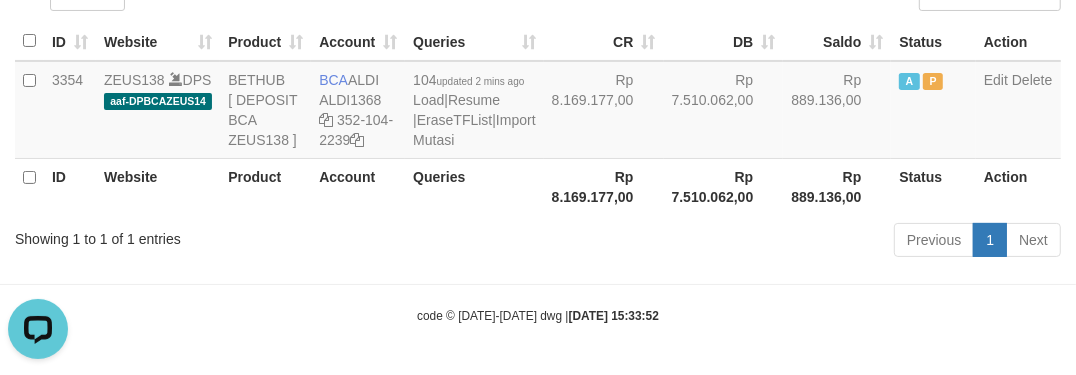 click at bounding box center [538, 284] 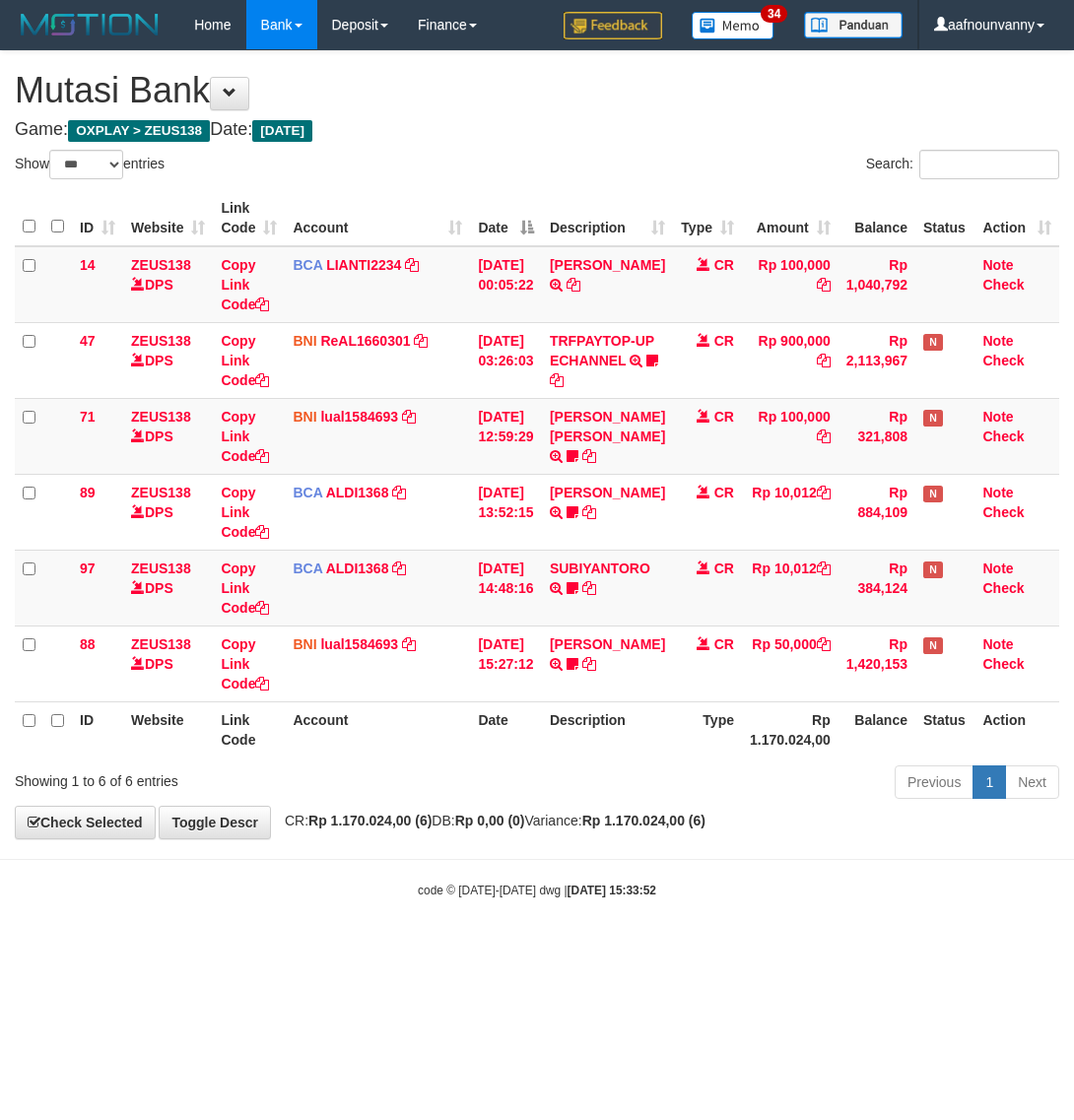 select on "***" 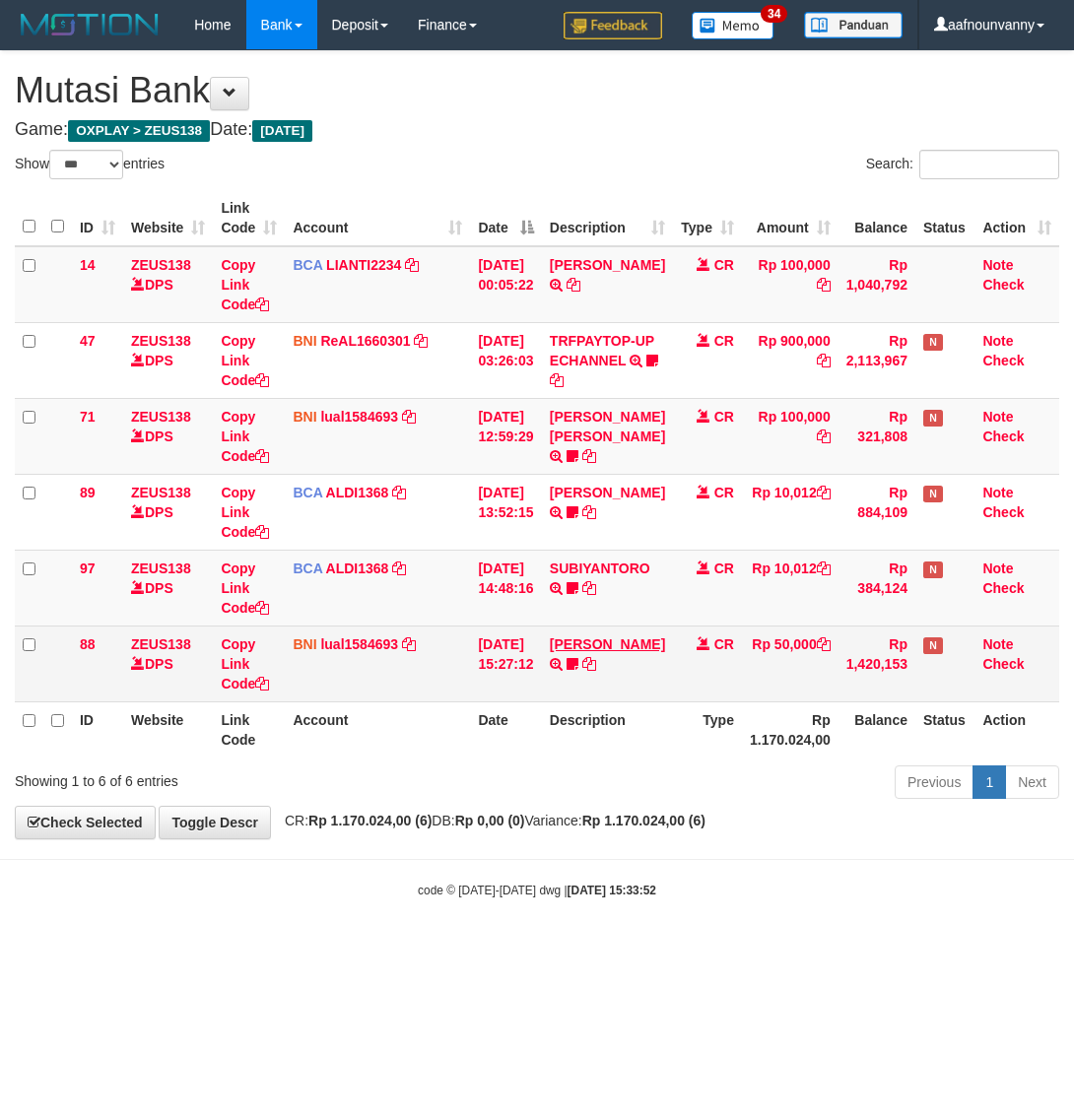 click on "Description" at bounding box center (607, 729) 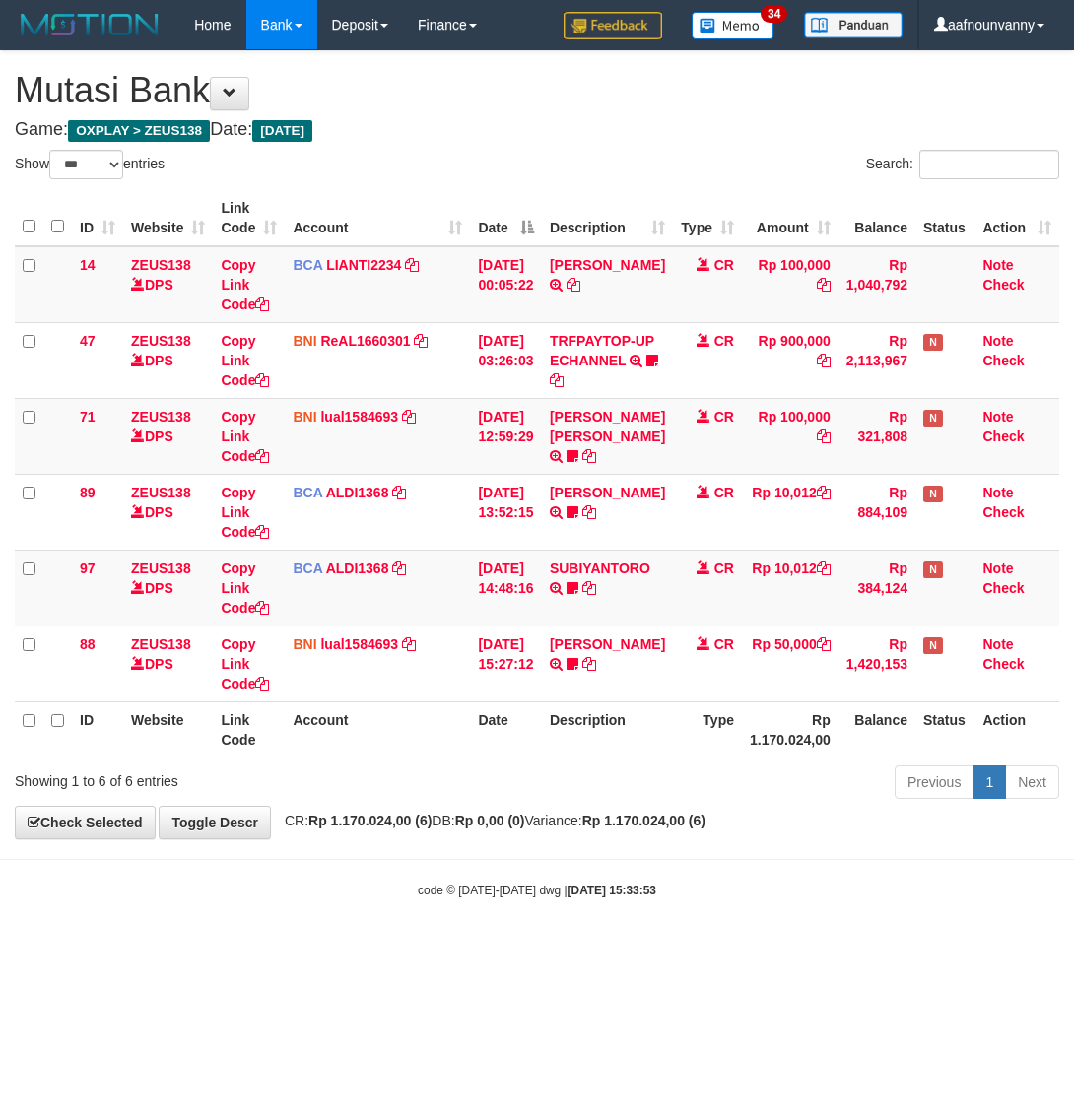 select on "***" 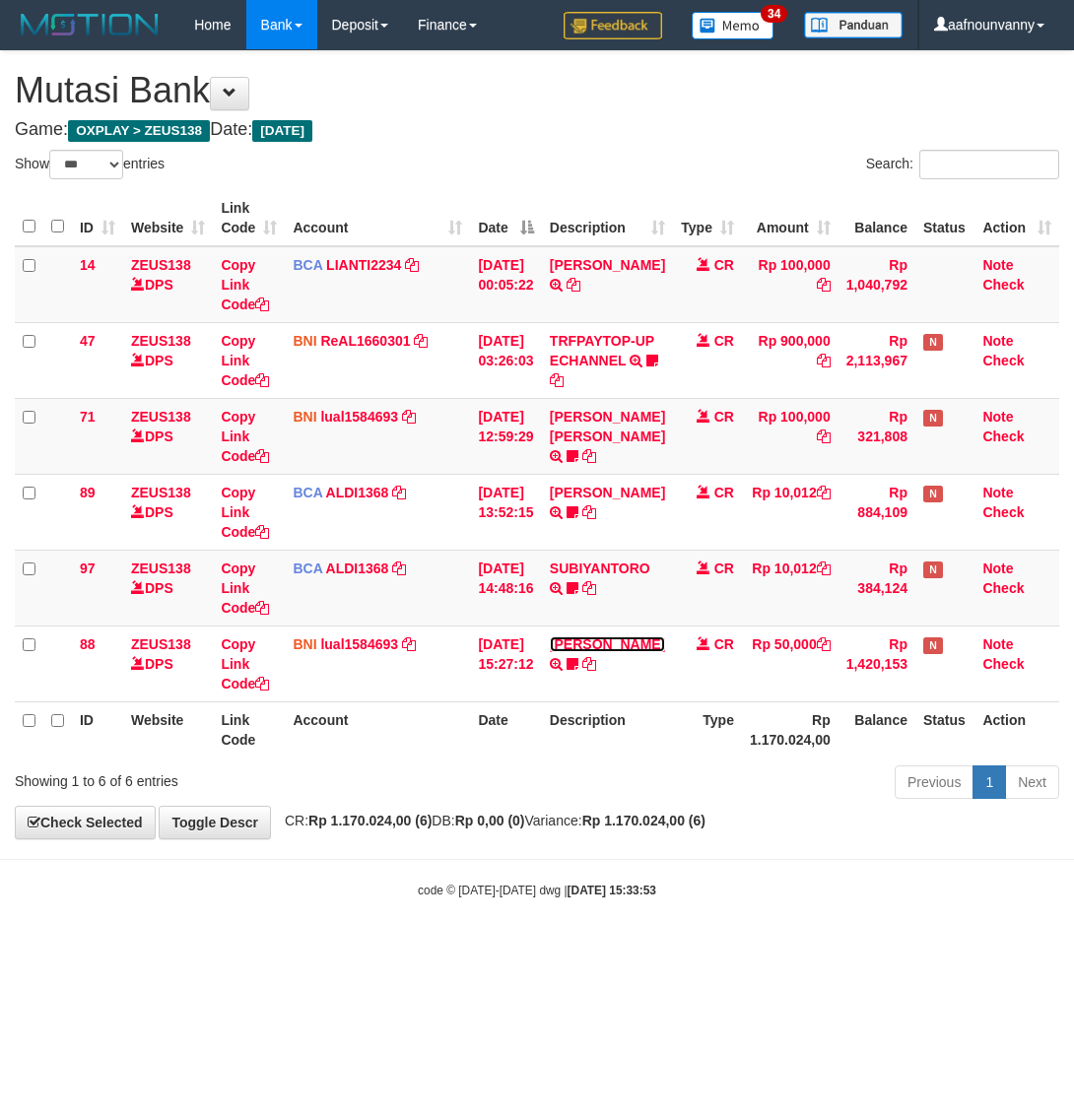 scroll, scrollTop: 0, scrollLeft: 0, axis: both 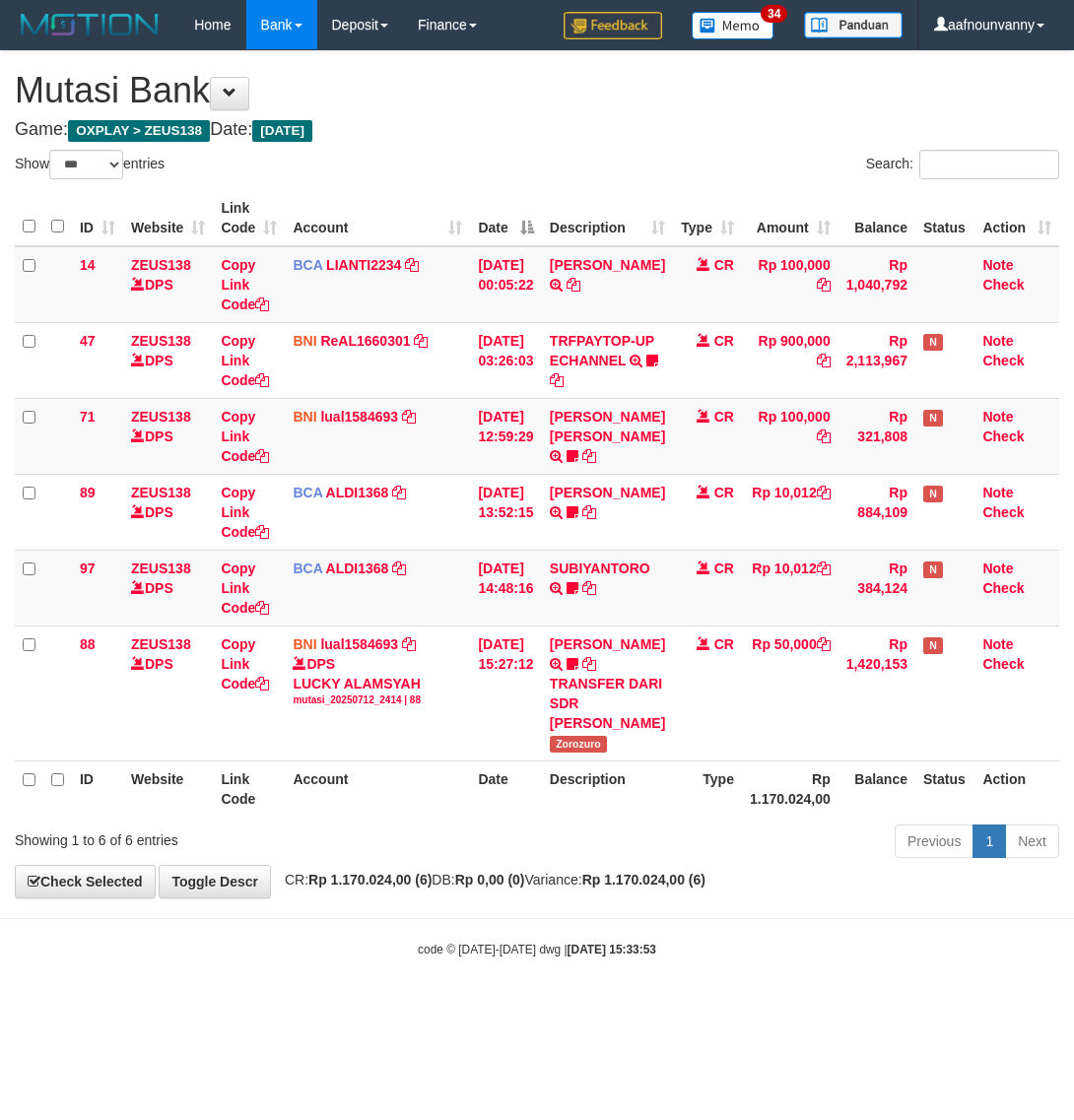 drag, startPoint x: 407, startPoint y: 957, endPoint x: 399, endPoint y: 932, distance: 26.248809 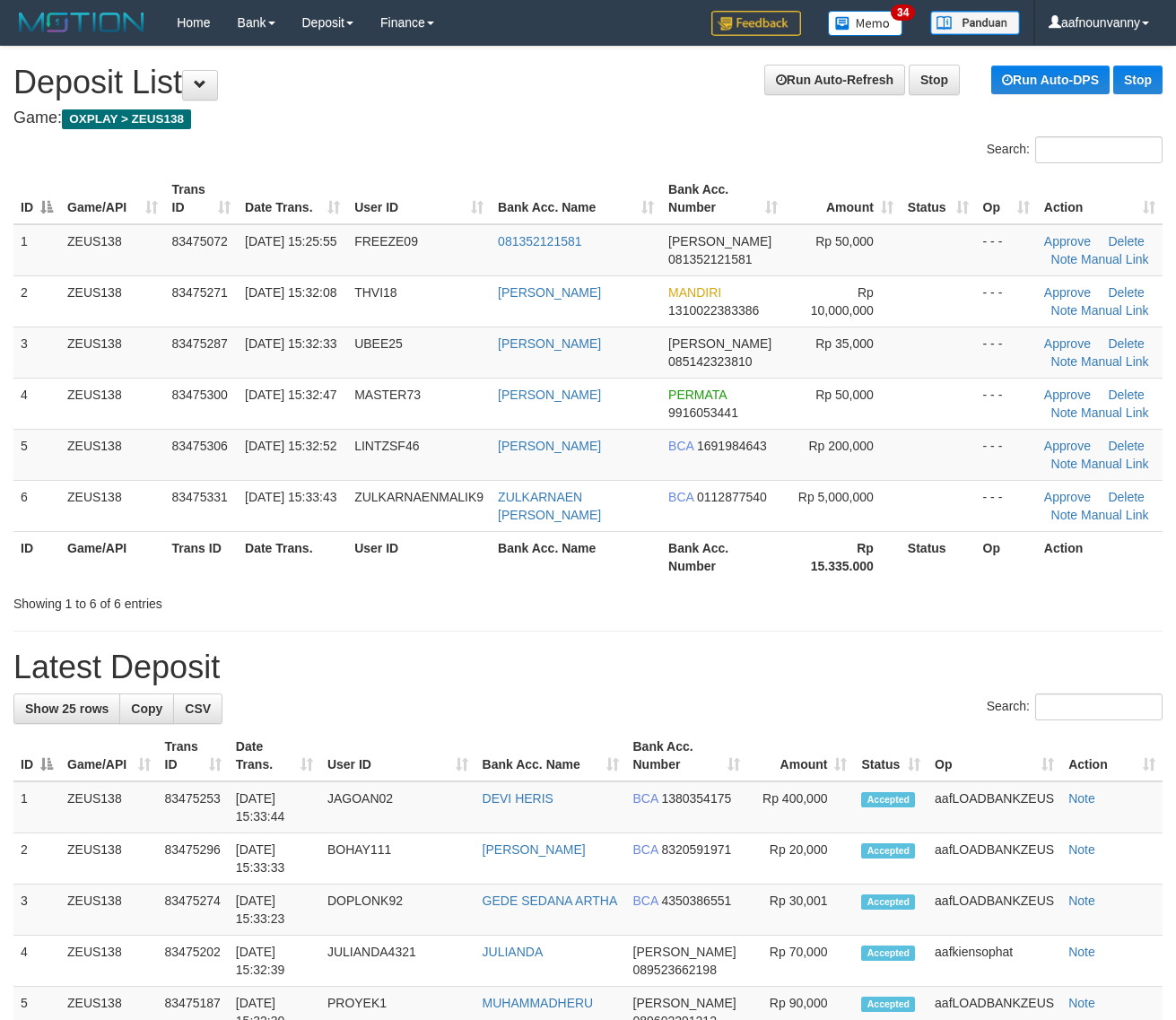 scroll, scrollTop: 0, scrollLeft: 0, axis: both 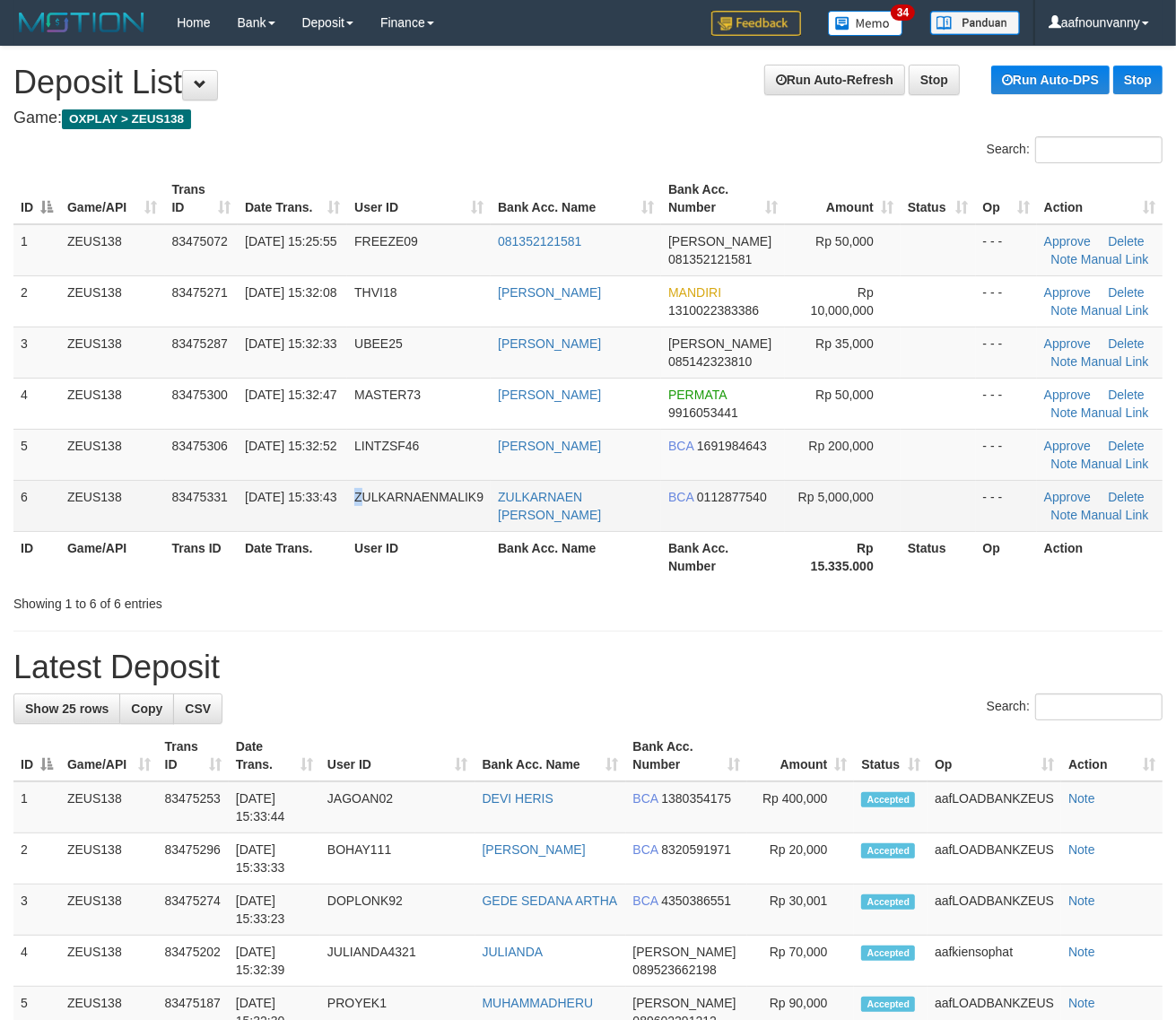 click on "ZULKARNAENMALIK9" at bounding box center (419, 505) 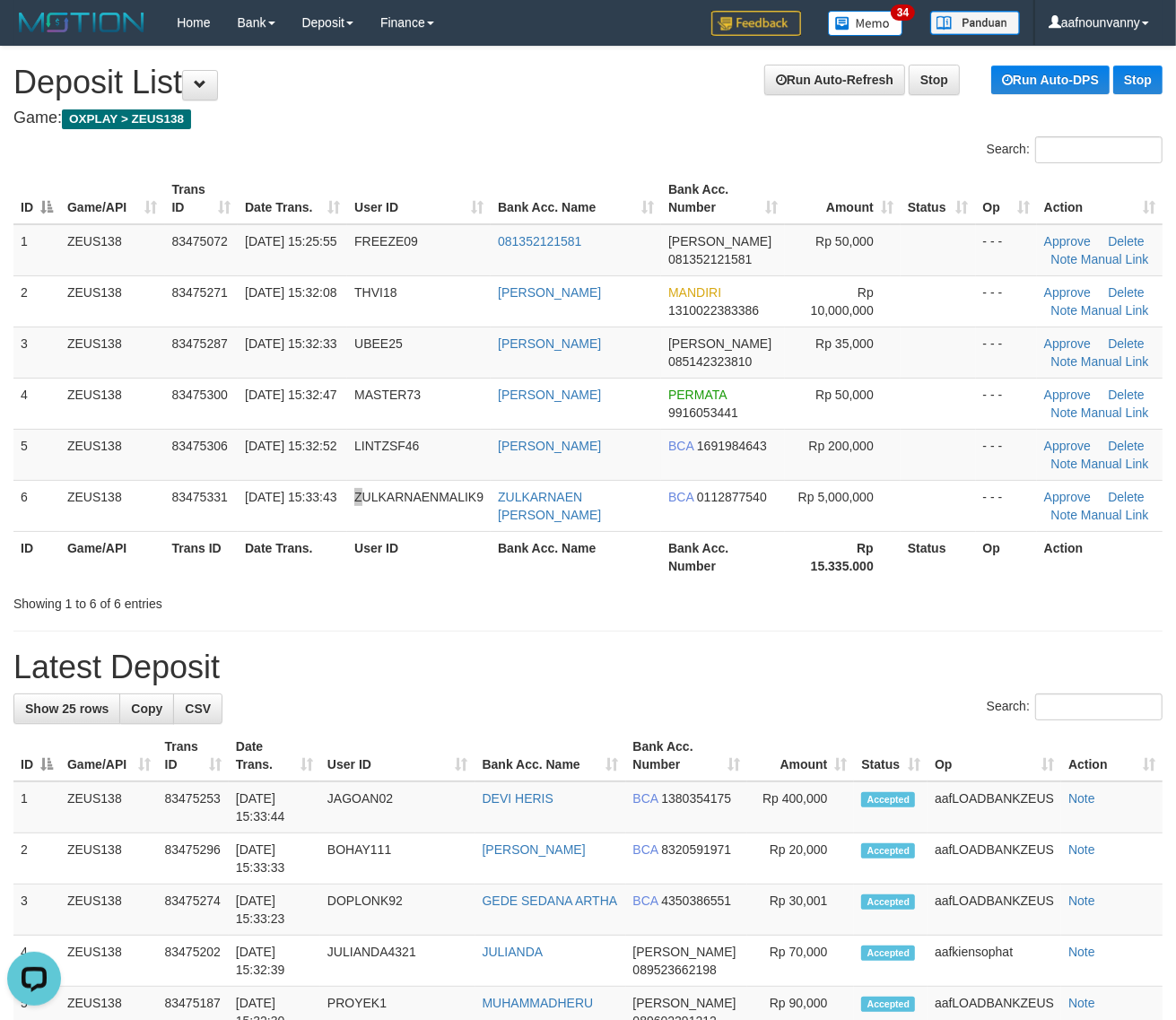 scroll, scrollTop: 0, scrollLeft: 0, axis: both 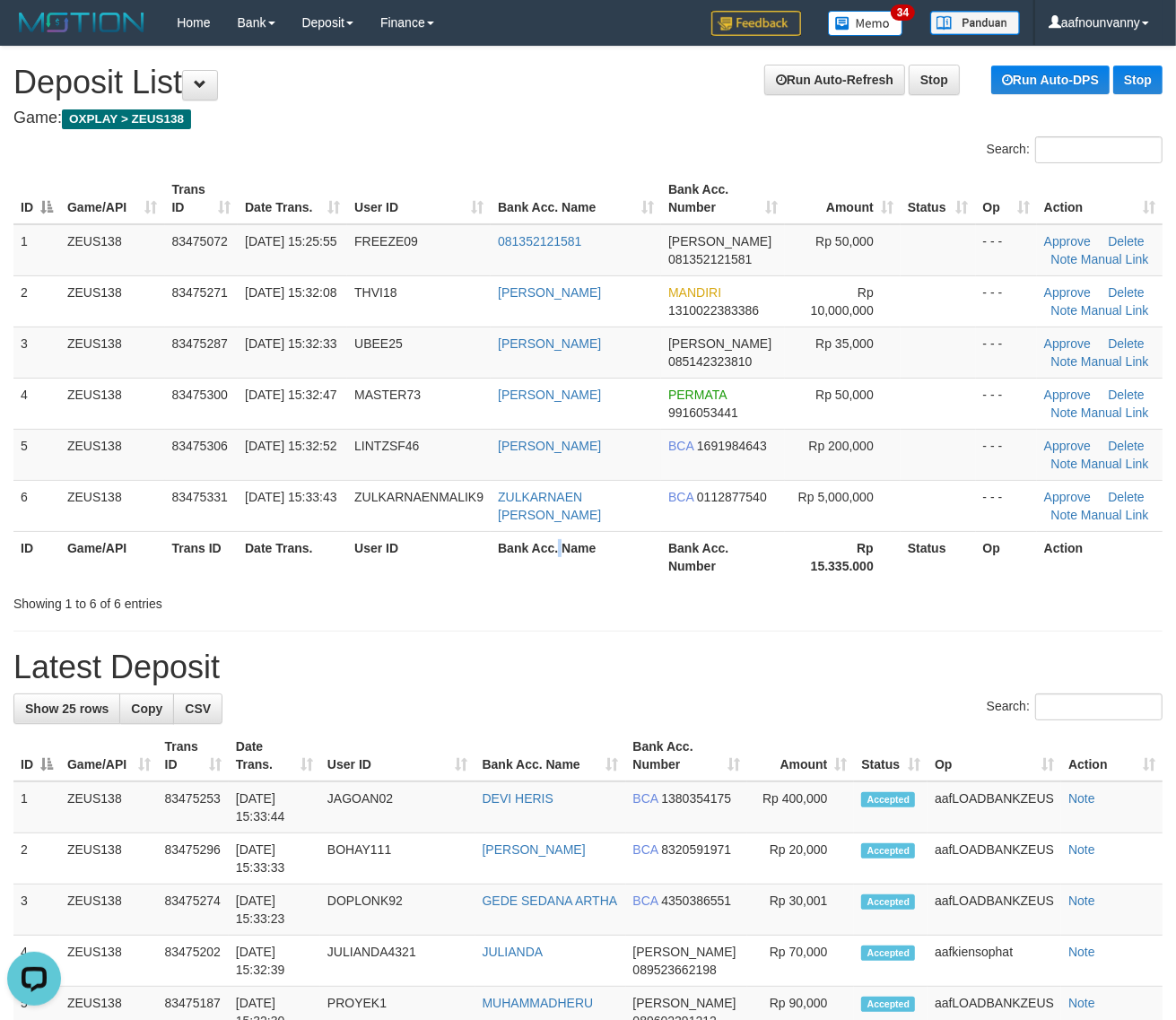 click on "Bank Acc. Name" at bounding box center (576, 556) 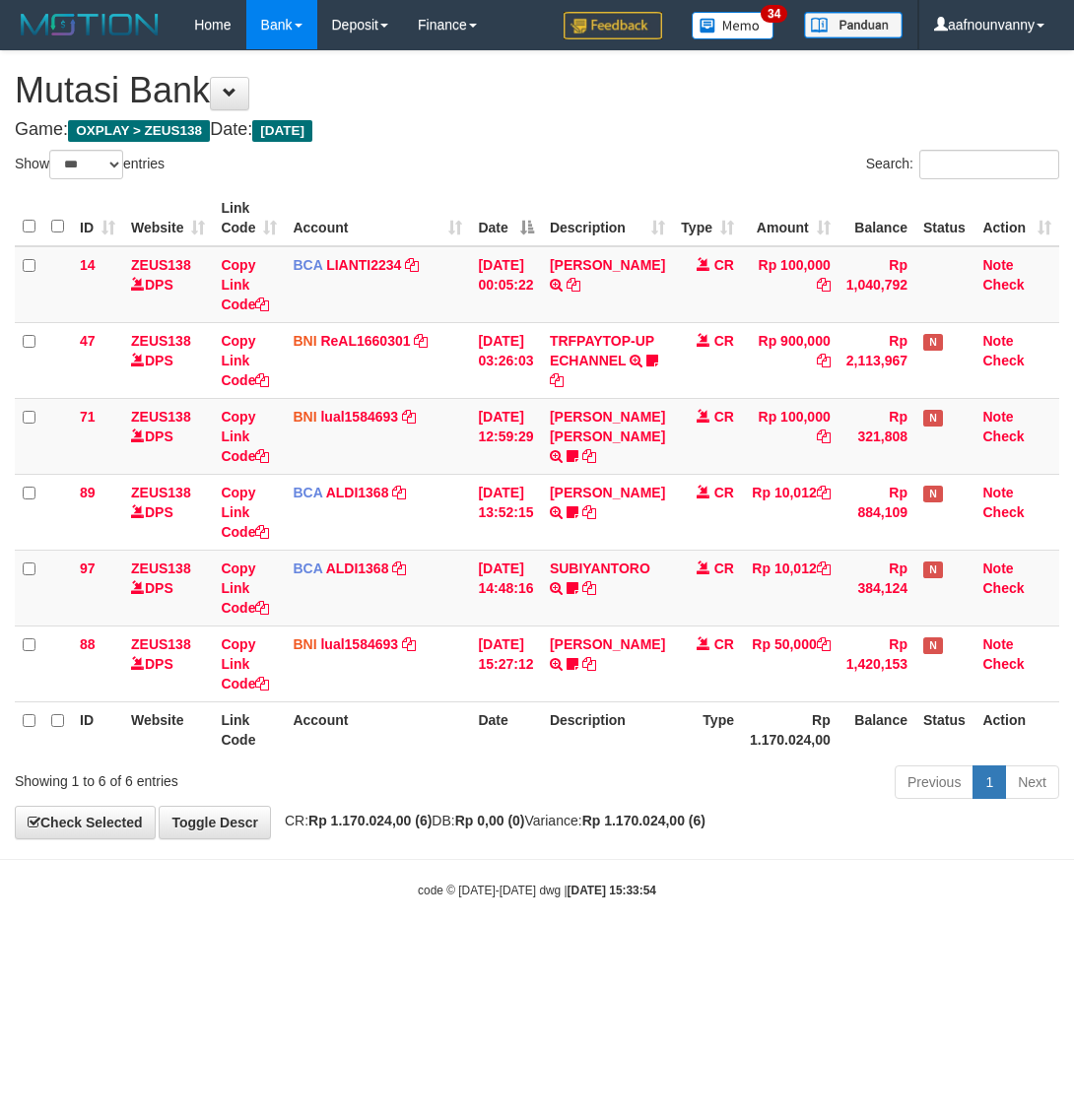 select on "***" 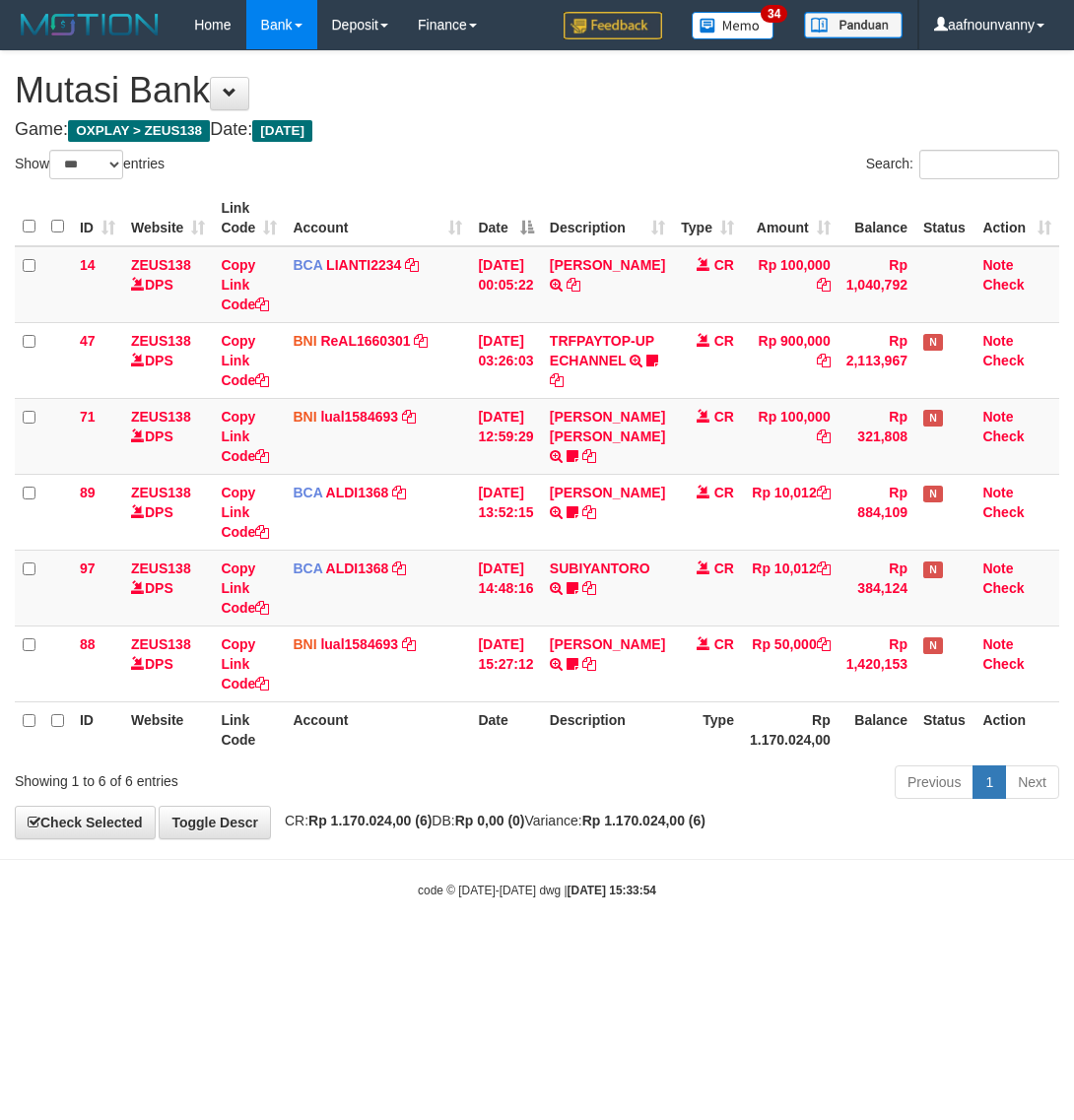 scroll, scrollTop: 0, scrollLeft: 0, axis: both 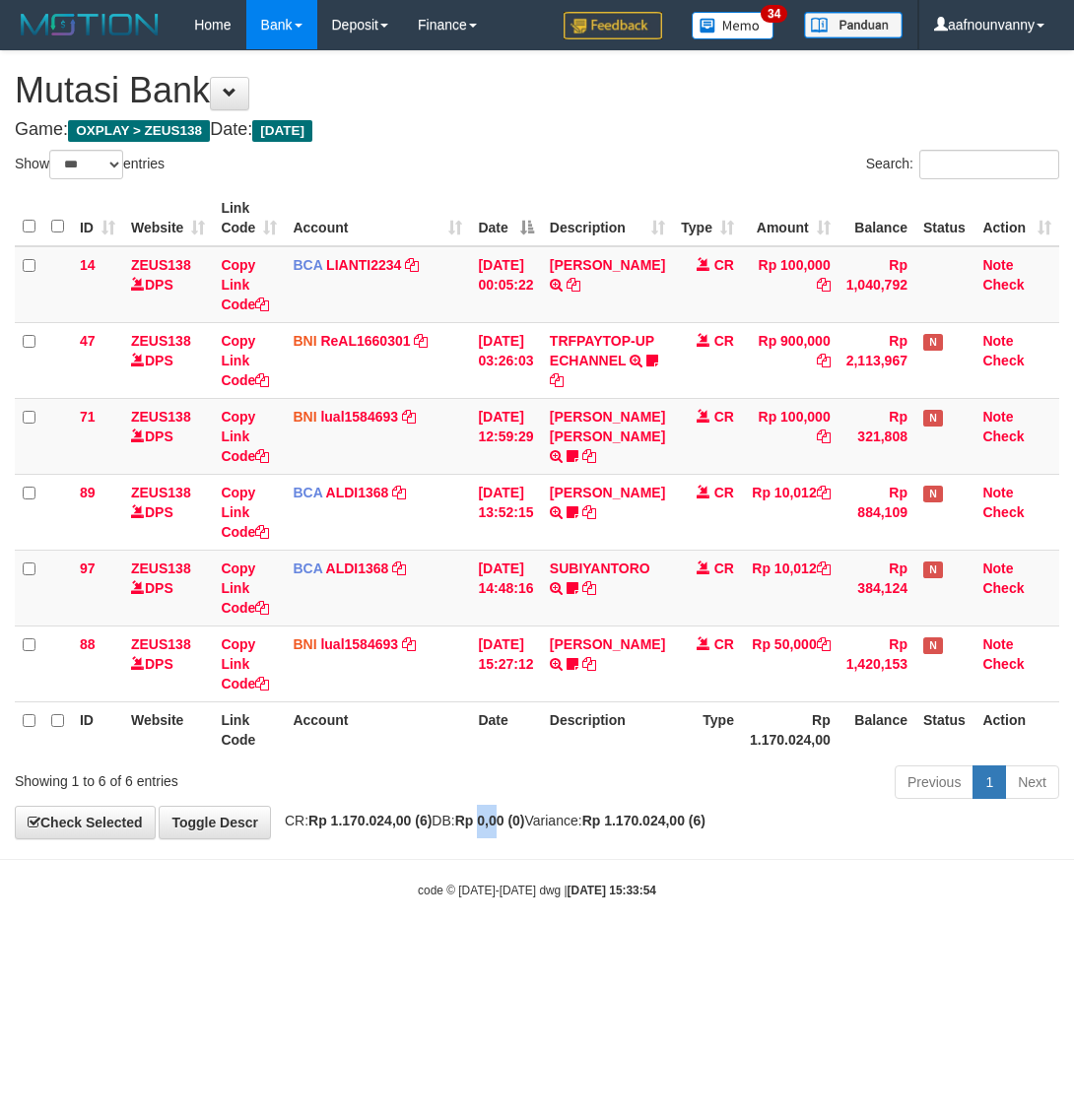 drag, startPoint x: 509, startPoint y: 845, endPoint x: 330, endPoint y: 742, distance: 206.51876 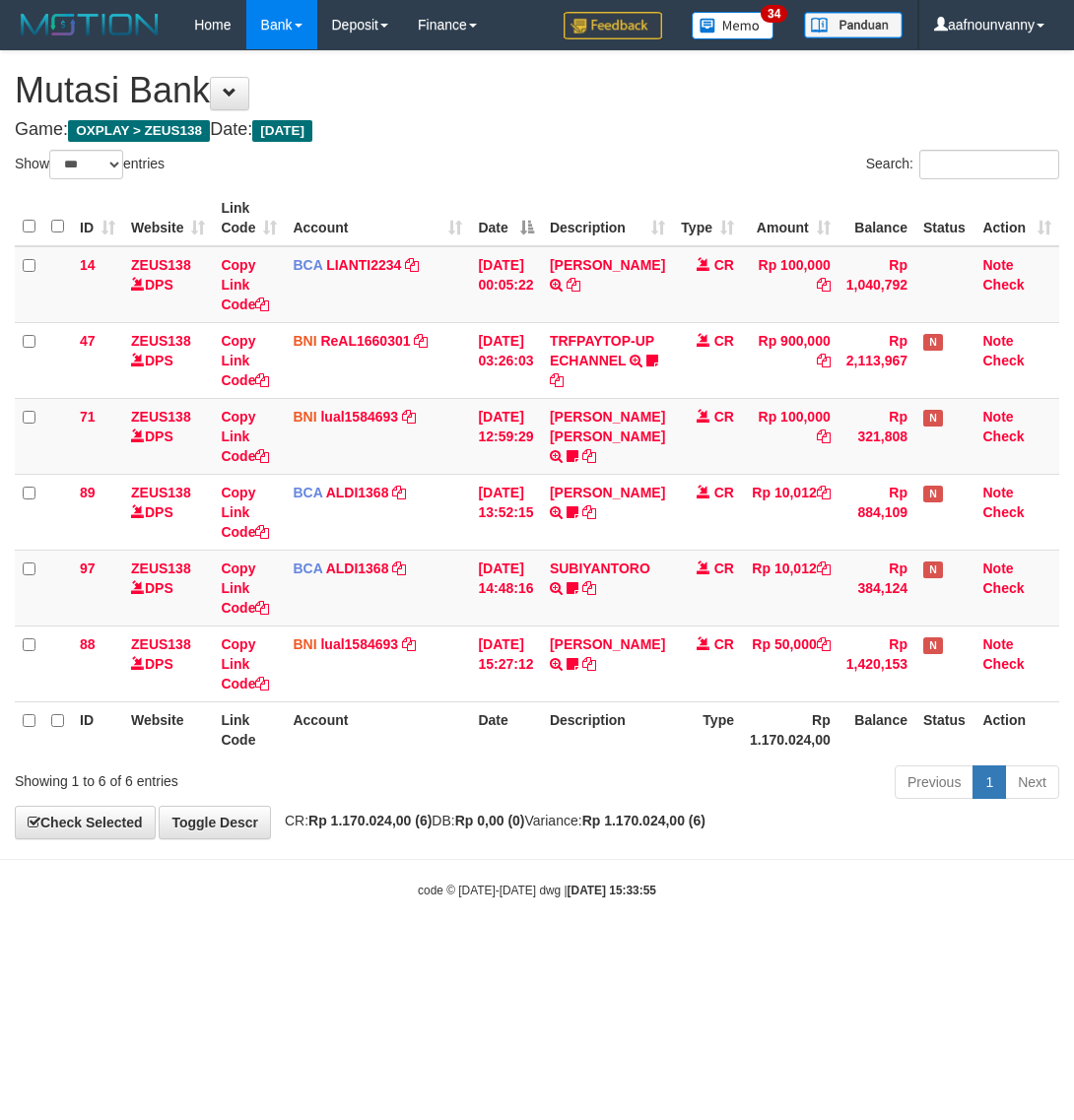 select on "***" 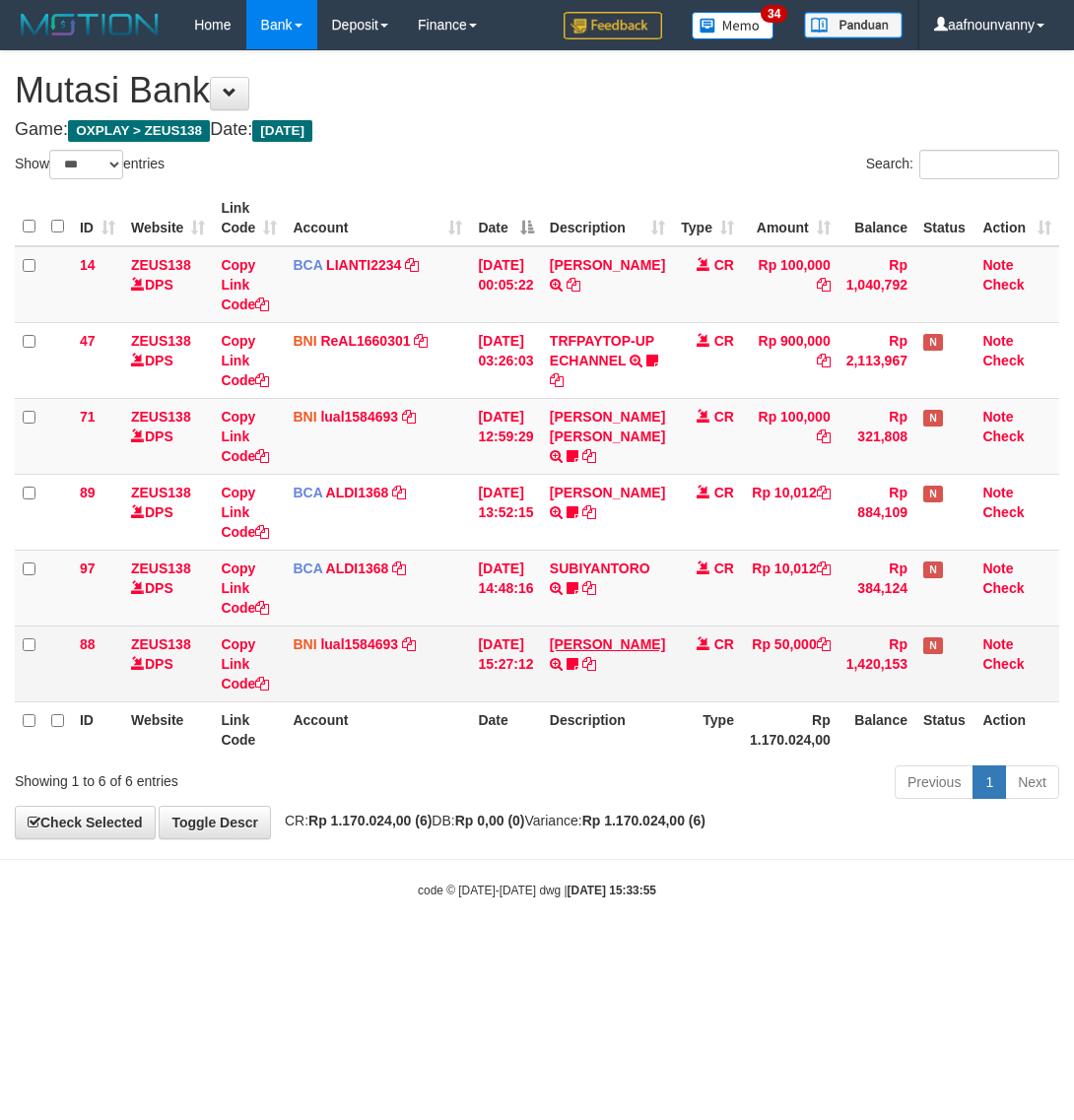 scroll, scrollTop: 0, scrollLeft: 0, axis: both 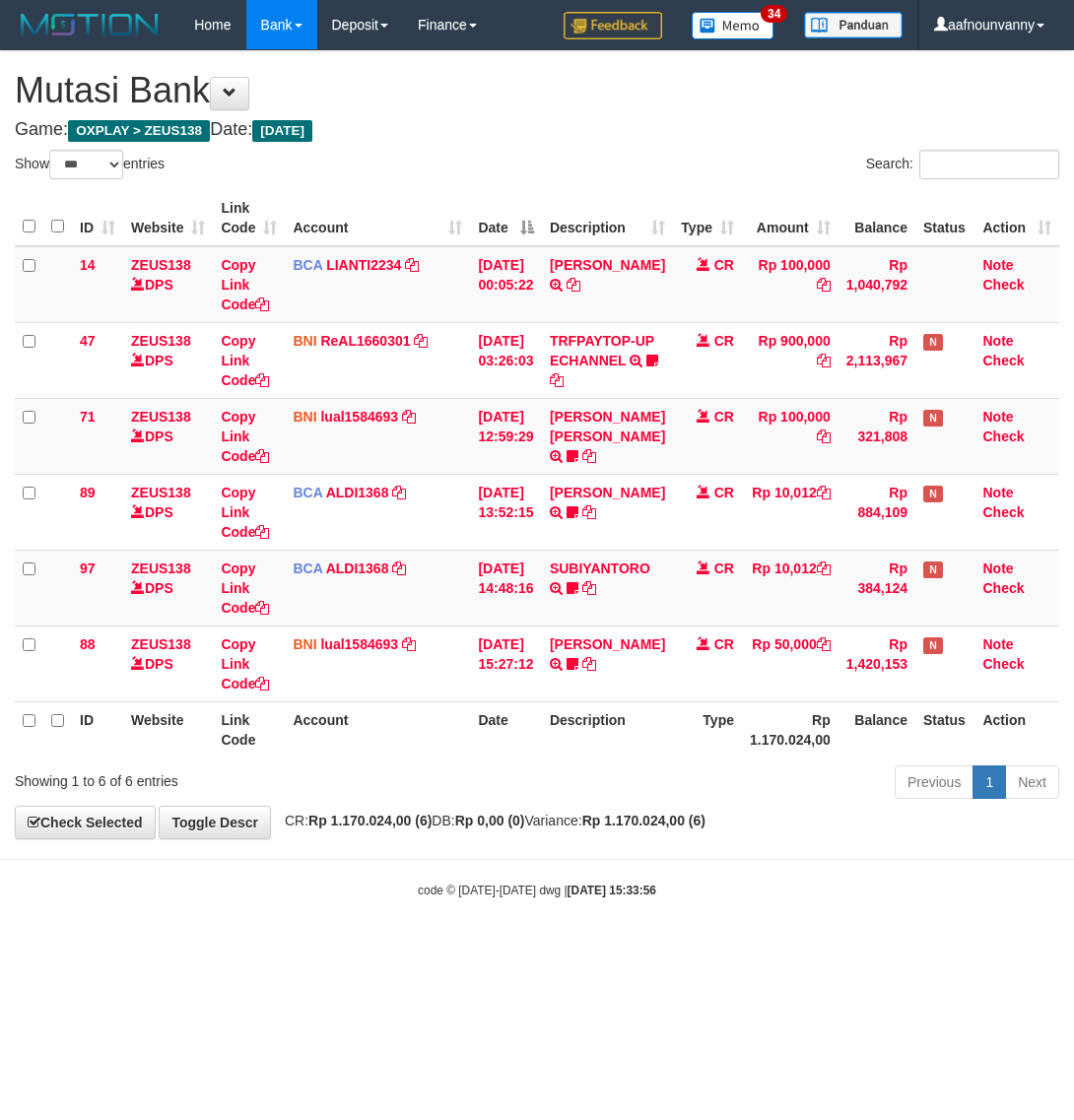 select on "***" 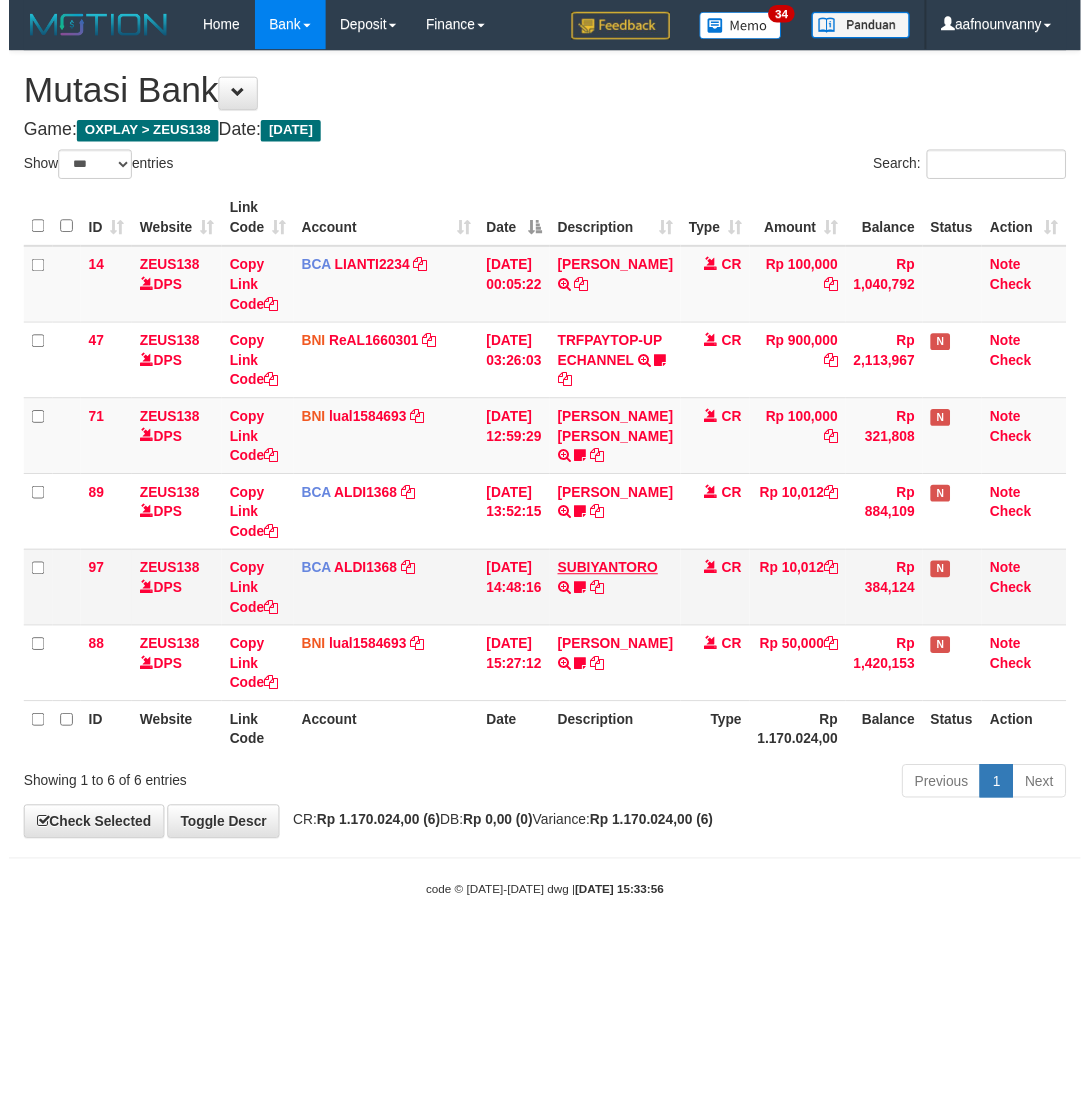scroll, scrollTop: 0, scrollLeft: 0, axis: both 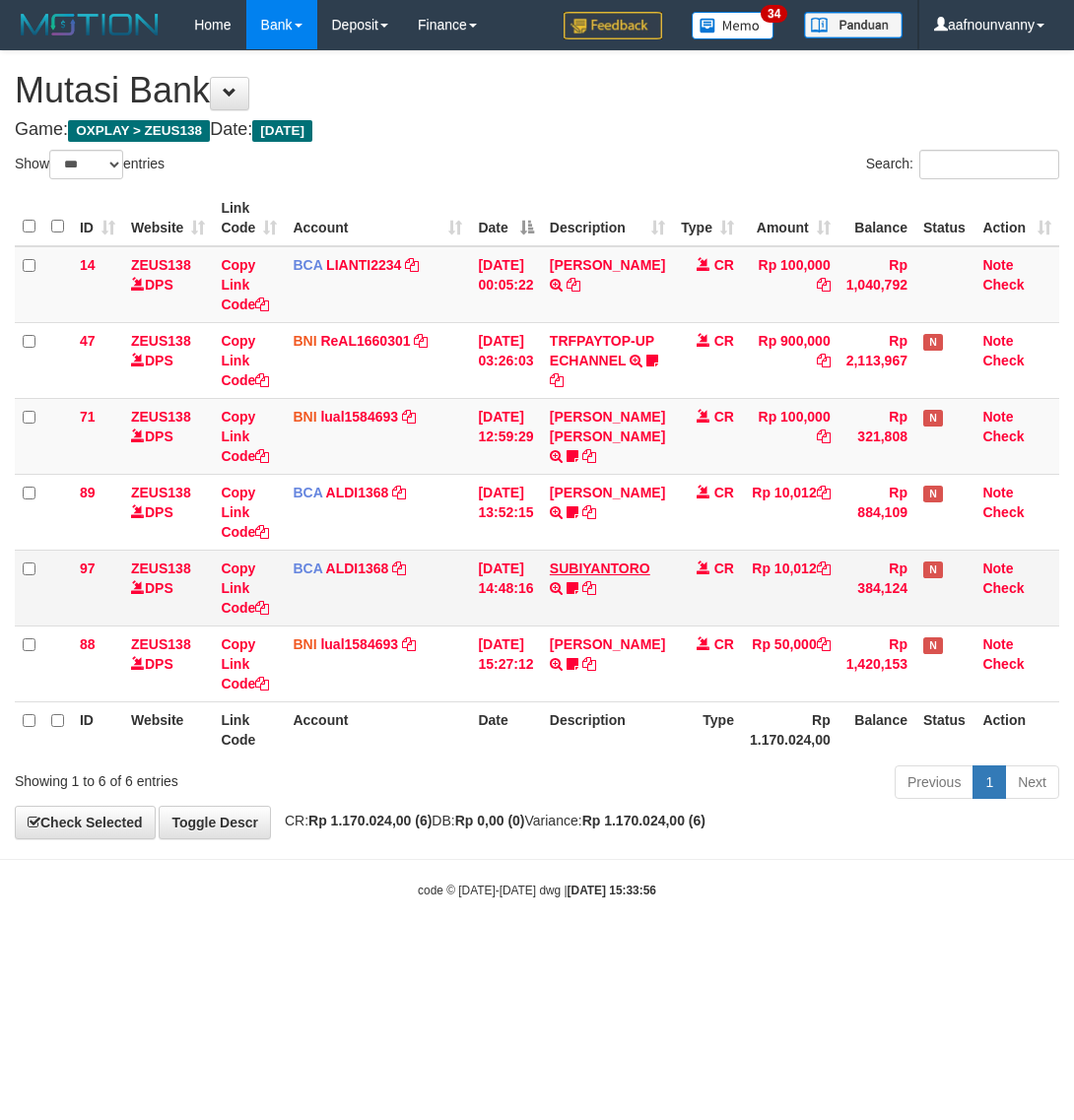 click on "[PERSON_NAME]            TRANSFER DARI SDR [PERSON_NAME]" at bounding box center [607, 663] 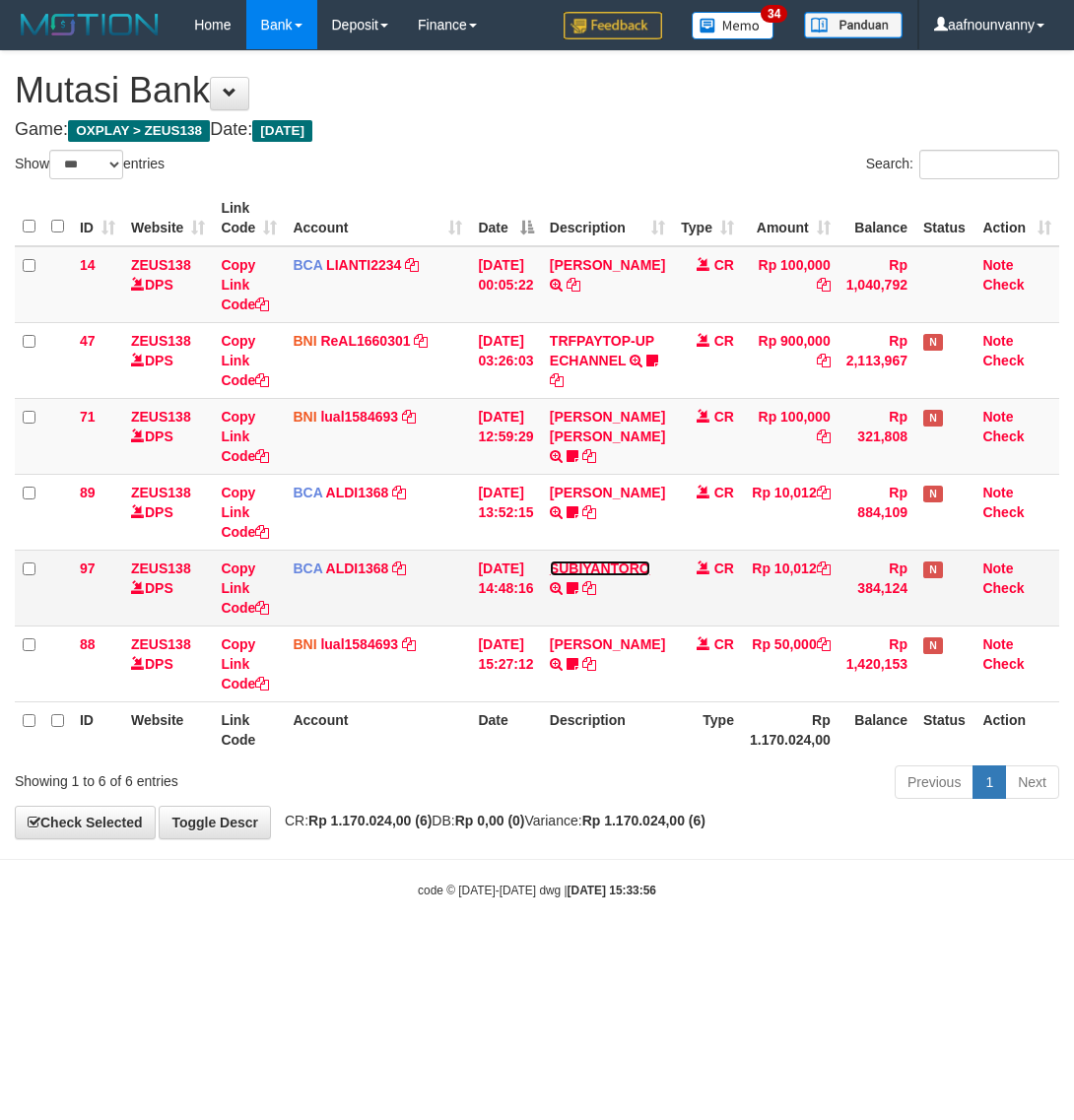 click on "SUBIYANTORO" at bounding box center [600, 568] 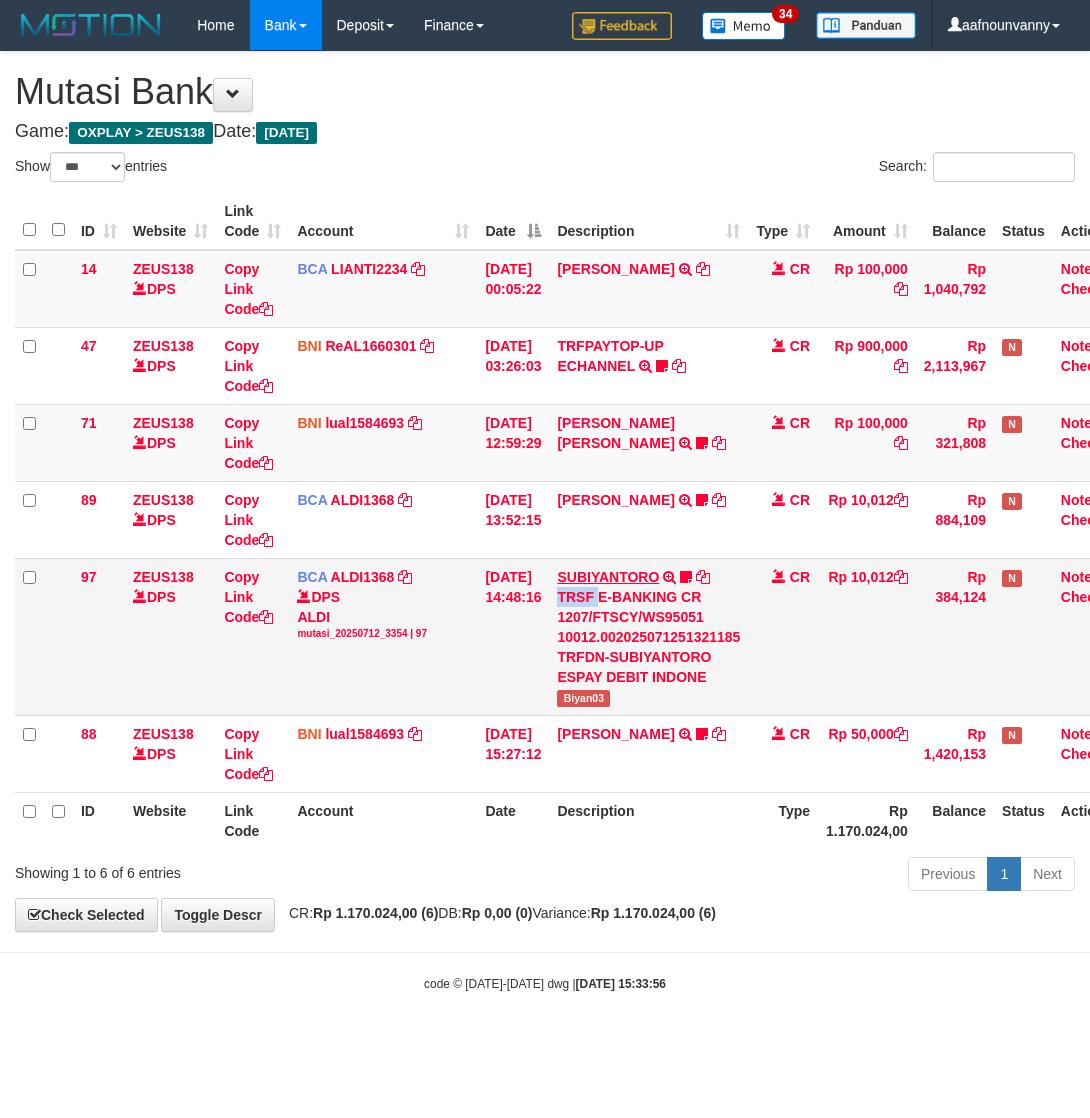 click on "TRSF E-BANKING CR 1207/FTSCY/WS95051
10012.002025071251321185 TRFDN-SUBIYANTORO ESPAY DEBIT INDONE" at bounding box center [648, 637] 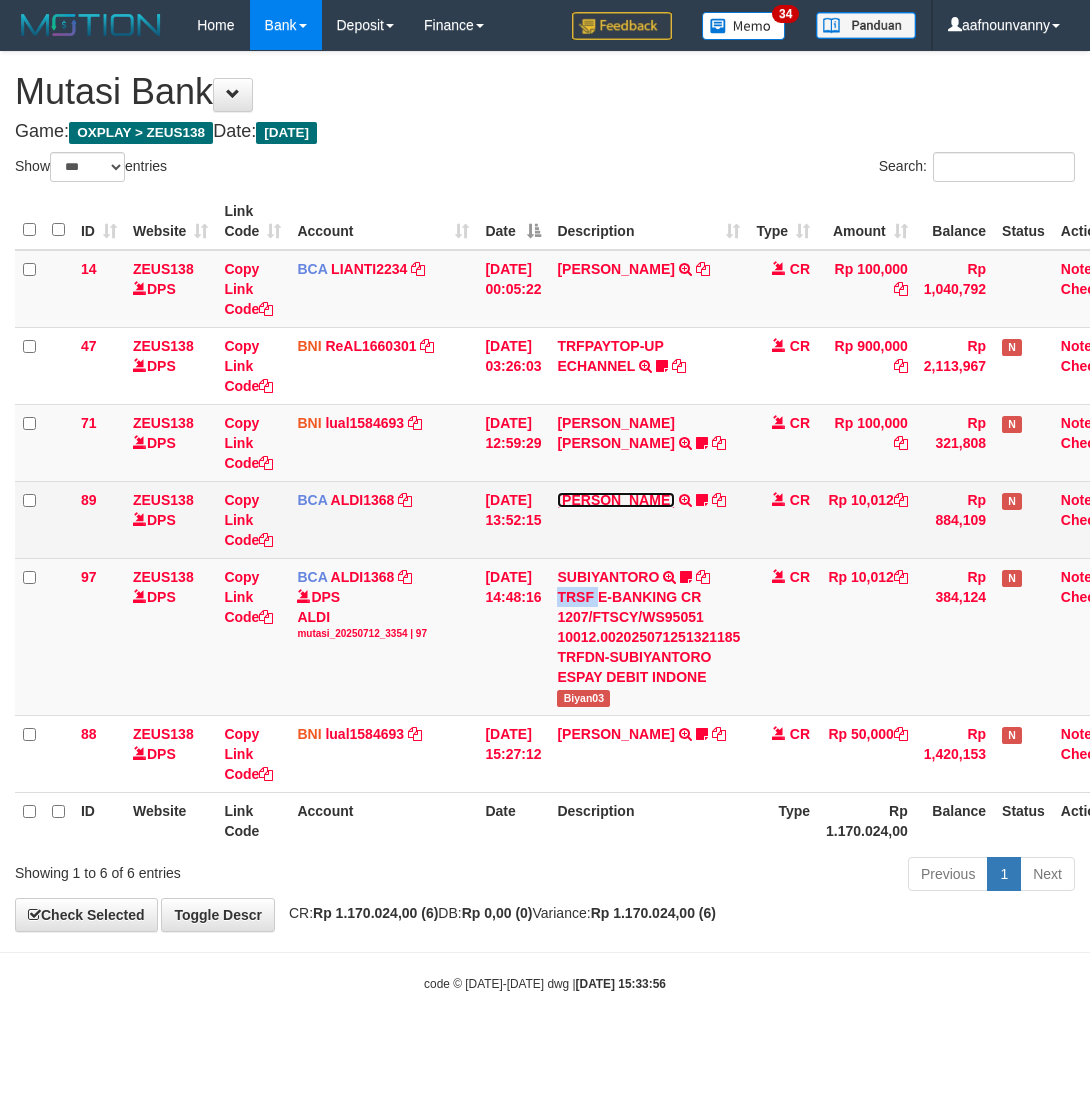 click on "FEBRI WIJAYA            TRSF E-BANKING CR 1207/FTSCY/WS95051
10012.002025071260155211 TRFDN-FEBRI WIJAYAESPAY DEBIT INDONE    uyul23" at bounding box center (648, 519) 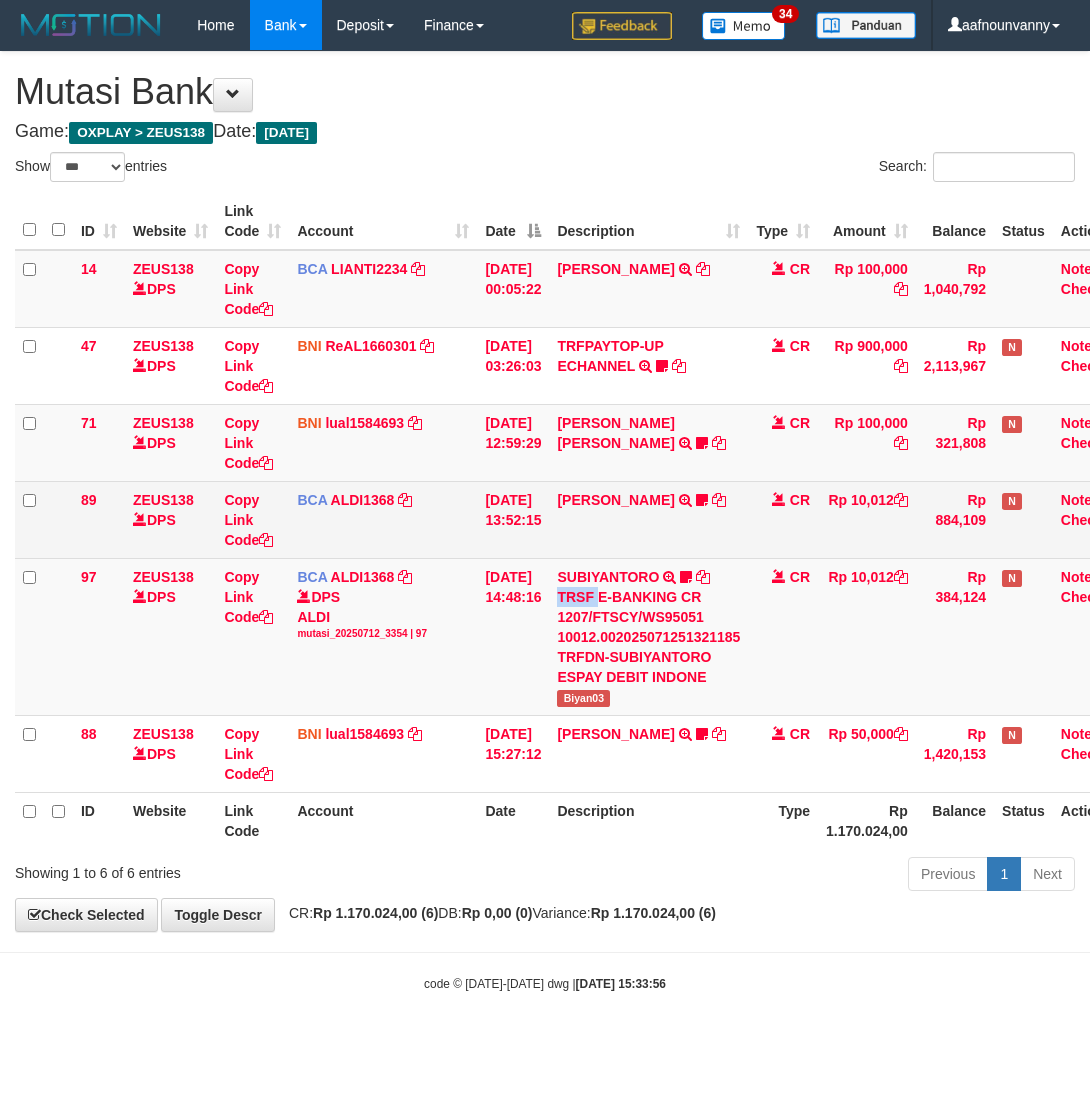 click on "FEBRI WIJAYA            TRSF E-BANKING CR 1207/FTSCY/WS95051
10012.002025071260155211 TRFDN-FEBRI WIJAYAESPAY DEBIT INDONE    uyul23" at bounding box center (648, 519) 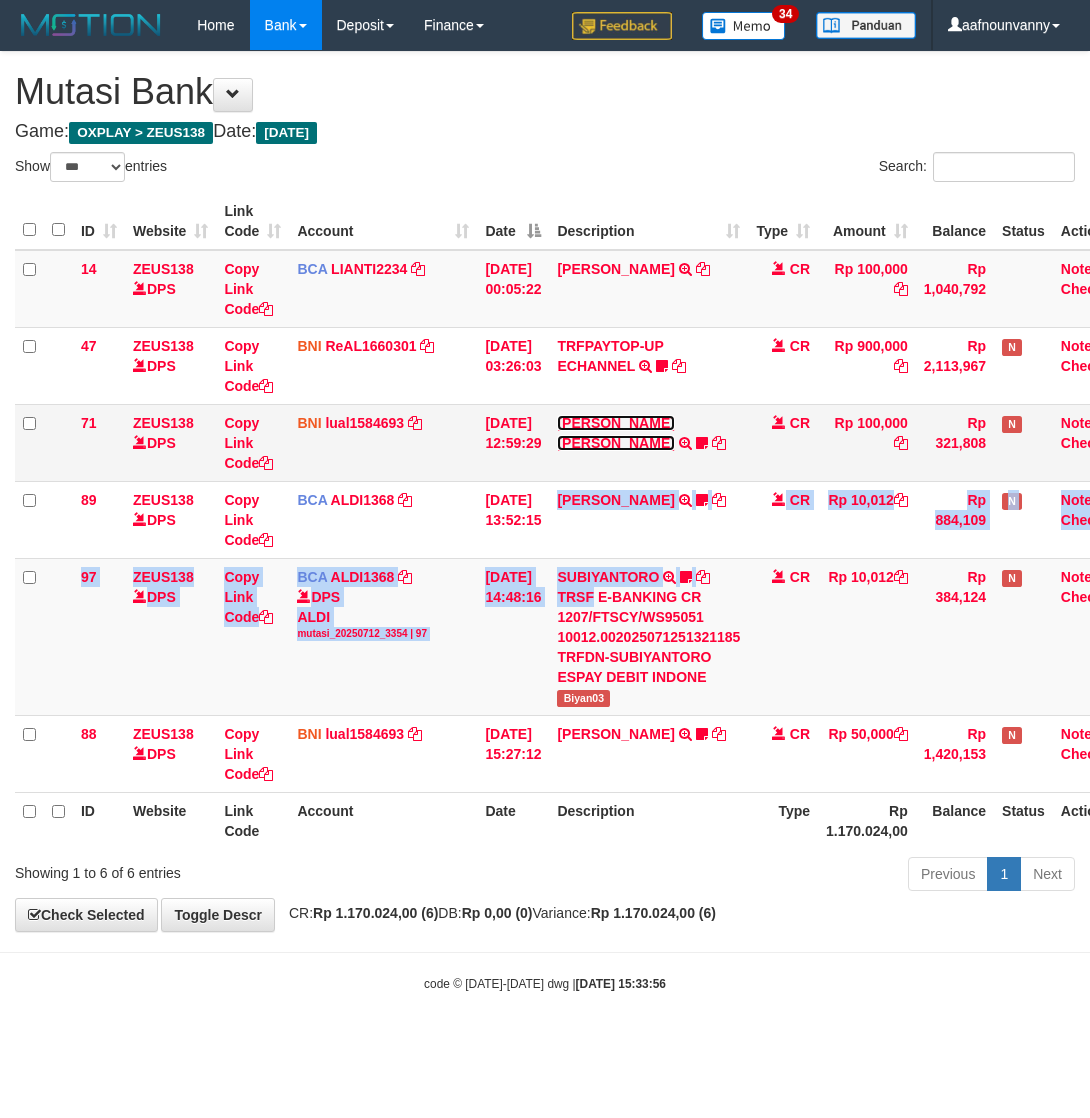 click on "MUHAMMAD IQBAL FARHAN" at bounding box center [615, 433] 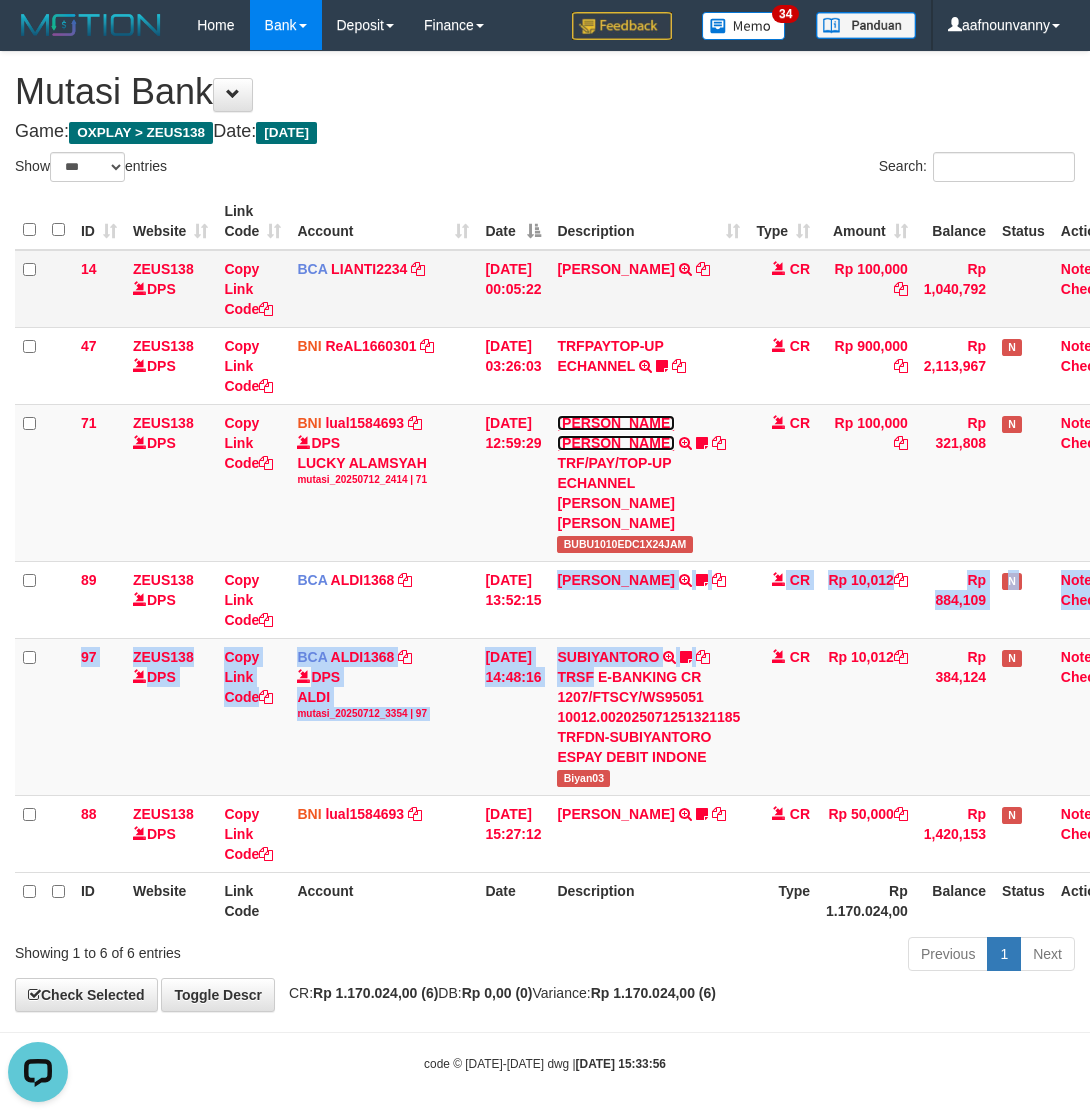 scroll, scrollTop: 0, scrollLeft: 0, axis: both 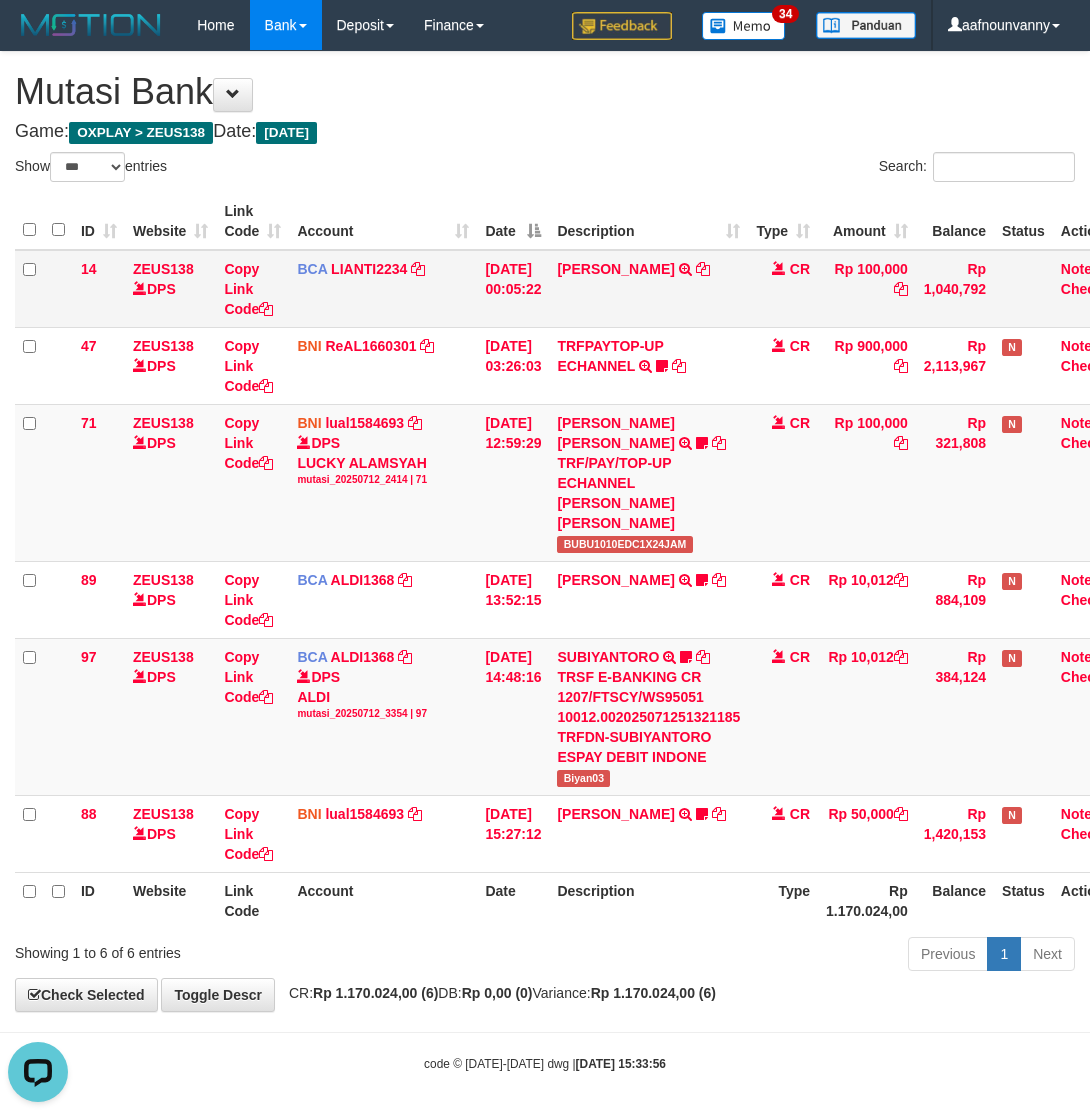click on "14
ZEUS138    DPS
Copy Link Code
BCA
LIANTI2234
DPS
YULIANTI
mutasi_20250712_4646 | 14
mutasi_20250712_4646 | 14
12/07/2025 00:05:22
YUSUP MAULAN         TRSF E-BANKING CR 1207/FTSCY/WS95051
100000.002025071262819090 TRFDN-YUSUP MAULANESPAY DEBIT INDONE
CR
Rp 100,000
Rp 1,040,792
Note
Check
47
ZEUS138    DPS
Copy Link Code
BNI
ReAL1660301
DPS
REYHAN ALMANSYAH
mutasi_20250712_4647 | 47" at bounding box center (574, 561) 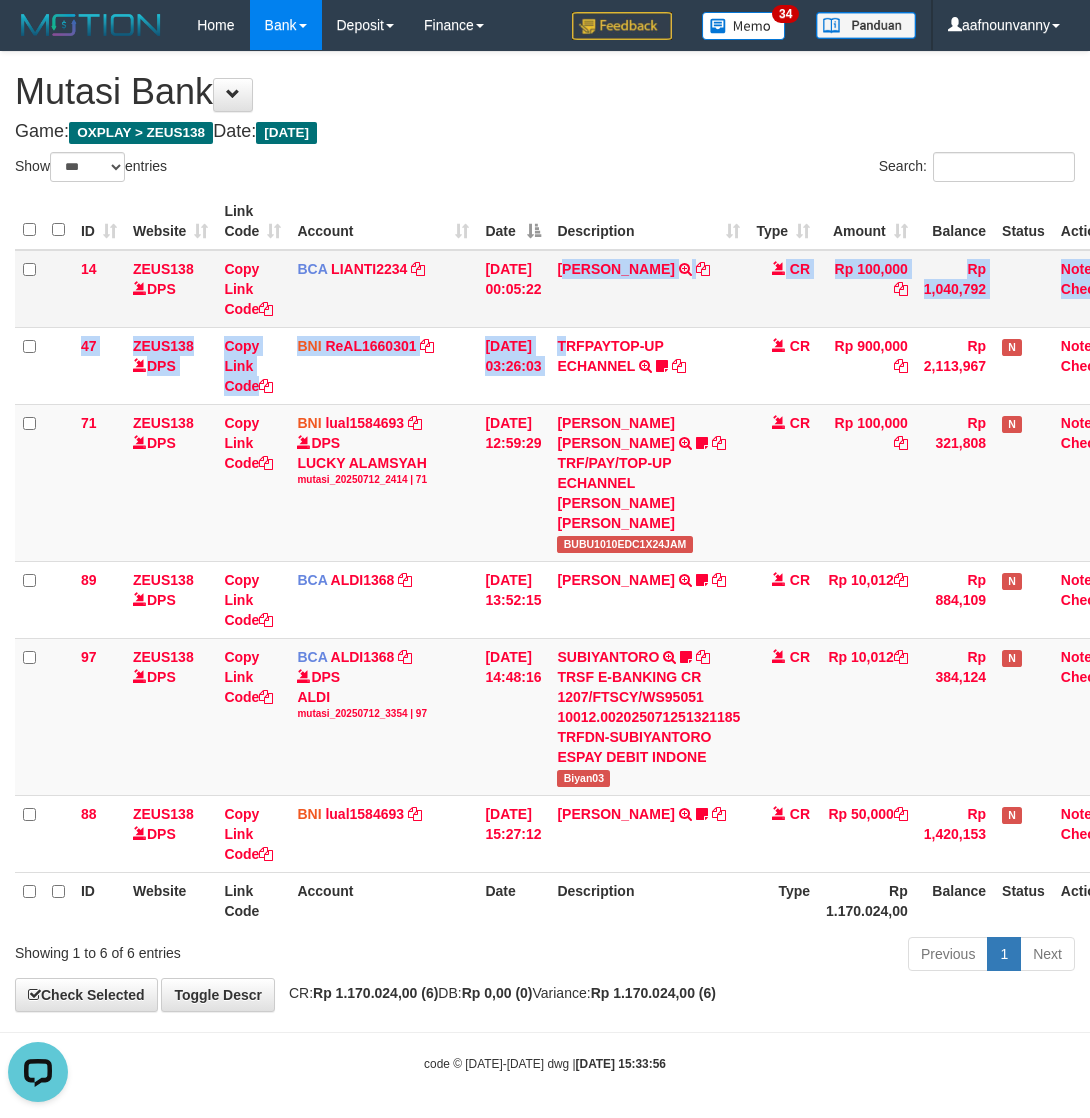 click on "YUSUP MAULAN         TRSF E-BANKING CR 1207/FTSCY/WS95051
100000.002025071262819090 TRFDN-YUSUP MAULANESPAY DEBIT INDONE" at bounding box center (648, 289) 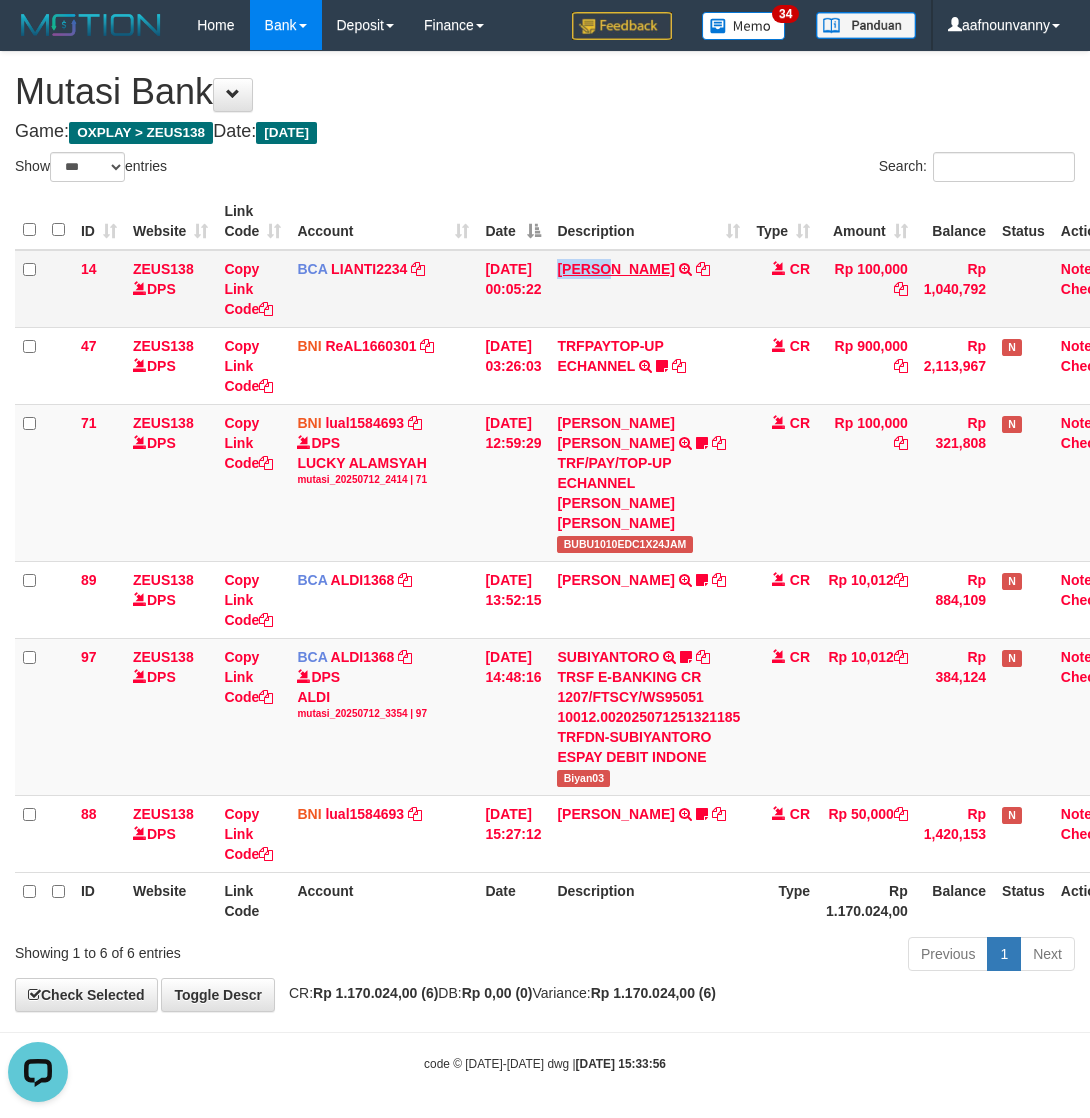 drag, startPoint x: 581, startPoint y: 255, endPoint x: 581, endPoint y: 272, distance: 17 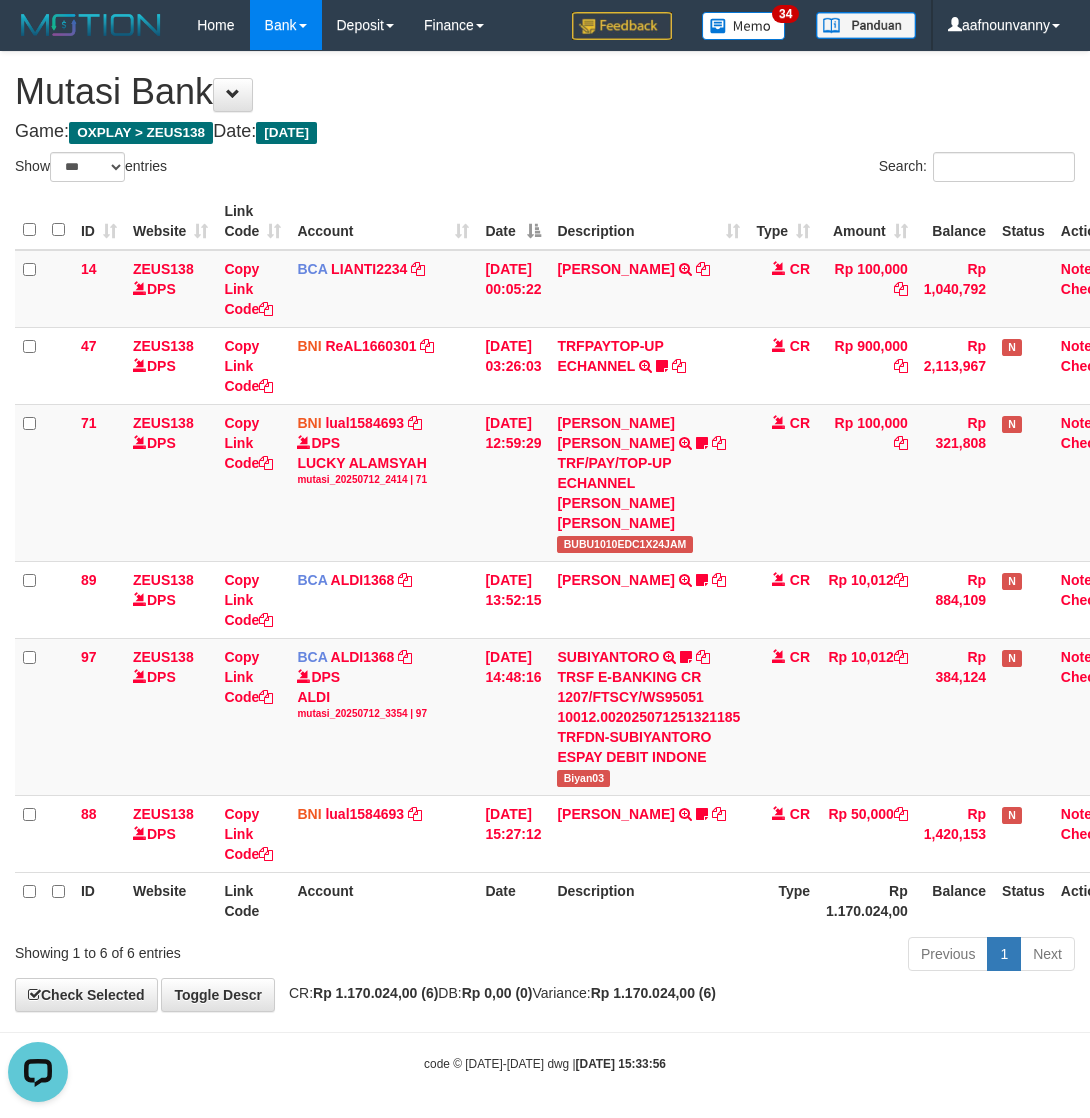 drag, startPoint x: 533, startPoint y: 920, endPoint x: 7, endPoint y: 751, distance: 552.4826 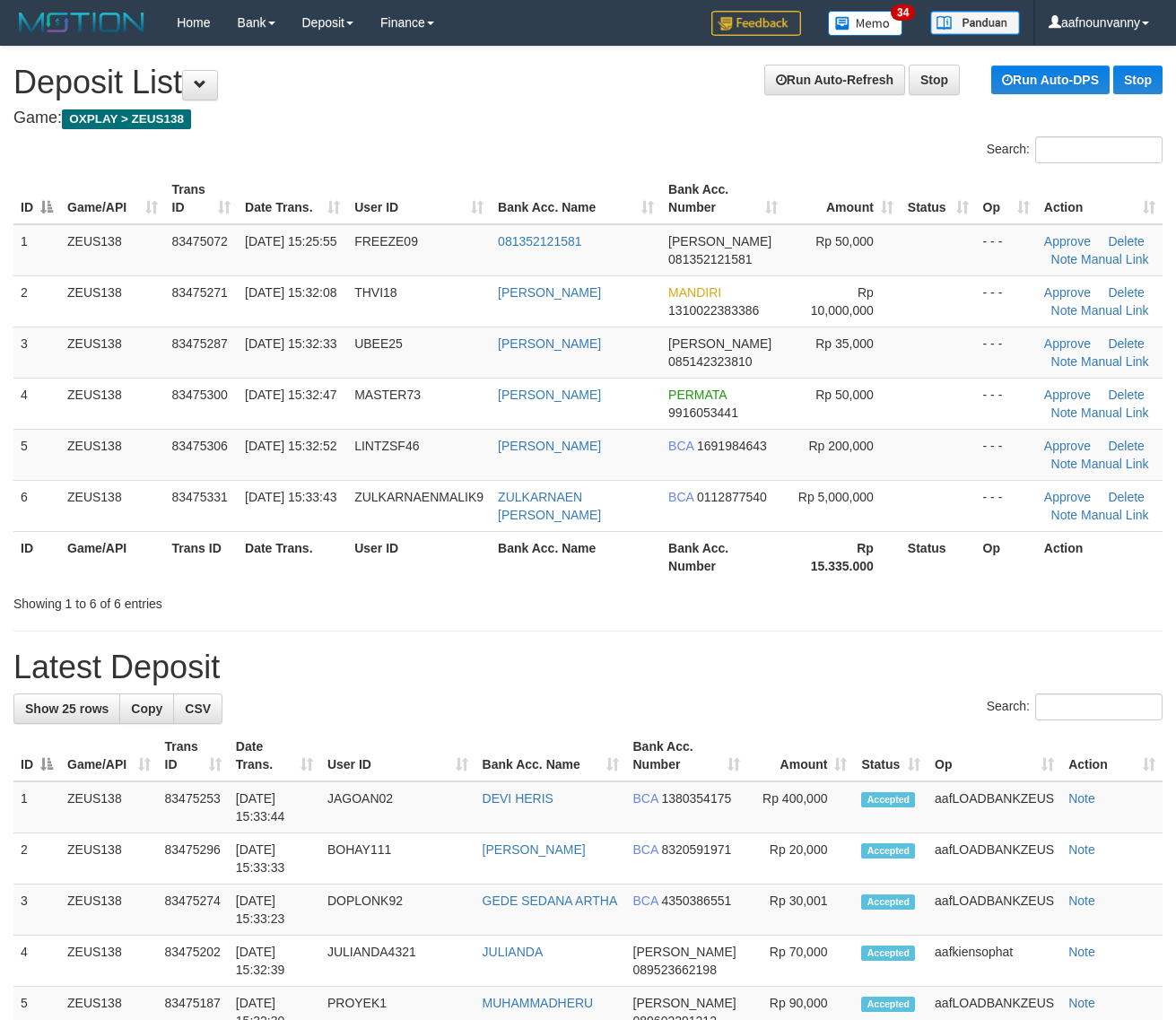 scroll, scrollTop: 0, scrollLeft: 0, axis: both 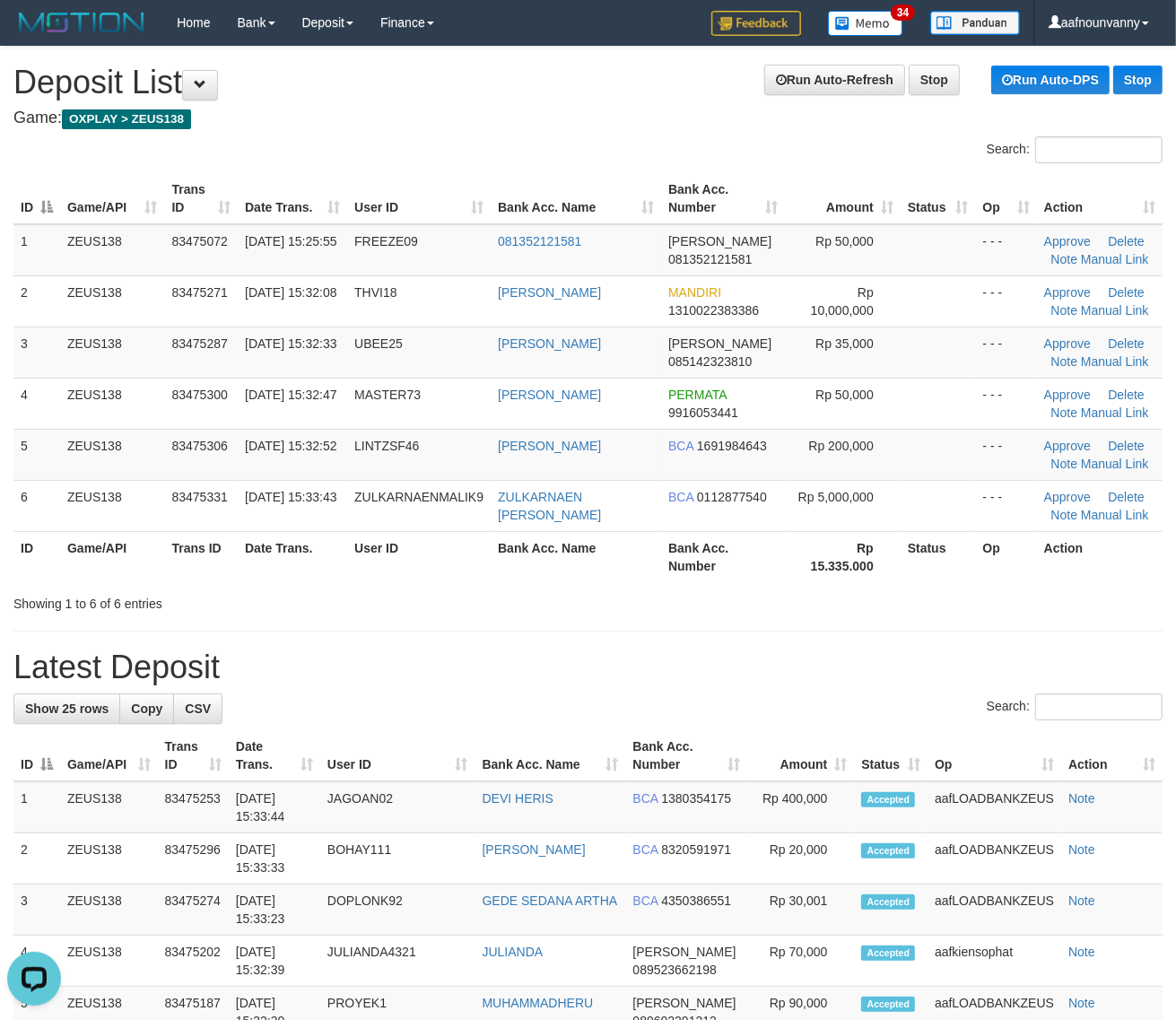 click at bounding box center (832, 588) 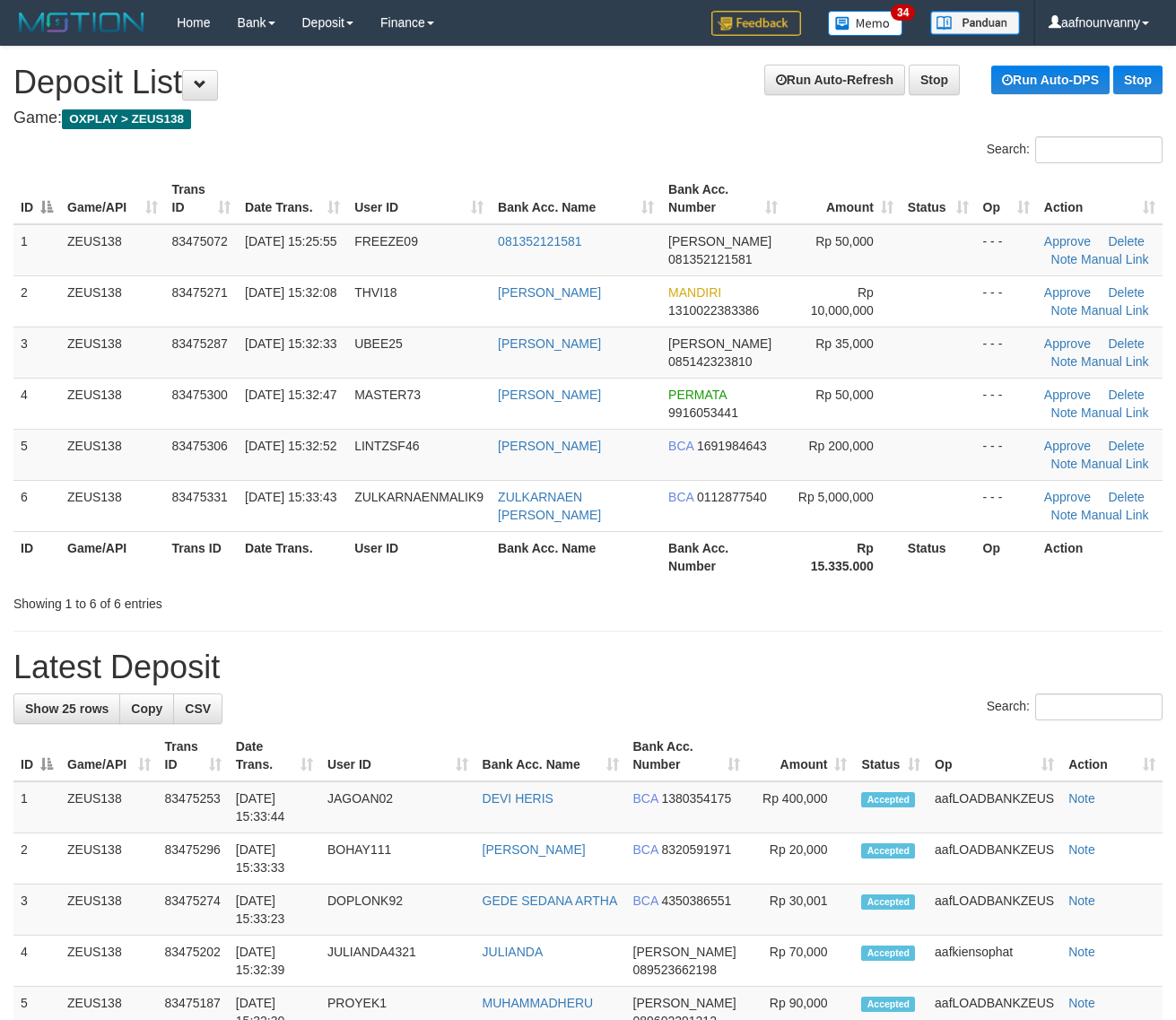 scroll, scrollTop: 0, scrollLeft: 0, axis: both 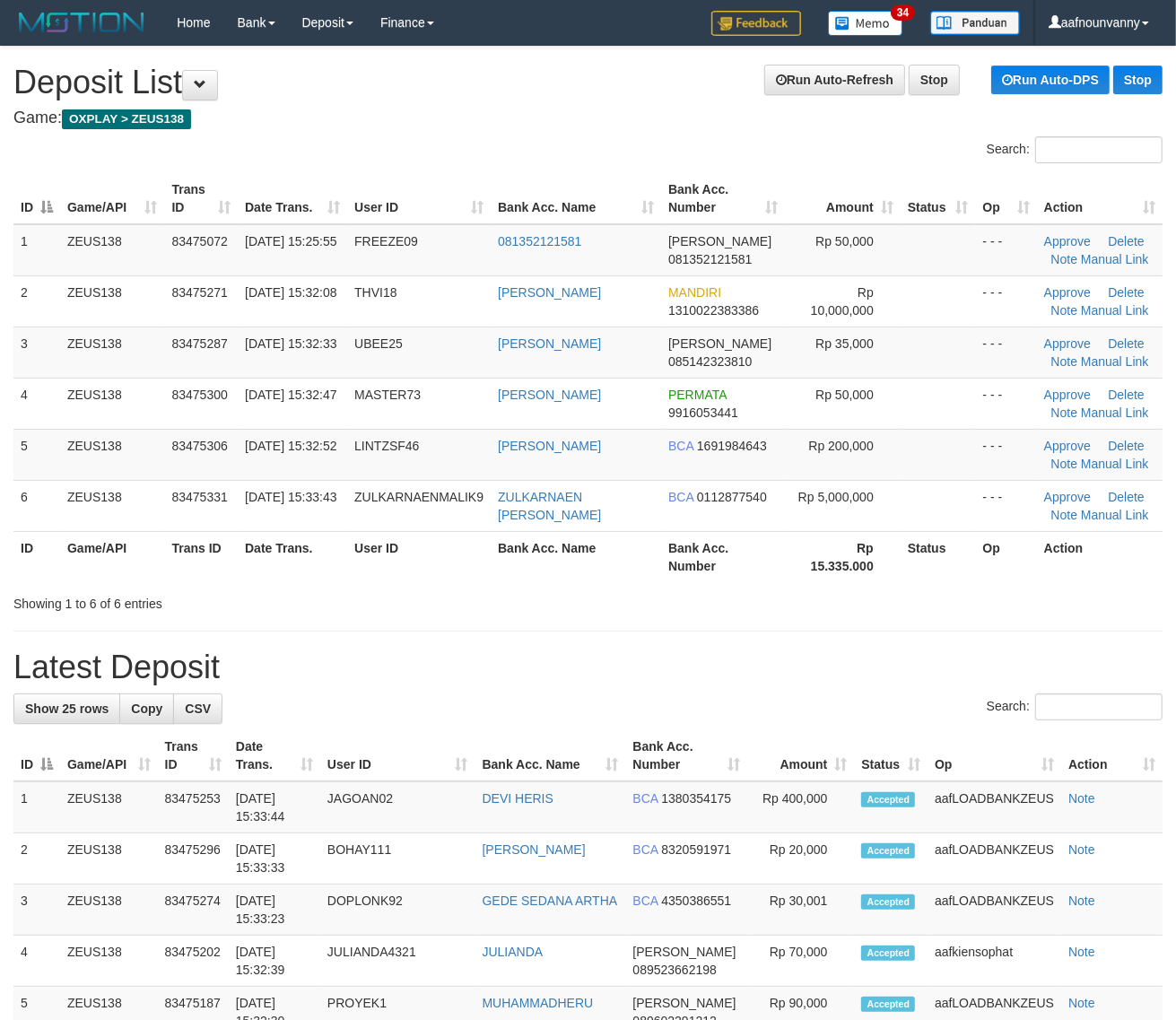 click on "User ID" at bounding box center [419, 556] 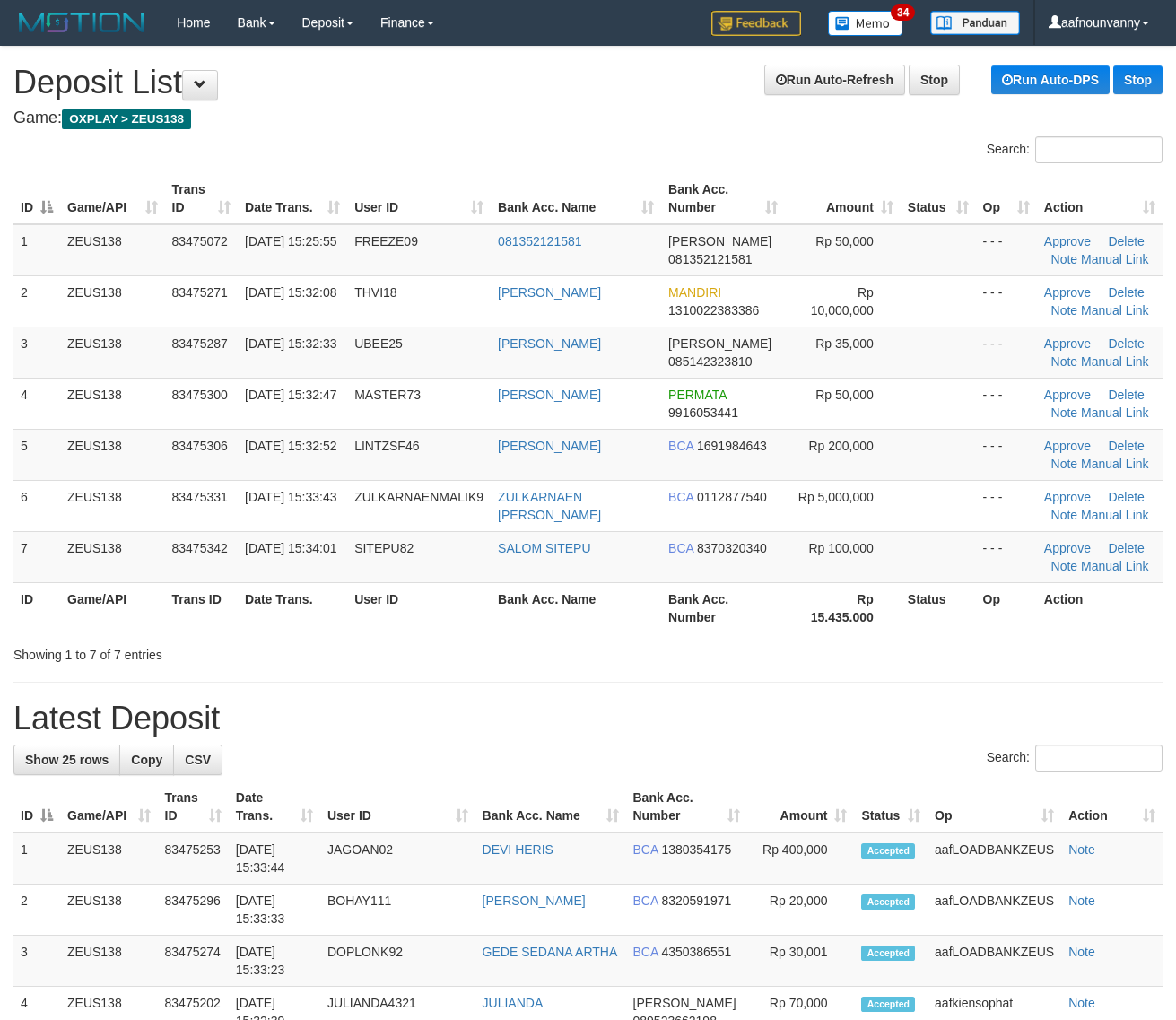 scroll, scrollTop: 0, scrollLeft: 0, axis: both 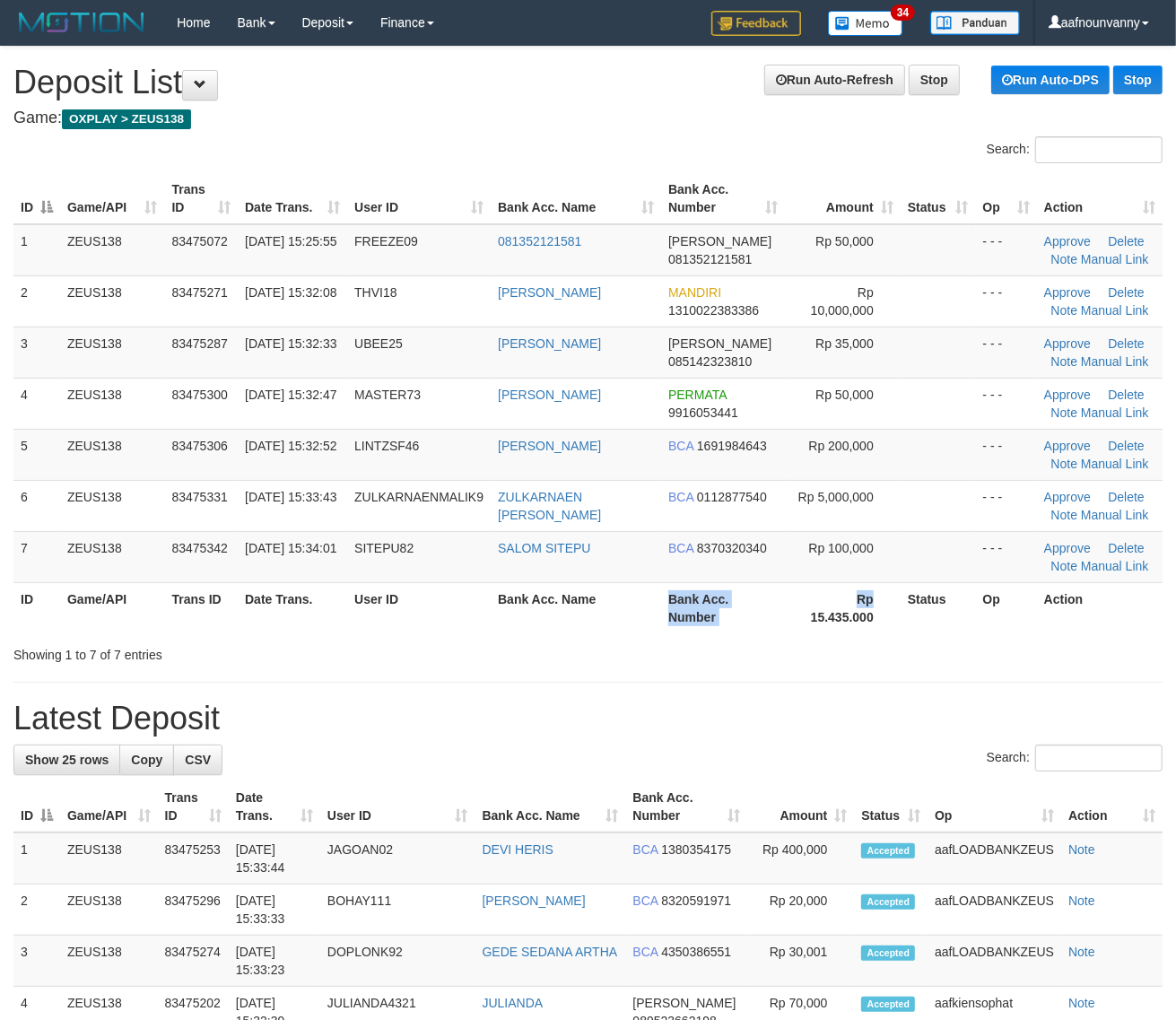 click on "ID Game/API Trans ID Date Trans. User ID Bank Acc. Name Bank Acc. Number Rp 15.435.000 Status Op Action" at bounding box center (588, 607) 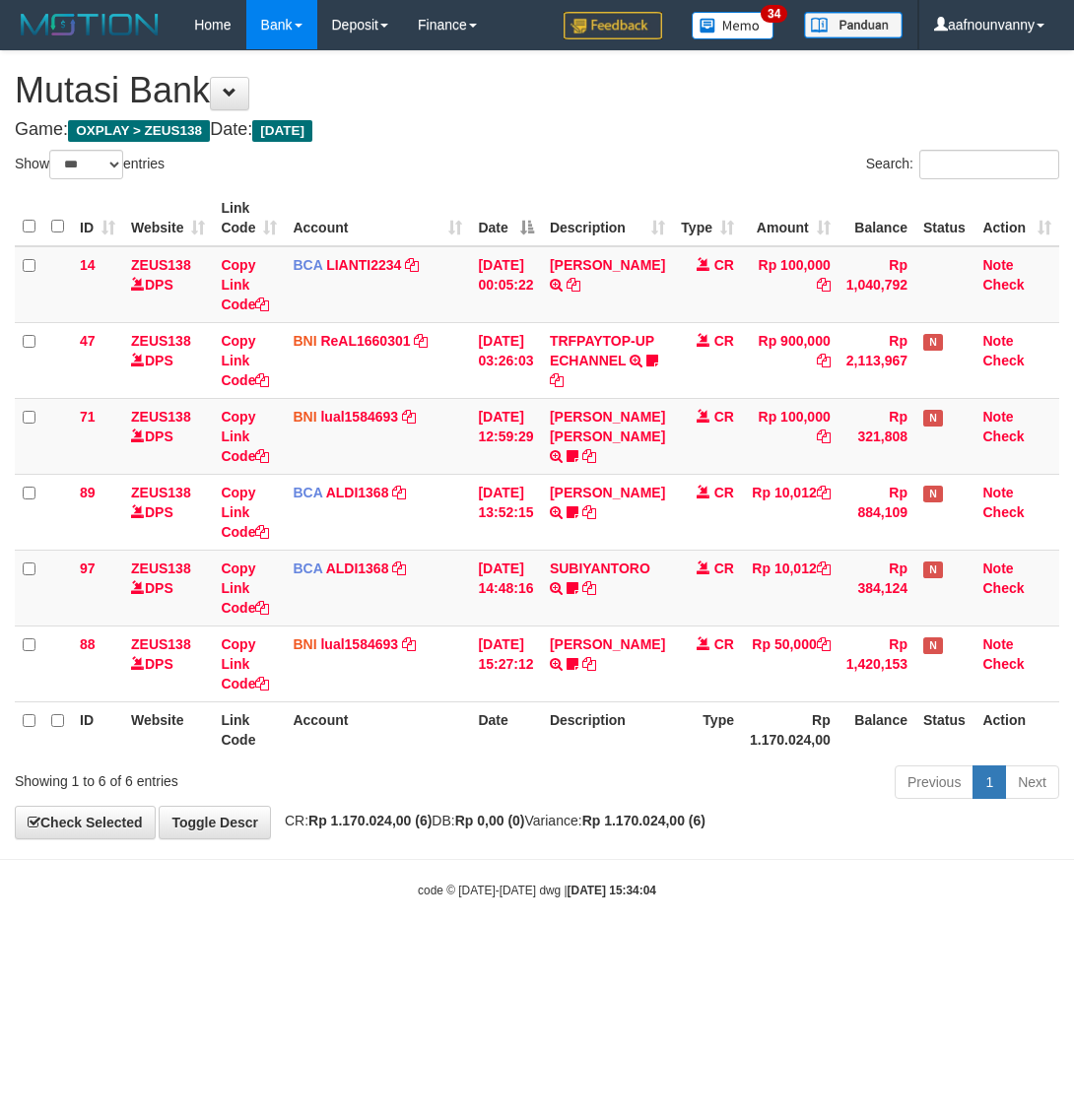 select on "***" 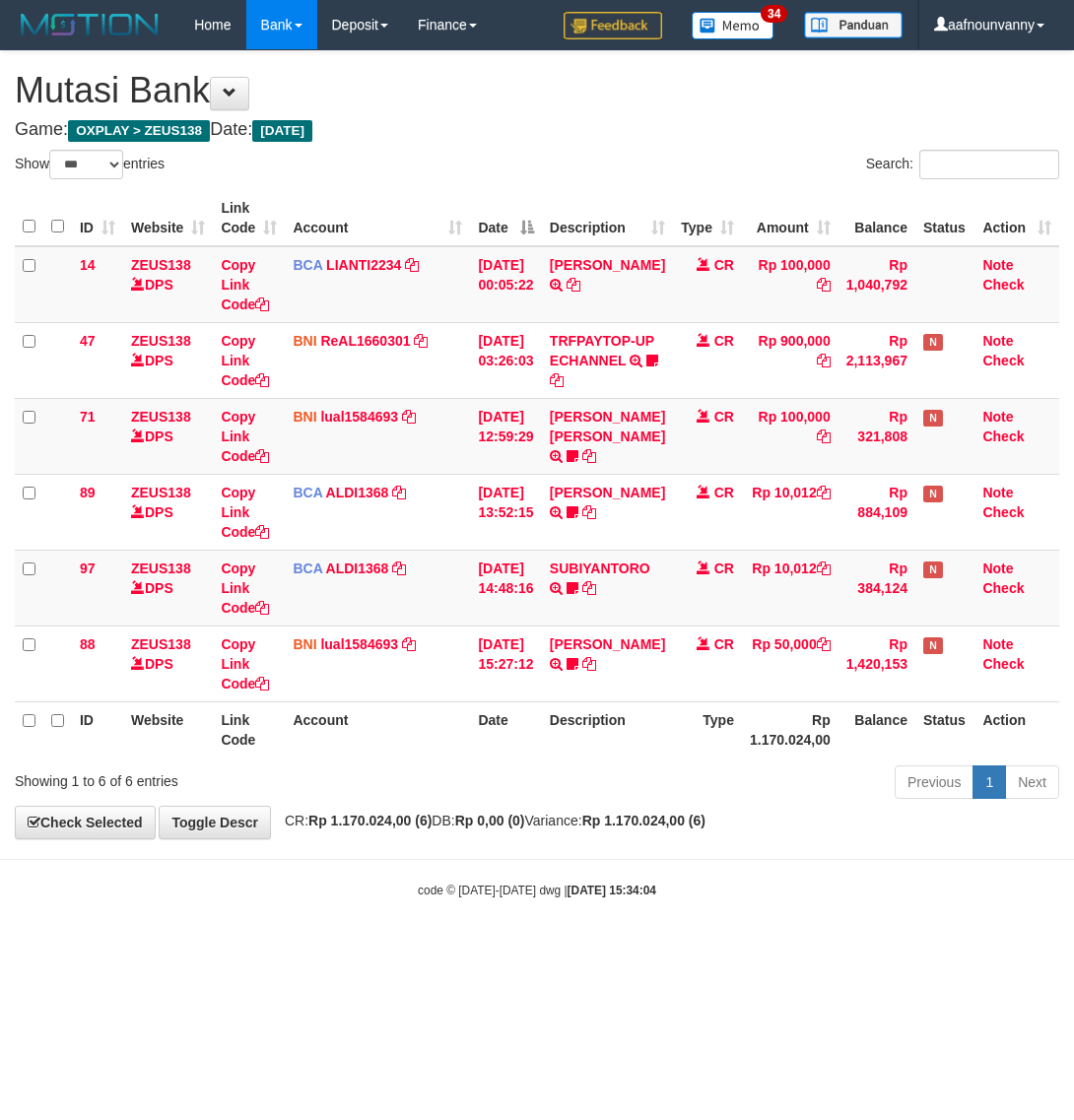 scroll, scrollTop: 0, scrollLeft: 0, axis: both 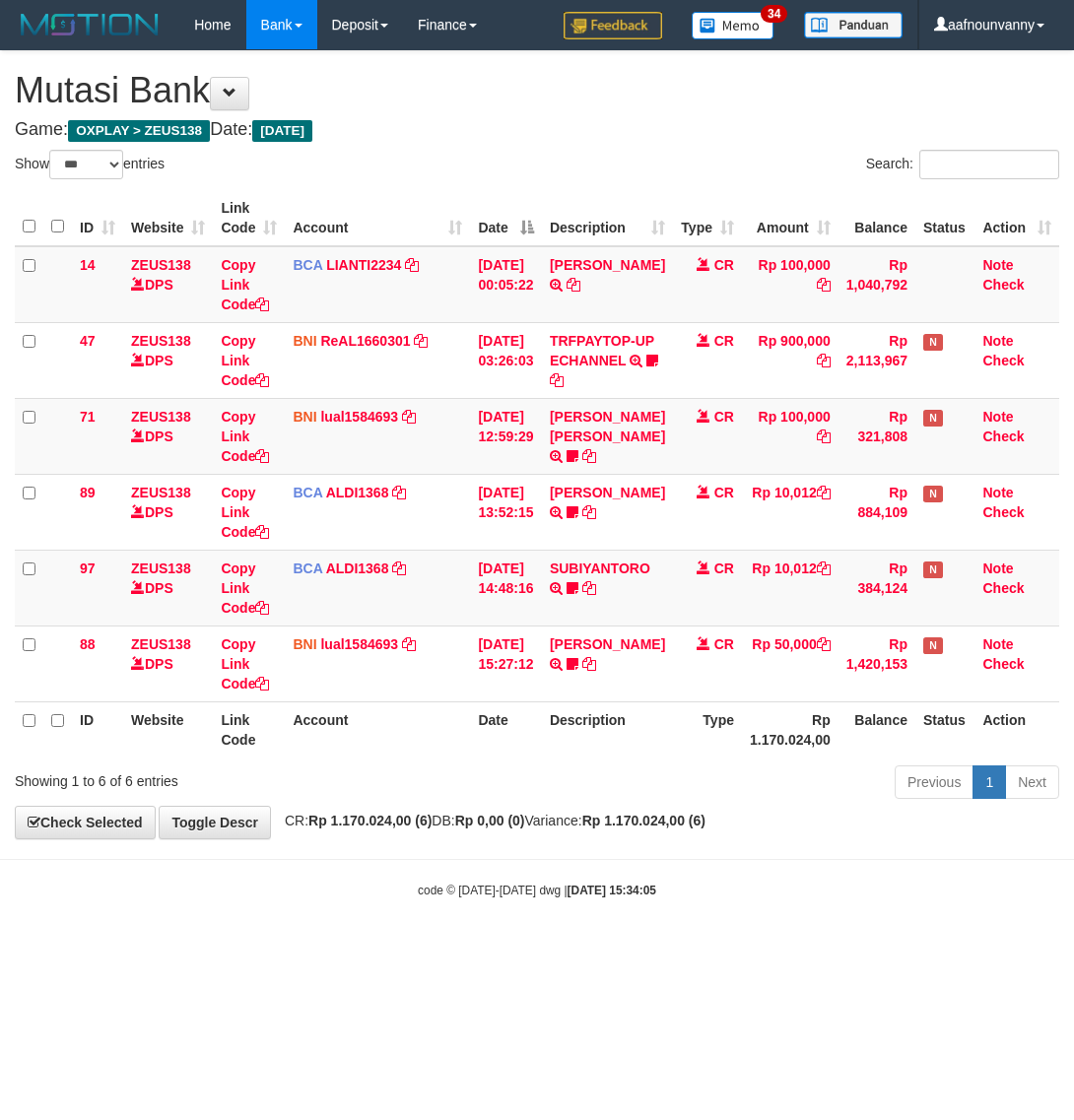 select on "***" 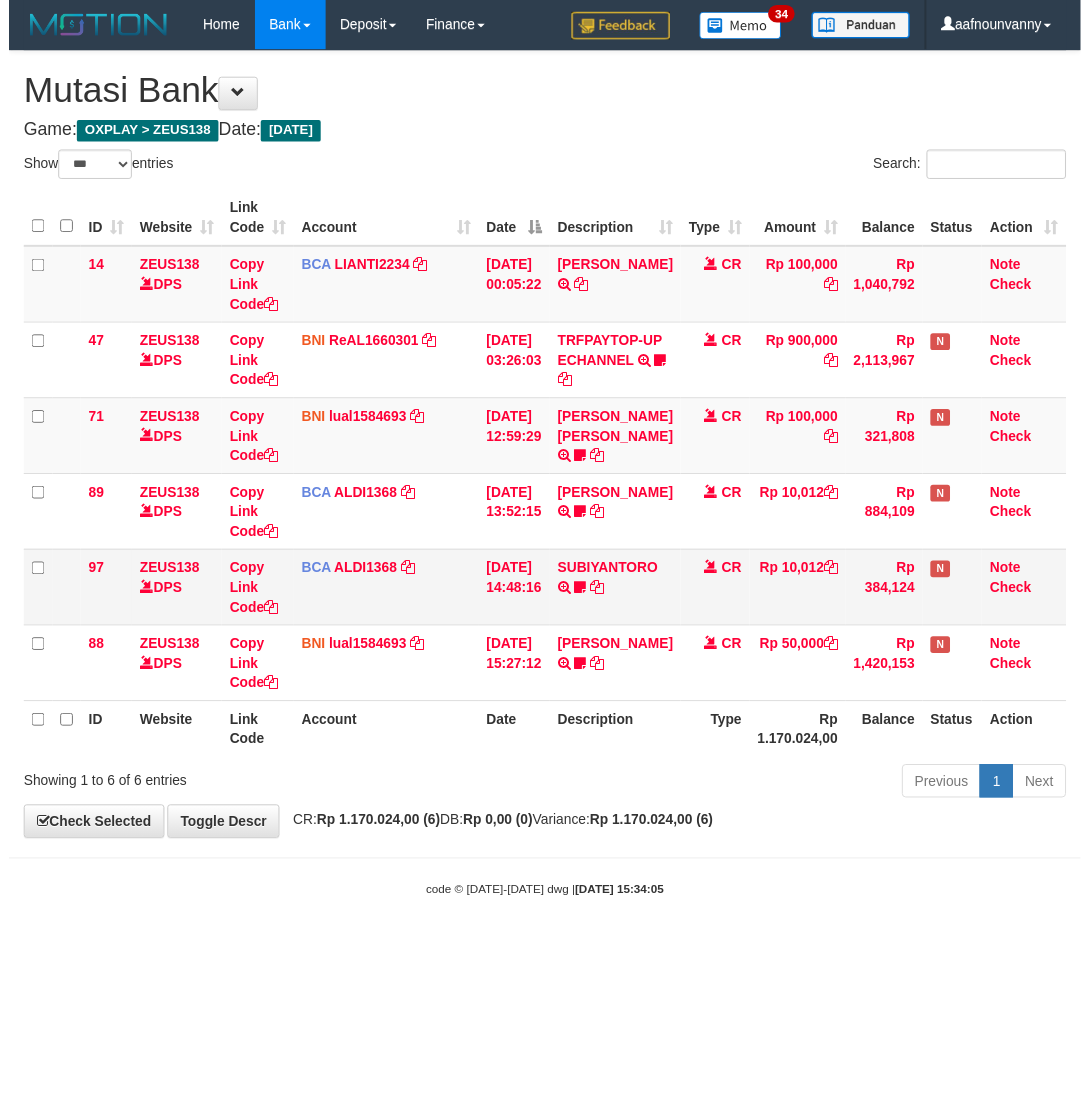 scroll, scrollTop: 0, scrollLeft: 0, axis: both 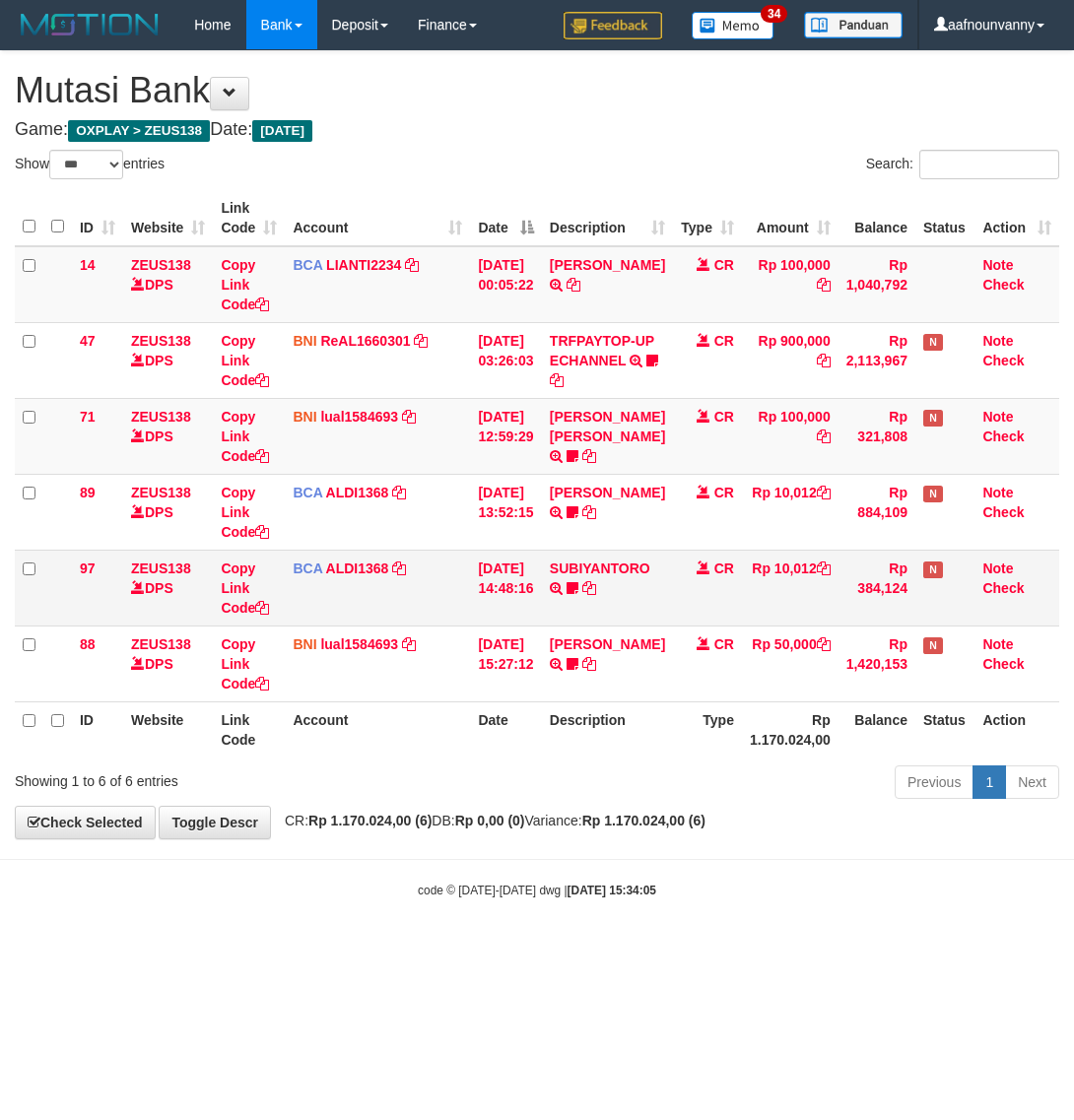 click on "SUBIYANTORO            TRSF E-BANKING CR 1207/FTSCY/WS95051
10012.002025071251321185 TRFDN-SUBIYANTORO ESPAY DEBIT INDONE    Biyan03" at bounding box center [607, 587] 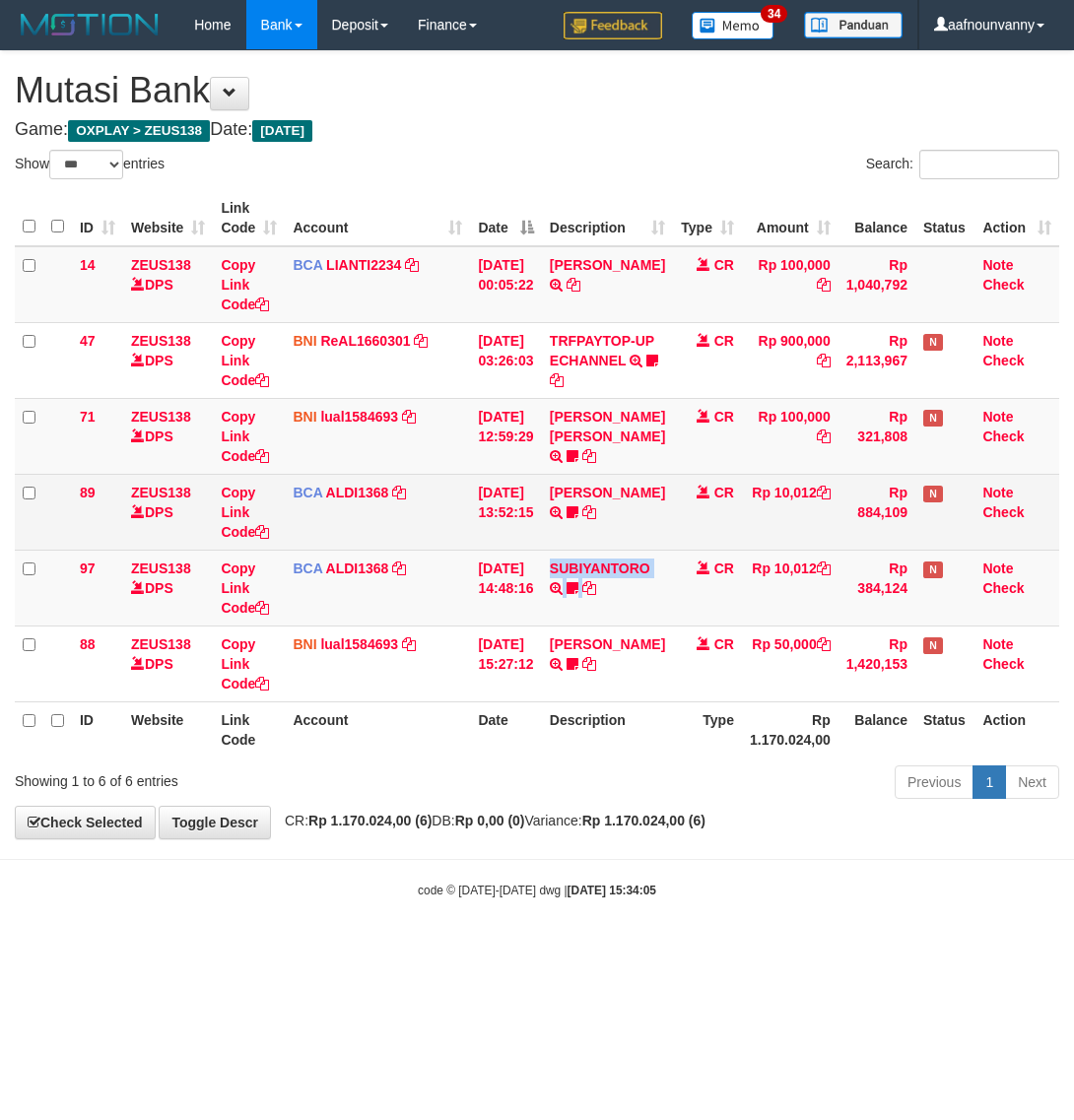 drag, startPoint x: 583, startPoint y: 578, endPoint x: 583, endPoint y: 553, distance: 25 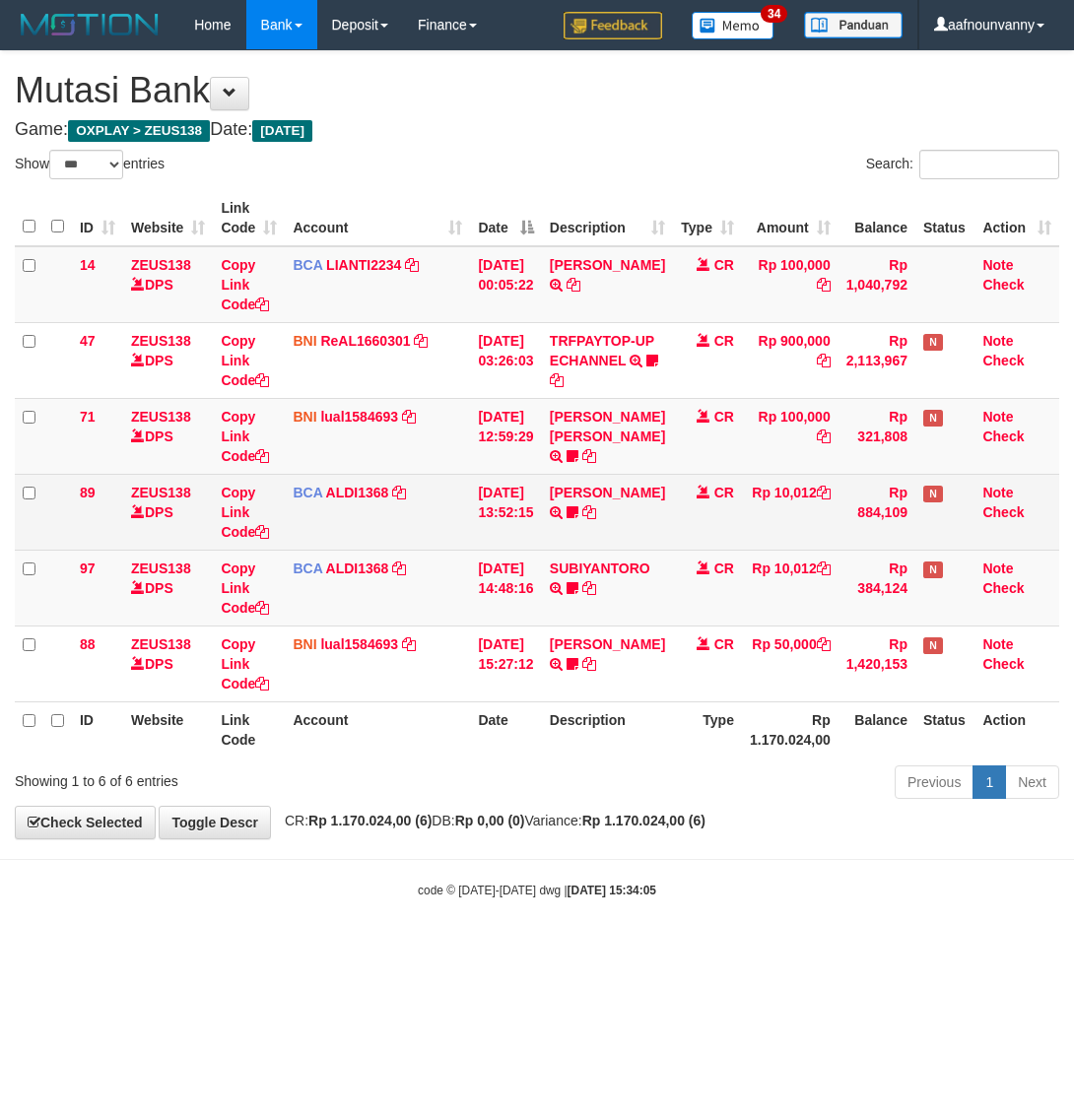 click on "FEBRI WIJAYA            TRSF E-BANKING CR 1207/FTSCY/WS95051
10012.002025071260155211 TRFDN-FEBRI WIJAYAESPAY DEBIT INDONE    uyul23" at bounding box center [607, 511] 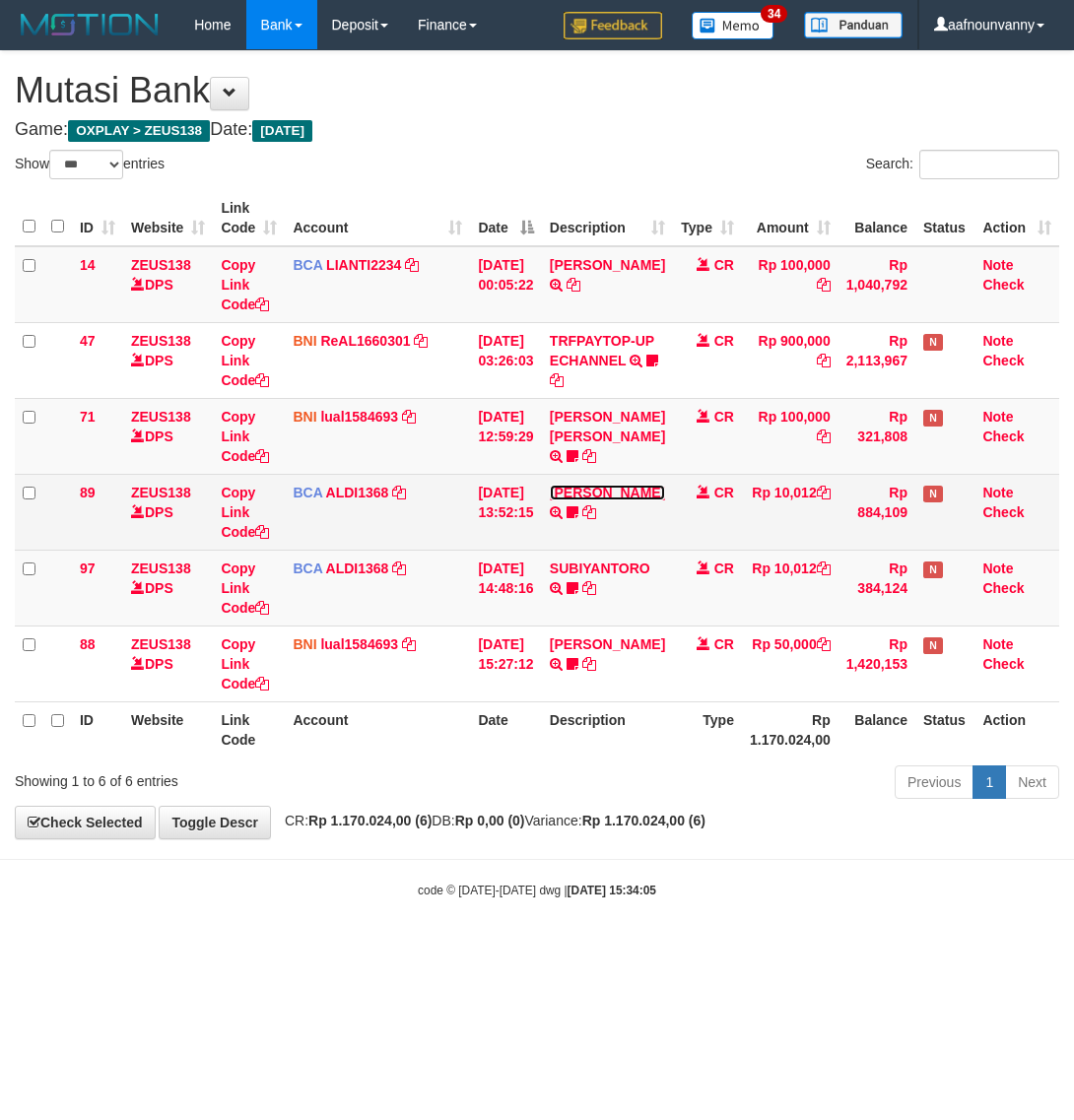 click on "[PERSON_NAME]" at bounding box center [607, 493] 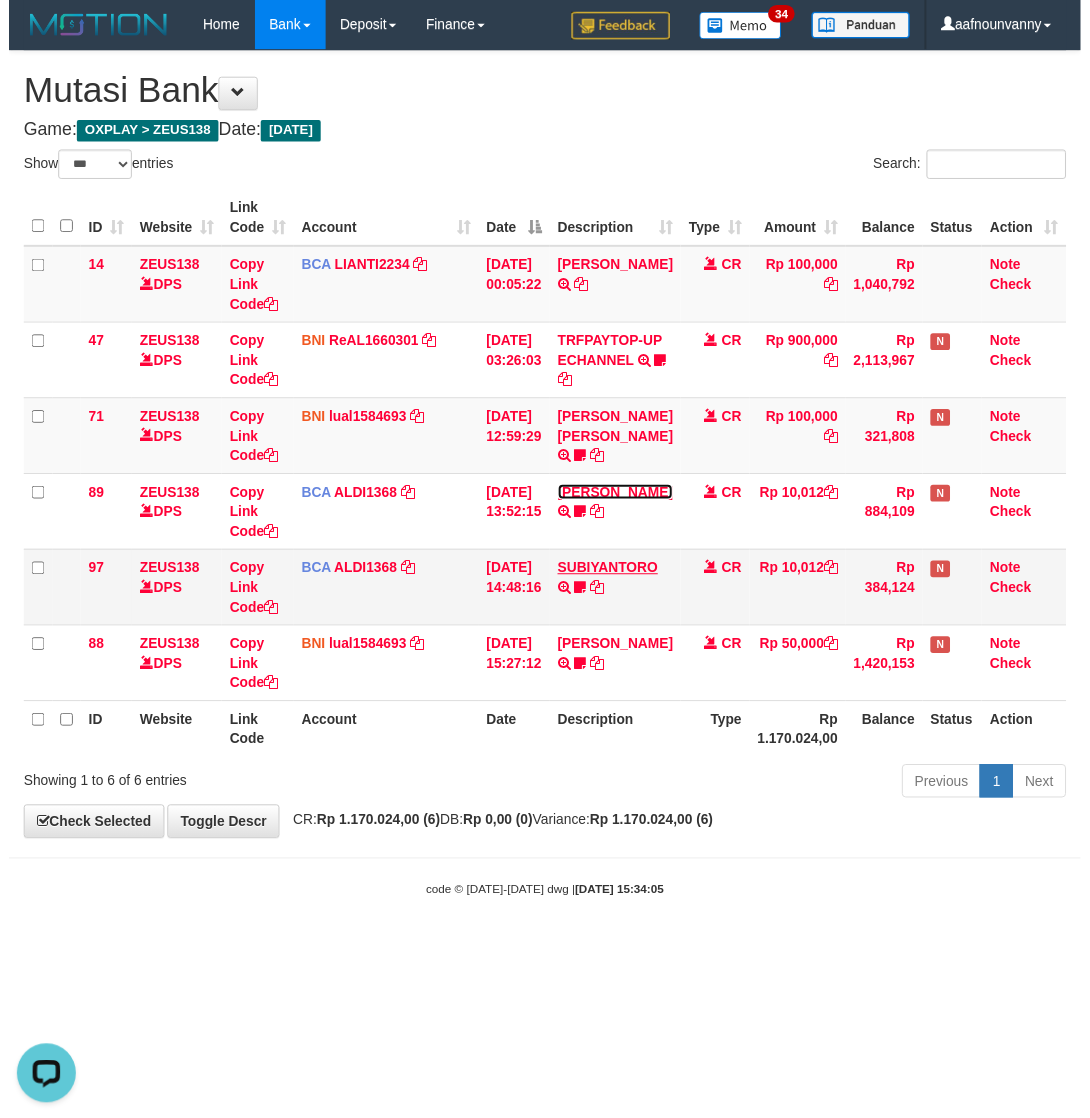 scroll, scrollTop: 0, scrollLeft: 0, axis: both 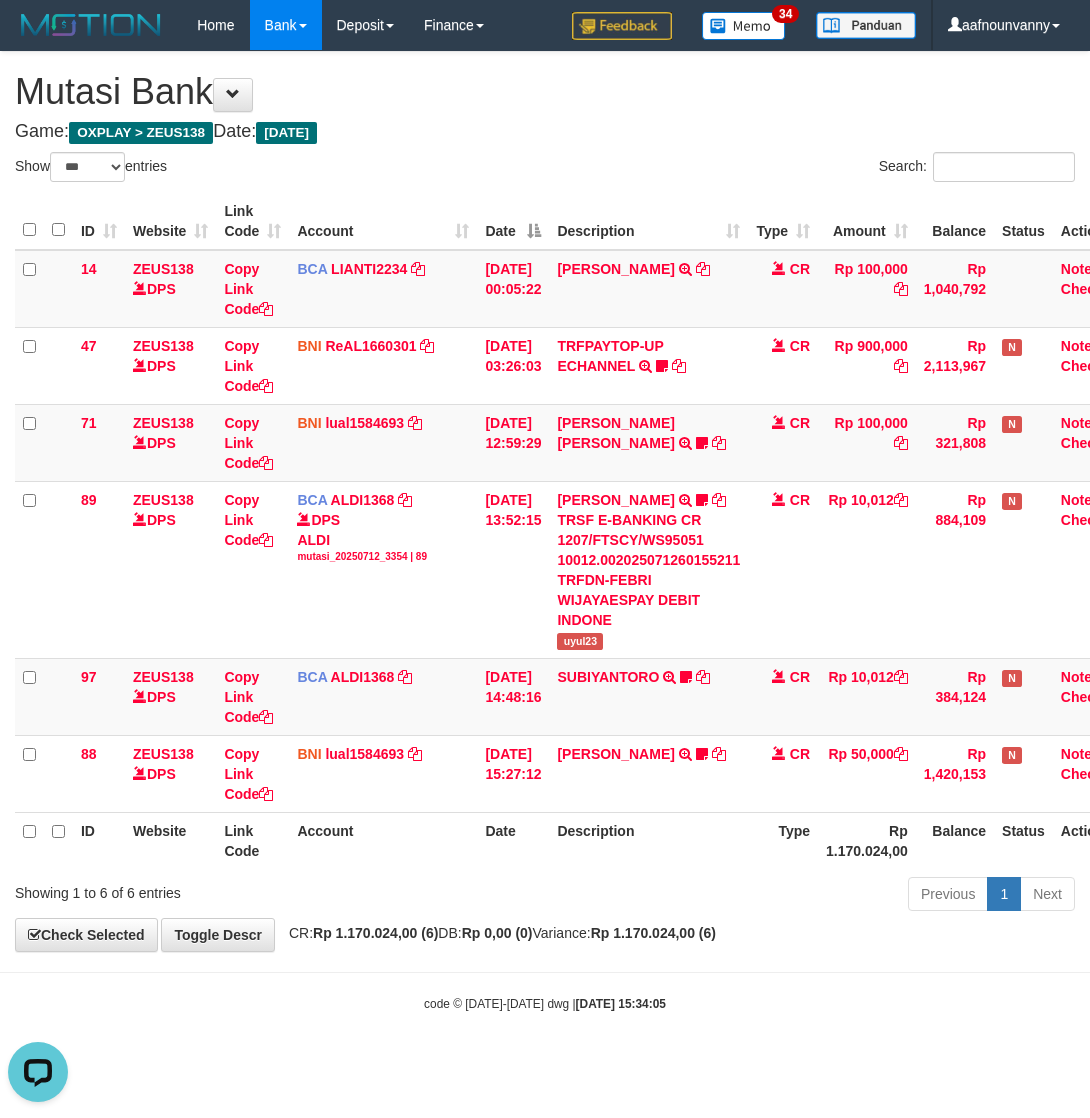 drag, startPoint x: 593, startPoint y: 907, endPoint x: 496, endPoint y: 865, distance: 105.702415 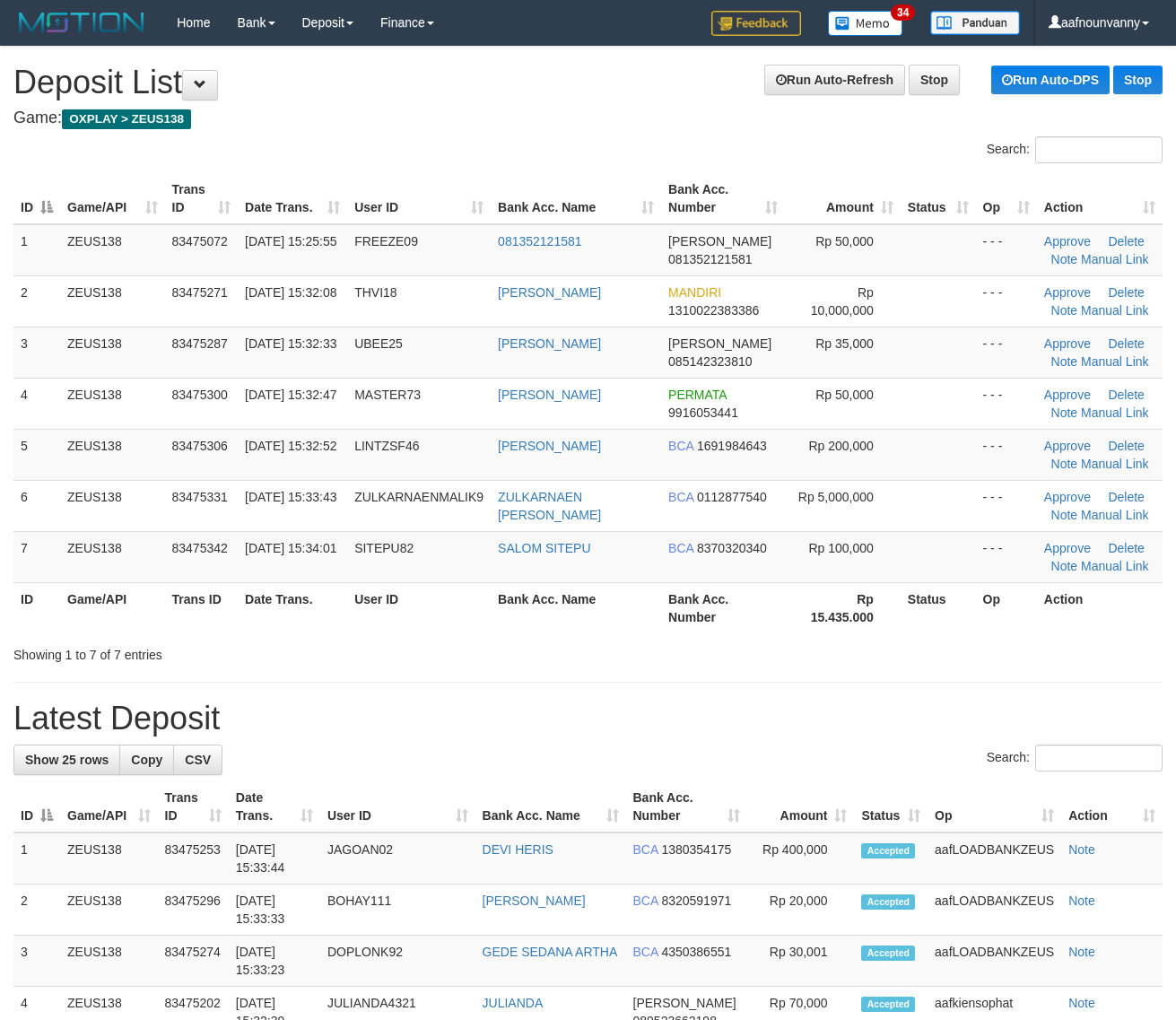 scroll, scrollTop: 0, scrollLeft: 0, axis: both 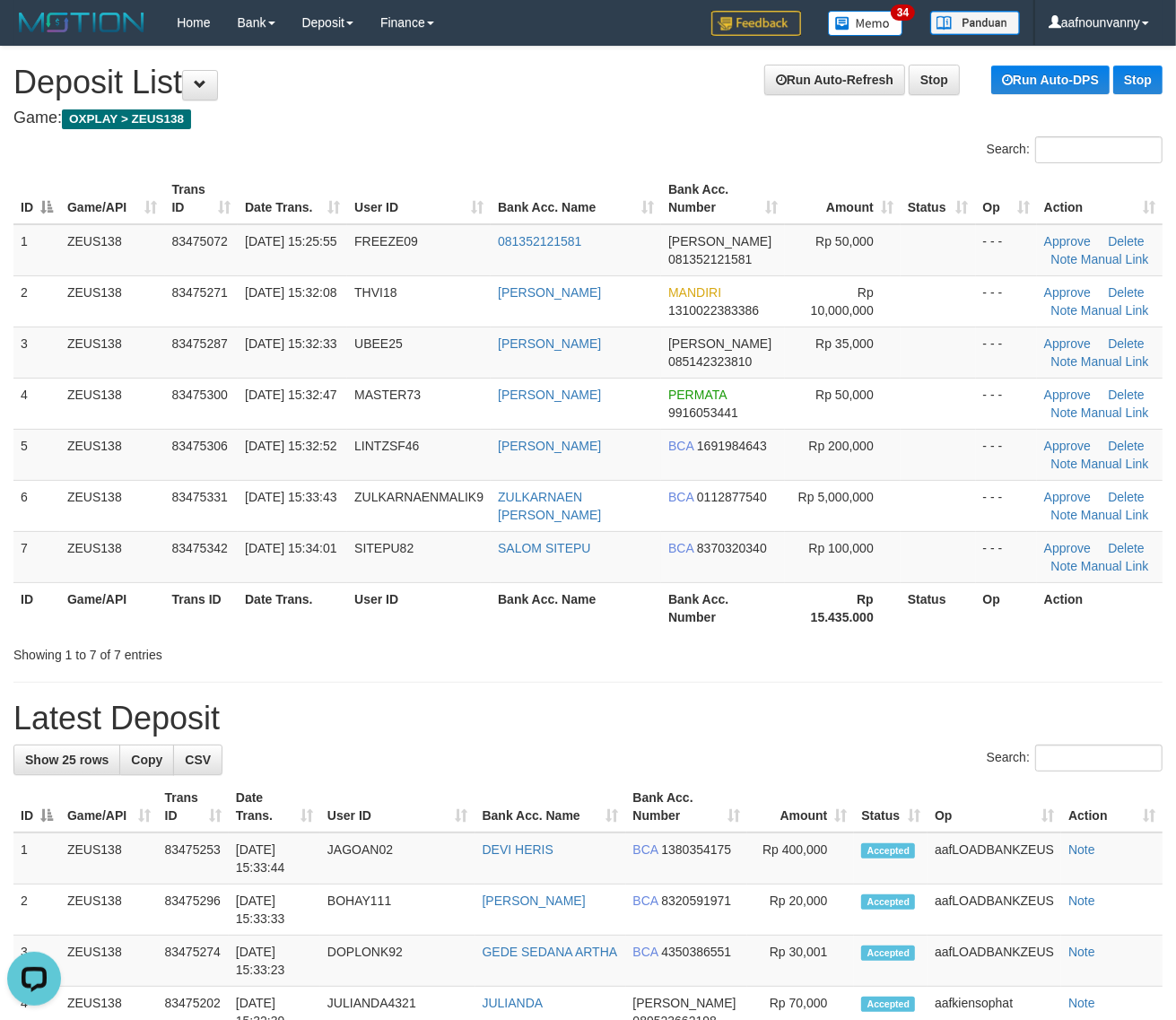 click on "User ID" at bounding box center [419, 607] 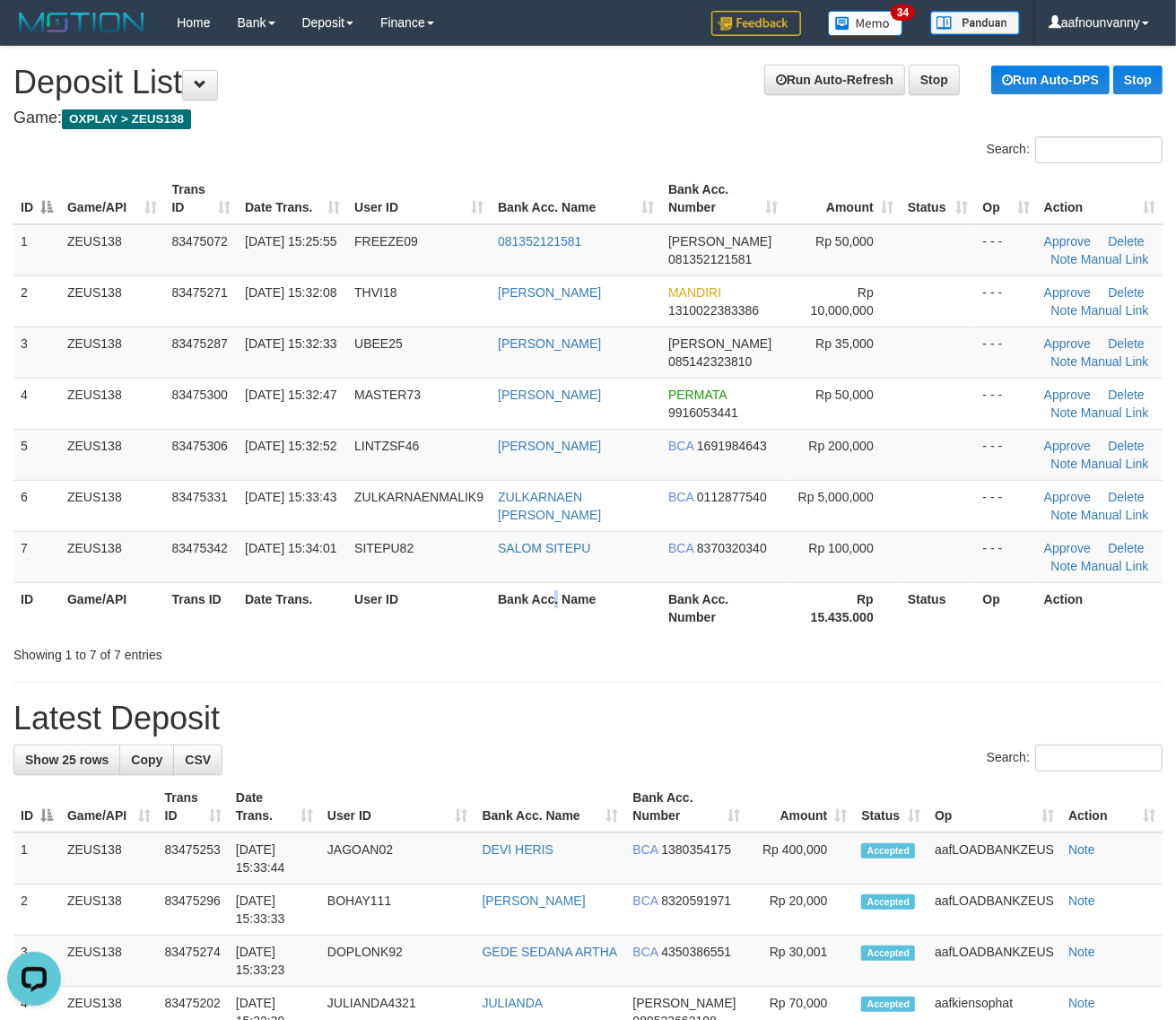 drag, startPoint x: 556, startPoint y: 607, endPoint x: 1184, endPoint y: 640, distance: 628.8664 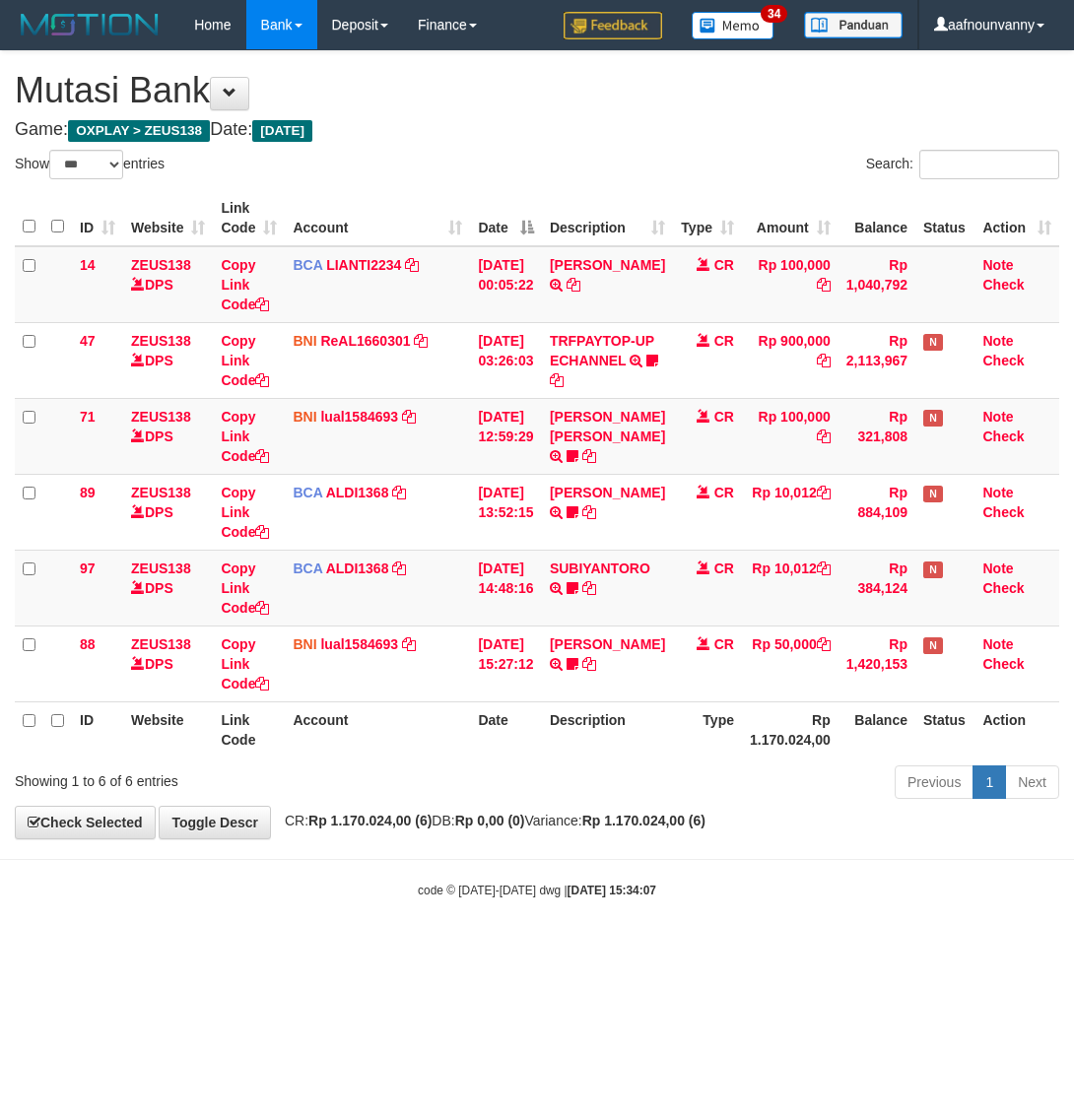 select on "***" 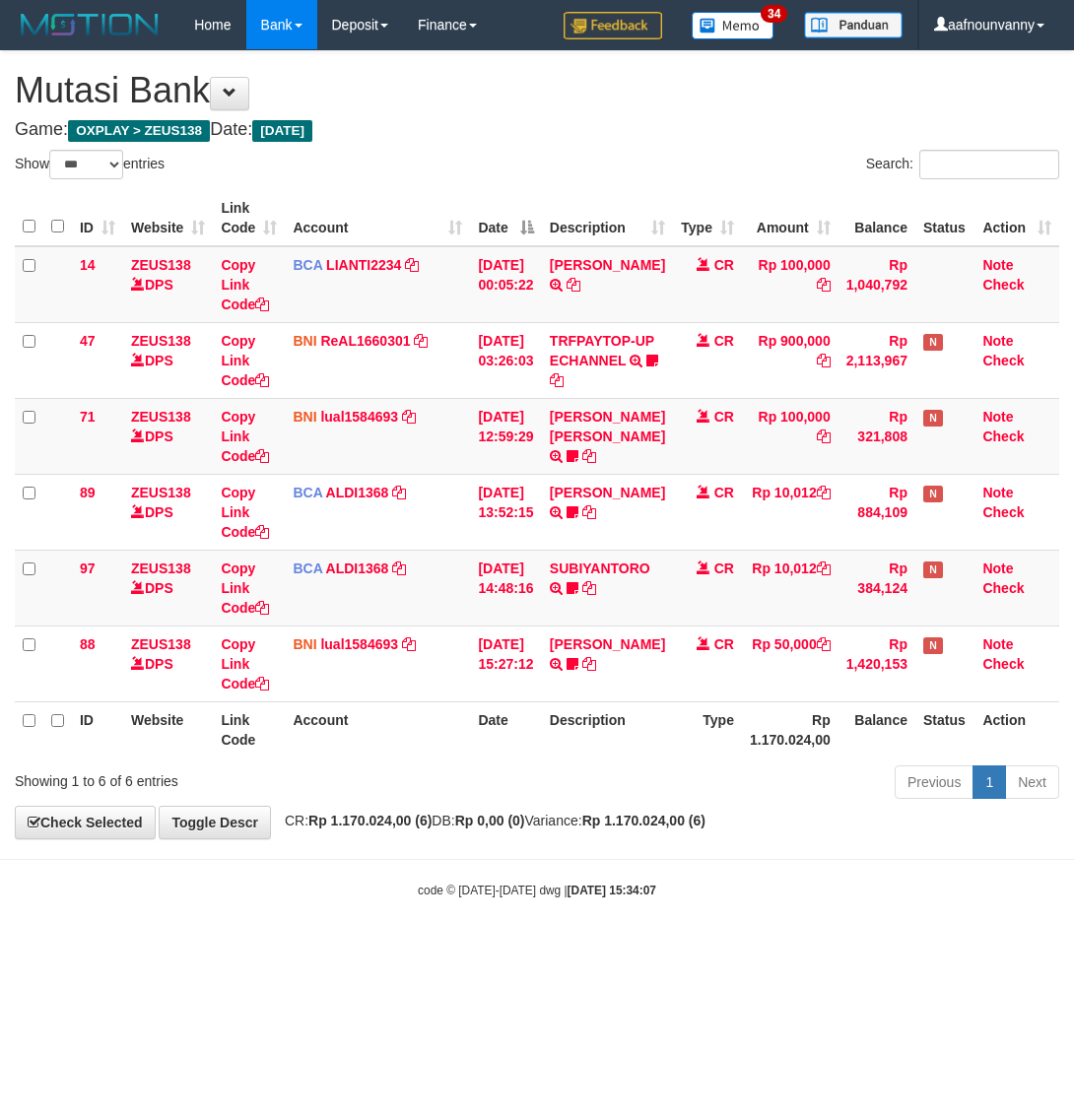 scroll, scrollTop: 0, scrollLeft: 0, axis: both 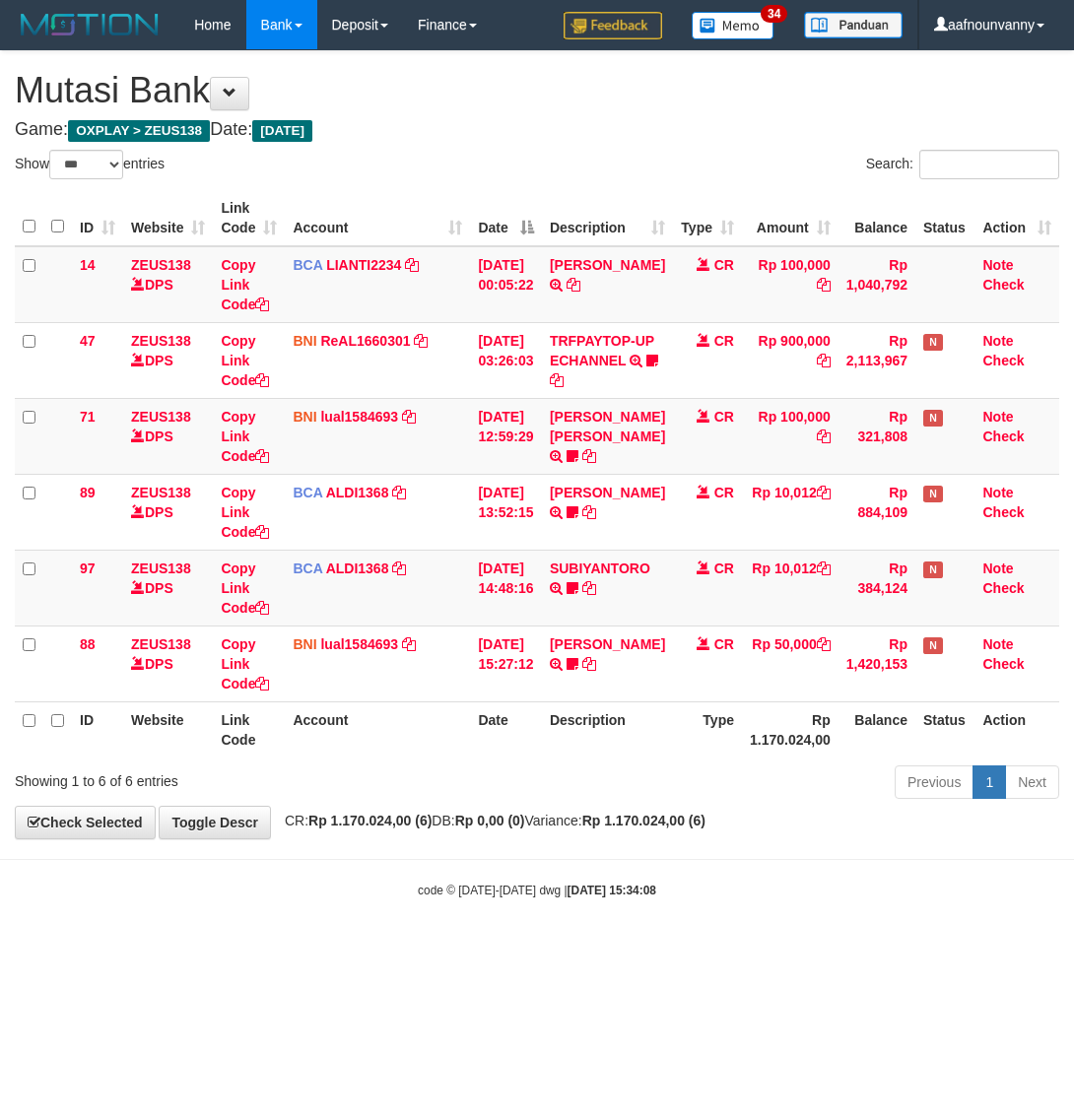 select on "***" 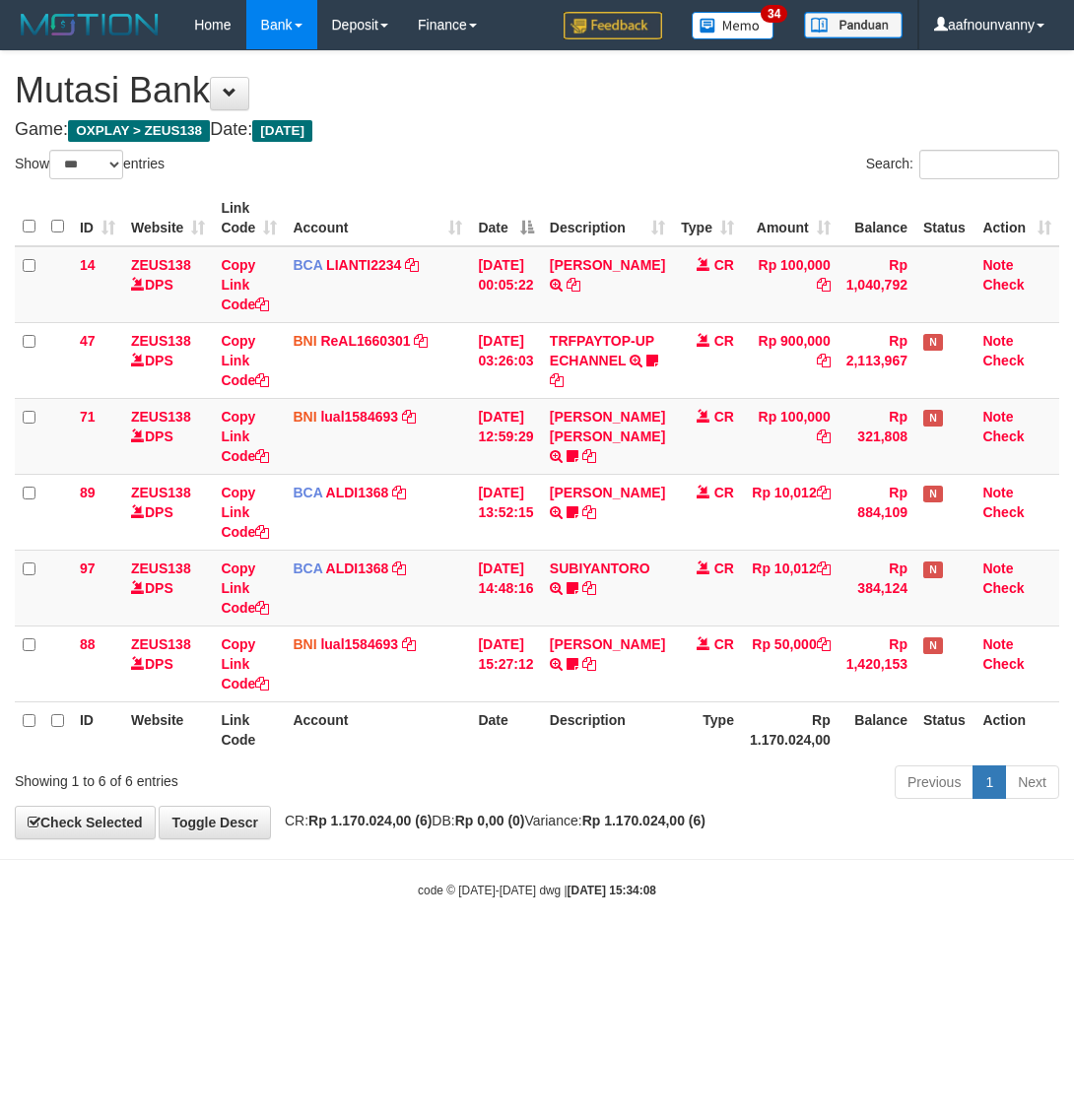 scroll, scrollTop: 0, scrollLeft: 0, axis: both 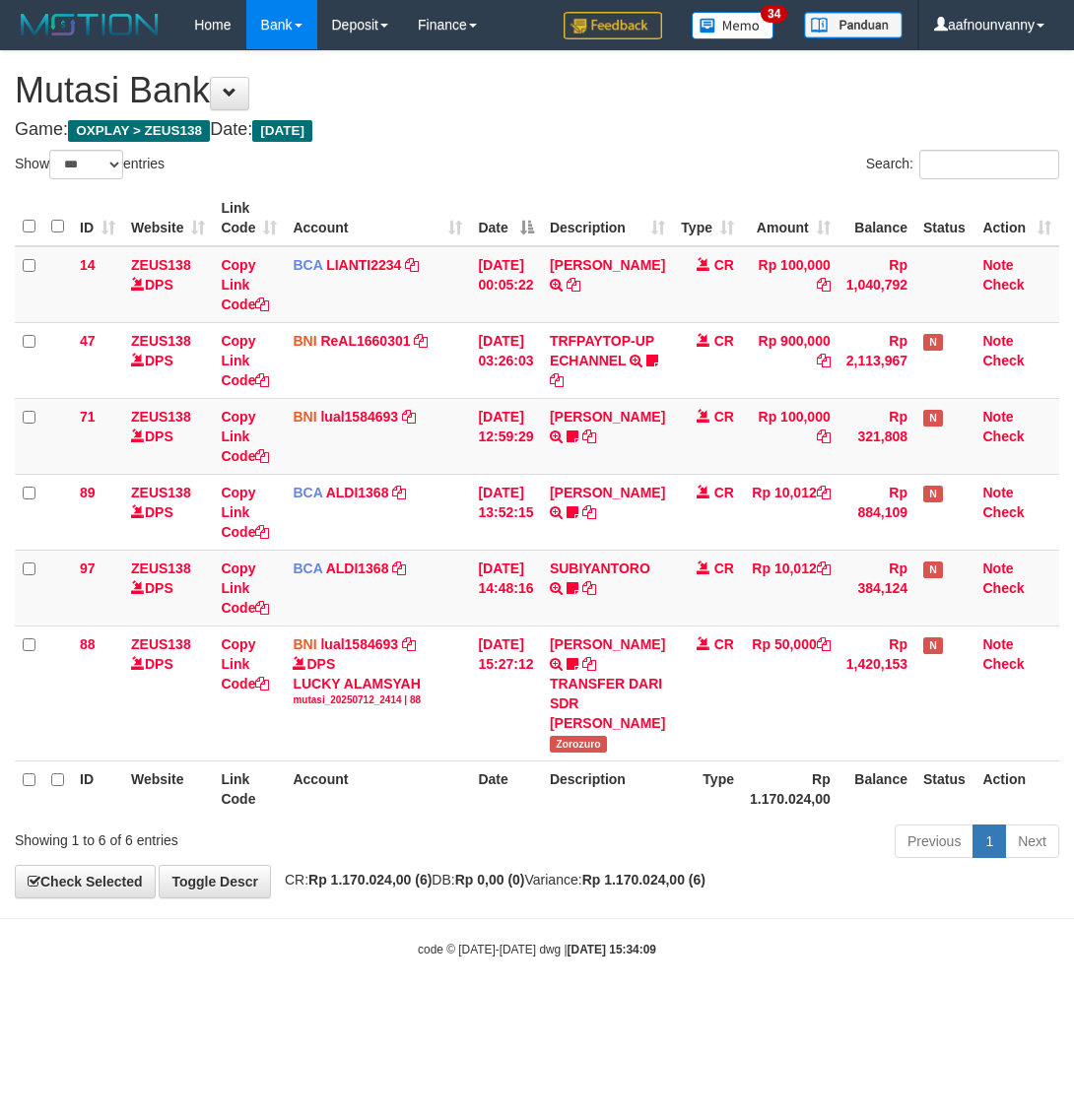 select on "***" 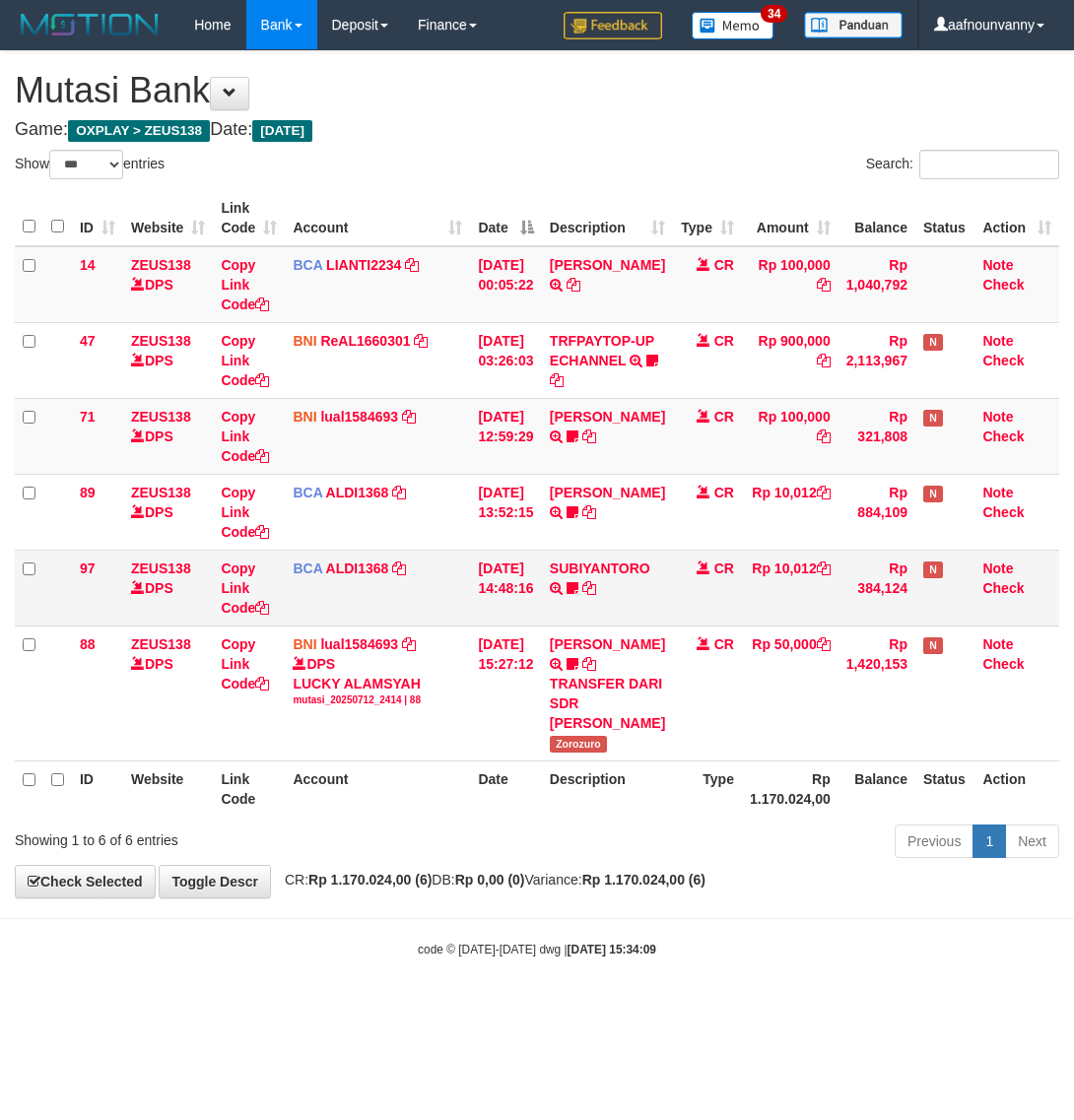 scroll, scrollTop: 0, scrollLeft: 0, axis: both 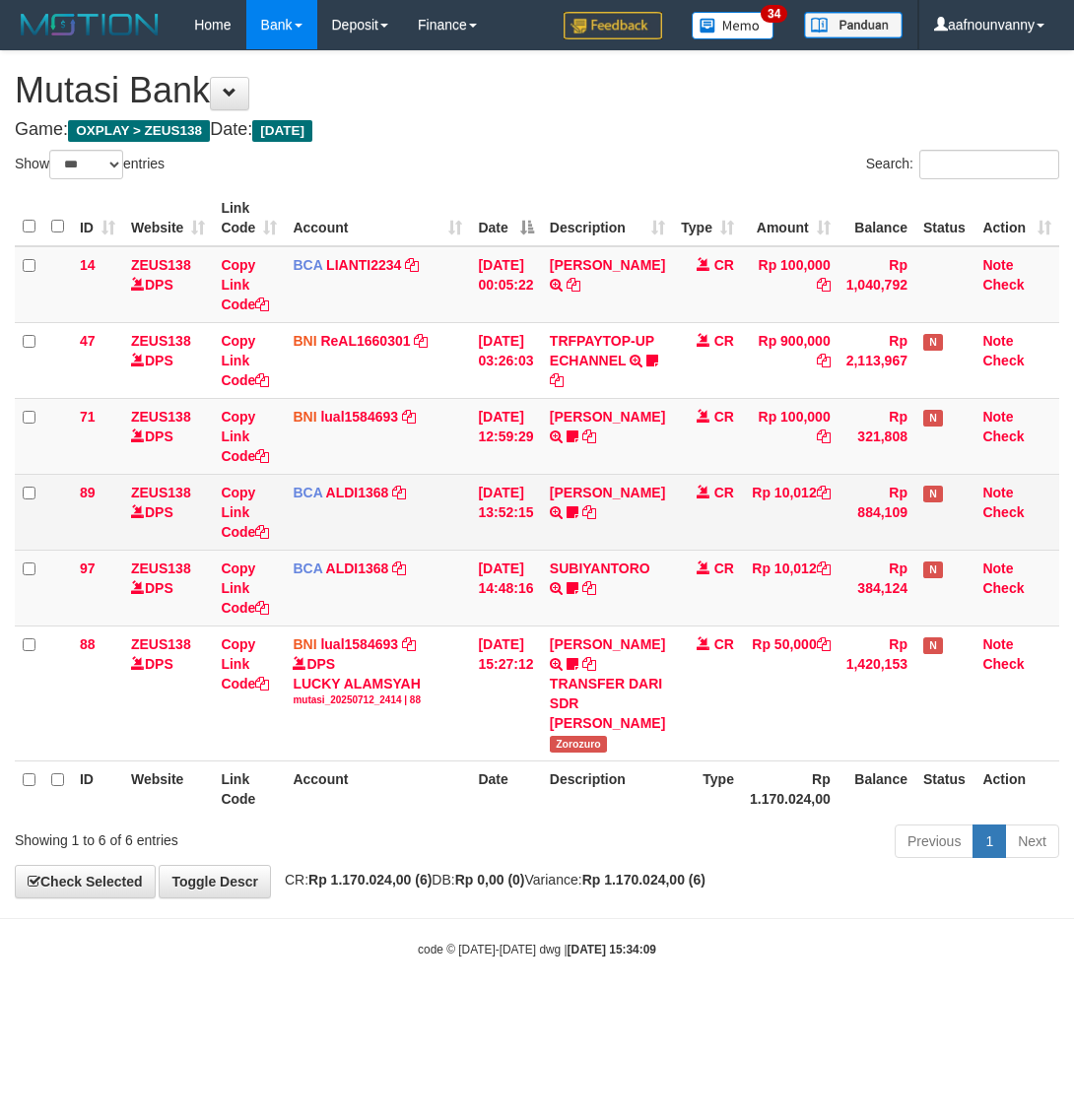 click on "FEBRI WIJAYA            TRSF E-BANKING CR 1207/FTSCY/WS95051
10012.002025071260155211 TRFDN-FEBRI WIJAYAESPAY DEBIT INDONE    uyul23" at bounding box center (607, 511) 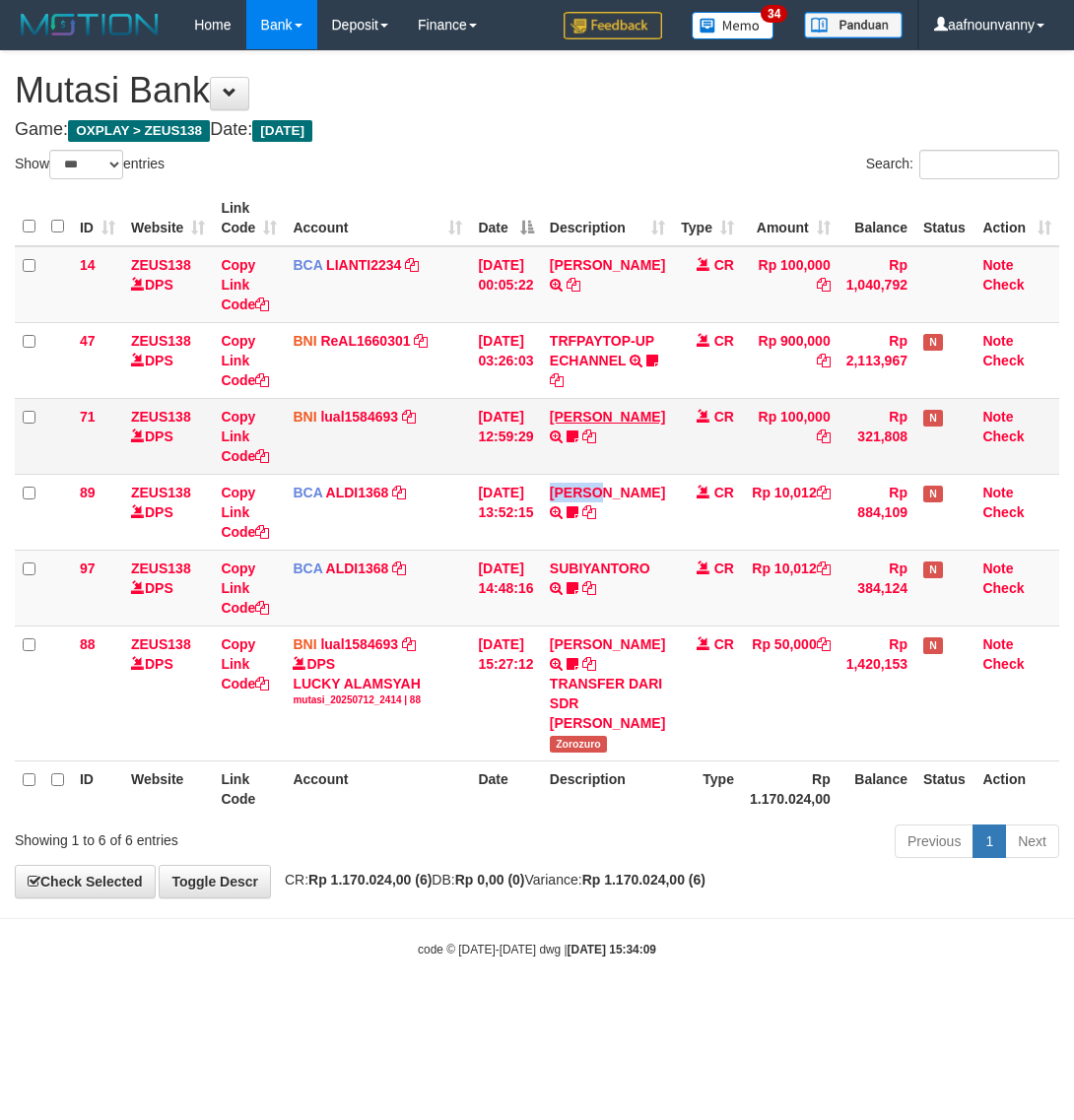 drag, startPoint x: 596, startPoint y: 502, endPoint x: 577, endPoint y: 439, distance: 65.802736 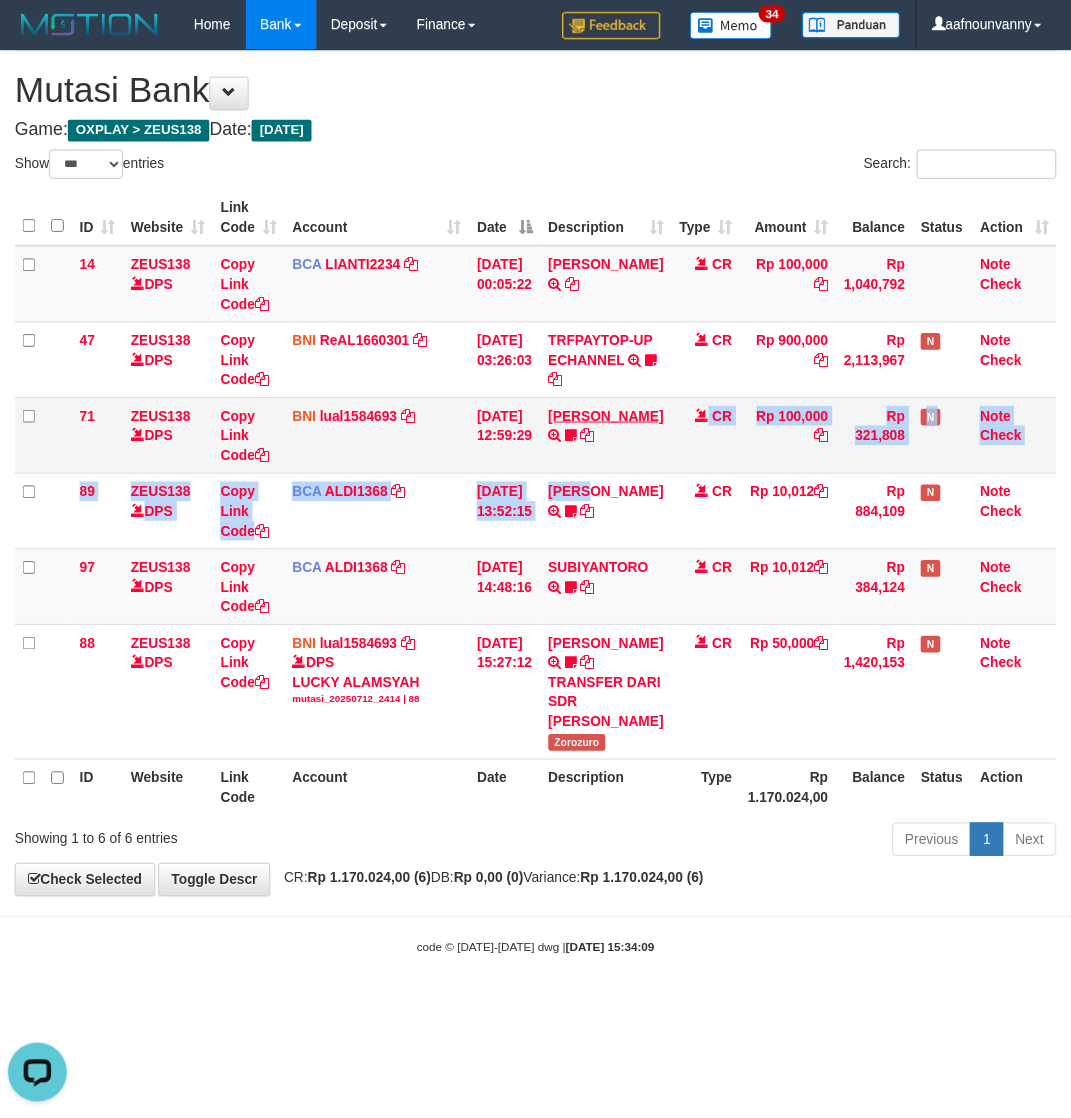 scroll, scrollTop: 0, scrollLeft: 0, axis: both 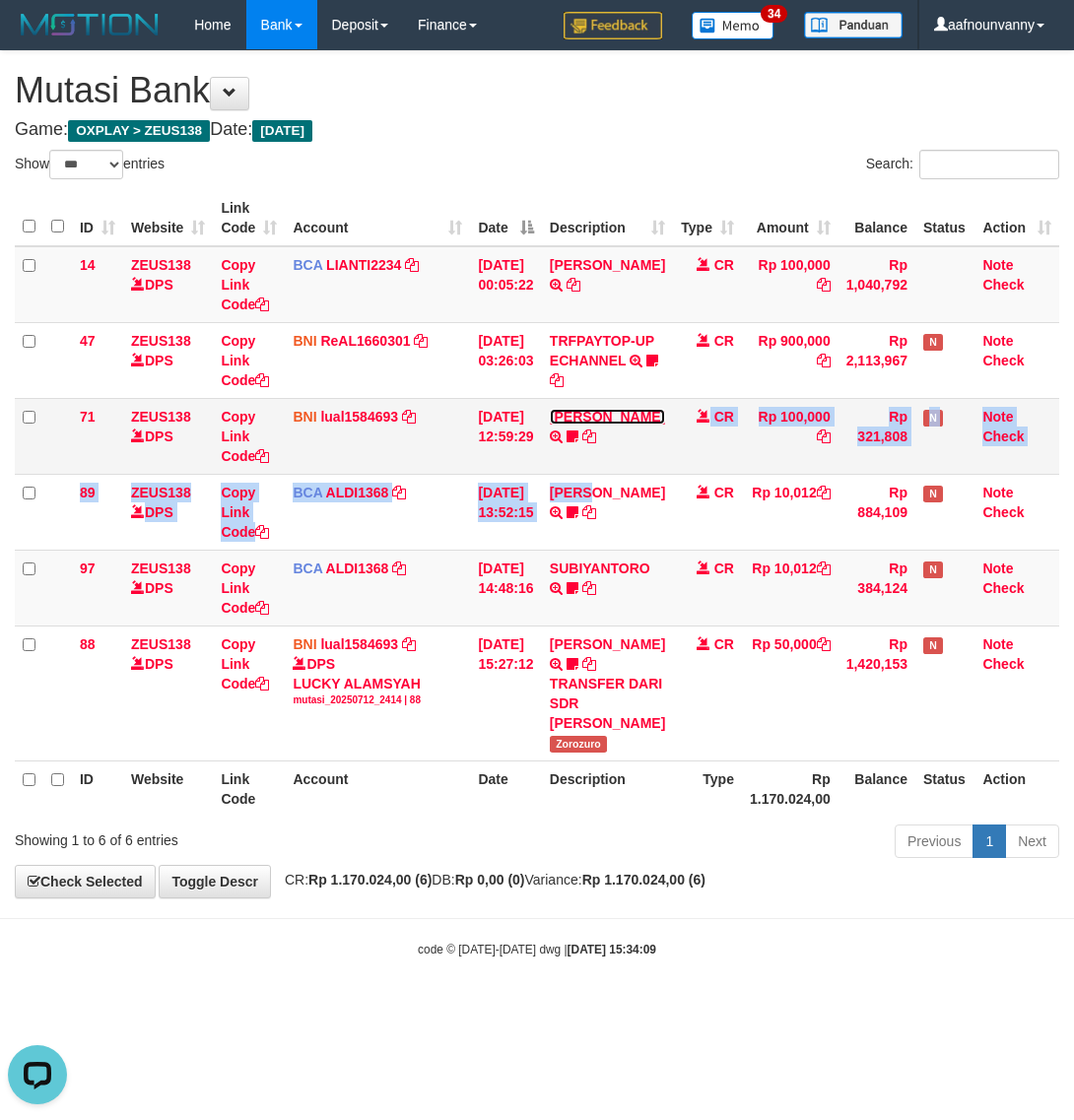 click on "MUHAMMAD IQBAL FARHAN" at bounding box center [607, 417] 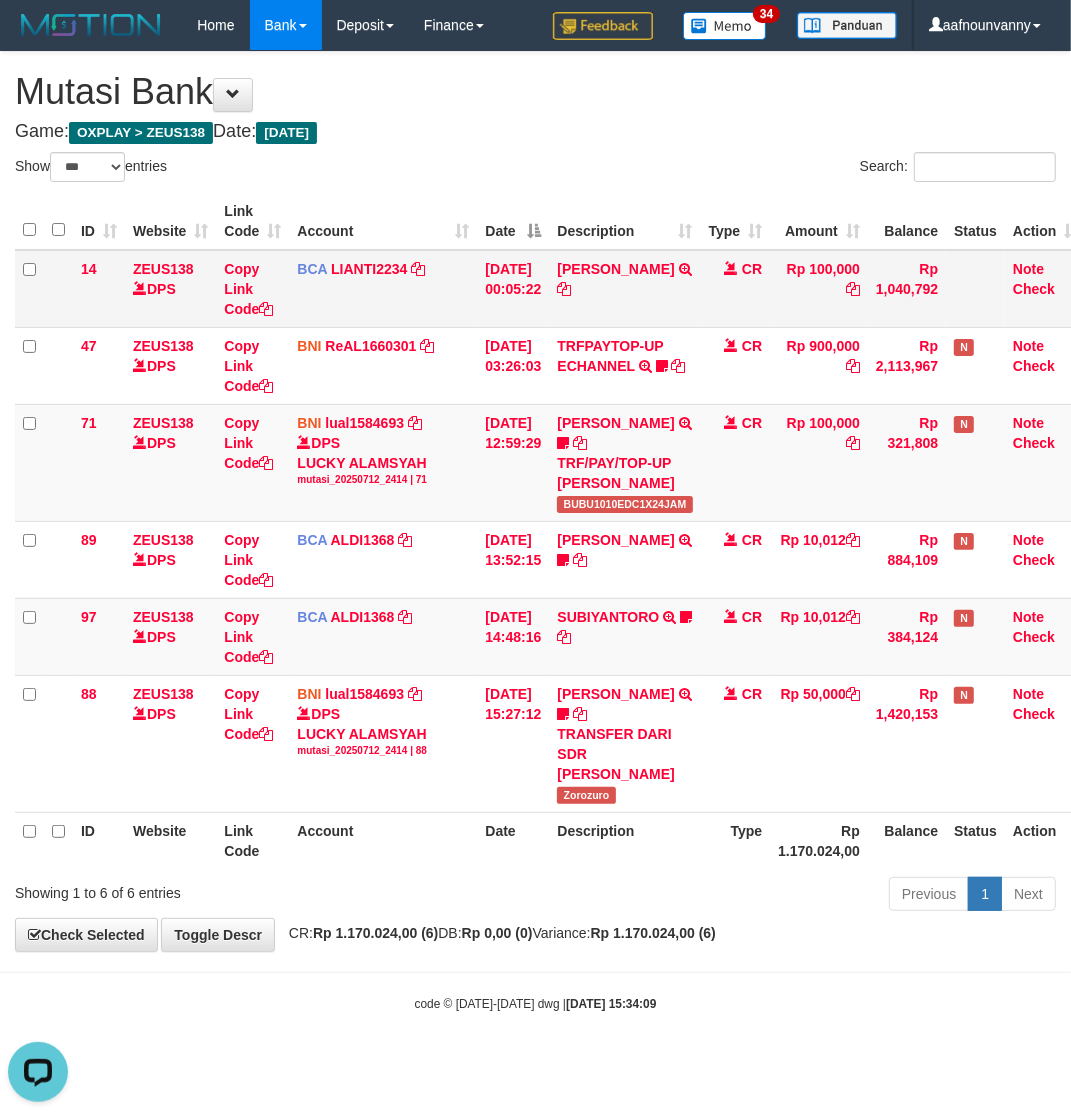 drag, startPoint x: 581, startPoint y: 252, endPoint x: 581, endPoint y: 280, distance: 28 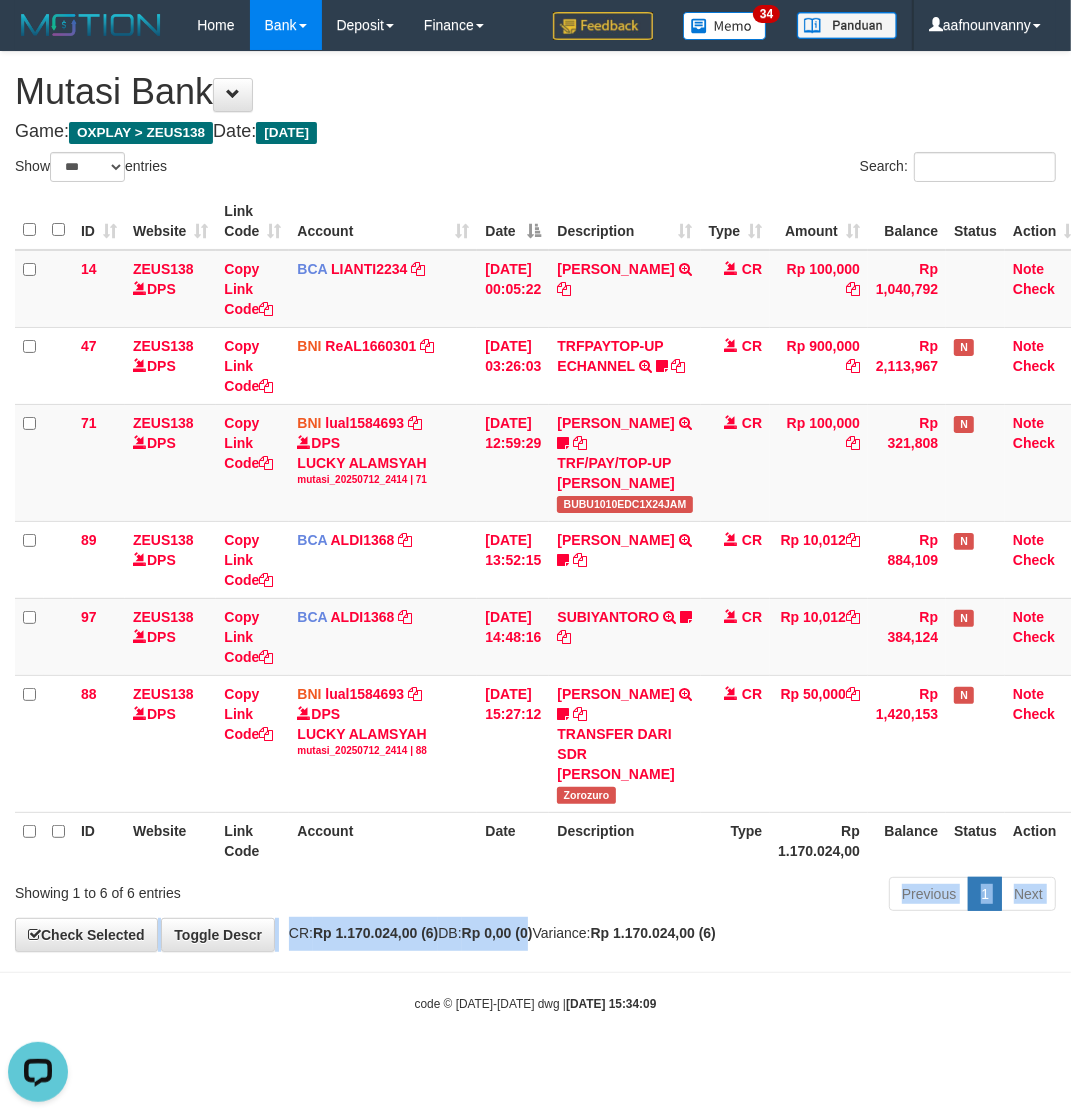 drag, startPoint x: 575, startPoint y: 955, endPoint x: 376, endPoint y: 905, distance: 205.18529 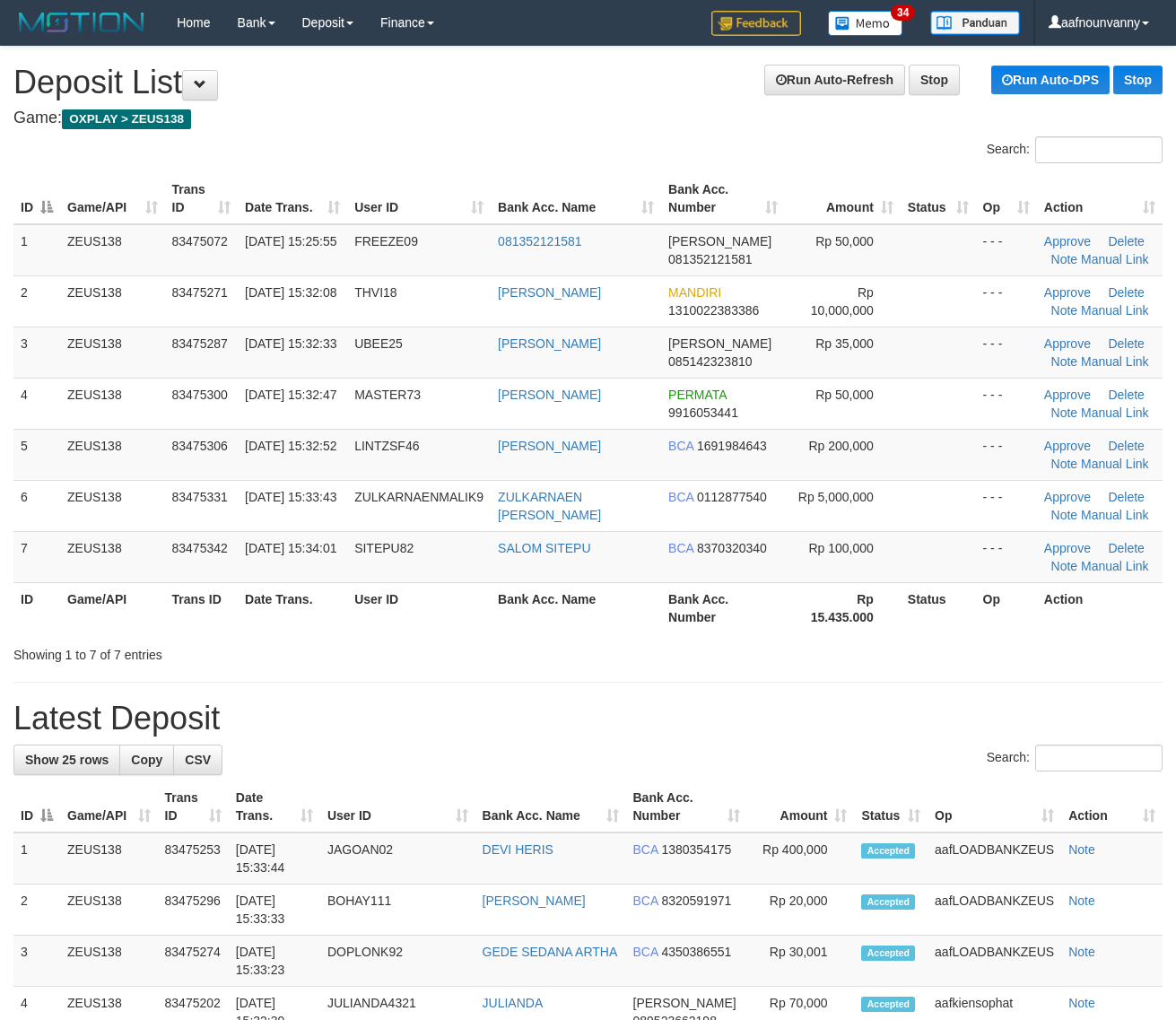 scroll, scrollTop: 0, scrollLeft: 0, axis: both 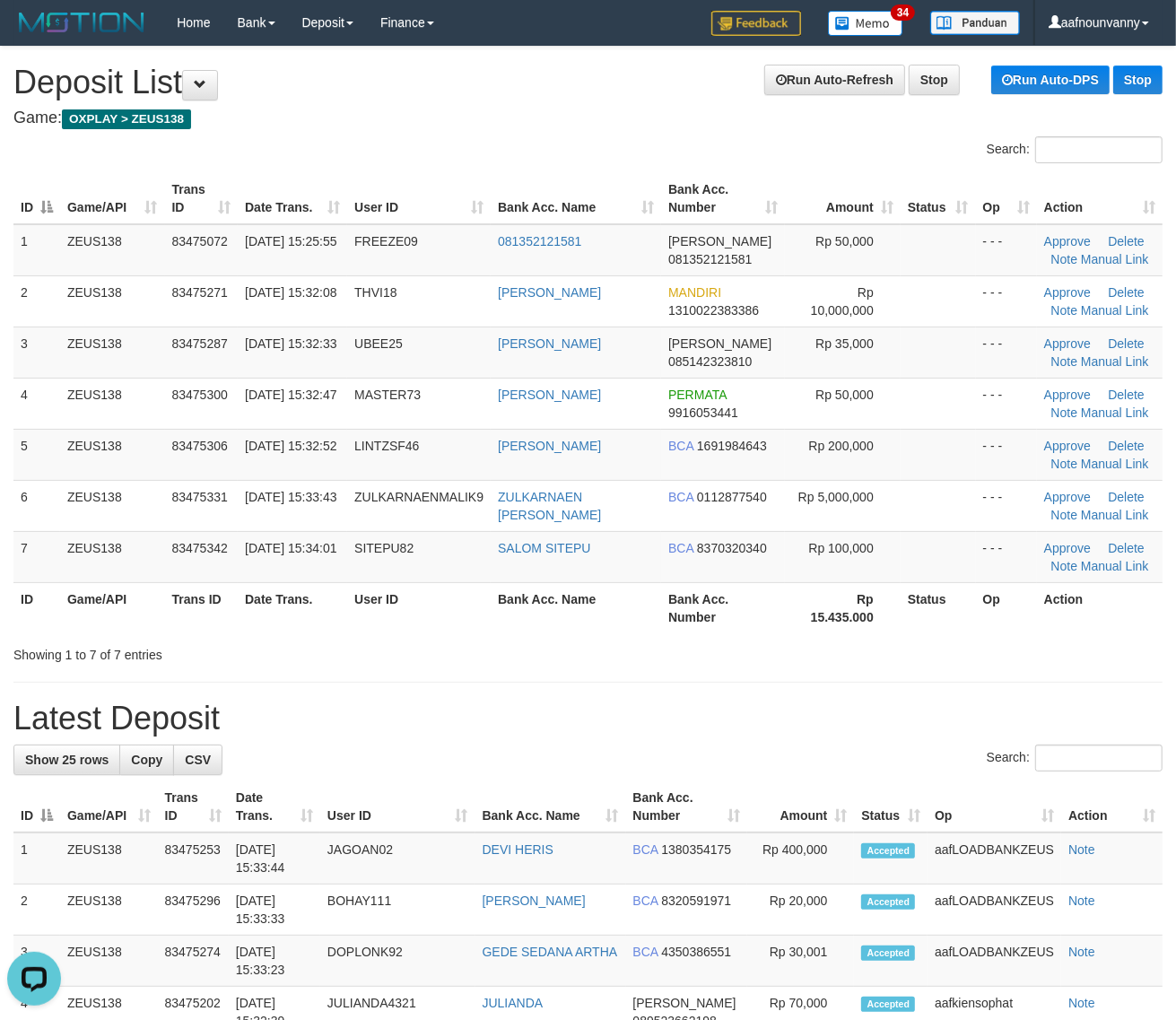 click on "Bank Acc. Name" at bounding box center (576, 607) 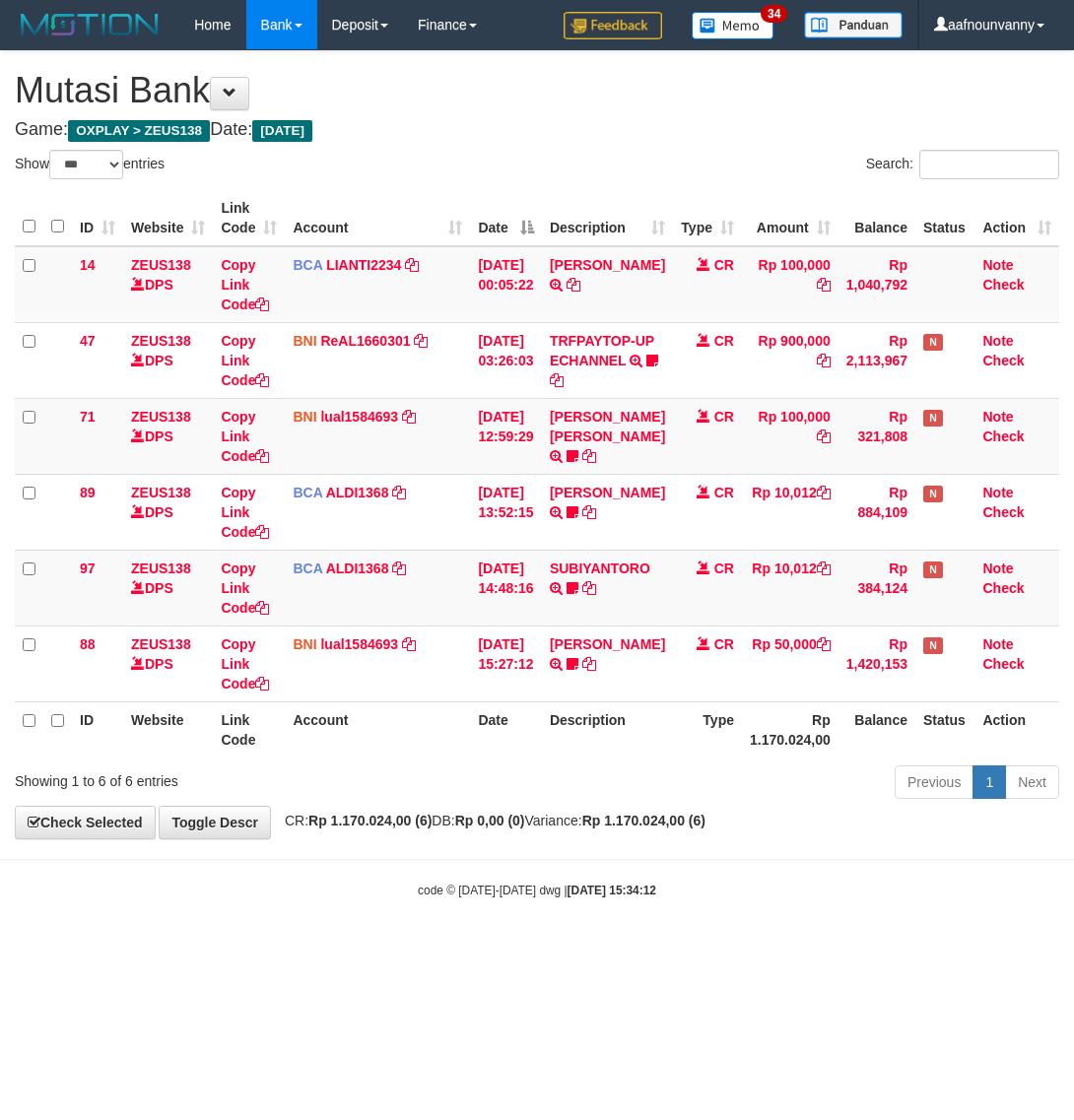 select on "***" 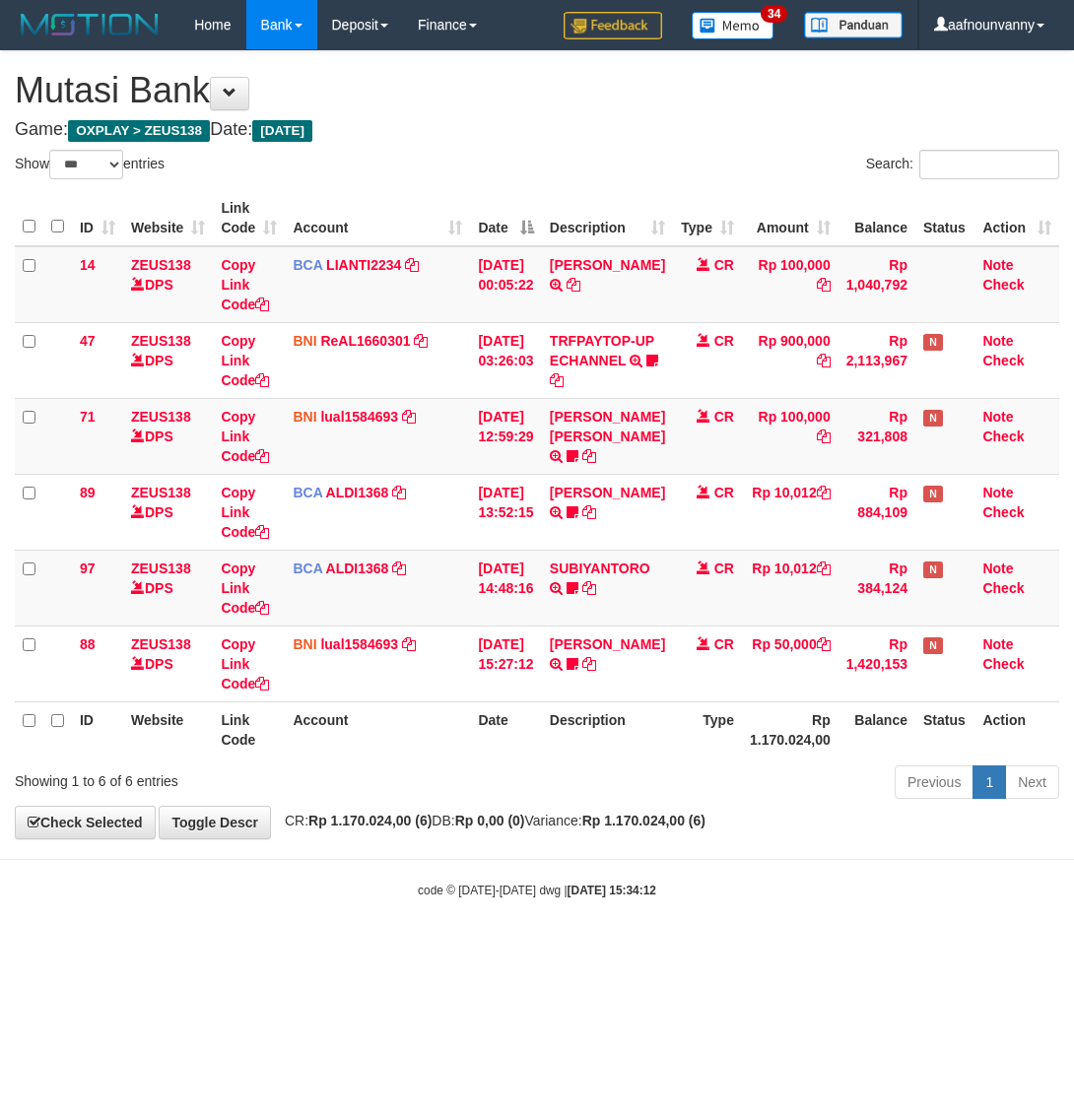 scroll, scrollTop: 0, scrollLeft: 0, axis: both 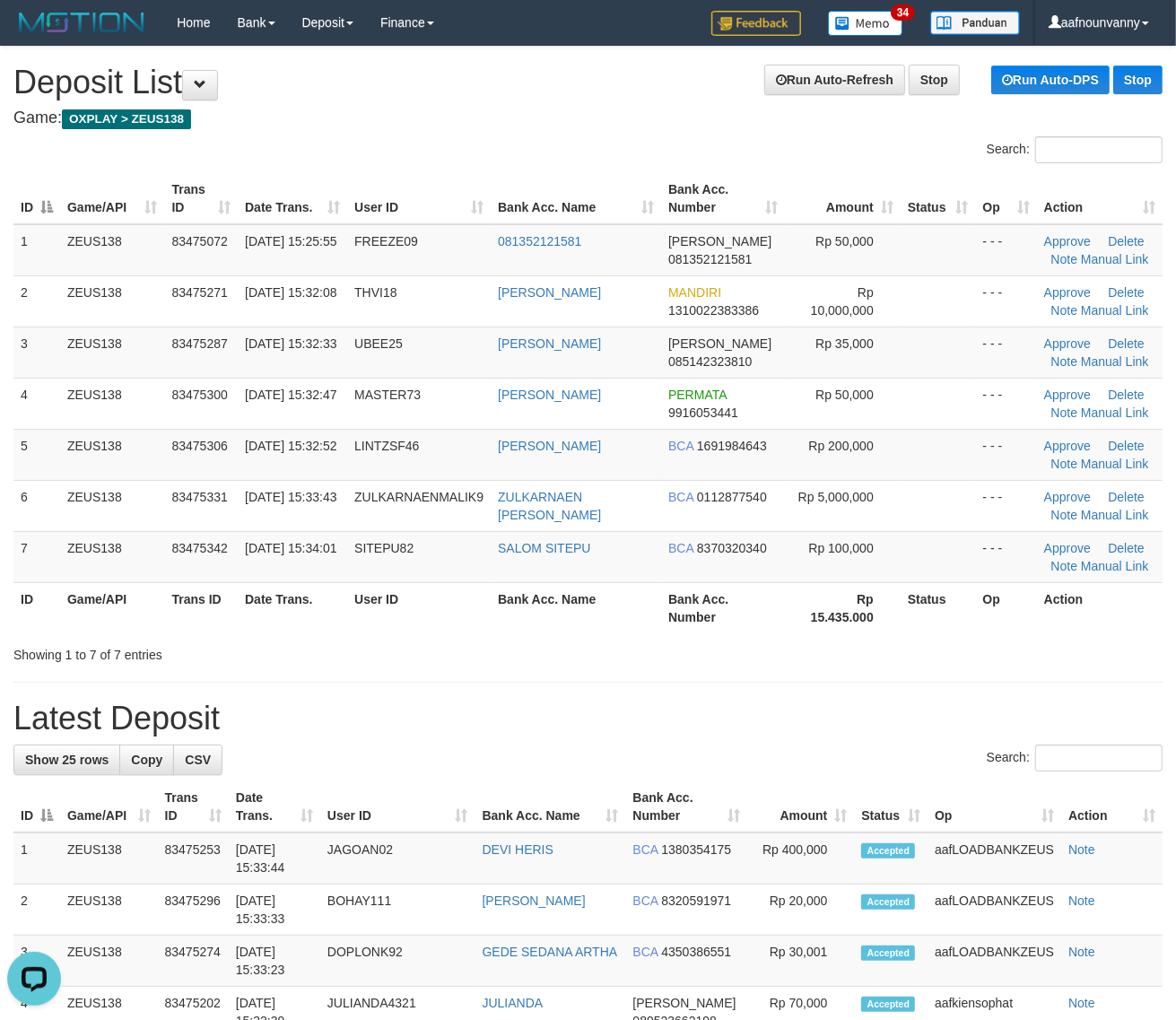 drag, startPoint x: 1005, startPoint y: 710, endPoint x: 1066, endPoint y: 725, distance: 62.8172 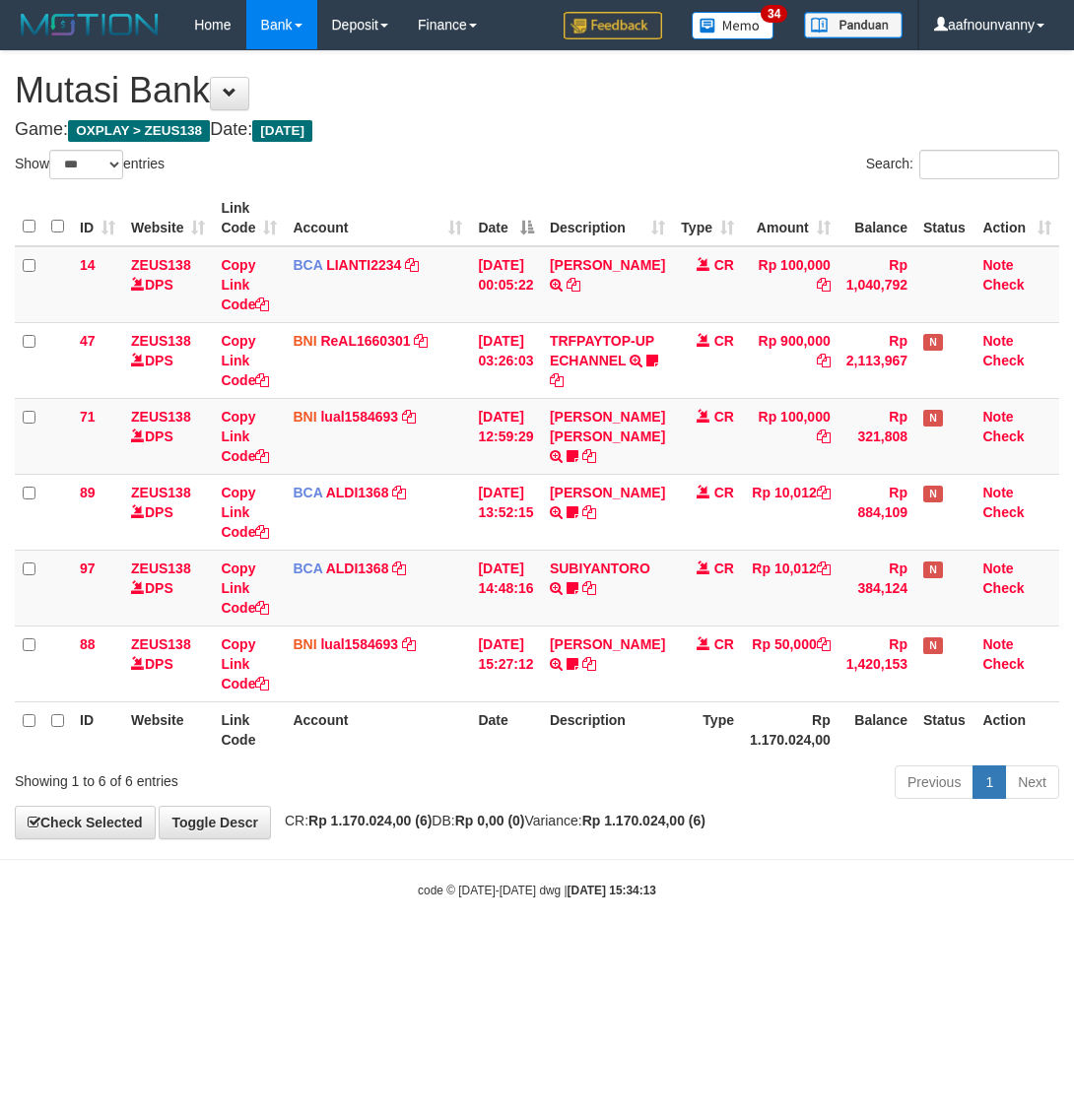 select on "***" 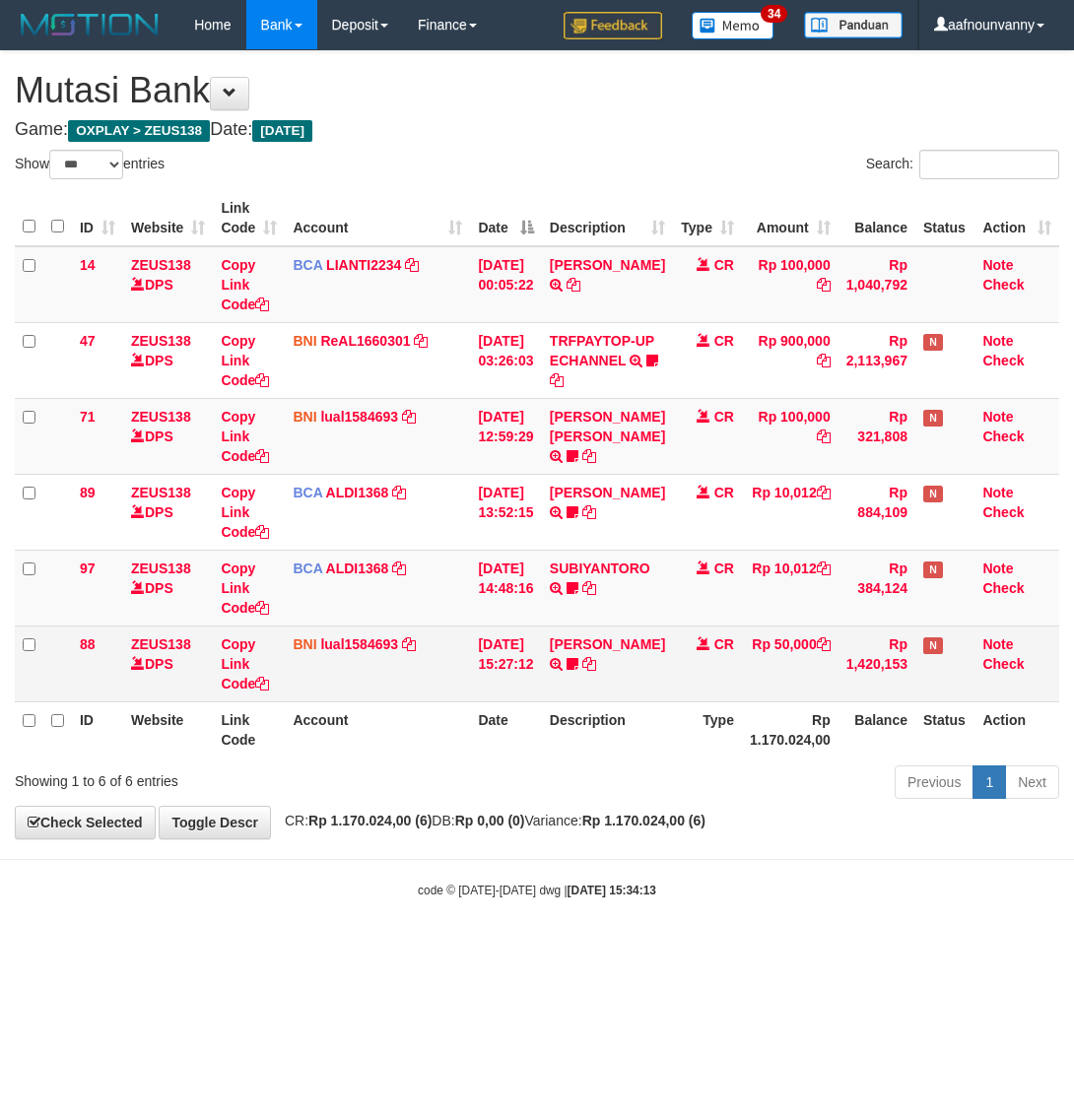 scroll, scrollTop: 0, scrollLeft: 0, axis: both 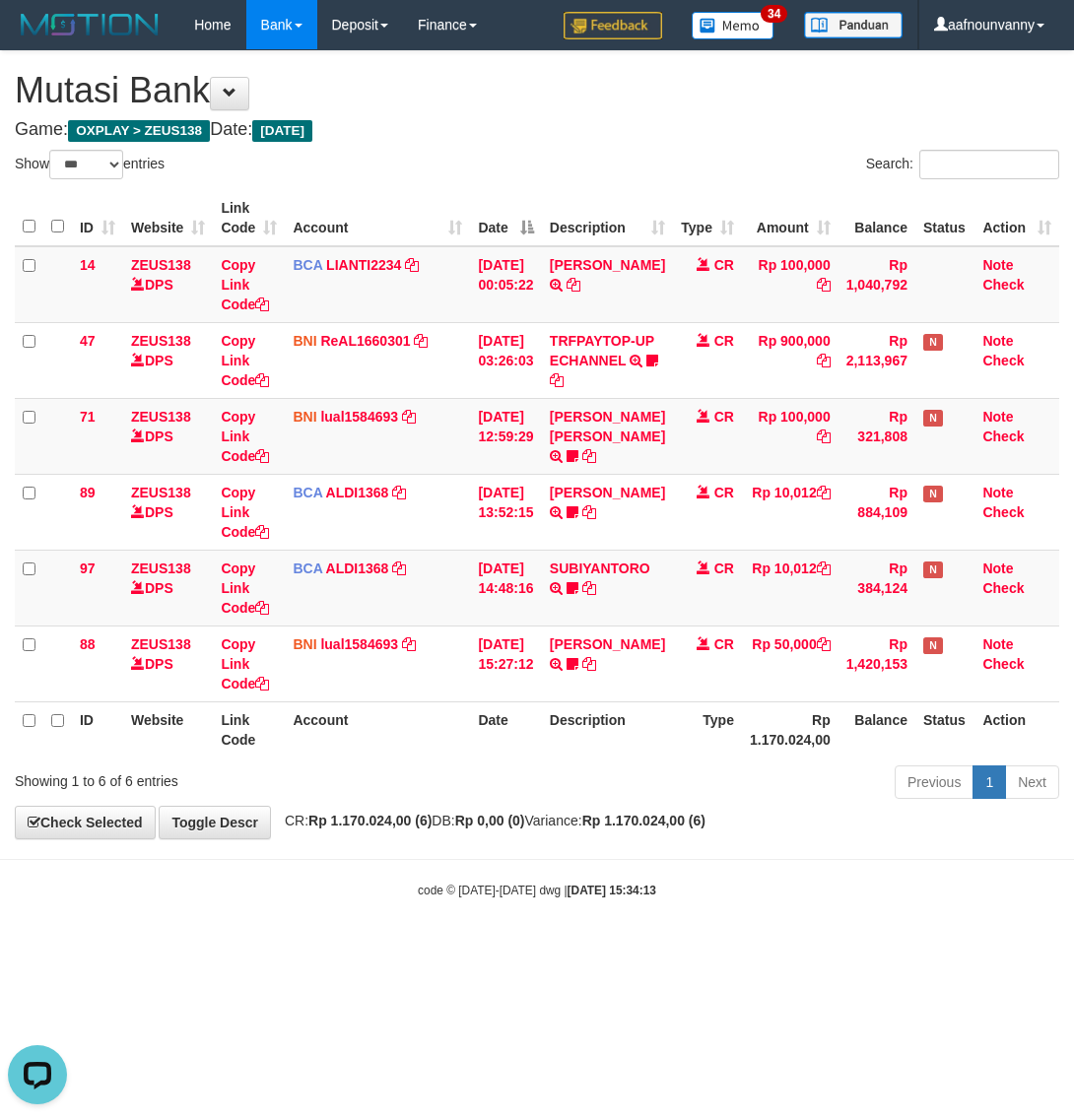 drag, startPoint x: 549, startPoint y: 820, endPoint x: 17, endPoint y: 734, distance: 538.9063 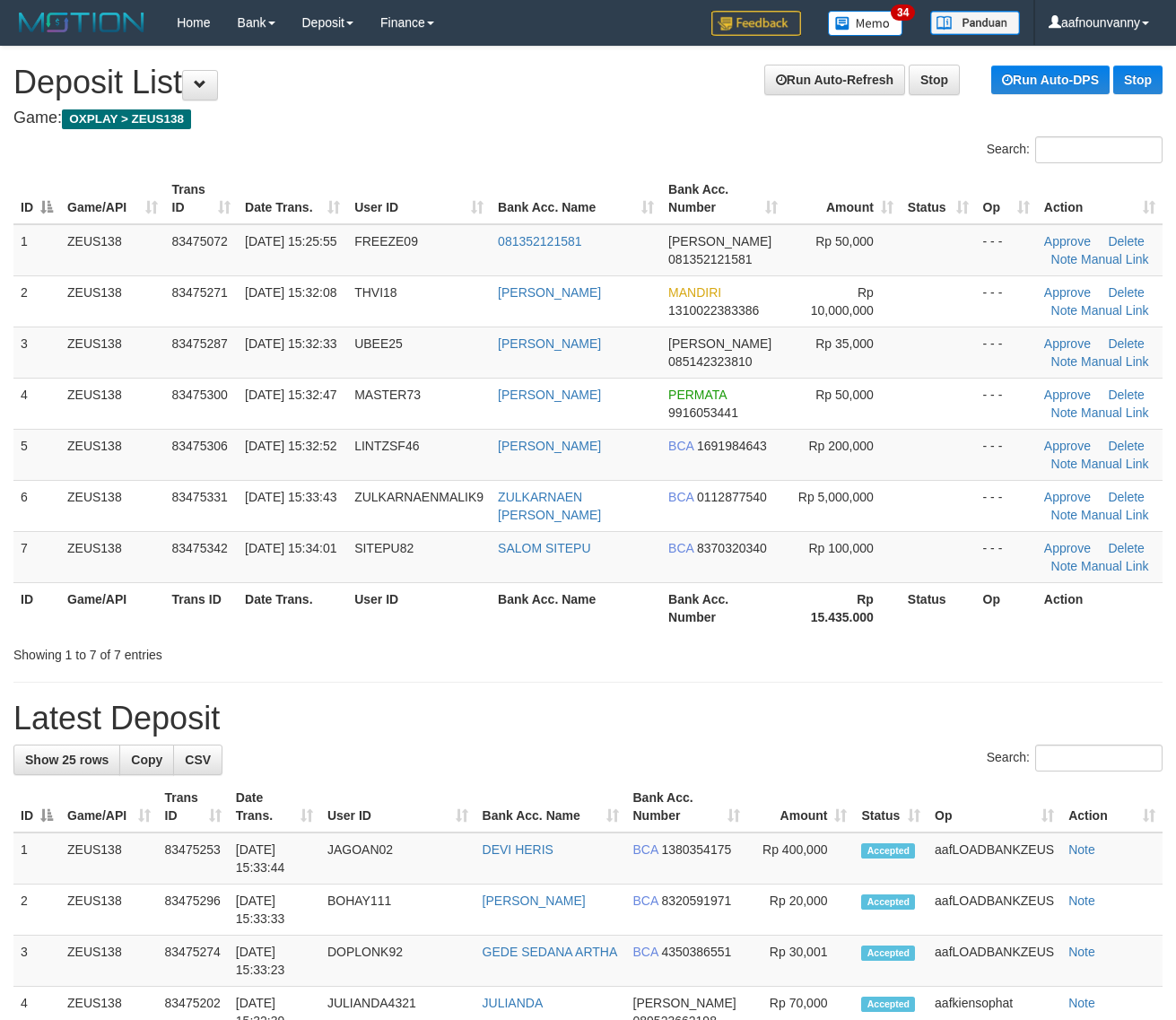 scroll, scrollTop: 0, scrollLeft: 0, axis: both 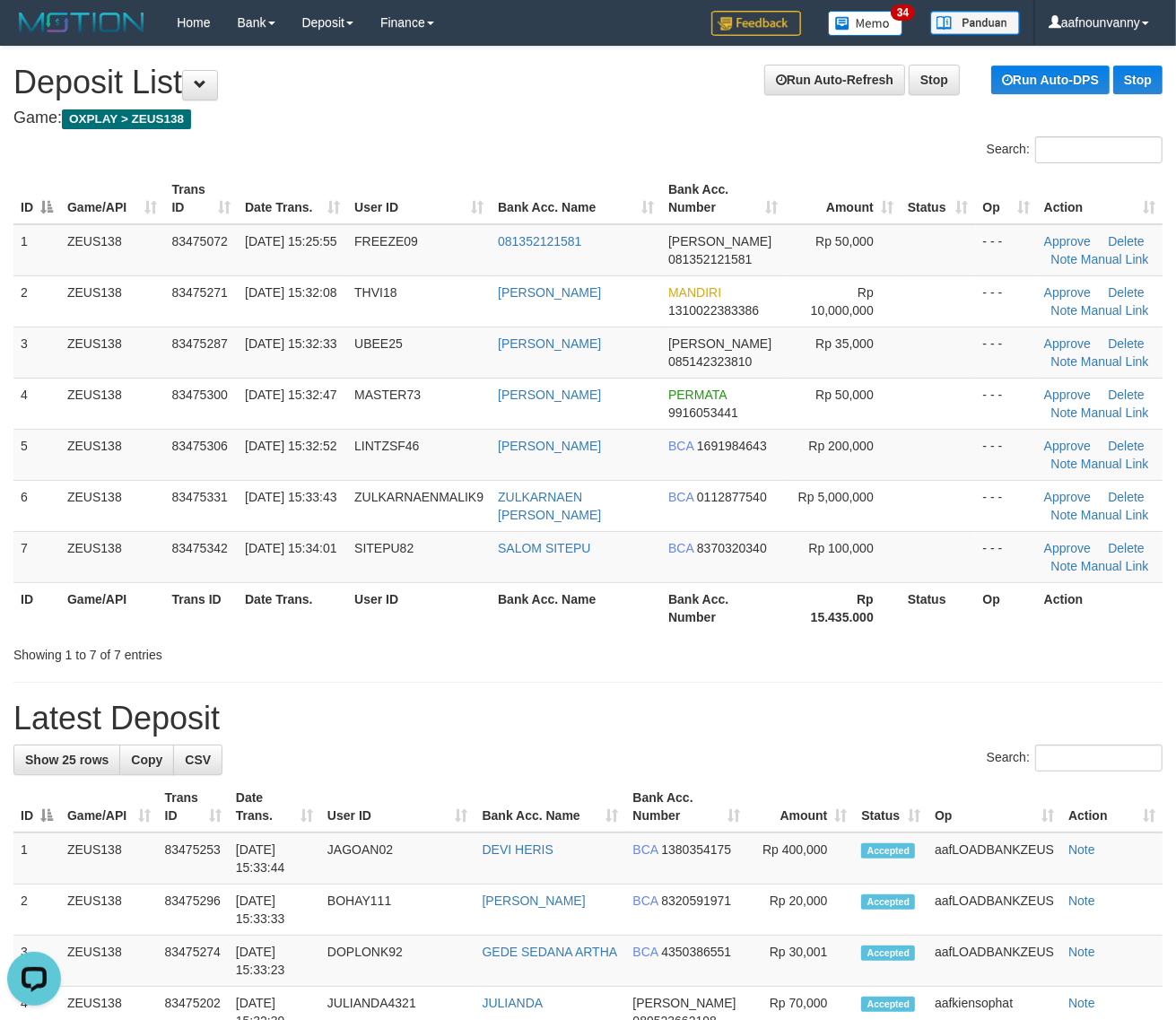 drag, startPoint x: 853, startPoint y: 649, endPoint x: 1189, endPoint y: 710, distance: 341.49231 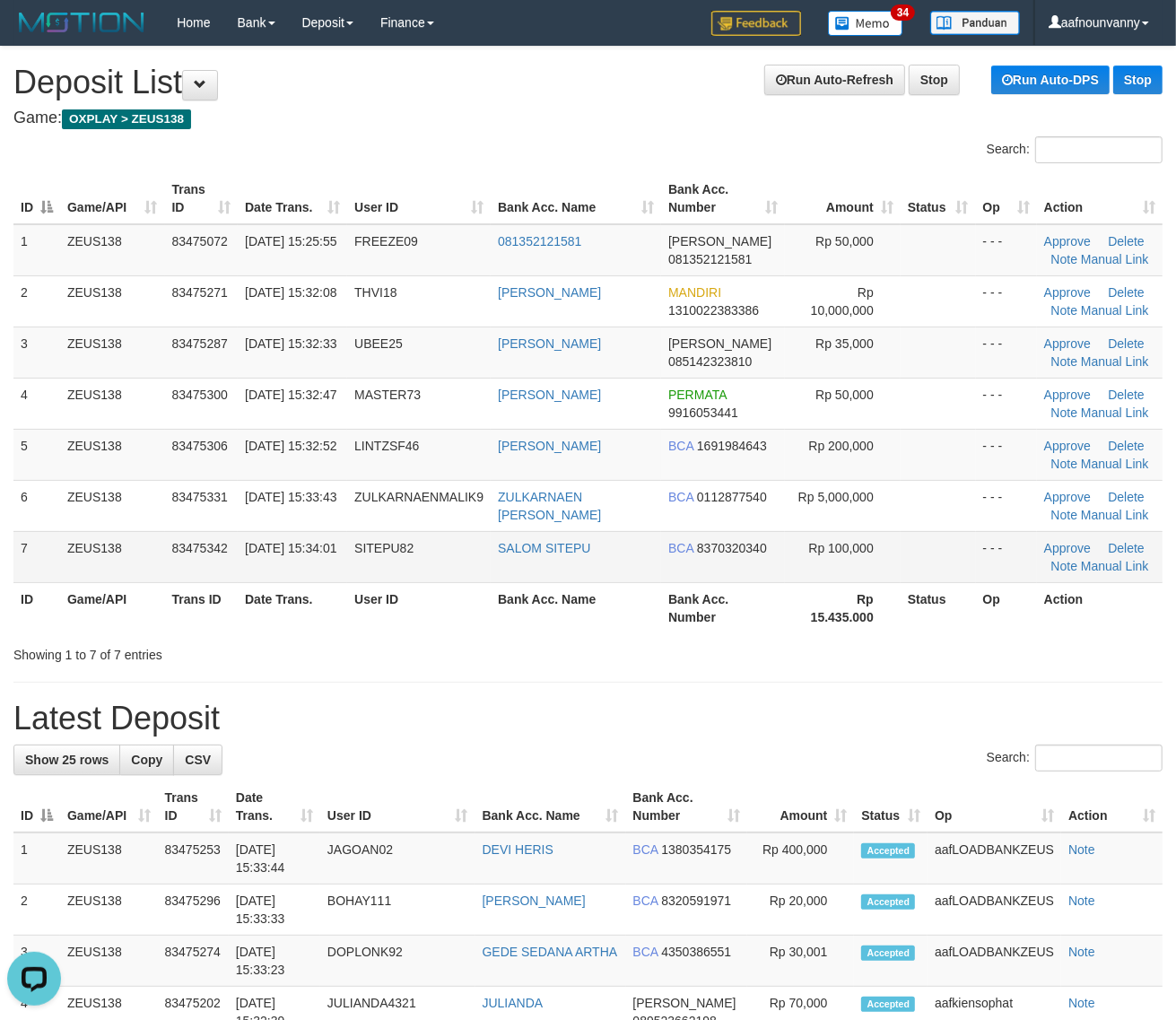click on "SITEPU82" at bounding box center (419, 556) 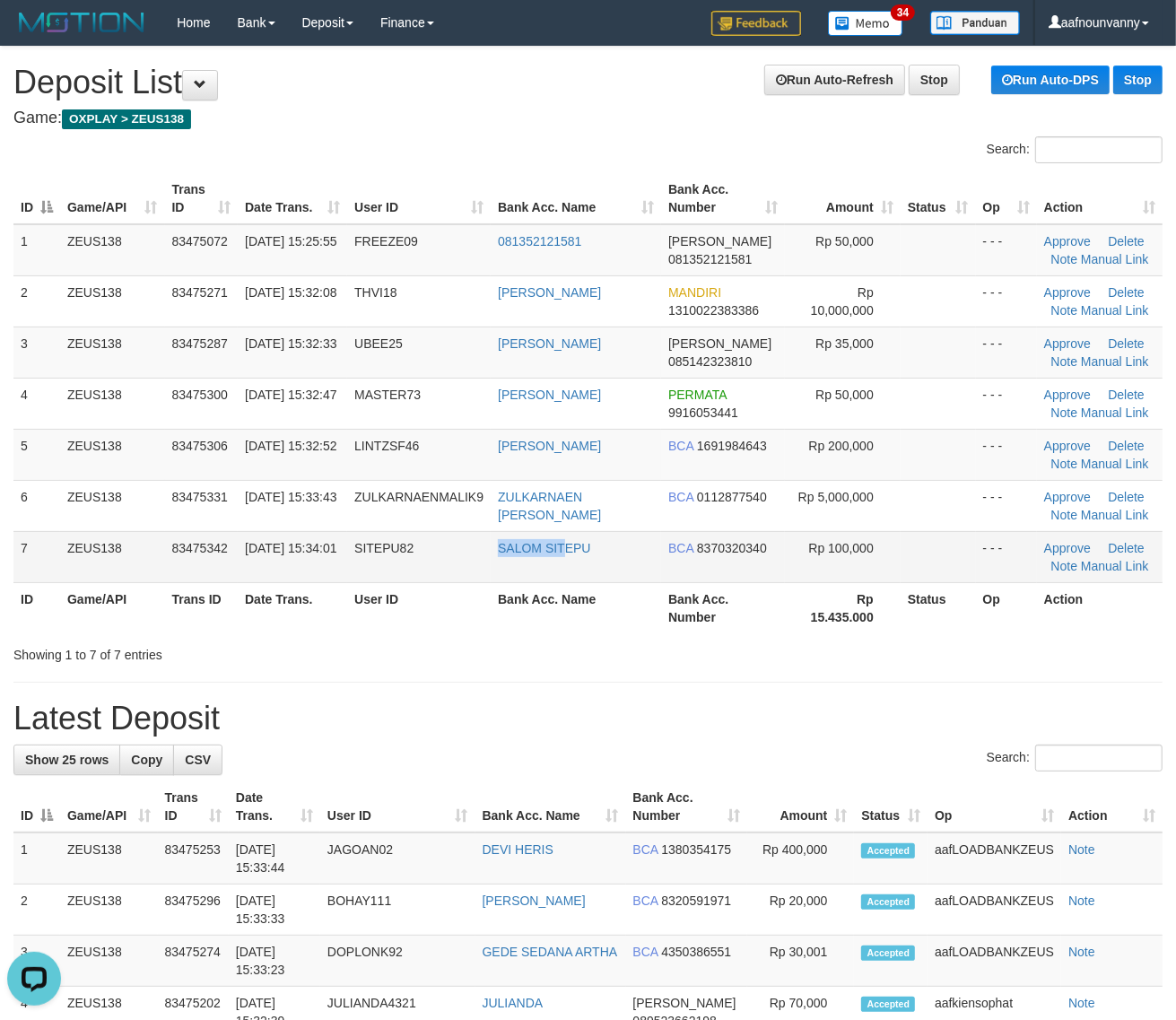drag, startPoint x: 481, startPoint y: 562, endPoint x: 689, endPoint y: 574, distance: 208.34587 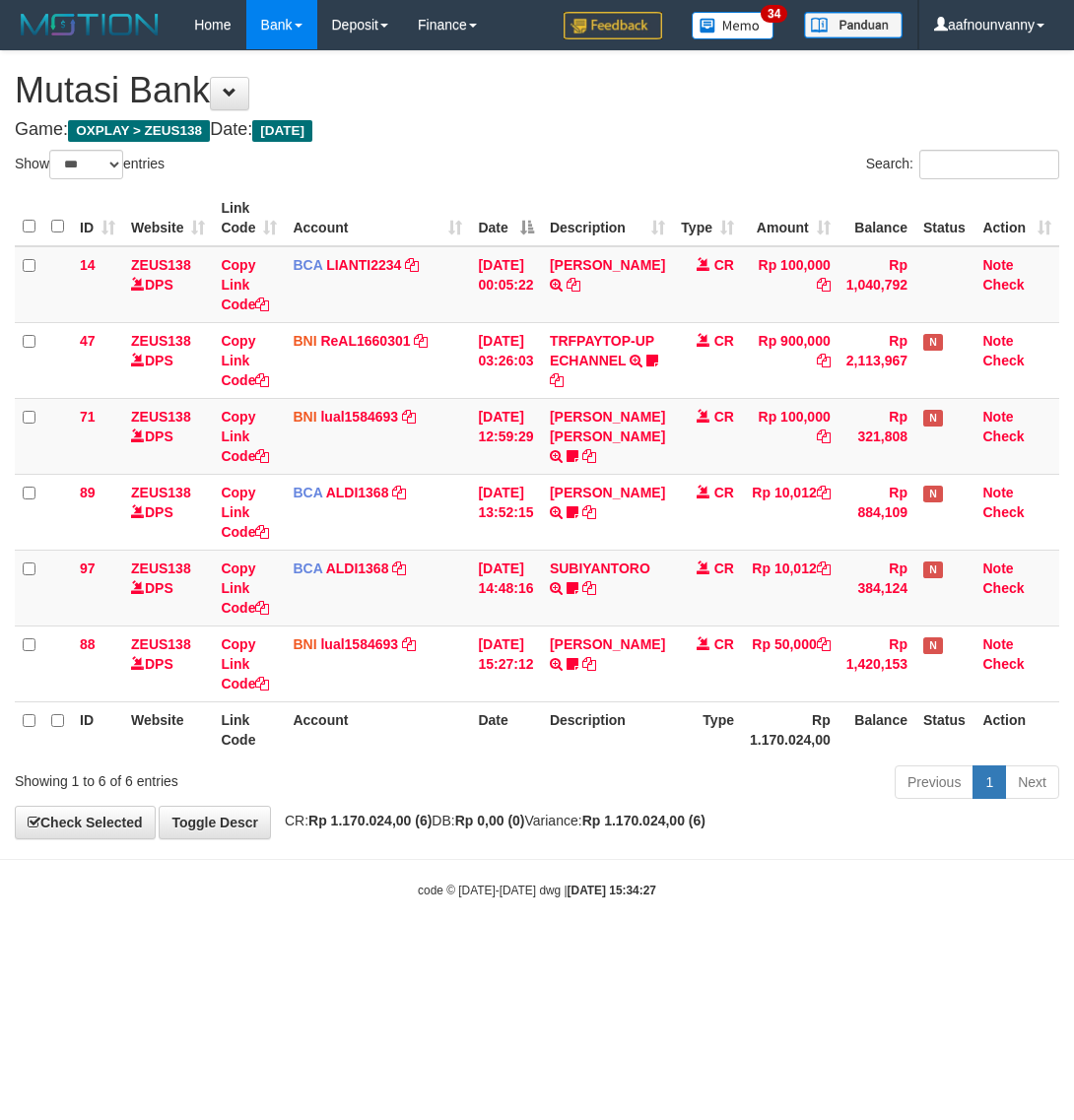 select on "***" 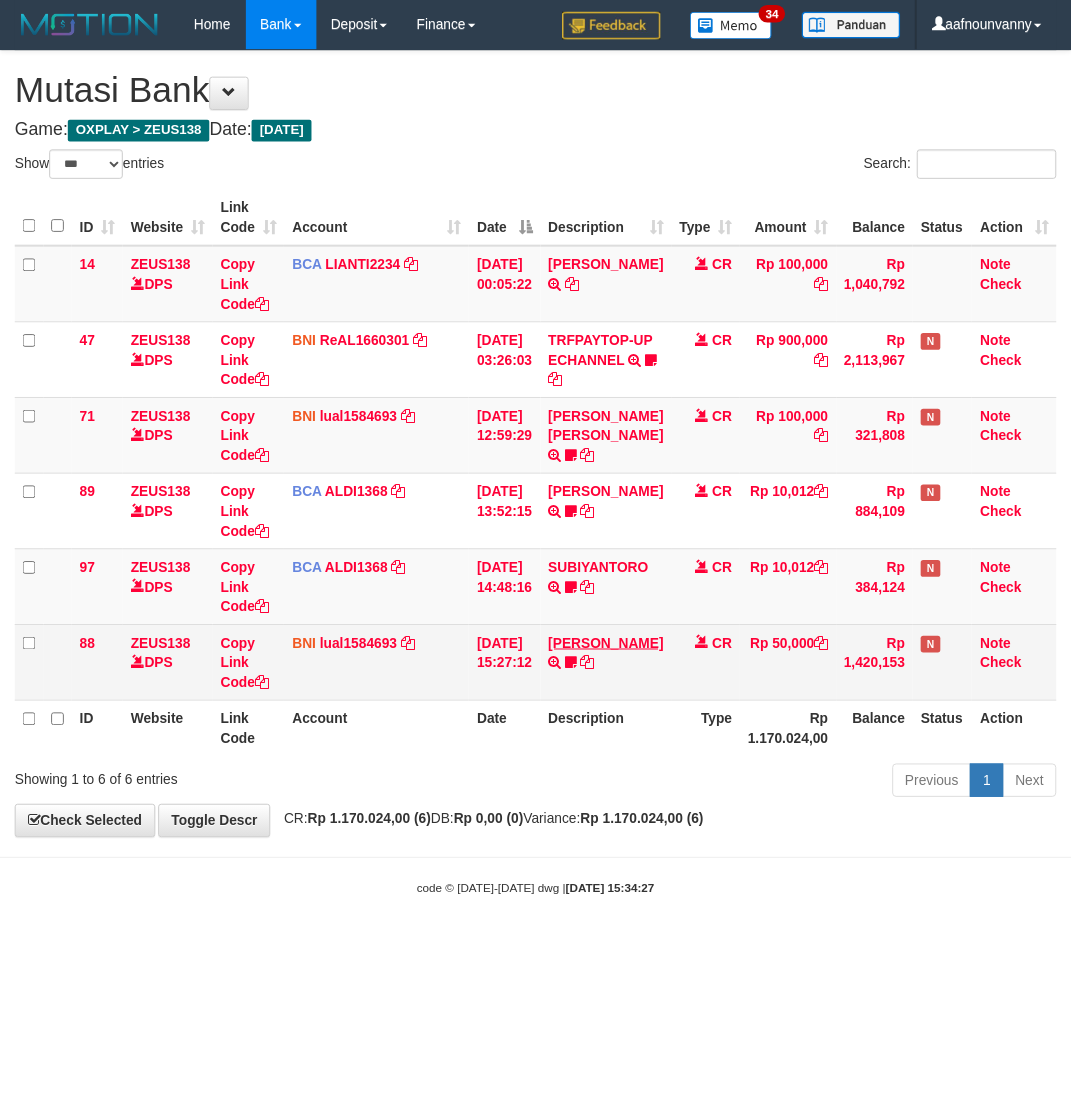scroll, scrollTop: 0, scrollLeft: 0, axis: both 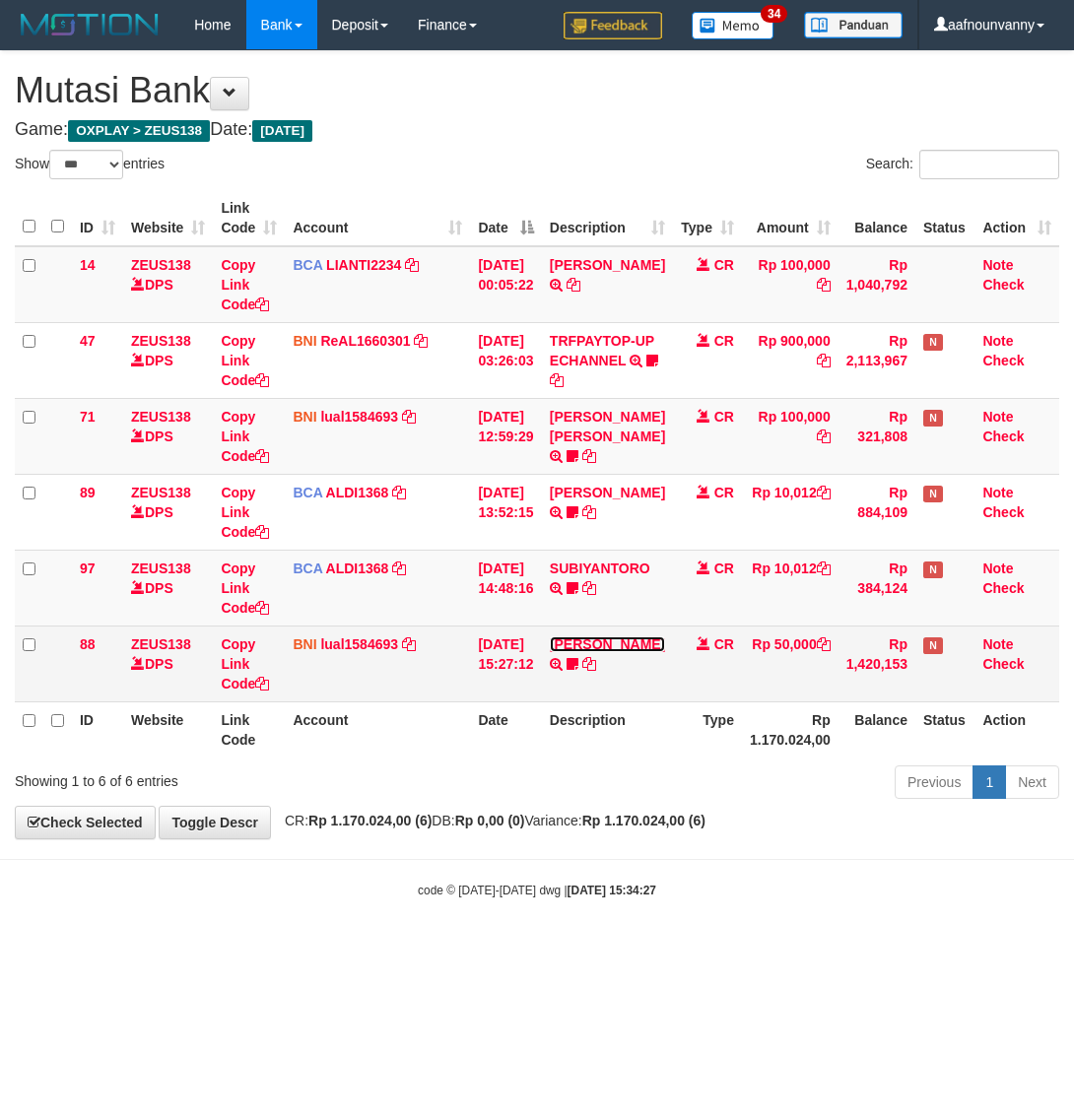 click on "MUHAMMAD LAZUARDI YAZID" at bounding box center [607, 644] 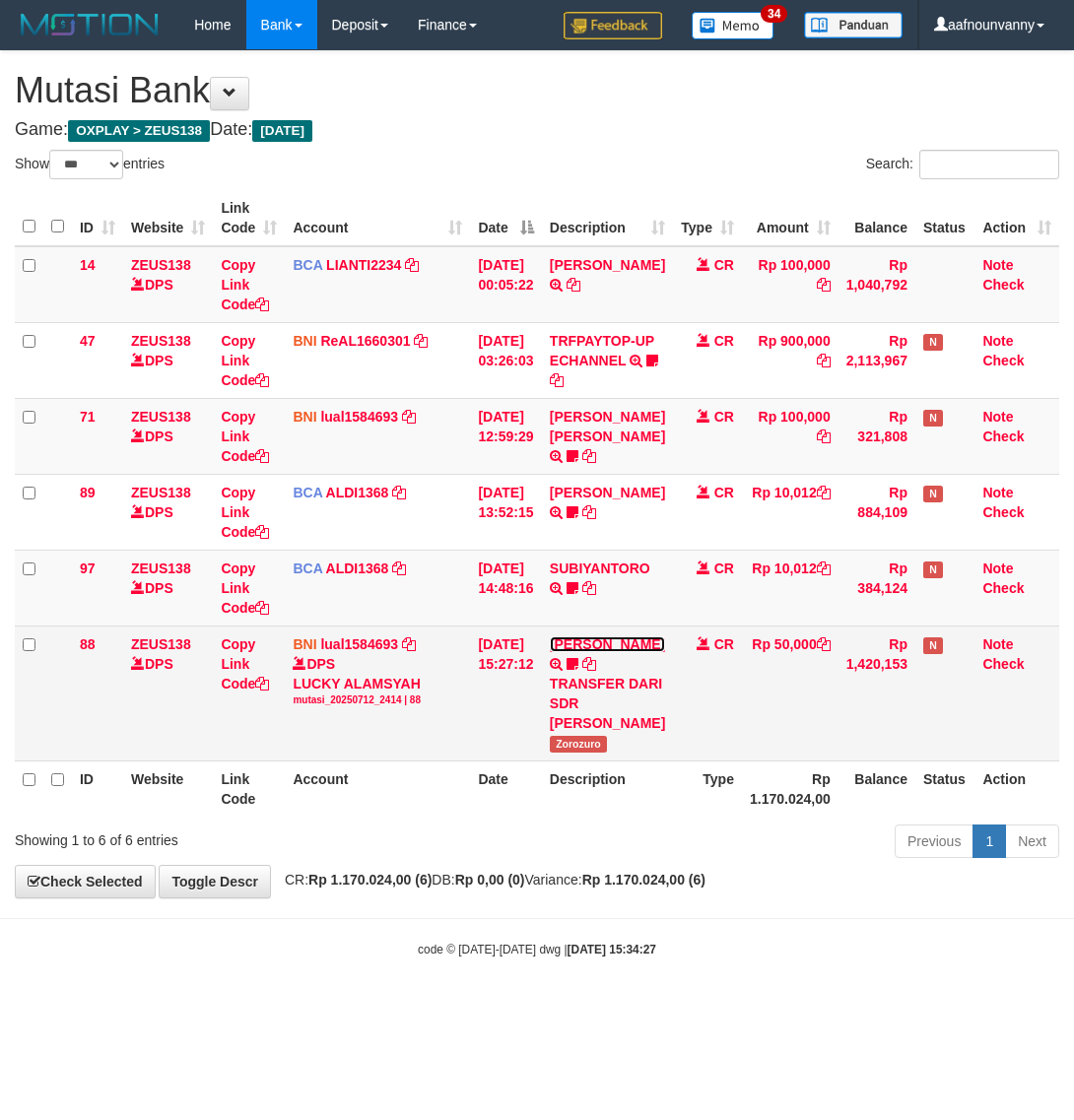 click on "[PERSON_NAME]" at bounding box center (607, 644) 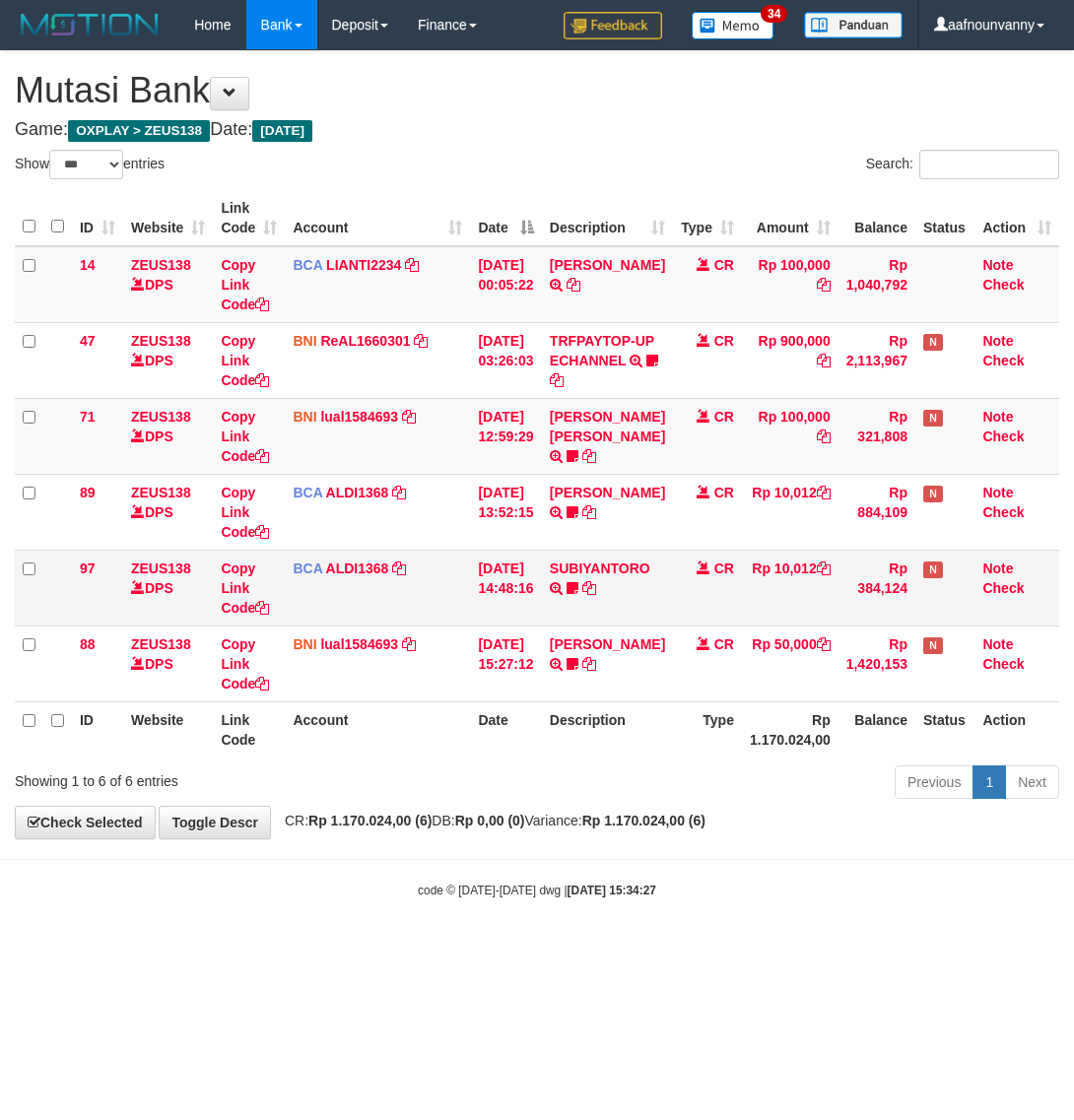click on "SUBIYANTORO            TRSF E-BANKING CR 1207/FTSCY/WS95051
10012.002025071251321185 TRFDN-SUBIYANTORO ESPAY DEBIT INDONE    Biyan03" at bounding box center [607, 587] 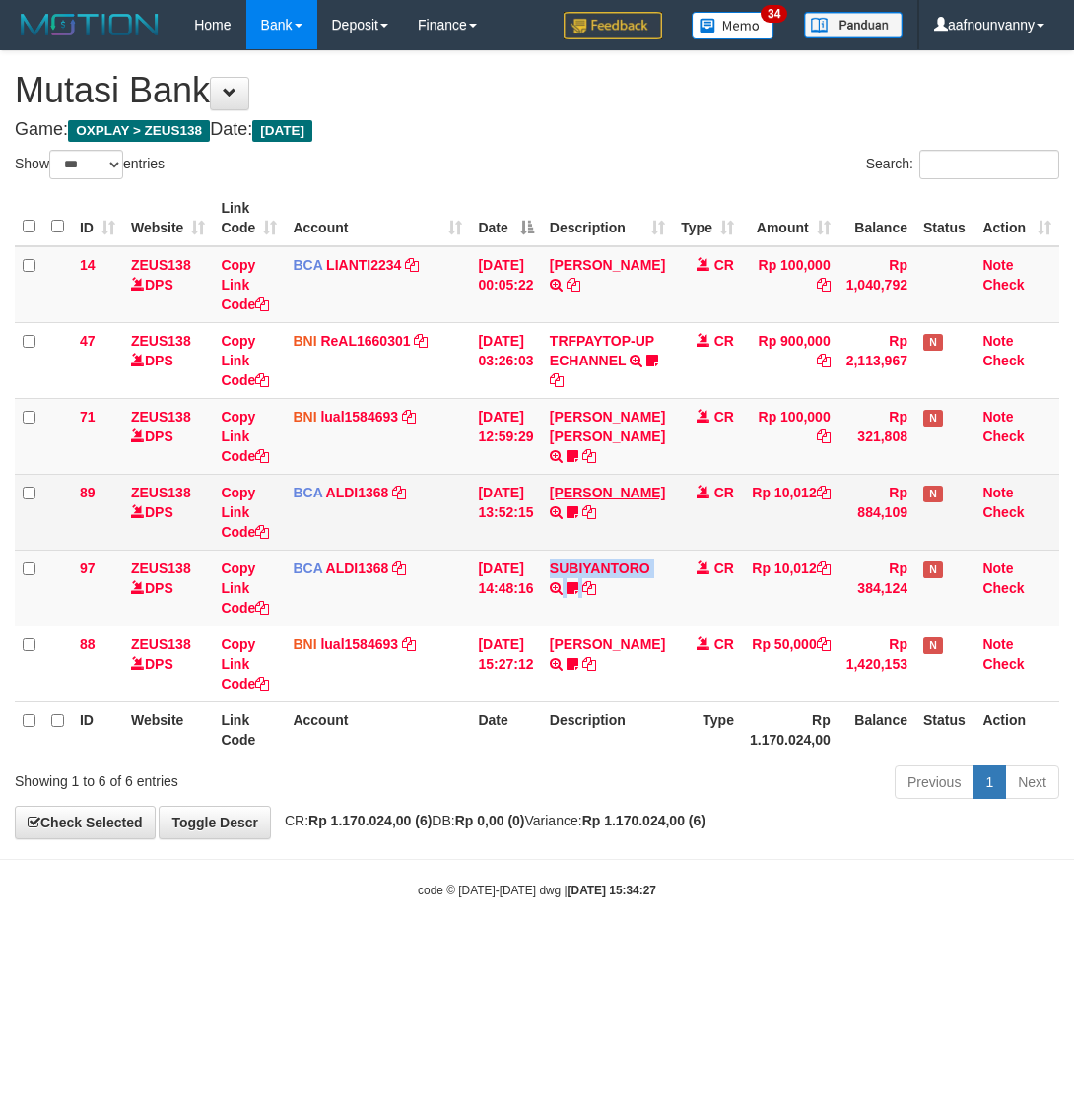 drag, startPoint x: 589, startPoint y: 578, endPoint x: 593, endPoint y: 513, distance: 65.123 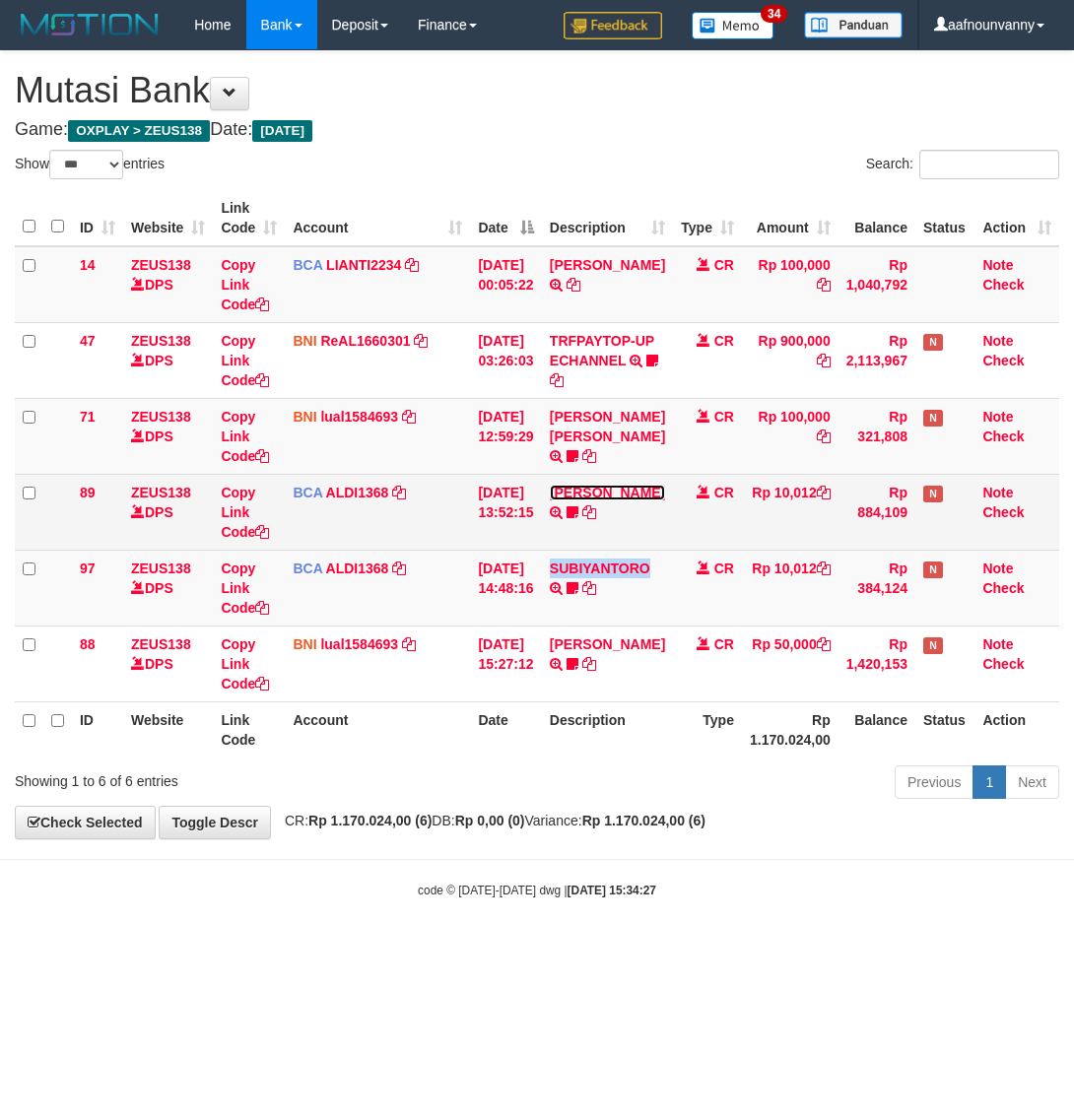 click on "FEBRI WIJAYA" at bounding box center (607, 493) 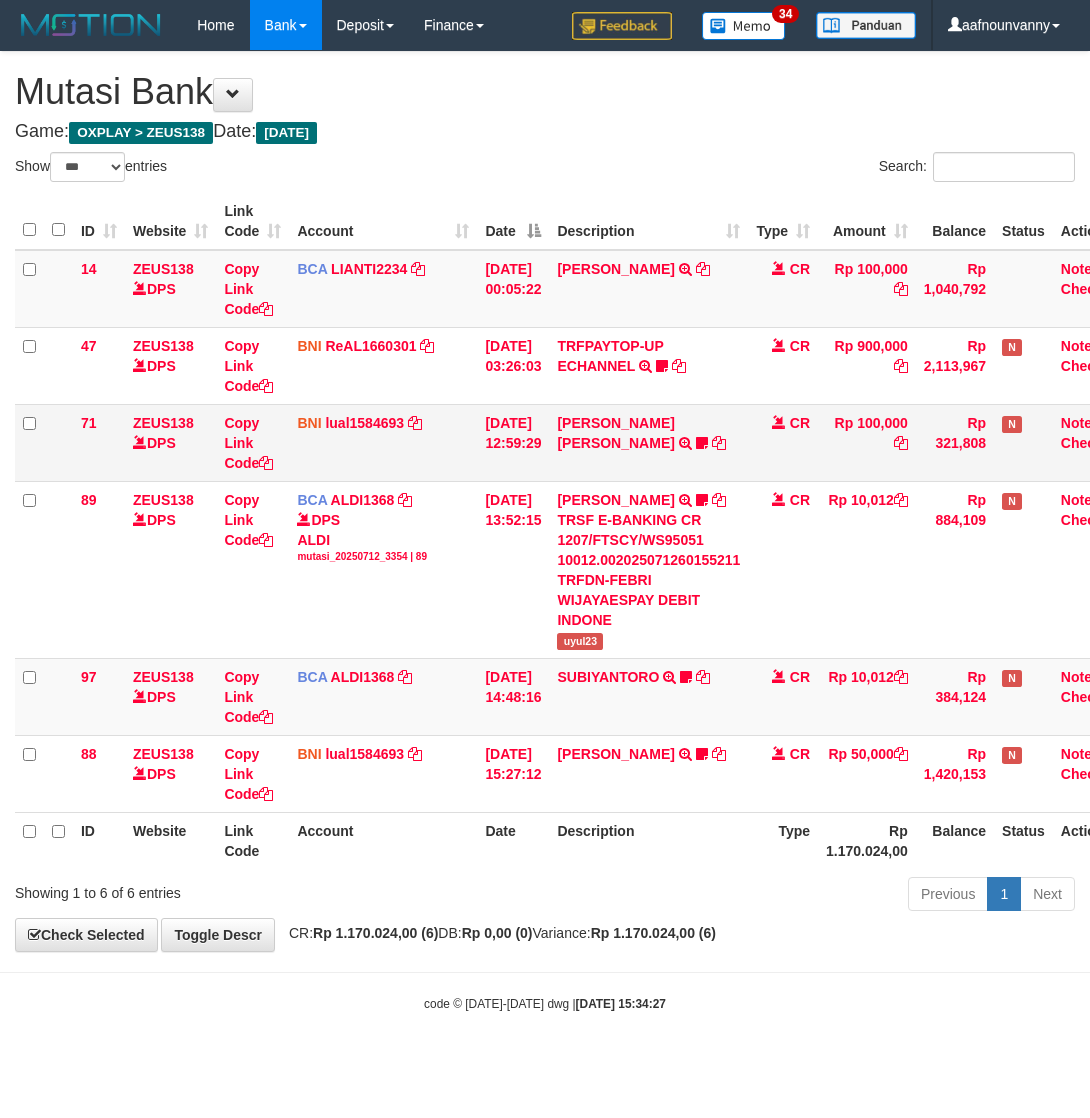 click on "MUHAMMAD IQBAL FARHAN            TRF/PAY/TOP-UP ECHANNEL MUHAMMAD IQBAL FARHAN    BUBU1010EDC1X24JAM" at bounding box center (648, 442) 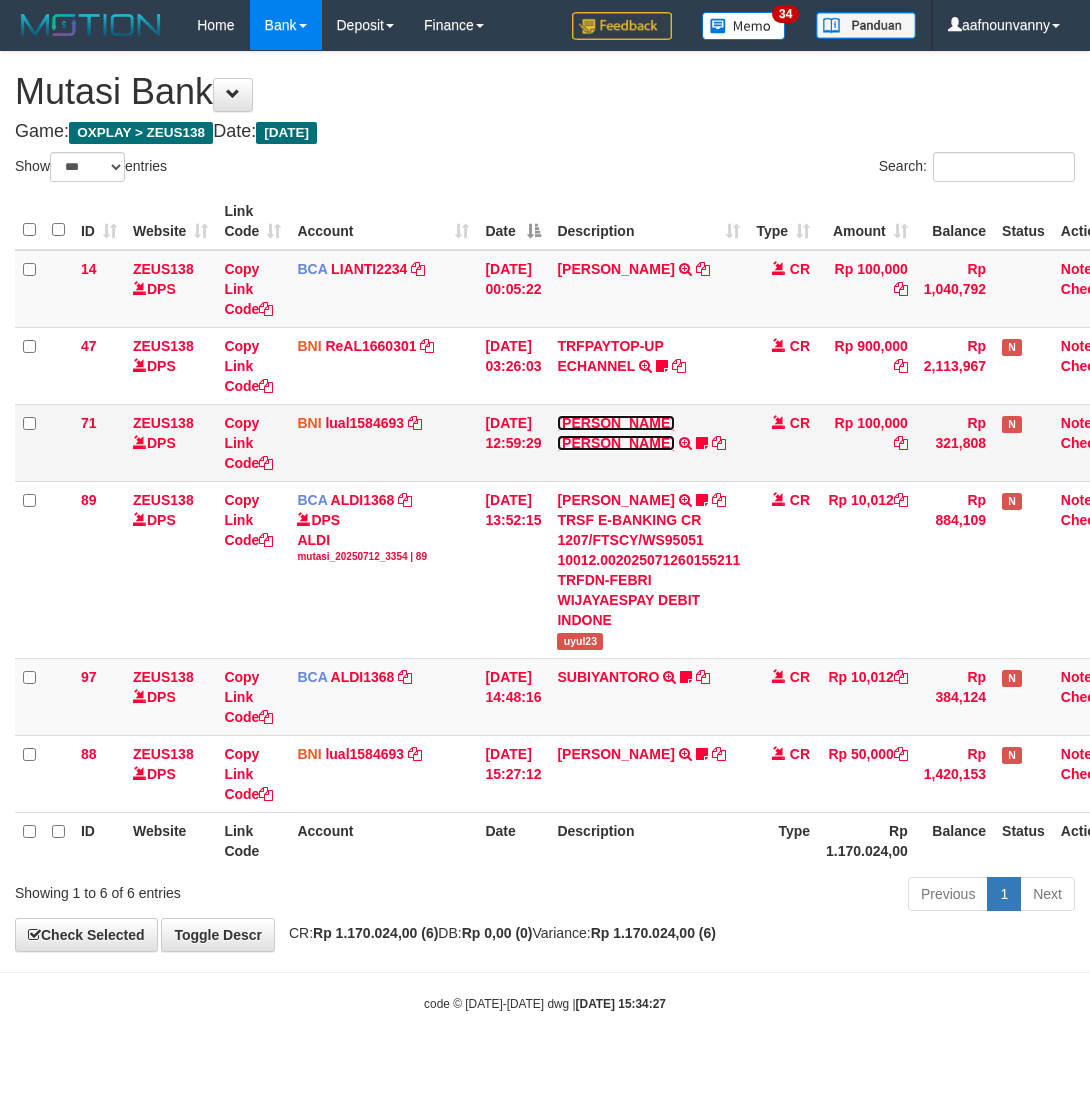 click on "MUHAMMAD IQBAL FARHAN" at bounding box center [615, 433] 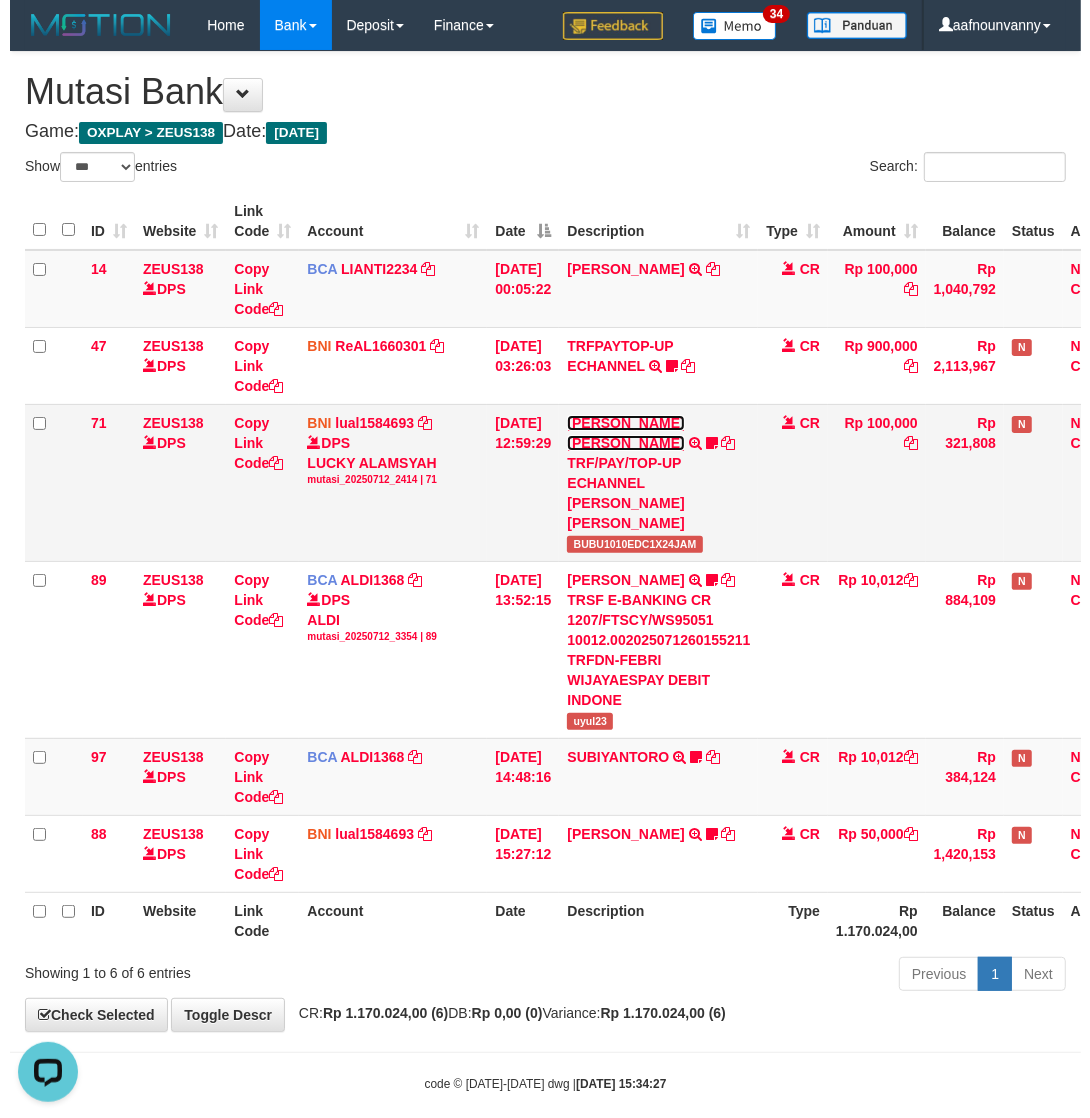 scroll, scrollTop: 0, scrollLeft: 0, axis: both 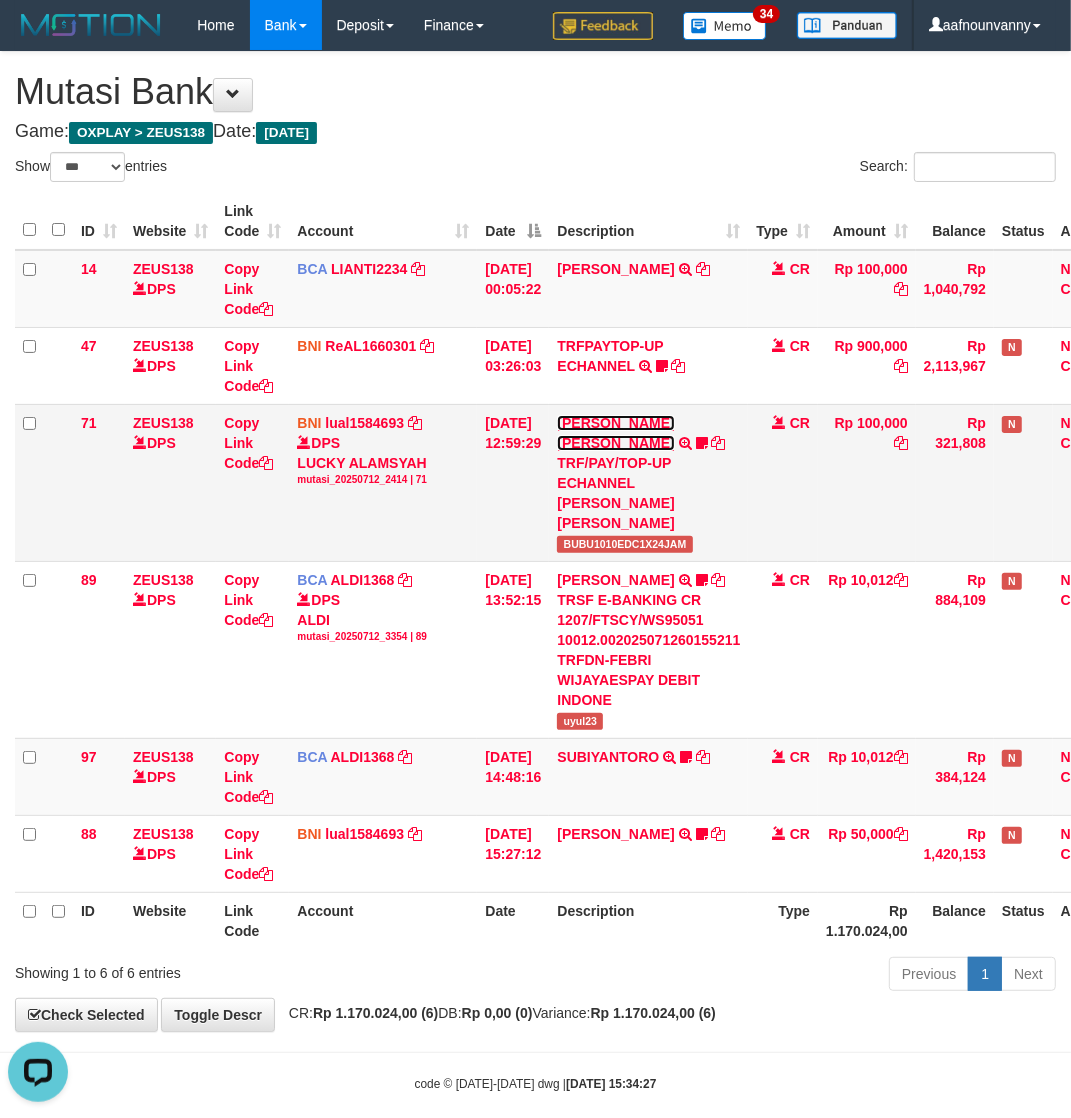 click on "[PERSON_NAME] [PERSON_NAME]" at bounding box center [615, 433] 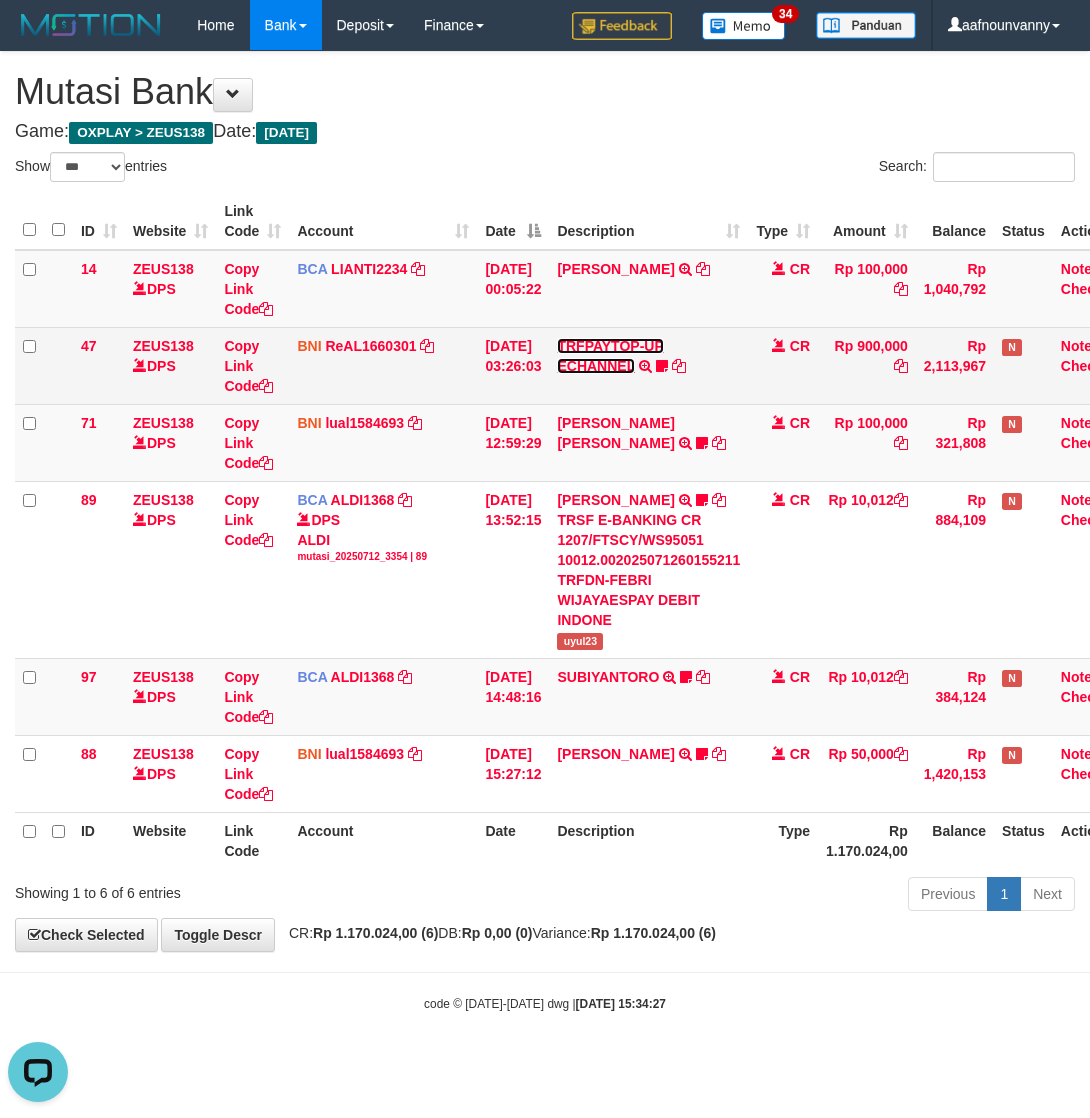 click on "TRFPAYTOP-UP ECHANNEL" at bounding box center (610, 356) 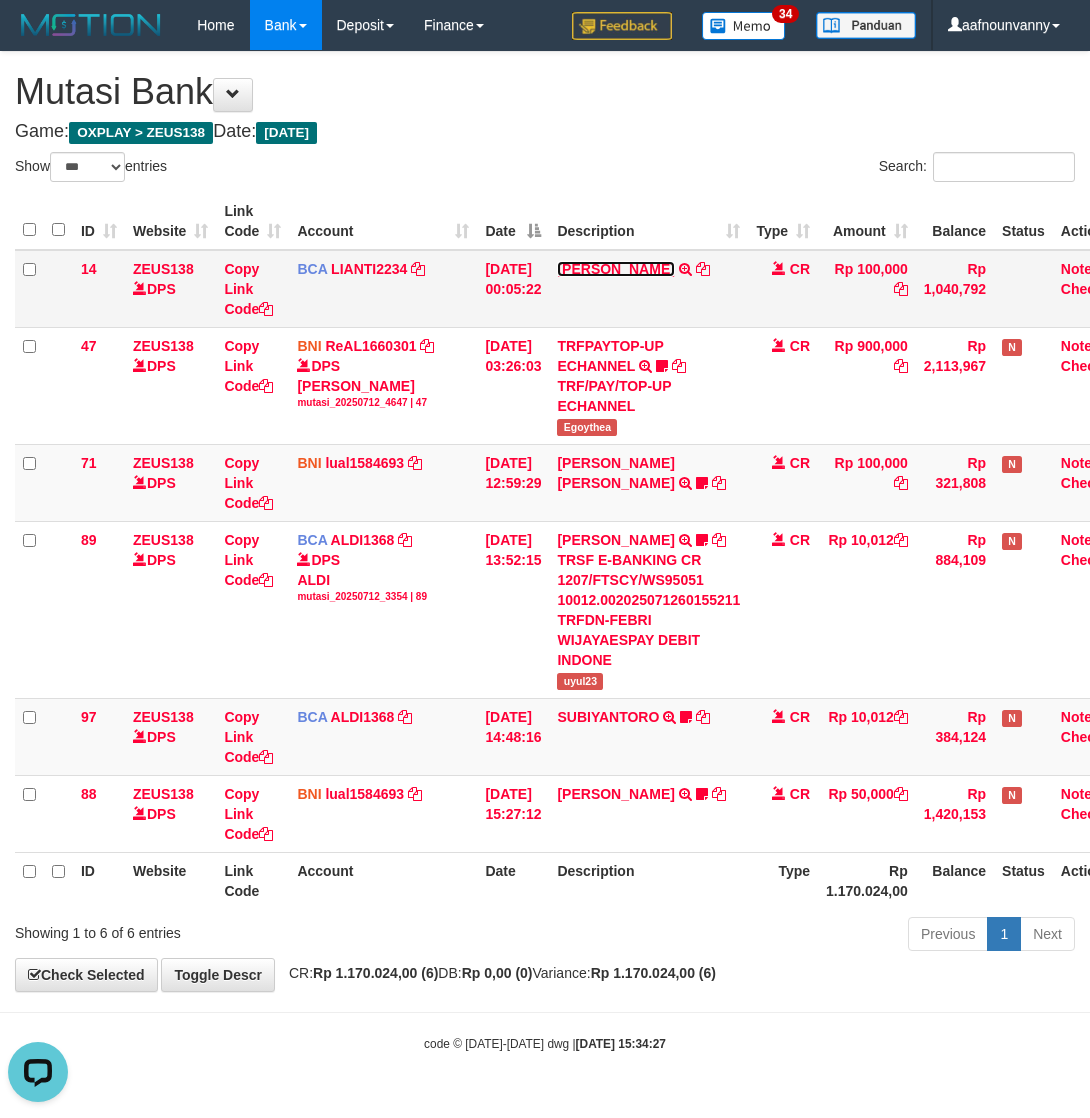 click on "[PERSON_NAME]" at bounding box center (615, 269) 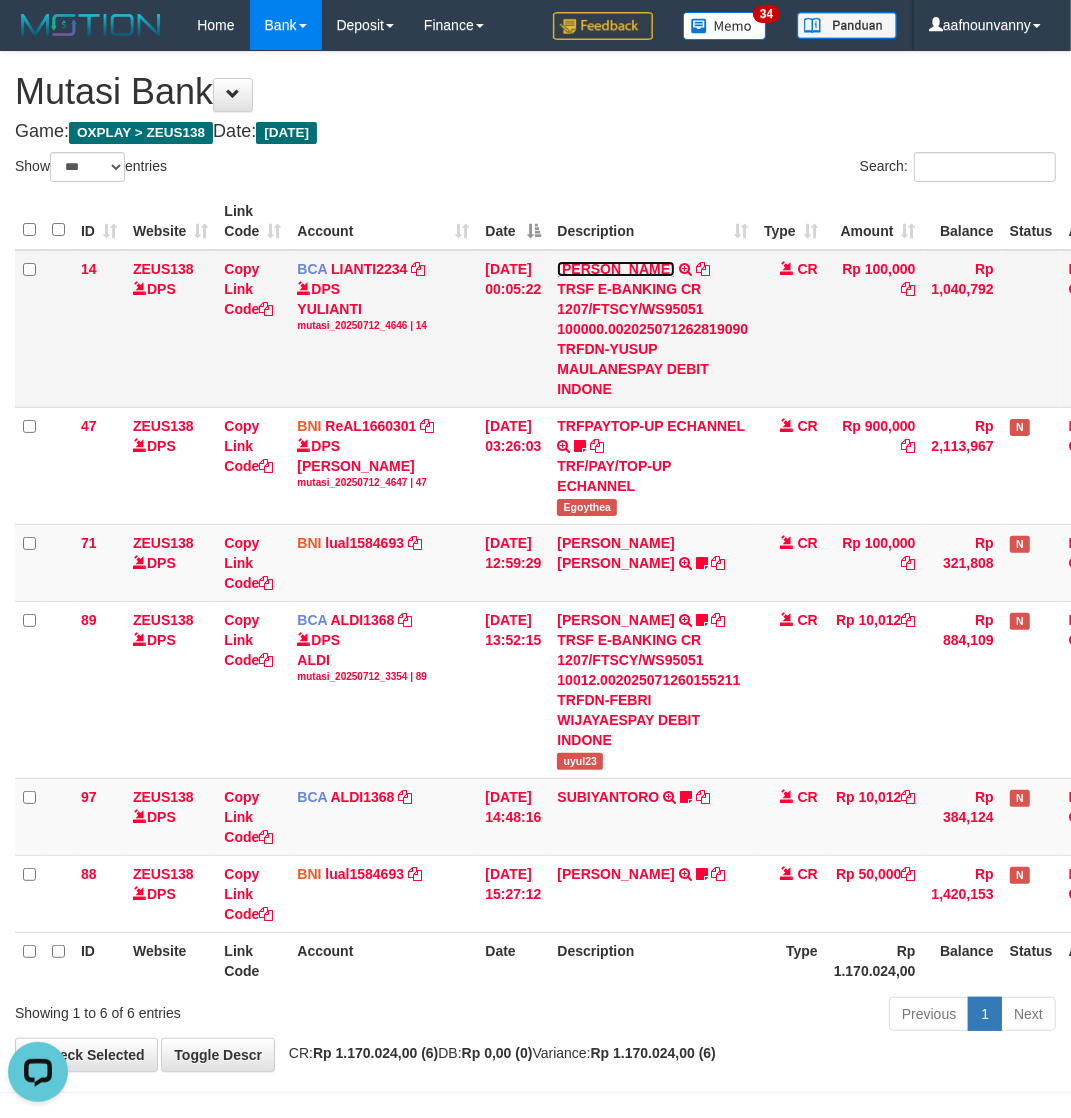 click on "YUSUP MAULAN" at bounding box center (615, 269) 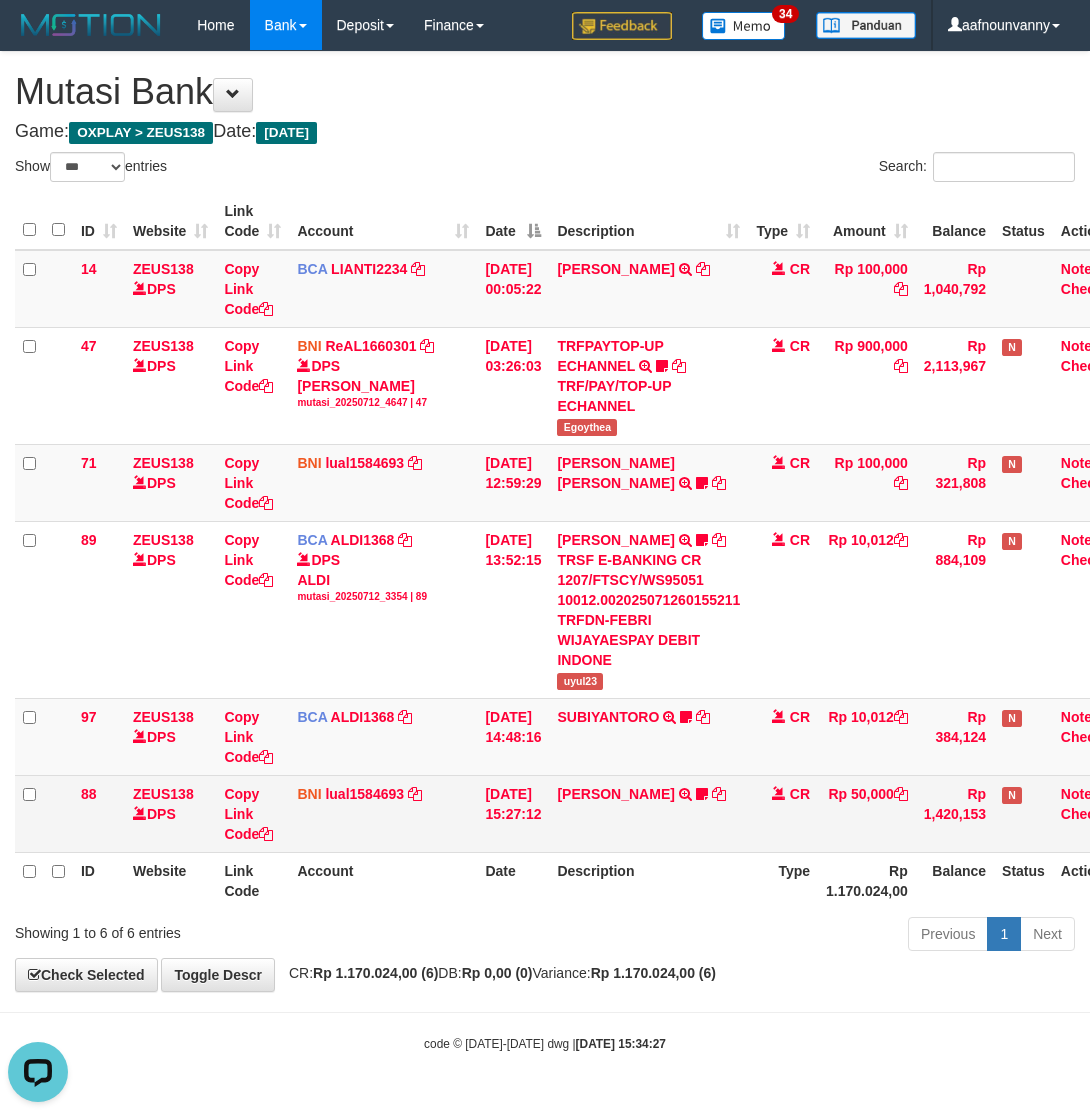 drag, startPoint x: 498, startPoint y: 925, endPoint x: 287, endPoint y: 848, distance: 224.61078 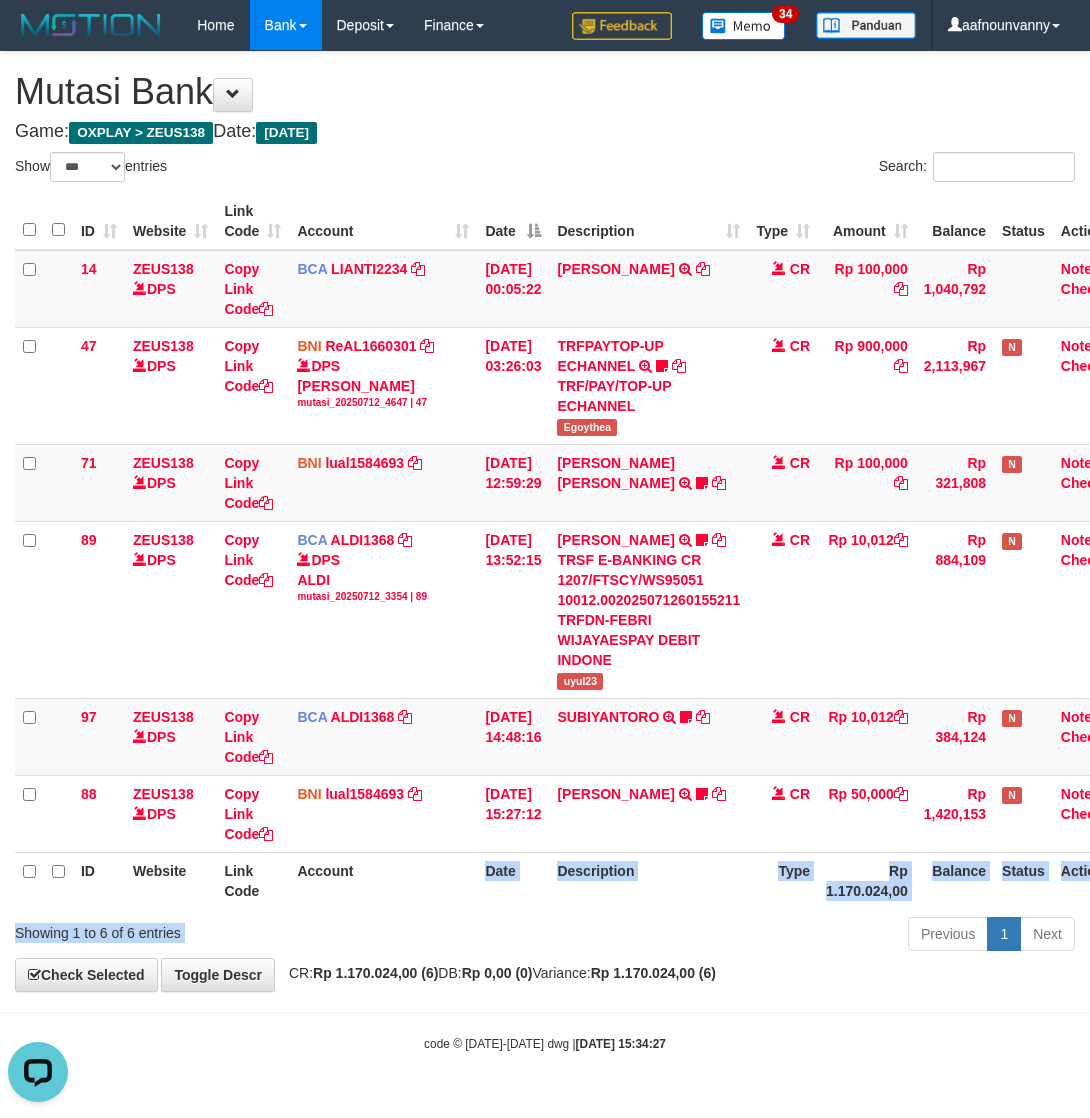 drag, startPoint x: 576, startPoint y: 822, endPoint x: 2, endPoint y: 733, distance: 580.8588 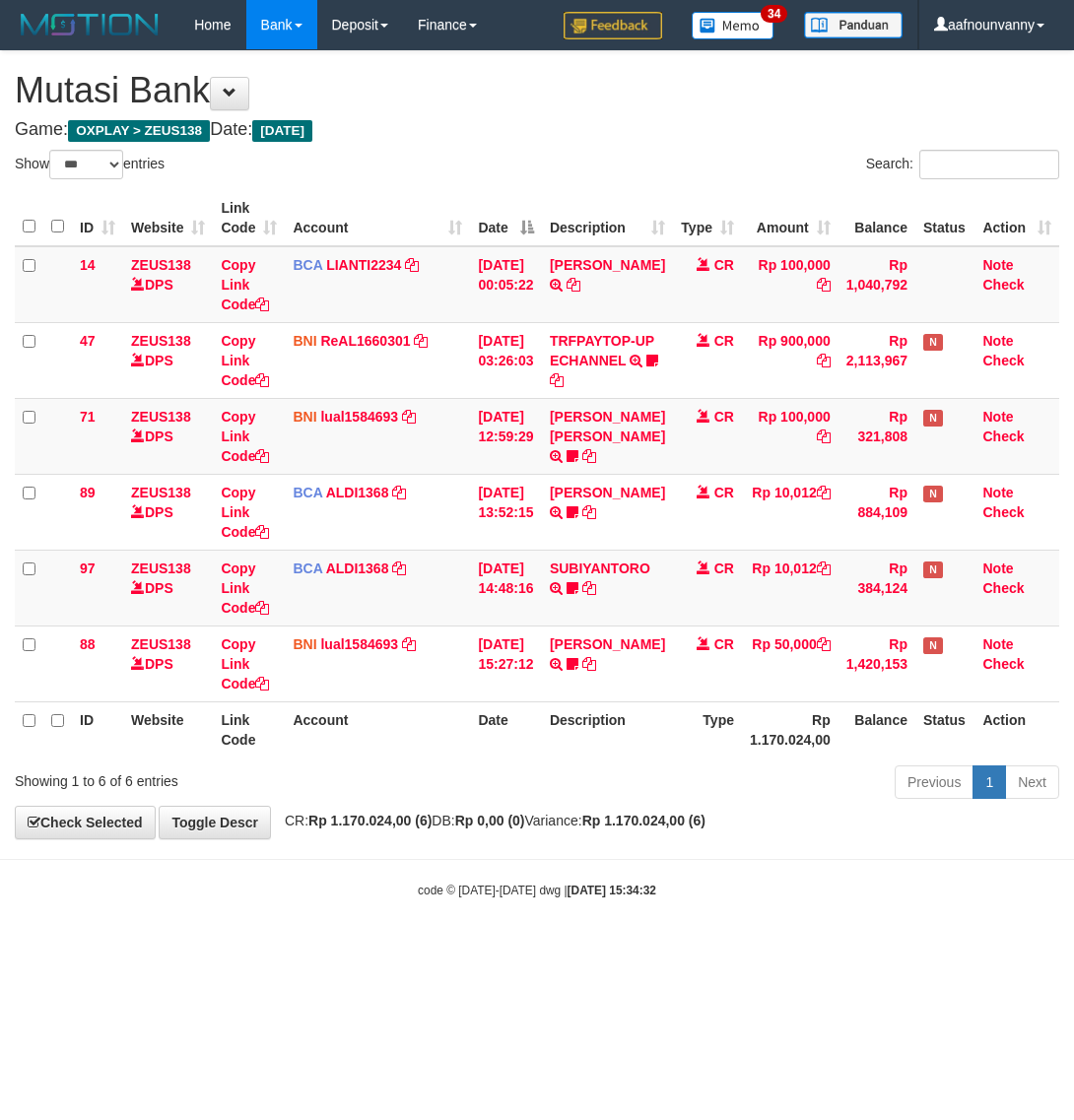 select on "***" 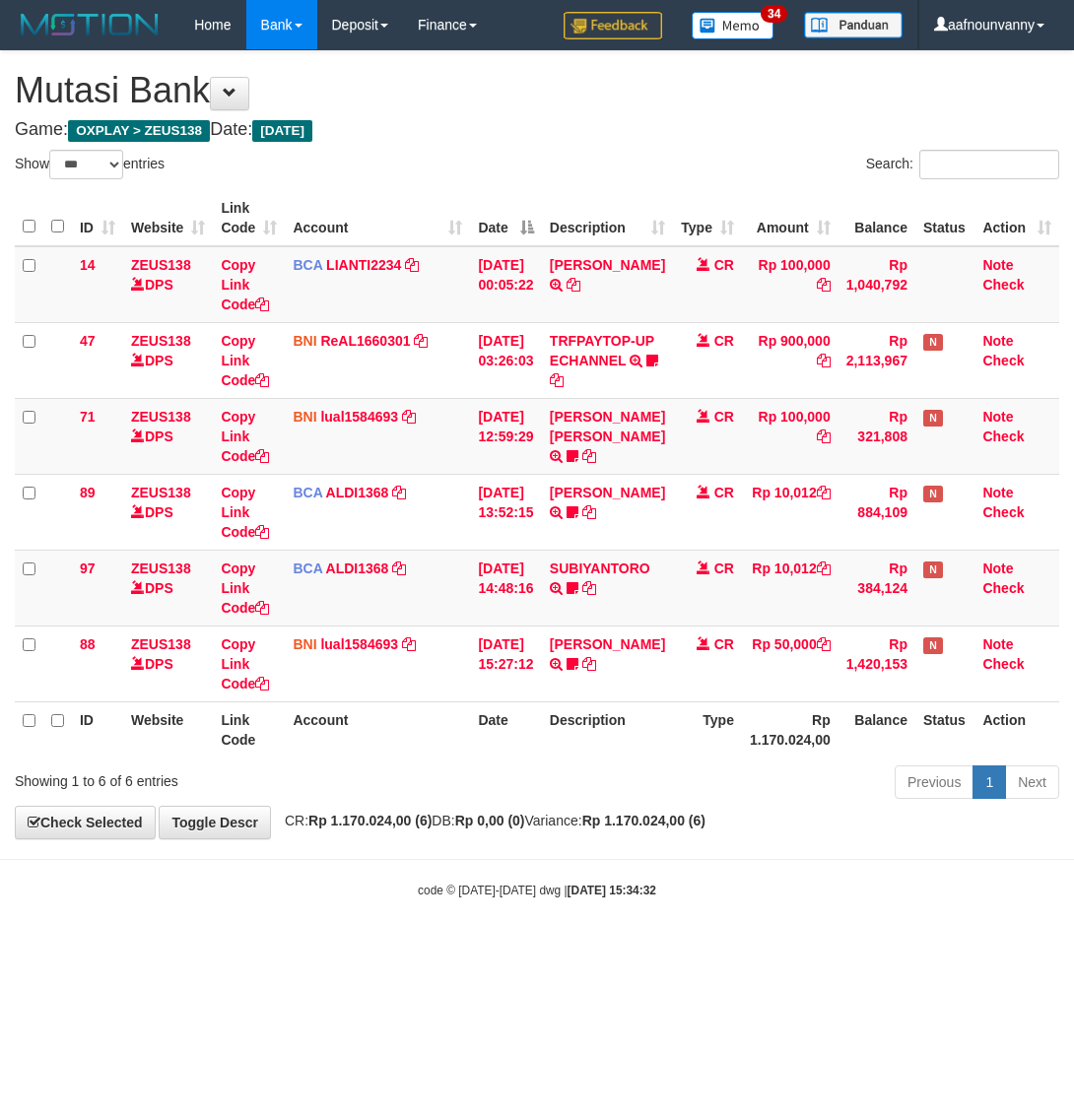scroll, scrollTop: 0, scrollLeft: 0, axis: both 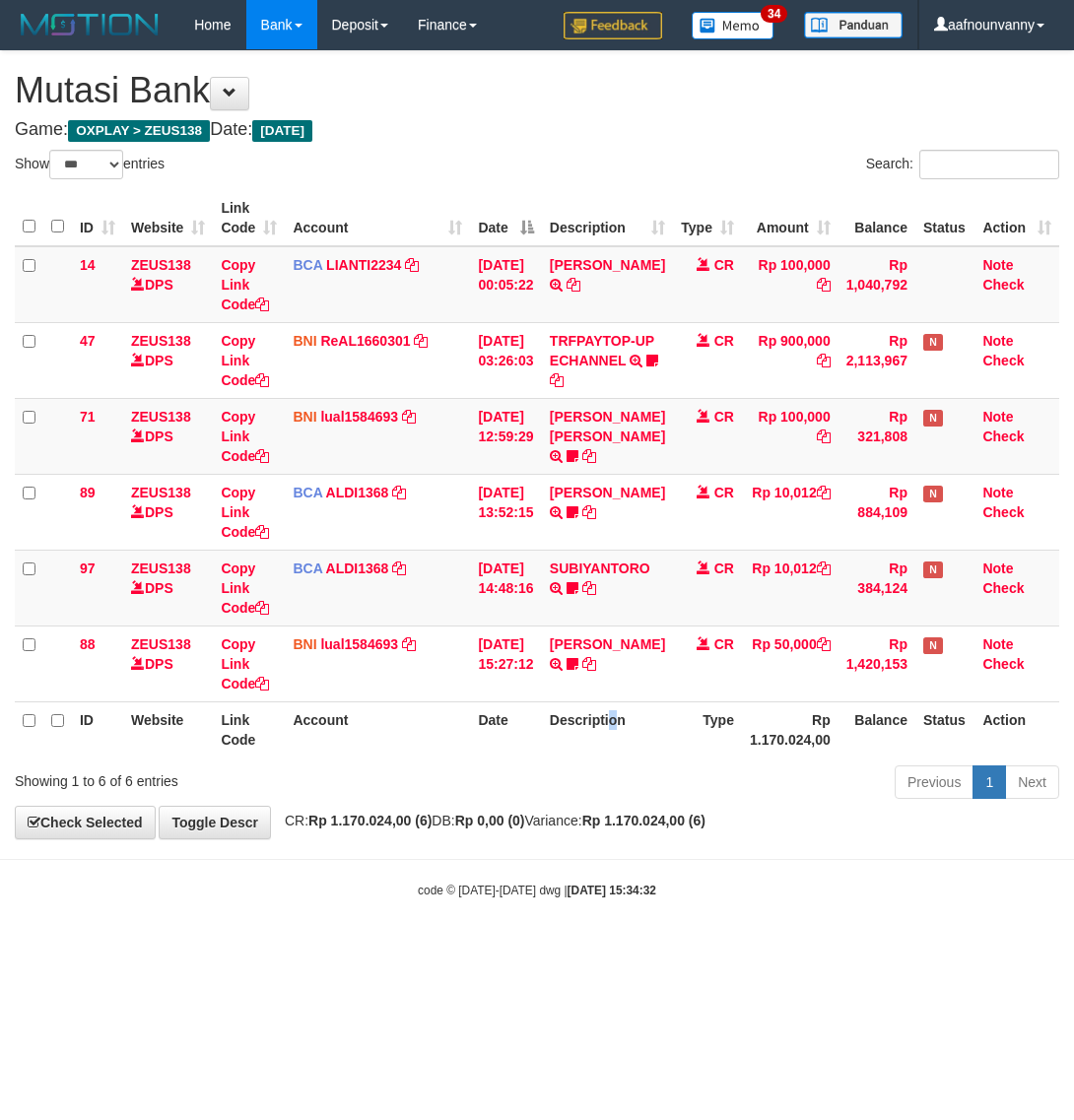 drag, startPoint x: 624, startPoint y: 759, endPoint x: 626, endPoint y: 727, distance: 32.06244 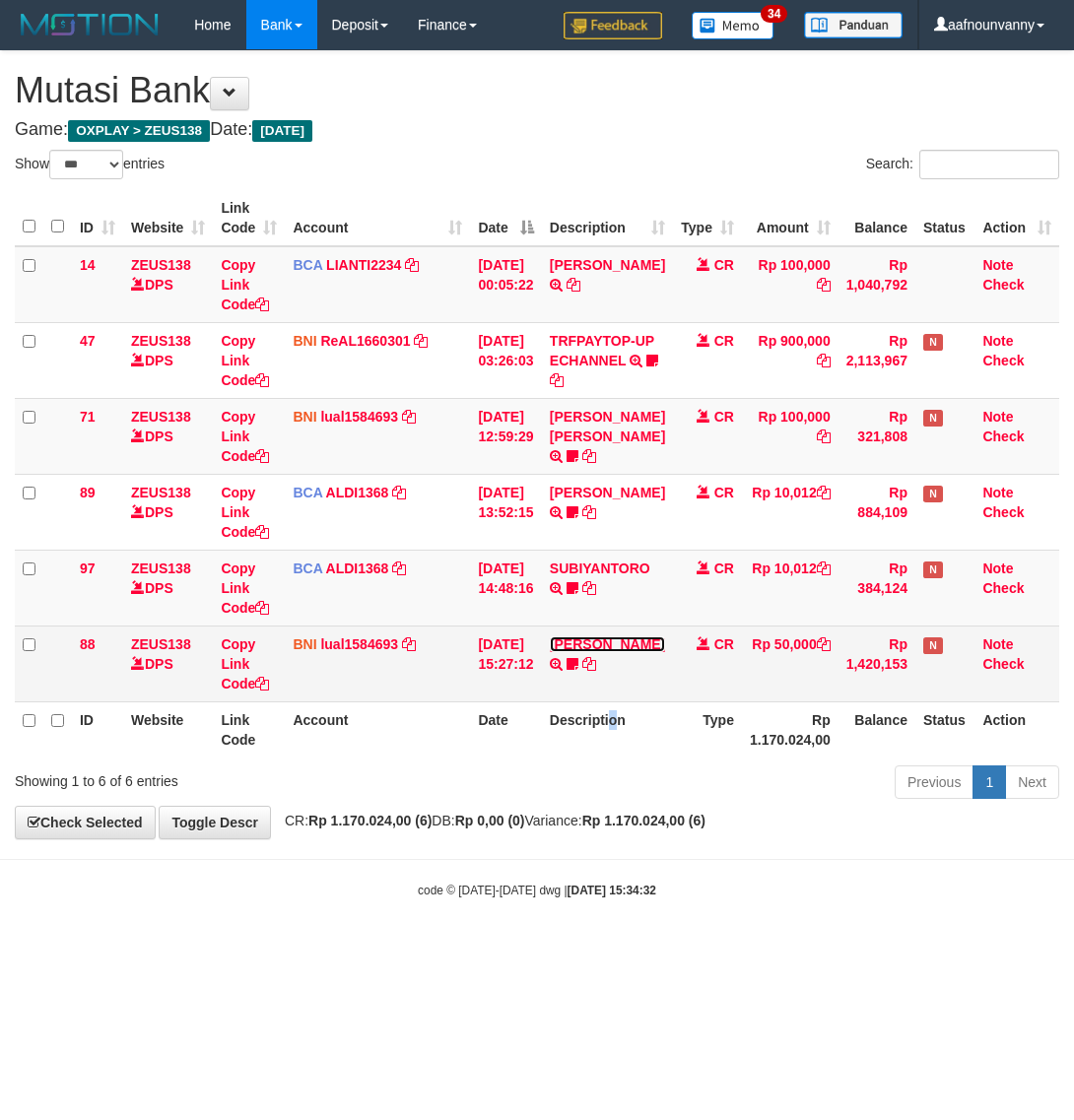 drag, startPoint x: 611, startPoint y: 691, endPoint x: 603, endPoint y: 681, distance: 12.806248 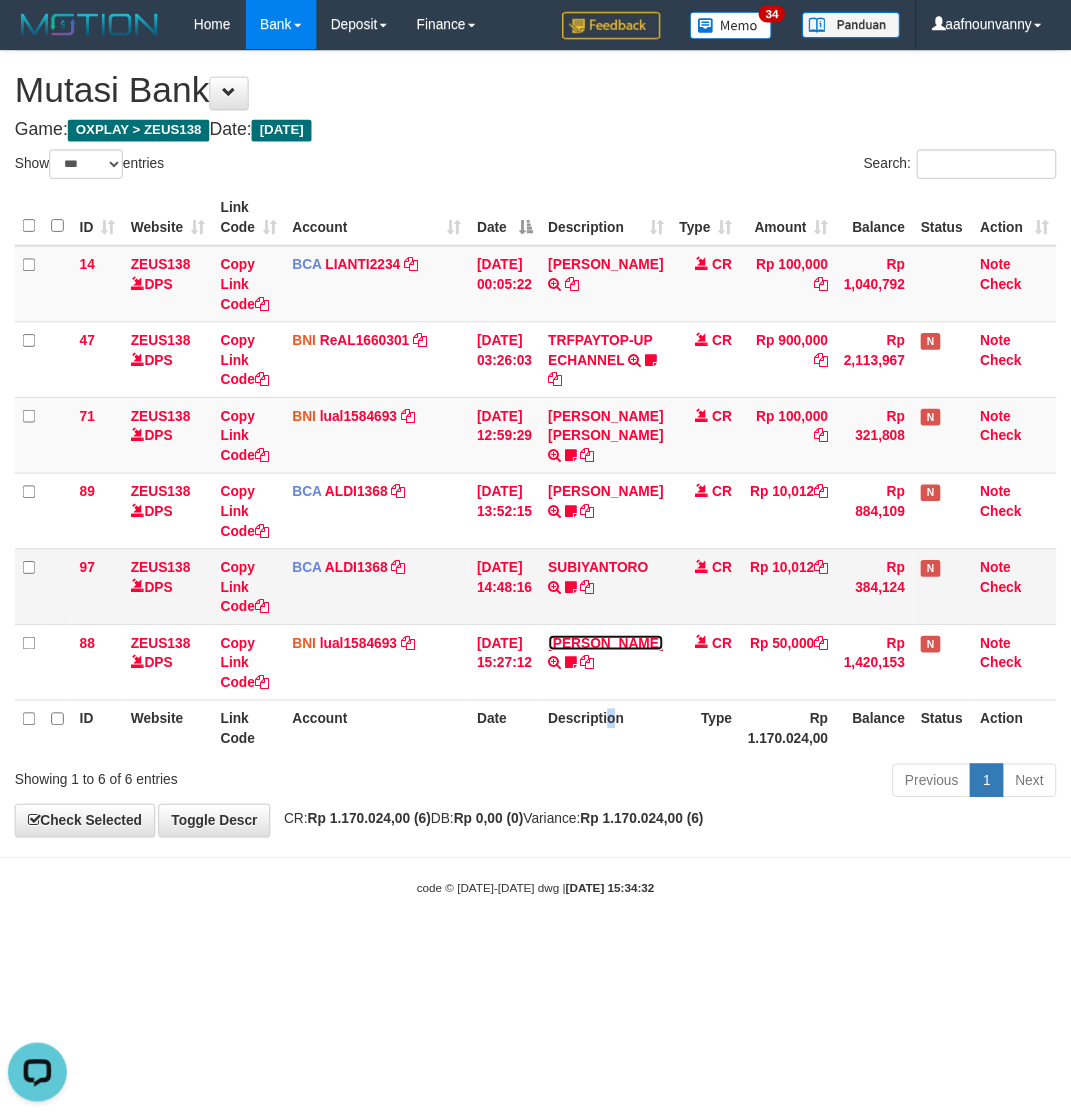 scroll, scrollTop: 0, scrollLeft: 0, axis: both 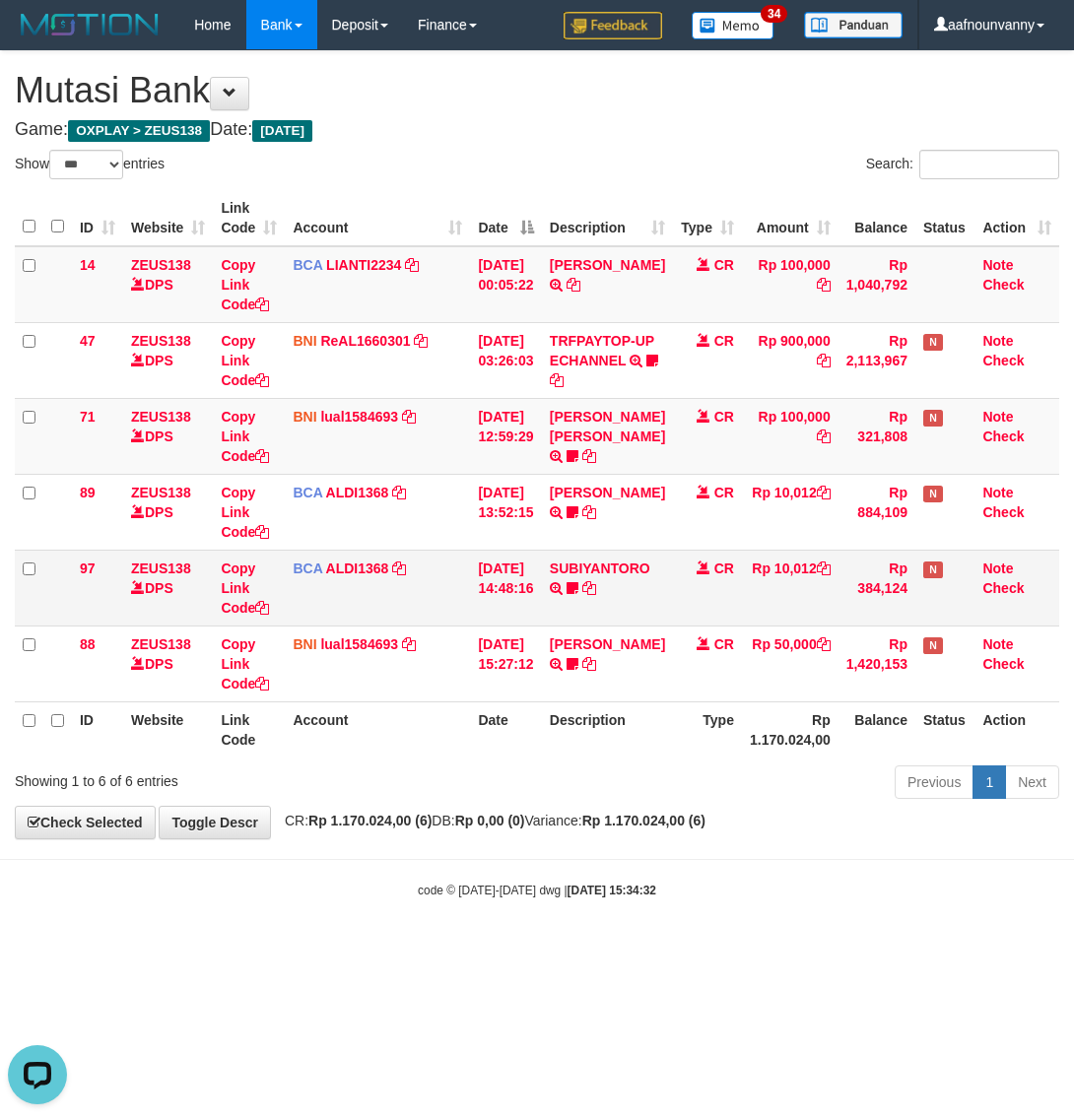 click on "SUBIYANTORO            TRSF E-BANKING CR 1207/FTSCY/WS95051
10012.002025071251321185 TRFDN-SUBIYANTORO ESPAY DEBIT INDONE    Biyan03" at bounding box center [607, 587] 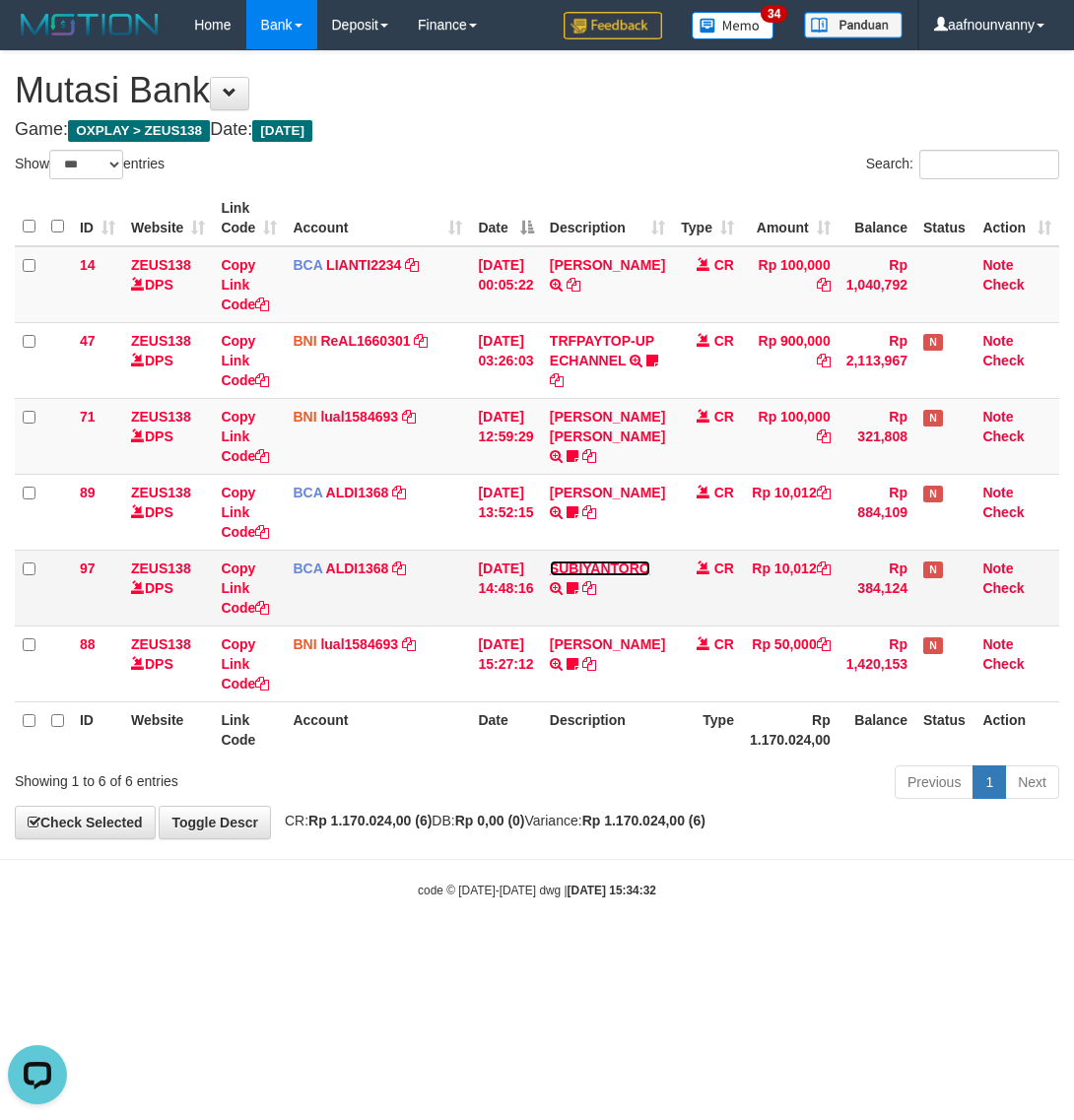 click on "SUBIYANTORO" at bounding box center [600, 568] 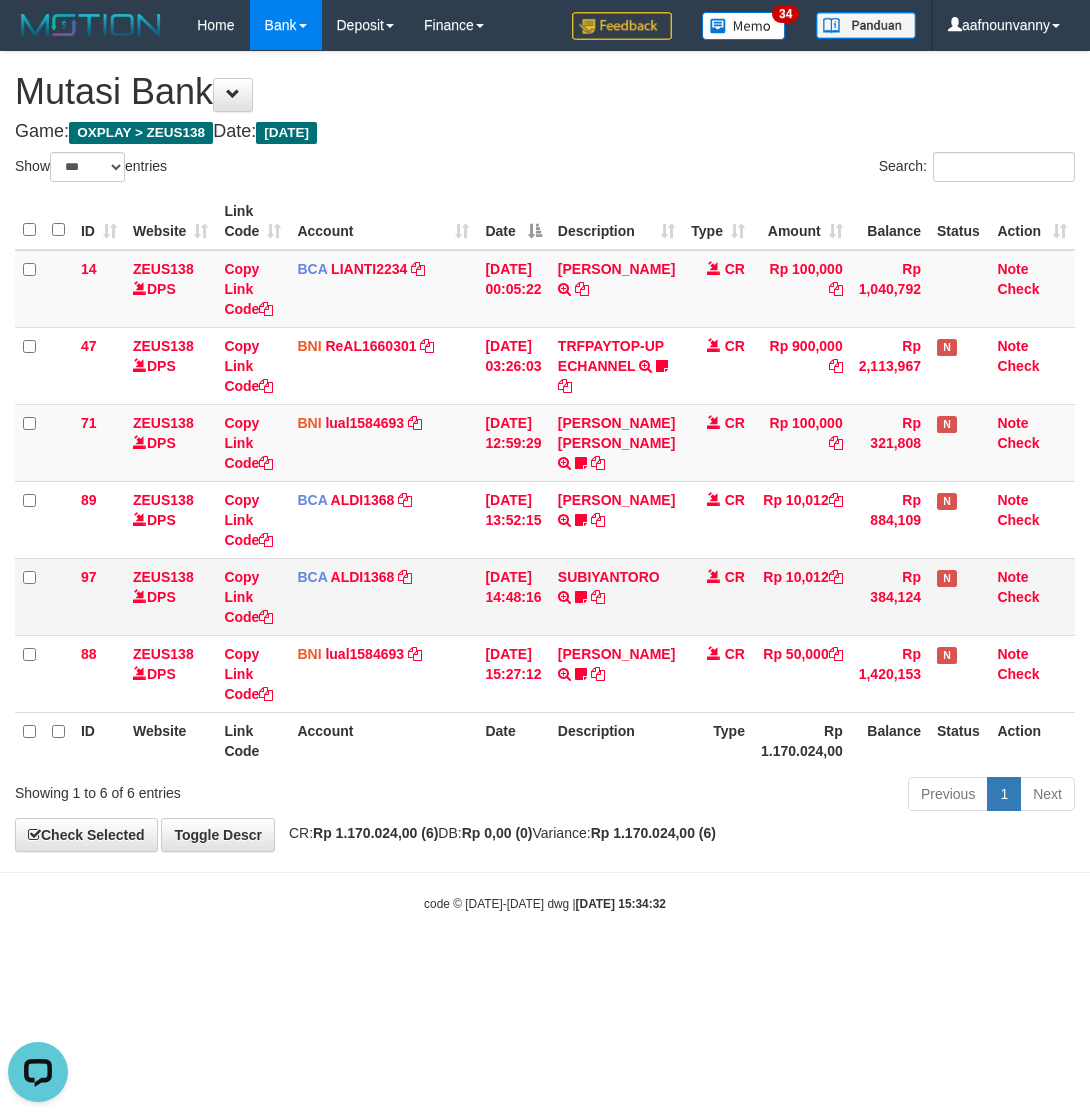 click on "TRSF E-BANKING CR 1207/FTSCY/WS95051
10012.002025071251321185 TRFDN-SUBIYANTORO ESPAY DEBIT INDONE" at bounding box center (0, 0) 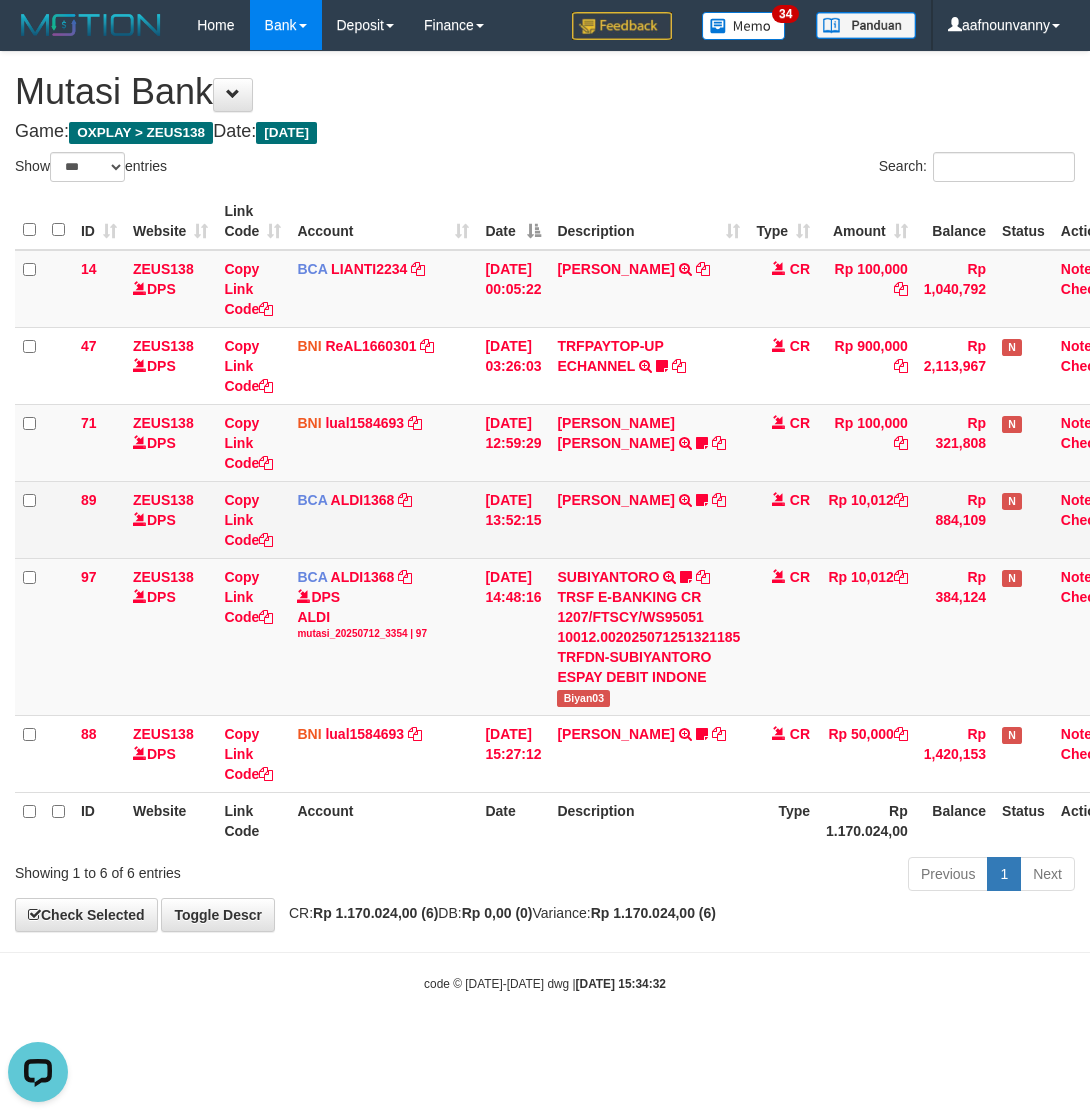 click on "FEBRI WIJAYA            TRSF E-BANKING CR 1207/FTSCY/WS95051
10012.002025071260155211 TRFDN-FEBRI WIJAYAESPAY DEBIT INDONE    uyul23" at bounding box center [648, 519] 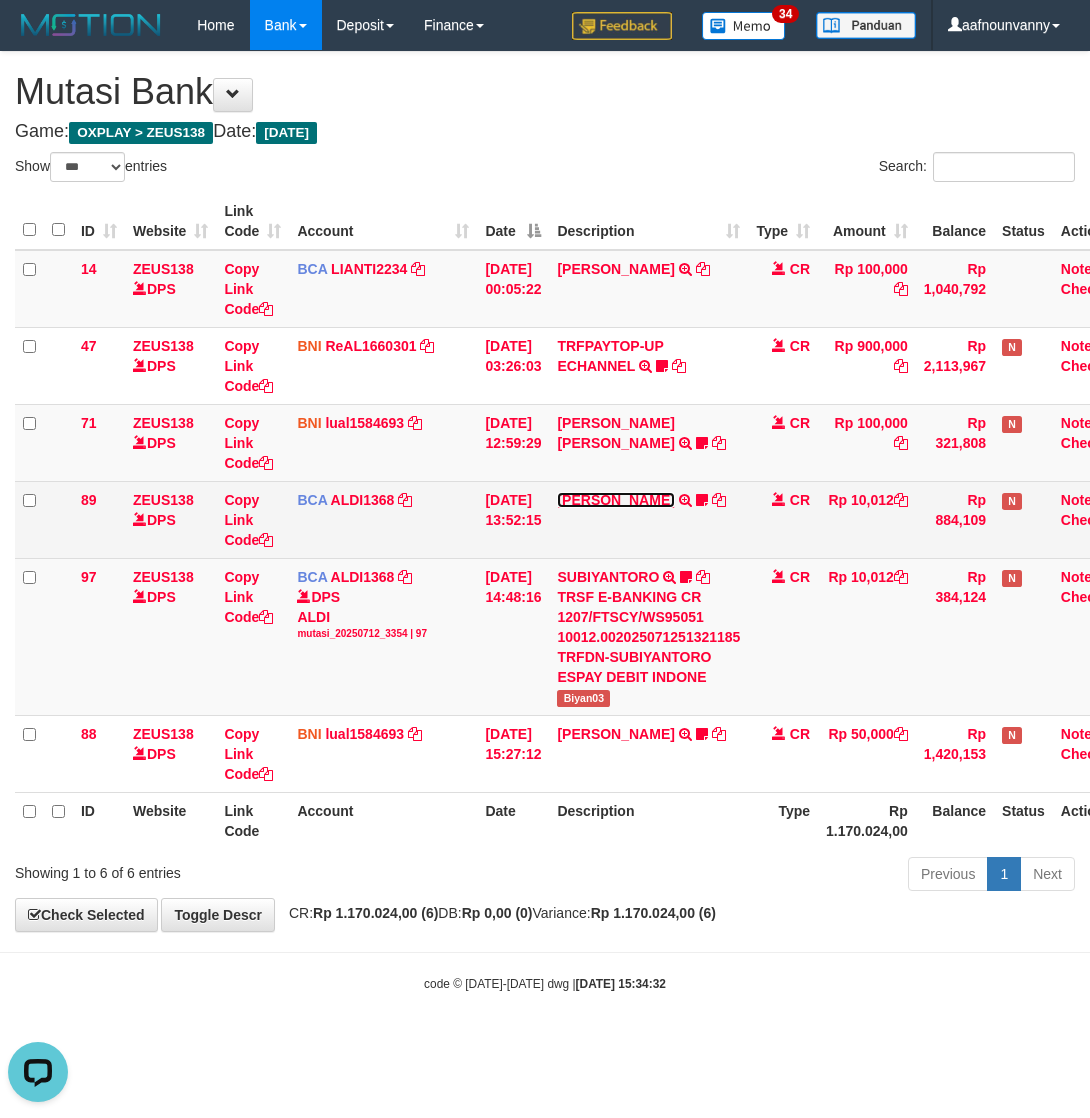 click on "FEBRI WIJAYA" at bounding box center [615, 500] 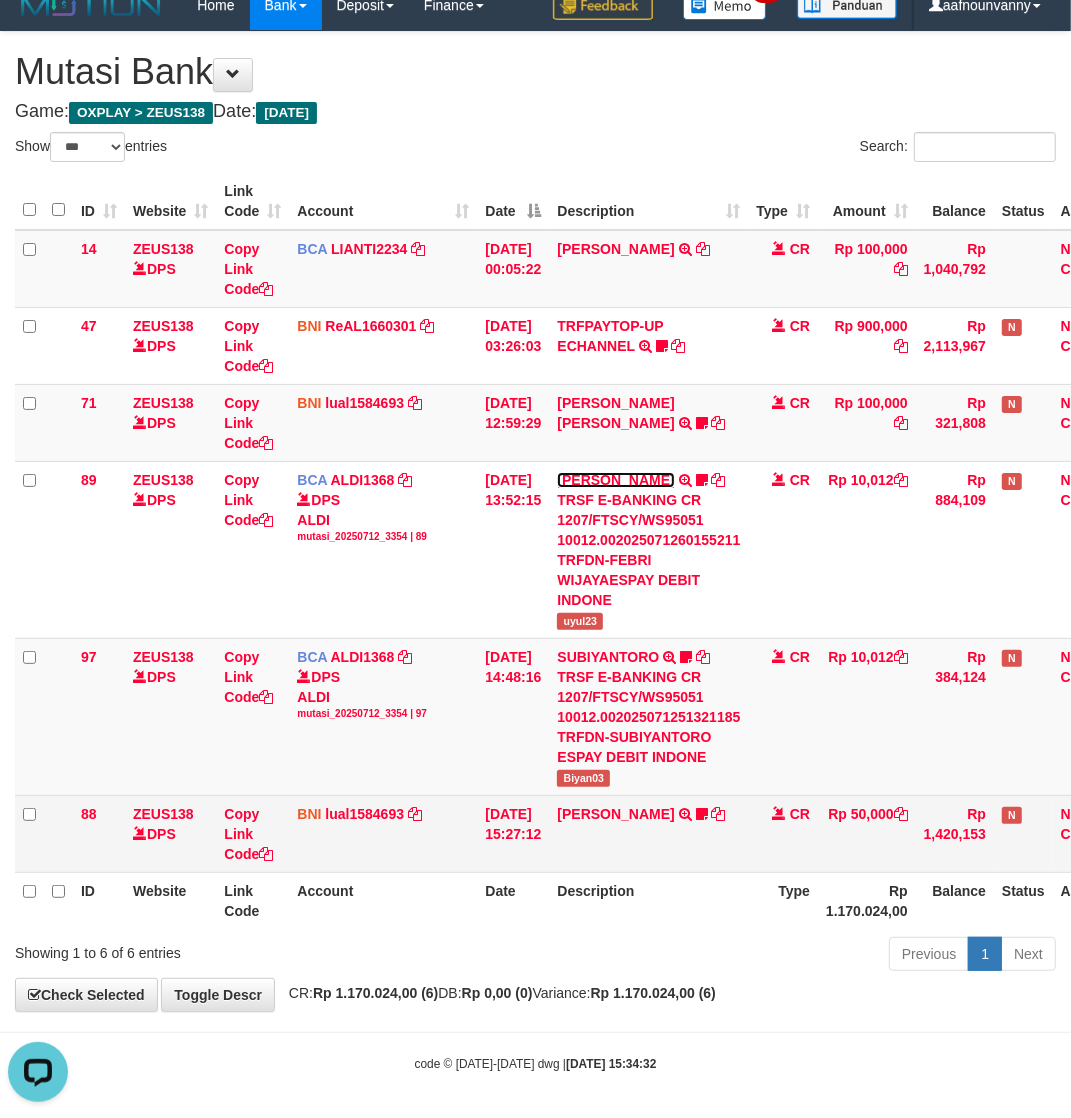 scroll, scrollTop: 26, scrollLeft: 0, axis: vertical 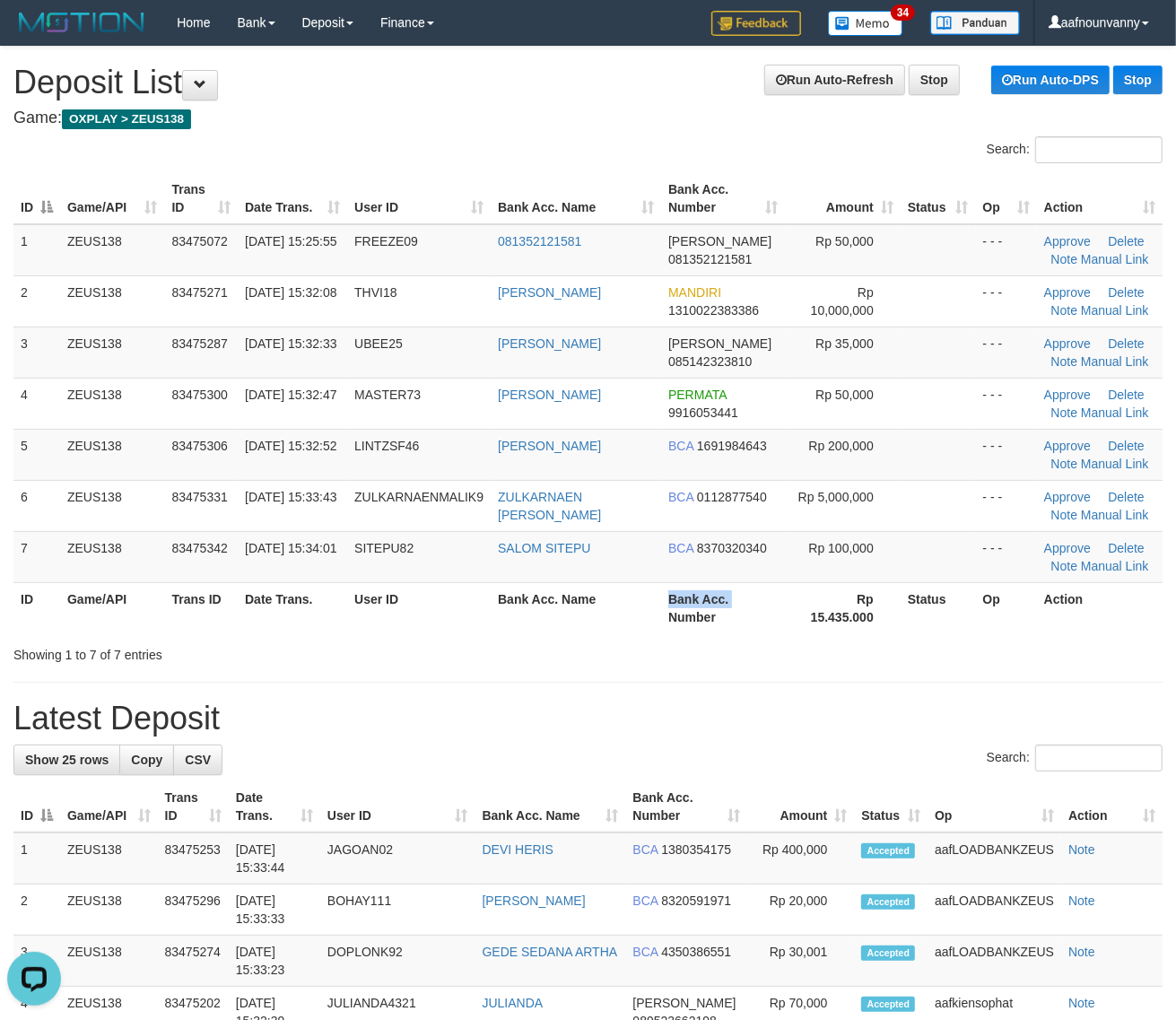 drag, startPoint x: 665, startPoint y: 613, endPoint x: 733, endPoint y: 643, distance: 74.32362 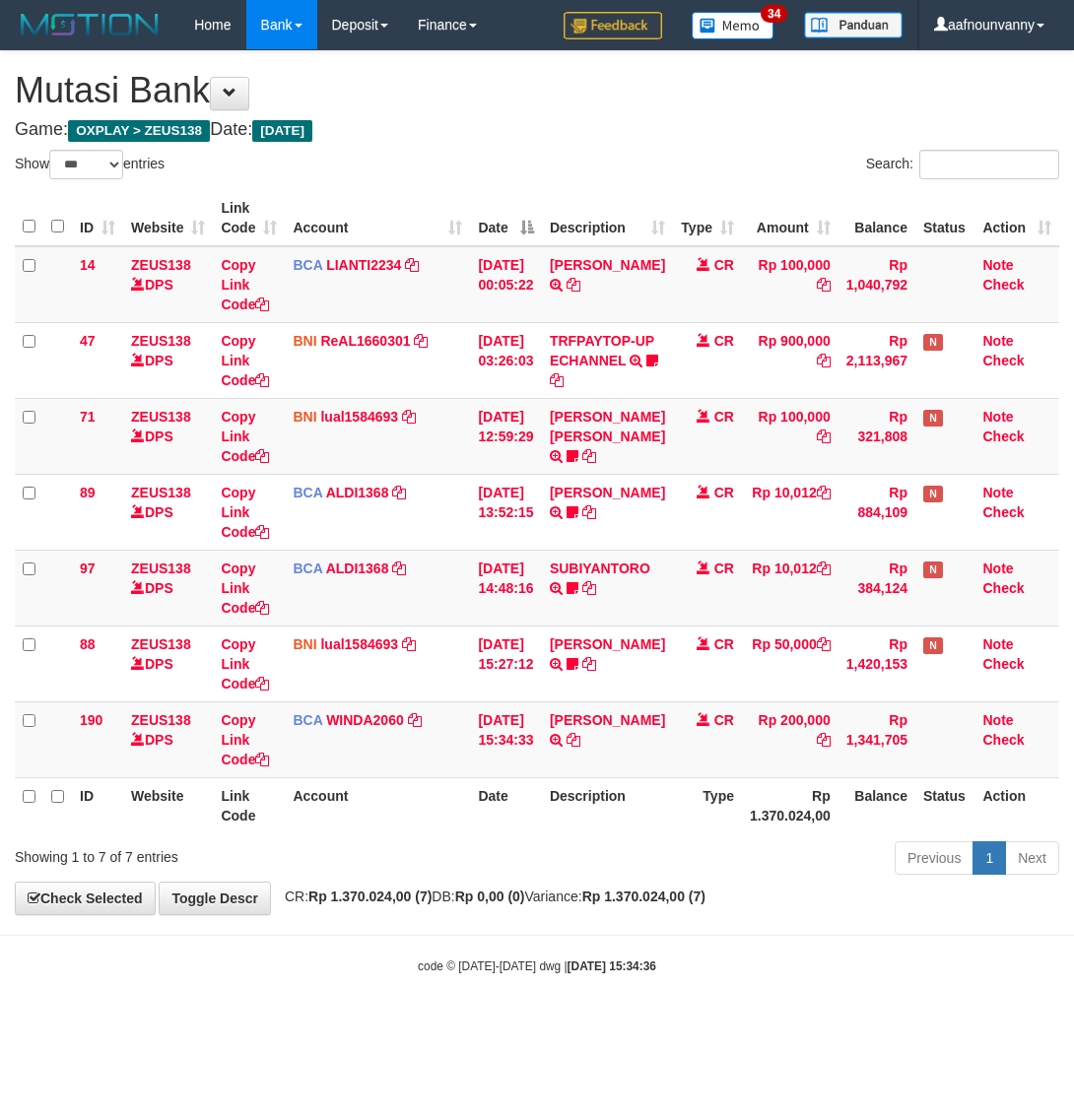 select on "***" 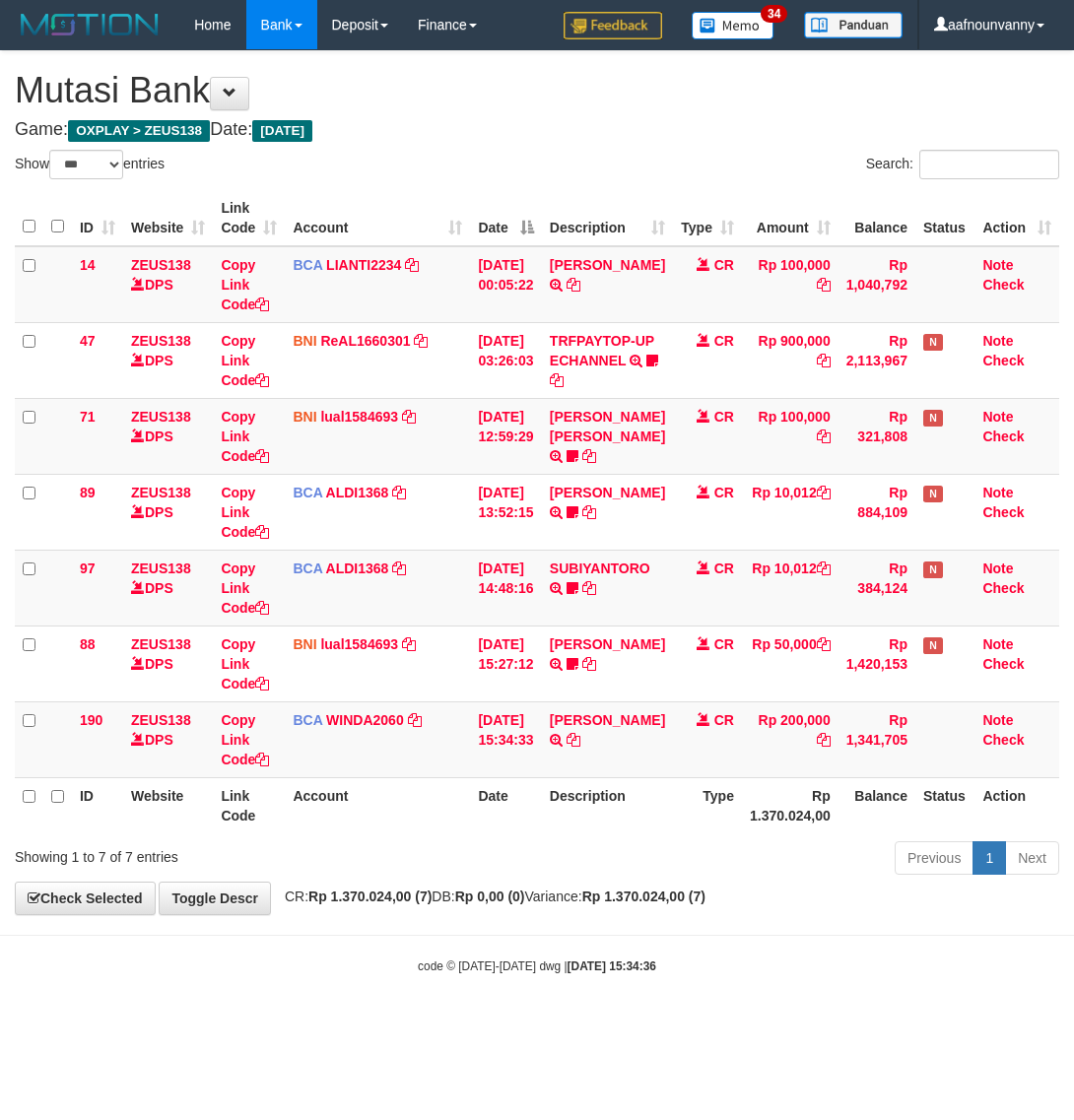 scroll, scrollTop: 0, scrollLeft: 0, axis: both 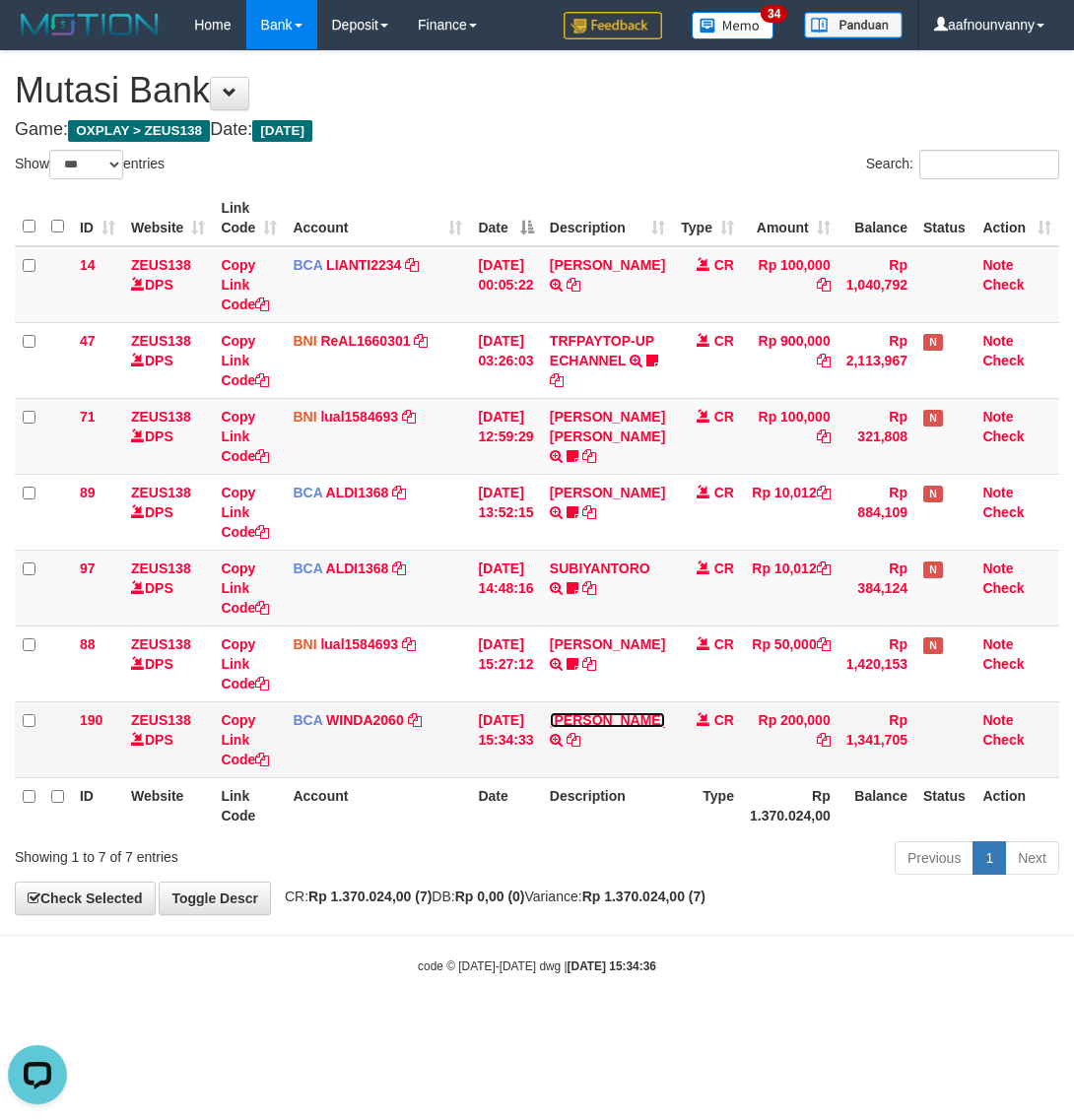 click on "[PERSON_NAME]" at bounding box center [607, 720] 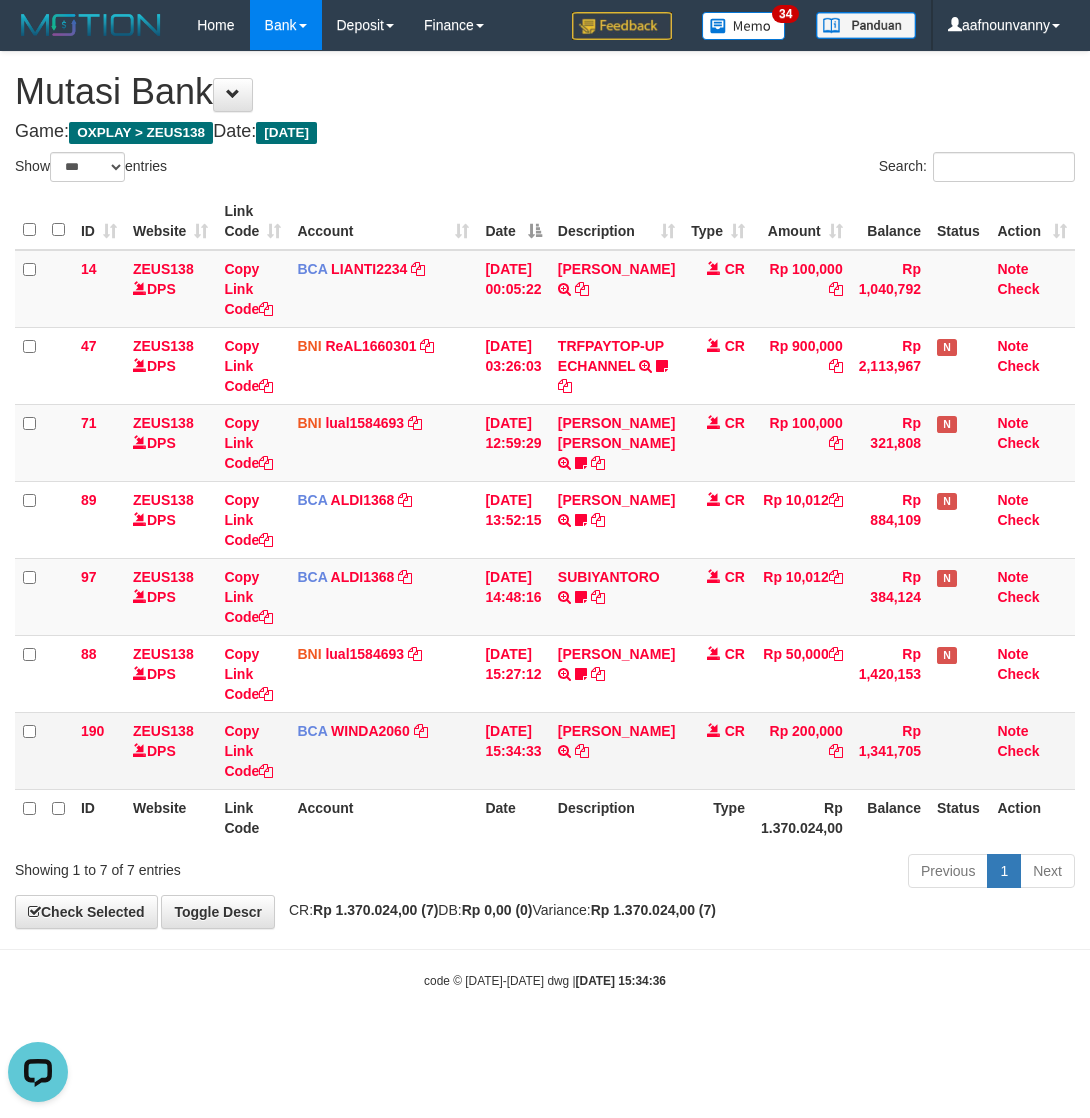 click on "TRSF E-BANKING CR 1207/FTSCY/WS95031
200000.00[PERSON_NAME]" at bounding box center (0, 0) 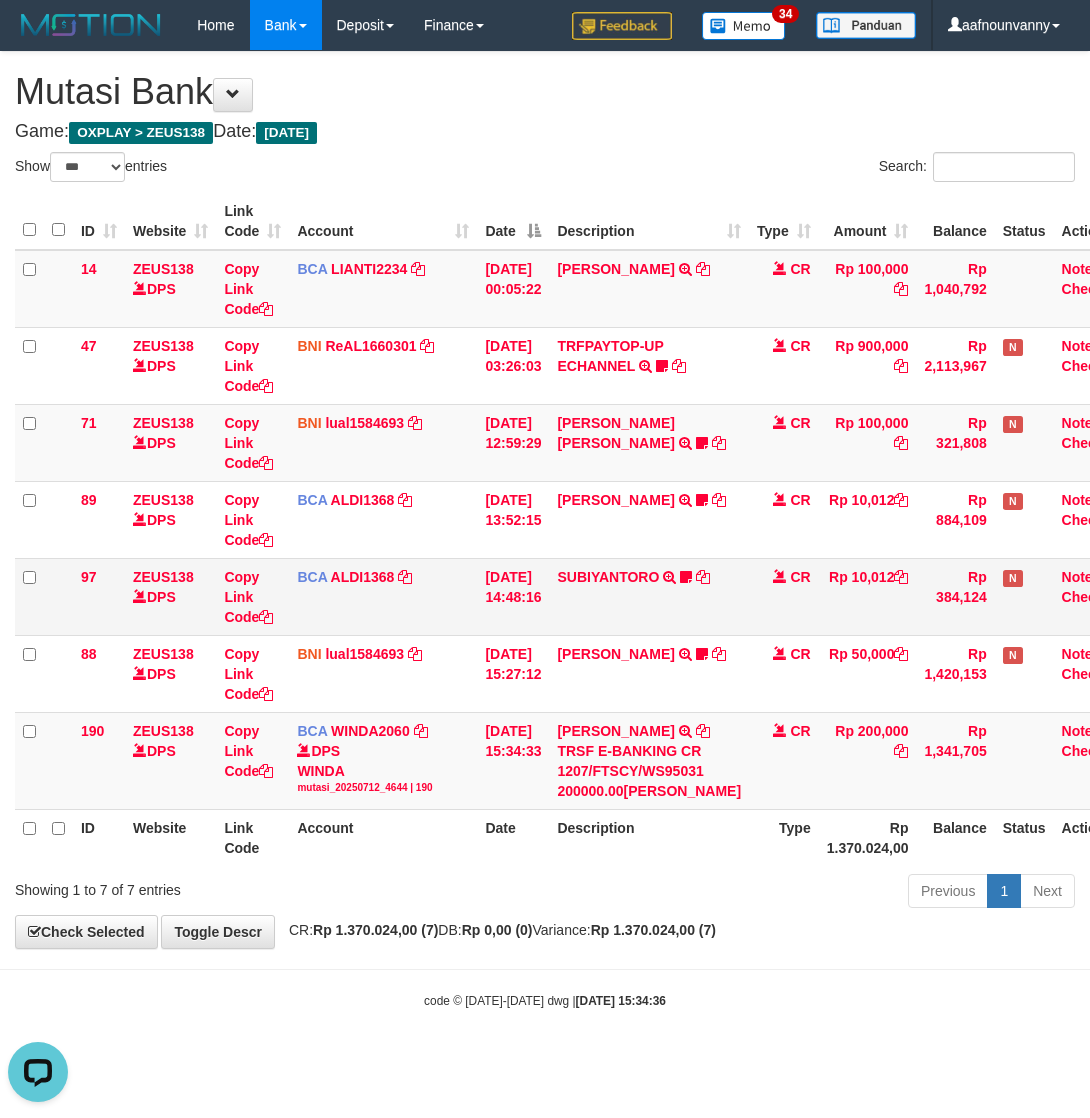 click on "SUBIYANTORO            TRSF E-BANKING CR 1207/FTSCY/WS95051
10012.002025071251321185 TRFDN-SUBIYANTORO ESPAY DEBIT INDONE    Biyan03" at bounding box center (649, 596) 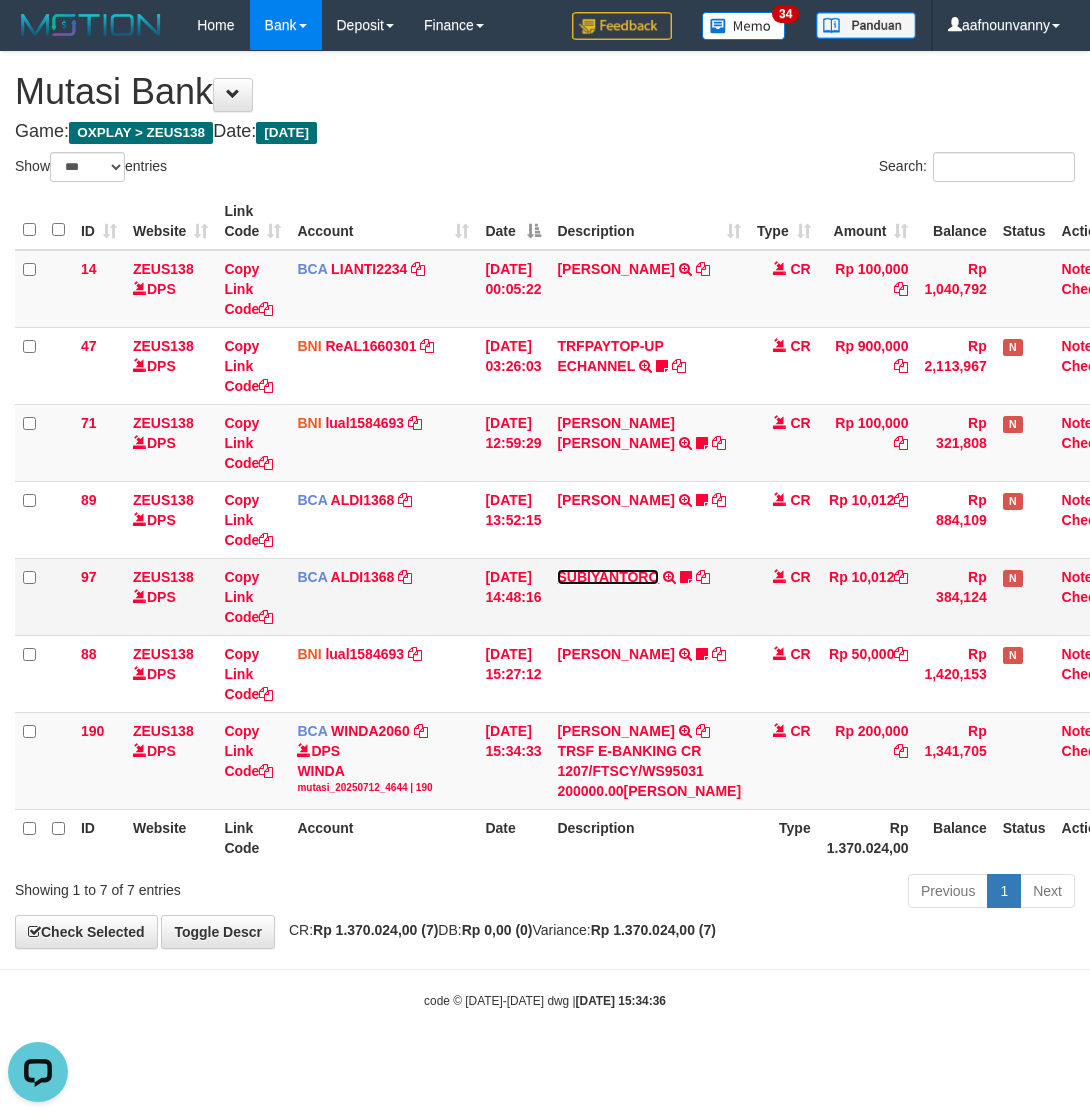 click on "SUBIYANTORO" at bounding box center (608, 577) 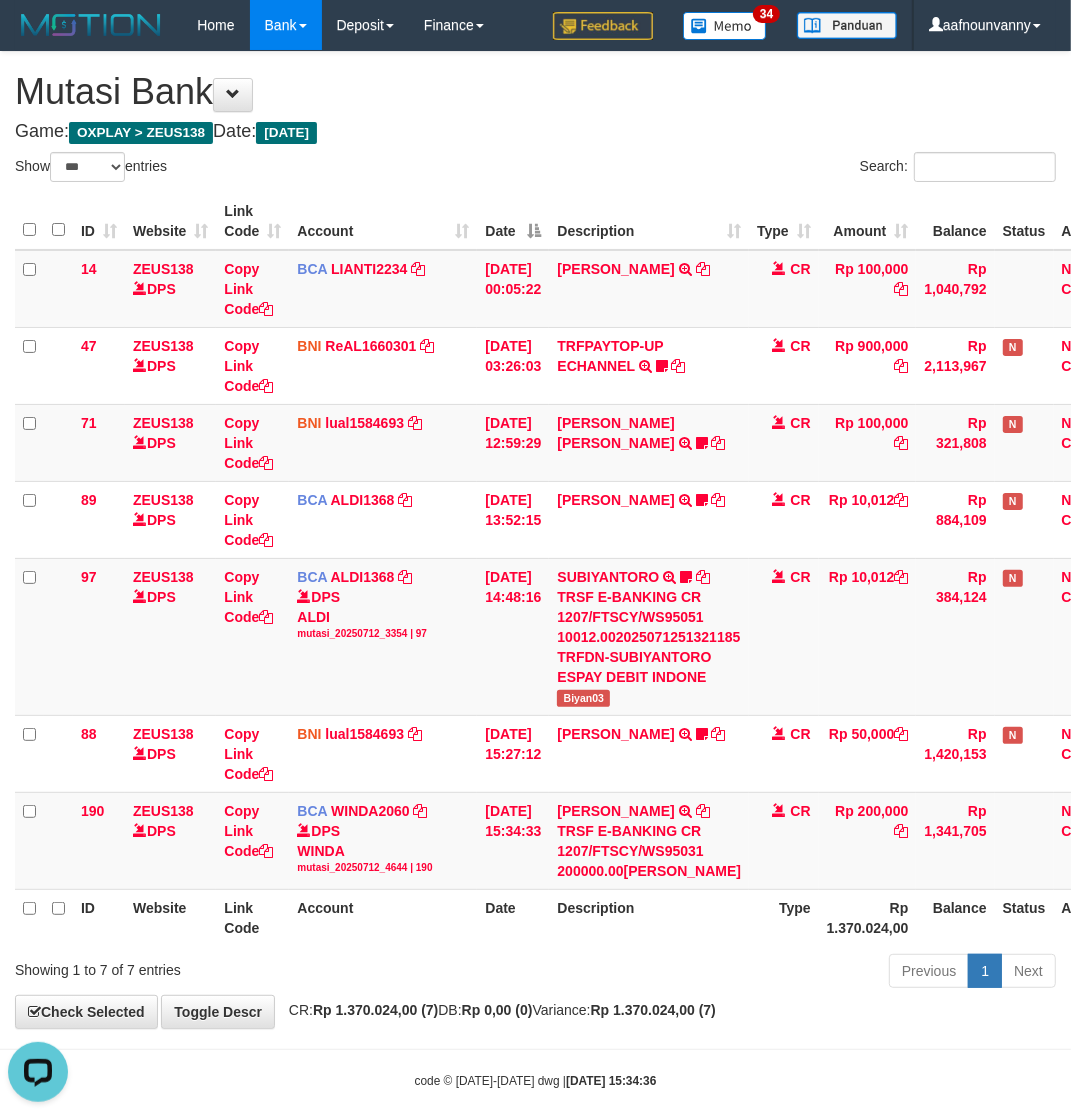 scroll, scrollTop: 63, scrollLeft: 0, axis: vertical 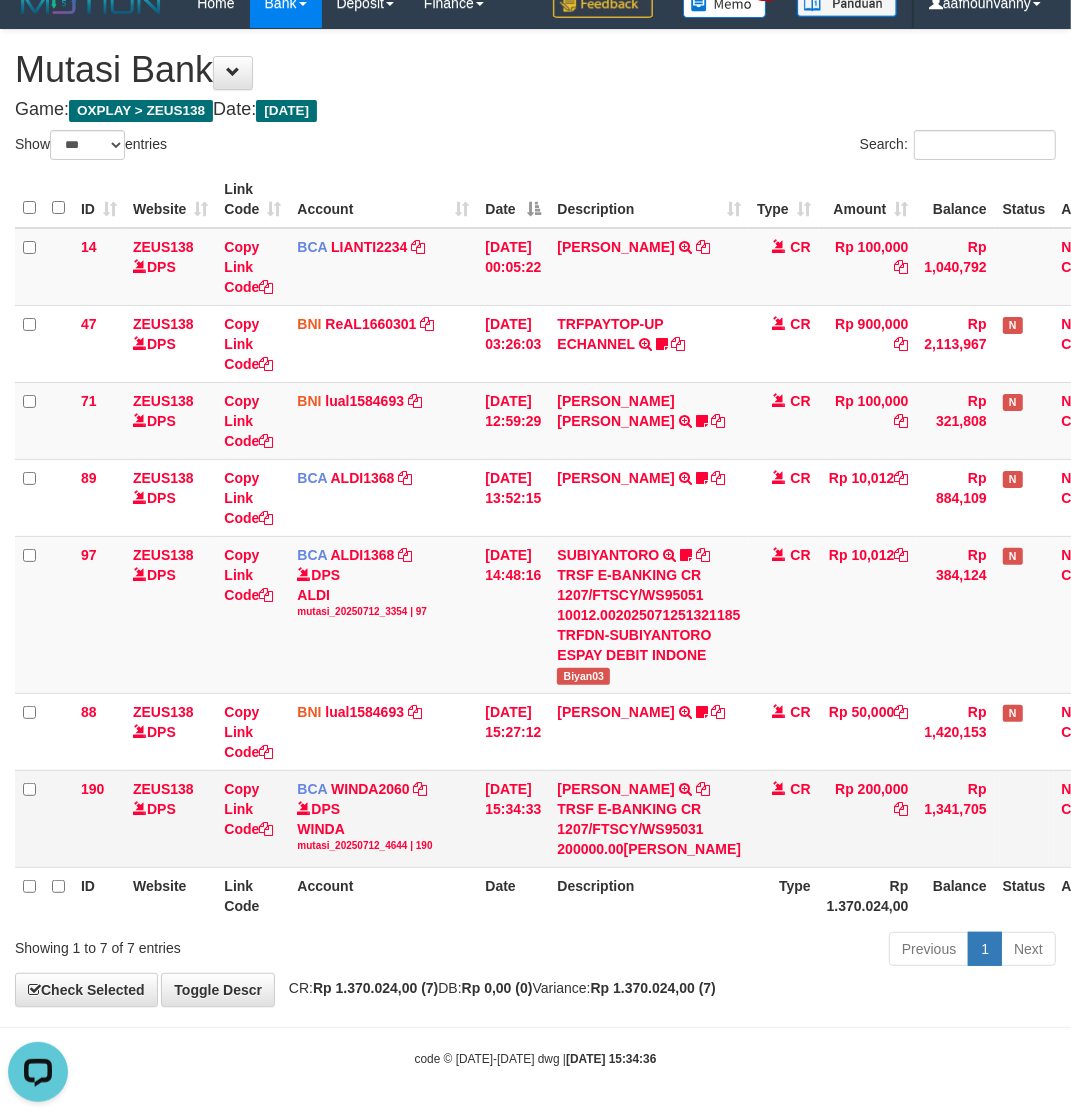 drag, startPoint x: 442, startPoint y: 900, endPoint x: 261, endPoint y: 831, distance: 193.70596 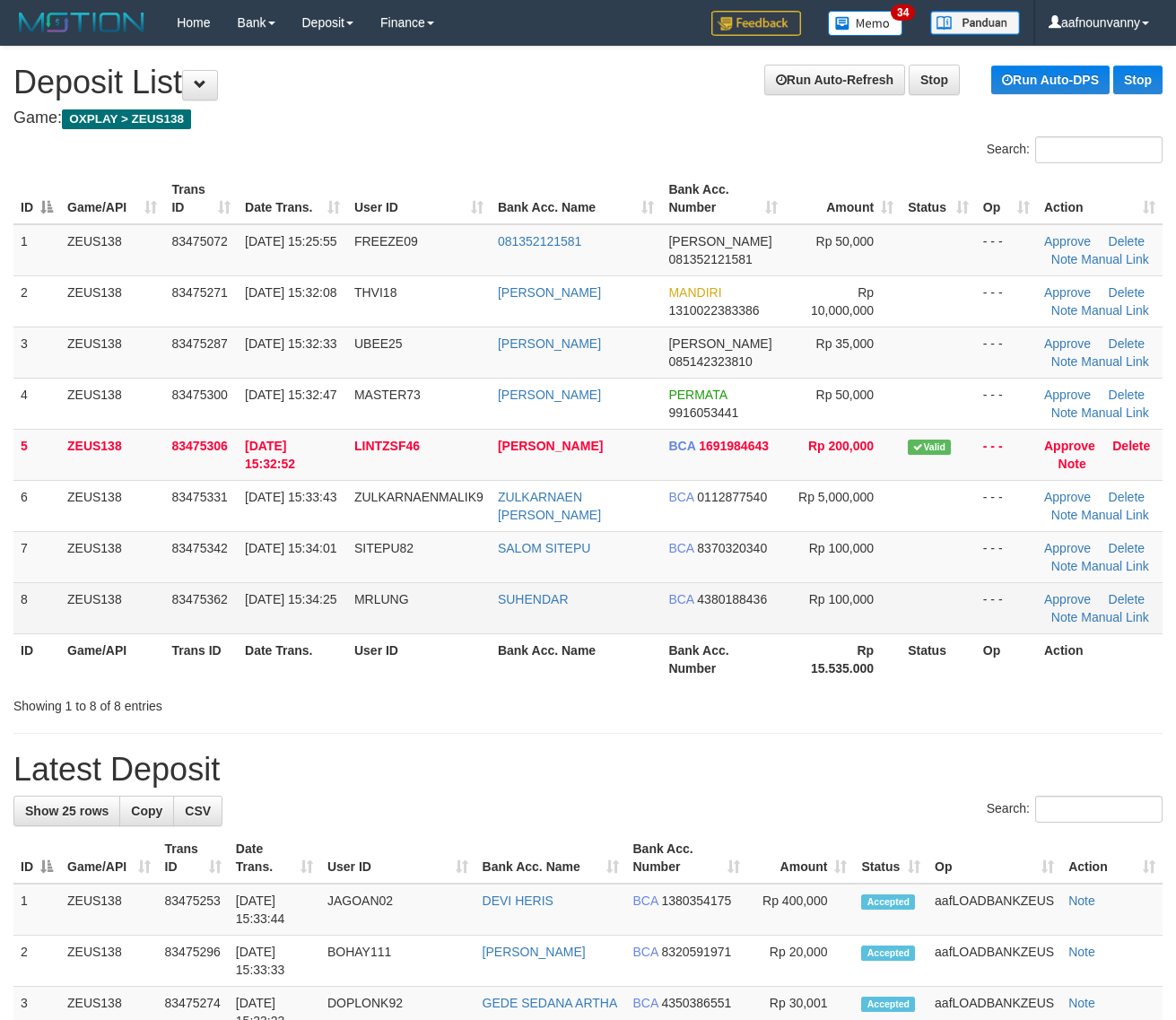 scroll, scrollTop: 0, scrollLeft: 0, axis: both 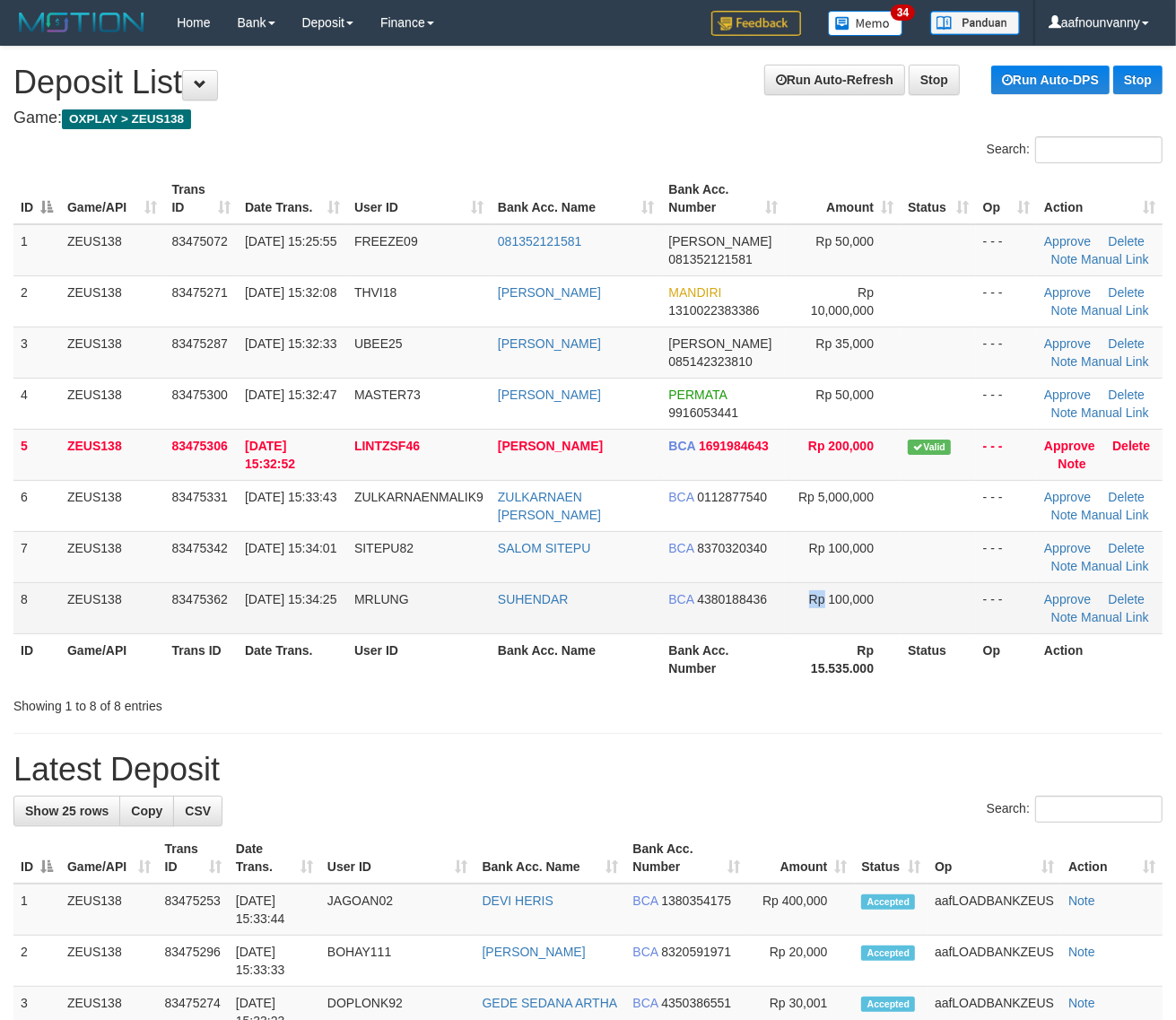 click on "Rp 100,000" at bounding box center (842, 607) 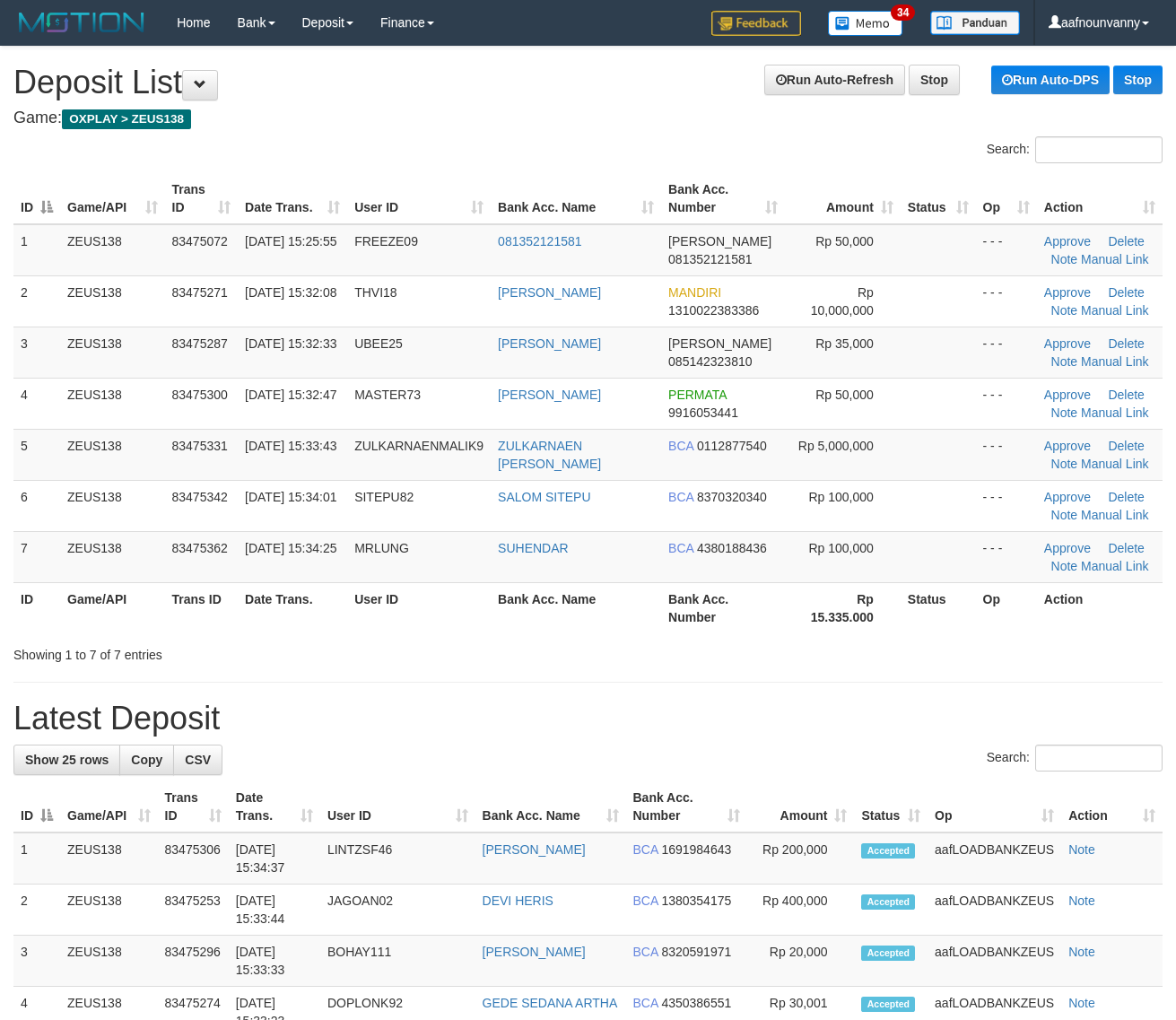 scroll, scrollTop: 0, scrollLeft: 0, axis: both 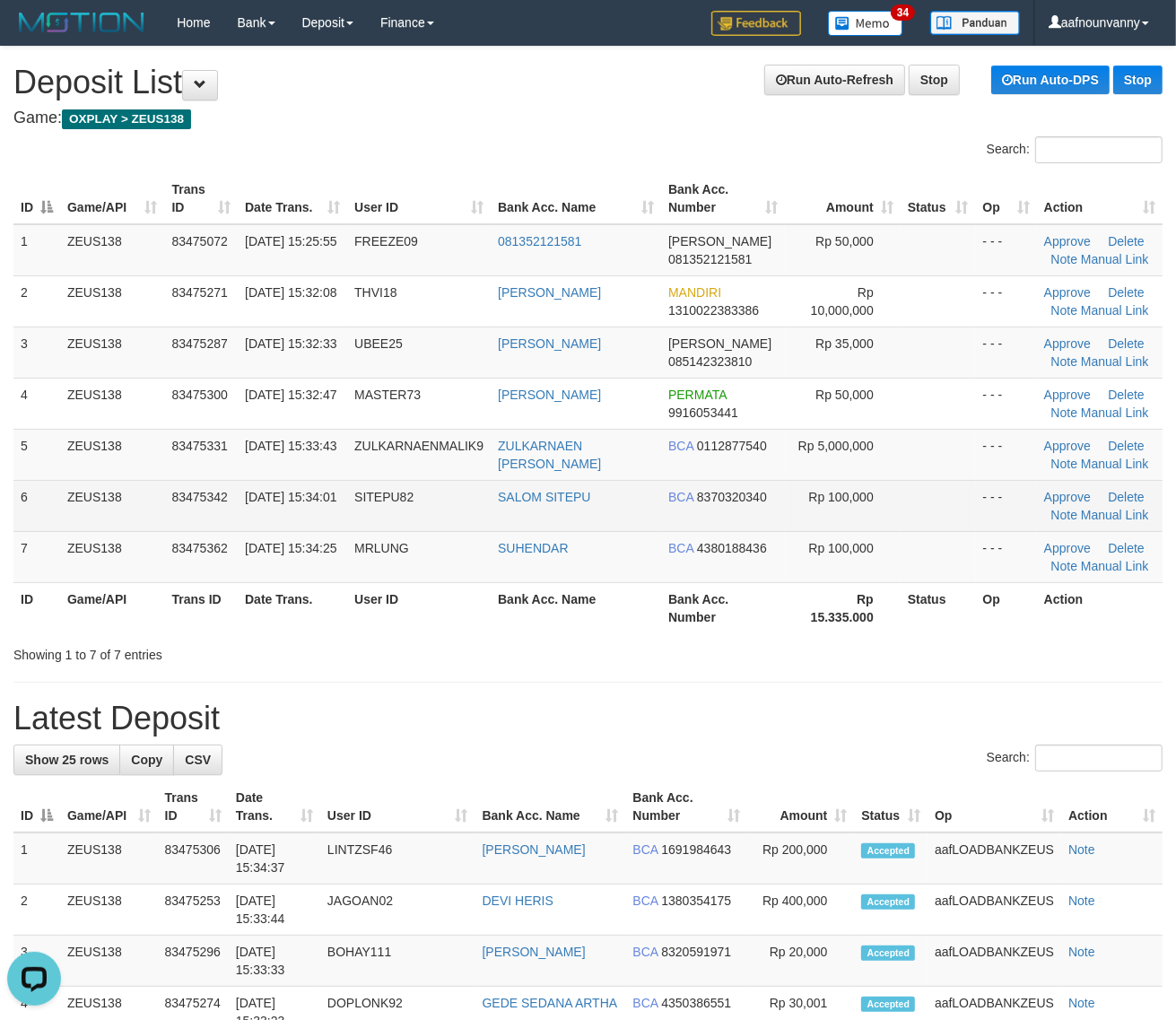 drag, startPoint x: 359, startPoint y: 519, endPoint x: 1191, endPoint y: 611, distance: 837.07108 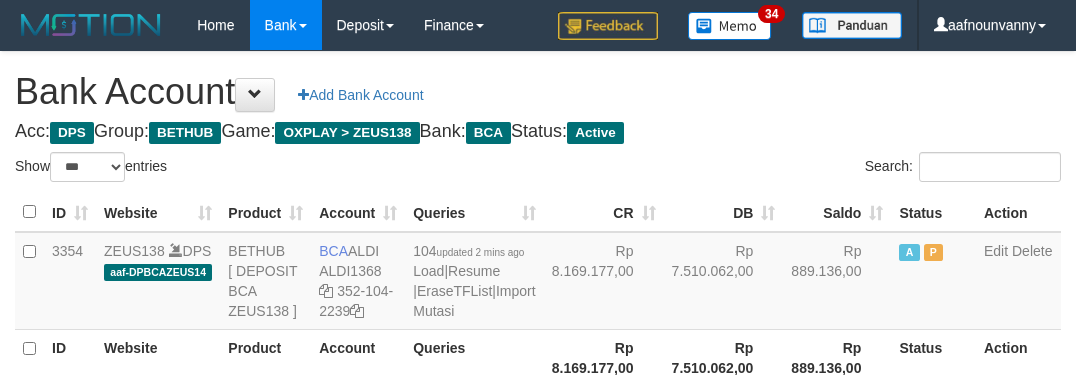 select on "***" 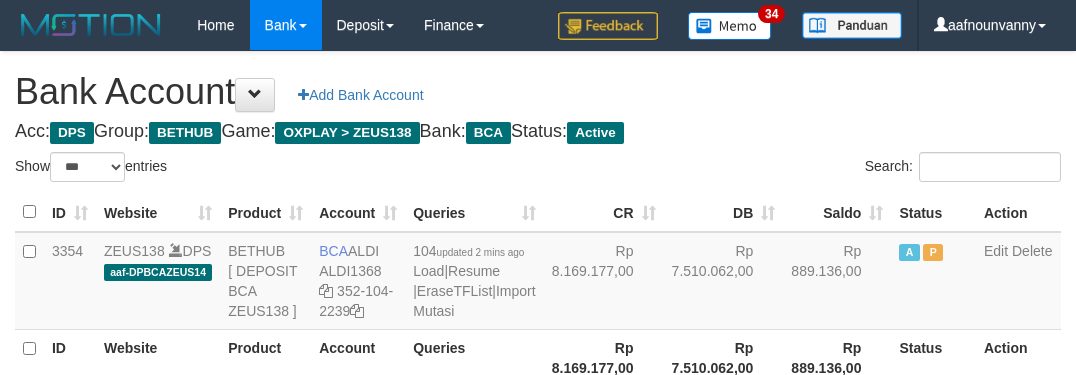 scroll, scrollTop: 231, scrollLeft: 0, axis: vertical 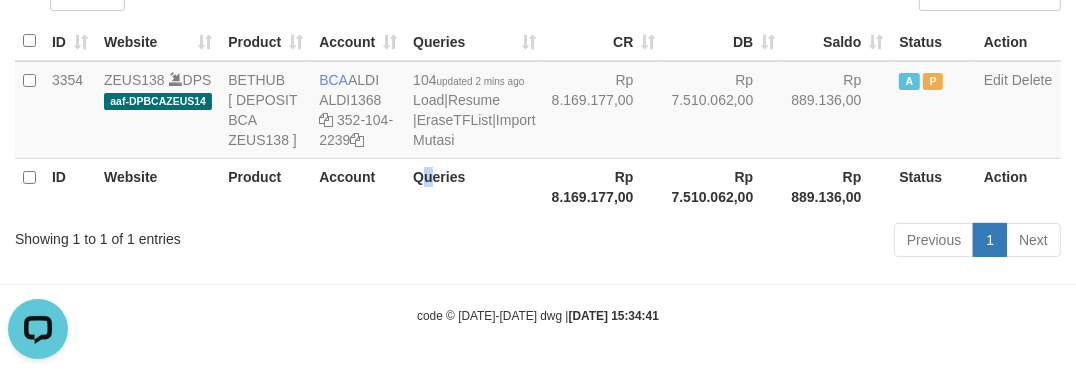 drag, startPoint x: 420, startPoint y: 208, endPoint x: 476, endPoint y: 246, distance: 67.6757 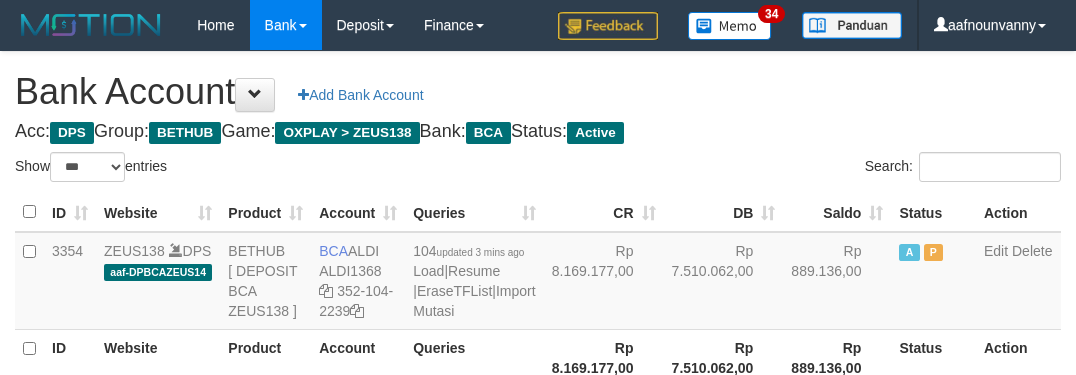 select on "***" 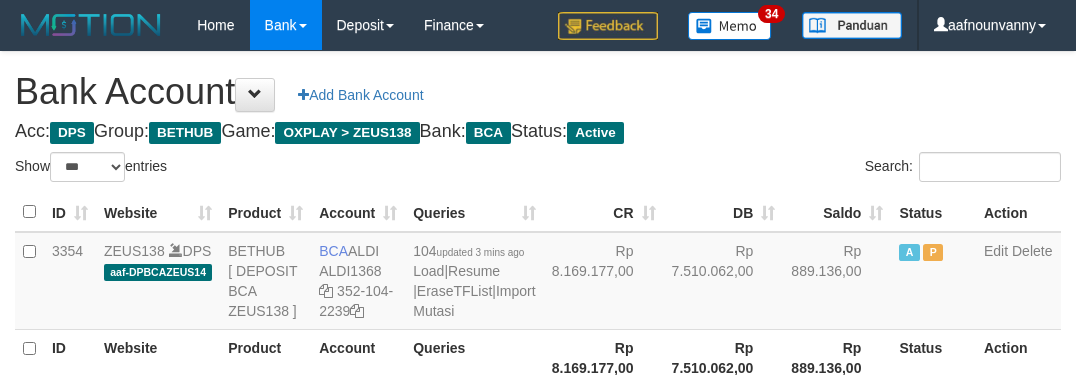 scroll, scrollTop: 231, scrollLeft: 0, axis: vertical 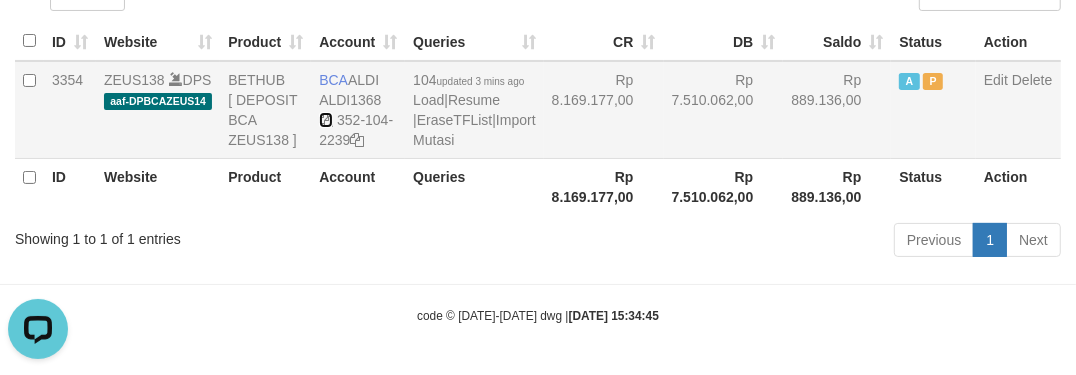 click at bounding box center (326, 120) 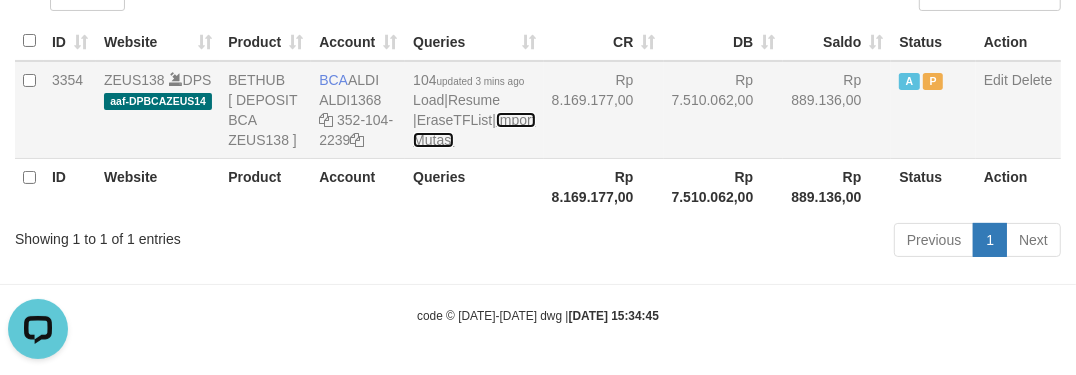 click on "Import Mutasi" at bounding box center [474, 130] 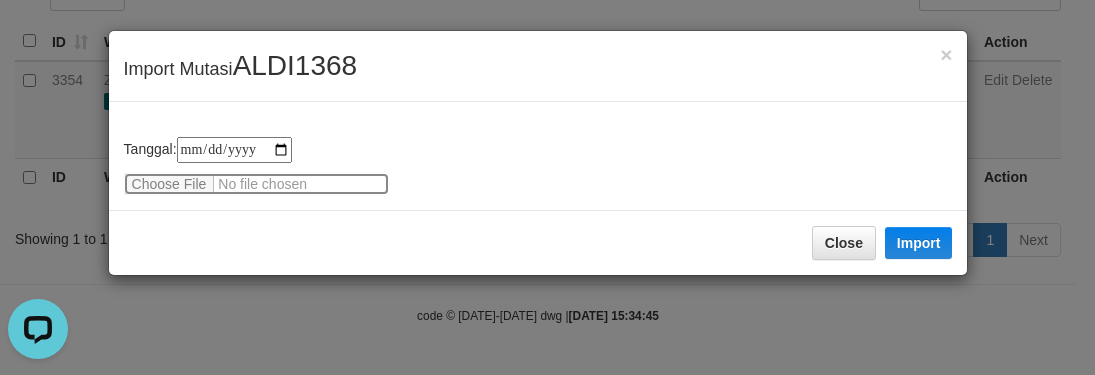 click at bounding box center (256, 184) 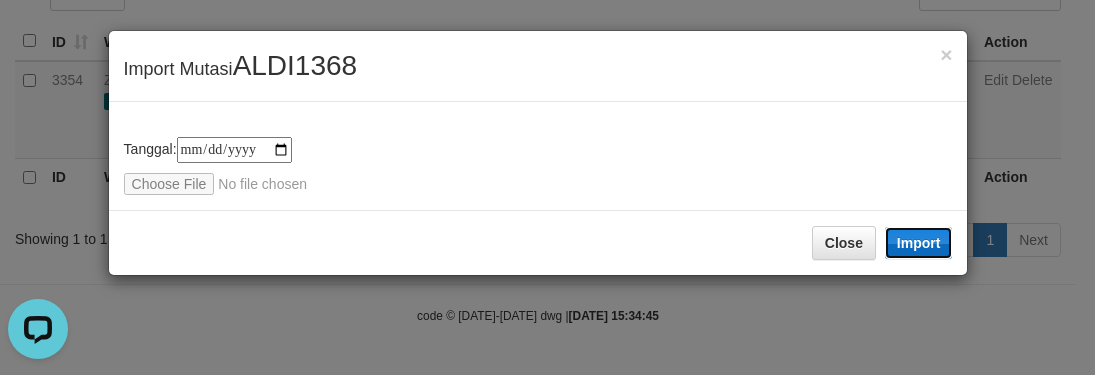 type 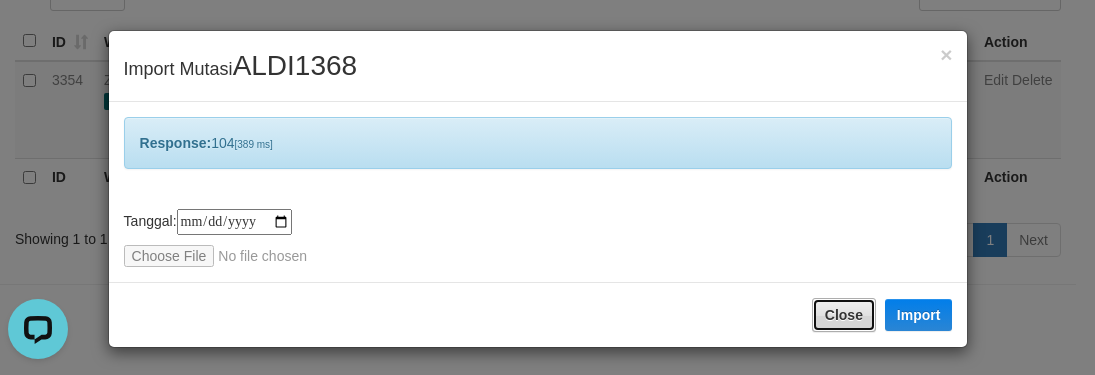click on "Close" at bounding box center [844, 315] 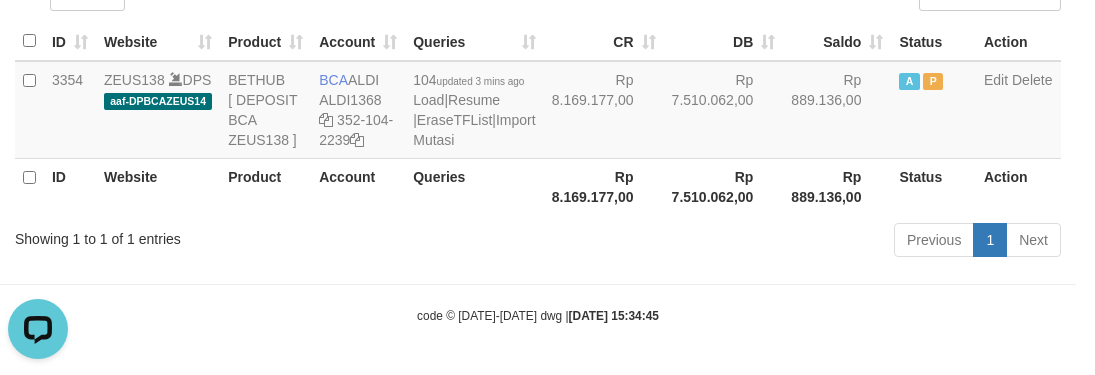 drag, startPoint x: 755, startPoint y: 306, endPoint x: 753, endPoint y: 326, distance: 20.09975 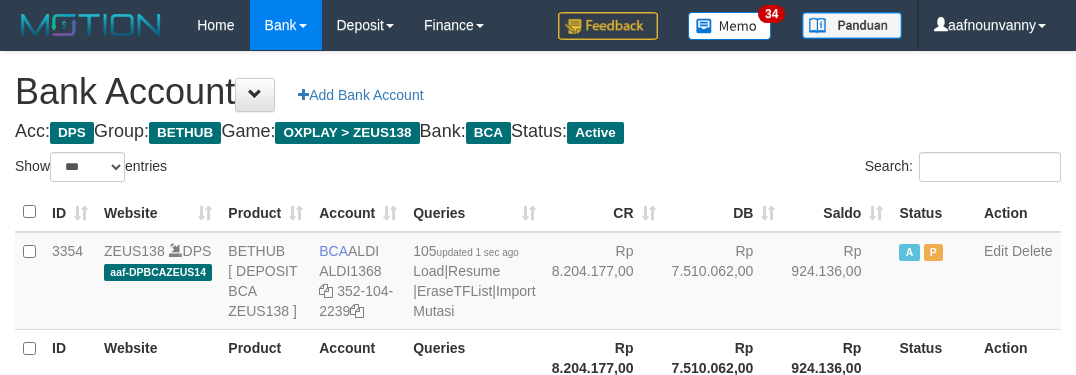 select on "***" 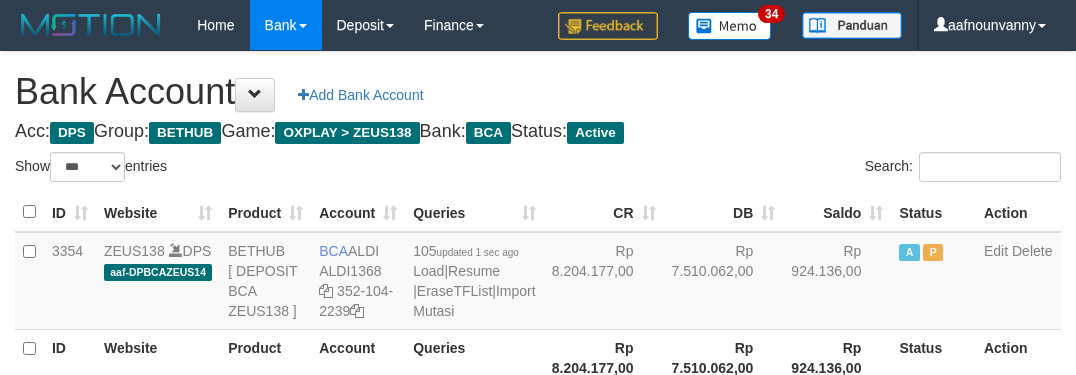 scroll, scrollTop: 231, scrollLeft: 0, axis: vertical 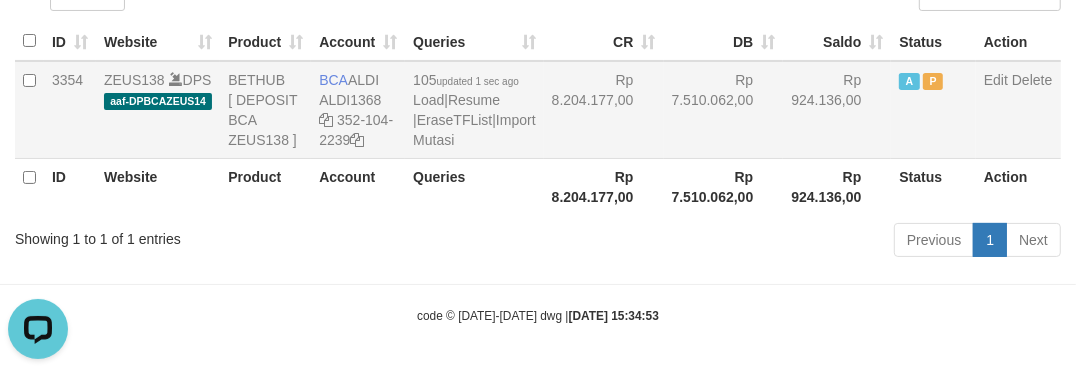 drag, startPoint x: 588, startPoint y: 81, endPoint x: 605, endPoint y: 75, distance: 18.027756 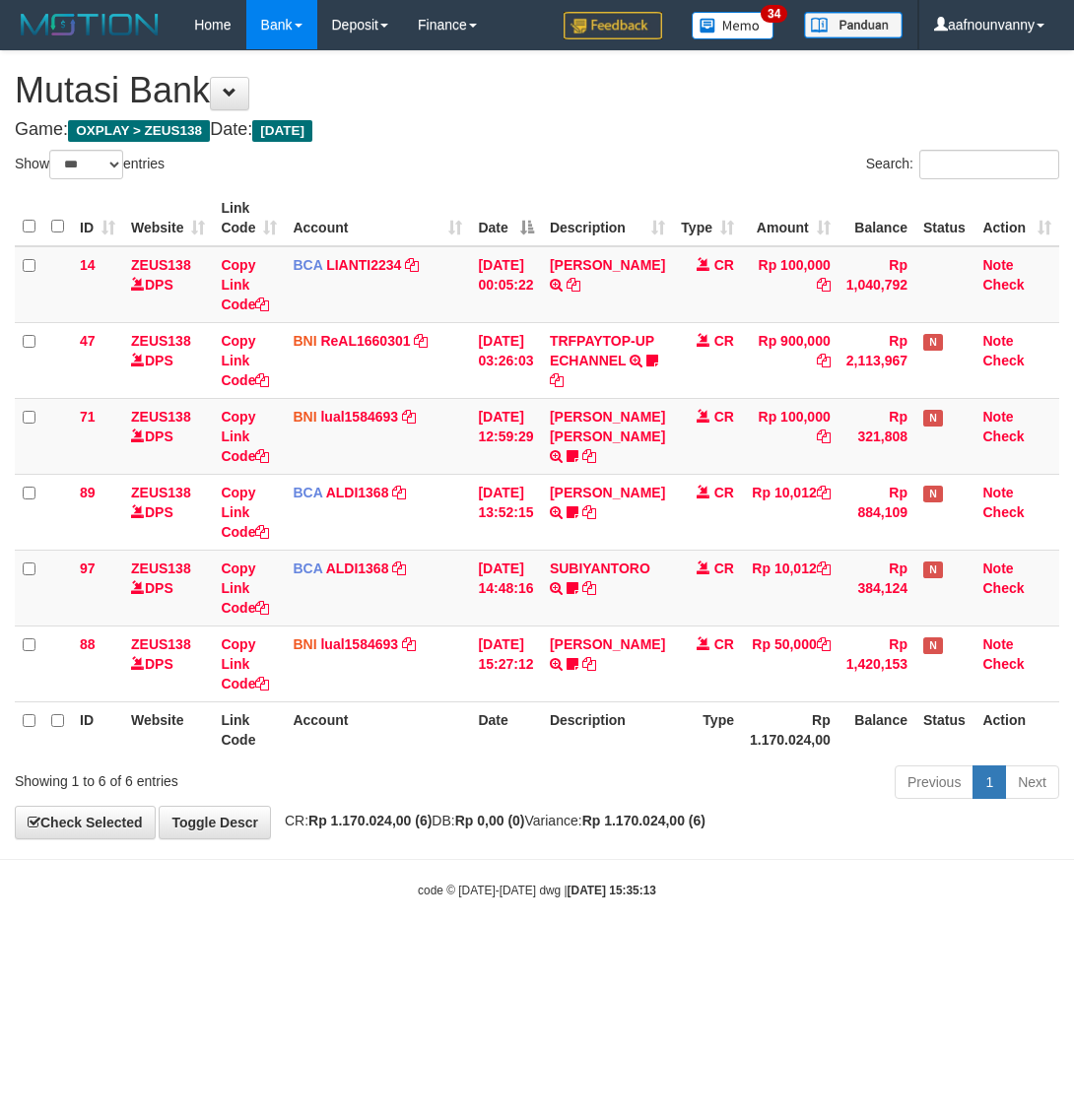 select on "***" 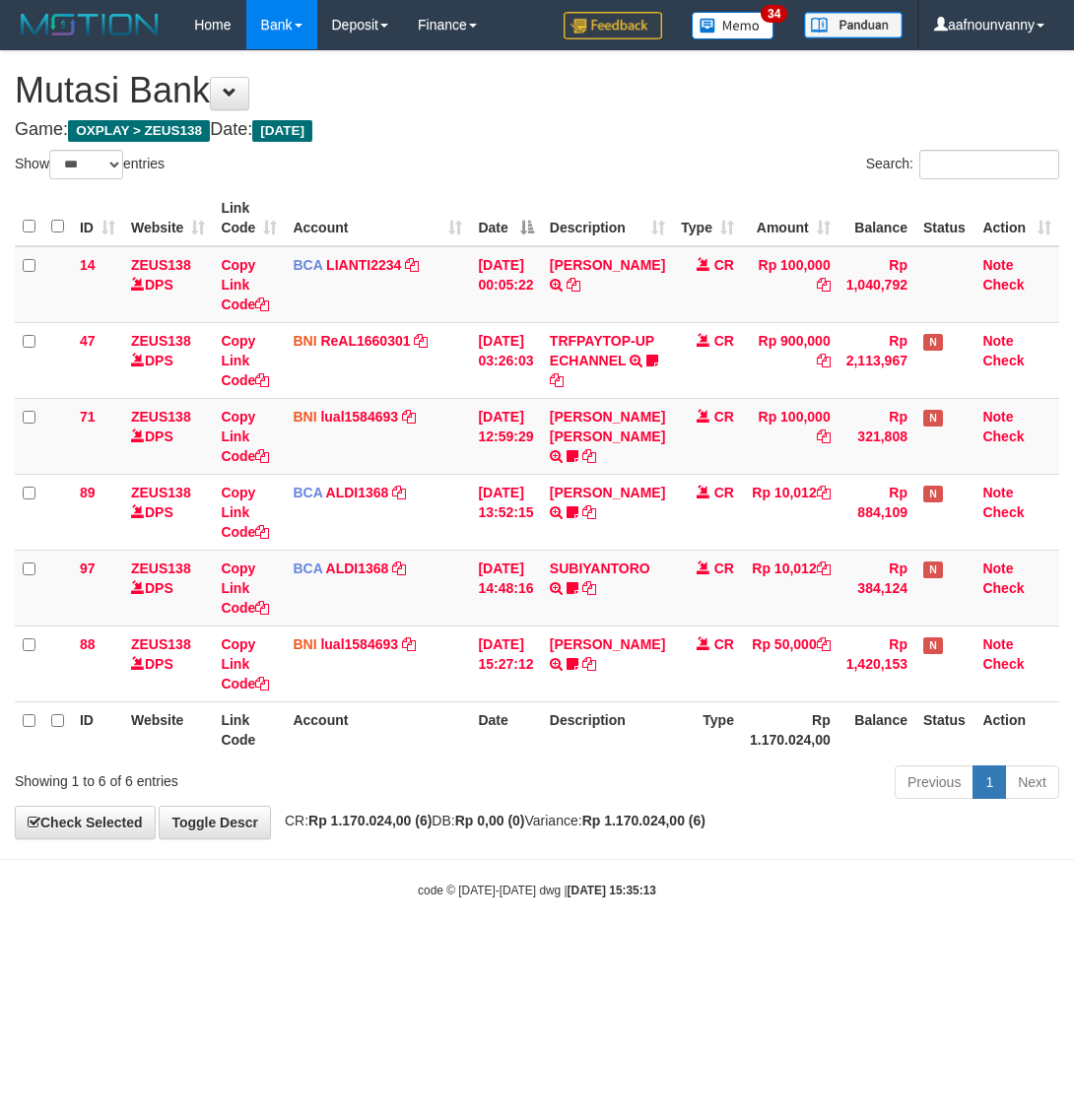 scroll, scrollTop: 0, scrollLeft: 0, axis: both 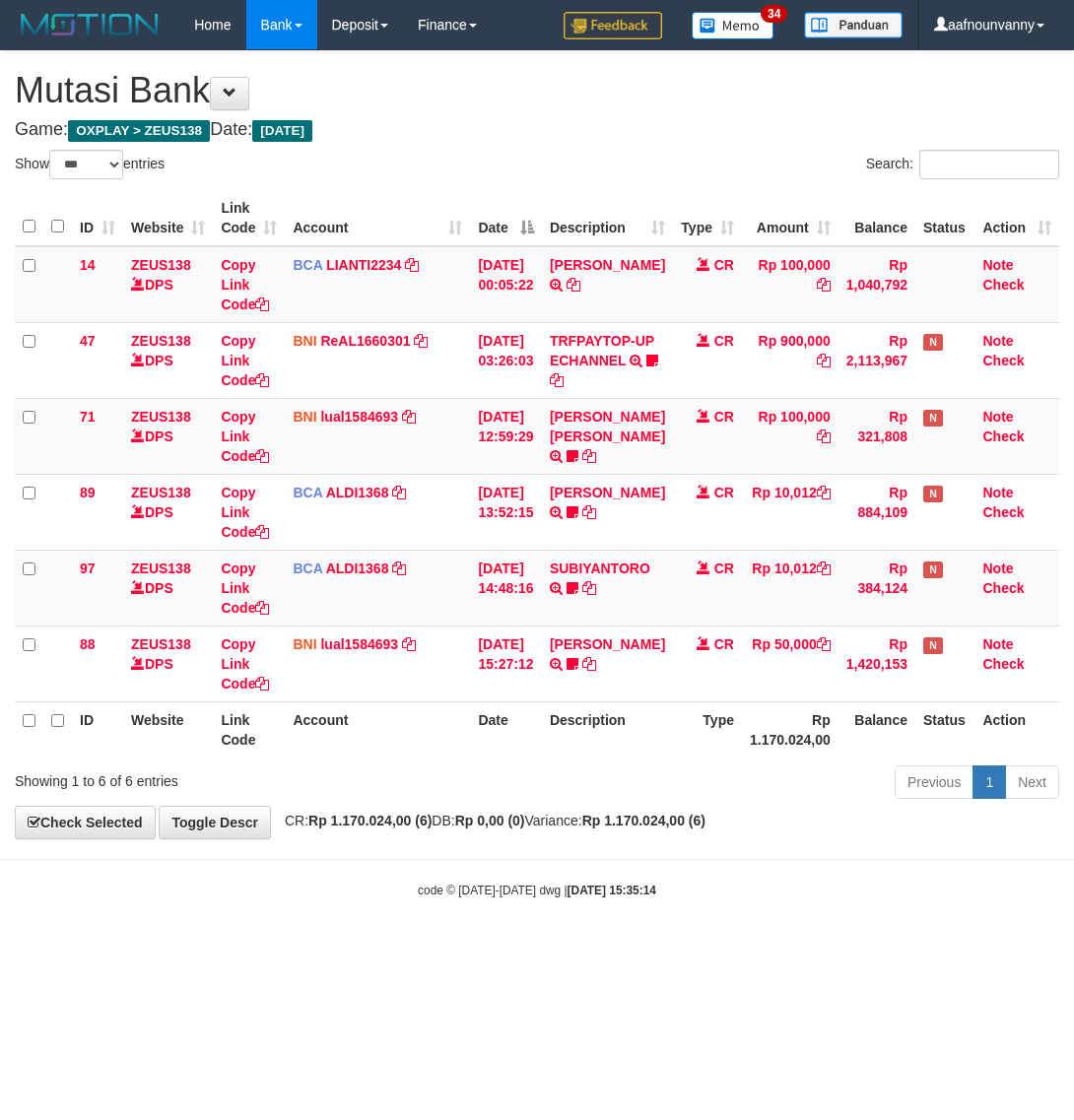select on "***" 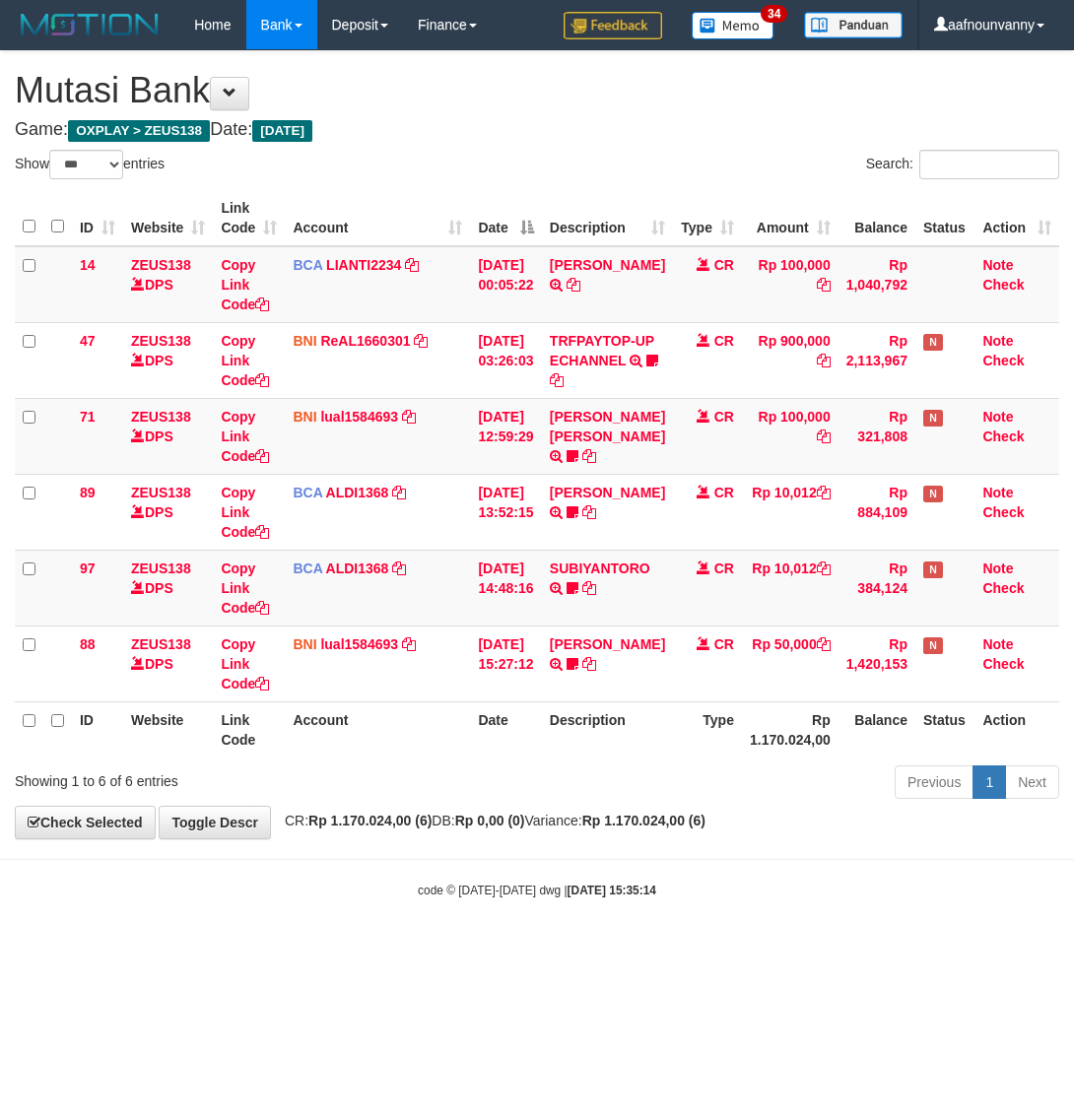 scroll, scrollTop: 0, scrollLeft: 0, axis: both 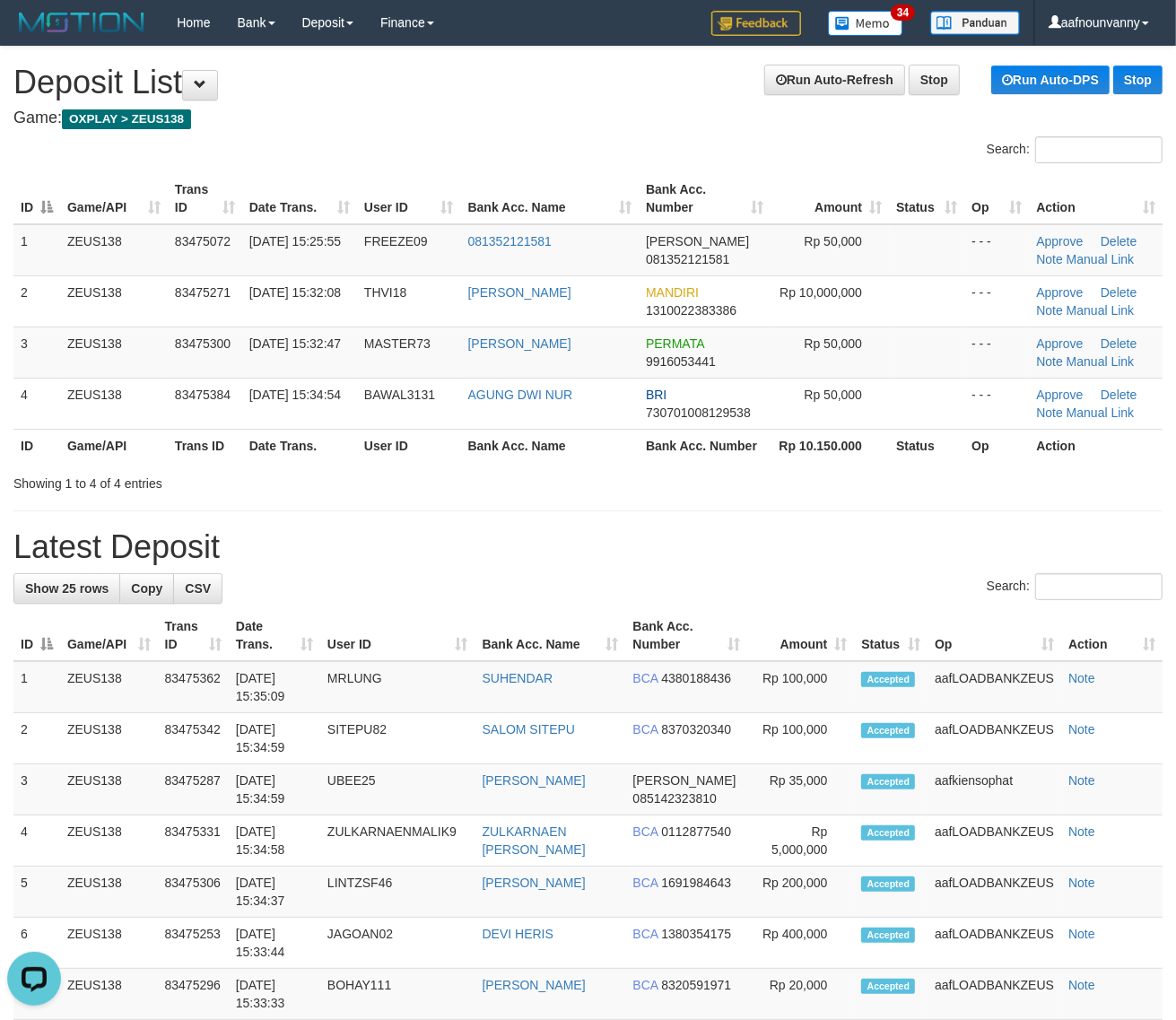 drag, startPoint x: 754, startPoint y: 499, endPoint x: 1190, endPoint y: 601, distance: 447.77226 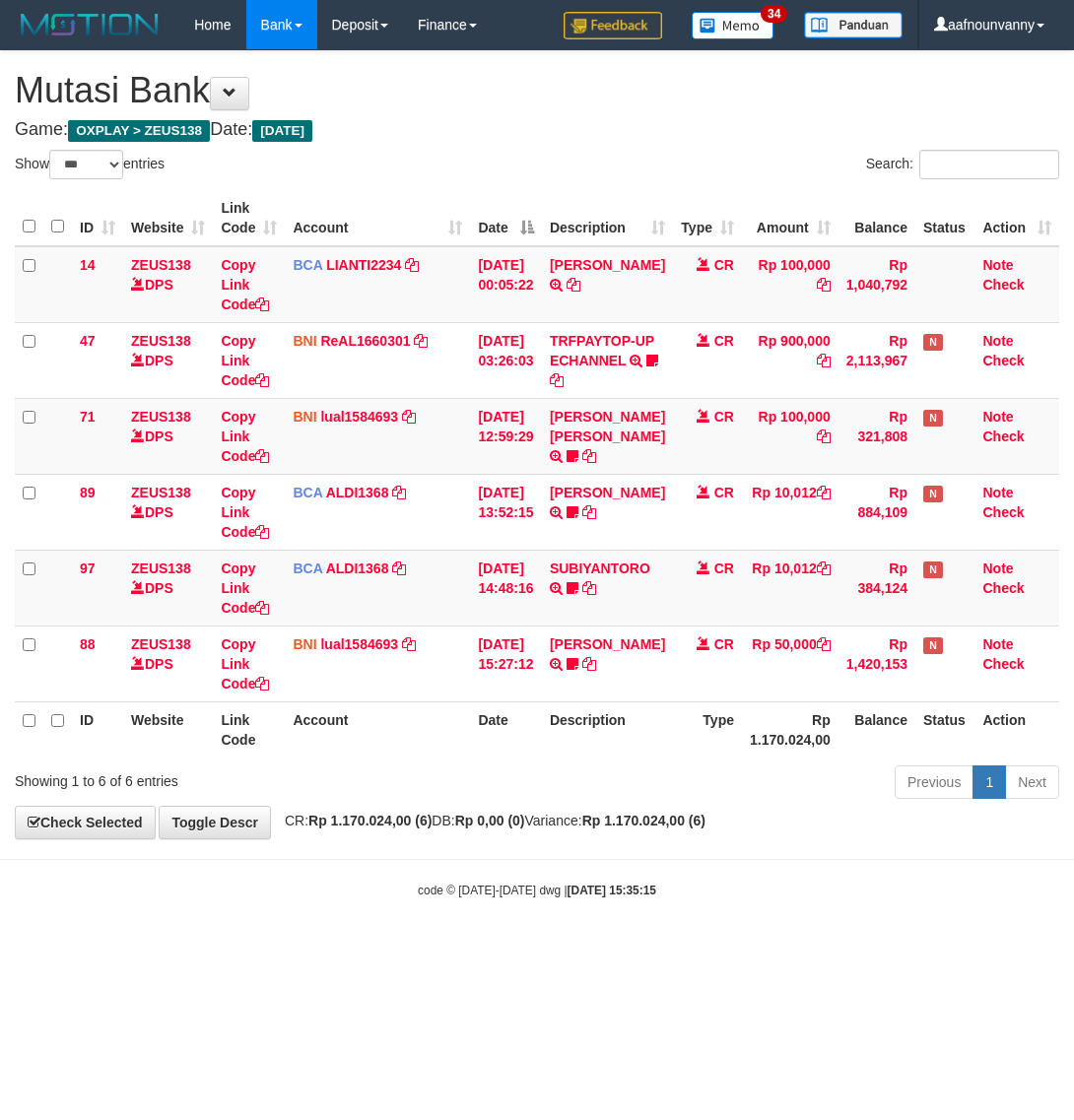 select on "***" 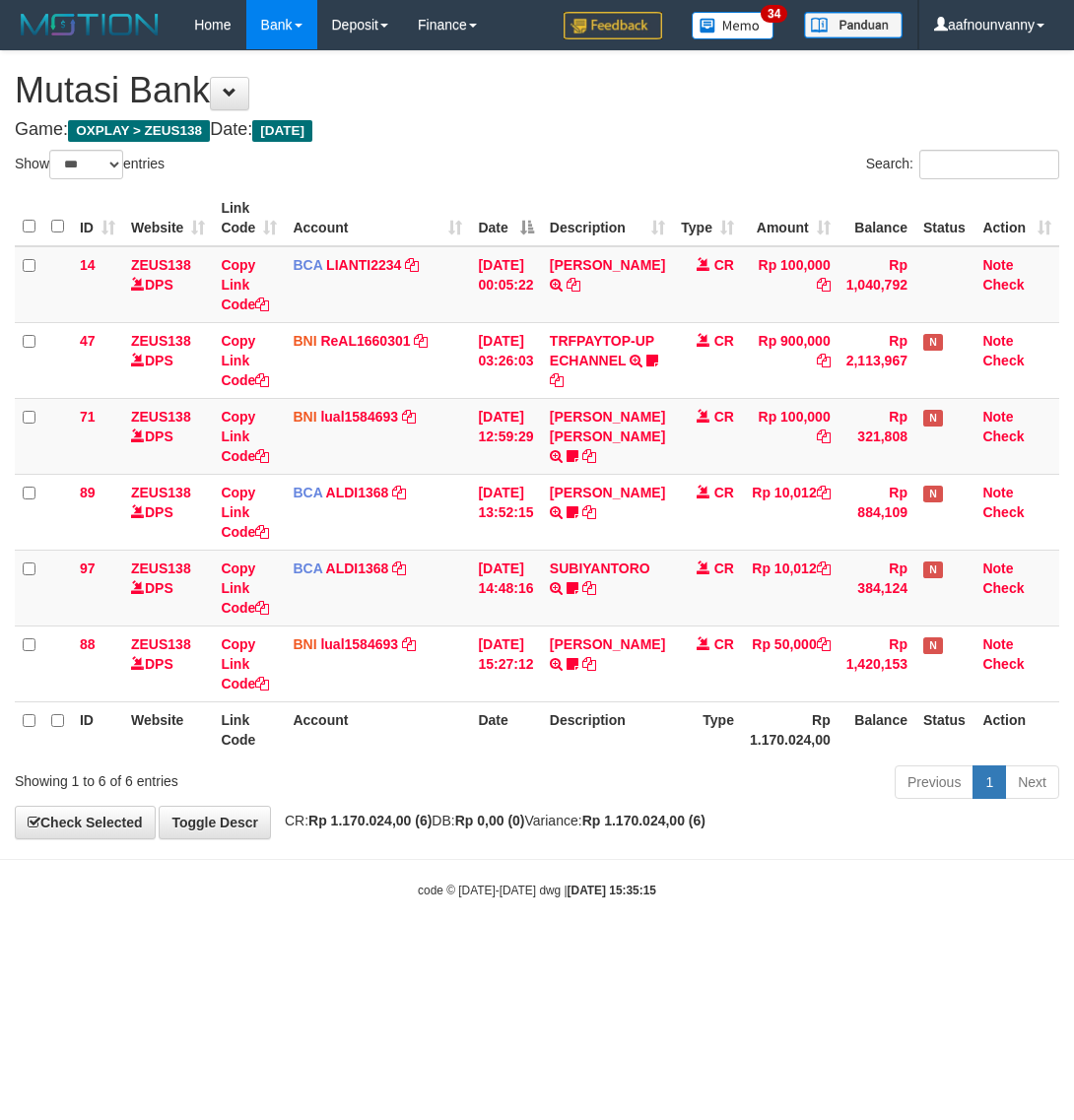 scroll, scrollTop: 0, scrollLeft: 0, axis: both 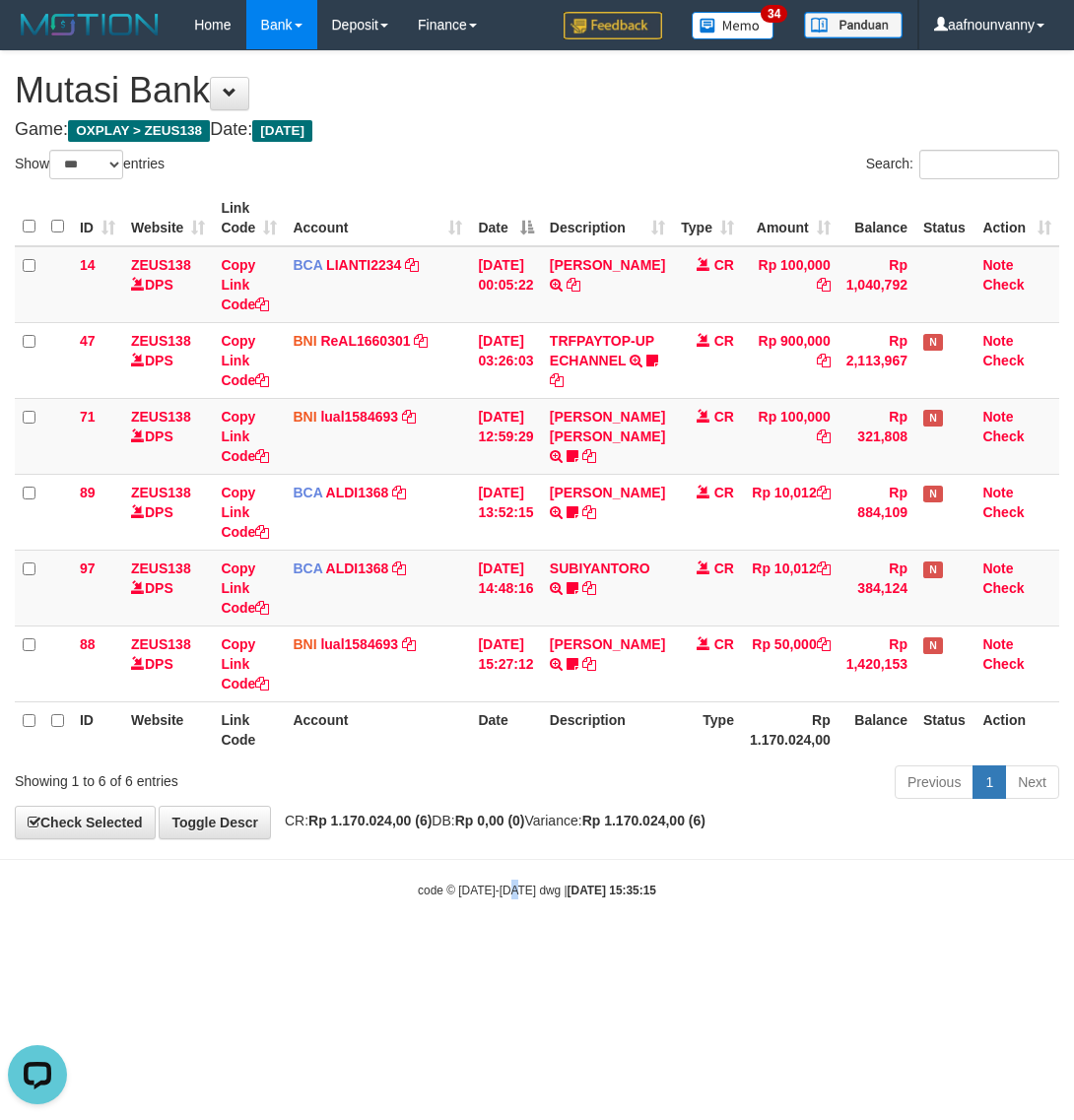 click on "Toggle navigation
Home
Bank
Account List
Load
By Website
Group
[OXPLAY]													ZEUS138
By Load Group (DPS)
Sync" at bounding box center [537, 474] 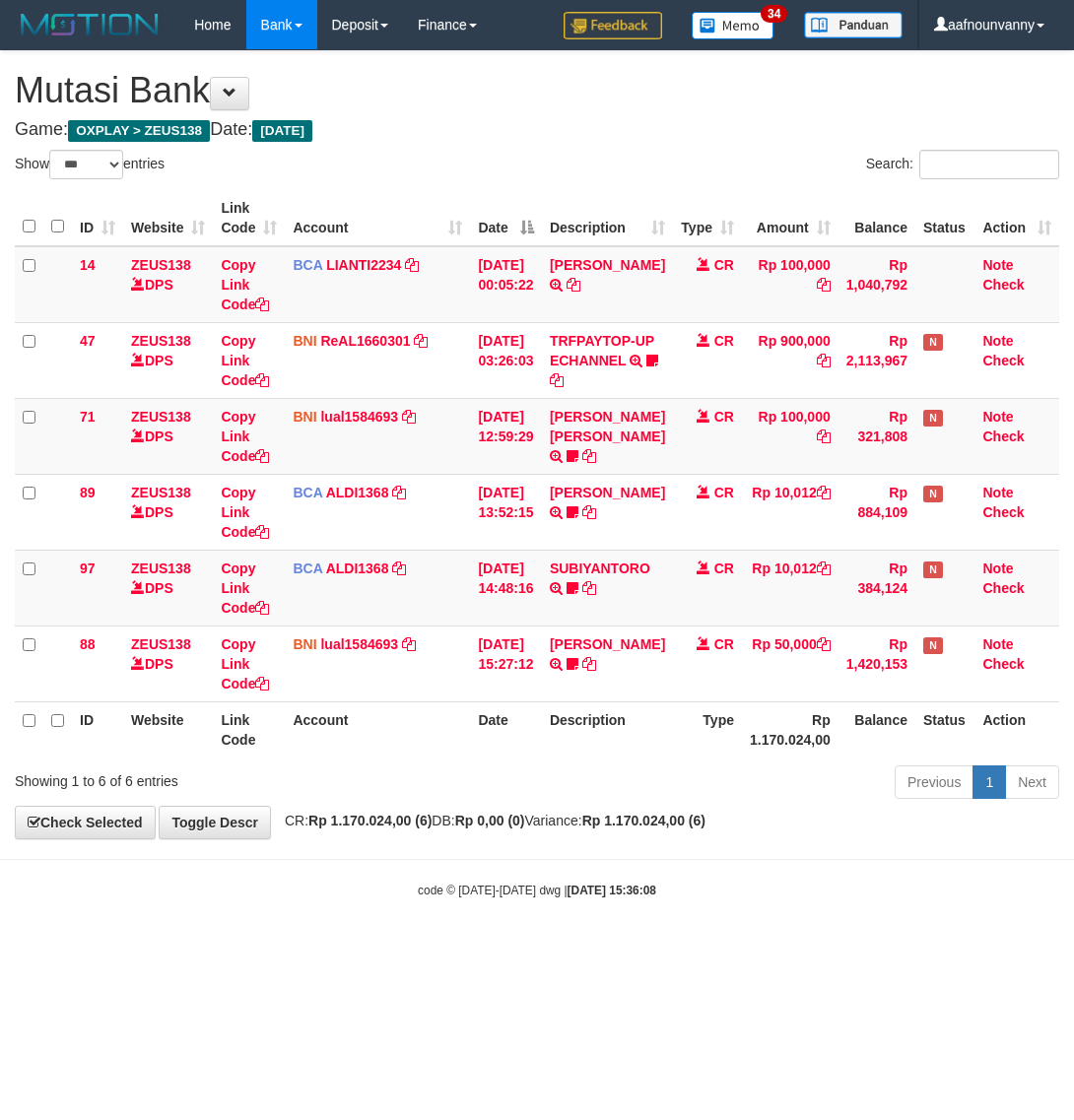 select on "***" 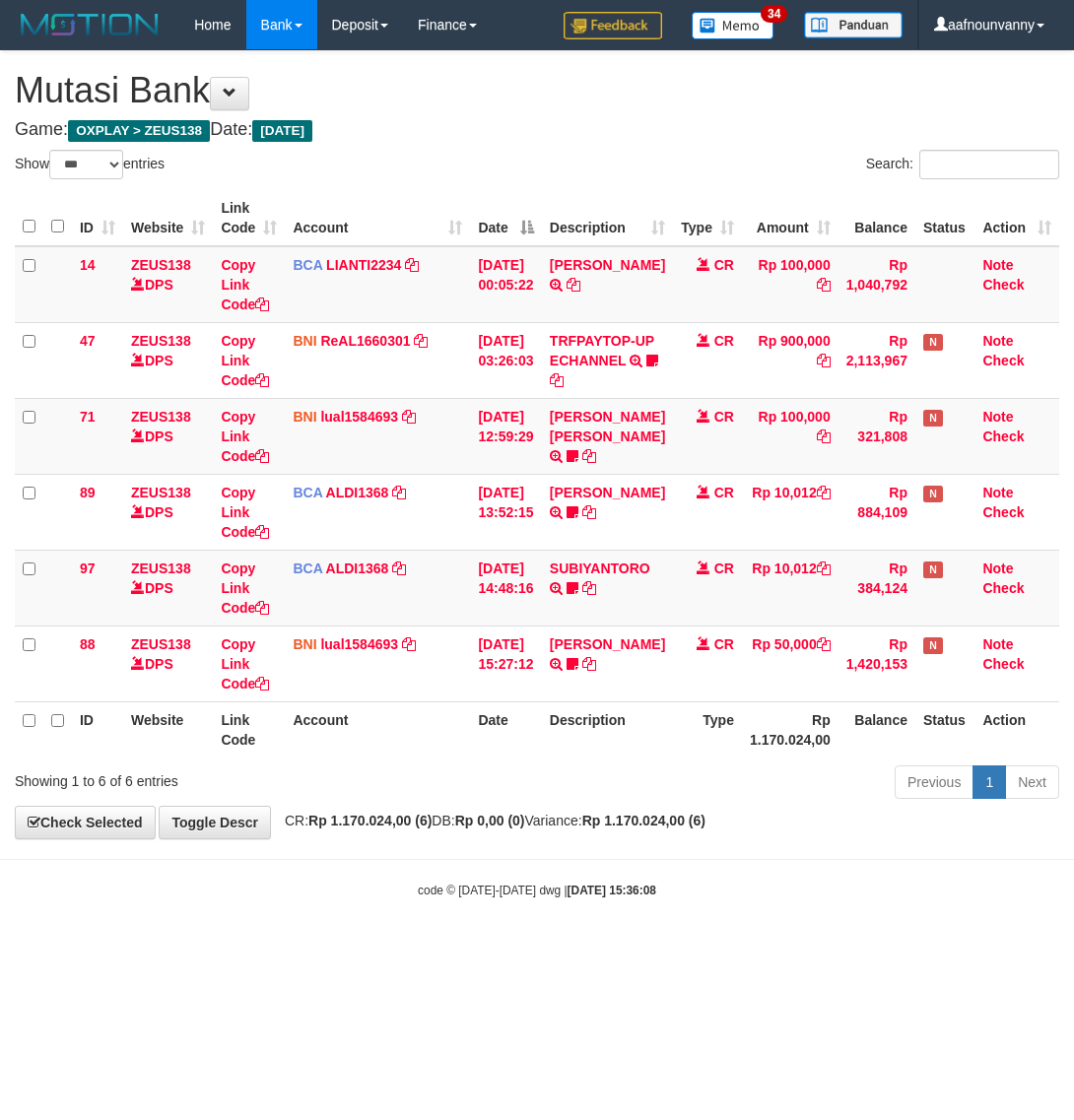 scroll, scrollTop: 0, scrollLeft: 0, axis: both 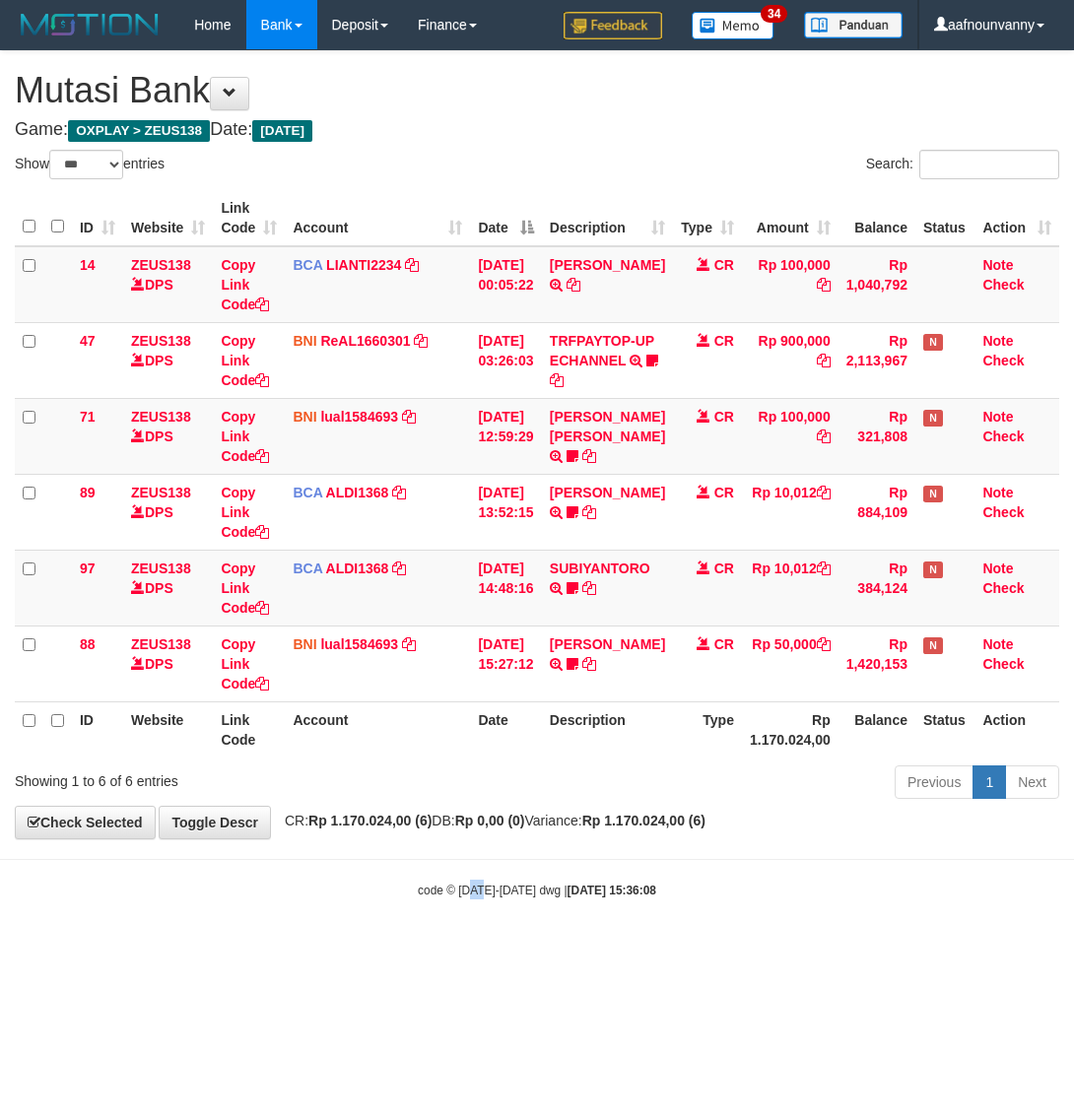 click on "Toggle navigation
Home
Bank
Account List
Load
By Website
Group
[OXPLAY]													ZEUS138
By Load Group (DPS)
Sync" at bounding box center [537, 474] 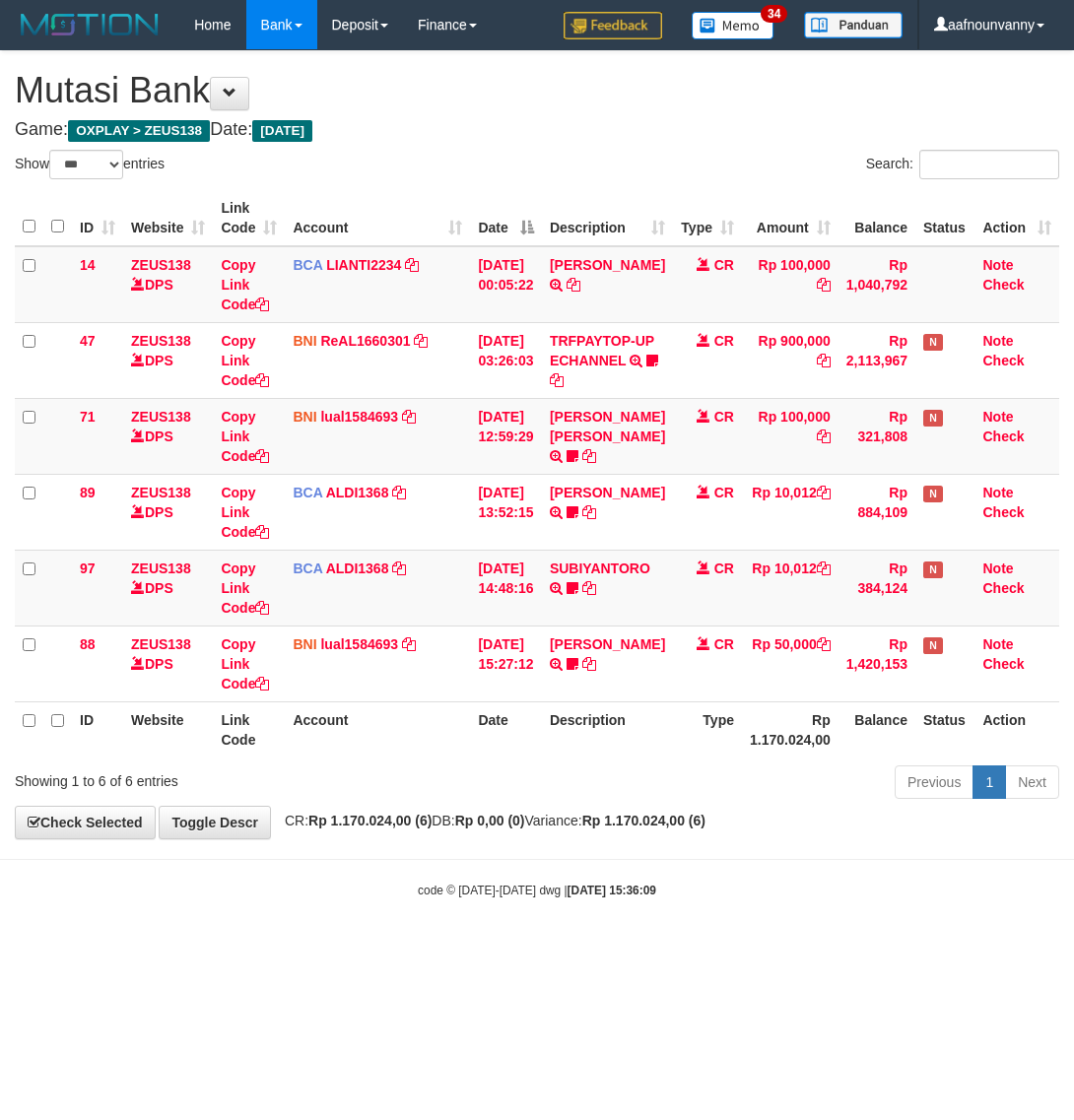 select on "***" 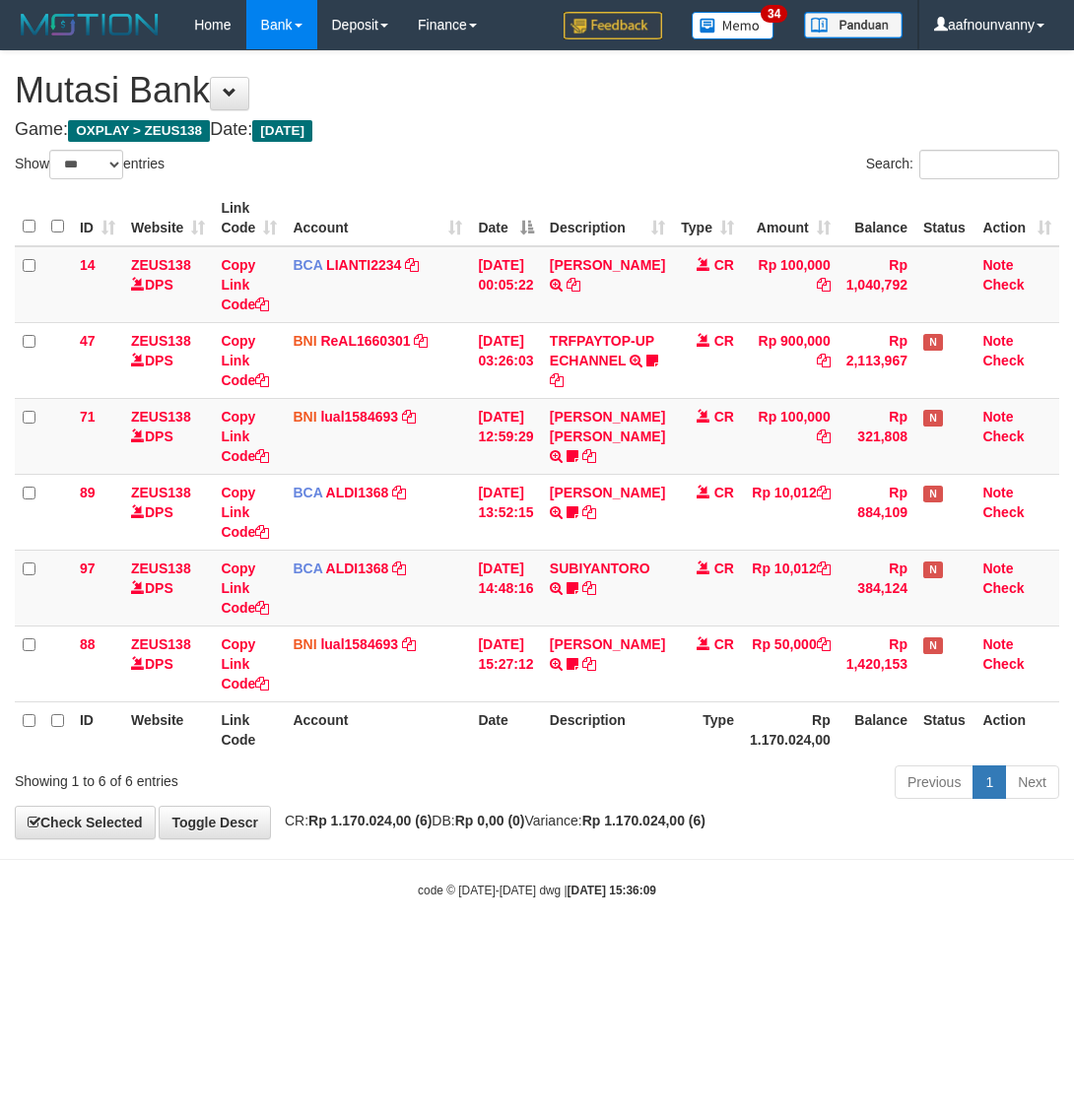 scroll, scrollTop: 0, scrollLeft: 0, axis: both 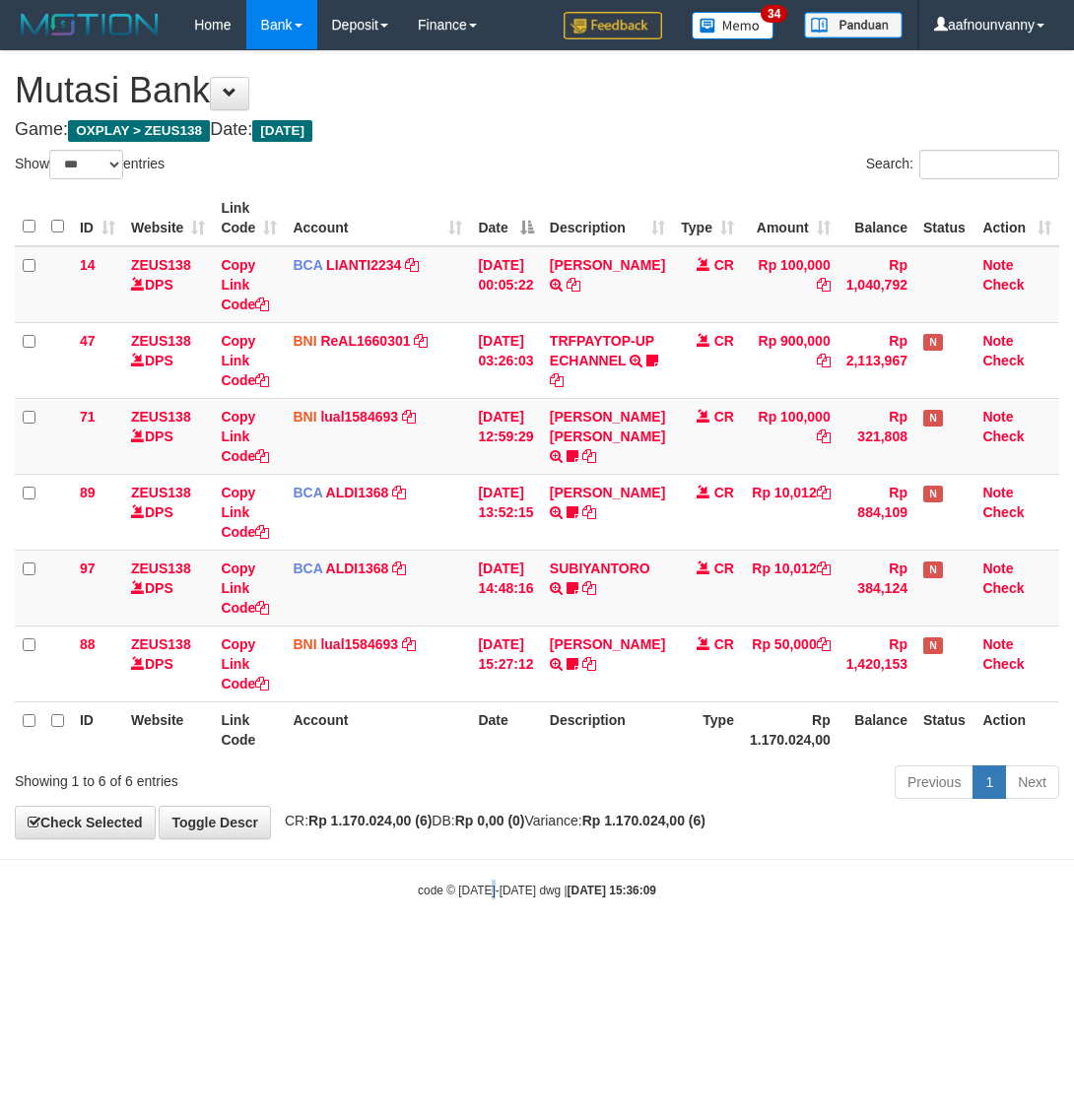 click on "Toggle navigation
Home
Bank
Account List
Load
By Website
Group
[OXPLAY]													ZEUS138
By Load Group (DPS)
Sync" at bounding box center [537, 474] 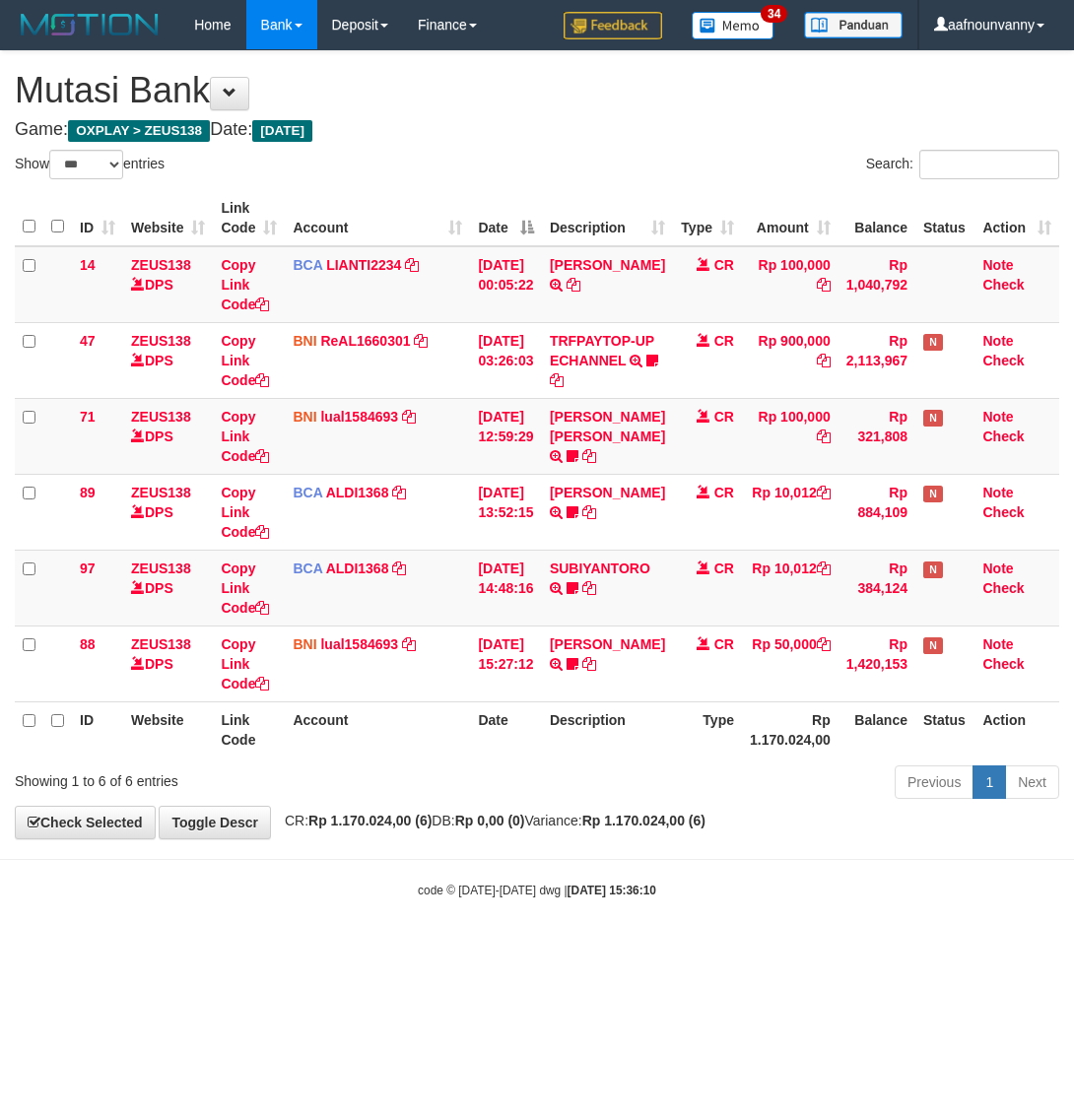select on "***" 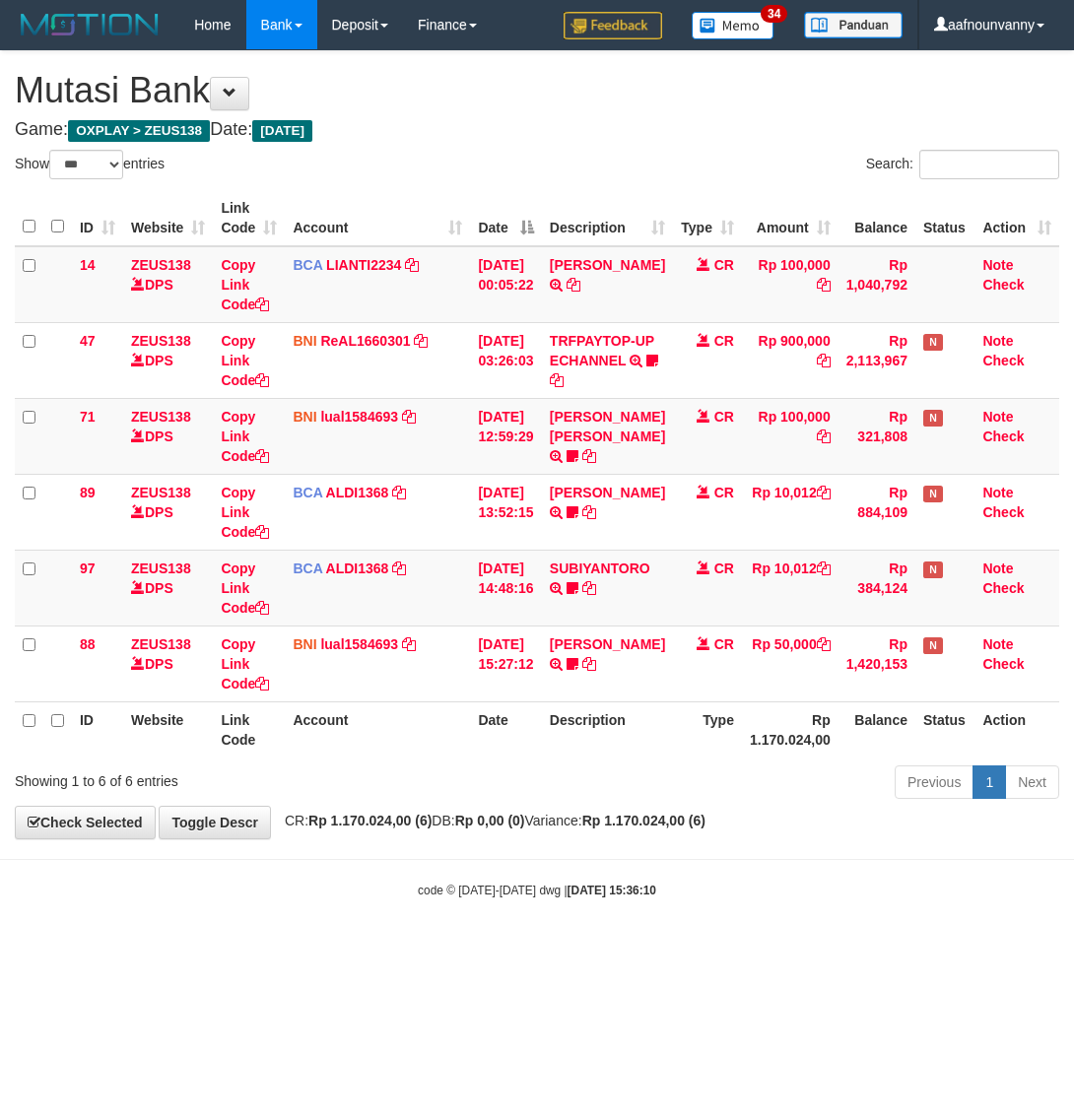 scroll, scrollTop: 0, scrollLeft: 0, axis: both 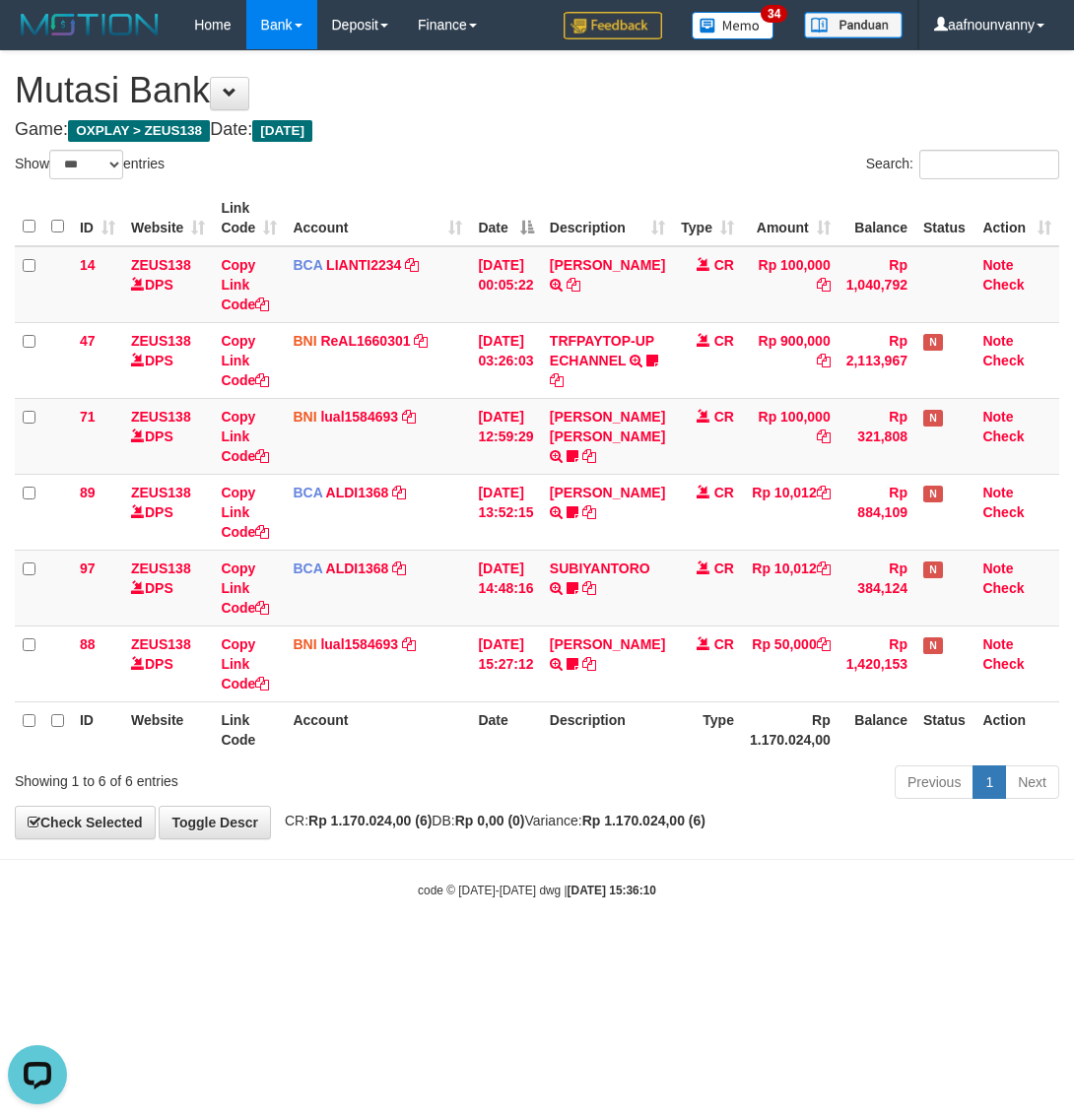 click on "Toggle navigation
Home
Bank
Account List
Load
By Website
Group
[OXPLAY]													ZEUS138
By Load Group (DPS)" at bounding box center (537, 474) 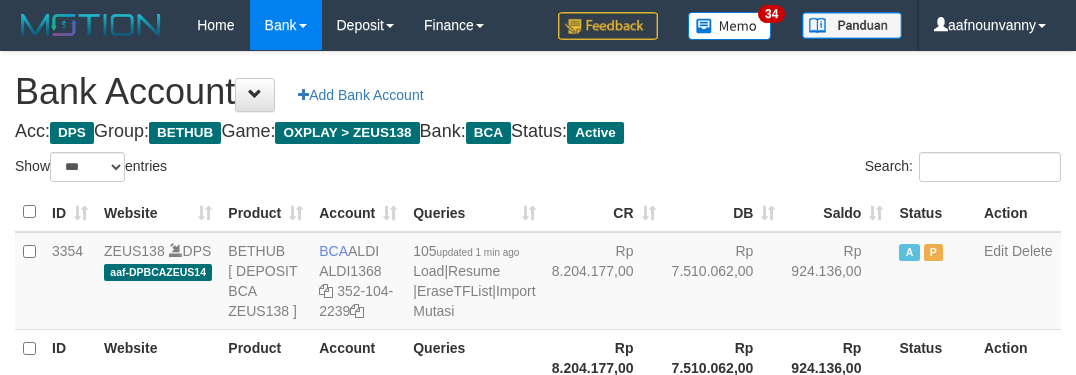 select on "***" 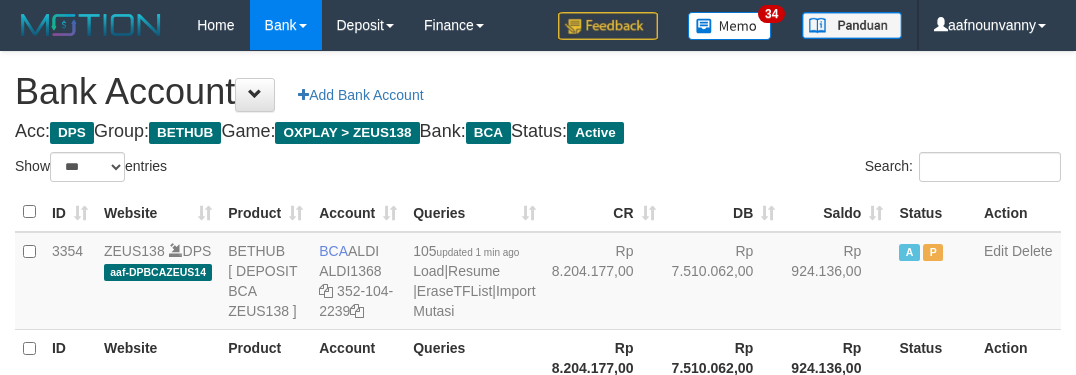 scroll, scrollTop: 231, scrollLeft: 0, axis: vertical 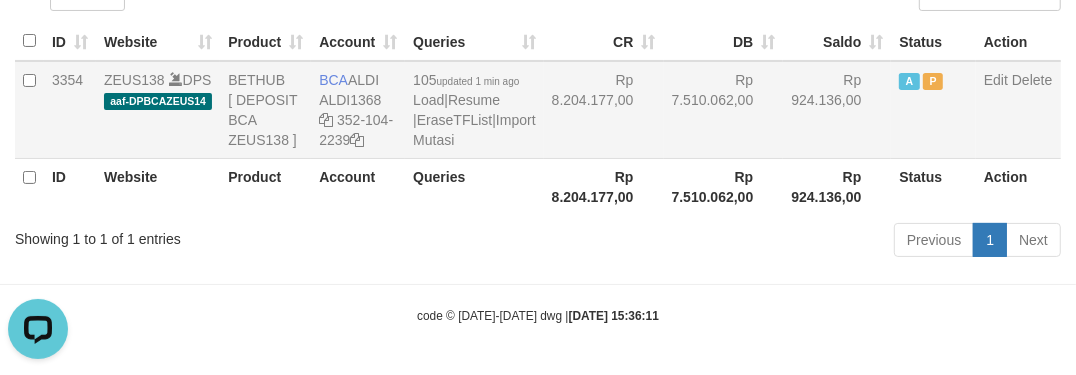 click on "Rp 8.204.177,00" at bounding box center (604, 110) 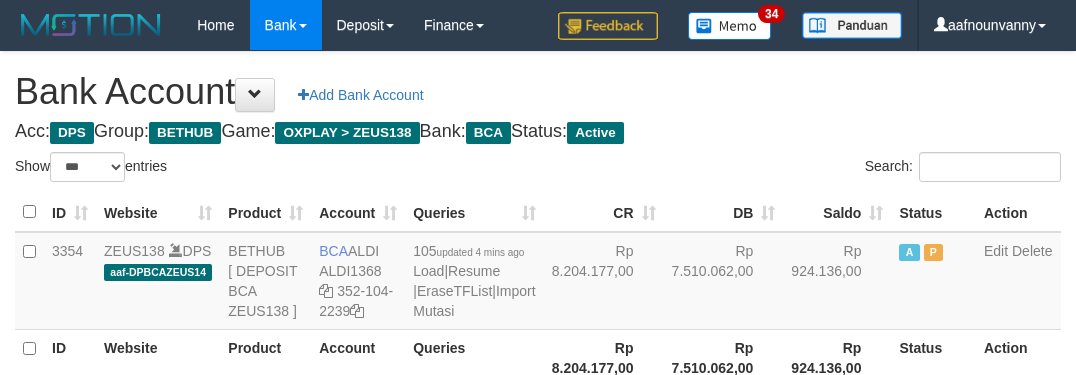 select on "***" 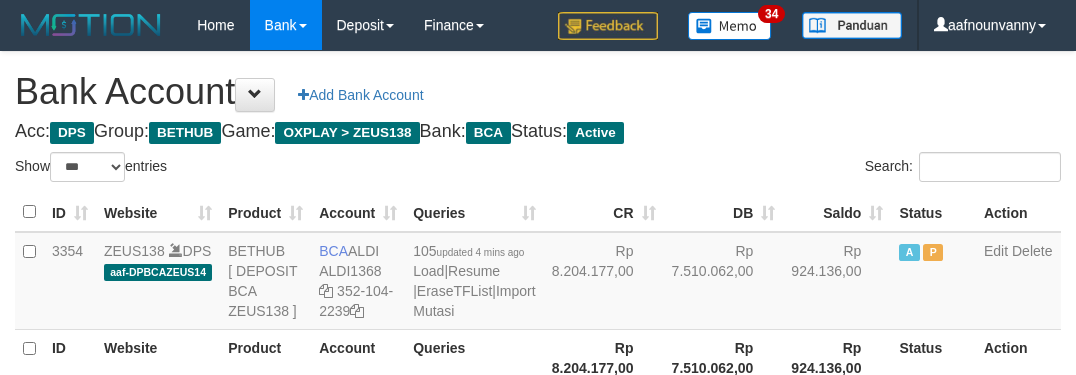 scroll, scrollTop: 231, scrollLeft: 0, axis: vertical 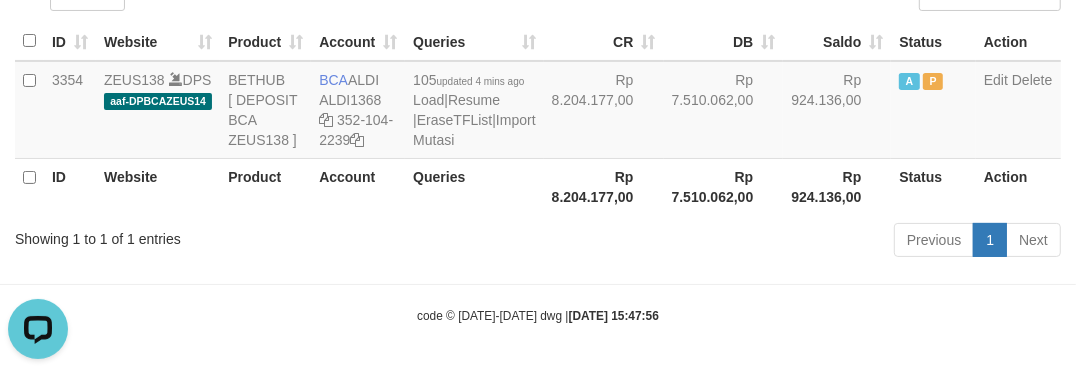 drag, startPoint x: 461, startPoint y: 271, endPoint x: 482, endPoint y: 268, distance: 21.213203 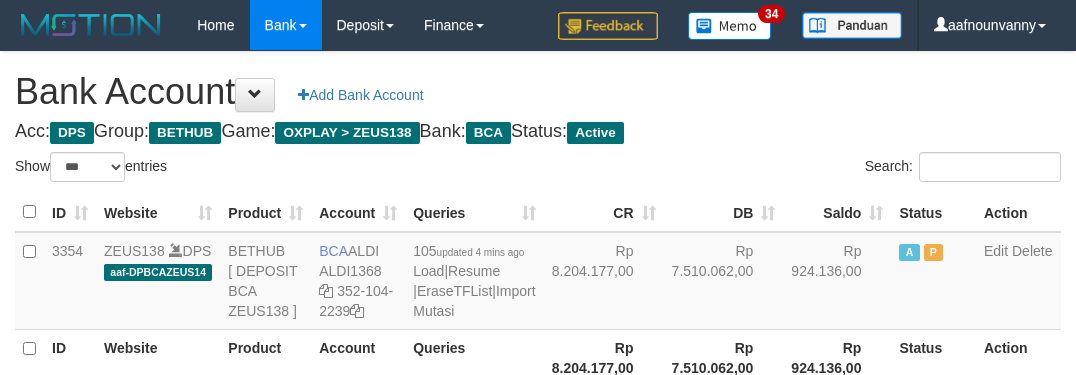 select on "***" 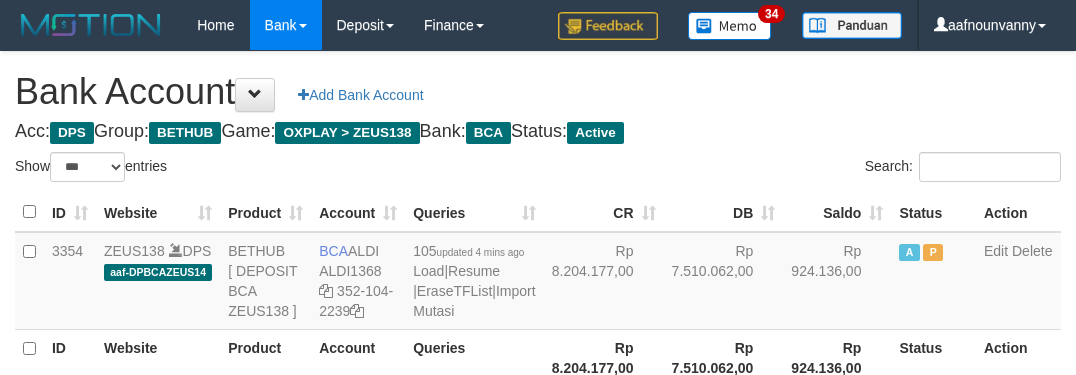 click on "Toggle navigation
Home
Bank
Account List
Load
By Website
Group
[OXPLAY]													ZEUS138
By Load Group (DPS)" at bounding box center (538, 273) 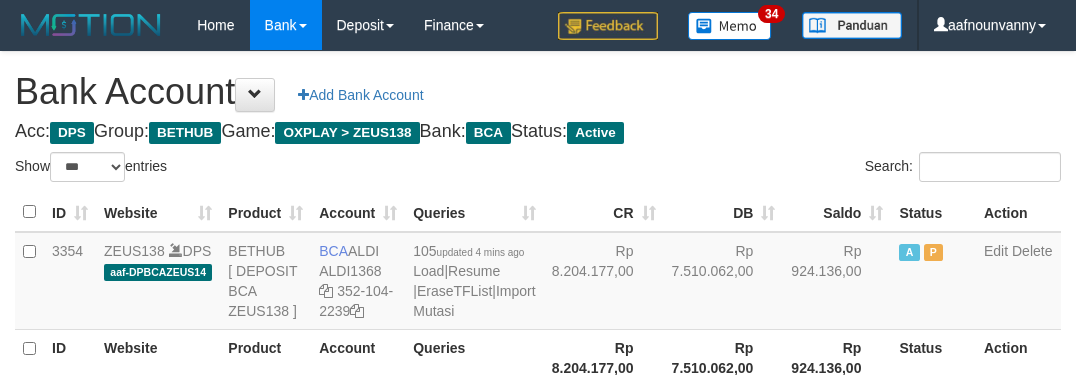 select on "***" 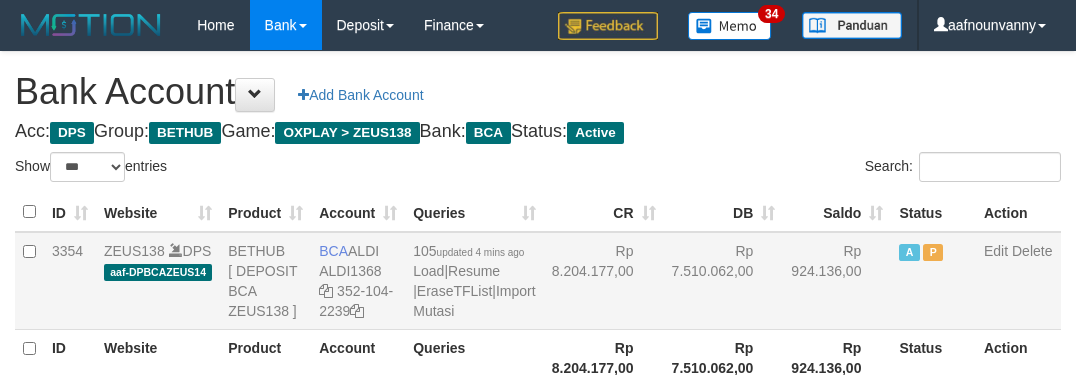 scroll, scrollTop: 231, scrollLeft: 0, axis: vertical 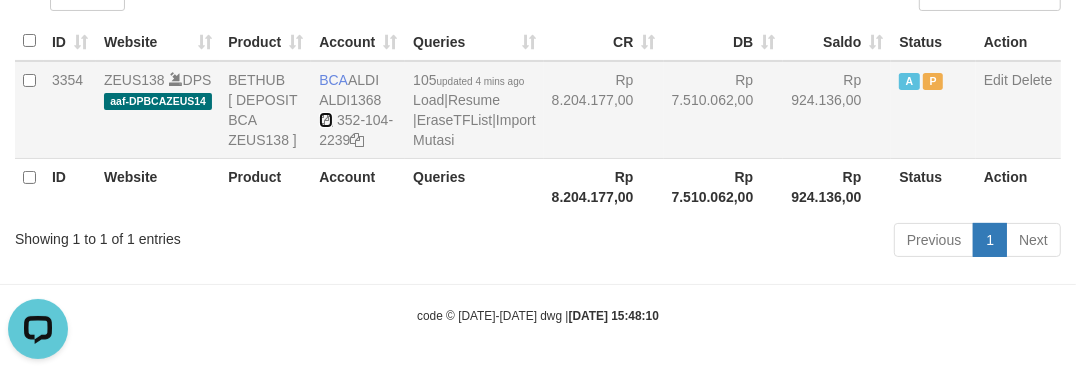 click at bounding box center (326, 120) 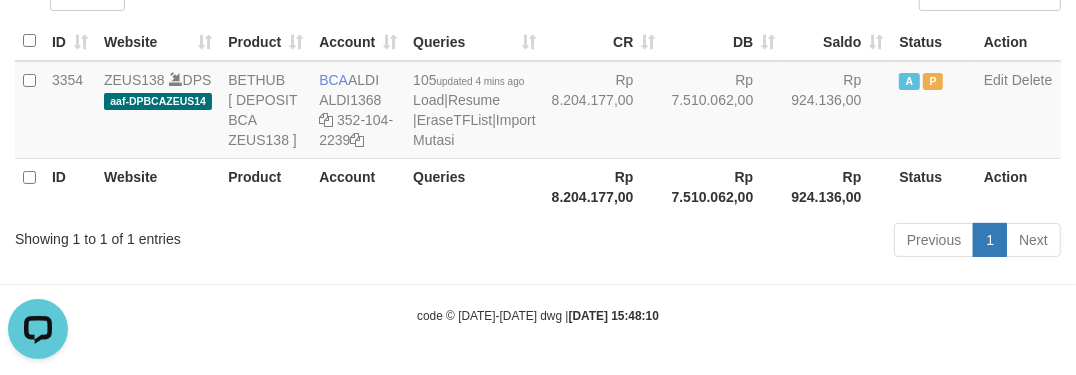 drag, startPoint x: 376, startPoint y: 271, endPoint x: 366, endPoint y: 270, distance: 10.049875 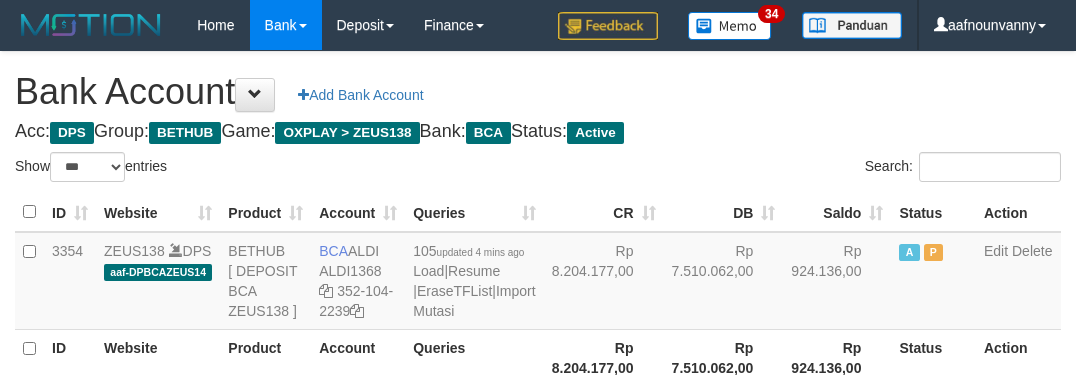 select on "***" 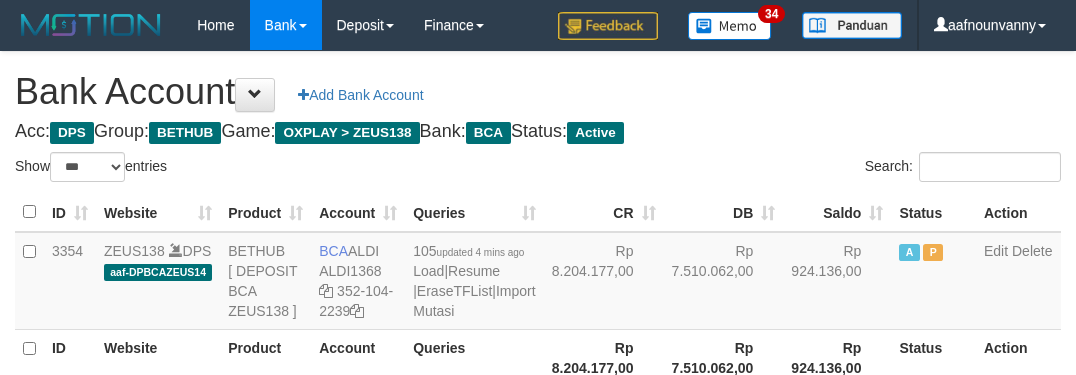 scroll, scrollTop: 231, scrollLeft: 0, axis: vertical 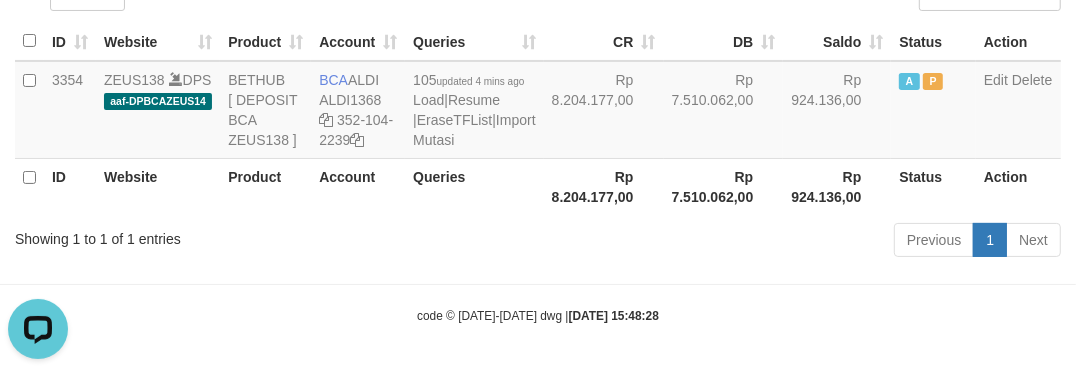 click on "Previous 1 Next" at bounding box center (762, 242) 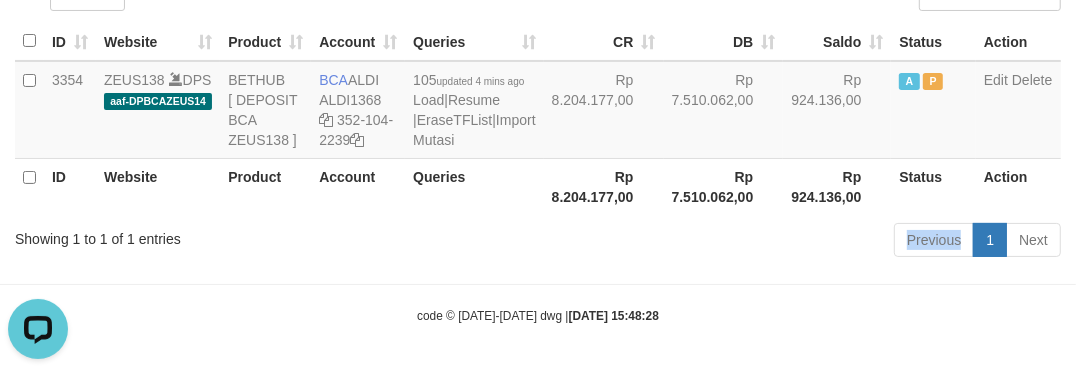 click on "Previous 1 Next" at bounding box center (762, 242) 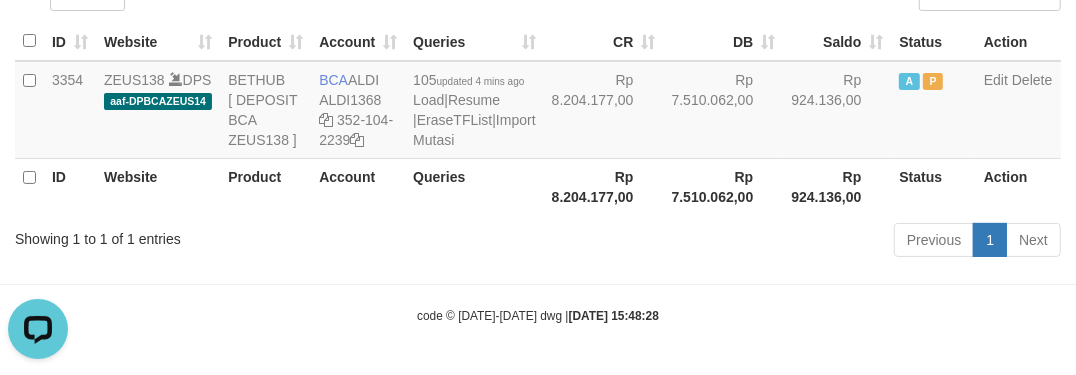 click on "Previous 1 Next" at bounding box center [762, 242] 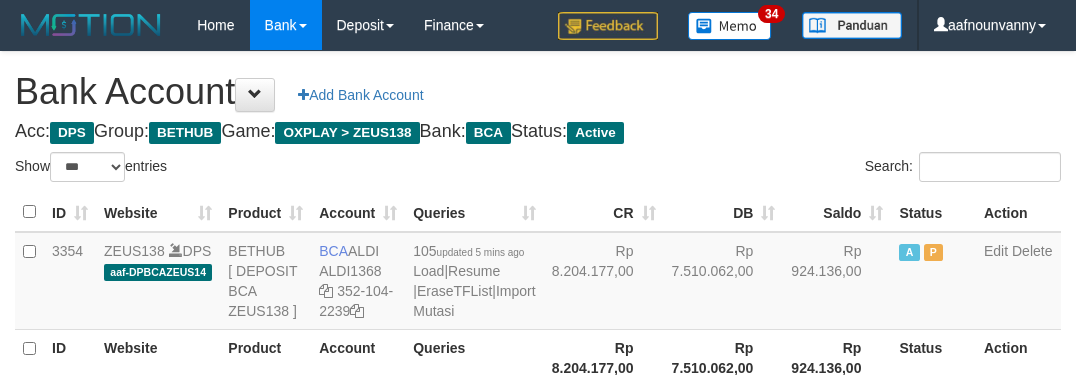 select on "***" 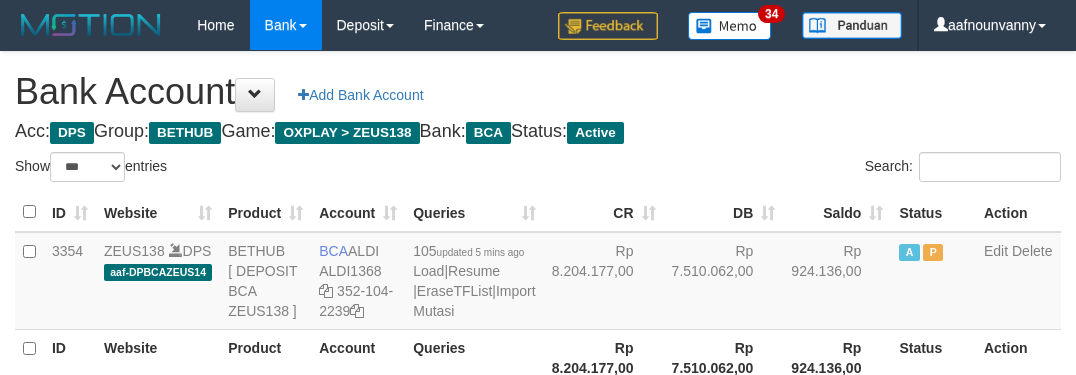 scroll, scrollTop: 231, scrollLeft: 0, axis: vertical 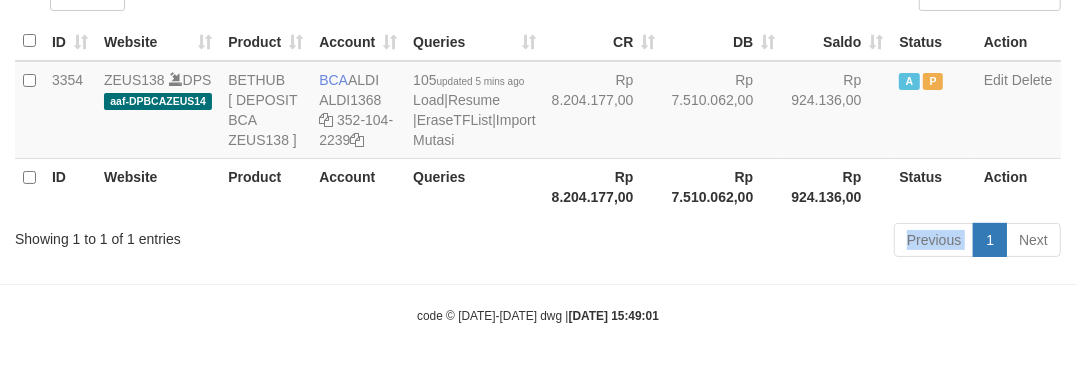 click on "Previous 1 Next" at bounding box center [762, 242] 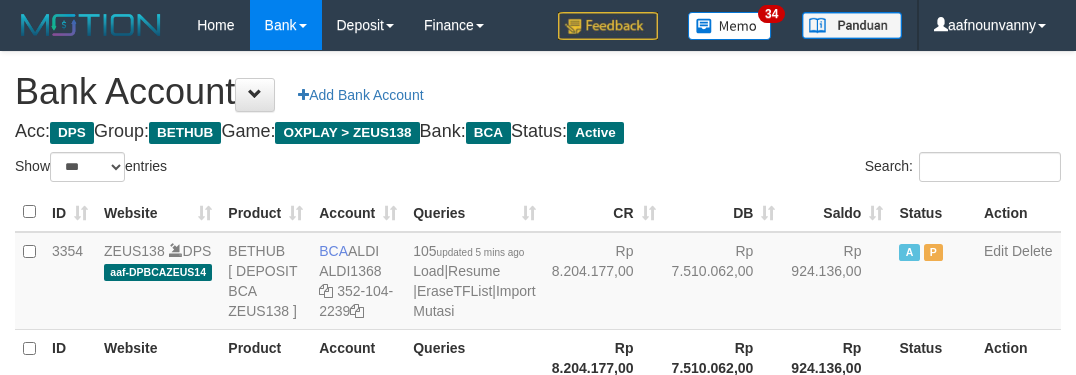 select on "***" 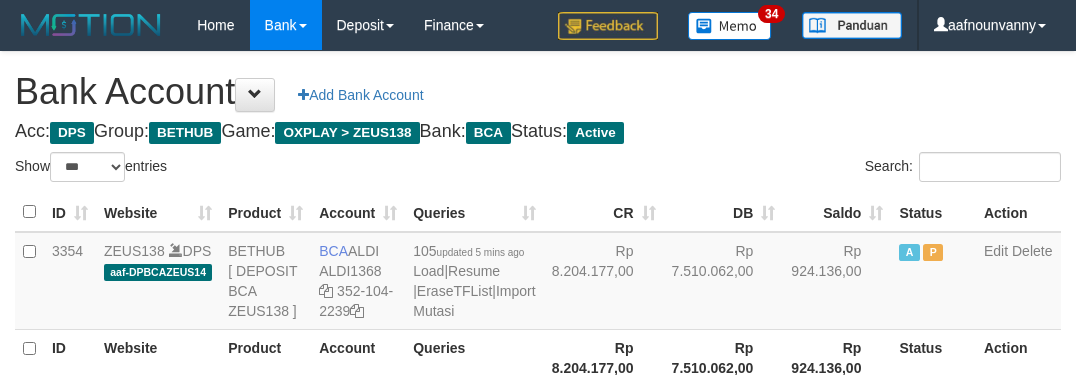scroll, scrollTop: 231, scrollLeft: 0, axis: vertical 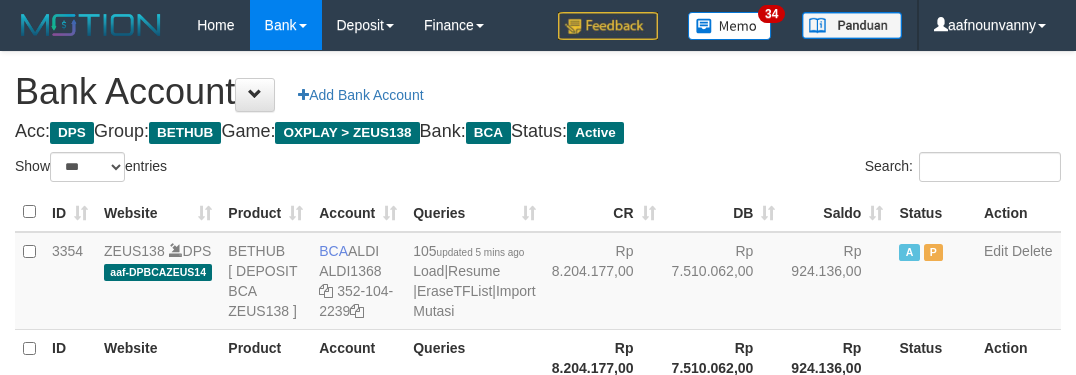 select on "***" 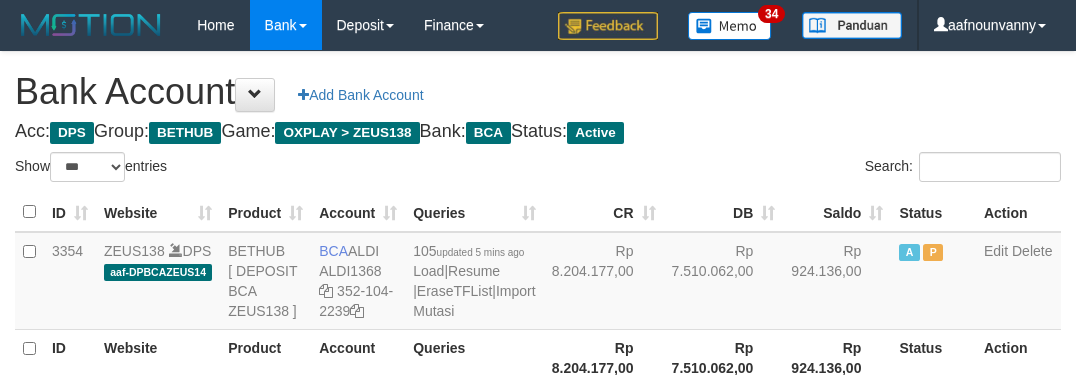 scroll, scrollTop: 231, scrollLeft: 0, axis: vertical 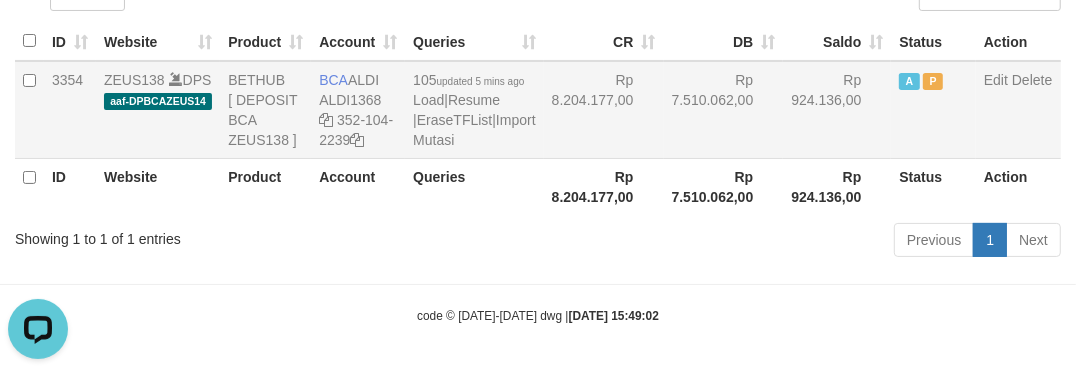 click on "BCA
ALDI
ALDI1368
352-104-2239" at bounding box center [358, 110] 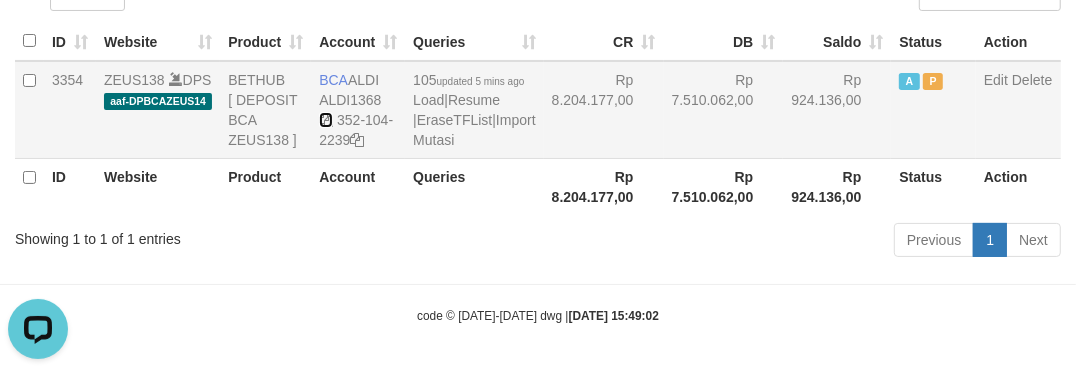 click at bounding box center (326, 120) 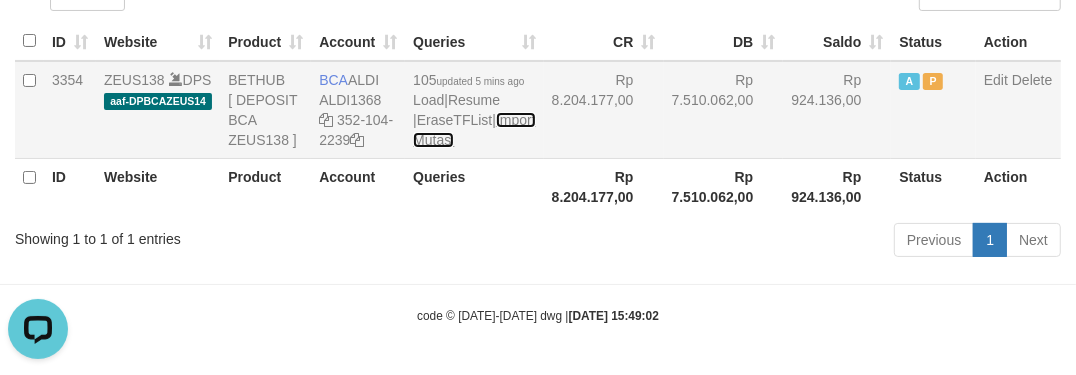 click on "Import Mutasi" at bounding box center (474, 130) 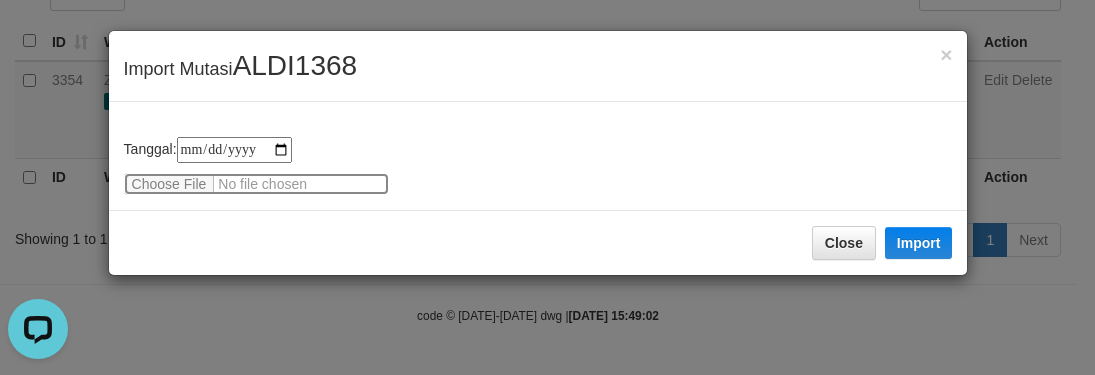 click at bounding box center [256, 184] 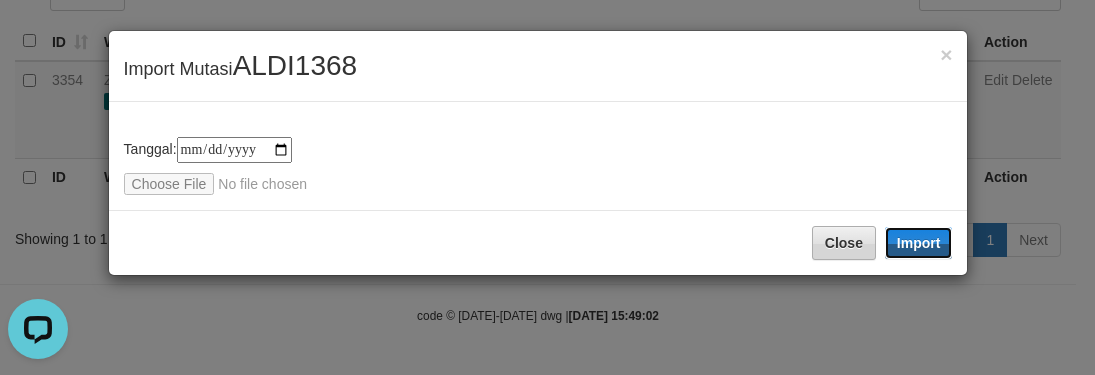 click on "Import" at bounding box center [919, 243] 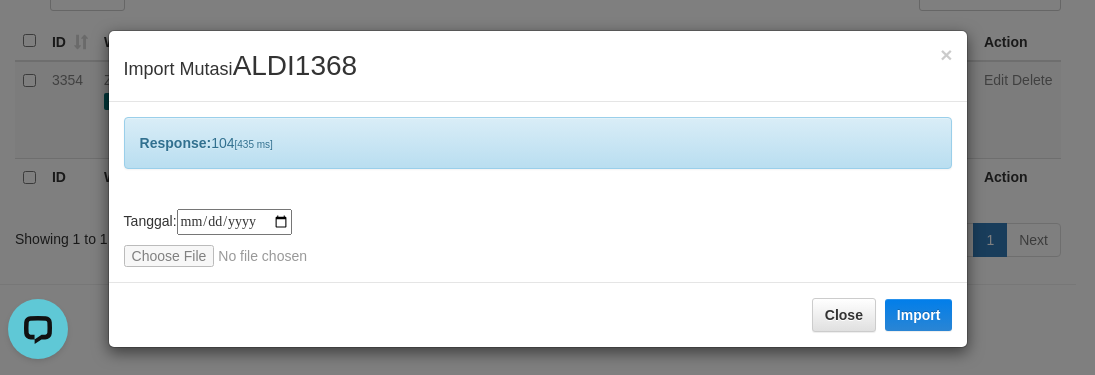 click on "Close
Import" at bounding box center [538, 314] 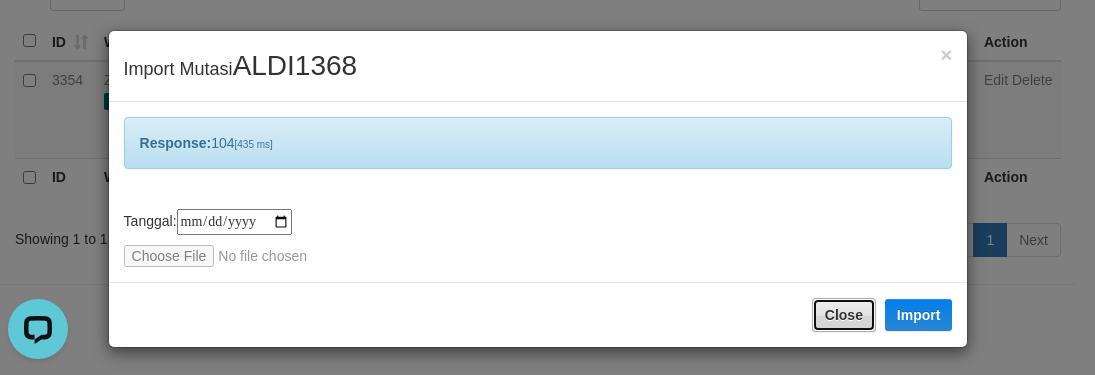 click on "Close" at bounding box center [844, 315] 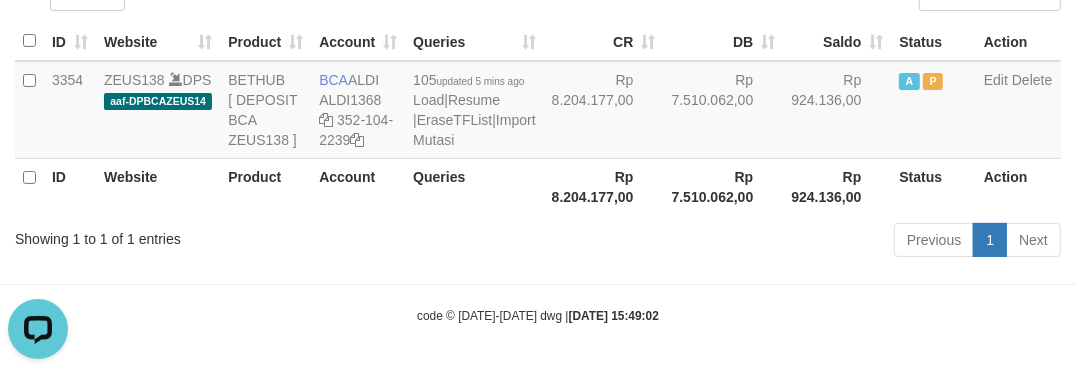 click on "code © 2012-2018 dwg |  2025/07/12 15:49:02" at bounding box center (538, 315) 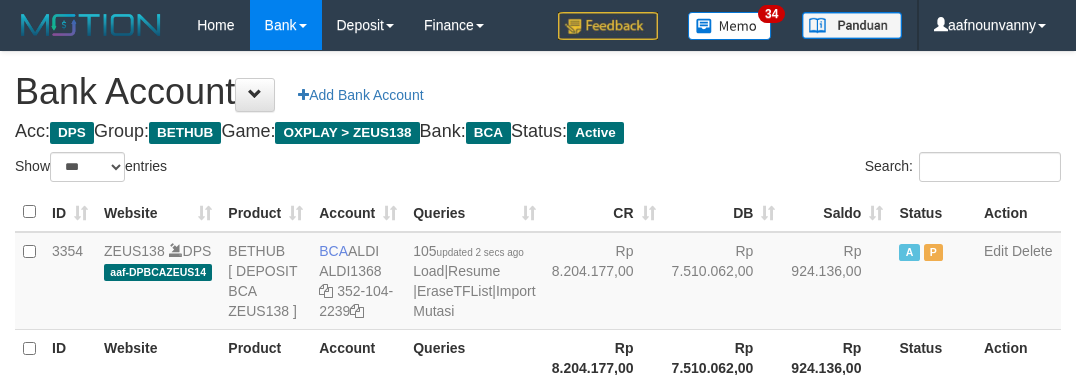 select on "***" 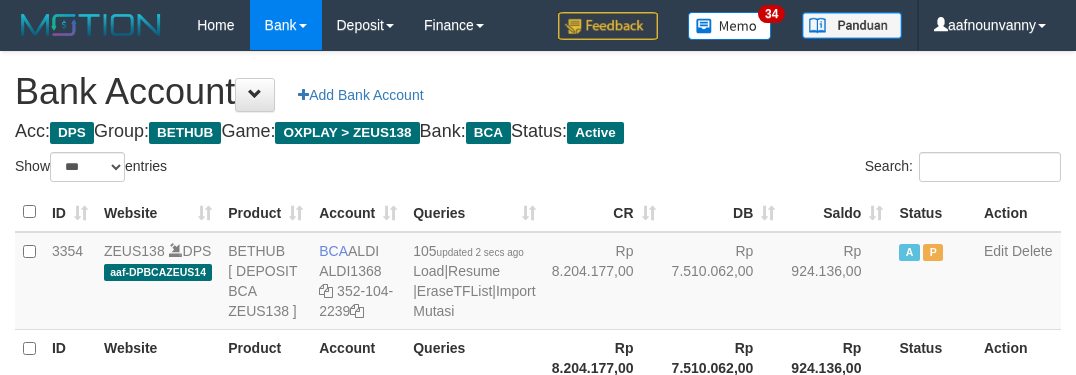 scroll, scrollTop: 231, scrollLeft: 0, axis: vertical 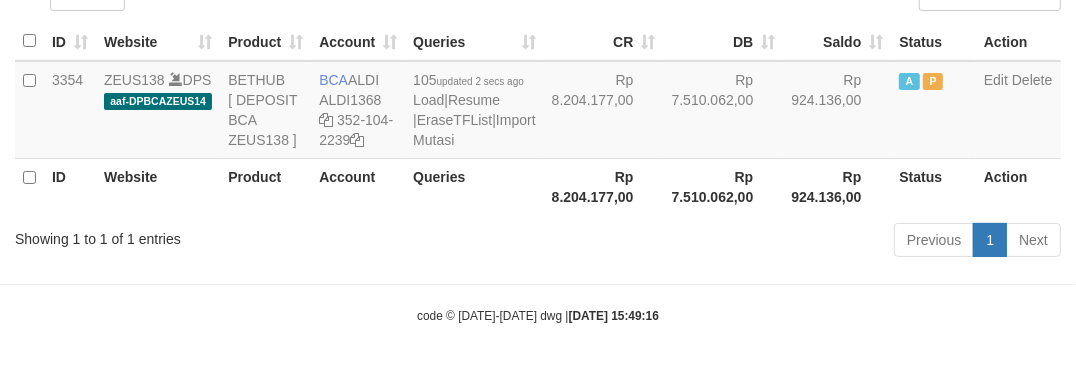 click on "Toggle navigation
Home
Bank
Account List
Load
By Website
Group
[OXPLAY]													ZEUS138
By Load Group (DPS)" at bounding box center (538, 102) 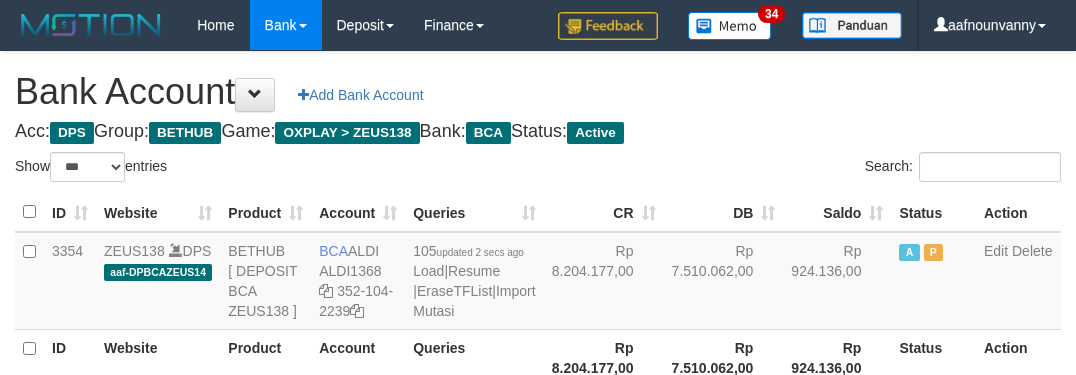 select on "***" 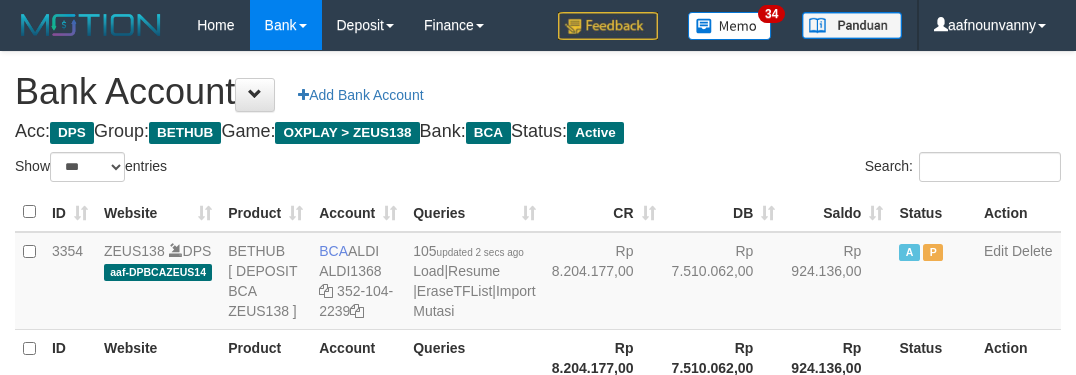 scroll, scrollTop: 231, scrollLeft: 0, axis: vertical 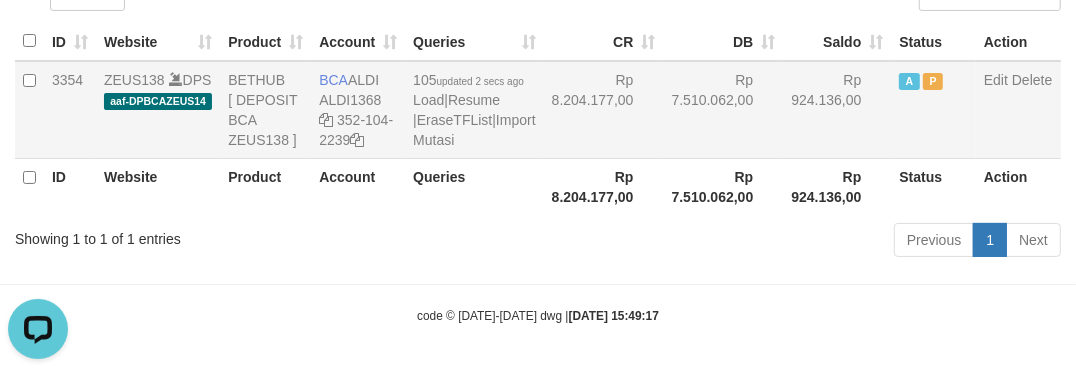 click on "Rp 8.204.177,00" at bounding box center [604, 110] 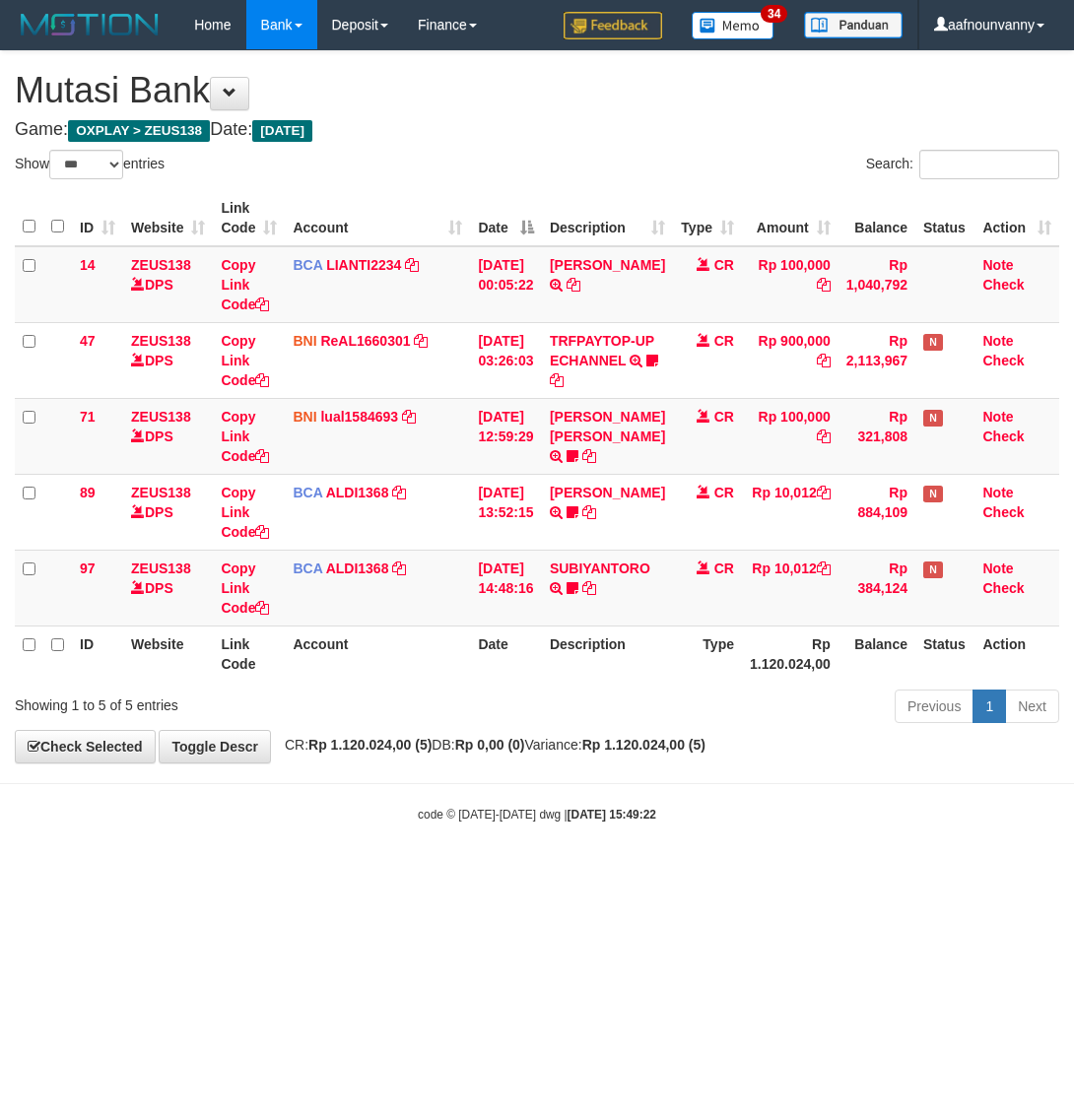 select on "***" 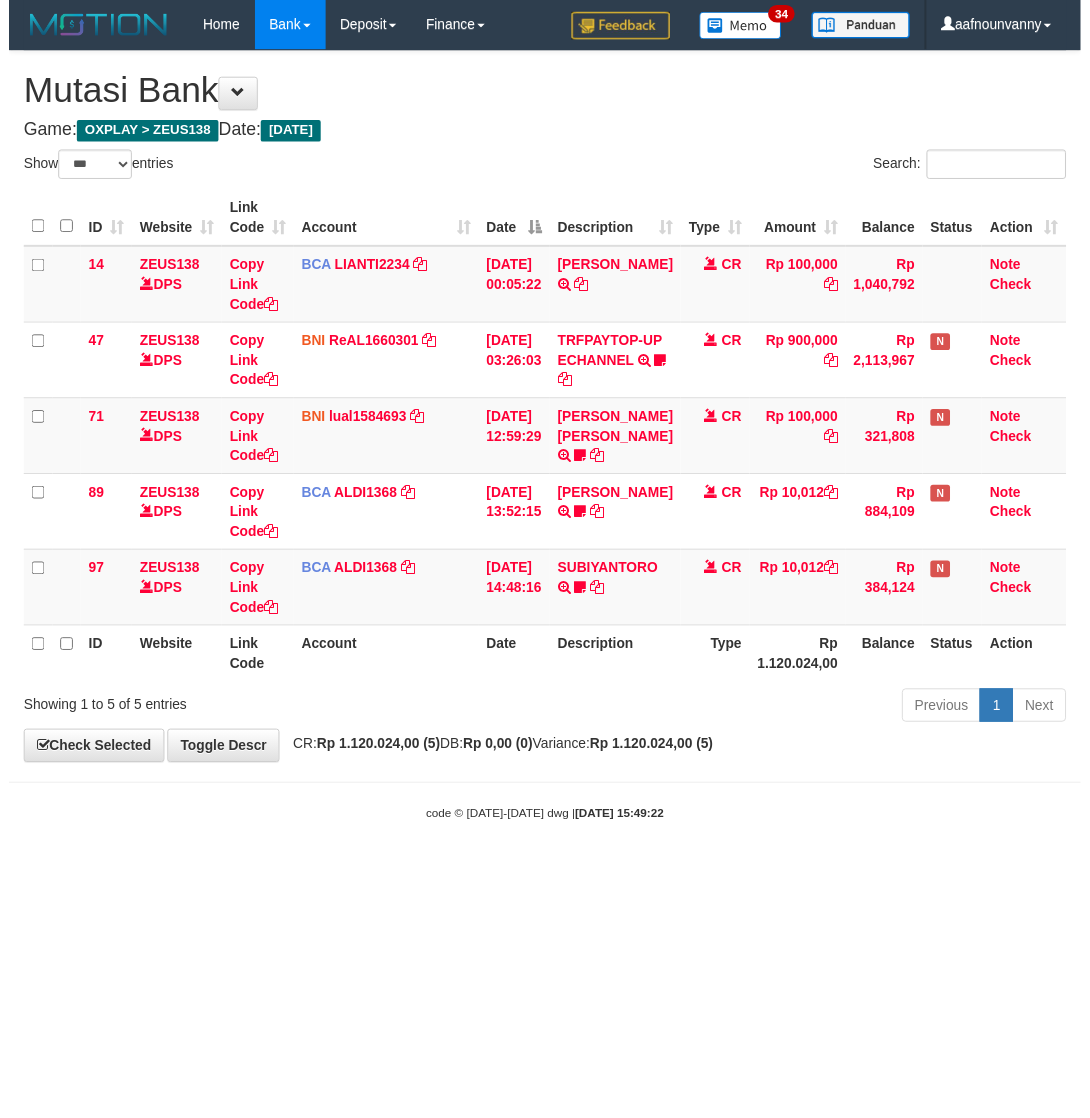 scroll, scrollTop: 0, scrollLeft: 0, axis: both 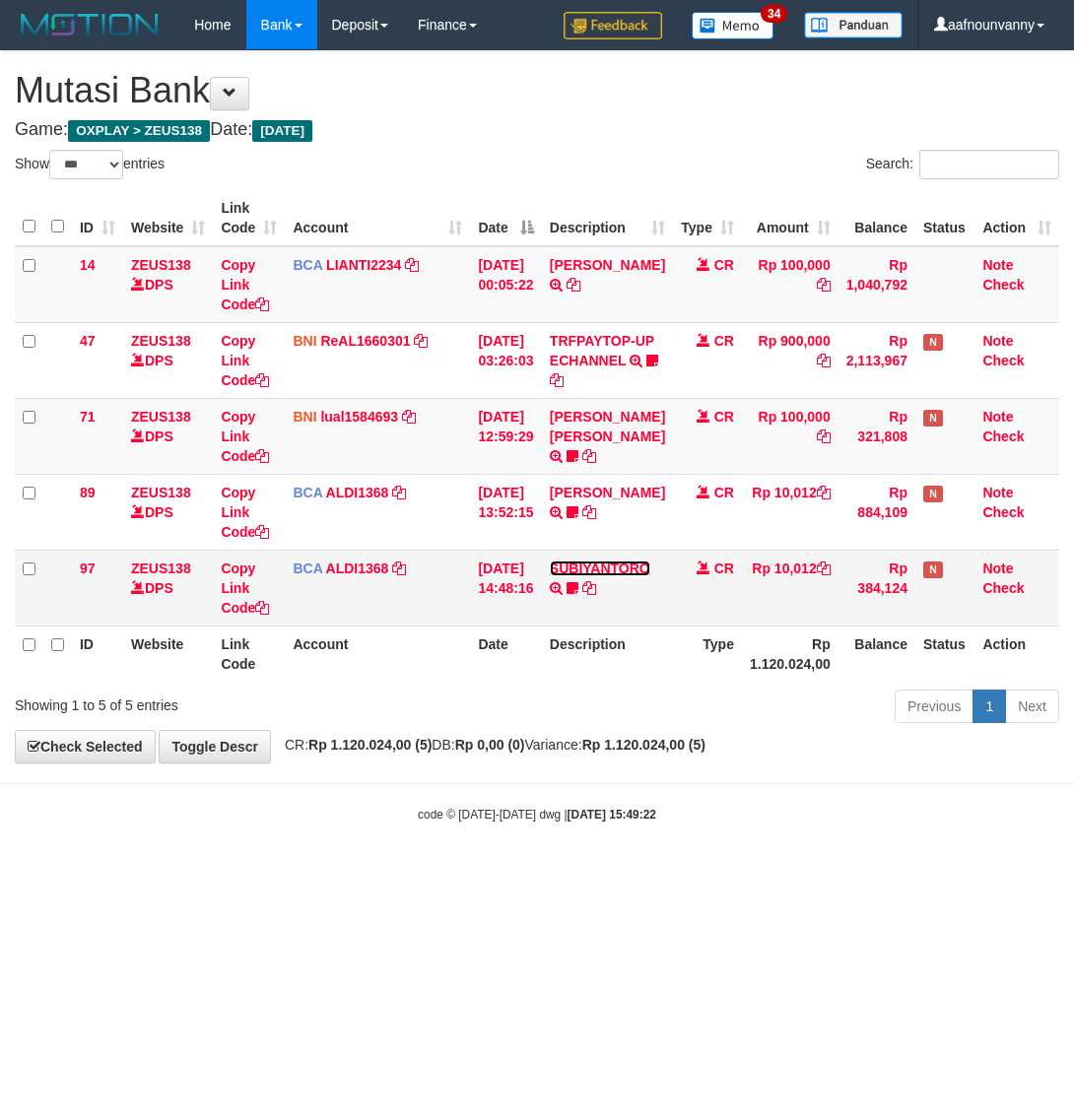 click on "SUBIYANTORO" at bounding box center (600, 568) 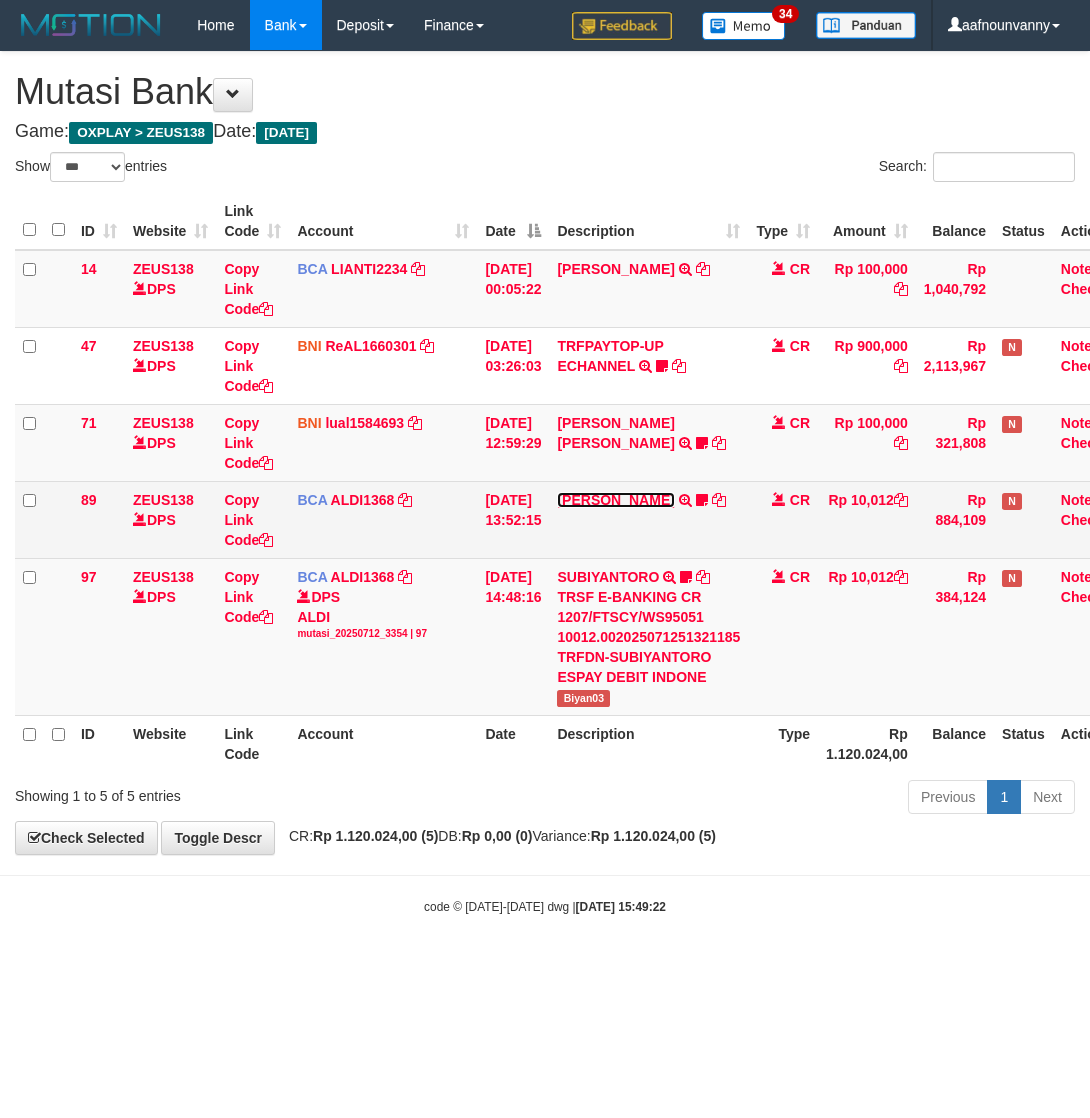 click on "[PERSON_NAME]" at bounding box center [615, 500] 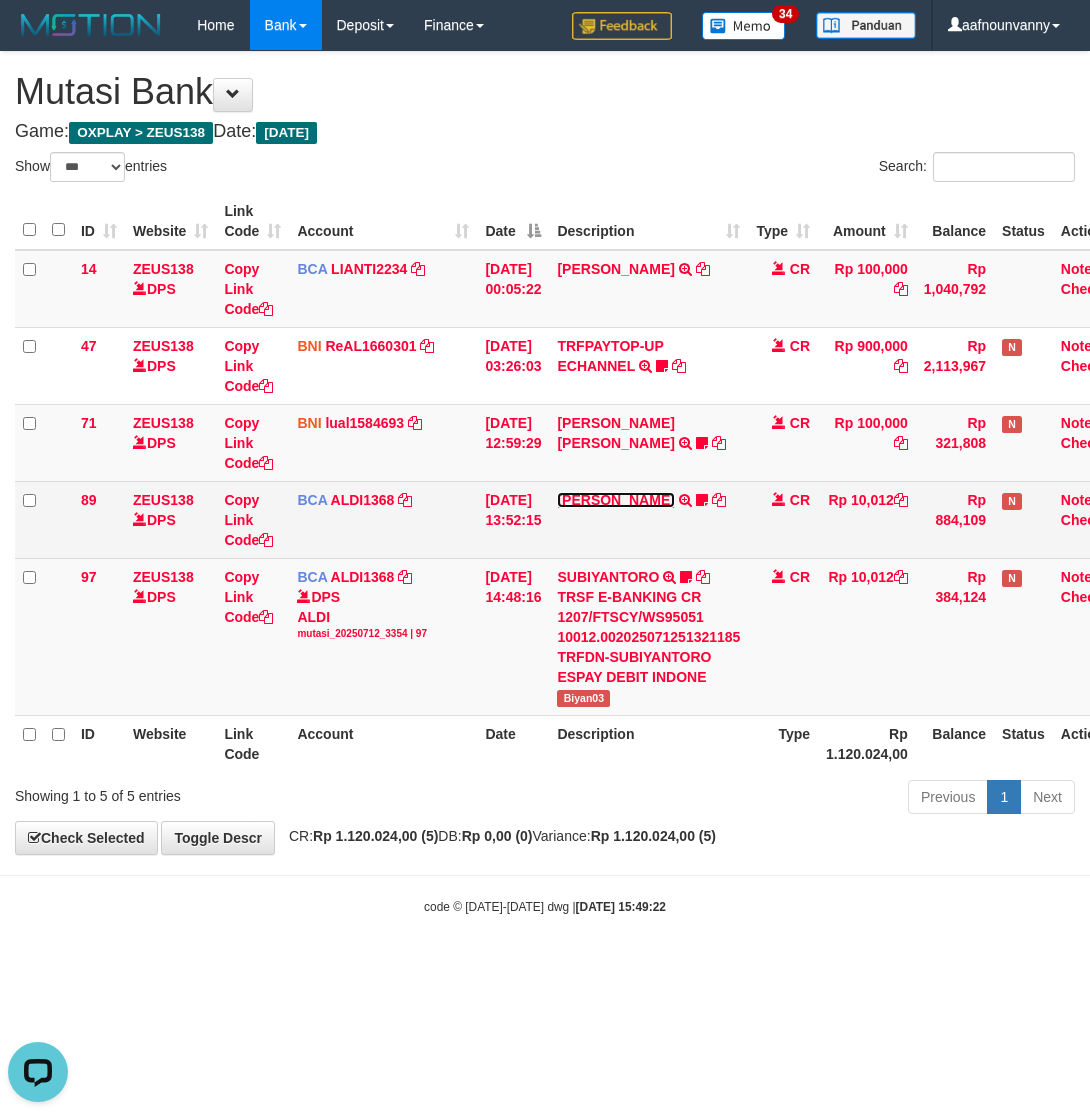 scroll, scrollTop: 0, scrollLeft: 0, axis: both 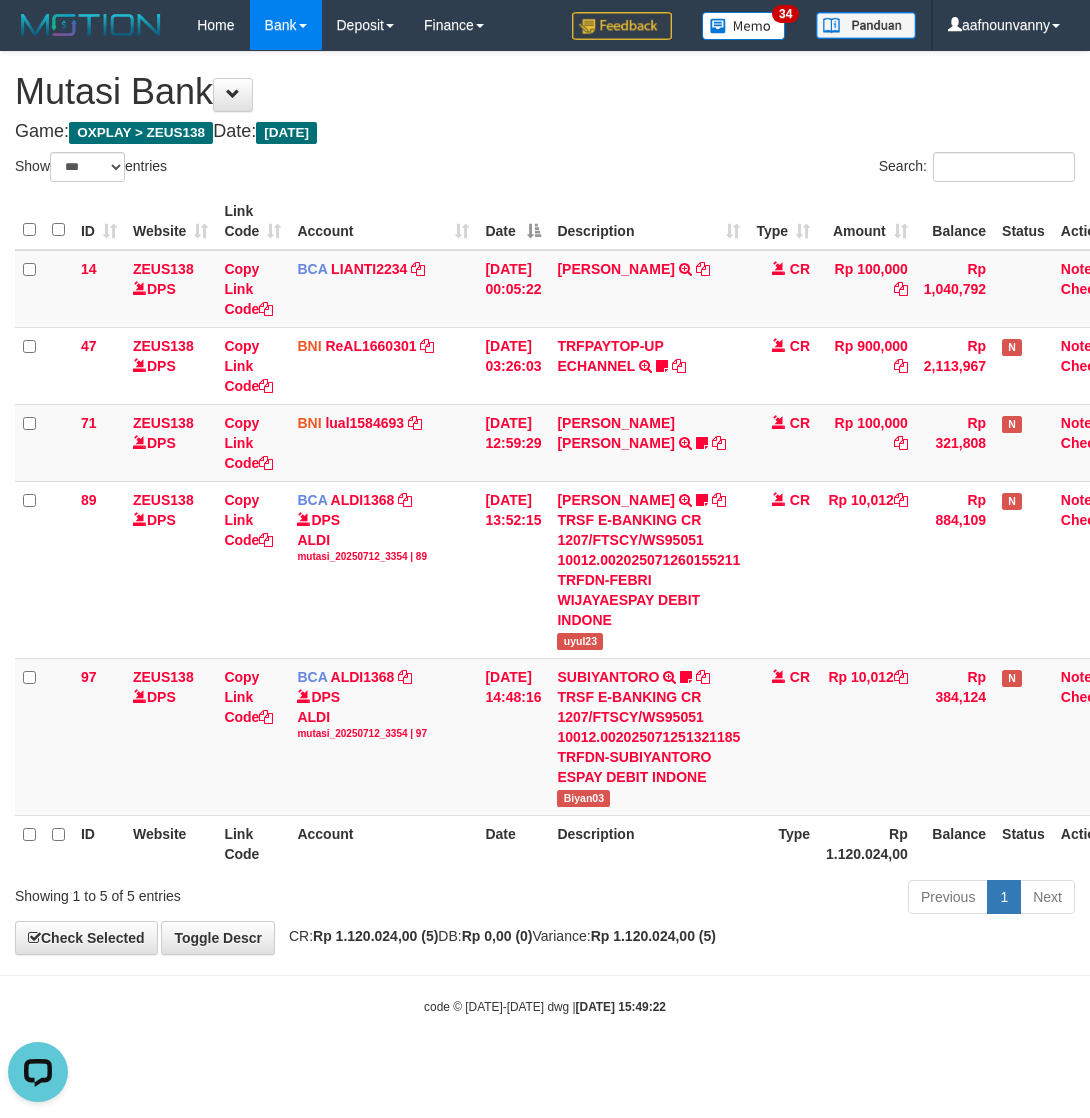 drag, startPoint x: 640, startPoint y: 833, endPoint x: 617, endPoint y: 826, distance: 24.04163 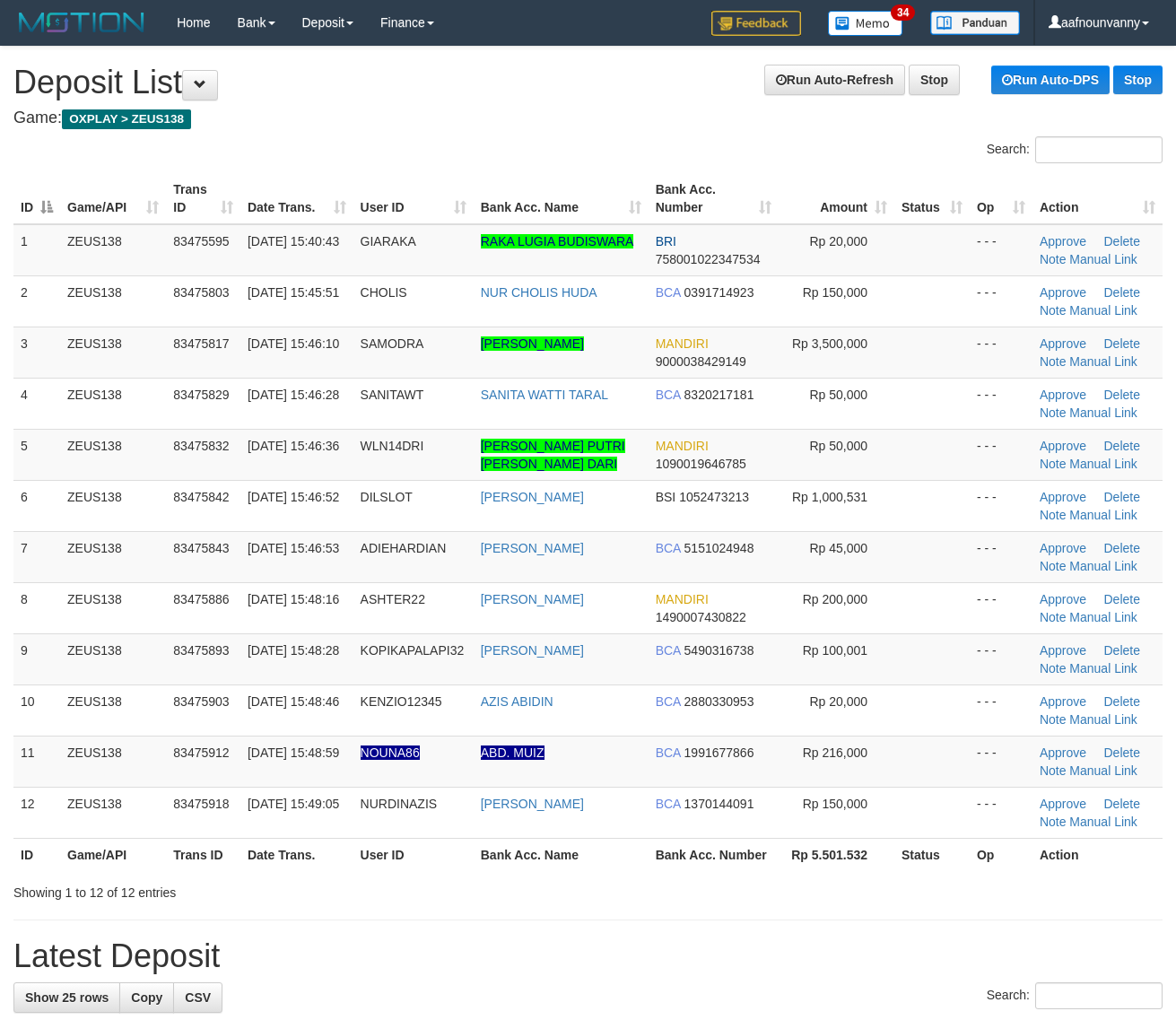 scroll, scrollTop: 0, scrollLeft: 0, axis: both 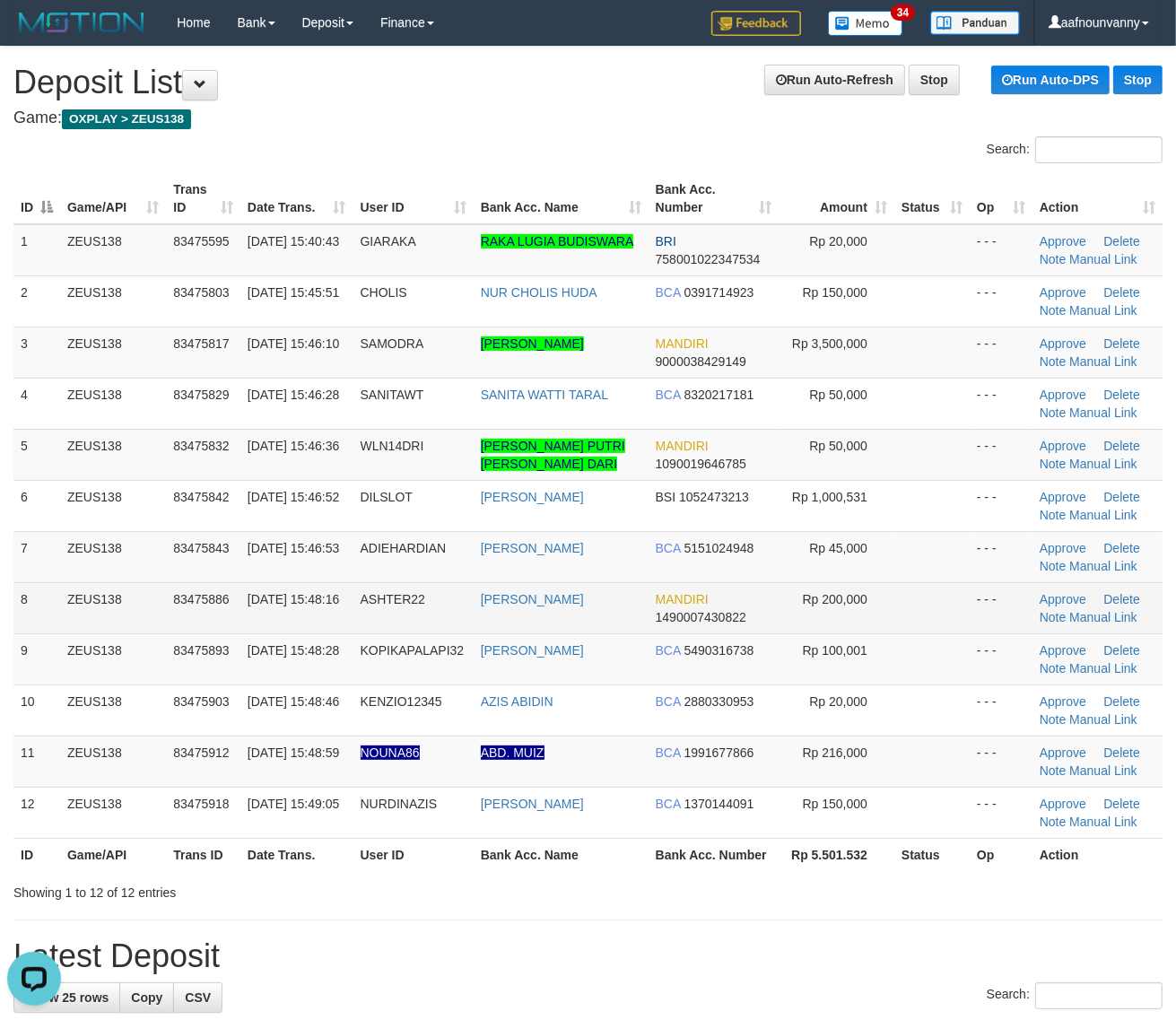 click on "MANDIRI
1490007430822" at bounding box center [714, 607] 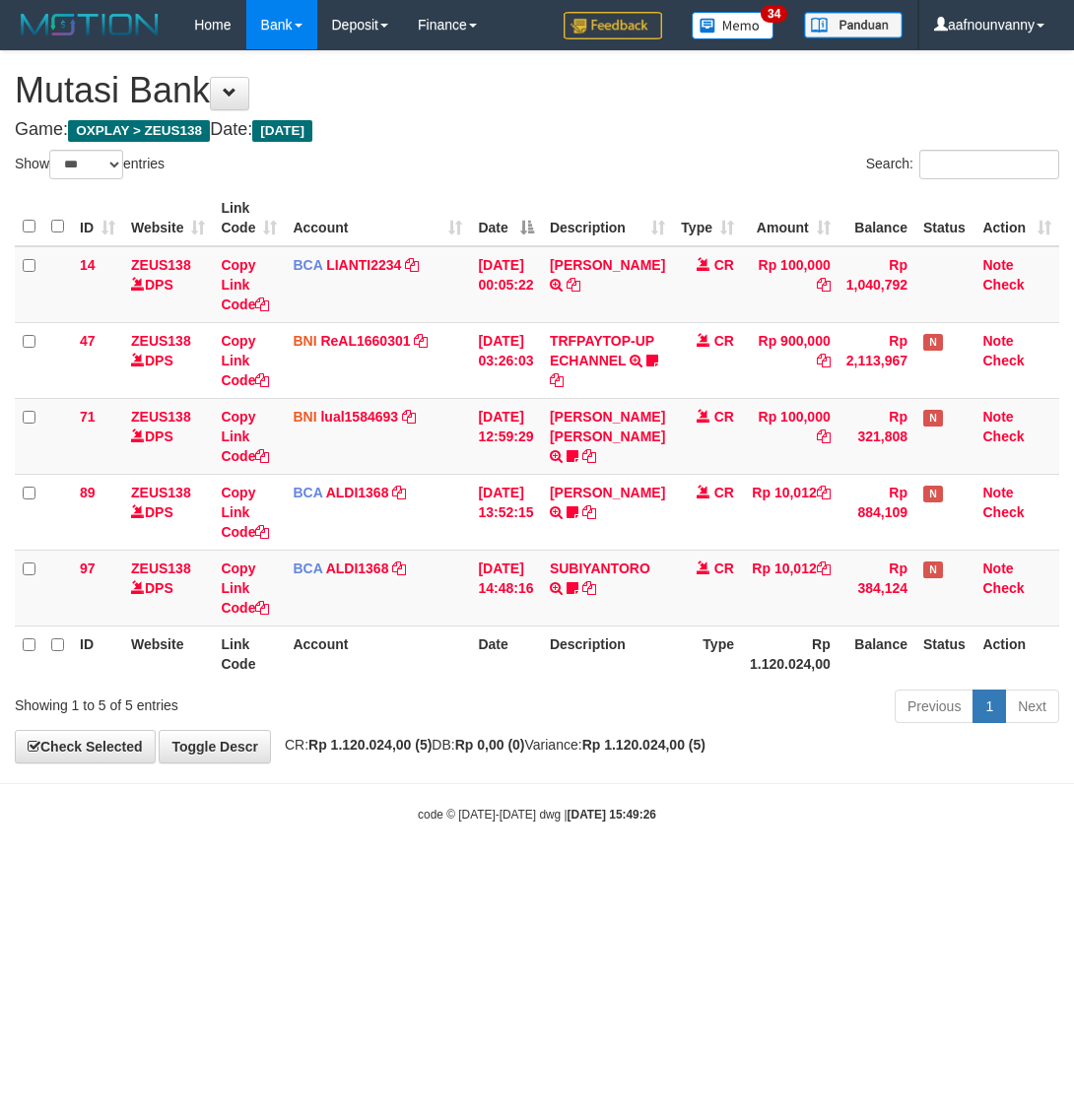 select on "***" 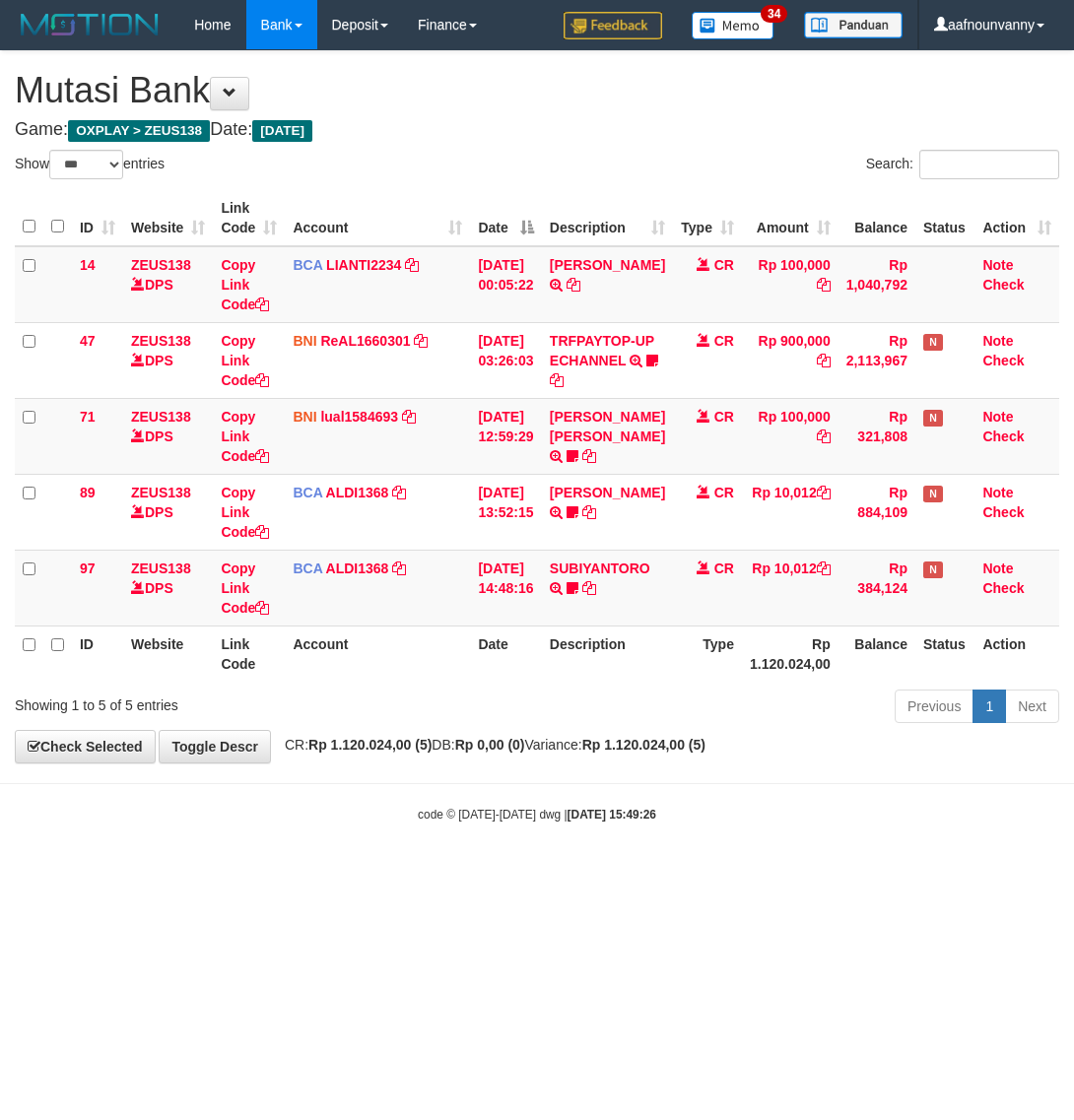 scroll, scrollTop: 0, scrollLeft: 0, axis: both 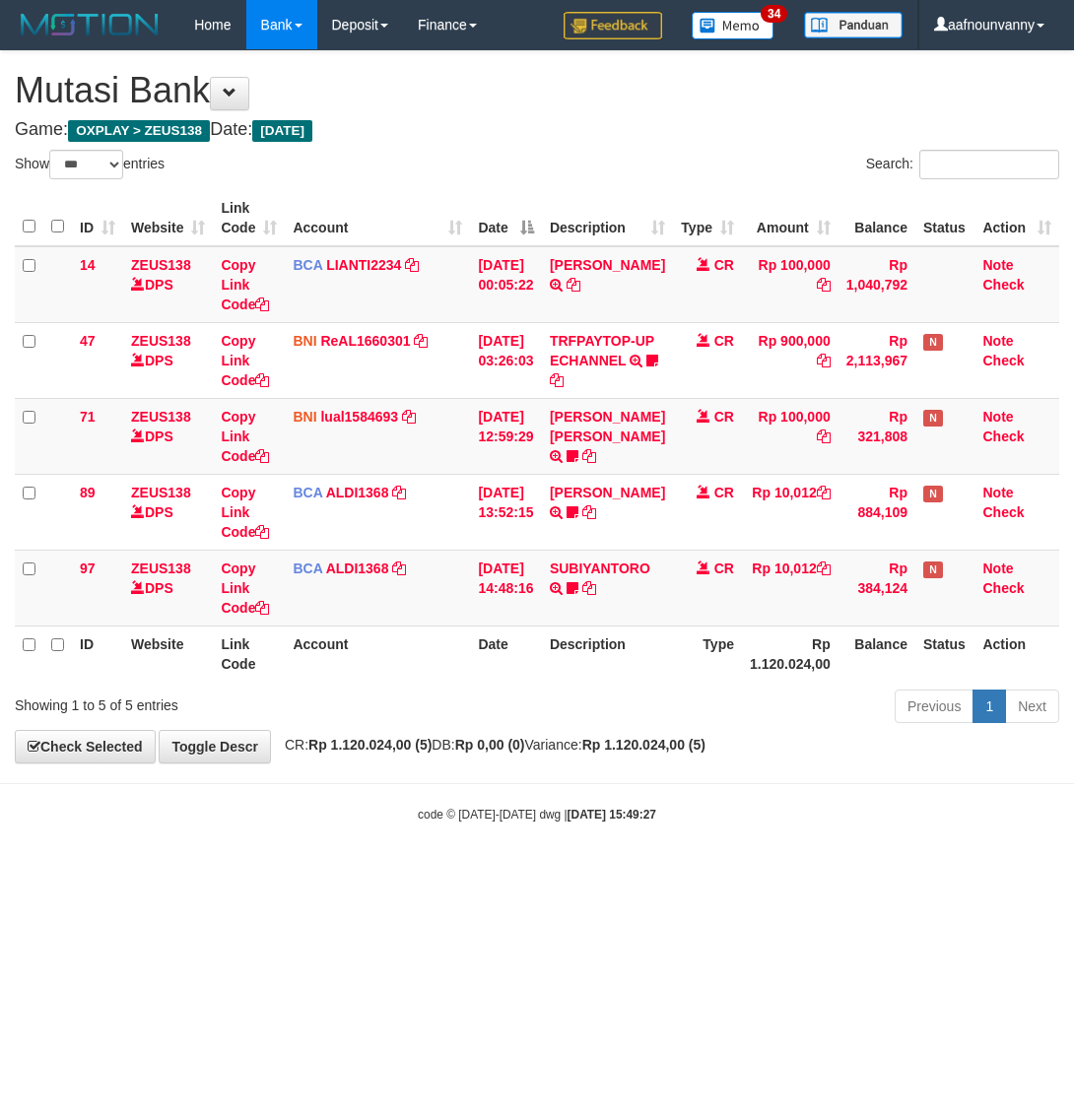 select on "***" 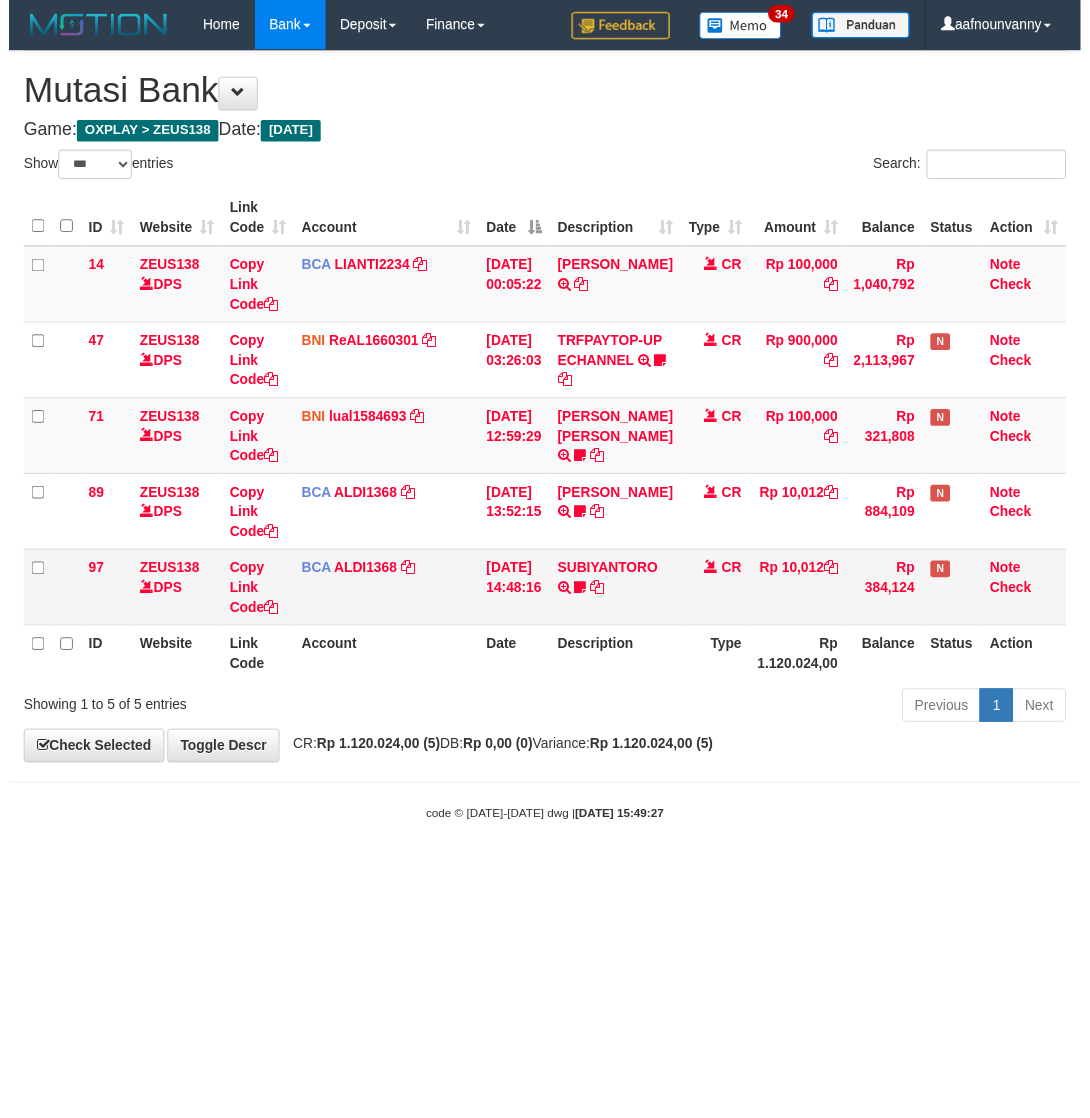 scroll, scrollTop: 0, scrollLeft: 0, axis: both 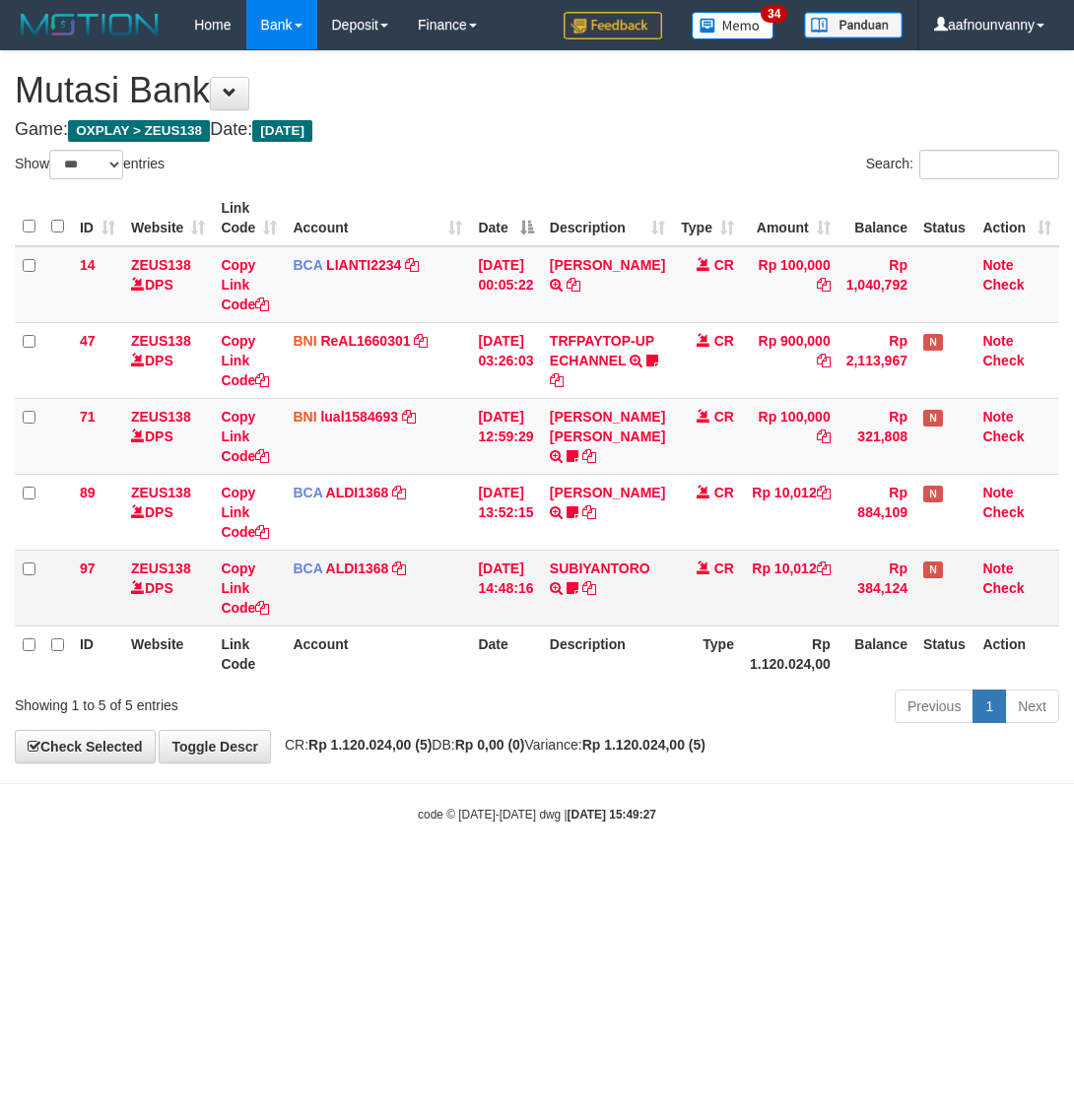 click on "SUBIYANTORO            TRSF E-BANKING CR 1207/FTSCY/WS95051
10012.002025071251321185 TRFDN-SUBIYANTORO ESPAY DEBIT INDONE    Biyan03" at bounding box center (607, 587) 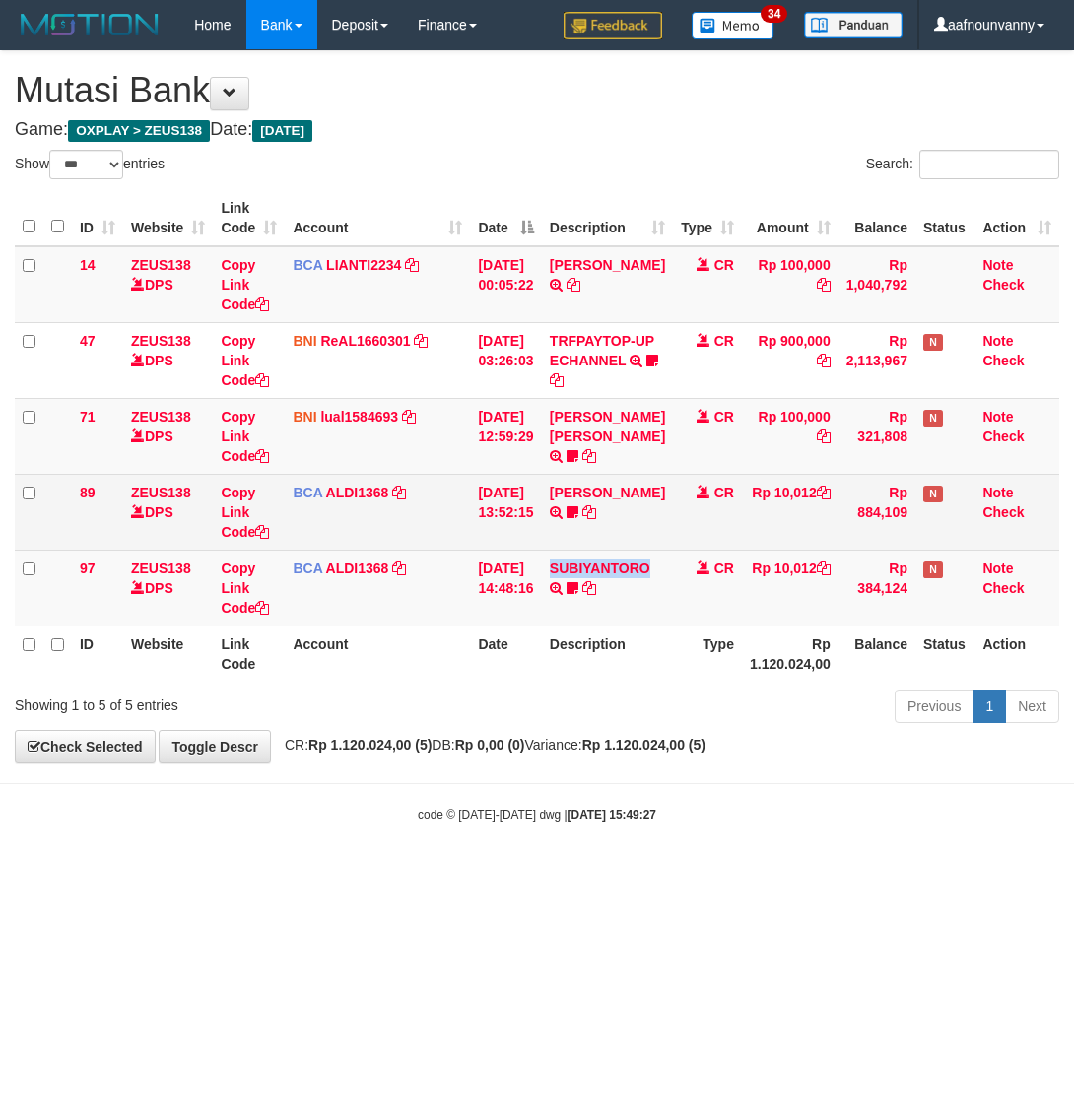 drag, startPoint x: 617, startPoint y: 577, endPoint x: 611, endPoint y: 520, distance: 57.31492 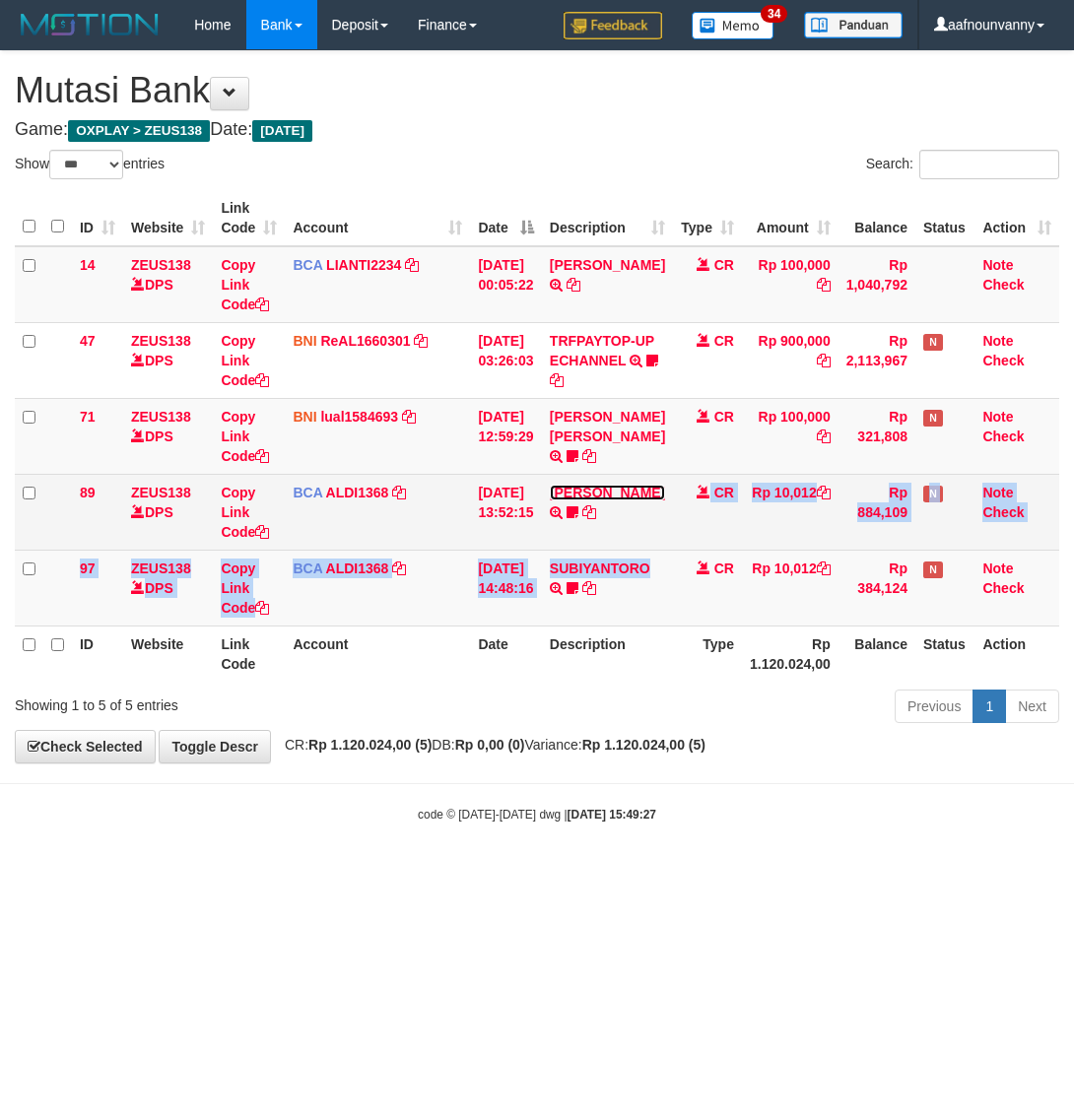 click on "FEBRI WIJAYA" at bounding box center [607, 493] 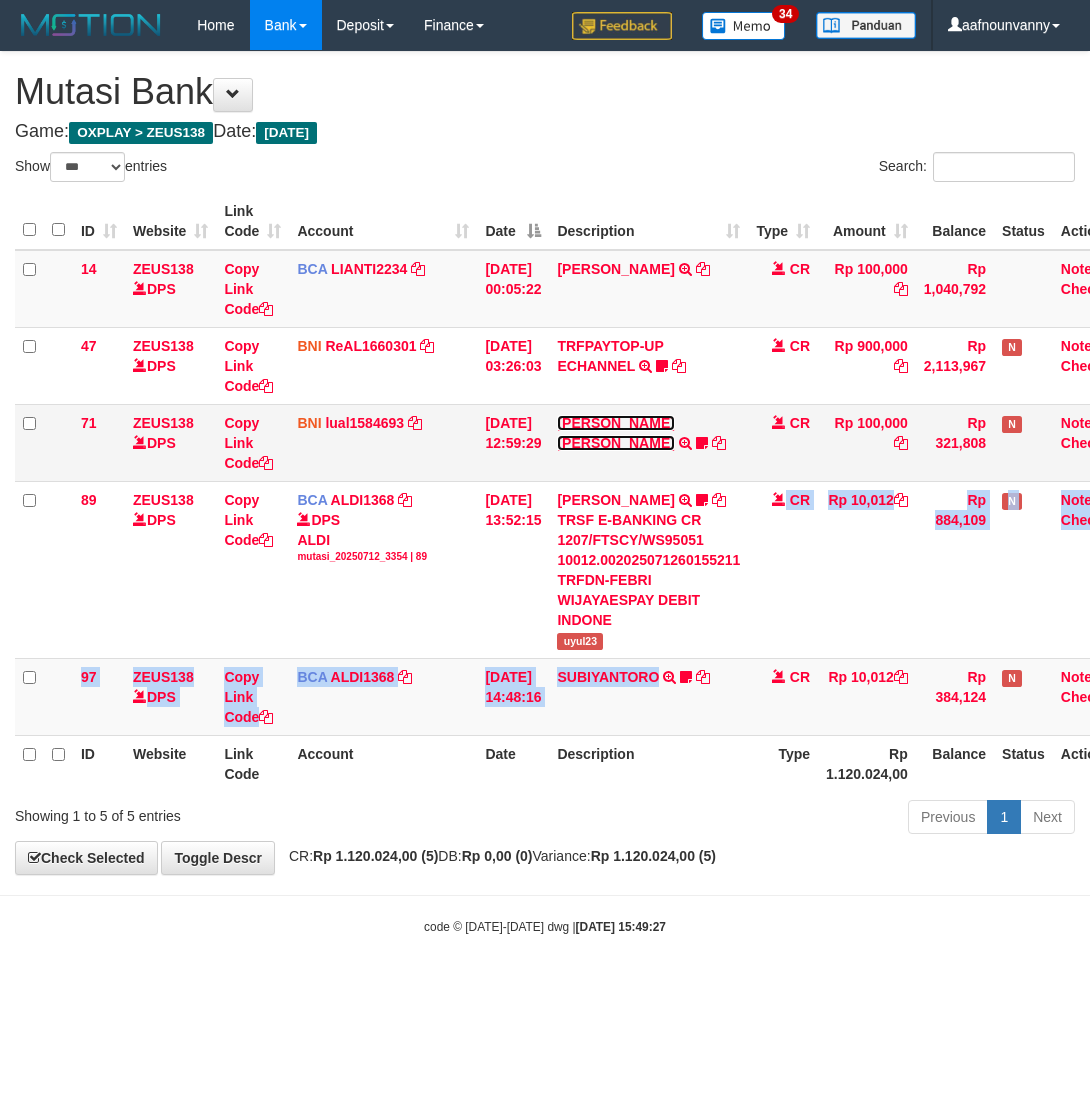 click on "MUHAMMAD IQBAL FARHAN" at bounding box center [615, 433] 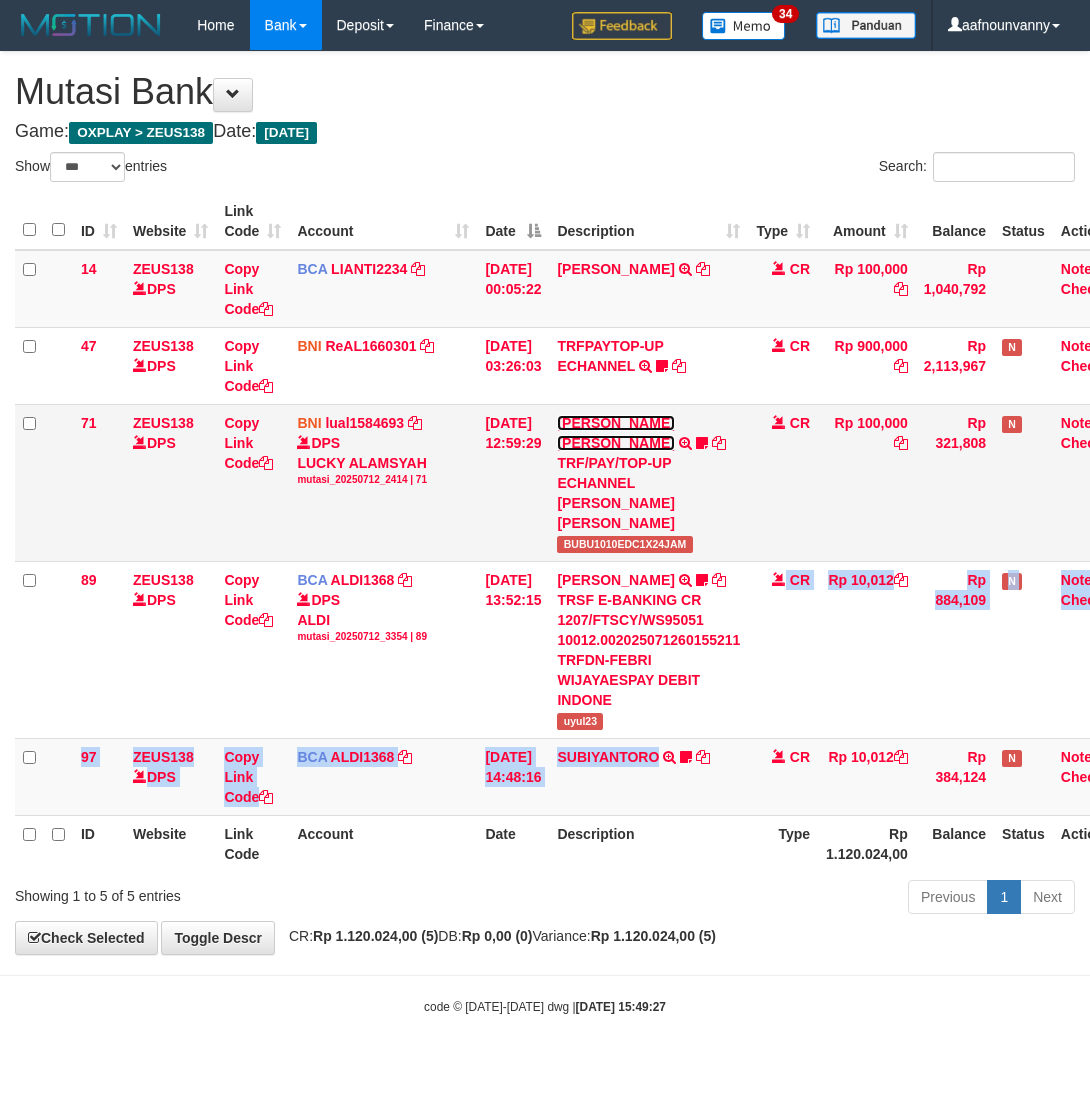 drag, startPoint x: 602, startPoint y: 438, endPoint x: 580, endPoint y: 358, distance: 82.96987 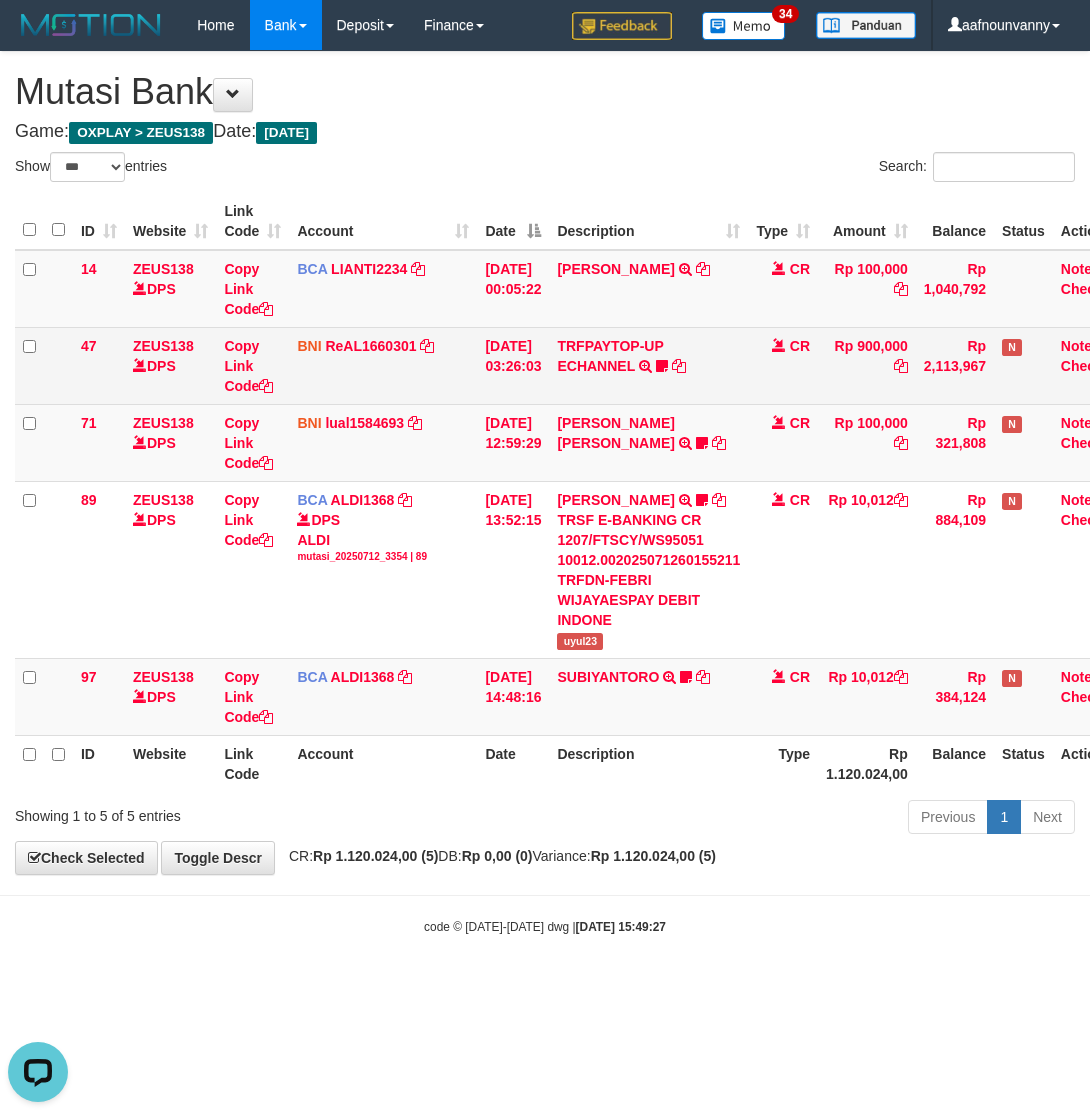 scroll, scrollTop: 0, scrollLeft: 0, axis: both 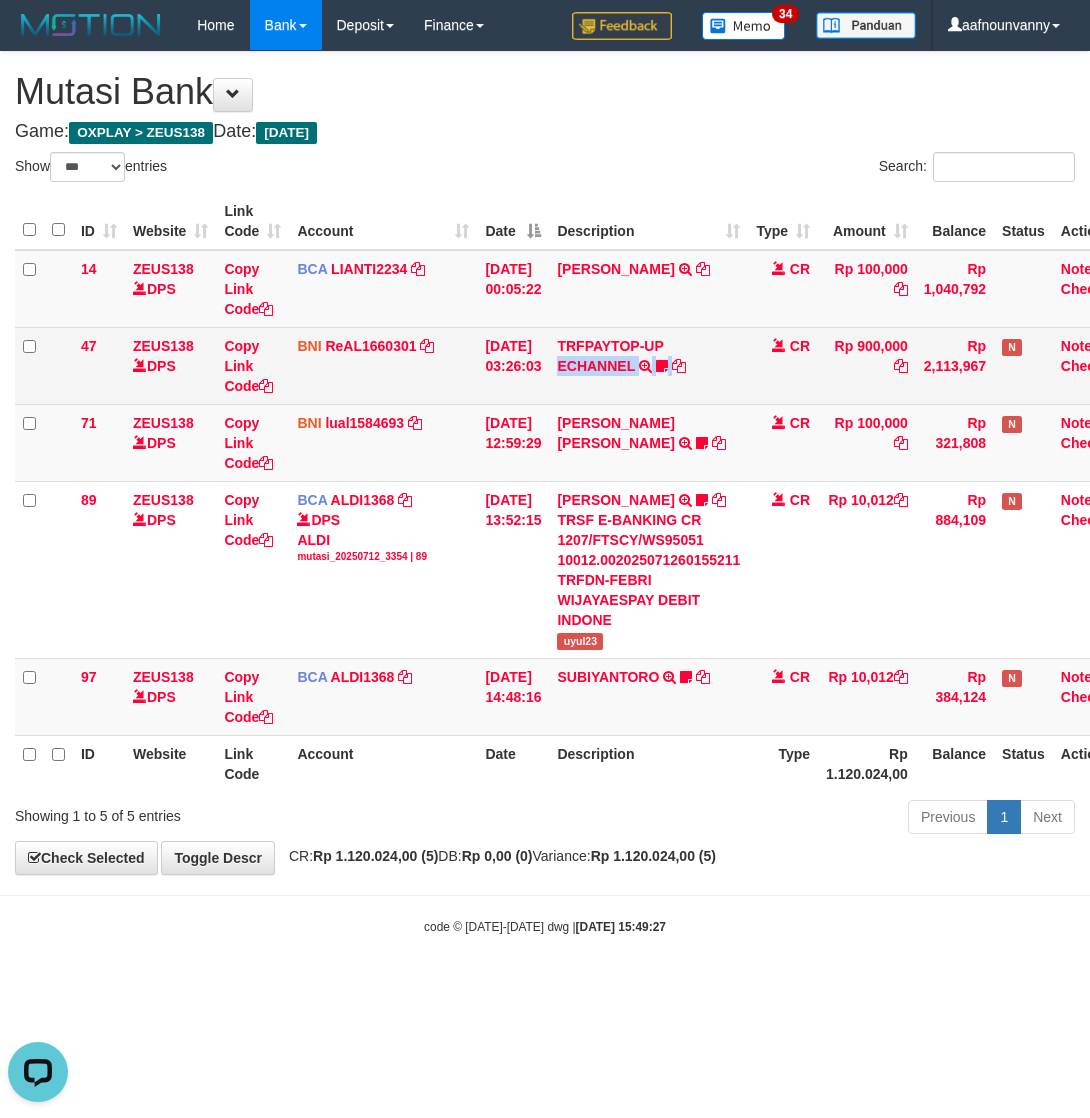 click on "TRFPAYTOP-UP ECHANNEL            TRF/PAY/TOP-UP ECHANNEL    Egoythea" at bounding box center (648, 365) 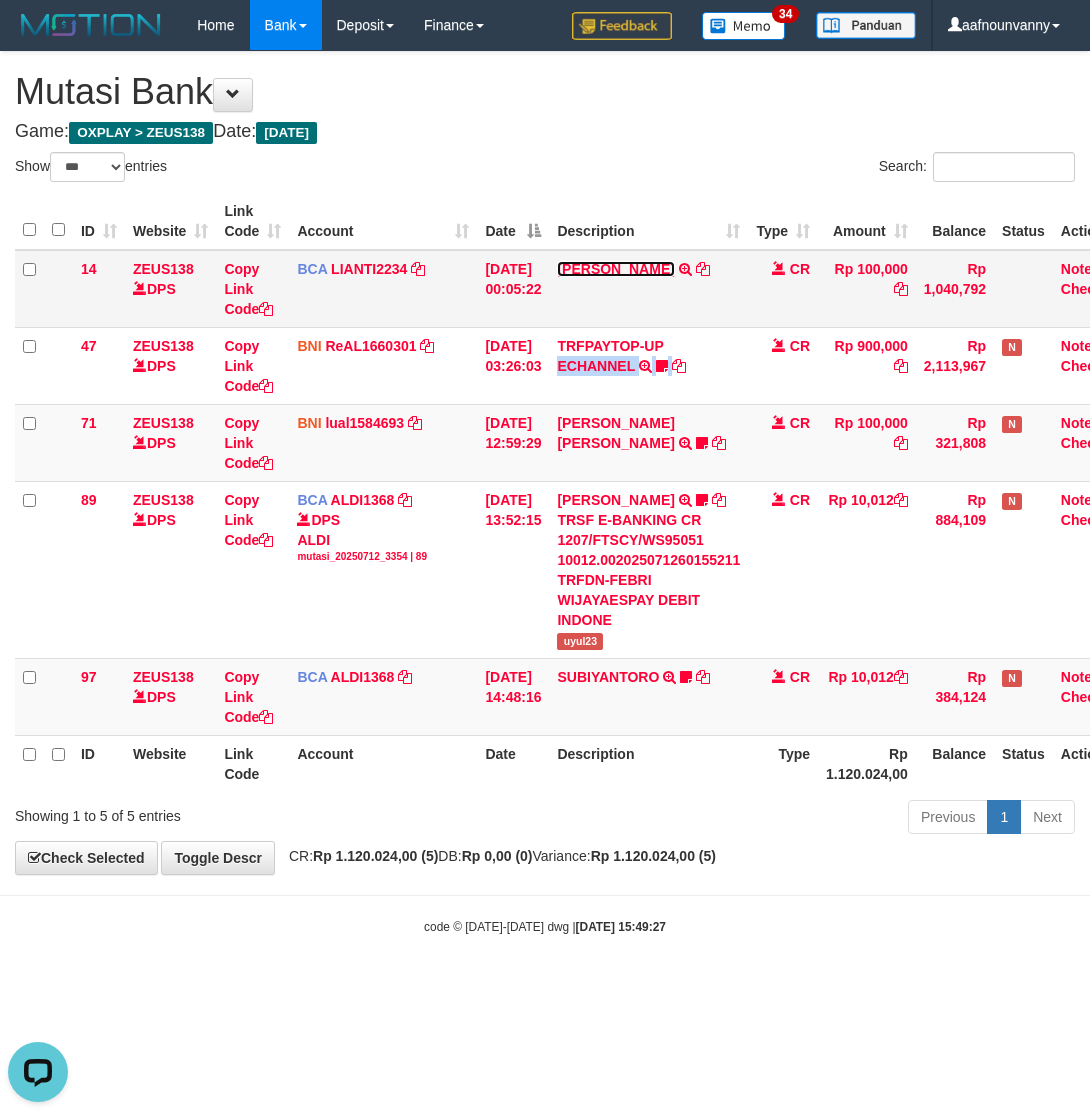 click on "[PERSON_NAME]" at bounding box center (615, 269) 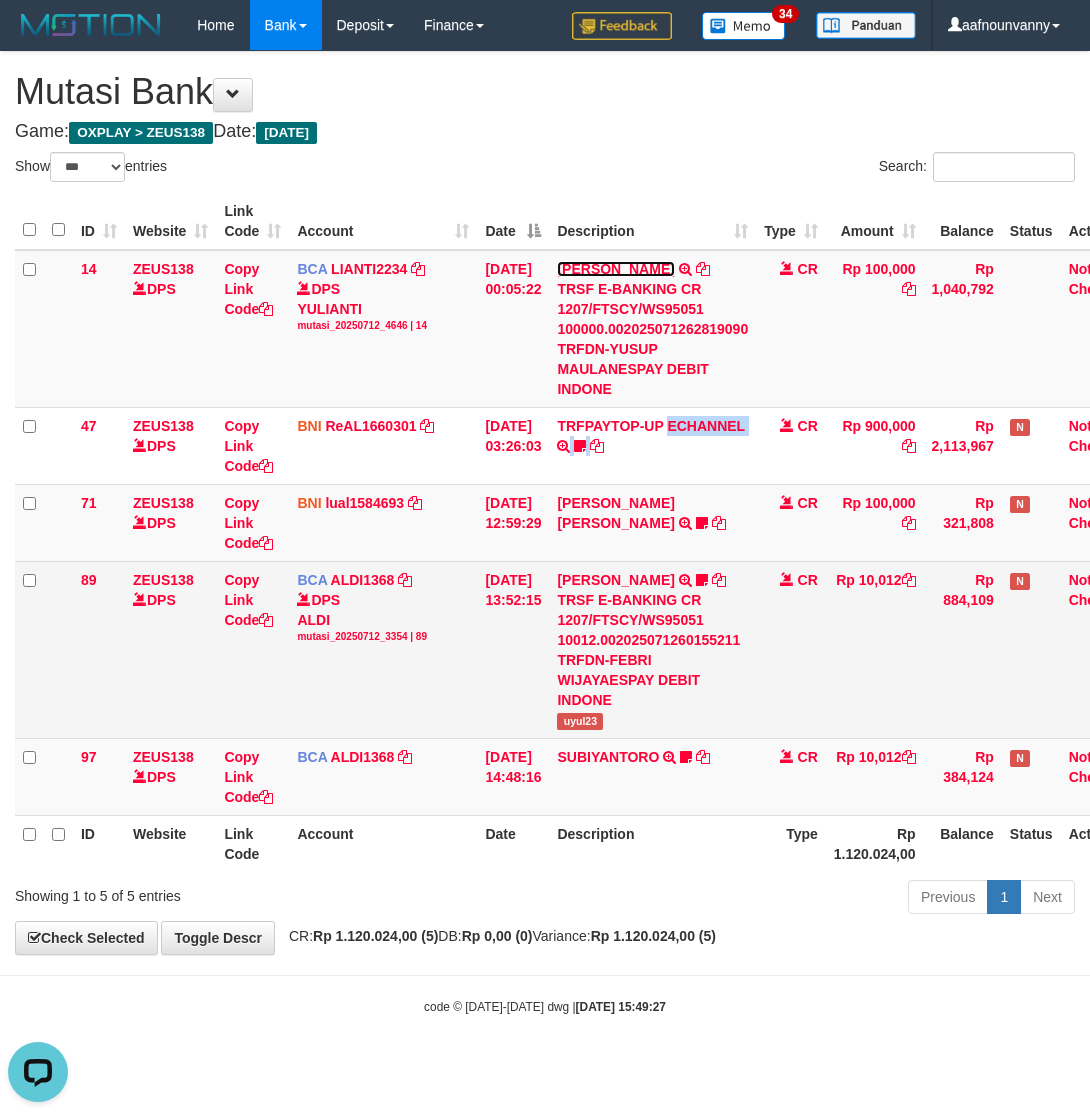 drag, startPoint x: 606, startPoint y: 268, endPoint x: 571, endPoint y: 603, distance: 336.8234 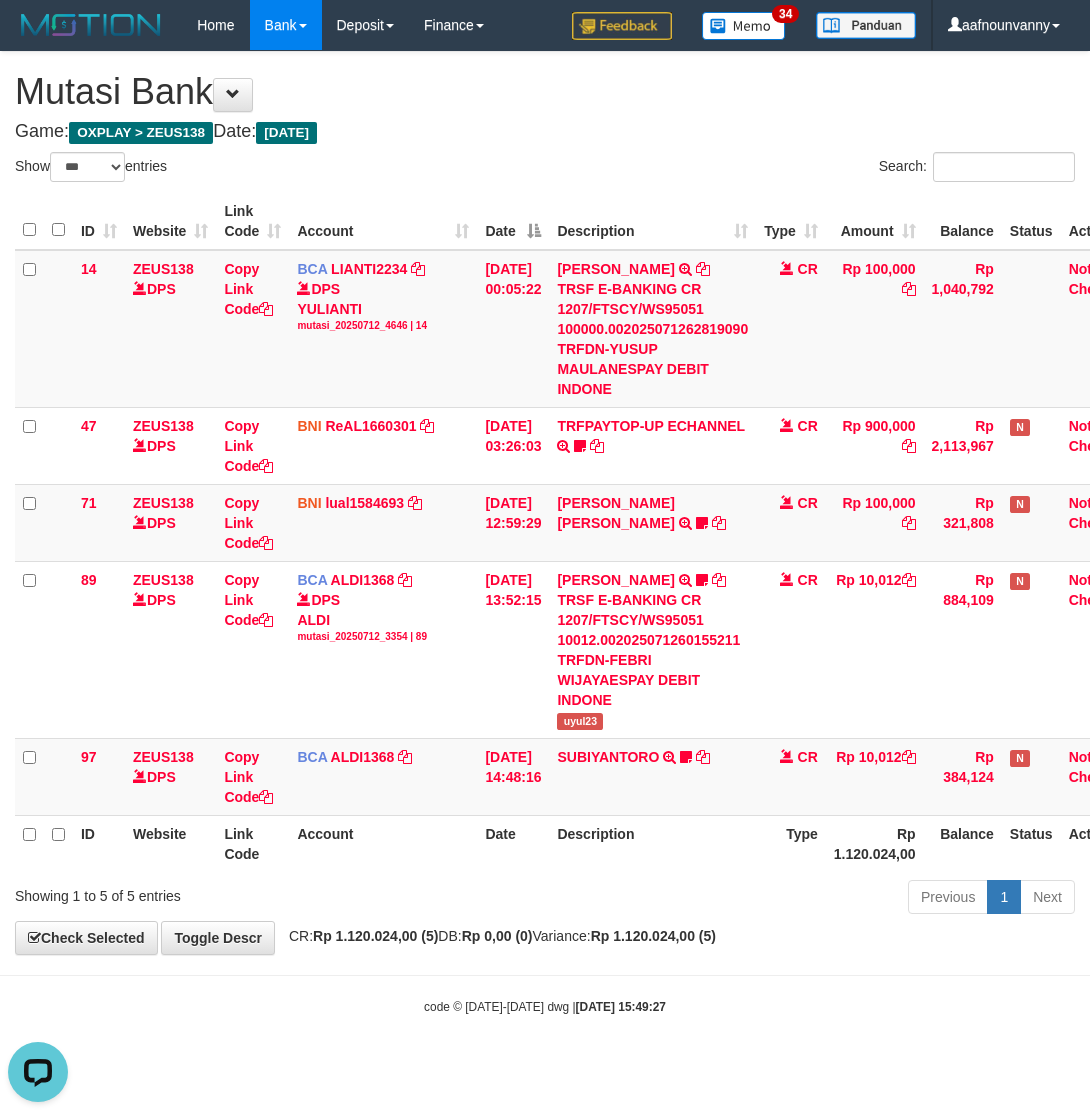 drag, startPoint x: 488, startPoint y: 880, endPoint x: 451, endPoint y: 878, distance: 37.054016 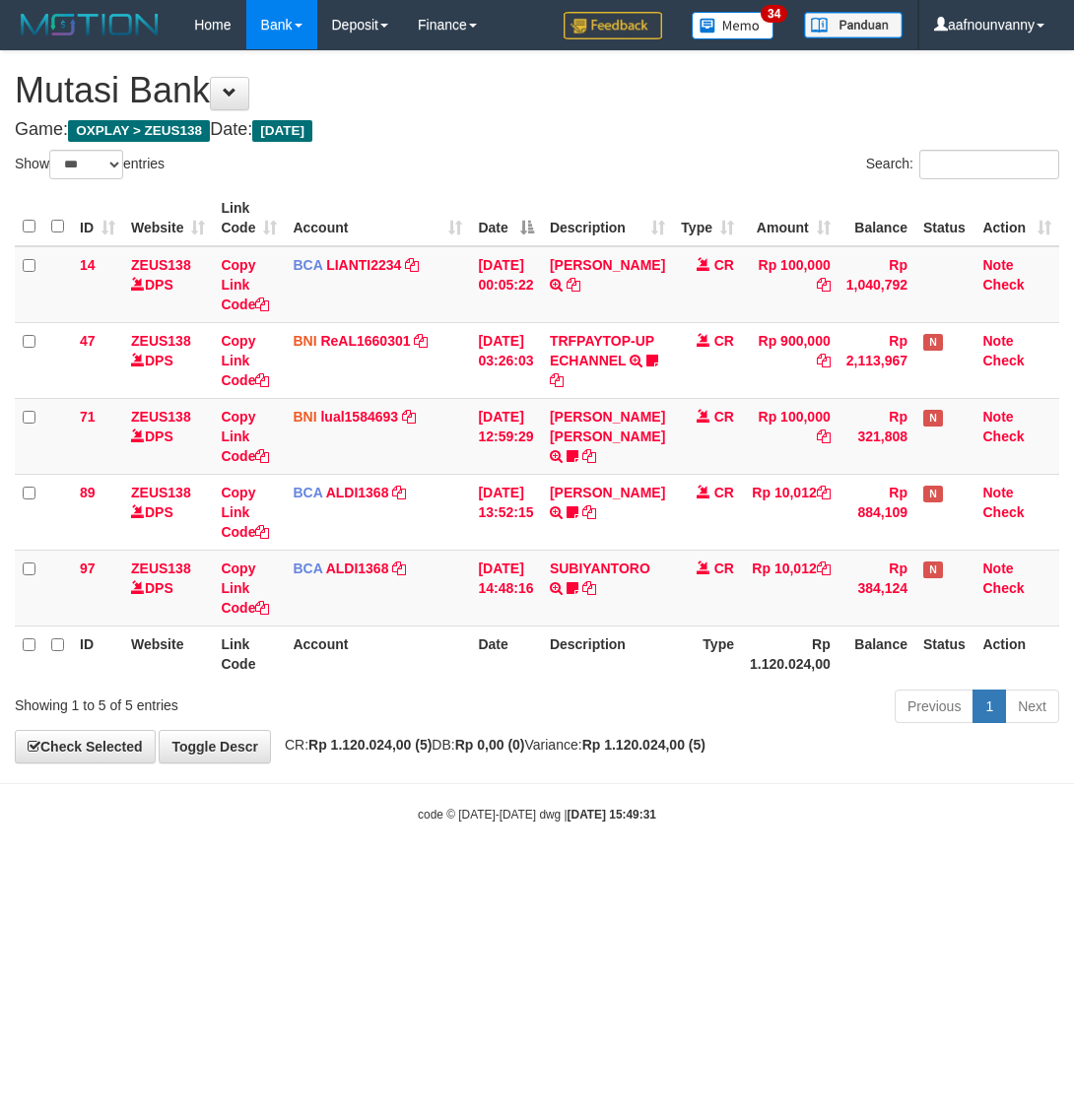 select on "***" 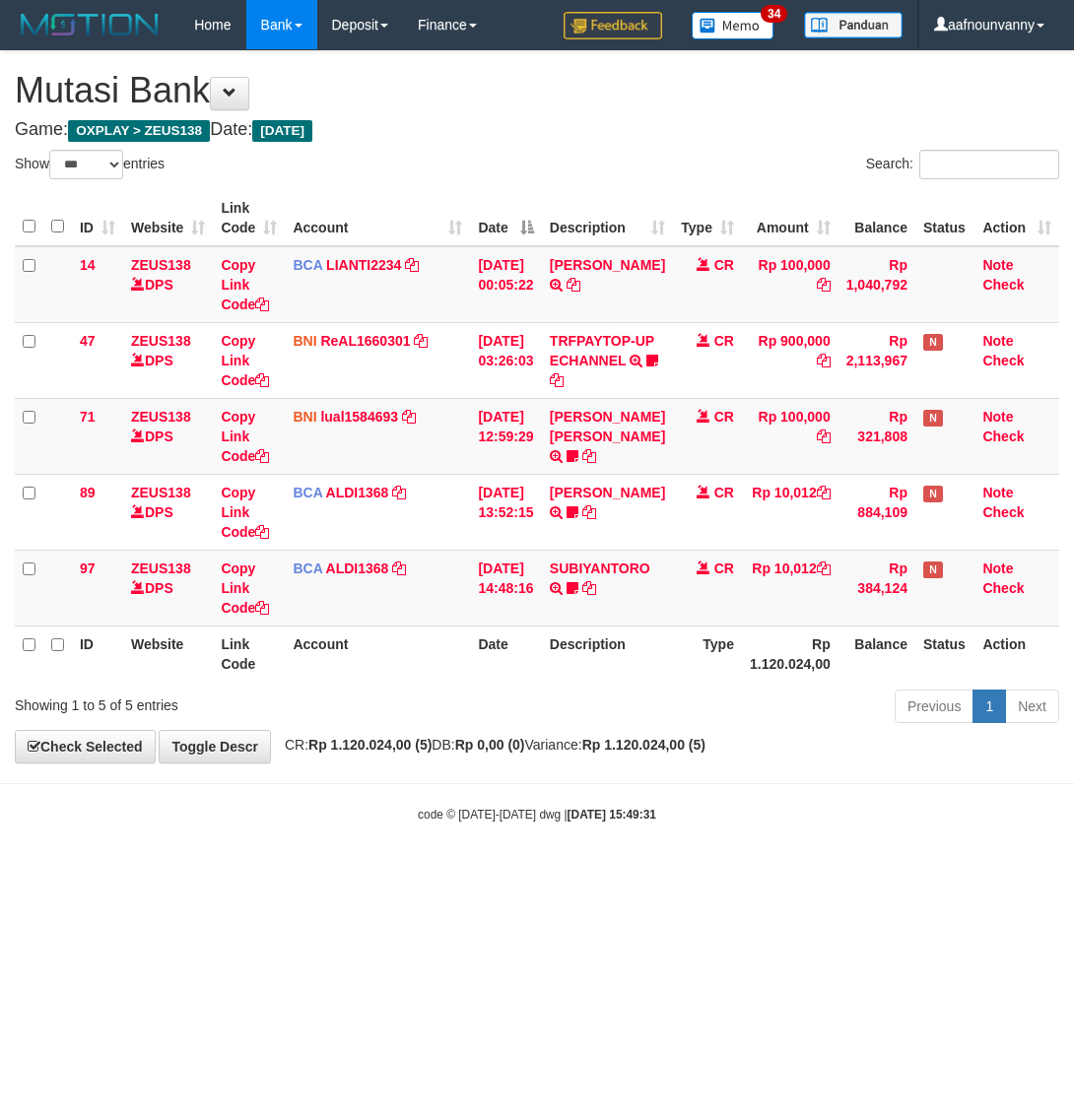 scroll, scrollTop: 0, scrollLeft: 0, axis: both 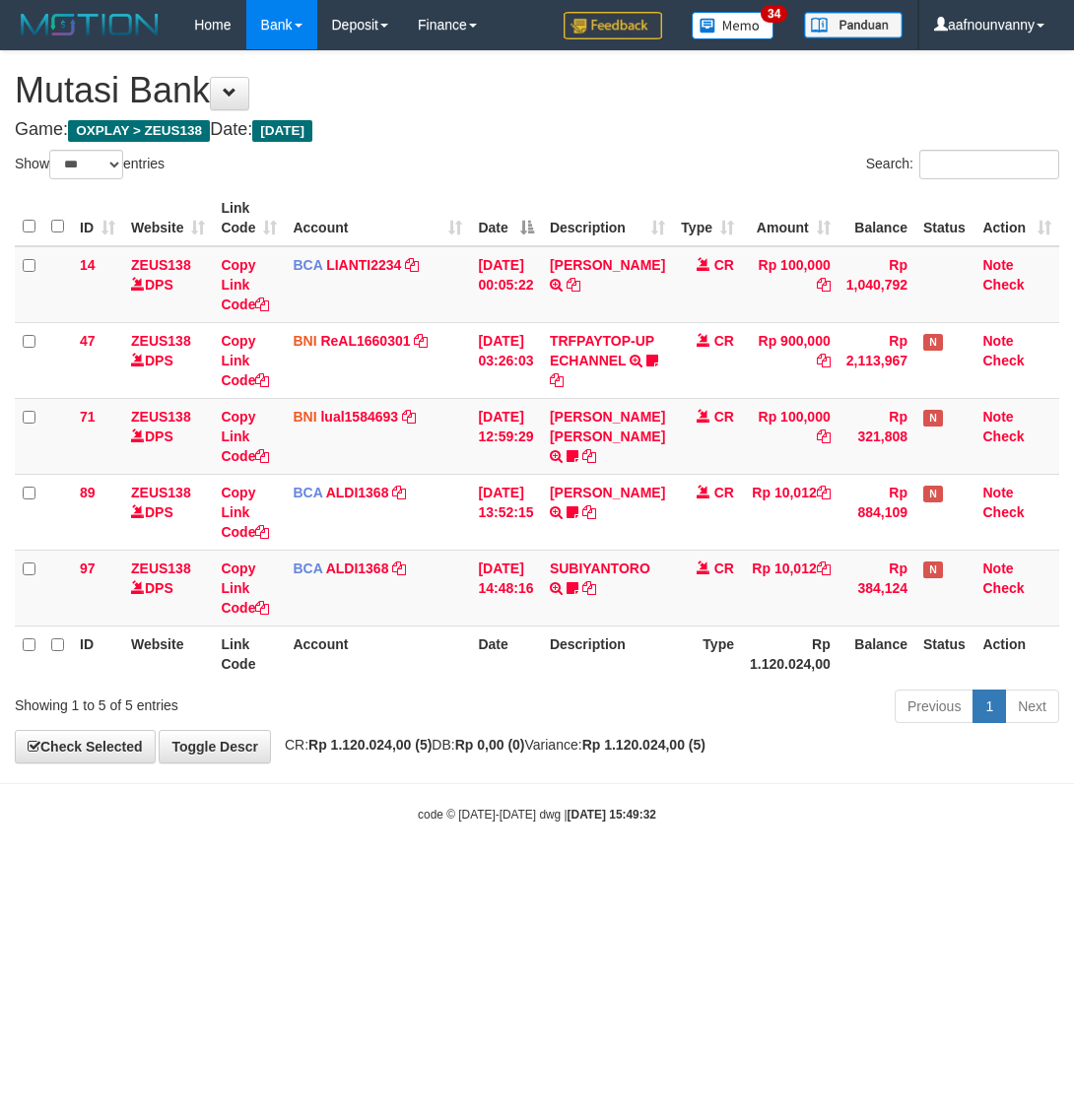select on "***" 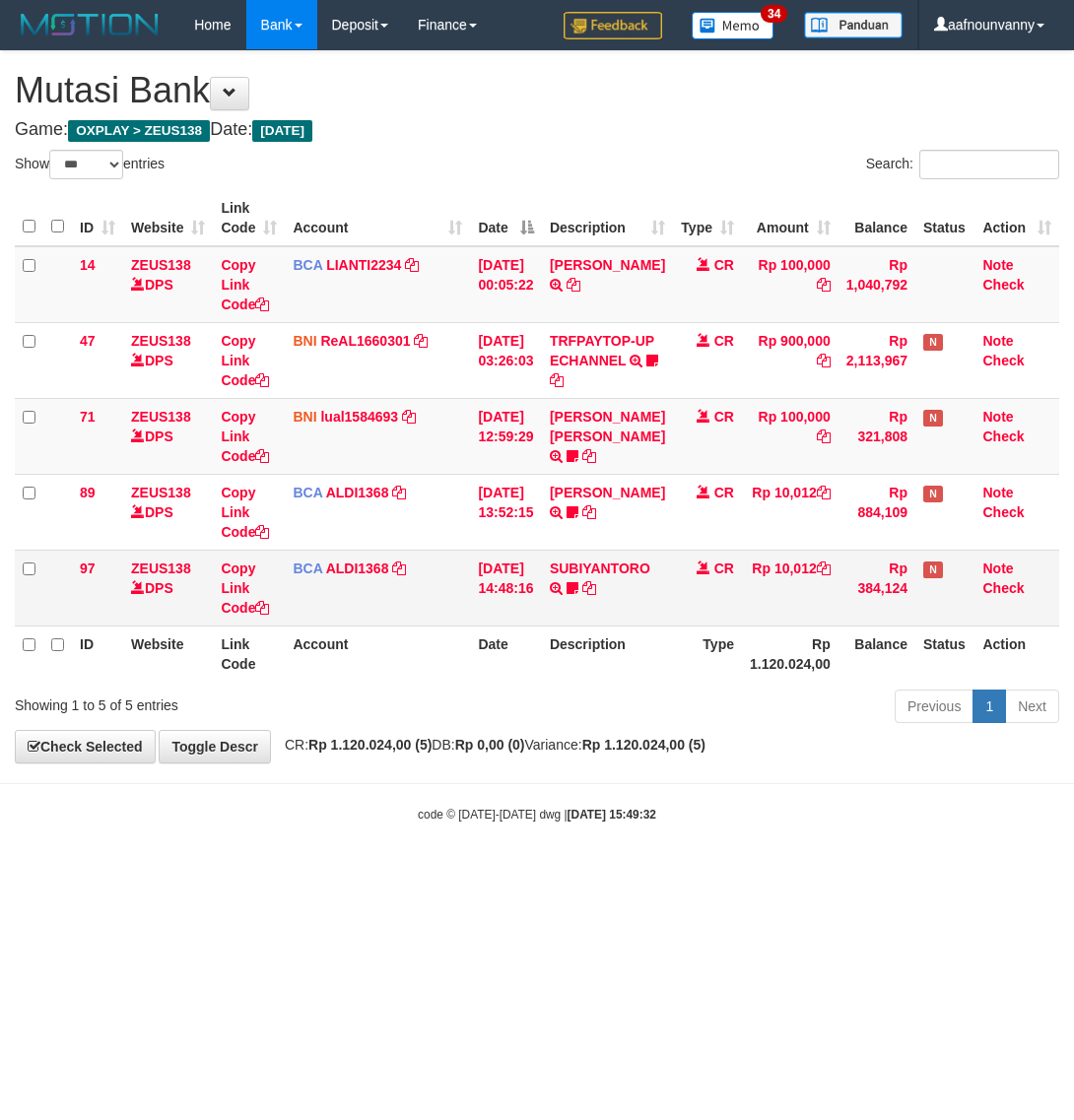 click on "Show  ** ** ** ***  entries Search:
ID Website Link Code Account Date Description Type Amount Balance Status Action
14
ZEUS138    DPS
Copy Link Code
BCA
LIANTI2234
DPS
YULIANTI
mutasi_20250712_4646 | 14
mutasi_20250712_4646 | 14
[DATE] 00:05:22
[PERSON_NAME]         TRSF E-BANKING CR 1207/FTSCY/WS95051
100000.002025071262819090 TRFDN-YUSUP MAULANESPAY DEBIT INDONE
CR
Rp 100,000
Rp 1,040,792
Note
Check
47
ZEUS138    DPS
Copy Link Code
BNI
ReAL1660301" at bounding box center (537, 439) 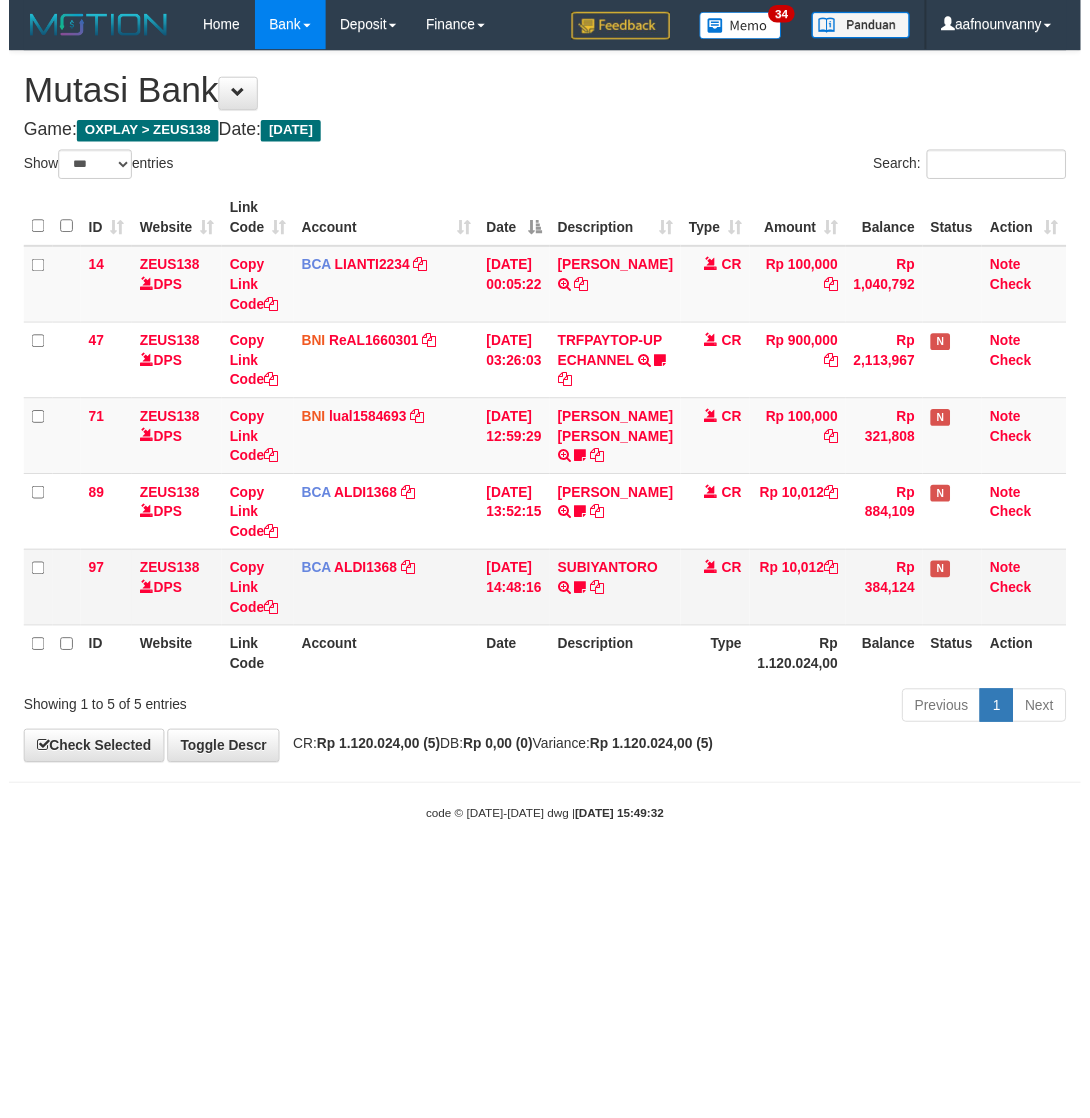 scroll, scrollTop: 0, scrollLeft: 0, axis: both 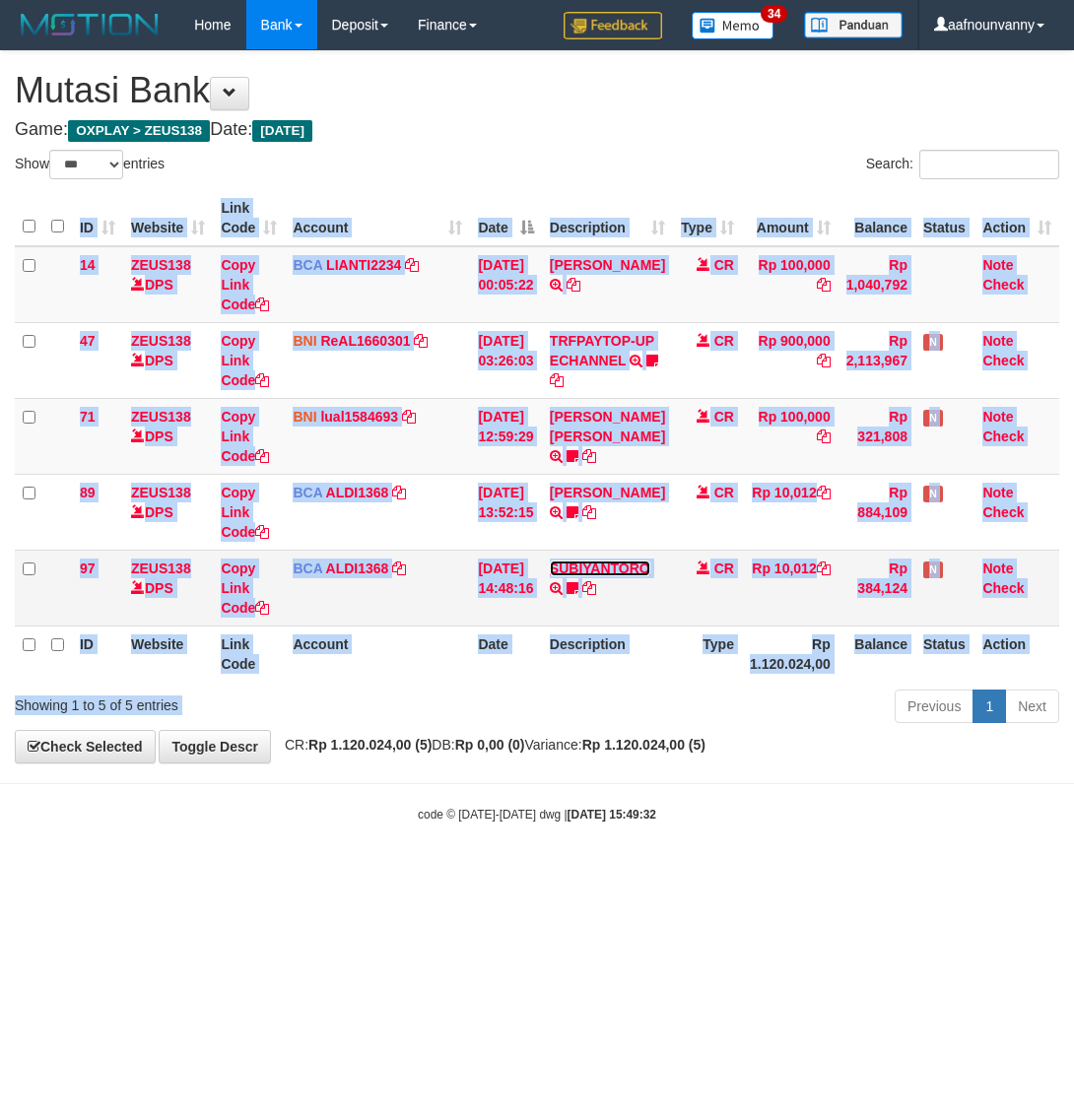 click on "SUBIYANTORO" at bounding box center [600, 568] 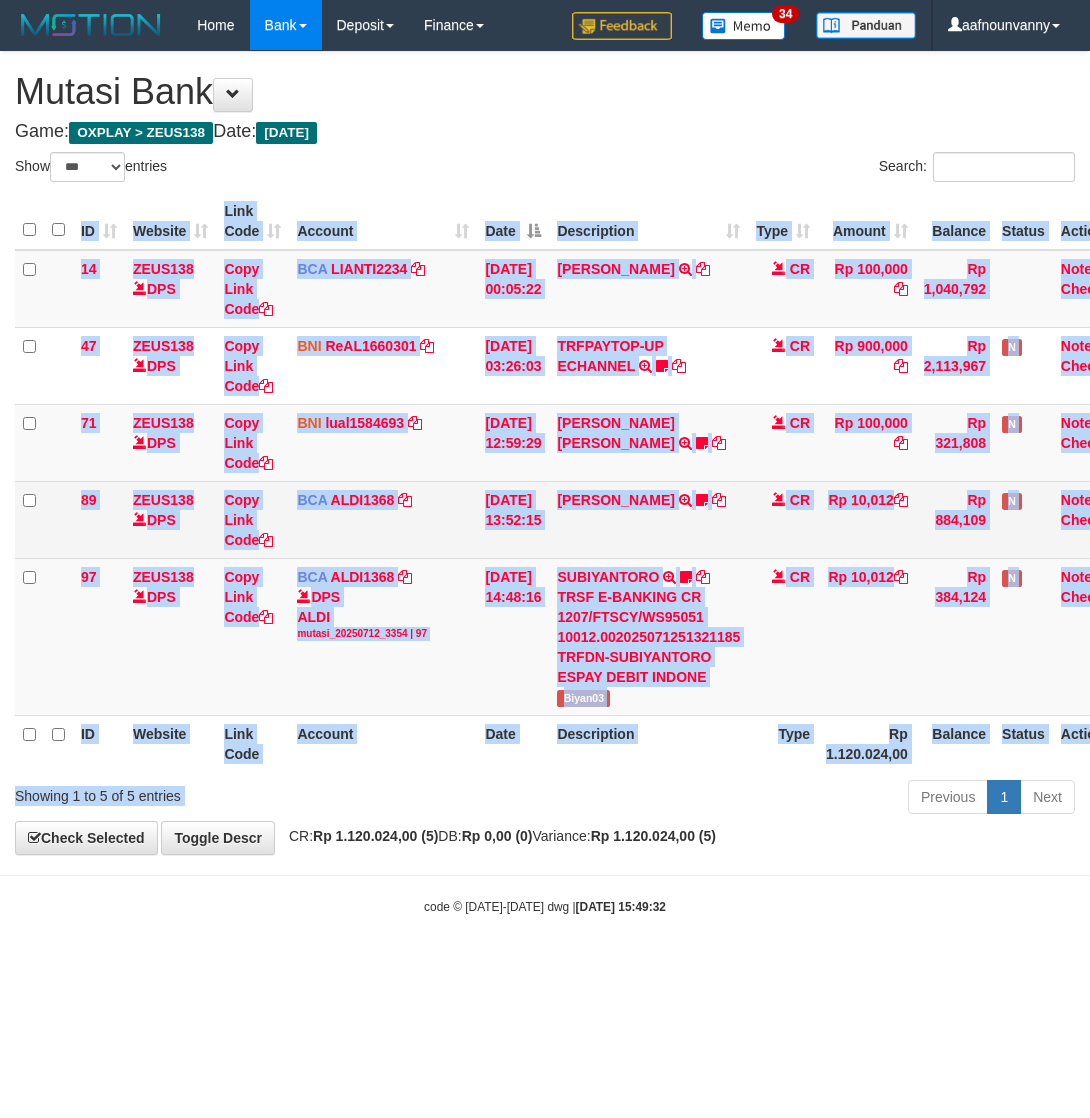 click on "FEBRI WIJAYA            TRSF E-BANKING CR 1207/FTSCY/WS95051
10012.002025071260155211 TRFDN-FEBRI WIJAYAESPAY DEBIT INDONE    uyul23" at bounding box center [648, 519] 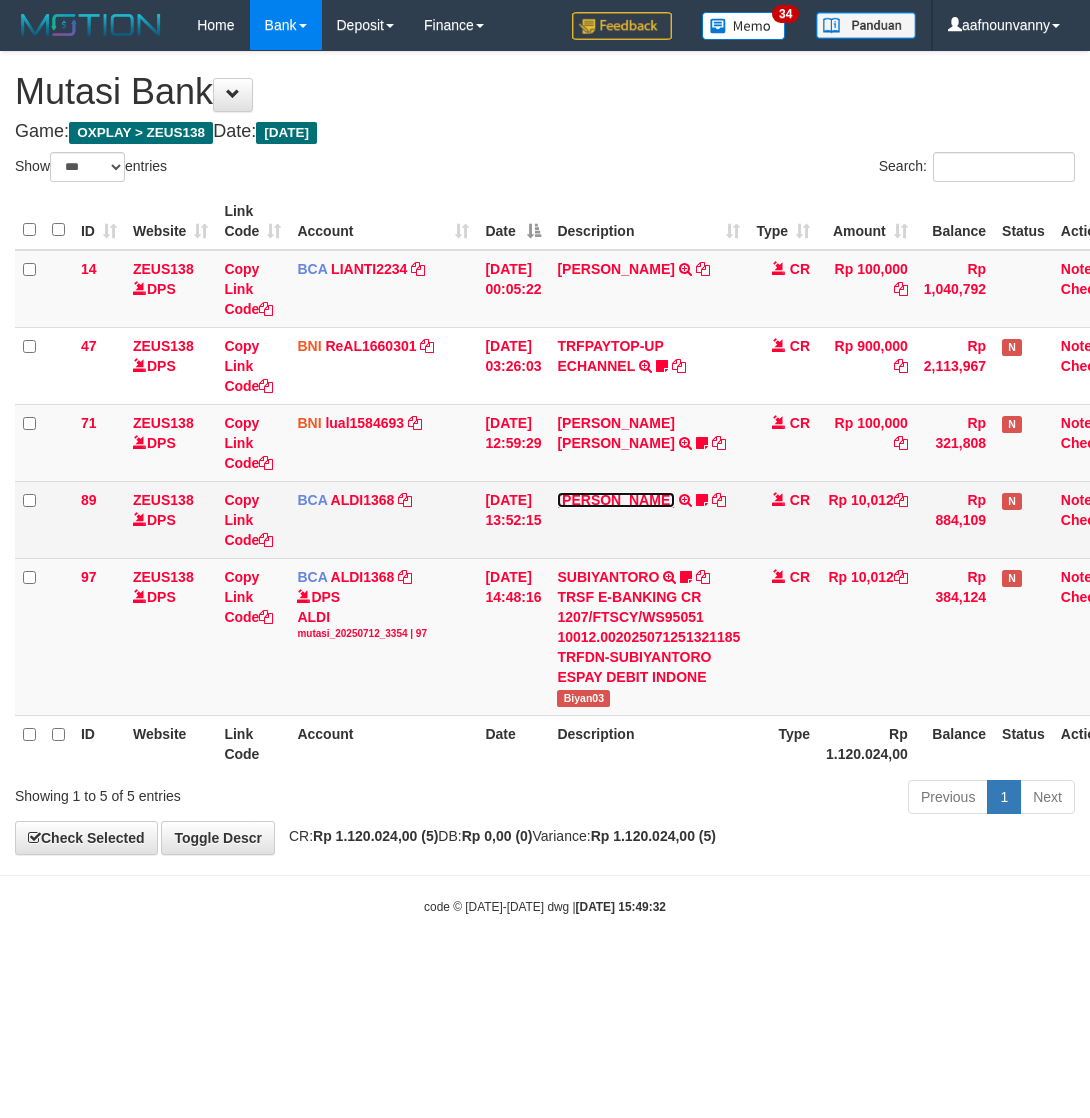 click on "FEBRI WIJAYA" at bounding box center [615, 500] 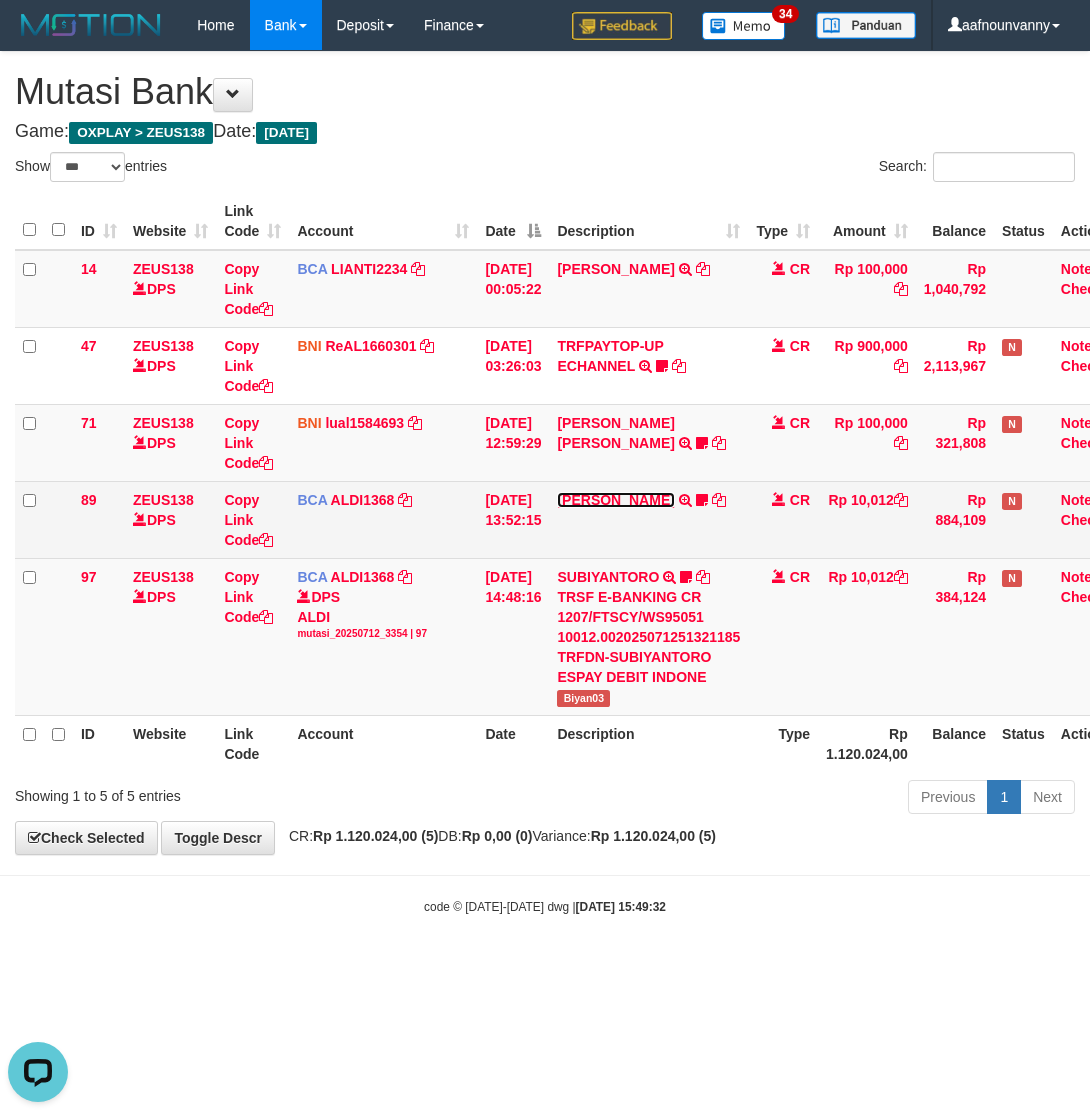 scroll, scrollTop: 0, scrollLeft: 0, axis: both 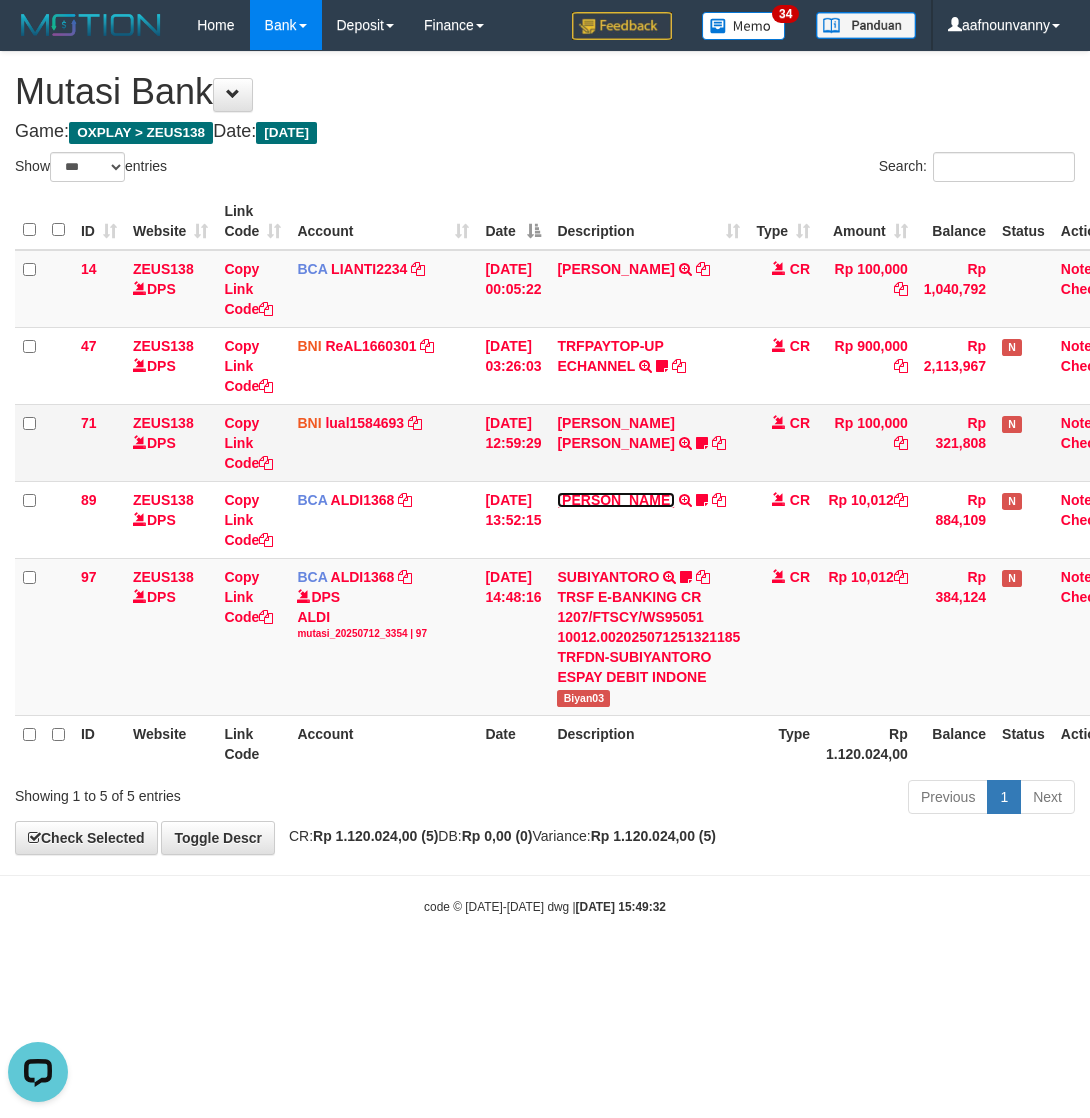 drag, startPoint x: 603, startPoint y: 498, endPoint x: 601, endPoint y: 466, distance: 32.06244 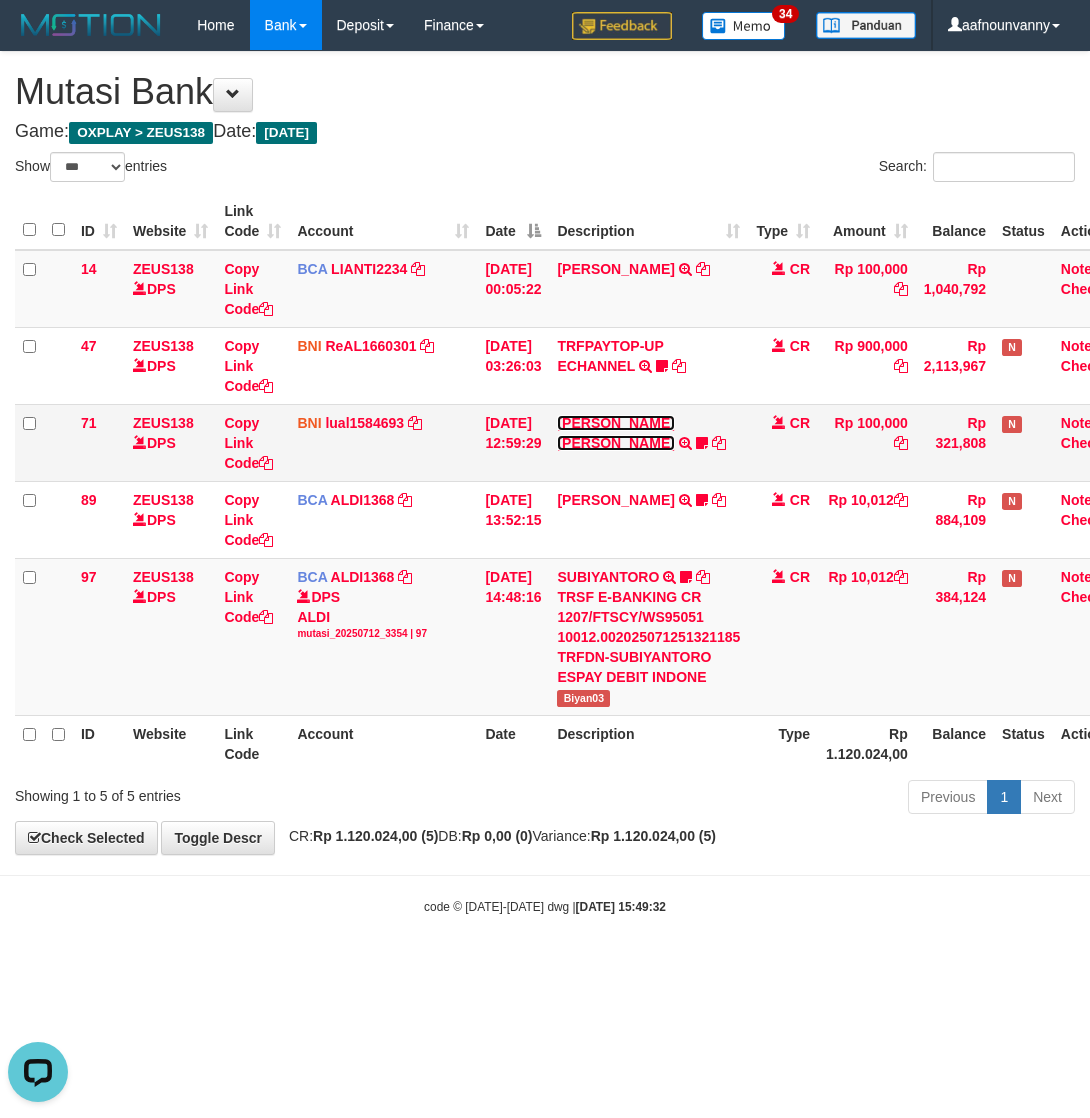click on "[PERSON_NAME] [PERSON_NAME]" at bounding box center [615, 433] 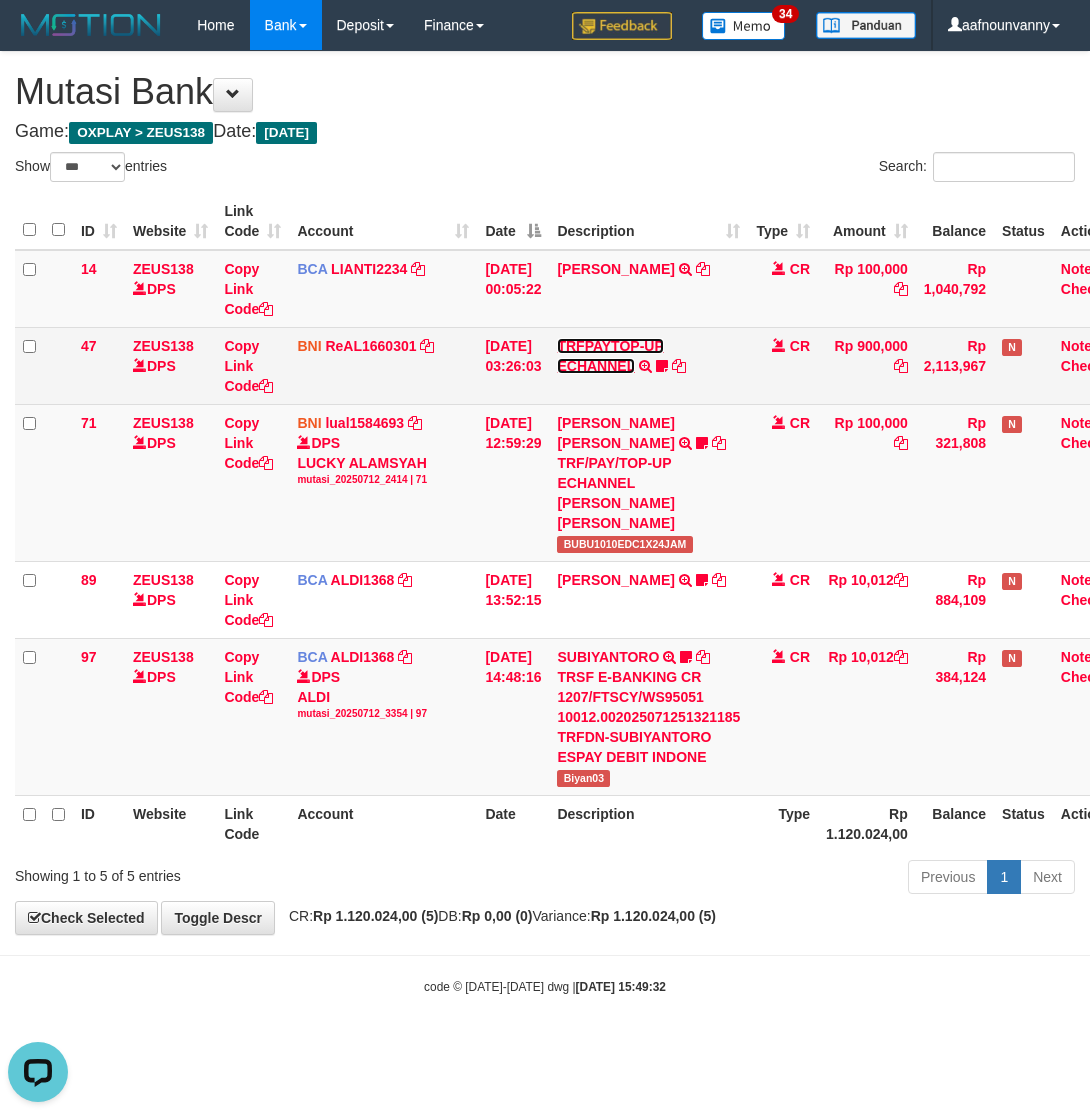 click on "TRFPAYTOP-UP ECHANNEL" at bounding box center (610, 356) 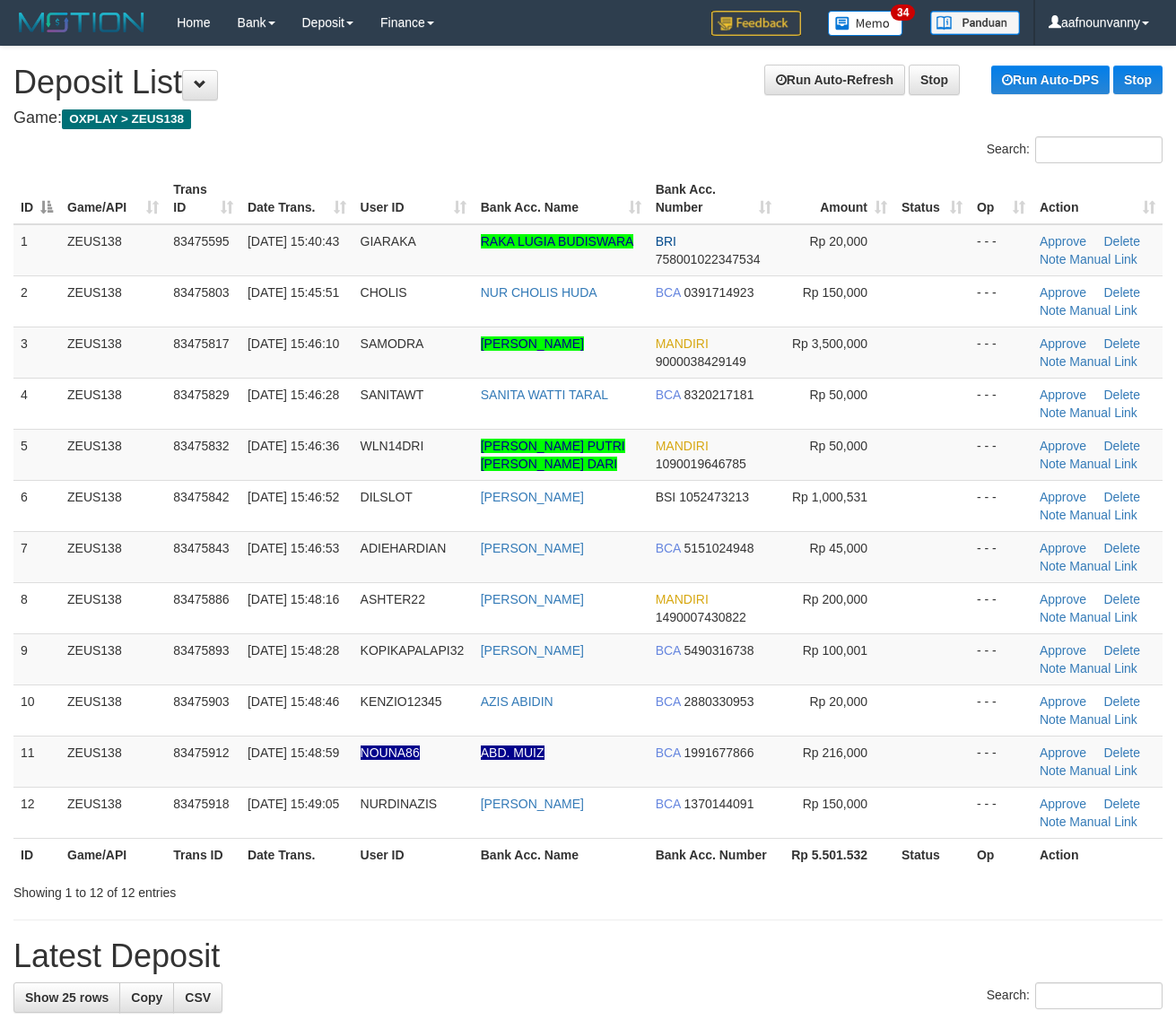 scroll, scrollTop: 0, scrollLeft: 0, axis: both 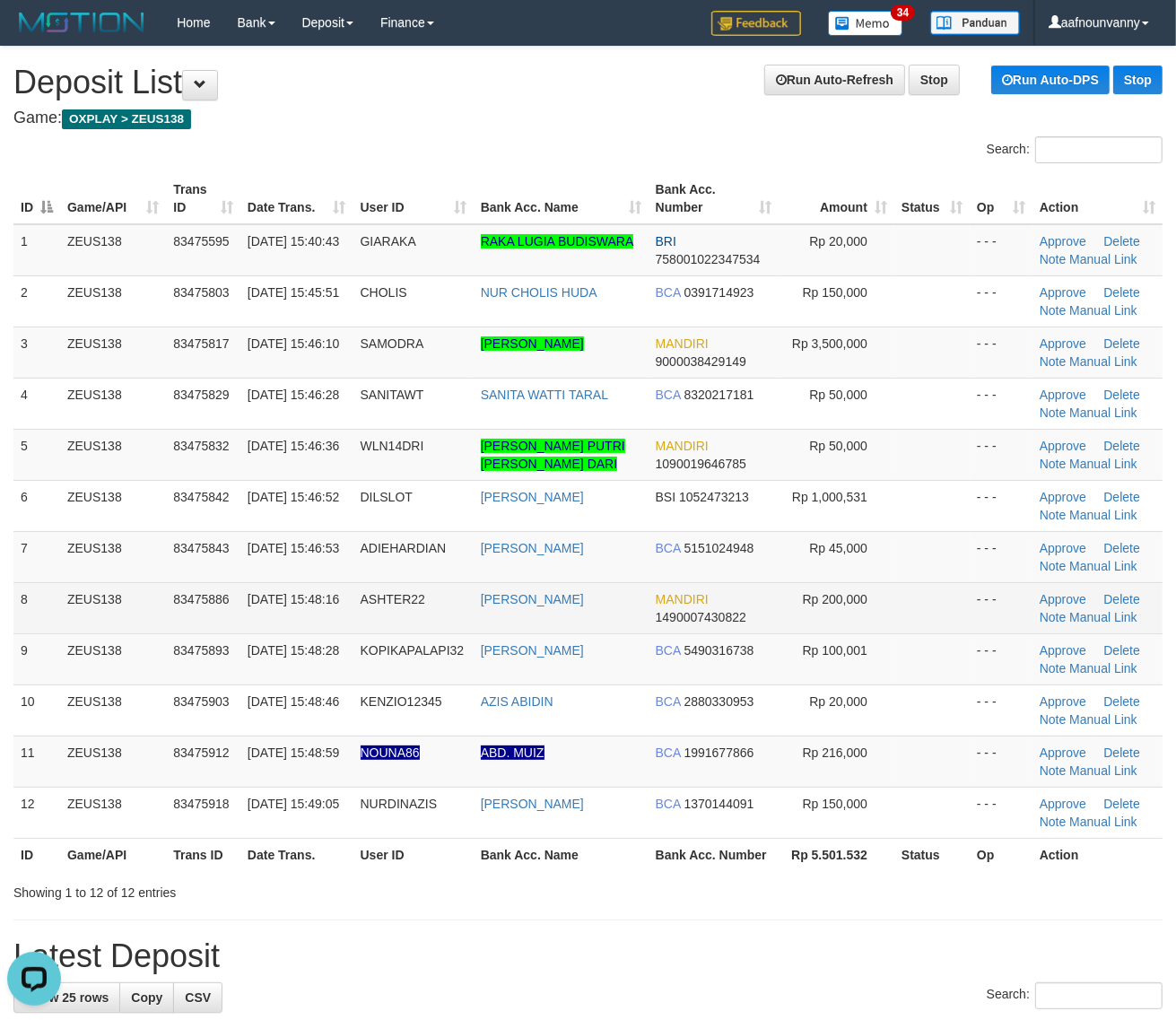 click on "Rp 200,000" at bounding box center (836, 607) 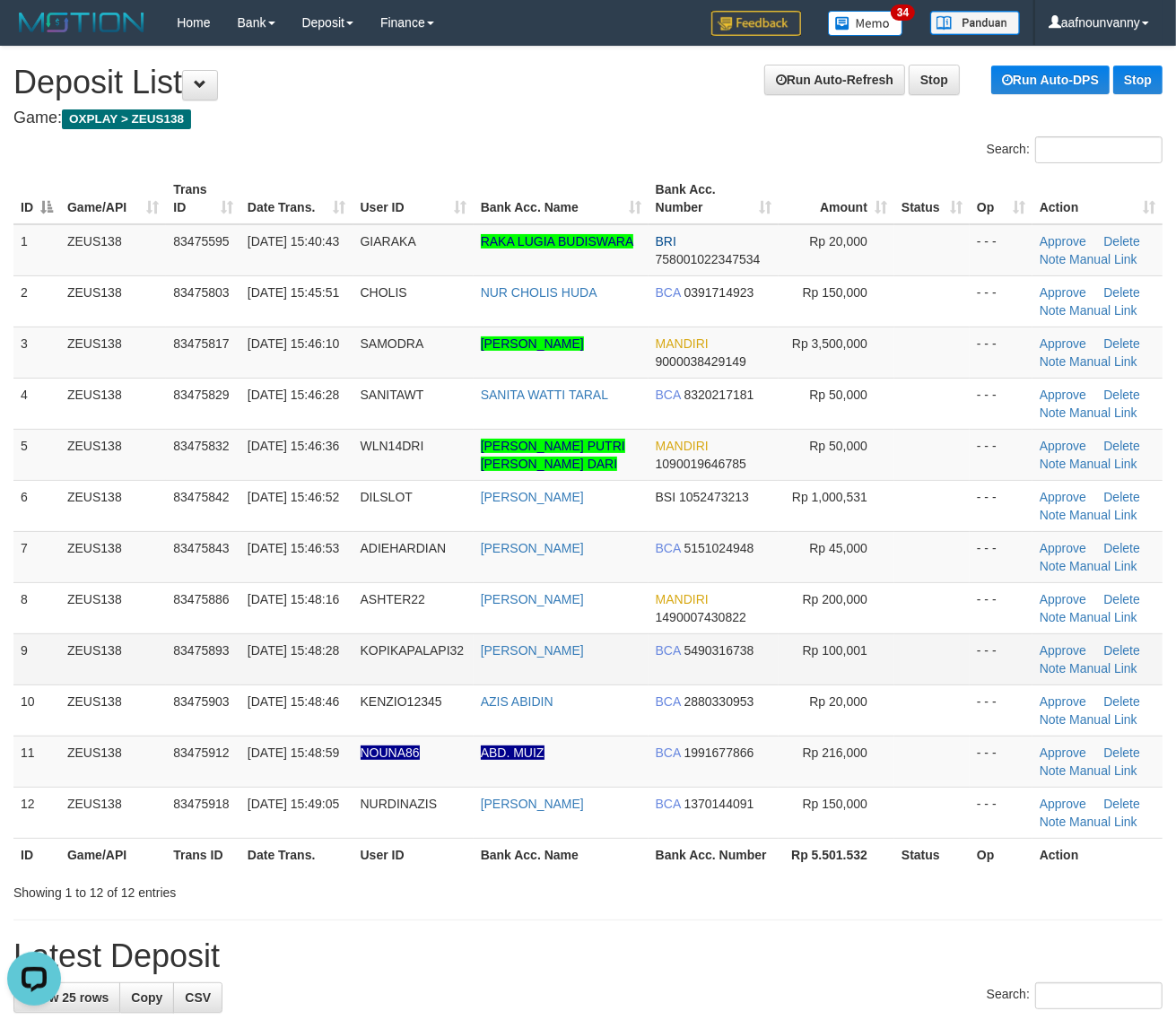click on "Rp 100,001" at bounding box center [836, 658] 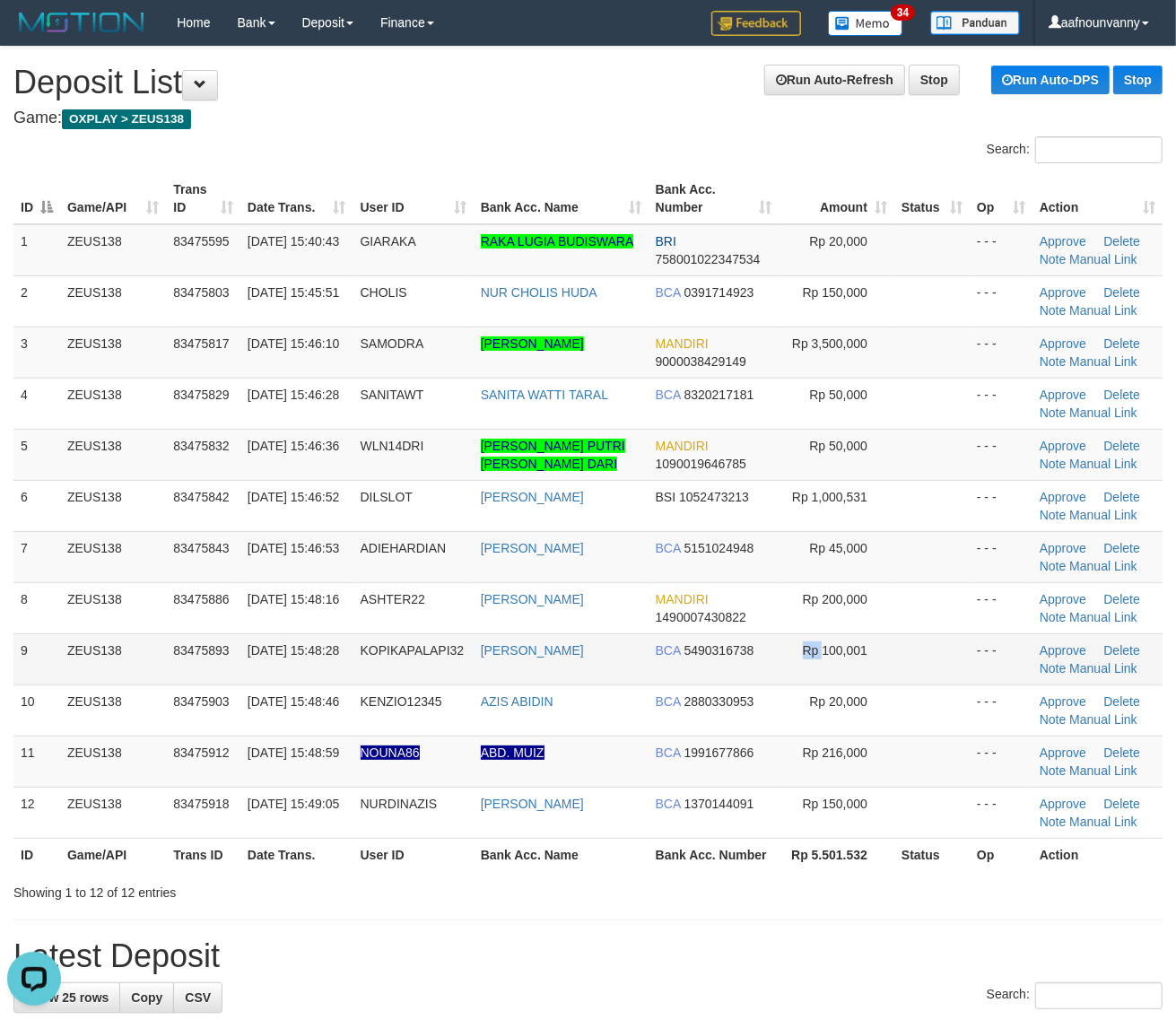 click on "Rp 100,001" at bounding box center (836, 658) 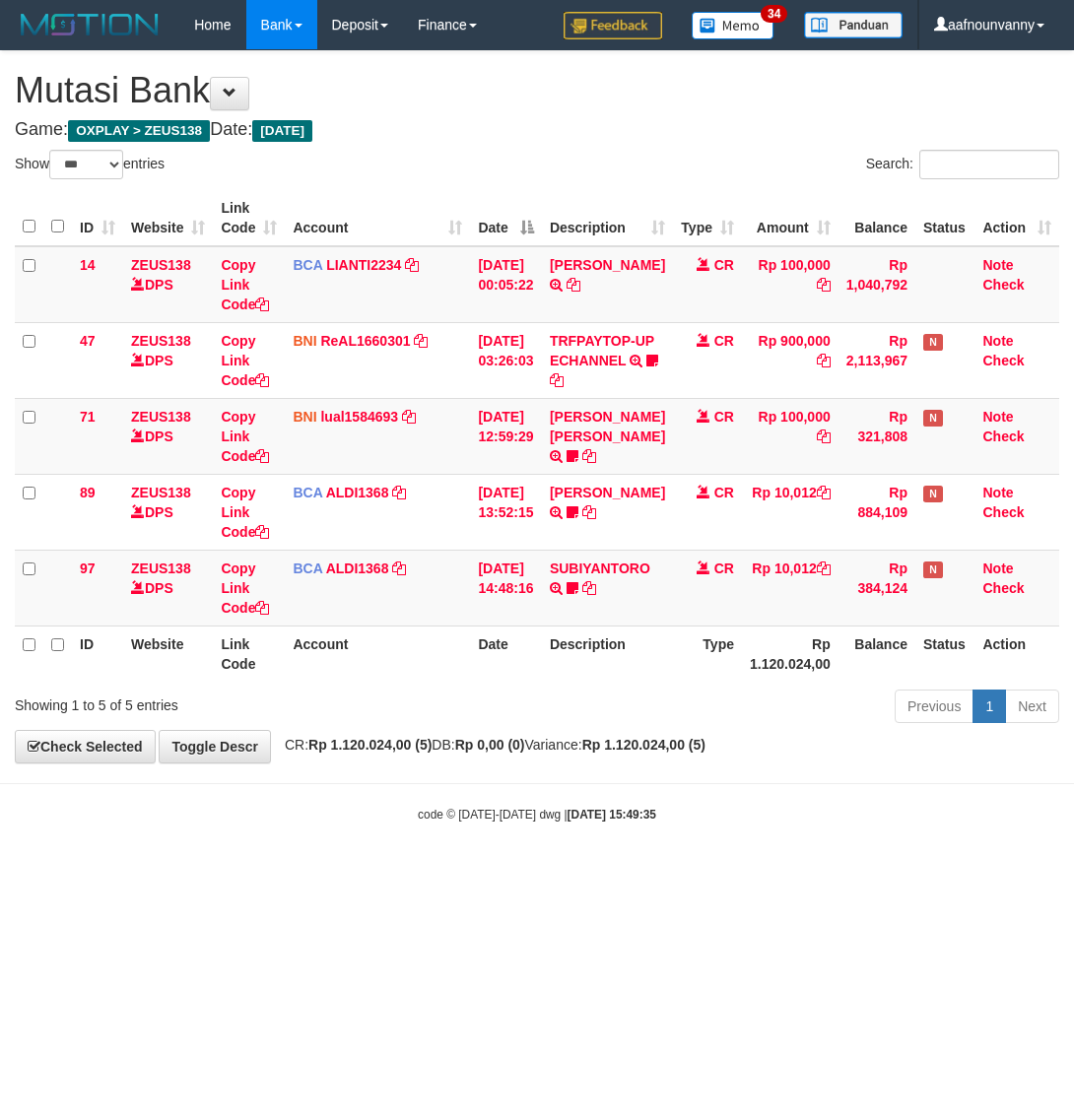 select on "***" 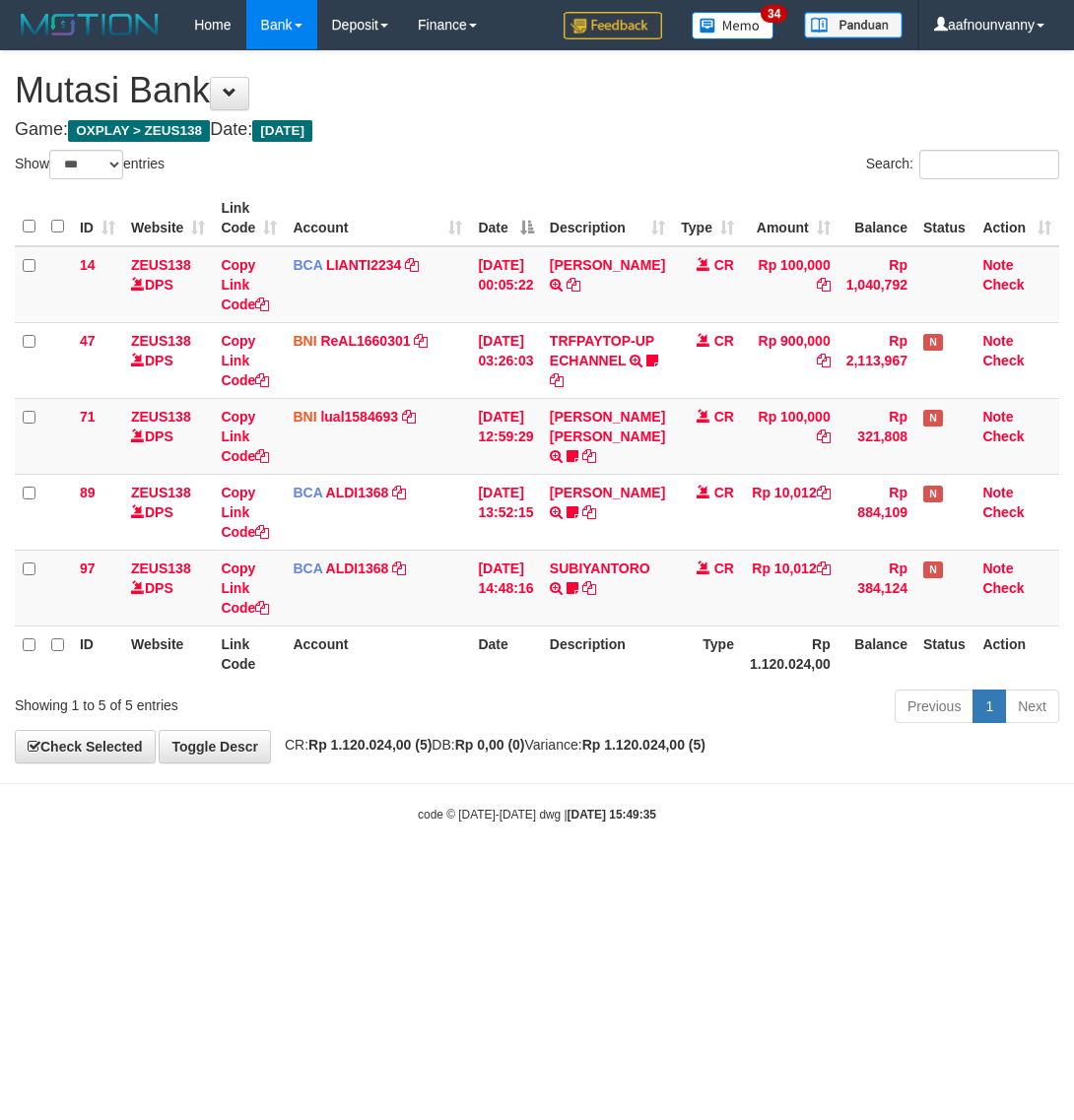 scroll, scrollTop: 0, scrollLeft: 0, axis: both 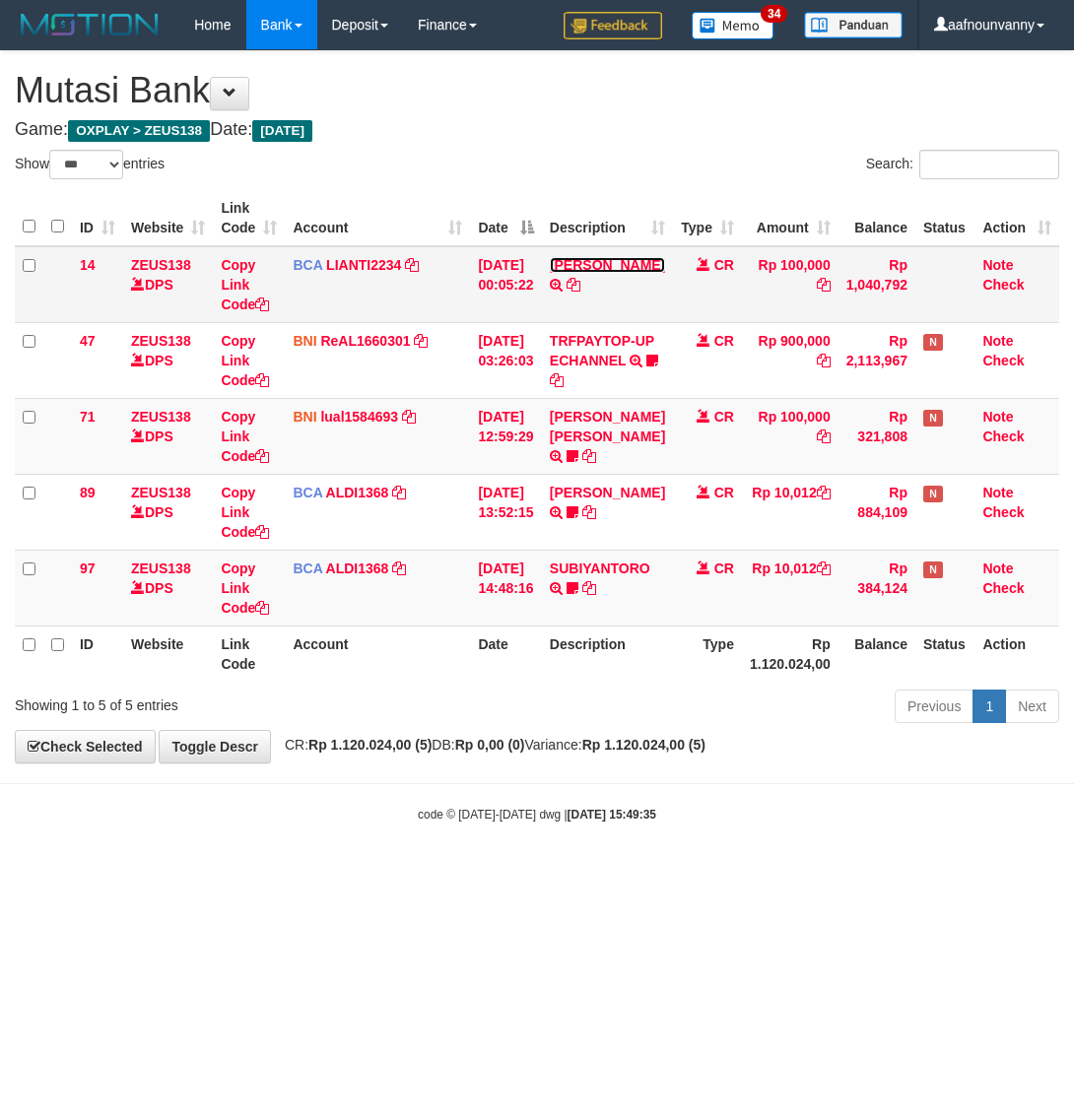 click on "[PERSON_NAME]" at bounding box center [607, 265] 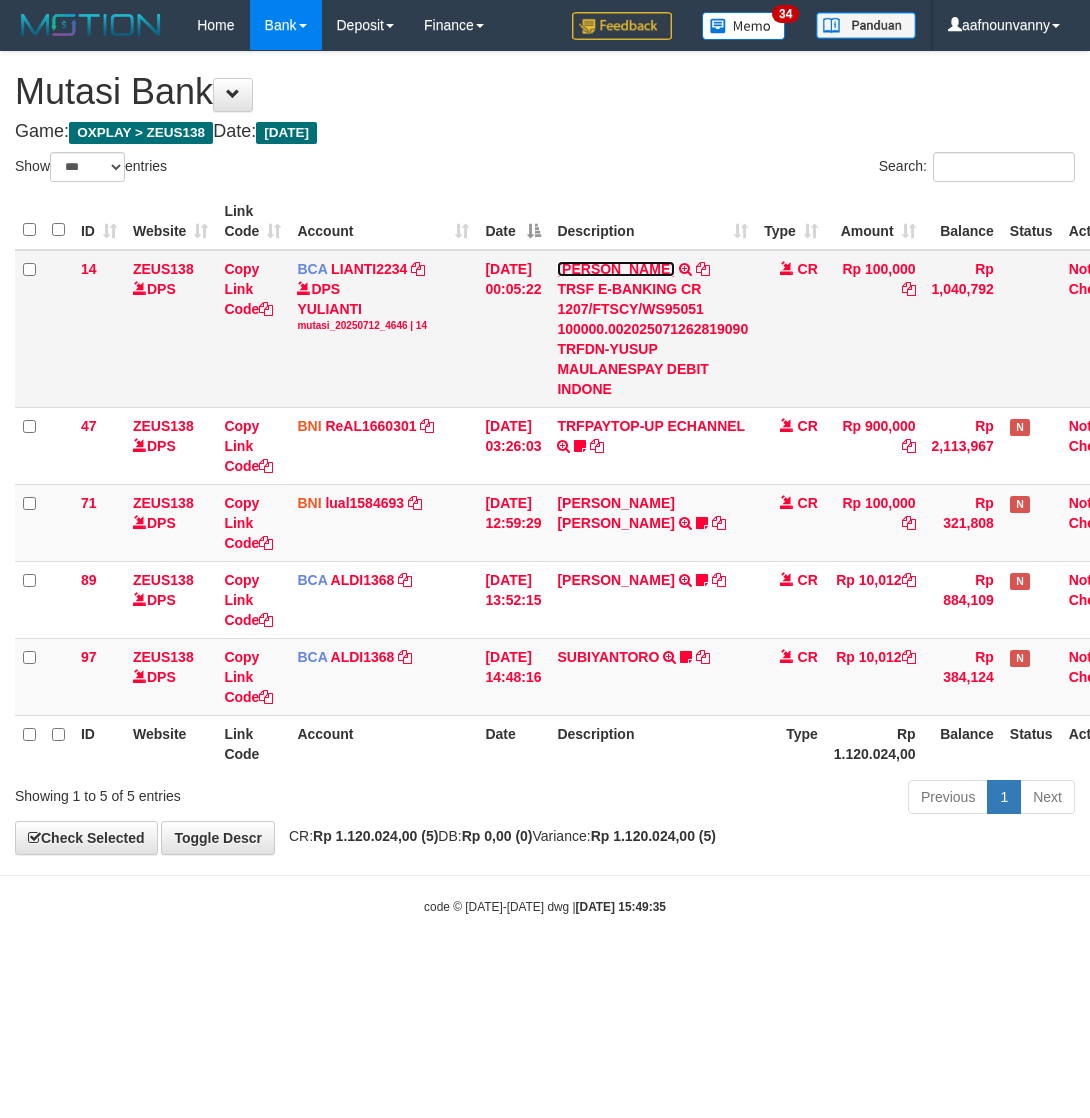 click on "YUSUP MAULAN" at bounding box center (615, 269) 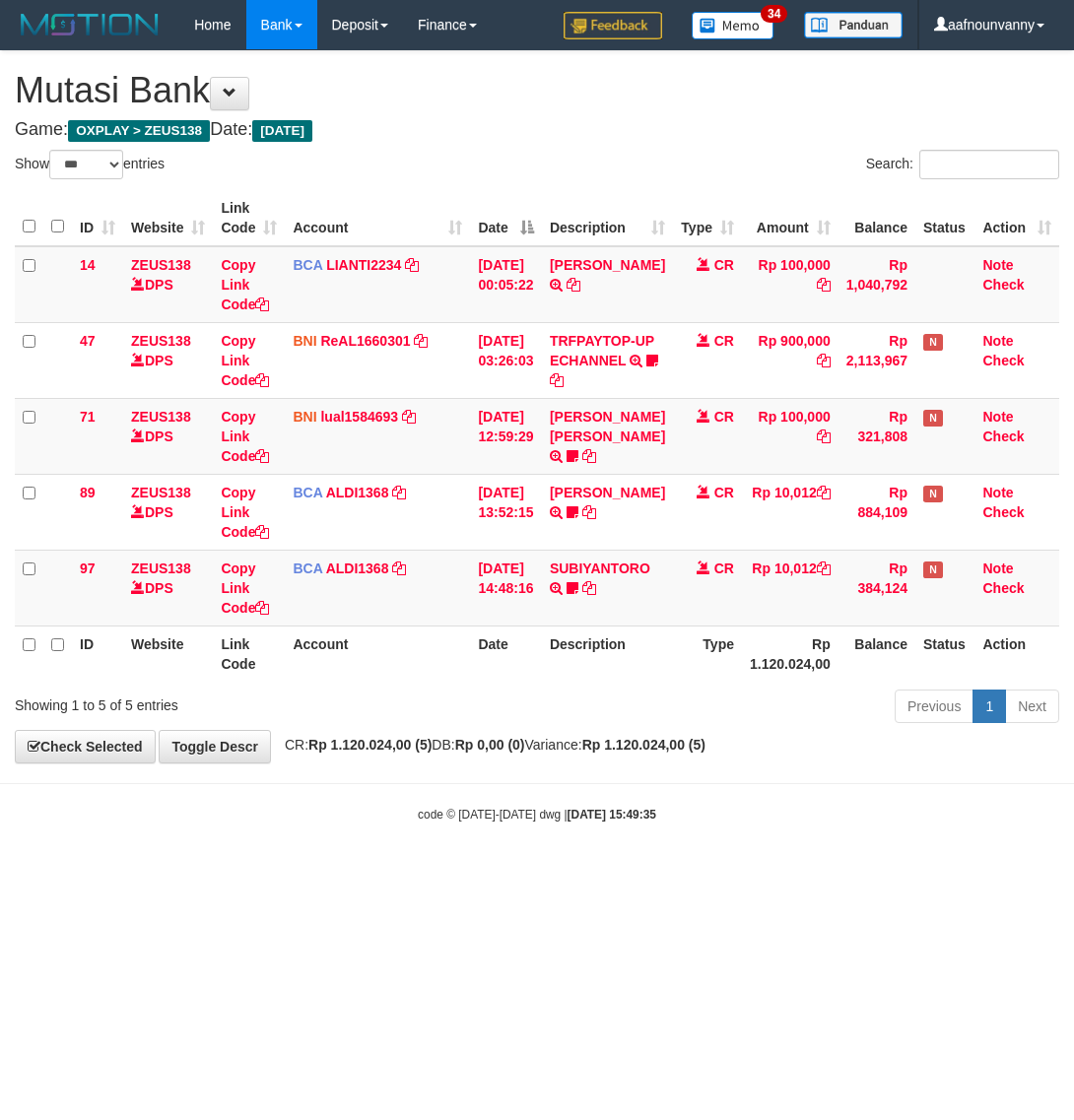 select on "***" 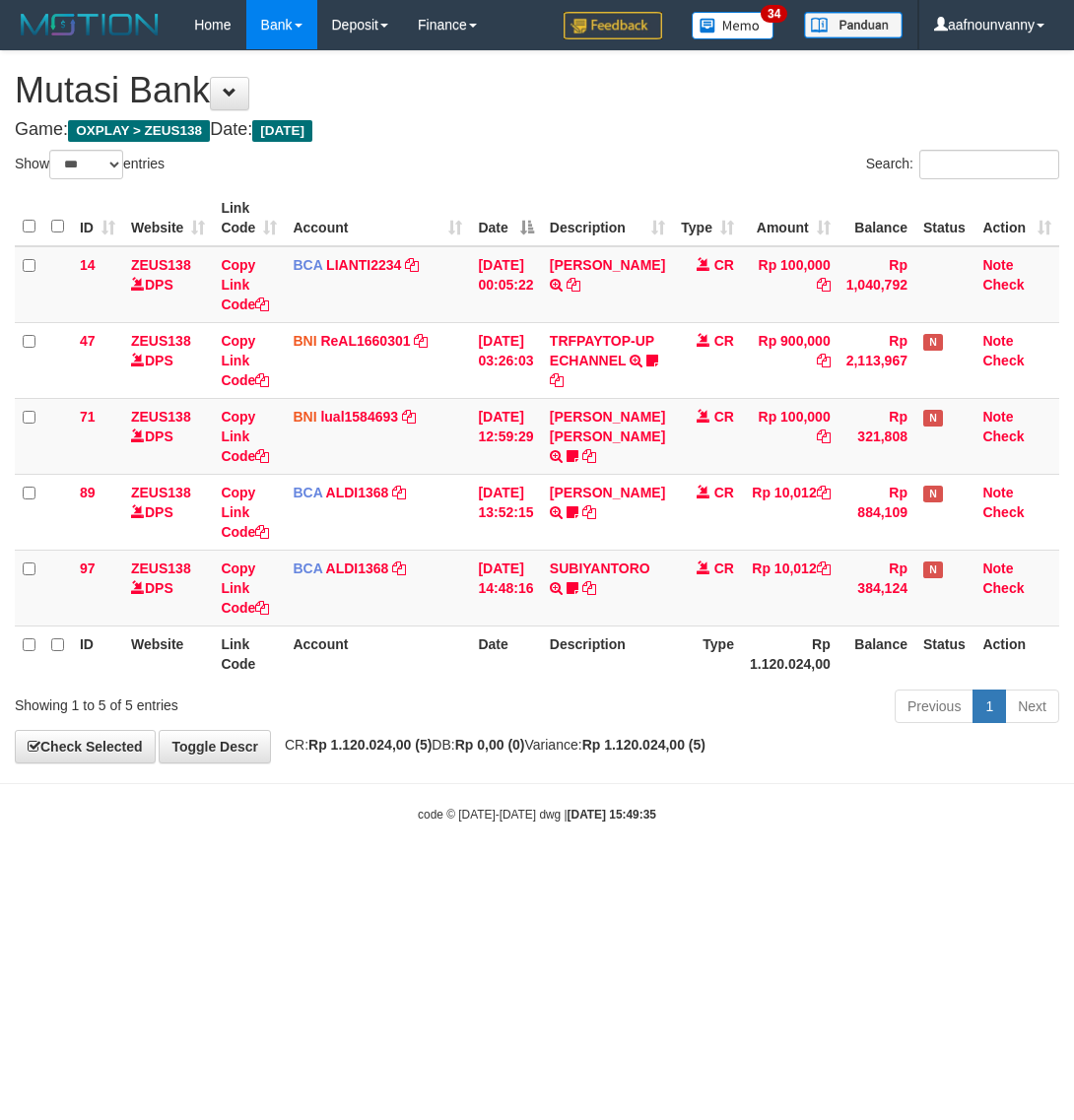 scroll, scrollTop: 0, scrollLeft: 0, axis: both 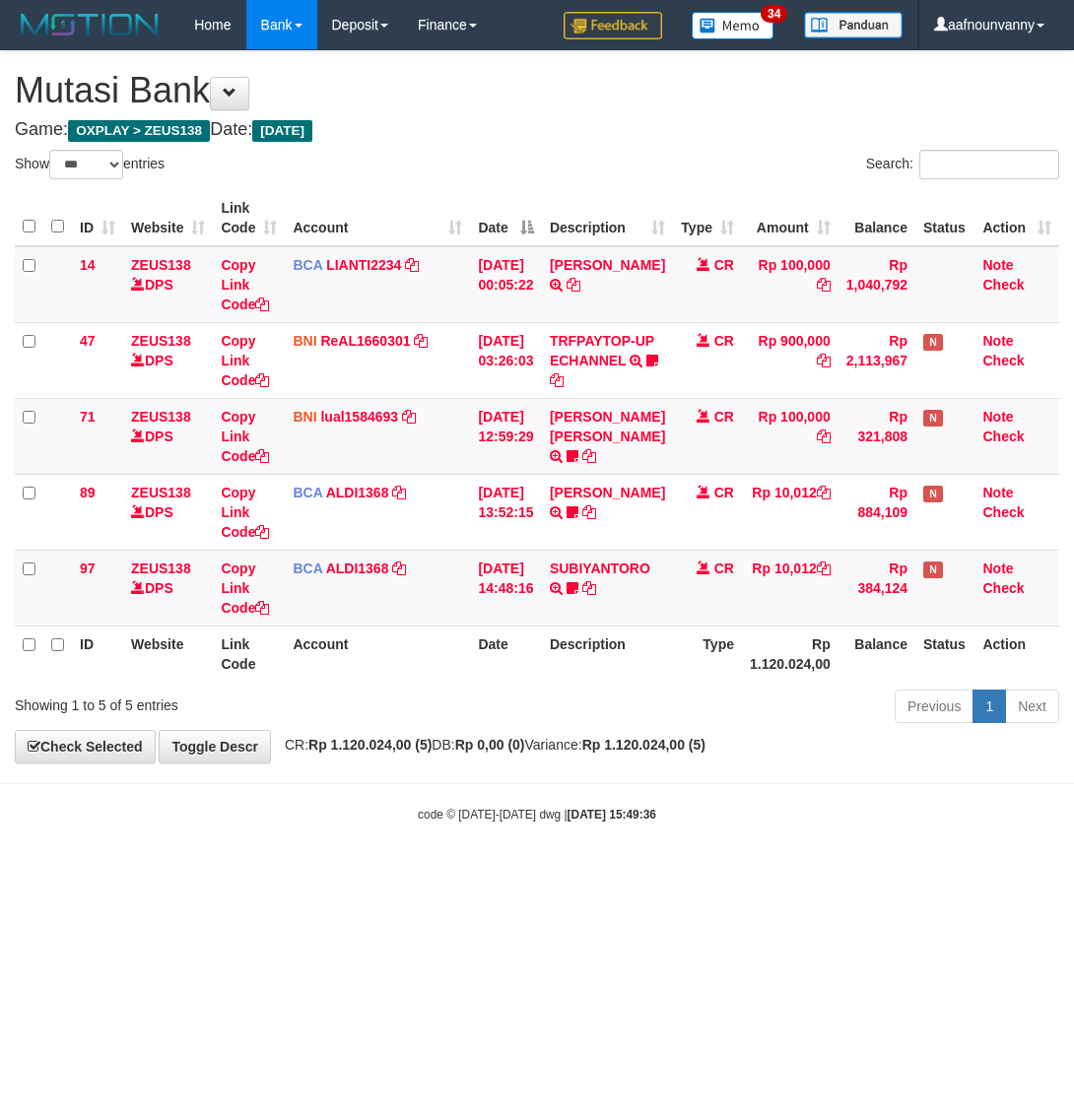 select on "***" 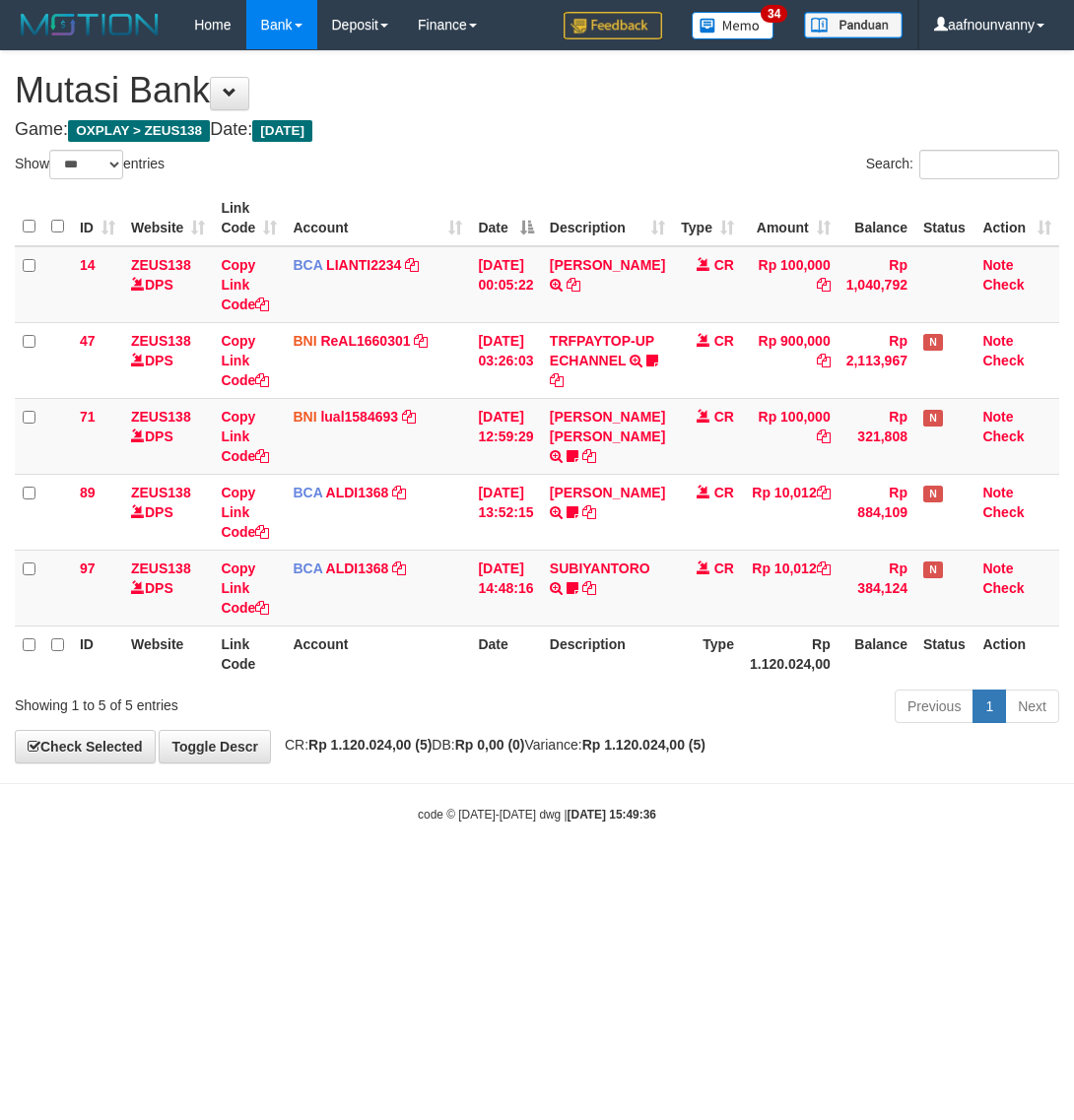 scroll, scrollTop: 0, scrollLeft: 0, axis: both 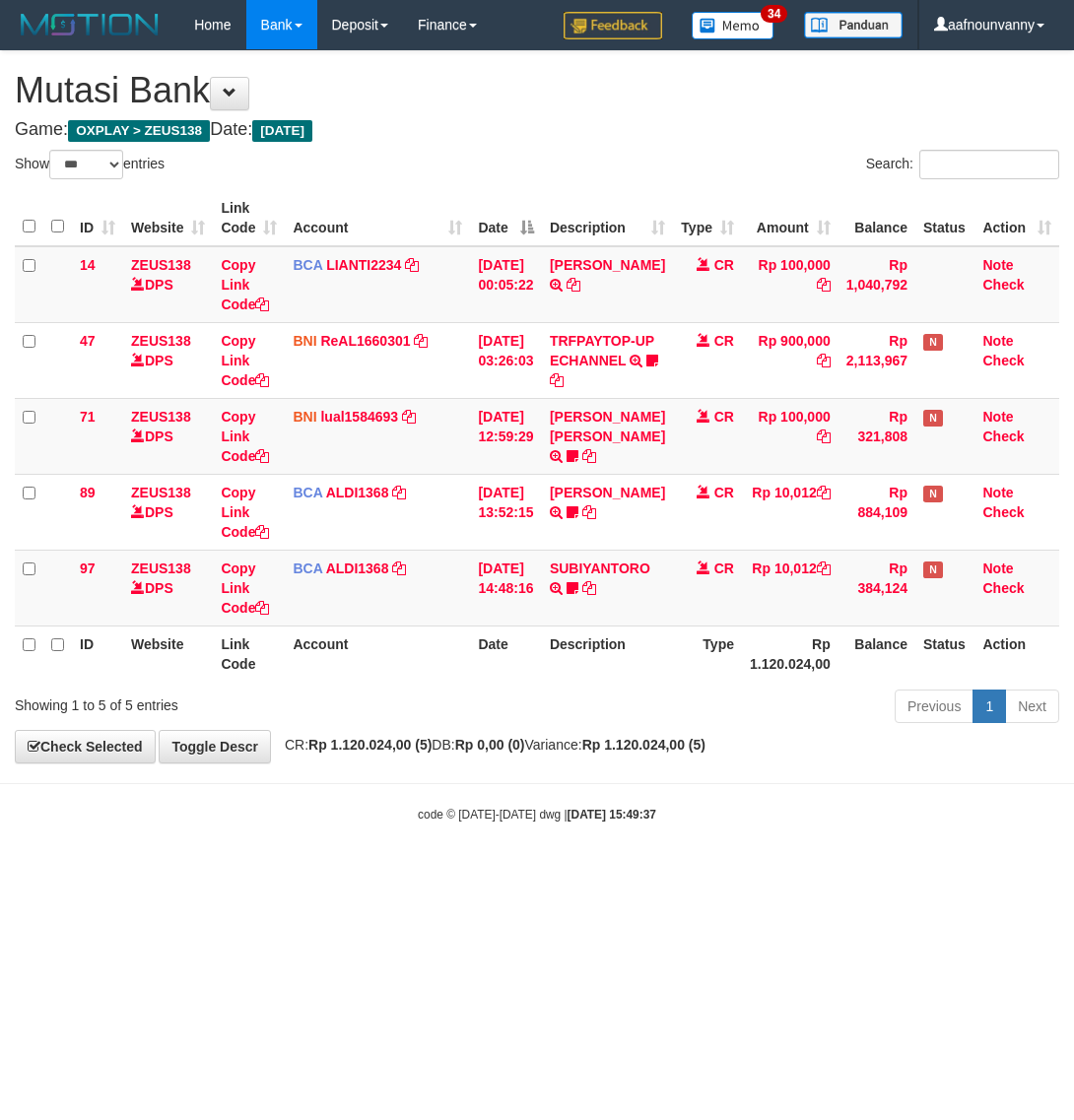 select on "***" 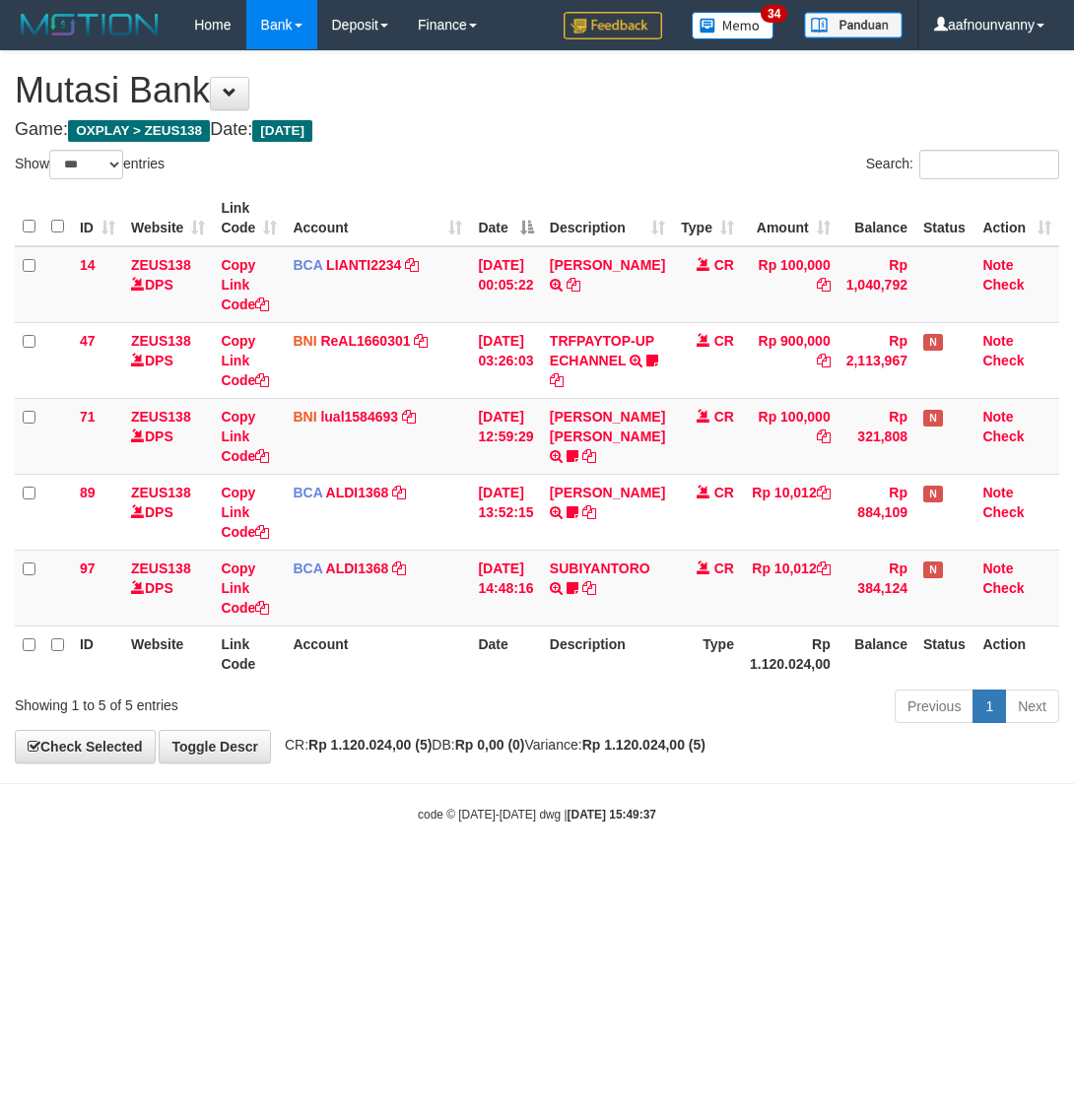 scroll, scrollTop: 0, scrollLeft: 0, axis: both 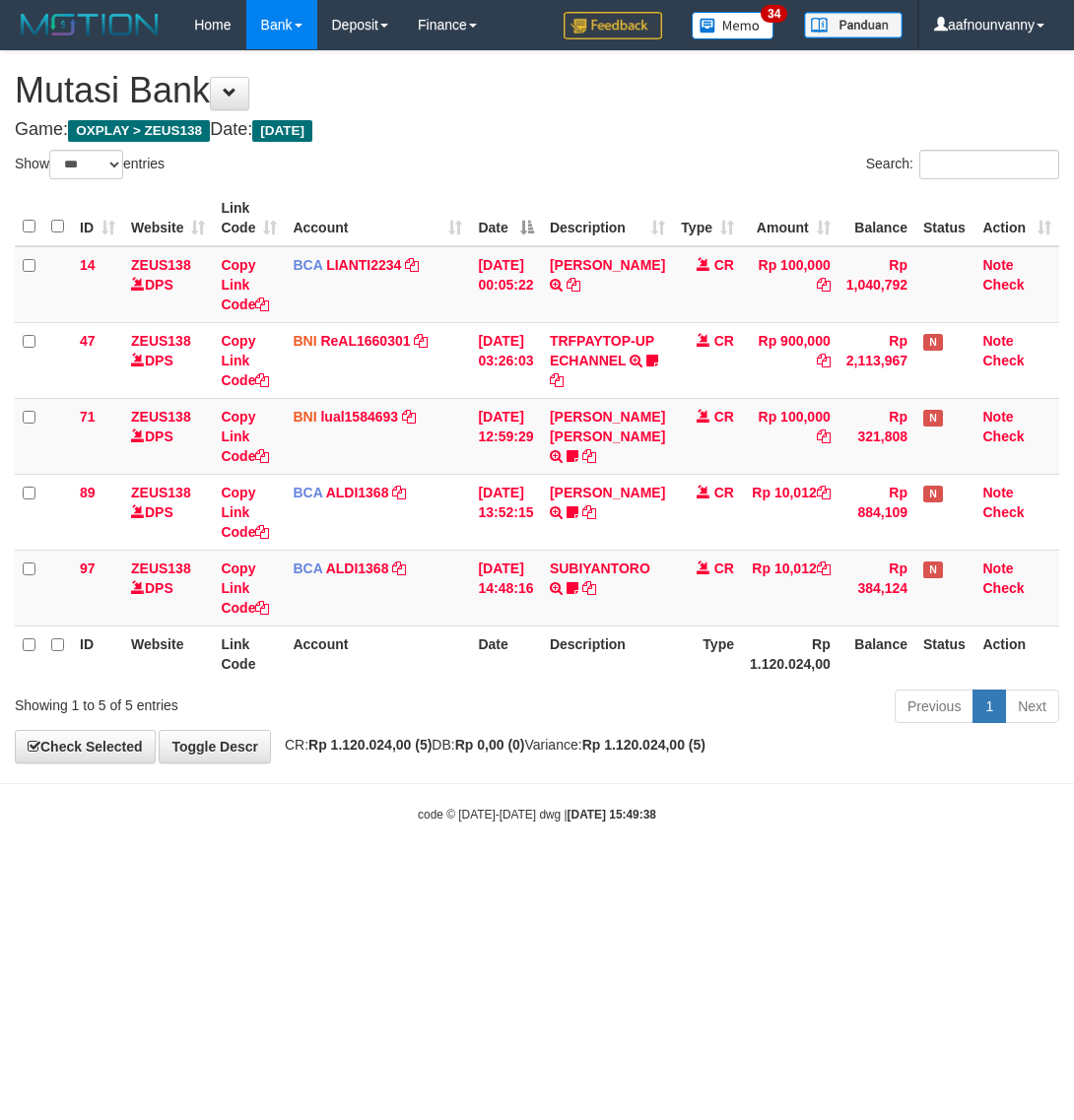 select on "***" 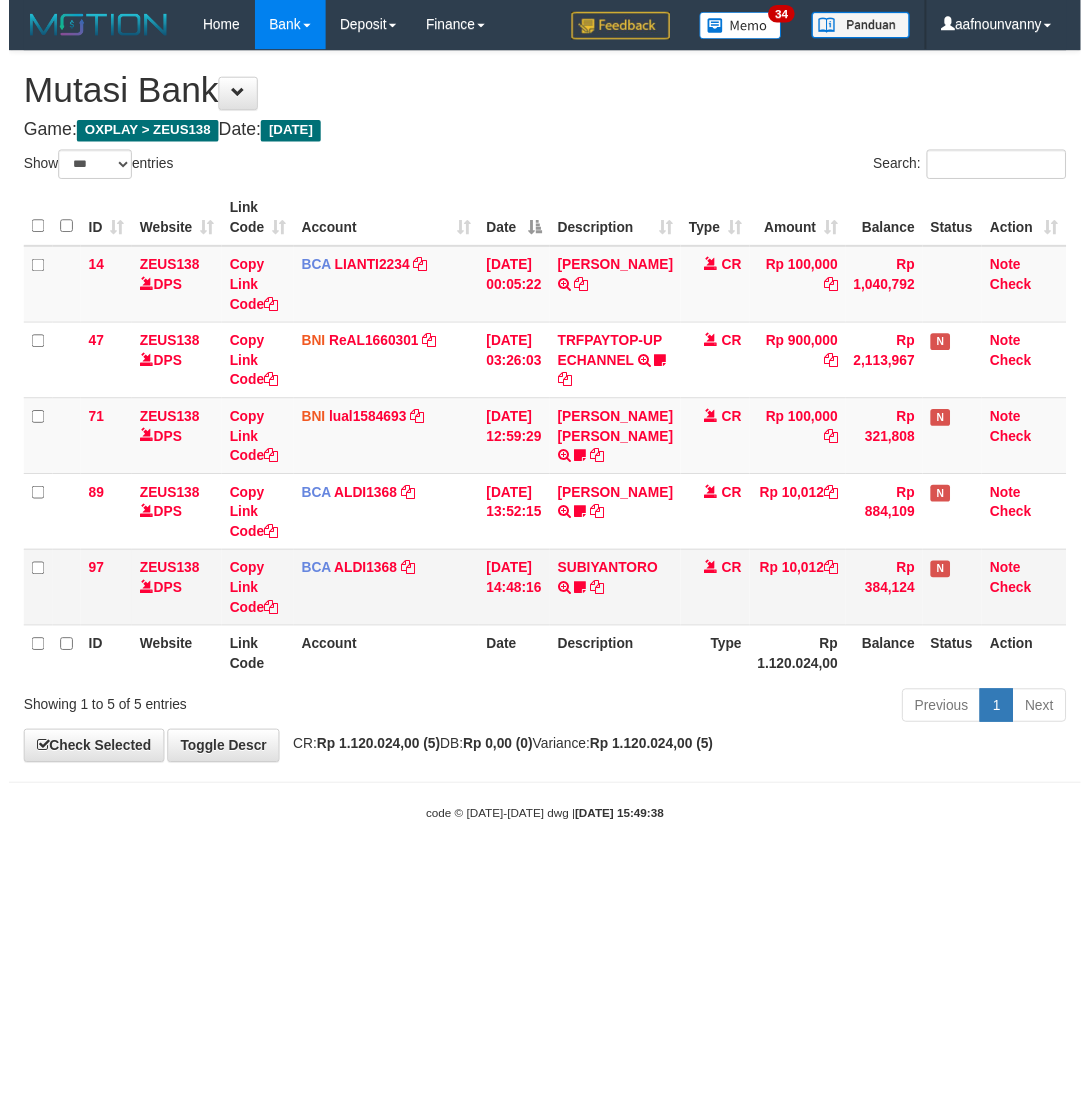 scroll, scrollTop: 0, scrollLeft: 0, axis: both 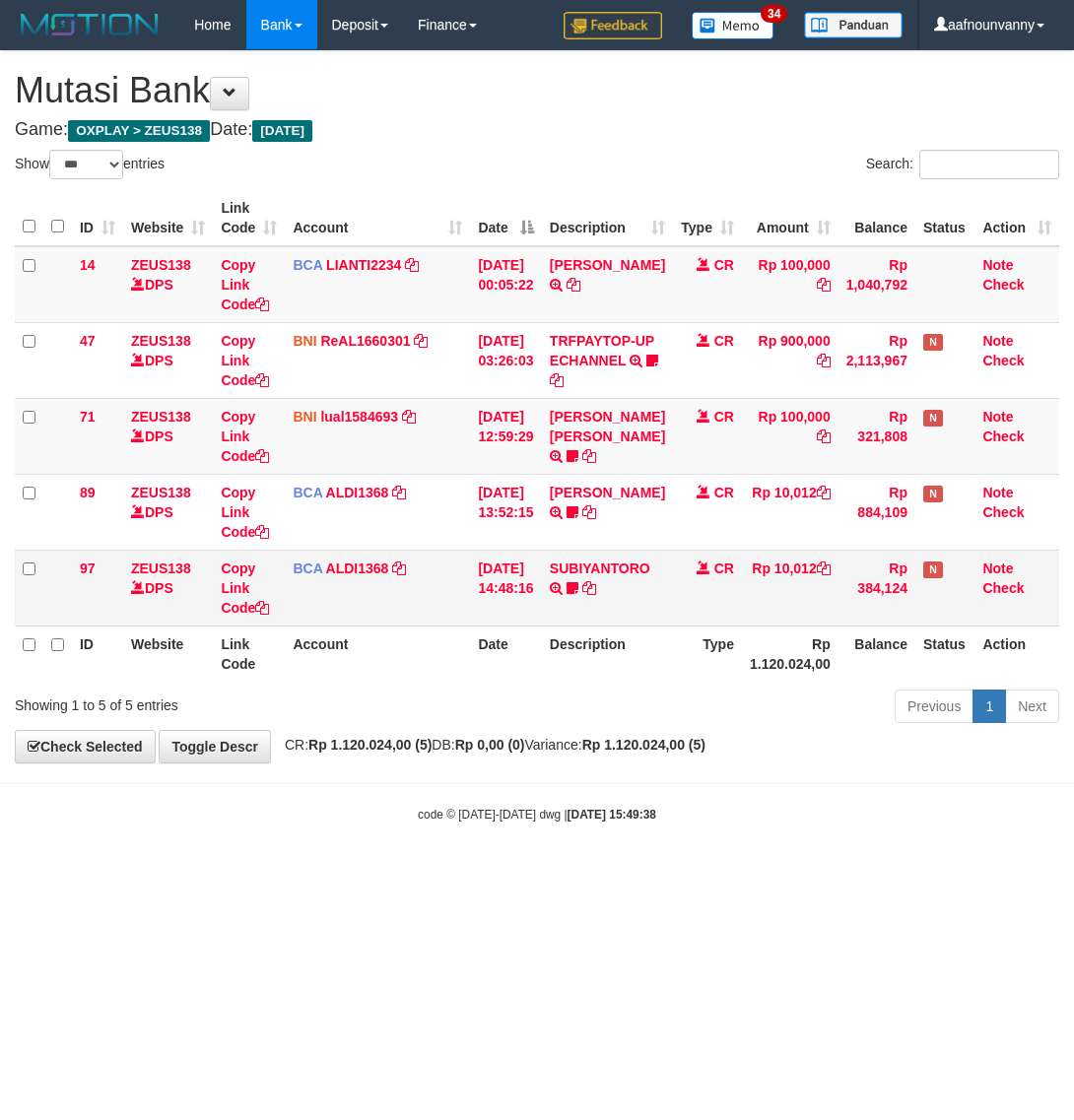 click on "SUBIYANTORO            TRSF E-BANKING CR 1207/FTSCY/WS95051
10012.002025071251321185 TRFDN-SUBIYANTORO ESPAY DEBIT INDONE    Biyan03" at bounding box center (607, 587) 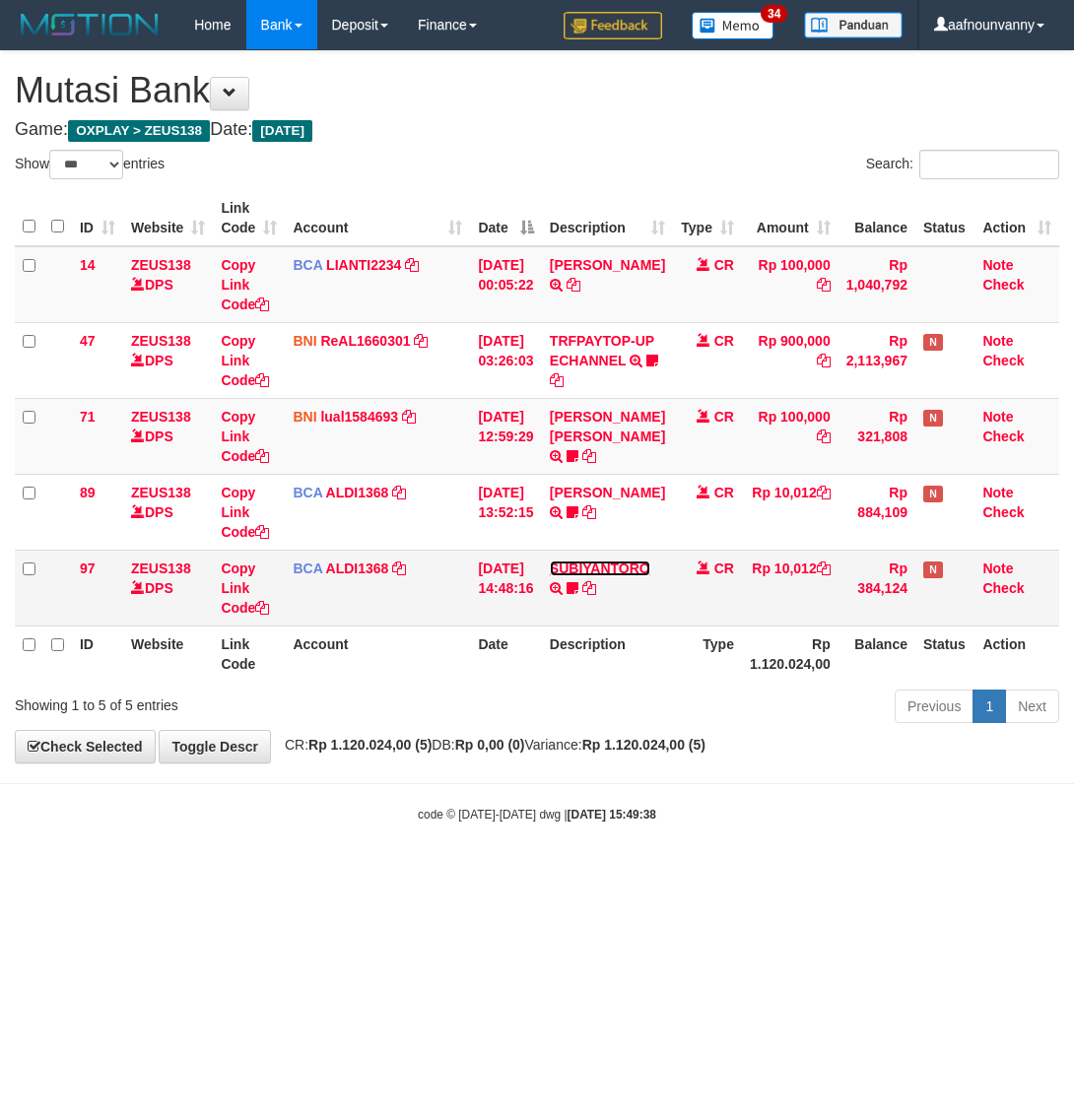 click on "SUBIYANTORO" at bounding box center (600, 568) 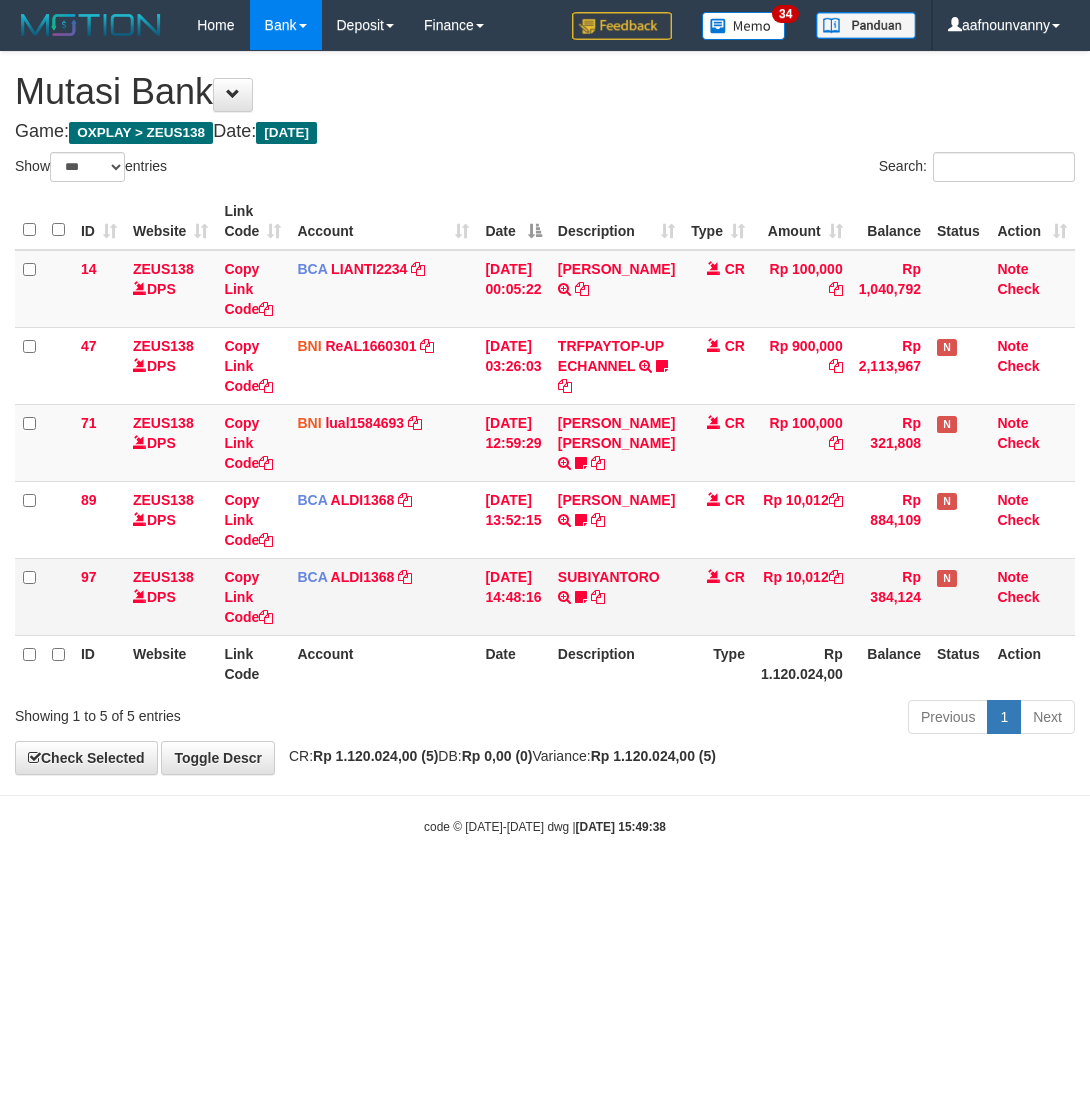 click on "TRSF E-BANKING CR 1207/FTSCY/WS95051
10012.002025071251321185 TRFDN-SUBIYANTORO ESPAY DEBIT INDONE" at bounding box center [0, 0] 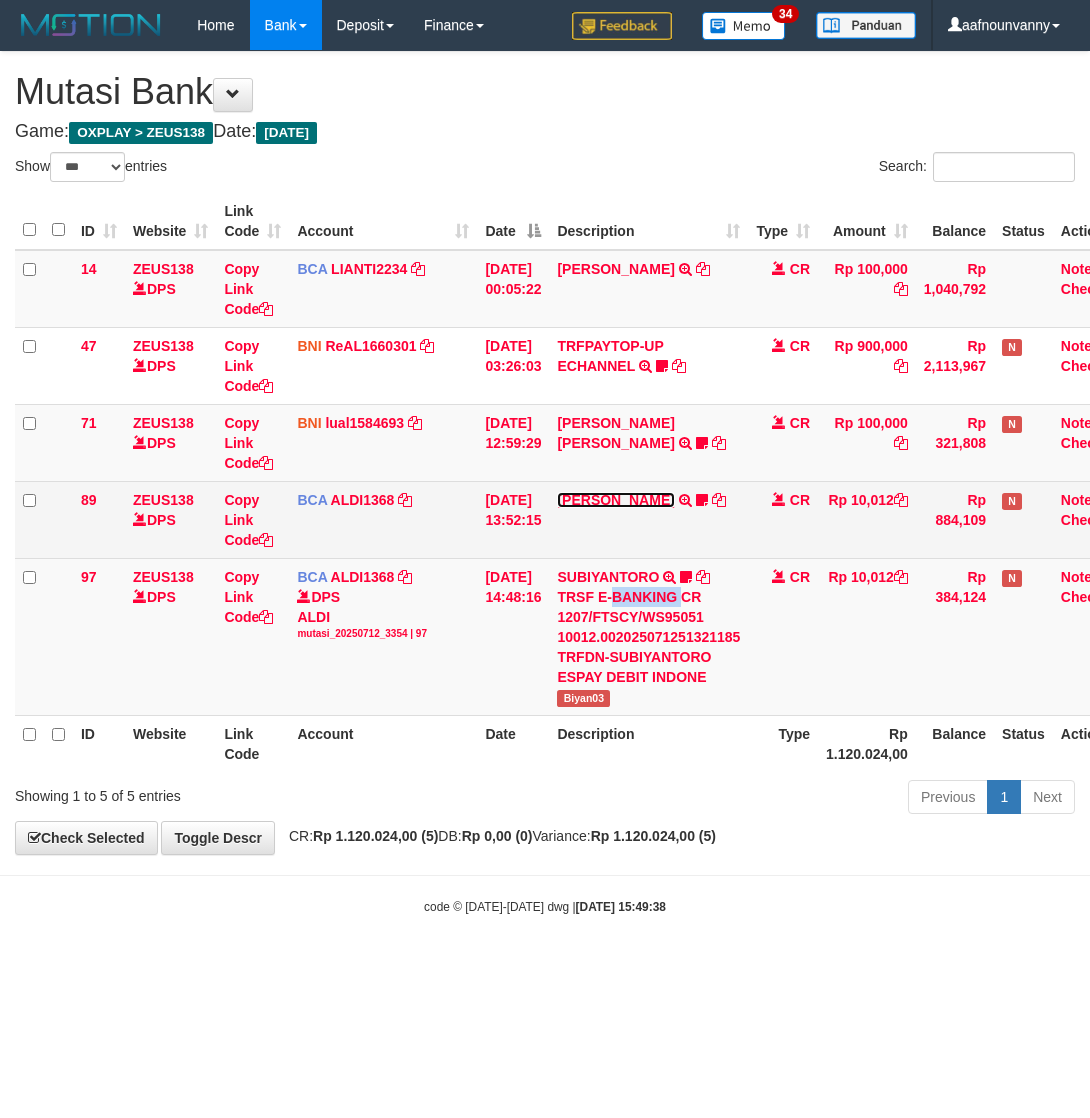 click on "[PERSON_NAME]" at bounding box center (615, 500) 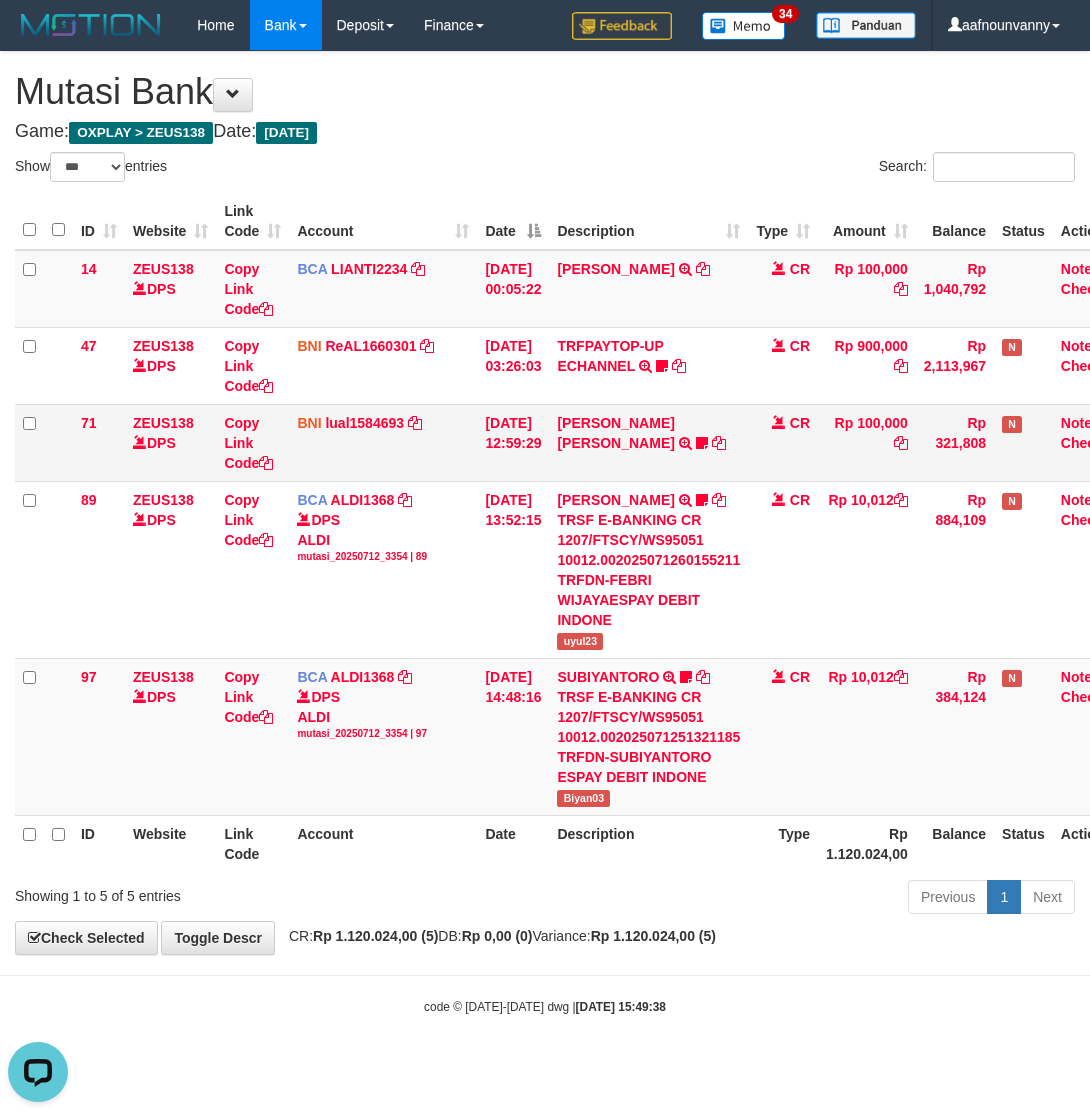 scroll, scrollTop: 0, scrollLeft: 0, axis: both 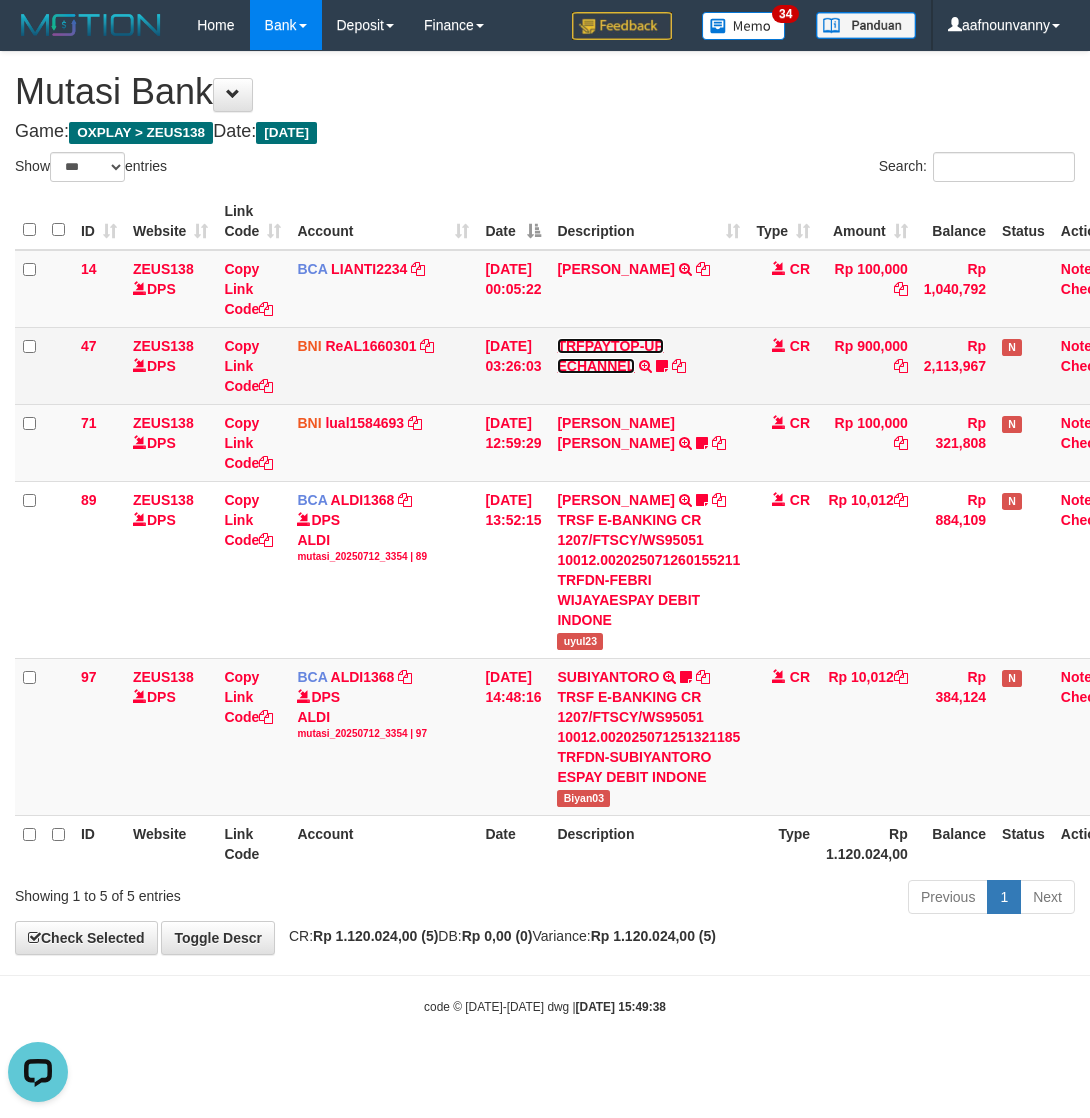 click on "TRFPAYTOP-UP ECHANNEL" at bounding box center [610, 356] 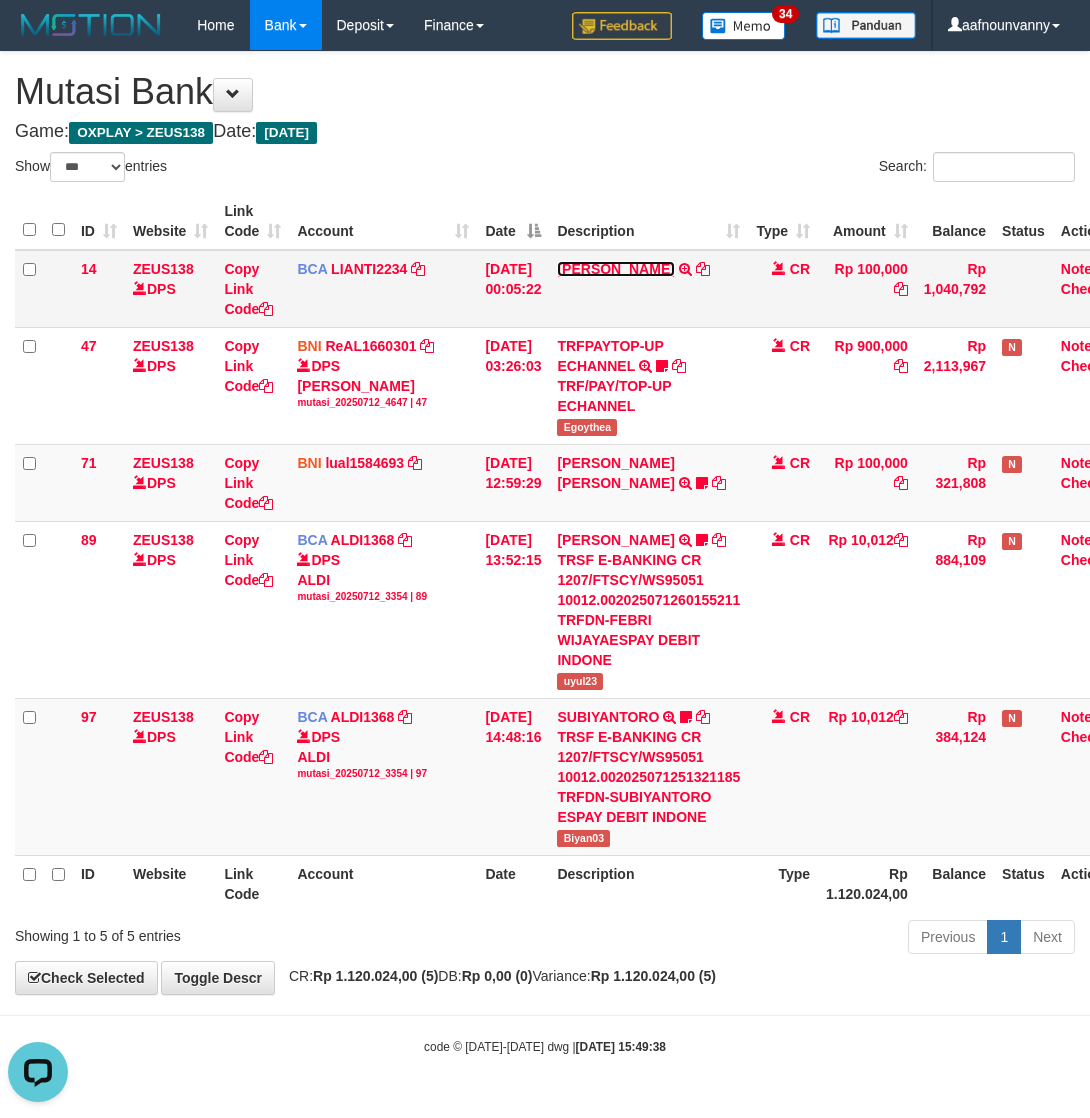 click on "[PERSON_NAME]" at bounding box center (615, 269) 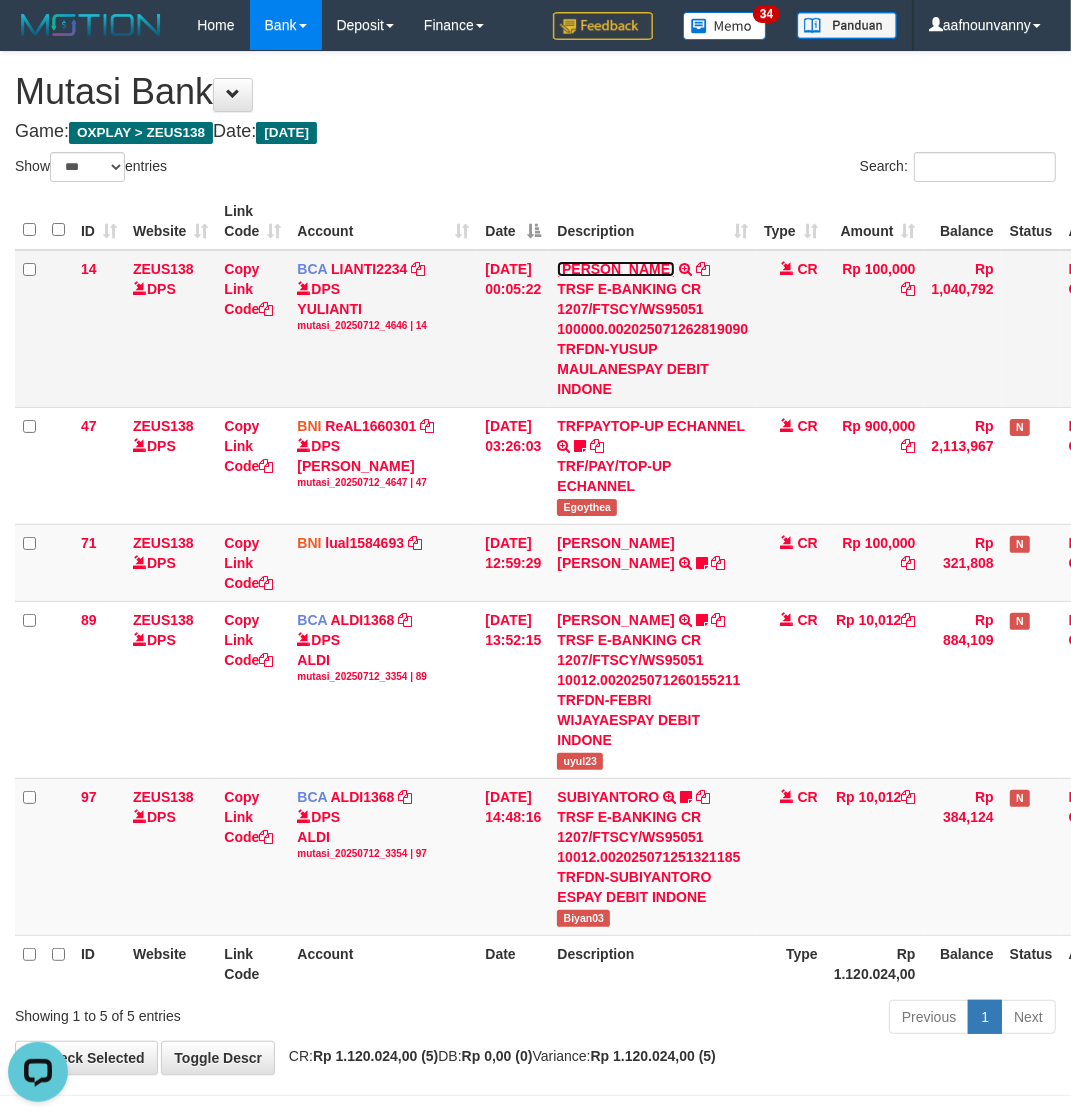 click on "[PERSON_NAME]" at bounding box center (615, 269) 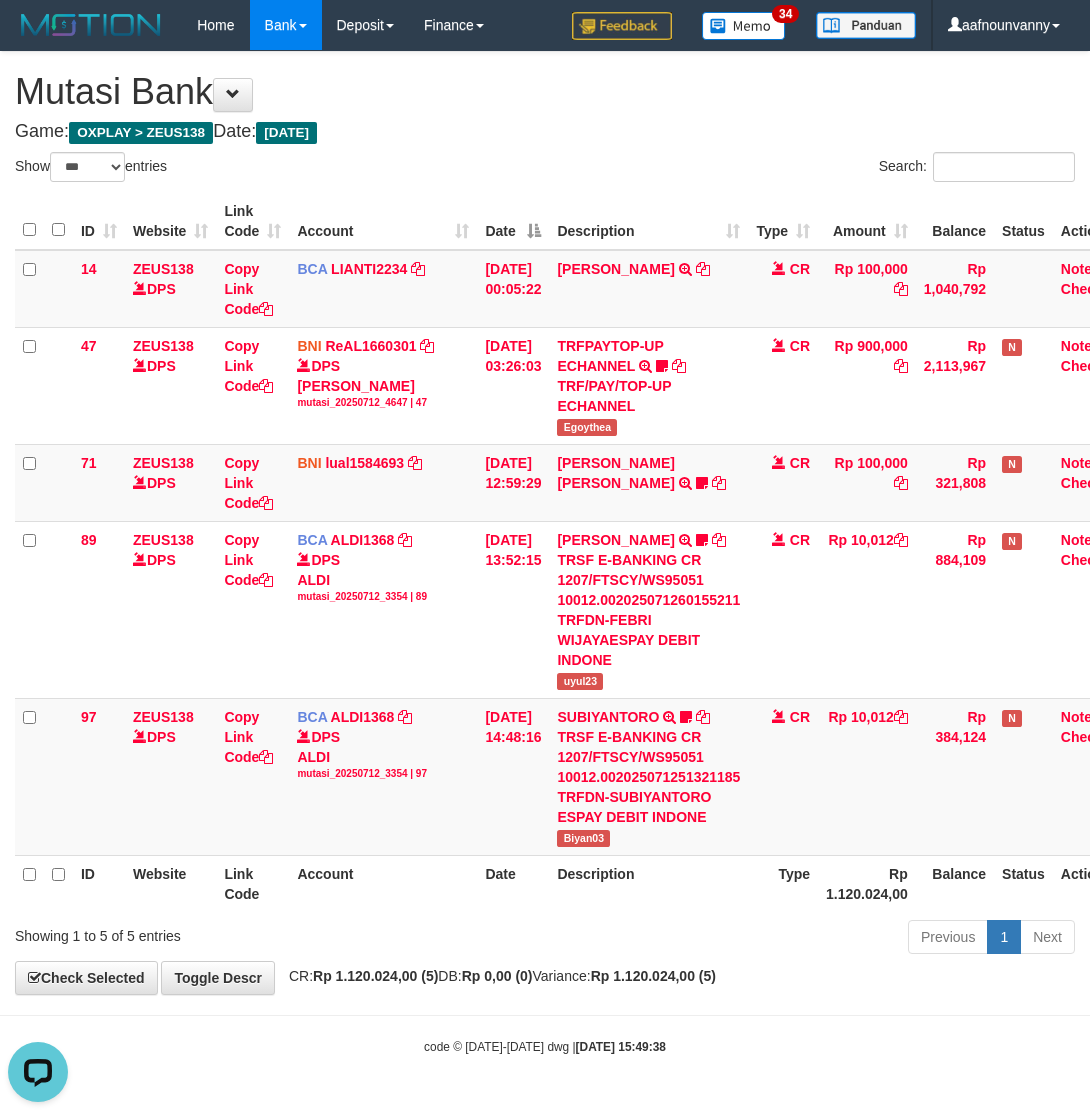 click on "Date" at bounding box center (513, 883) 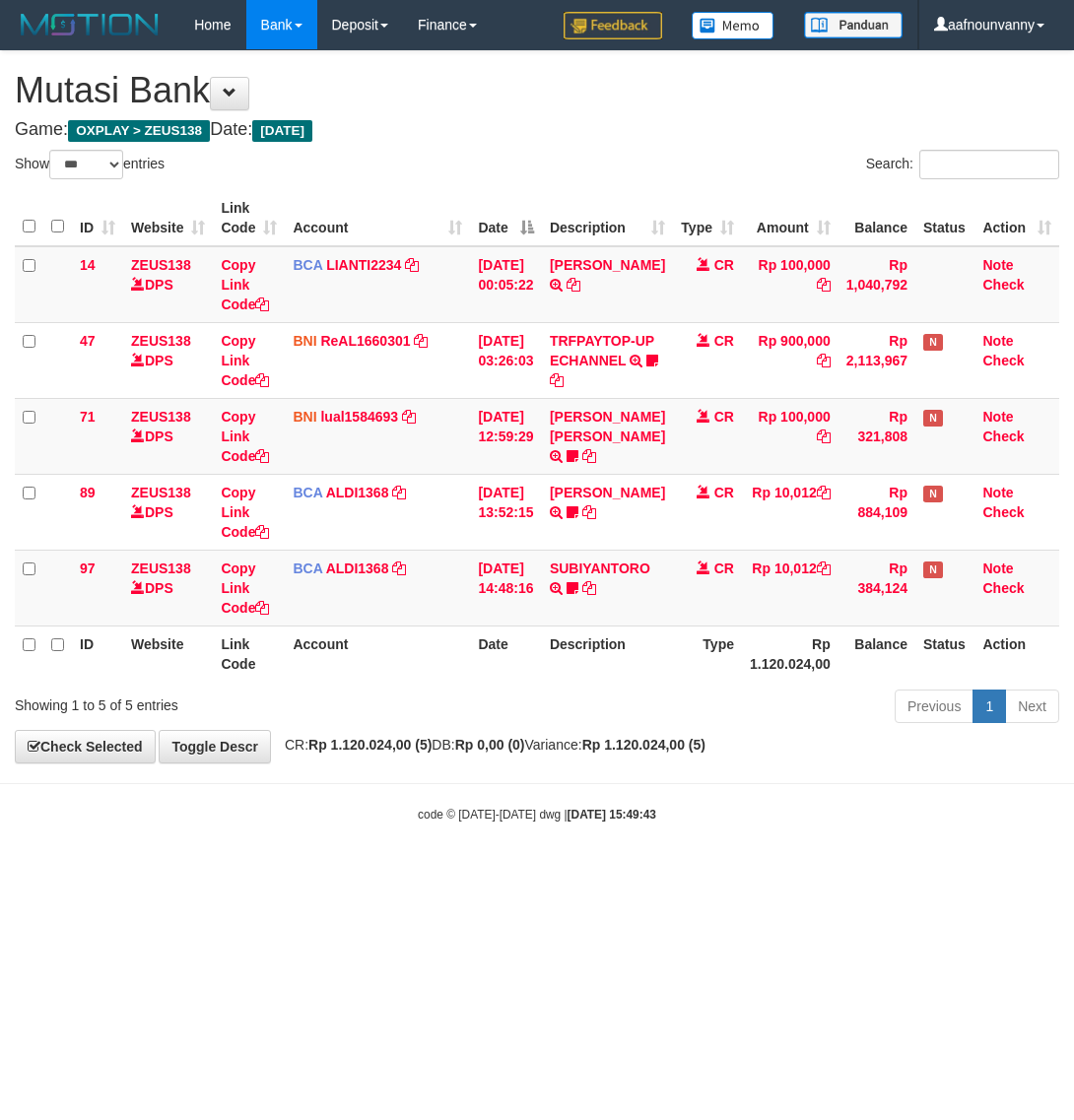 select on "***" 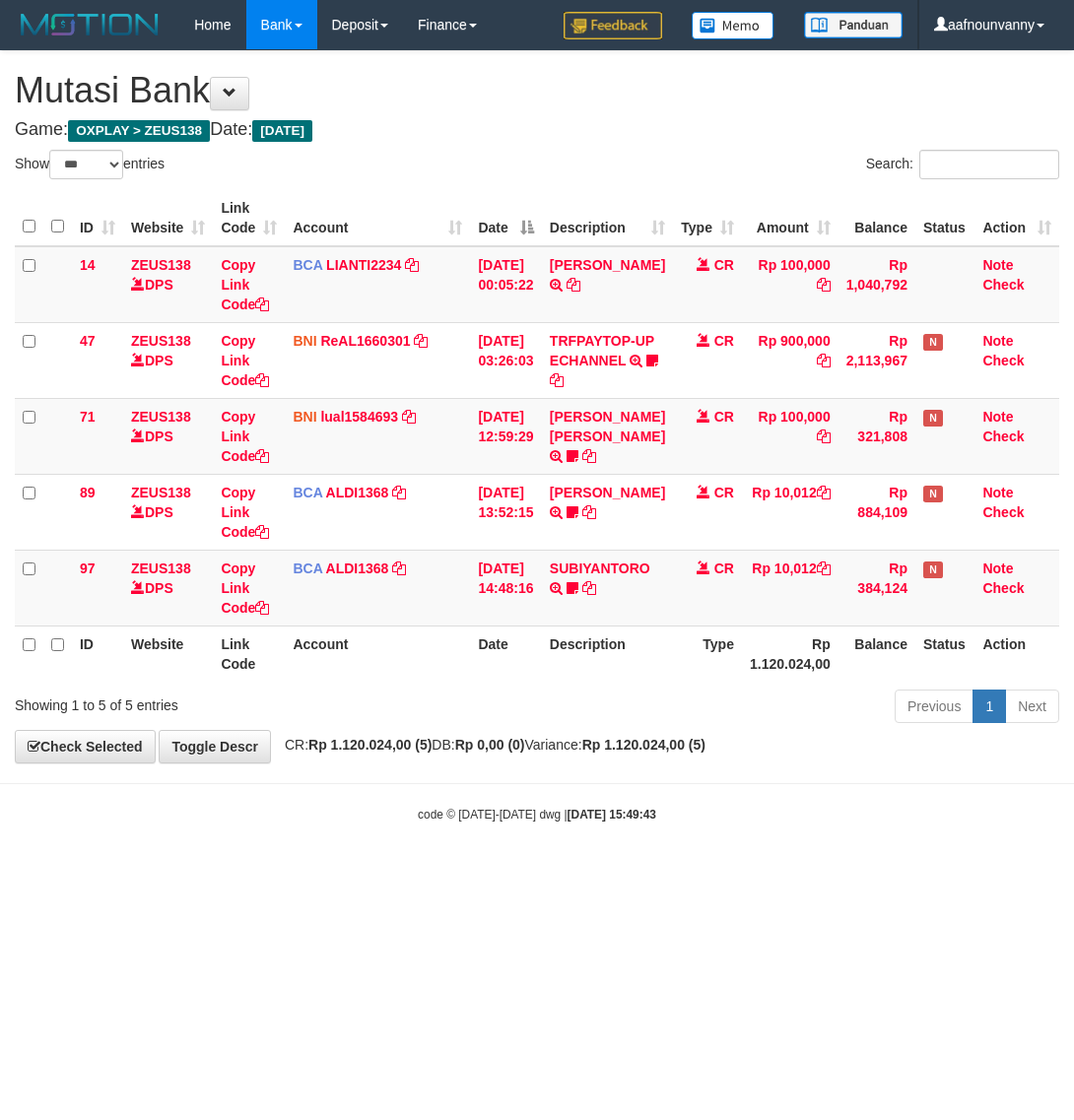 scroll, scrollTop: 0, scrollLeft: 0, axis: both 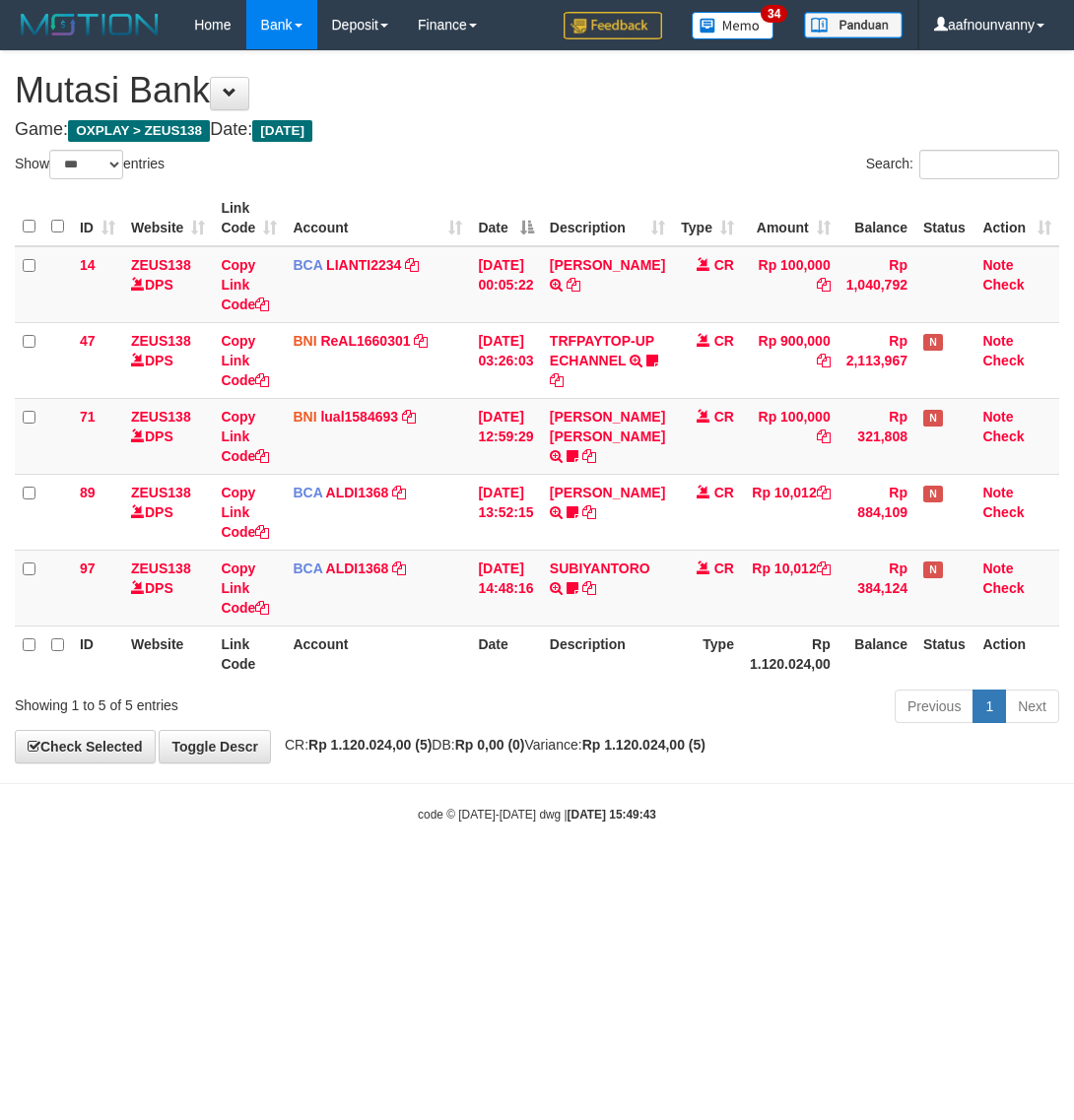 drag, startPoint x: 729, startPoint y: 687, endPoint x: 409, endPoint y: 651, distance: 322.01863 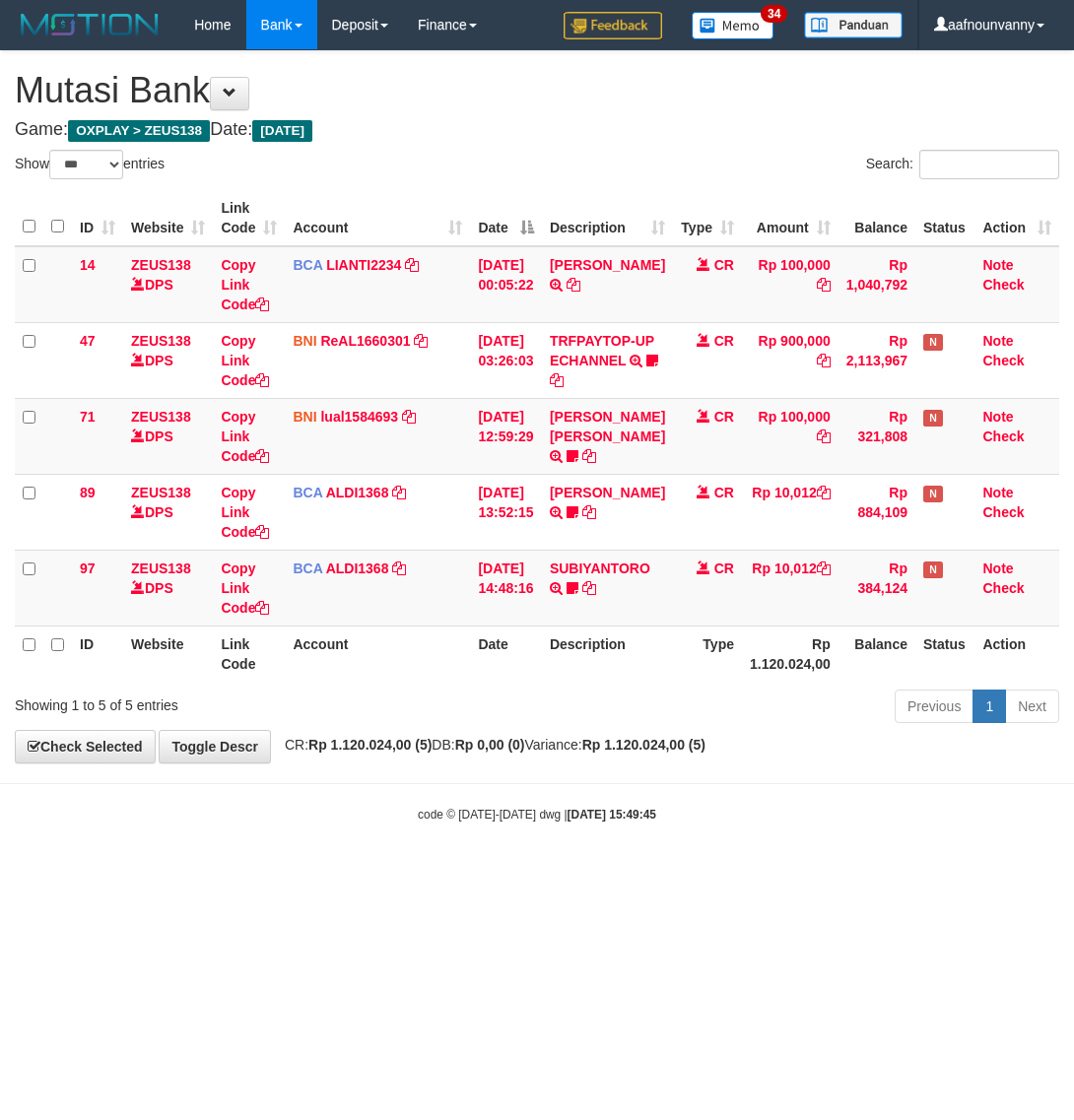 select on "***" 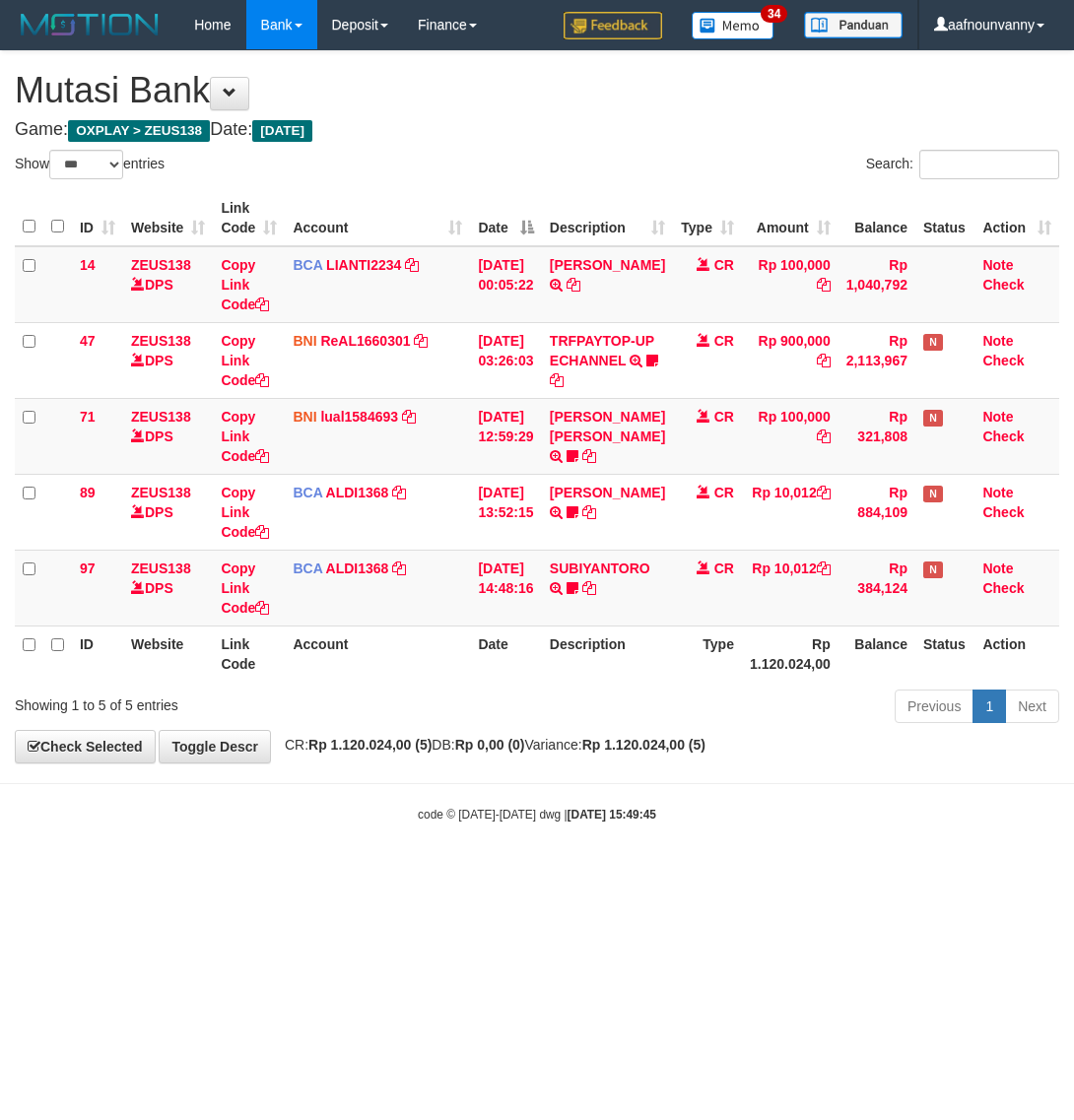 scroll, scrollTop: 0, scrollLeft: 0, axis: both 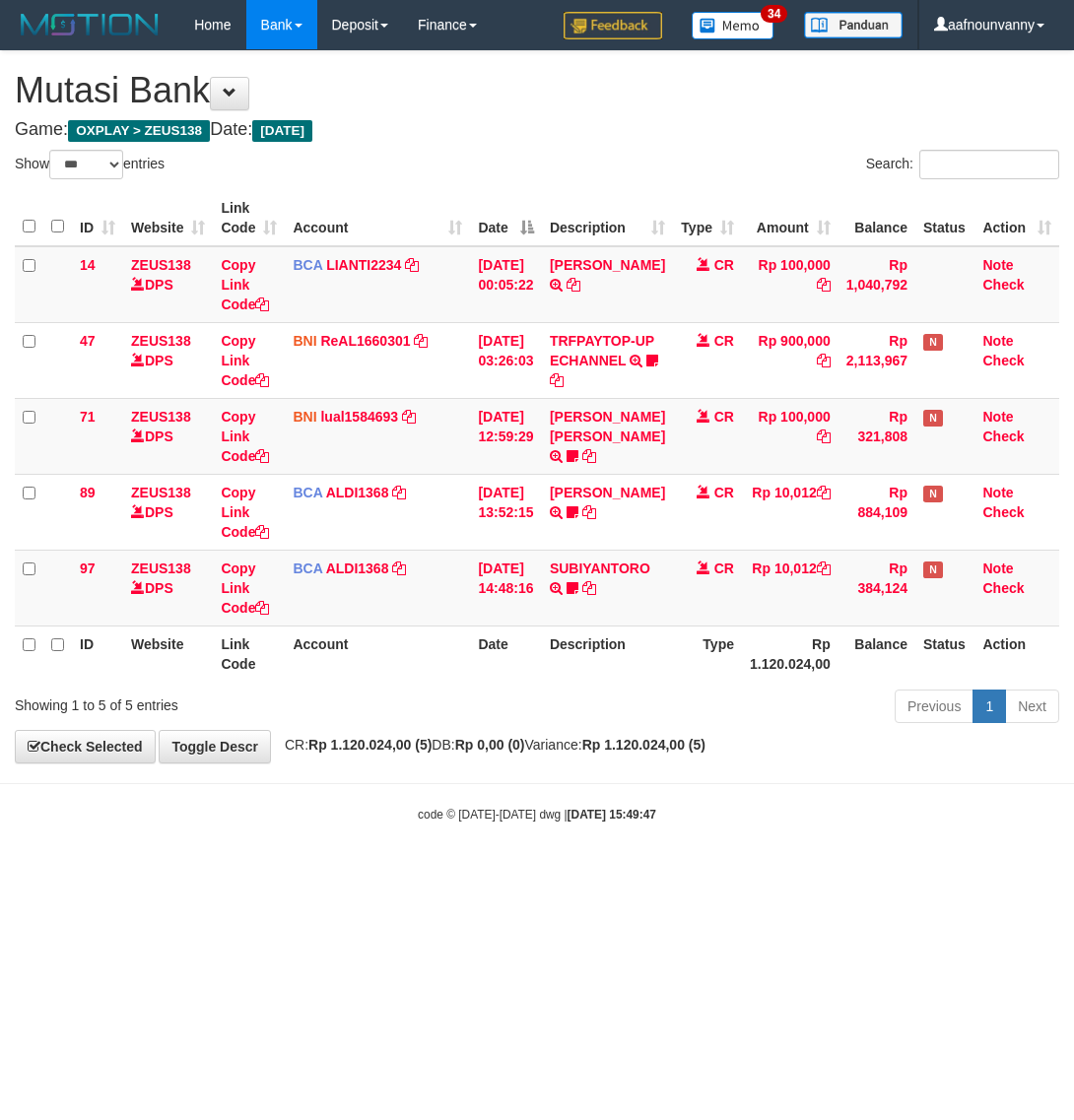select on "***" 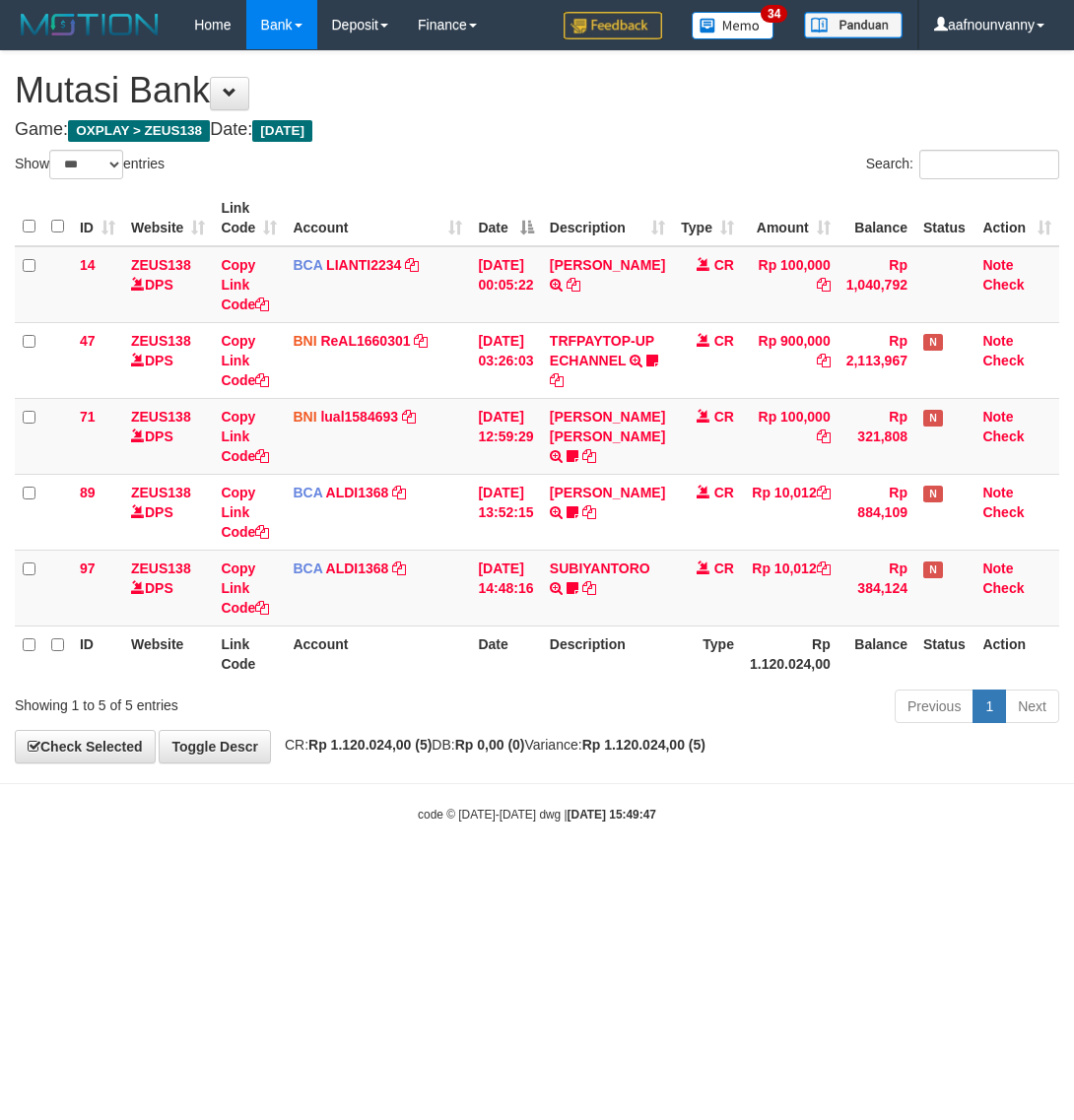 scroll, scrollTop: 0, scrollLeft: 0, axis: both 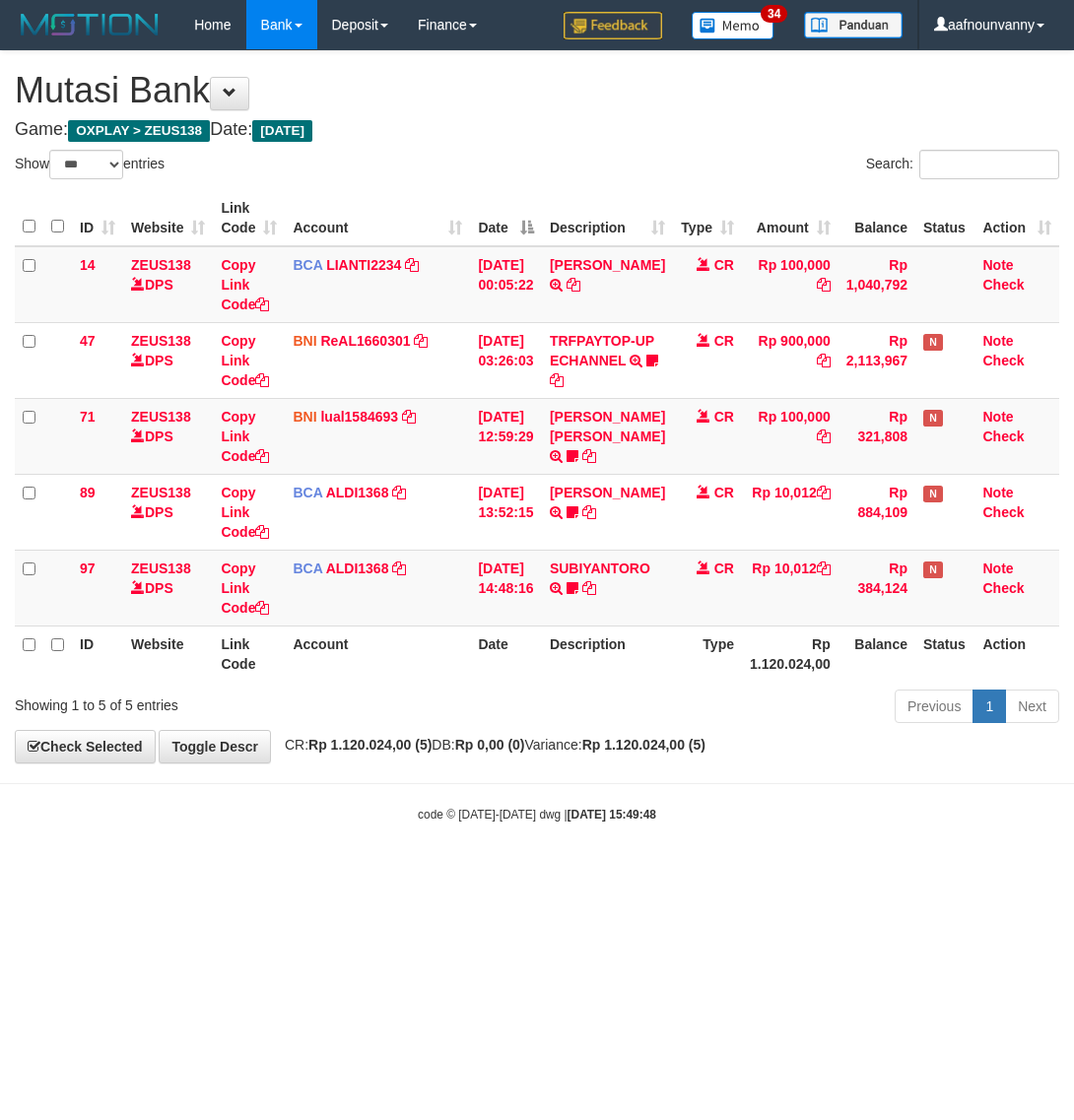 select on "***" 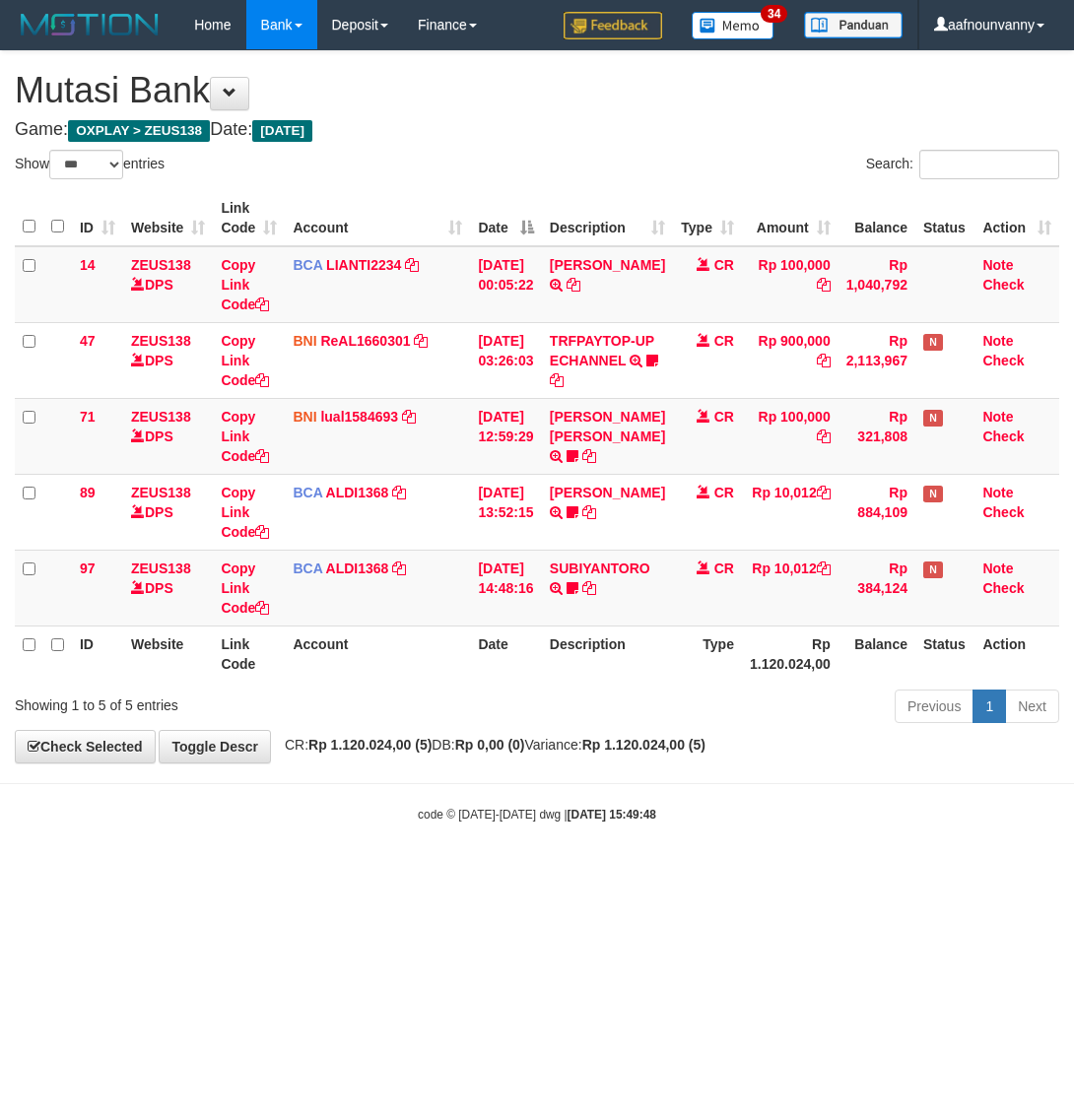 scroll, scrollTop: 0, scrollLeft: 0, axis: both 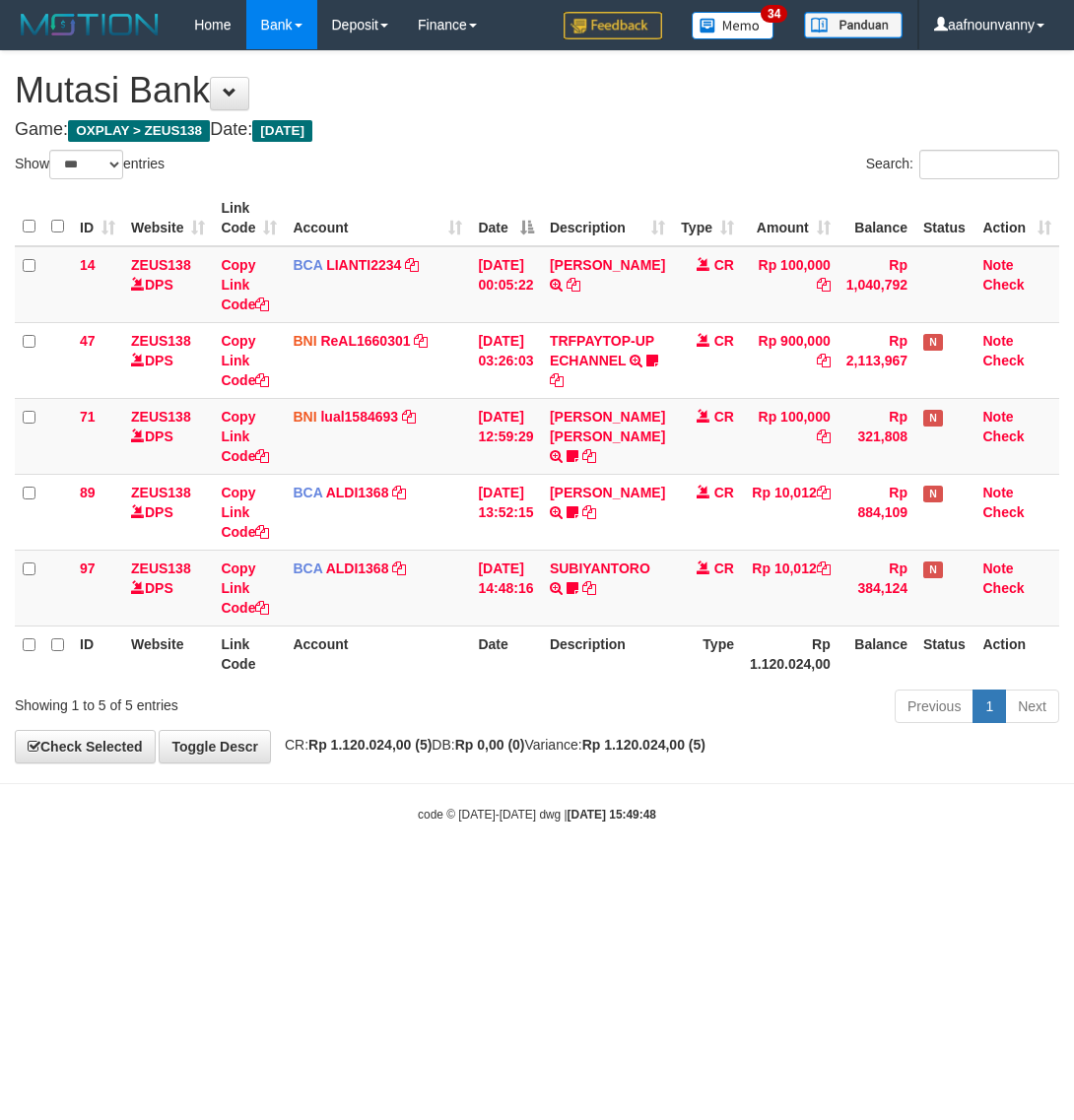 select on "***" 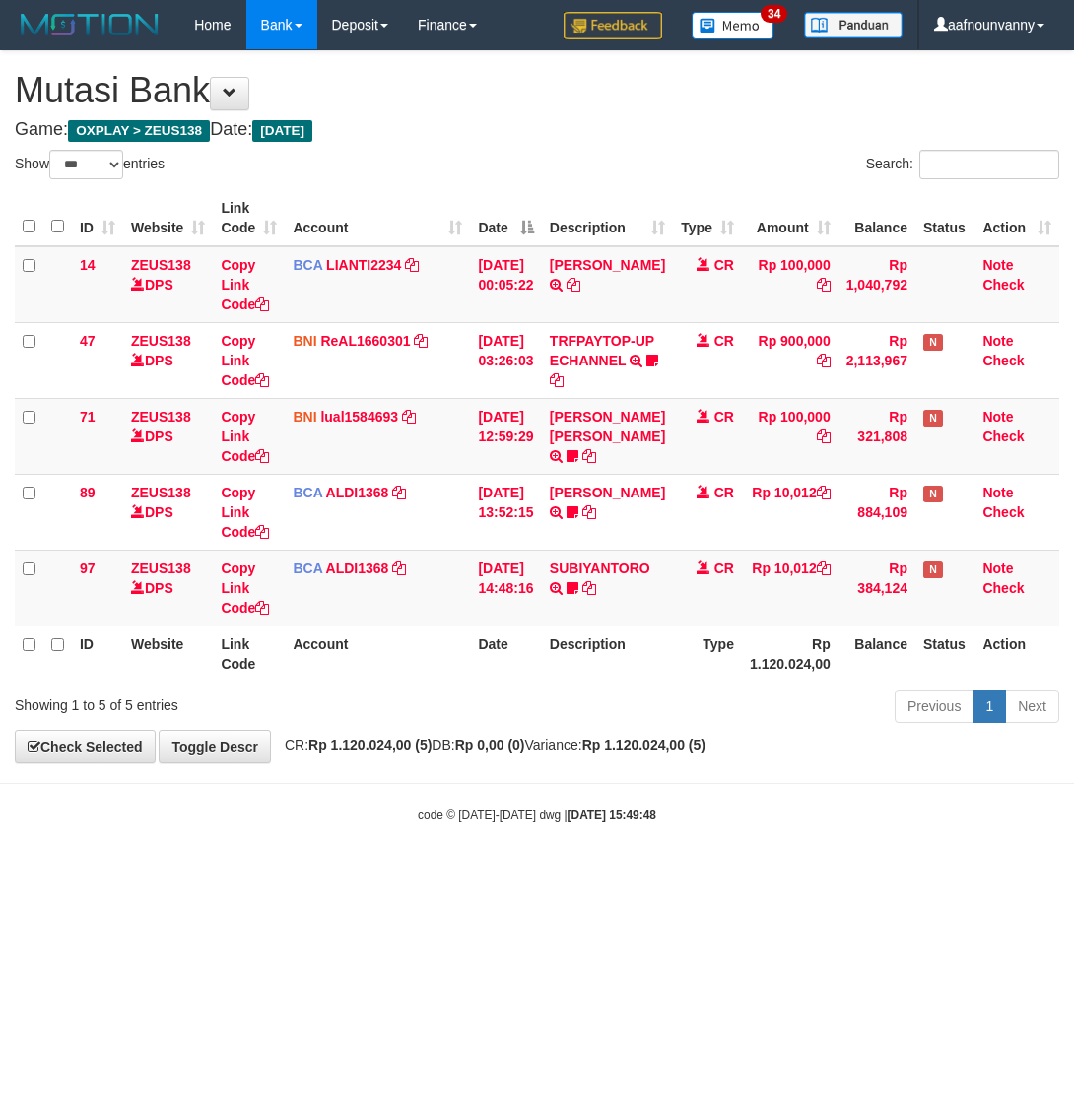 scroll, scrollTop: 0, scrollLeft: 0, axis: both 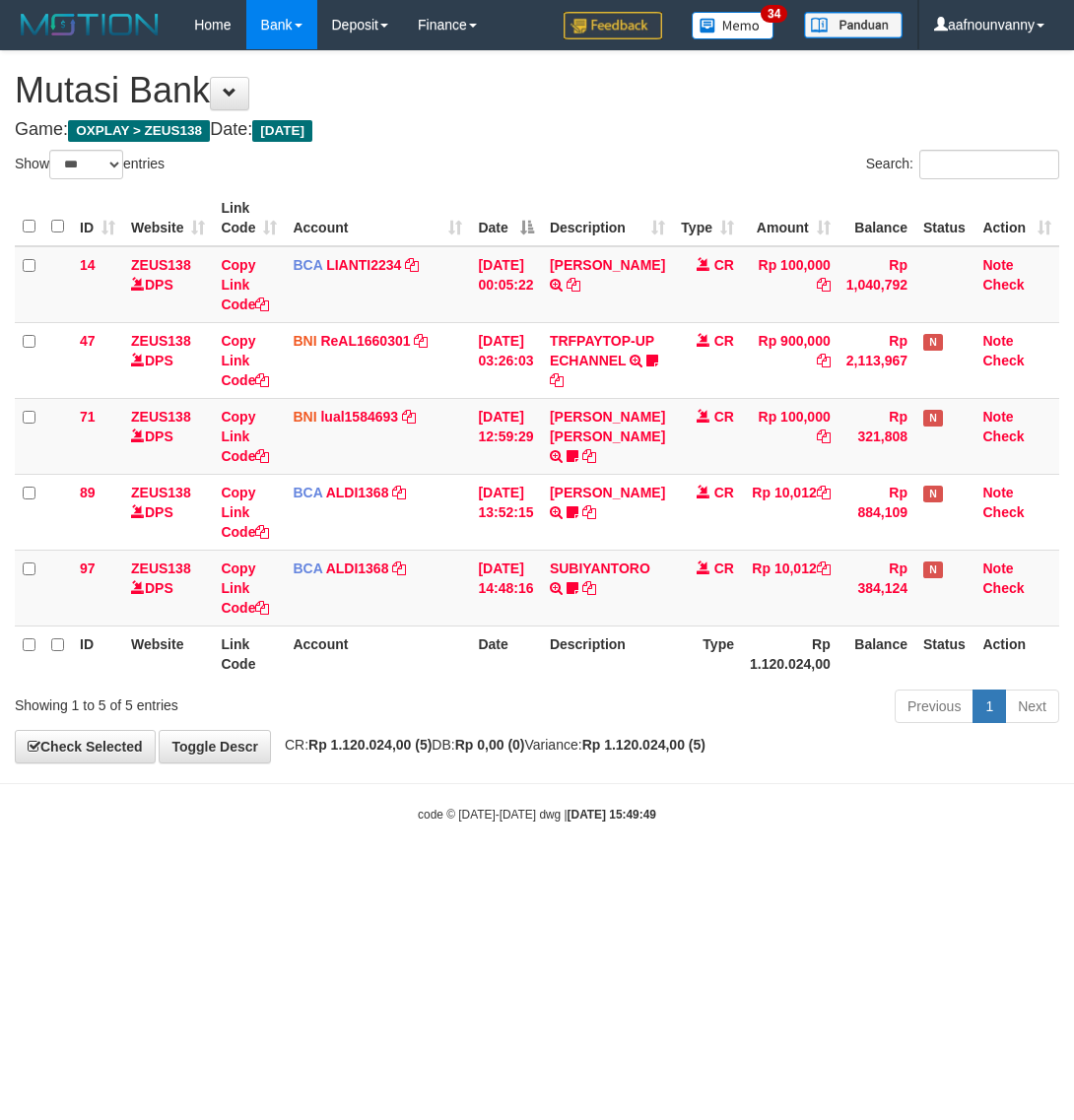 select on "***" 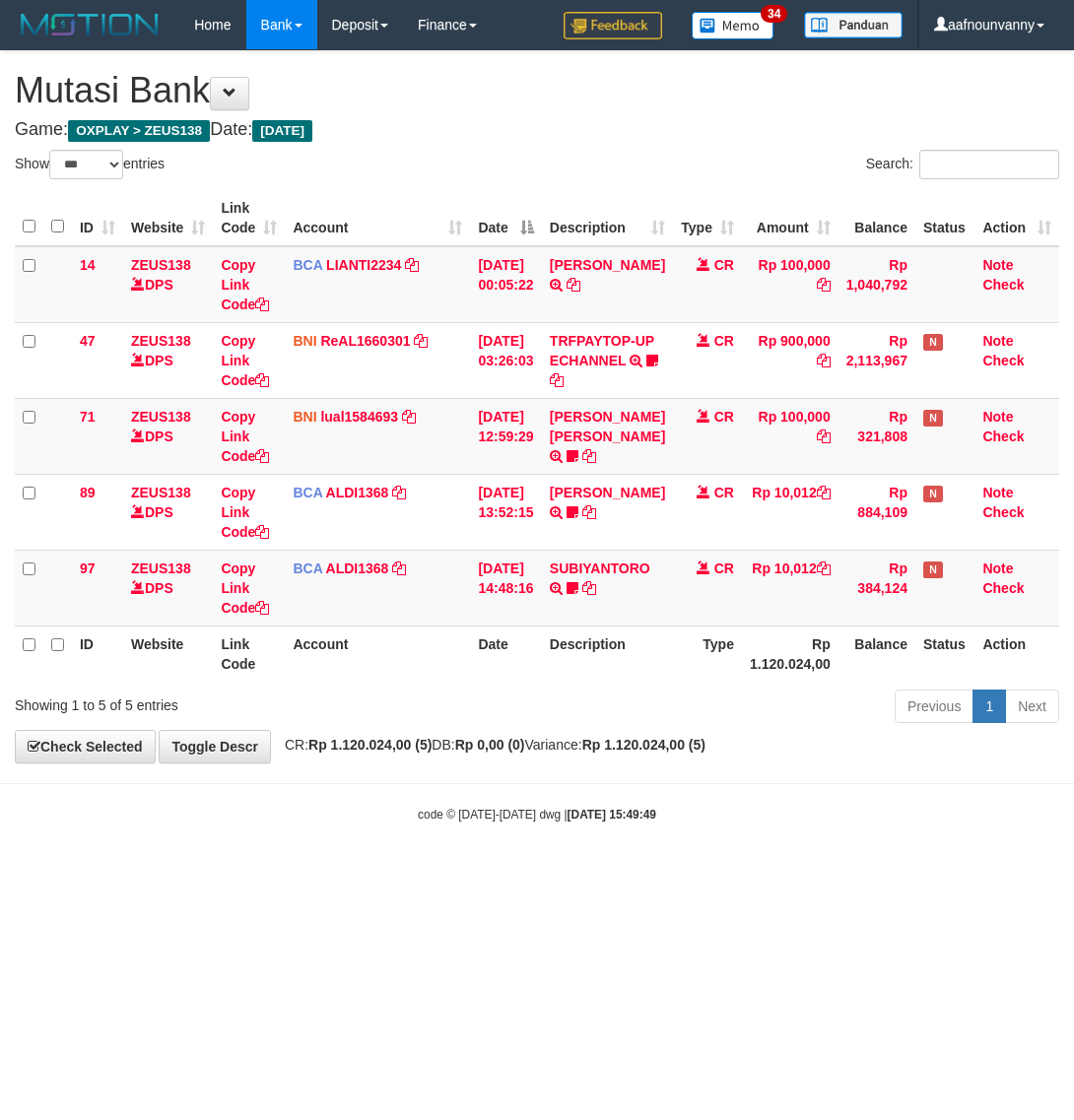 scroll, scrollTop: 0, scrollLeft: 0, axis: both 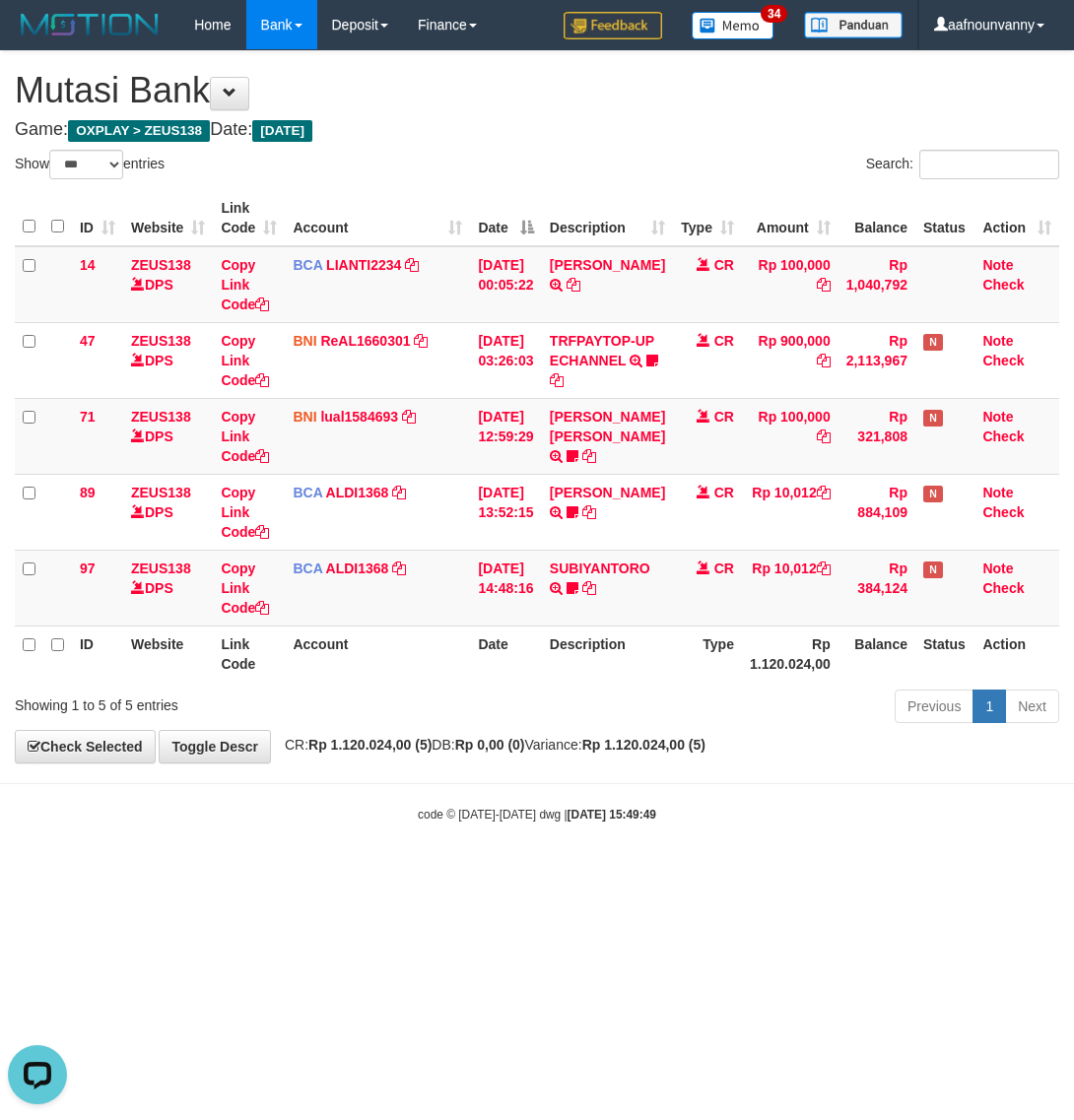 click on "Toggle navigation
Home
Bank
Account List
Load
By Website
Group
[OXPLAY]													ZEUS138
By Load Group (DPS)" at bounding box center [537, 436] 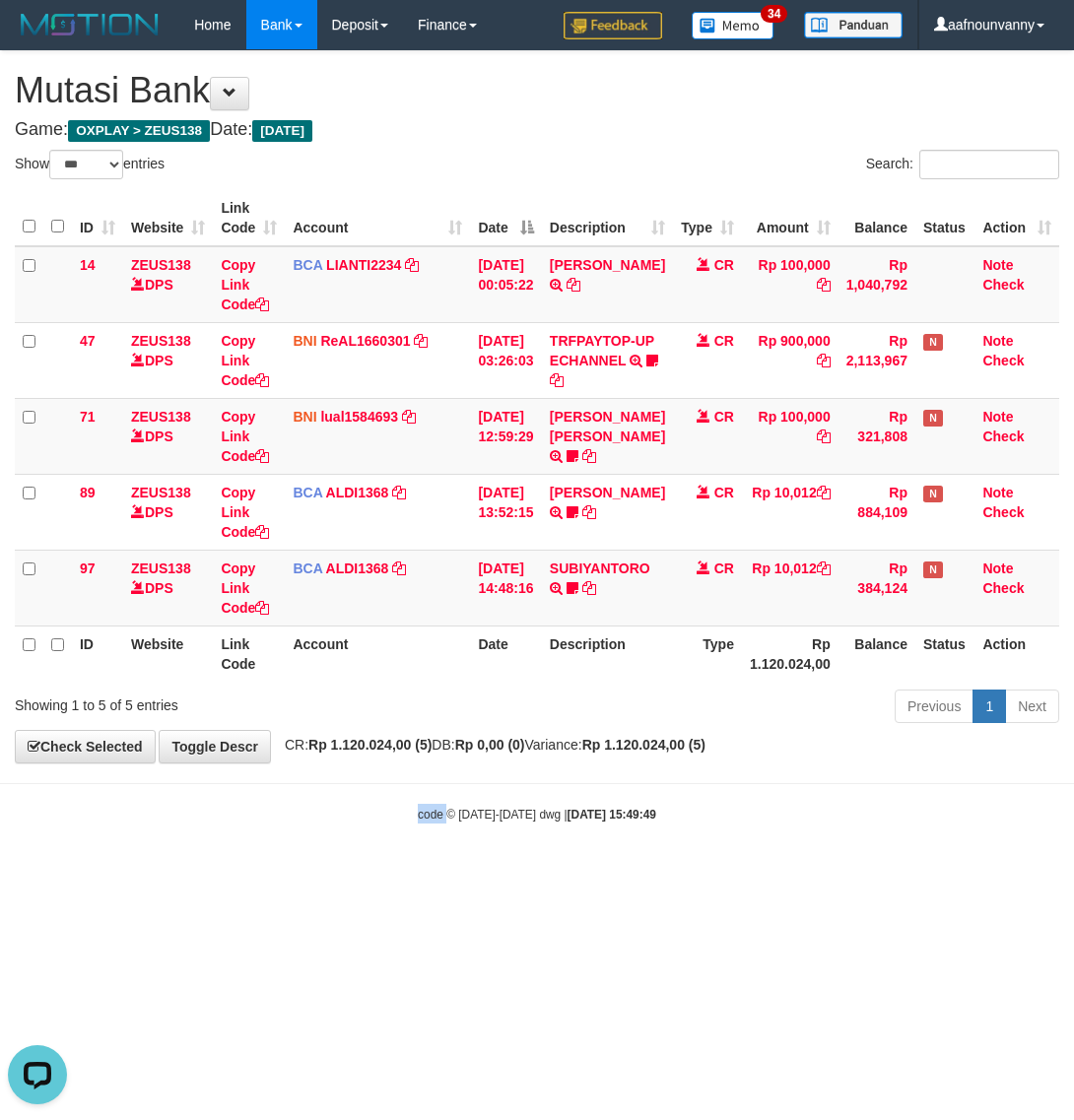 click on "Toggle navigation
Home
Bank
Account List
Load
By Website
Group
[OXPLAY]													ZEUS138
By Load Group (DPS)" at bounding box center [537, 436] 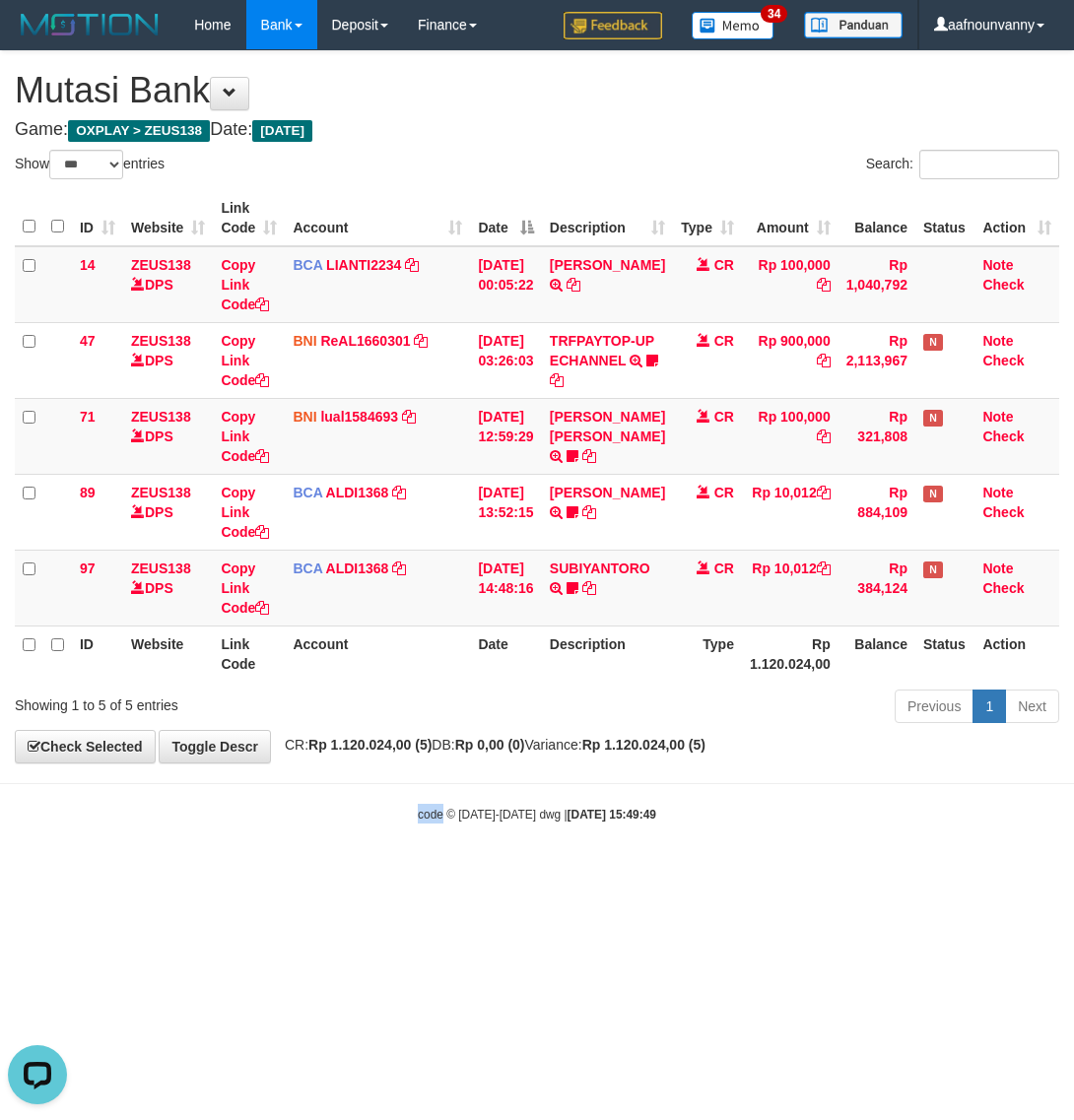 click on "Toggle navigation
Home
Bank
Account List
Load
By Website
Group
[OXPLAY]													ZEUS138
By Load Group (DPS)" at bounding box center (537, 436) 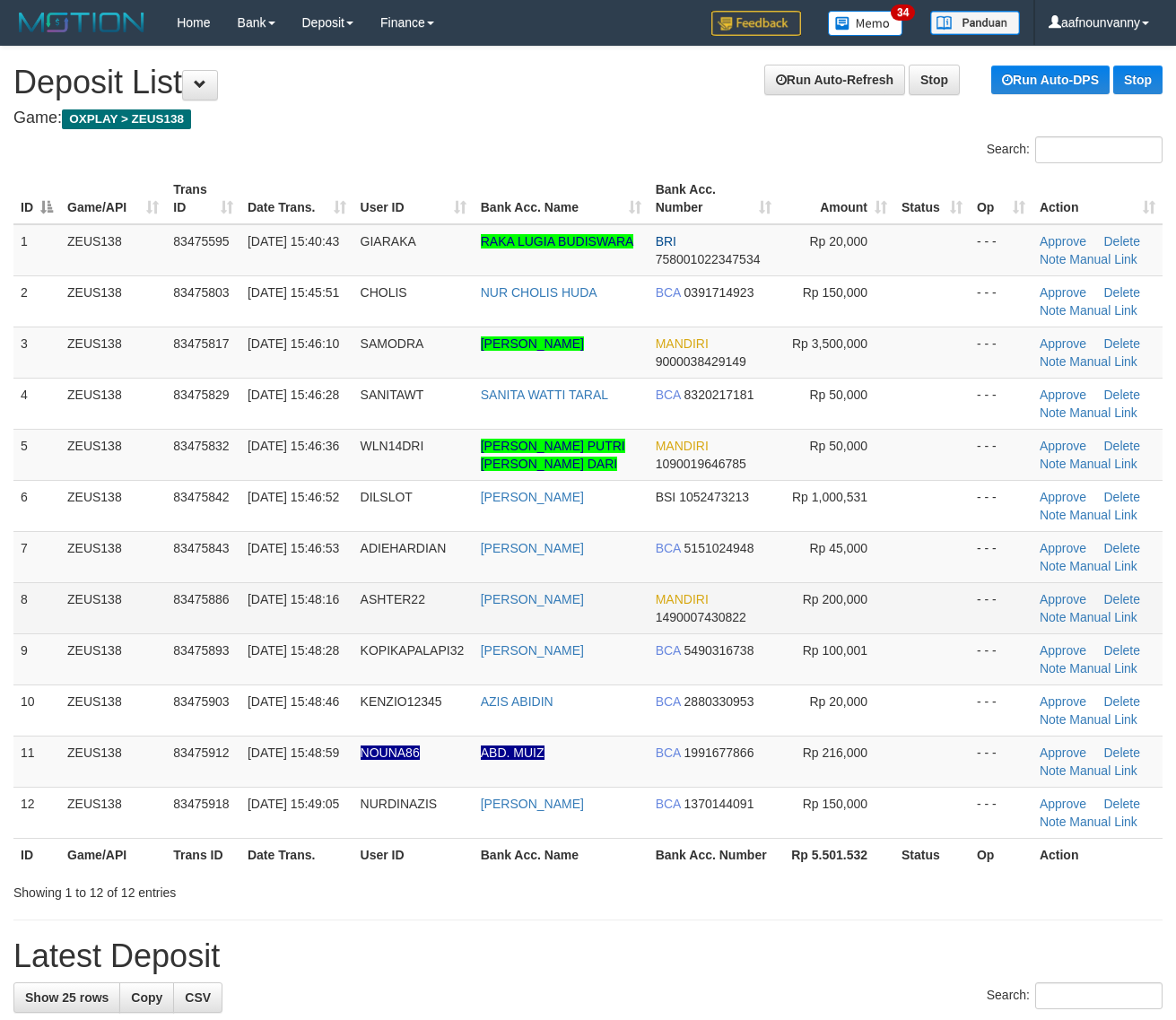 scroll, scrollTop: 0, scrollLeft: 0, axis: both 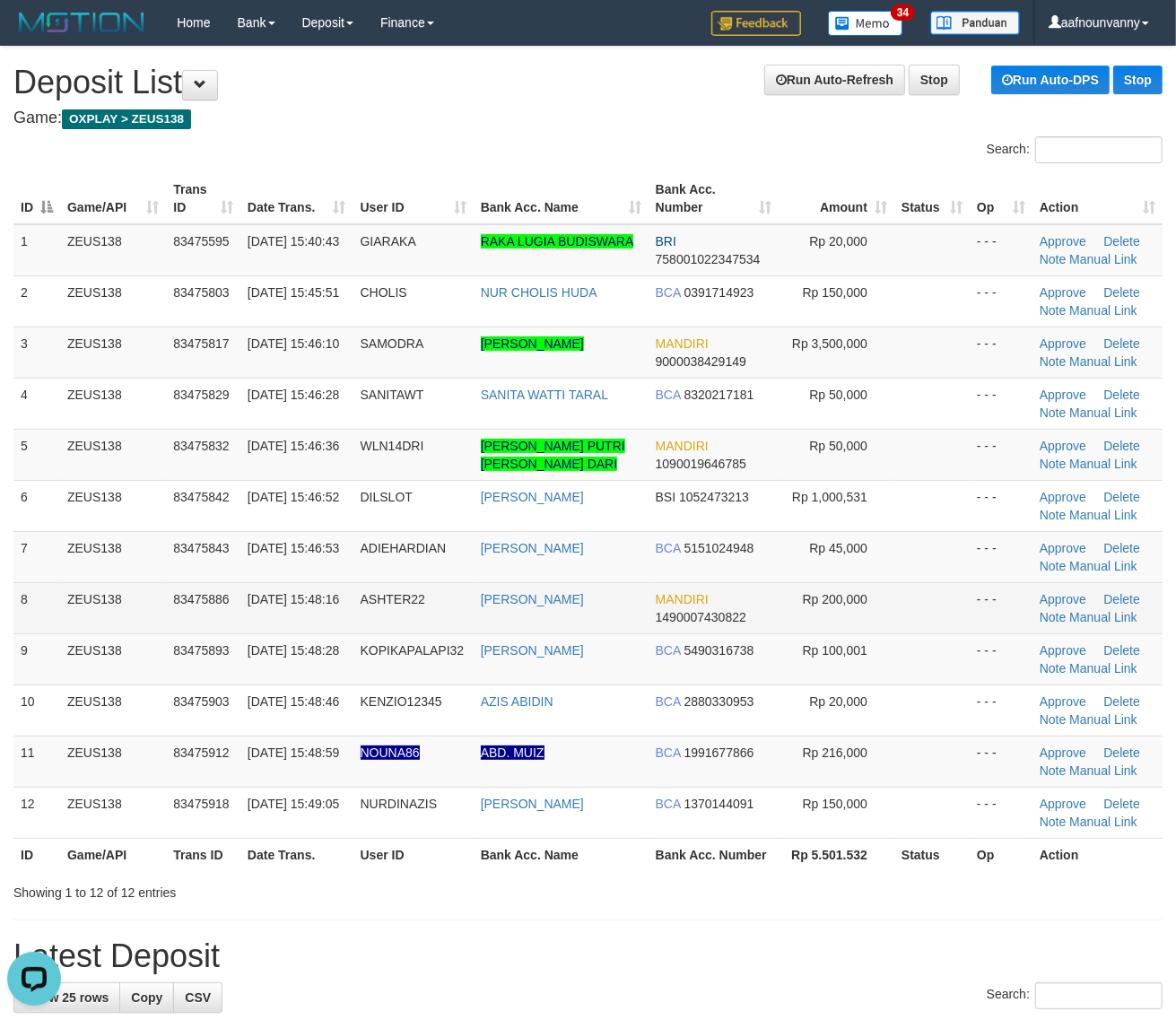 click at bounding box center [932, 607] 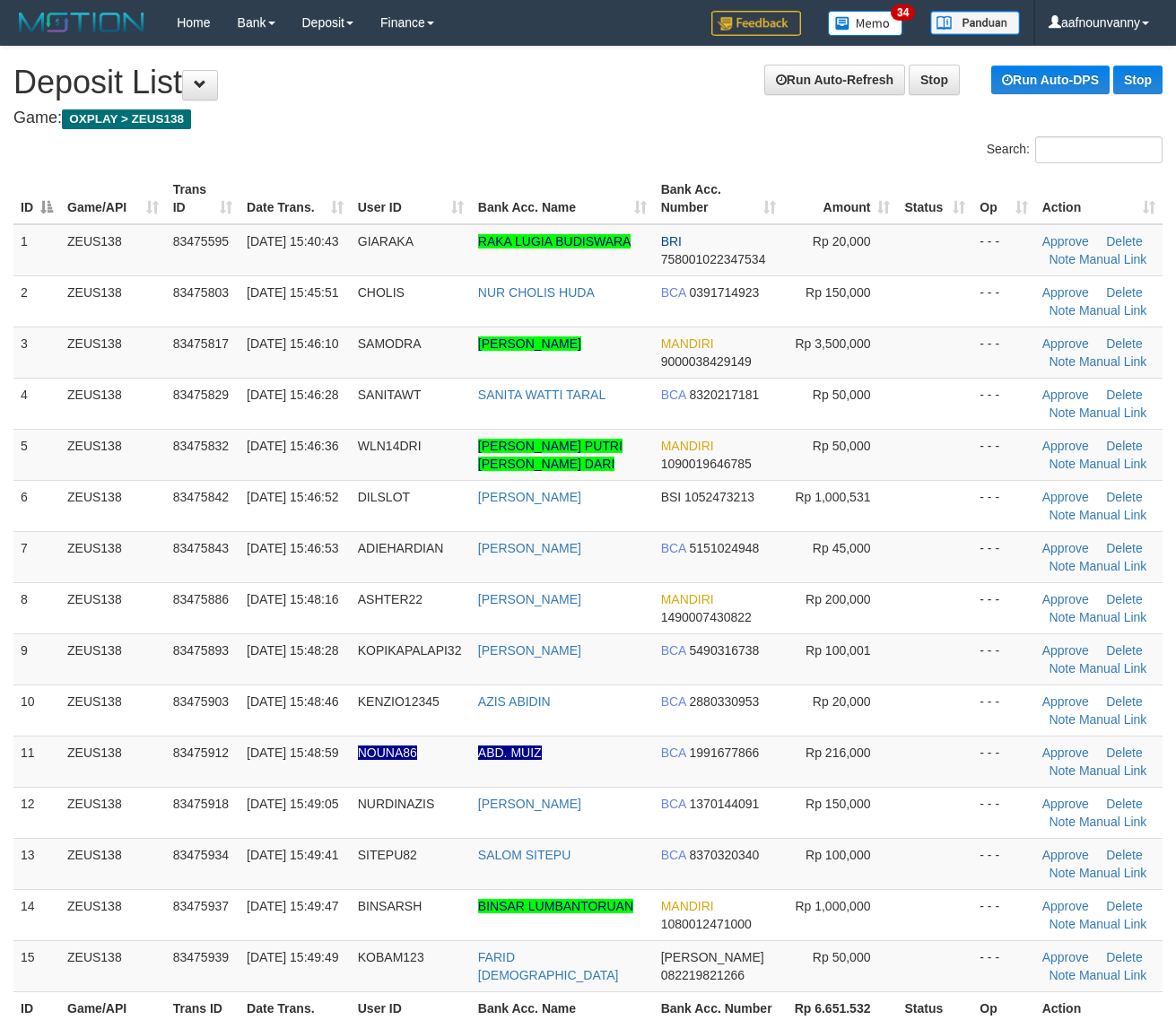 scroll, scrollTop: 0, scrollLeft: 0, axis: both 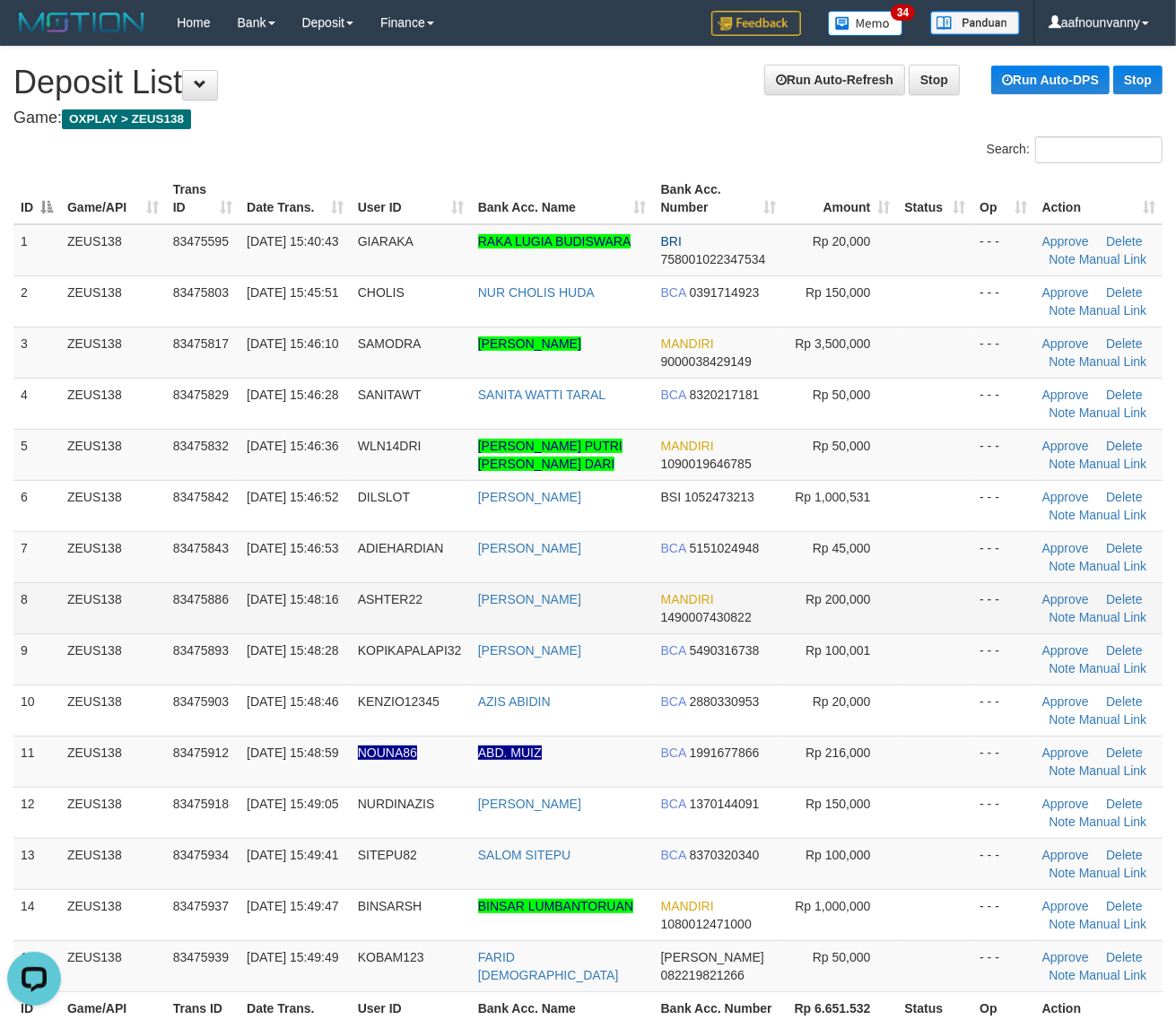 click on "ASHTER22" at bounding box center (411, 607) 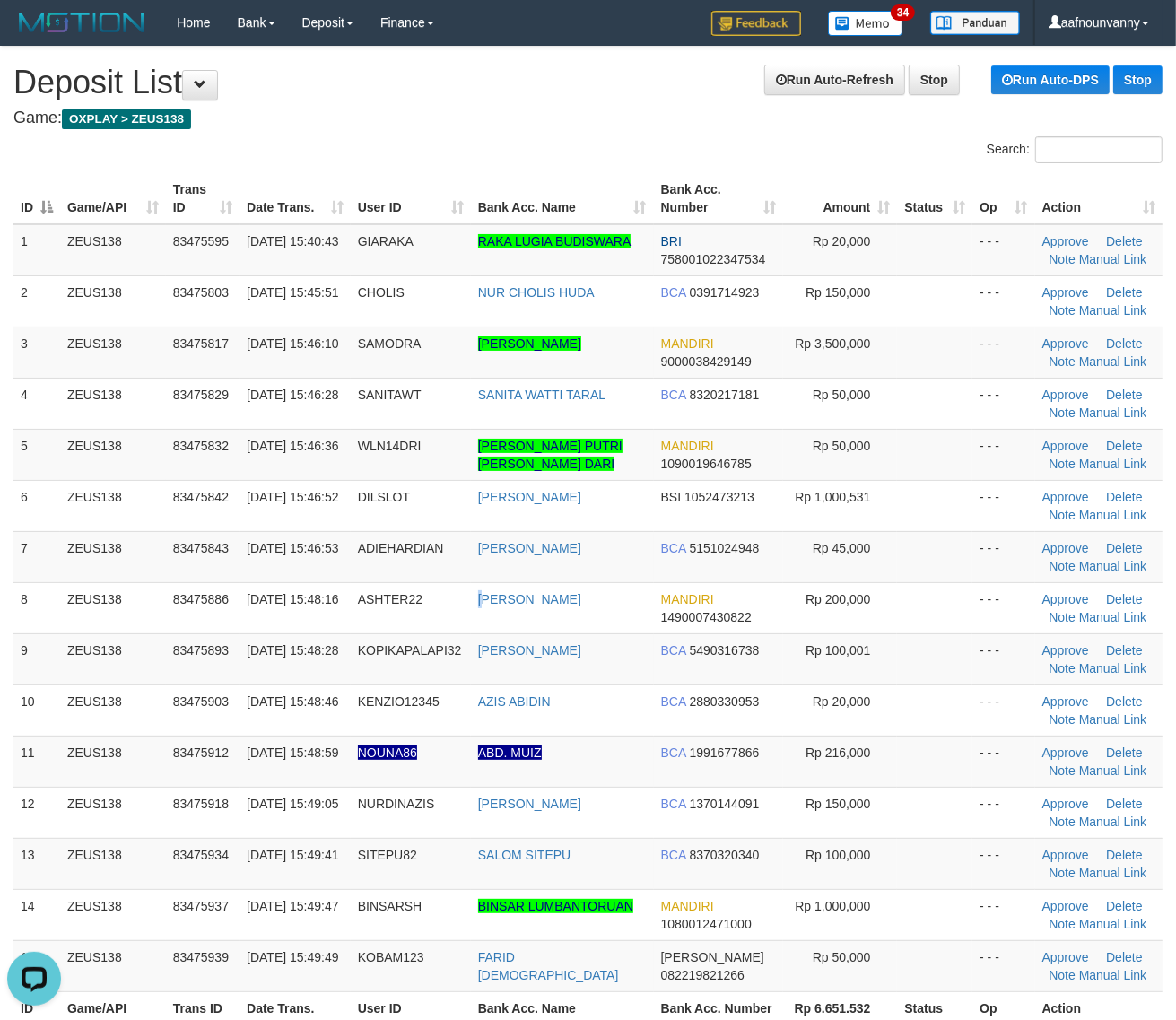 drag, startPoint x: 444, startPoint y: 607, endPoint x: 1182, endPoint y: 704, distance: 744.347 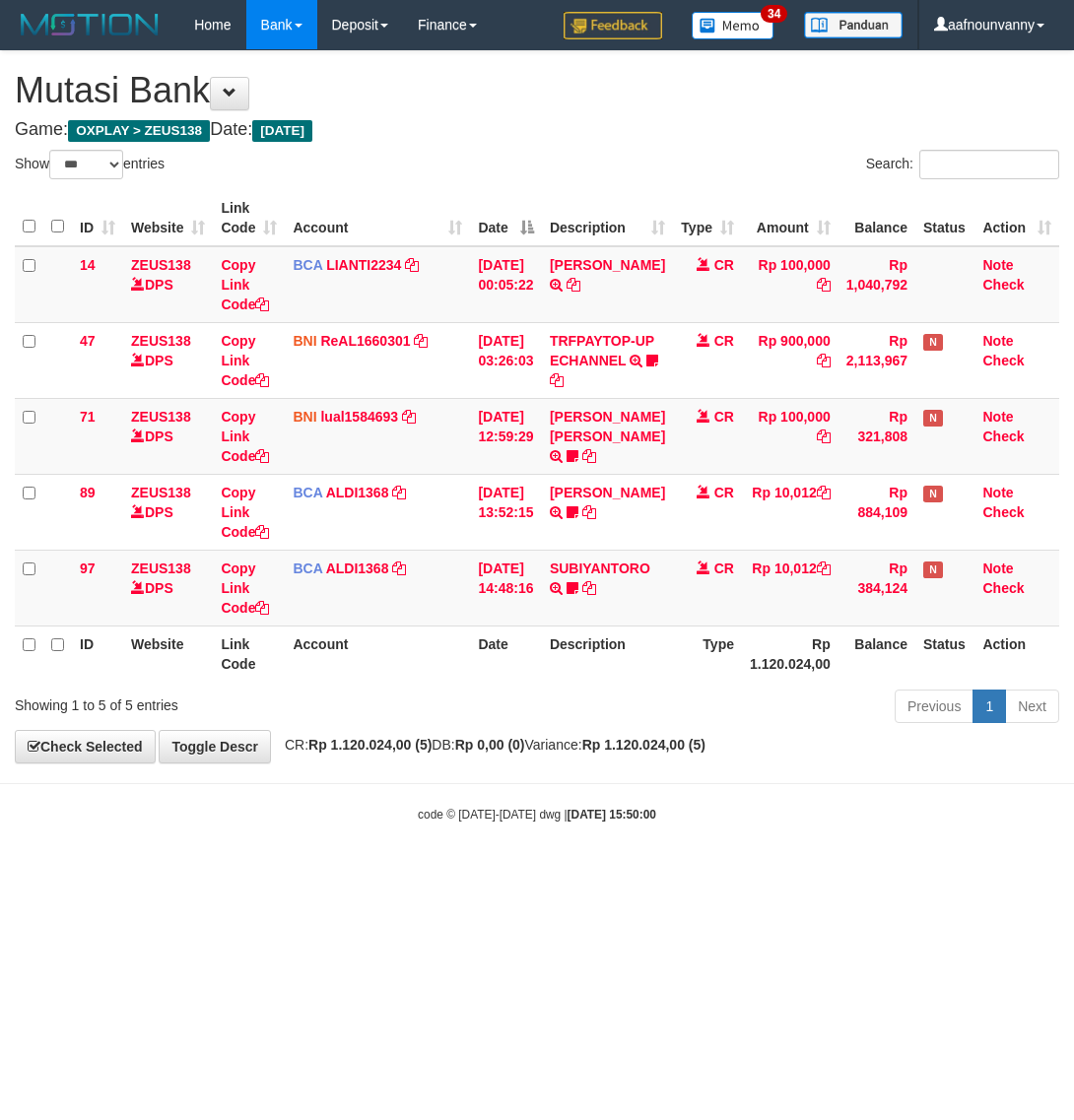 select on "***" 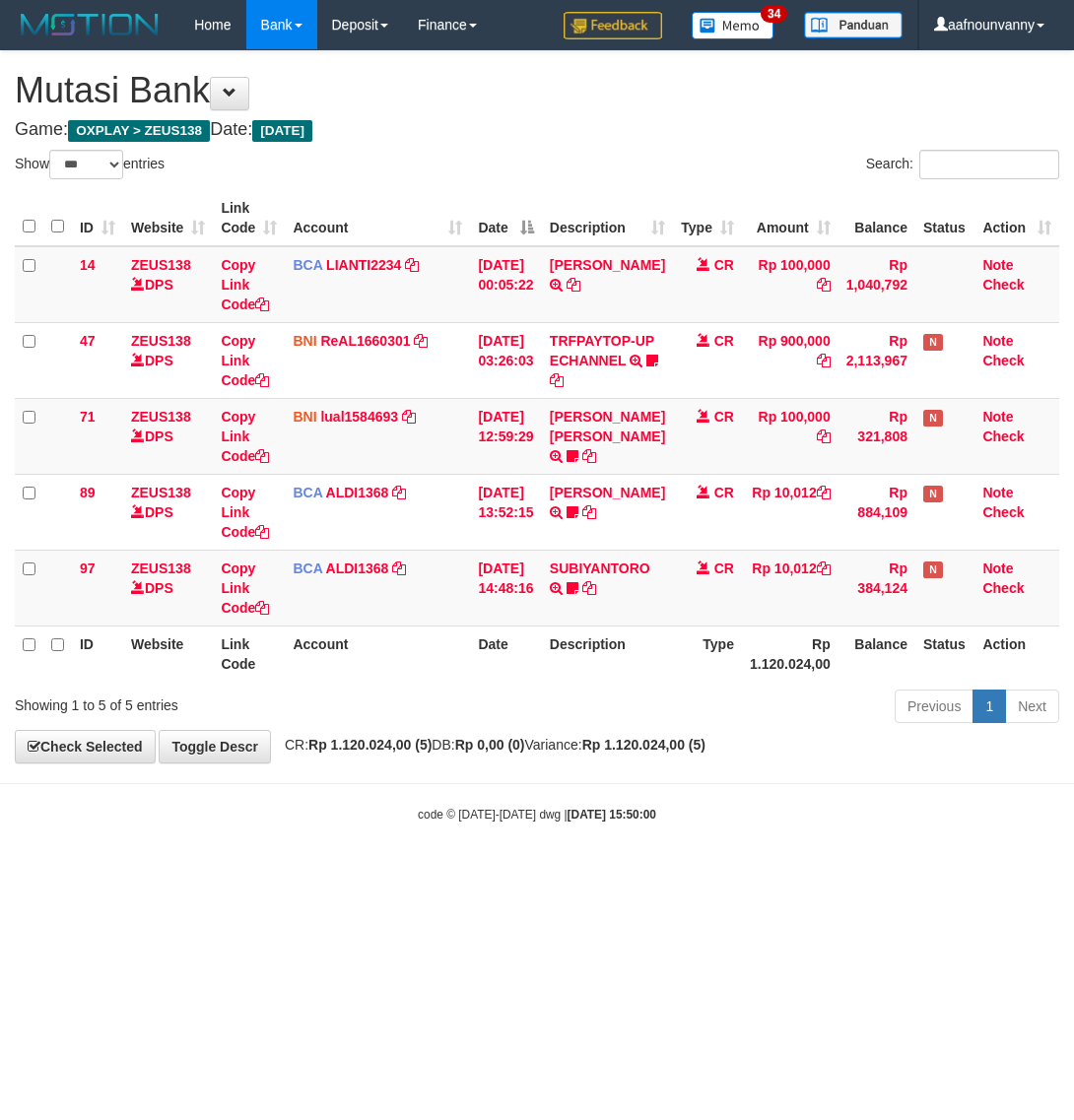scroll, scrollTop: 0, scrollLeft: 0, axis: both 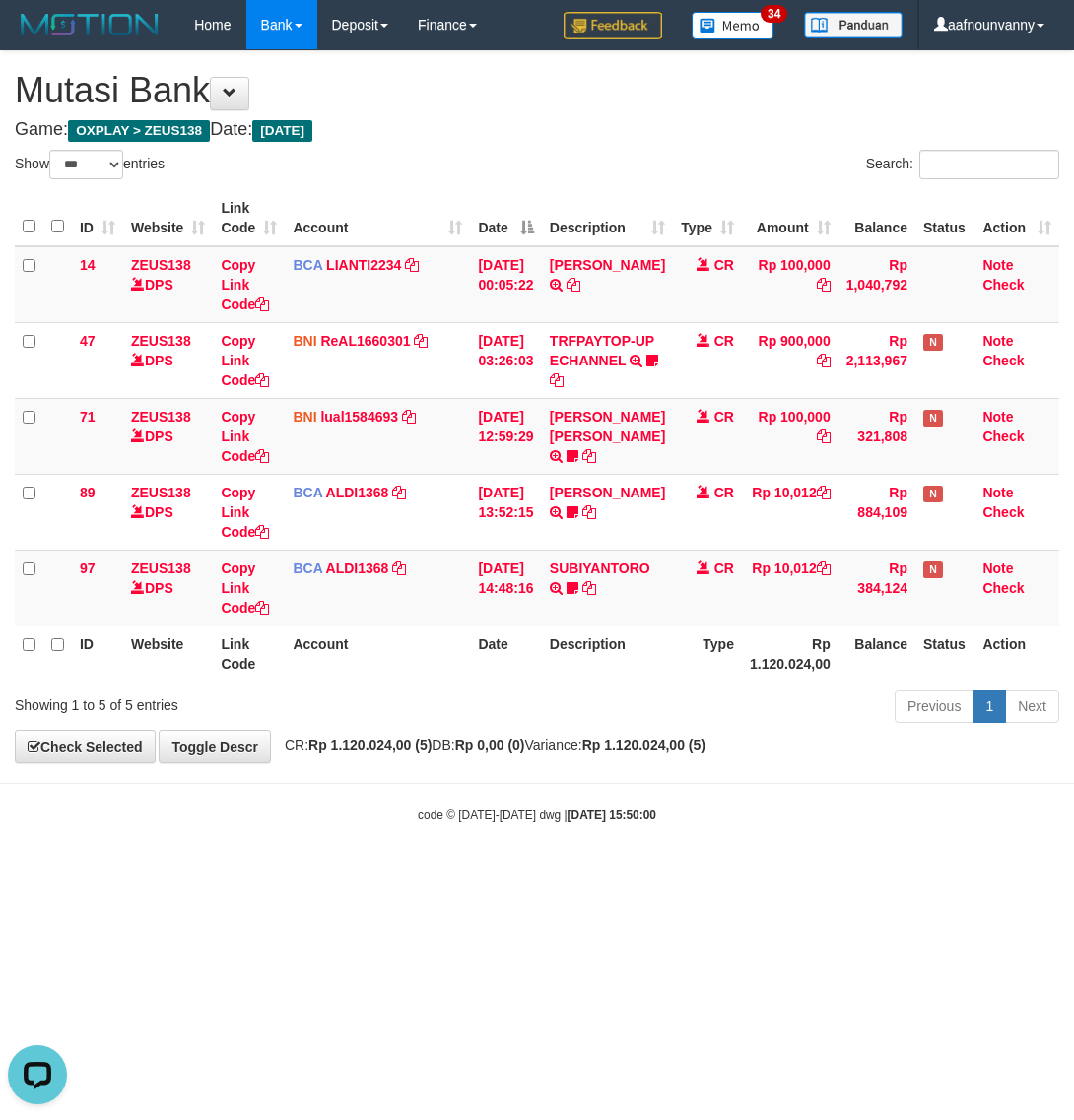 drag, startPoint x: 534, startPoint y: 919, endPoint x: 12, endPoint y: 780, distance: 540.18978 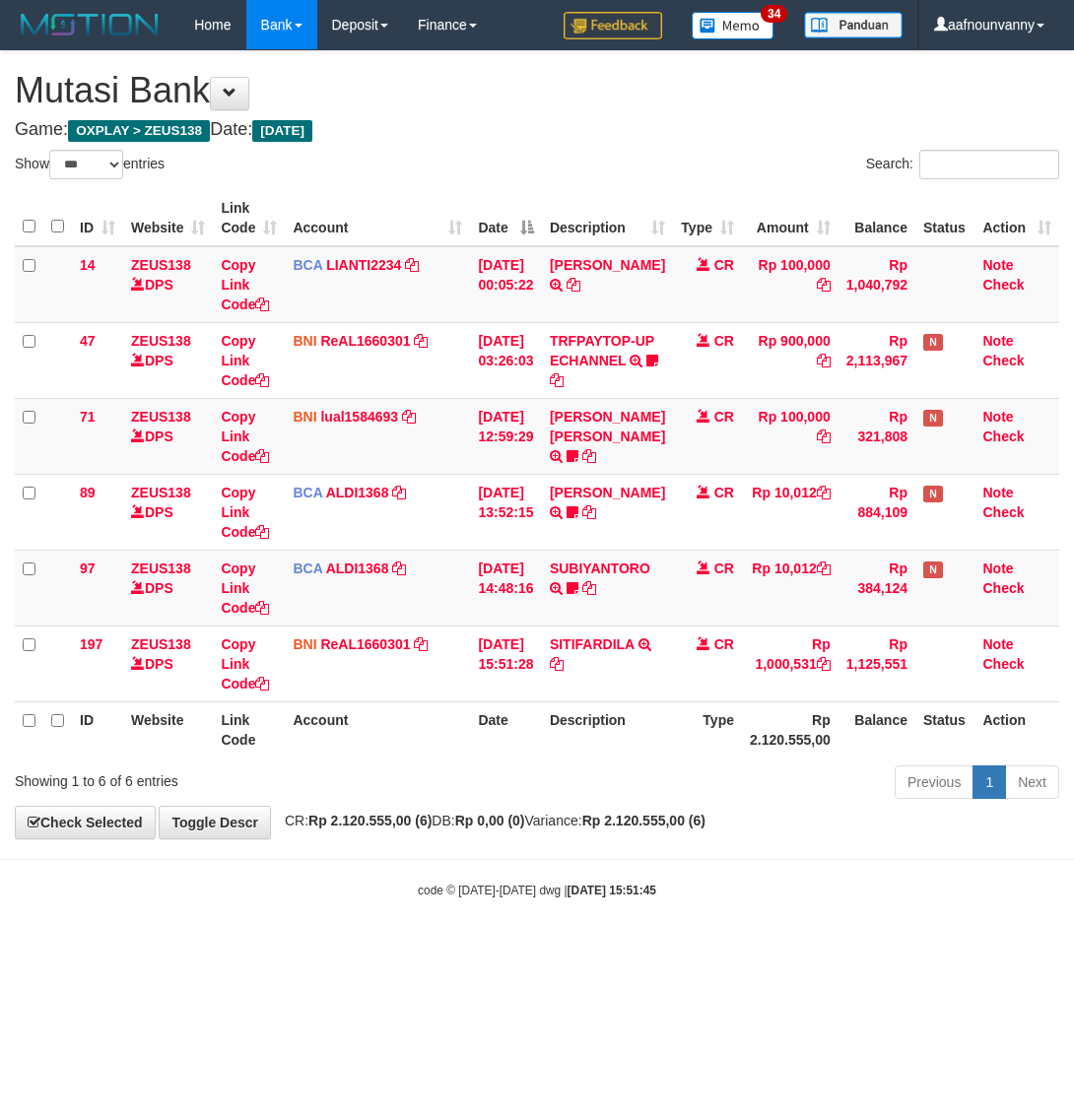 select on "***" 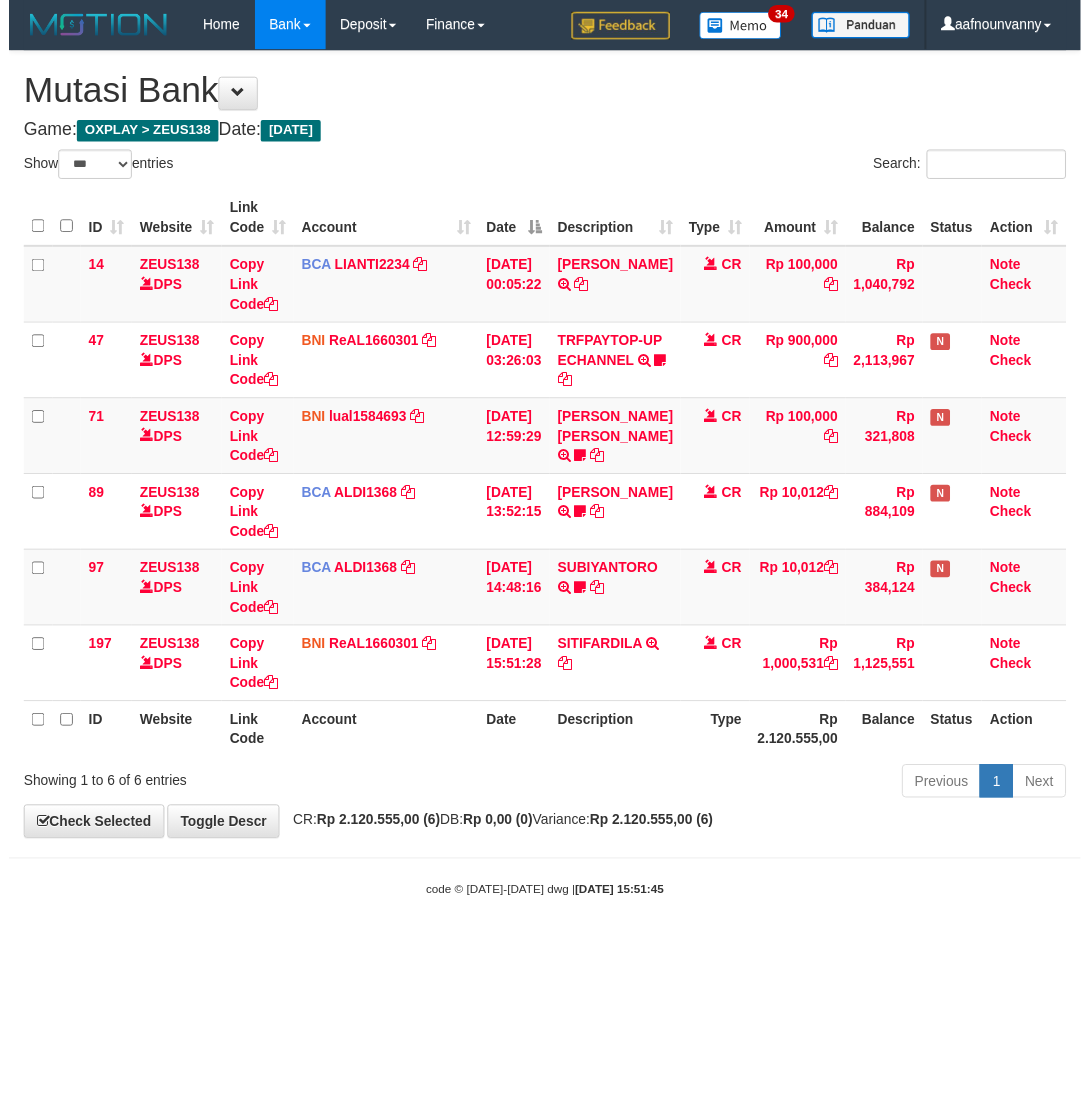 scroll, scrollTop: 0, scrollLeft: 0, axis: both 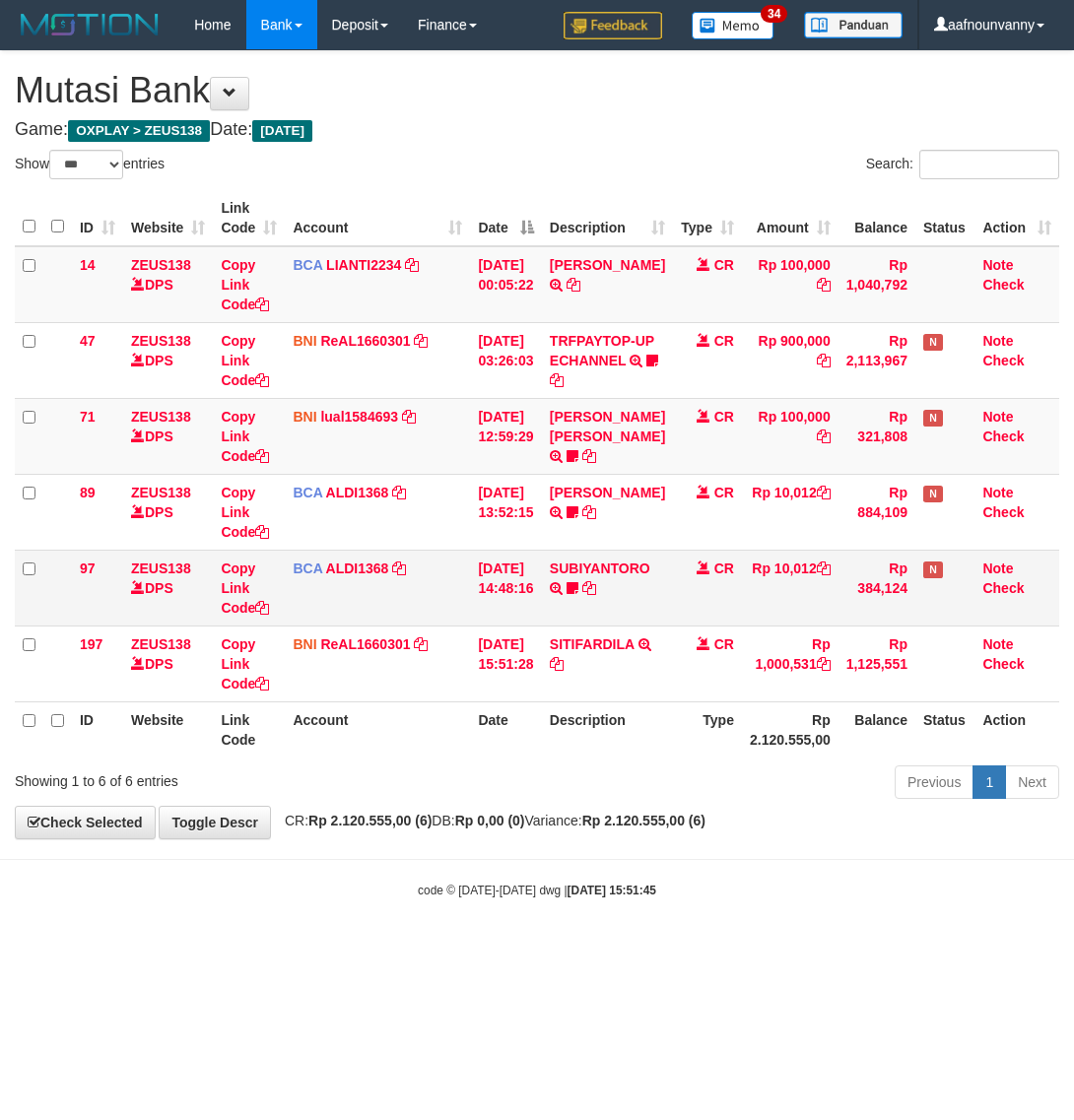 click on "SUBIYANTORO            TRSF E-BANKING CR 1207/FTSCY/WS95051
10012.002025071251321185 TRFDN-SUBIYANTORO ESPAY DEBIT INDONE    Biyan03" at bounding box center (607, 587) 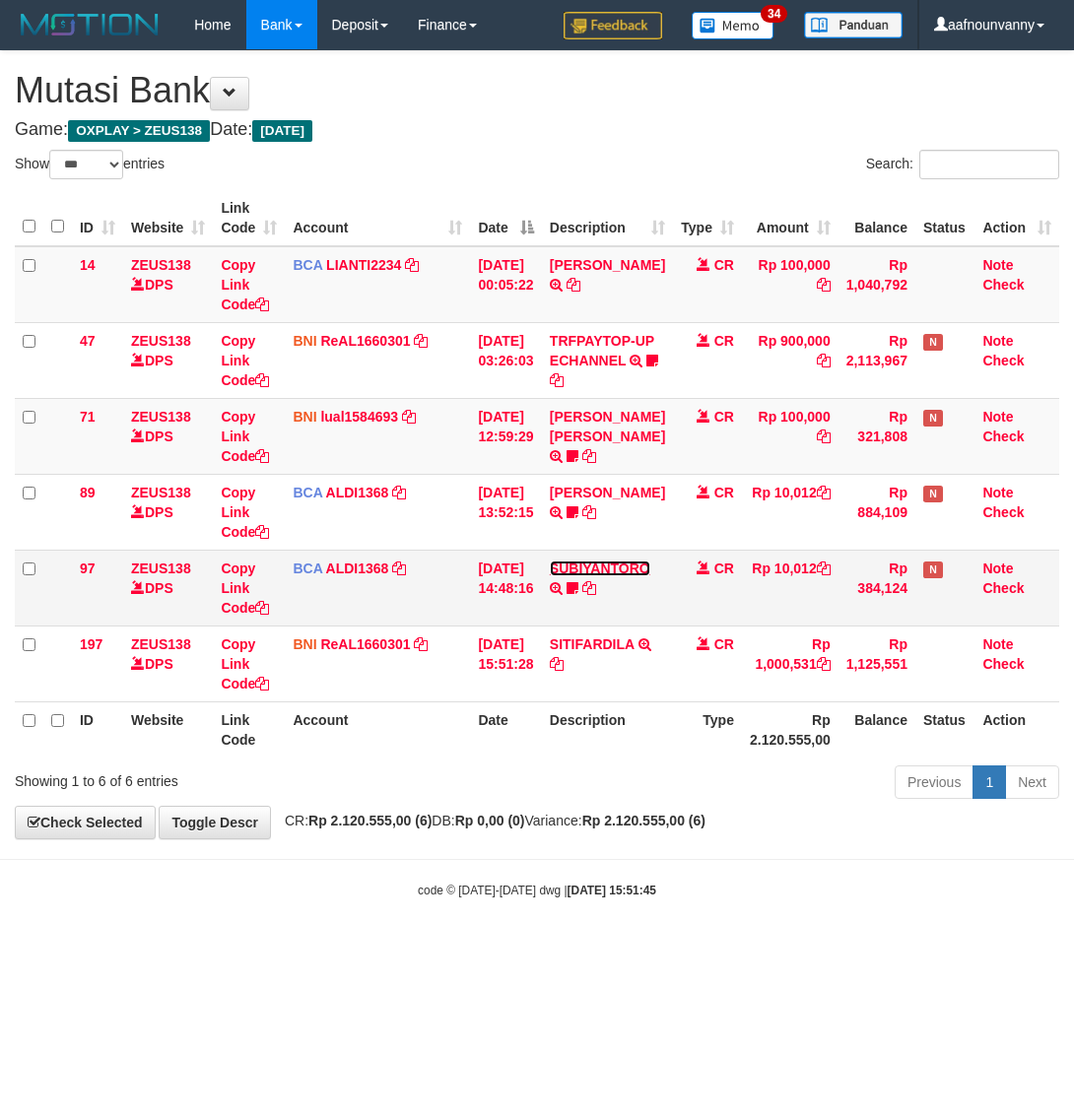 click on "SUBIYANTORO" at bounding box center (600, 568) 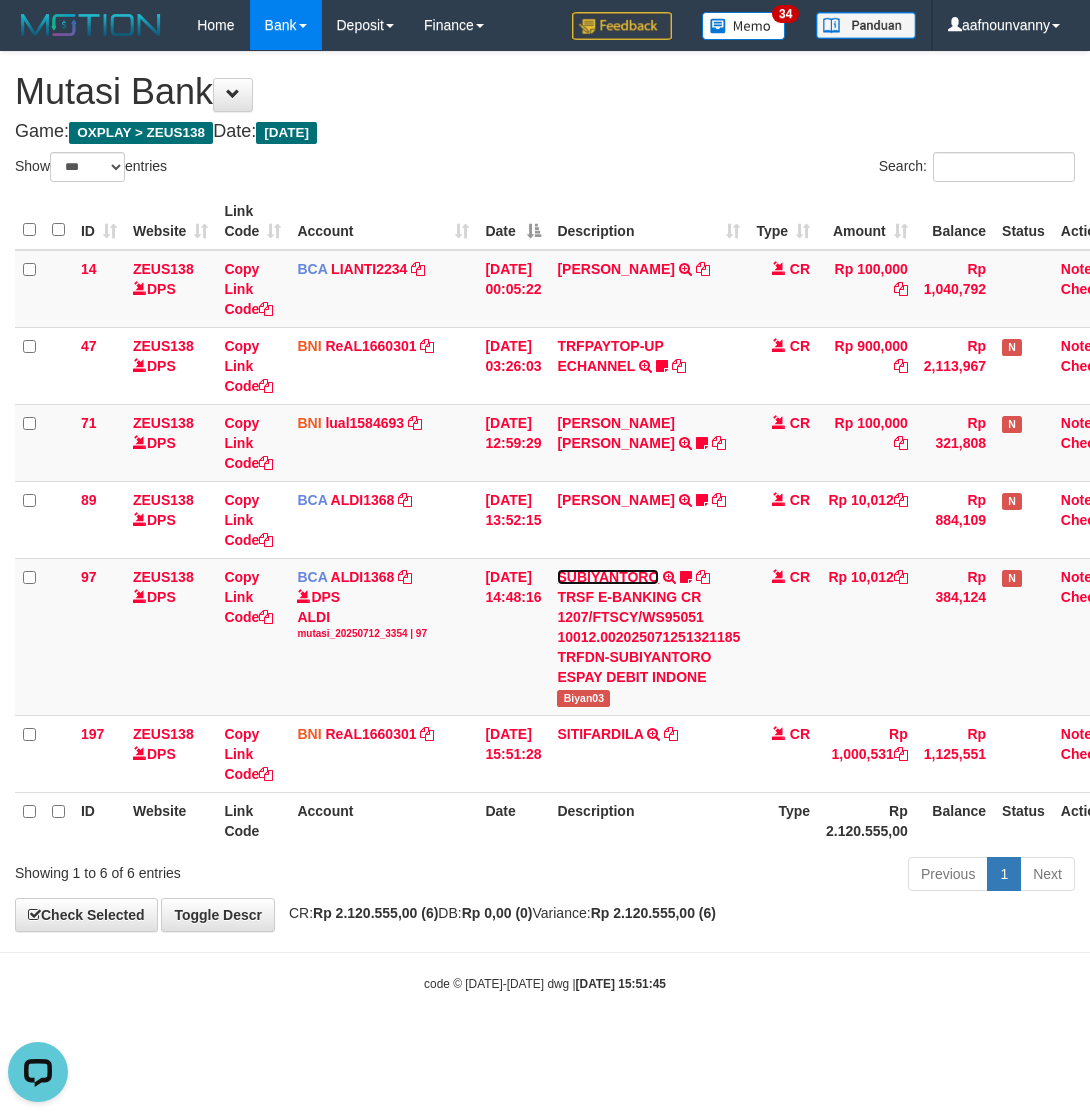 scroll, scrollTop: 0, scrollLeft: 0, axis: both 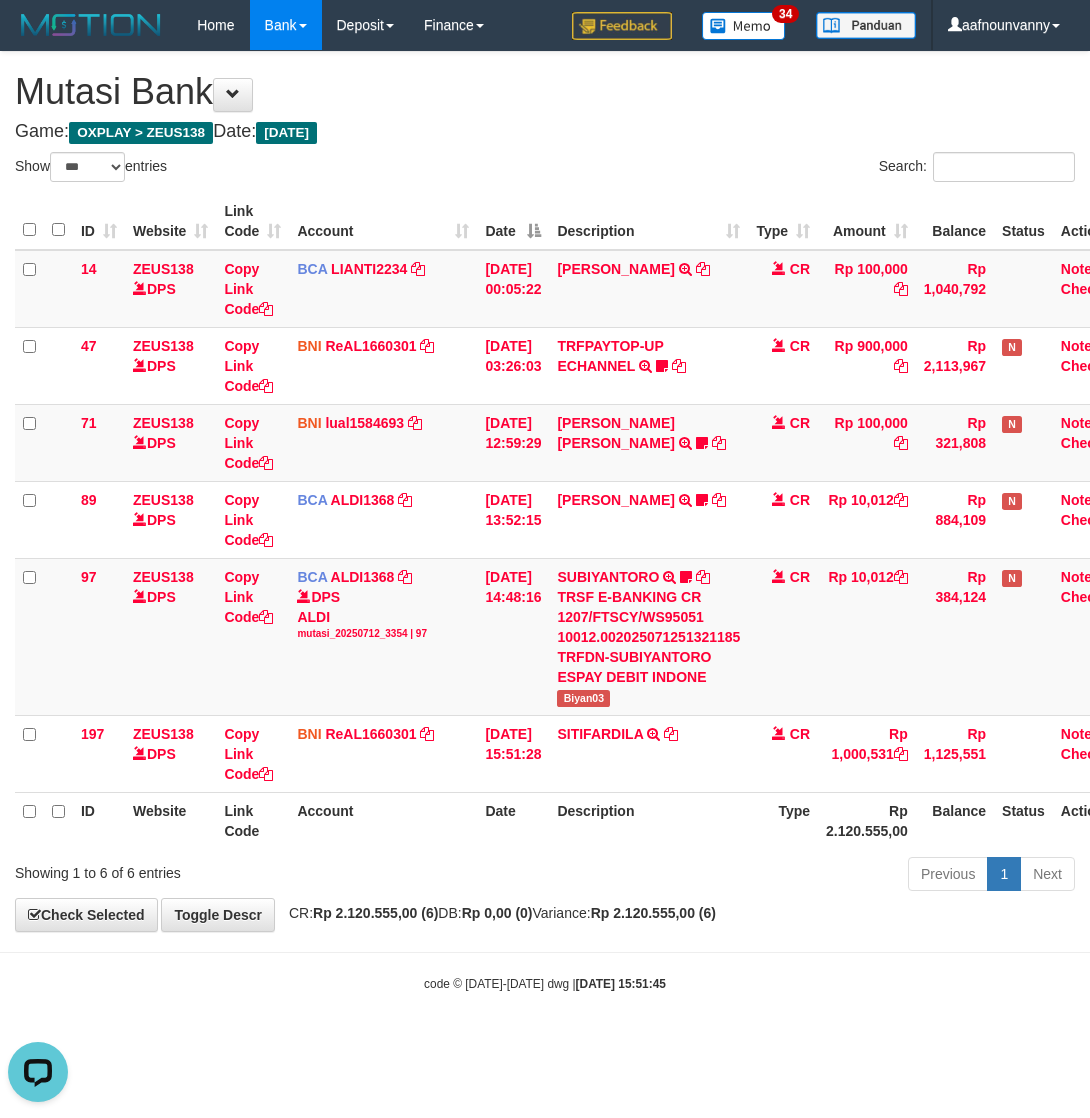 click on "Toggle navigation
Home
Bank
Account List
Load
By Website
Group
[OXPLAY]													ZEUS138
By Load Group (DPS)" at bounding box center [545, 521] 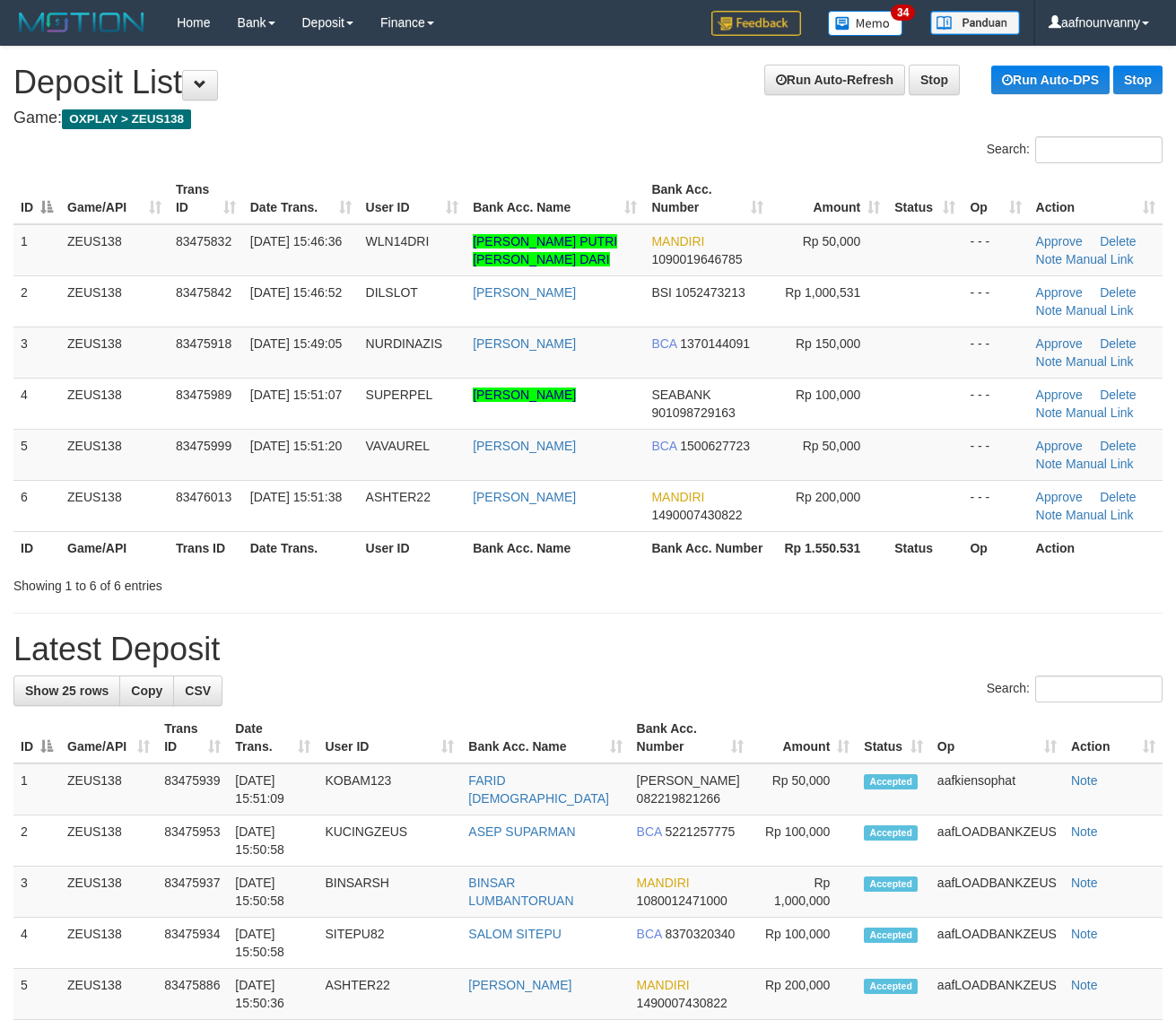 scroll, scrollTop: 0, scrollLeft: 0, axis: both 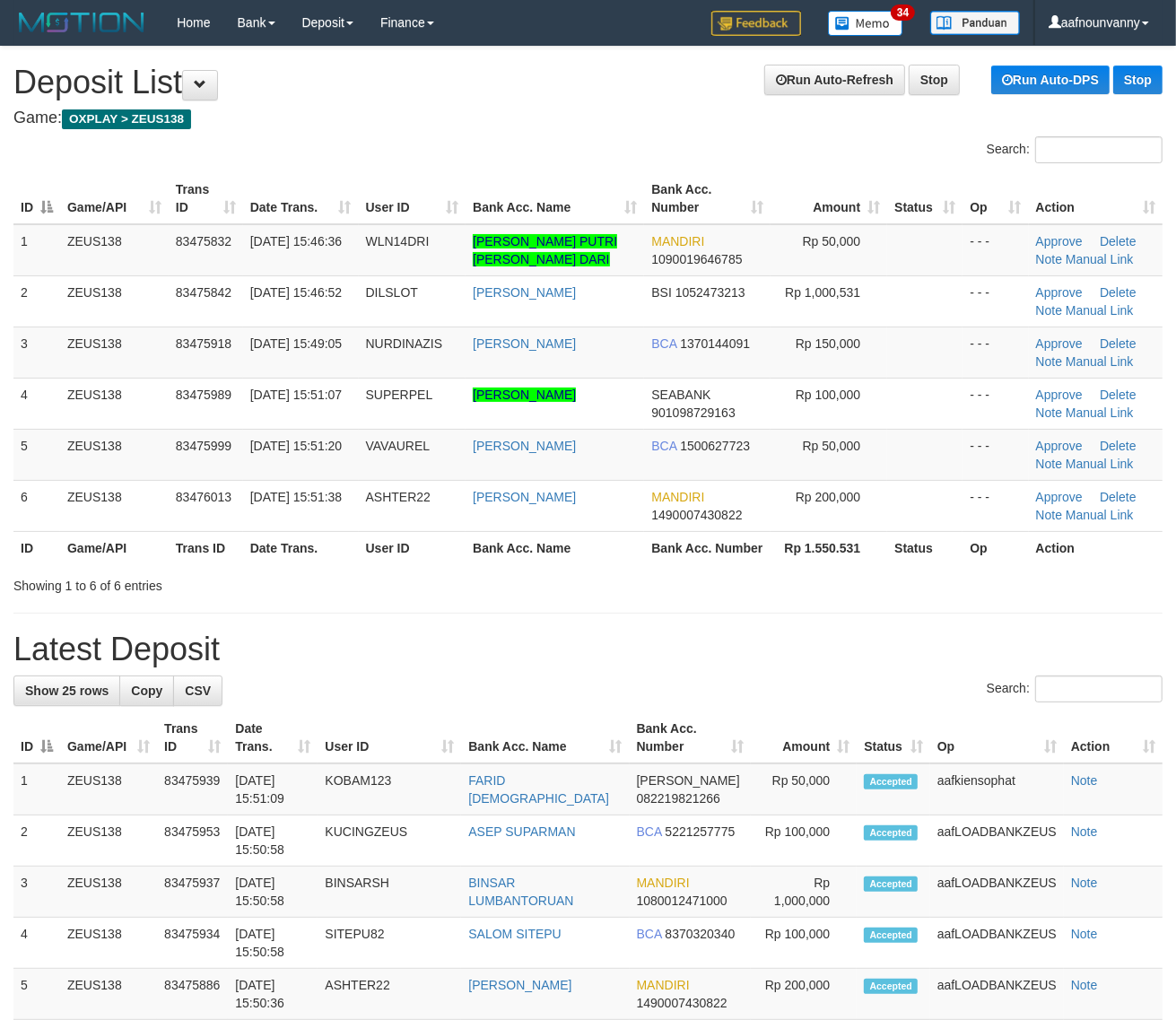 click on "**********" at bounding box center [588, 1104] 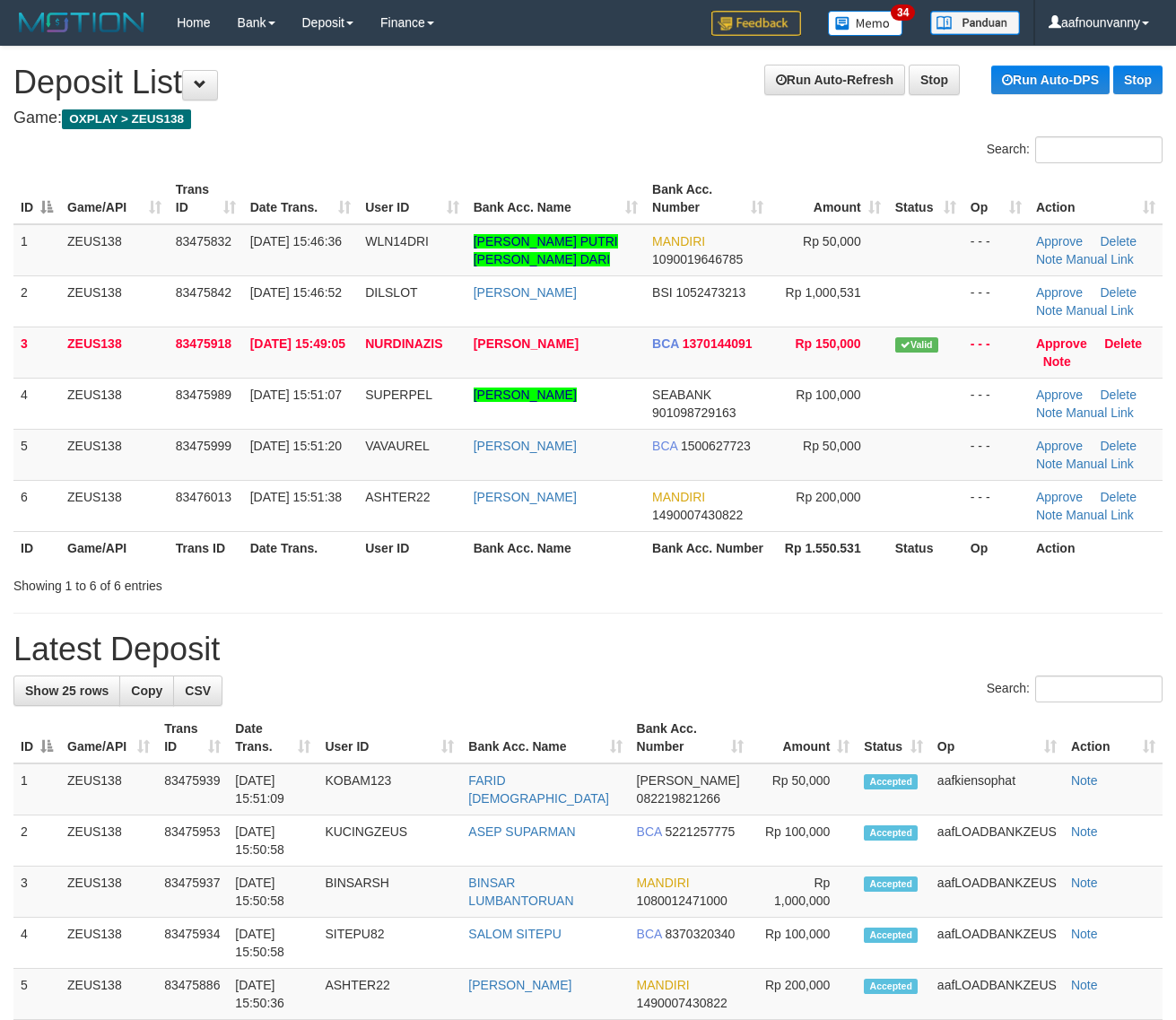 scroll, scrollTop: 0, scrollLeft: 0, axis: both 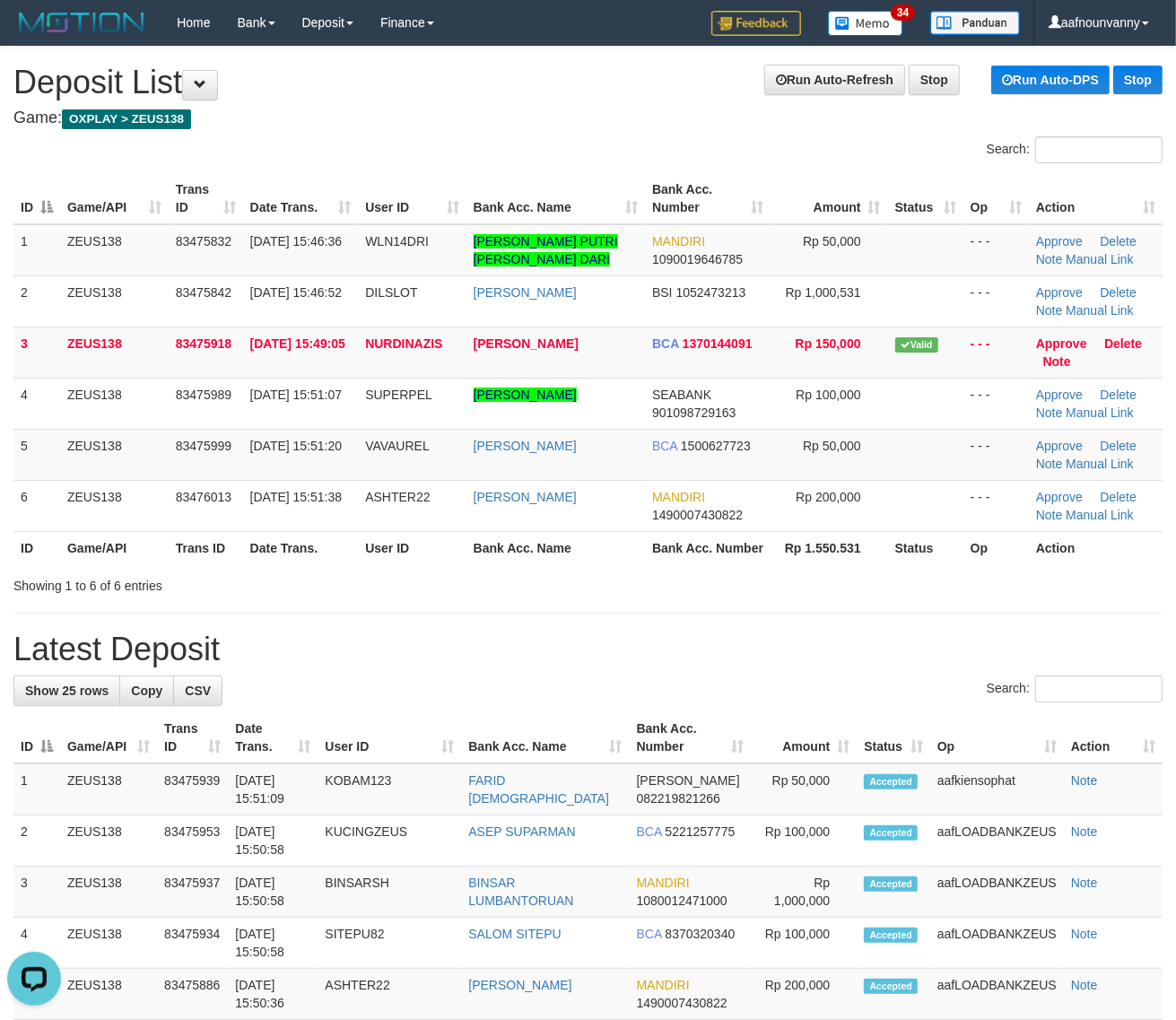 click on "ID Game/API Trans ID Date Trans. User ID Bank Acc. Name Bank Acc. Number Amount Status Op Action
1
ZEUS138
83475832
[DATE] 15:46:36
WLN14DRI
[PERSON_NAME] PUTRI [PERSON_NAME] DARI
MANDIRI
1090019646785
Rp 50,000
- - -
Approve
[GEOGRAPHIC_DATA]
Note
Manual Link
2
ZEUS138
83475842
[DATE] 15:46:52
DILSLOT
[PERSON_NAME]
BSI
1052473213
Rp 1,000,531
ID" at bounding box center (588, 369) 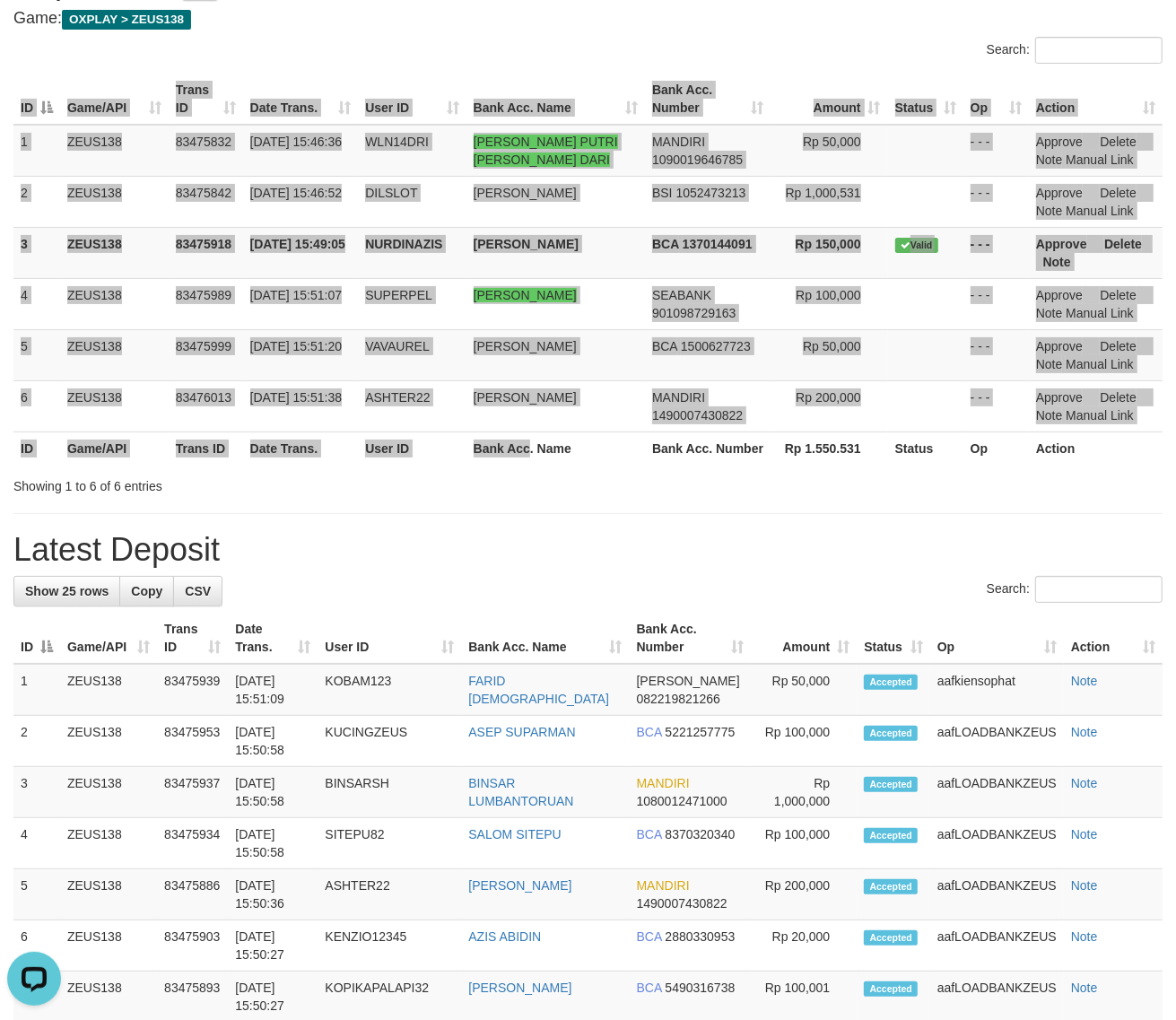 scroll, scrollTop: 149, scrollLeft: 0, axis: vertical 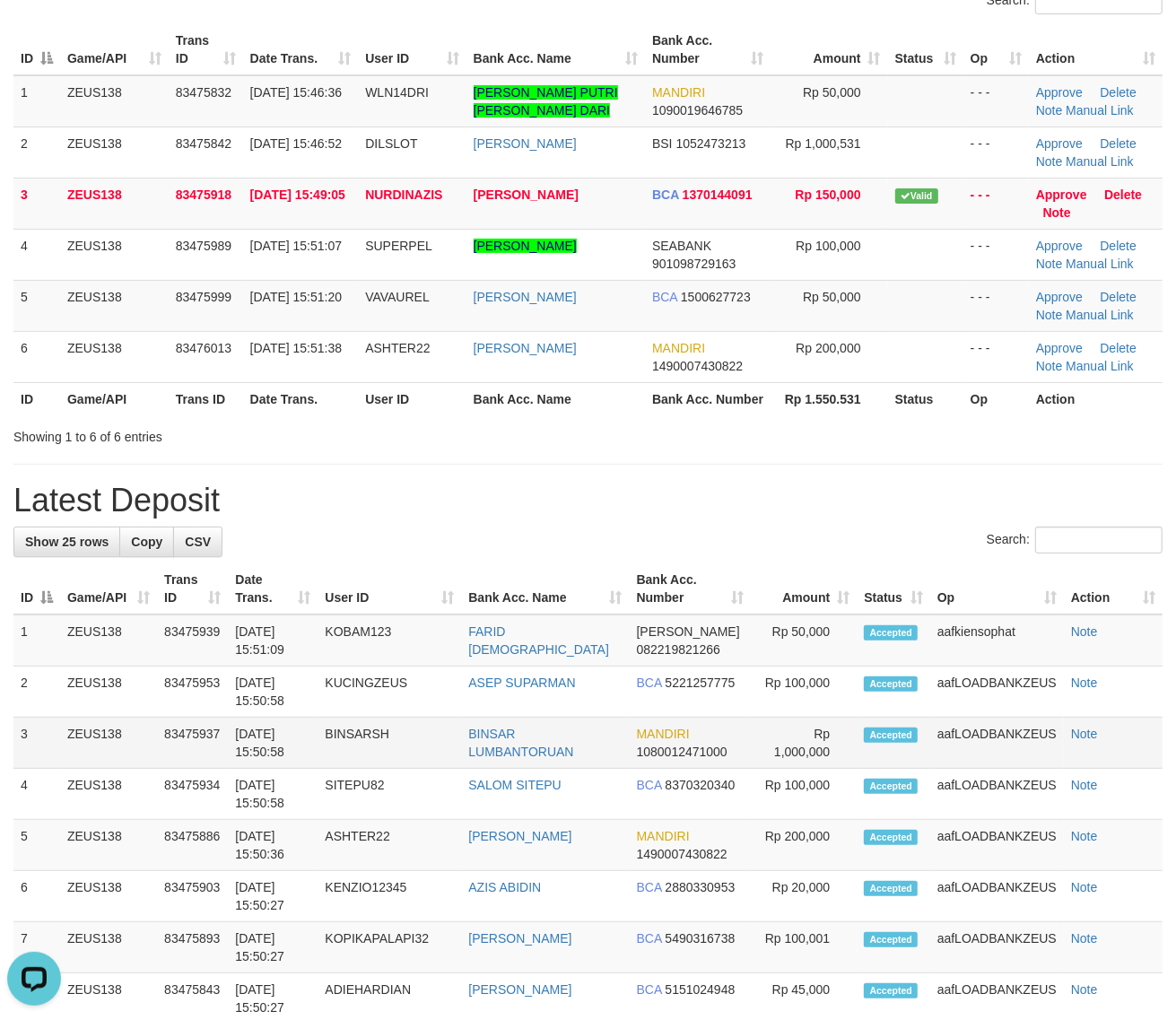 drag, startPoint x: 399, startPoint y: 473, endPoint x: 1144, endPoint y: 755, distance: 796.58584 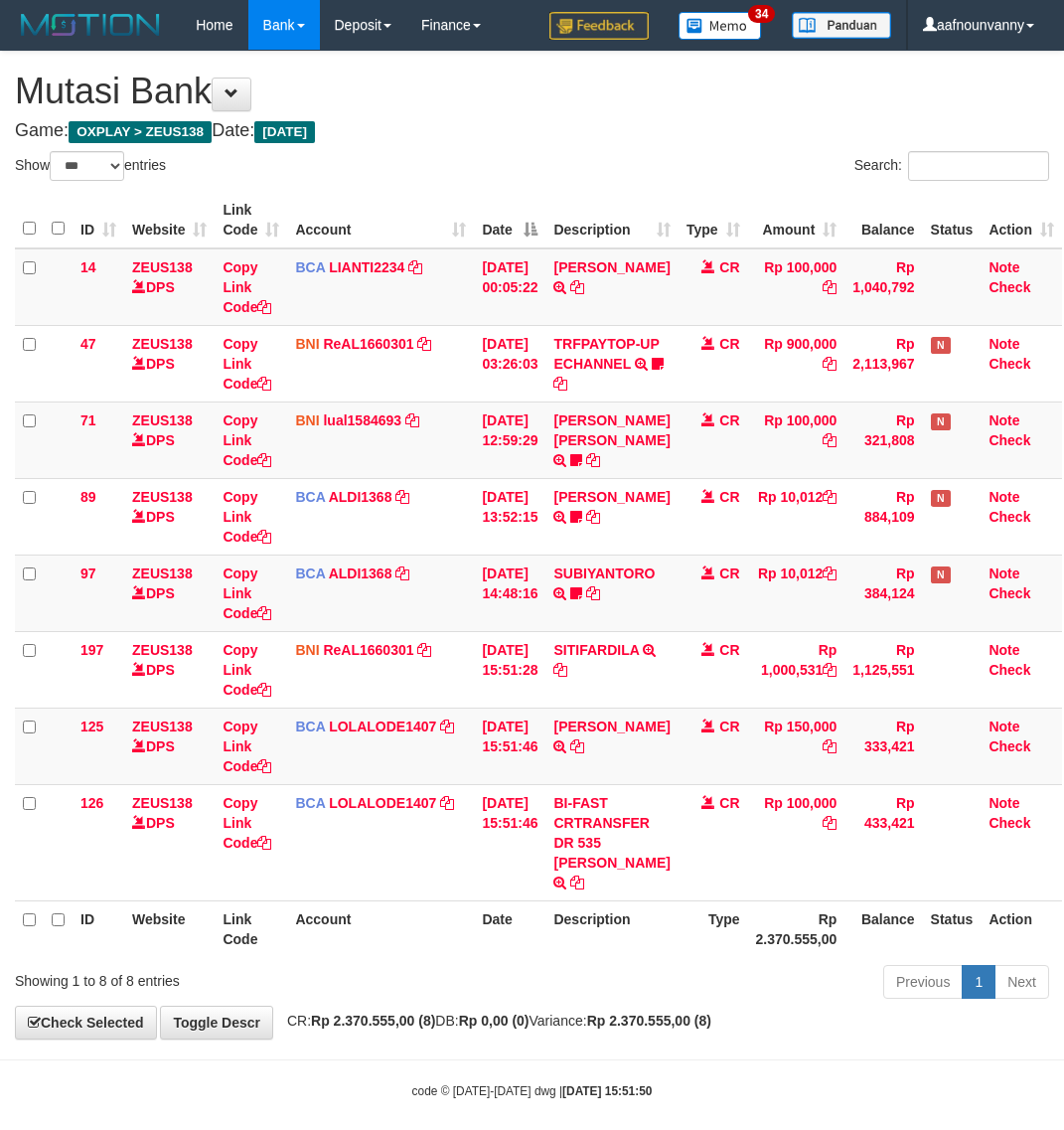 select on "***" 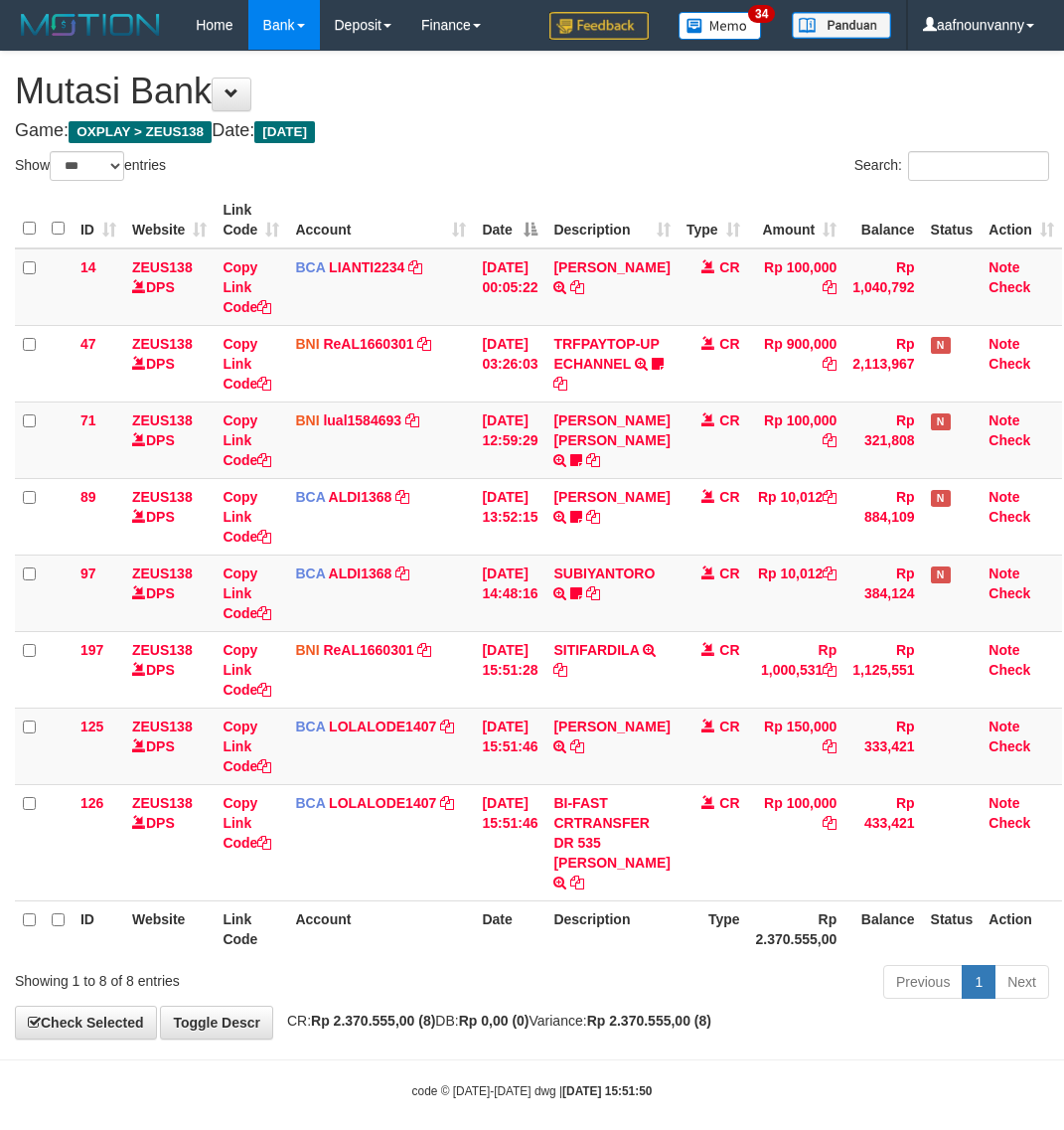 scroll, scrollTop: 0, scrollLeft: 0, axis: both 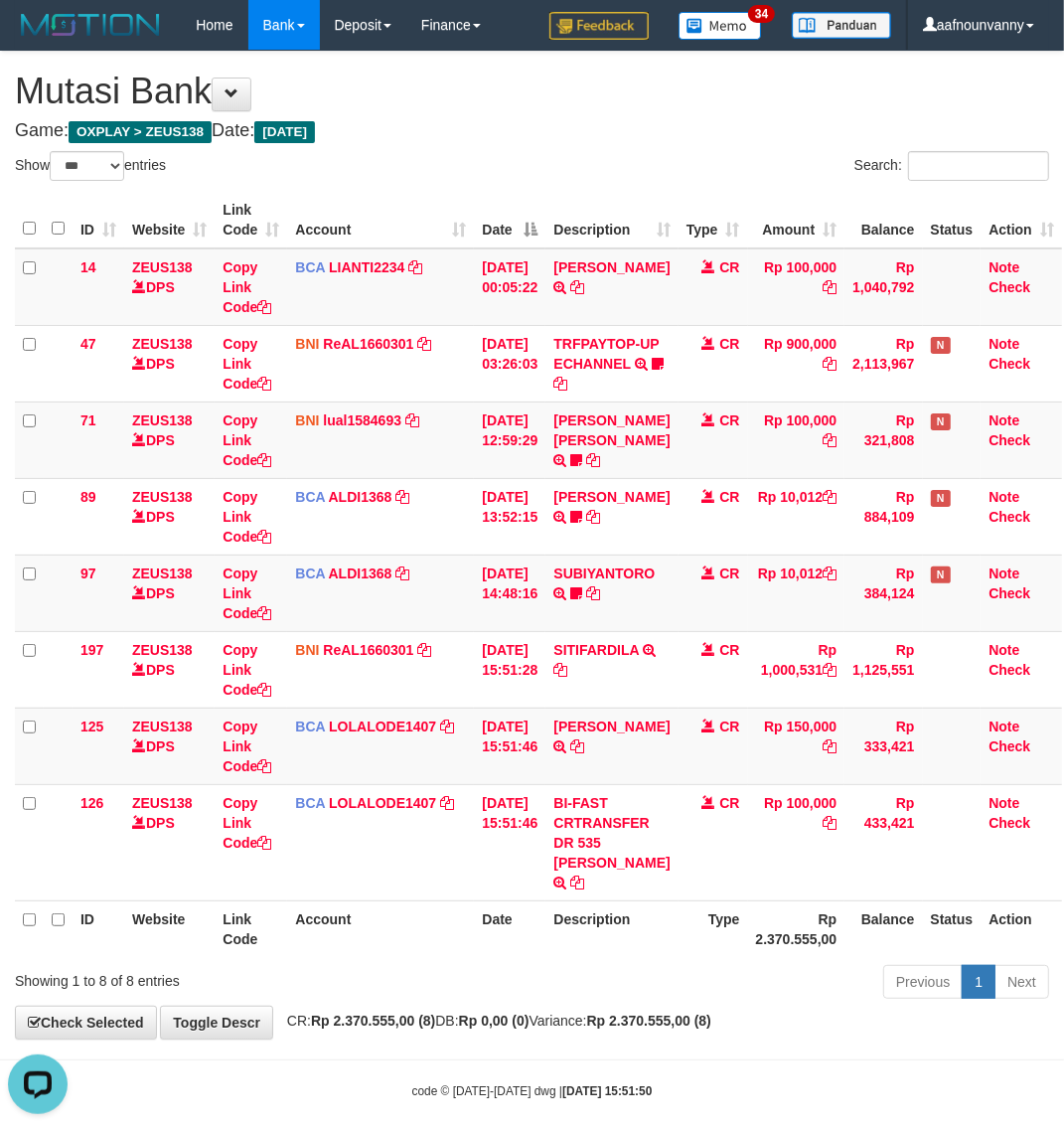 click on "Show  ** ** ** ***  entries Search:
ID Website Link Code Account Date Description Type Amount Balance Status Action
14
ZEUS138    DPS
Copy Link Code
BCA
LIANTI2234
DPS
YULIANTI
mutasi_20250712_4646 | 14
mutasi_20250712_4646 | 14
12/07/2025 00:05:22
YUSUP MAULAN         TRSF E-BANKING CR 1207/FTSCY/WS95051
100000.002025071262819090 TRFDN-YUSUP MAULANESPAY DEBIT INDONE
CR
Rp 100,000
Rp 1,040,792
Note
Check
47
ZEUS138    DPS
Copy Link Code
BNI" at bounding box center (532, 578) 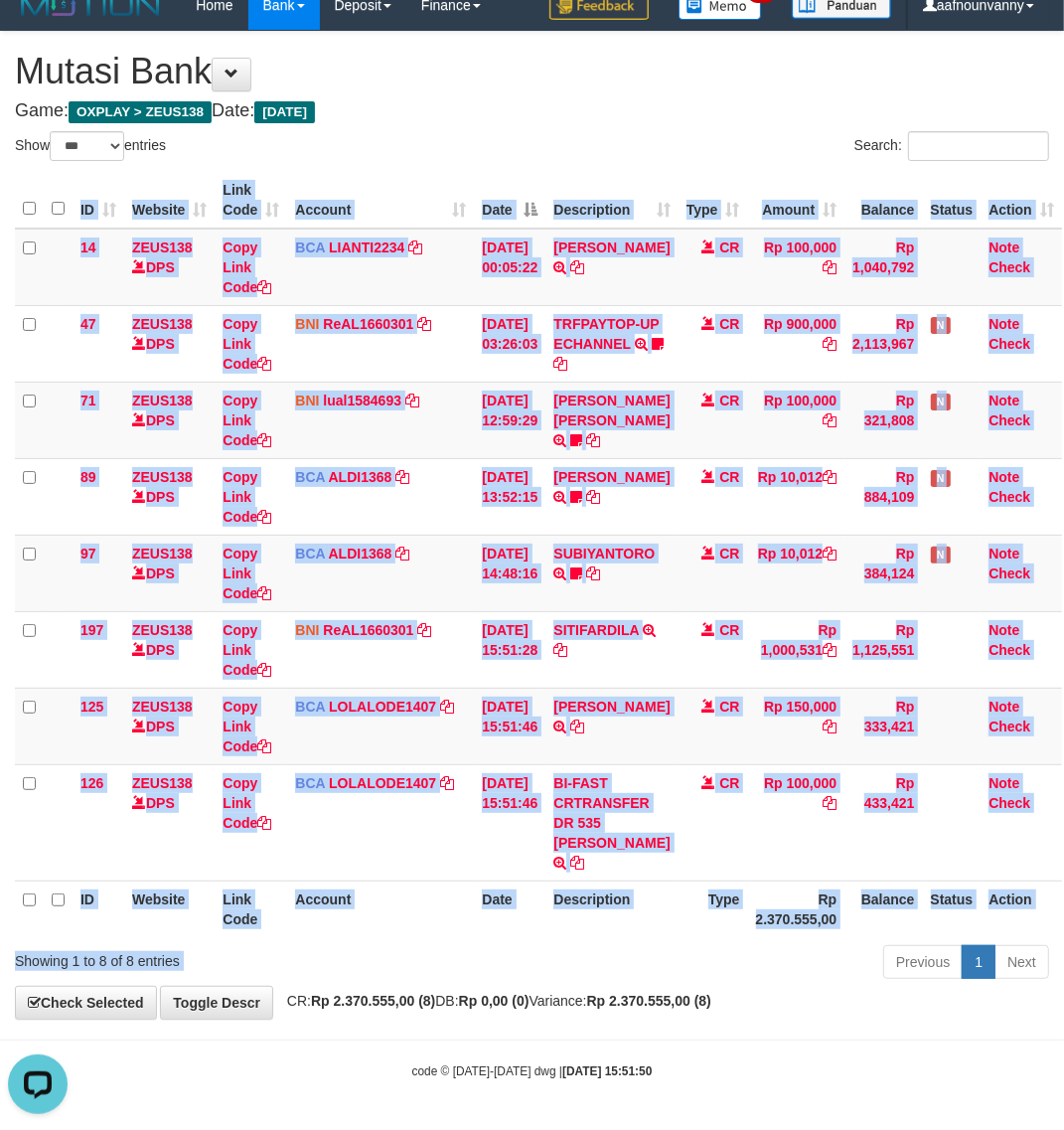 scroll, scrollTop: 41, scrollLeft: 0, axis: vertical 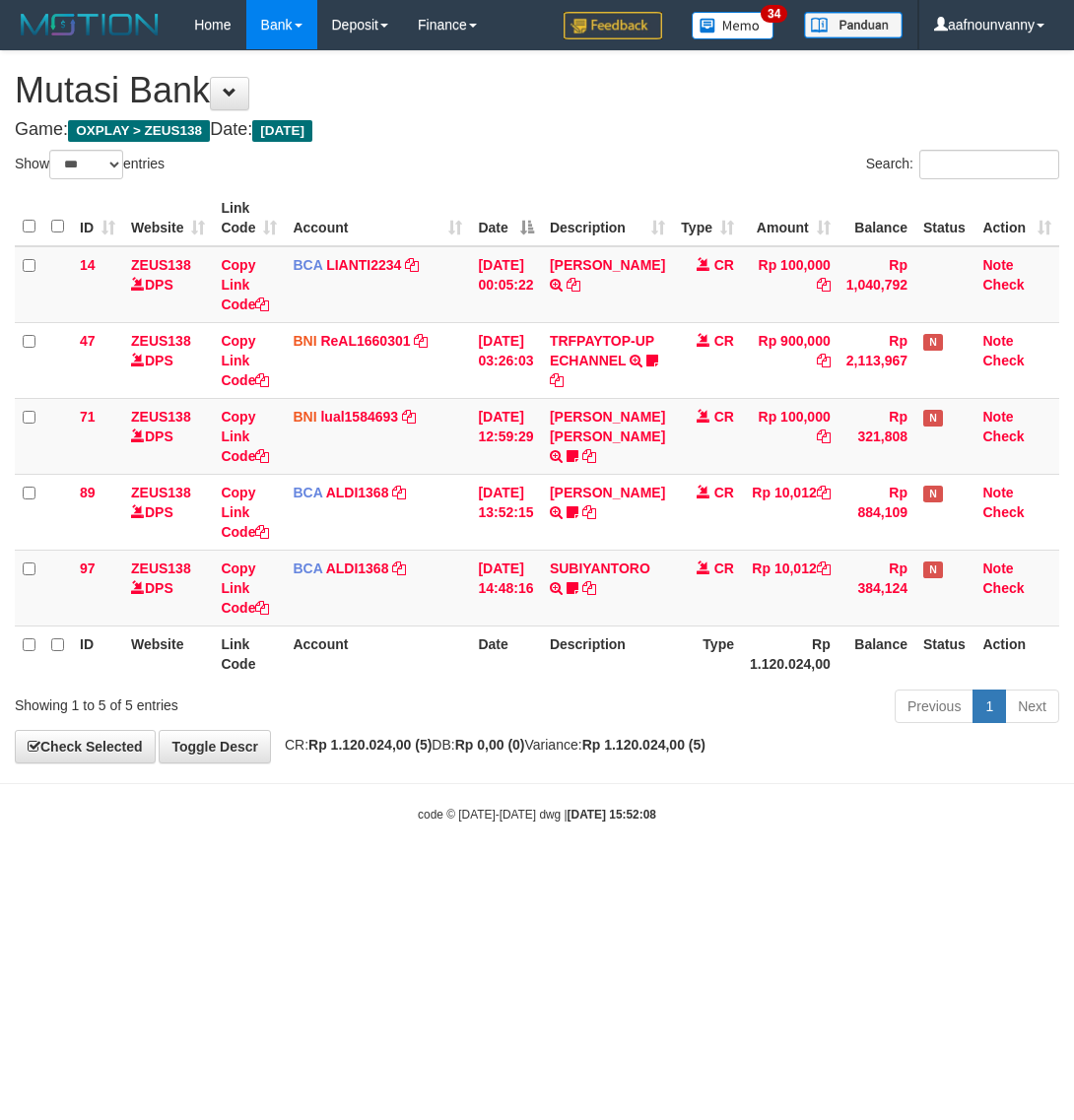 select on "***" 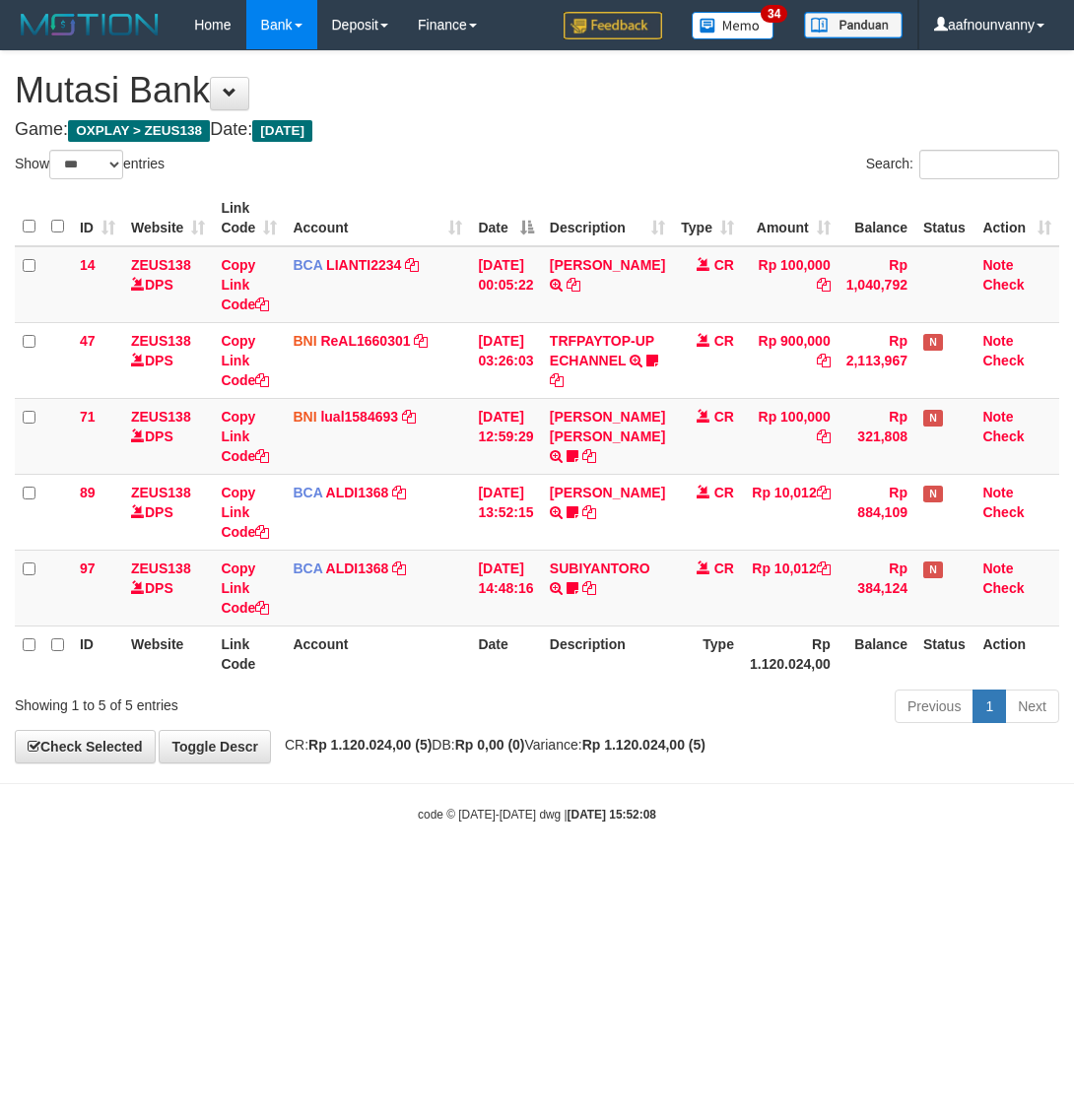 scroll, scrollTop: 0, scrollLeft: 0, axis: both 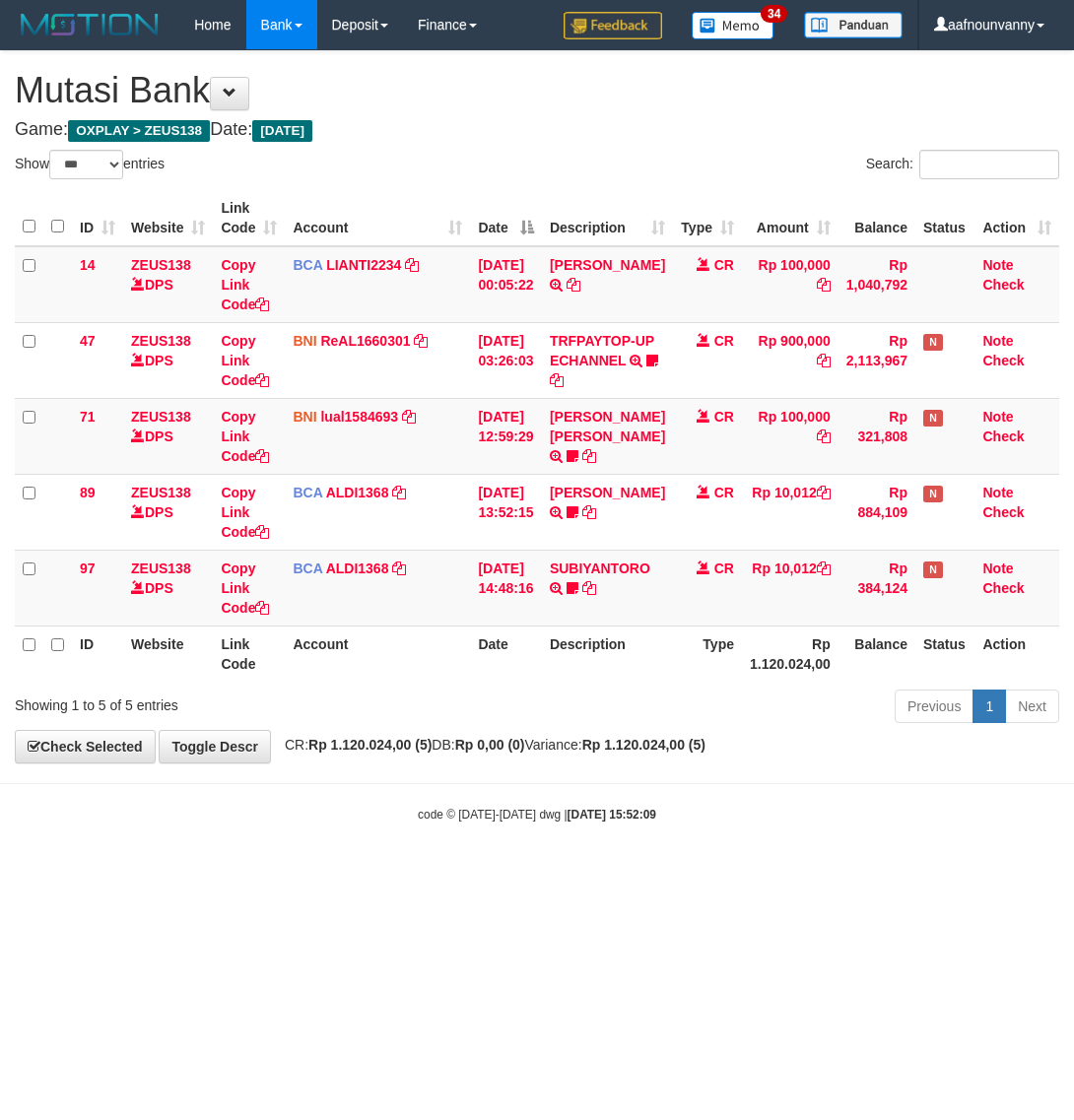 select on "***" 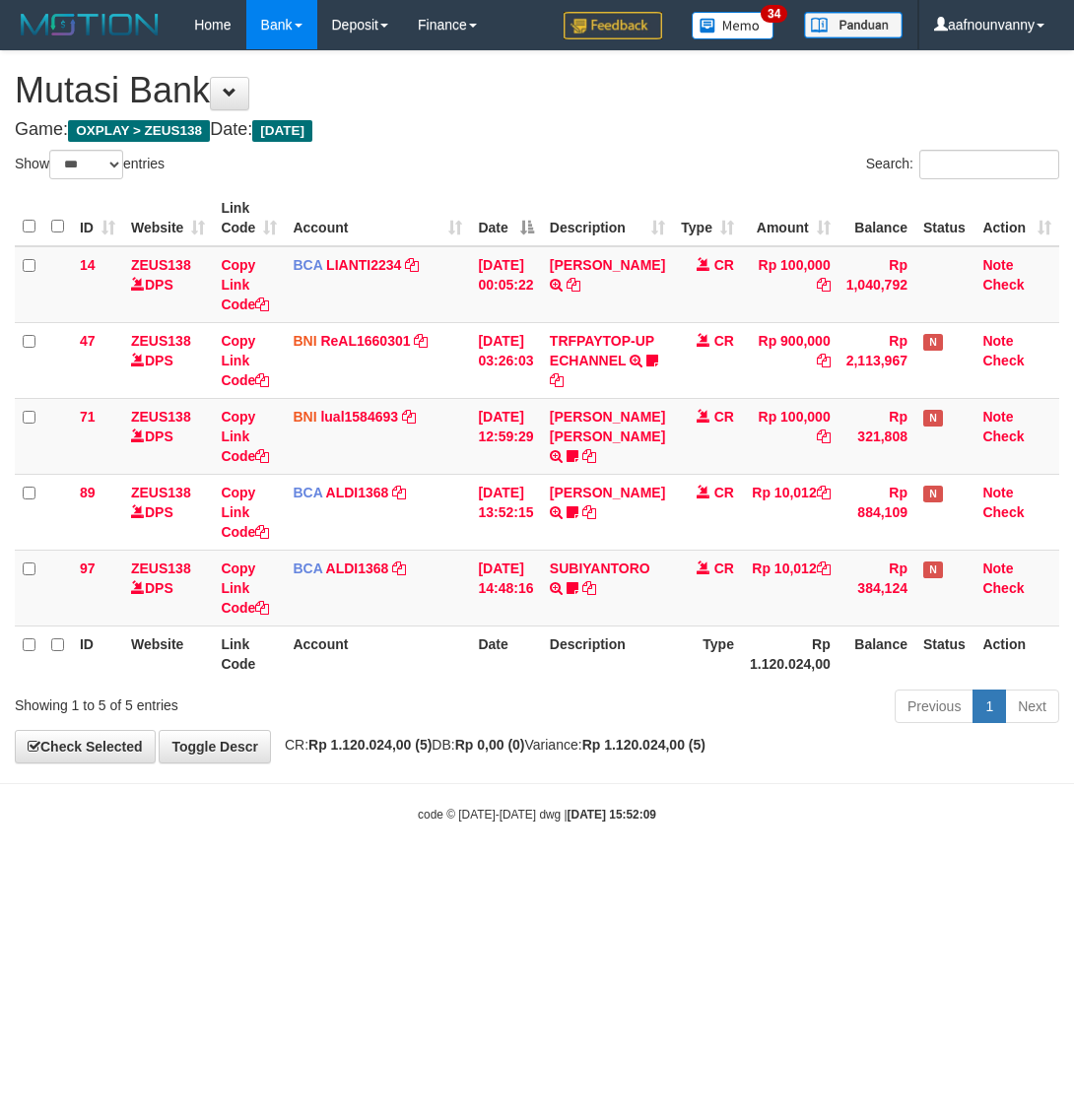 scroll, scrollTop: 0, scrollLeft: 0, axis: both 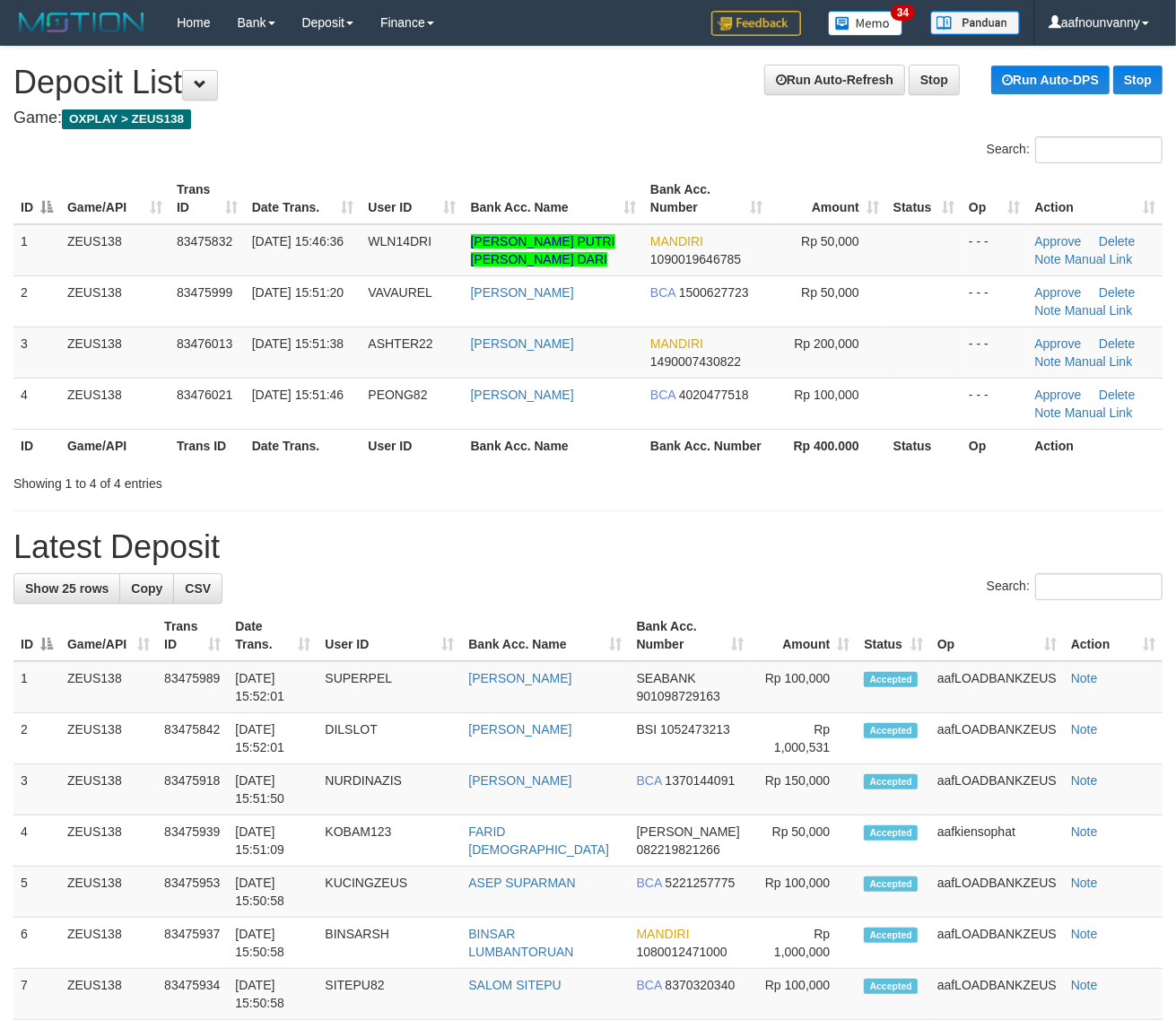 drag, startPoint x: 518, startPoint y: 544, endPoint x: 549, endPoint y: 547, distance: 31.14482 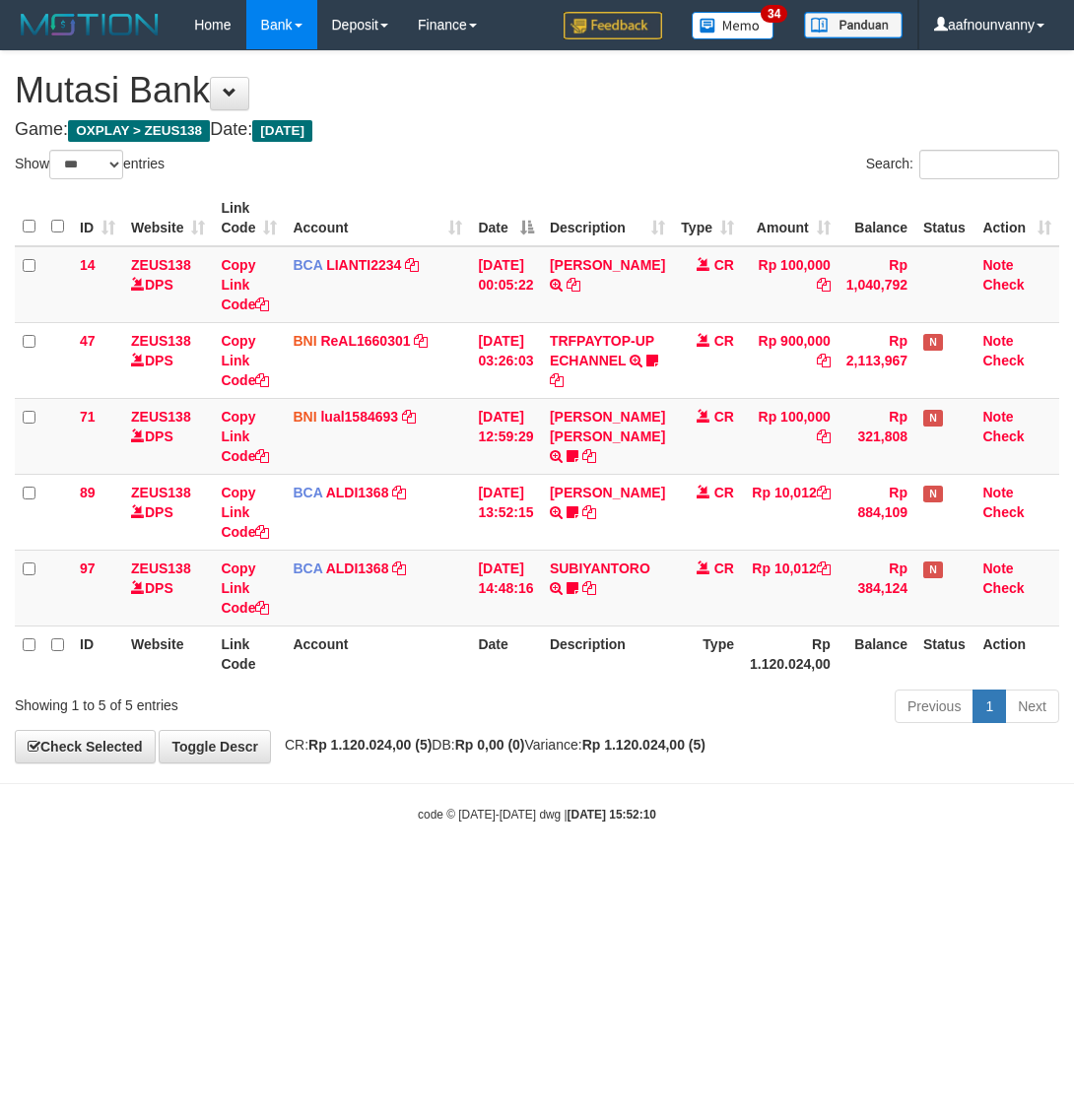 select on "***" 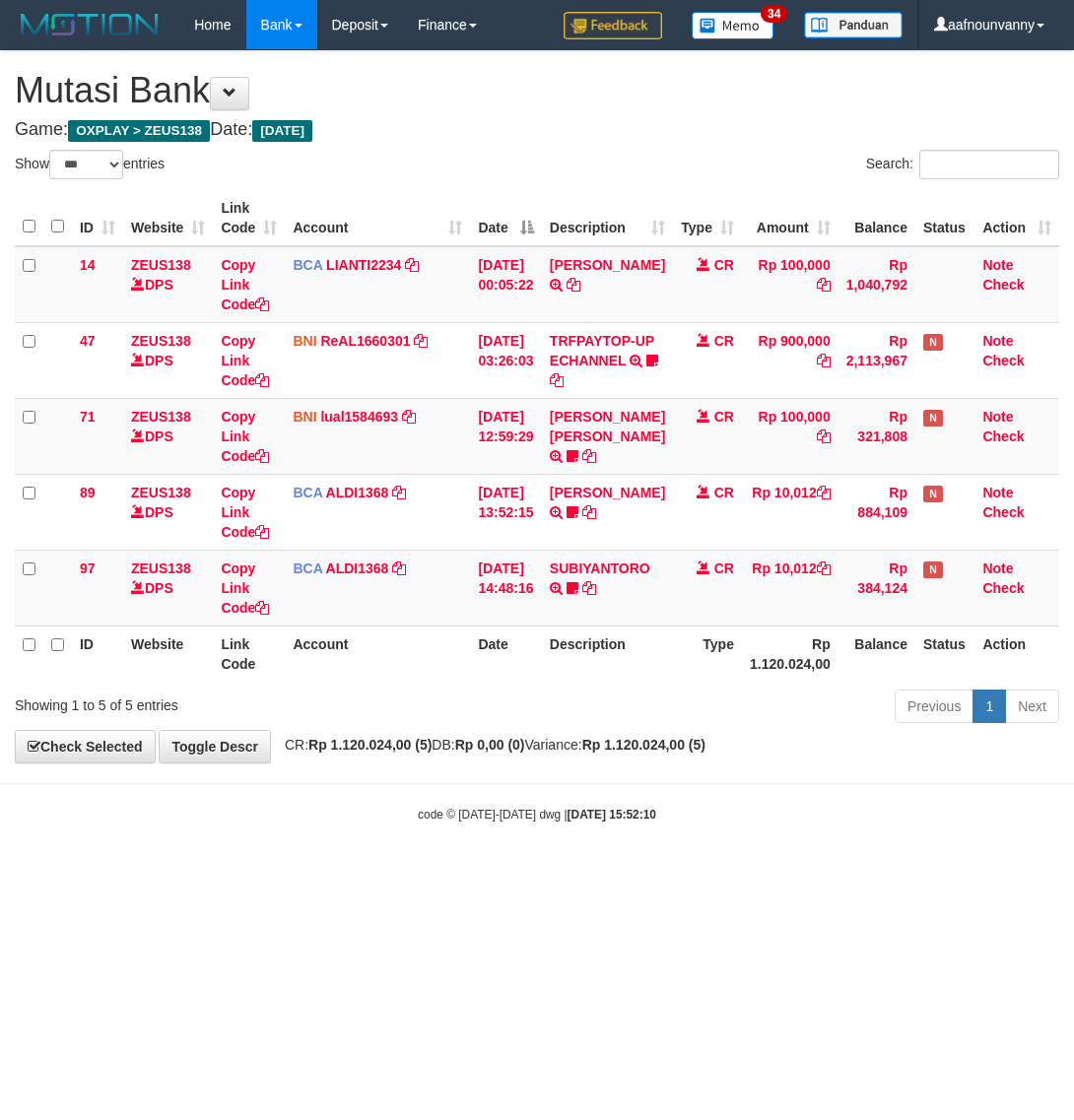 scroll, scrollTop: 0, scrollLeft: 0, axis: both 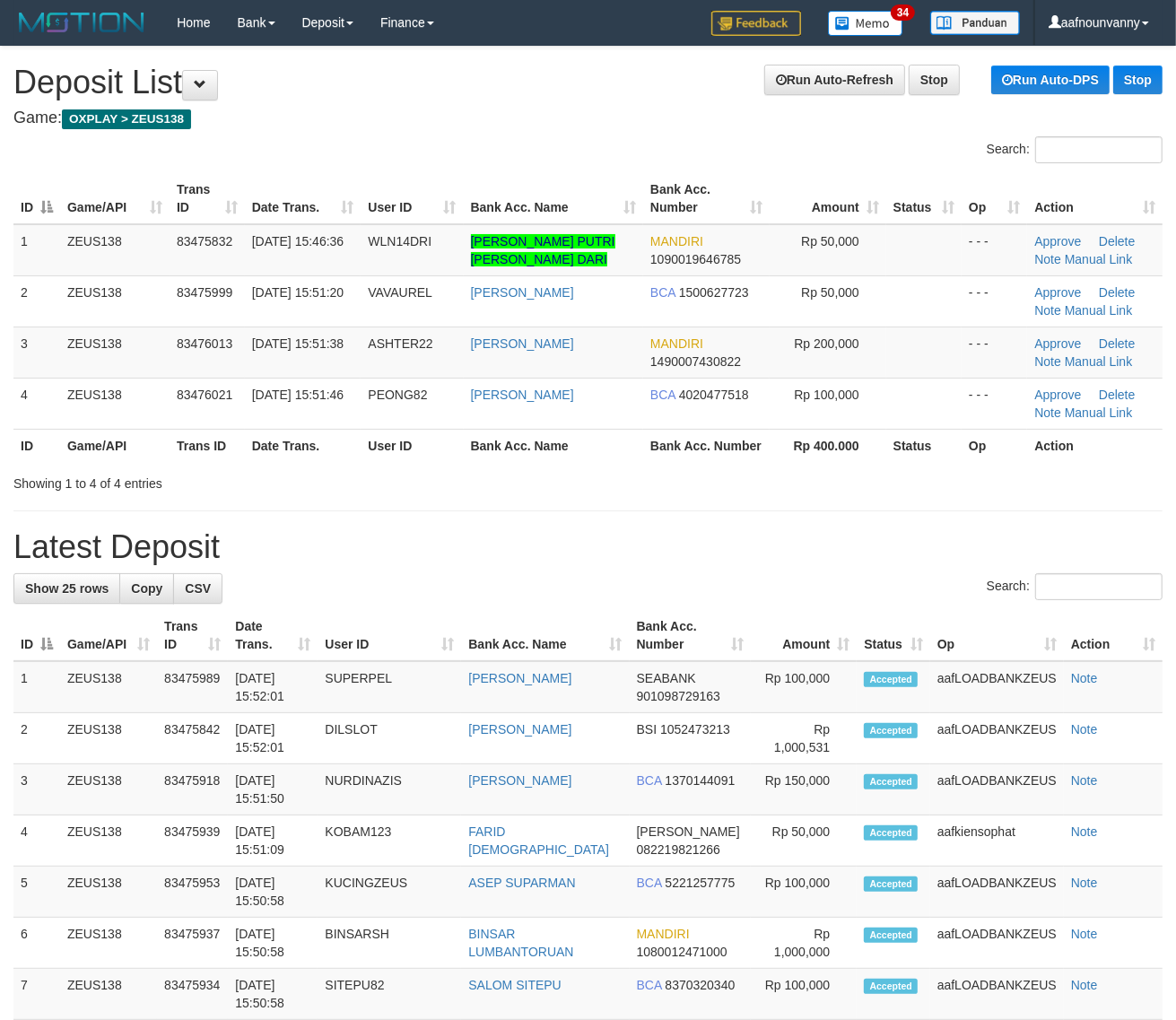 click on "Latest Deposit" at bounding box center (588, 547) 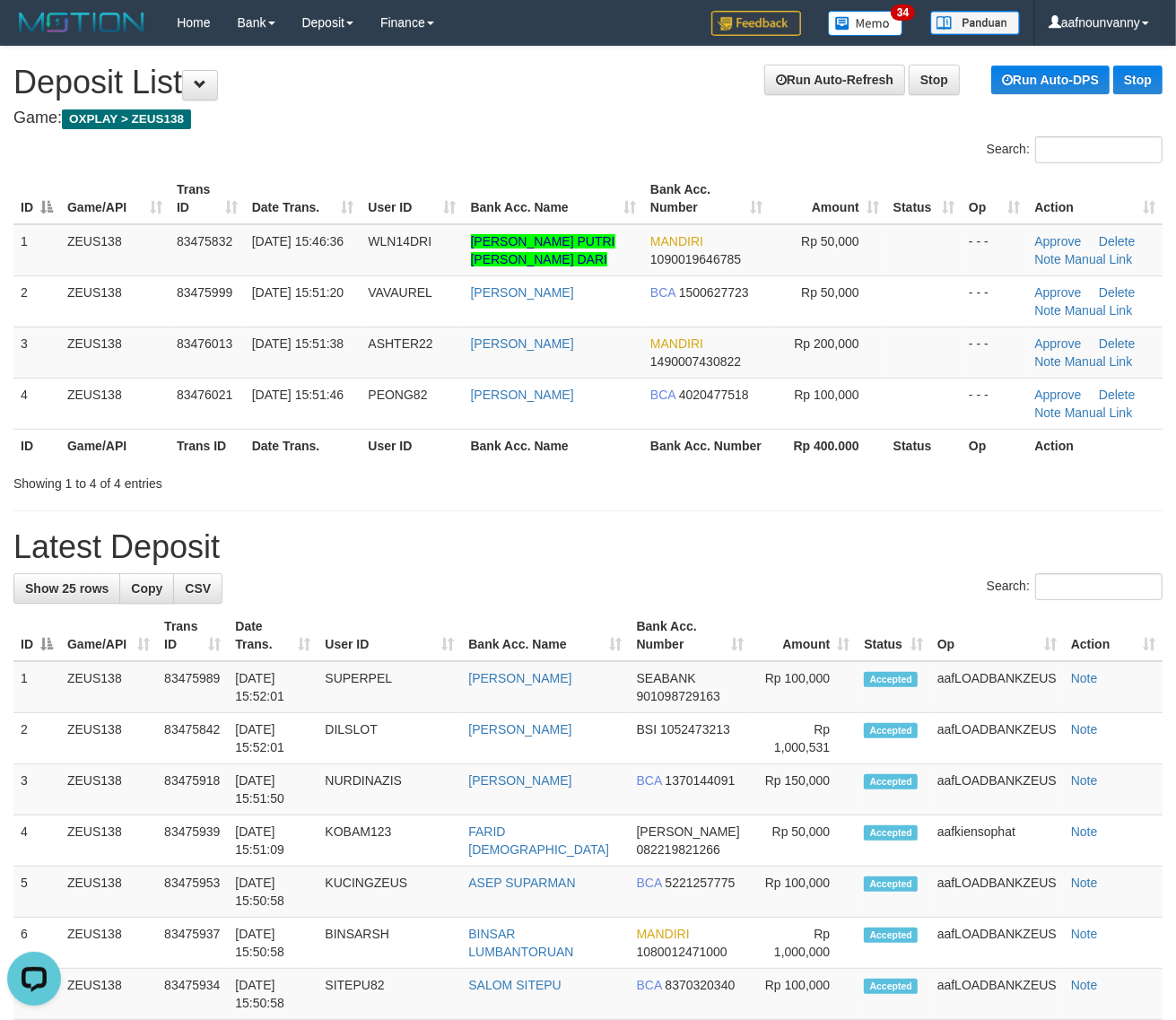 scroll, scrollTop: 0, scrollLeft: 0, axis: both 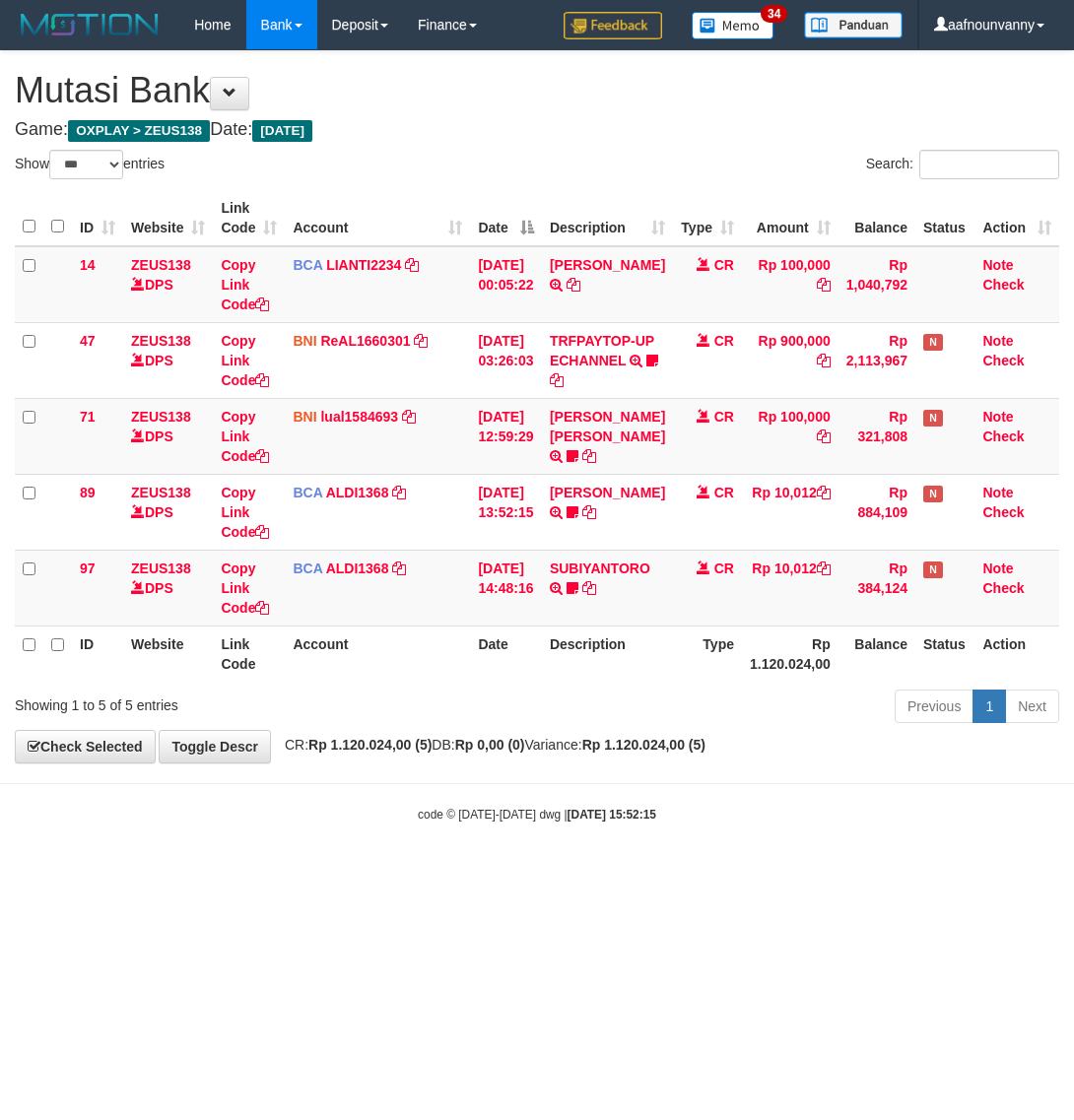 select on "***" 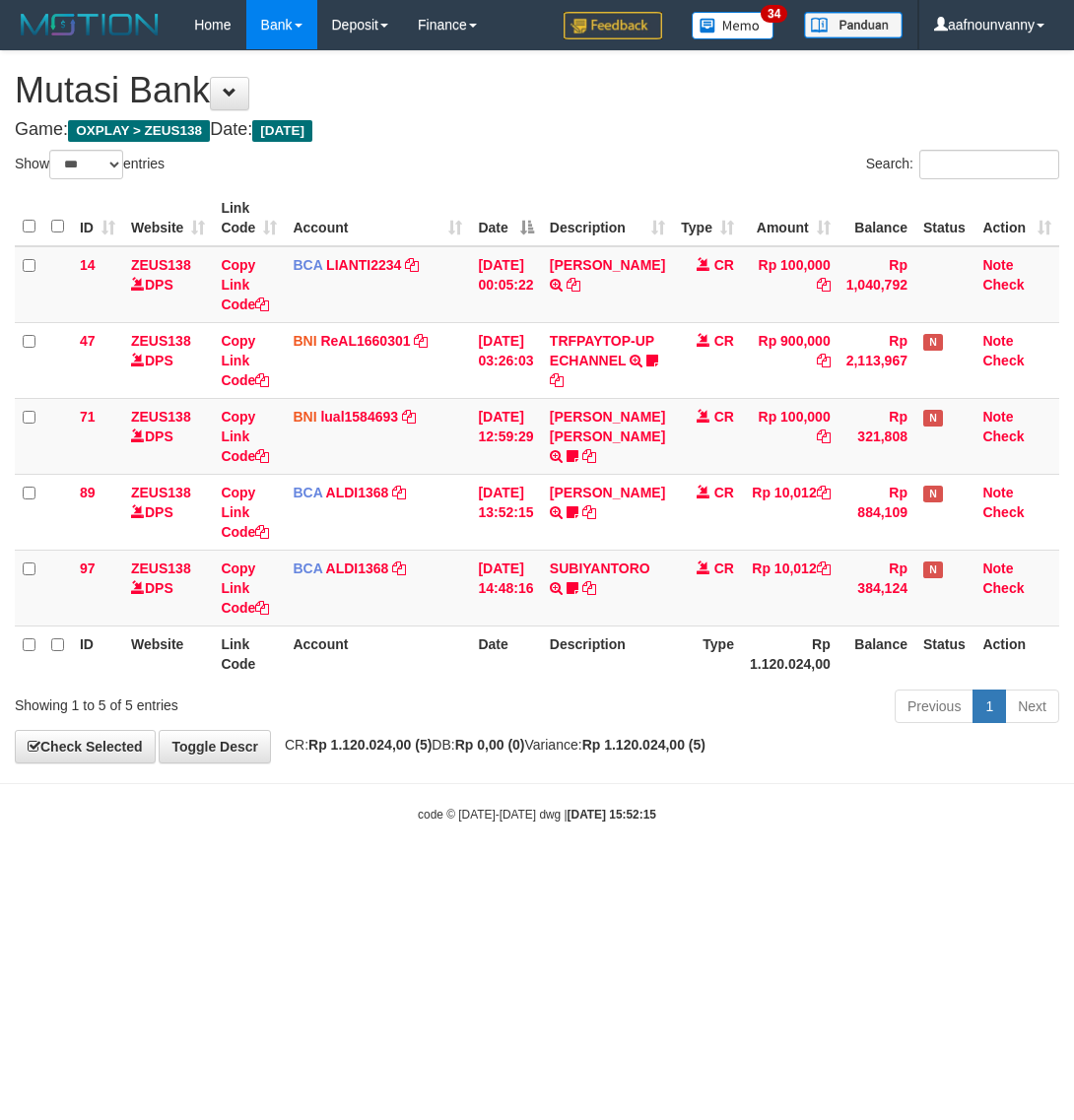 scroll, scrollTop: 0, scrollLeft: 0, axis: both 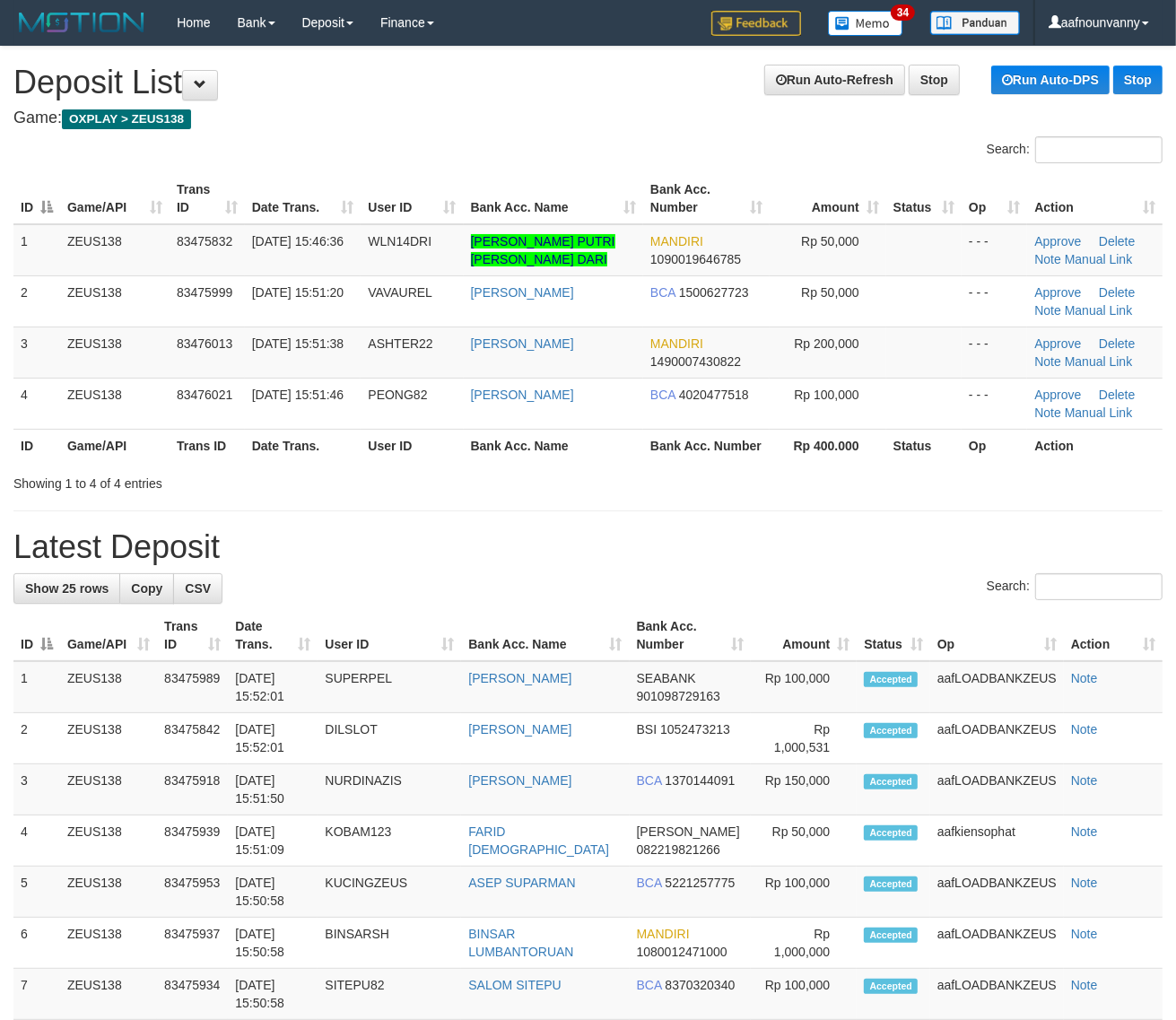 drag, startPoint x: 586, startPoint y: 483, endPoint x: 622, endPoint y: 490, distance: 36.674242 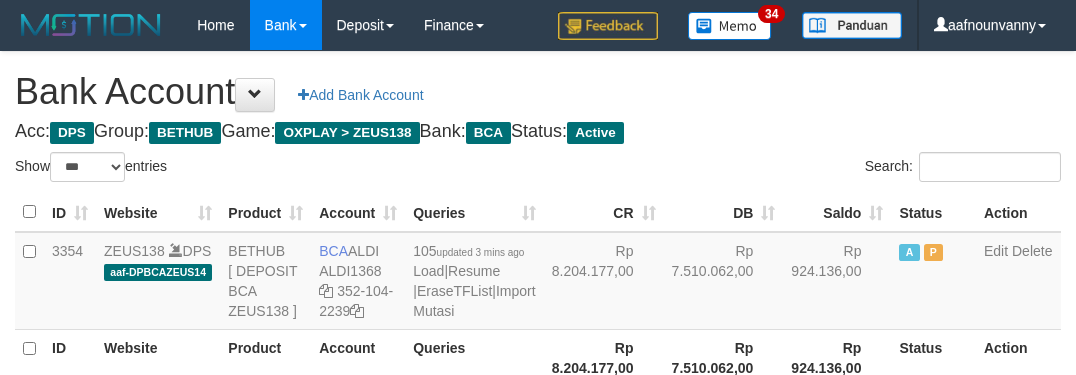 select on "***" 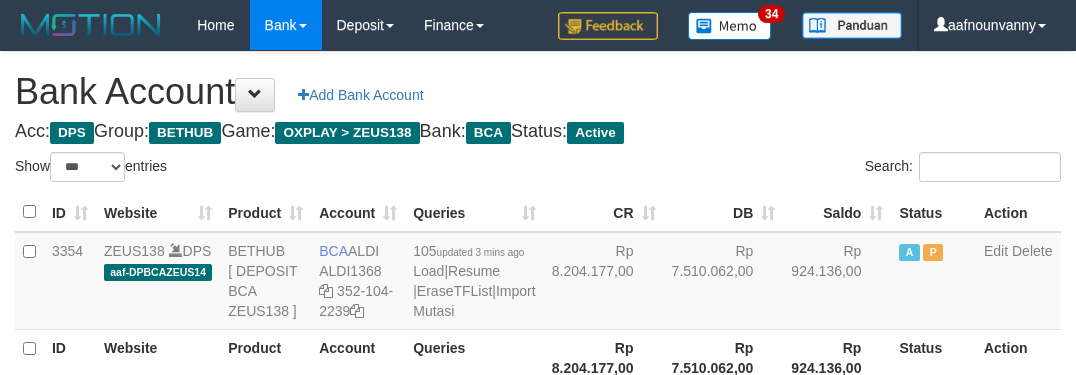 scroll, scrollTop: 231, scrollLeft: 0, axis: vertical 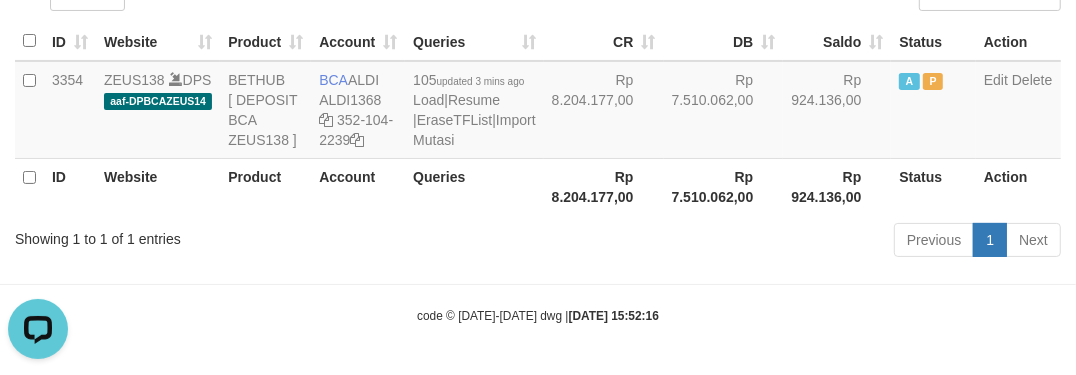 click on "ID Website Product Account Queries CR DB Saldo Status Action
3354
ZEUS138
DPS
aaf-DPBCAZEUS14
BETHUB
[ DEPOSIT BCA ZEUS138 ]
BCA
ALDI
ALDI1368
352-104-2239
105  updated 3 mins ago
Load
|
Resume
|
EraseTFList
|
Import Mutasi
Rp 8.204.177,00
Rp 7.510.062,00
Rp 924.136,00
A
P
Edit
Delete
ID Website Product Account Queries Rp 8.204.177,00 Rp 7.510.062,00 Rp 924.136,00 Status Action" at bounding box center (538, 118) 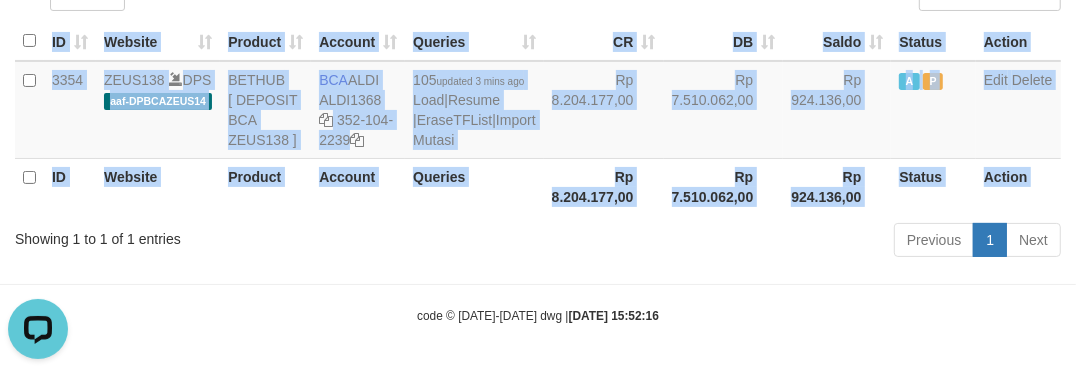 click on "ID Website Product Account Queries CR DB Saldo Status Action
3354
ZEUS138
DPS
aaf-DPBCAZEUS14
BETHUB
[ DEPOSIT BCA ZEUS138 ]
BCA
ALDI
ALDI1368
352-104-2239
105  updated 3 mins ago
Load
|
Resume
|
EraseTFList
|
Import Mutasi
Rp 8.204.177,00
Rp 7.510.062,00
Rp 924.136,00
A
P
Edit
Delete
ID Website Product Account Queries Rp 8.204.177,00 Rp 7.510.062,00 Rp 924.136,00 Status Action" at bounding box center (538, 118) 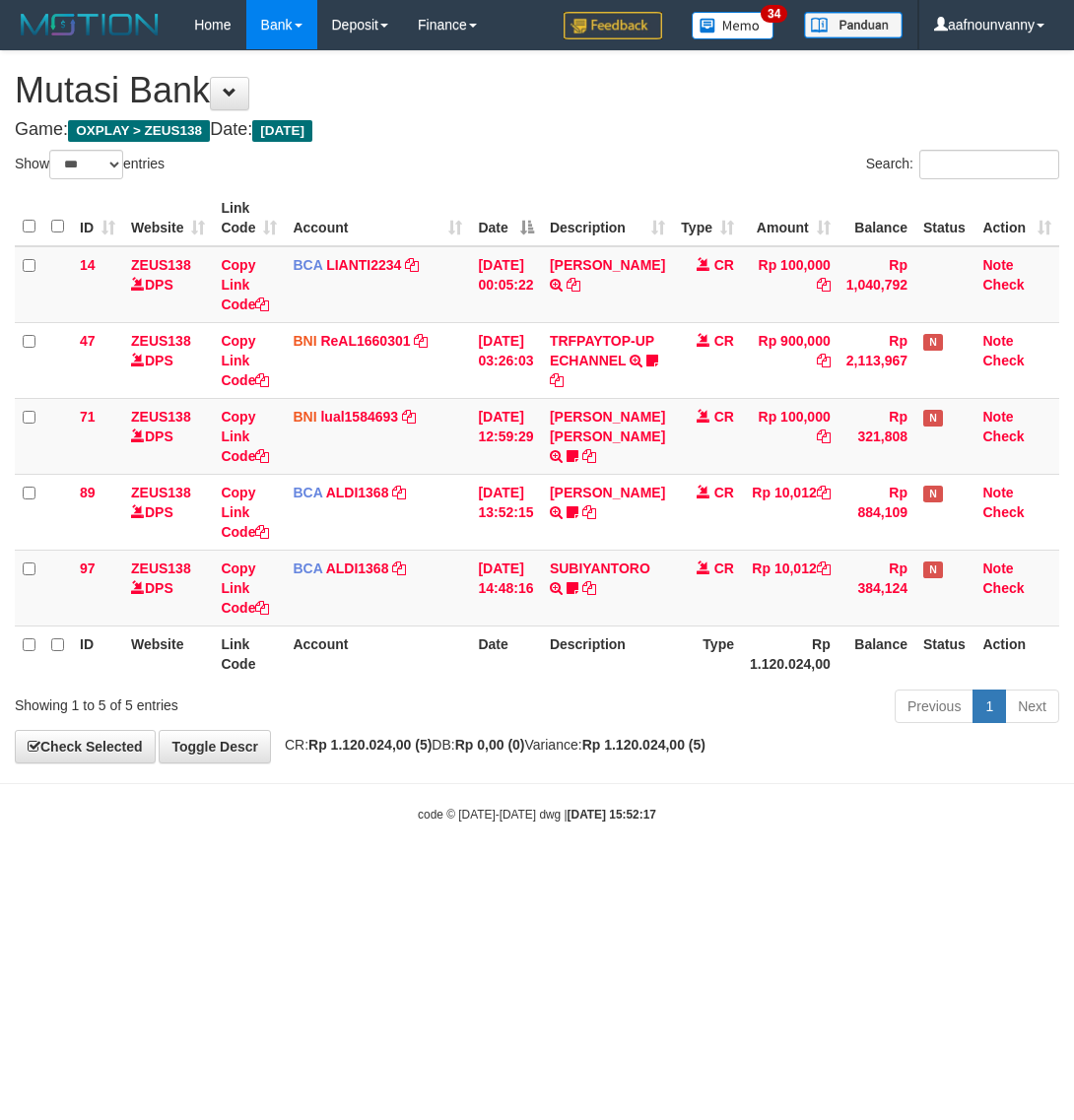 select on "***" 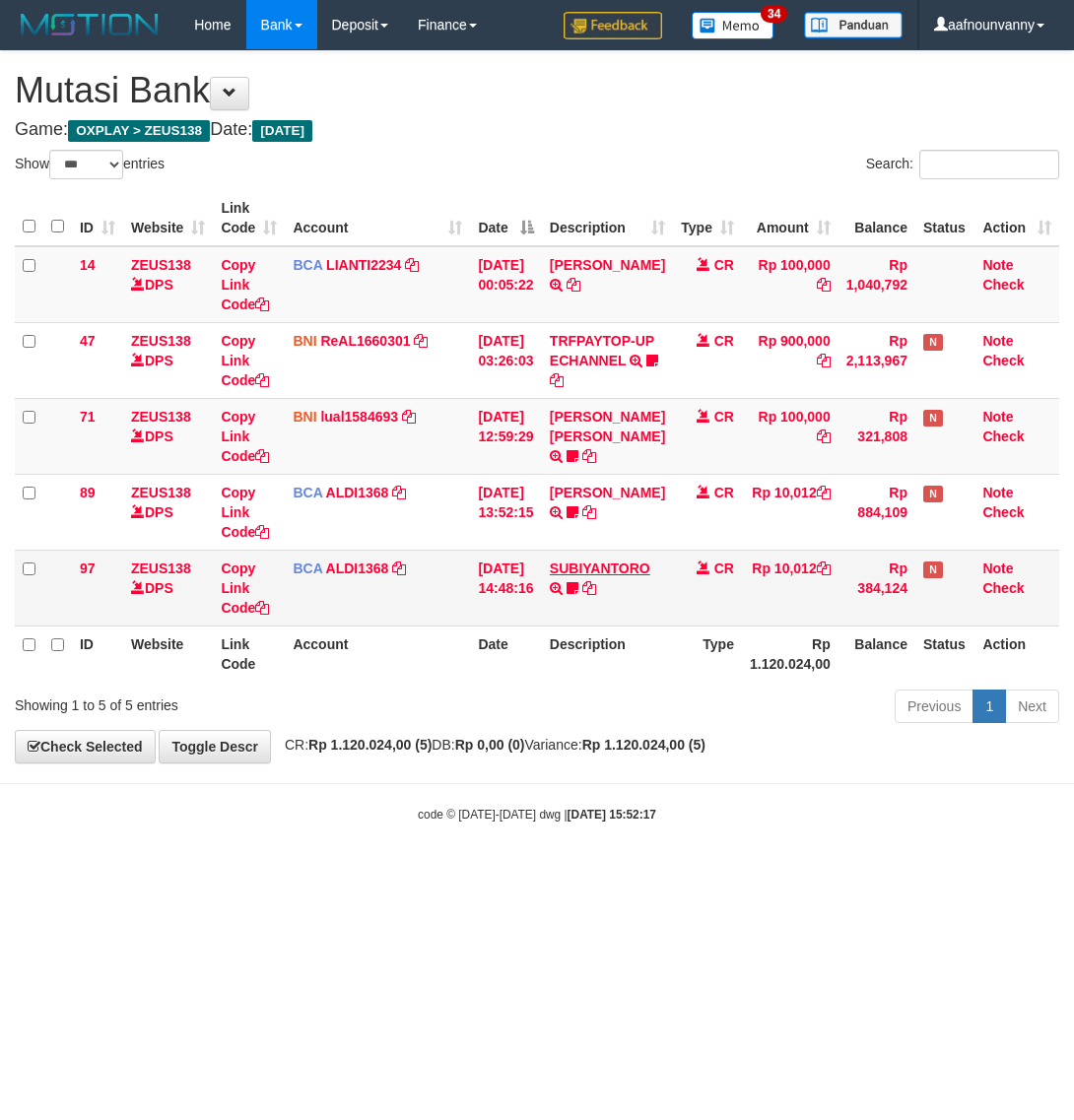 scroll, scrollTop: 0, scrollLeft: 0, axis: both 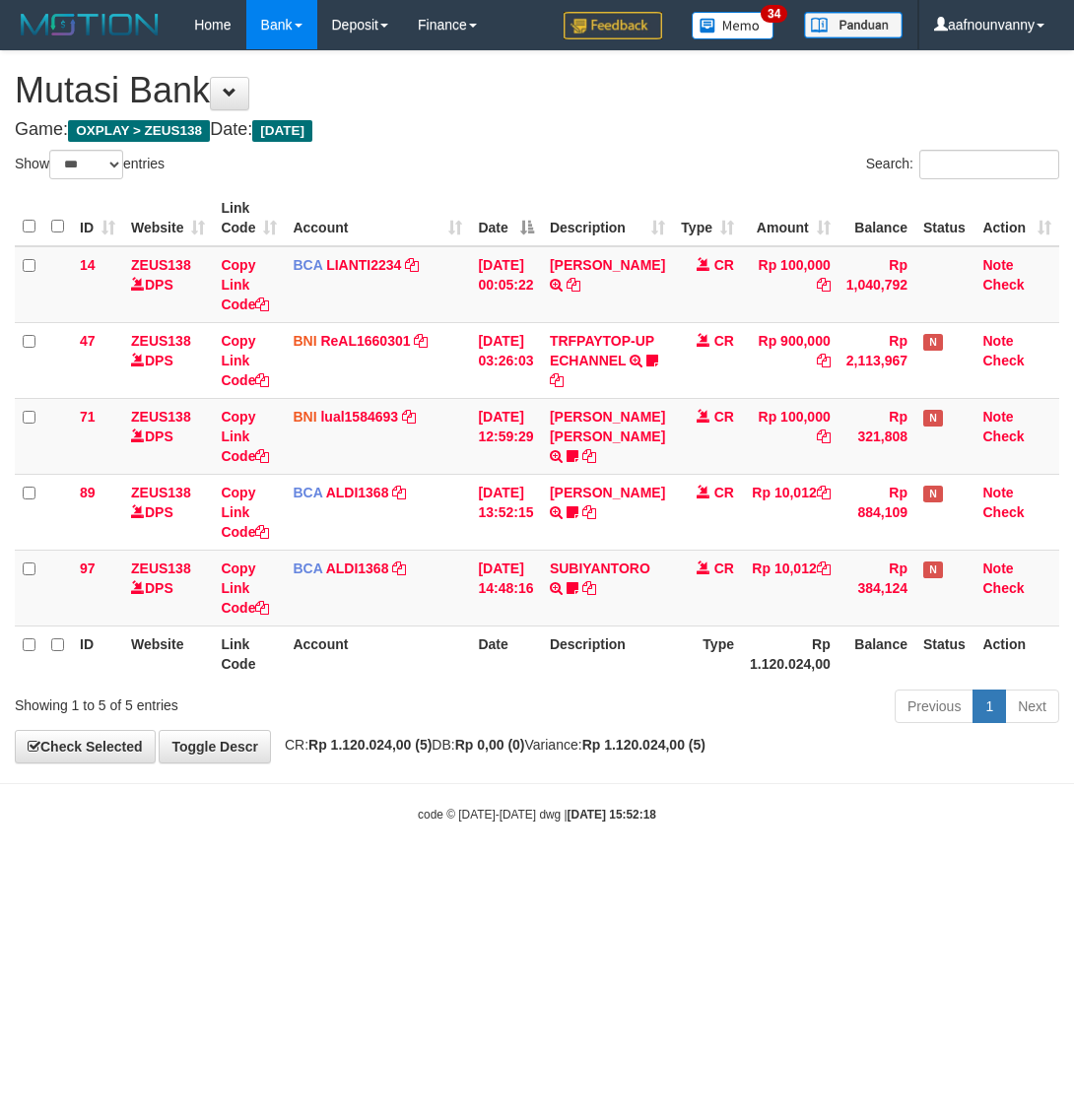 select on "***" 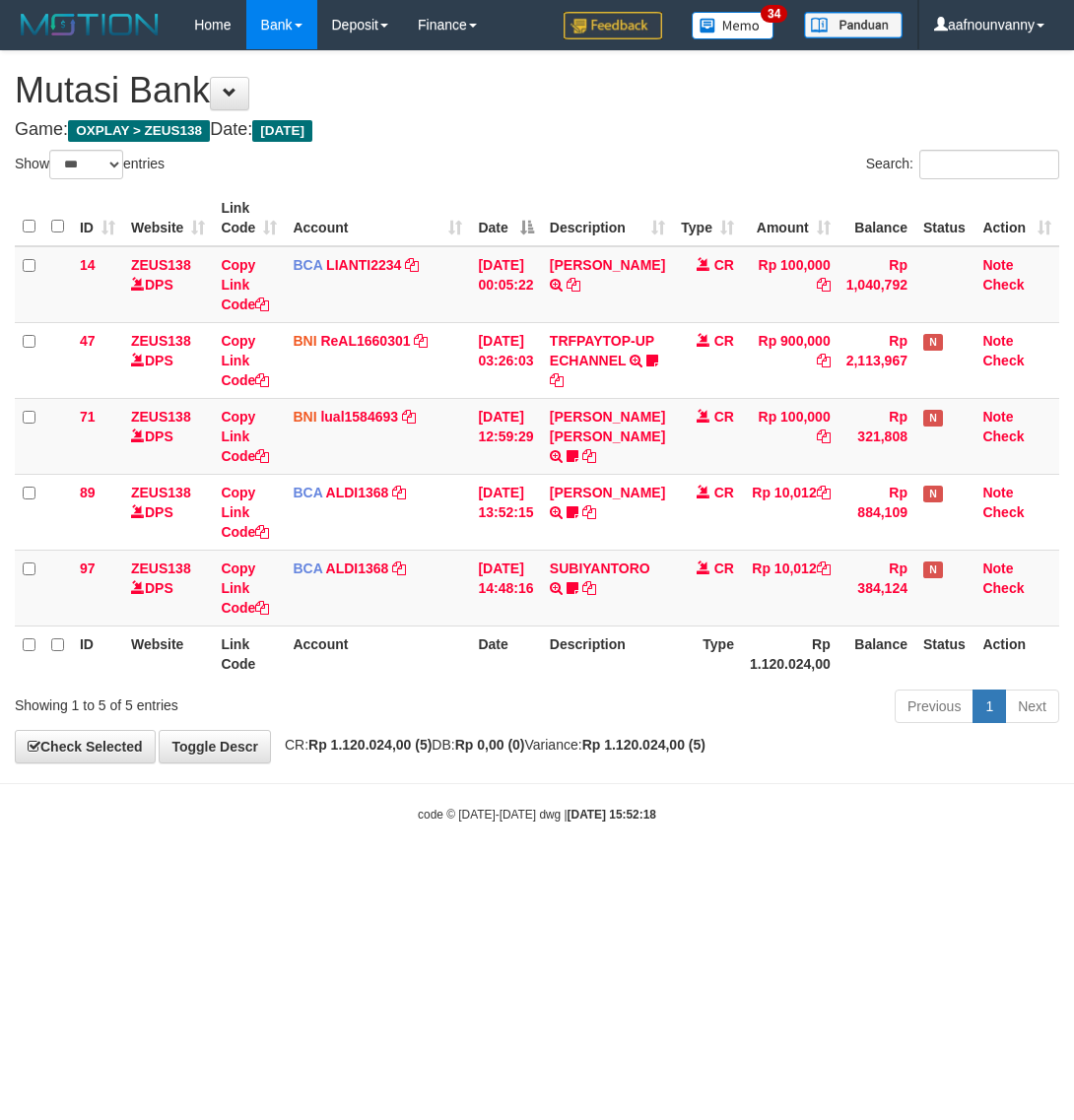 scroll, scrollTop: 0, scrollLeft: 0, axis: both 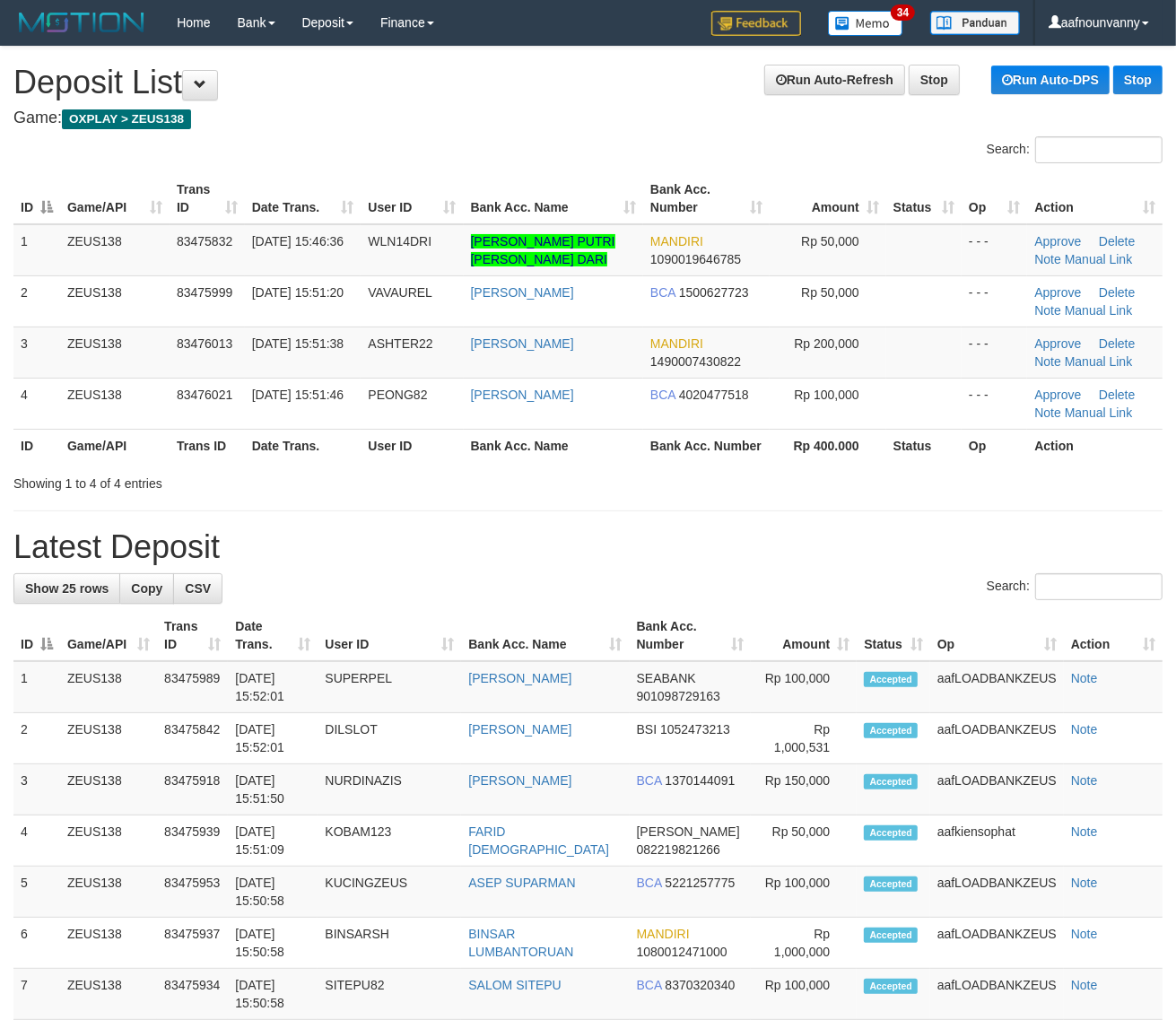 click on "Showing 1 to 4 of 4 entries" at bounding box center [588, 480] 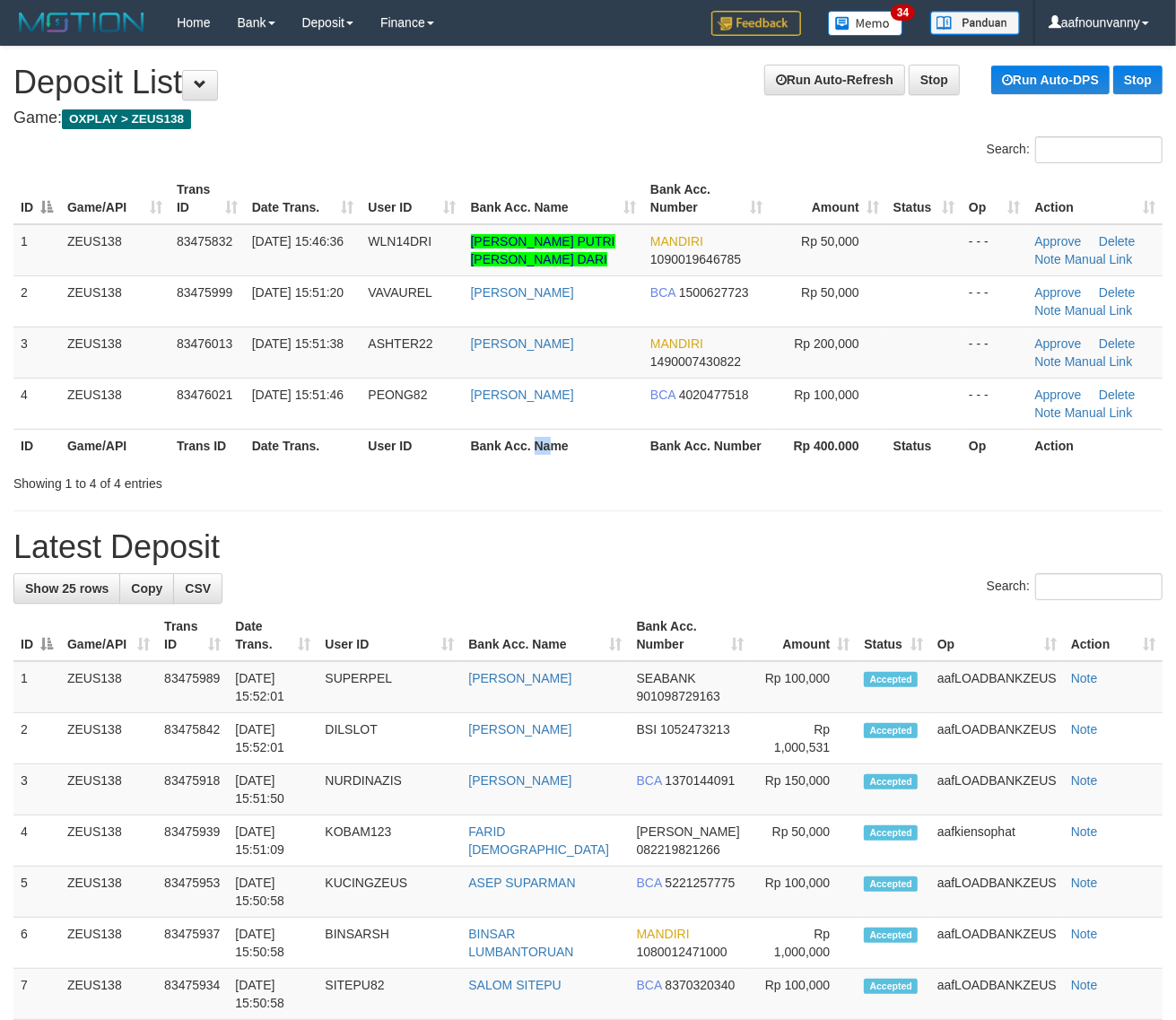 drag, startPoint x: 536, startPoint y: 455, endPoint x: 1180, endPoint y: 588, distance: 657.5903 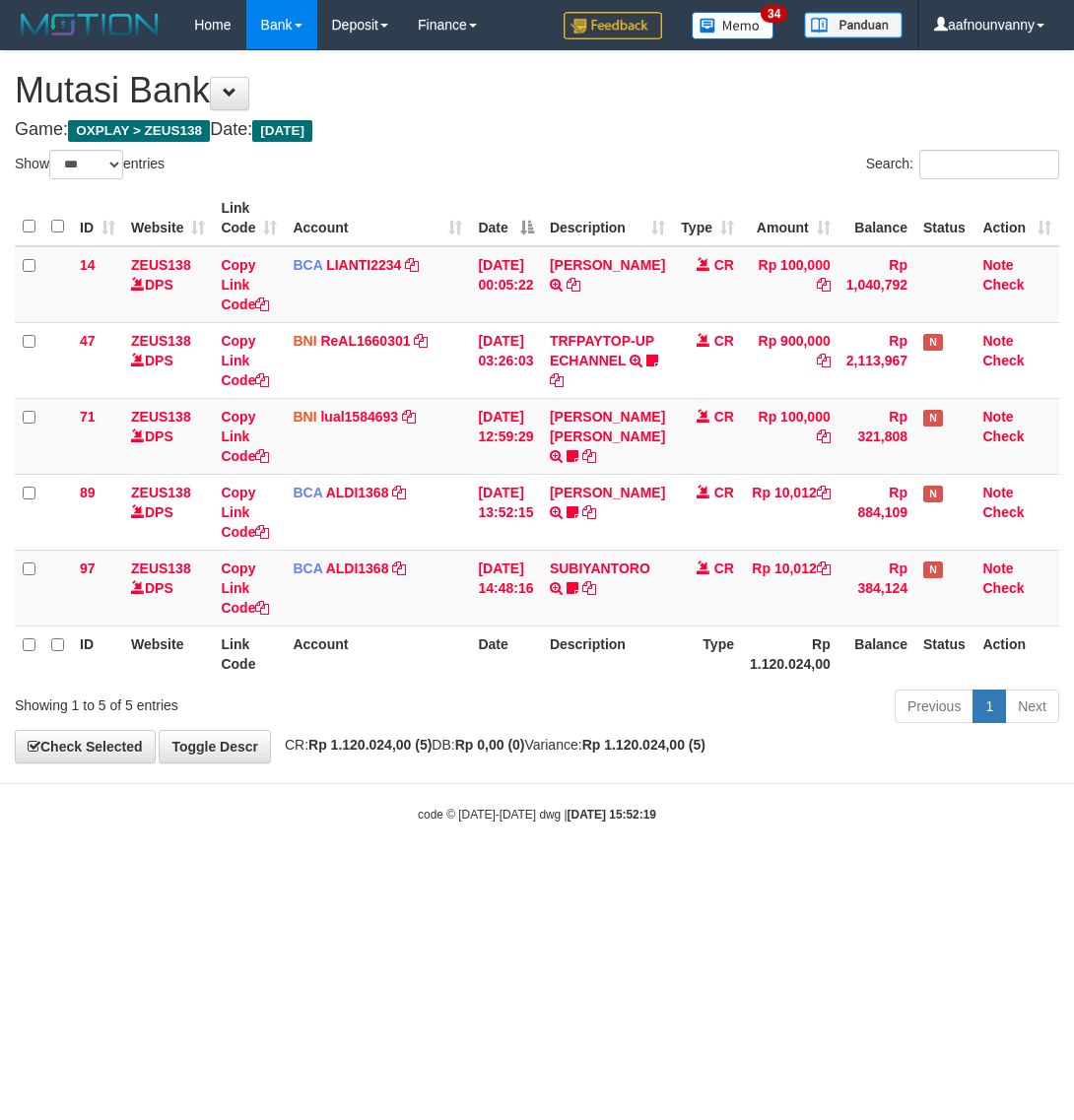select on "***" 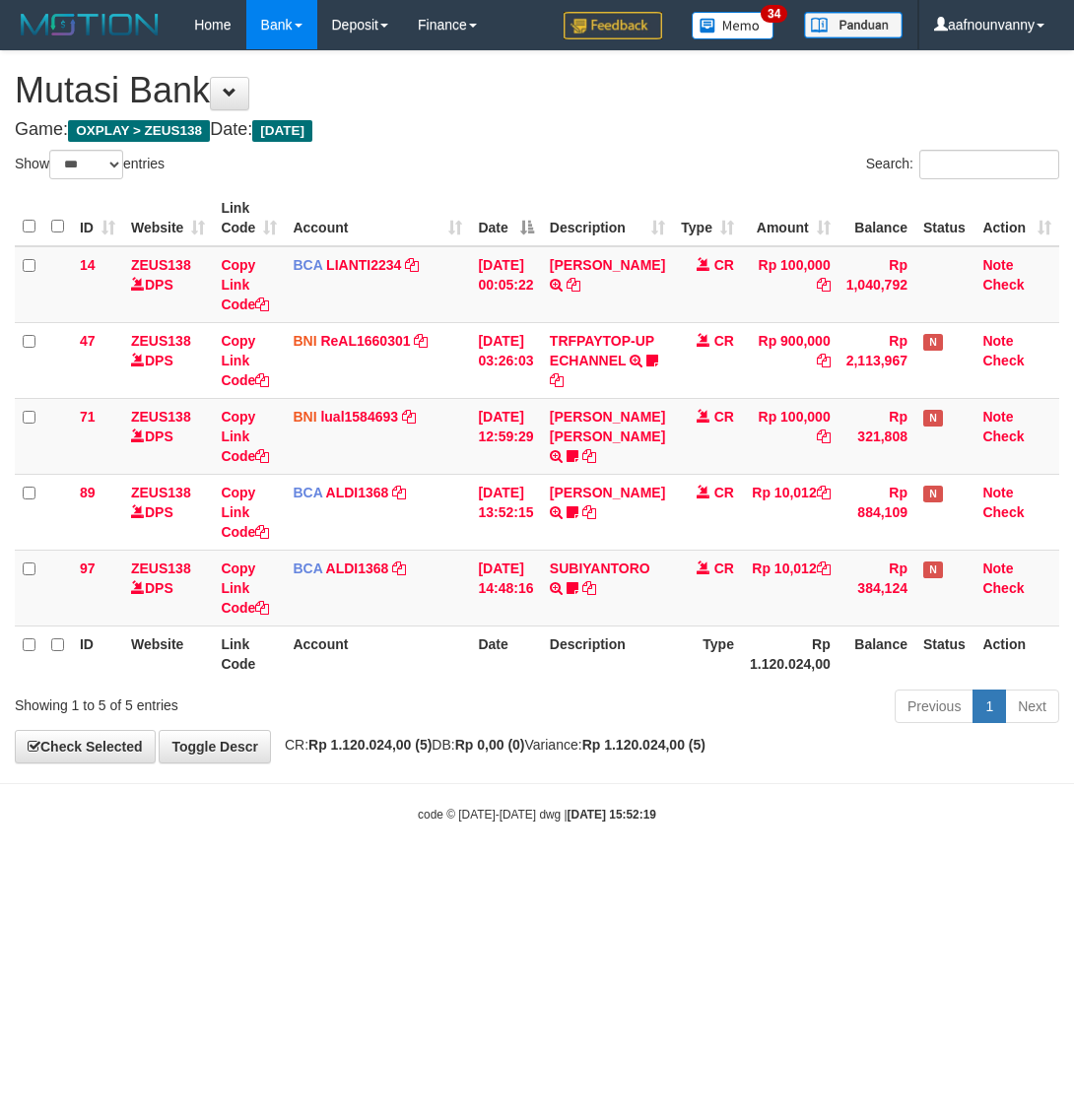 scroll, scrollTop: 0, scrollLeft: 0, axis: both 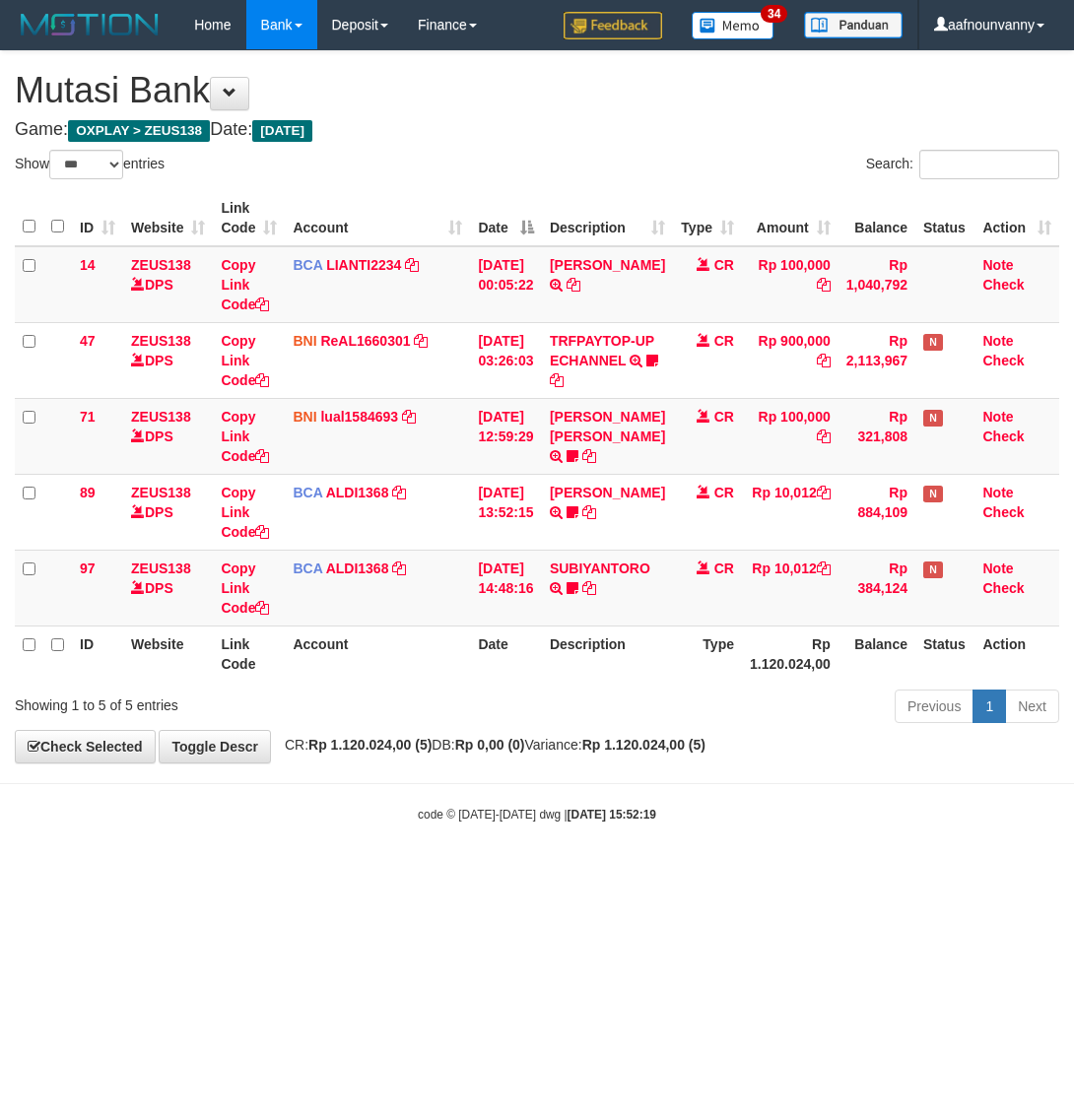 select on "***" 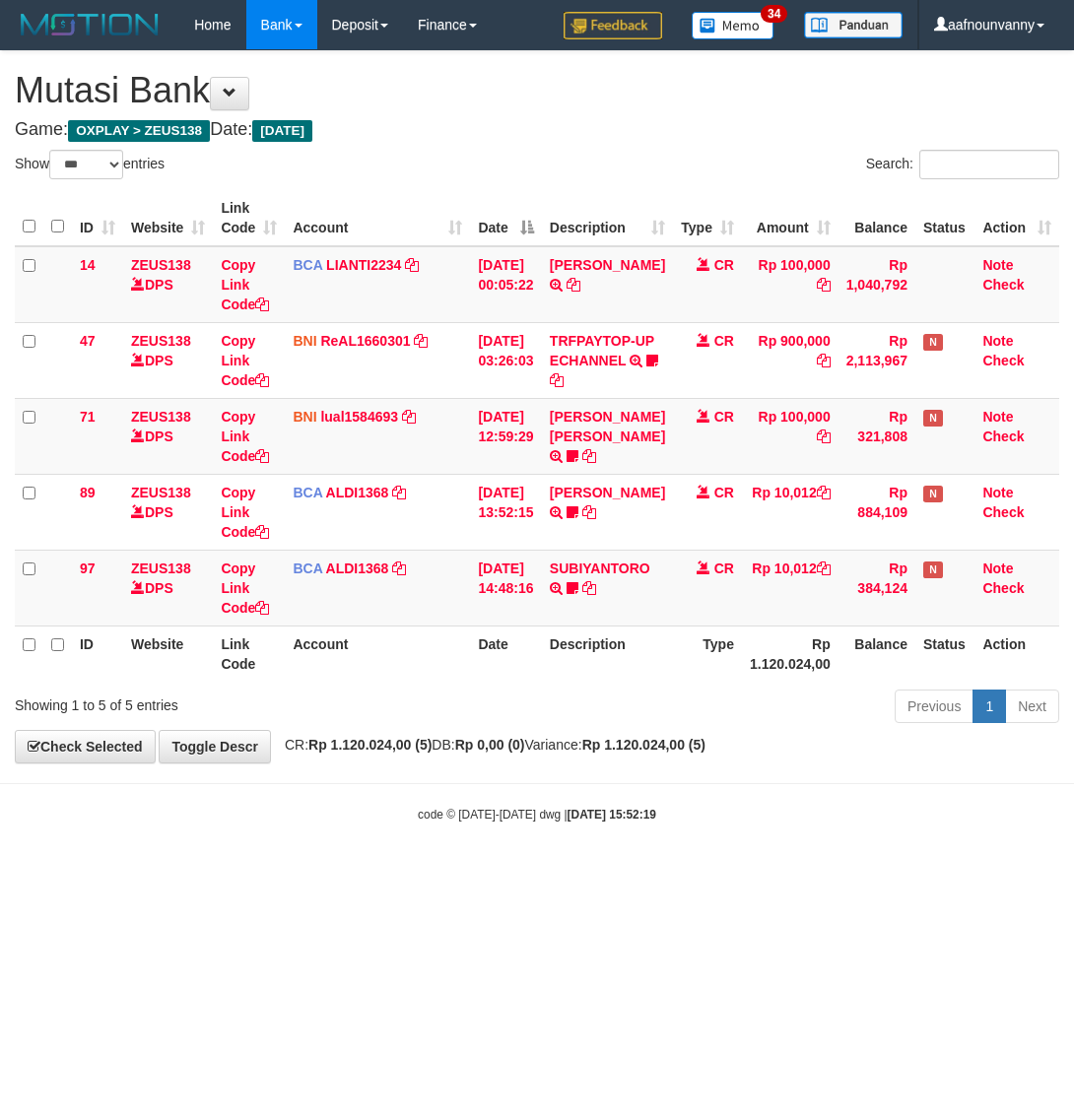 scroll, scrollTop: 0, scrollLeft: 0, axis: both 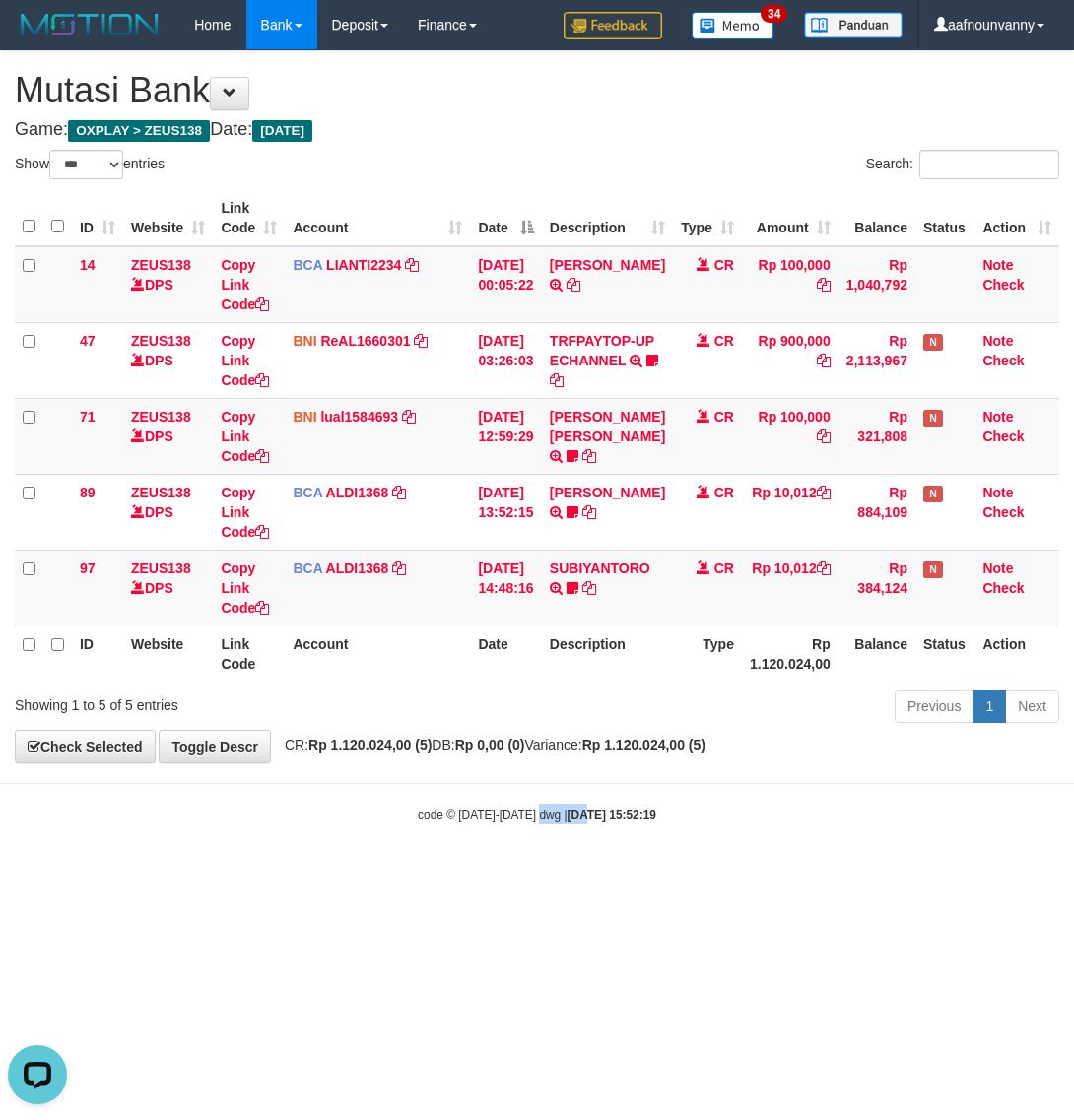 drag, startPoint x: 570, startPoint y: 1032, endPoint x: 12, endPoint y: 744, distance: 627.93949 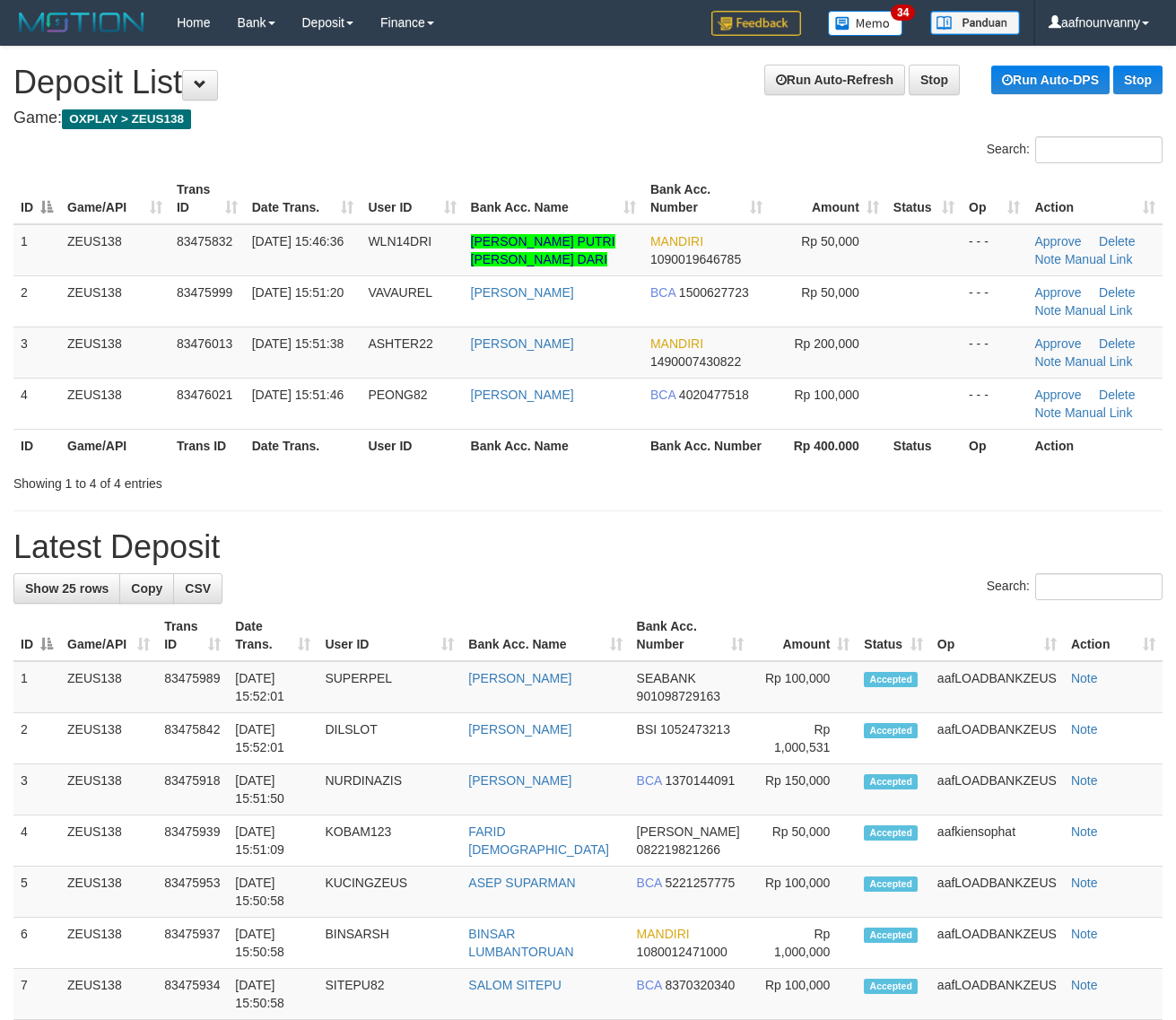 scroll, scrollTop: 0, scrollLeft: 0, axis: both 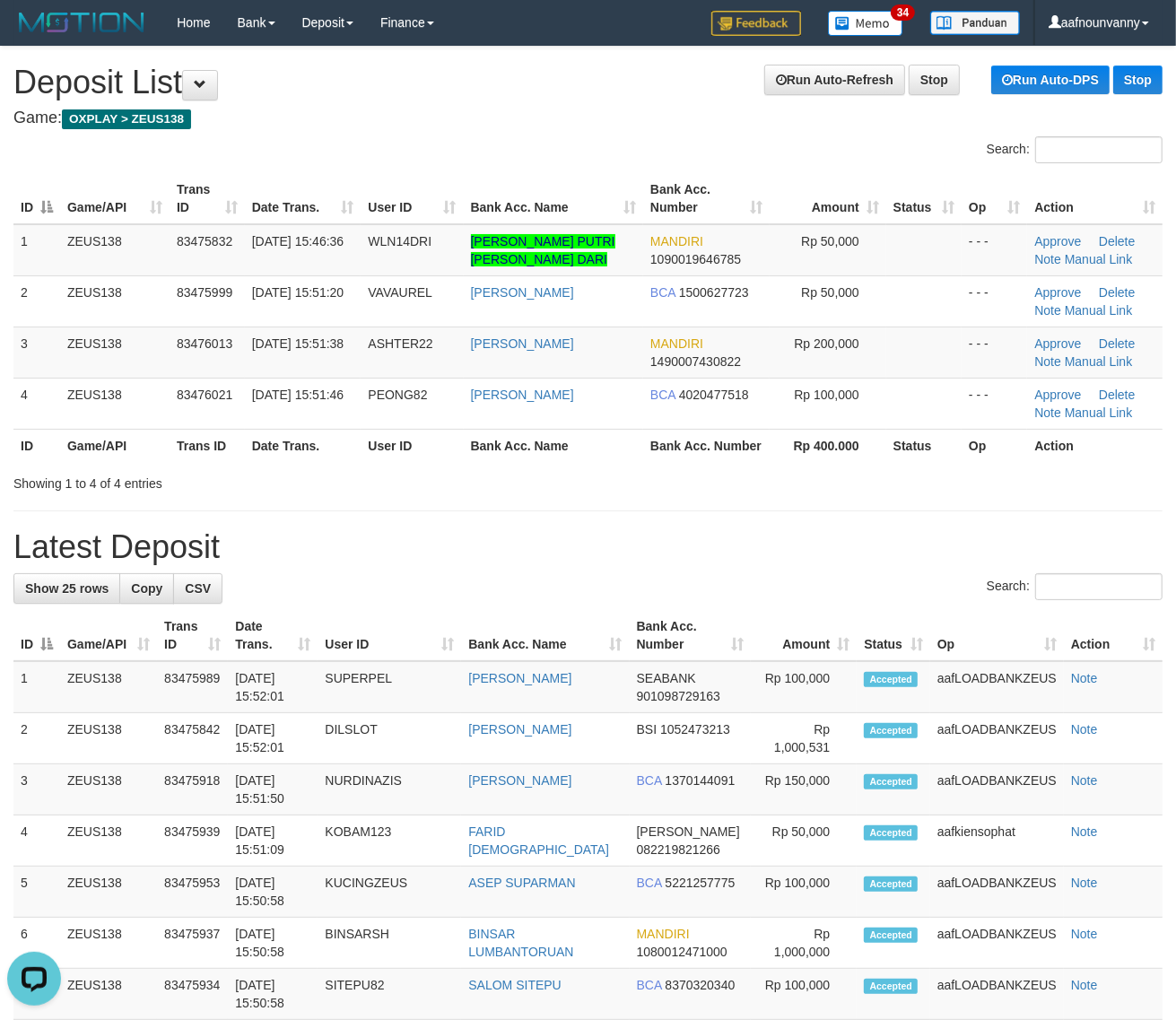 click on "Latest Deposit" at bounding box center (588, 547) 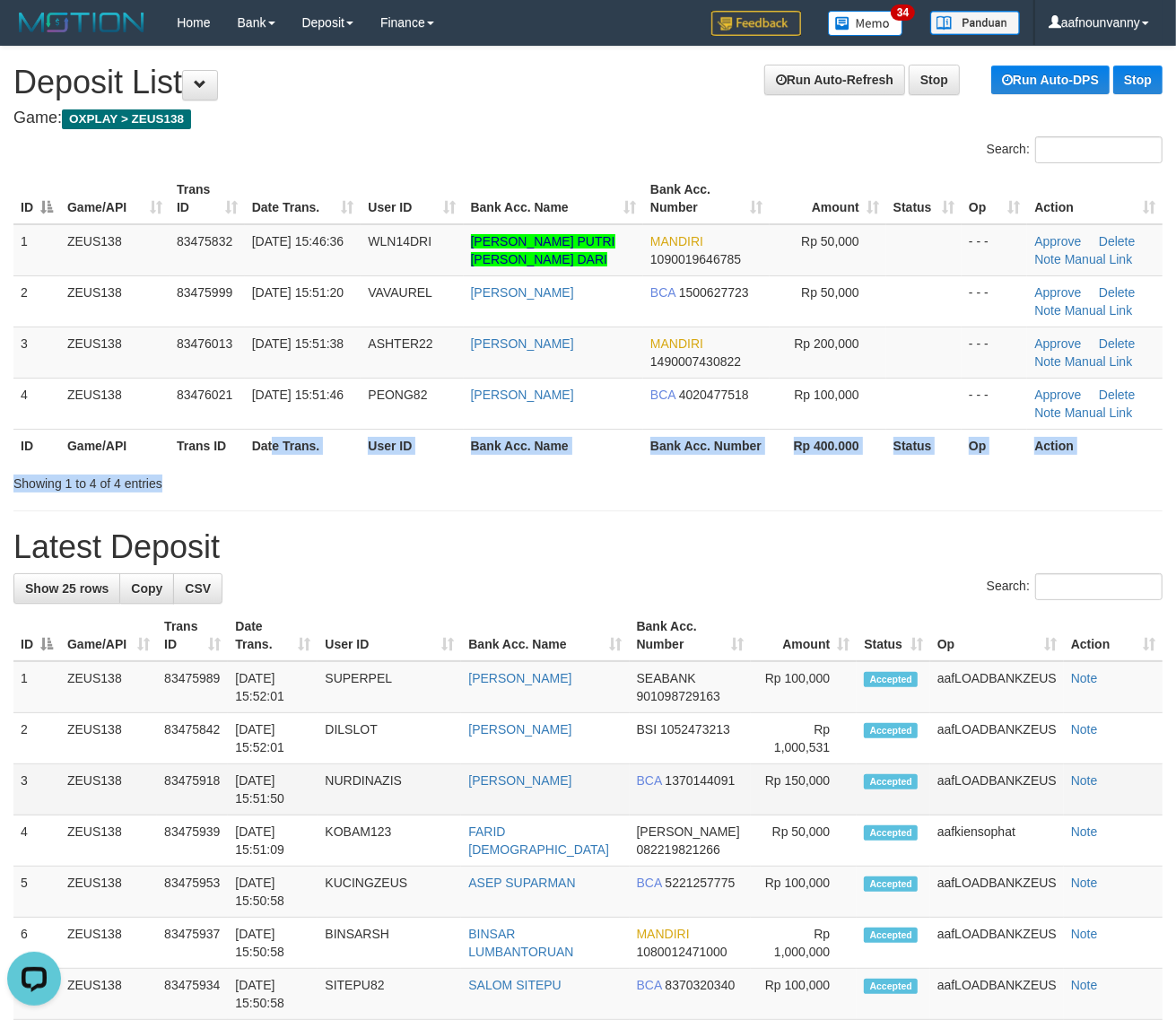 drag, startPoint x: 272, startPoint y: 460, endPoint x: 1162, endPoint y: 797, distance: 951.6664 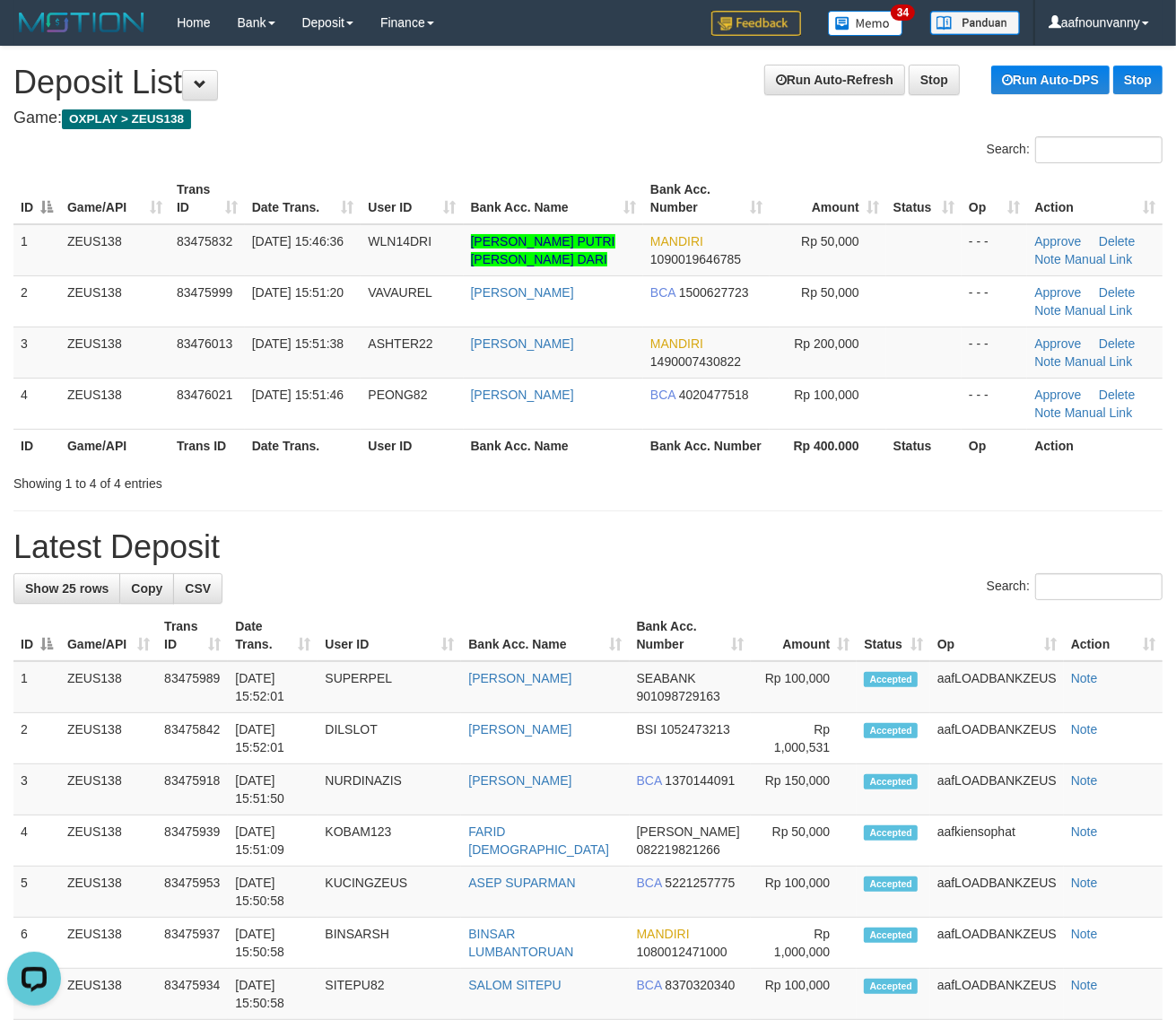 drag, startPoint x: 459, startPoint y: 545, endPoint x: 1191, endPoint y: 797, distance: 774.16277 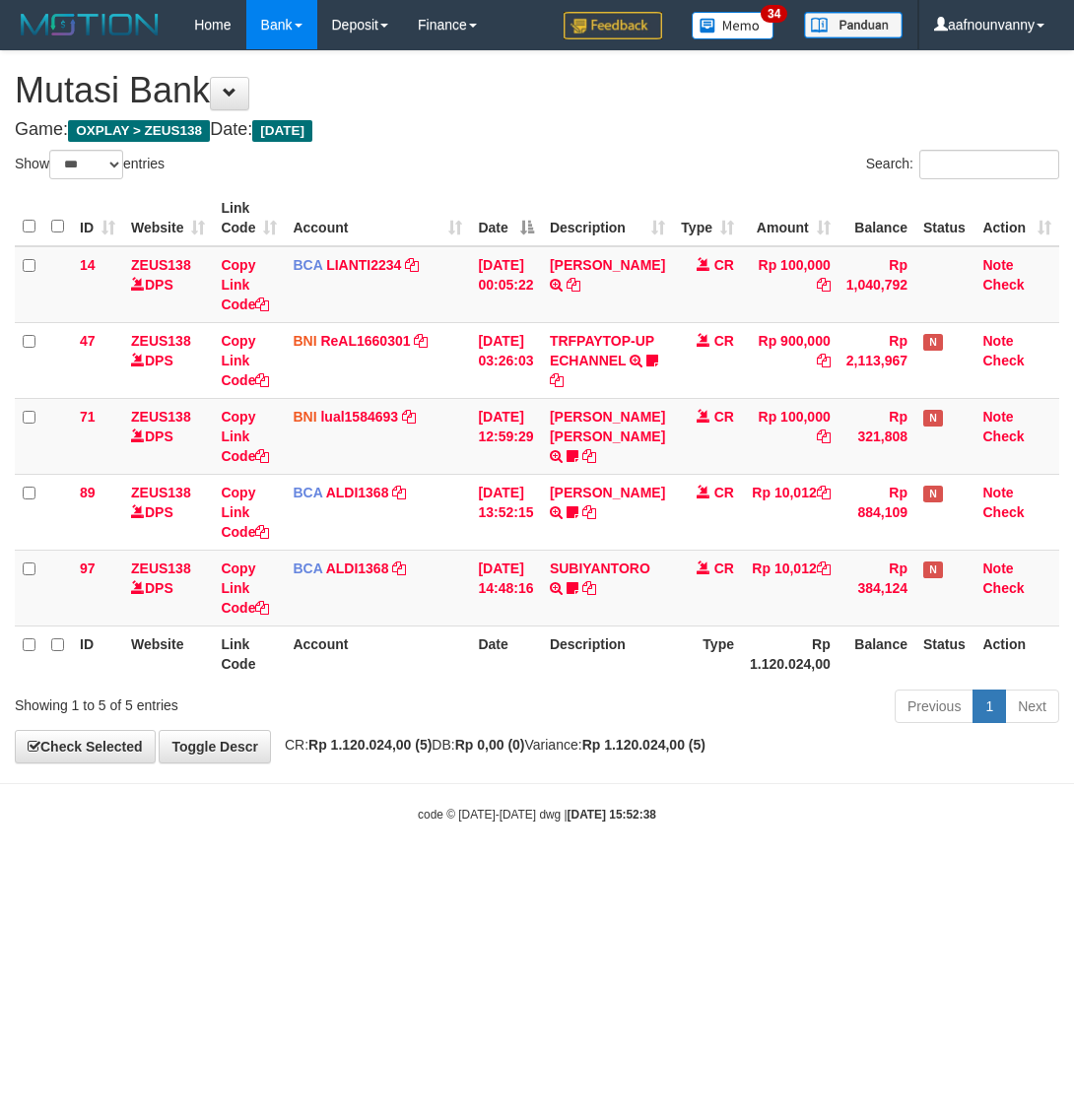select on "***" 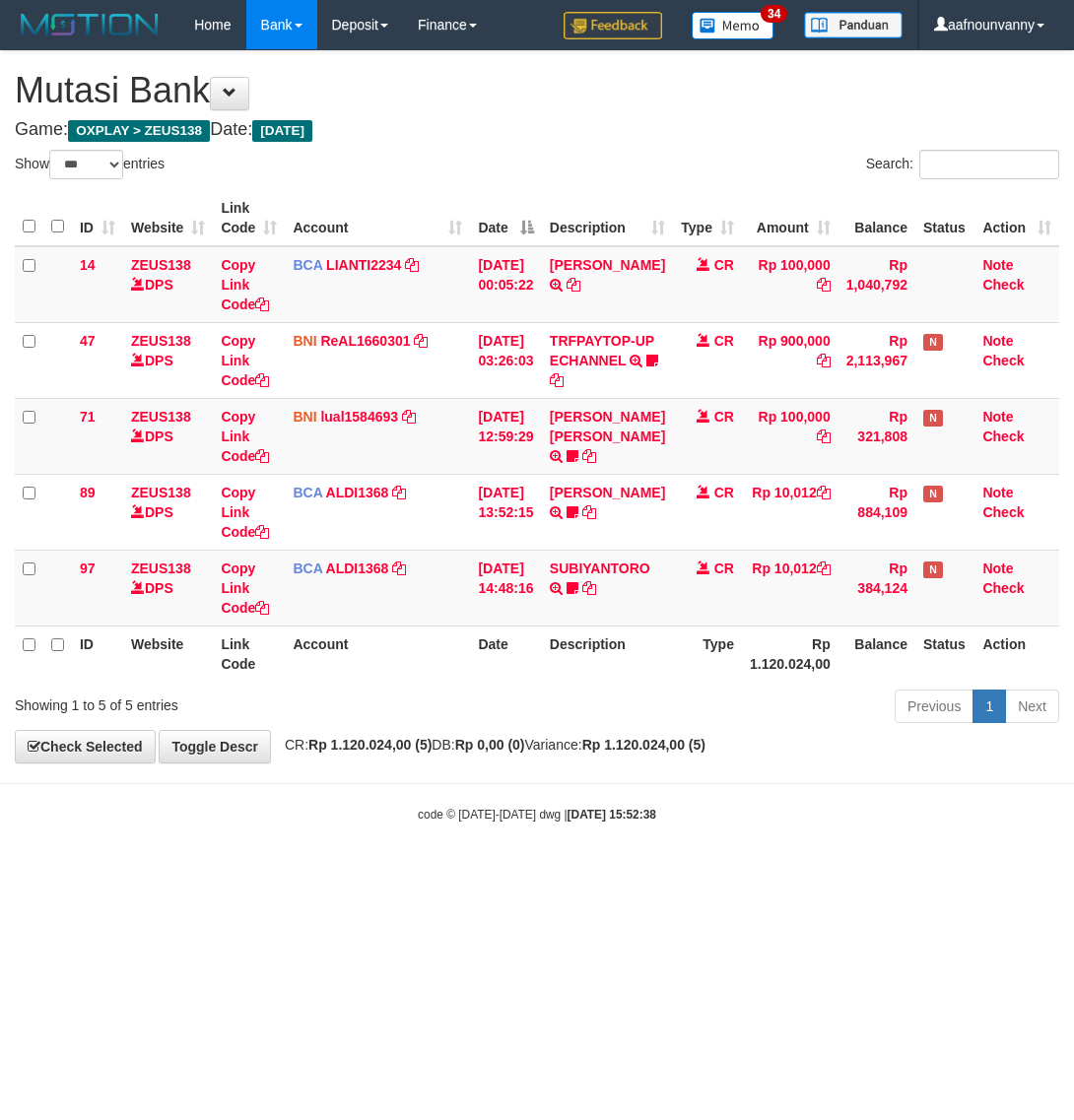 scroll, scrollTop: 0, scrollLeft: 0, axis: both 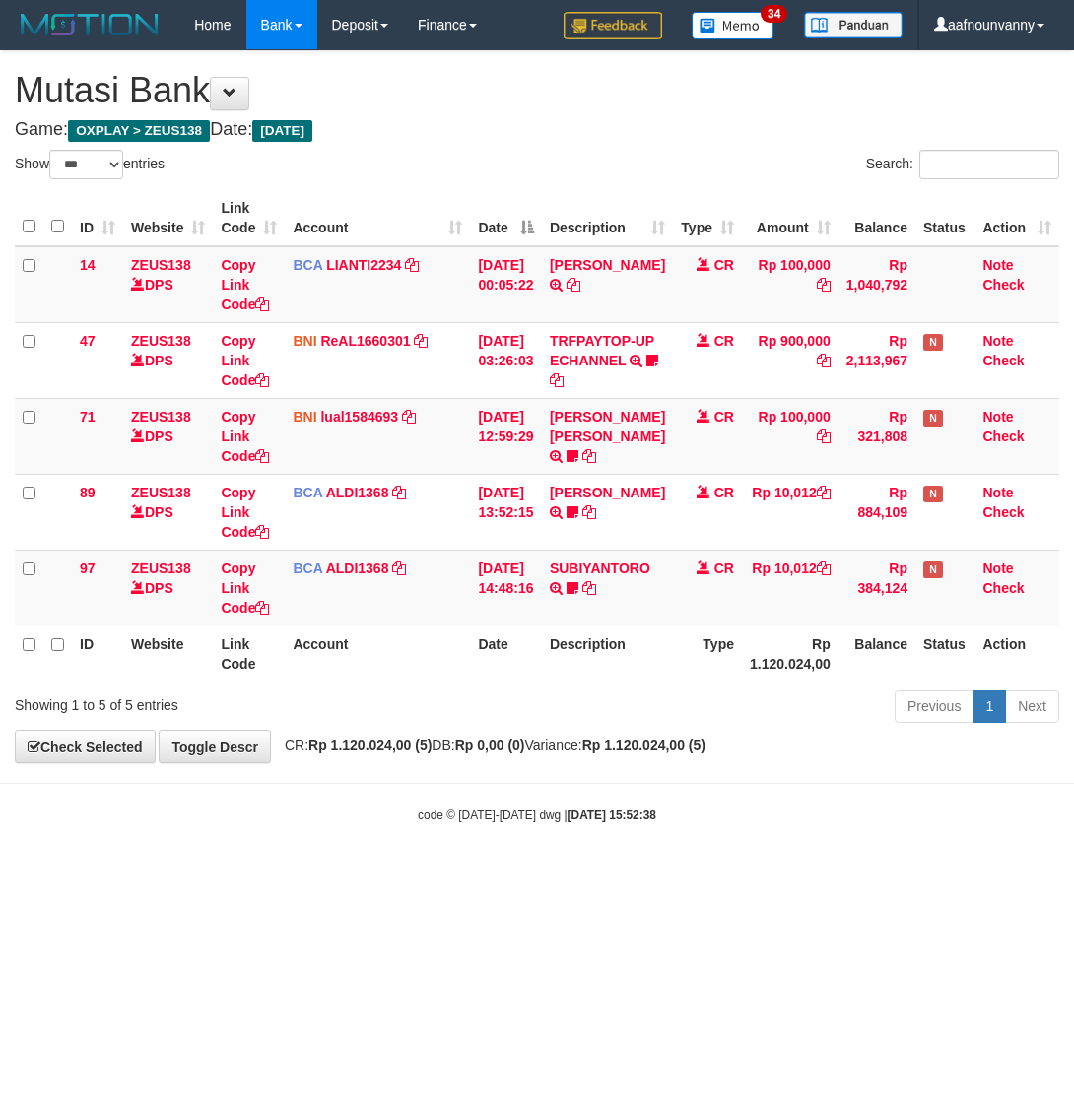 select on "***" 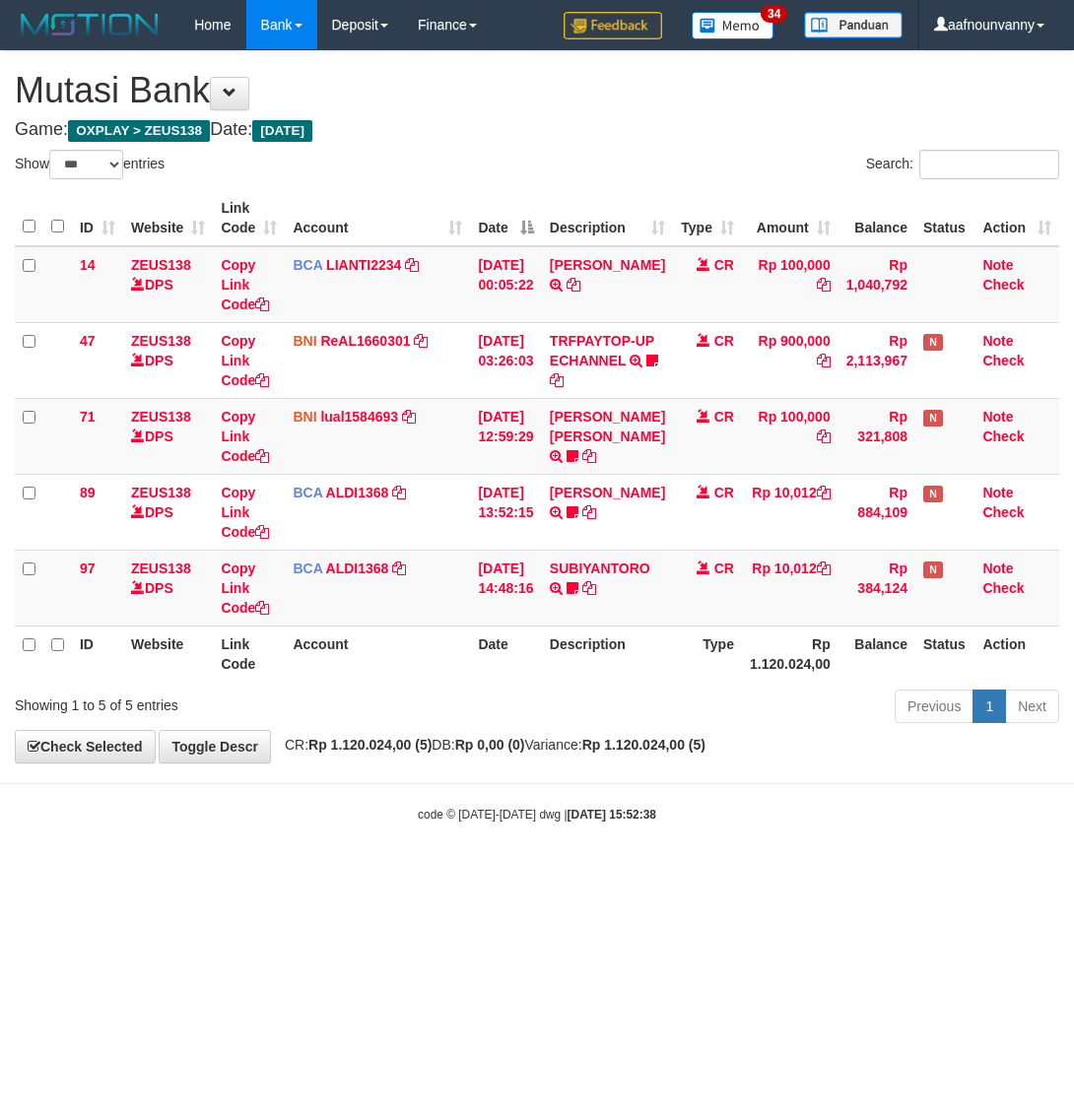 scroll, scrollTop: 0, scrollLeft: 0, axis: both 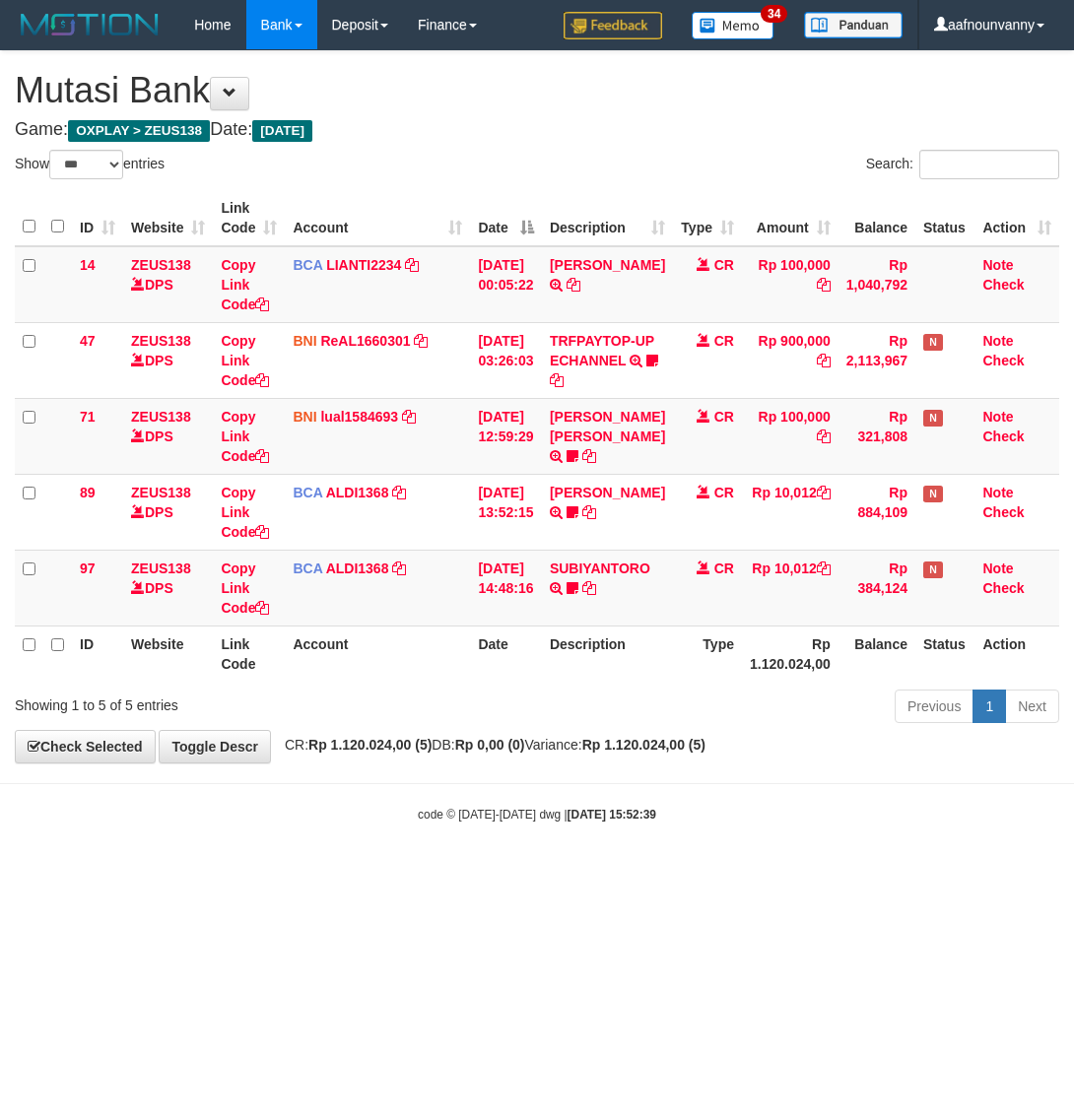 select on "***" 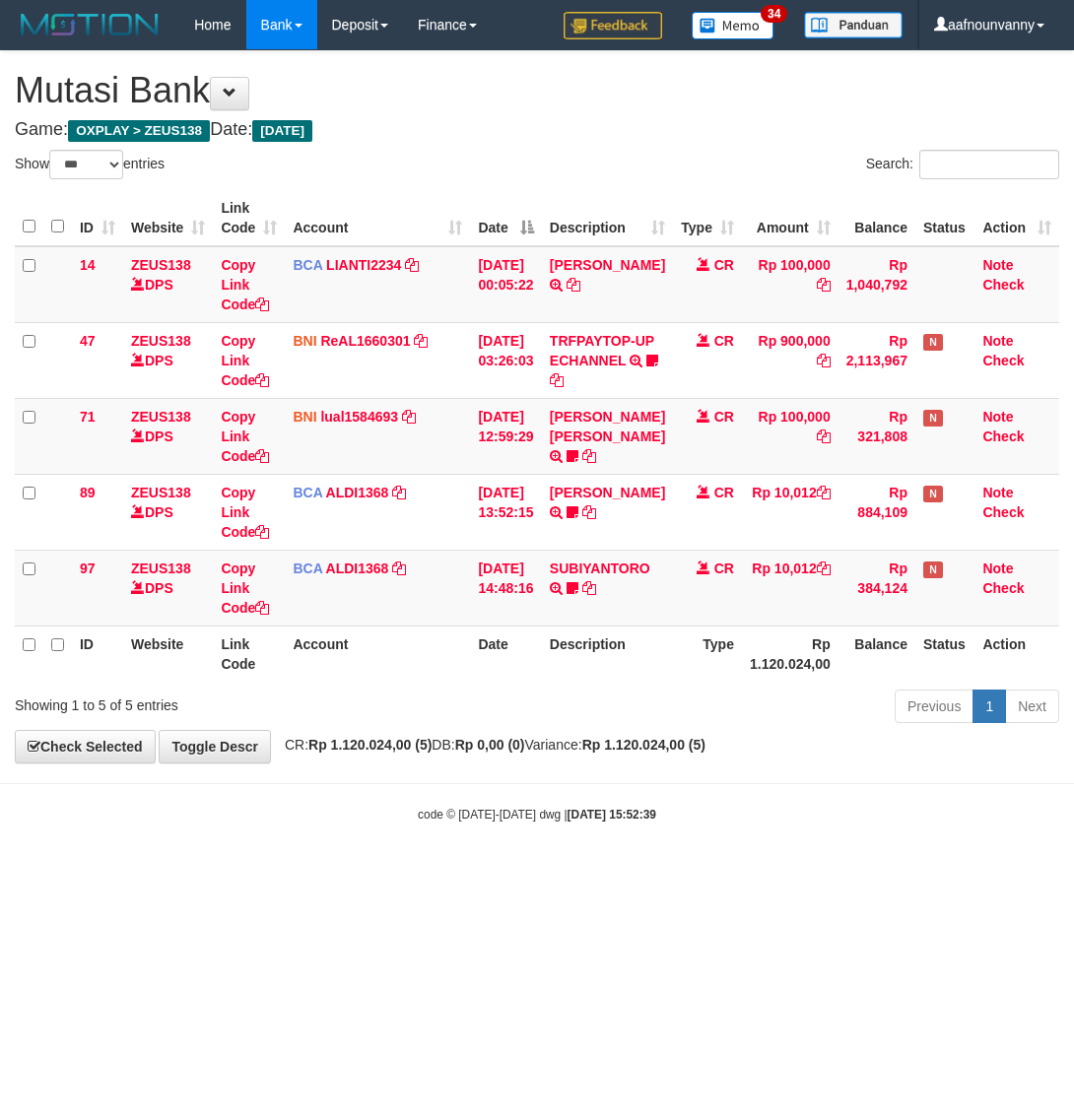scroll, scrollTop: 0, scrollLeft: 0, axis: both 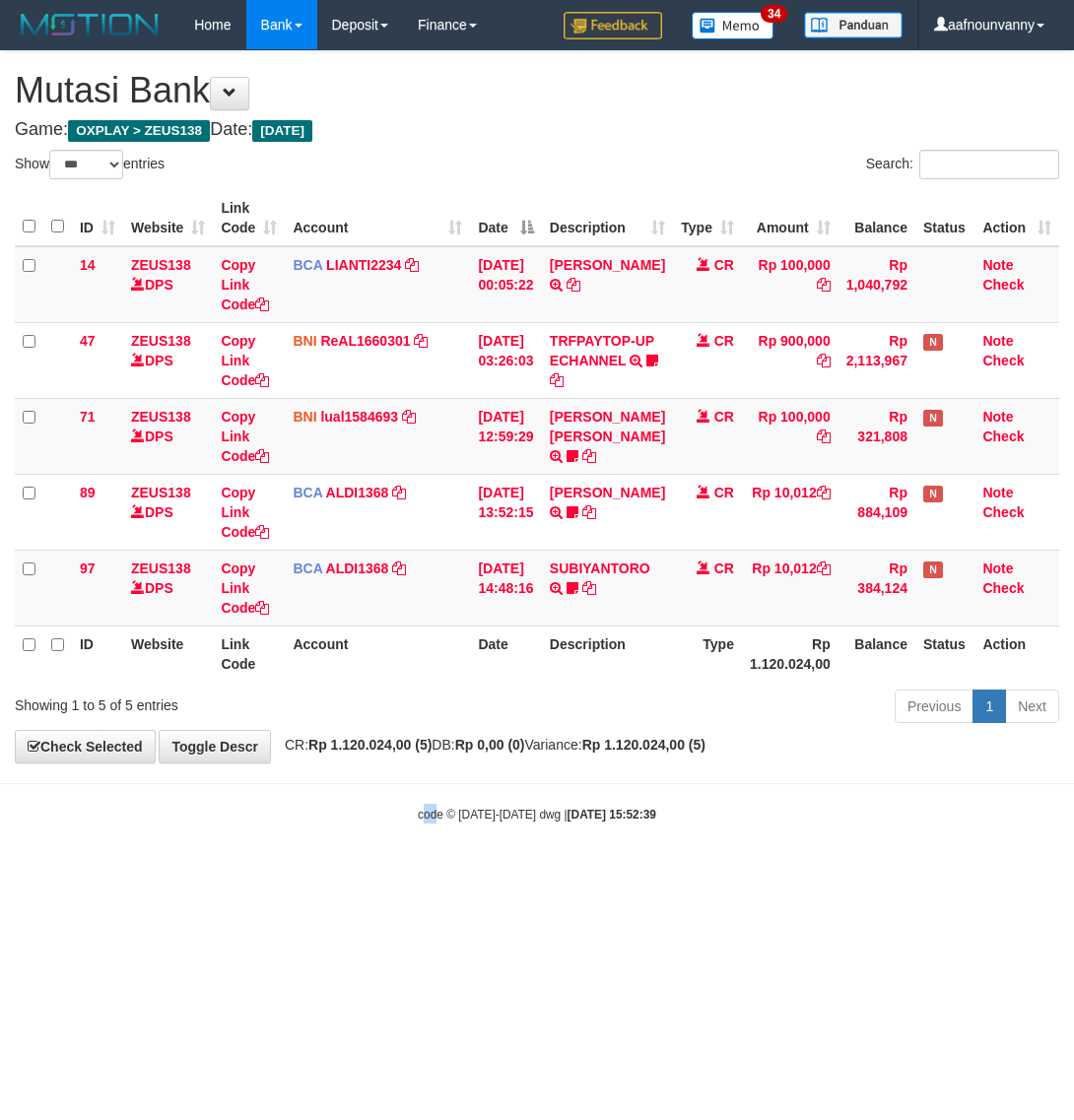 drag, startPoint x: 436, startPoint y: 957, endPoint x: 2, endPoint y: 673, distance: 518.66367 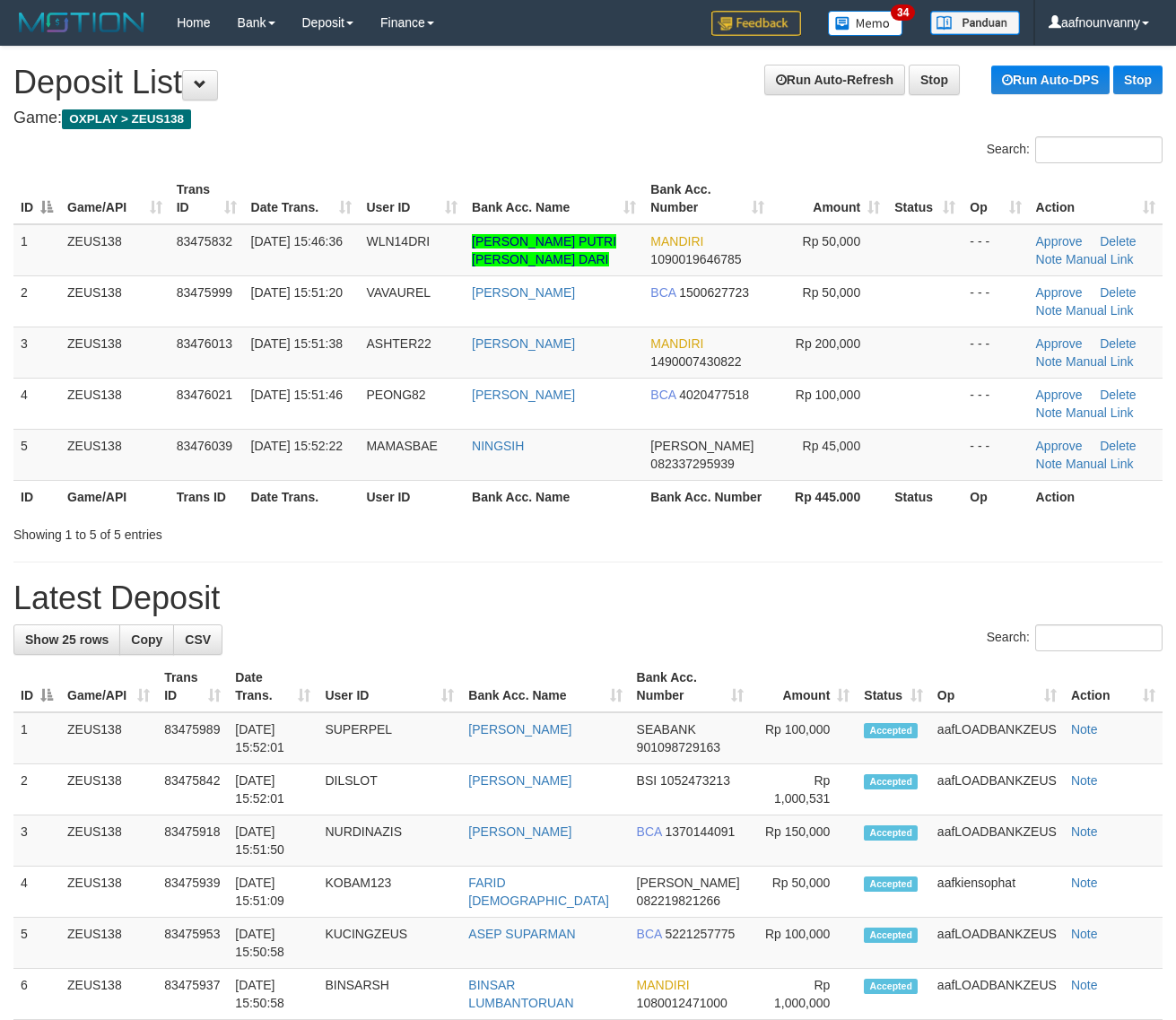 scroll, scrollTop: 0, scrollLeft: 0, axis: both 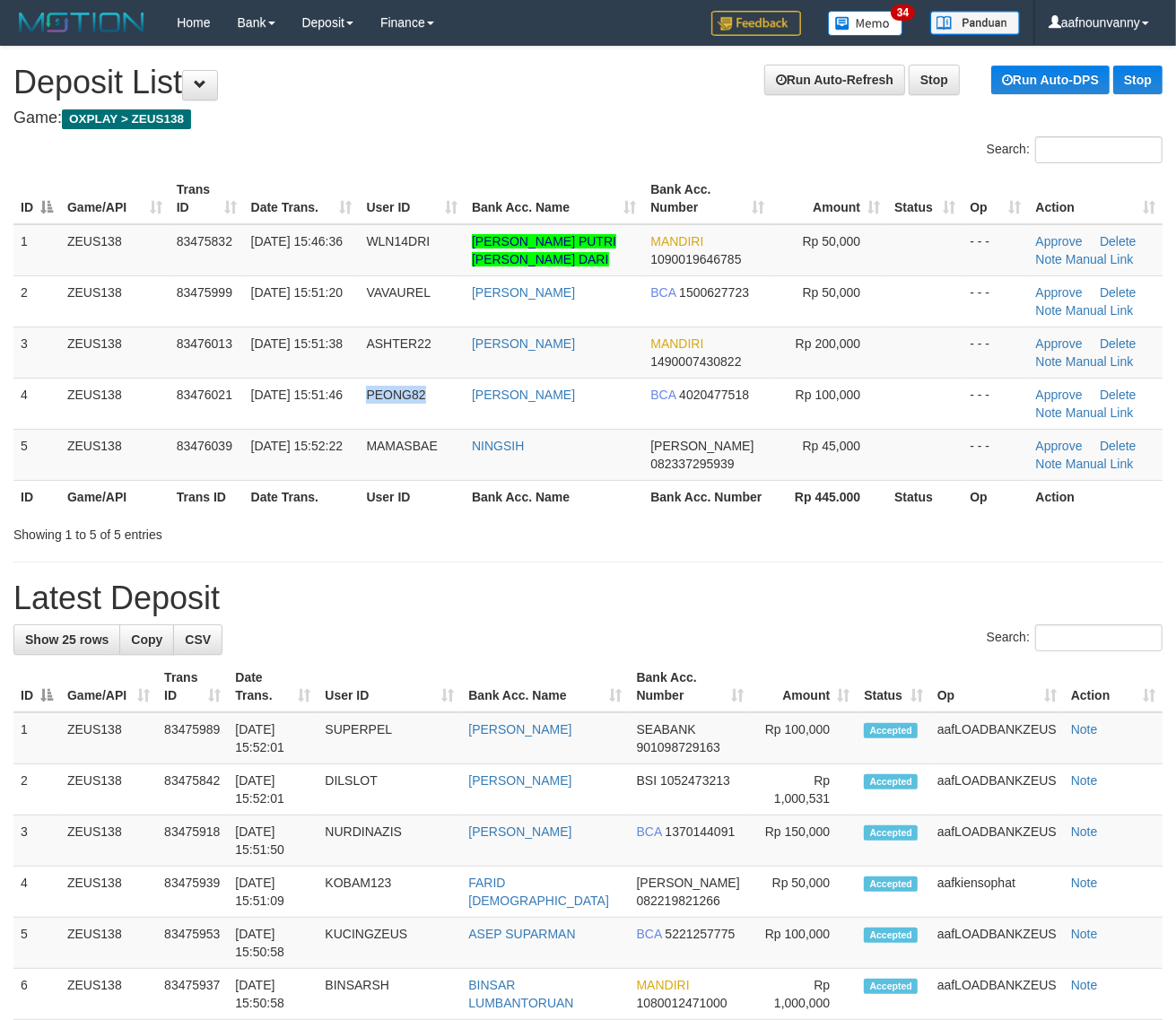 drag, startPoint x: 366, startPoint y: 397, endPoint x: 1189, endPoint y: 529, distance: 833.5184 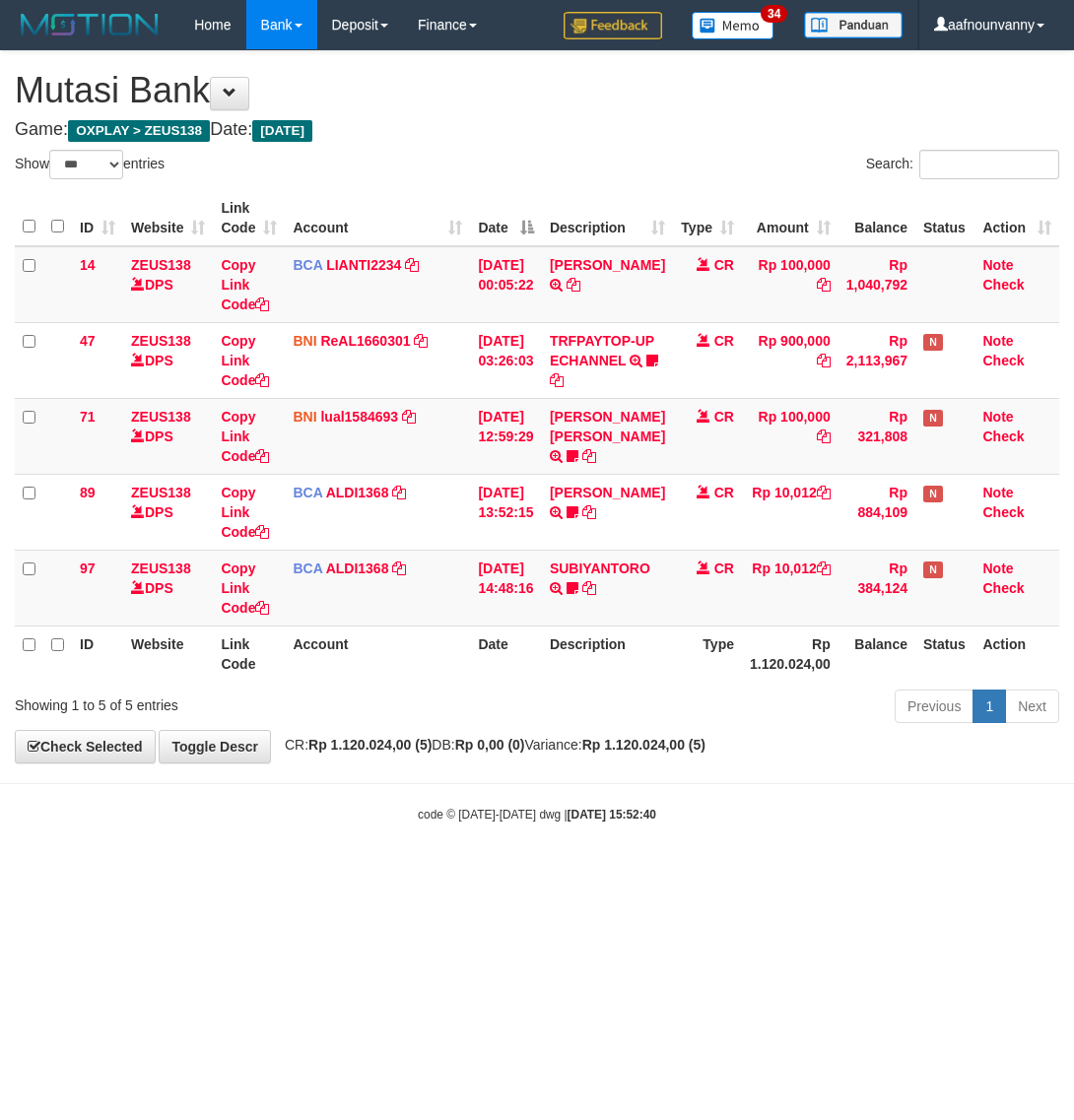 select on "***" 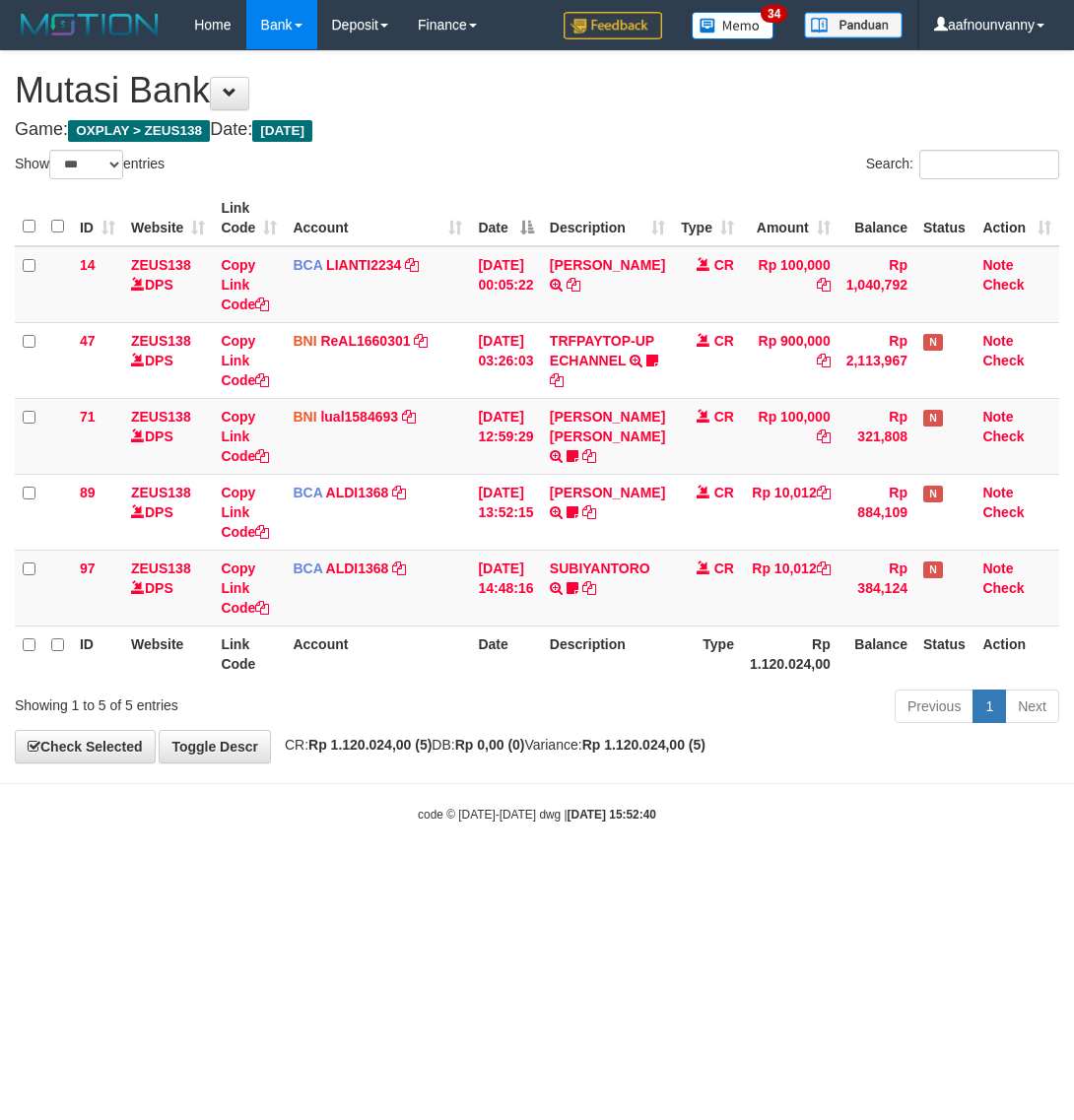 scroll, scrollTop: 0, scrollLeft: 0, axis: both 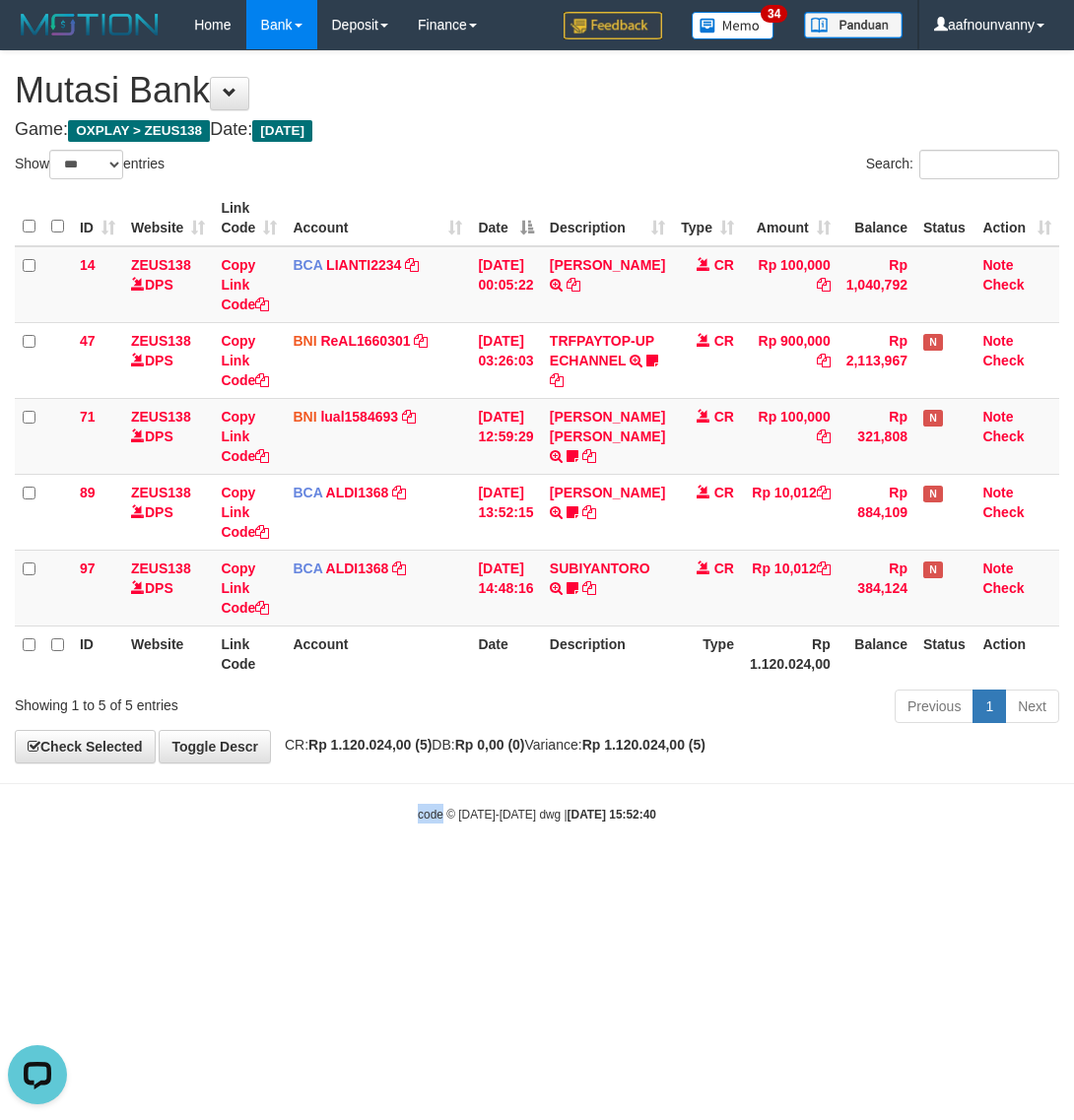 drag, startPoint x: 429, startPoint y: 852, endPoint x: 435, endPoint y: 865, distance: 14.3178211 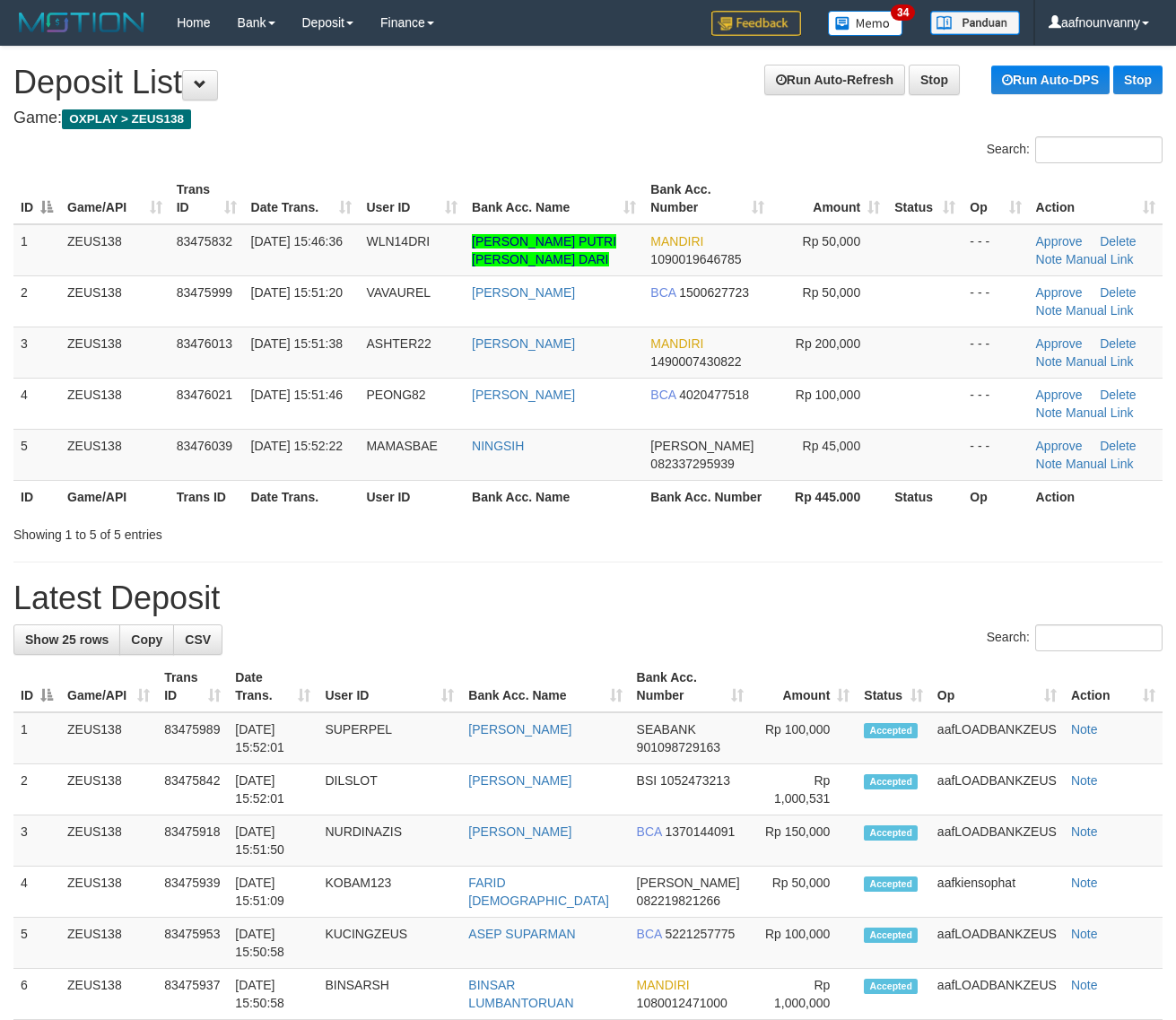 scroll, scrollTop: 0, scrollLeft: 0, axis: both 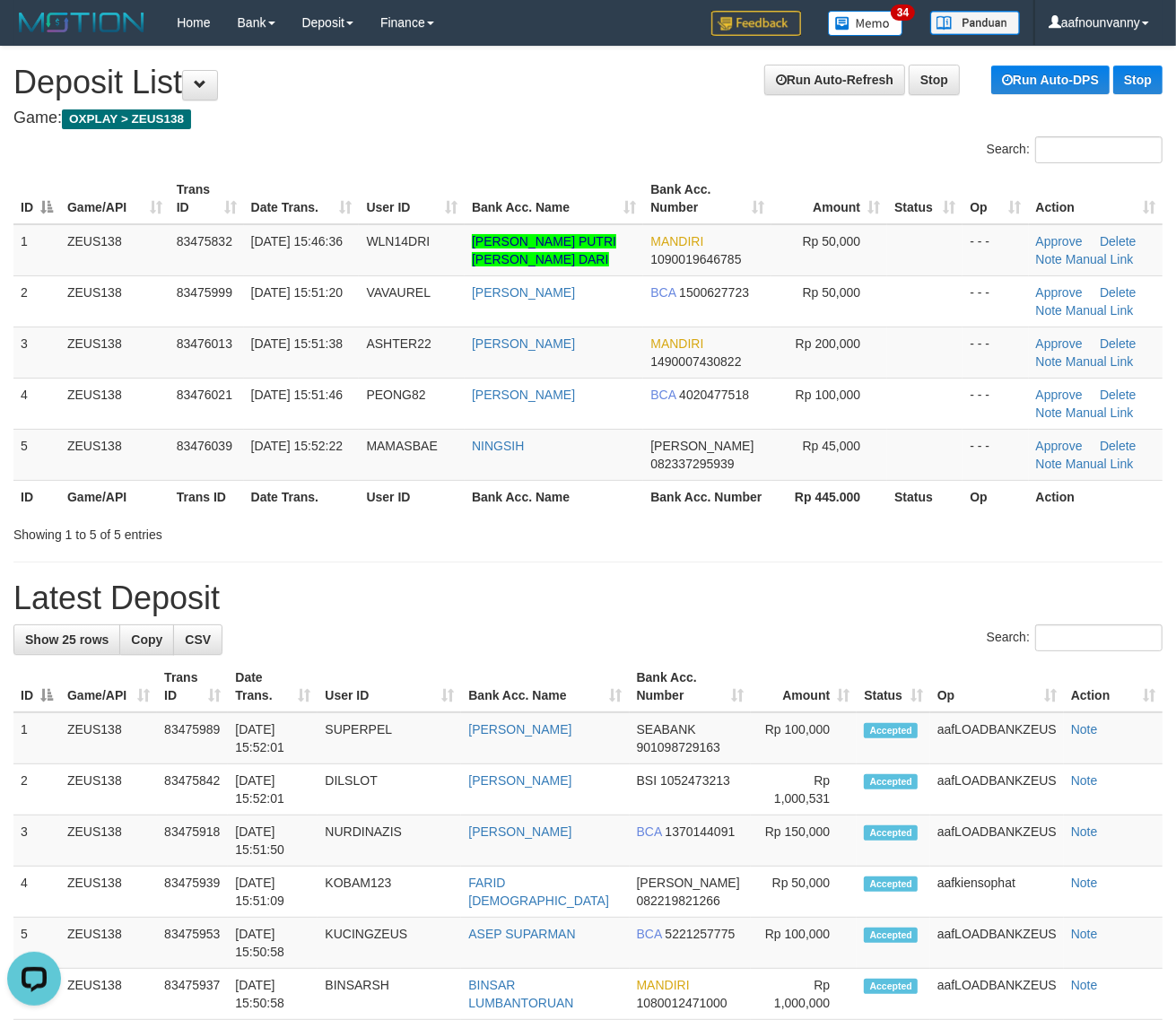drag, startPoint x: 312, startPoint y: 499, endPoint x: 1177, endPoint y: 731, distance: 895.5719 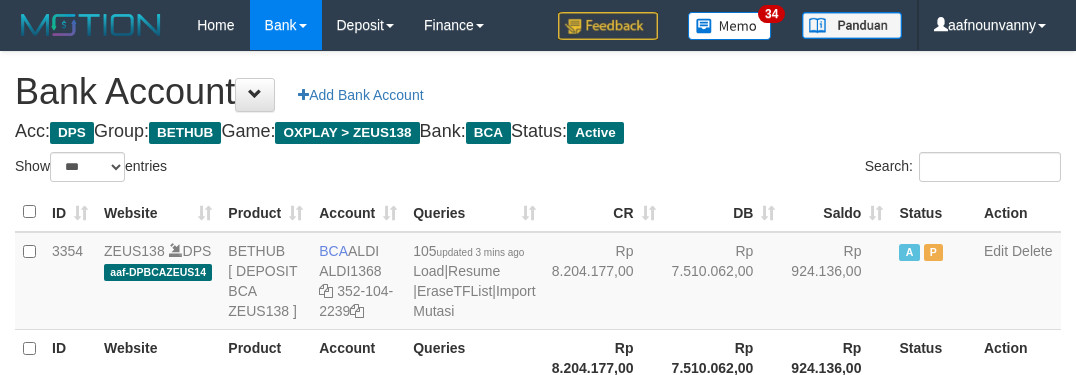 select on "***" 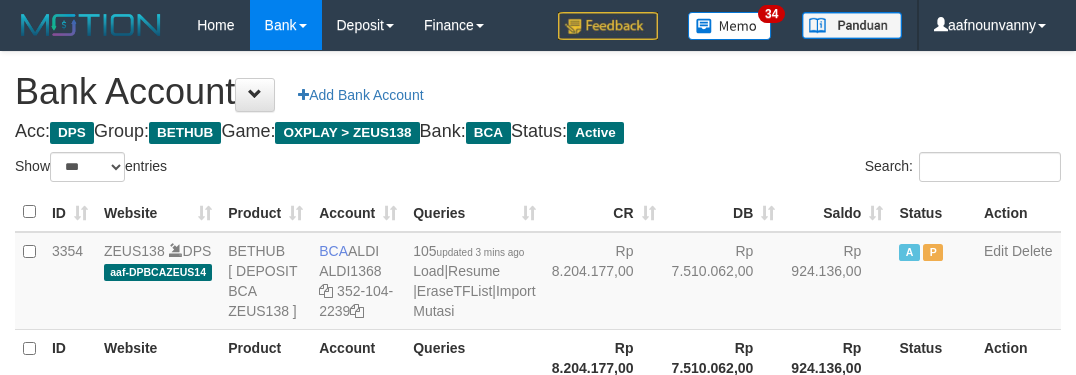 scroll, scrollTop: 231, scrollLeft: 0, axis: vertical 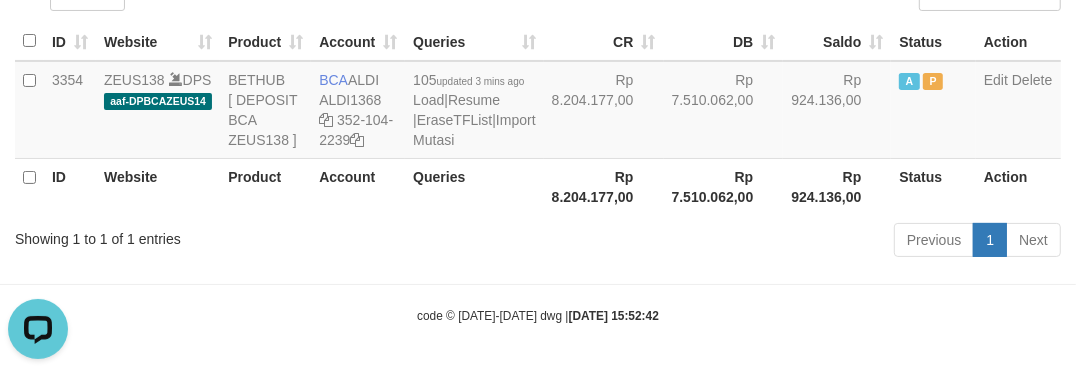click on "Toggle navigation
Home
Bank
Account List
Load
By Website
Group
[OXPLAY]													ZEUS138
By Load Group (DPS)" at bounding box center [538, 102] 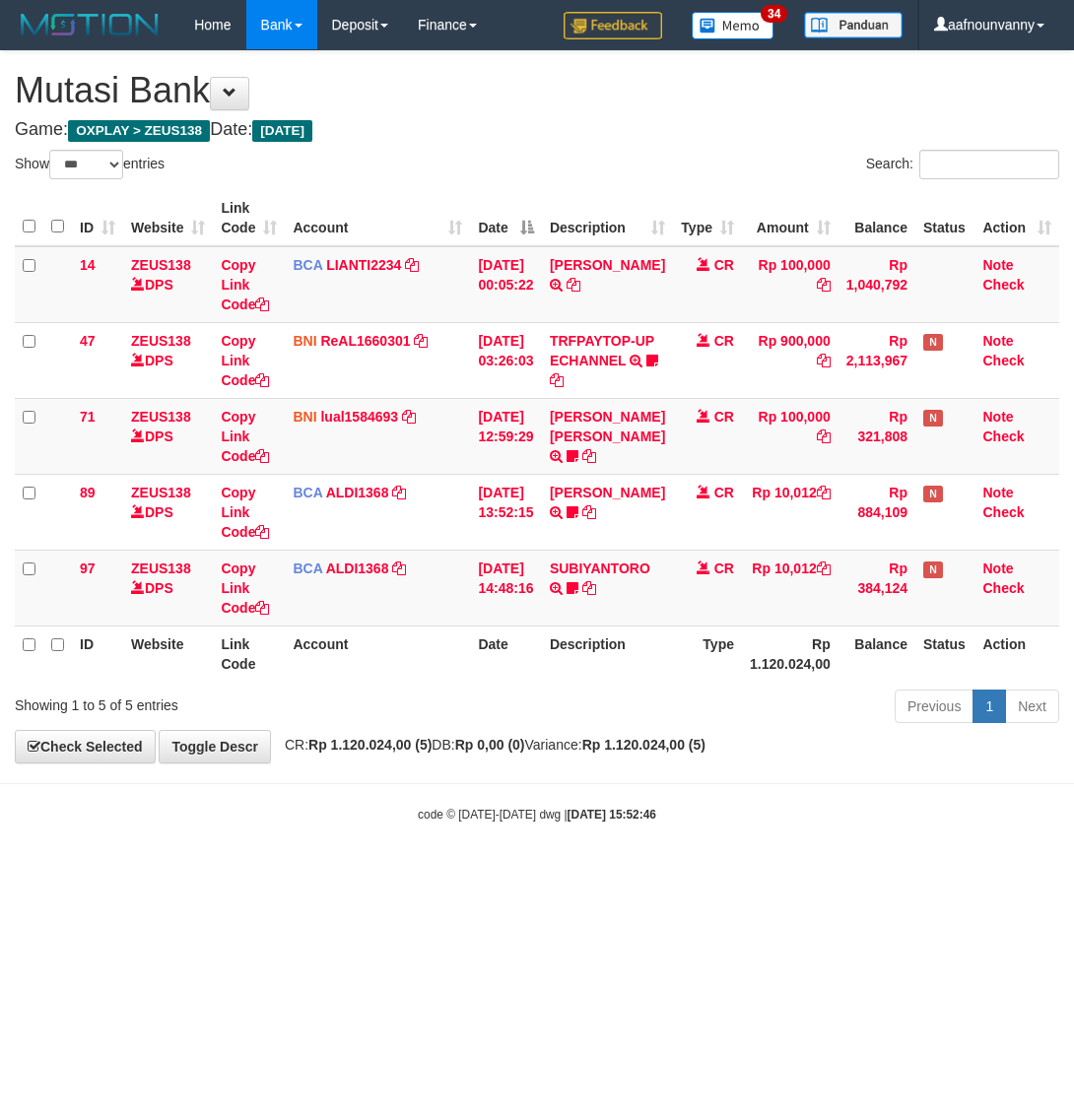select on "***" 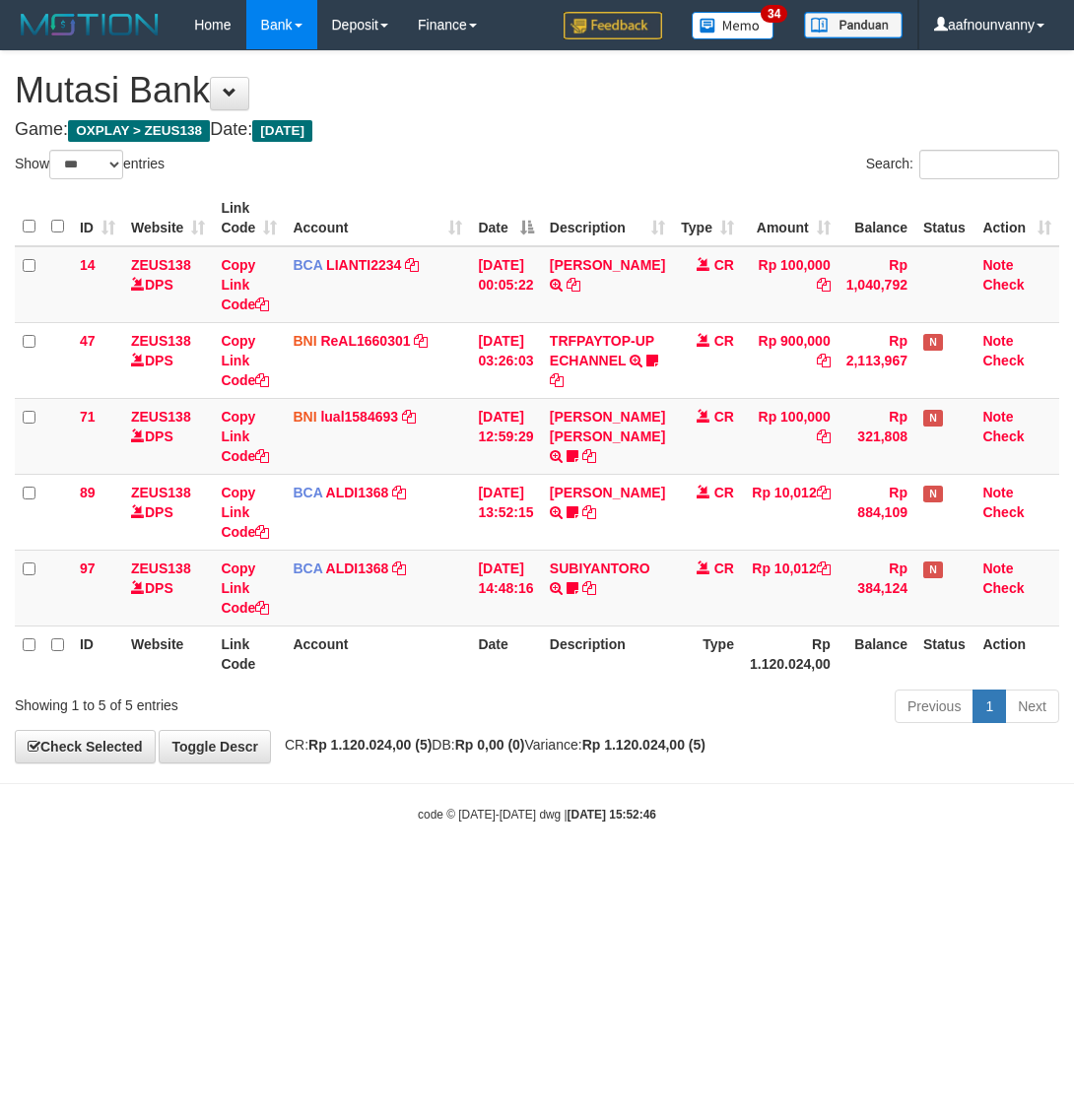 scroll, scrollTop: 0, scrollLeft: 0, axis: both 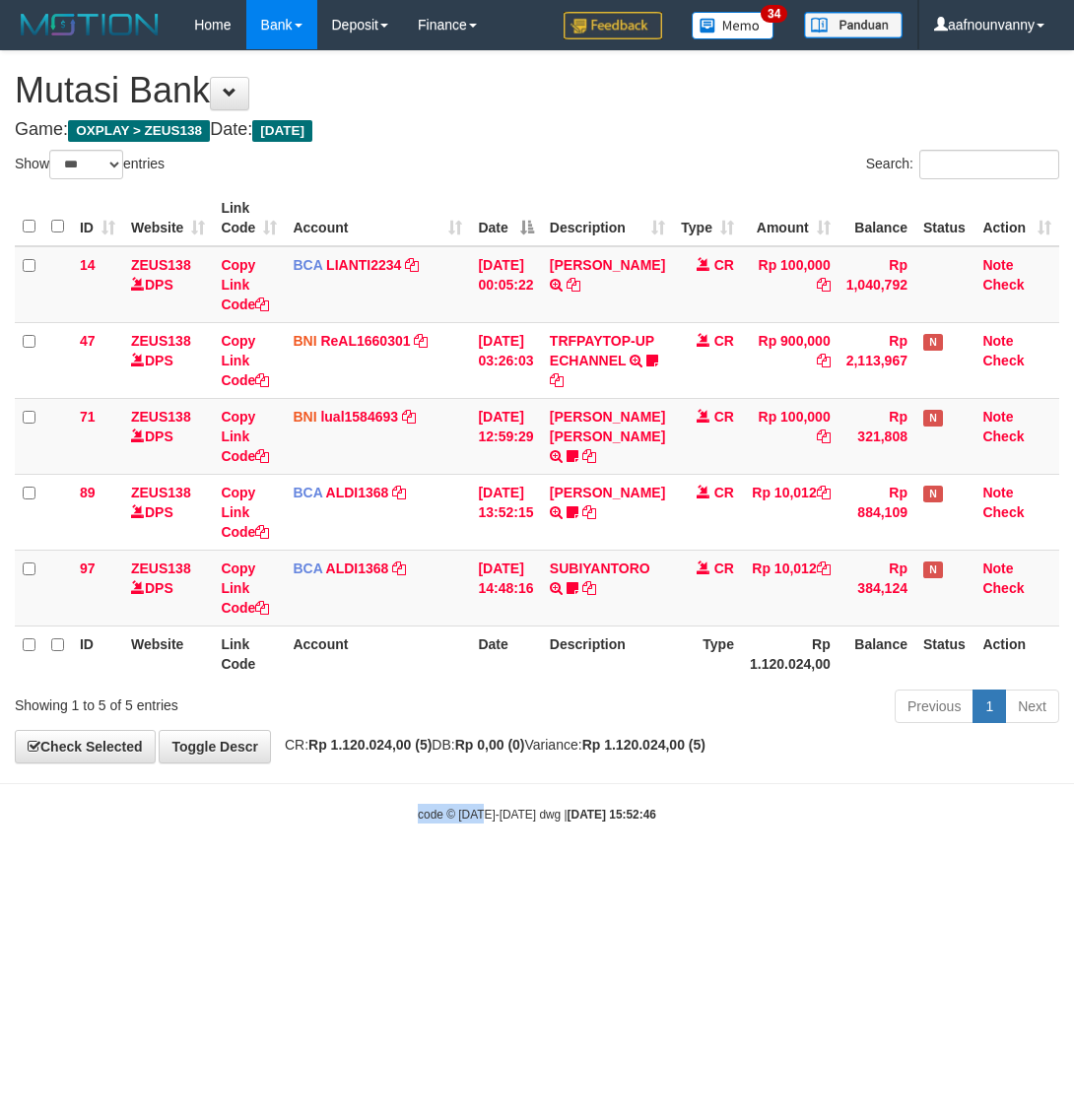 click on "Toggle navigation
Home
Bank
Account List
Load
By Website
Group
[OXPLAY]													ZEUS138
By Load Group (DPS)" at bounding box center [537, 436] 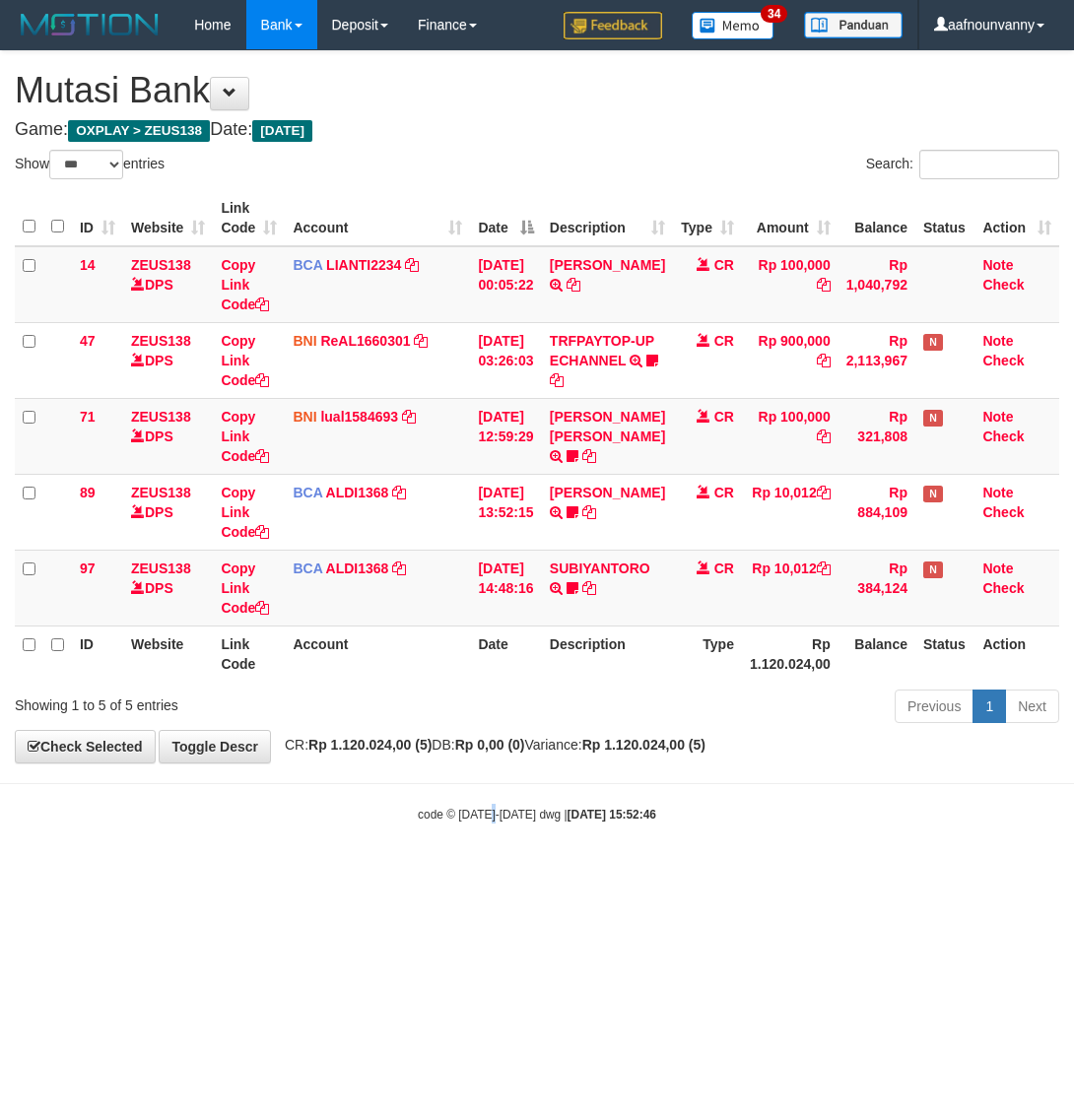 click on "Toggle navigation
Home
Bank
Account List
Load
By Website
Group
[OXPLAY]													ZEUS138
By Load Group (DPS)" at bounding box center [537, 436] 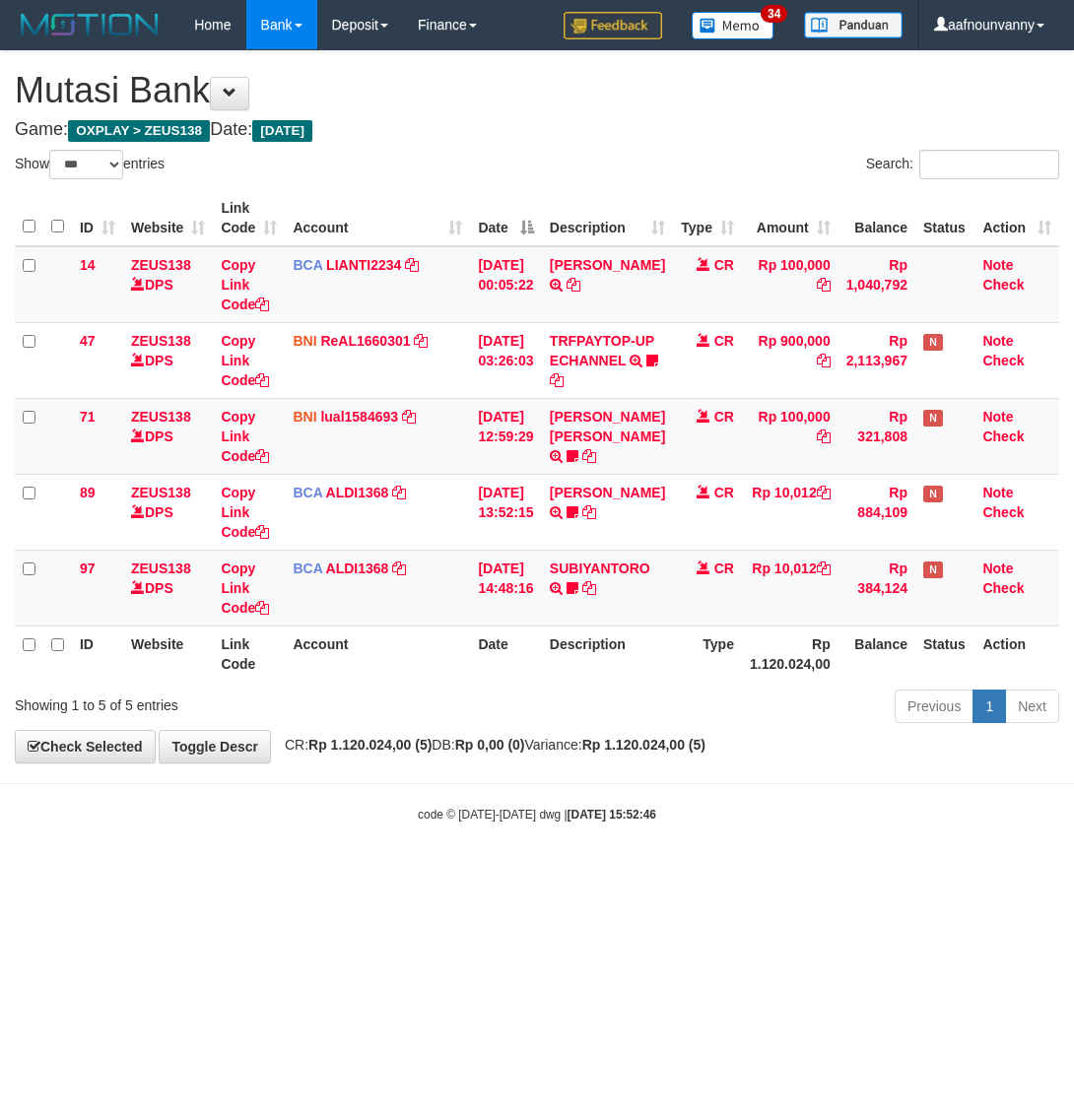 click on "Toggle navigation
Home
Bank
Account List
Load
By Website
Group
[OXPLAY]													ZEUS138
By Load Group (DPS)" at bounding box center (537, 436) 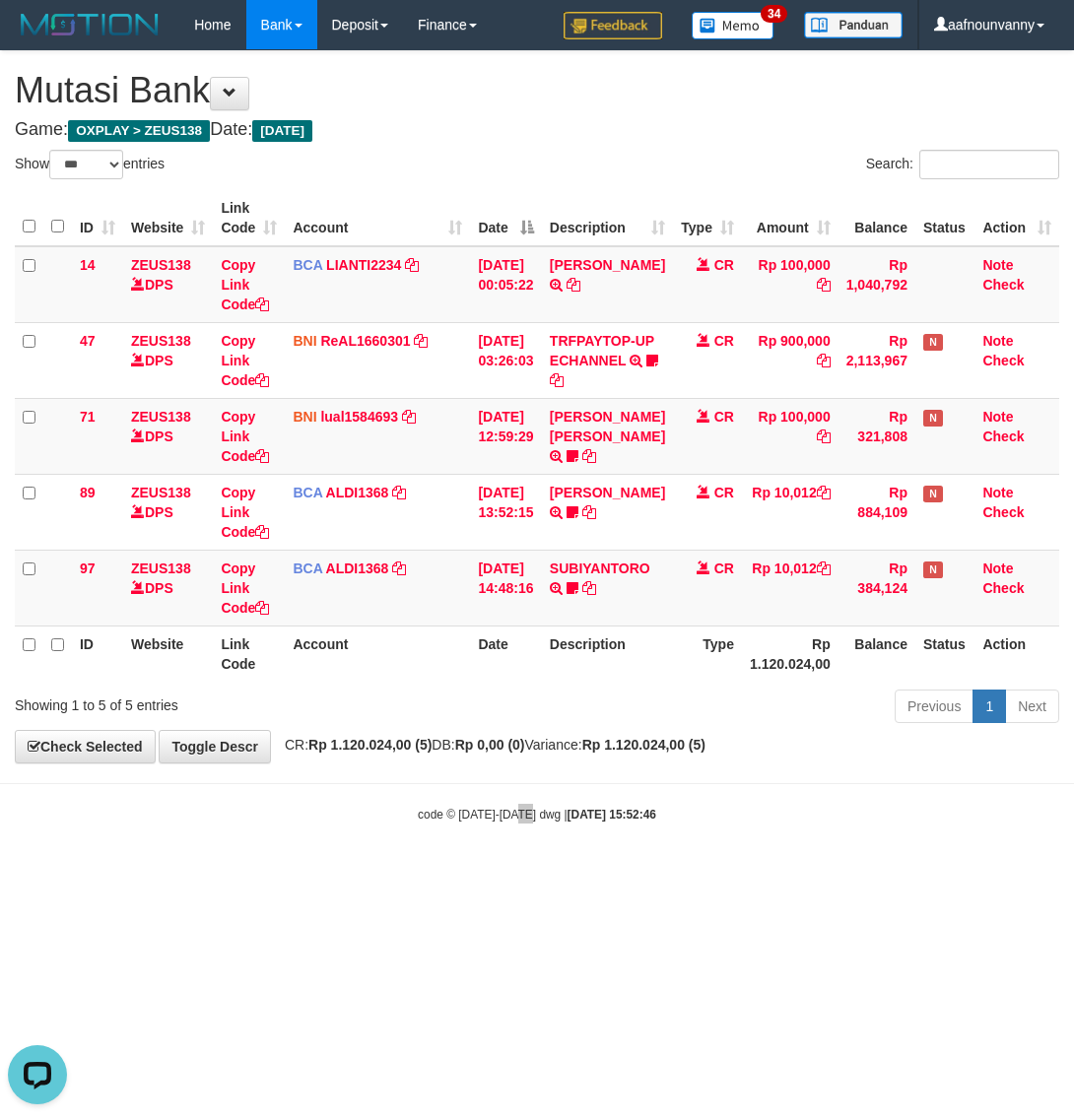scroll, scrollTop: 0, scrollLeft: 0, axis: both 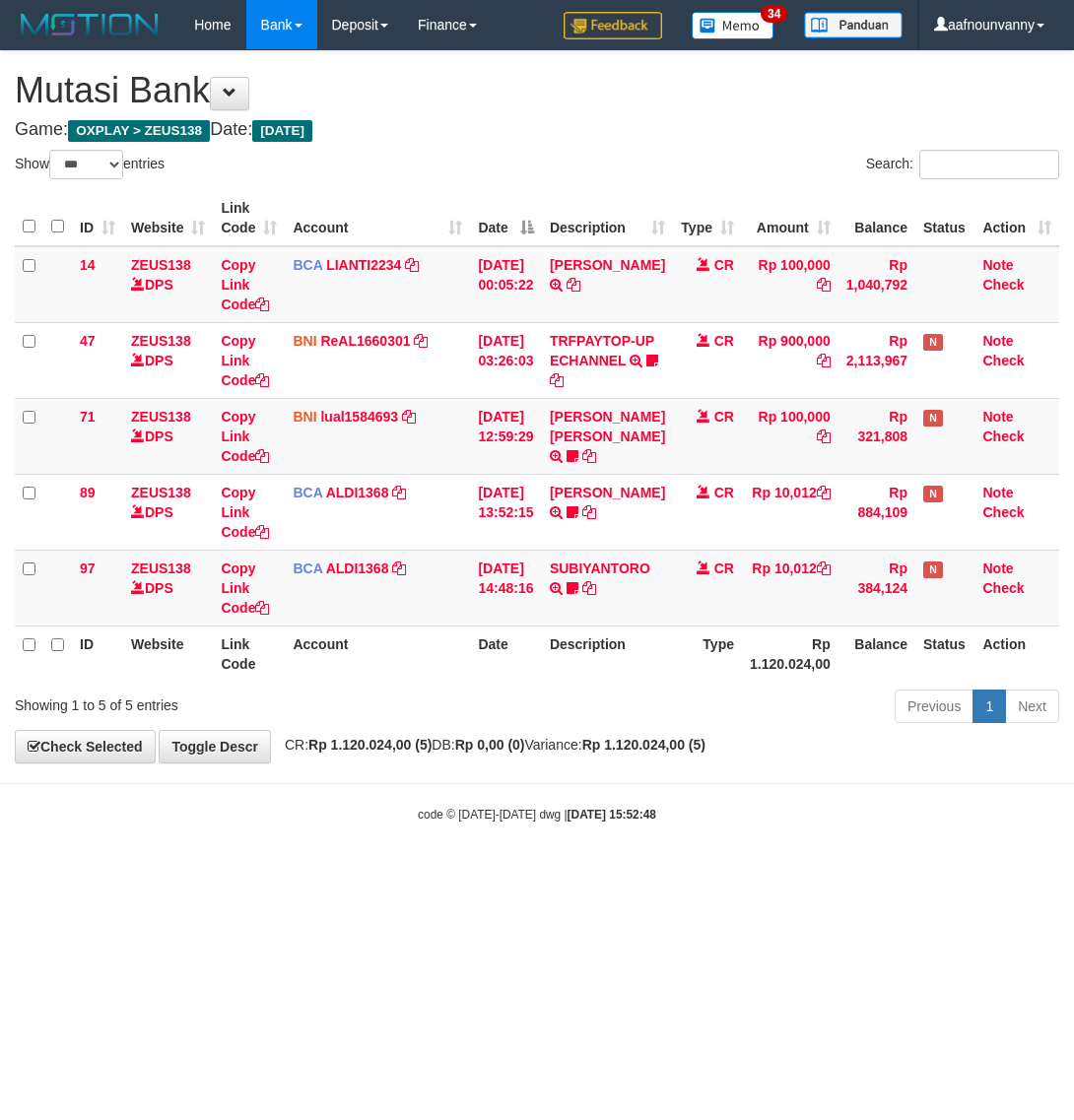 select on "***" 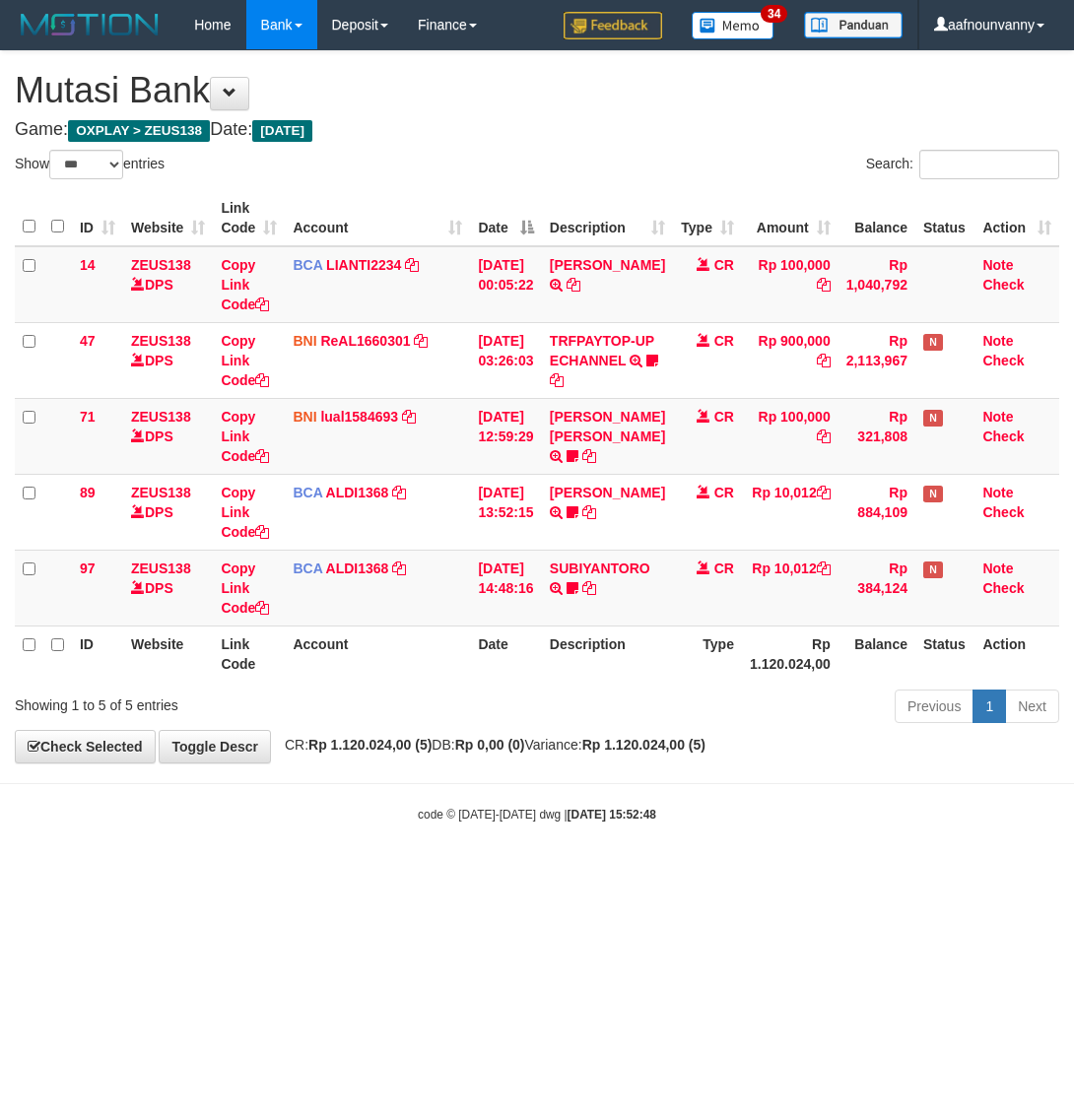 scroll, scrollTop: 0, scrollLeft: 0, axis: both 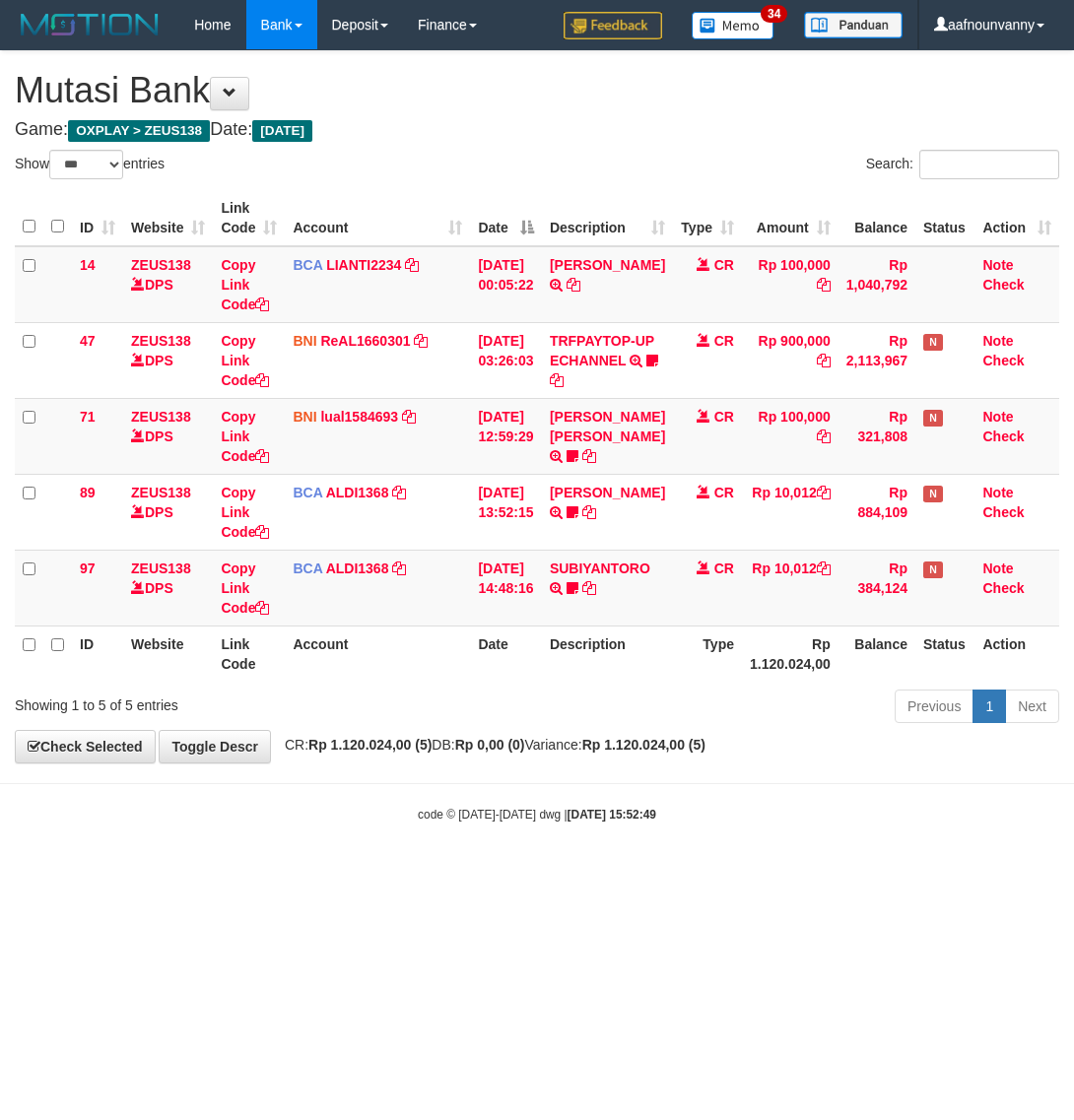 select on "***" 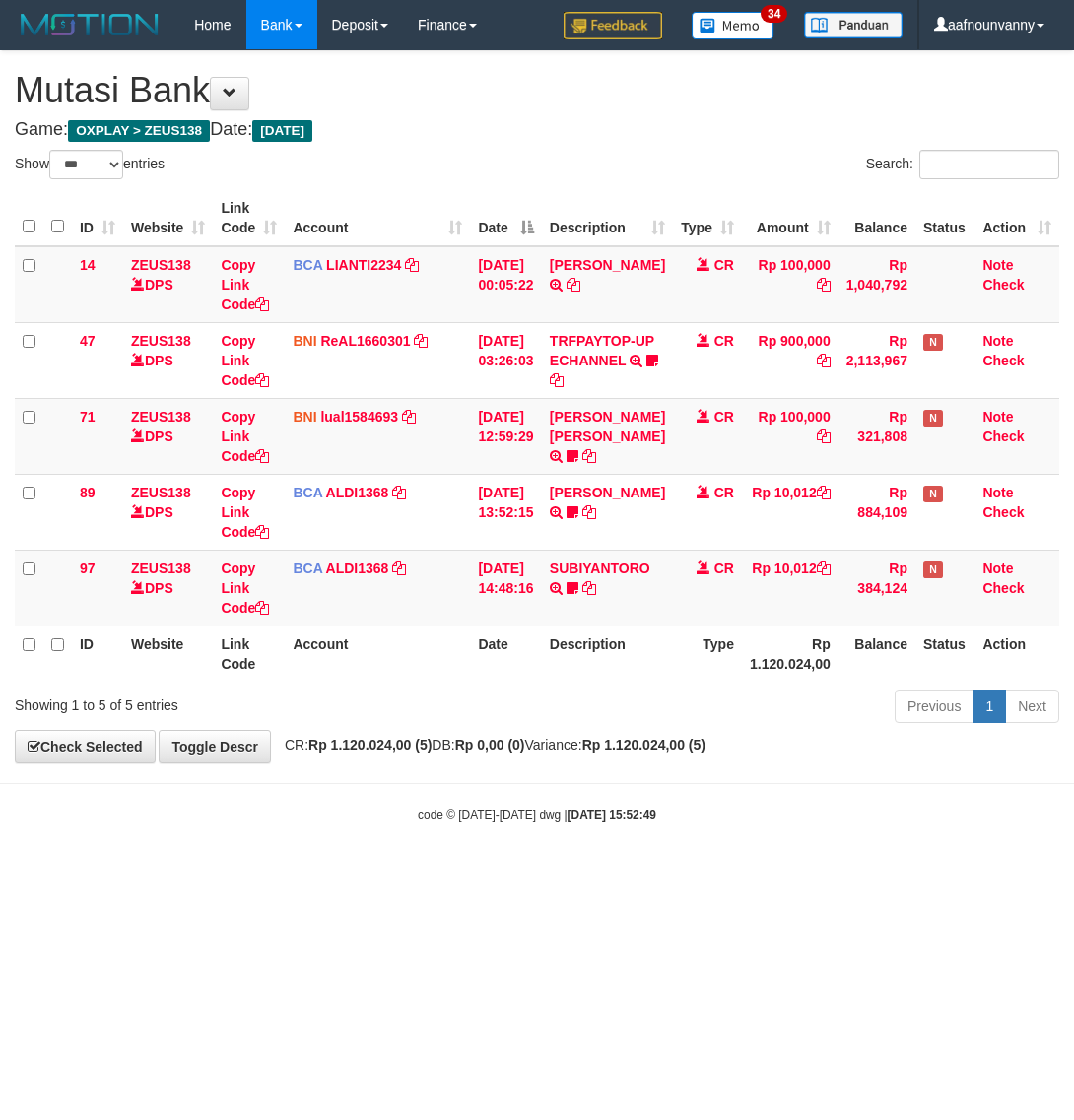 scroll, scrollTop: 0, scrollLeft: 0, axis: both 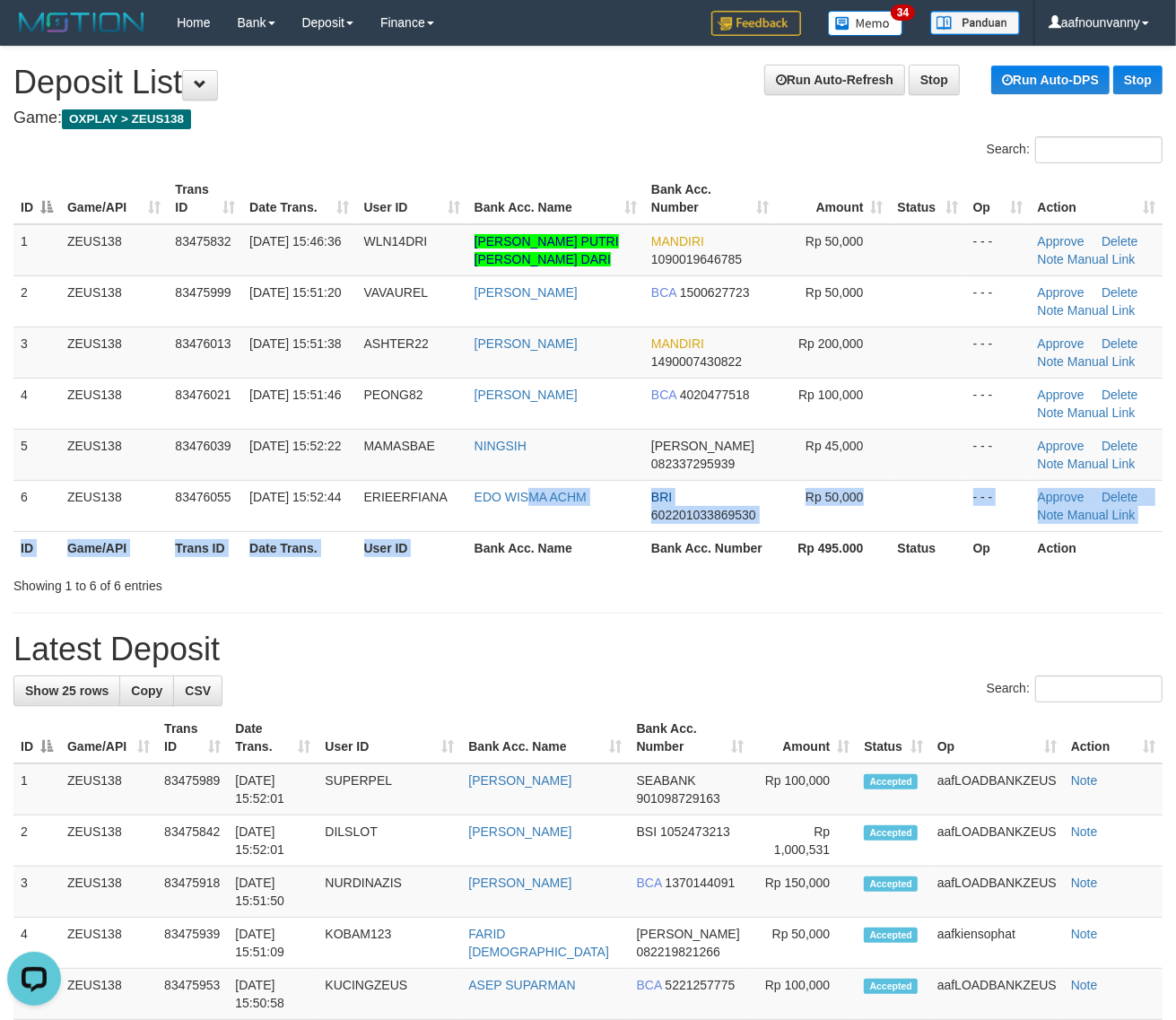 drag, startPoint x: 478, startPoint y: 545, endPoint x: 1191, endPoint y: 659, distance: 722.05609 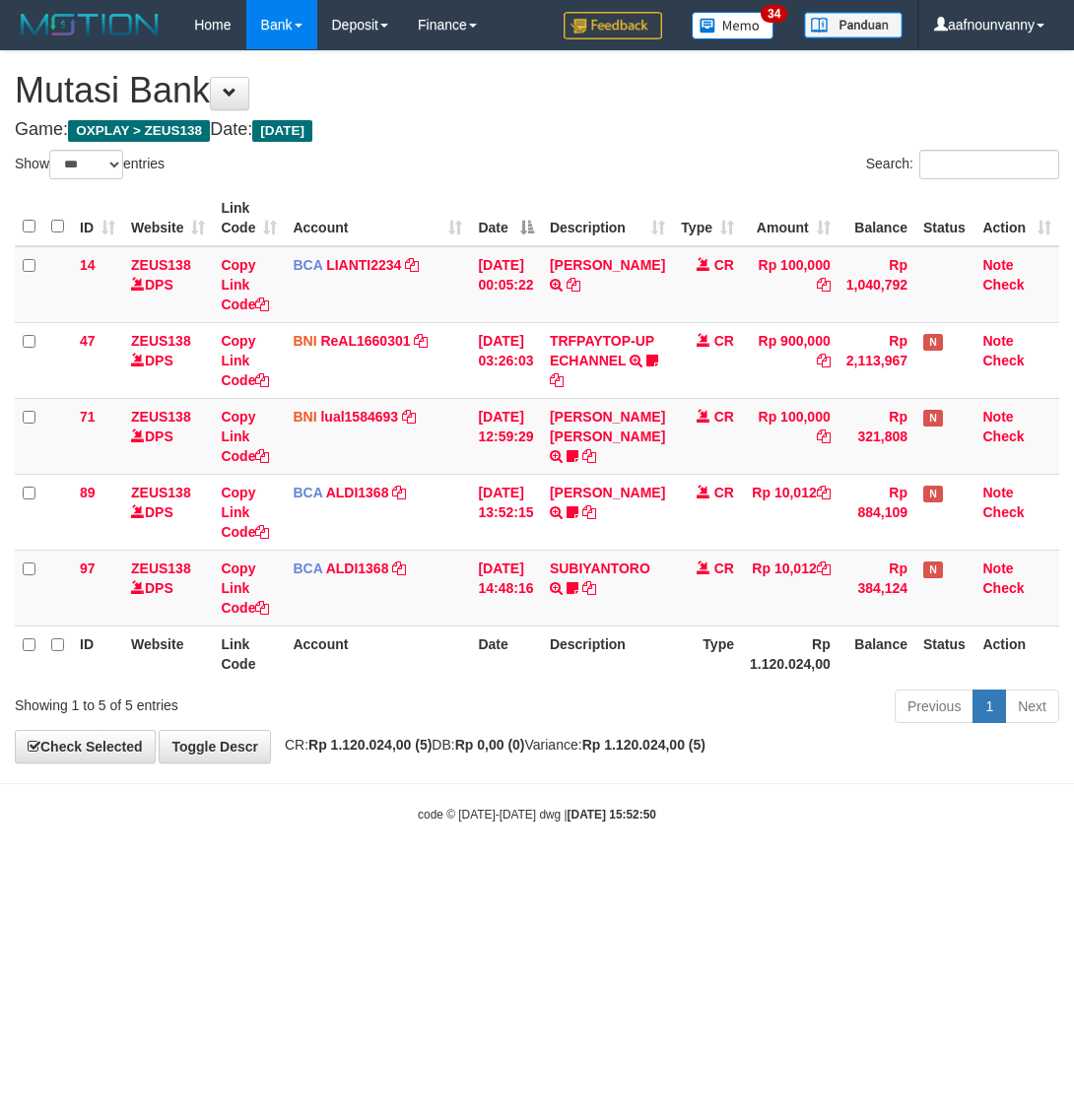 select on "***" 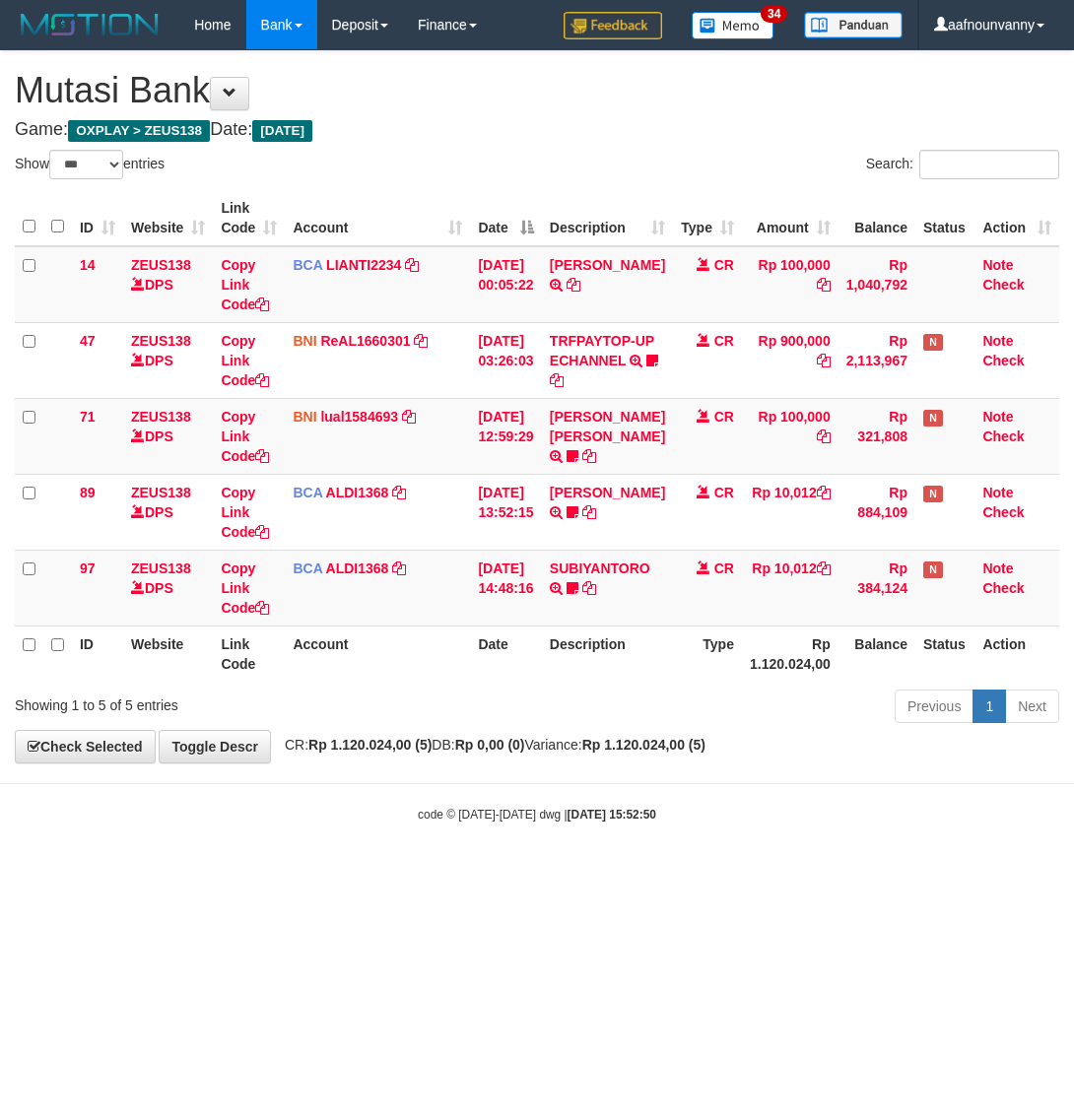 scroll, scrollTop: 0, scrollLeft: 0, axis: both 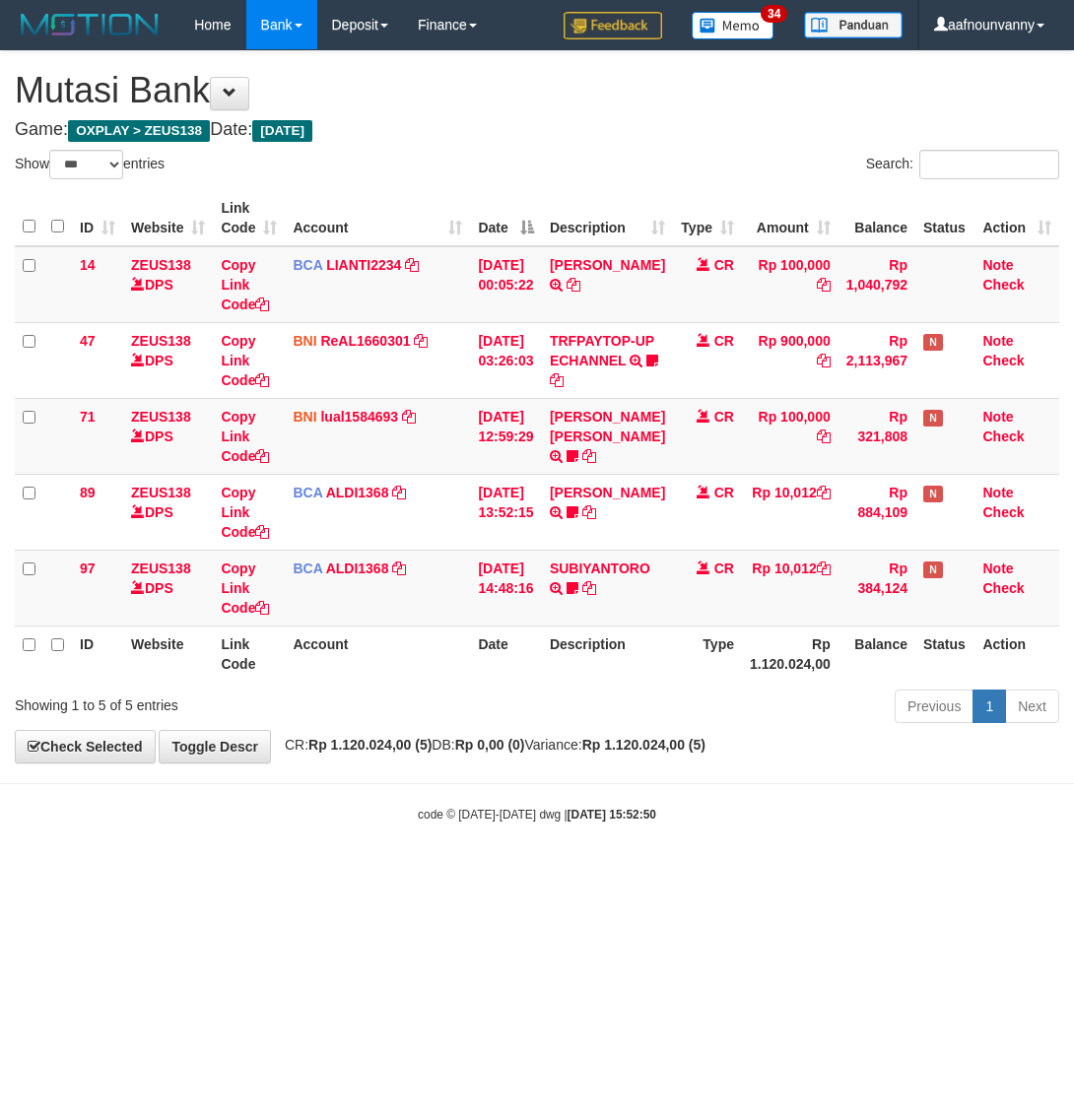 select on "***" 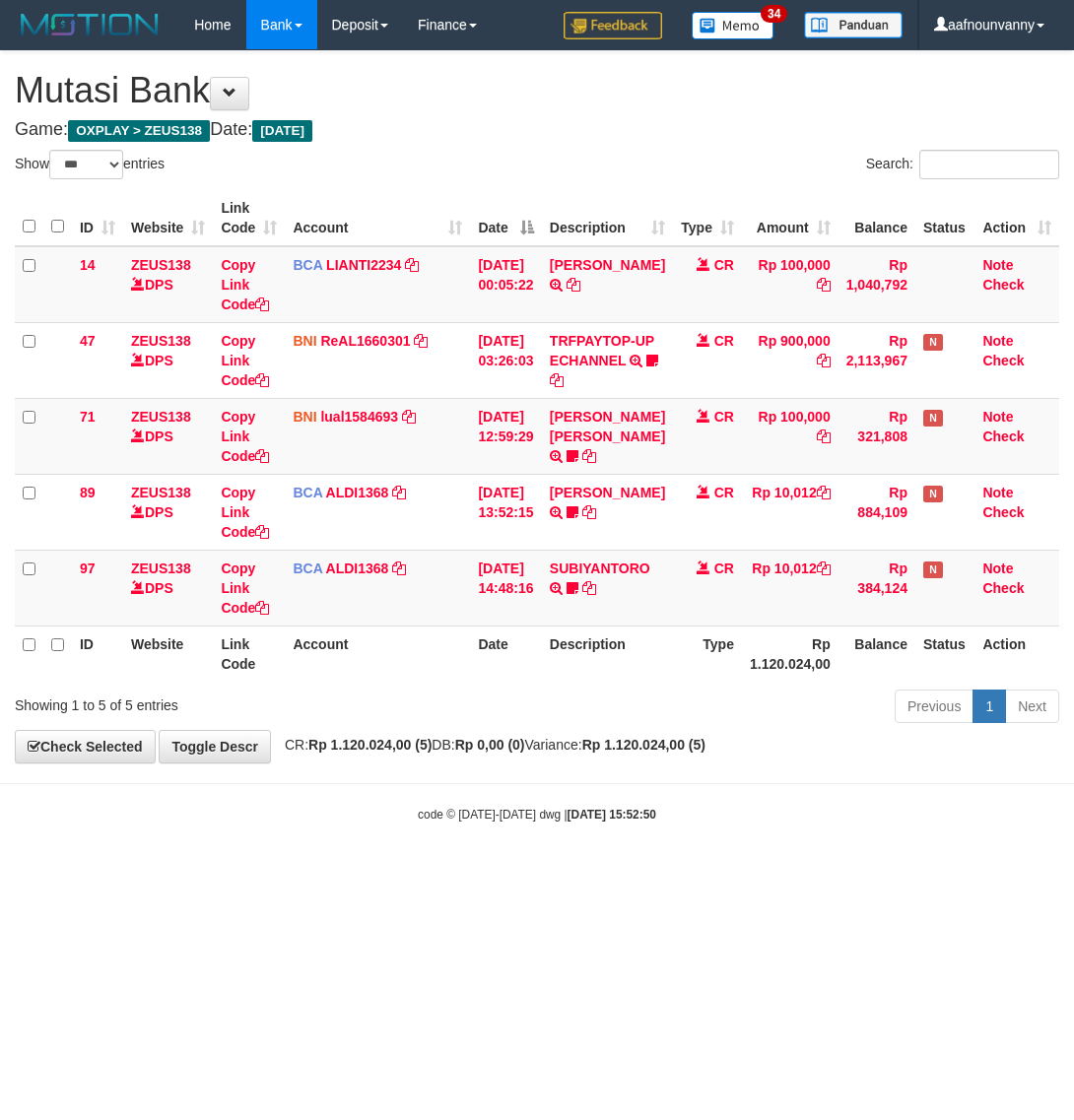 scroll, scrollTop: 0, scrollLeft: 0, axis: both 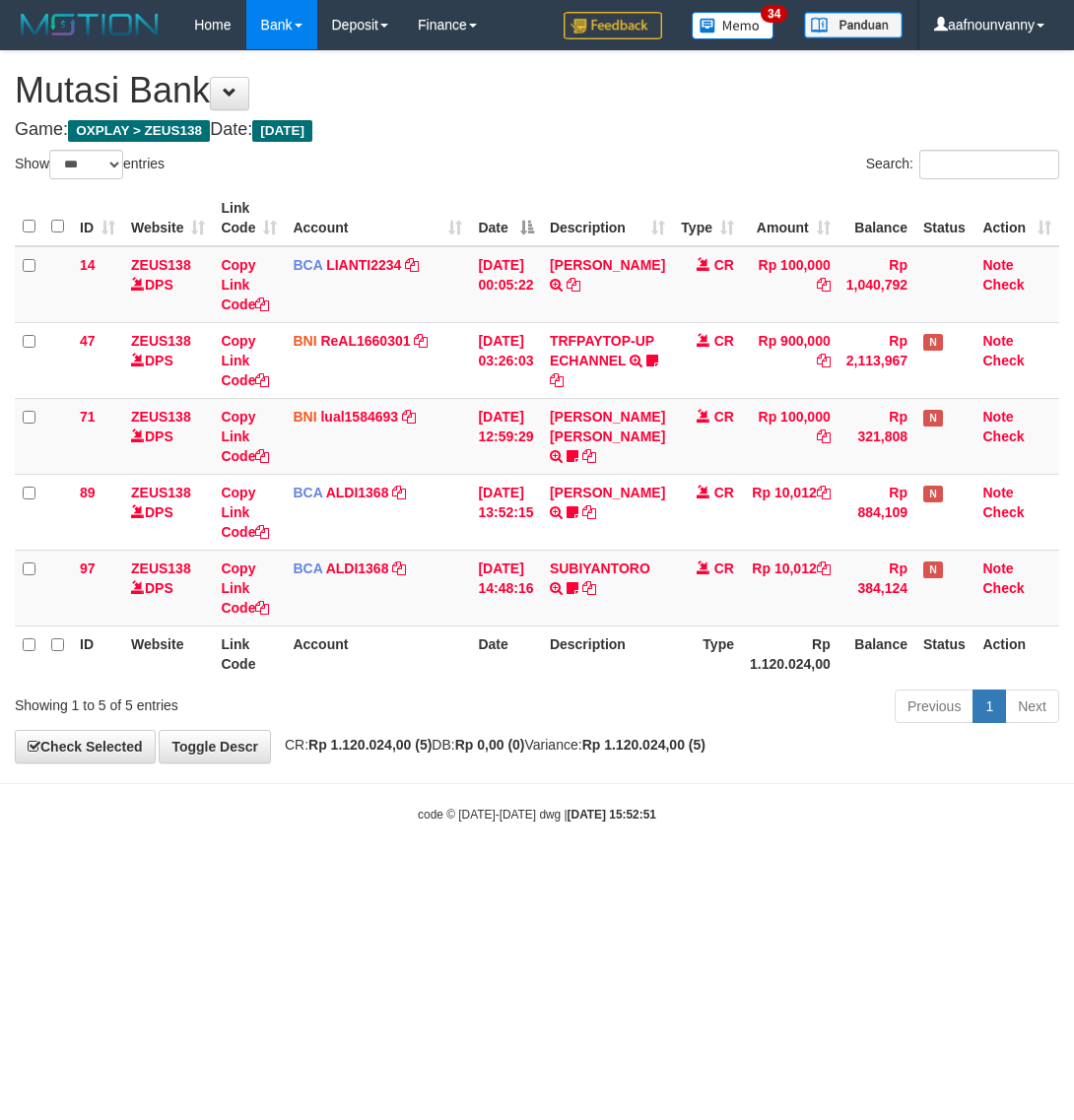 select on "***" 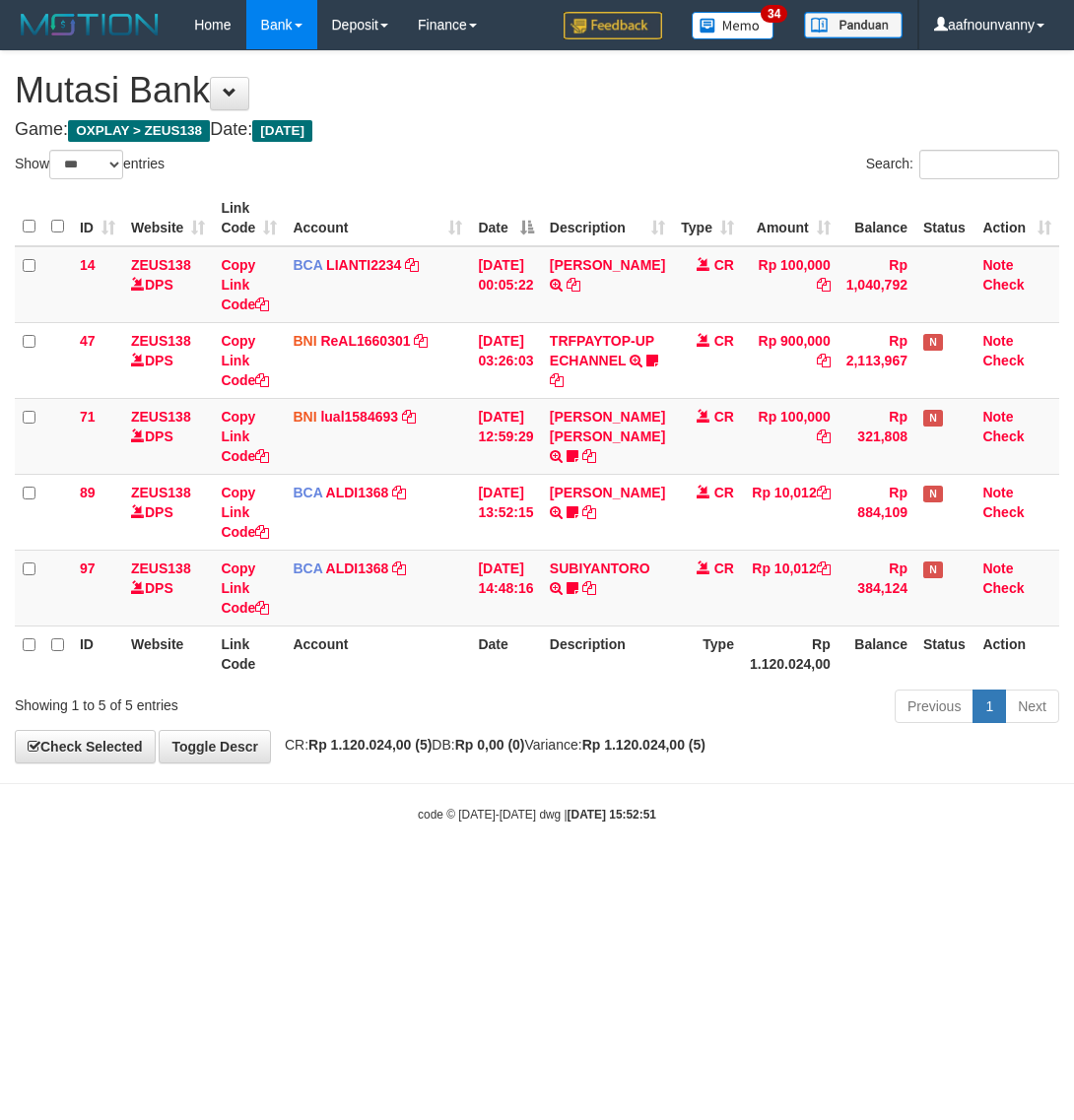 scroll, scrollTop: 0, scrollLeft: 0, axis: both 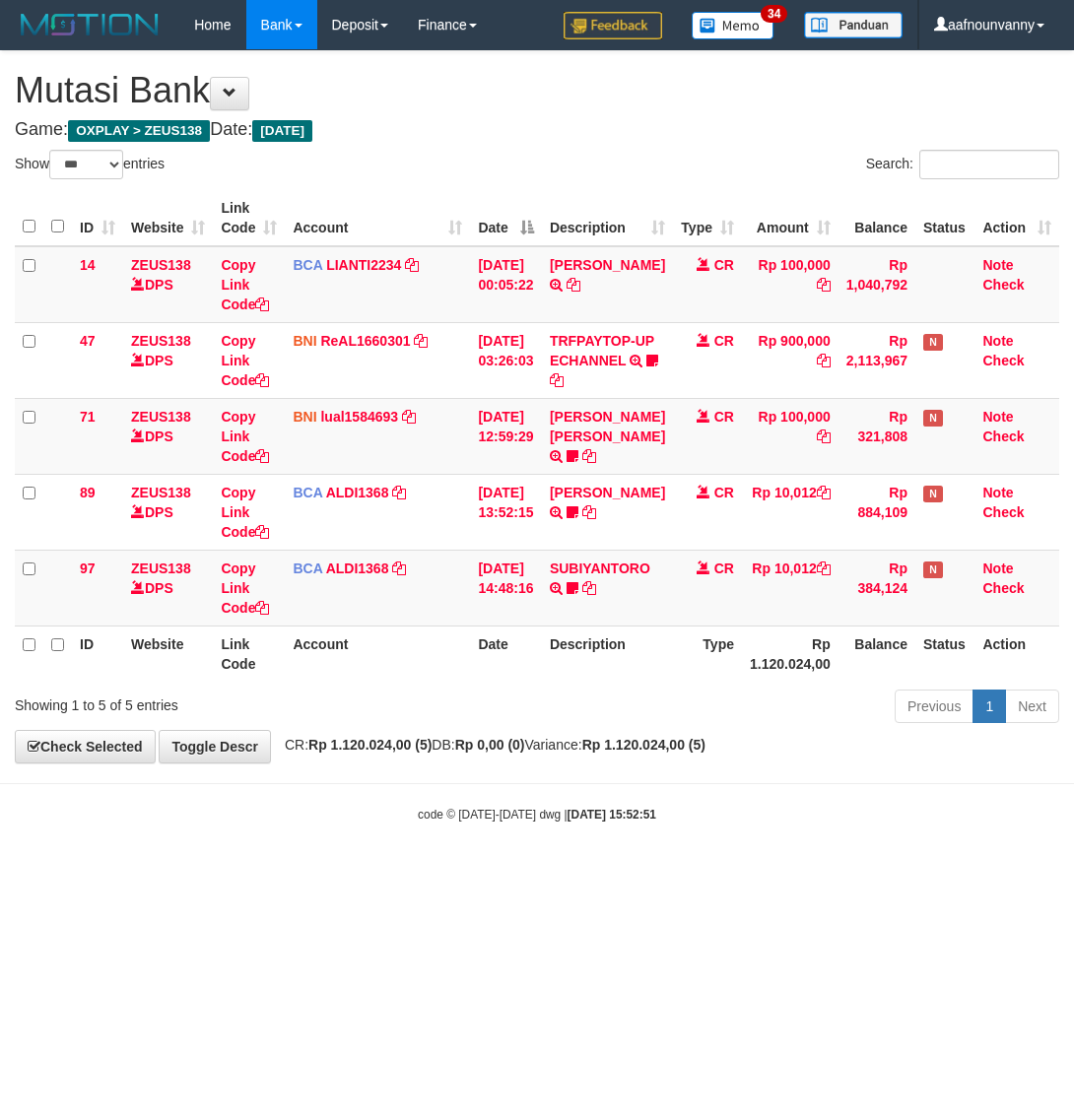 select on "***" 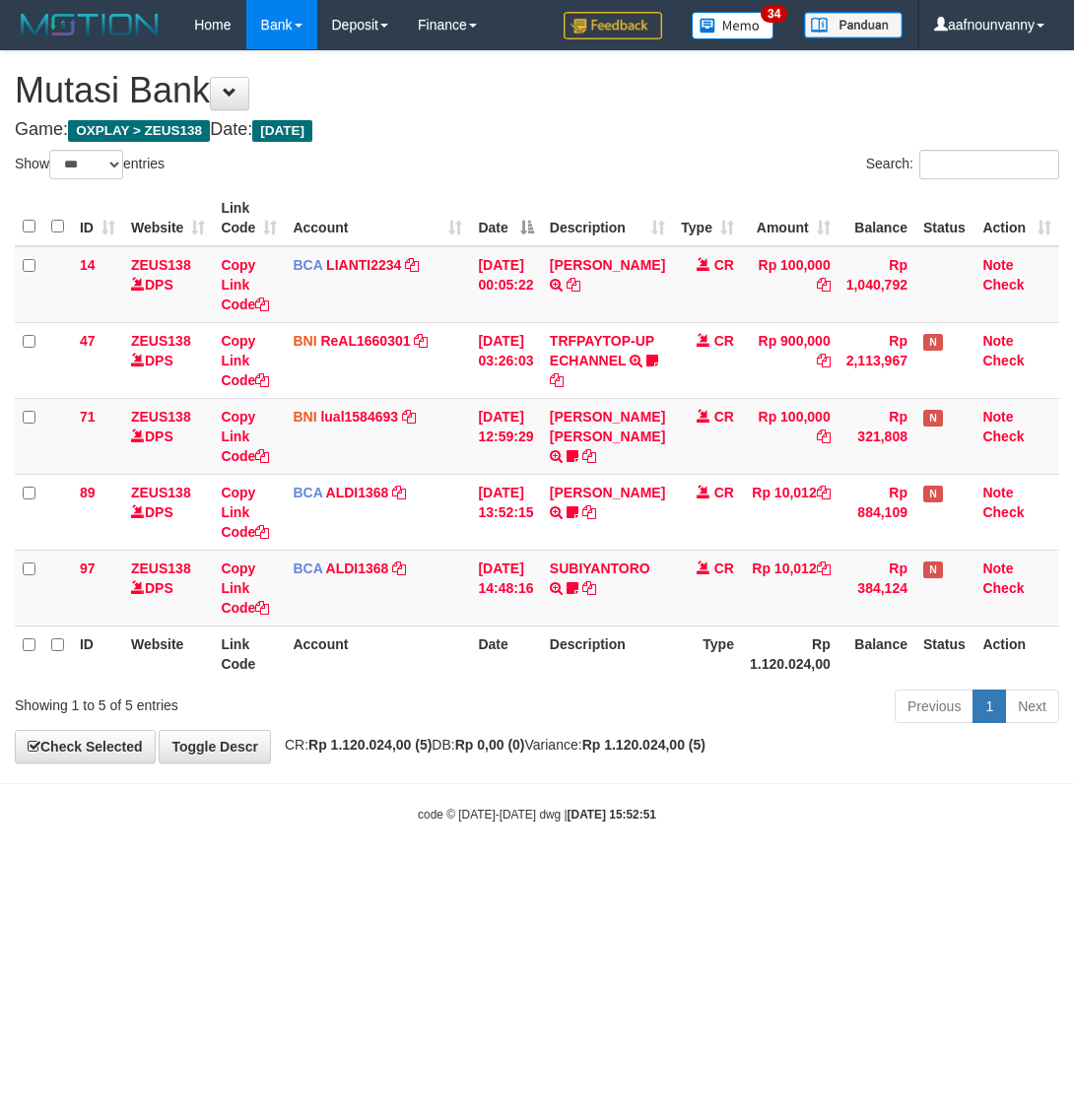 scroll, scrollTop: 0, scrollLeft: 0, axis: both 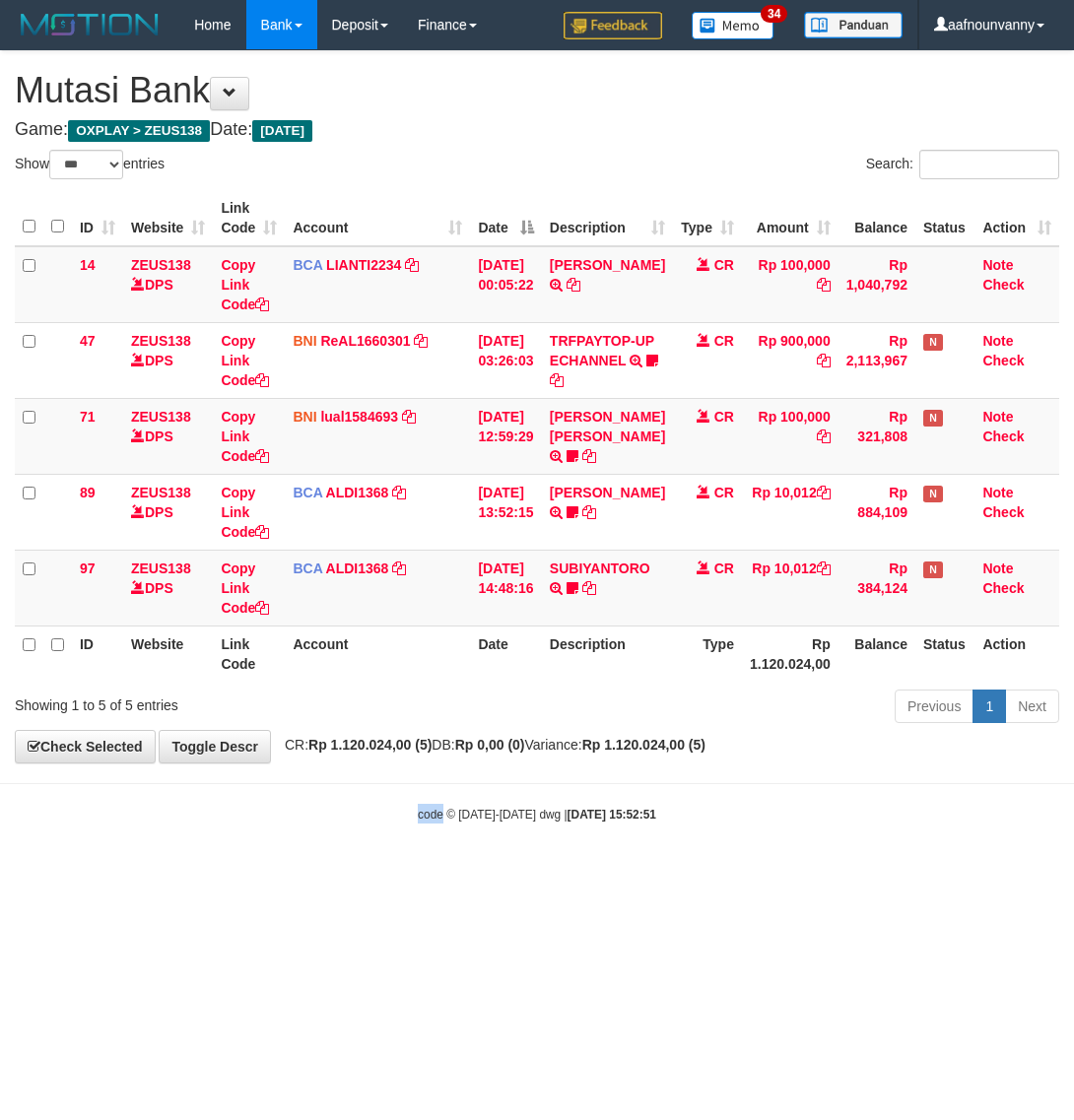 click on "Toggle navigation
Home
Bank
Account List
Load
By Website
Group
[OXPLAY]													ZEUS138
By Load Group (DPS)
Sync" at bounding box center (537, 436) 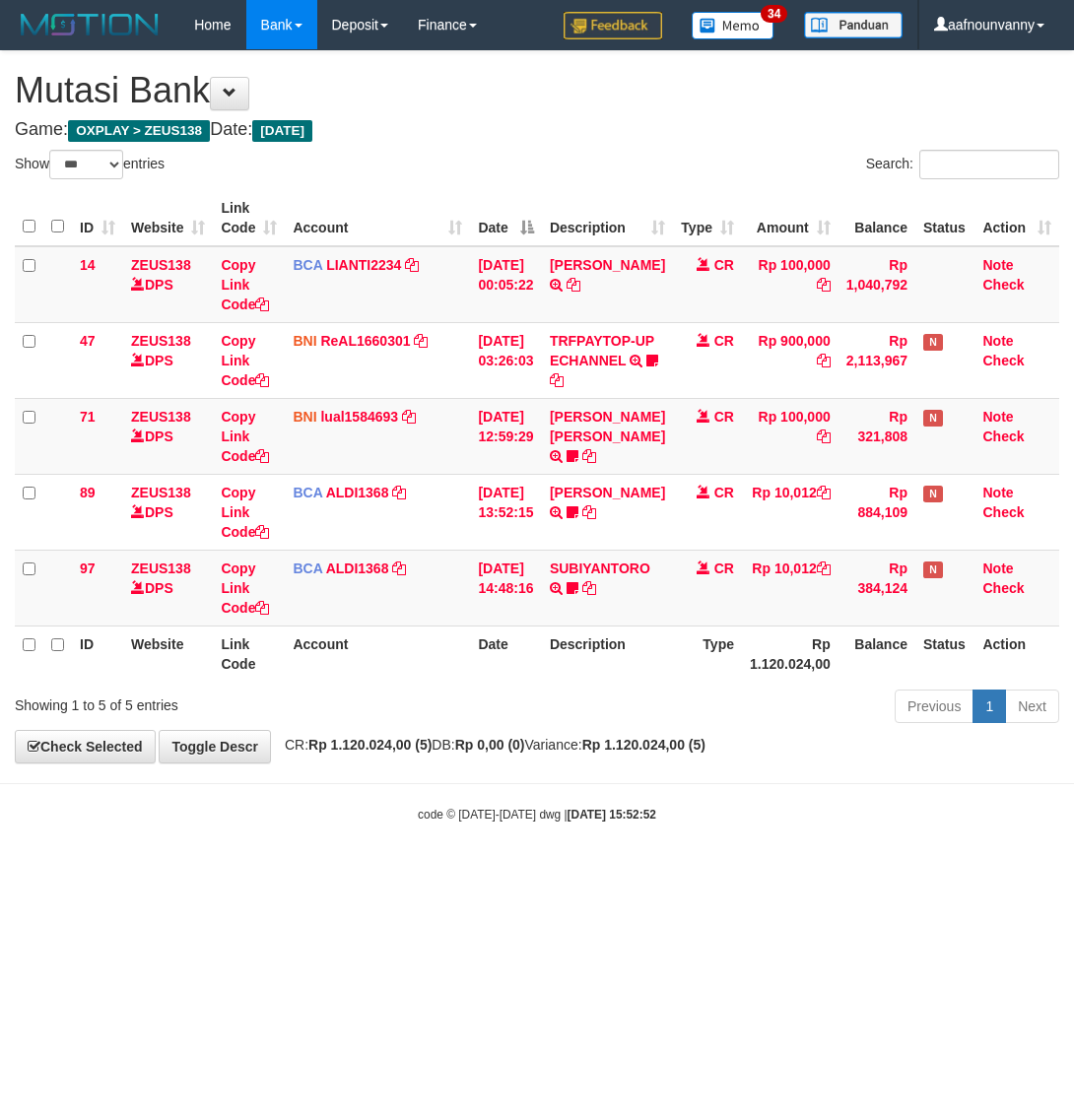 select on "***" 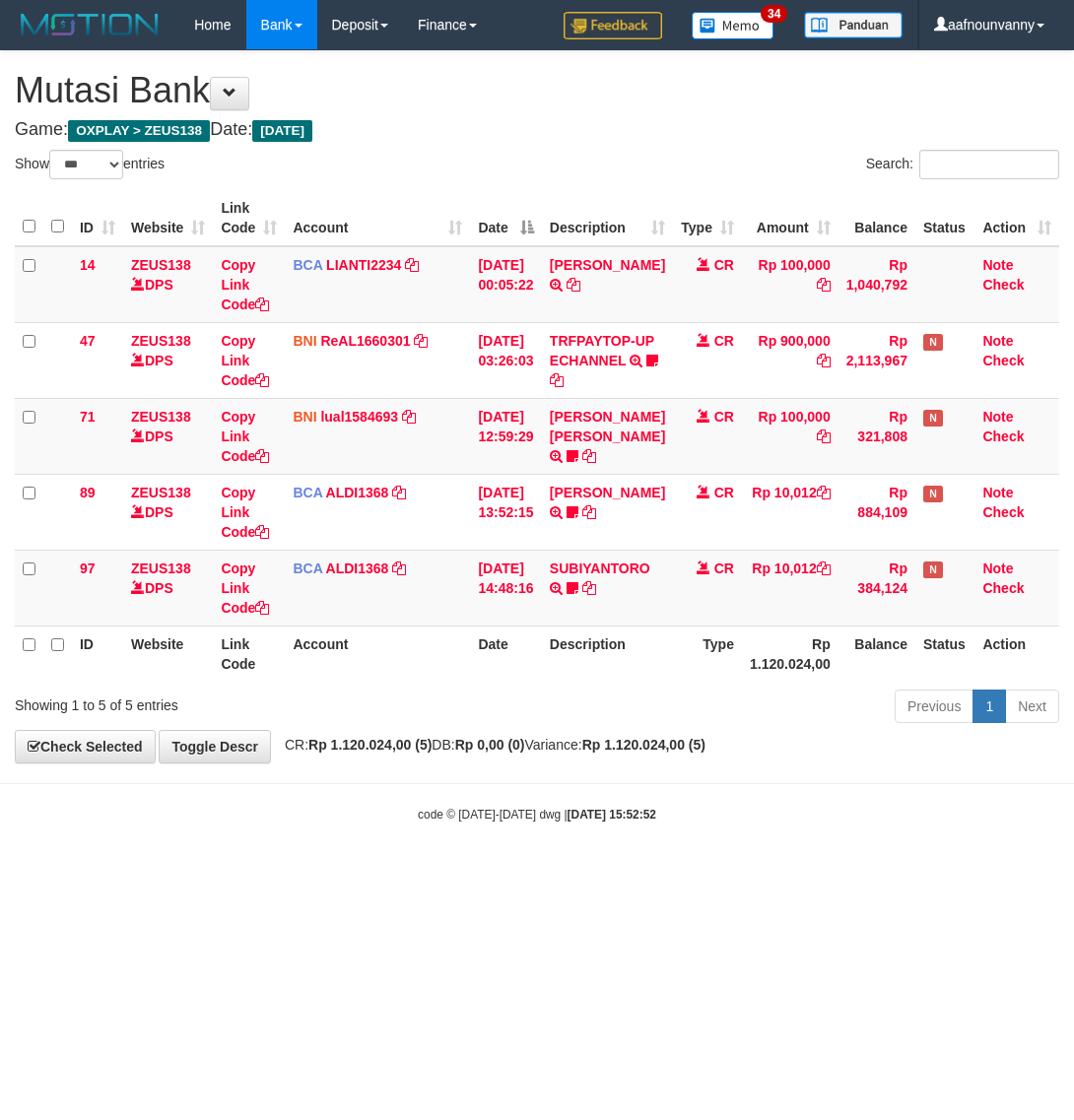 scroll, scrollTop: 0, scrollLeft: 0, axis: both 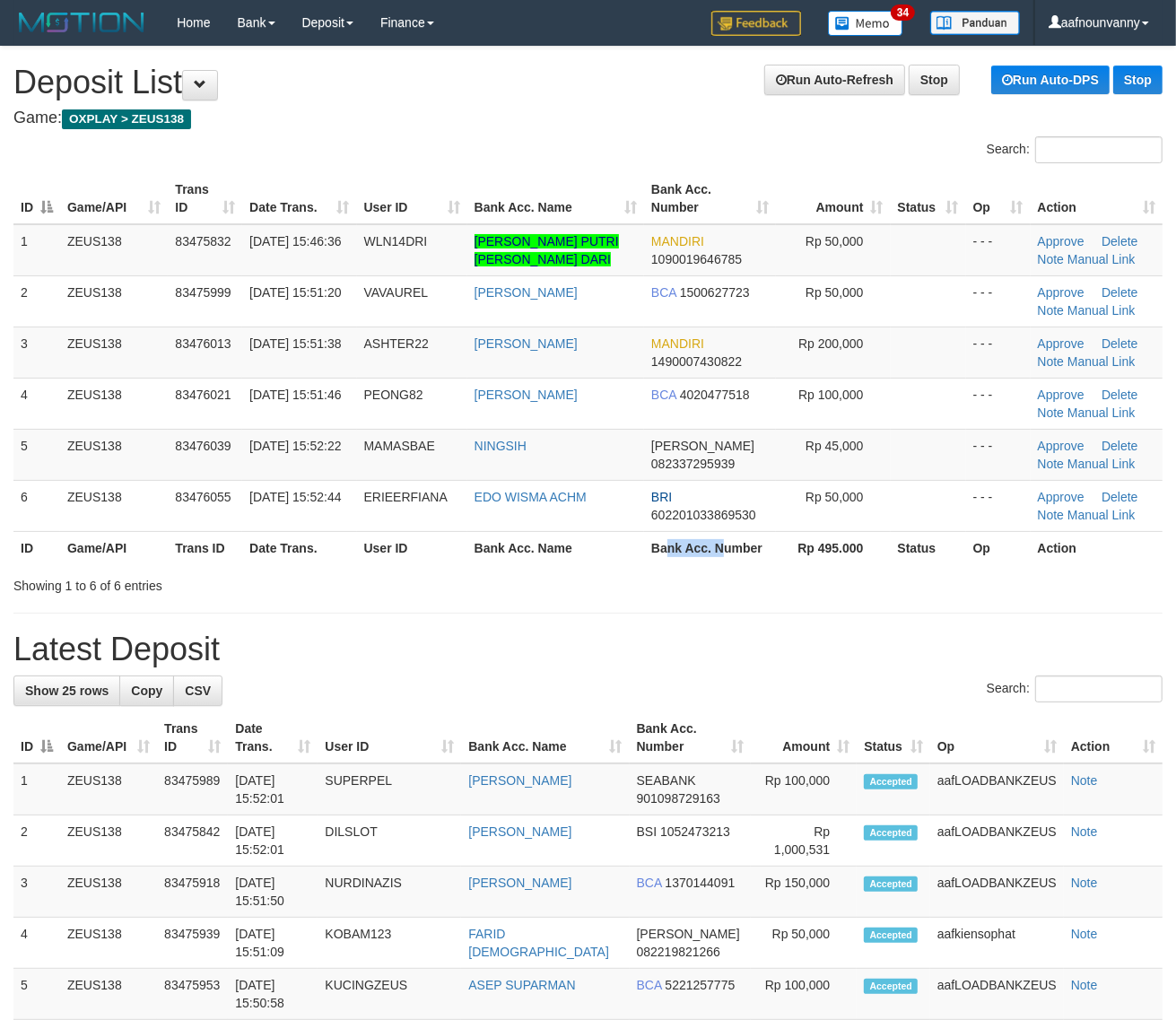 drag, startPoint x: 671, startPoint y: 544, endPoint x: 933, endPoint y: 553, distance: 262.15453 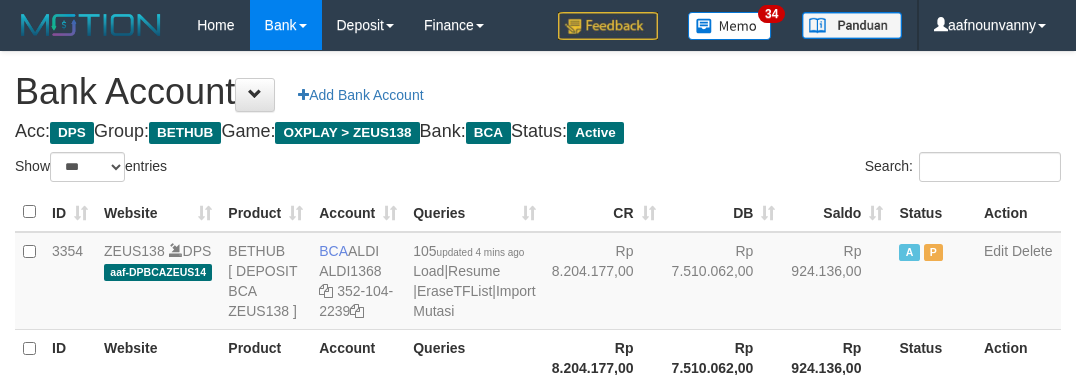 select on "***" 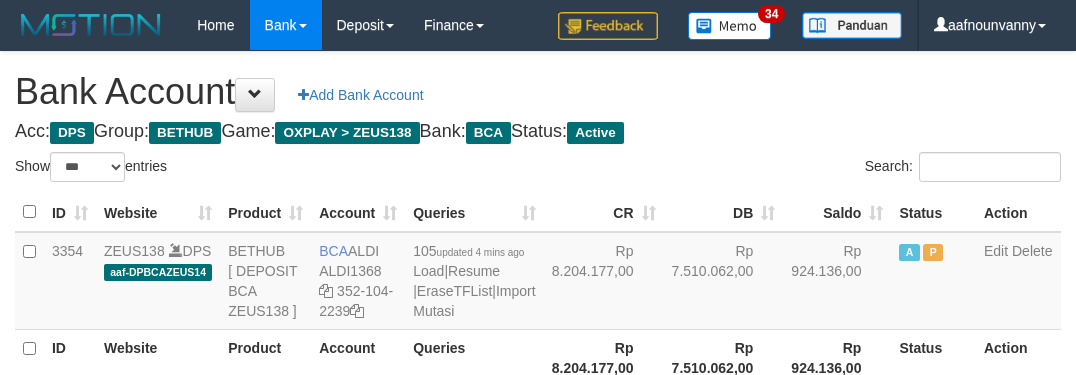 scroll, scrollTop: 231, scrollLeft: 0, axis: vertical 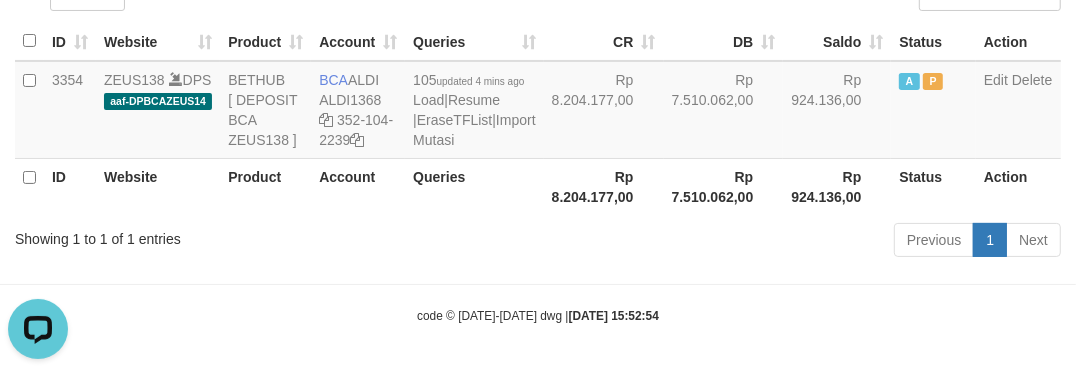 click on "Toggle navigation
Home
Bank
Account List
Load
By Website
Group
[OXPLAY]													ZEUS138
By Load Group (DPS)" at bounding box center [538, 102] 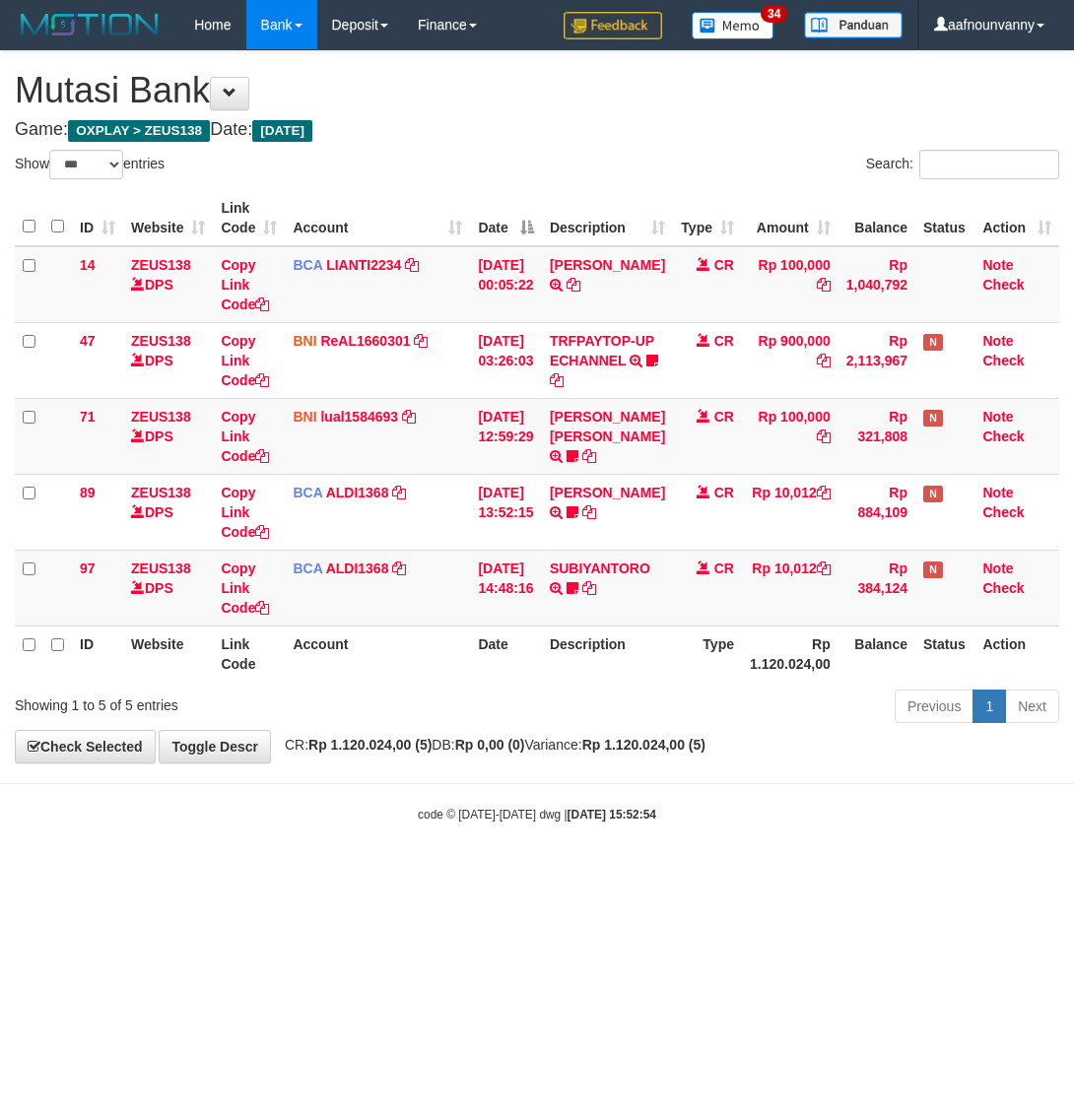 select on "***" 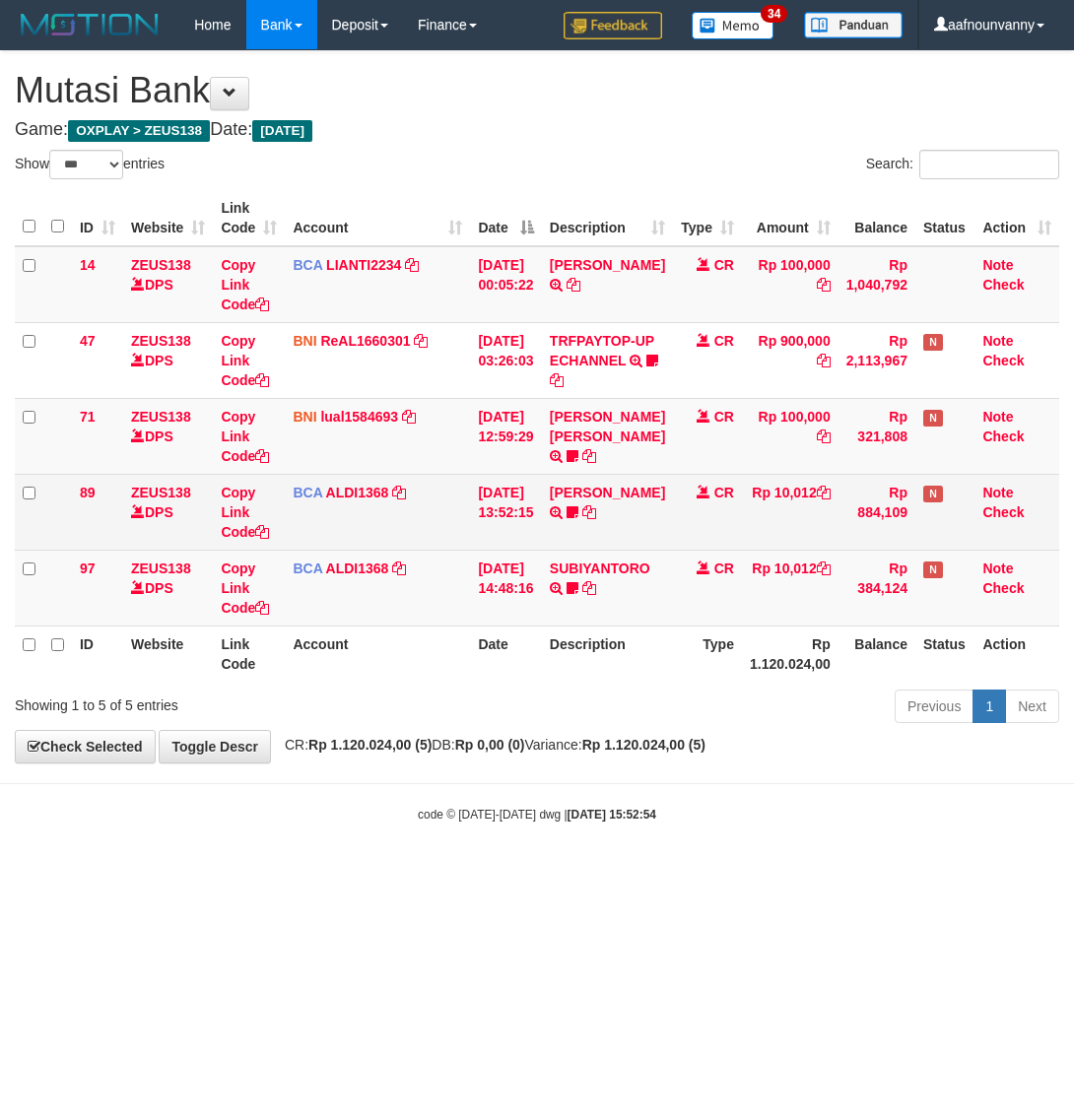 click on "ID Website Link Code Account Date Description Type Amount Balance Status Action
14
ZEUS138    DPS
Copy Link Code
BCA
LIANTI2234
DPS
YULIANTI
mutasi_20250712_4646 | 14
mutasi_20250712_4646 | 14
12/07/2025 00:05:22
YUSUP MAULAN         TRSF E-BANKING CR 1207/FTSCY/WS95051
100000.002025071262819090 TRFDN-YUSUP MAULANESPAY DEBIT INDONE
CR
Rp 100,000
Rp 1,040,792
Note
Check
47
ZEUS138    DPS
Copy Link Code
BNI
ReAL1660301" at bounding box center [537, 435] 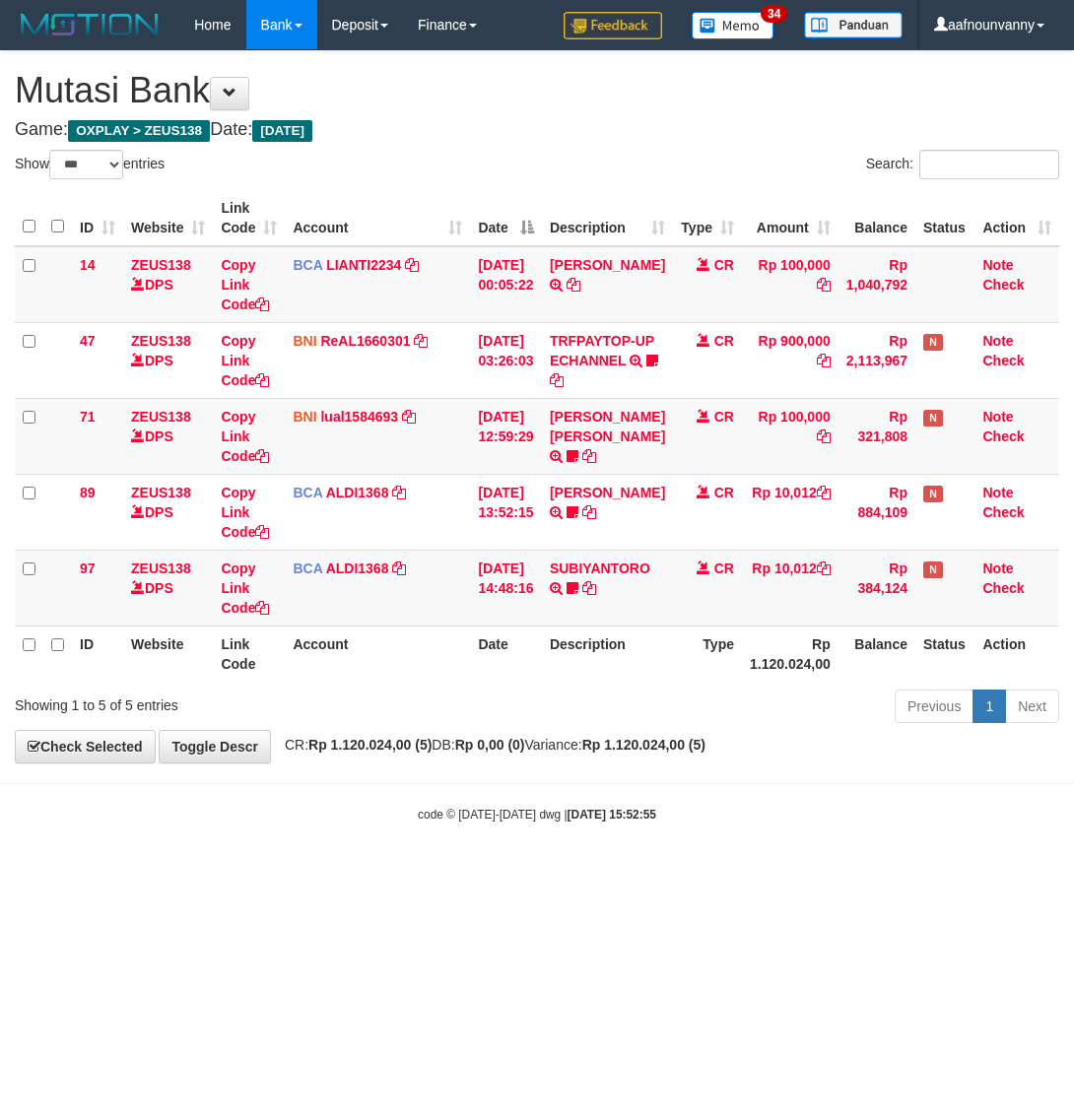 select on "***" 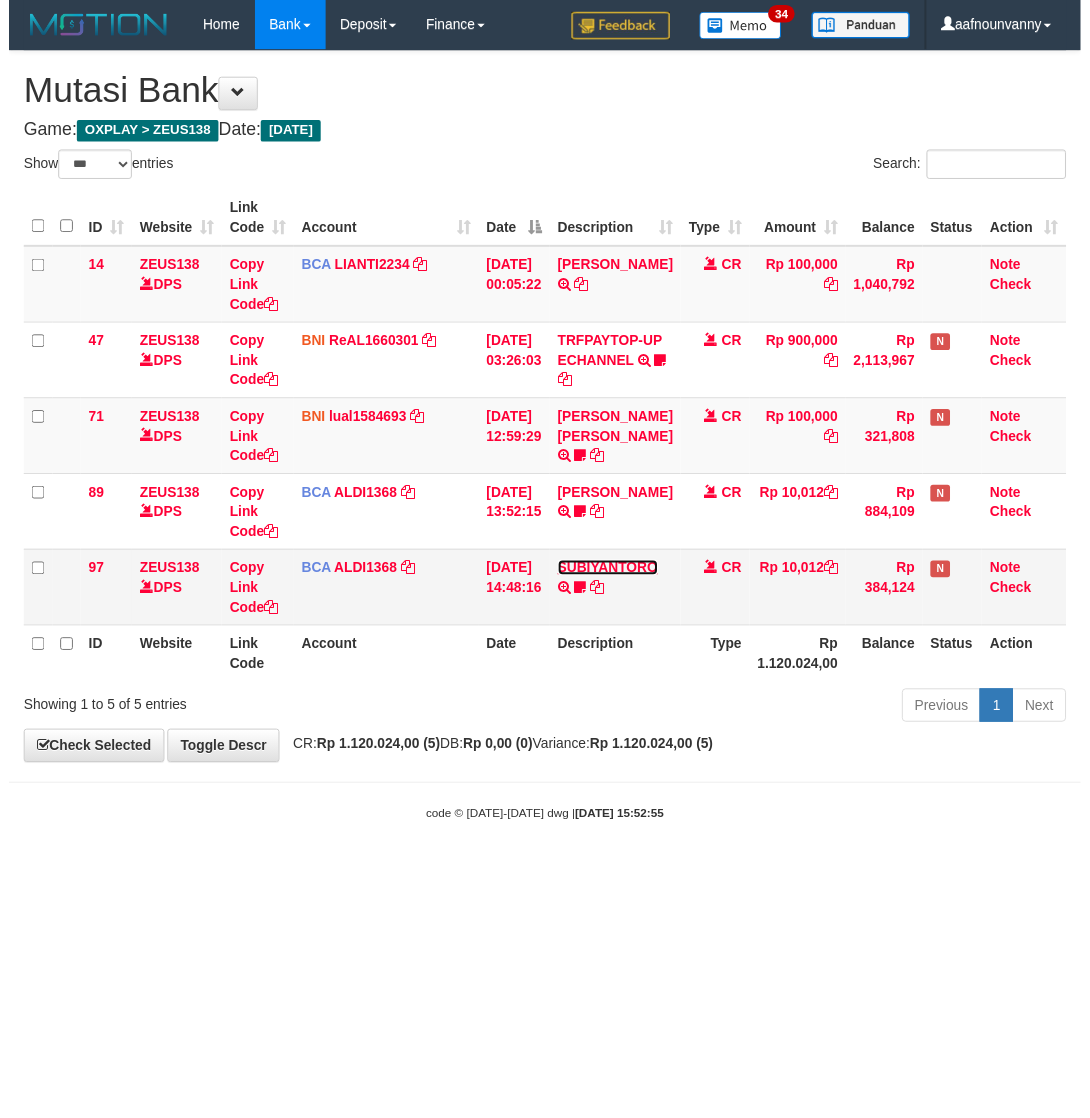 scroll, scrollTop: 0, scrollLeft: 0, axis: both 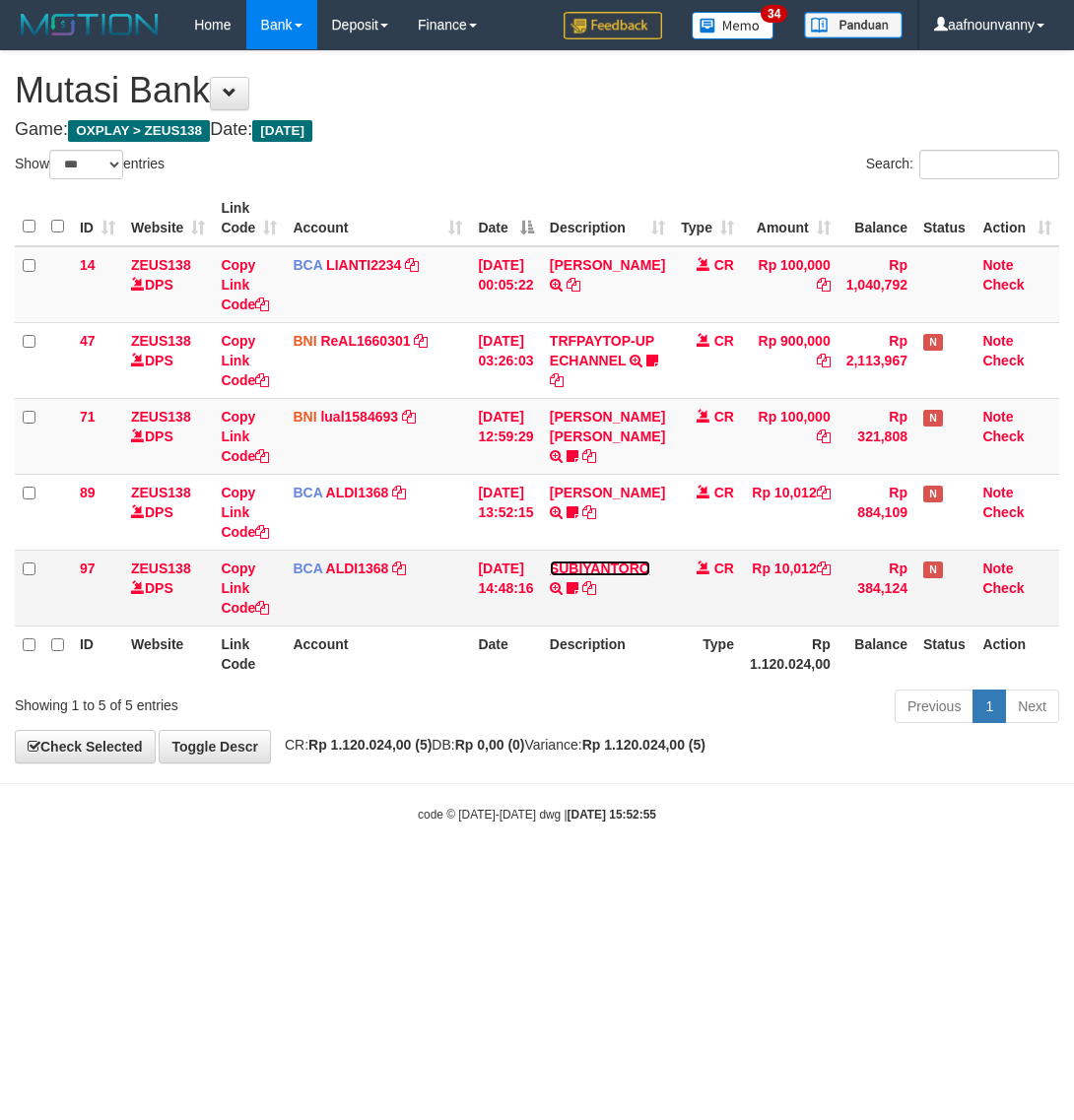 drag, startPoint x: 0, startPoint y: 0, endPoint x: 618, endPoint y: 550, distance: 827.2992 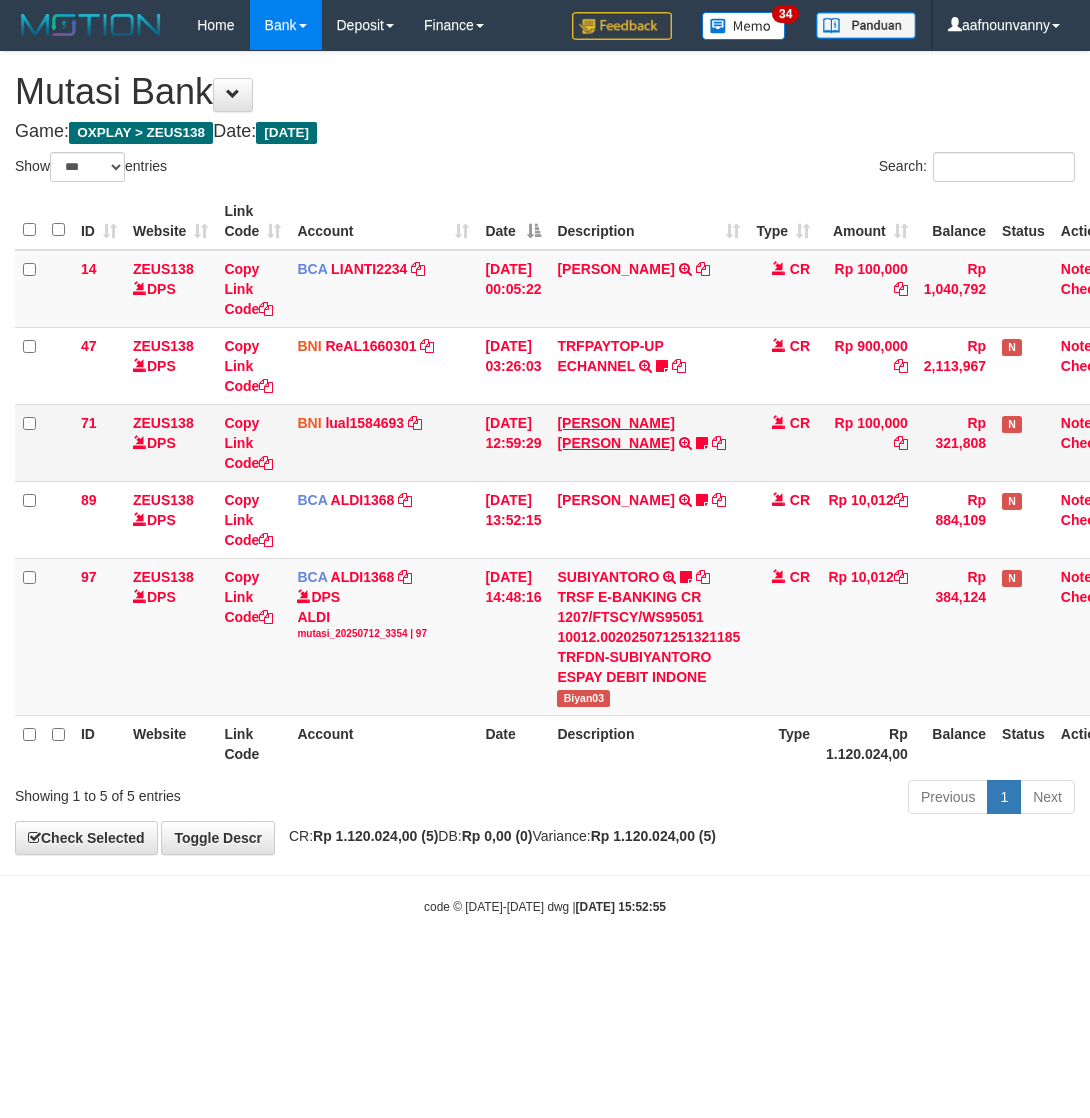 drag, startPoint x: 627, startPoint y: 508, endPoint x: 613, endPoint y: 446, distance: 63.560993 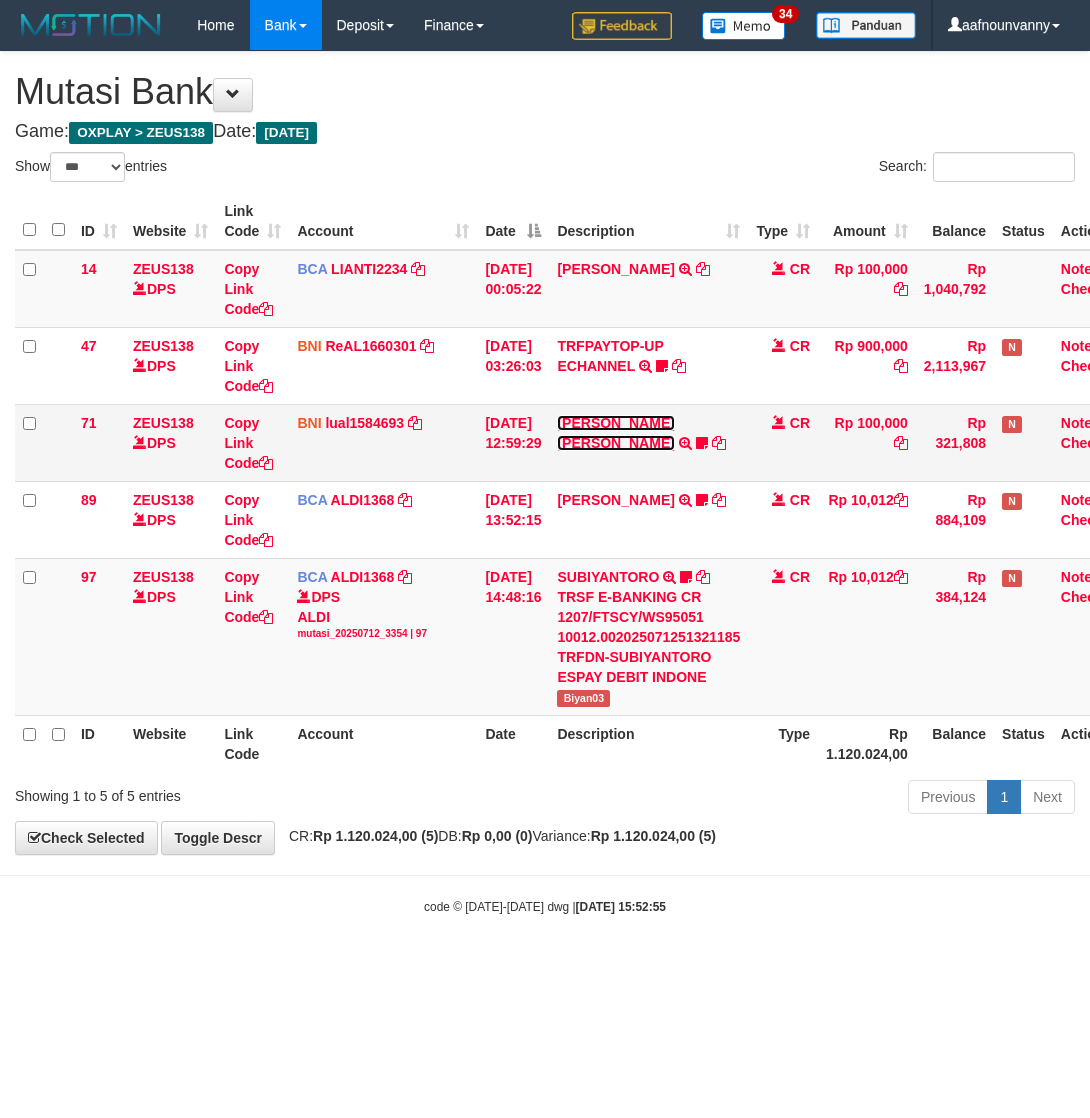 drag, startPoint x: 610, startPoint y: 428, endPoint x: 606, endPoint y: 412, distance: 16.492422 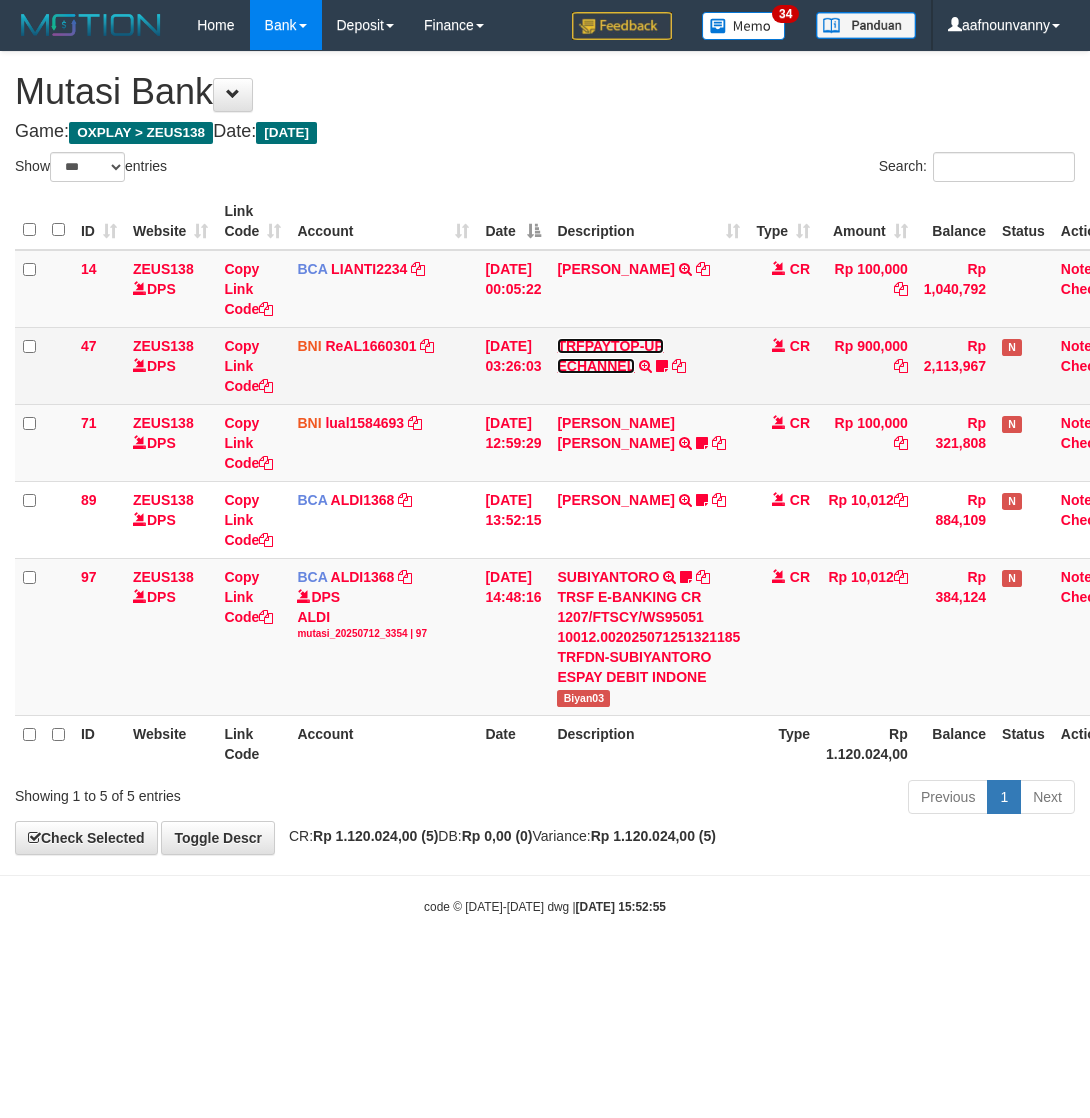 click on "TRFPAYTOP-UP ECHANNEL" at bounding box center [610, 356] 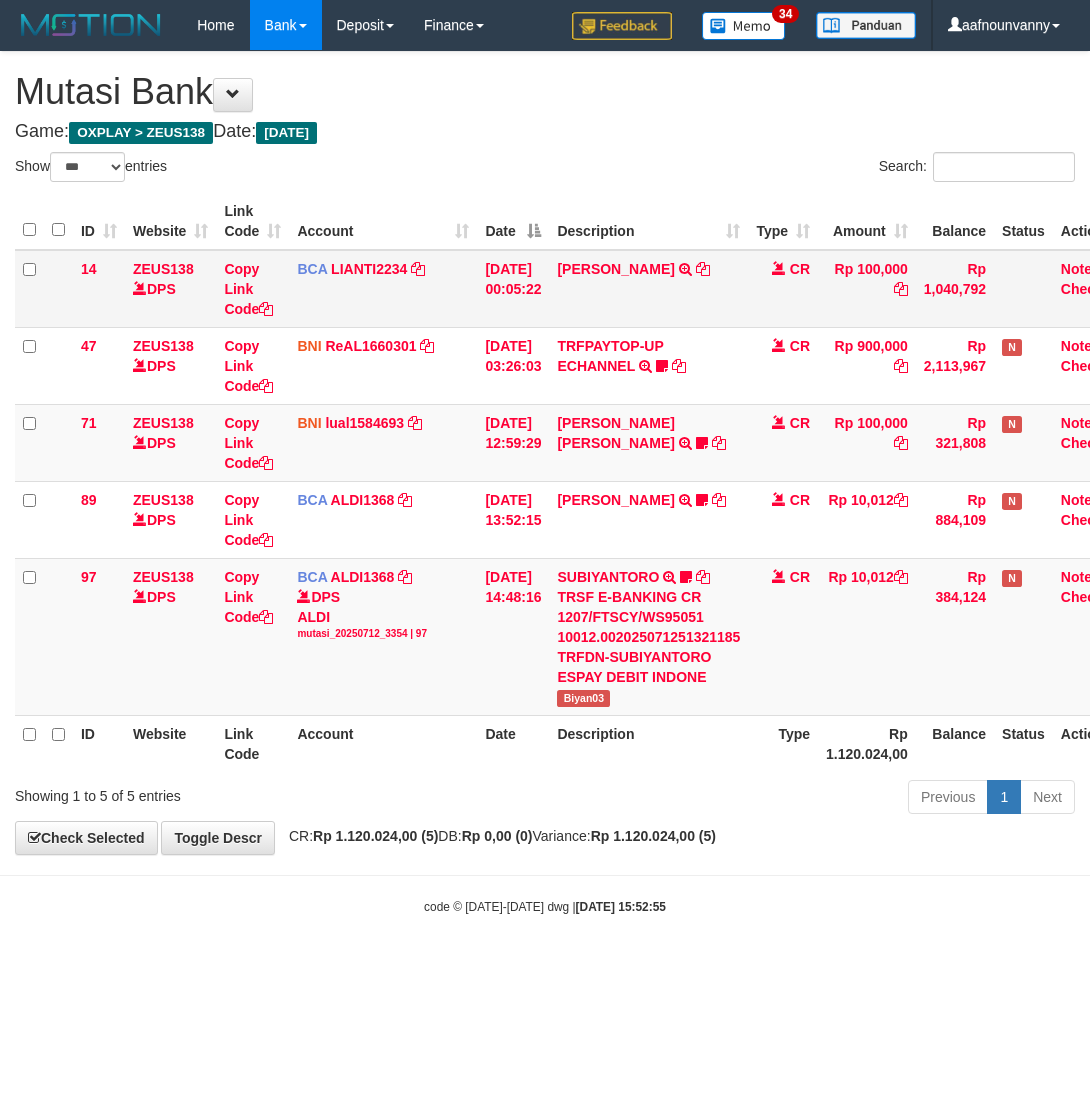 drag, startPoint x: 608, startPoint y: 343, endPoint x: 607, endPoint y: 305, distance: 38.013157 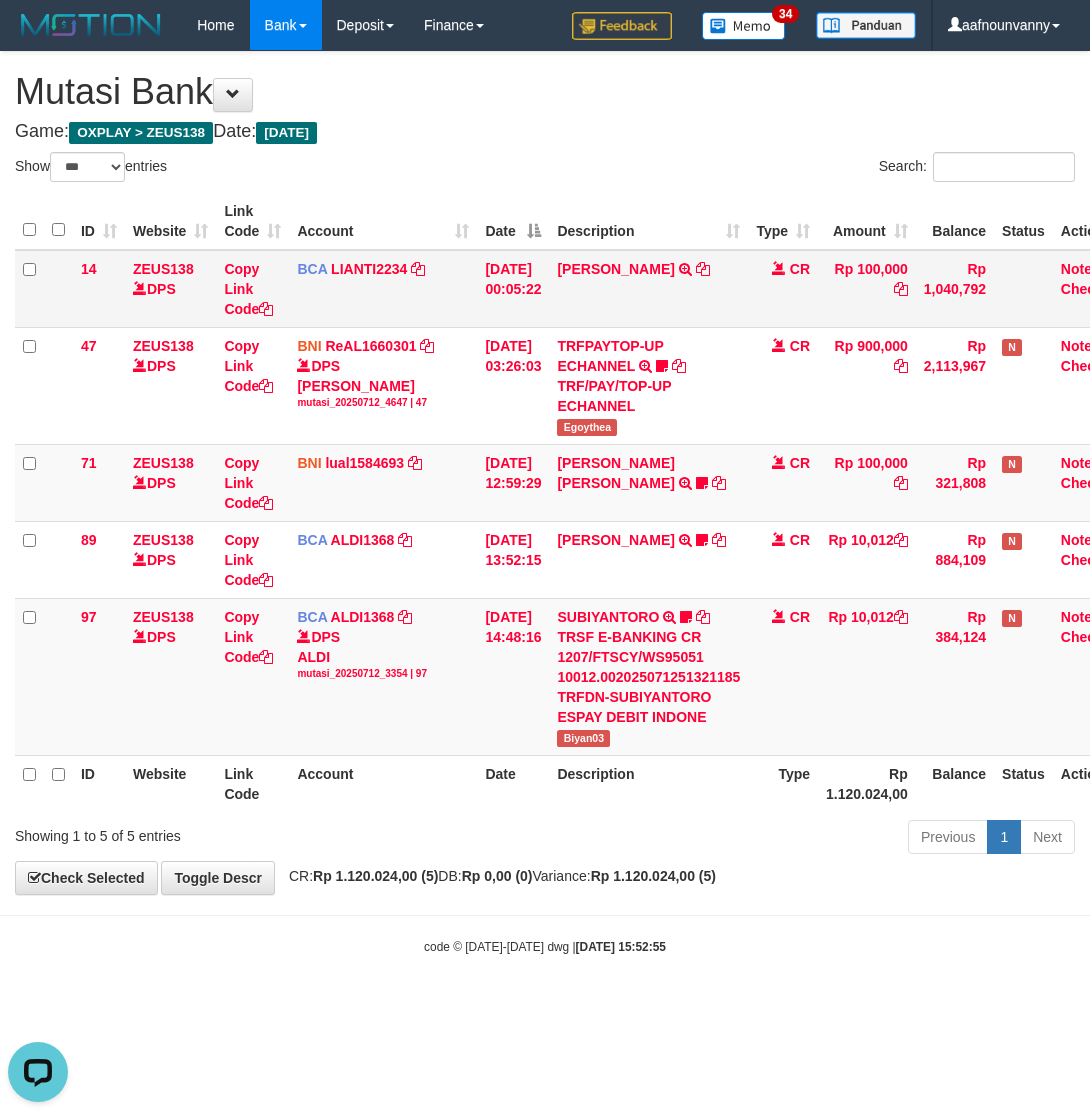 scroll, scrollTop: 0, scrollLeft: 0, axis: both 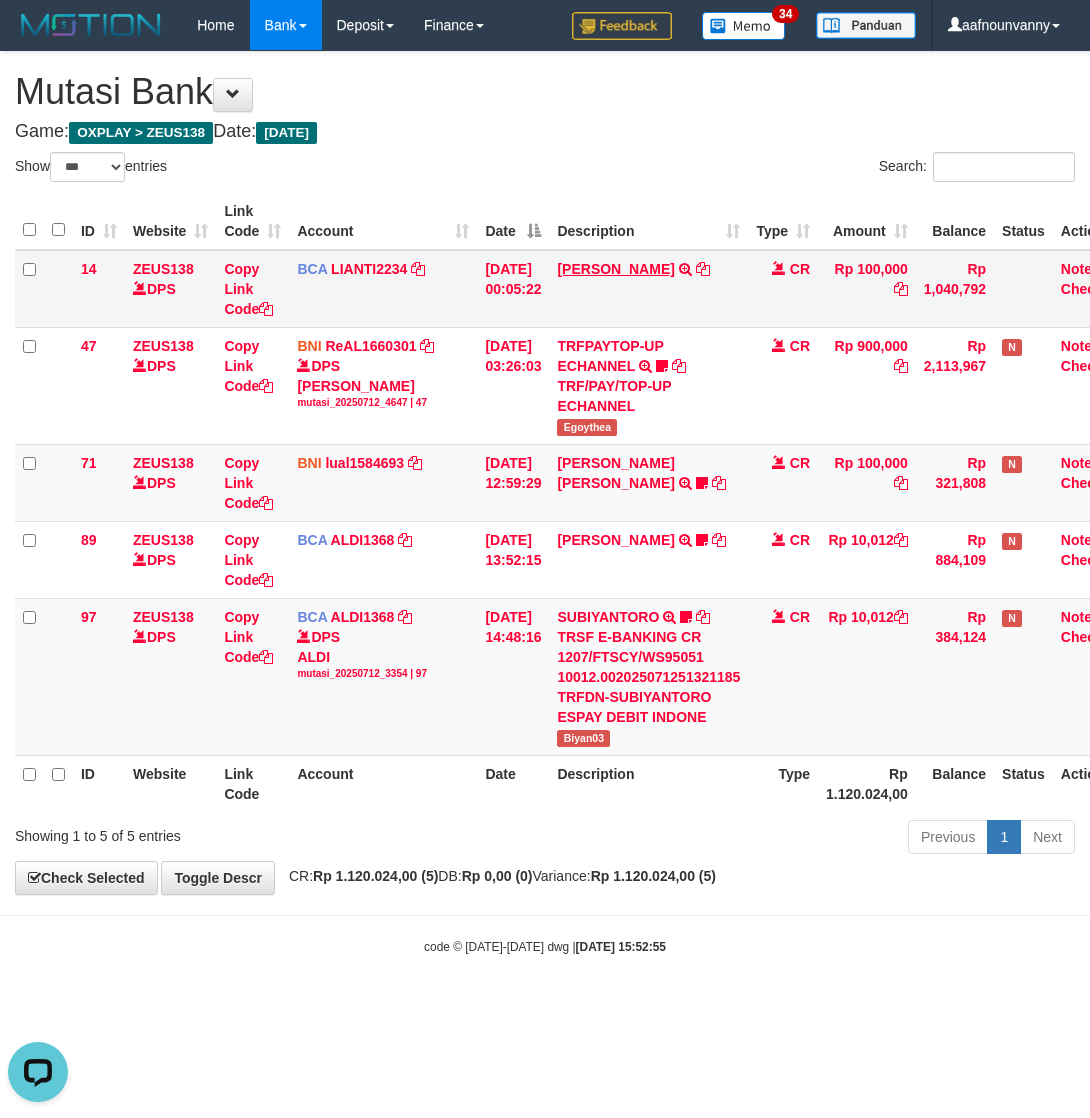 click on "YUSUP MAULAN         TRSF E-BANKING CR 1207/FTSCY/WS95051
100000.002025071262819090 TRFDN-YUSUP MAULANESPAY DEBIT INDONE" at bounding box center (648, 289) 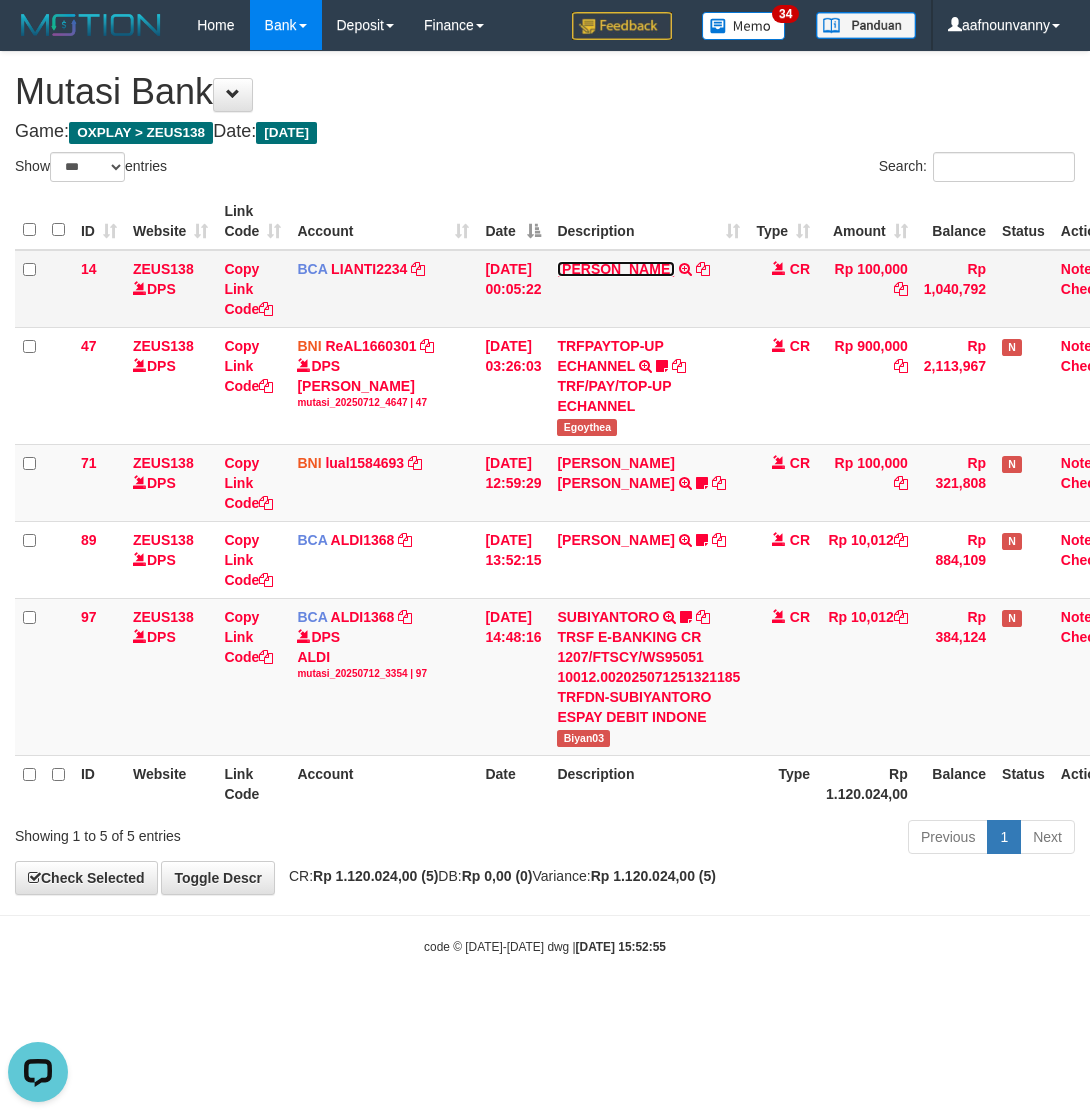 drag, startPoint x: 603, startPoint y: 275, endPoint x: 421, endPoint y: 307, distance: 184.79178 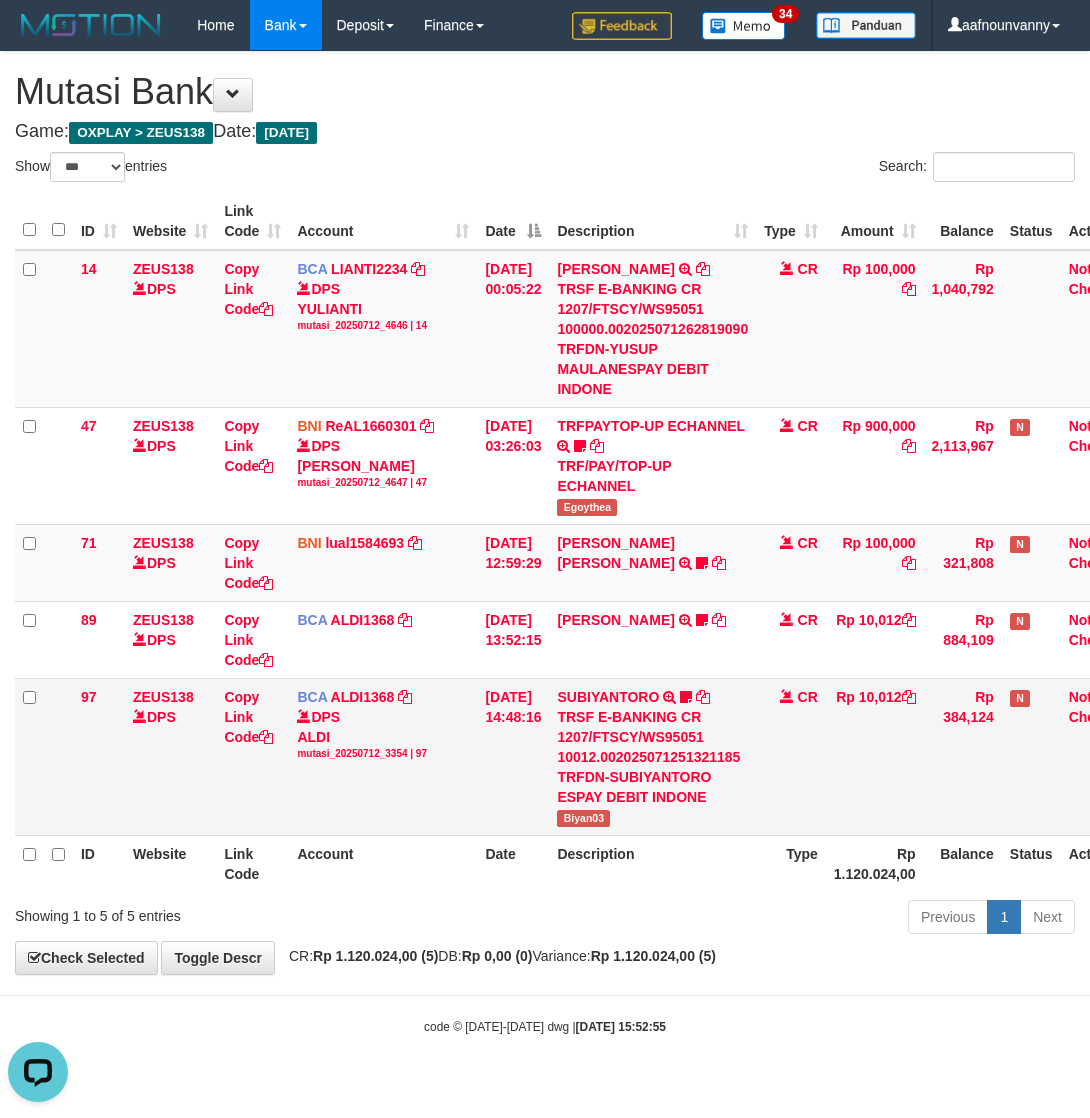 drag, startPoint x: 387, startPoint y: 912, endPoint x: 23, endPoint y: 805, distance: 379.40085 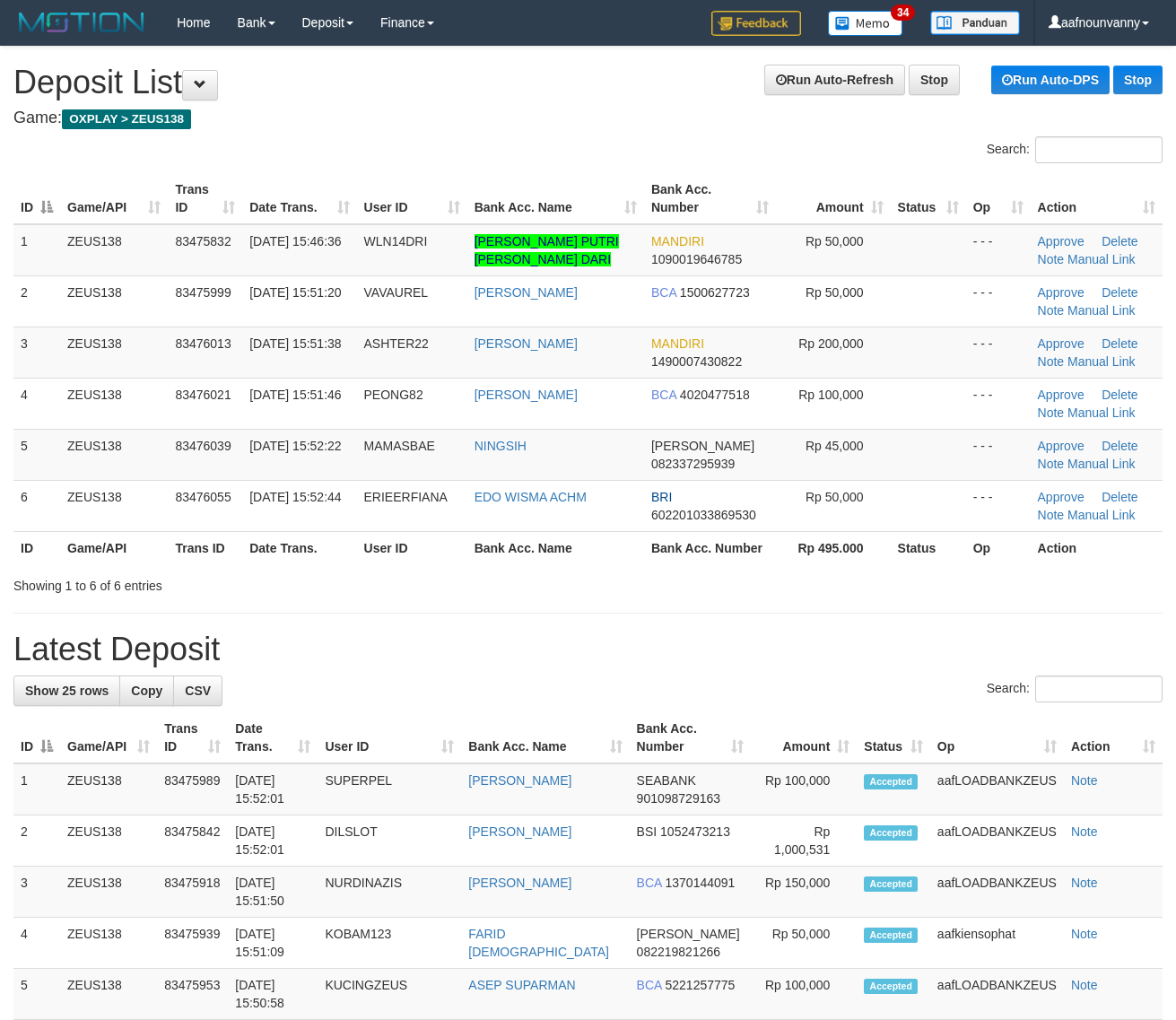 scroll, scrollTop: 0, scrollLeft: 0, axis: both 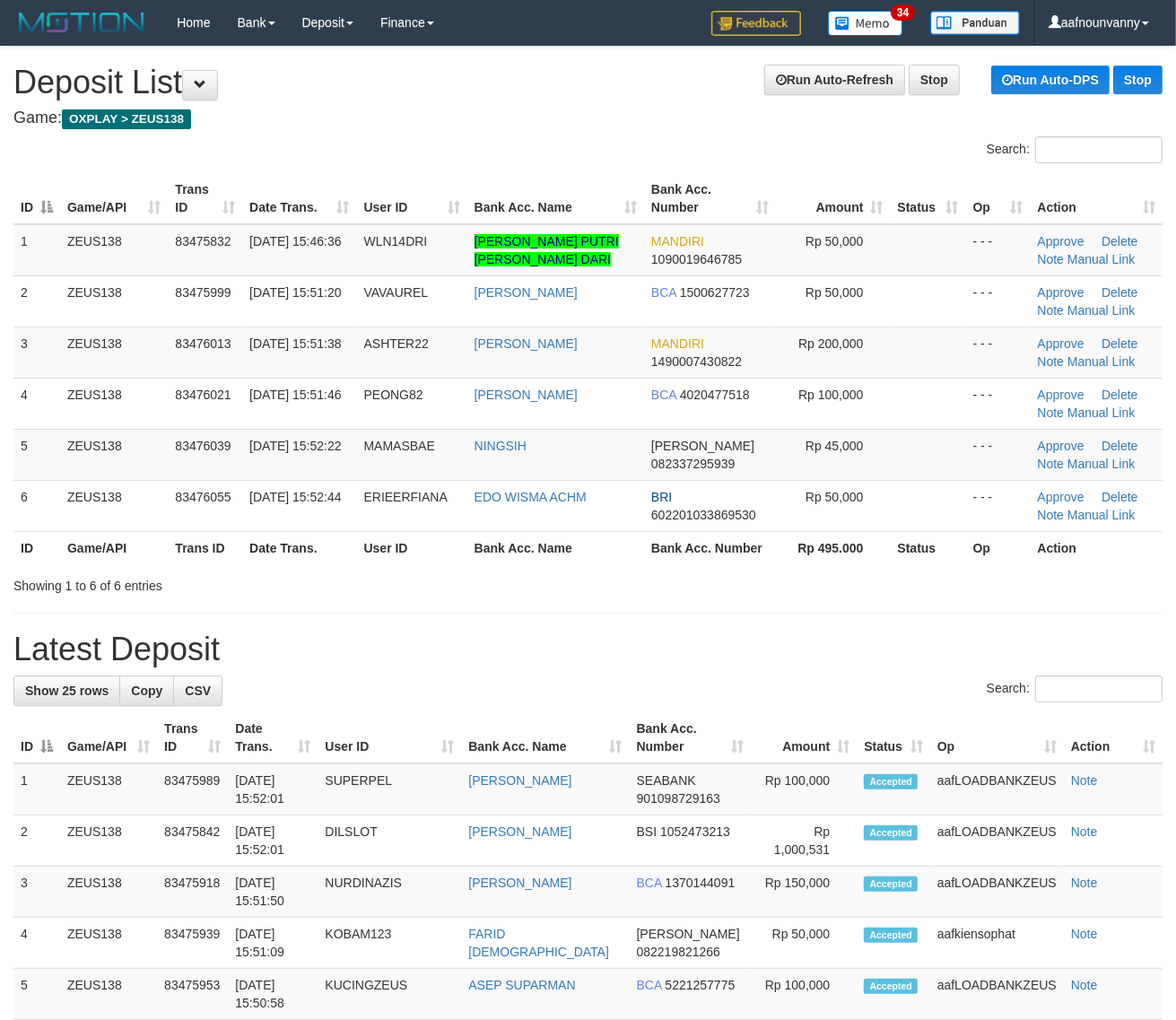 click on "Latest Deposit" at bounding box center [588, 649] 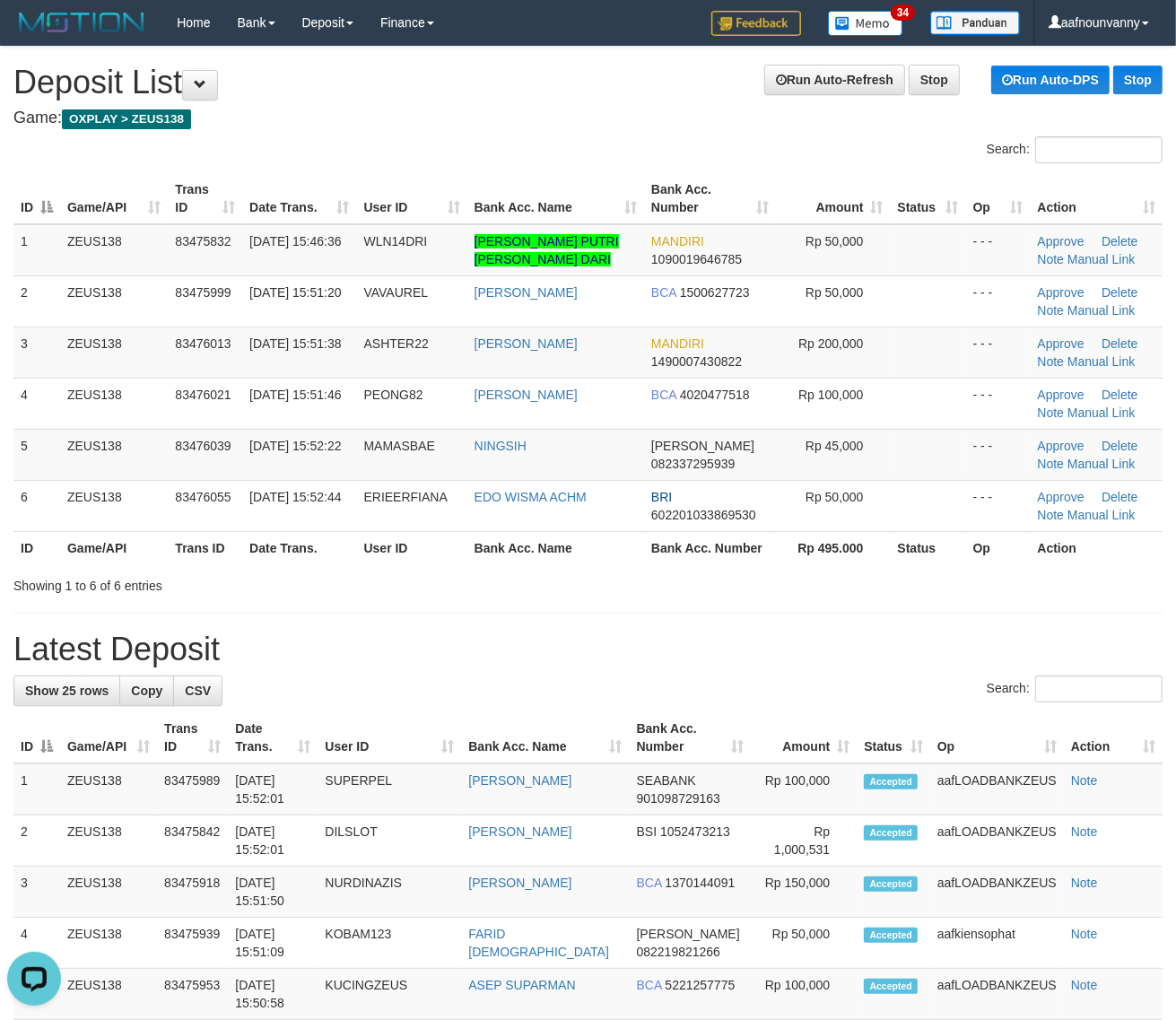 scroll, scrollTop: 0, scrollLeft: 0, axis: both 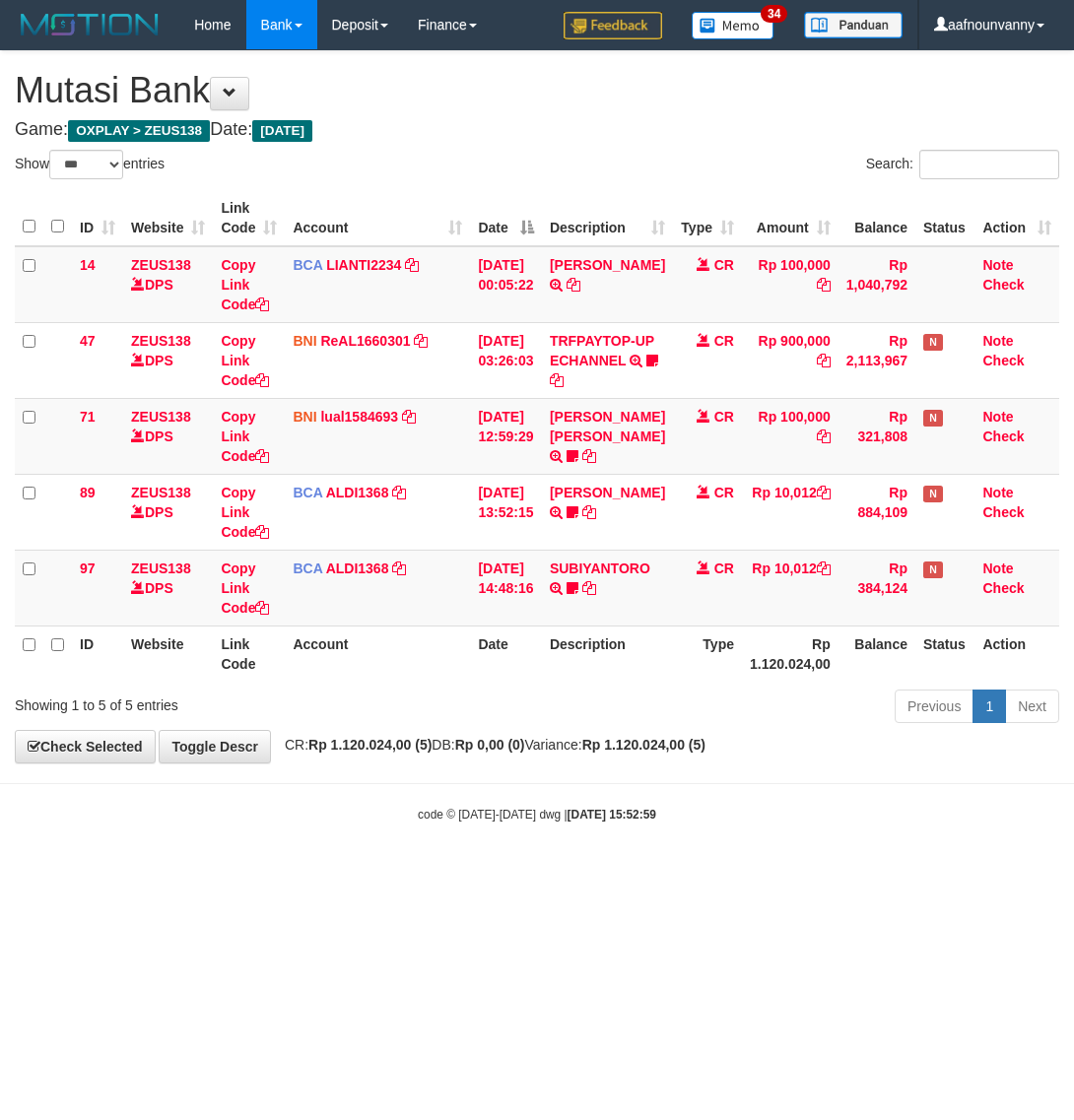 select on "***" 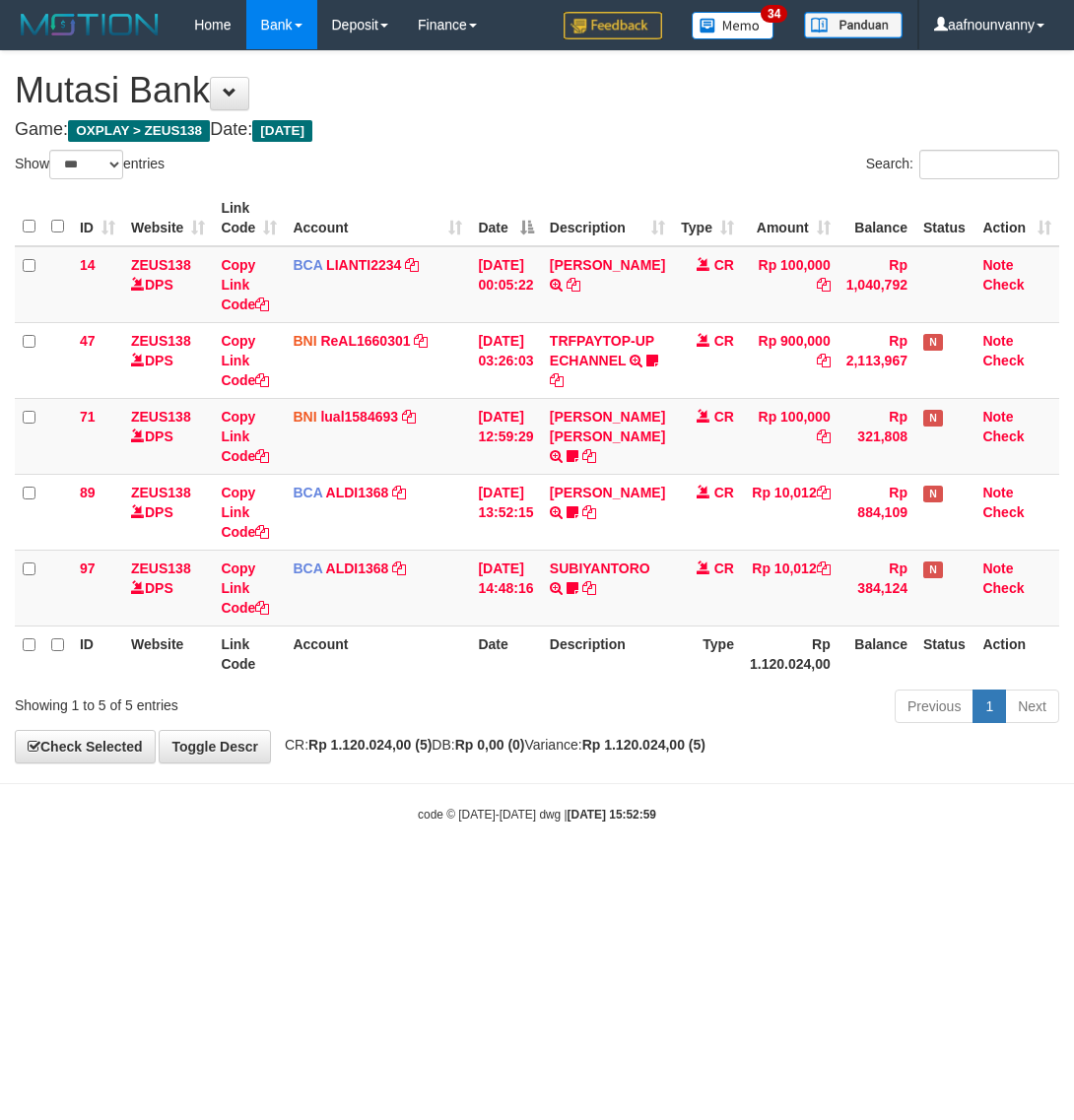 scroll, scrollTop: 0, scrollLeft: 0, axis: both 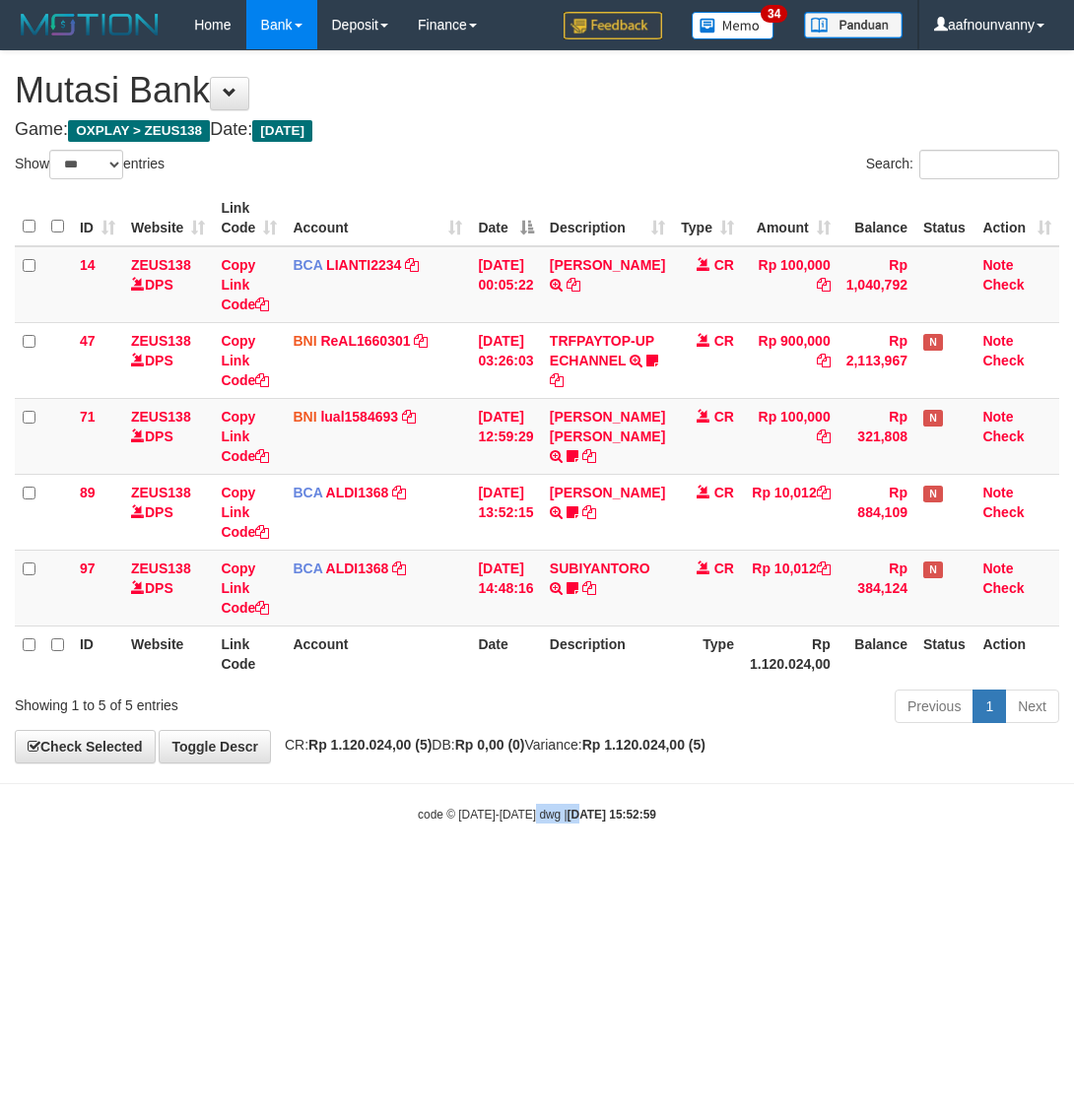drag, startPoint x: 558, startPoint y: 912, endPoint x: 282, endPoint y: 794, distance: 300.16662 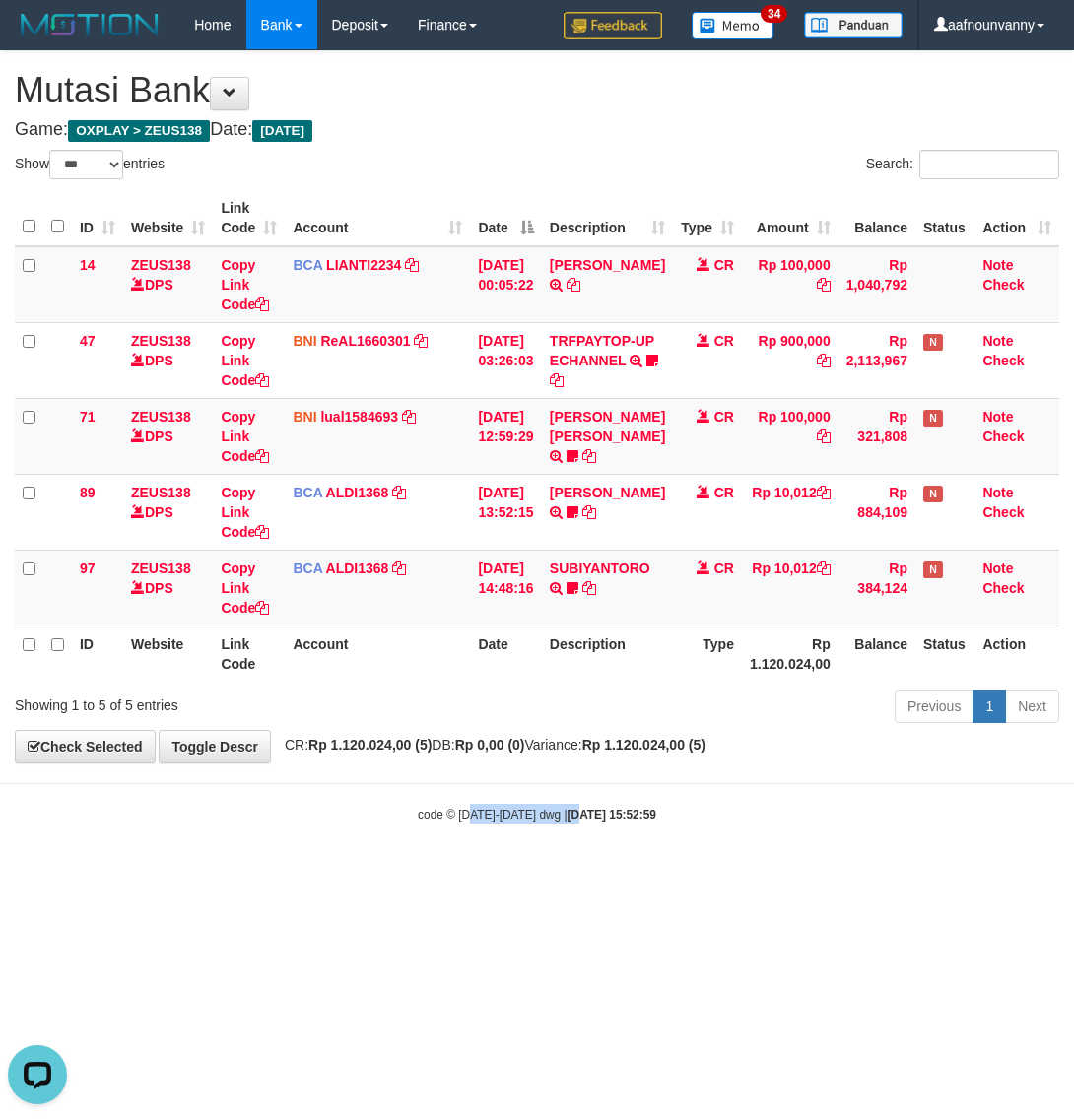 scroll, scrollTop: 0, scrollLeft: 0, axis: both 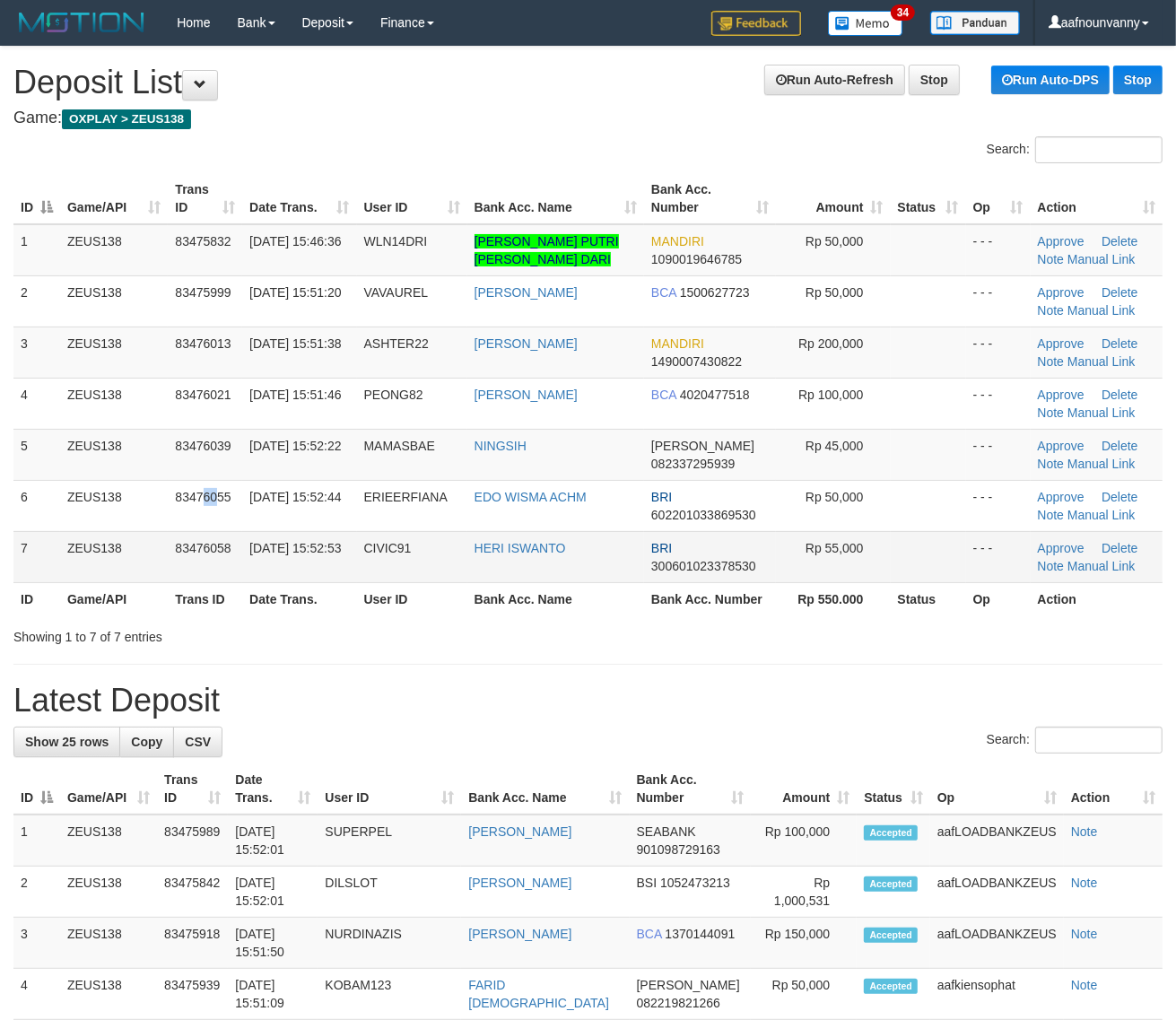 drag, startPoint x: 187, startPoint y: 493, endPoint x: 520, endPoint y: 558, distance: 339.2845 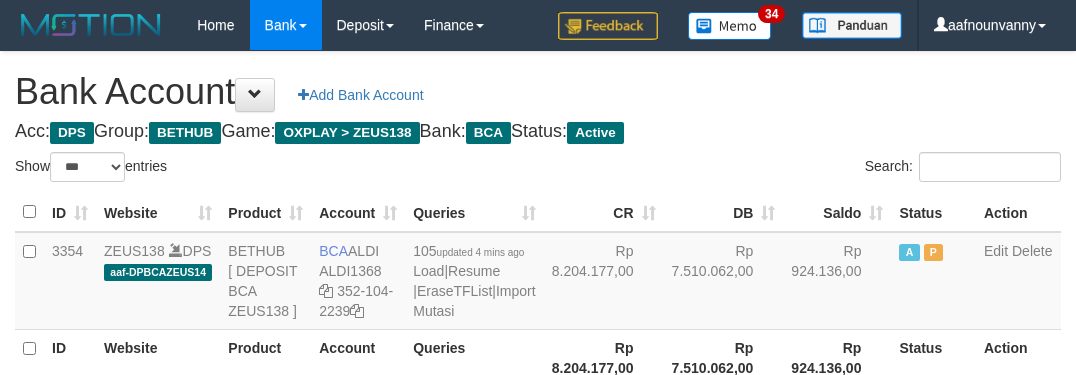 select on "***" 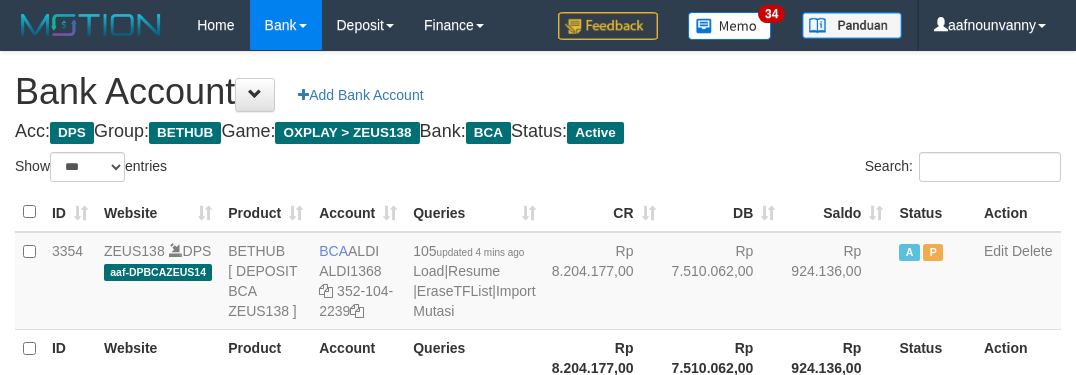 scroll, scrollTop: 231, scrollLeft: 0, axis: vertical 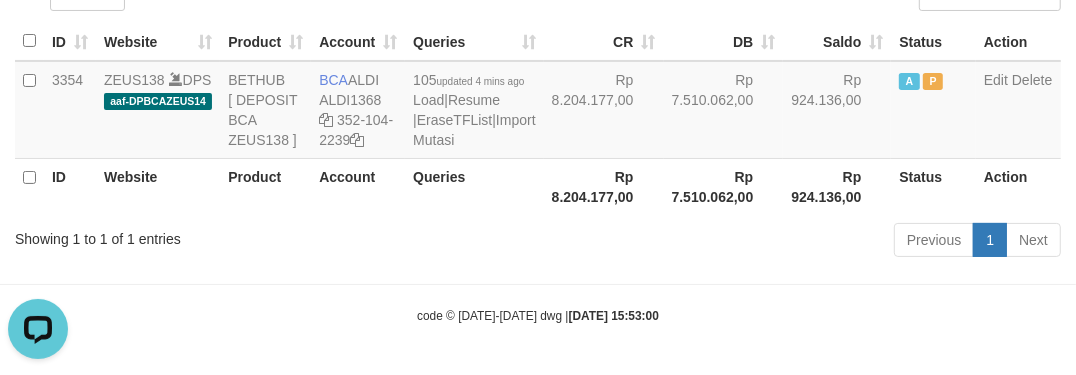 click on "code © [DATE]-[DATE] dwg |  [DATE] 15:53:00" at bounding box center [538, 316] 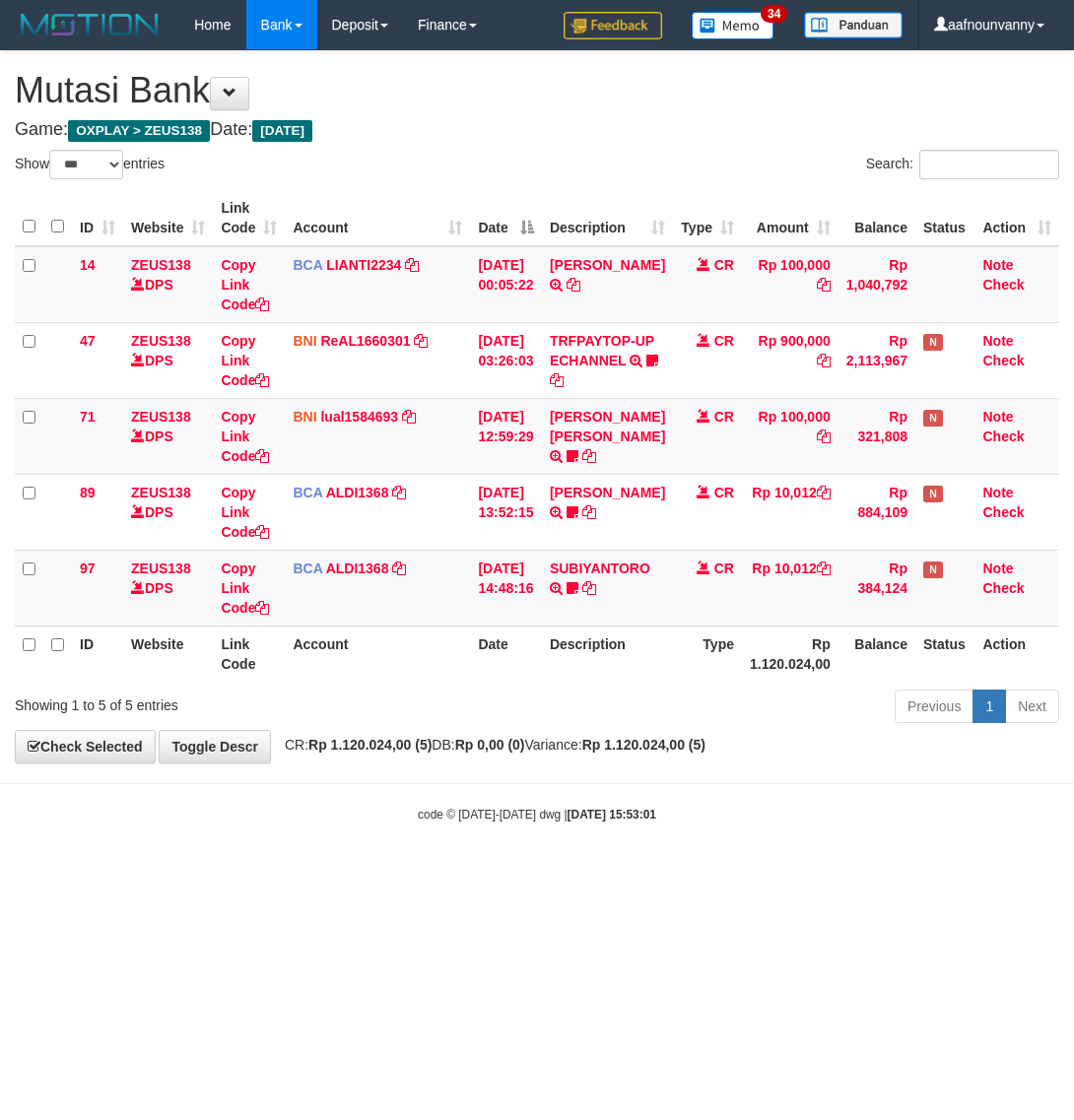 select on "***" 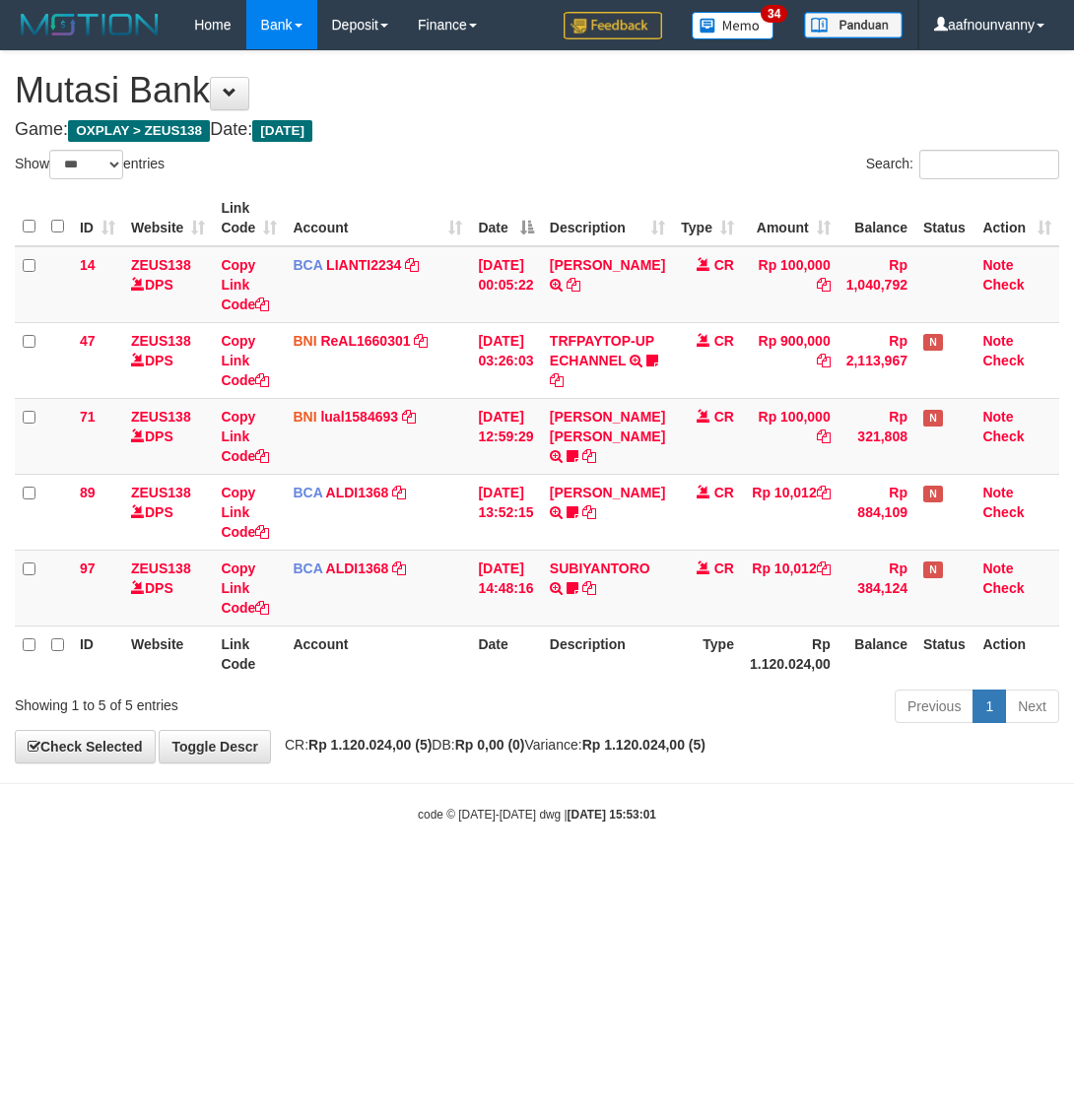 scroll, scrollTop: 0, scrollLeft: 0, axis: both 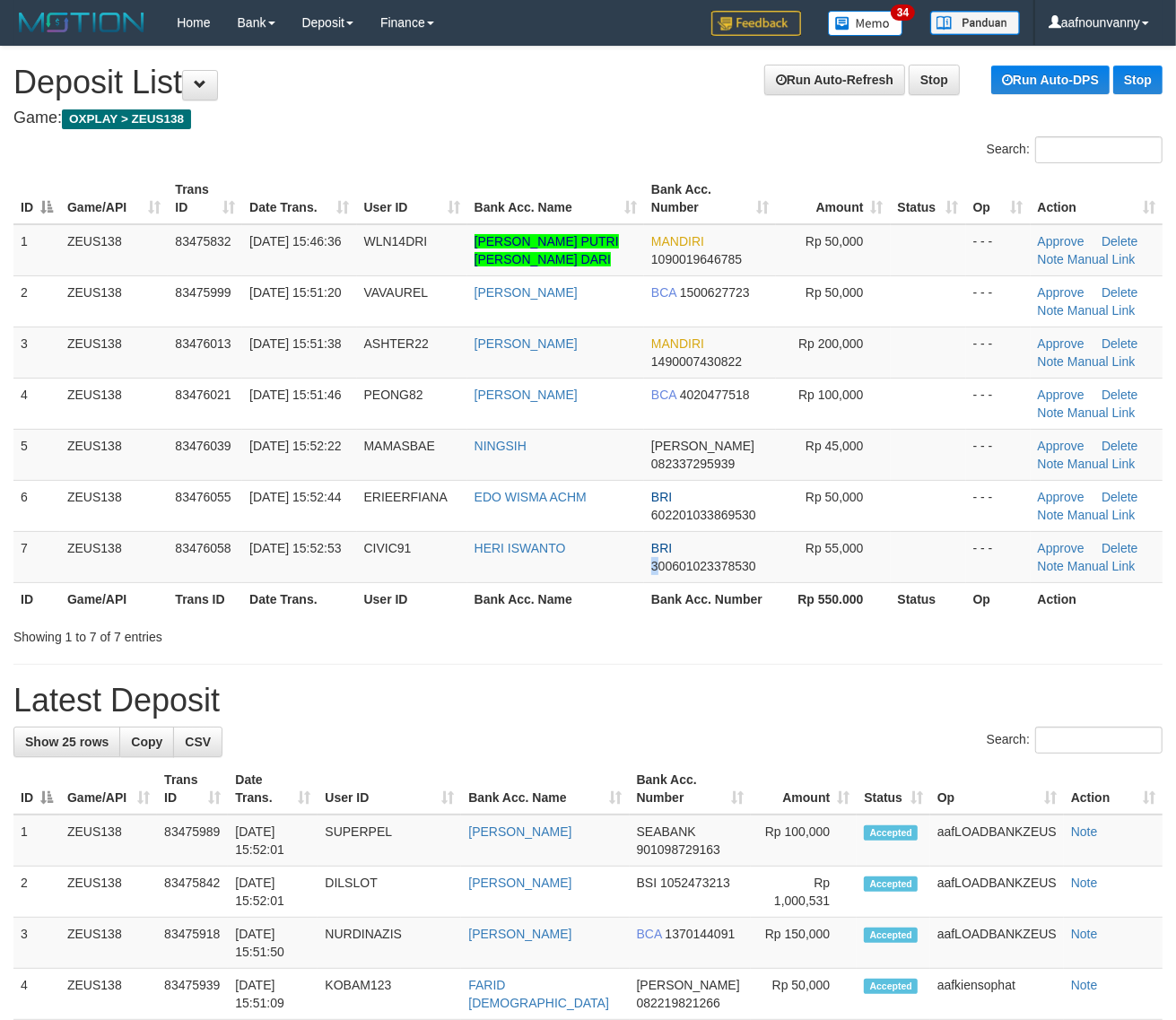 drag, startPoint x: 653, startPoint y: 566, endPoint x: 1189, endPoint y: 678, distance: 547.5765 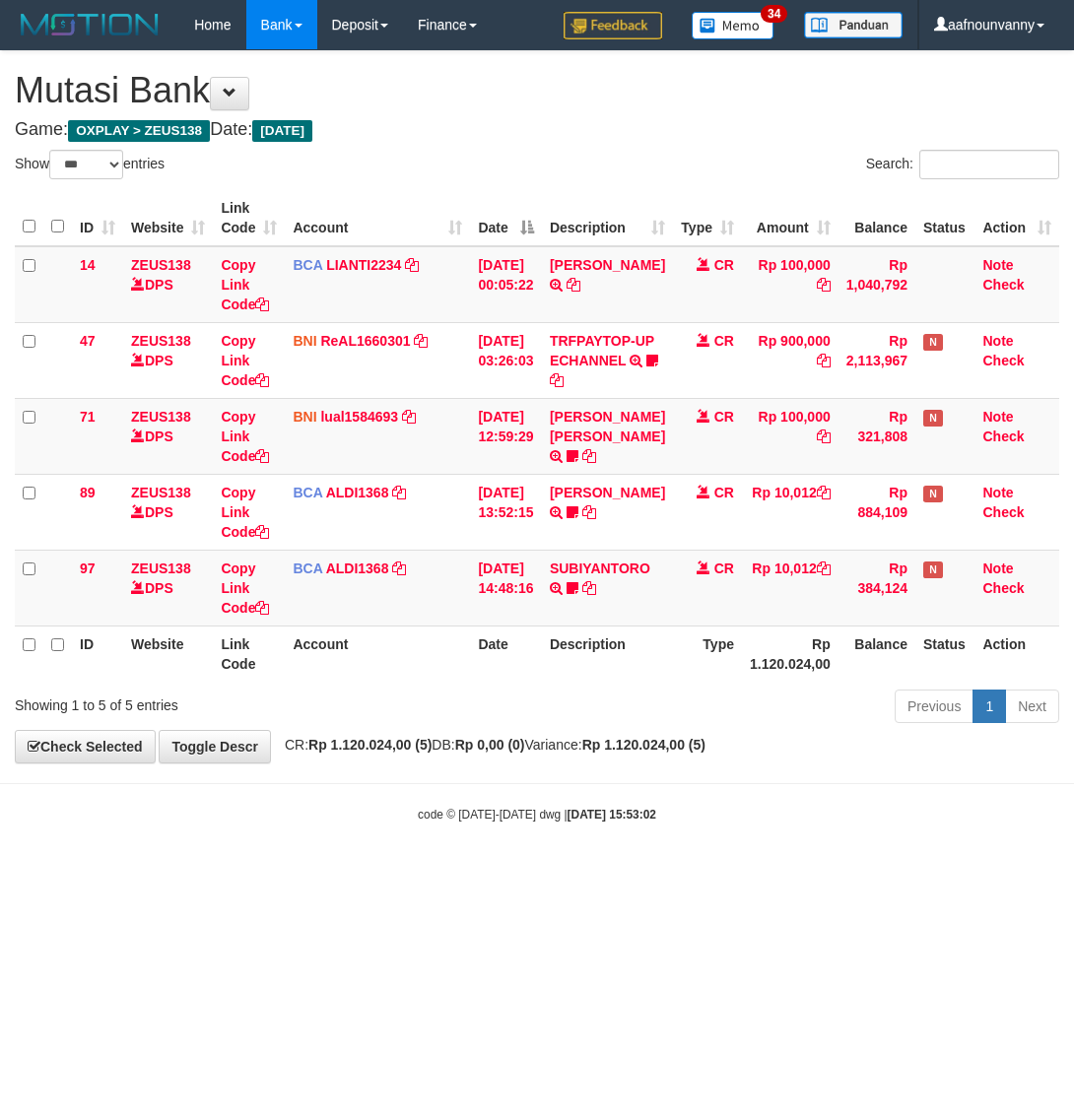 select on "***" 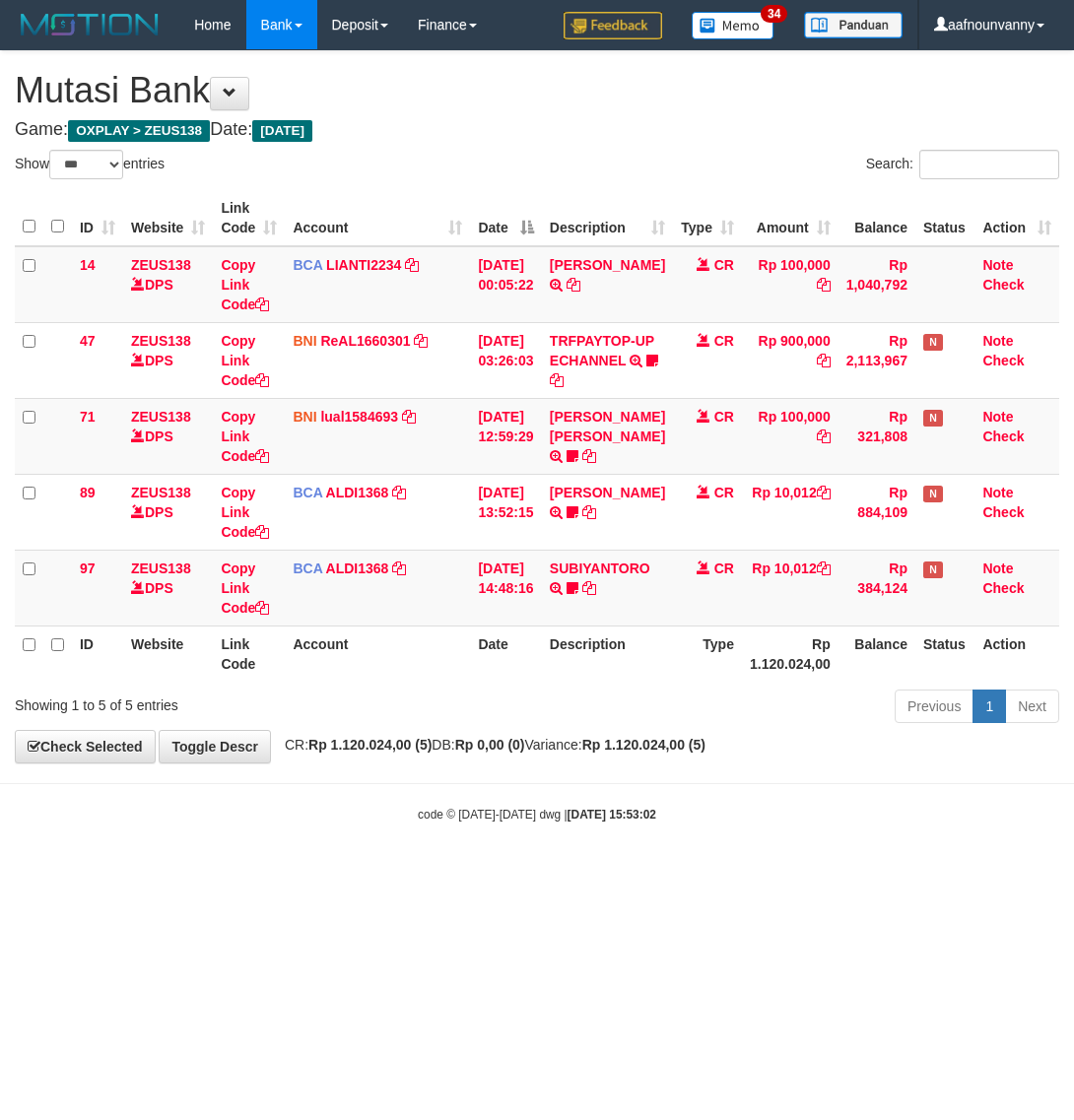 scroll, scrollTop: 0, scrollLeft: 0, axis: both 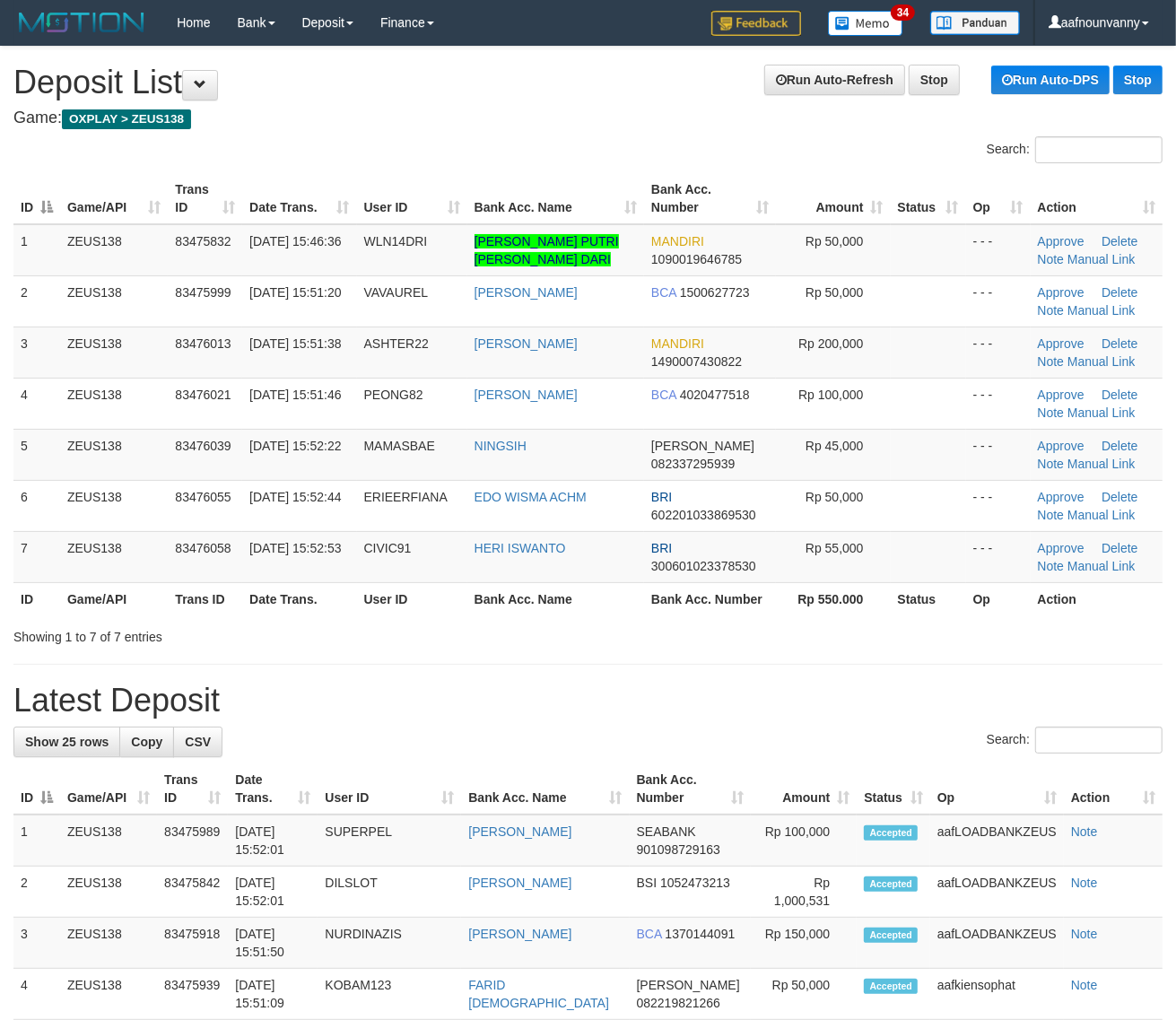 drag, startPoint x: 861, startPoint y: 588, endPoint x: 1189, endPoint y: 733, distance: 358.62097 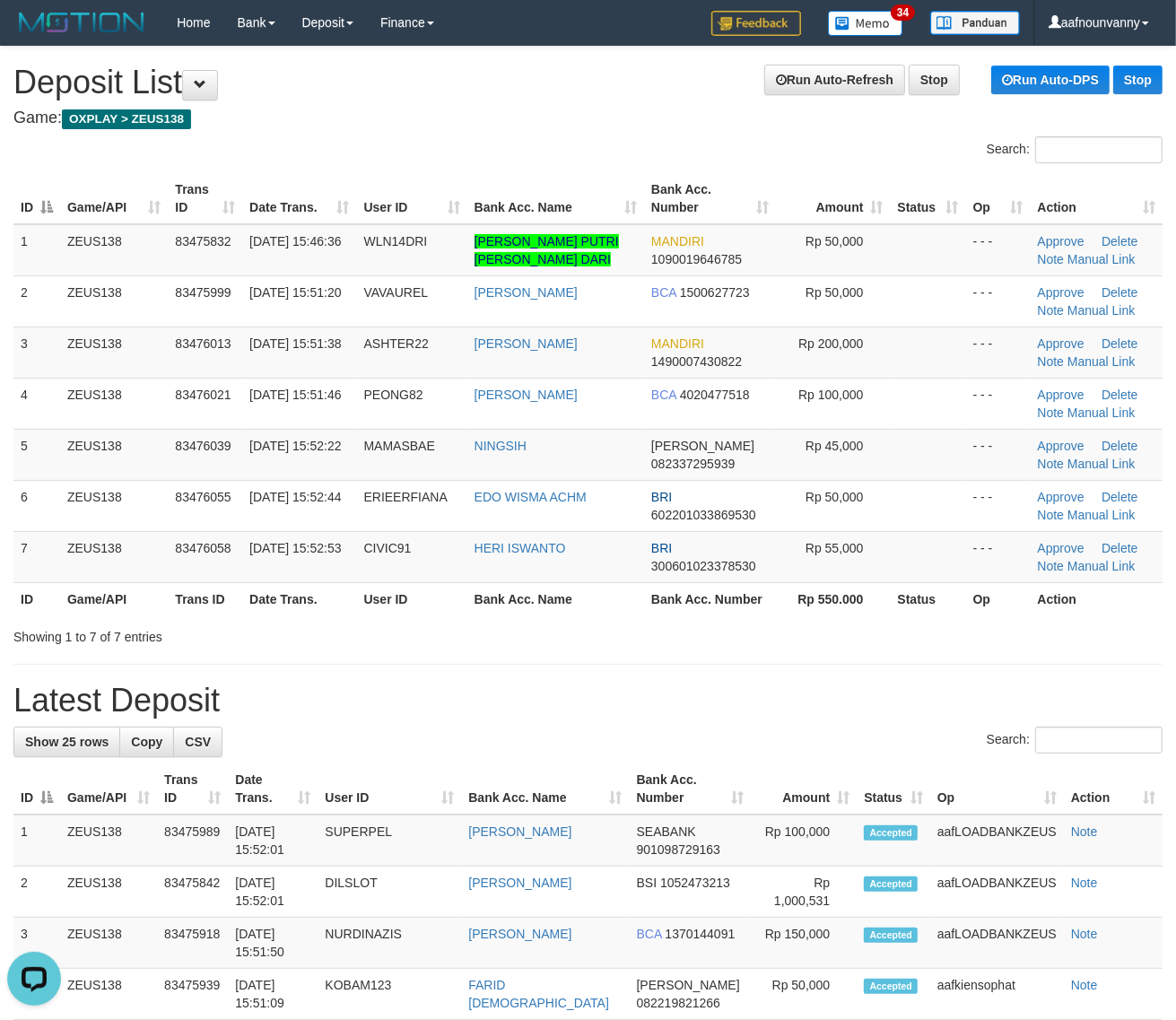 scroll, scrollTop: 0, scrollLeft: 0, axis: both 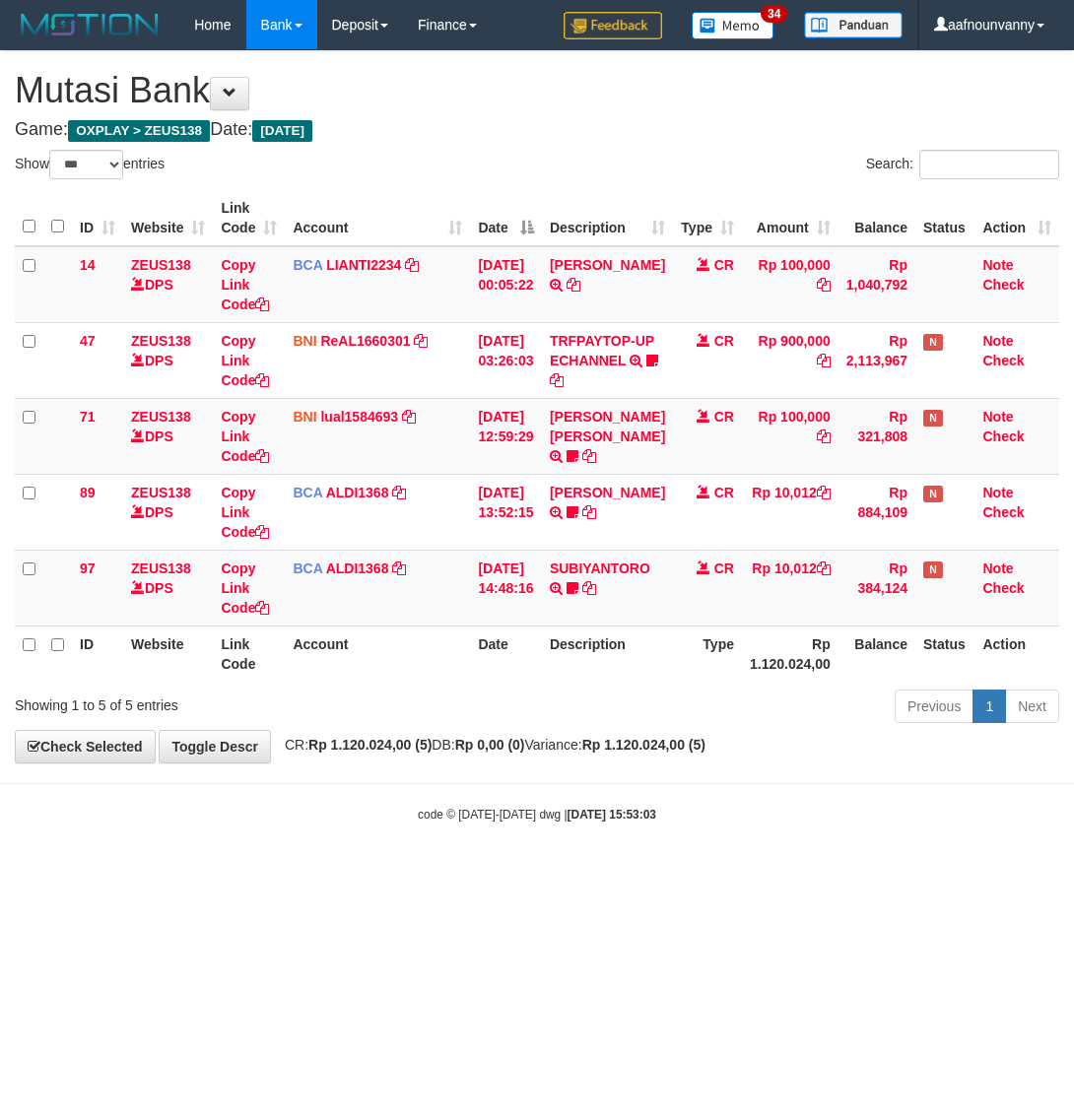 select on "***" 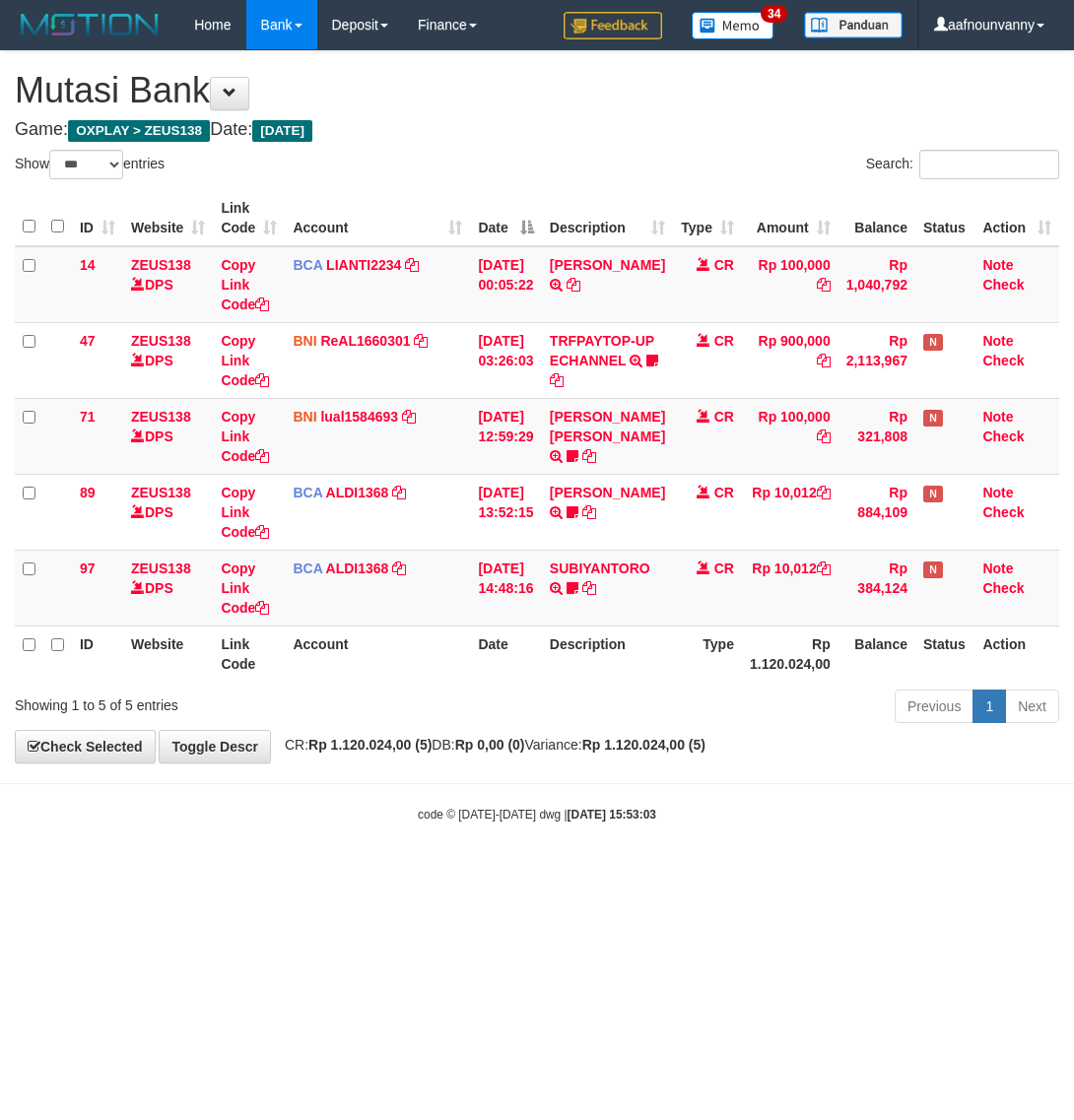 scroll, scrollTop: 0, scrollLeft: 0, axis: both 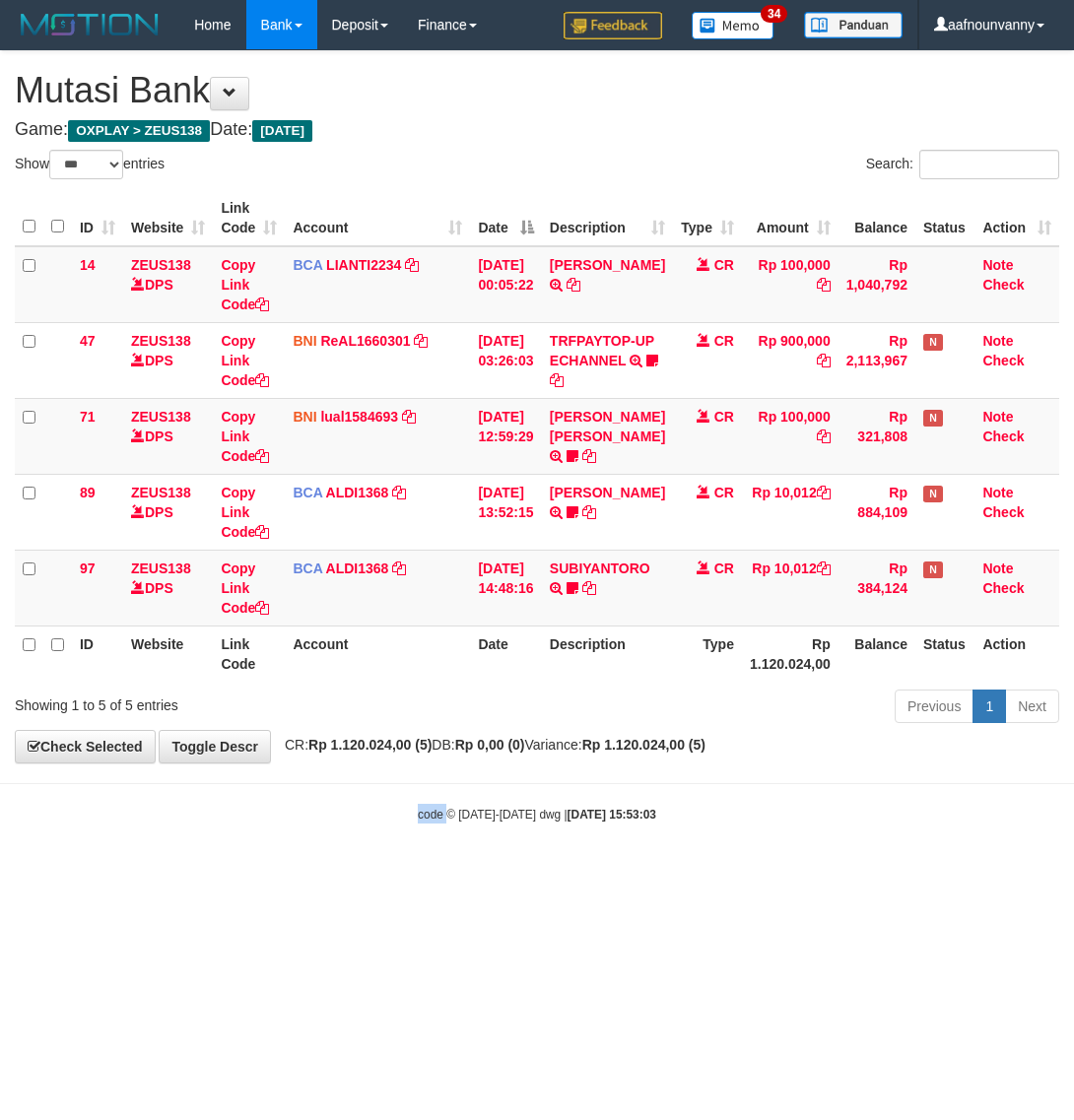 click on "Toggle navigation
Home
Bank
Account List
Load
By Website
Group
[OXPLAY]													ZEUS138
By Load Group (DPS)" at bounding box center [537, 436] 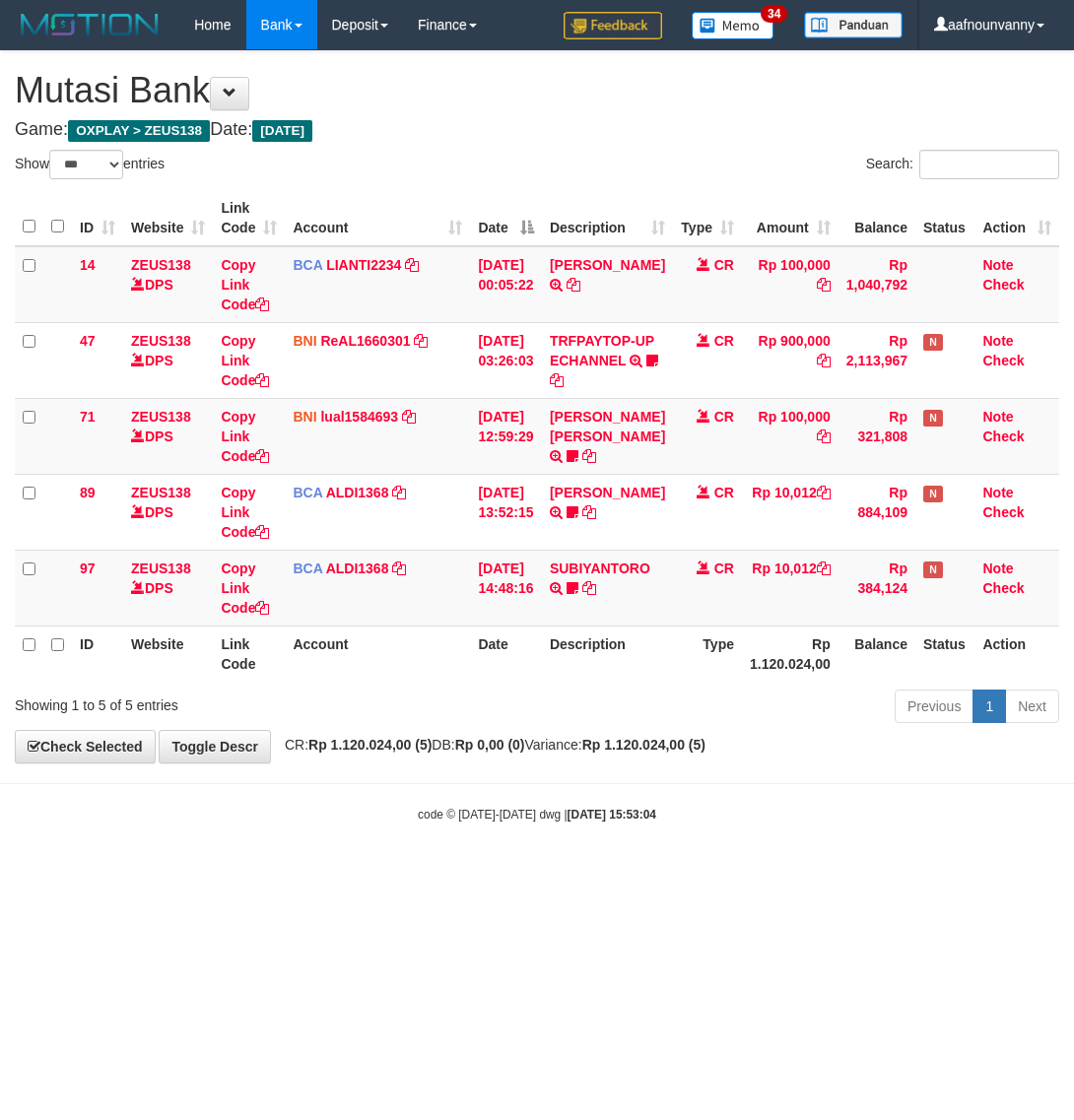 select on "***" 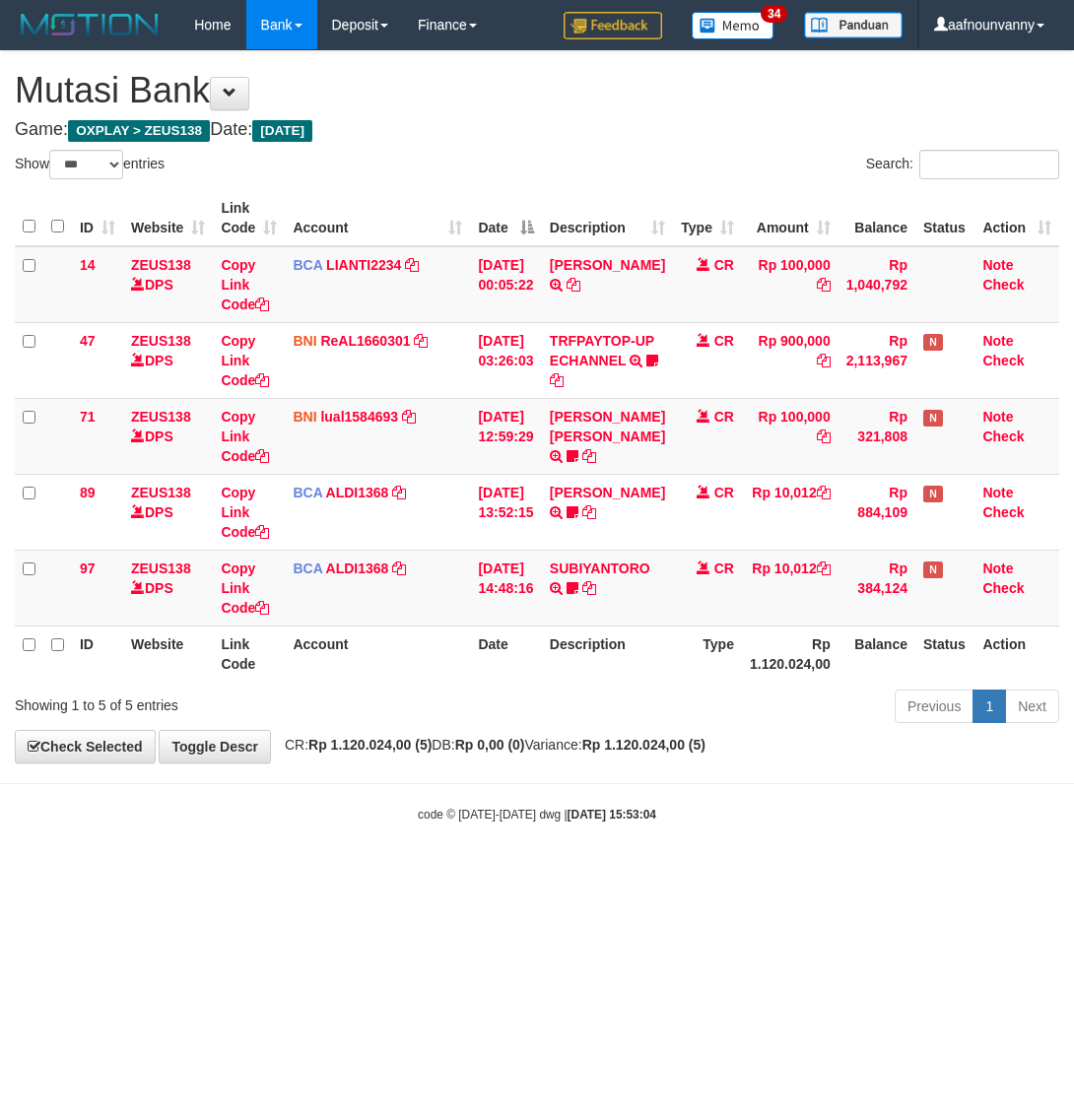 scroll, scrollTop: 0, scrollLeft: 0, axis: both 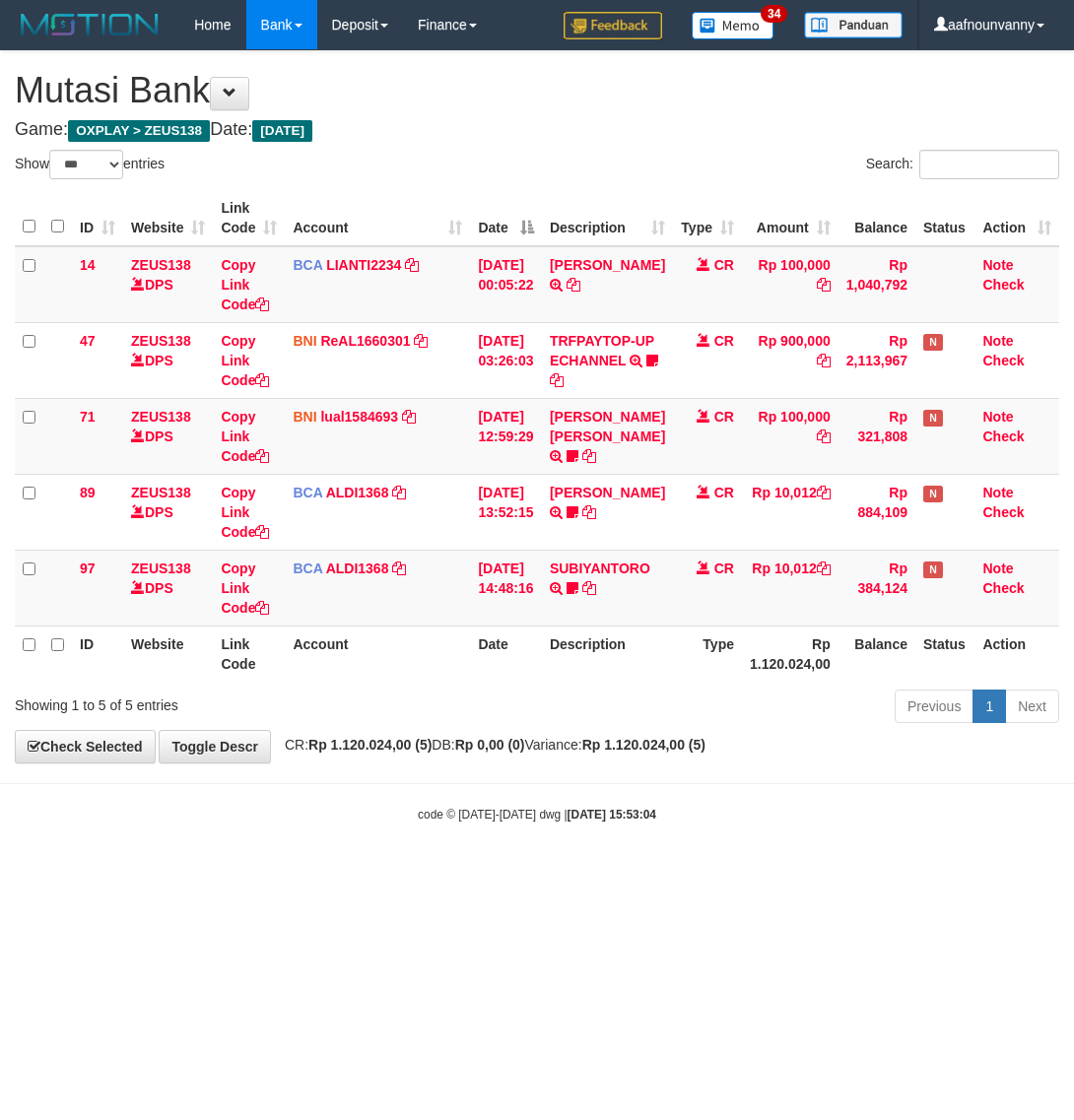 select on "***" 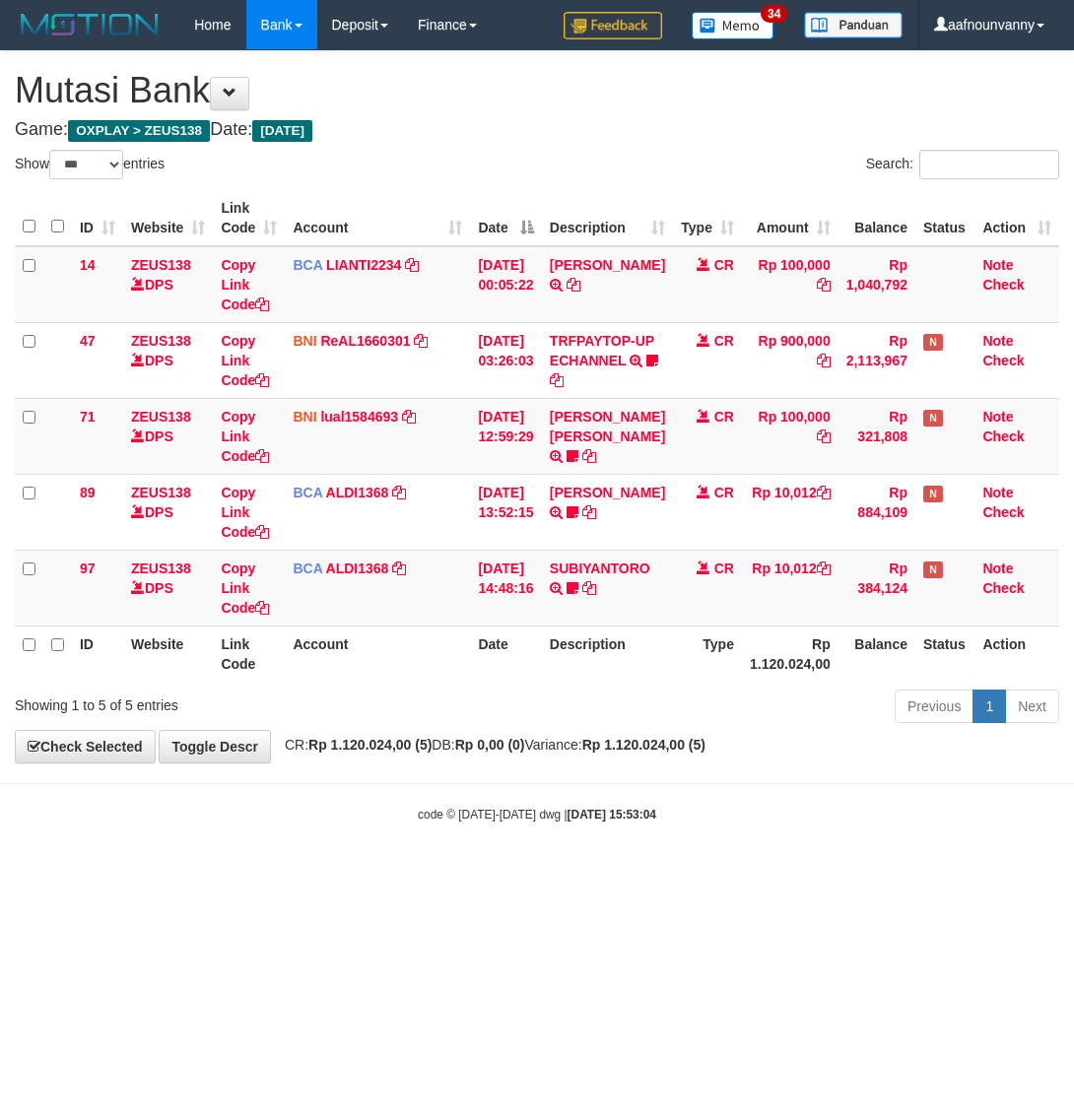scroll, scrollTop: 0, scrollLeft: 0, axis: both 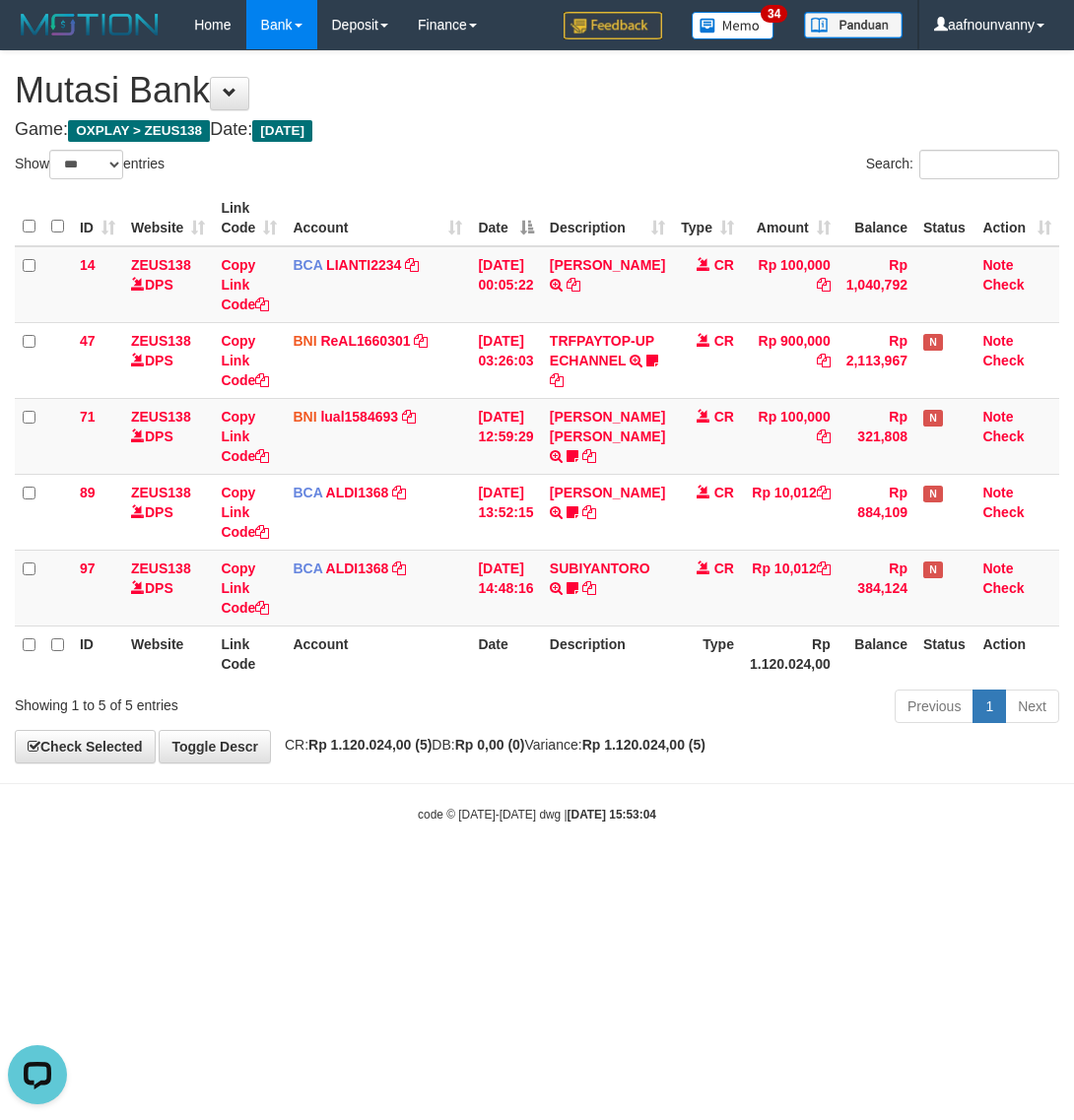drag, startPoint x: 464, startPoint y: 1016, endPoint x: 13, endPoint y: 763, distance: 517.11701 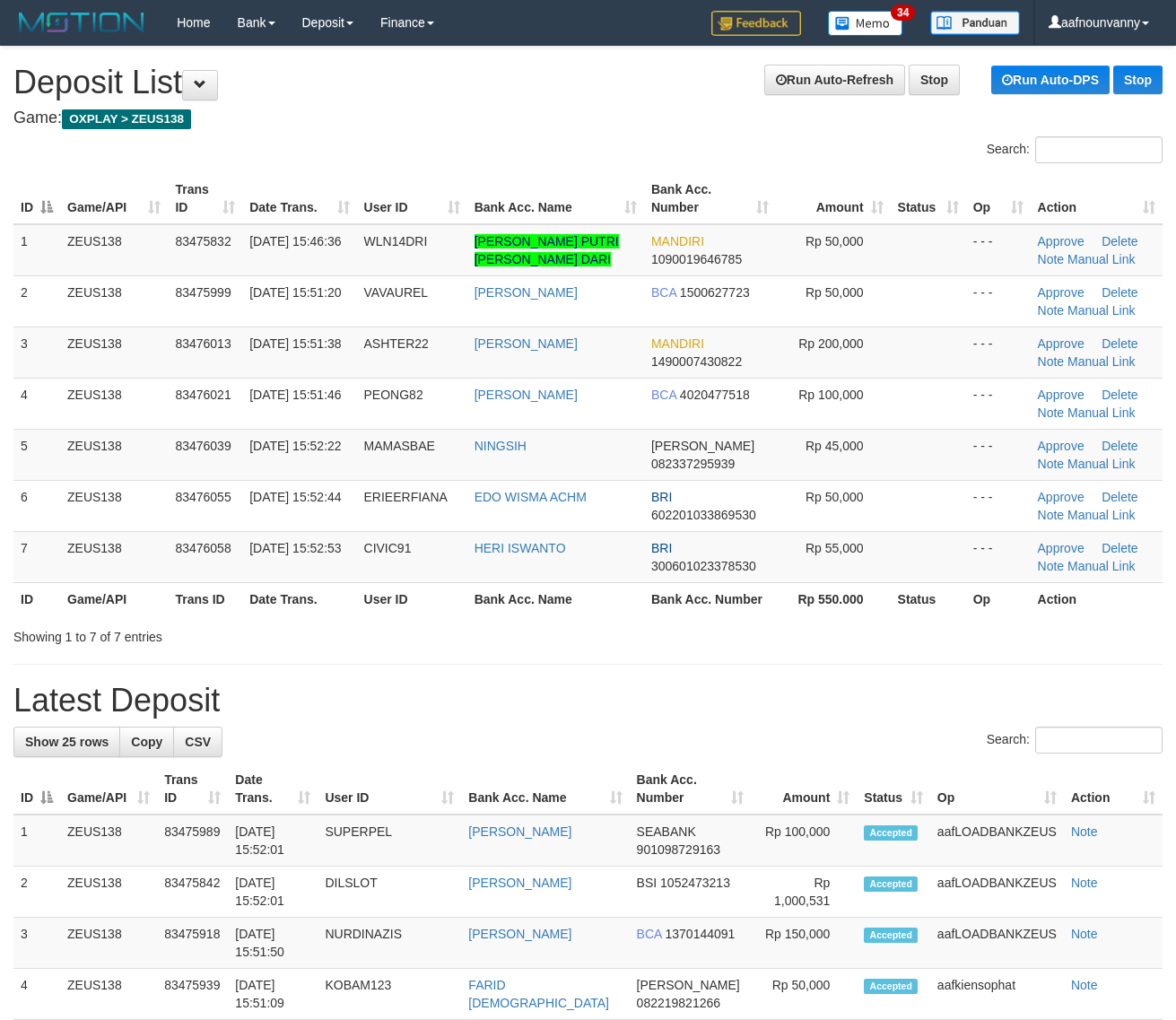 scroll, scrollTop: 0, scrollLeft: 0, axis: both 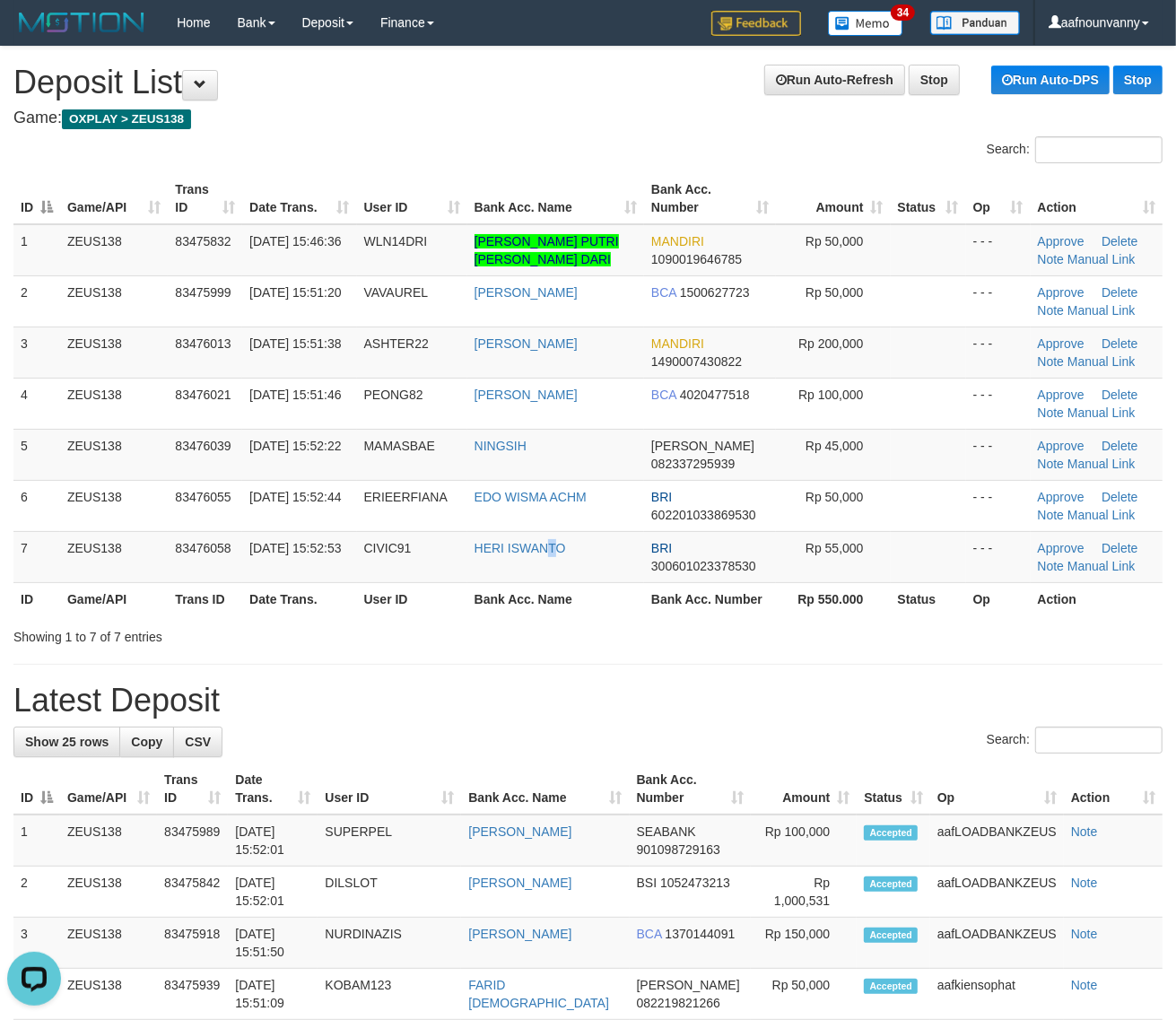 drag, startPoint x: 556, startPoint y: 561, endPoint x: 1184, endPoint y: 716, distance: 646.84542 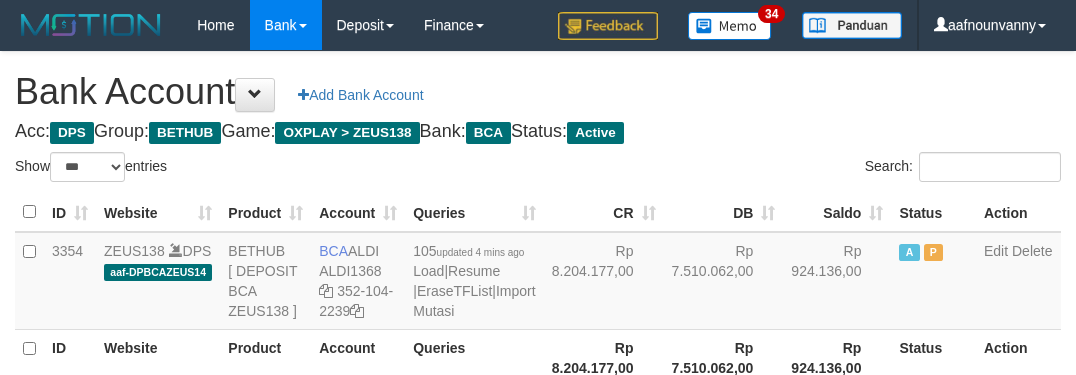 select on "***" 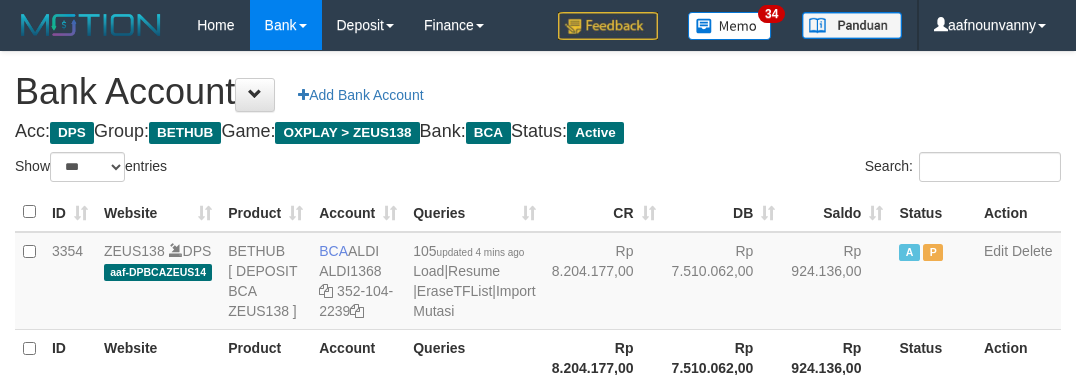 scroll, scrollTop: 231, scrollLeft: 0, axis: vertical 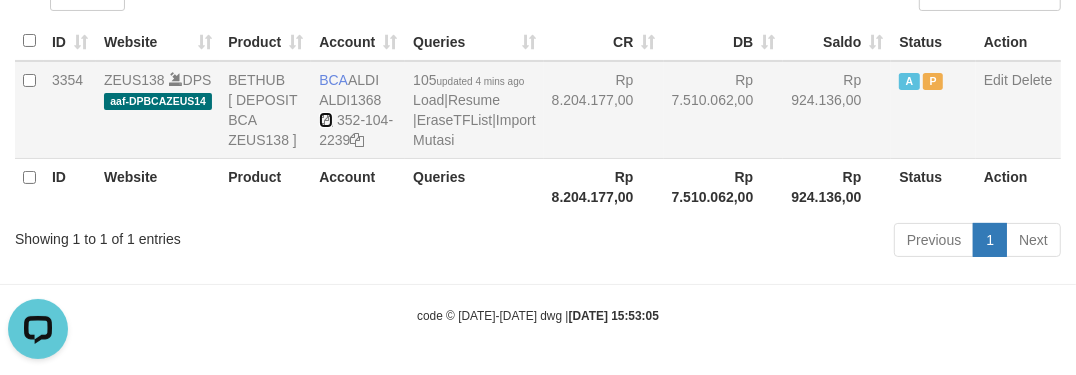 click at bounding box center (326, 120) 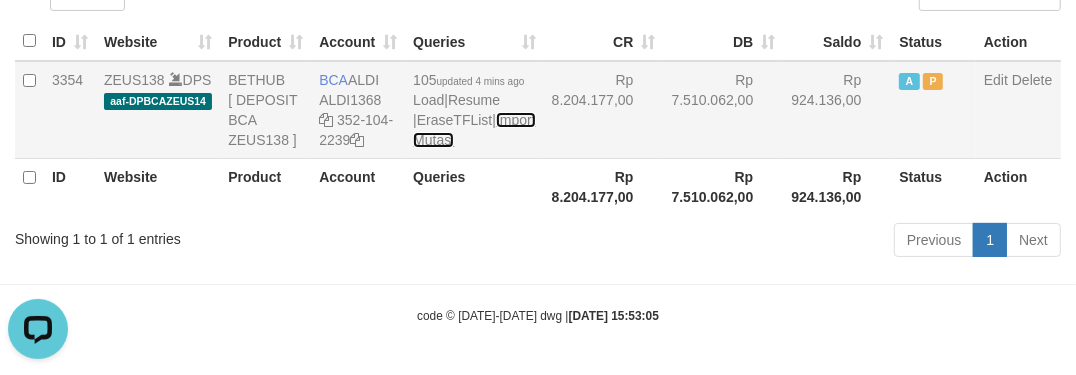 click on "Import Mutasi" at bounding box center (474, 130) 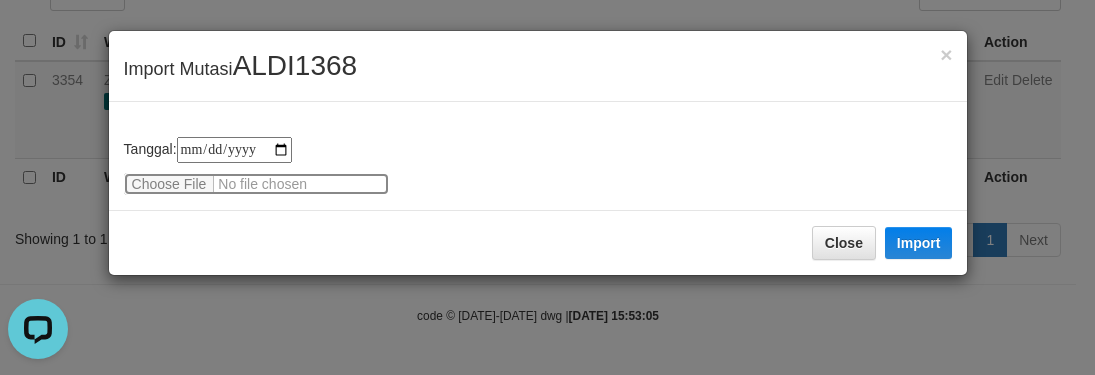 click at bounding box center [256, 184] 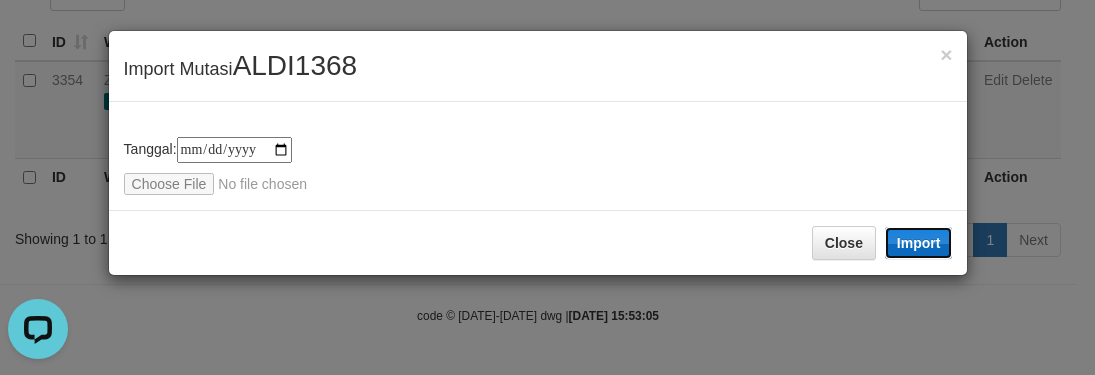click on "Import" at bounding box center [919, 243] 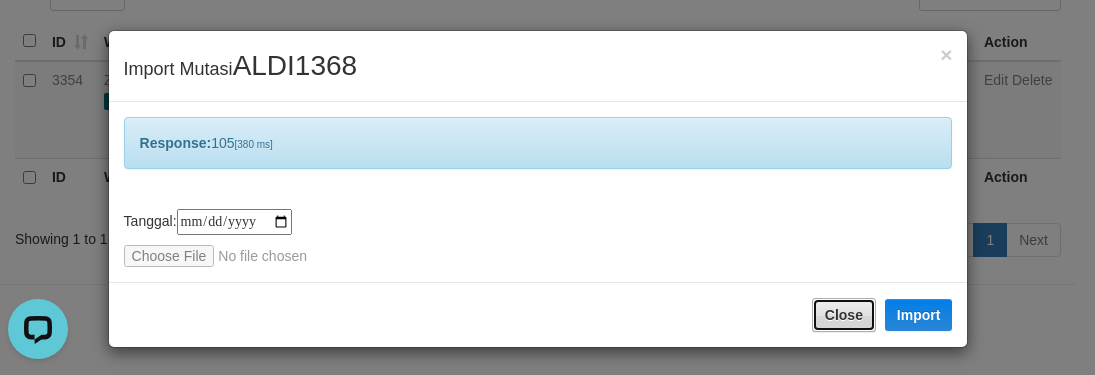 click on "Close" at bounding box center [844, 315] 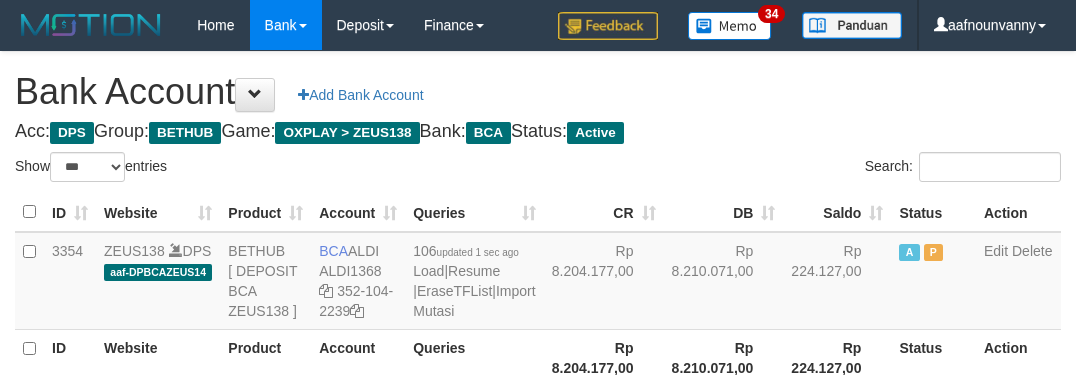 select on "***" 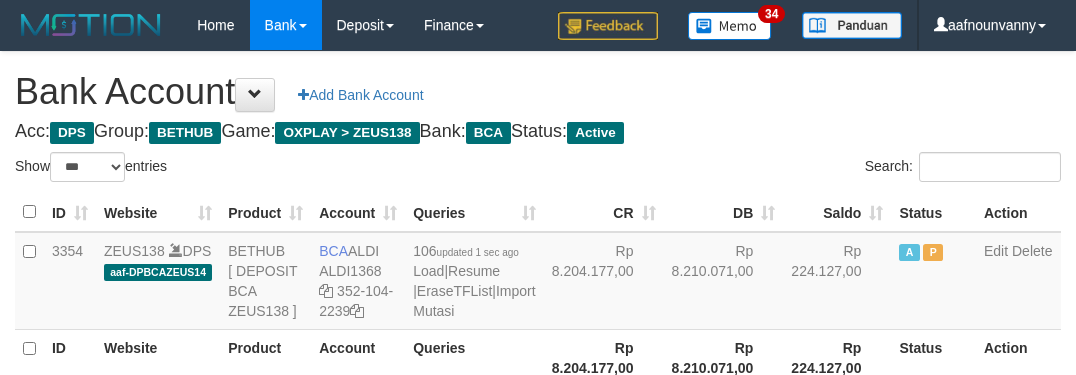 scroll, scrollTop: 231, scrollLeft: 0, axis: vertical 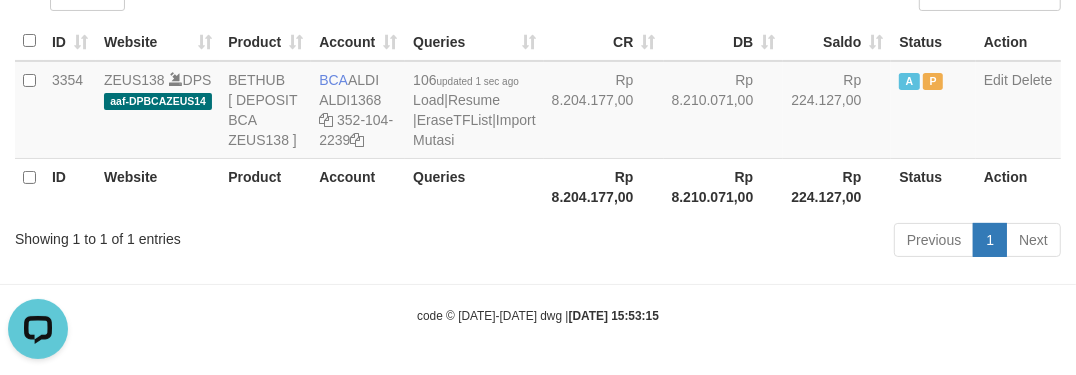 click on "Previous 1 Next" at bounding box center (762, 242) 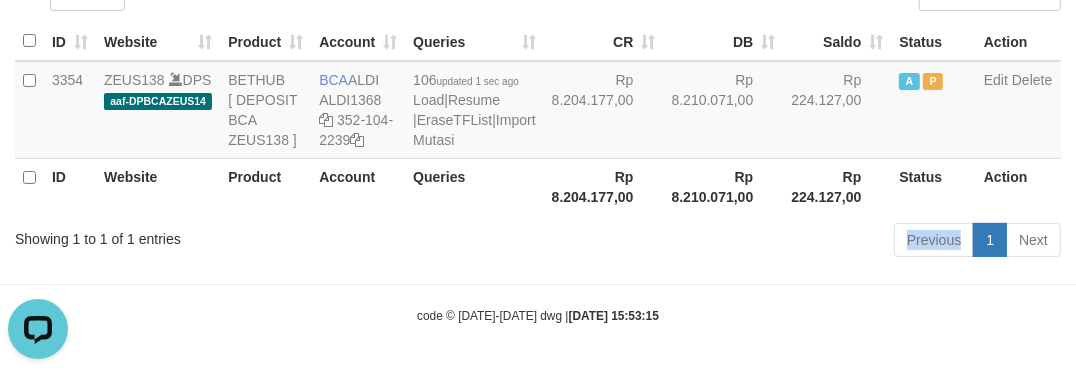 drag, startPoint x: 463, startPoint y: 223, endPoint x: 207, endPoint y: 372, distance: 296.2043 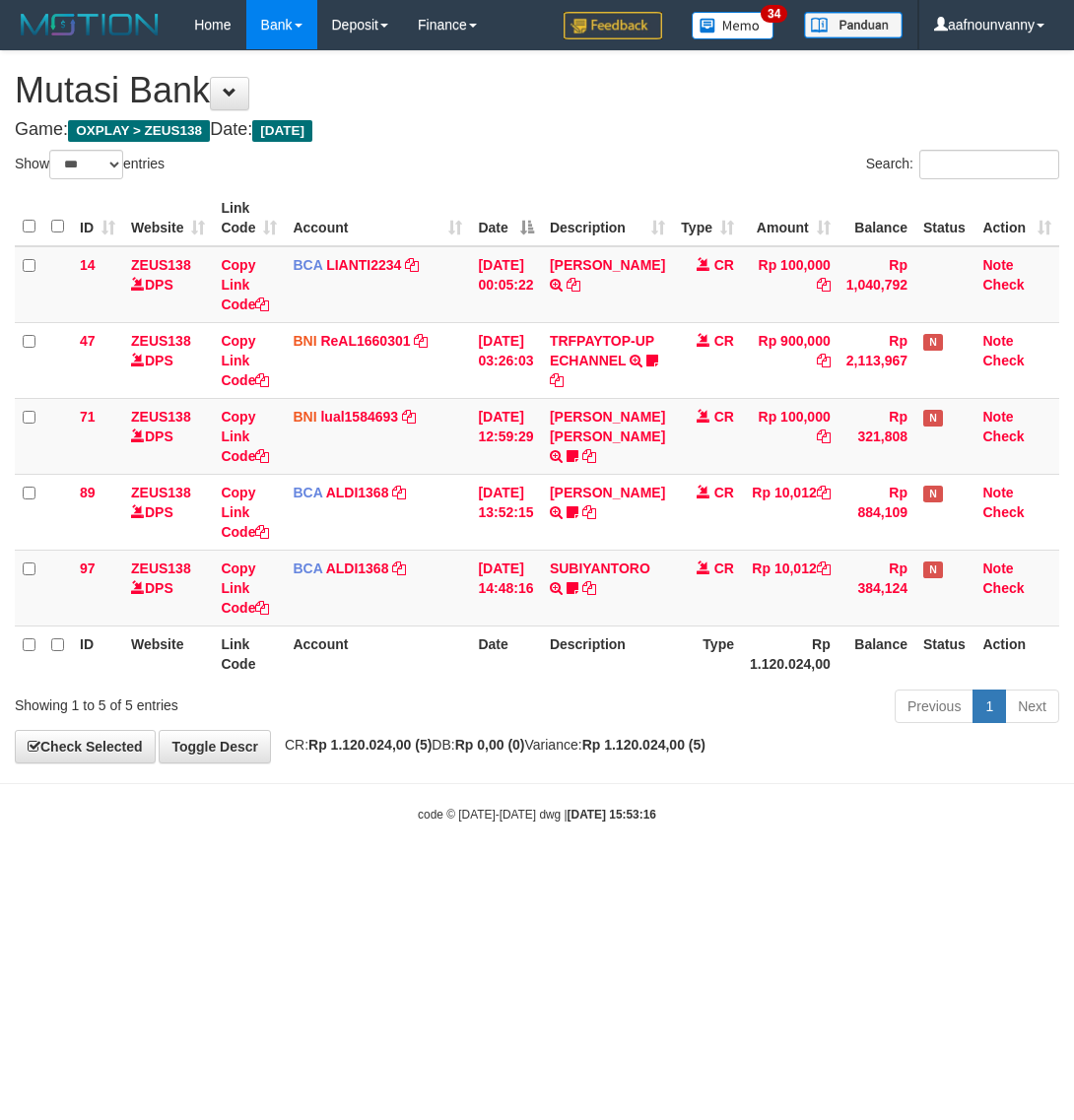 select on "***" 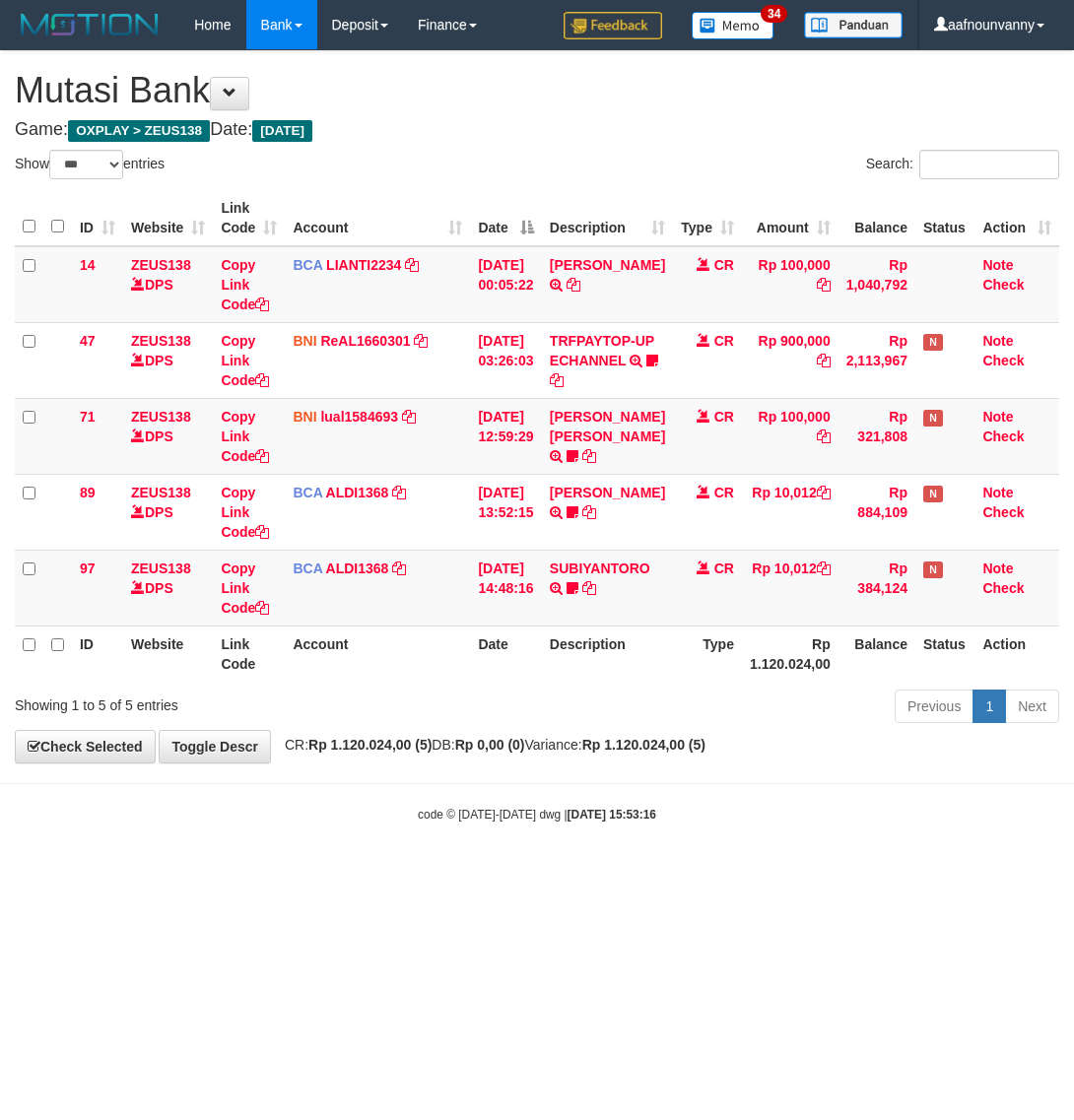 scroll, scrollTop: 0, scrollLeft: 0, axis: both 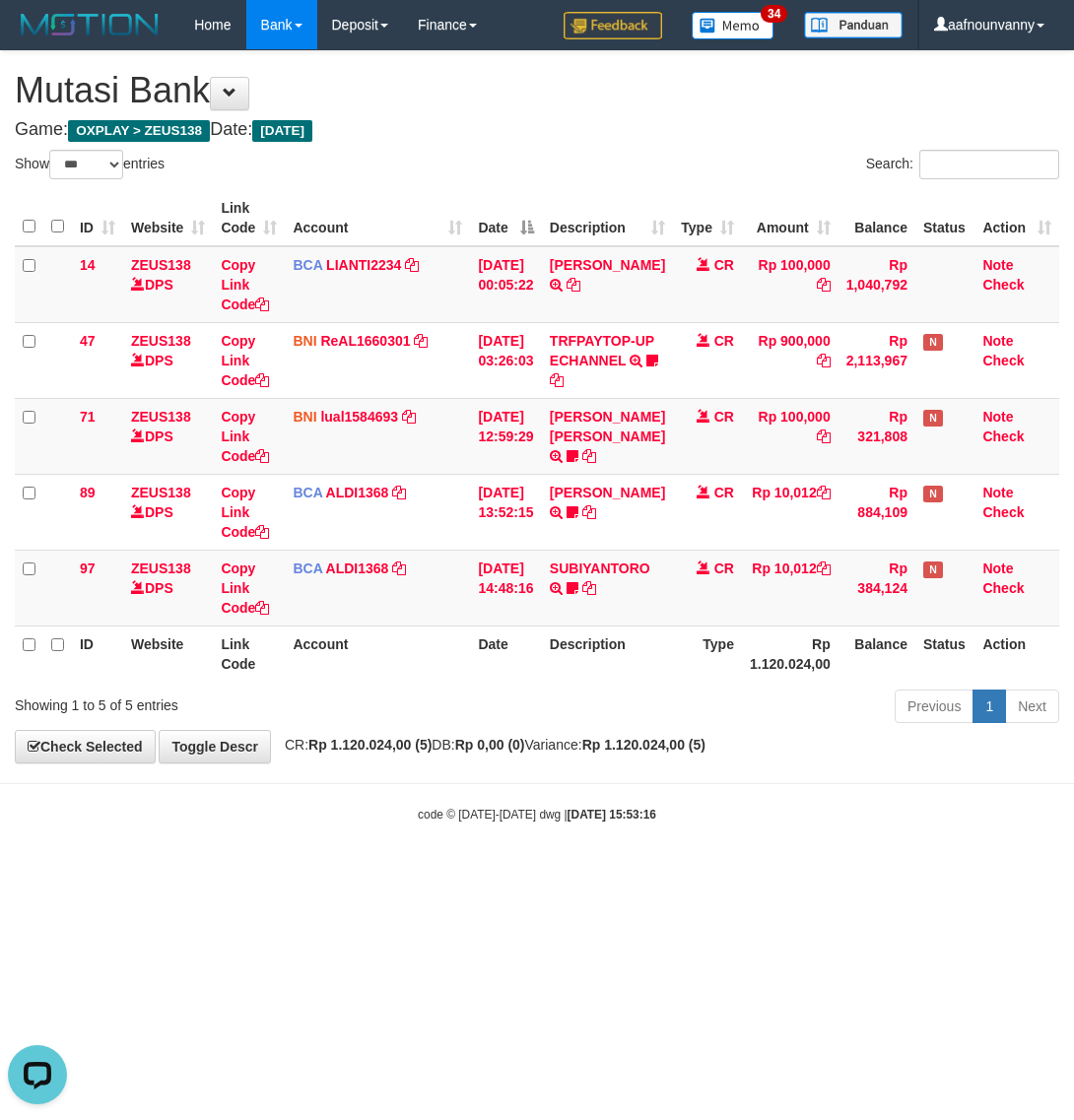 click on "Toggle navigation
Home
Bank
Account List
Load
By Website
Group
[OXPLAY]													ZEUS138
By Load Group (DPS)
Sync" at bounding box center (537, 436) 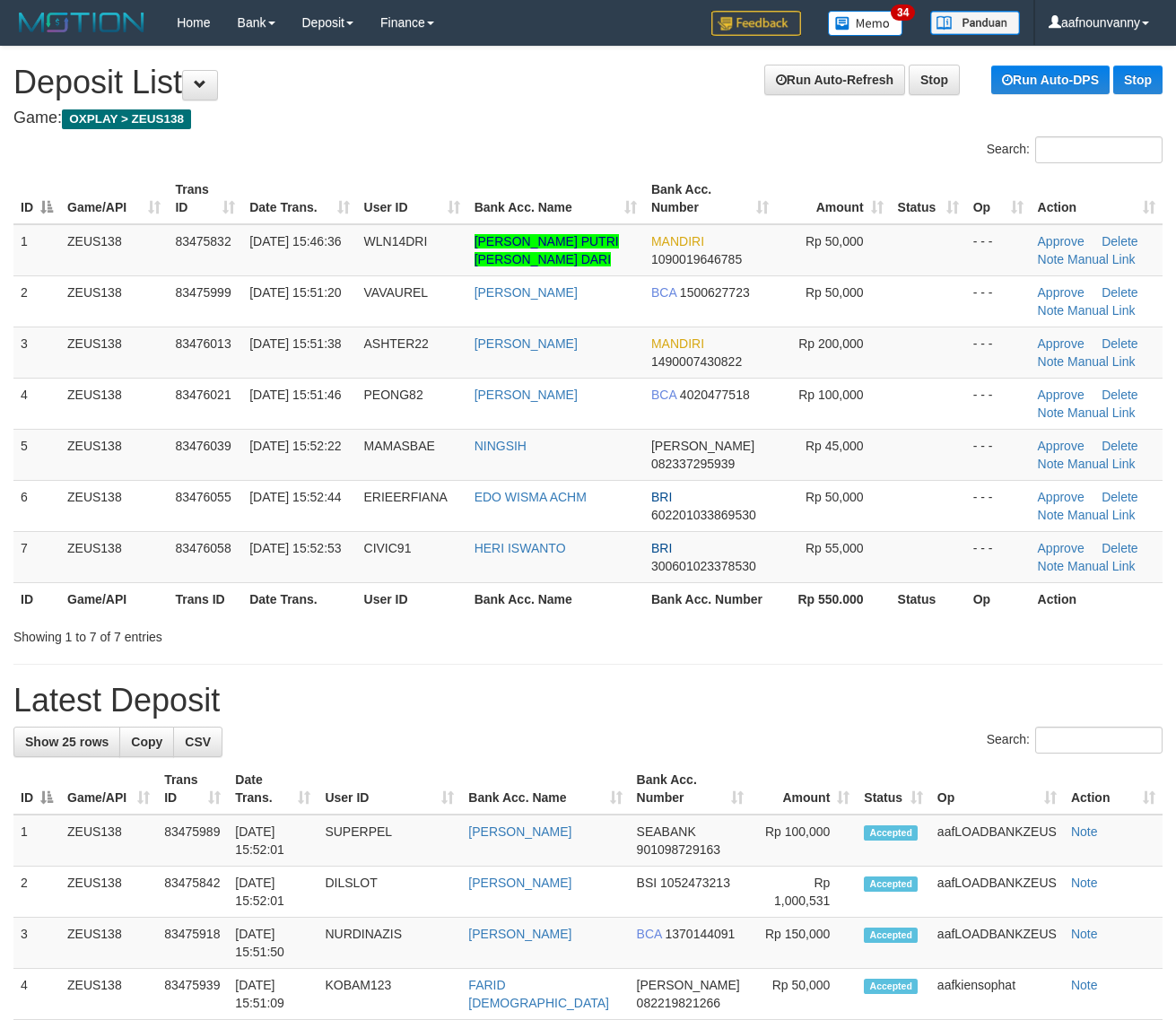 scroll, scrollTop: 0, scrollLeft: 0, axis: both 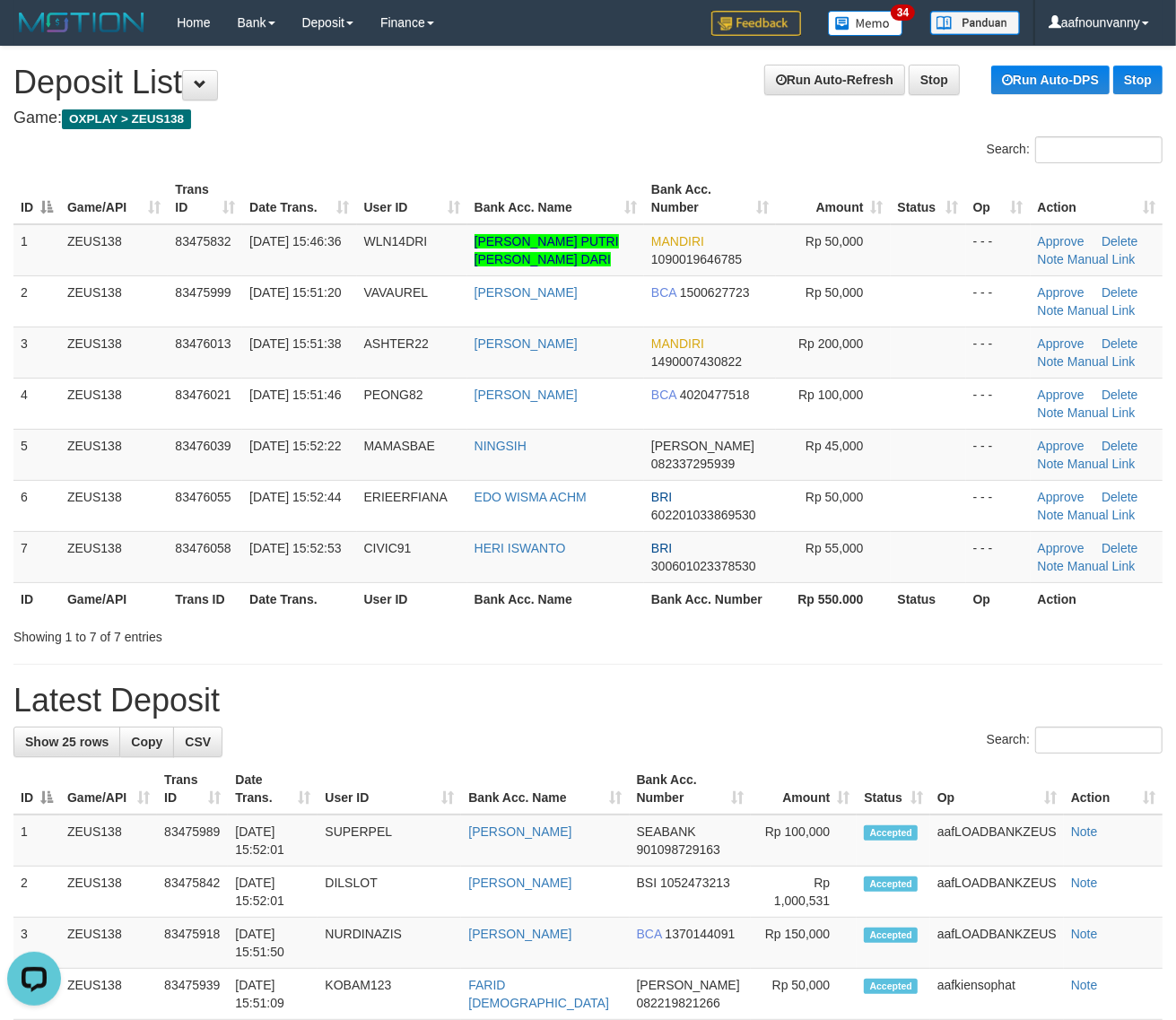 drag, startPoint x: 752, startPoint y: 667, endPoint x: 770, endPoint y: 664, distance: 18.24829 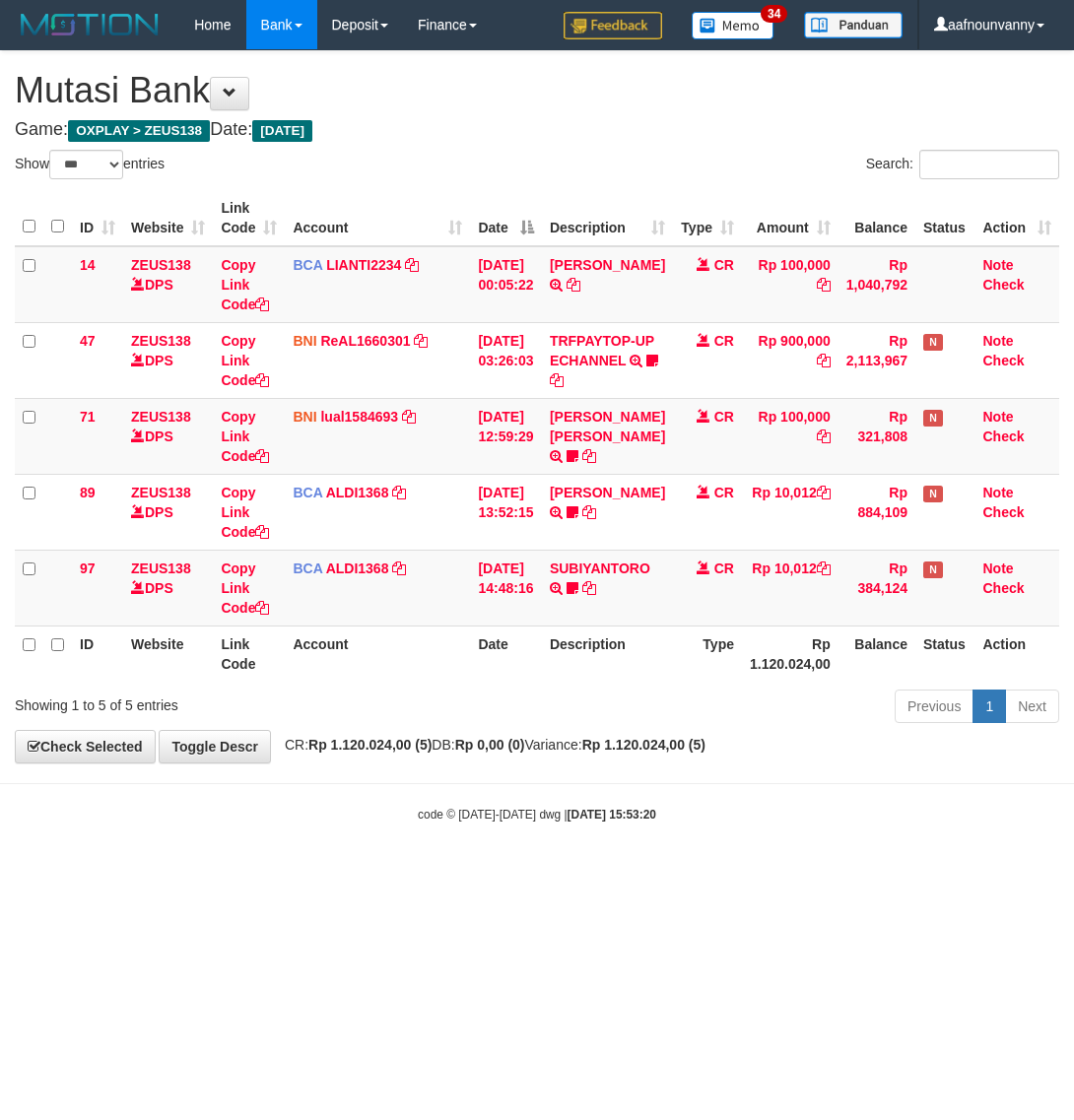 select on "***" 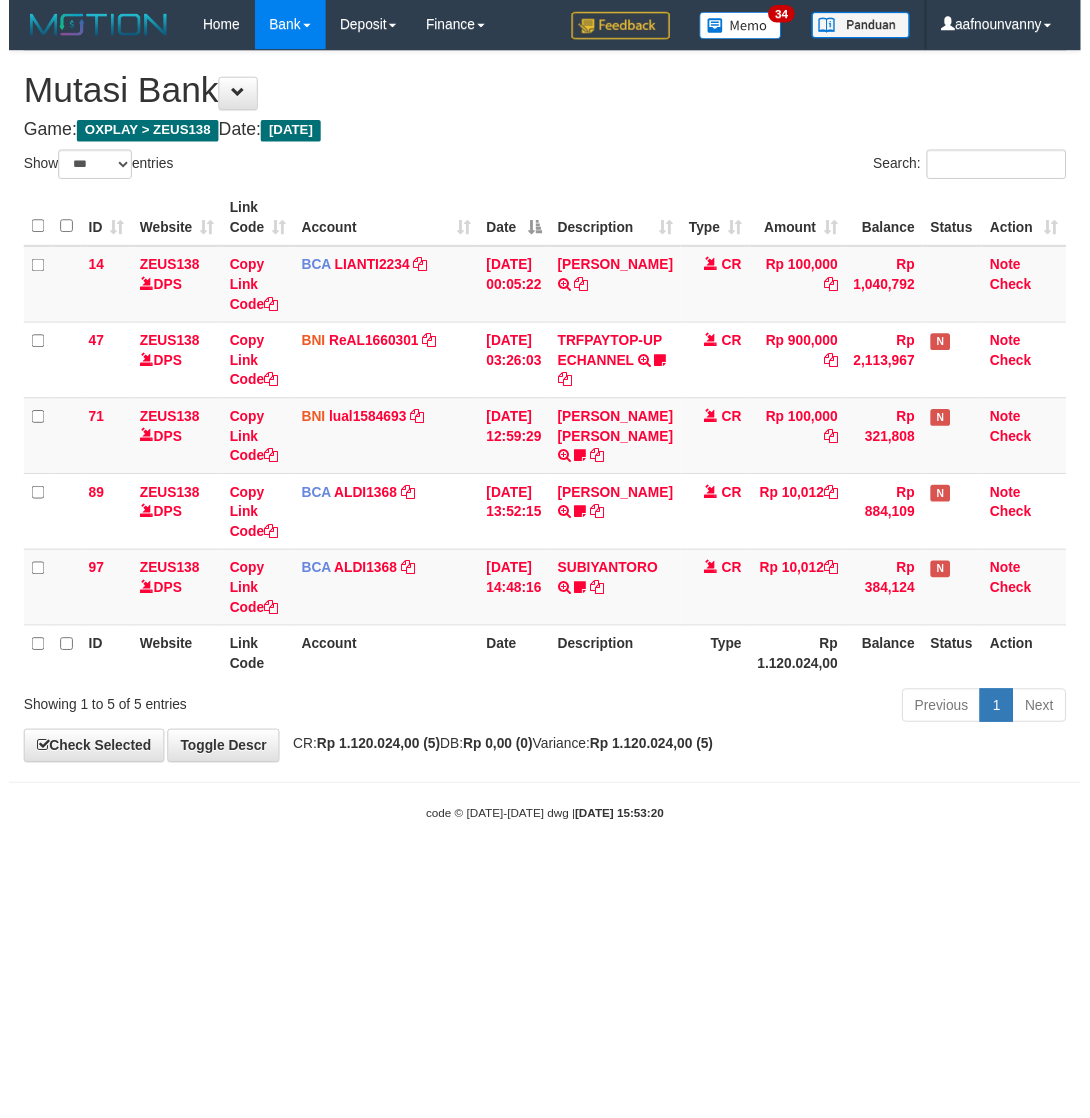 scroll, scrollTop: 0, scrollLeft: 0, axis: both 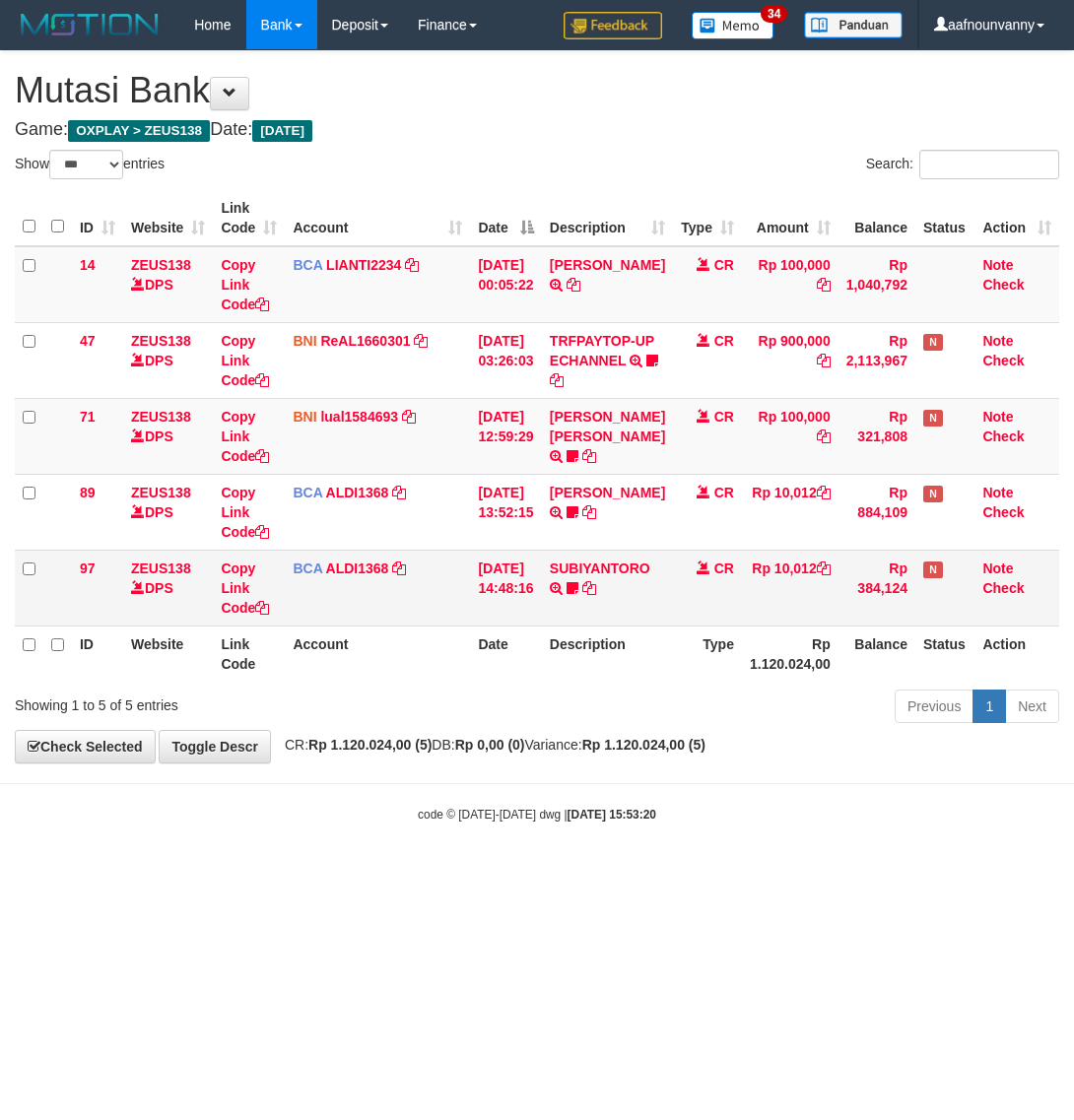 click on "SUBIYANTORO            TRSF E-BANKING CR 1207/FTSCY/WS95051
10012.002025071251321185 TRFDN-SUBIYANTORO ESPAY DEBIT INDONE    Biyan03" at bounding box center [607, 587] 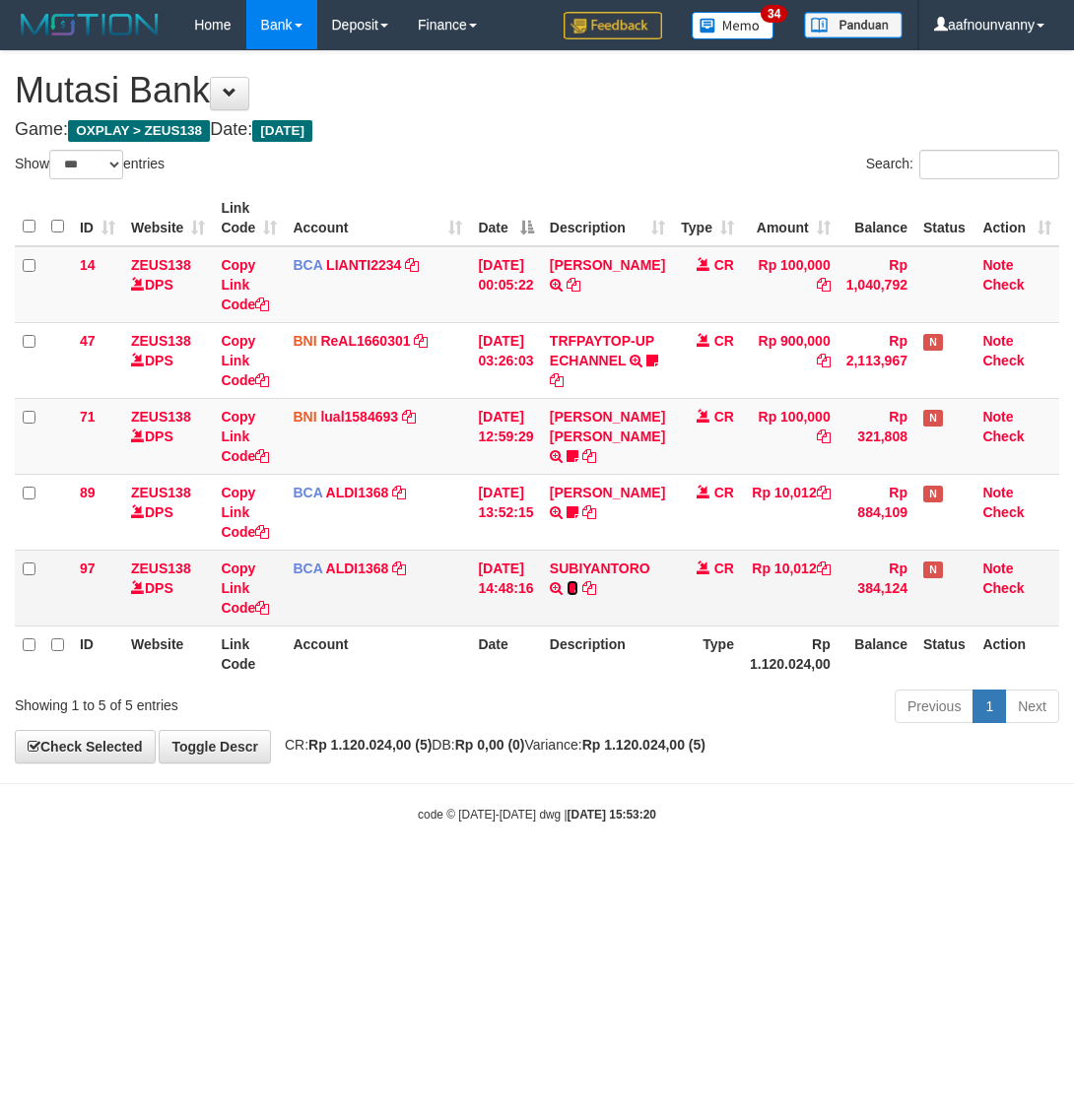 click at bounding box center [572, 588] 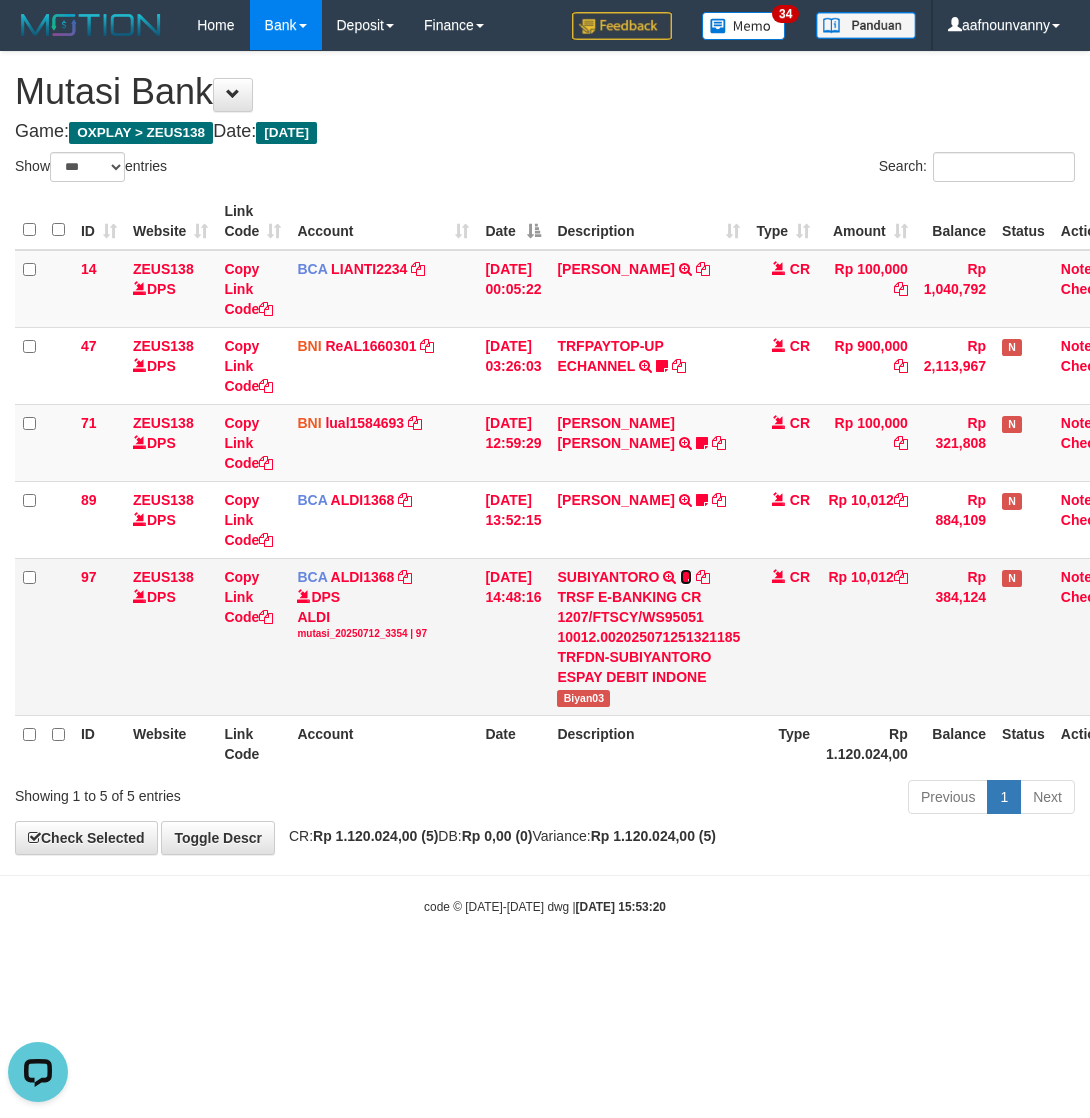 scroll, scrollTop: 0, scrollLeft: 0, axis: both 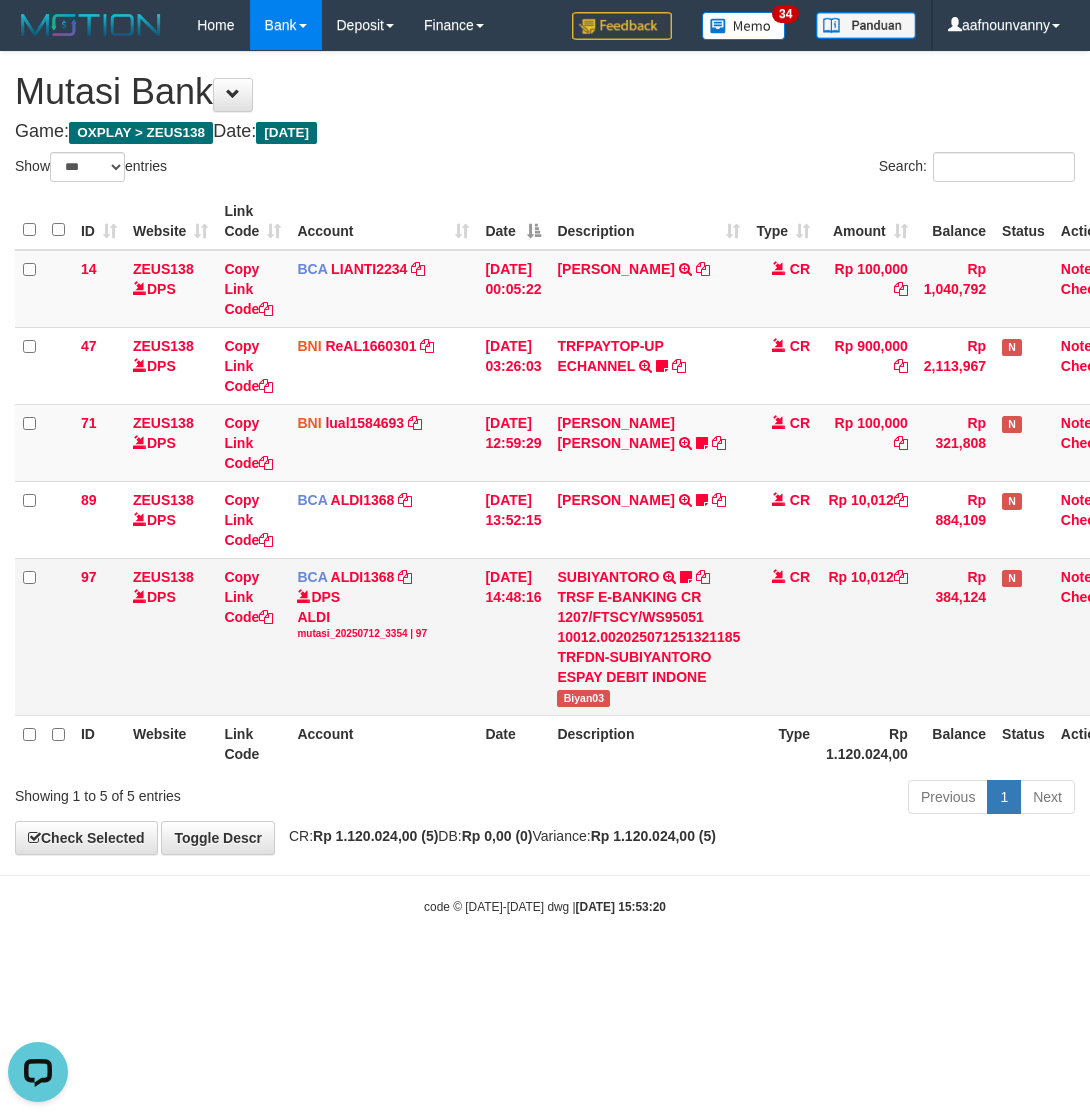click on "Biyan03" at bounding box center (583, 698) 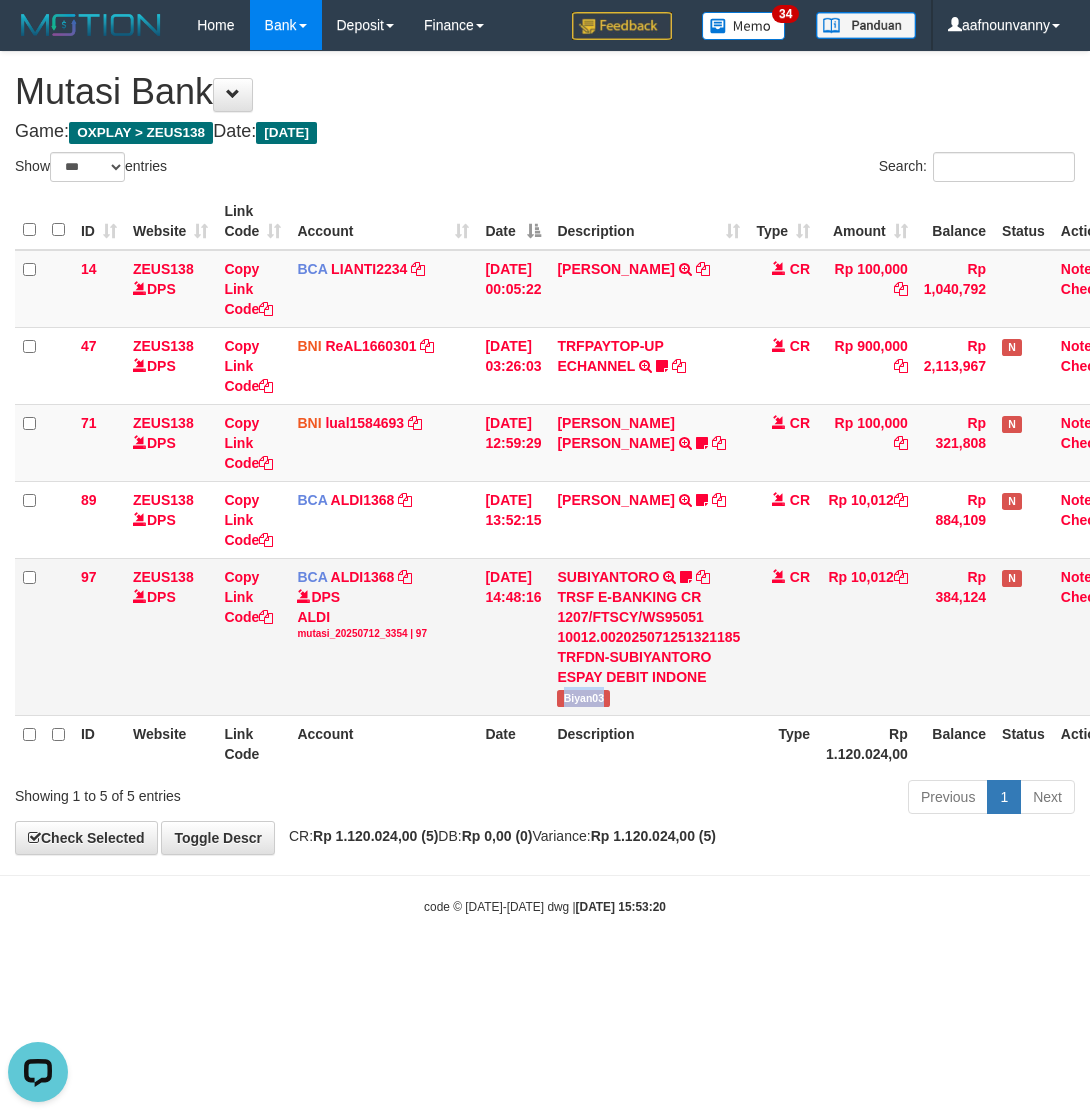 drag, startPoint x: 598, startPoint y: 701, endPoint x: 16, endPoint y: 647, distance: 584.49976 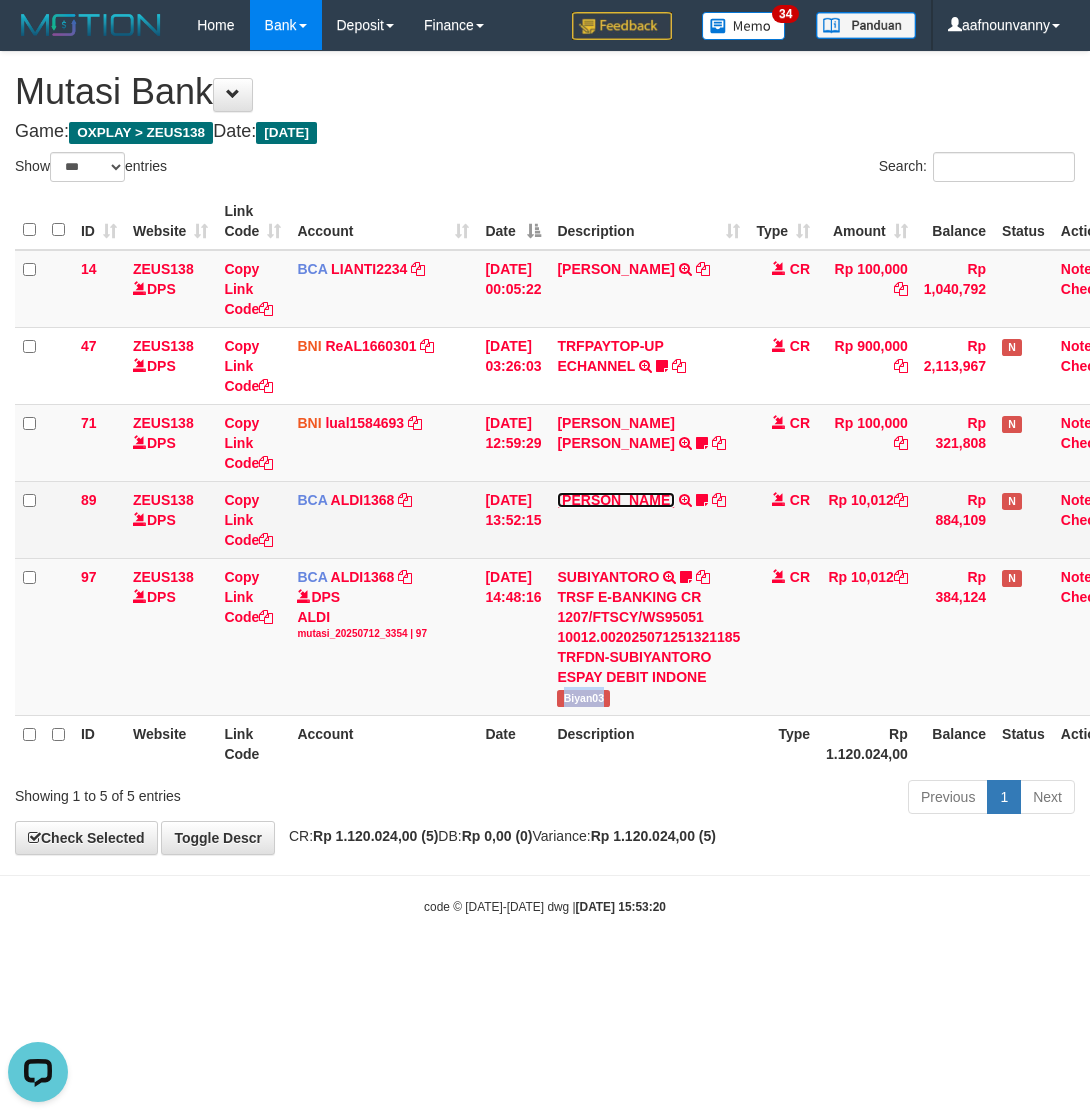 click on "FEBRI WIJAYA" at bounding box center (615, 500) 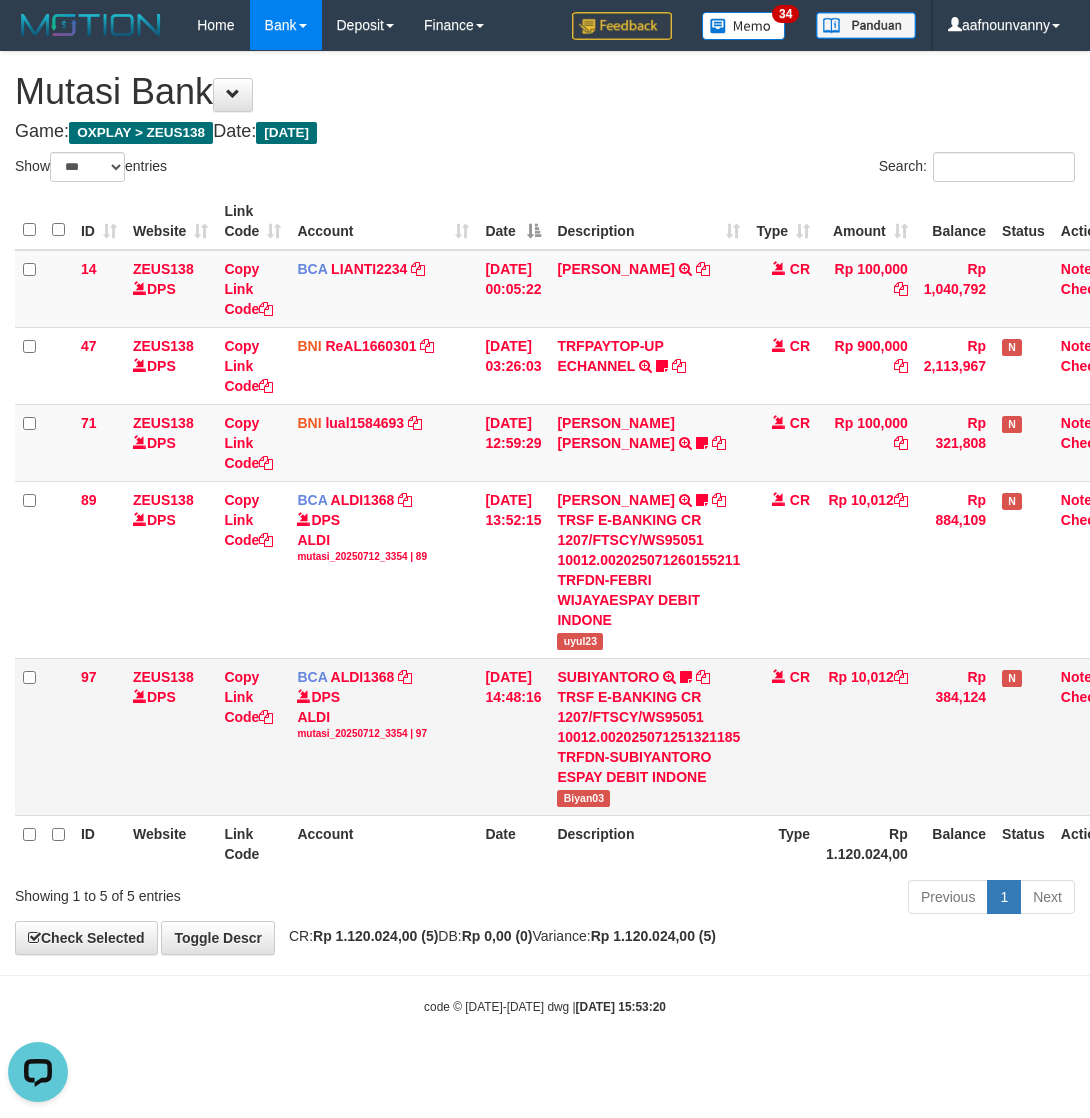 drag, startPoint x: 350, startPoint y: 895, endPoint x: 17, endPoint y: 781, distance: 351.97302 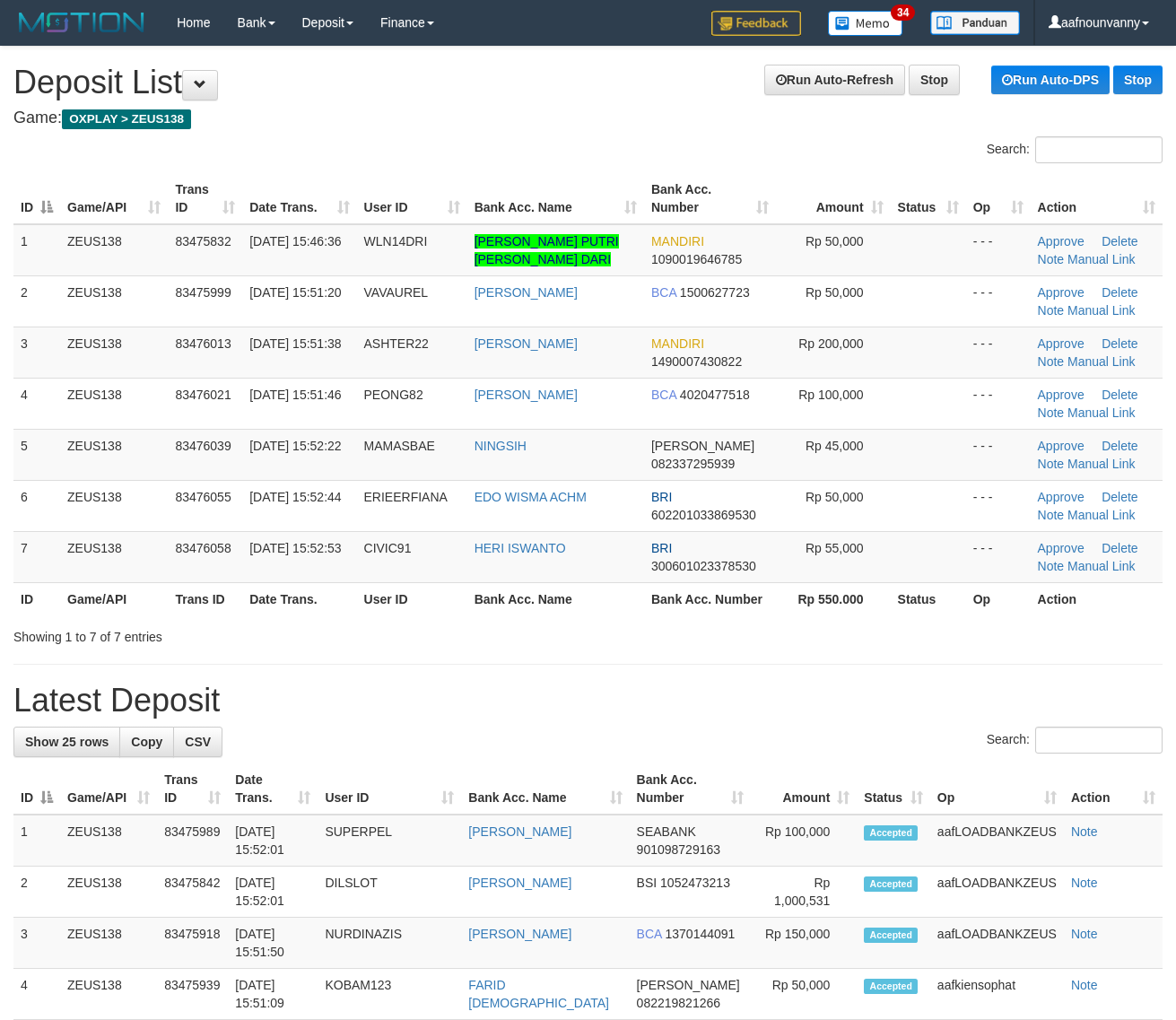 scroll, scrollTop: 0, scrollLeft: 0, axis: both 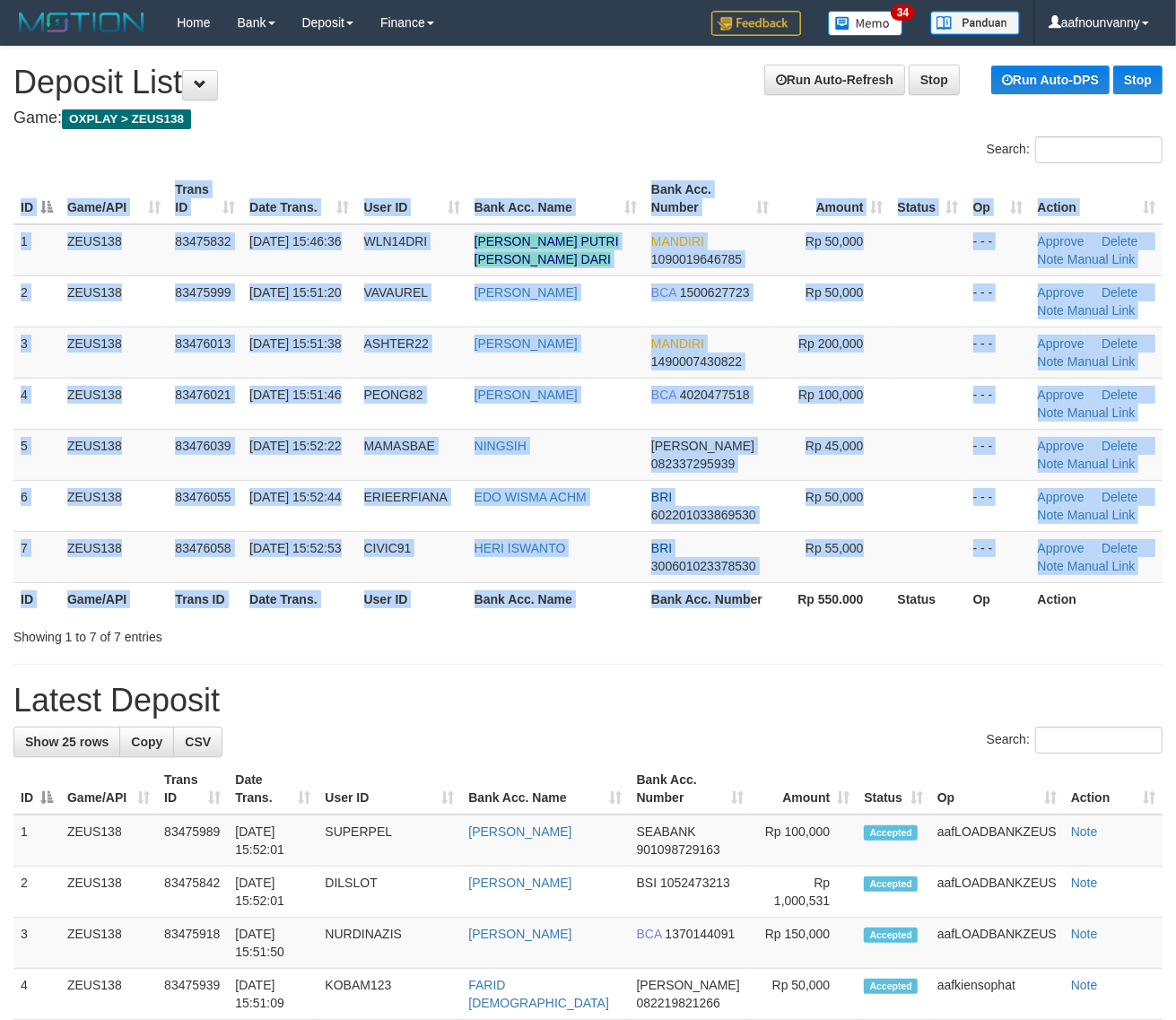 drag, startPoint x: 733, startPoint y: 613, endPoint x: 797, endPoint y: 615, distance: 64.03124 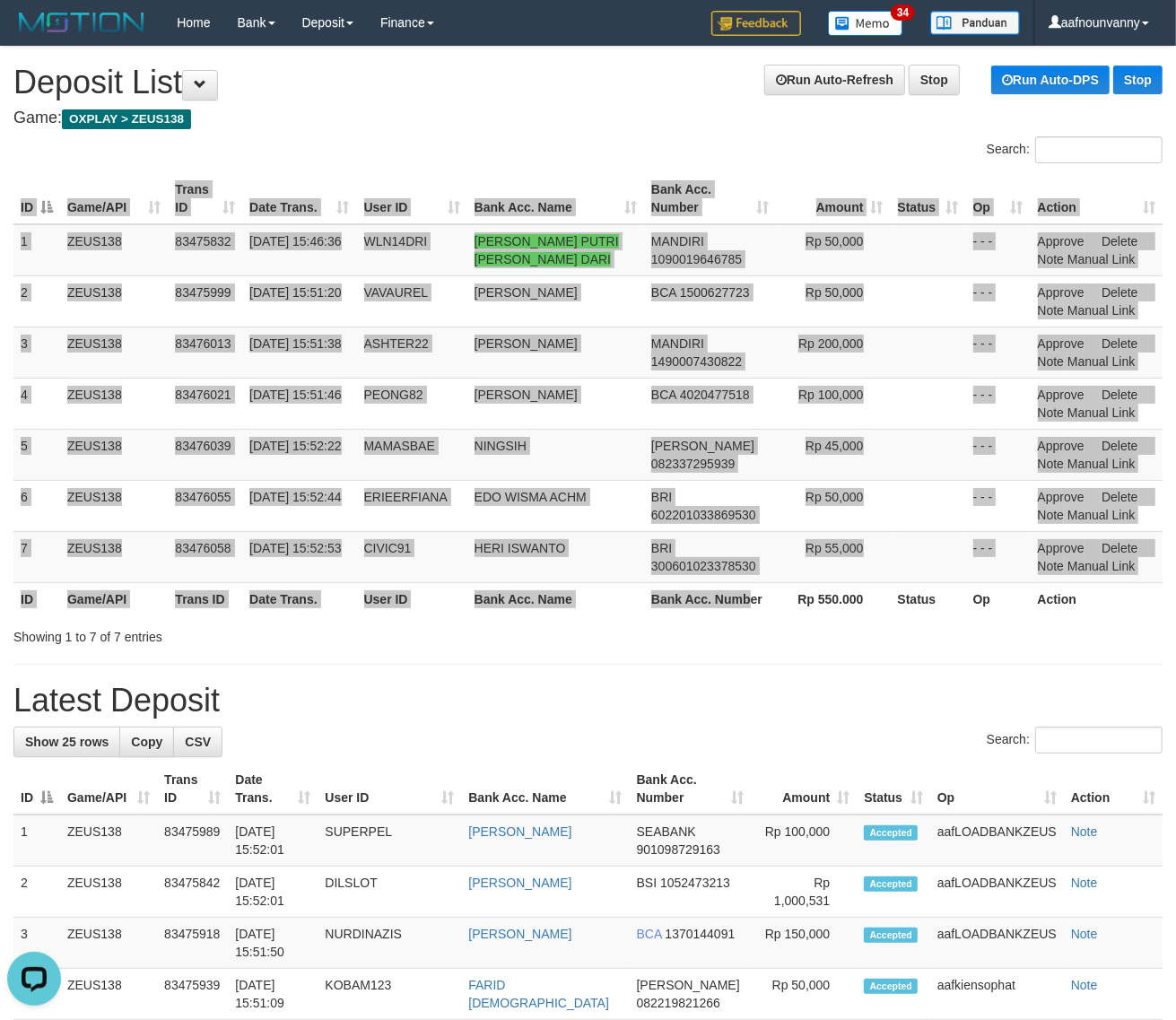 scroll, scrollTop: 0, scrollLeft: 0, axis: both 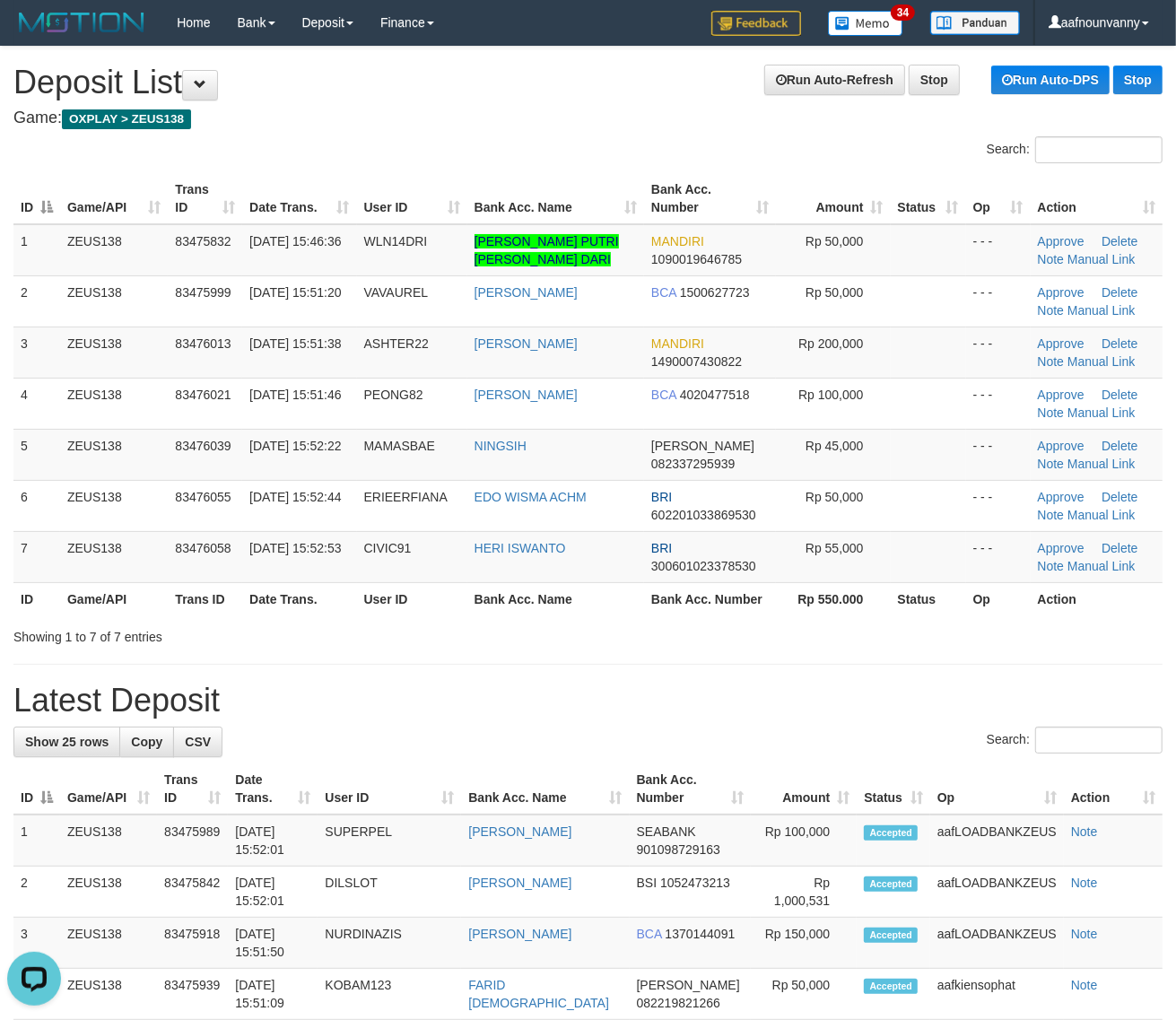 click on "Showing 1 to 7 of 7 entries" at bounding box center [588, 633] 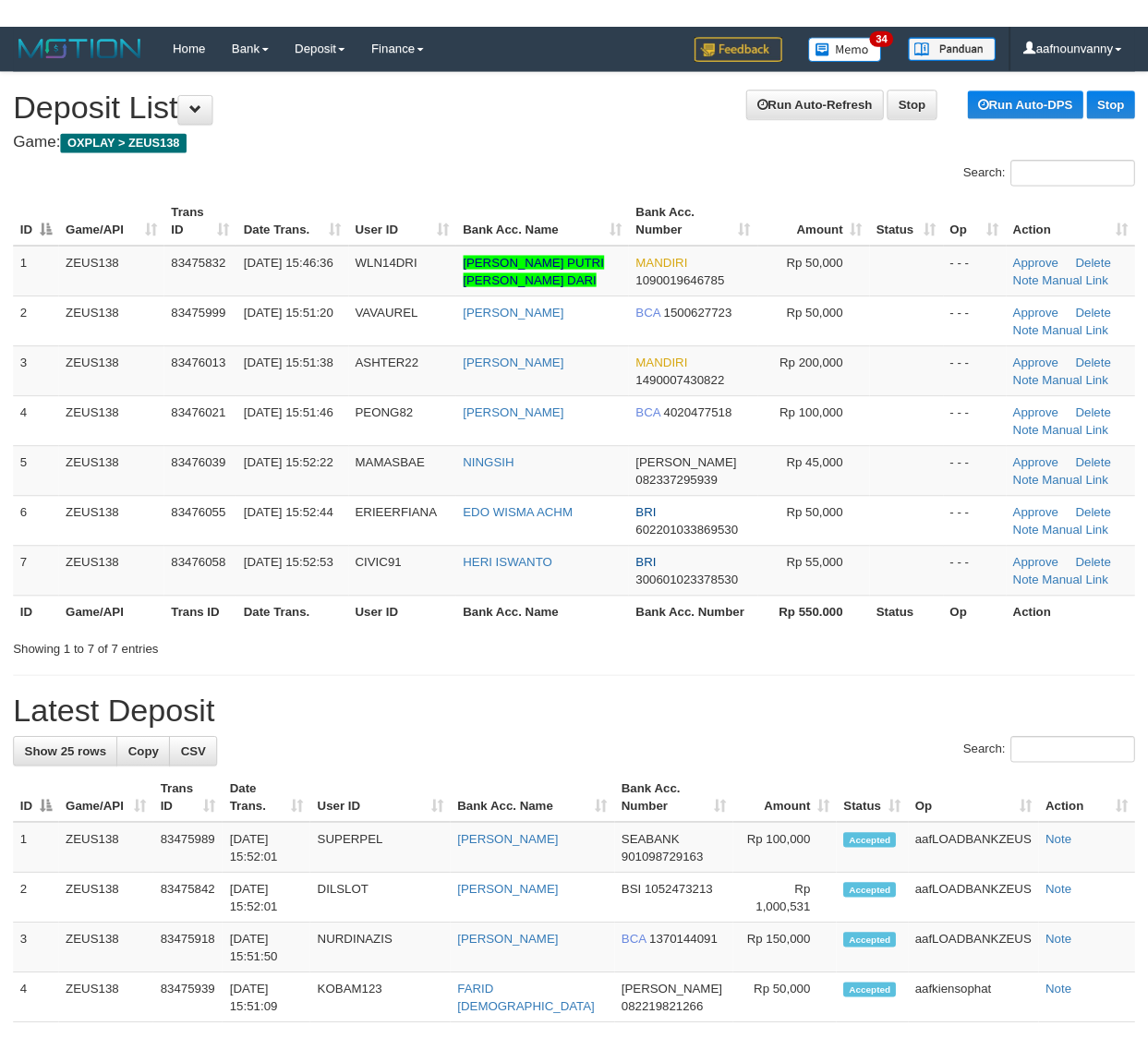 scroll, scrollTop: 0, scrollLeft: 0, axis: both 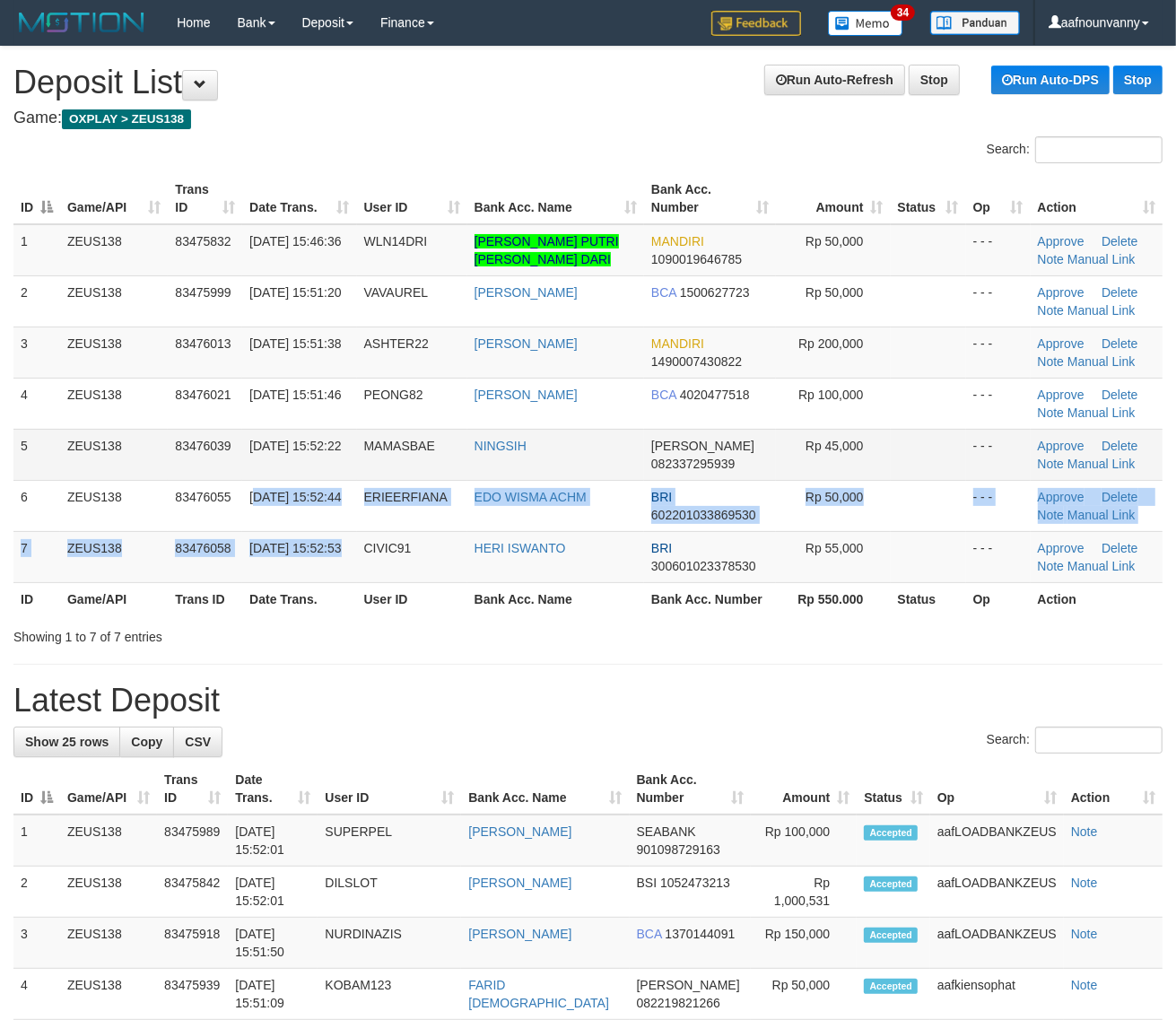 drag, startPoint x: 279, startPoint y: 509, endPoint x: 119, endPoint y: 453, distance: 169.51696 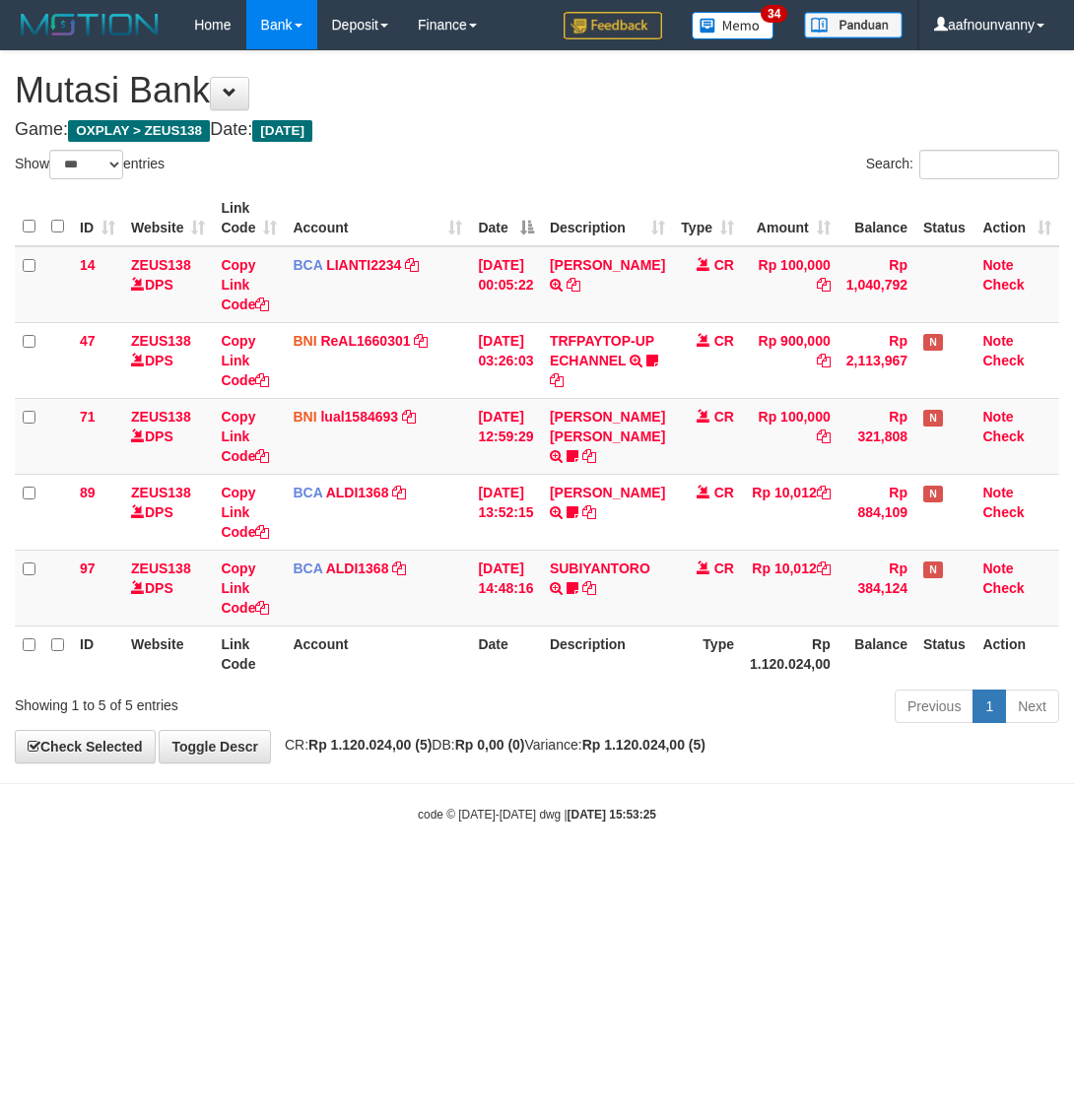 select on "***" 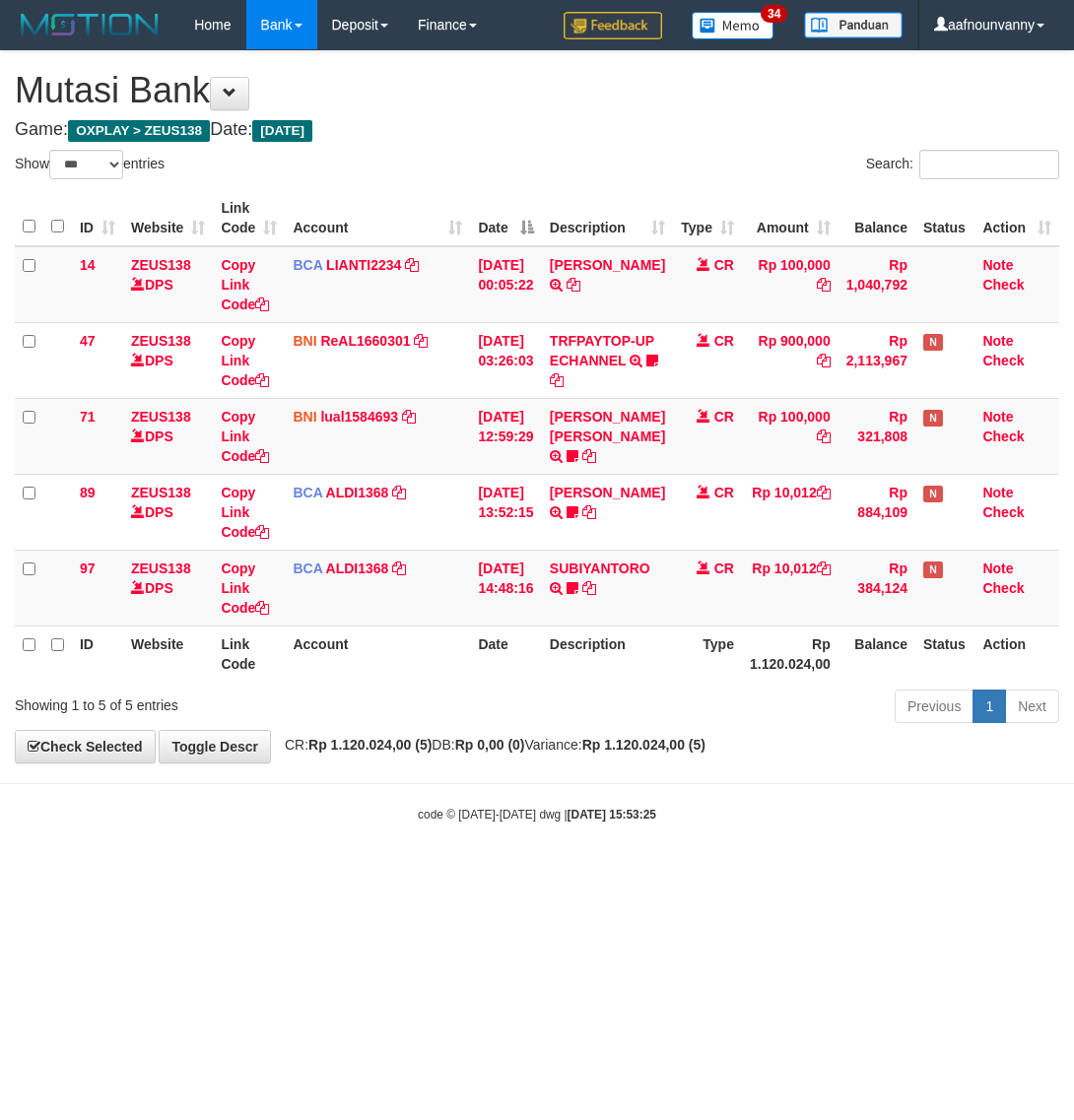 scroll, scrollTop: 0, scrollLeft: 0, axis: both 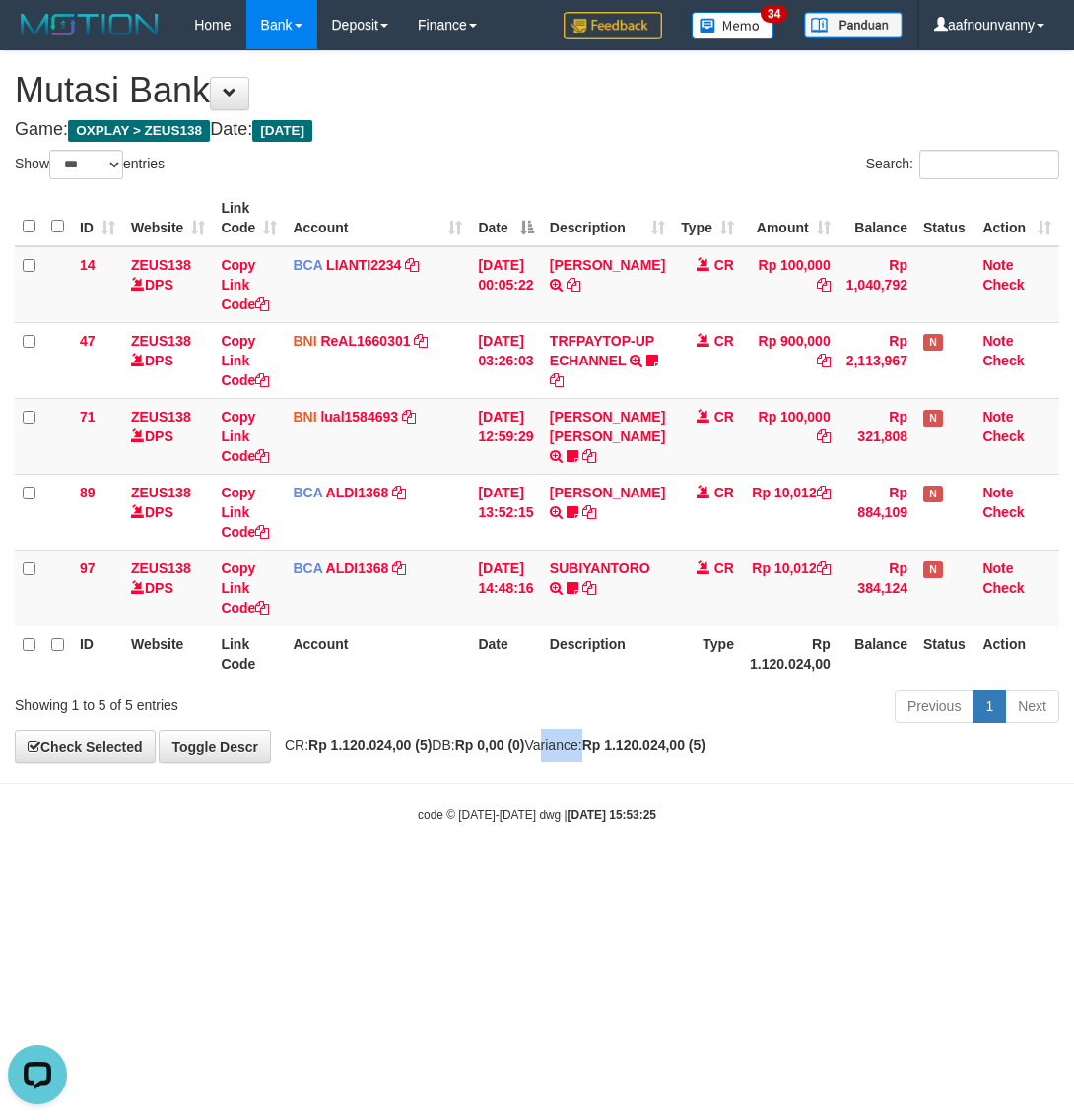drag, startPoint x: 564, startPoint y: 758, endPoint x: 604, endPoint y: 759, distance: 40.0125 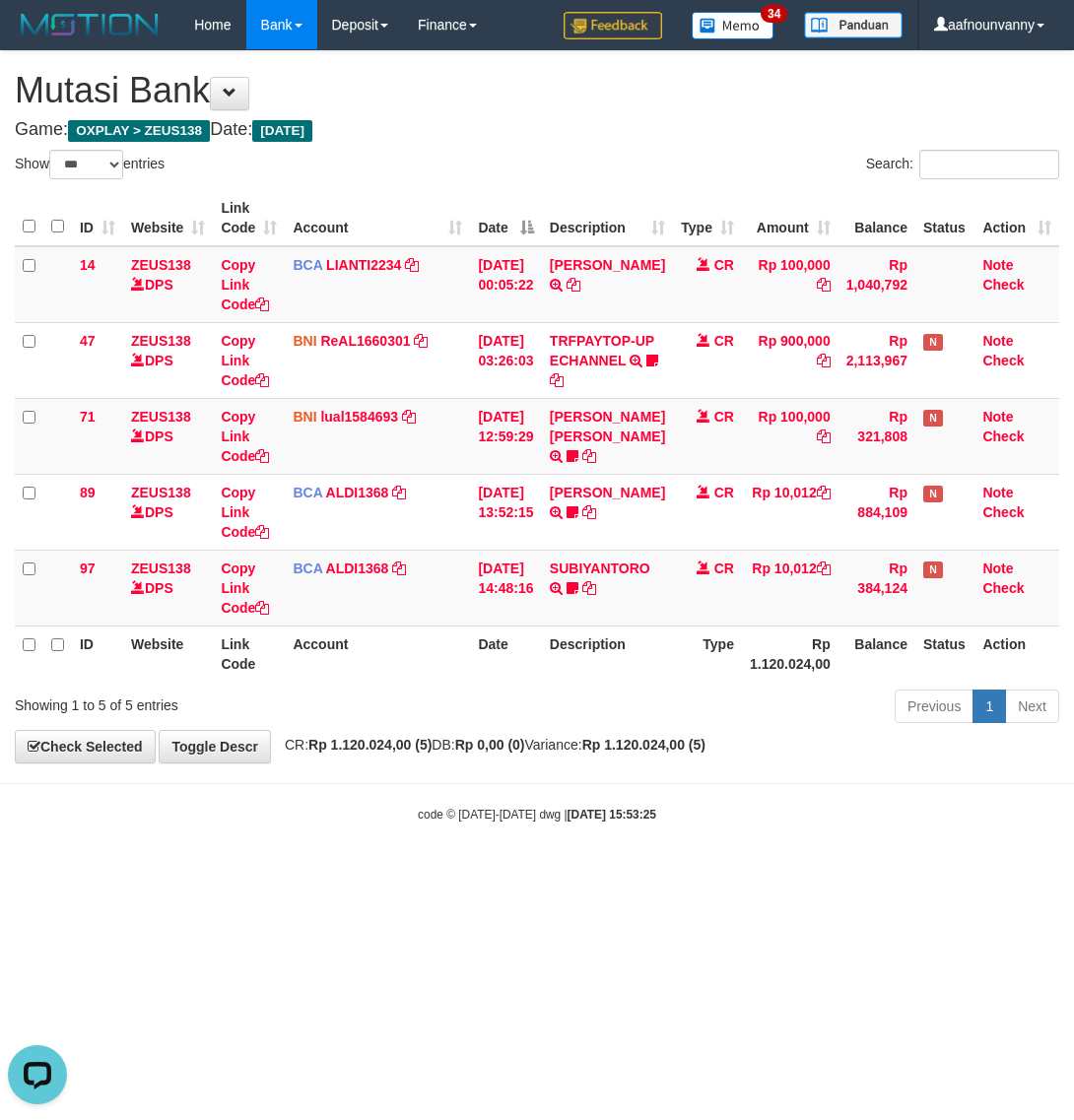 click on "Toggle navigation
Home
Bank
Account List
Load
By Website
Group
[OXPLAY]													ZEUS138
By Load Group (DPS)
Sync" at bounding box center [537, 436] 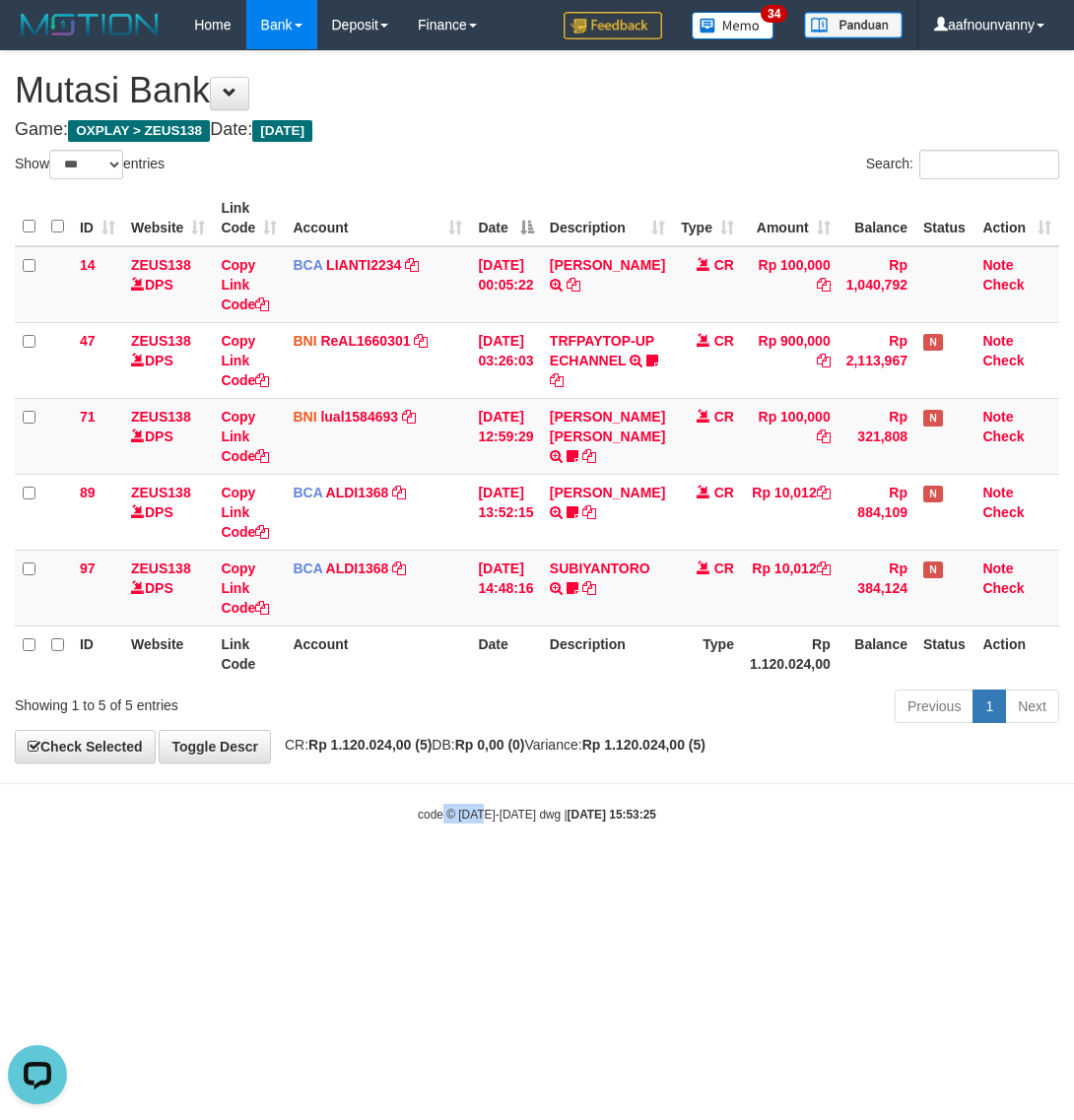 drag, startPoint x: 485, startPoint y: 1020, endPoint x: 169, endPoint y: 891, distance: 341.31657 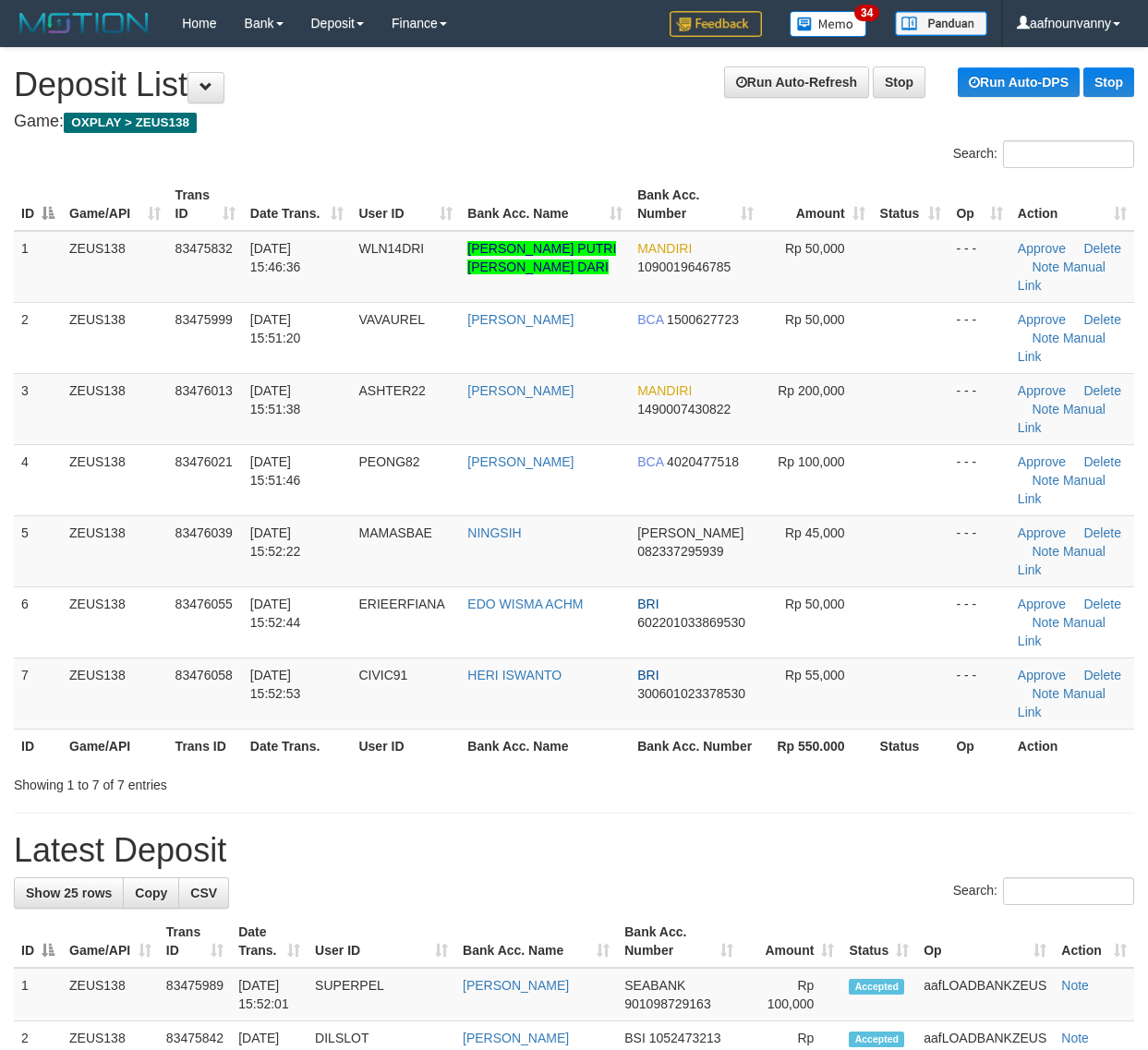 scroll, scrollTop: 0, scrollLeft: 0, axis: both 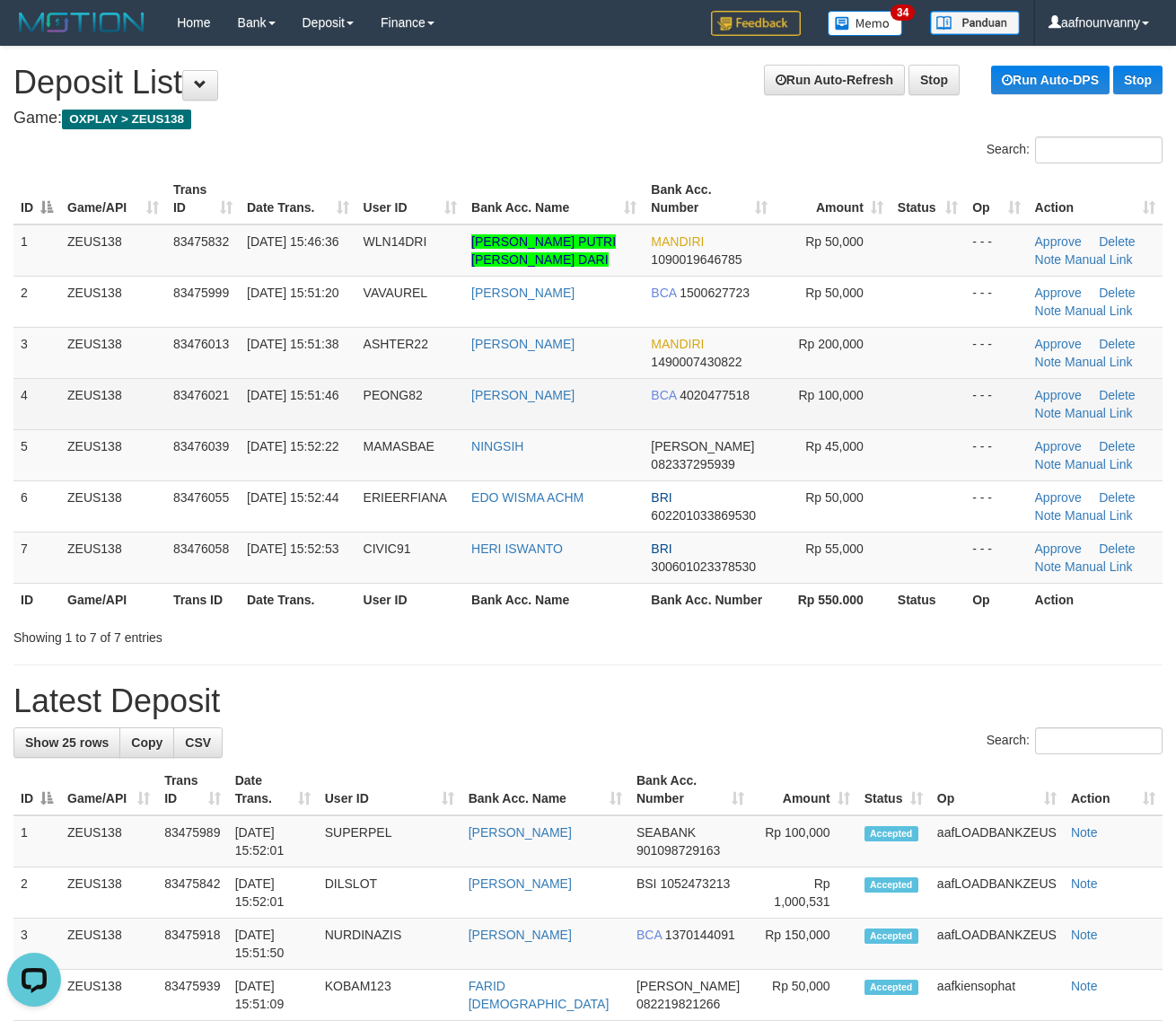 drag, startPoint x: 934, startPoint y: 499, endPoint x: 841, endPoint y: 393, distance: 141.01418 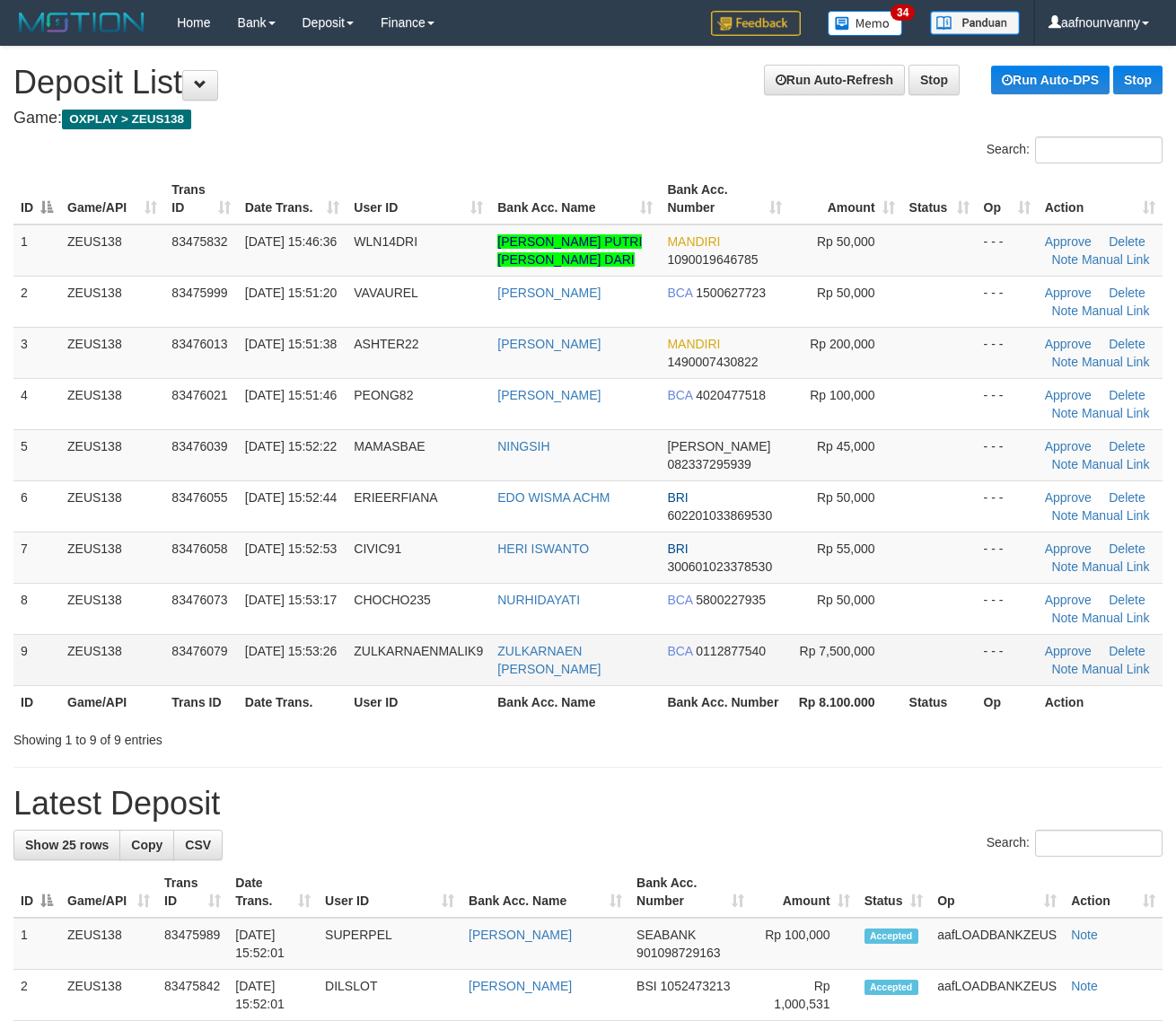 scroll, scrollTop: 0, scrollLeft: 0, axis: both 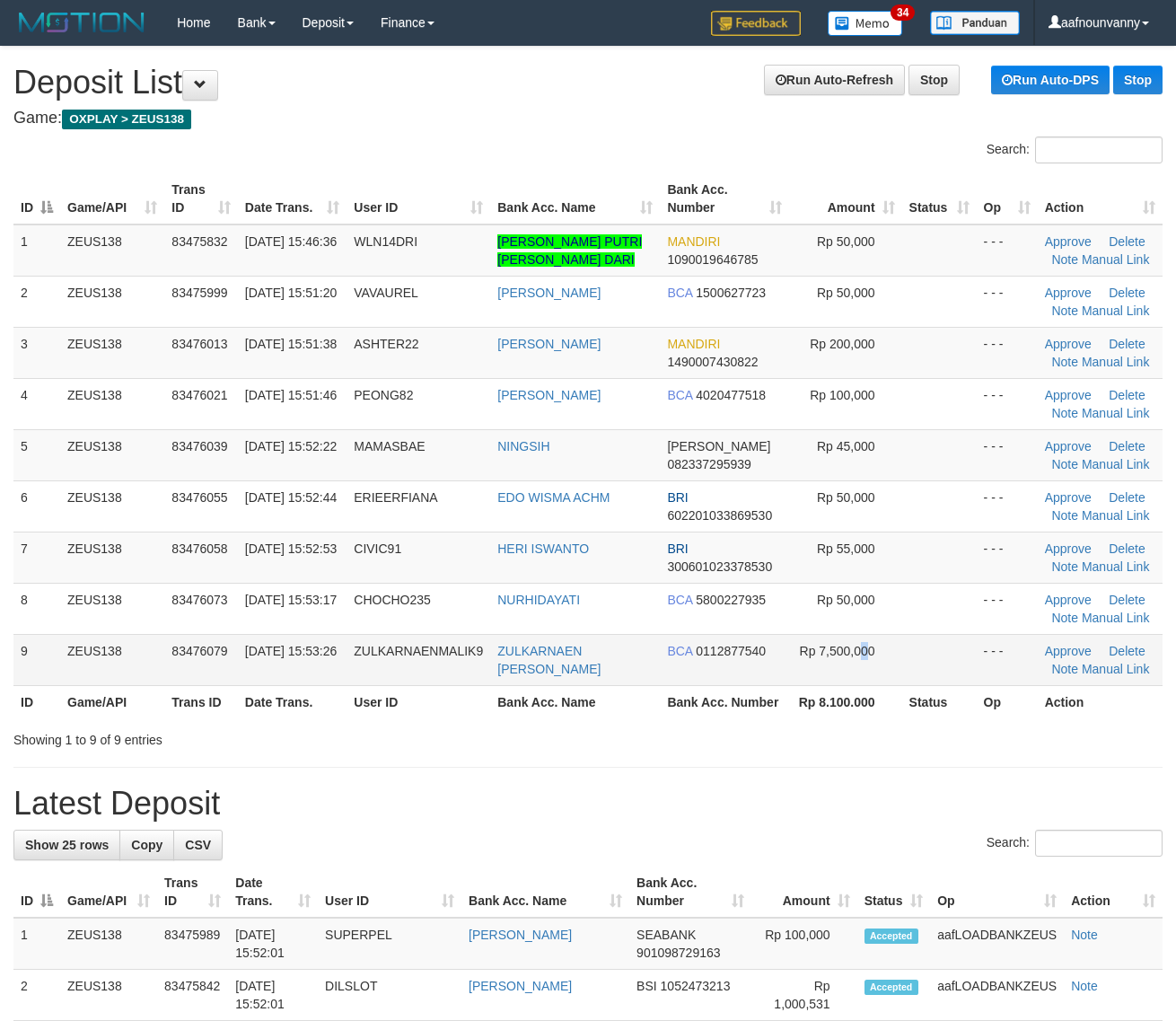 click on "Rp 7,500,000" at bounding box center [846, 659] 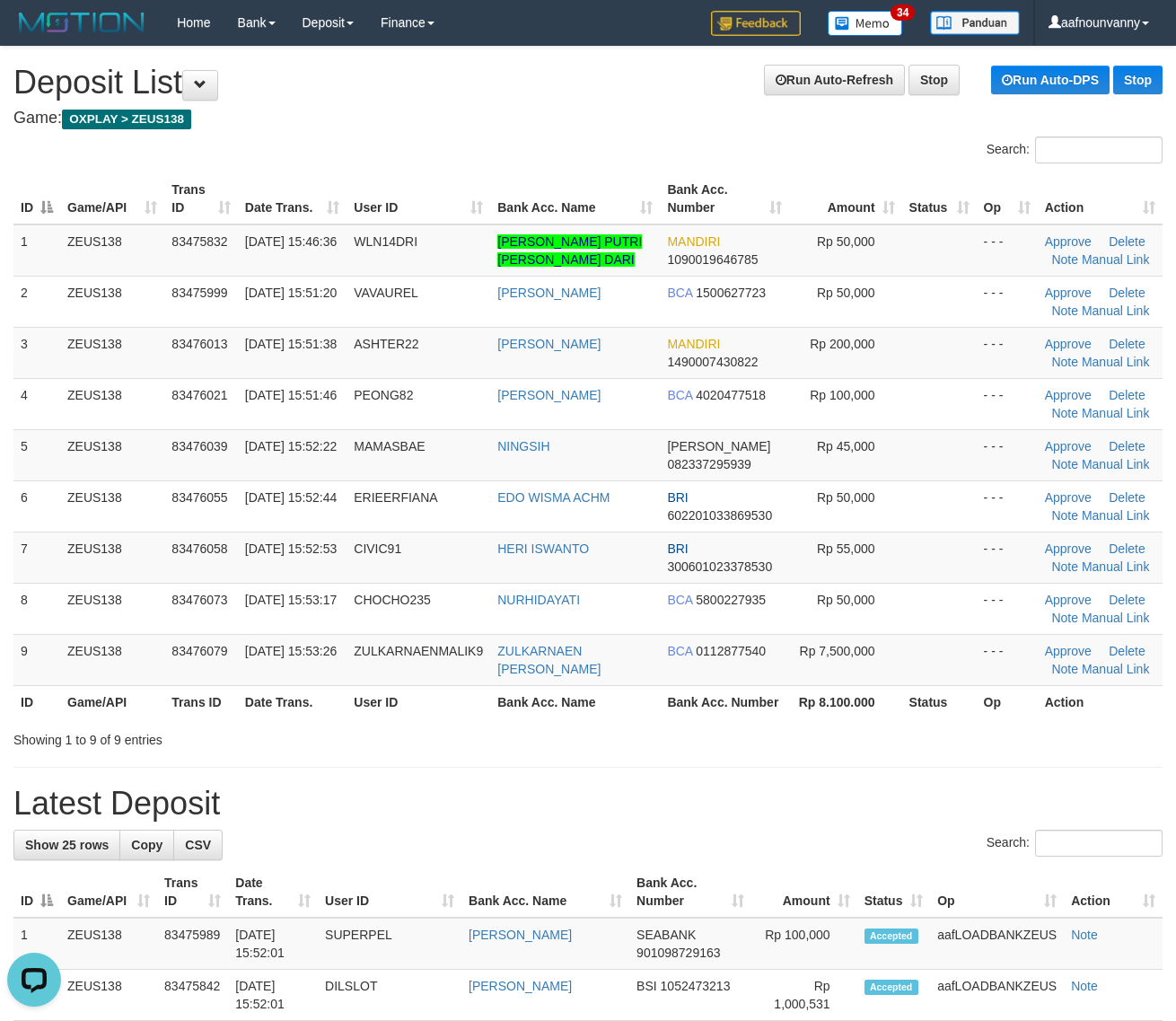 scroll, scrollTop: 0, scrollLeft: 0, axis: both 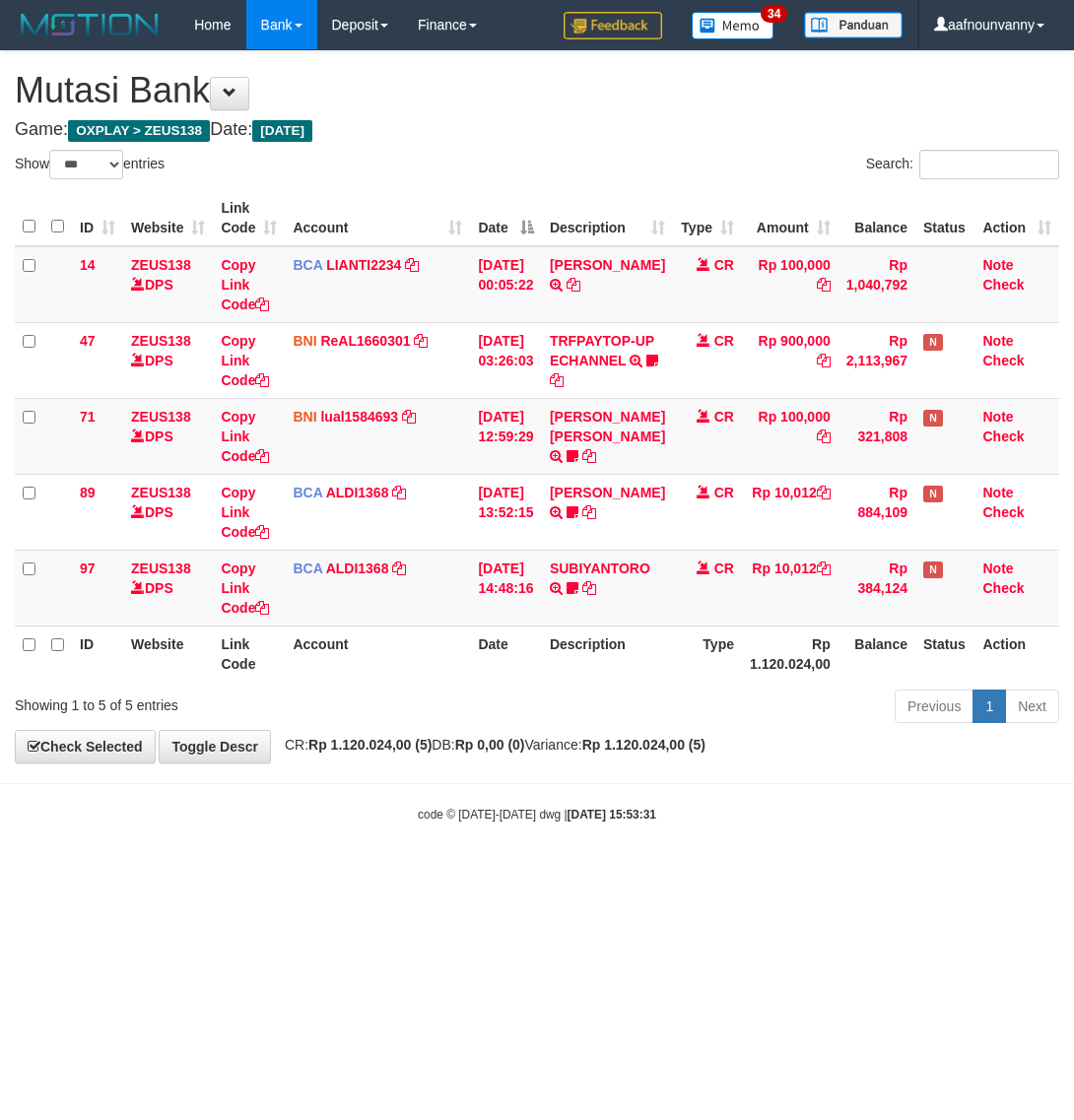 select on "***" 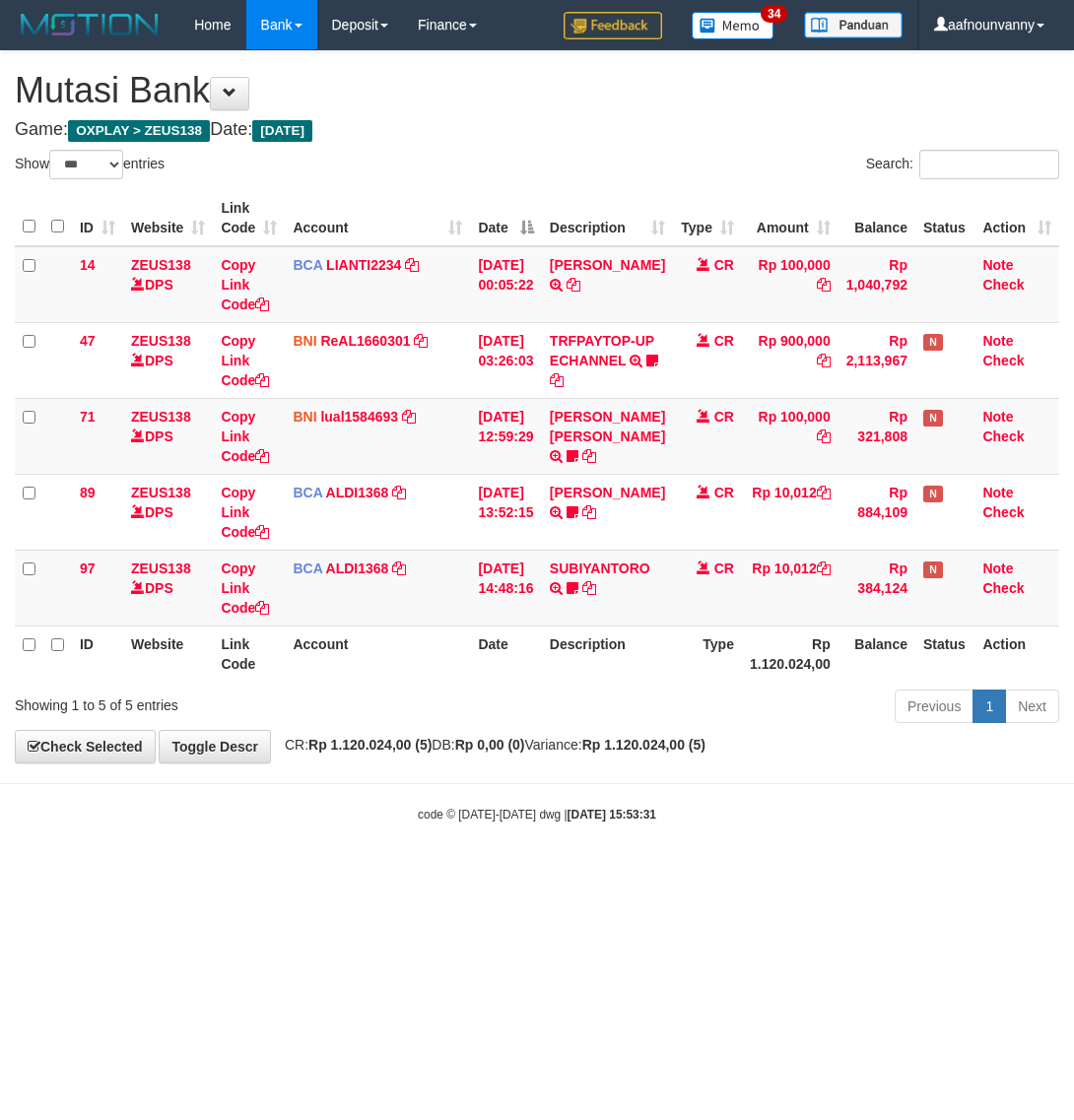 scroll, scrollTop: 0, scrollLeft: 0, axis: both 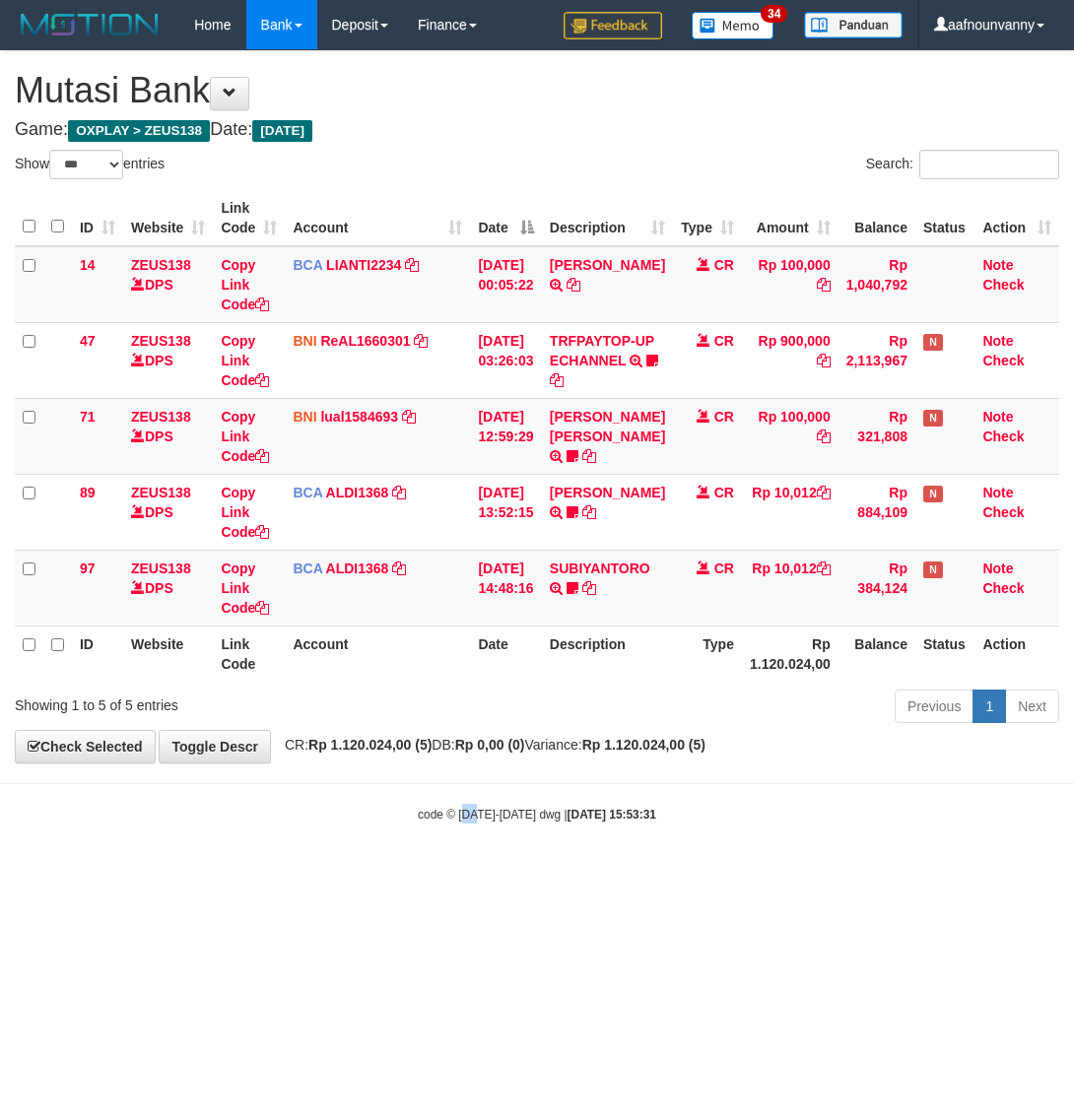 click on "Toggle navigation
Home
Bank
Account List
Load
By Website
Group
[OXPLAY]													ZEUS138
By Load Group (DPS)
Sync" at bounding box center (537, 436) 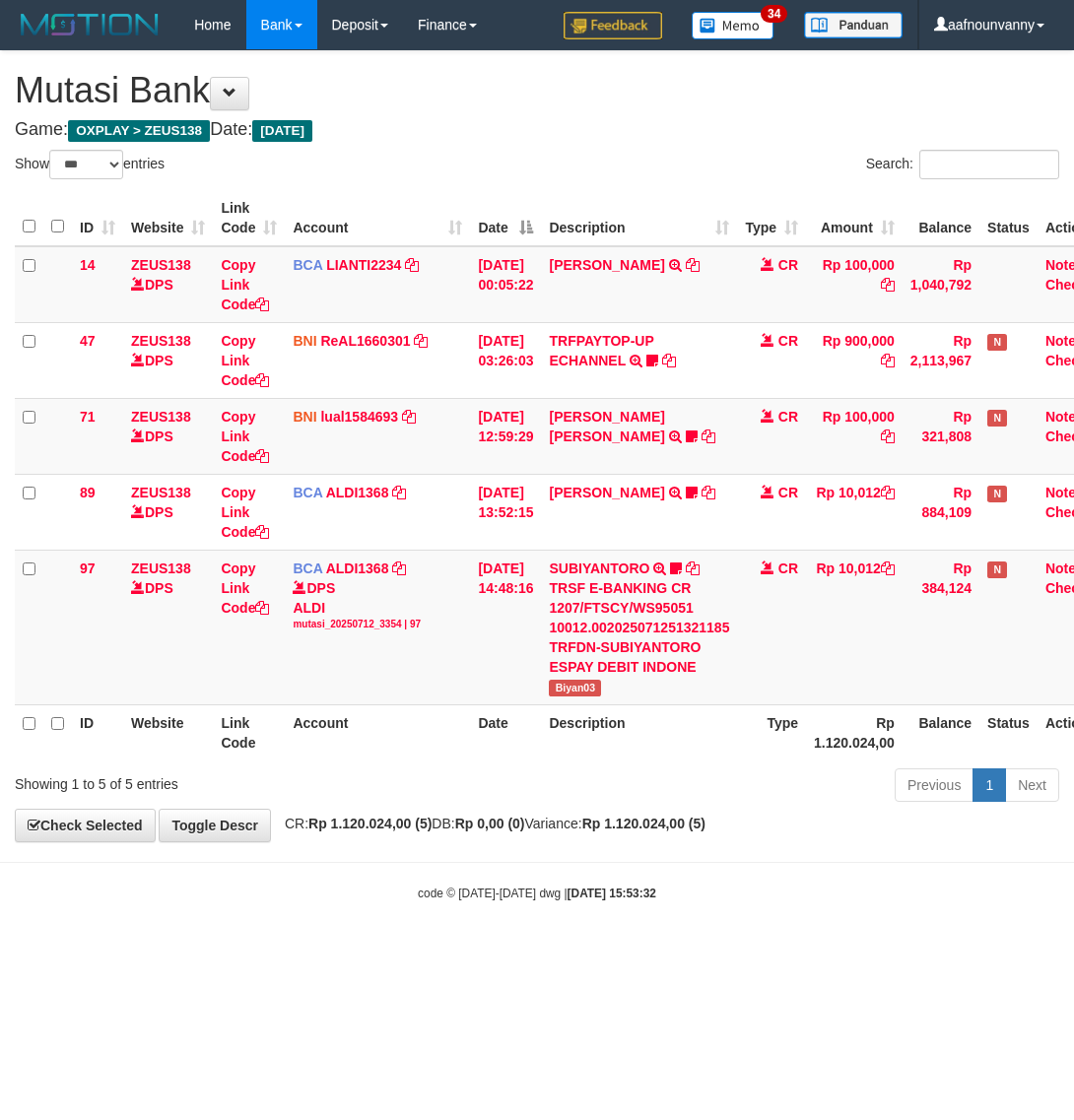 select on "***" 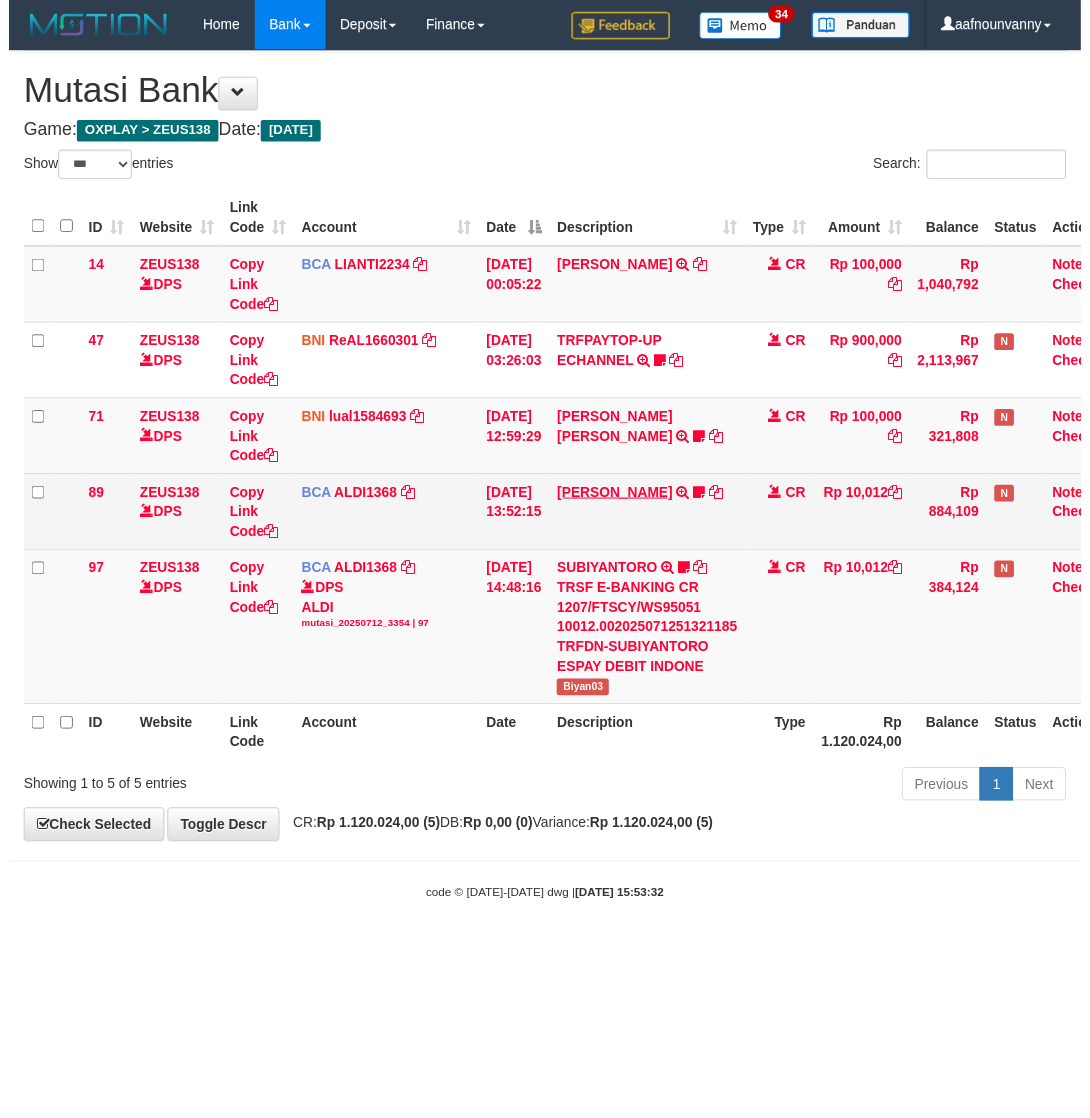 scroll, scrollTop: 0, scrollLeft: 0, axis: both 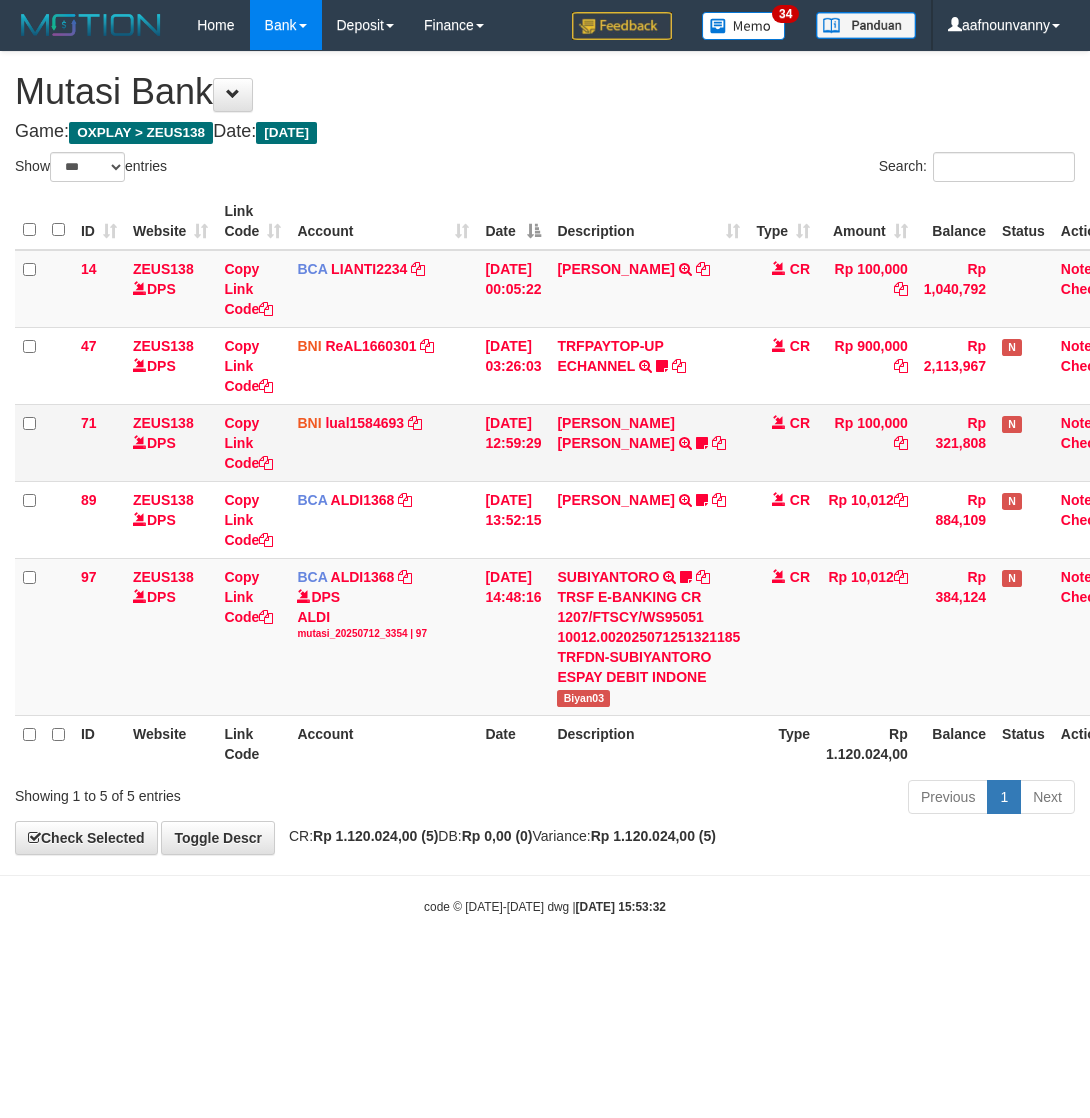 drag, startPoint x: 606, startPoint y: 486, endPoint x: 601, endPoint y: 470, distance: 16.763054 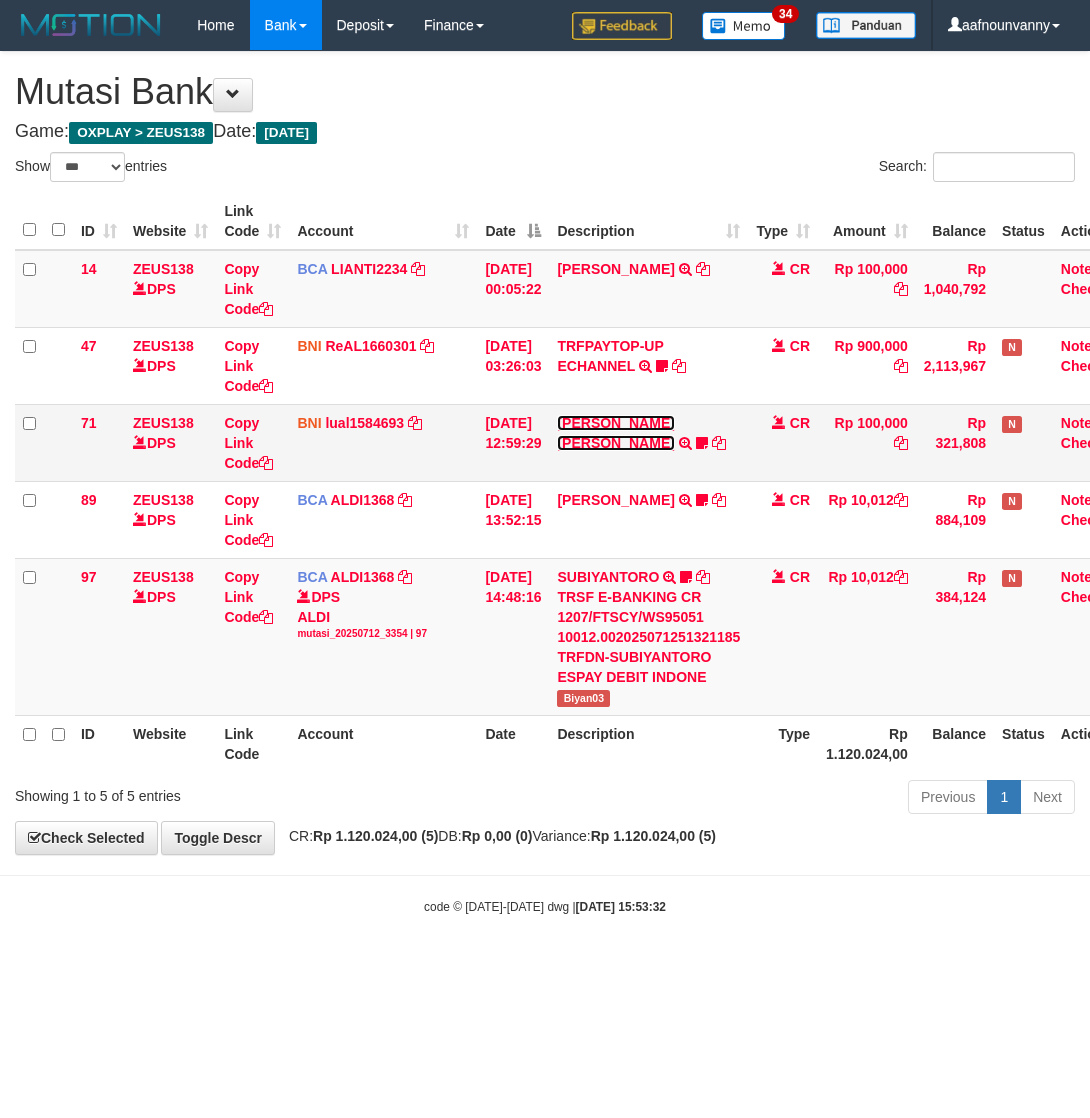 click on "MUHAMMAD IQBAL FARHAN" at bounding box center (615, 433) 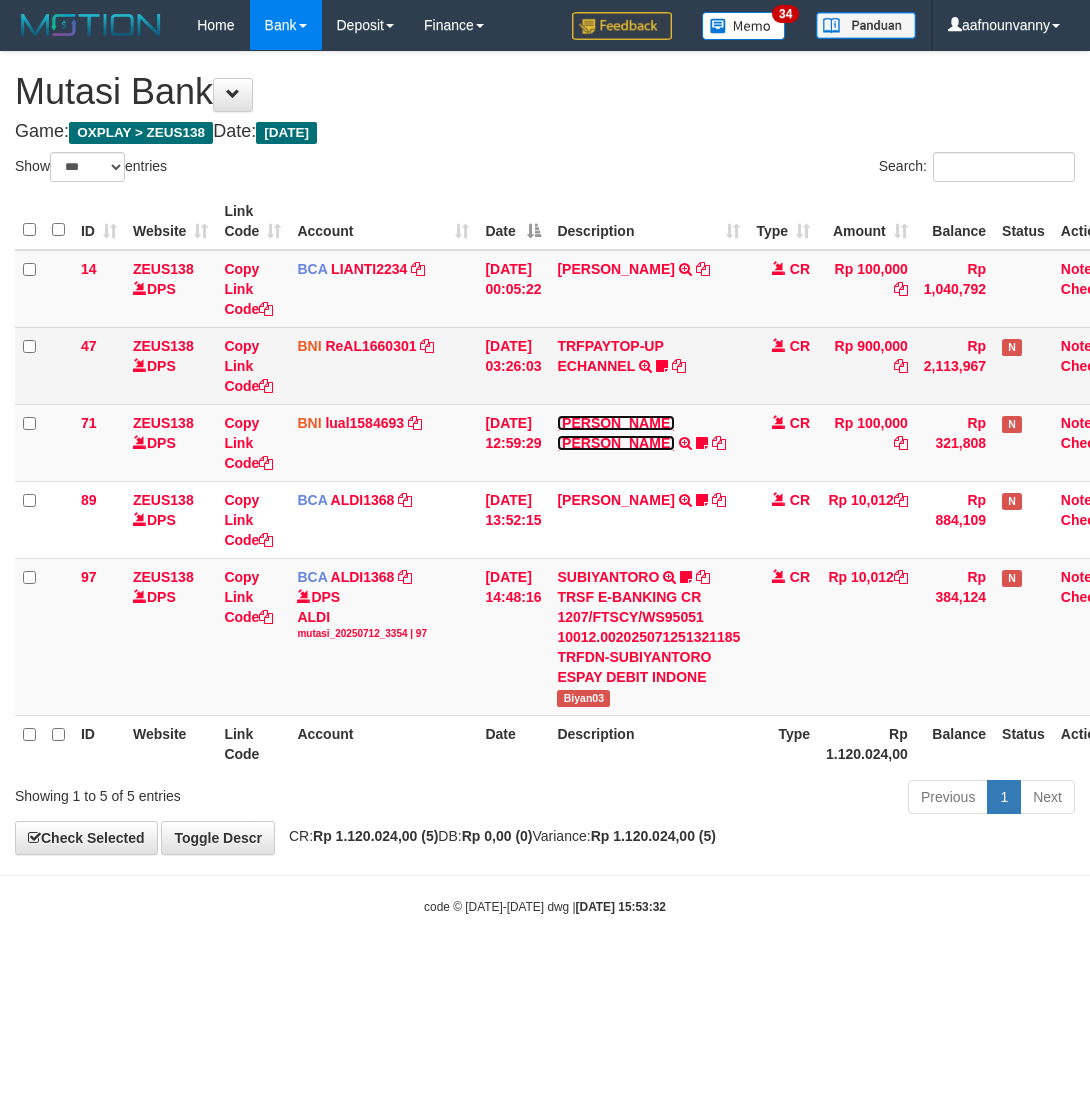 drag, startPoint x: 587, startPoint y: 428, endPoint x: 587, endPoint y: 390, distance: 38 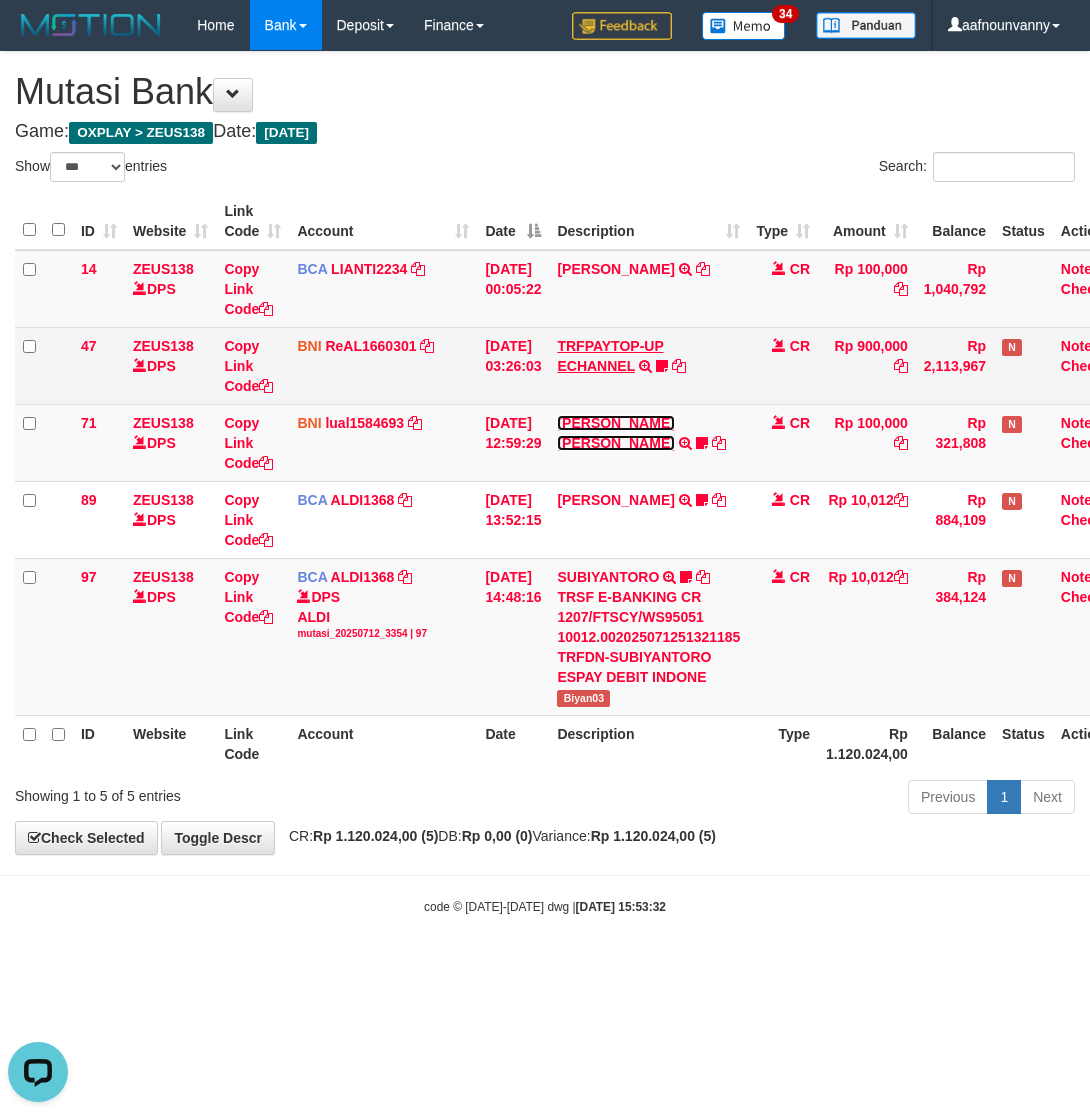 scroll, scrollTop: 0, scrollLeft: 0, axis: both 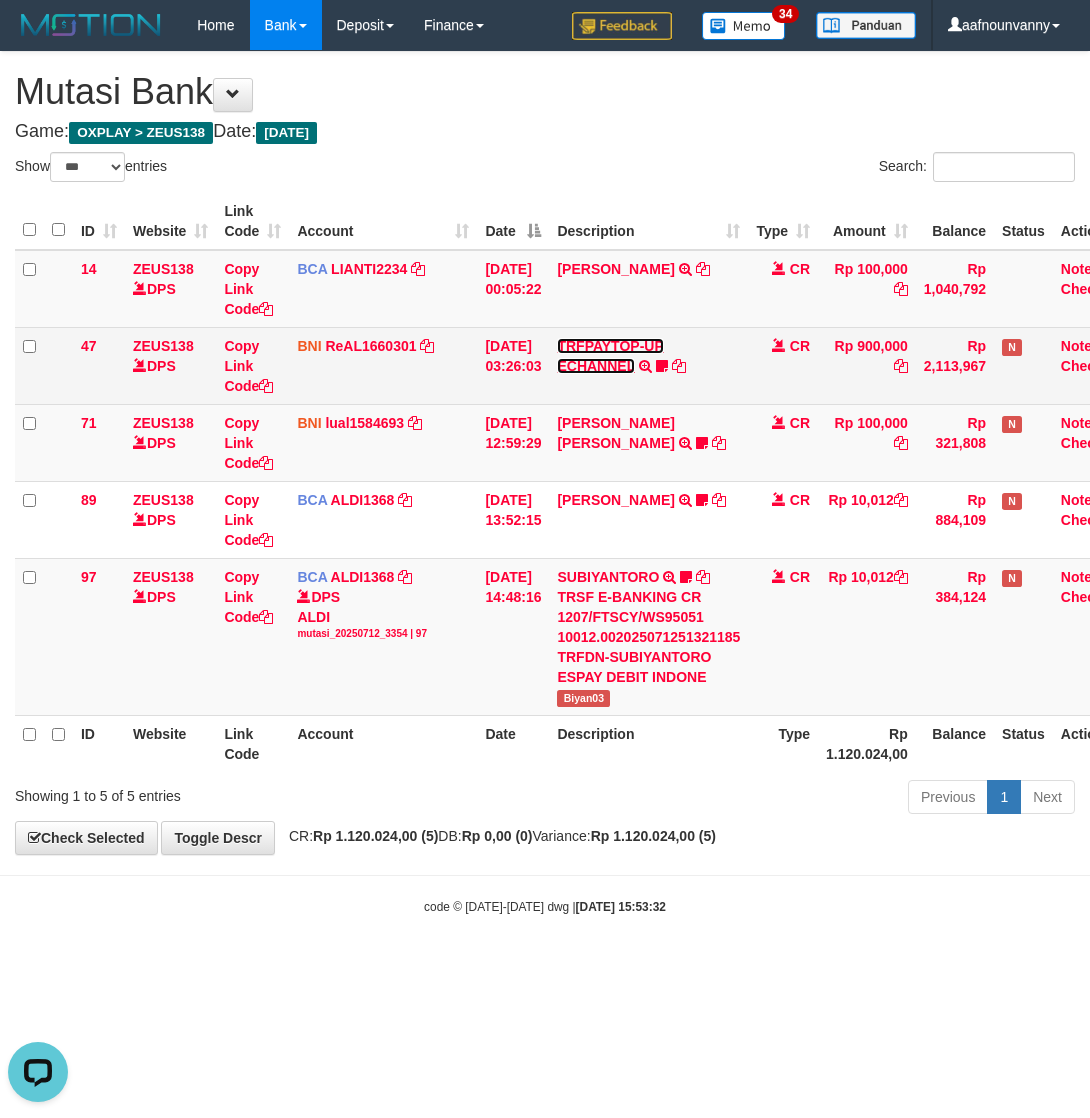 click on "TRFPAYTOP-UP ECHANNEL" at bounding box center (610, 356) 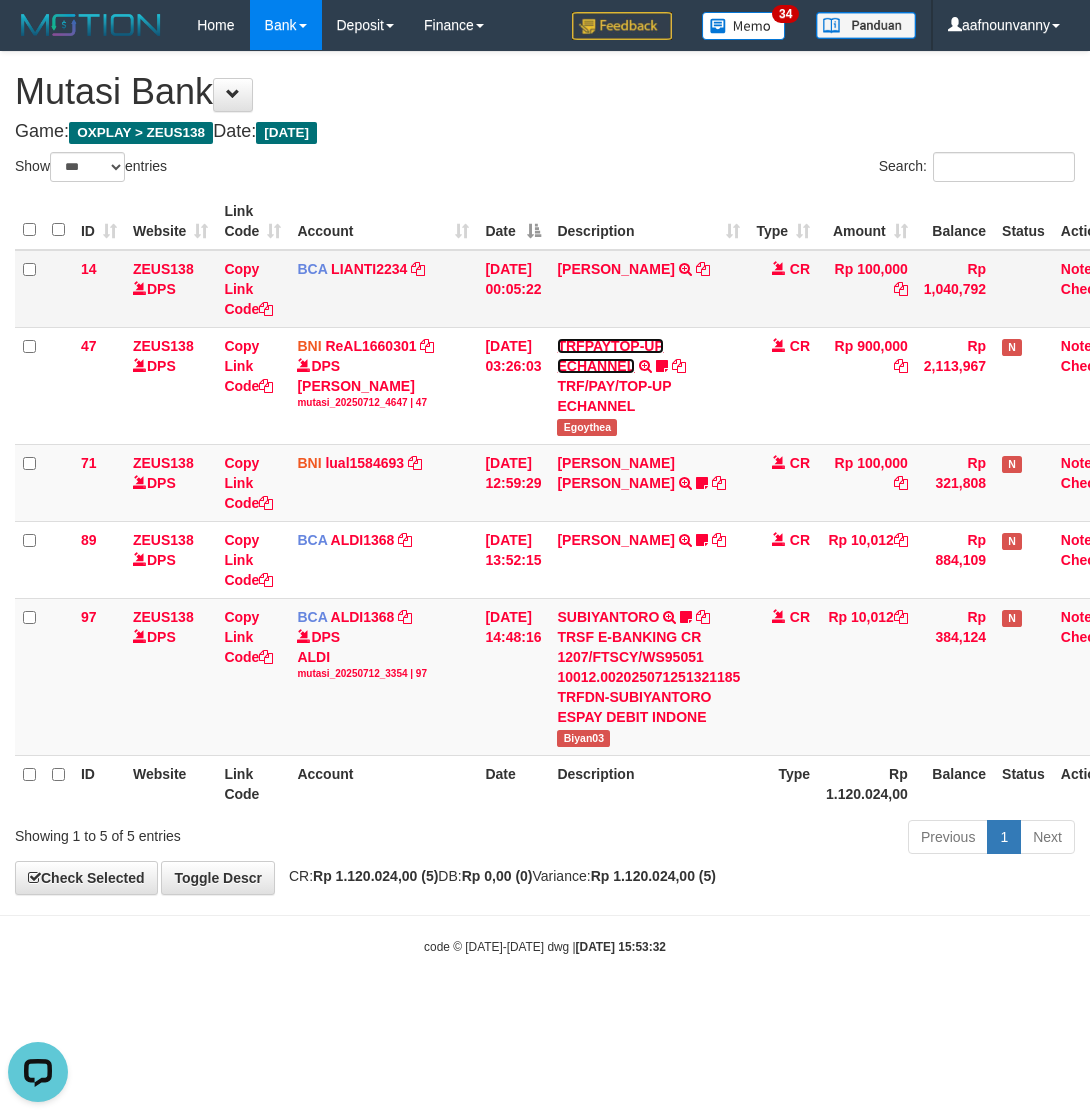 drag, startPoint x: 588, startPoint y: 341, endPoint x: 592, endPoint y: 307, distance: 34.234486 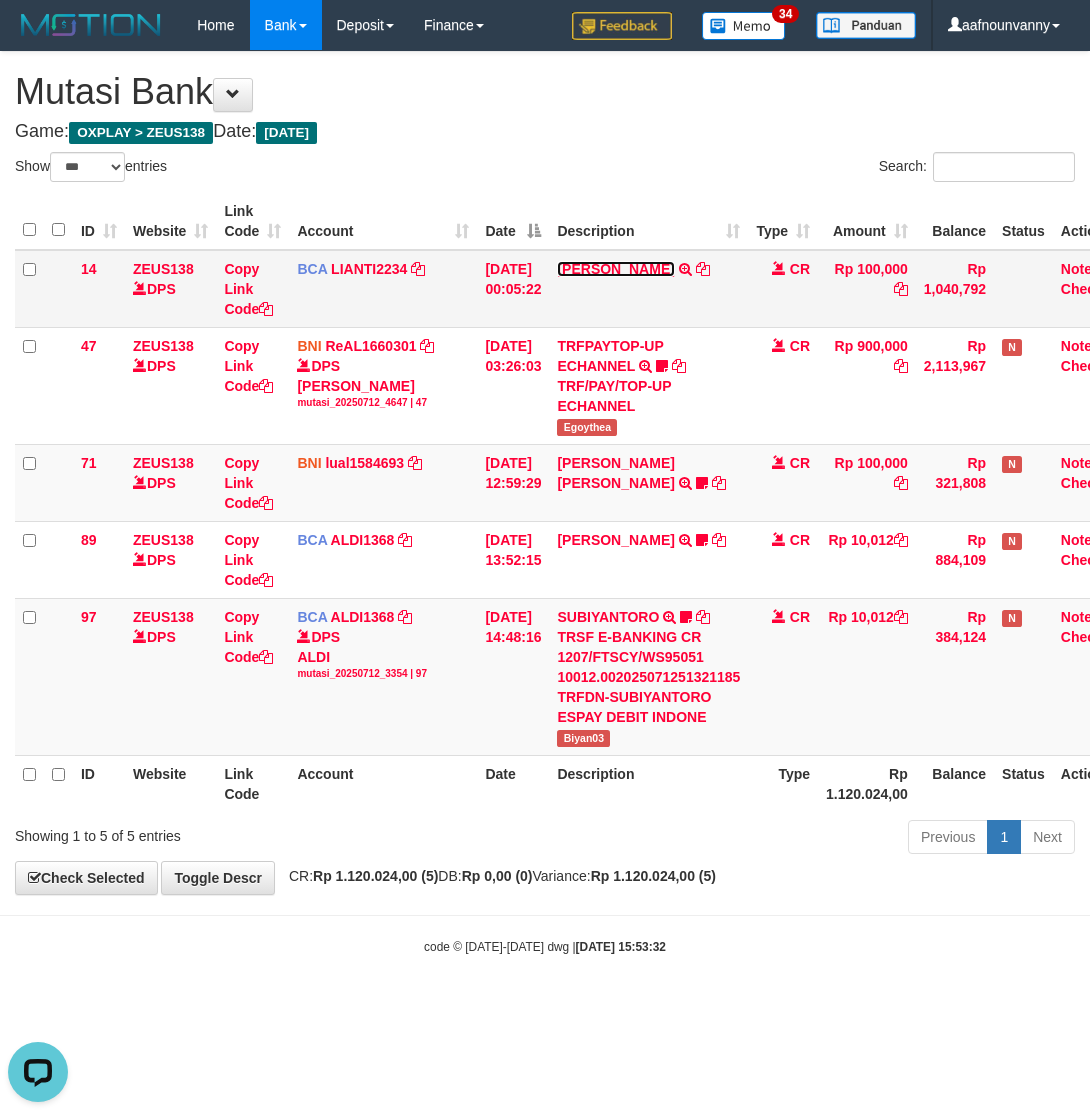 click on "YUSUP MAULAN" at bounding box center (615, 269) 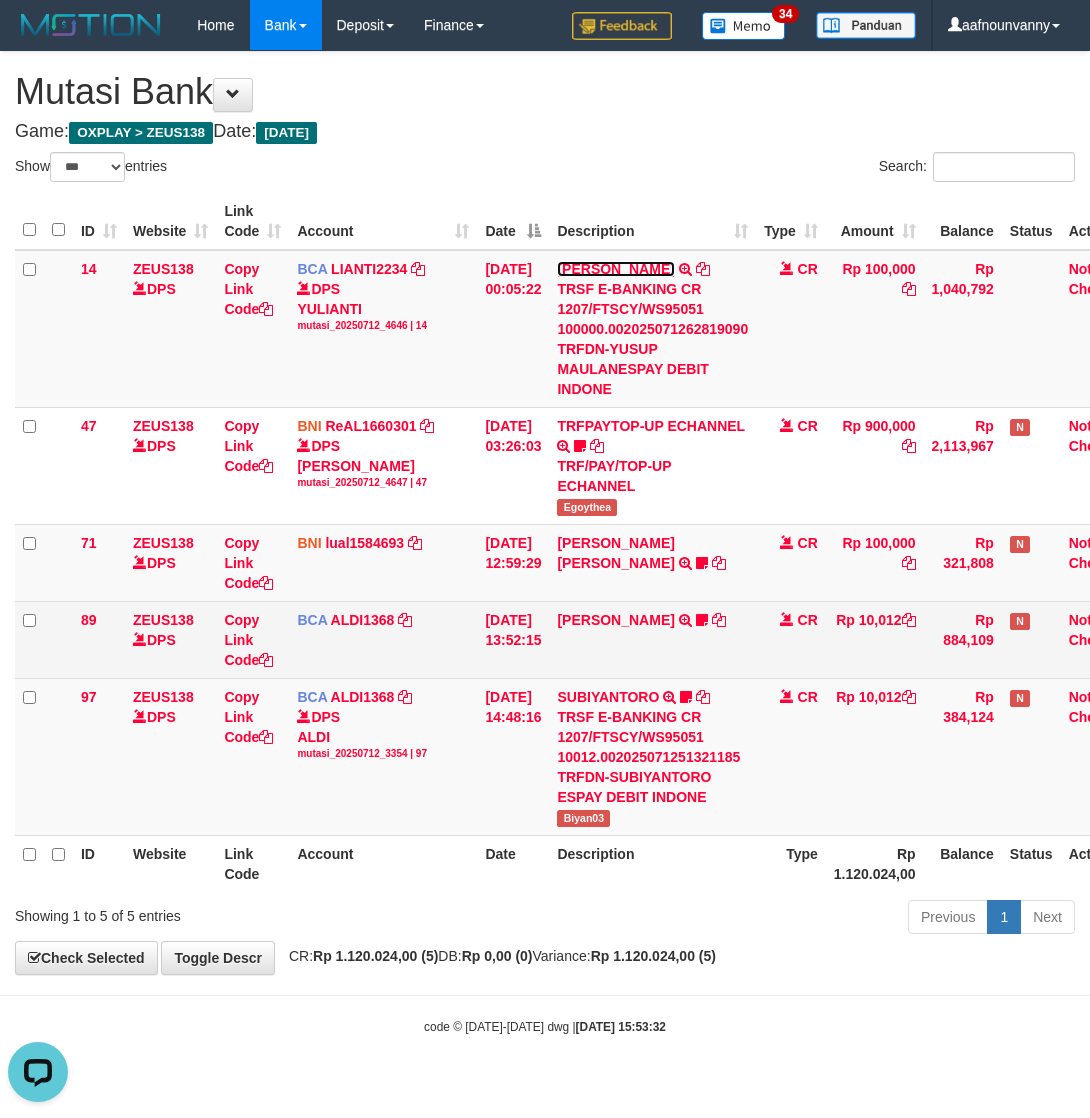 drag, startPoint x: 593, startPoint y: 265, endPoint x: 573, endPoint y: 550, distance: 285.7009 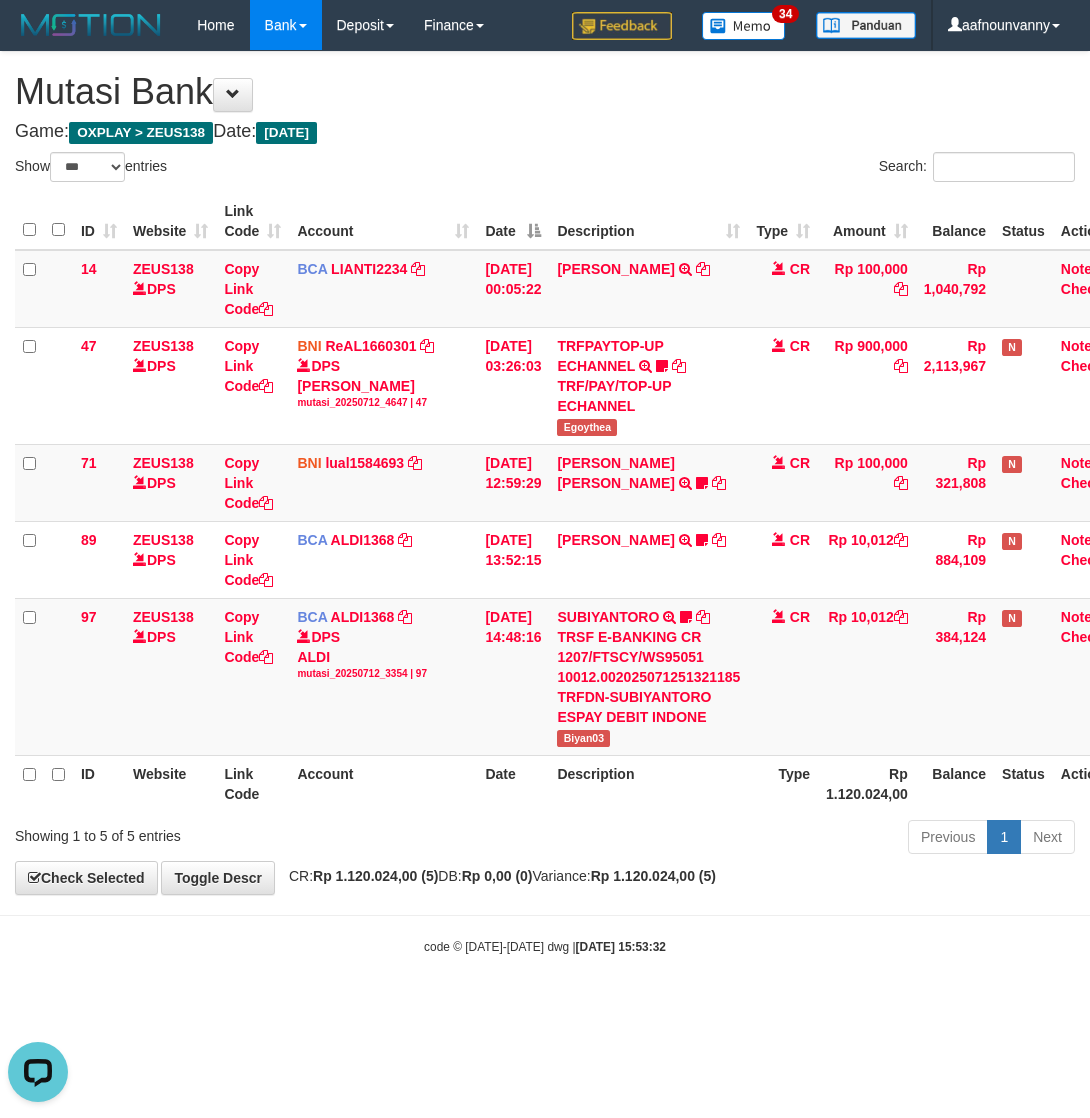 drag, startPoint x: 556, startPoint y: 857, endPoint x: 363, endPoint y: 757, distance: 217.36835 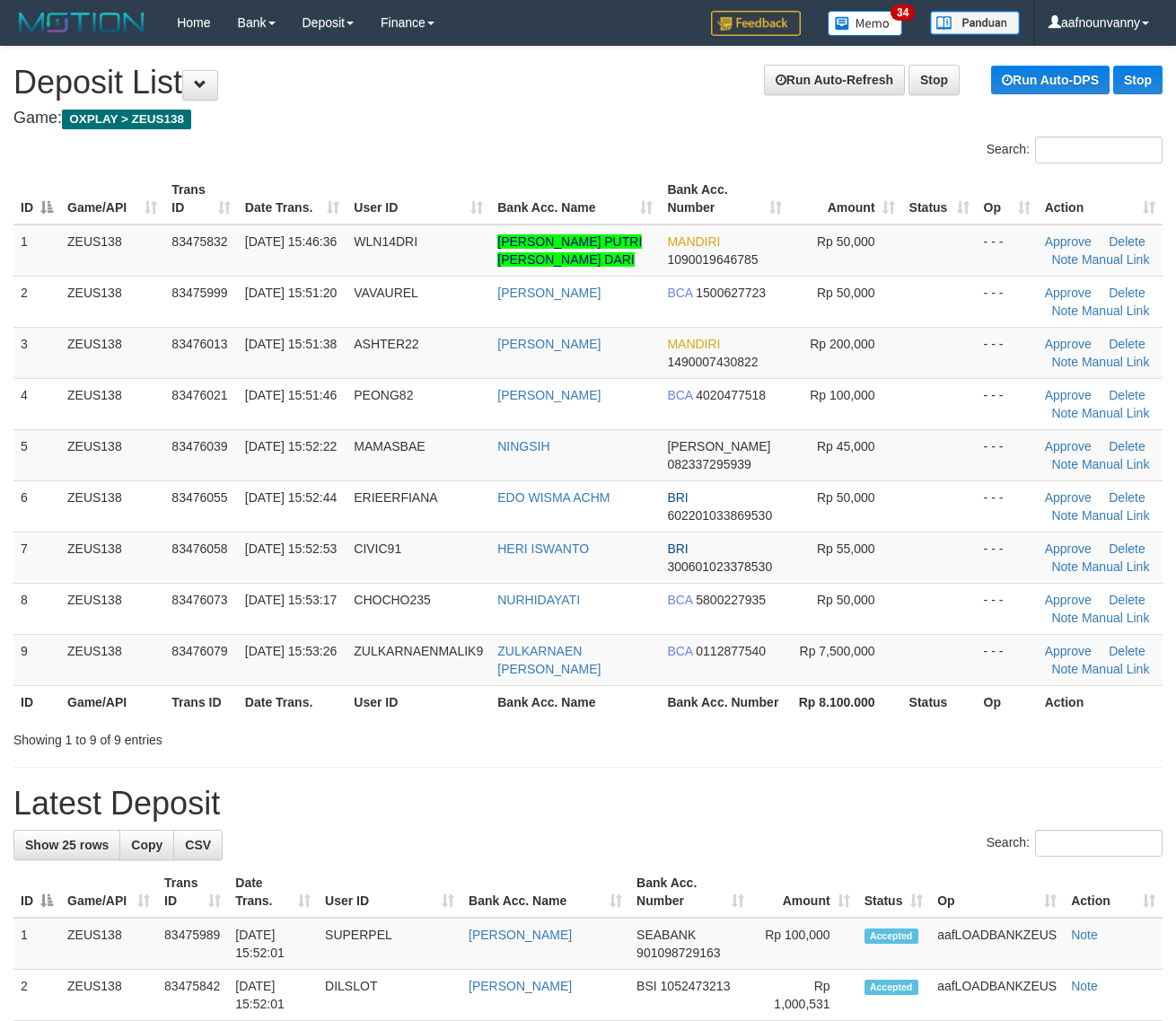 scroll, scrollTop: 0, scrollLeft: 0, axis: both 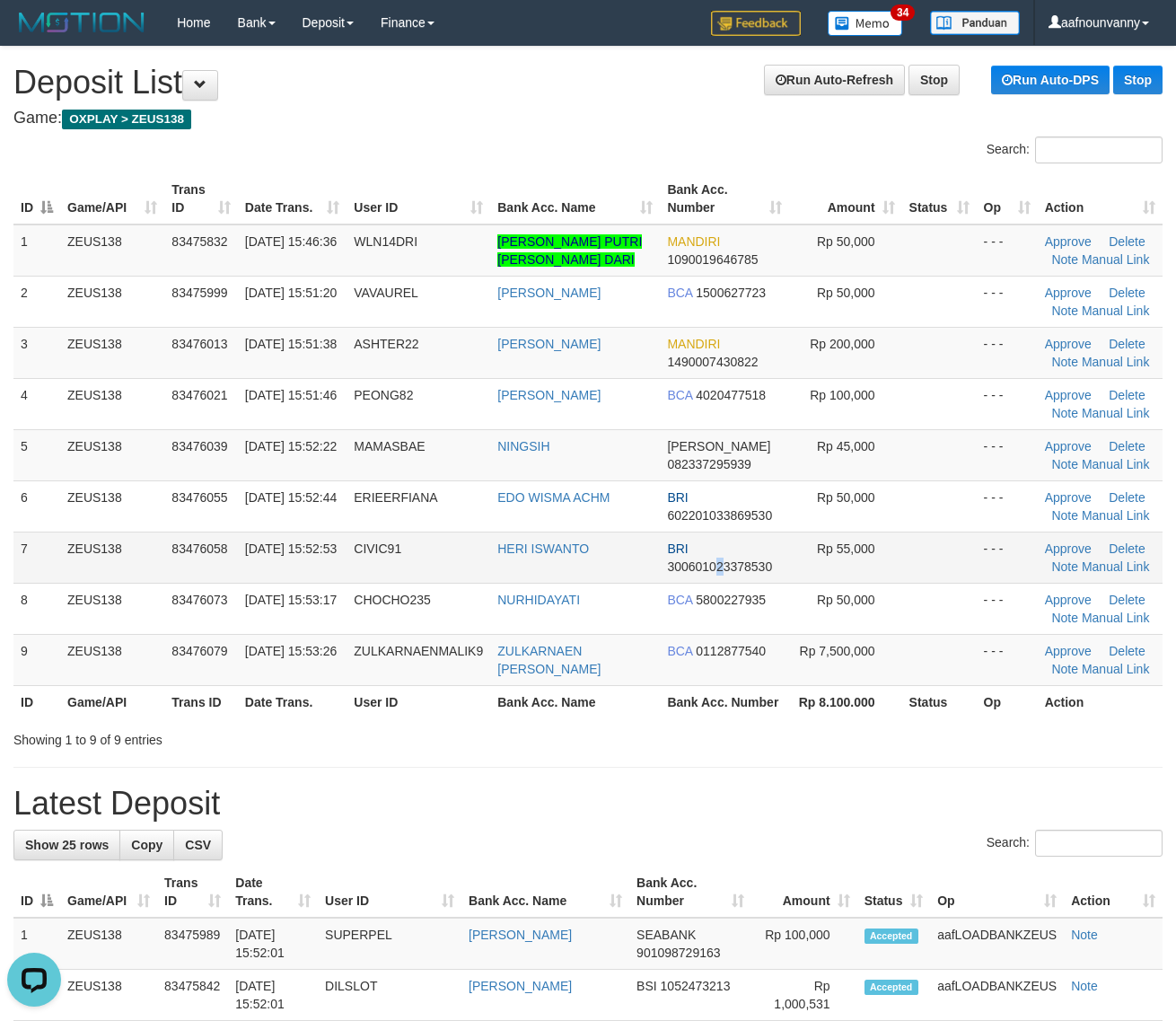 click on "BRI
300601023378530" at bounding box center (724, 557) 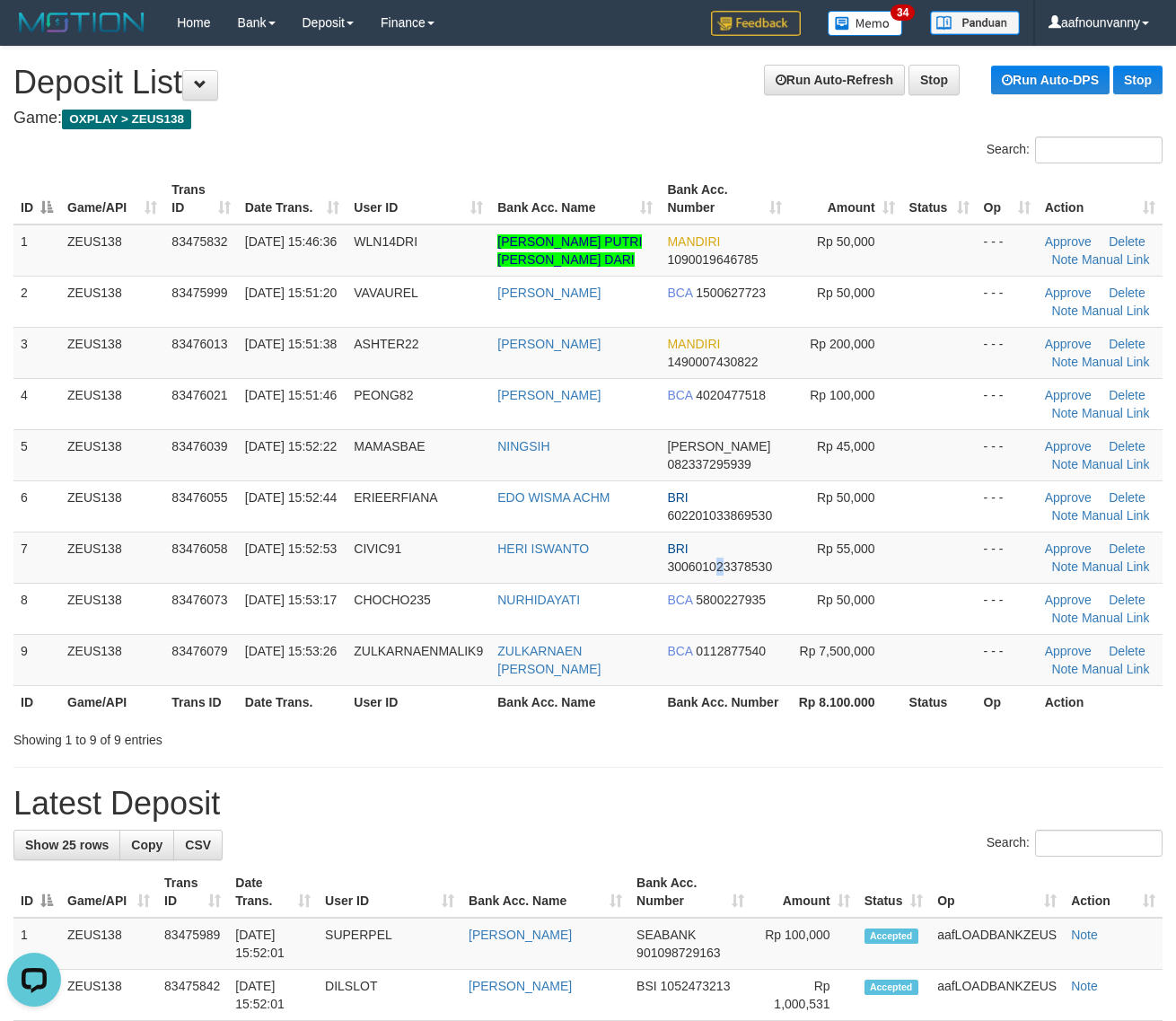 drag, startPoint x: 719, startPoint y: 577, endPoint x: 957, endPoint y: 694, distance: 265.2037 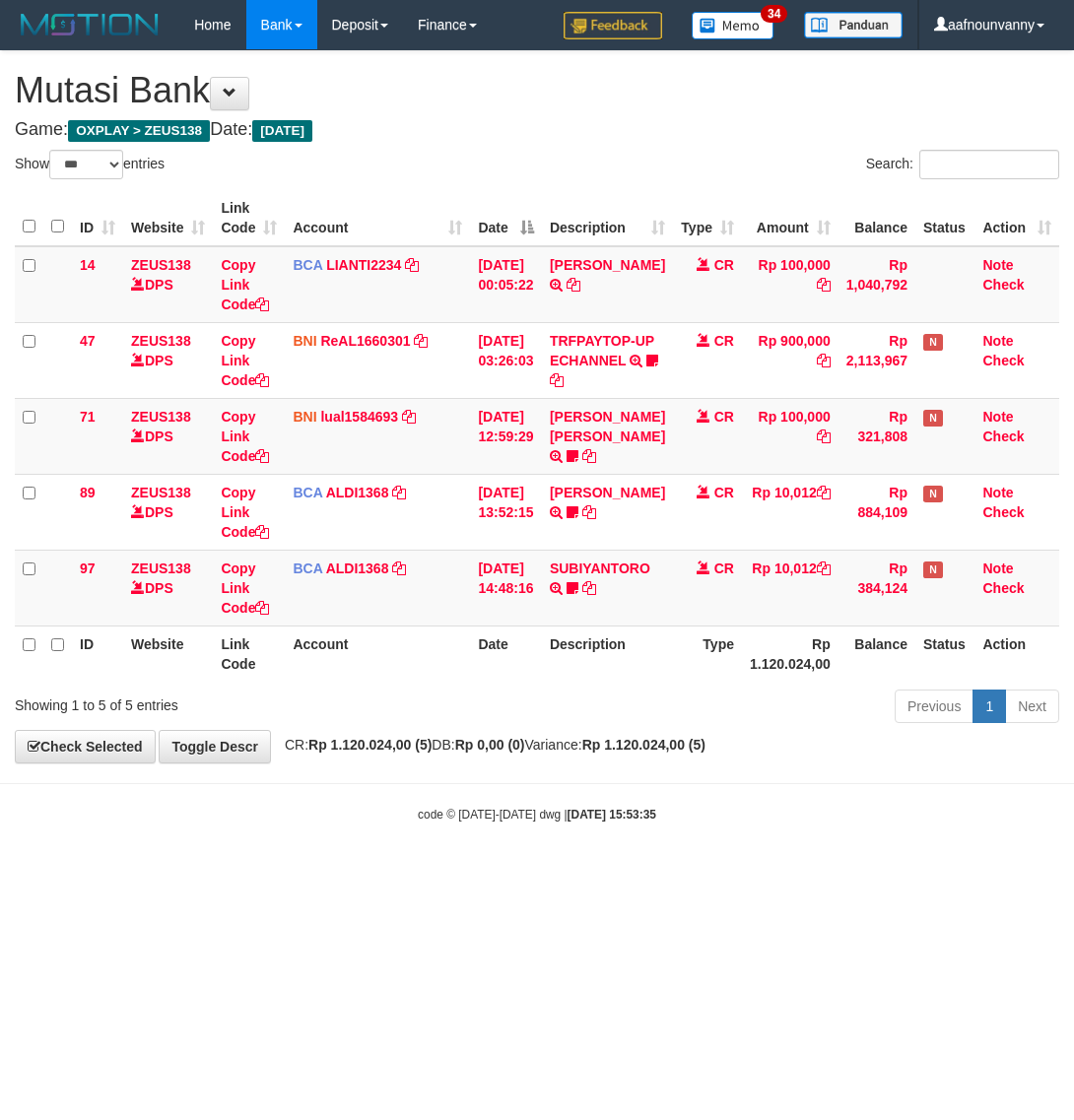 select on "***" 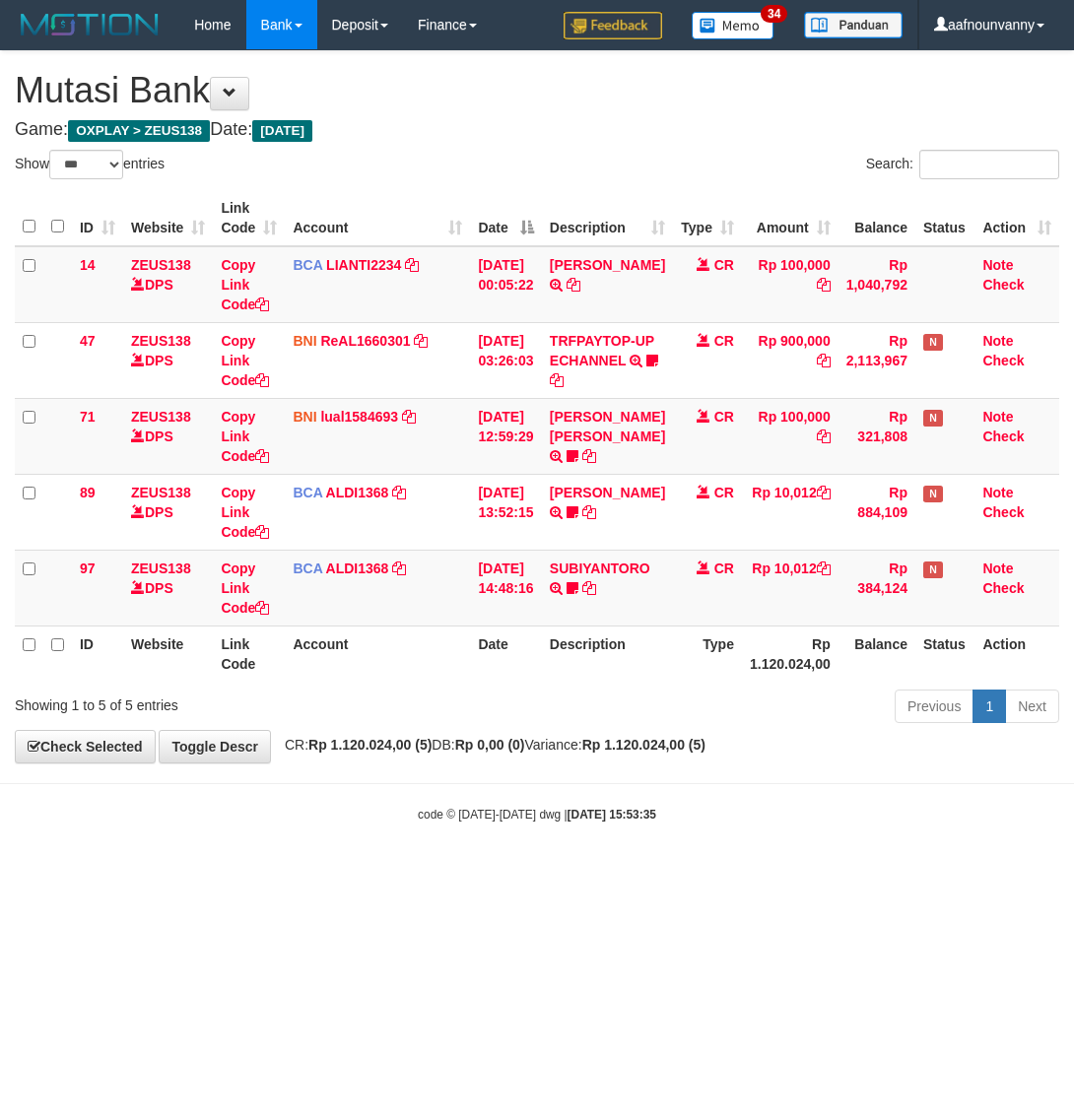 scroll, scrollTop: 0, scrollLeft: 0, axis: both 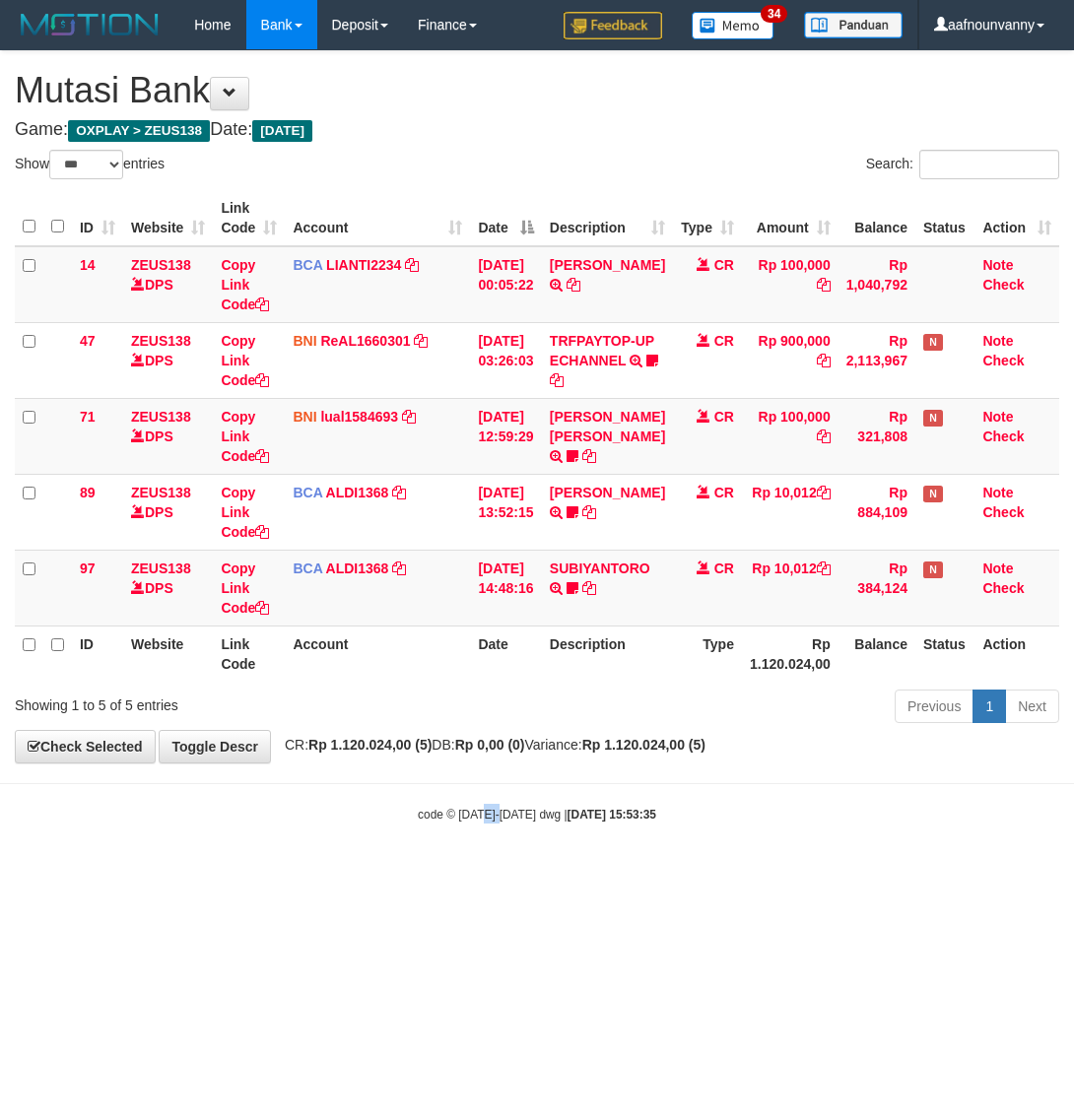 drag, startPoint x: 484, startPoint y: 975, endPoint x: 104, endPoint y: 879, distance: 391.93877 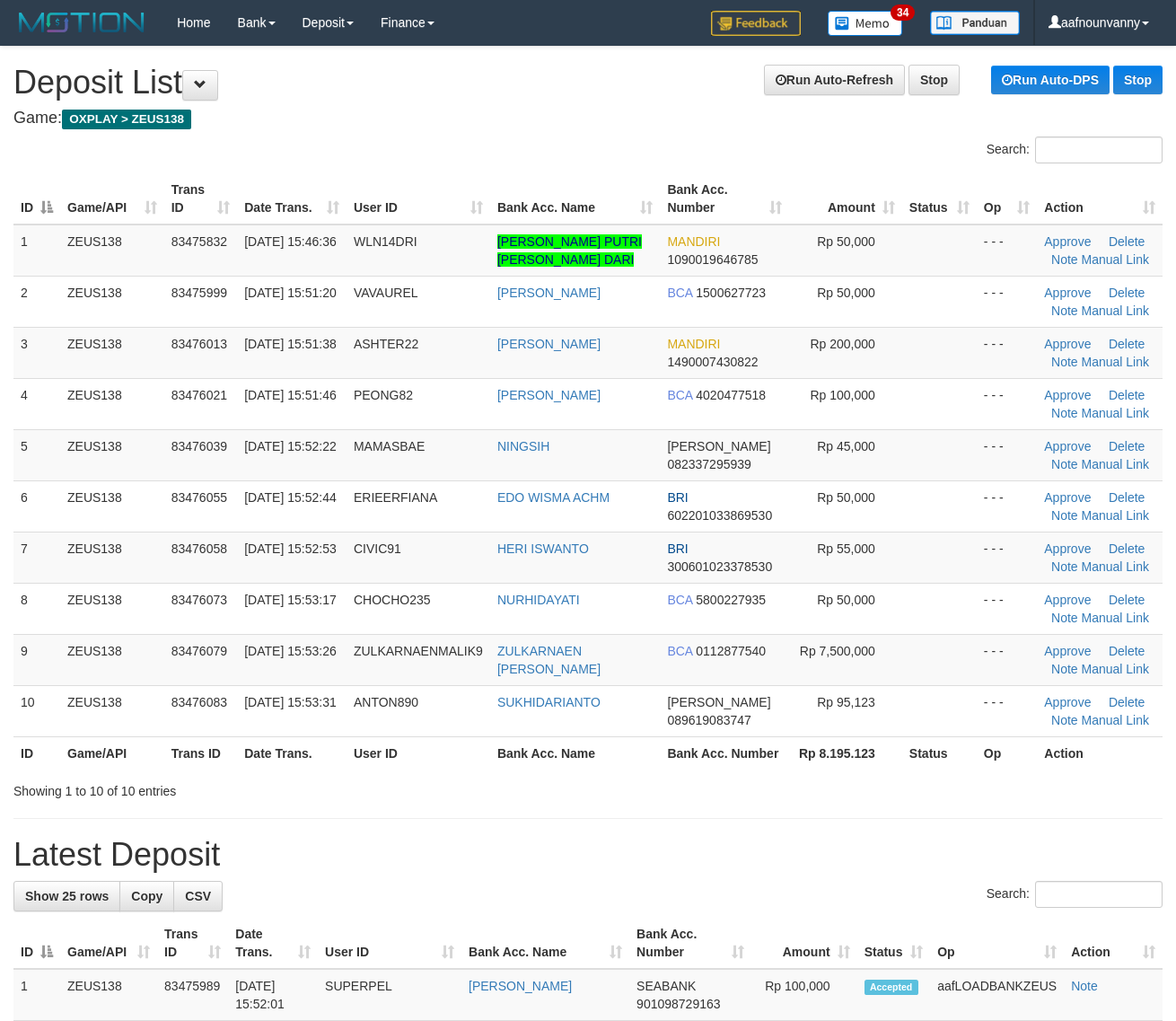 scroll, scrollTop: 0, scrollLeft: 0, axis: both 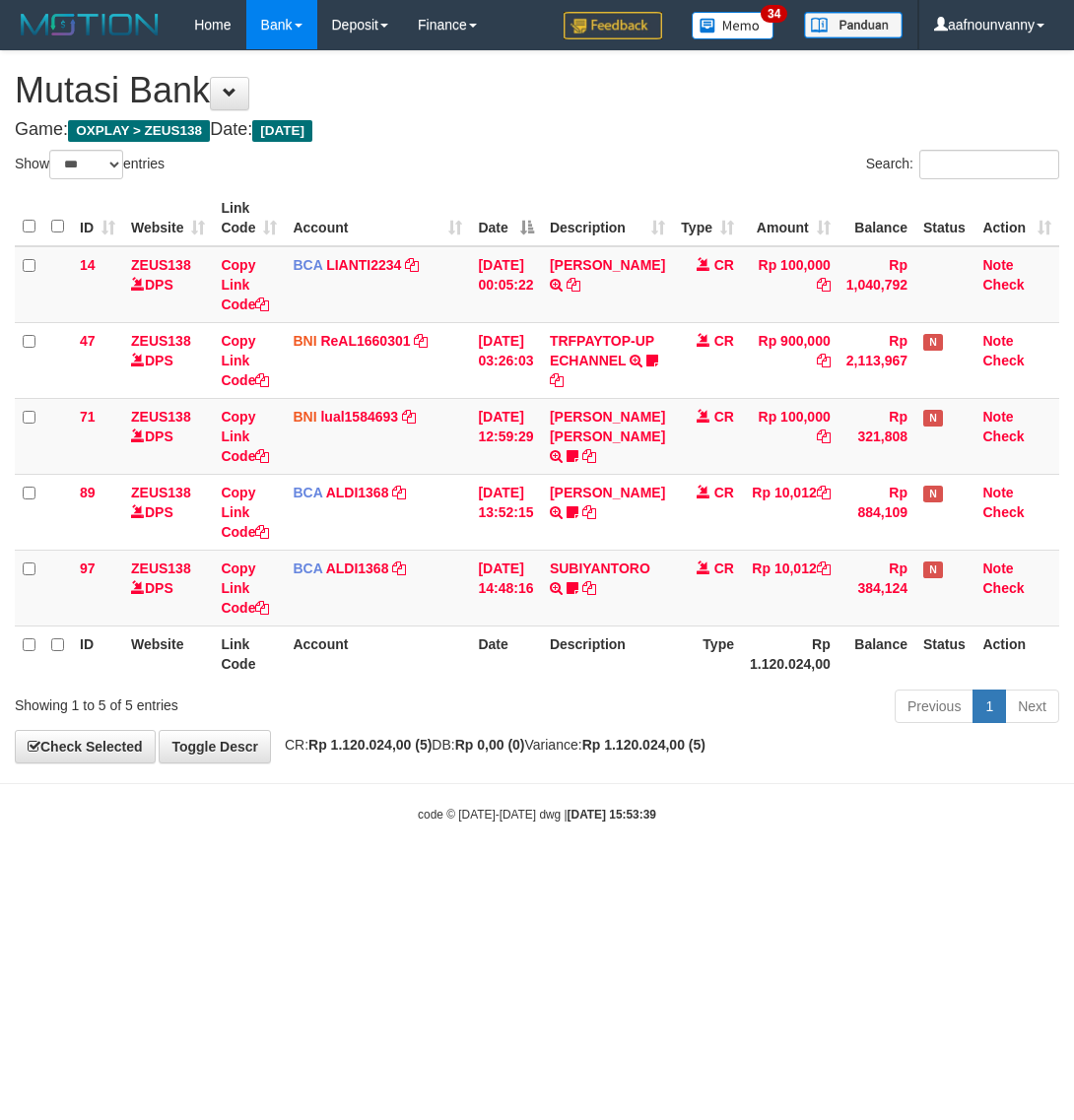 select on "***" 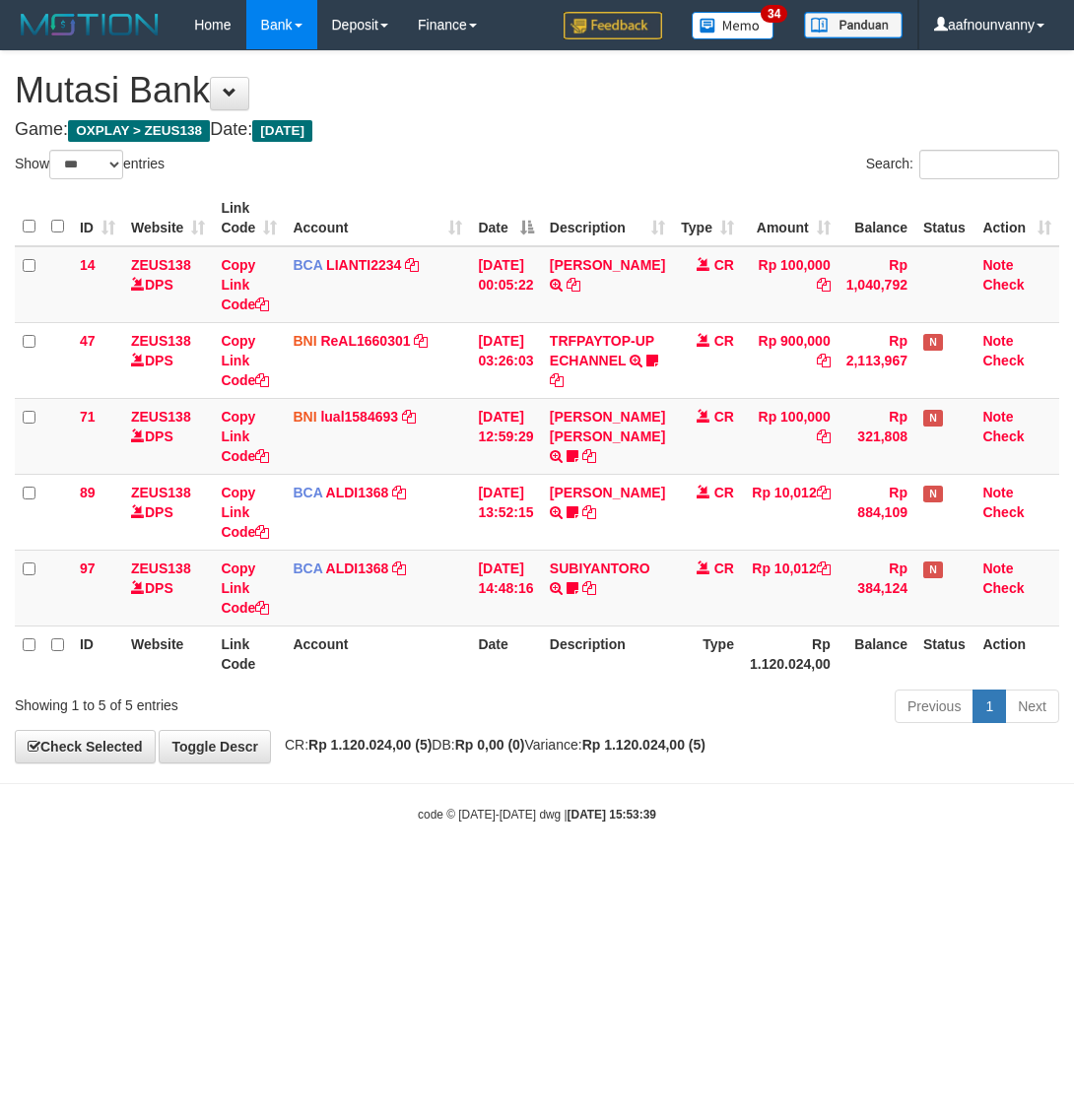scroll, scrollTop: 0, scrollLeft: 0, axis: both 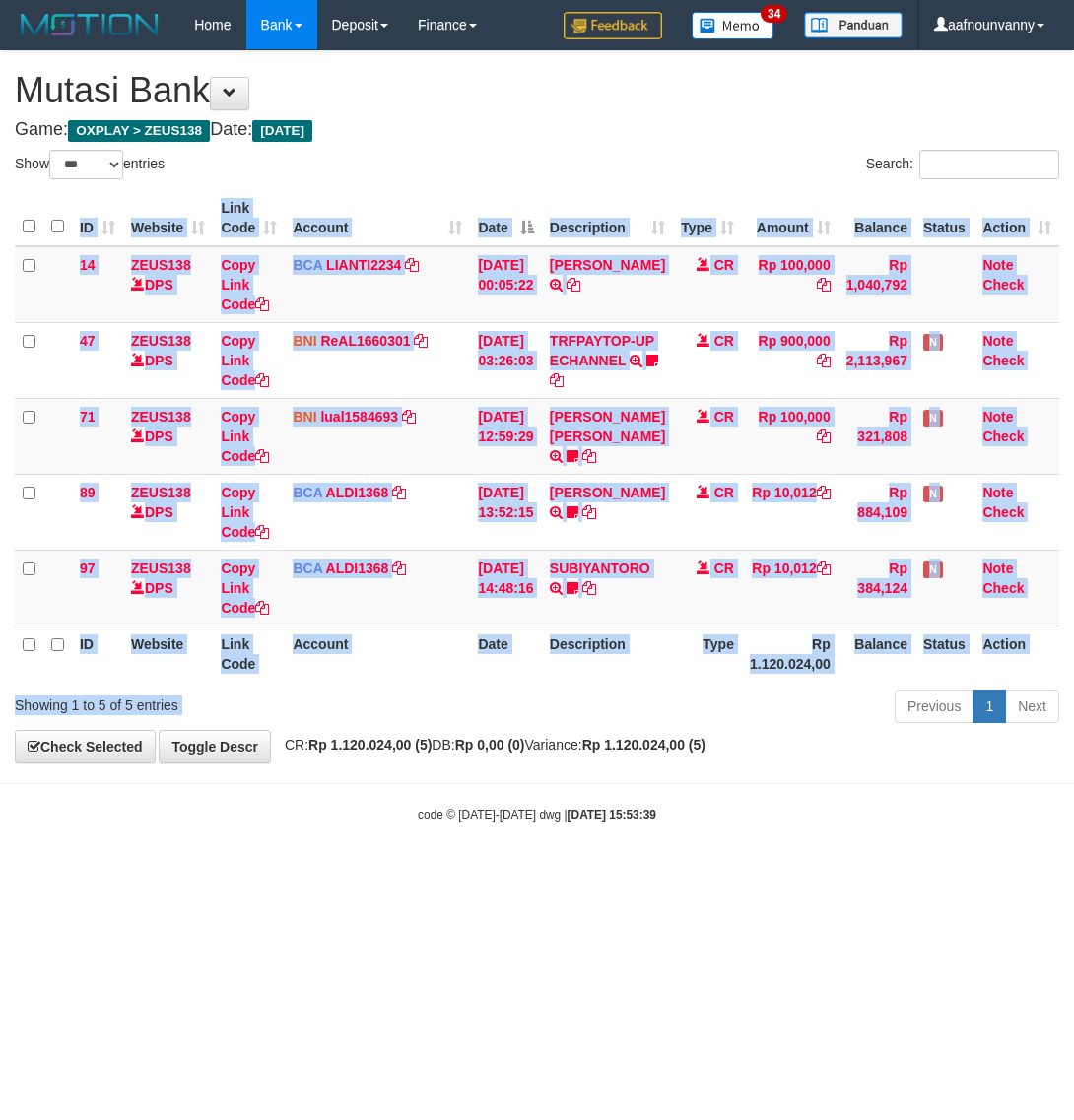 drag, startPoint x: 535, startPoint y: 701, endPoint x: 489, endPoint y: 712, distance: 47.296934 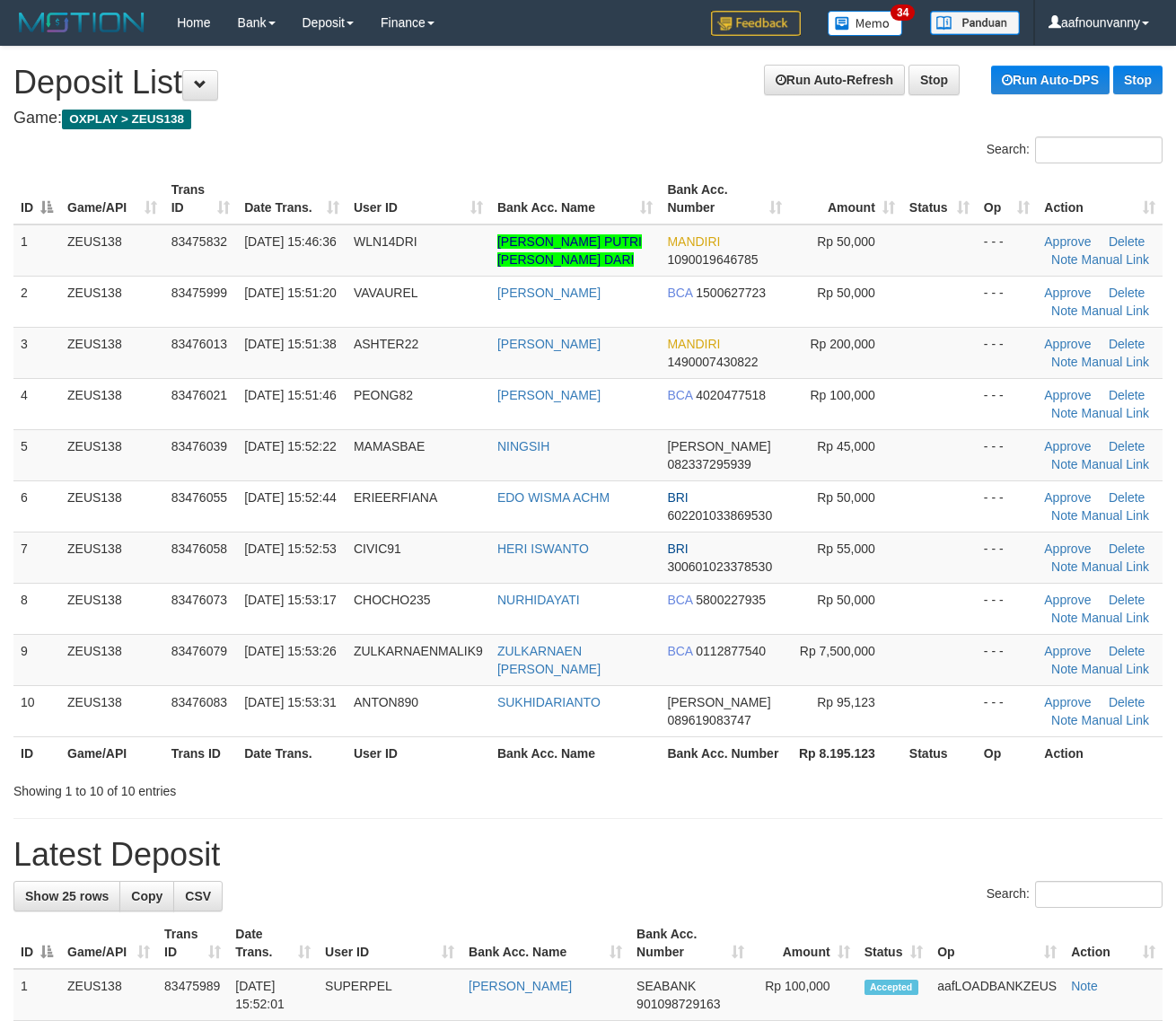 scroll, scrollTop: 0, scrollLeft: 0, axis: both 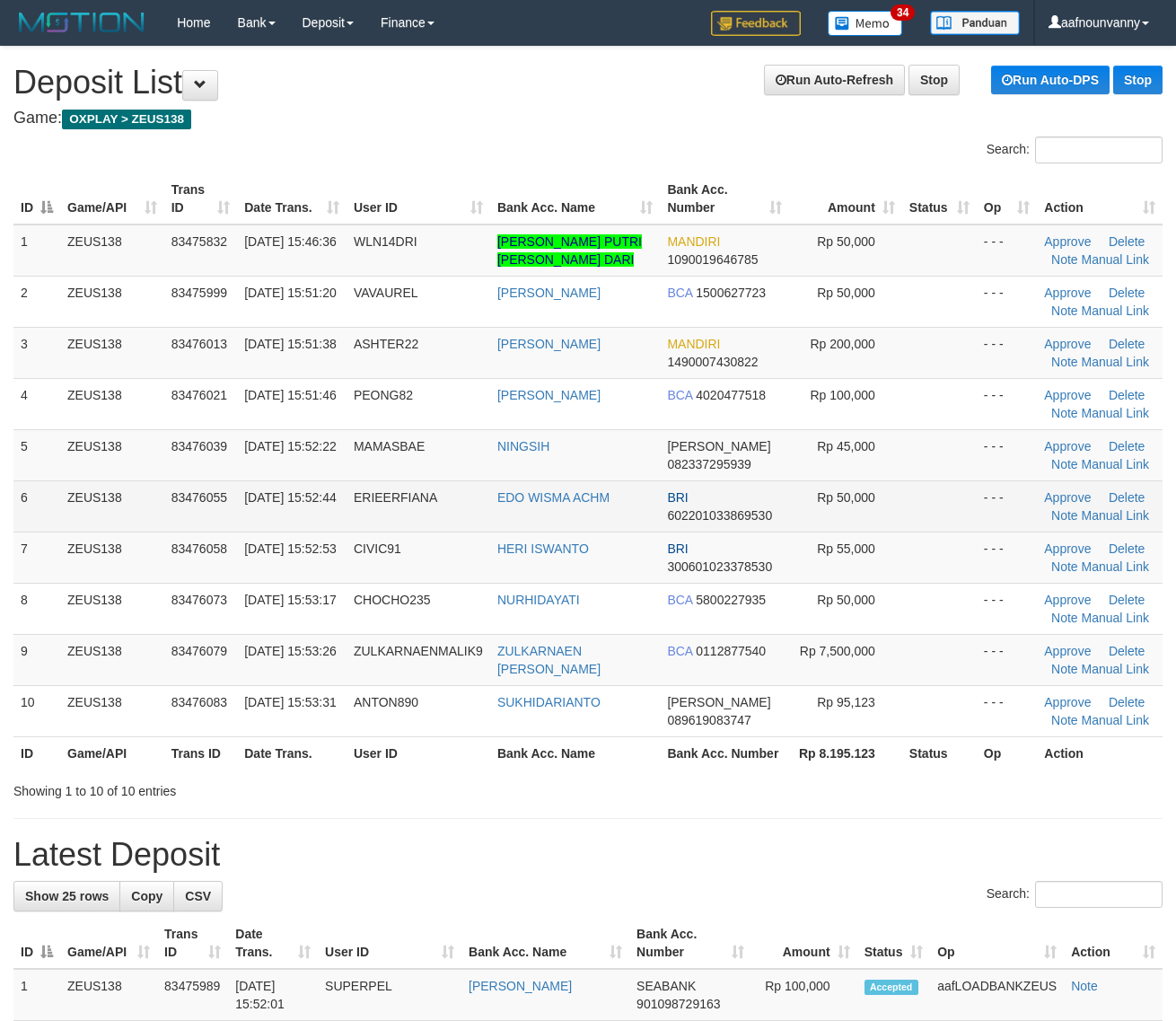 click on "602201033869530" at bounding box center [719, 515] 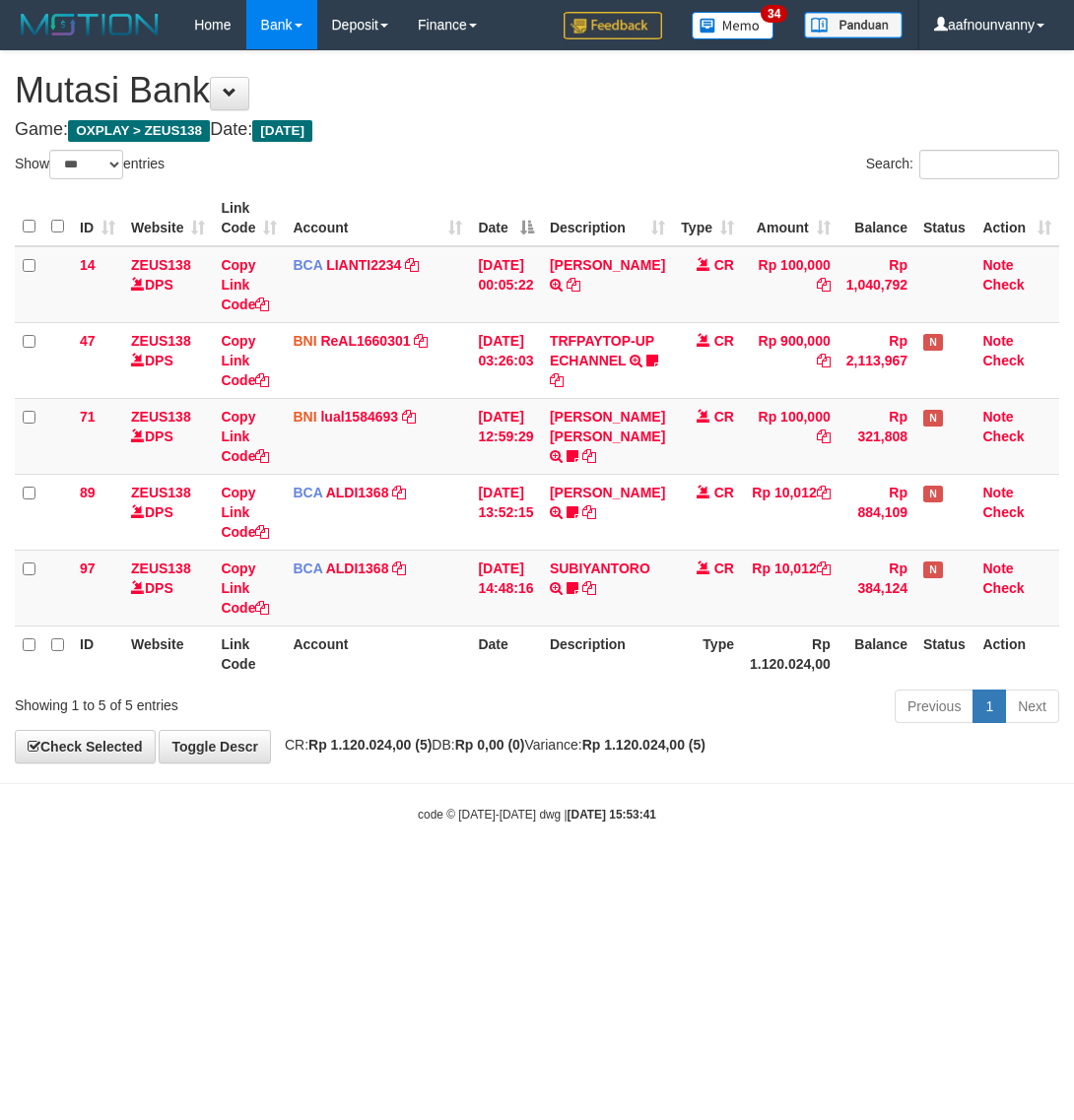 select on "***" 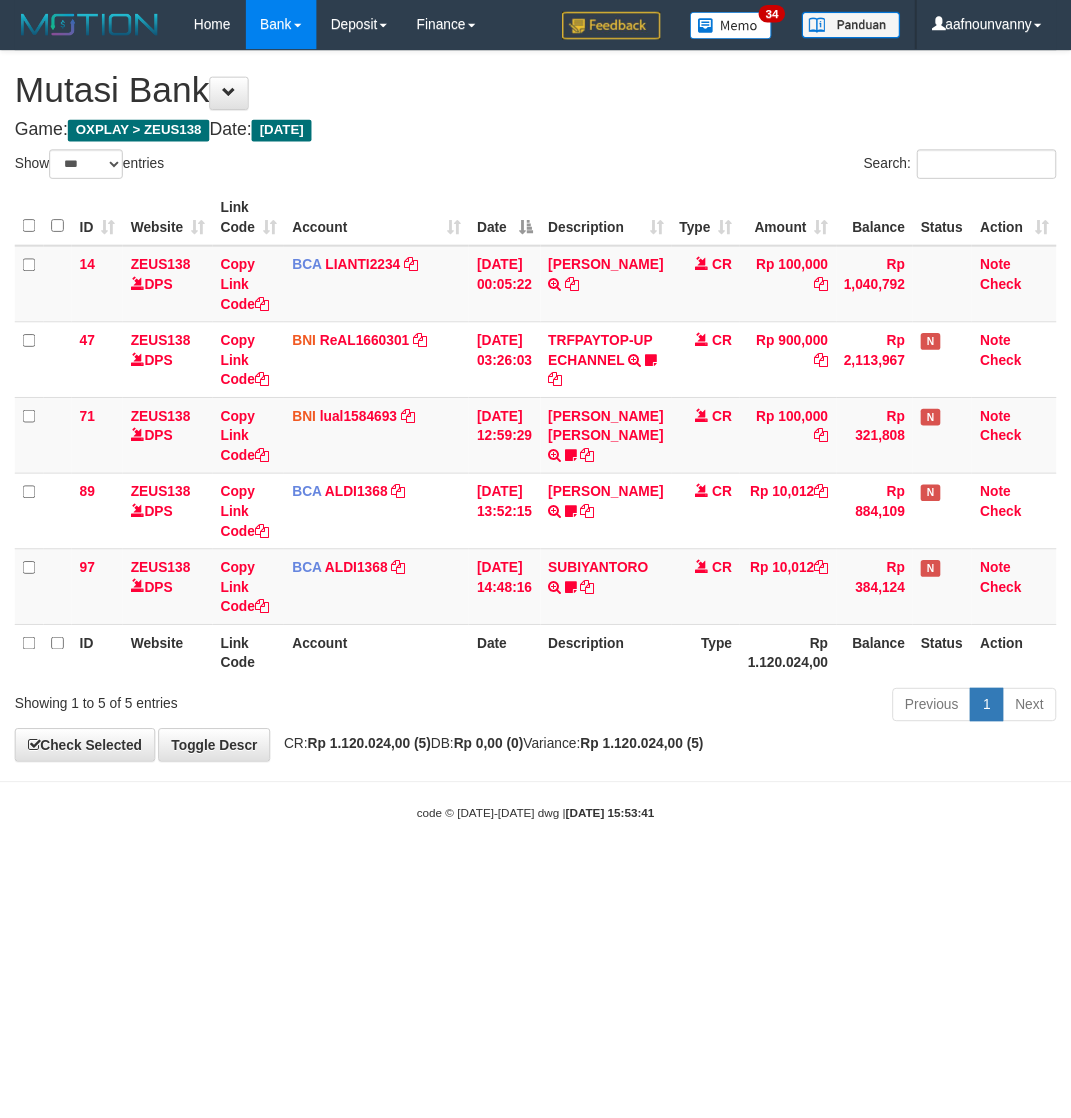 scroll, scrollTop: 0, scrollLeft: 0, axis: both 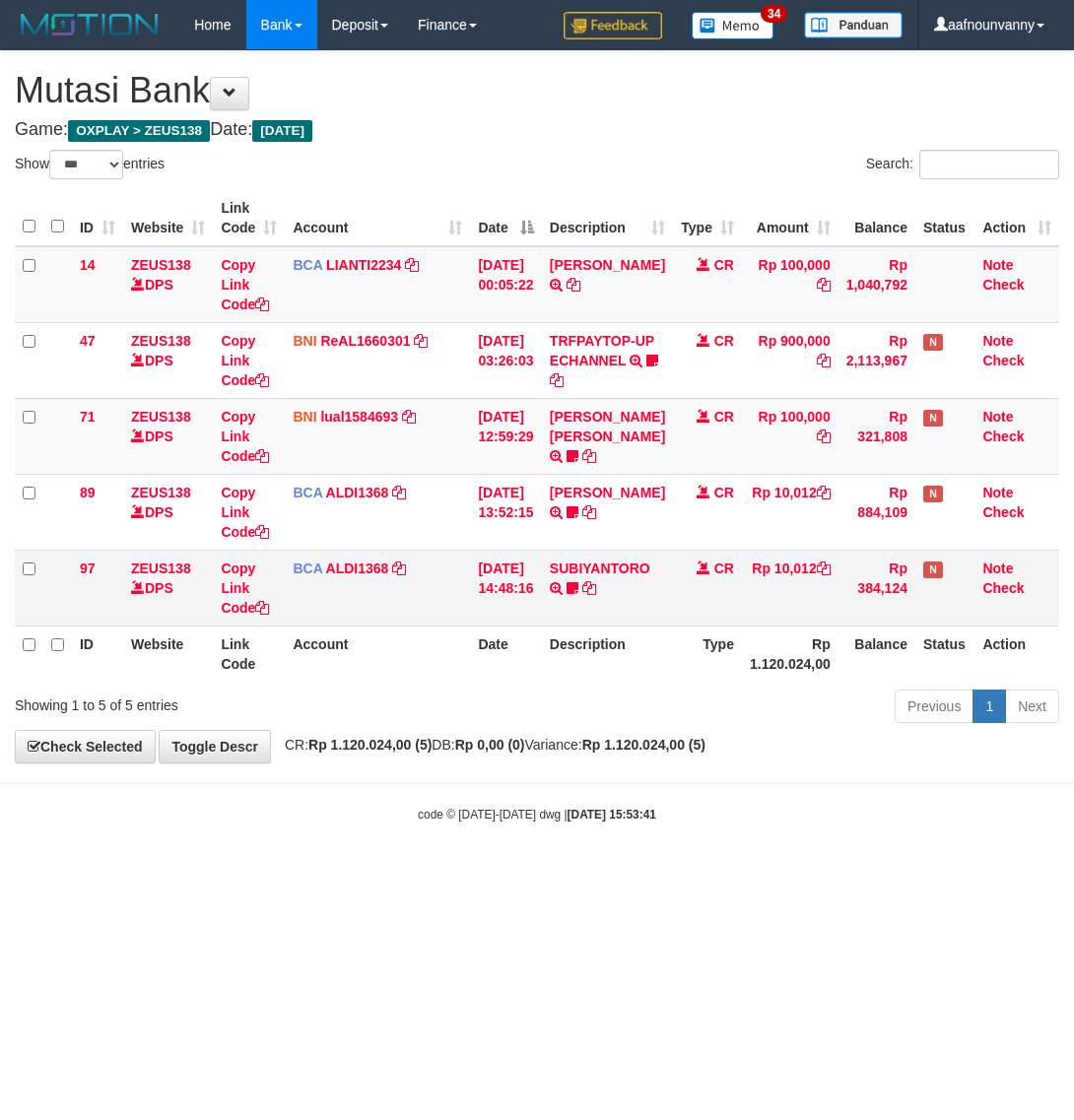 drag, startPoint x: 711, startPoint y: 711, endPoint x: 682, endPoint y: 642, distance: 74.84651 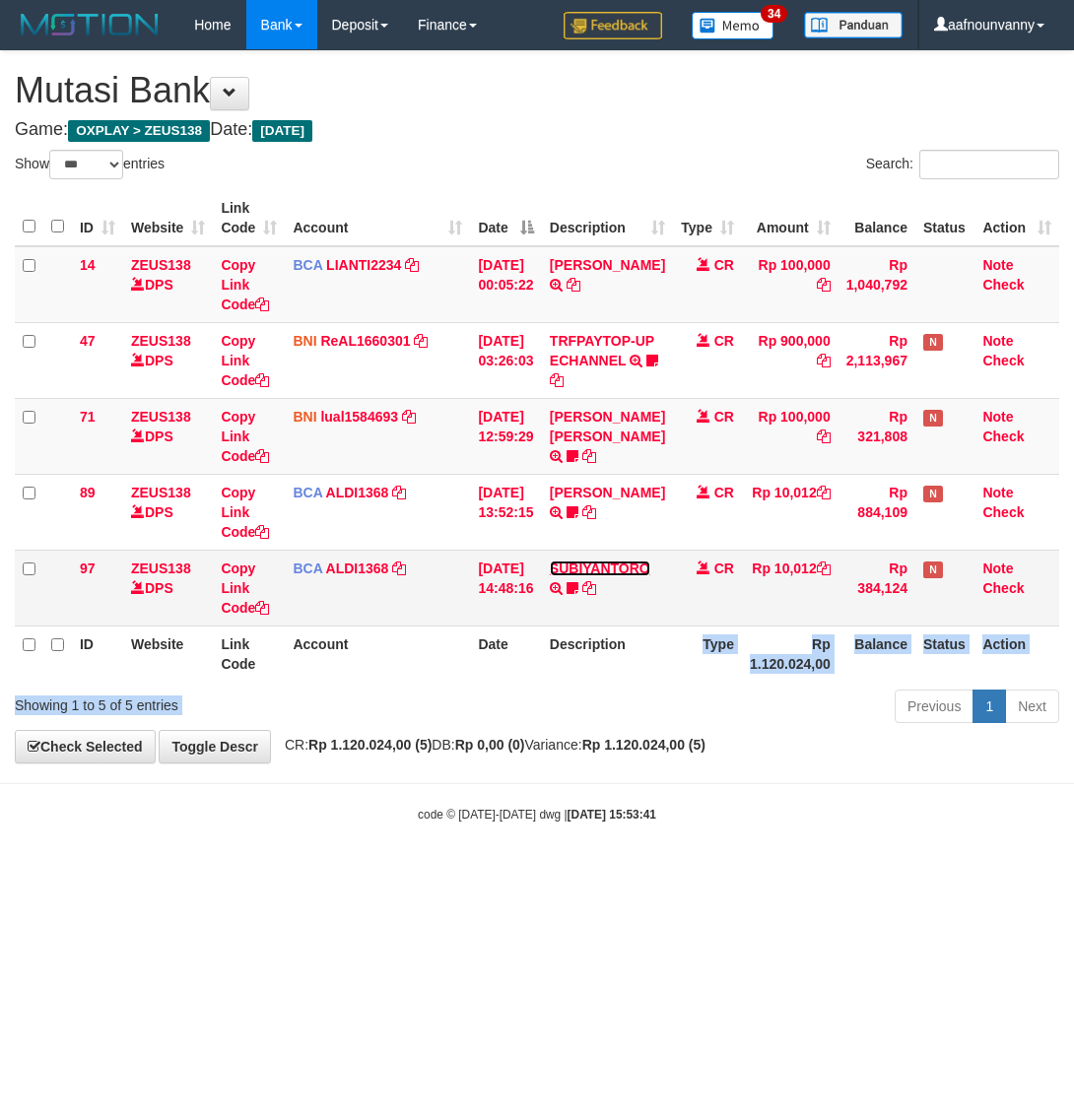 click on "SUBIYANTORO" at bounding box center [600, 568] 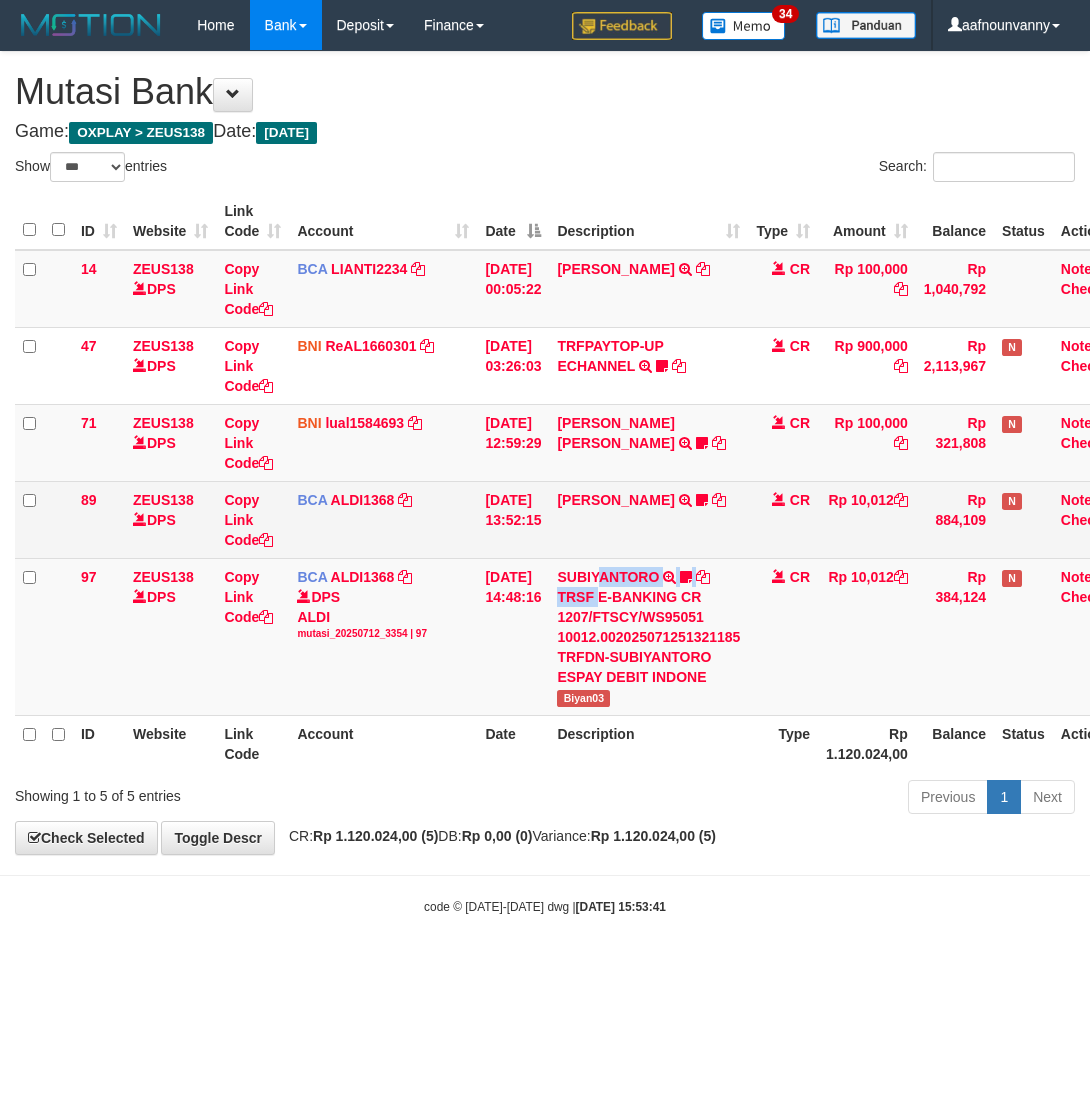 drag, startPoint x: 611, startPoint y: 591, endPoint x: 605, endPoint y: 515, distance: 76.23647 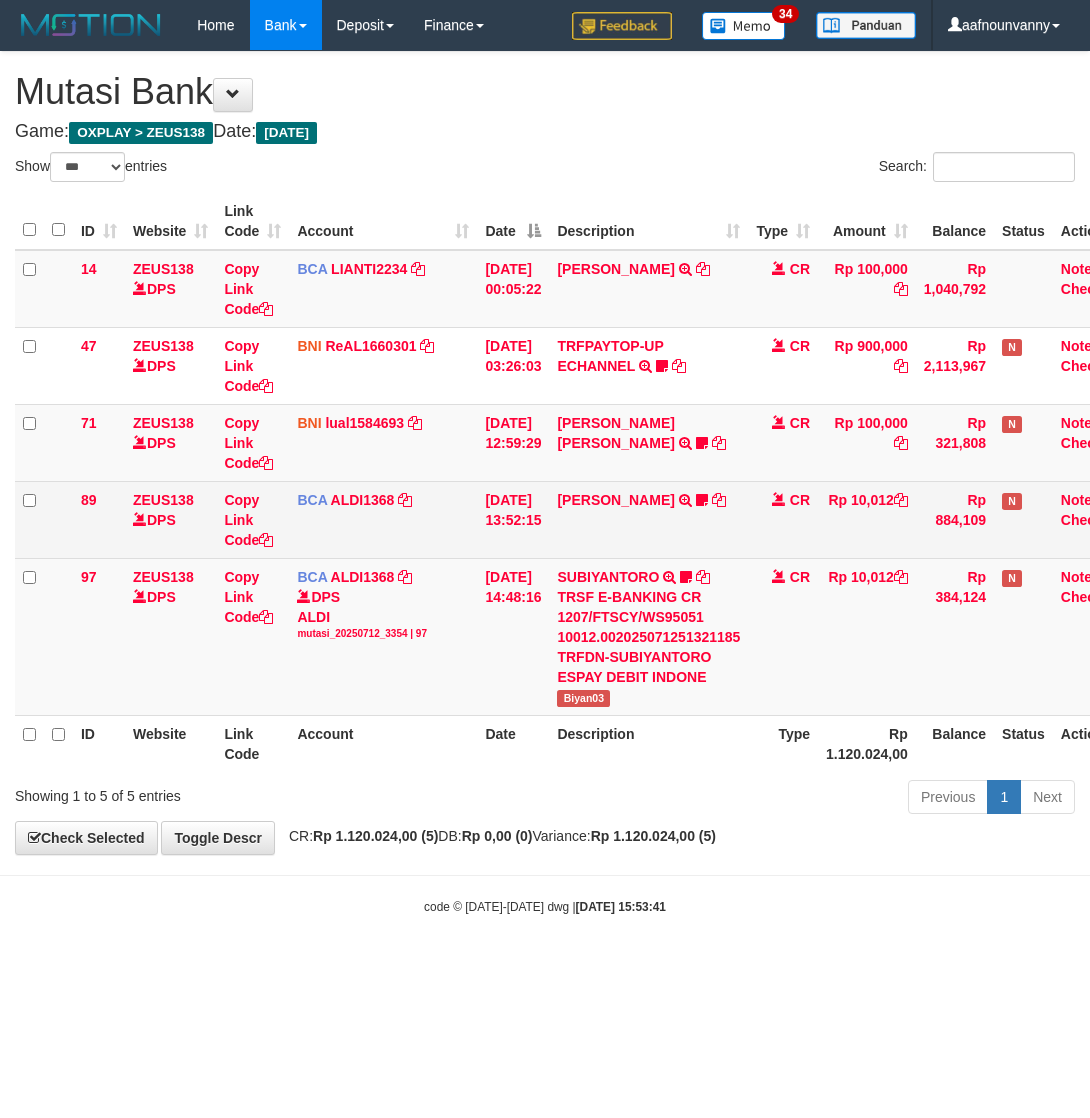 click on "FEBRI WIJAYA            TRSF E-BANKING CR 1207/FTSCY/WS95051
10012.002025071260155211 TRFDN-FEBRI WIJAYAESPAY DEBIT INDONE    uyul23" at bounding box center (648, 519) 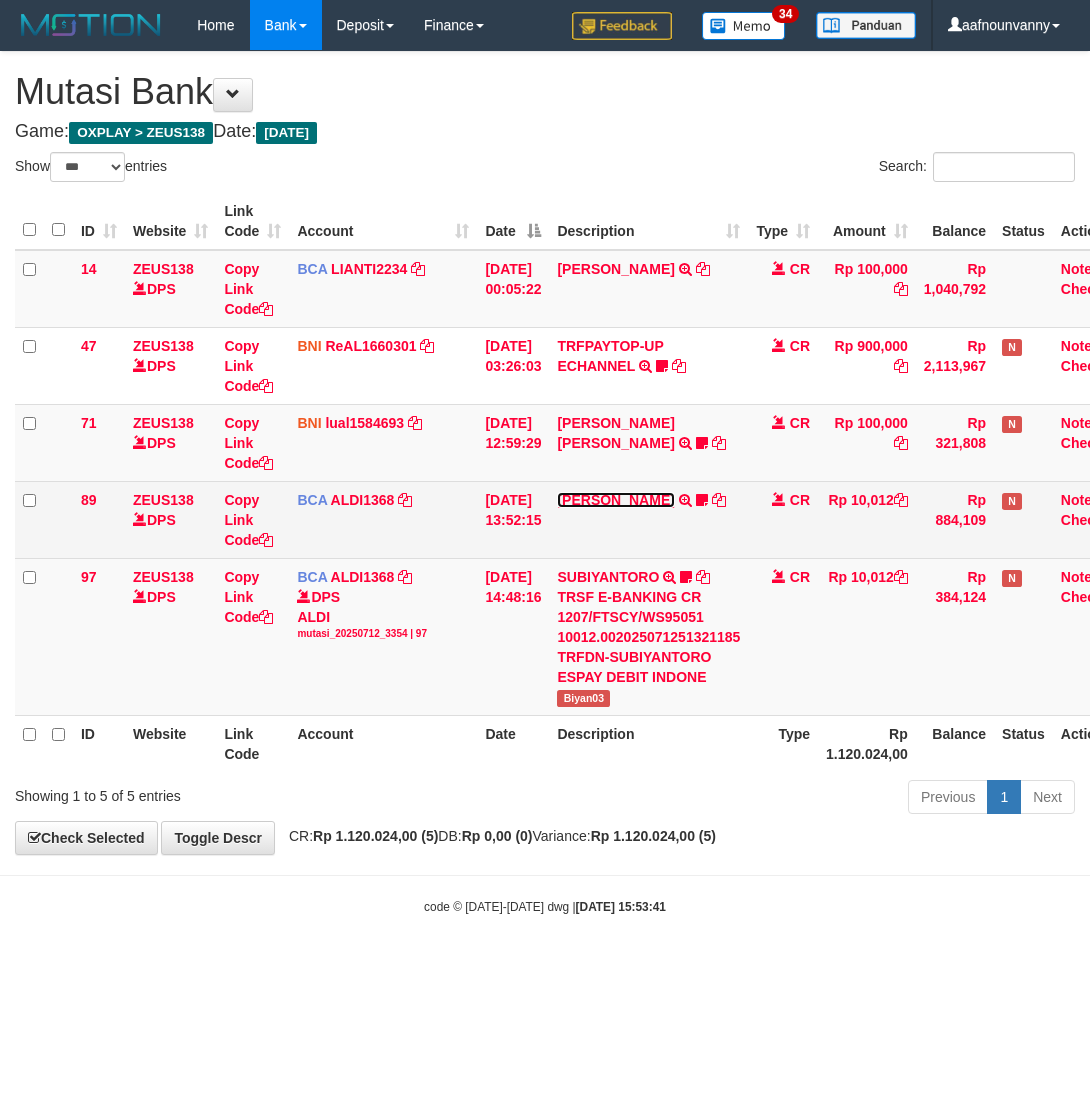 click on "FEBRI WIJAYA" at bounding box center [615, 500] 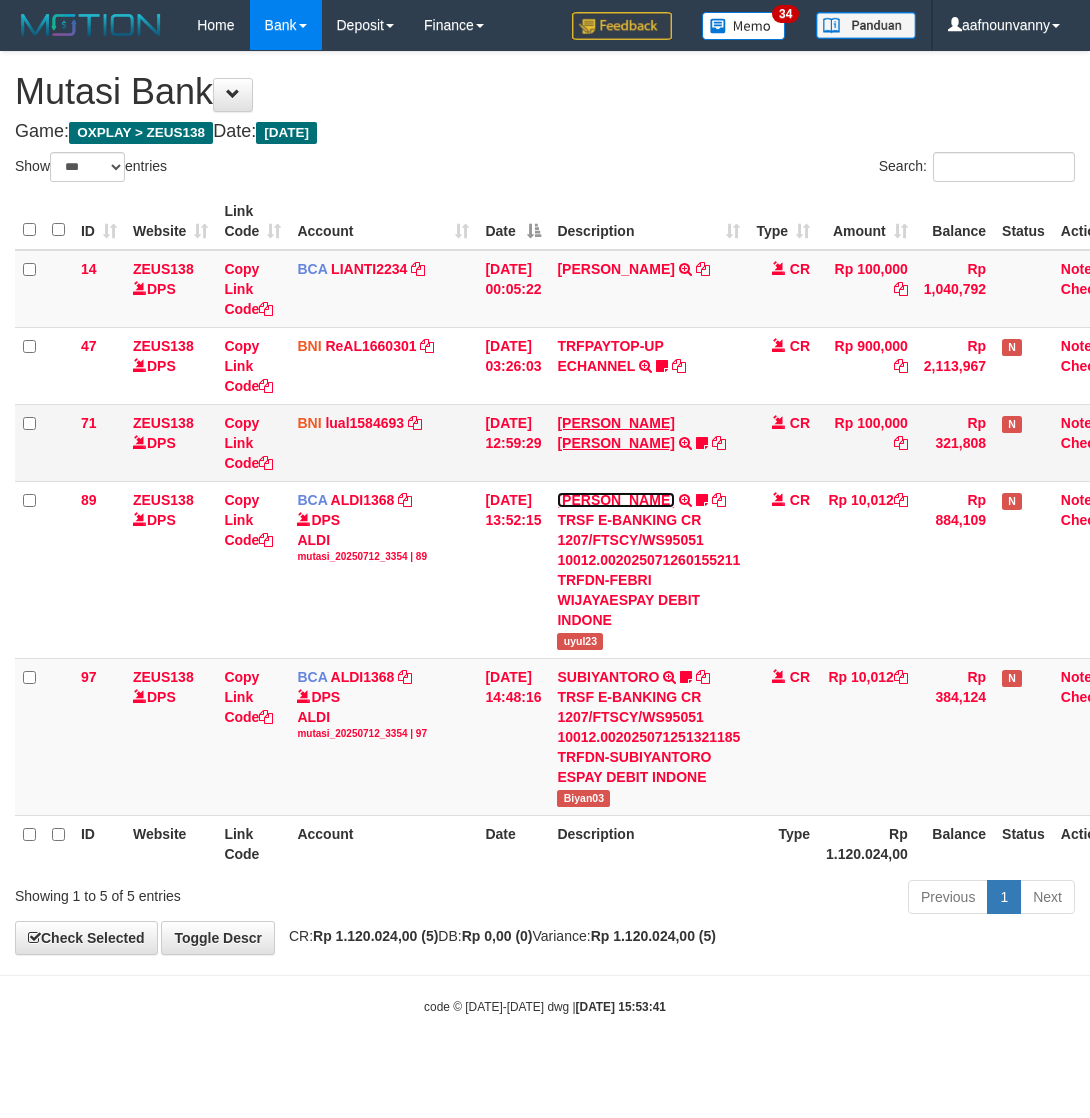 drag, startPoint x: 603, startPoint y: 493, endPoint x: 601, endPoint y: 425, distance: 68.0294 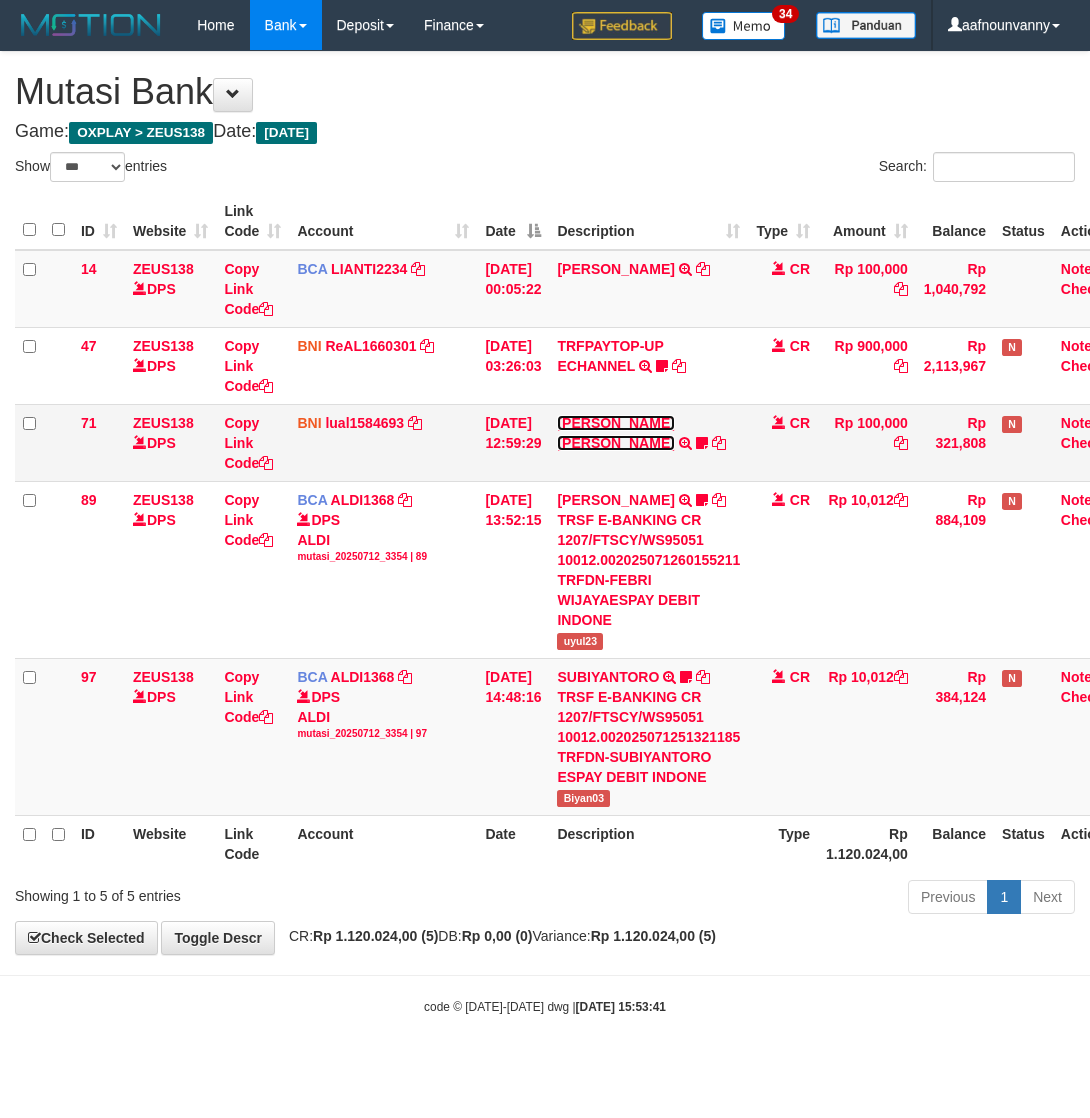 click on "MUHAMMAD IQBAL FARHAN" at bounding box center (615, 433) 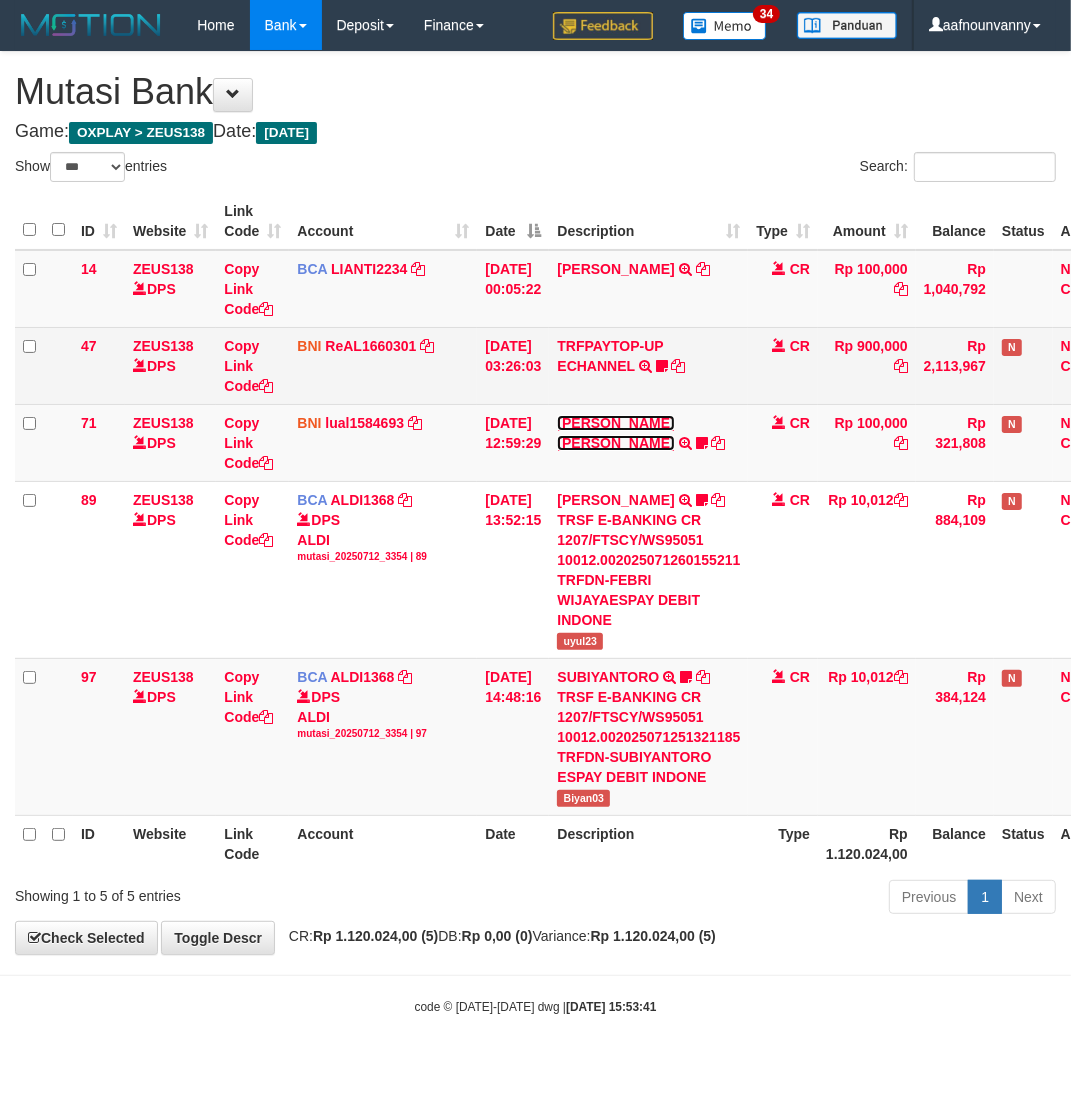 drag, startPoint x: 601, startPoint y: 425, endPoint x: 601, endPoint y: 391, distance: 34 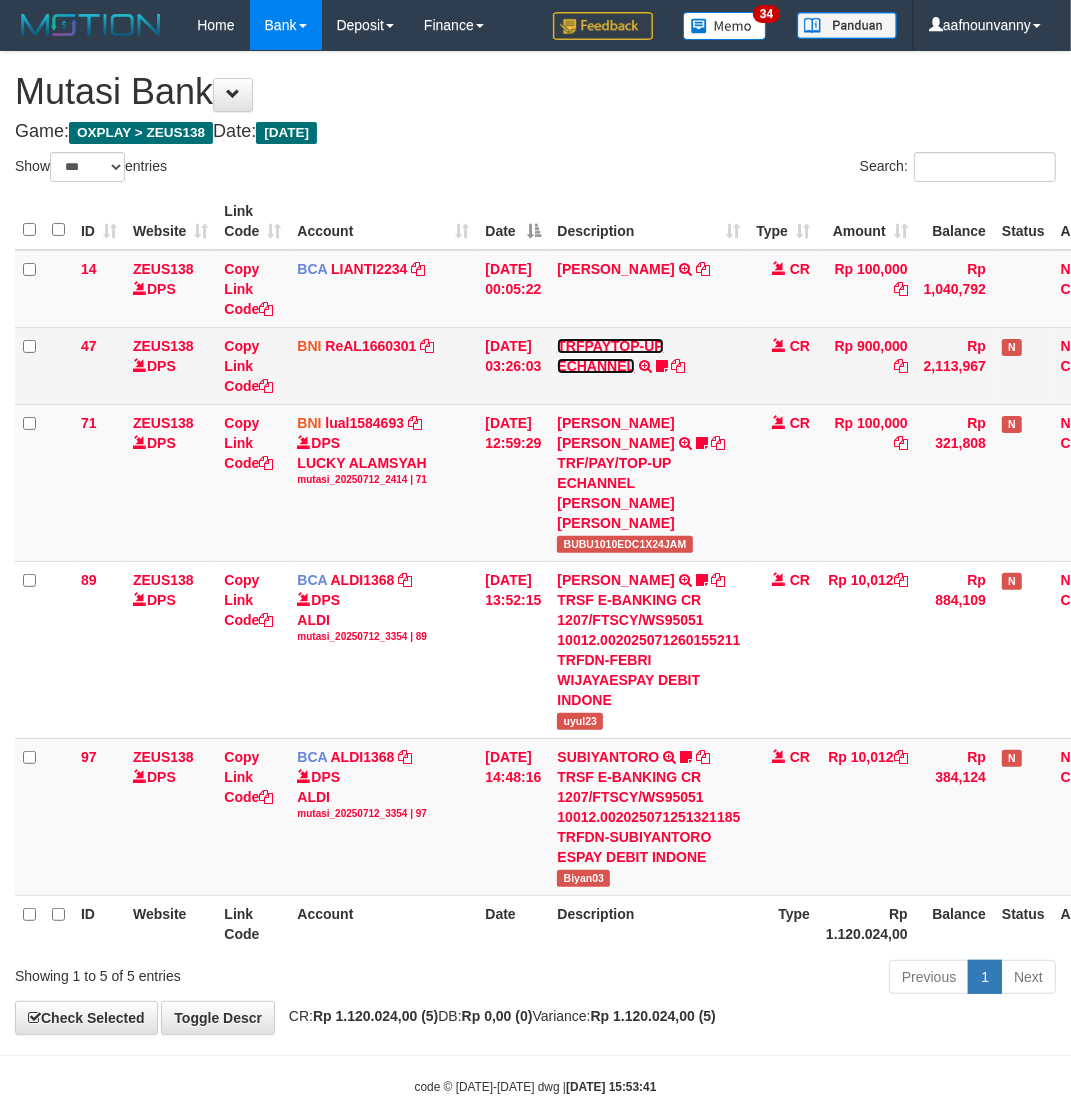 click on "TRFPAYTOP-UP ECHANNEL            TRF/PAY/TOP-UP ECHANNEL    Egoythea" at bounding box center (648, 365) 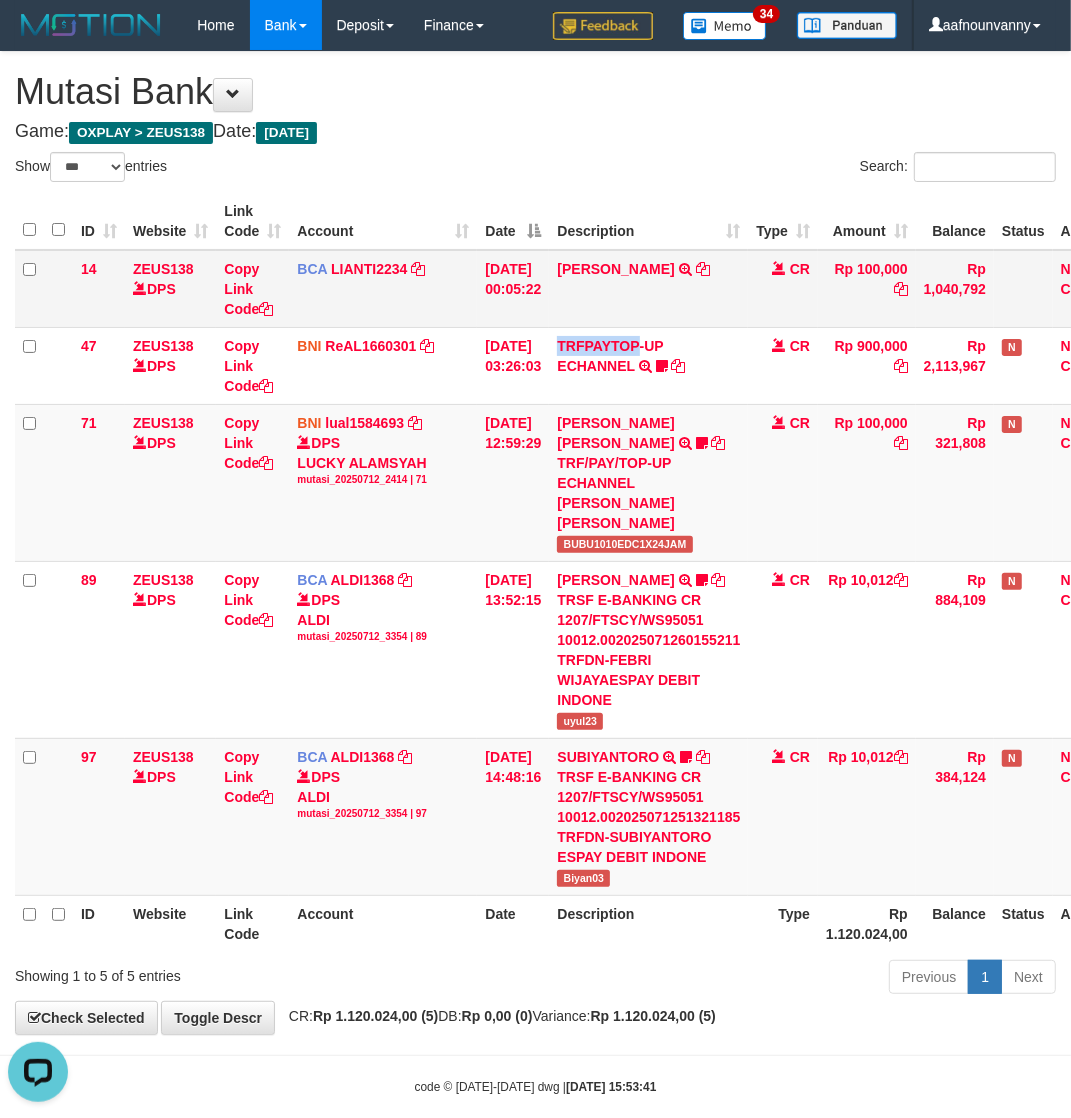 scroll, scrollTop: 0, scrollLeft: 0, axis: both 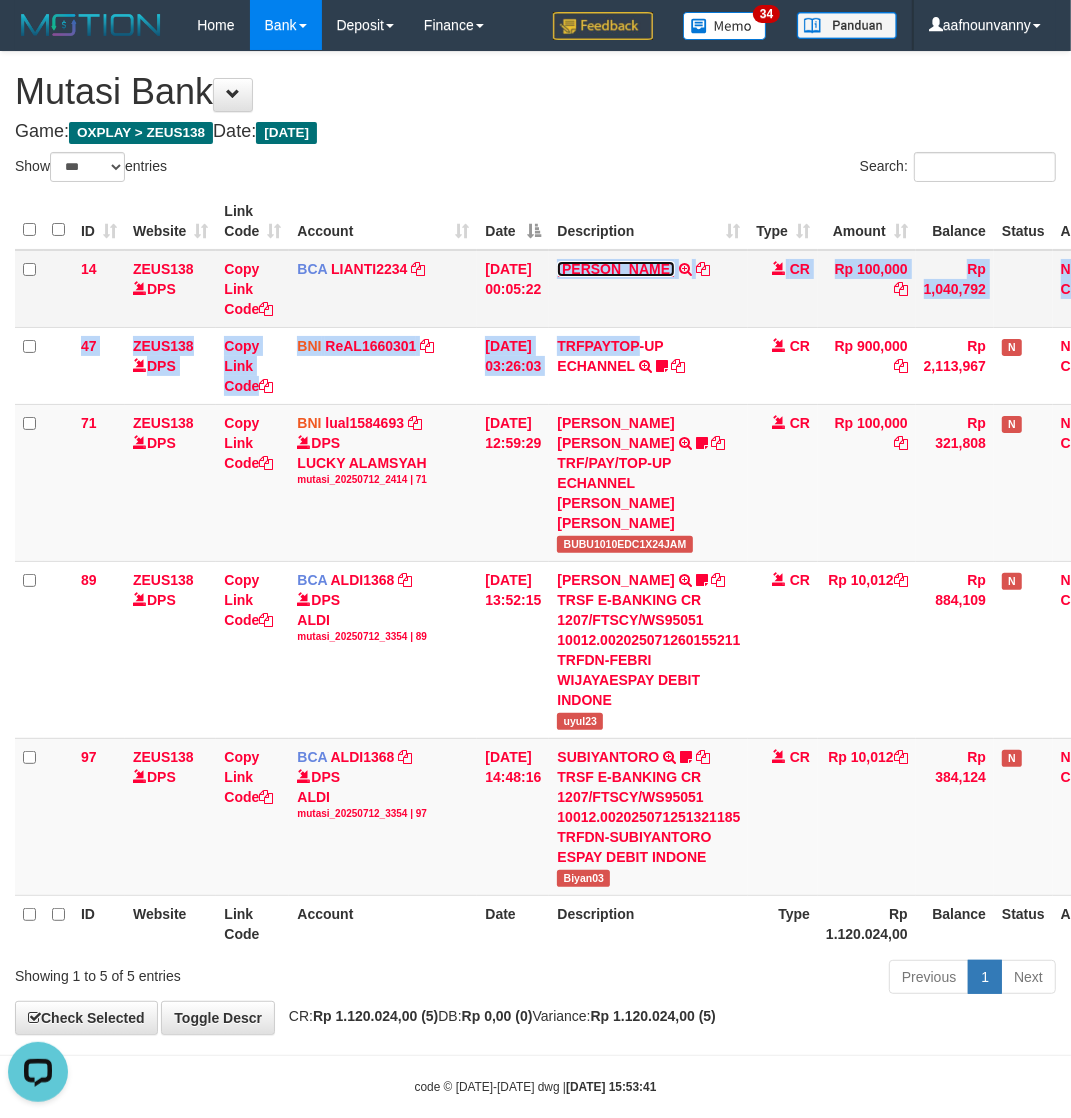 click on "YUSUP MAULAN" at bounding box center [615, 269] 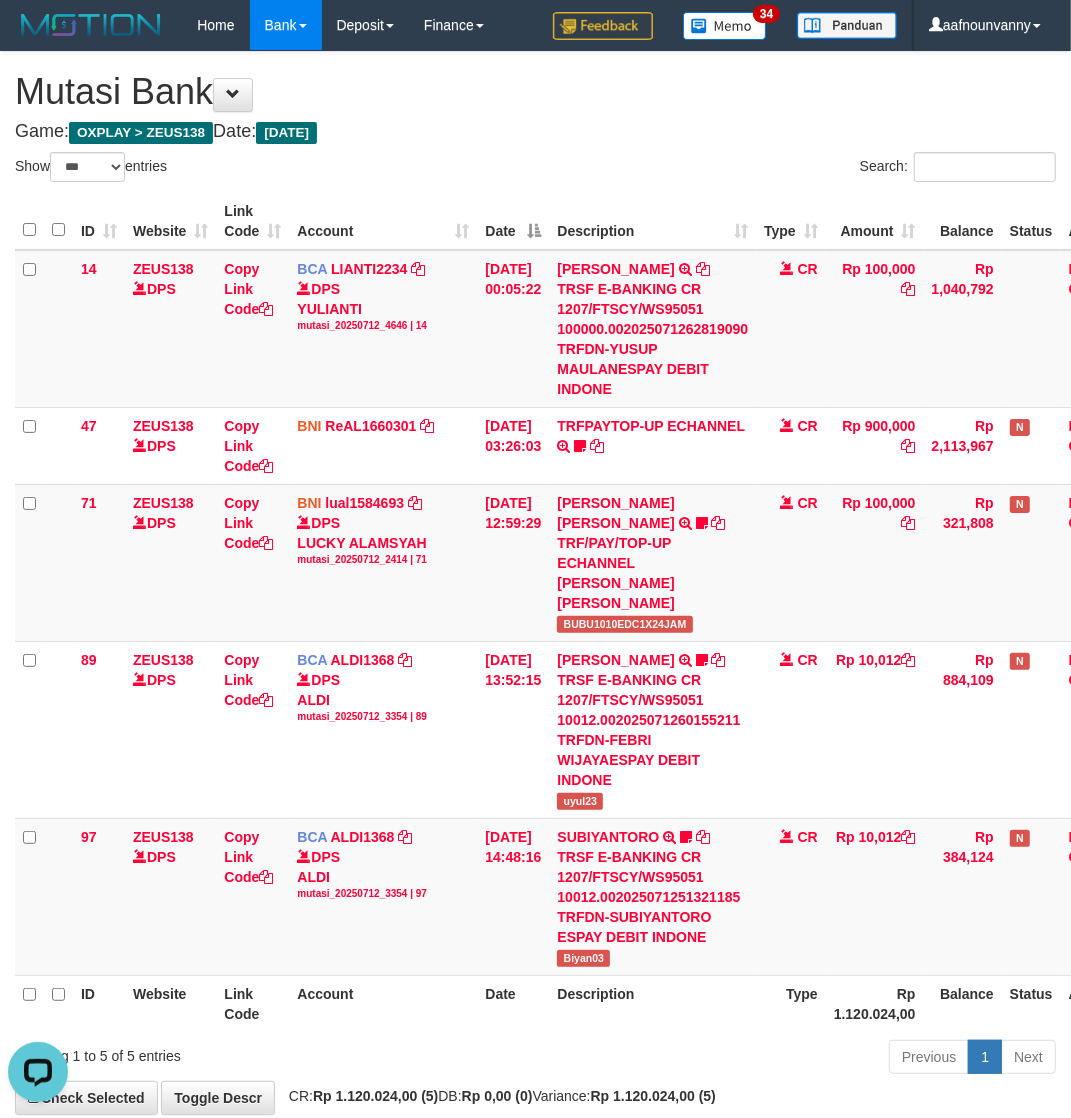 click on "Account" at bounding box center (383, 1003) 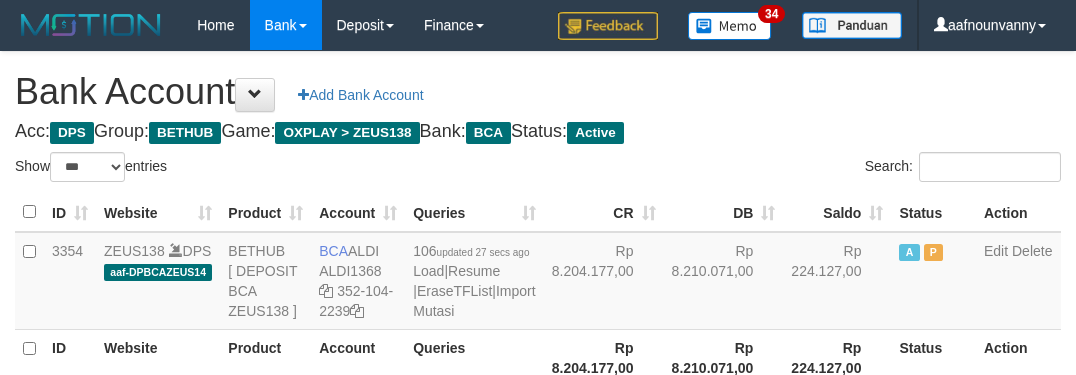 select on "***" 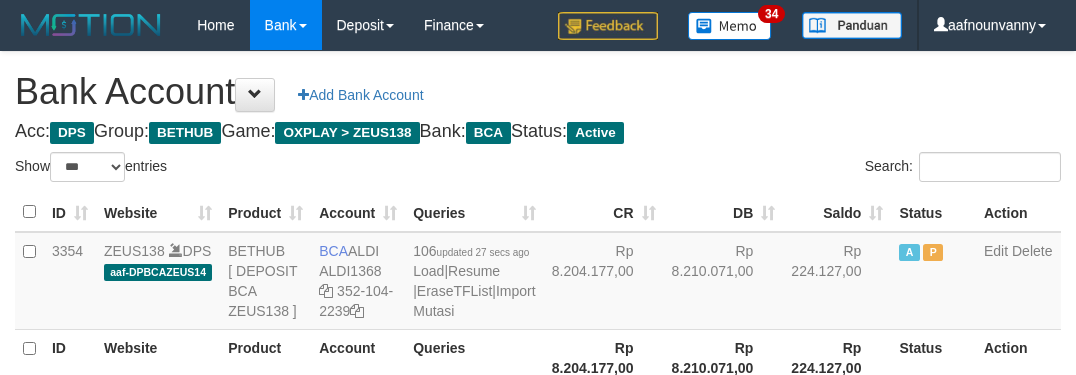 scroll, scrollTop: 231, scrollLeft: 0, axis: vertical 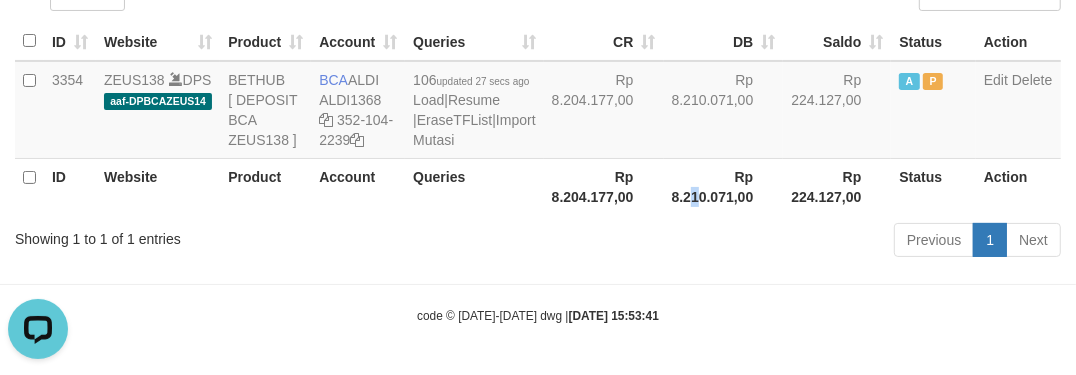 click on "Rp 8.210.071,00" at bounding box center [724, 186] 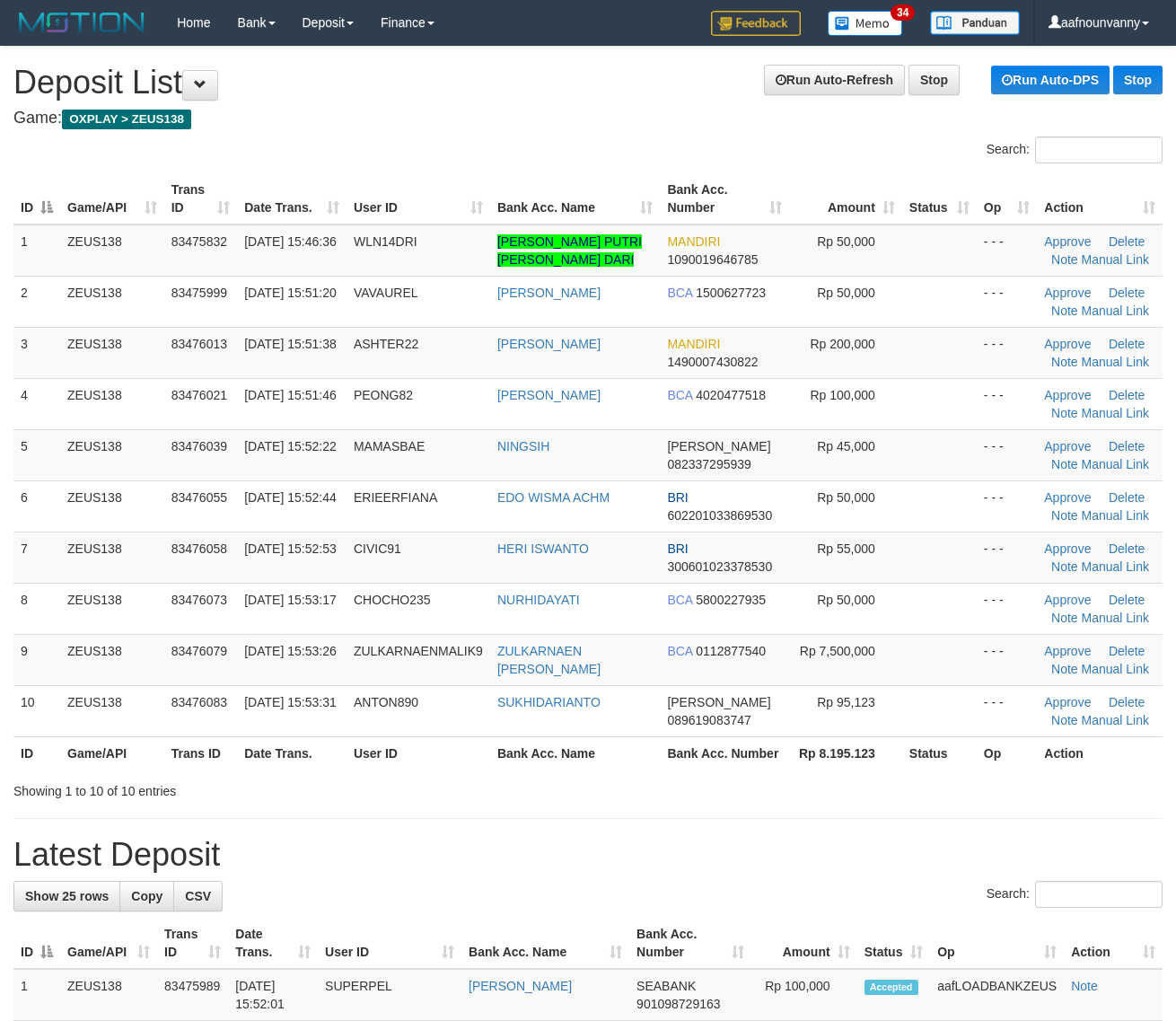 scroll, scrollTop: 0, scrollLeft: 0, axis: both 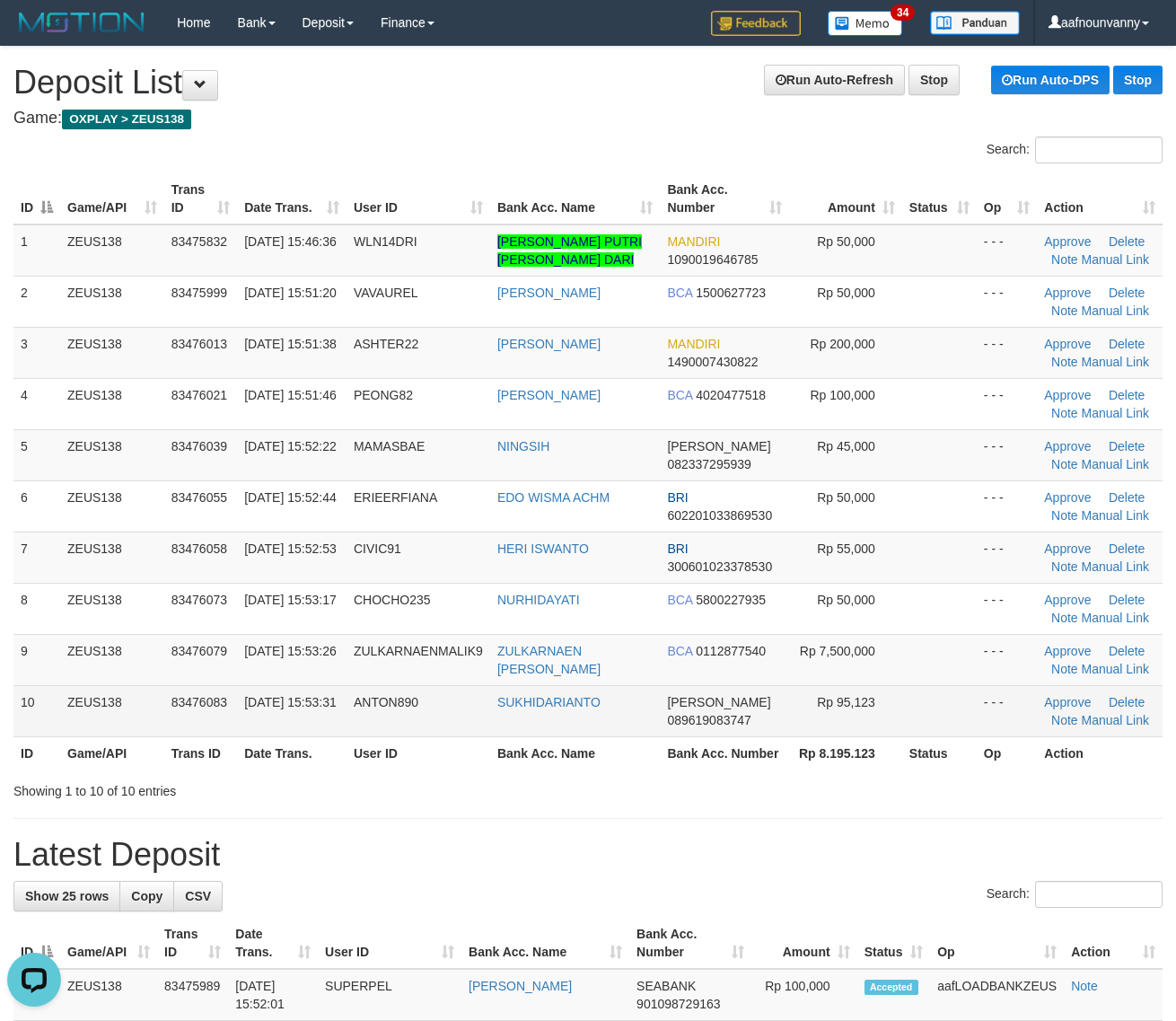 click on "Rp 95,123" at bounding box center (846, 710) 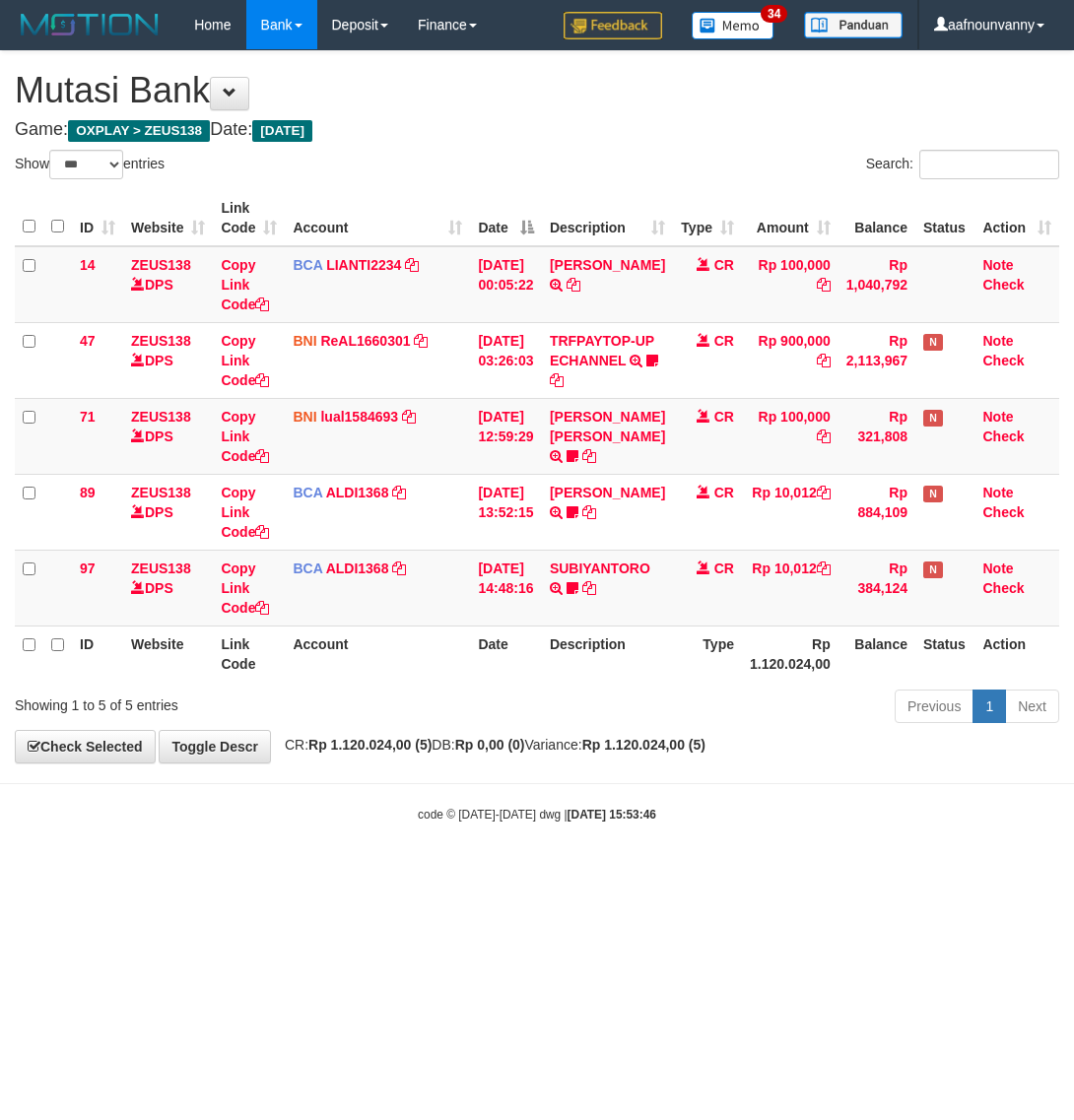 select on "***" 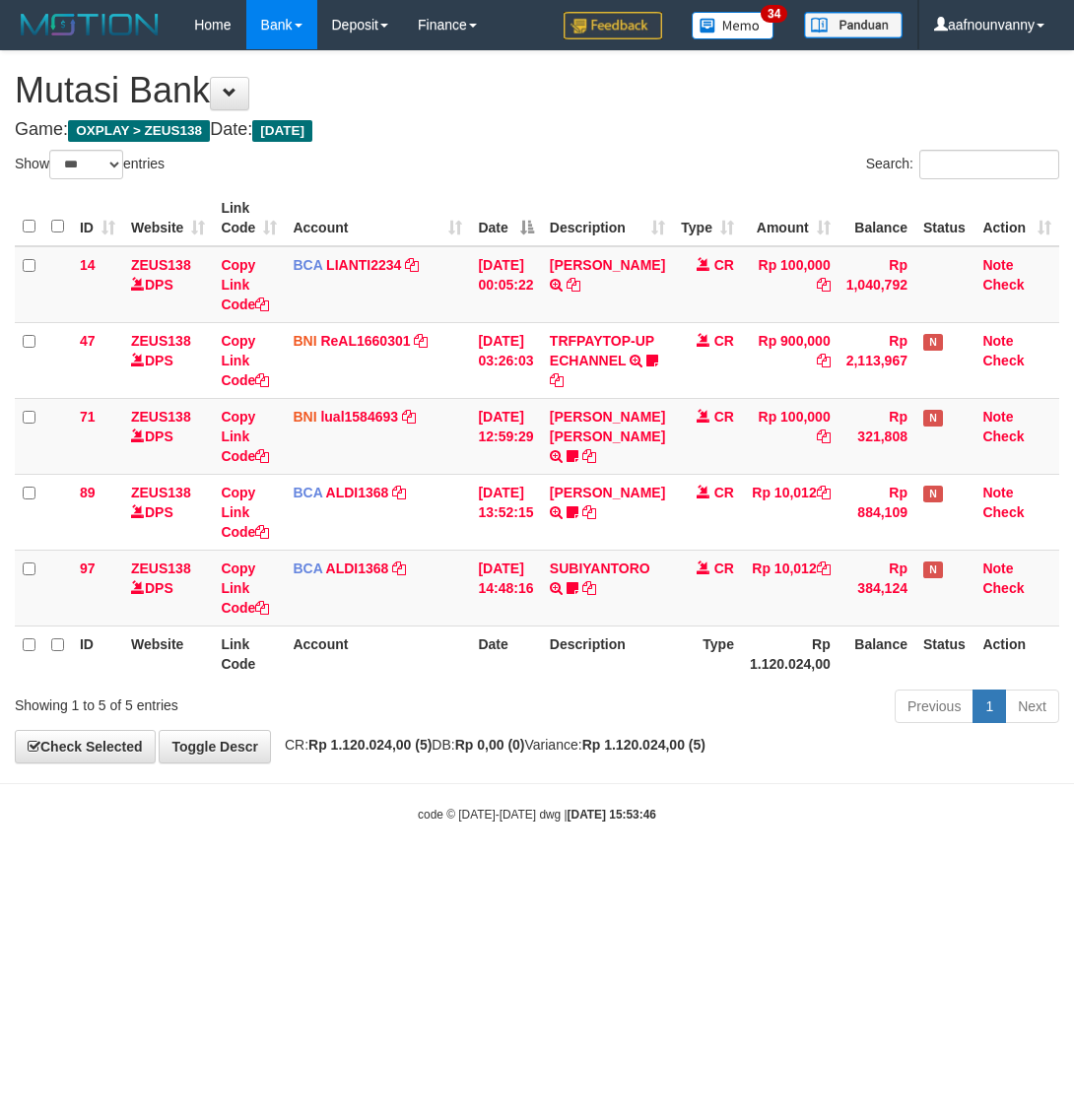 scroll, scrollTop: 0, scrollLeft: 0, axis: both 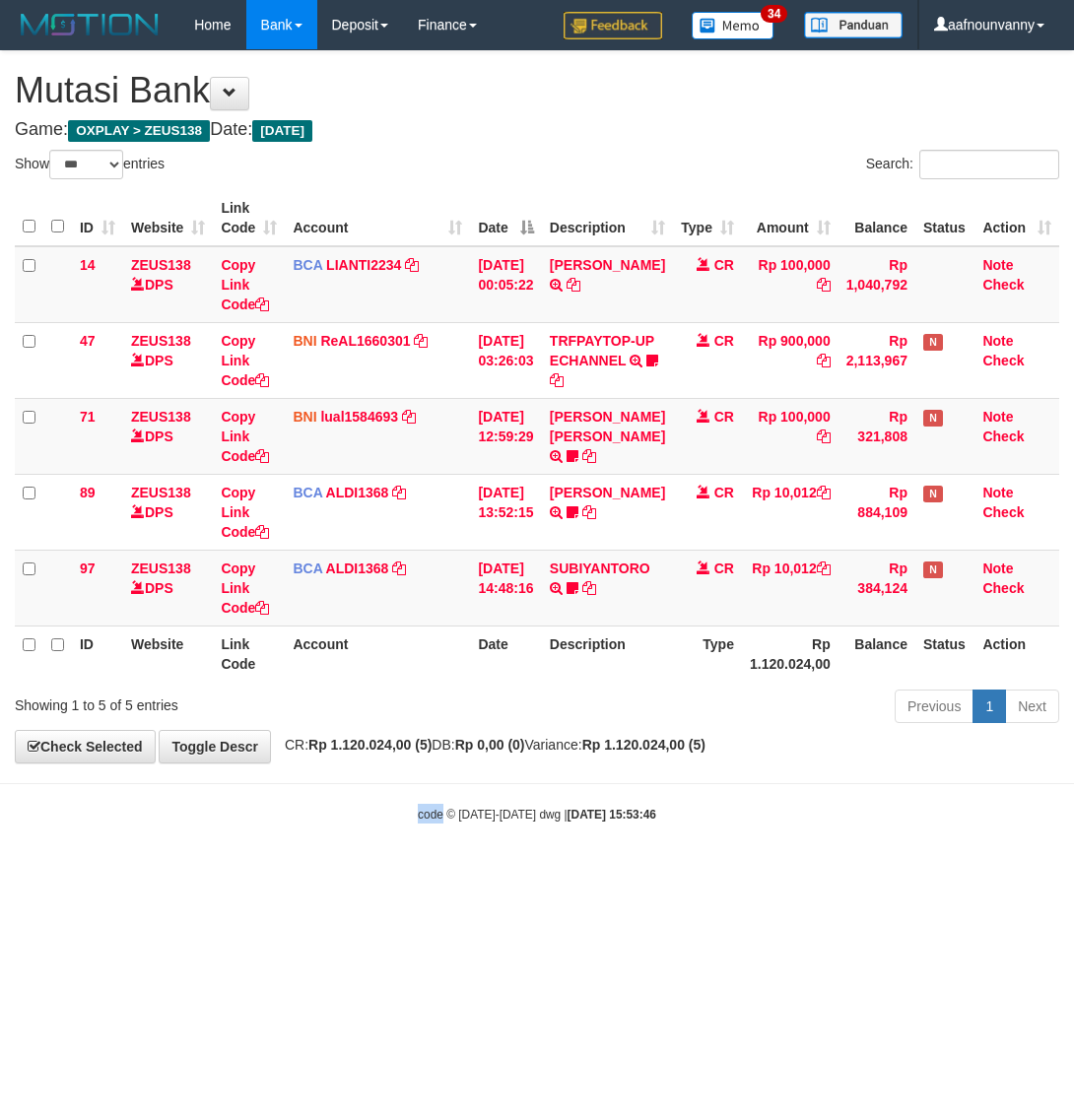 drag, startPoint x: 377, startPoint y: 938, endPoint x: 389, endPoint y: 938, distance: 12 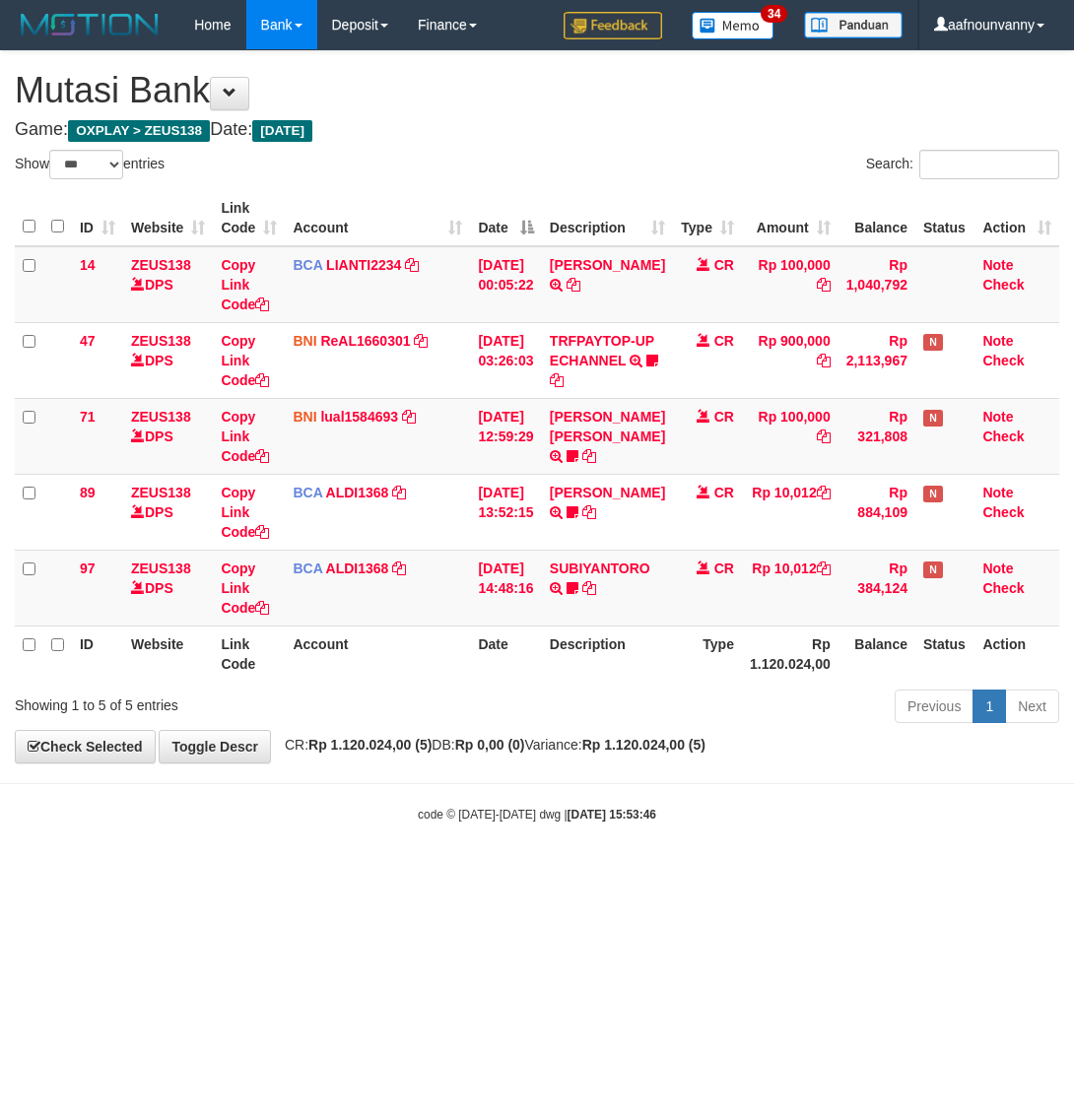 drag, startPoint x: 377, startPoint y: 934, endPoint x: 3, endPoint y: 829, distance: 388.4598 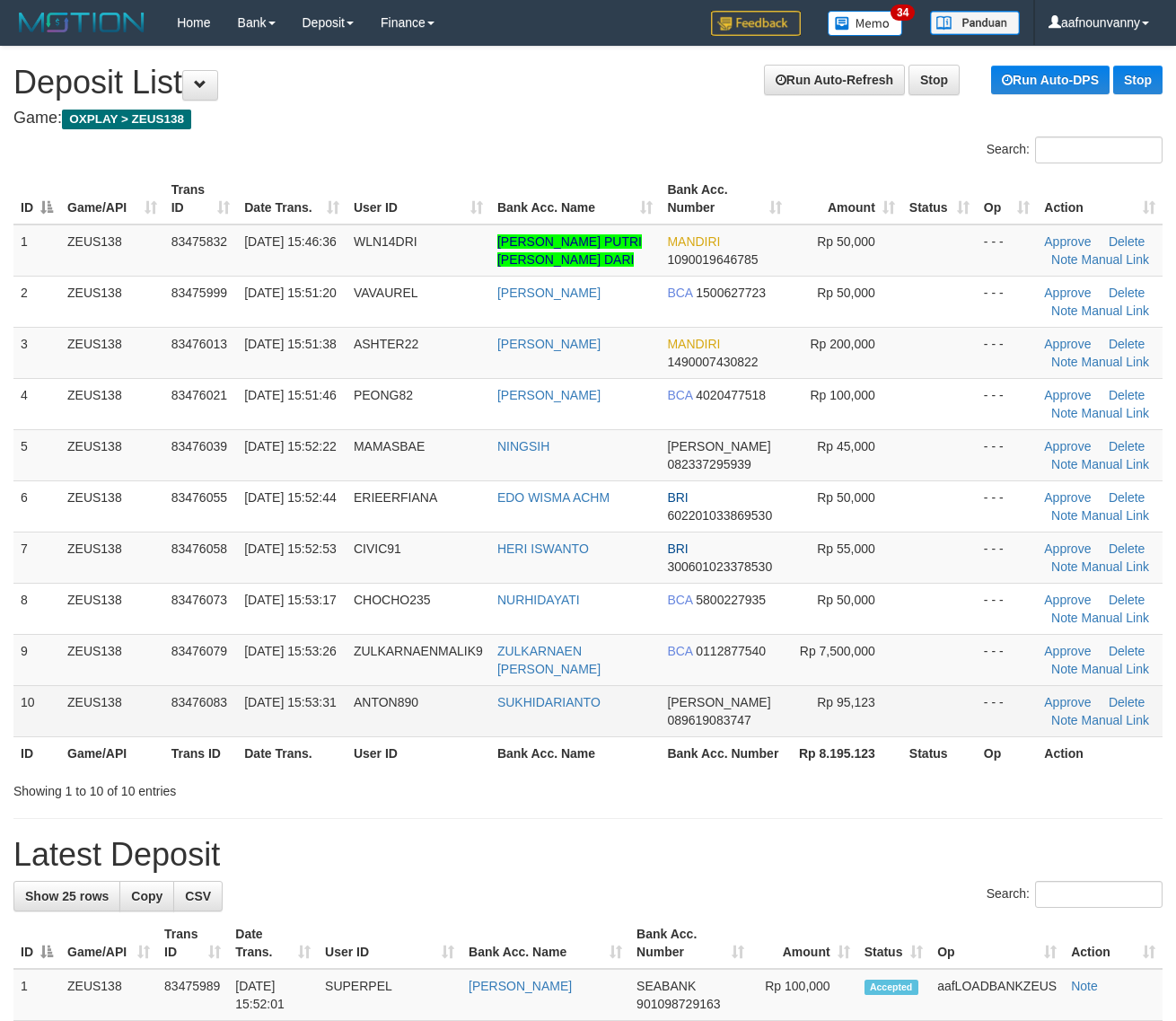 scroll, scrollTop: 0, scrollLeft: 0, axis: both 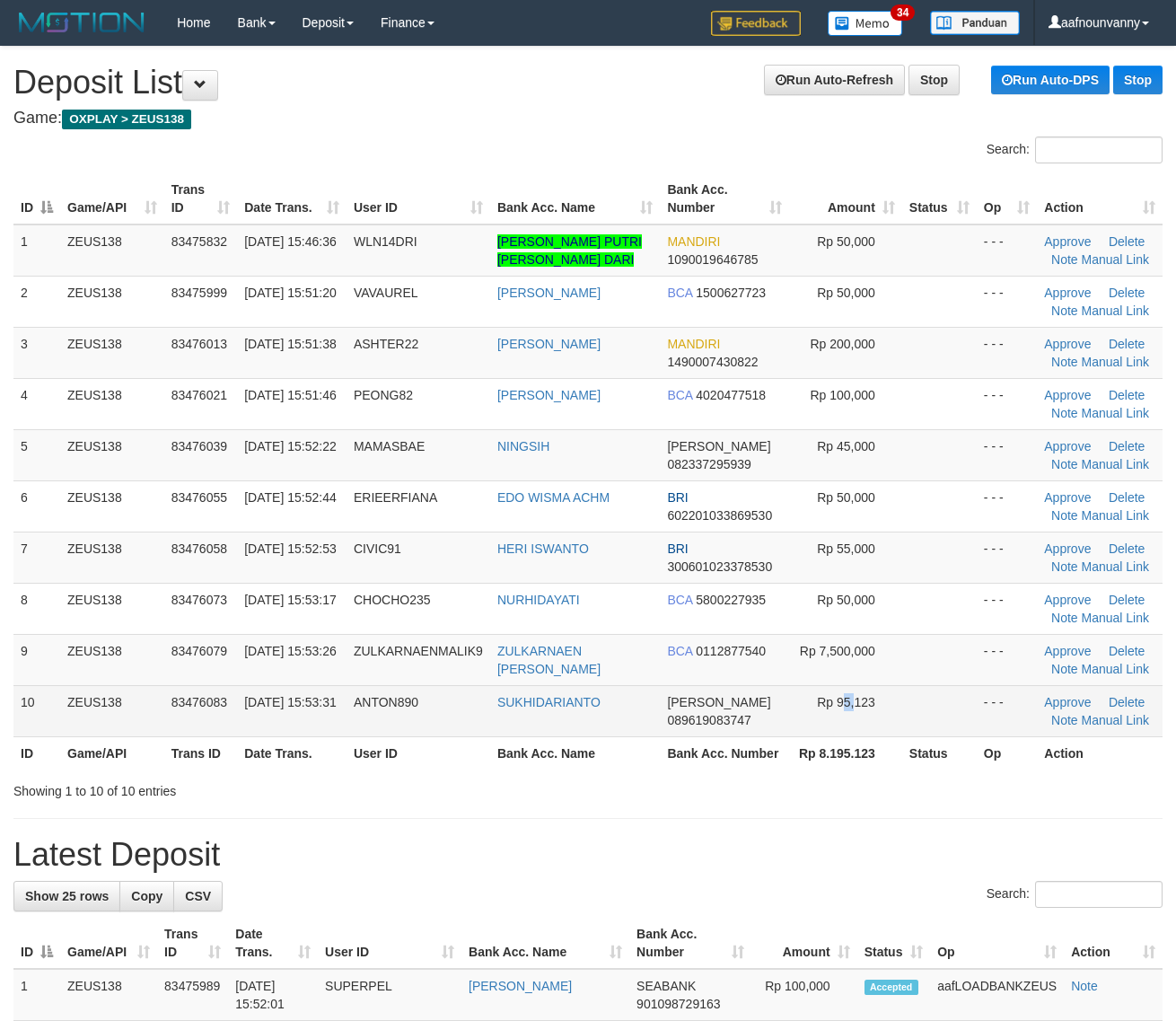 click on "Rp 95,123" at bounding box center (846, 710) 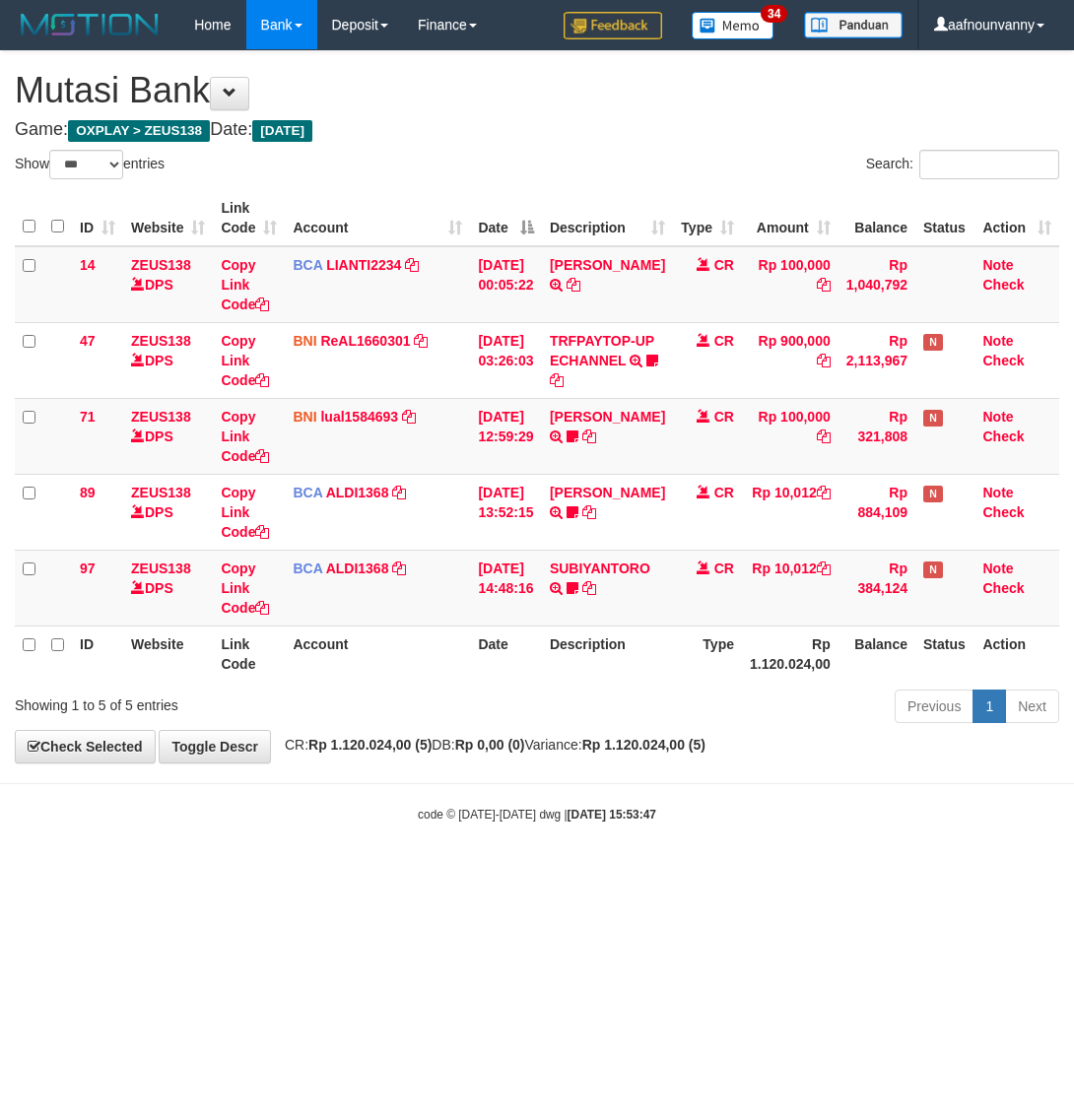 select on "***" 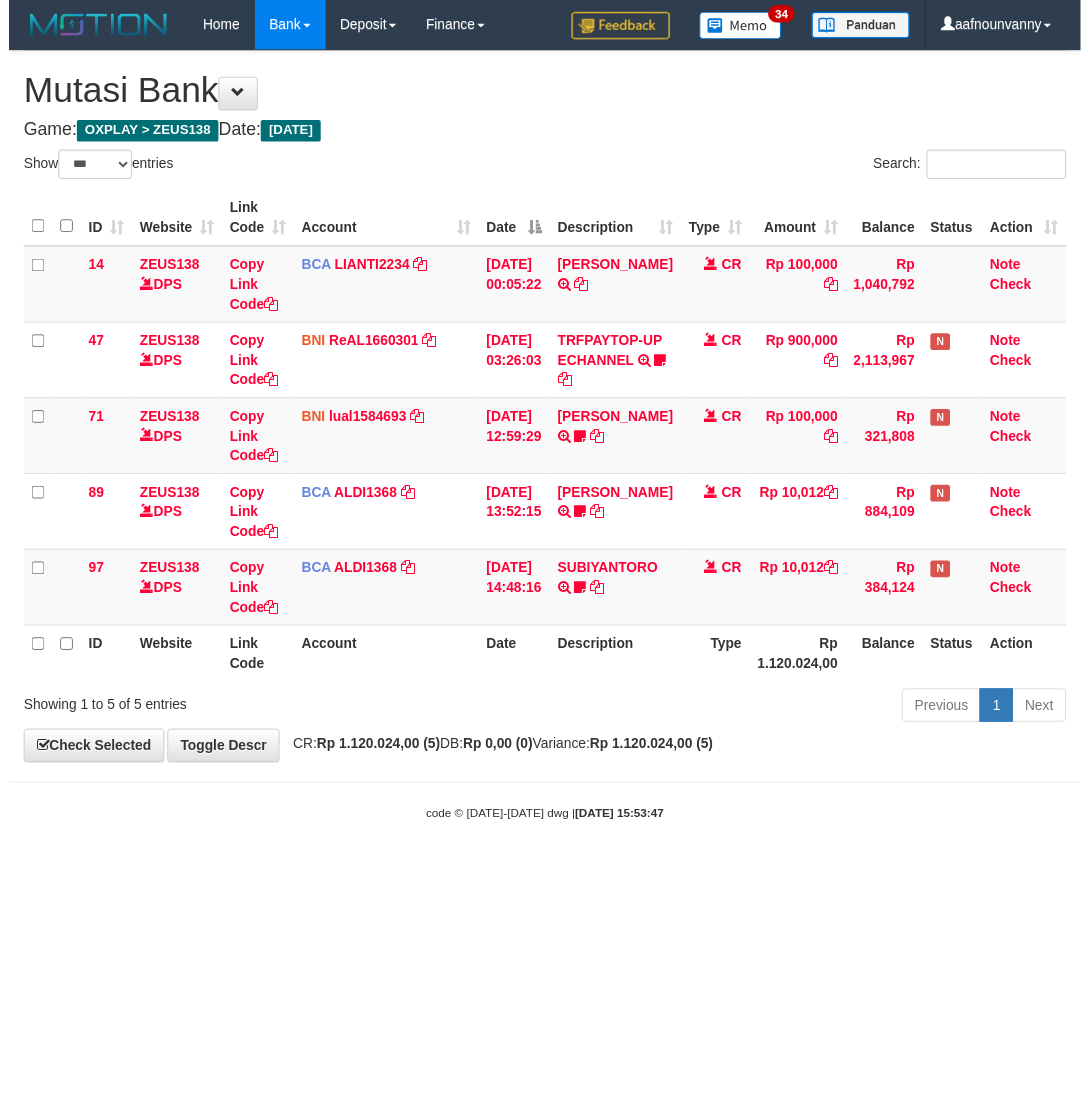 scroll, scrollTop: 0, scrollLeft: 0, axis: both 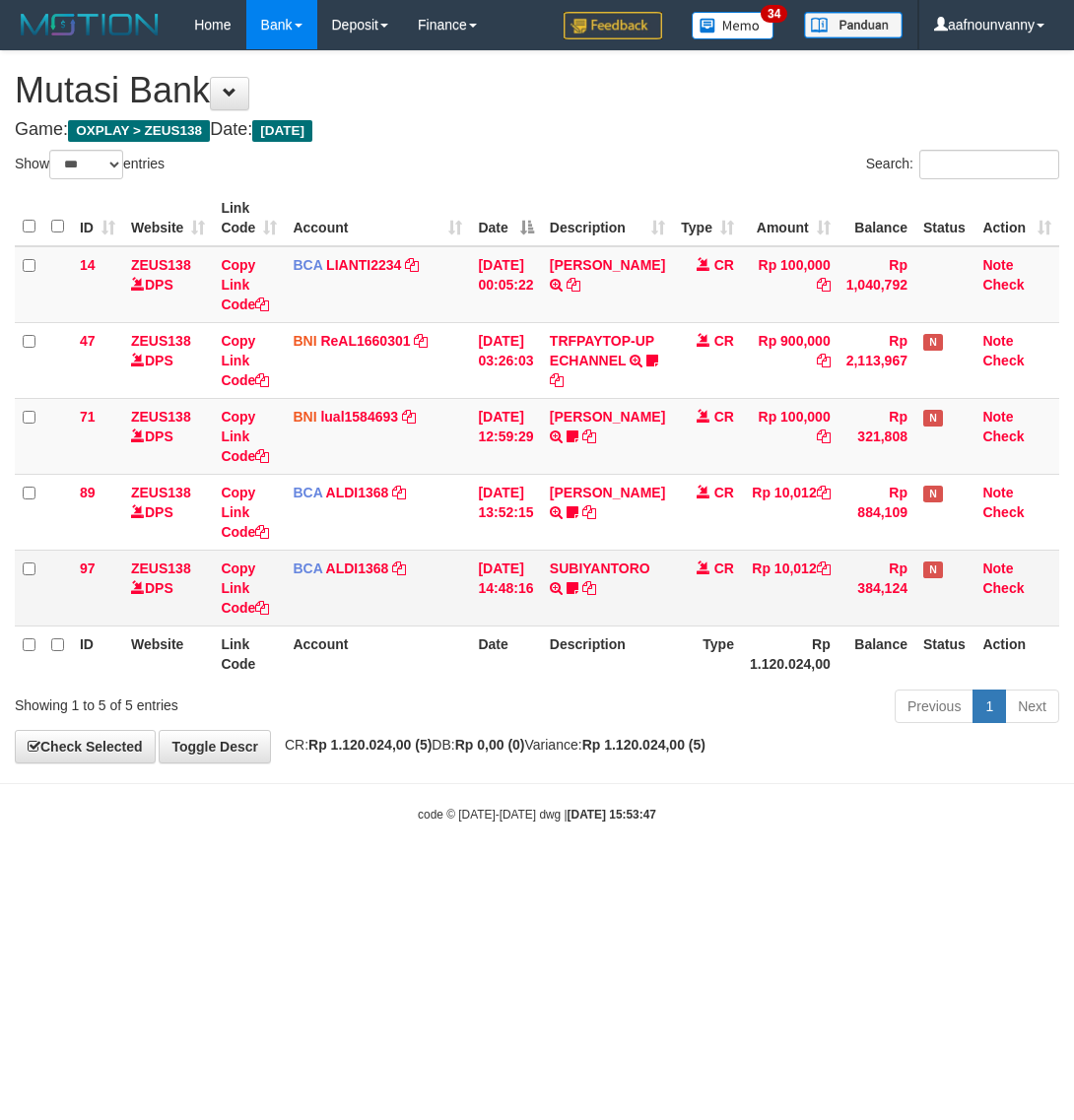 drag, startPoint x: 0, startPoint y: 0, endPoint x: 578, endPoint y: 632, distance: 856.451 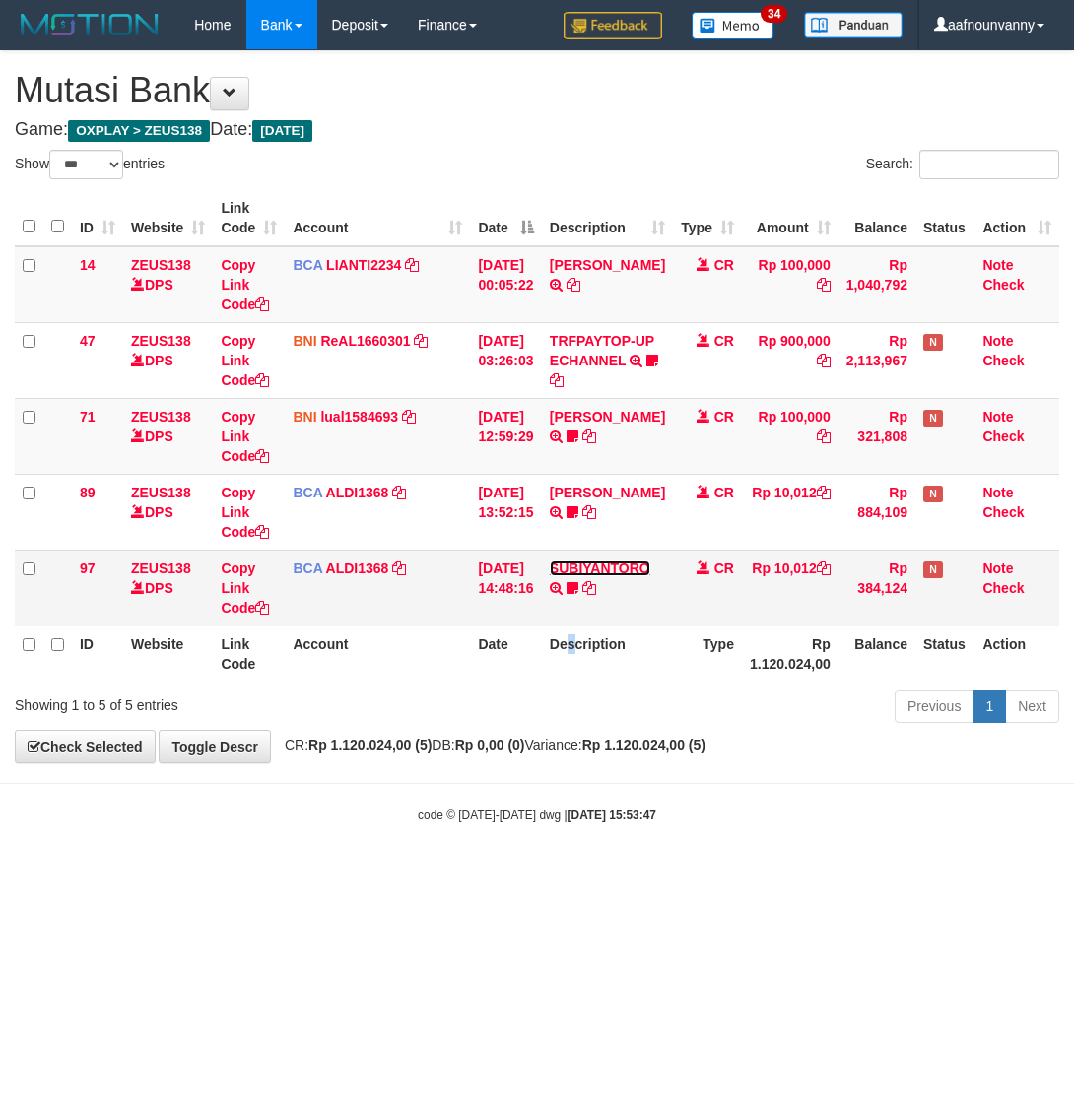 click on "SUBIYANTORO" at bounding box center (600, 568) 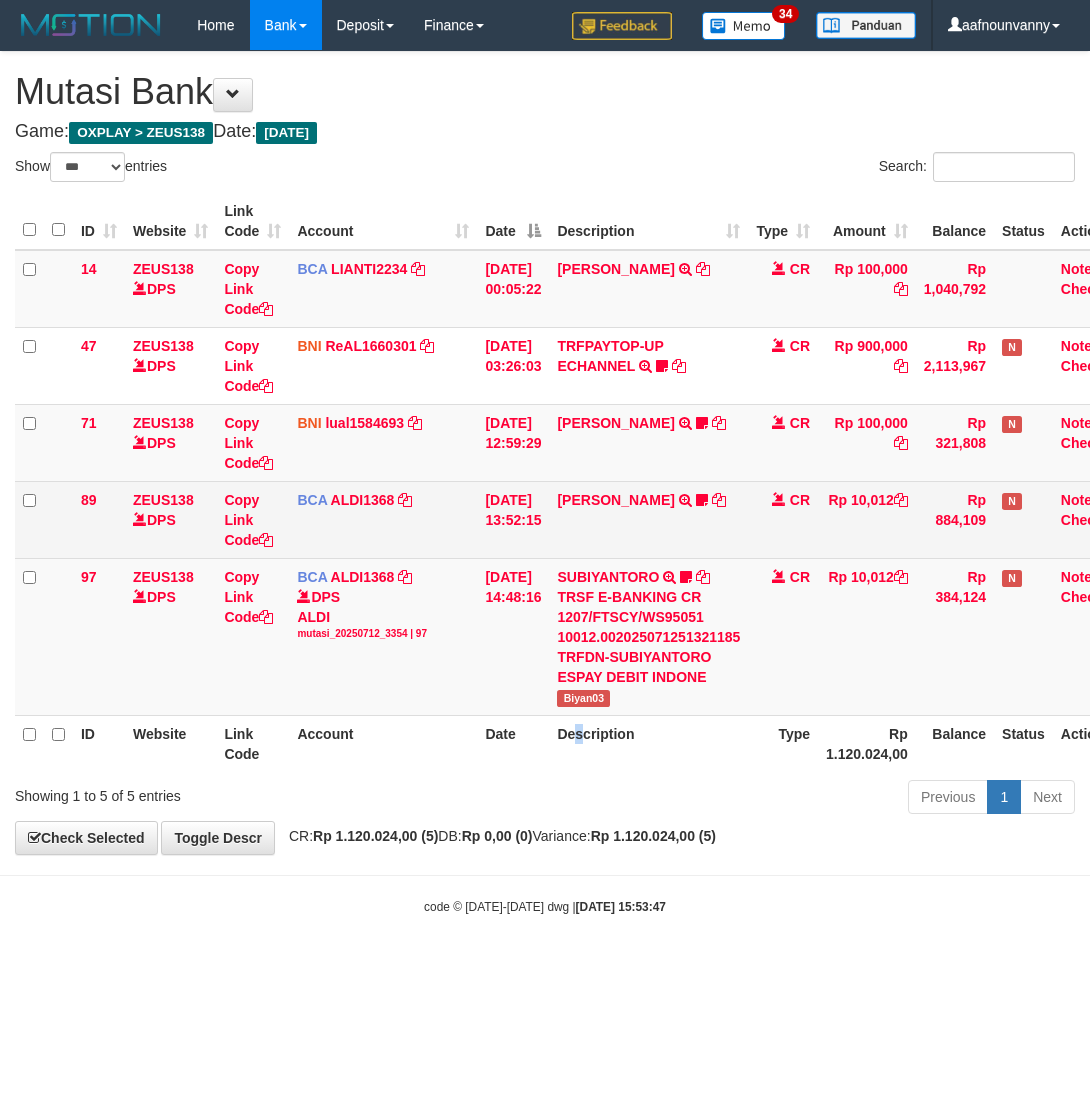 click on "SUBIYANTORO            TRSF E-BANKING CR 1207/FTSCY/WS95051
10012.002025071251321185 TRFDN-SUBIYANTORO ESPAY DEBIT INDONE    Biyan03" at bounding box center (648, 636) 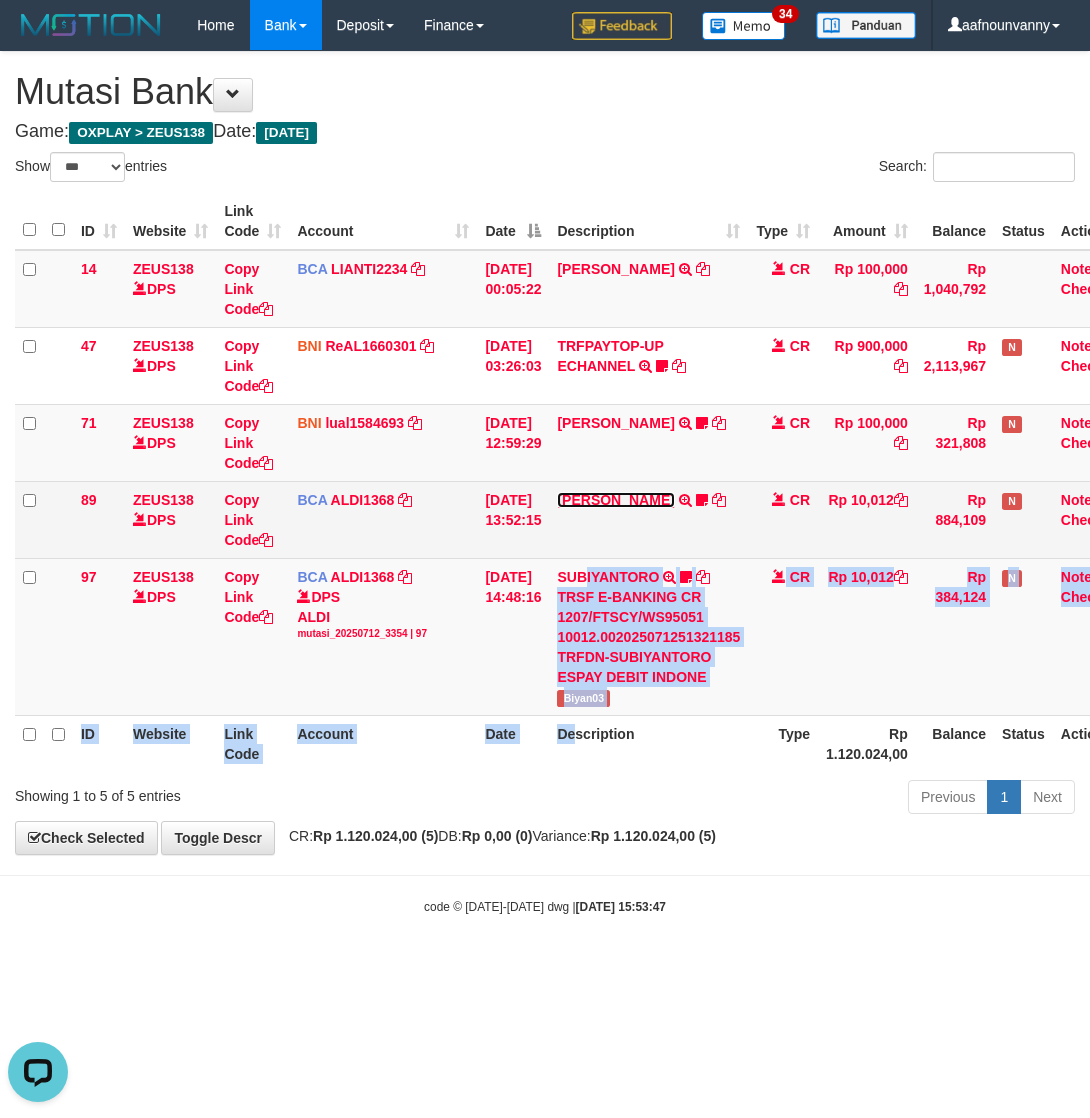 scroll, scrollTop: 0, scrollLeft: 0, axis: both 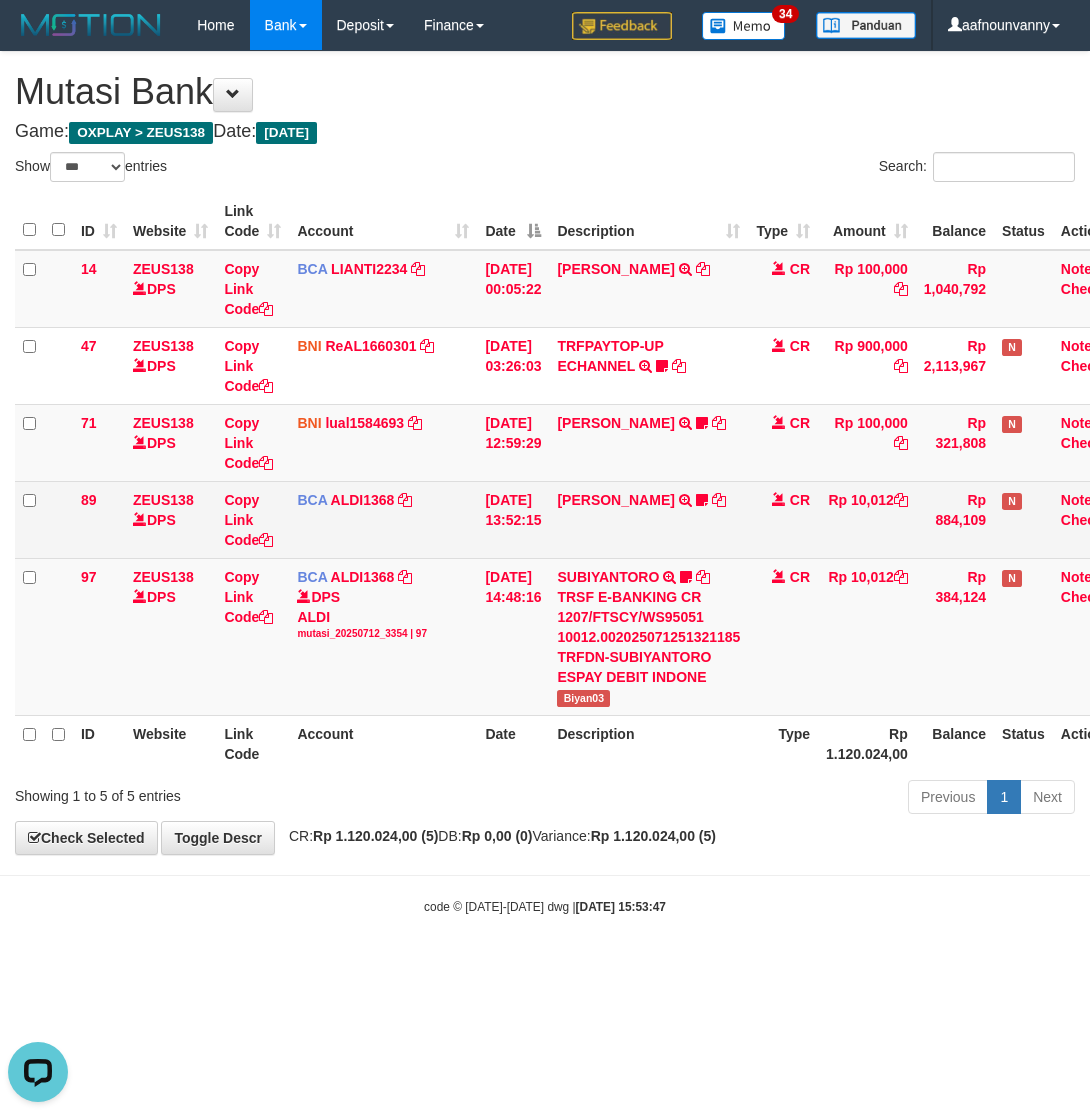 click on "FEBRI WIJAYA            TRSF E-BANKING CR 1207/FTSCY/WS95051
10012.002025071260155211 TRFDN-FEBRI WIJAYAESPAY DEBIT INDONE    uyul23" at bounding box center (648, 519) 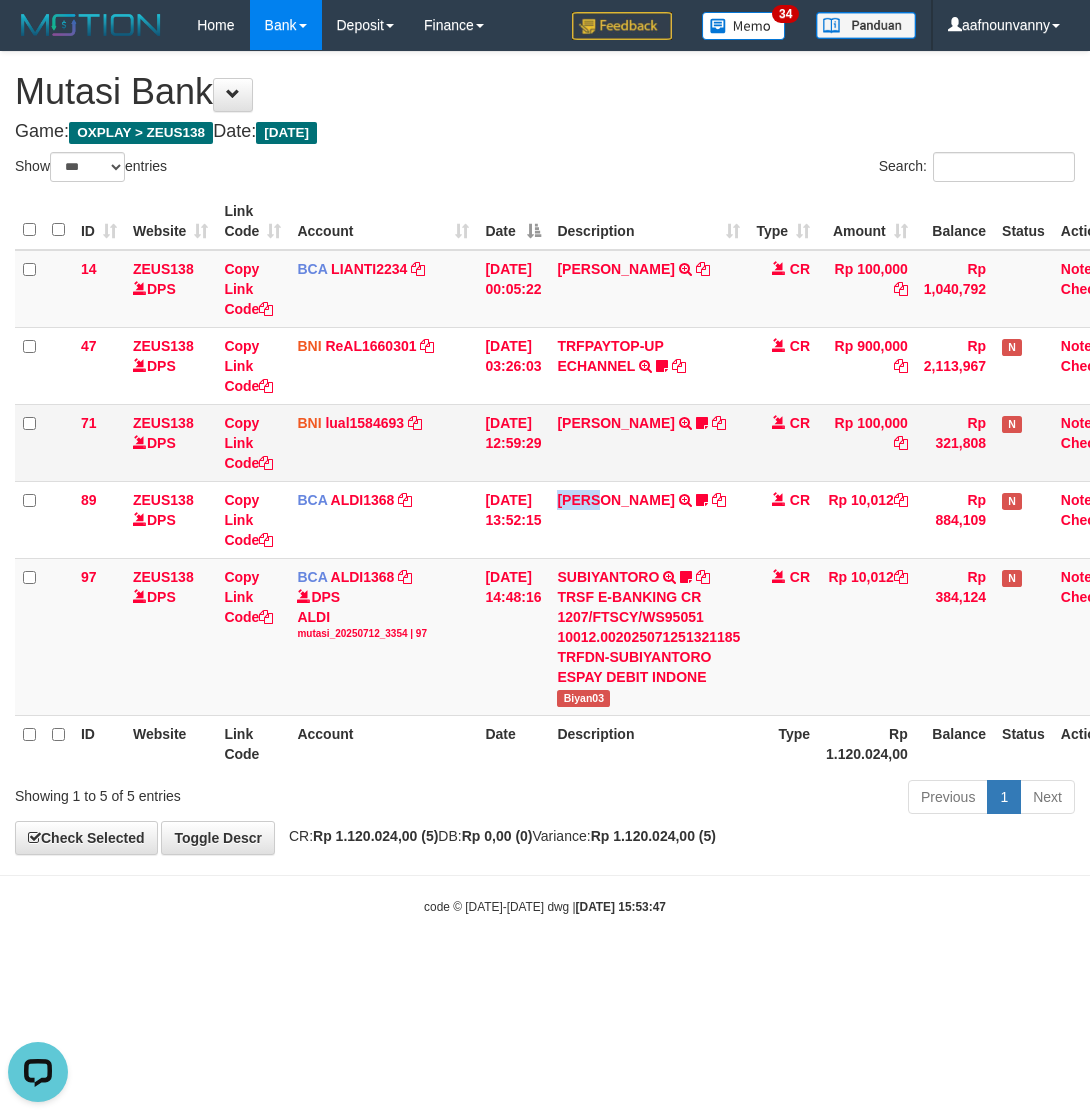 drag, startPoint x: 590, startPoint y: 487, endPoint x: 586, endPoint y: 456, distance: 31.257 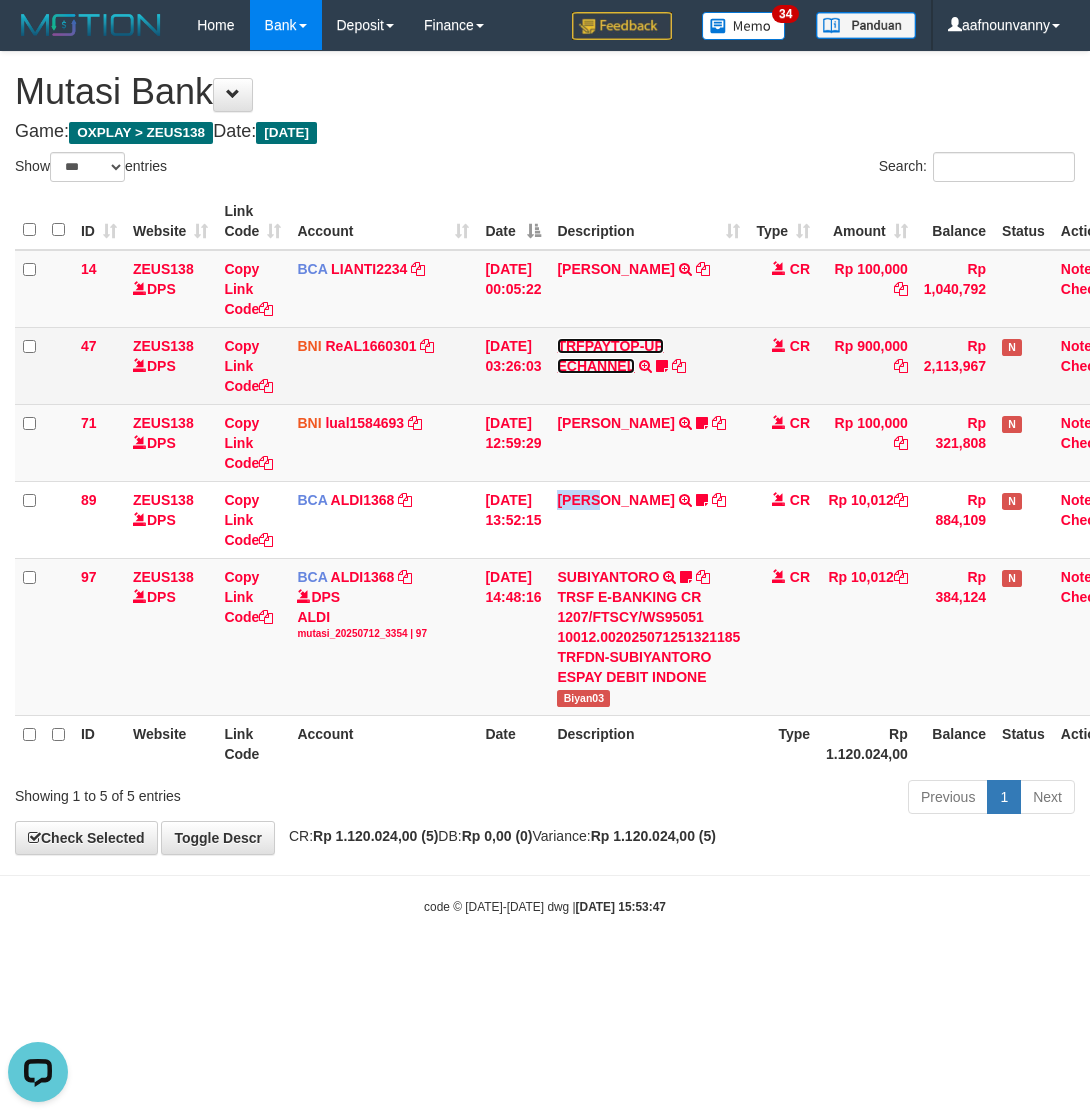 click on "TRFPAYTOP-UP ECHANNEL" at bounding box center (610, 356) 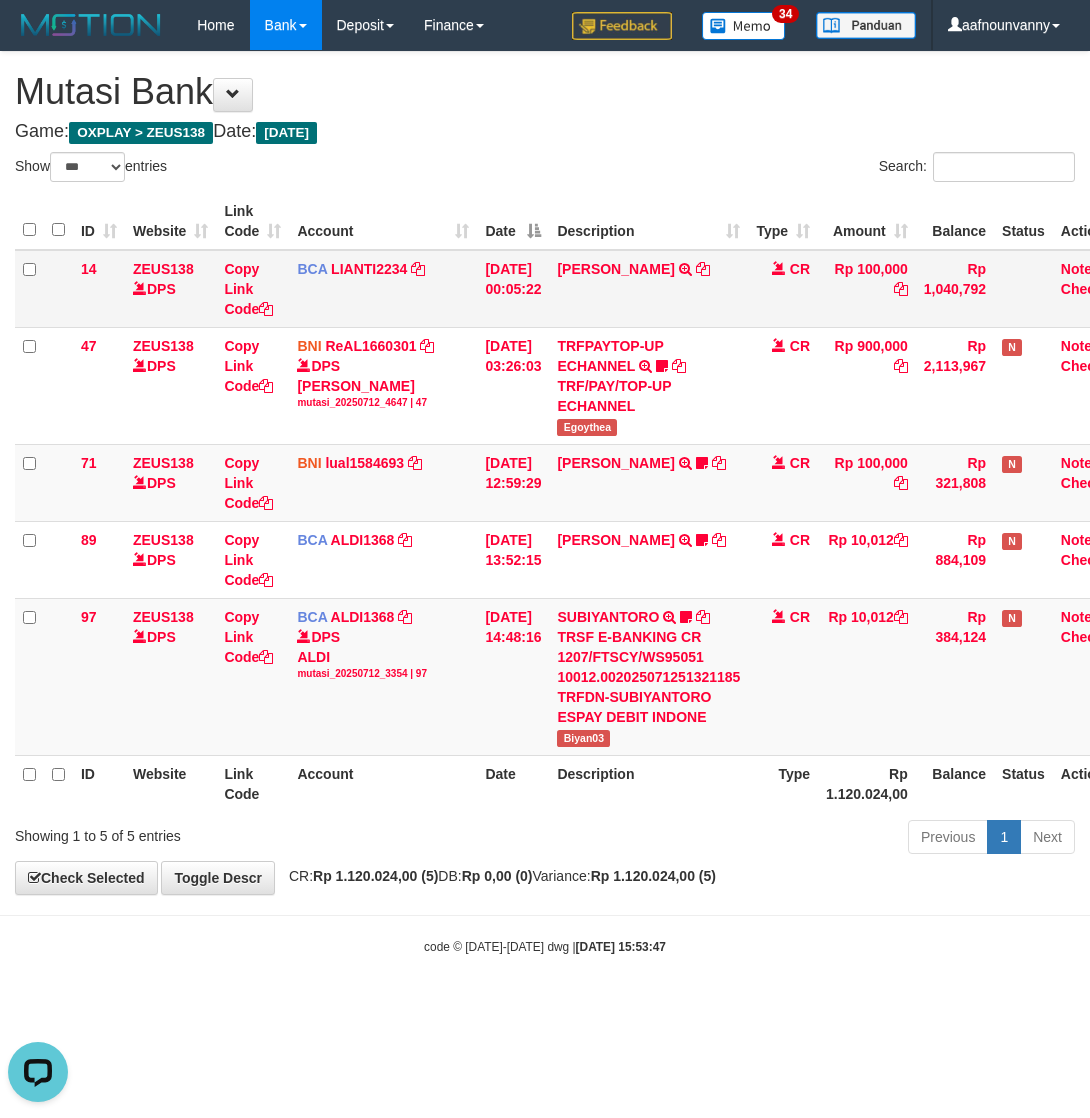 drag, startPoint x: 587, startPoint y: 322, endPoint x: 587, endPoint y: 308, distance: 14 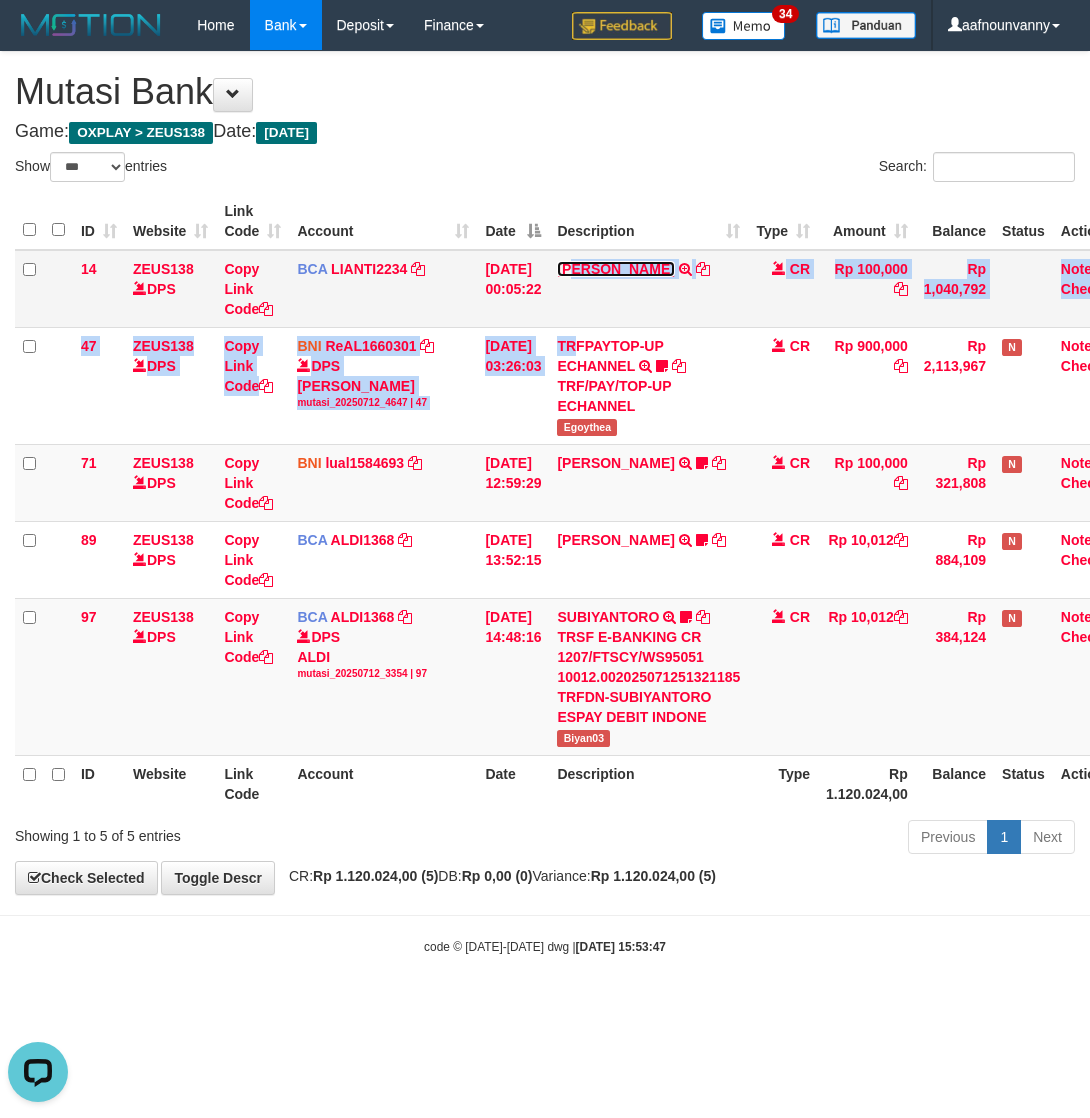click on "YUSUP MAULAN" at bounding box center (615, 269) 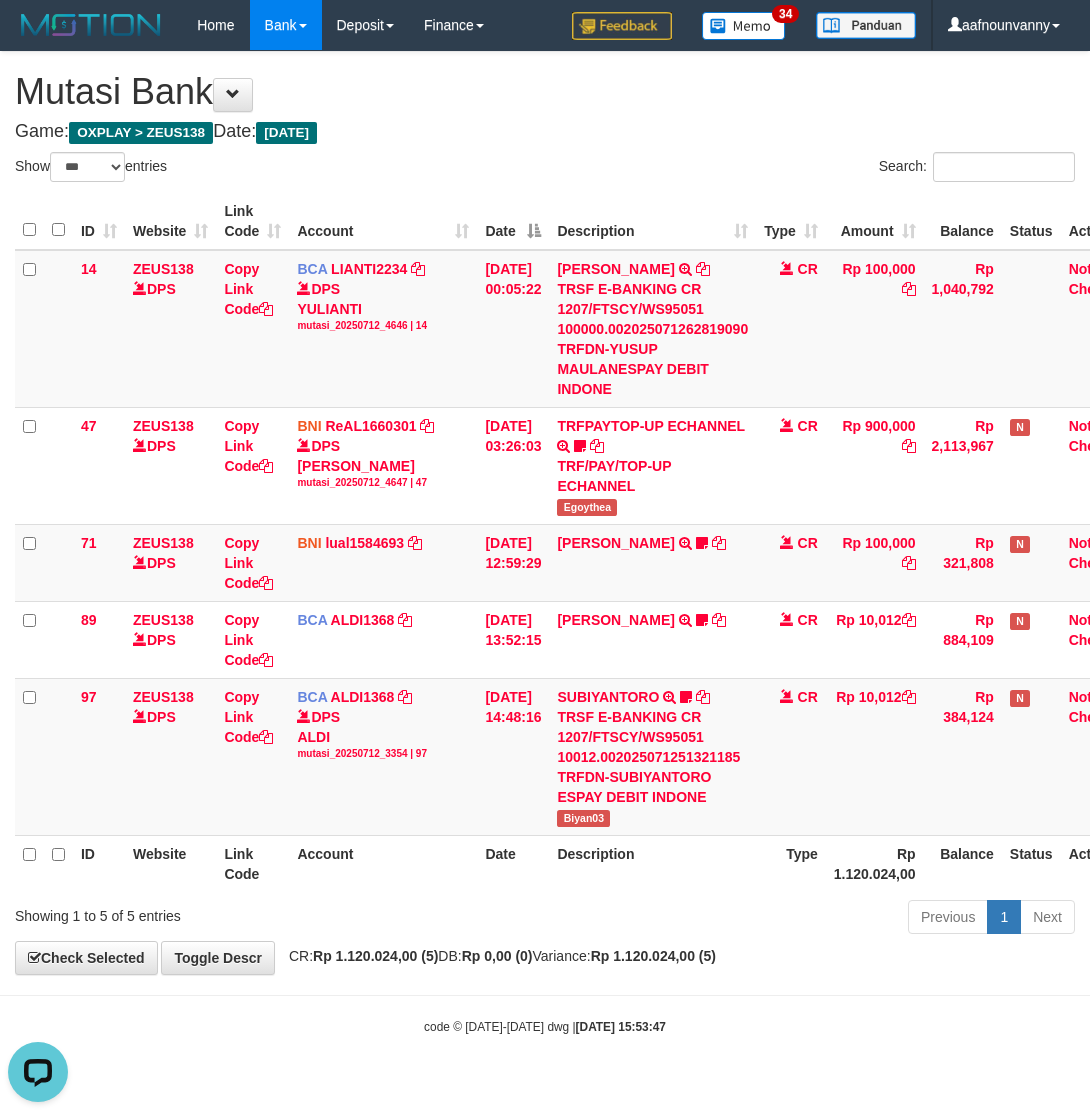 click on "ID Website Link Code Account Date Description Type Rp 1.120.024,00 Balance Status Action" at bounding box center (578, 863) 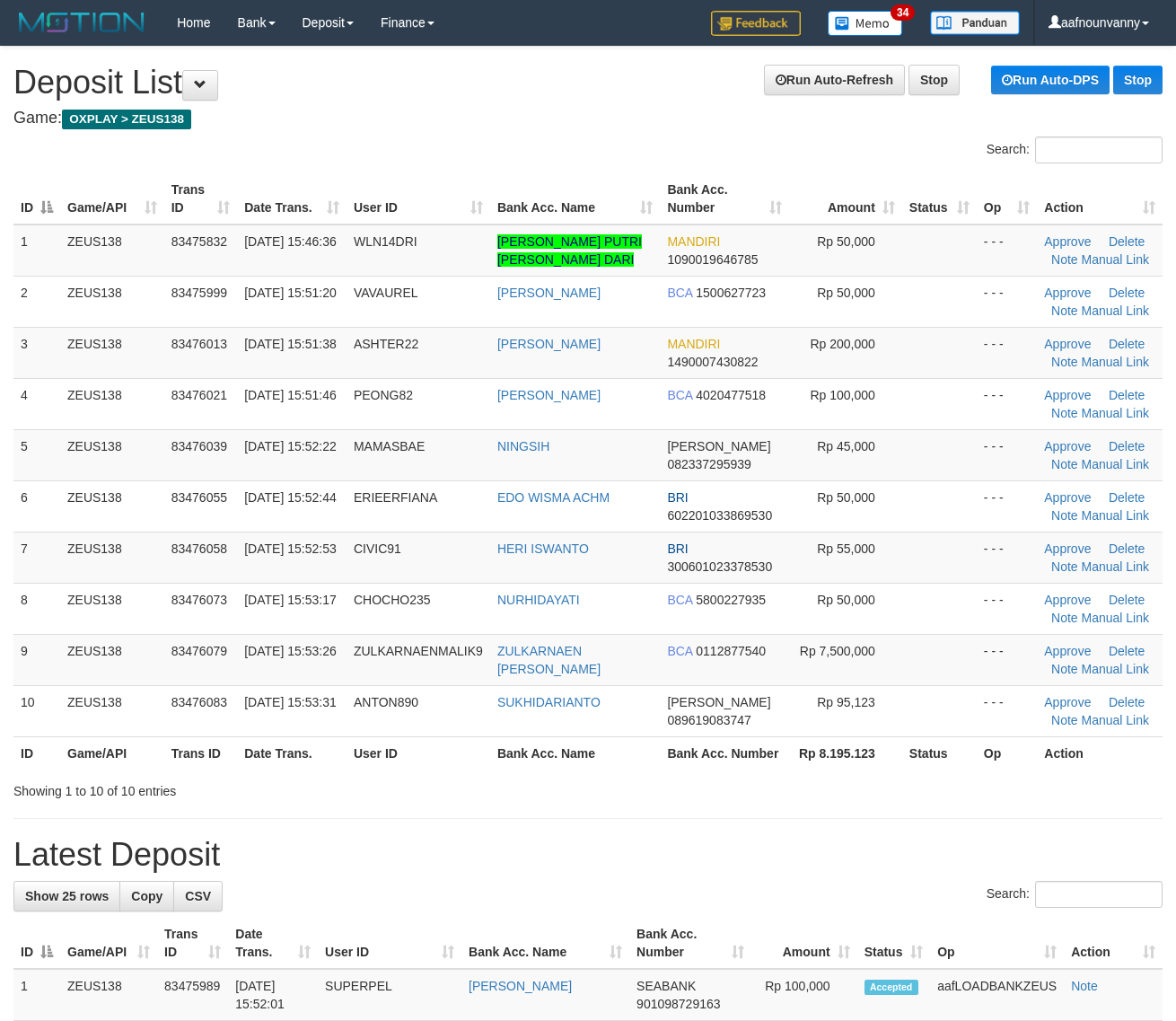 scroll, scrollTop: 0, scrollLeft: 0, axis: both 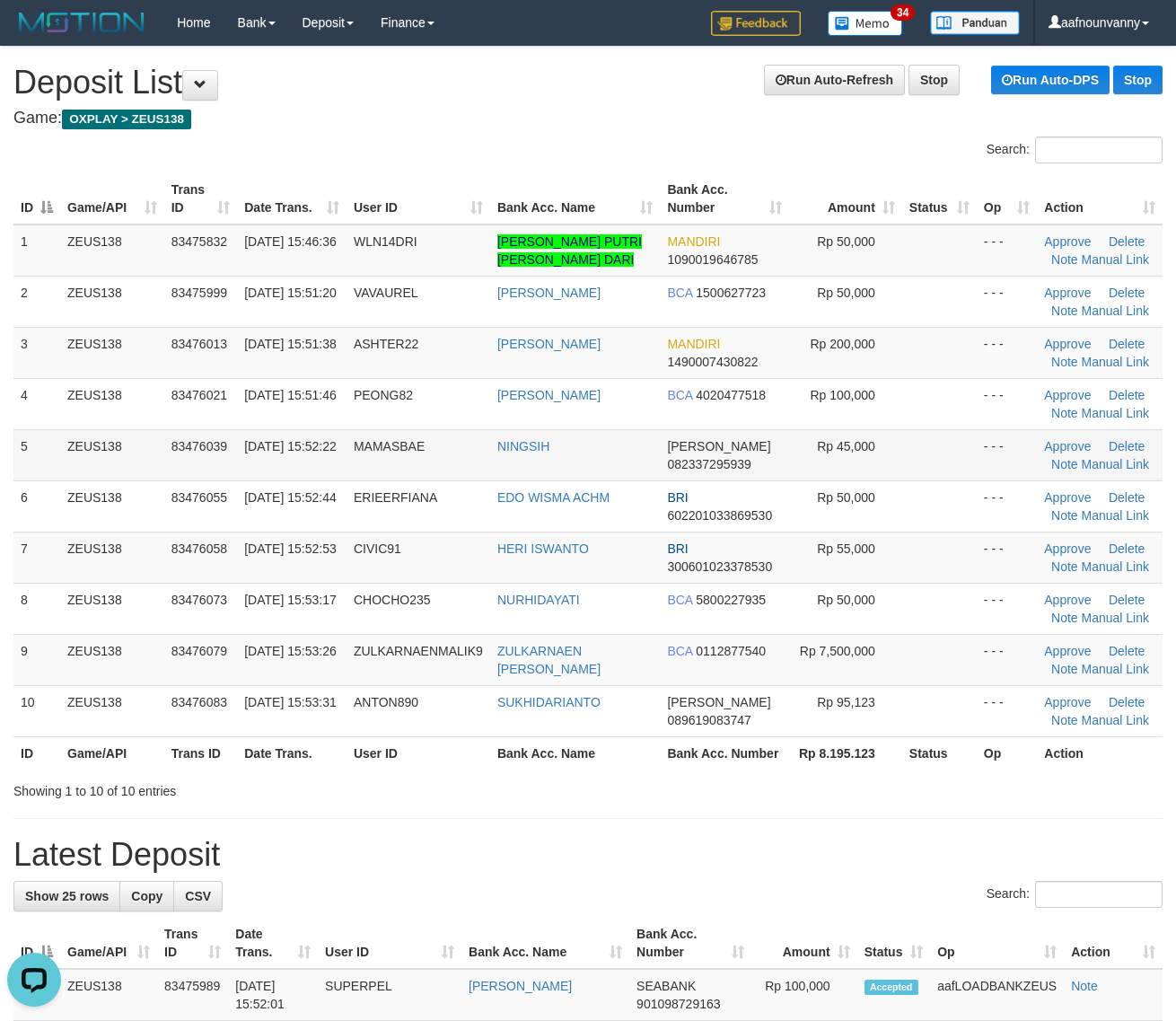 drag, startPoint x: 685, startPoint y: 483, endPoint x: 647, endPoint y: 476, distance: 38.639358 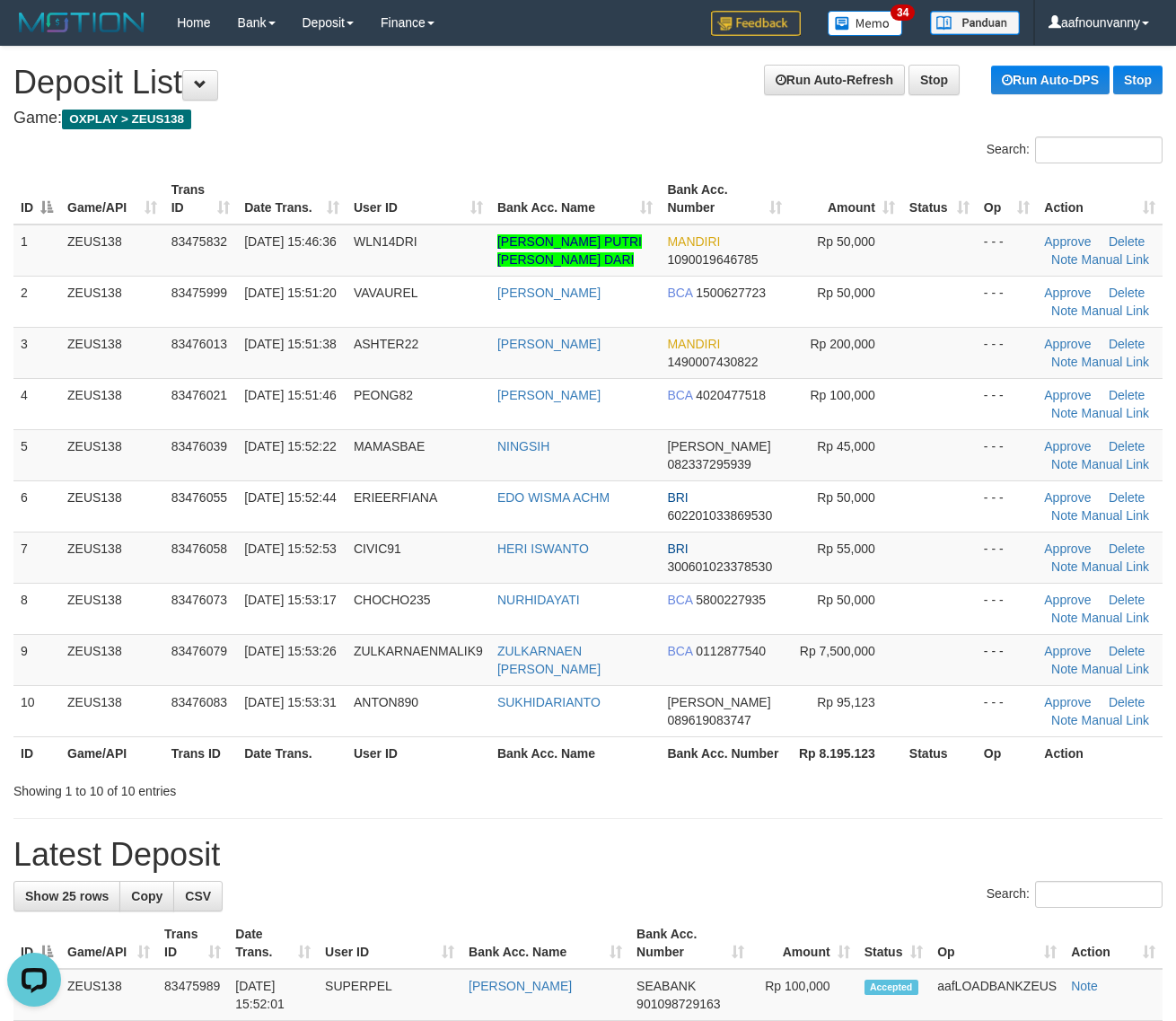 drag, startPoint x: 647, startPoint y: 476, endPoint x: 1177, endPoint y: 524, distance: 532.16915 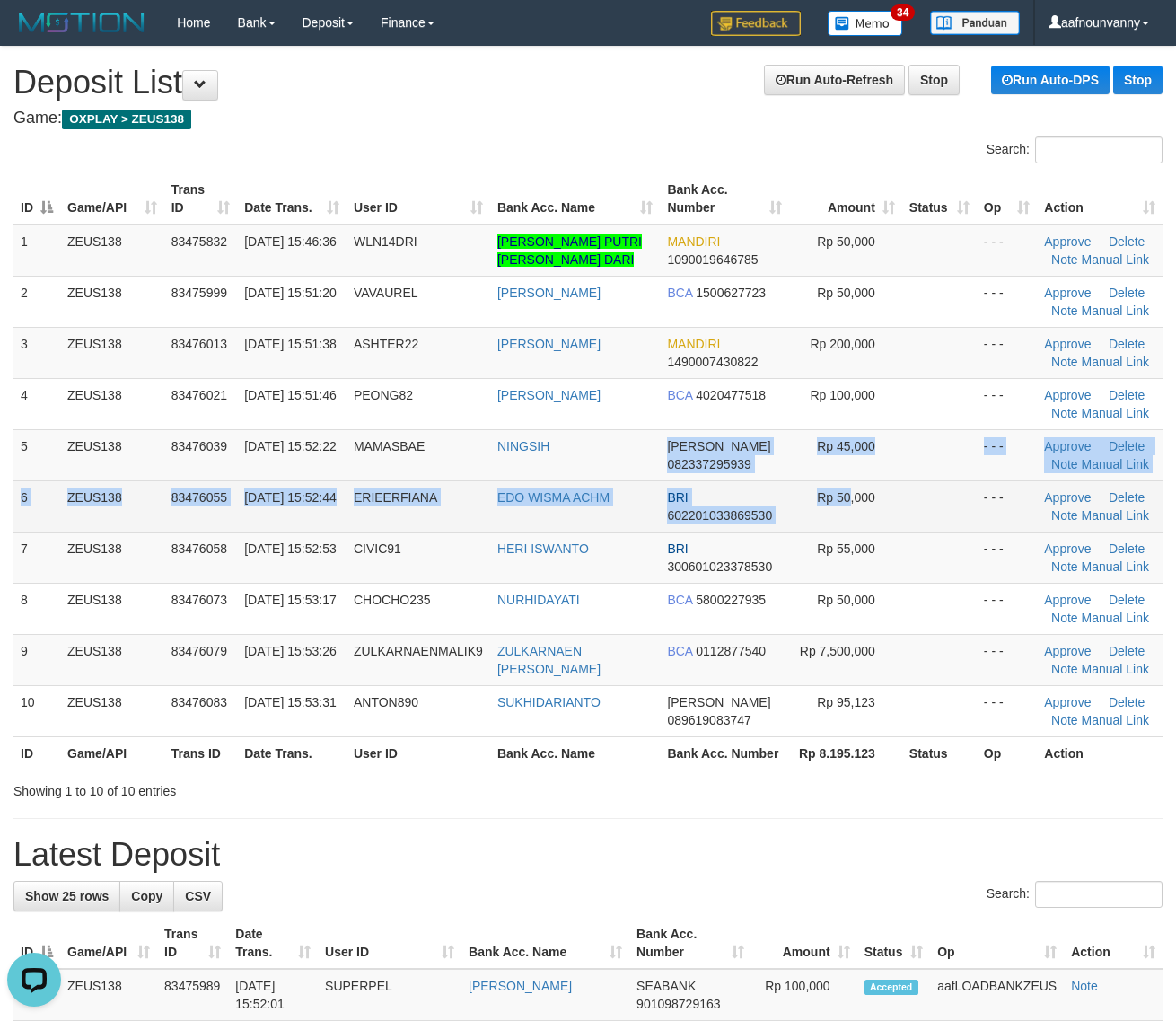click on "BRI
602201033869530" at bounding box center [724, 506] 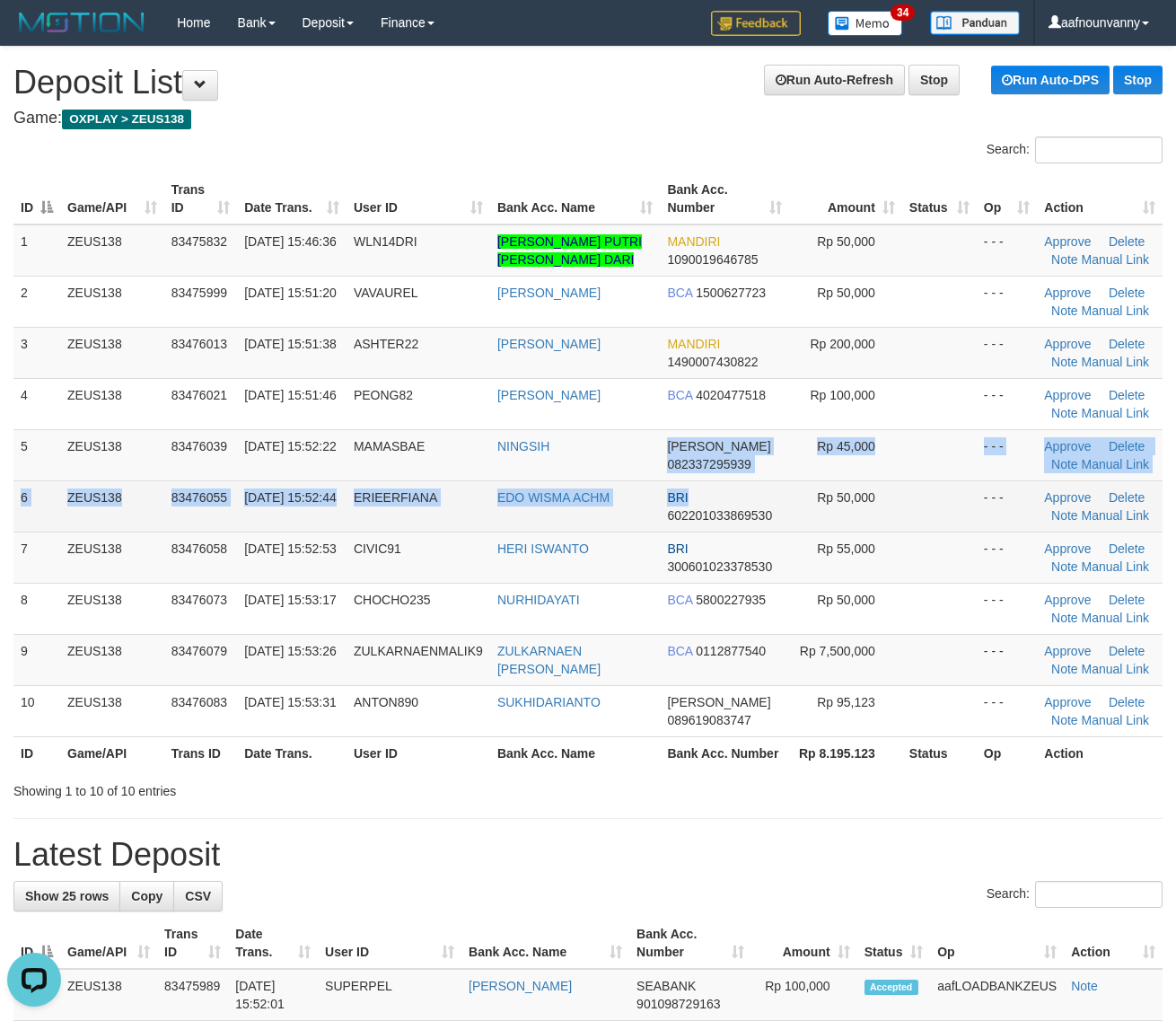 click on "6
ZEUS138
83476055
12/07/2025 15:52:44
ERIEERFIANA
EDO WISMA ACHM
BRI
602201033869530
Rp 50,000
- - -
Approve
Delete
Note
Manual Link" at bounding box center [588, 506] 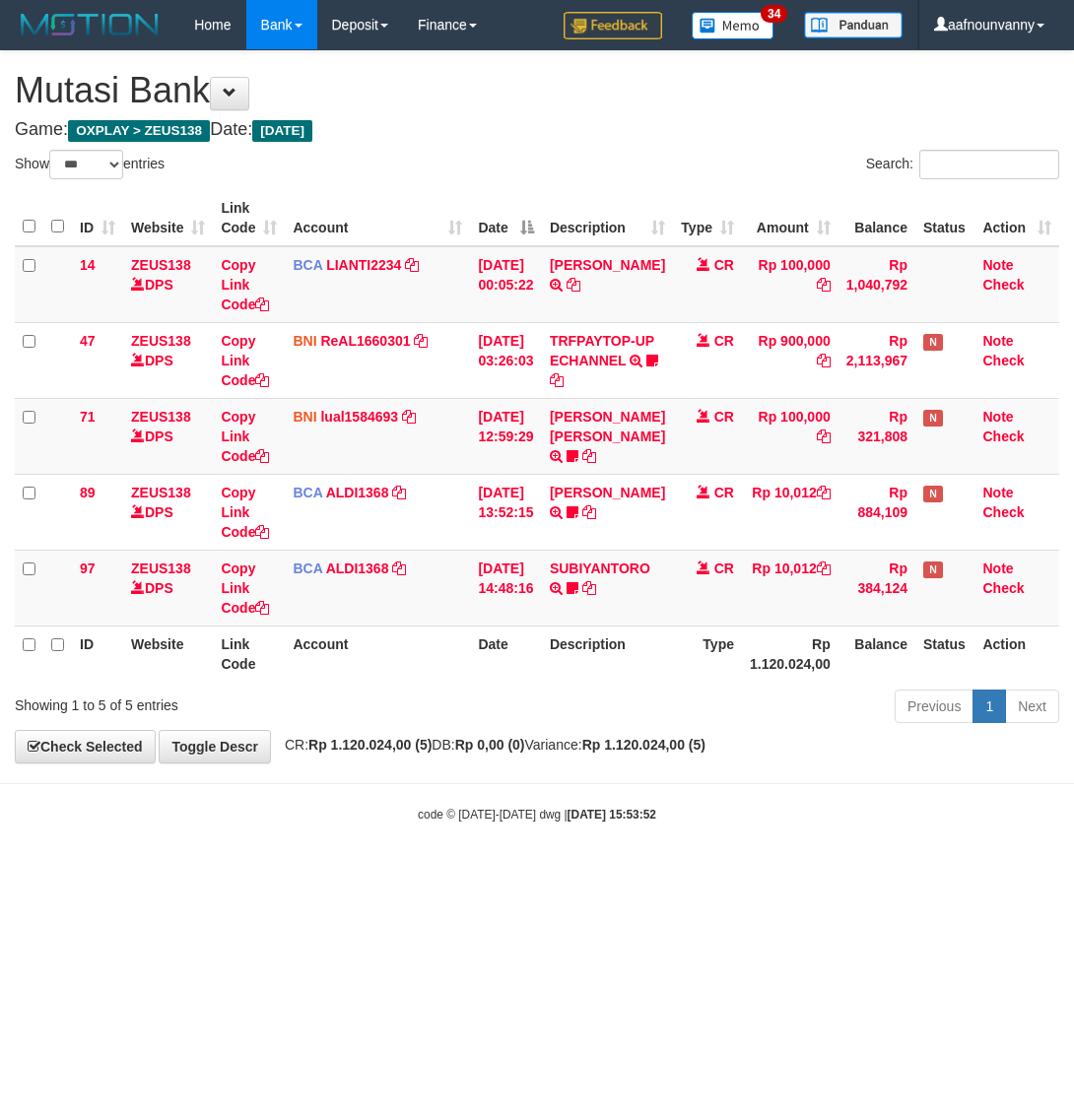 select on "***" 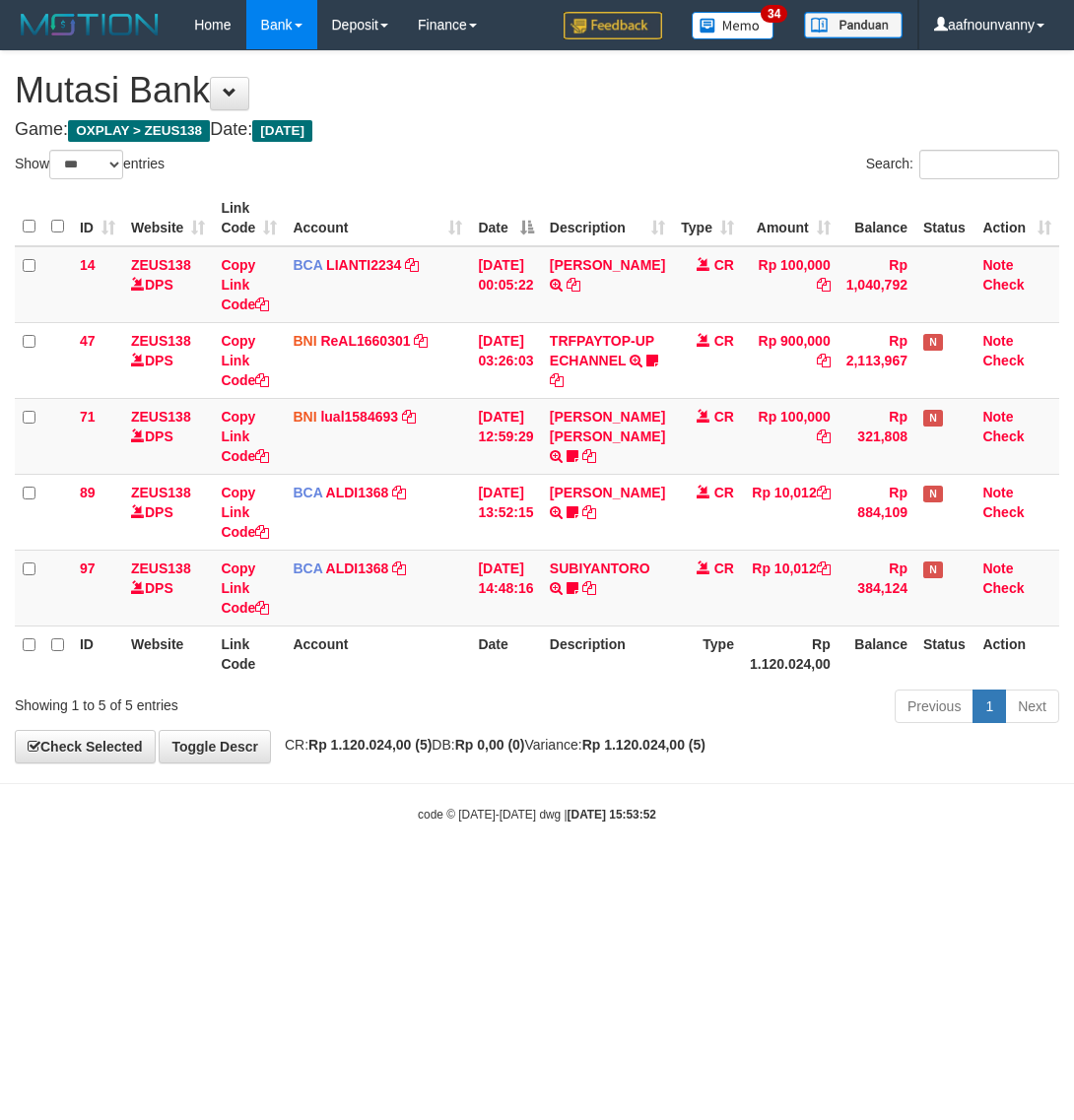 scroll, scrollTop: 0, scrollLeft: 0, axis: both 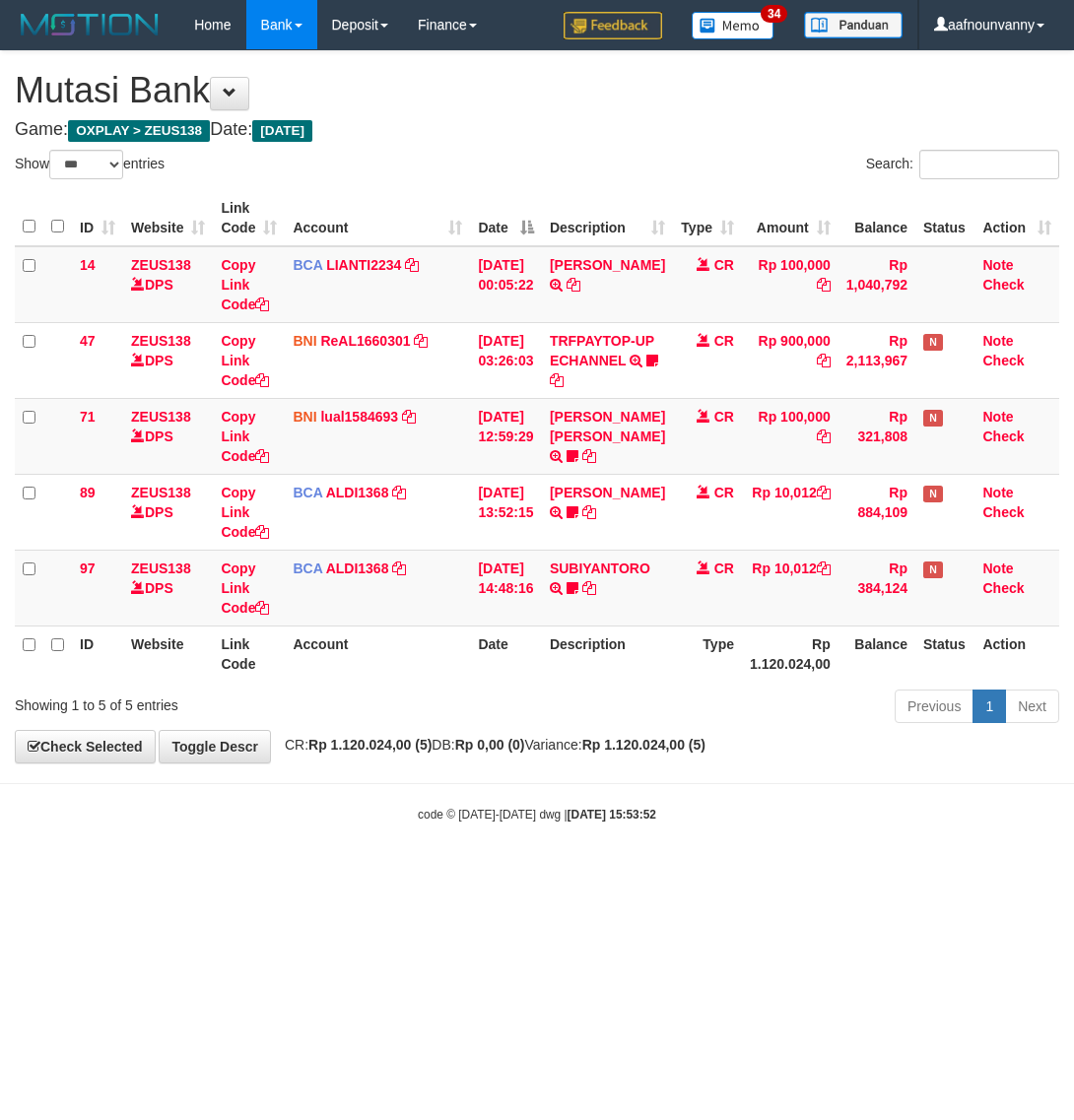 select on "***" 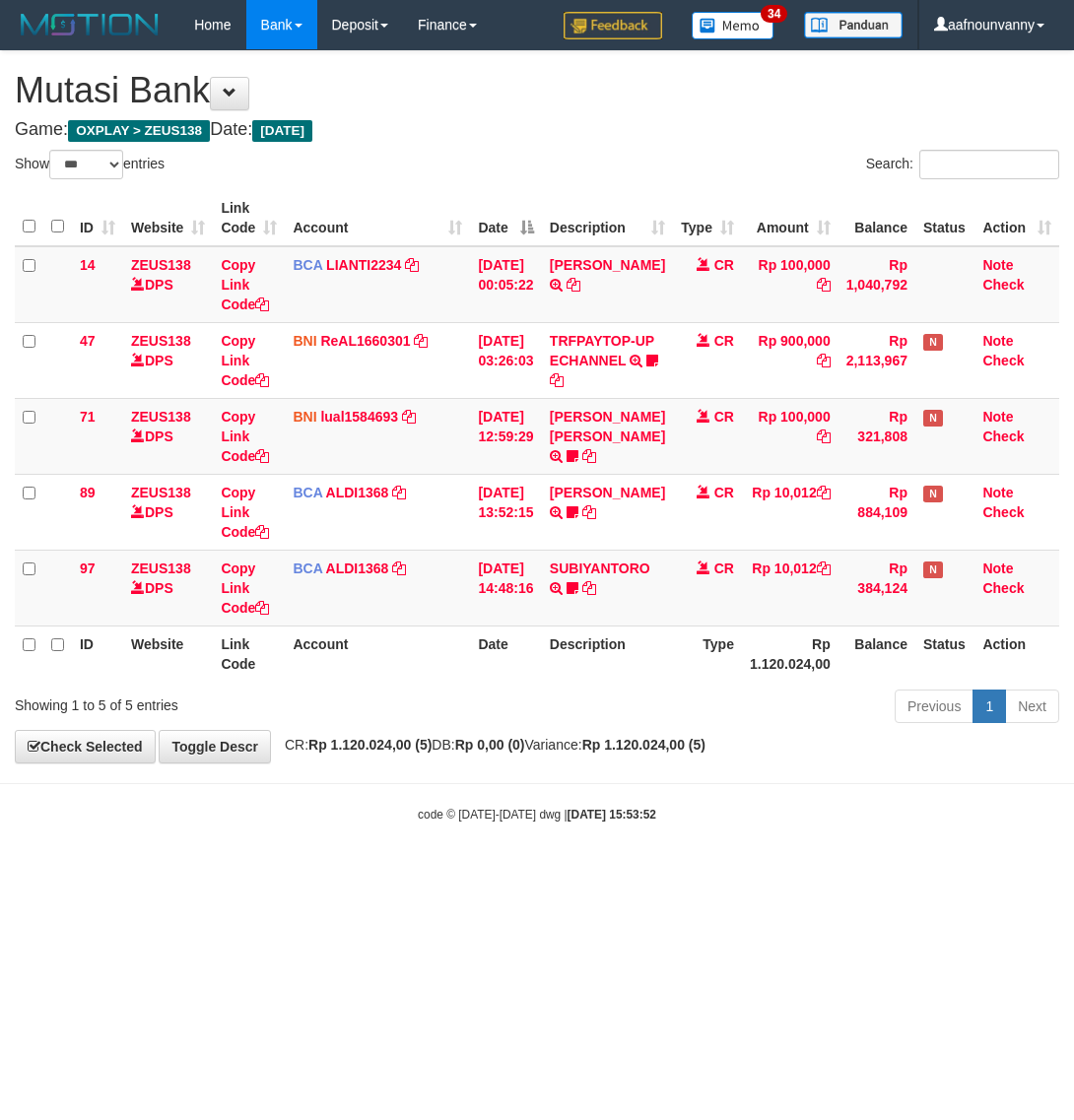 scroll, scrollTop: 0, scrollLeft: 0, axis: both 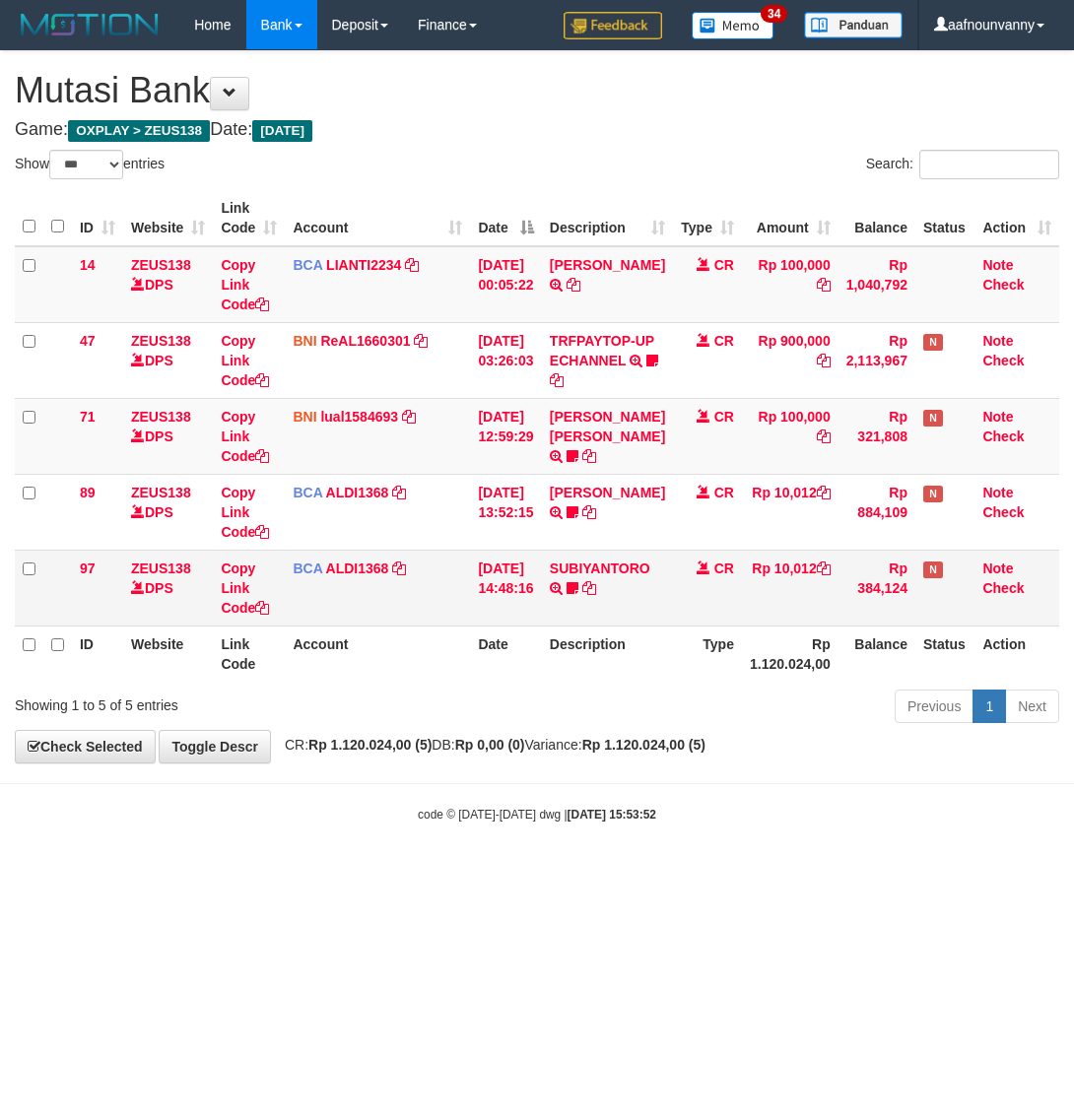 drag, startPoint x: 578, startPoint y: 735, endPoint x: 631, endPoint y: 621, distance: 125.71794 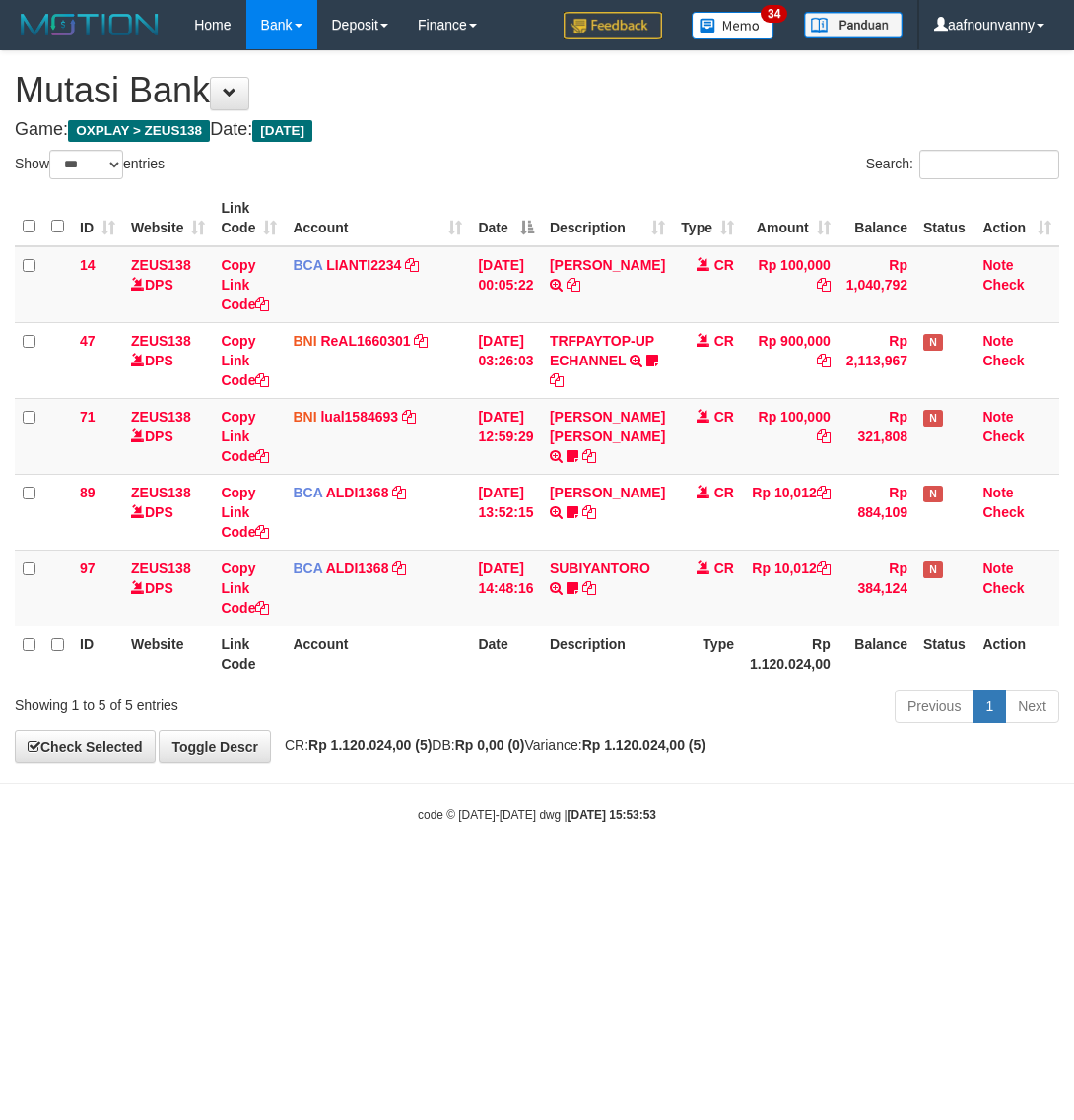 select on "***" 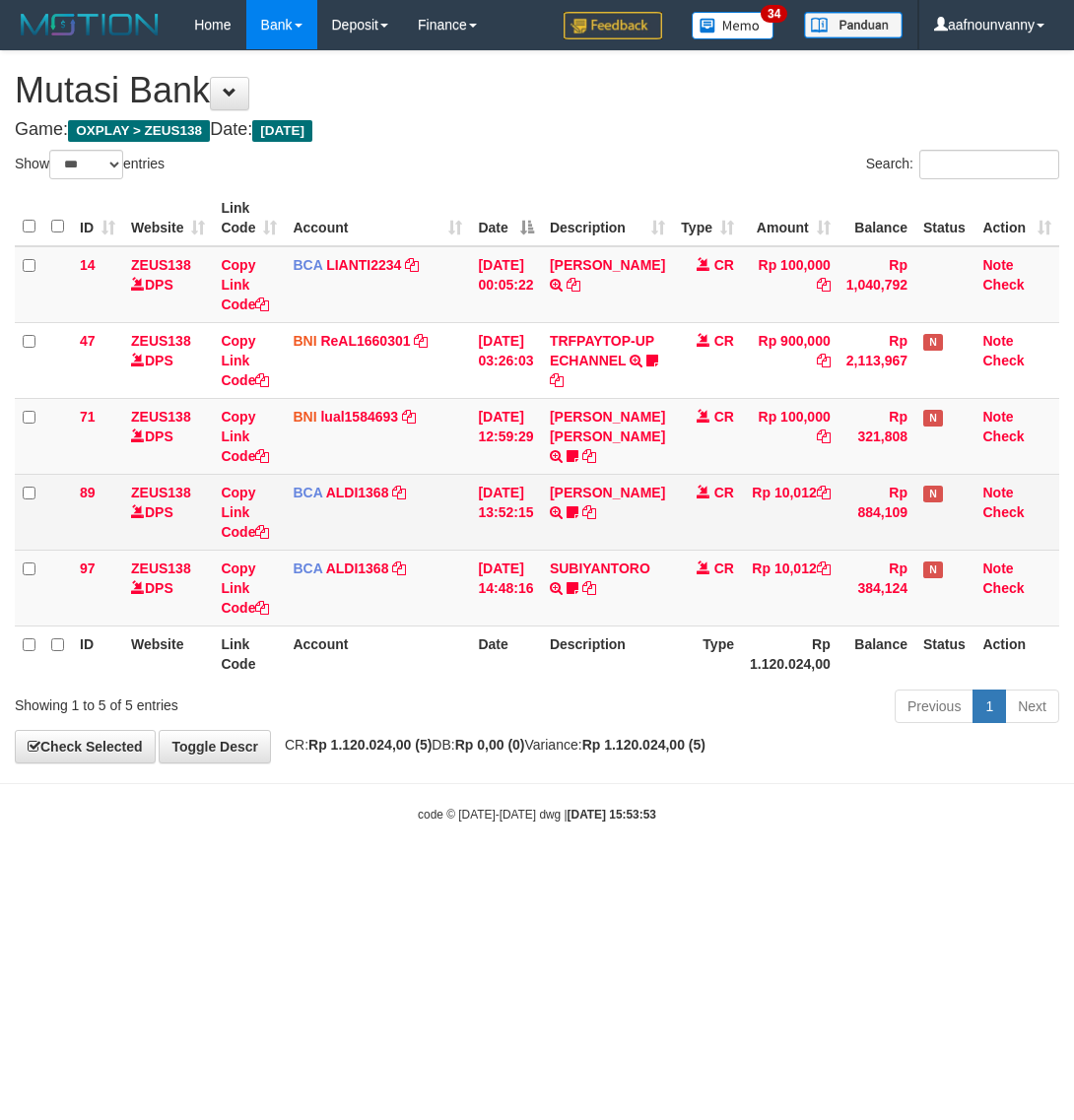 click on "SUBIYANTORO            TRSF E-BANKING CR 1207/FTSCY/WS95051
10012.002025071251321185 TRFDN-SUBIYANTORO ESPAY DEBIT INDONE    Biyan03" at bounding box center [607, 587] 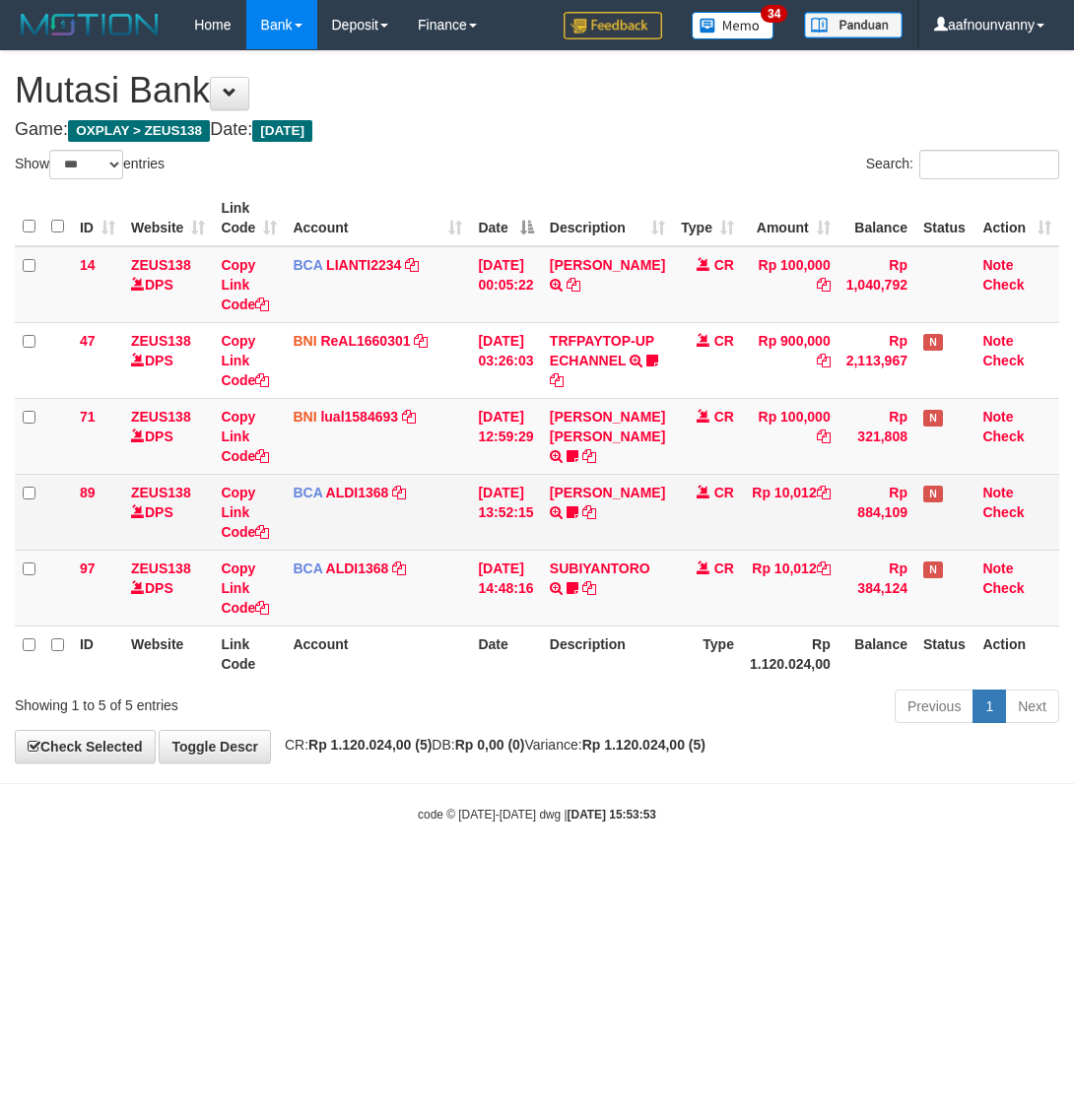 scroll, scrollTop: 0, scrollLeft: 0, axis: both 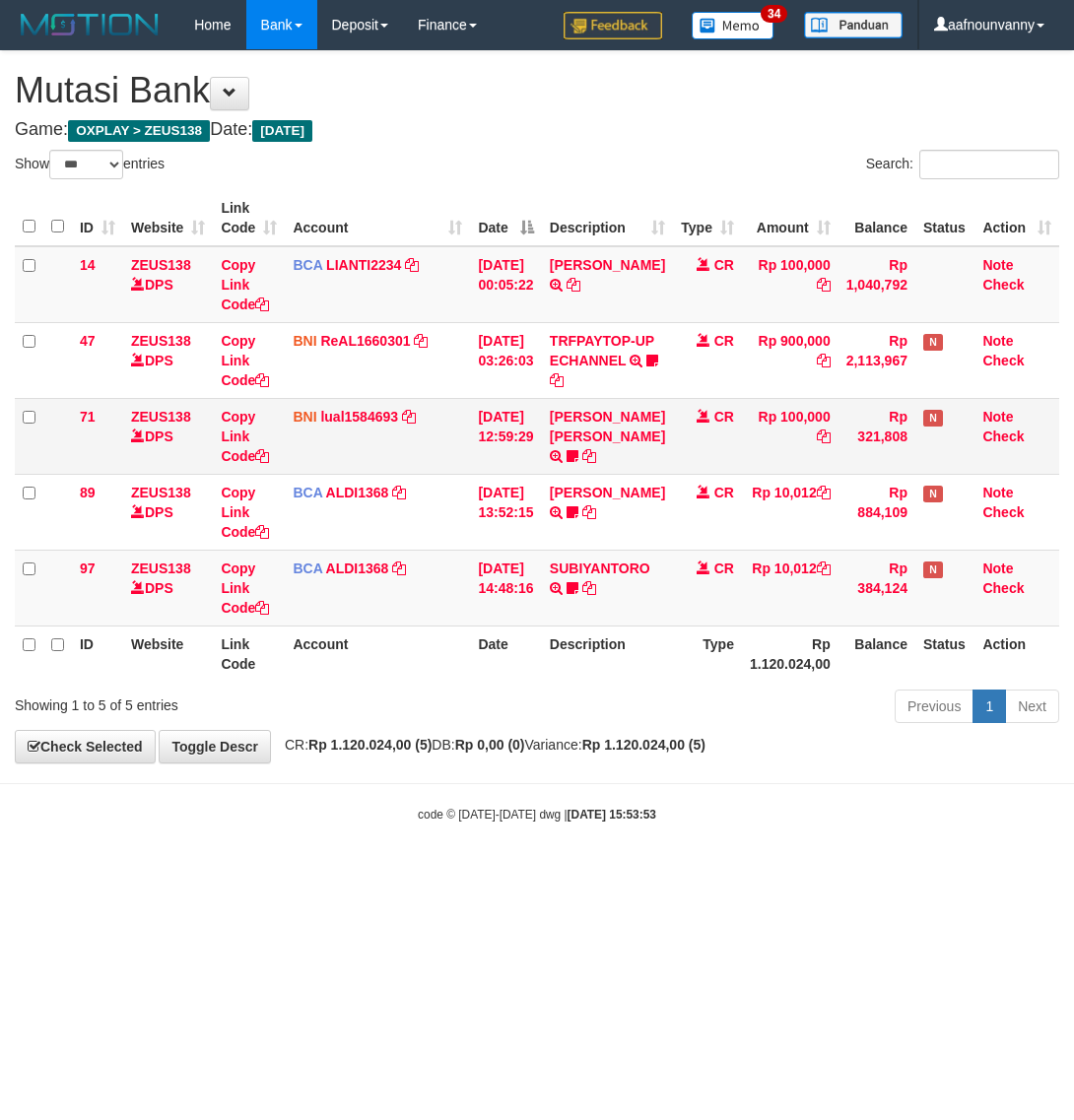 click on "[PERSON_NAME] [PERSON_NAME]            TRF/PAY/TOP-UP ECHANNEL [PERSON_NAME] [PERSON_NAME]    BUBU1010EDC1X24JAM" at bounding box center [607, 435] 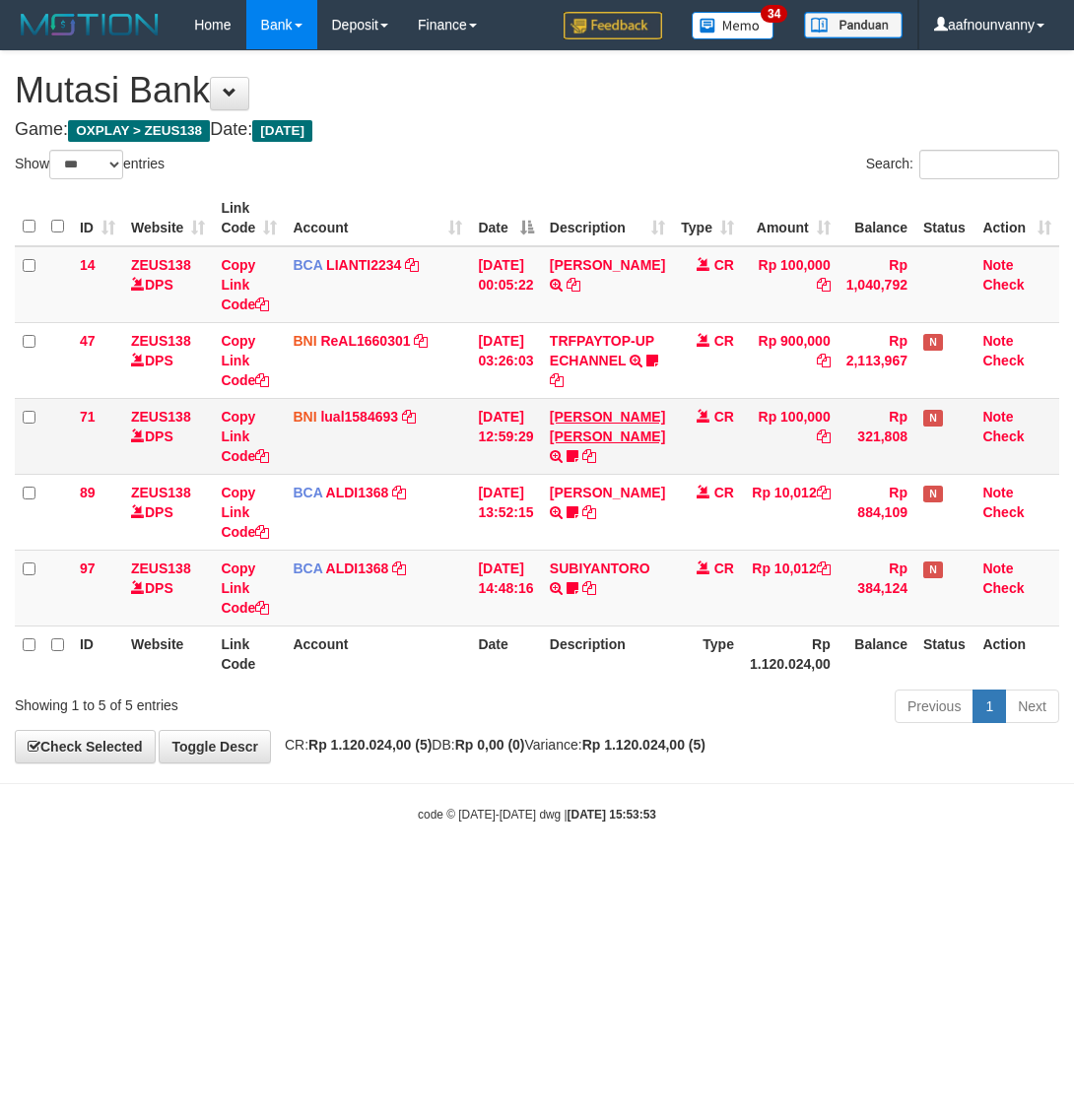 drag, startPoint x: 608, startPoint y: 489, endPoint x: 592, endPoint y: 443, distance: 48.703183 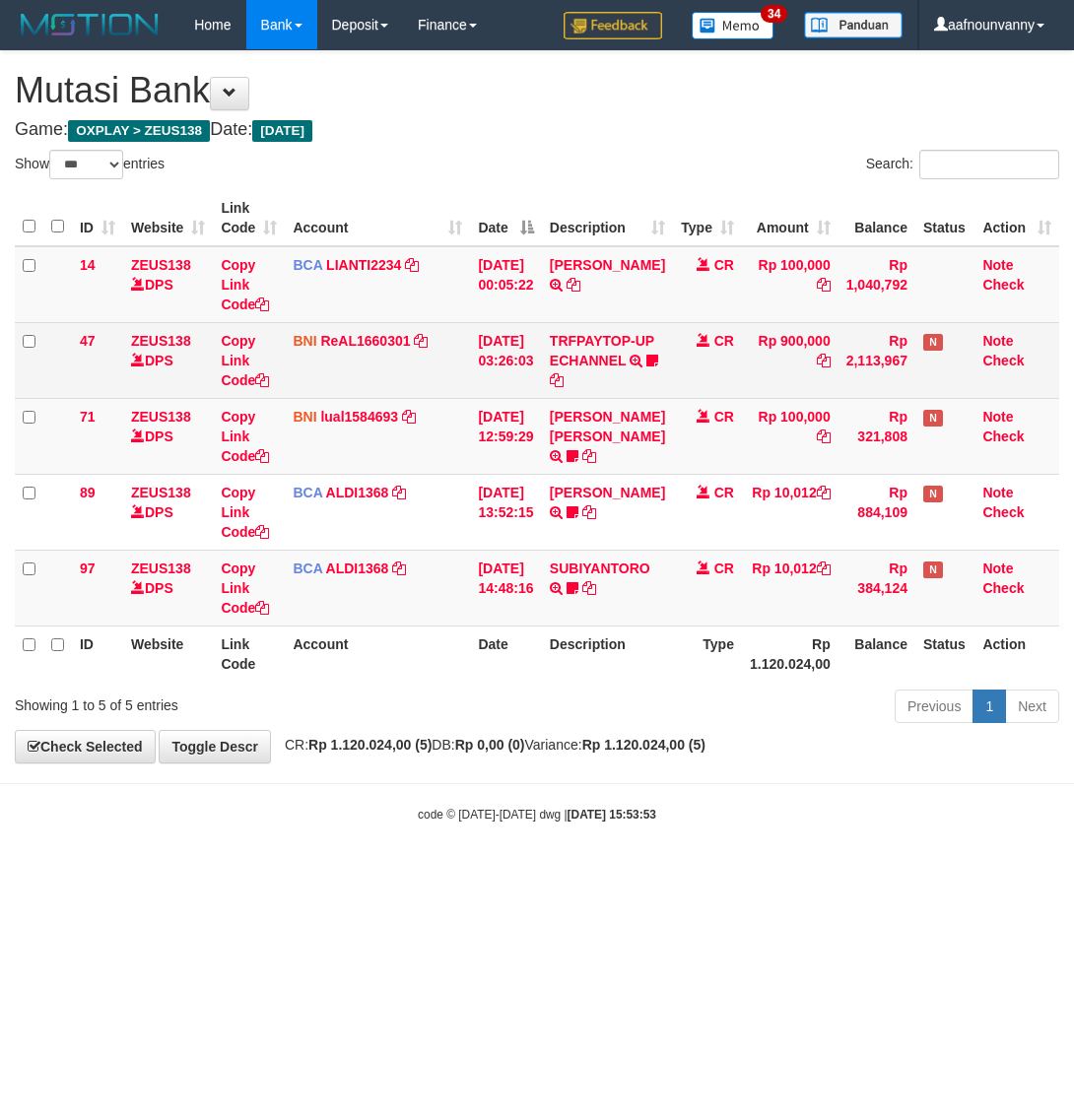 click on "TRFPAYTOP-UP ECHANNEL            TRF/PAY/TOP-UP ECHANNEL    Egoythea" at bounding box center (607, 360) 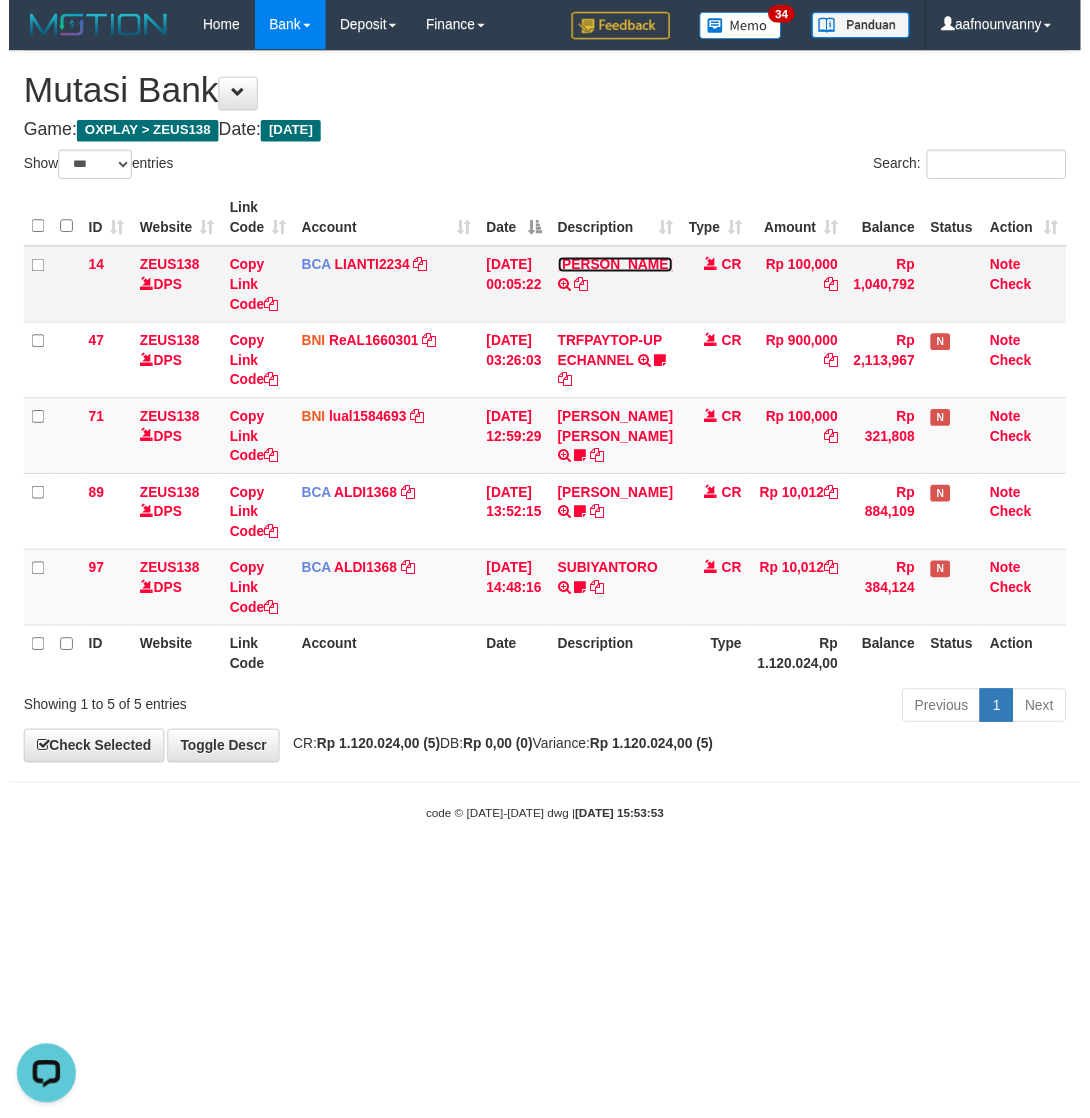 scroll, scrollTop: 0, scrollLeft: 0, axis: both 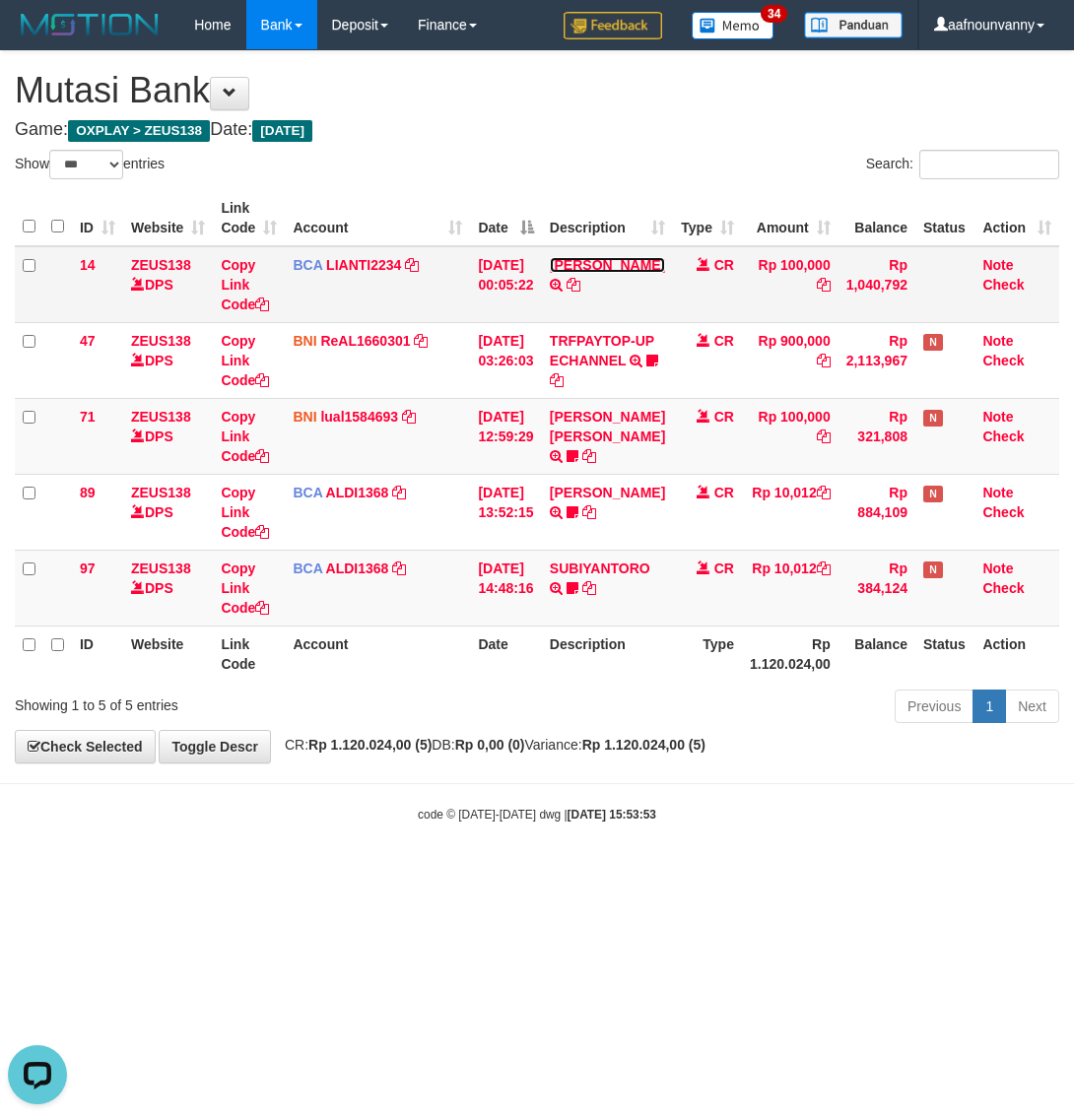 click on "YUSUP MAULAN" at bounding box center [607, 265] 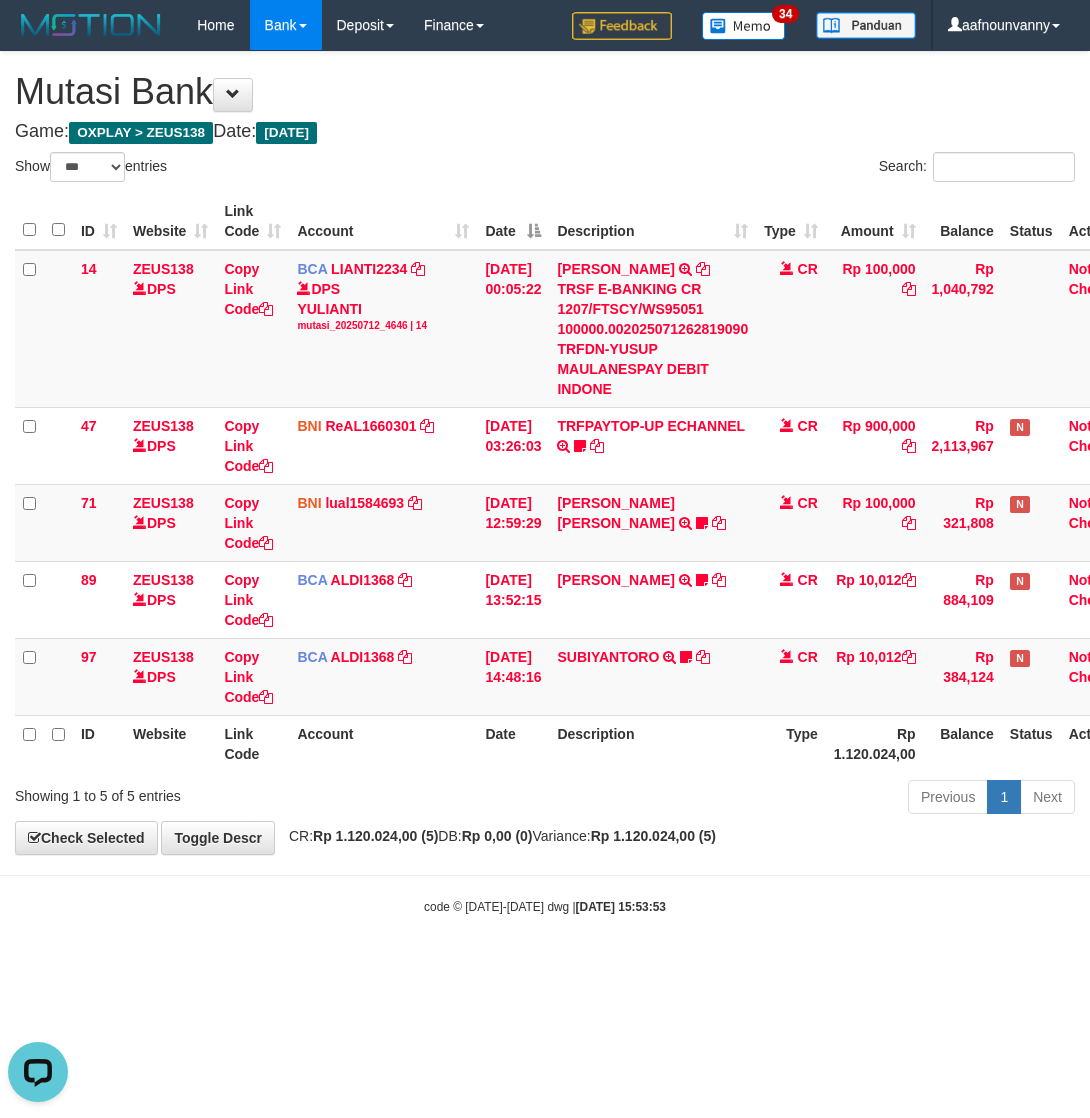 drag, startPoint x: 518, startPoint y: 795, endPoint x: 306, endPoint y: 723, distance: 223.89284 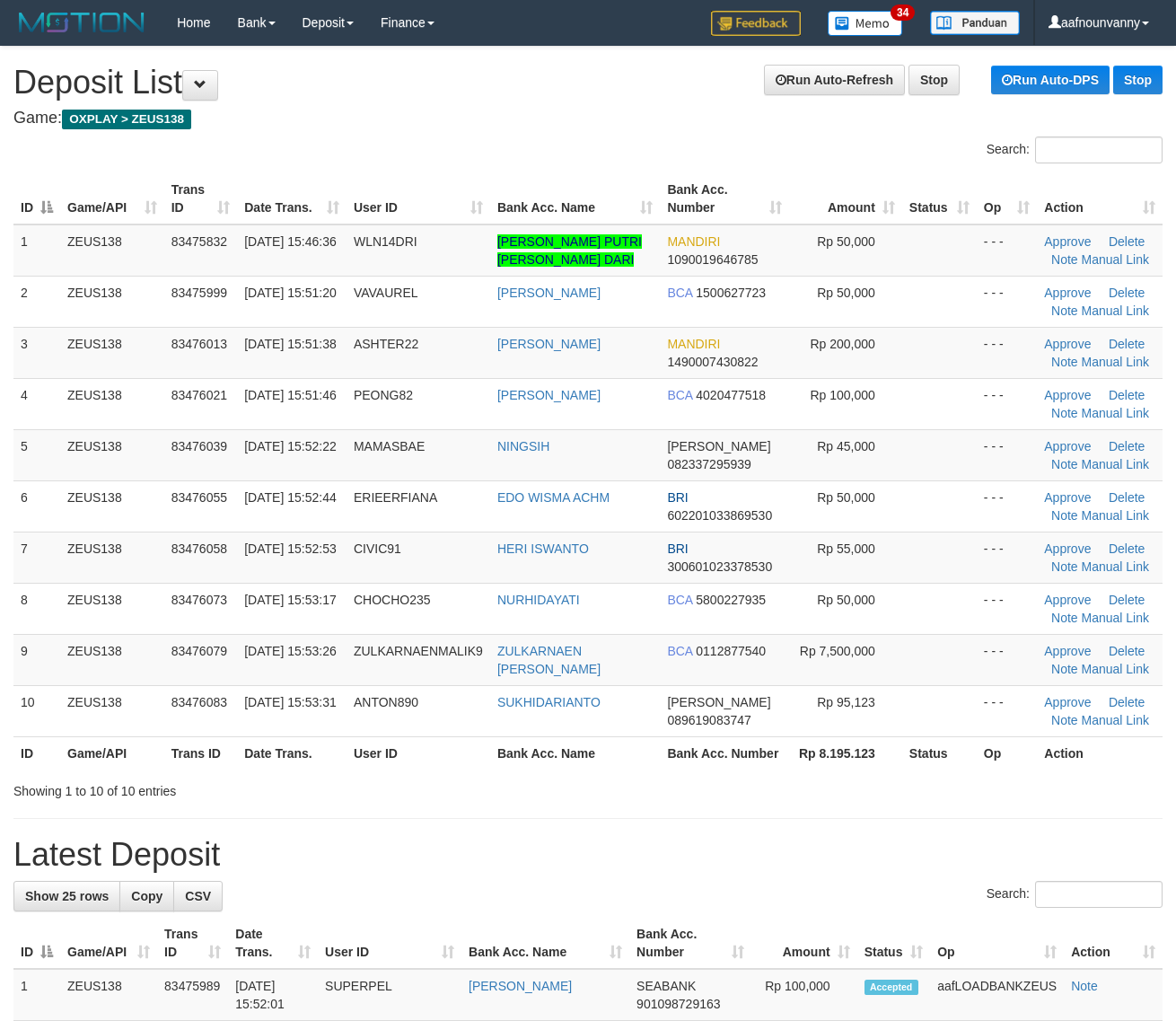scroll, scrollTop: 0, scrollLeft: 0, axis: both 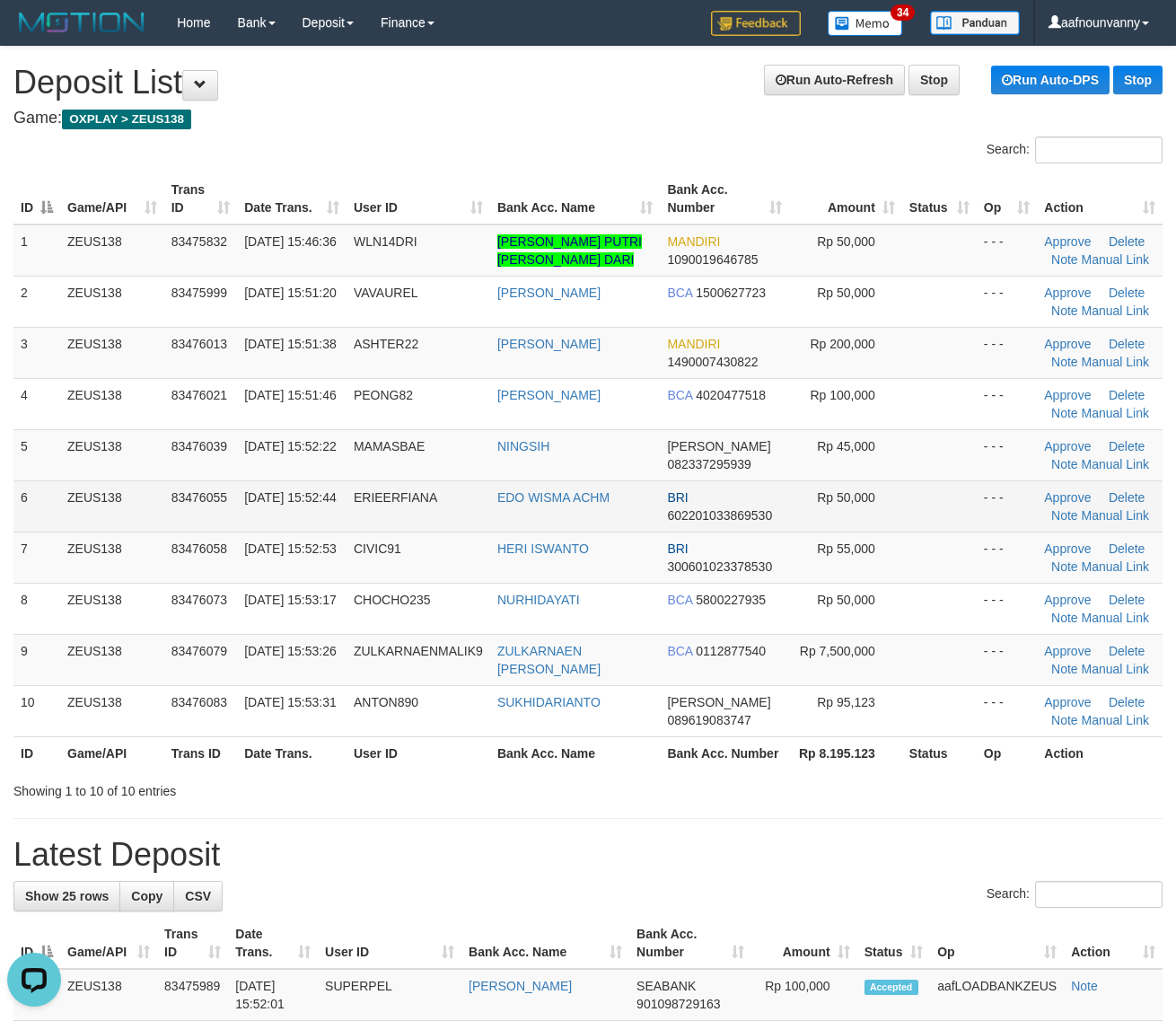 click on "Rp 50,000" at bounding box center [846, 506] 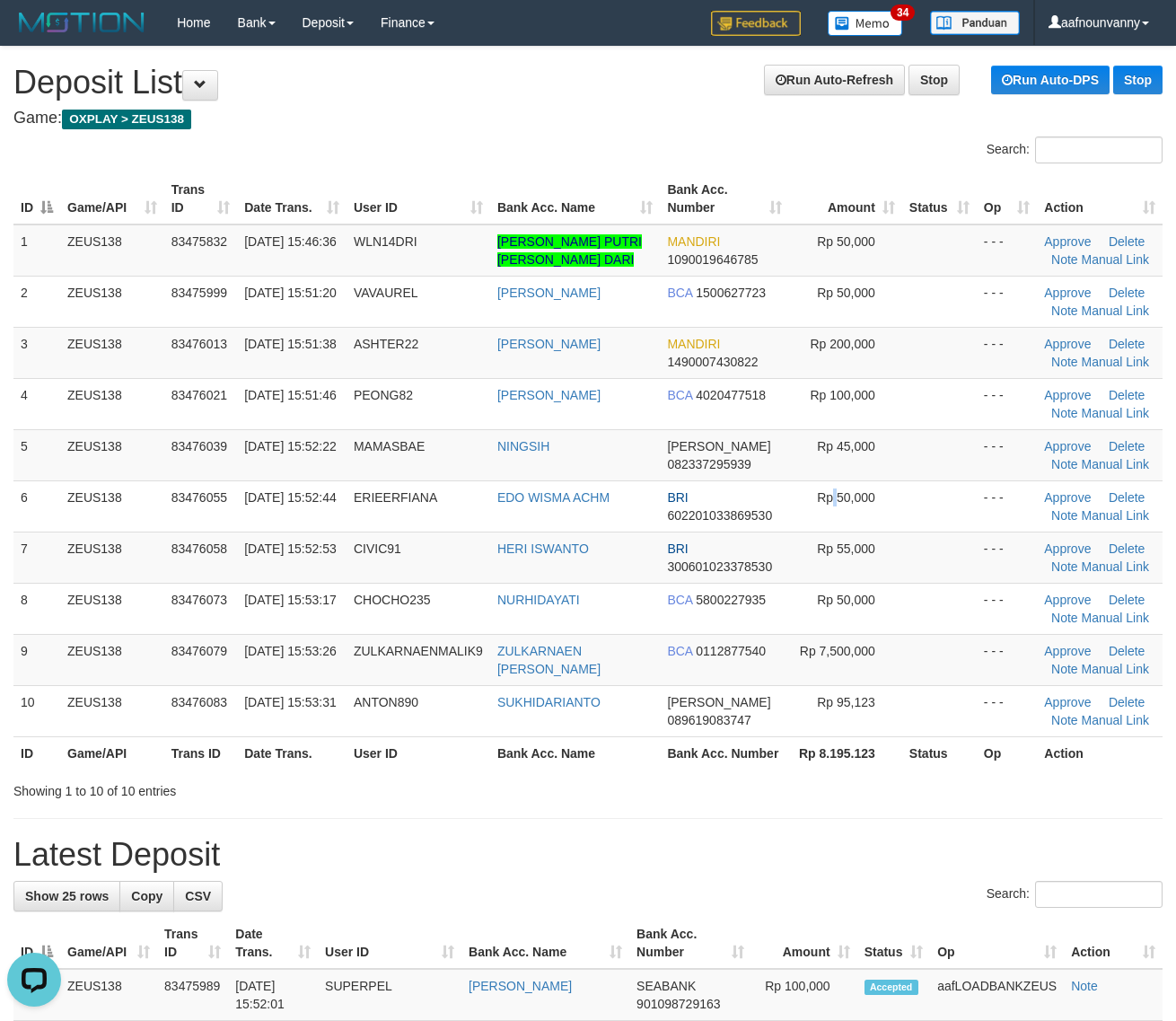 drag, startPoint x: 831, startPoint y: 524, endPoint x: 1182, endPoint y: 563, distance: 353.16002 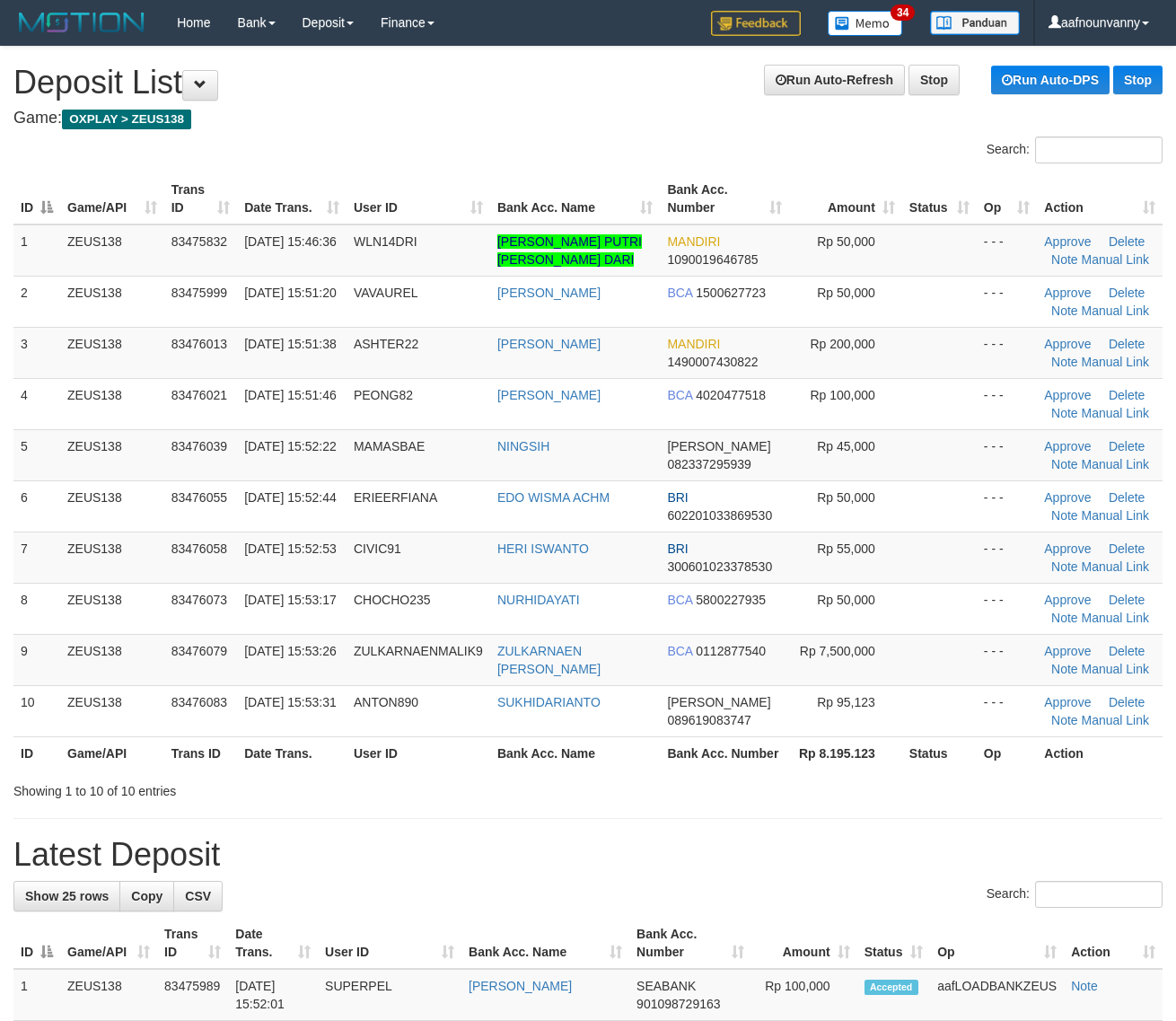 scroll, scrollTop: 0, scrollLeft: 0, axis: both 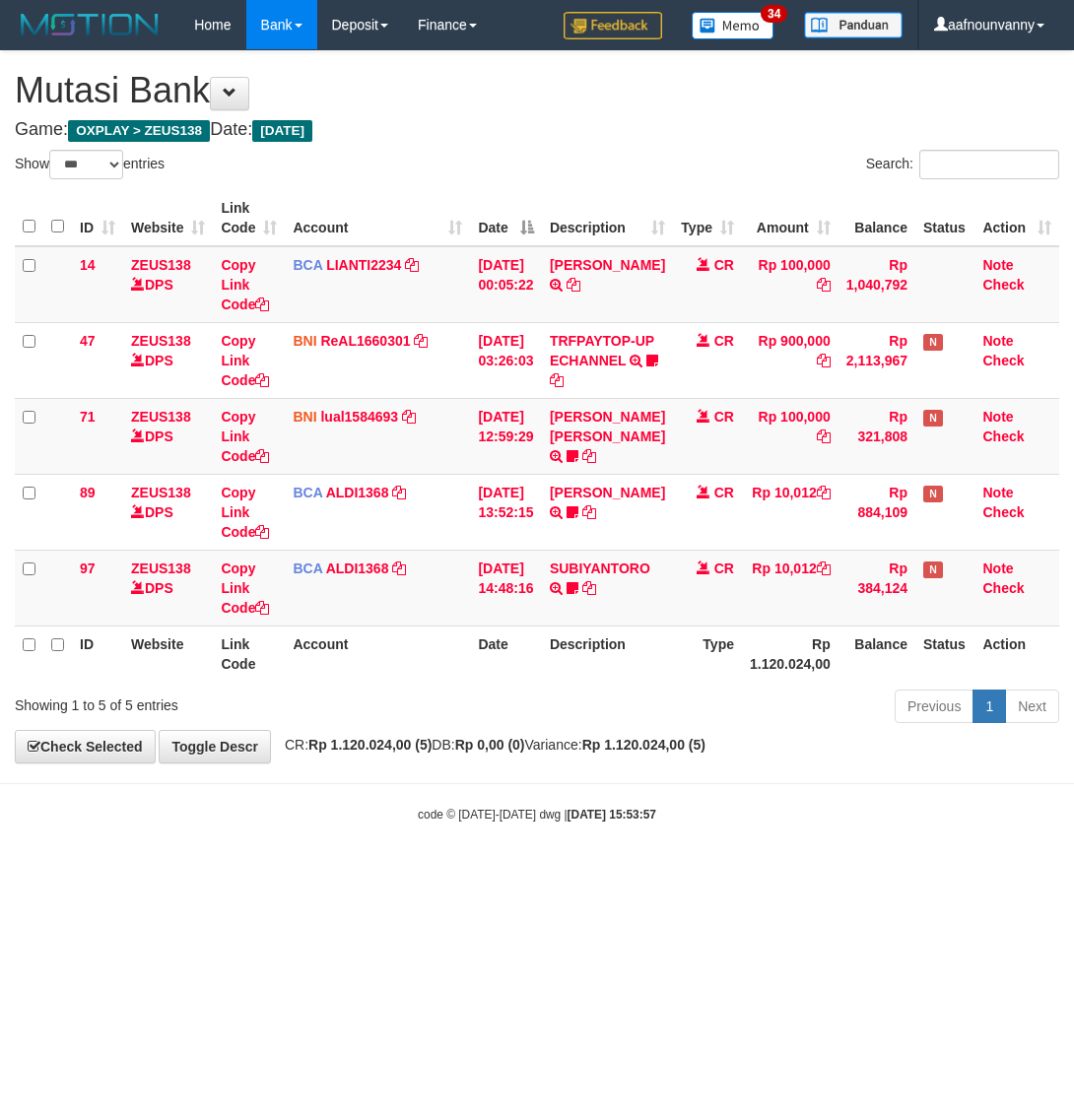select on "***" 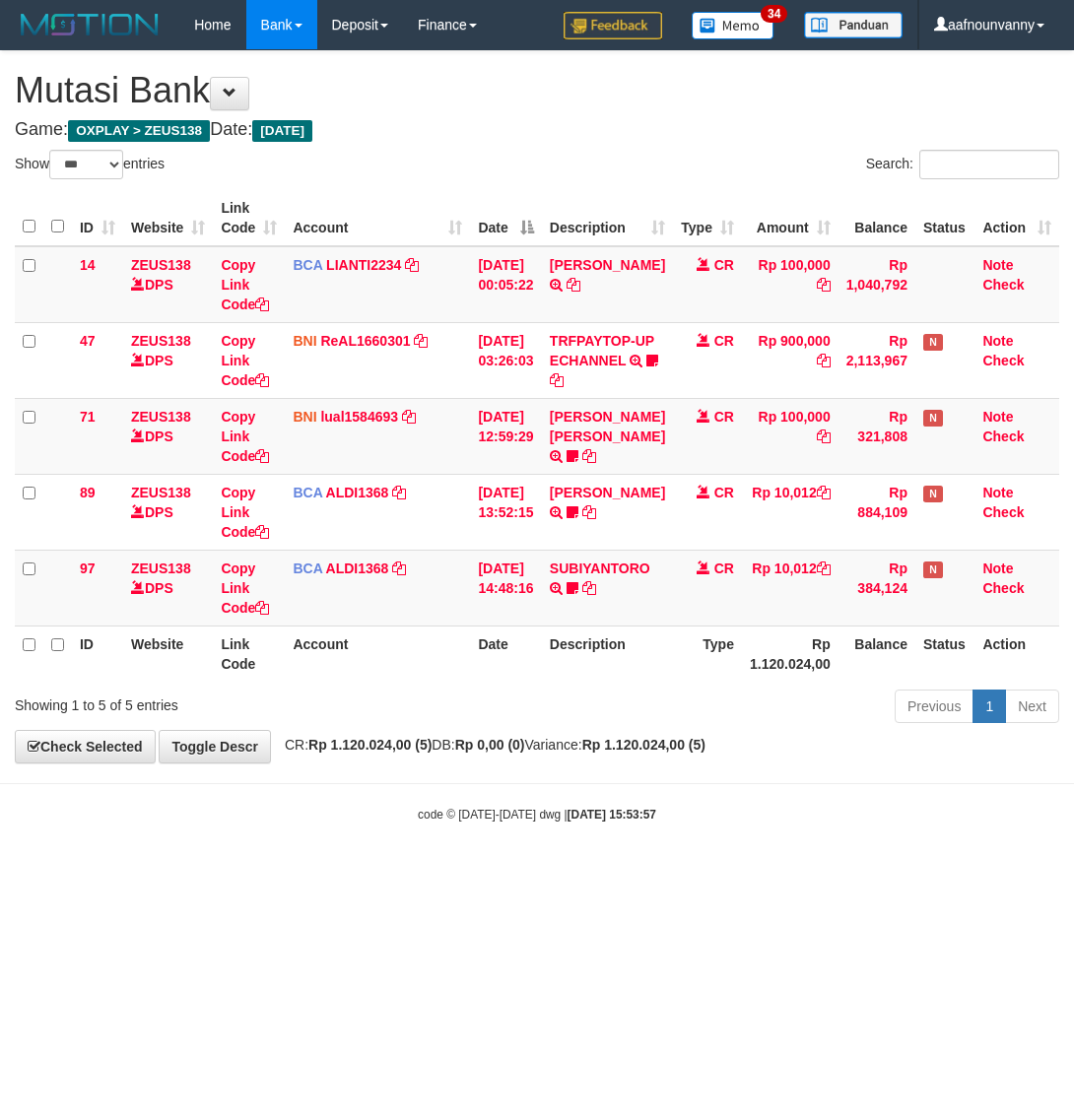 scroll, scrollTop: 0, scrollLeft: 0, axis: both 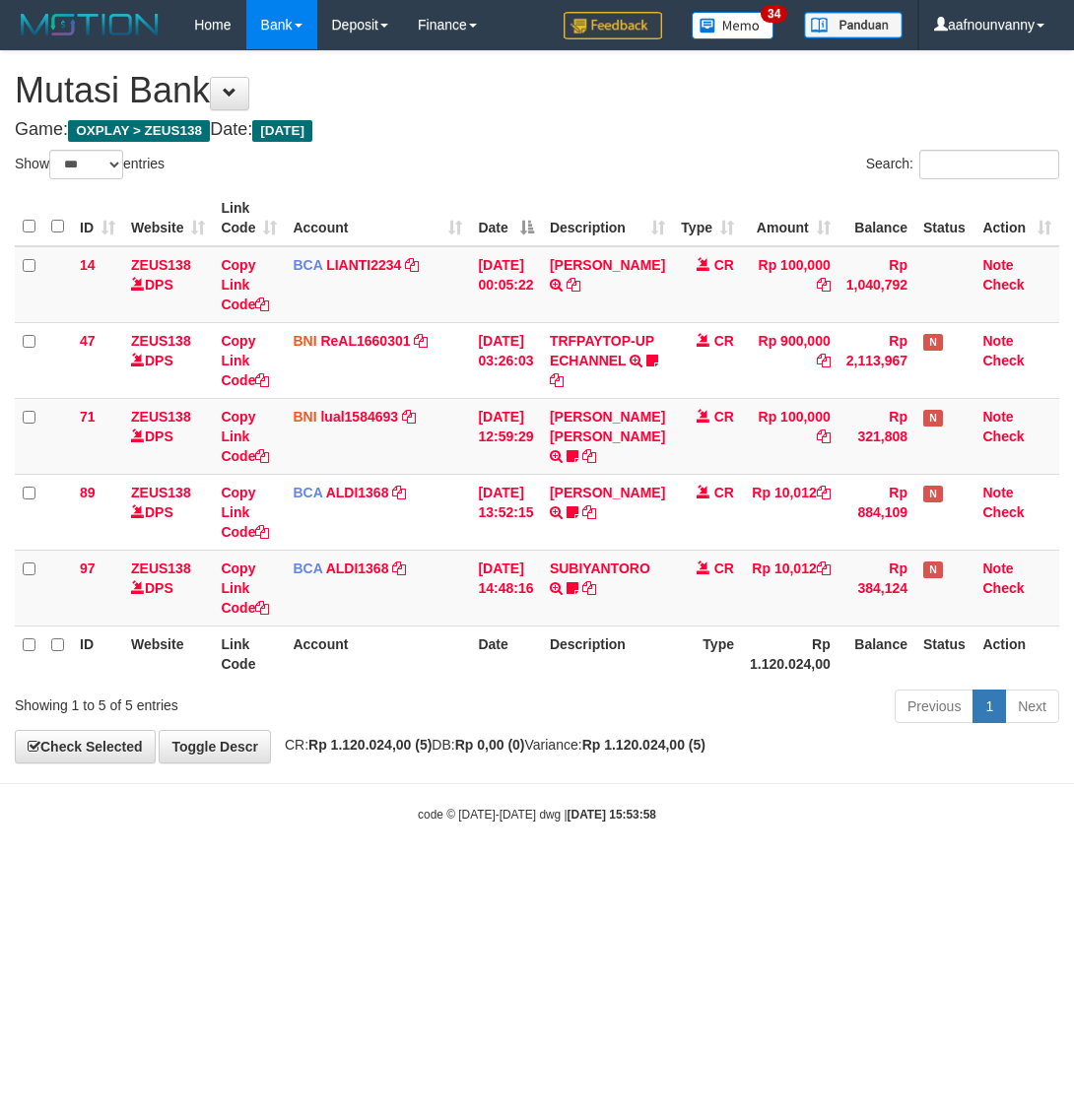 select on "***" 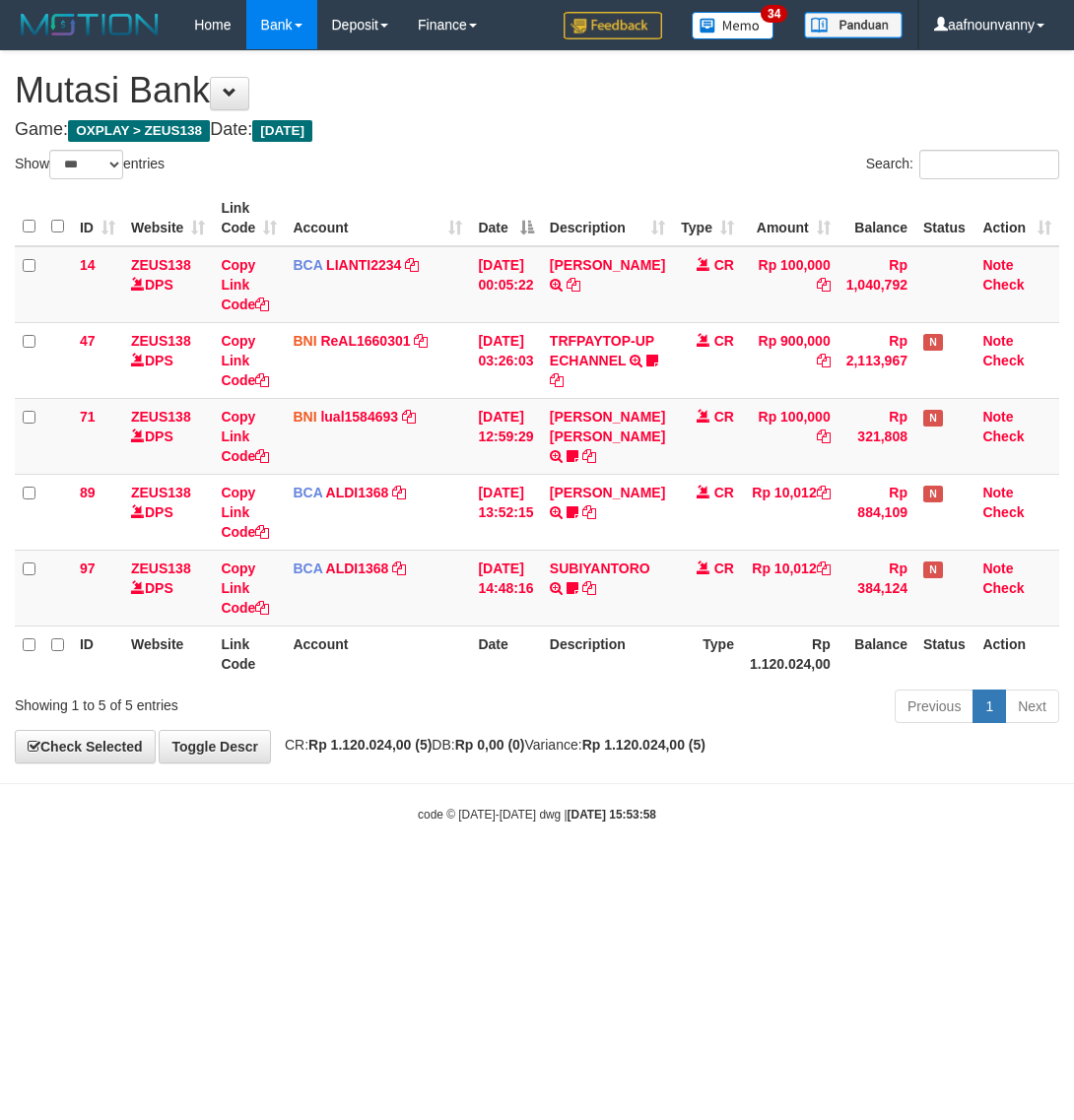 scroll, scrollTop: 0, scrollLeft: 0, axis: both 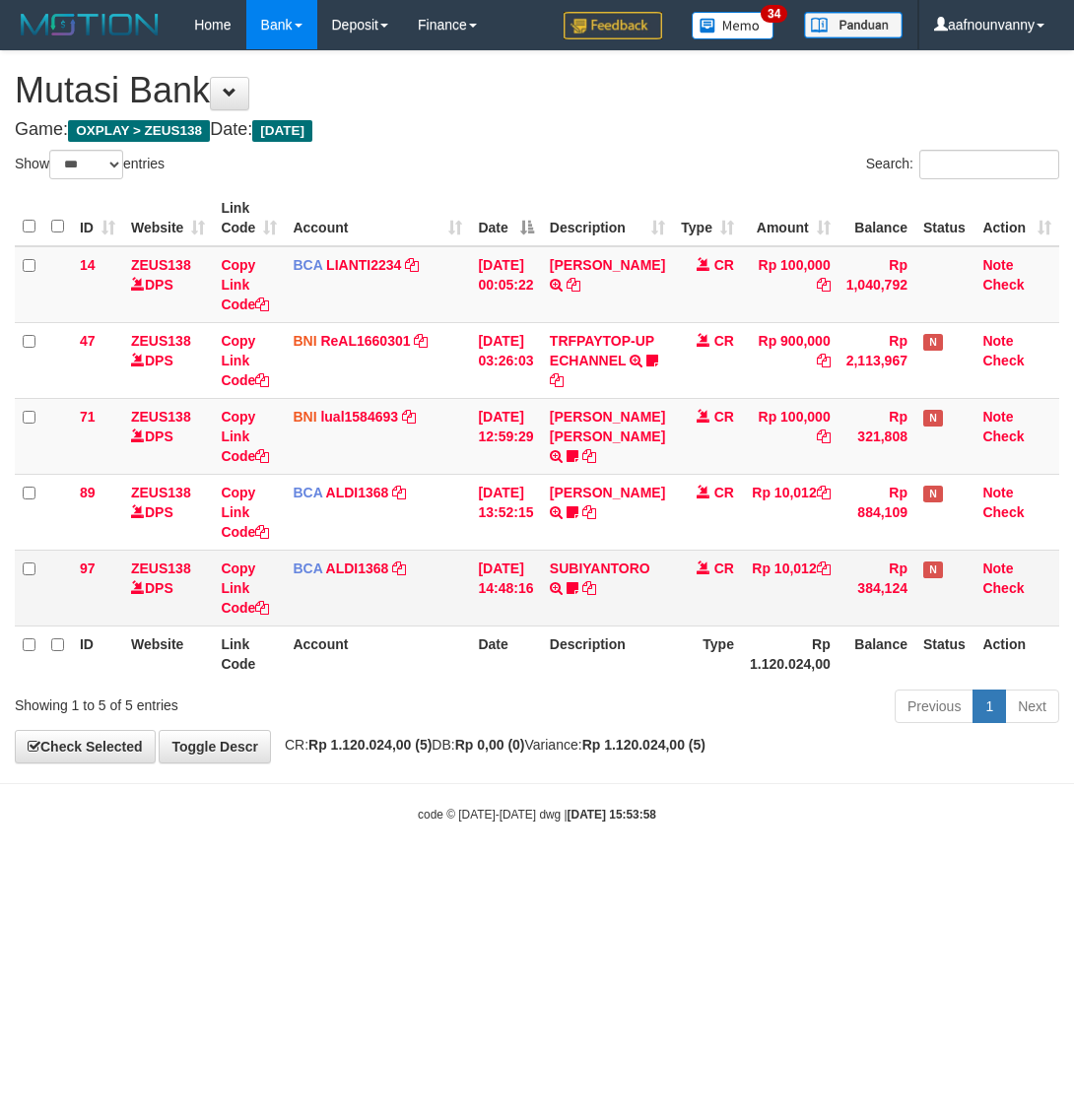 drag, startPoint x: 558, startPoint y: 686, endPoint x: 583, endPoint y: 635, distance: 56.797887 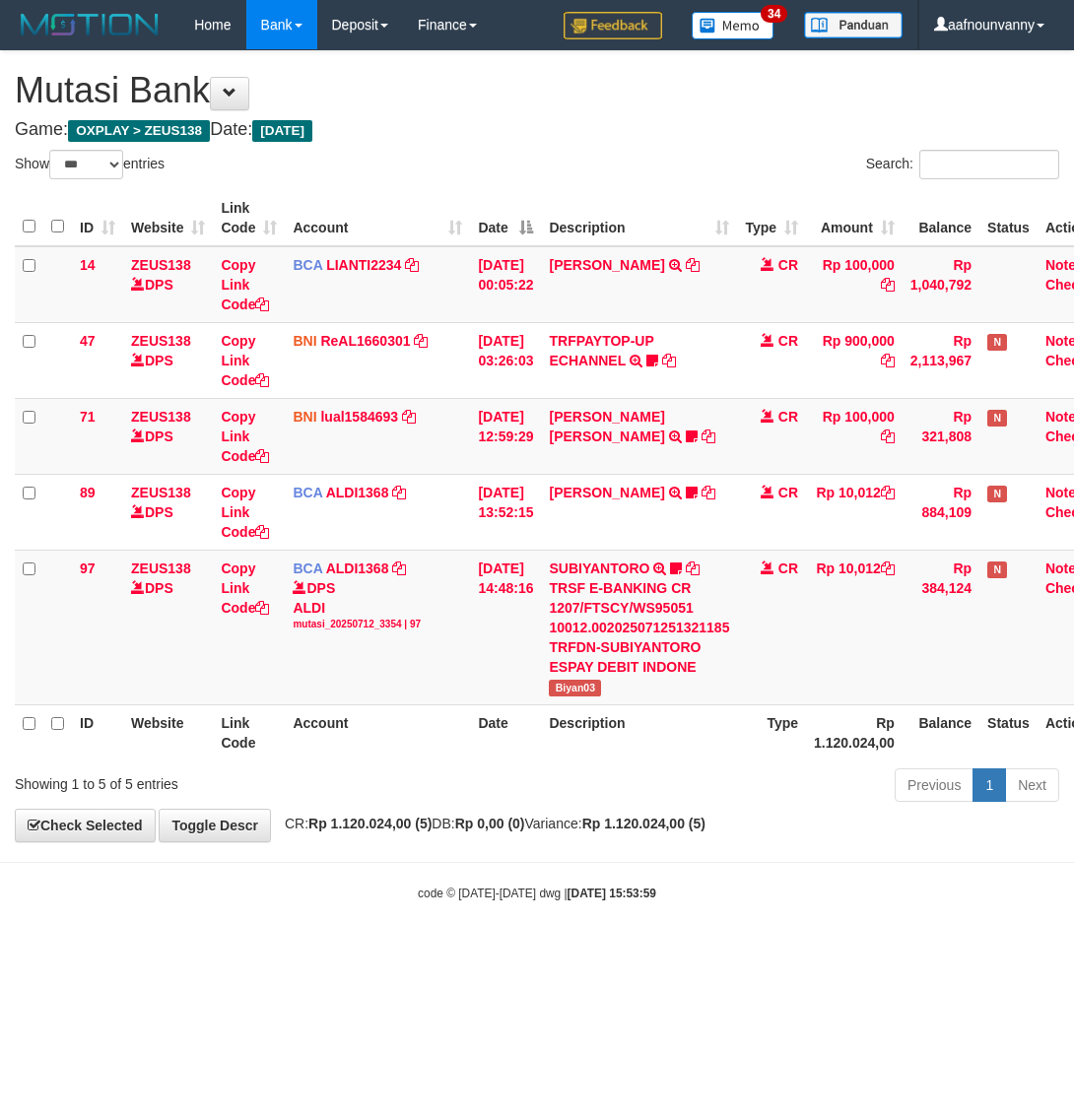 select on "***" 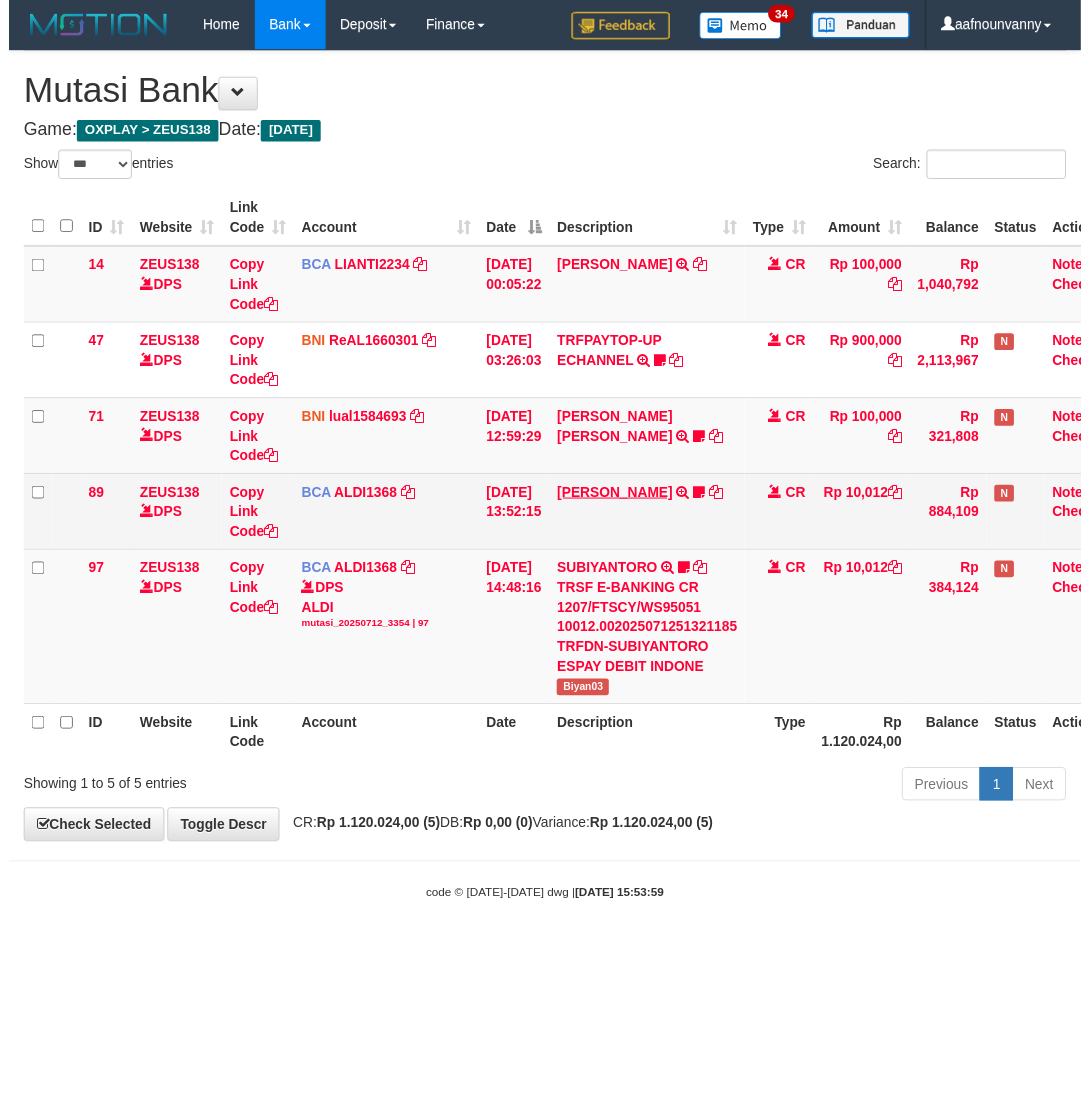 scroll, scrollTop: 0, scrollLeft: 0, axis: both 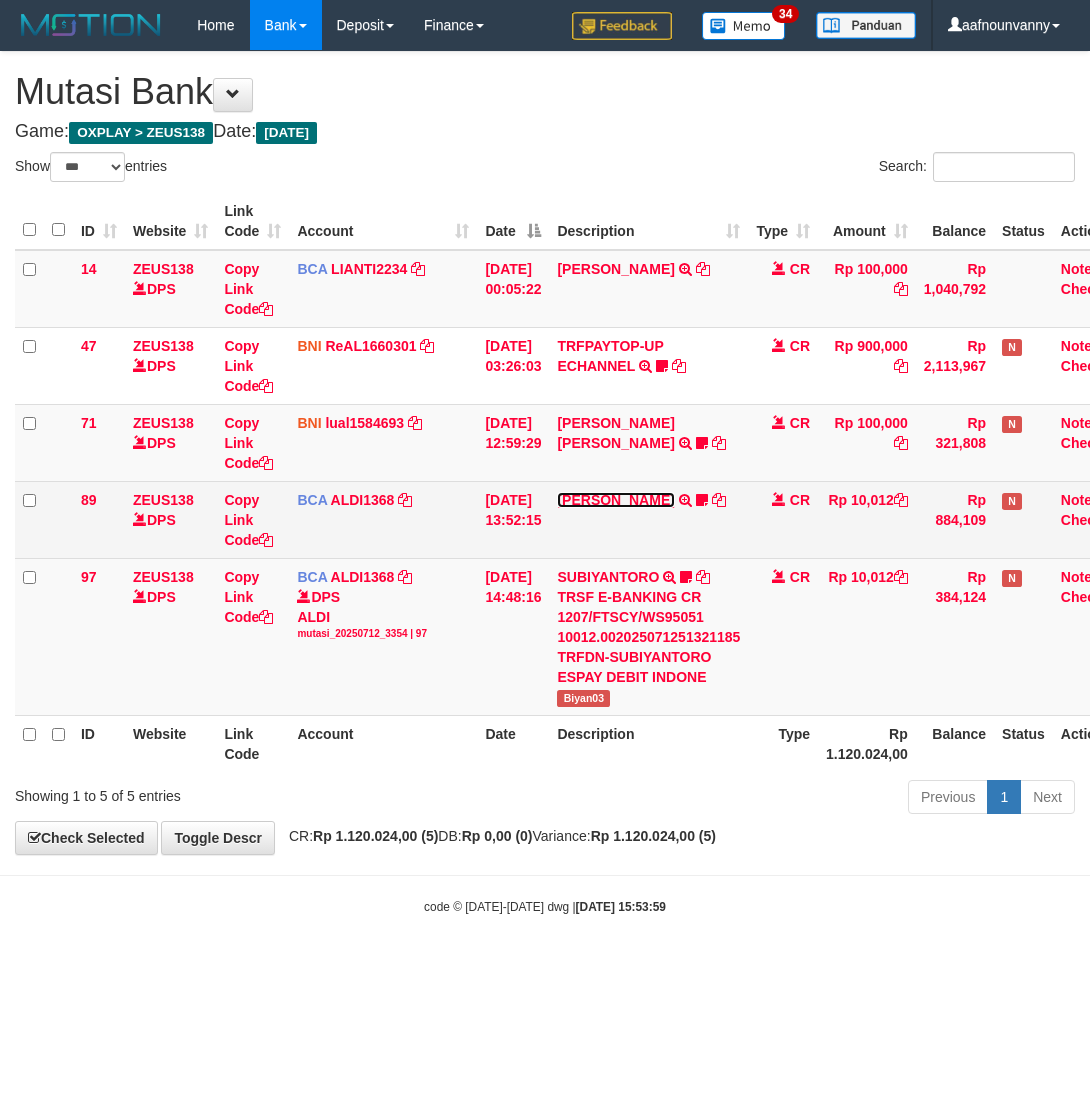 click on "[PERSON_NAME]" at bounding box center [615, 500] 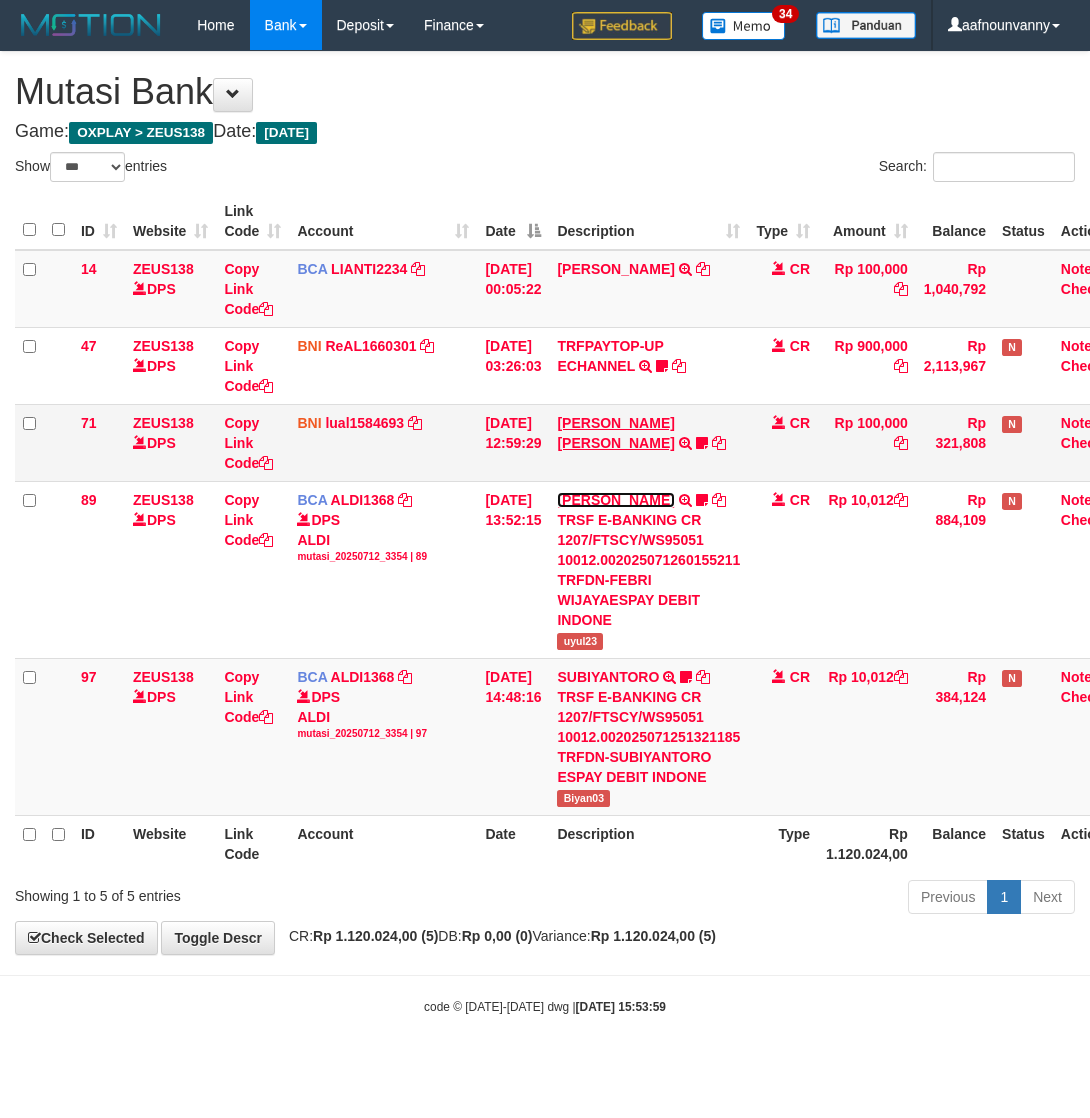 drag, startPoint x: 620, startPoint y: 496, endPoint x: 596, endPoint y: 430, distance: 70.2282 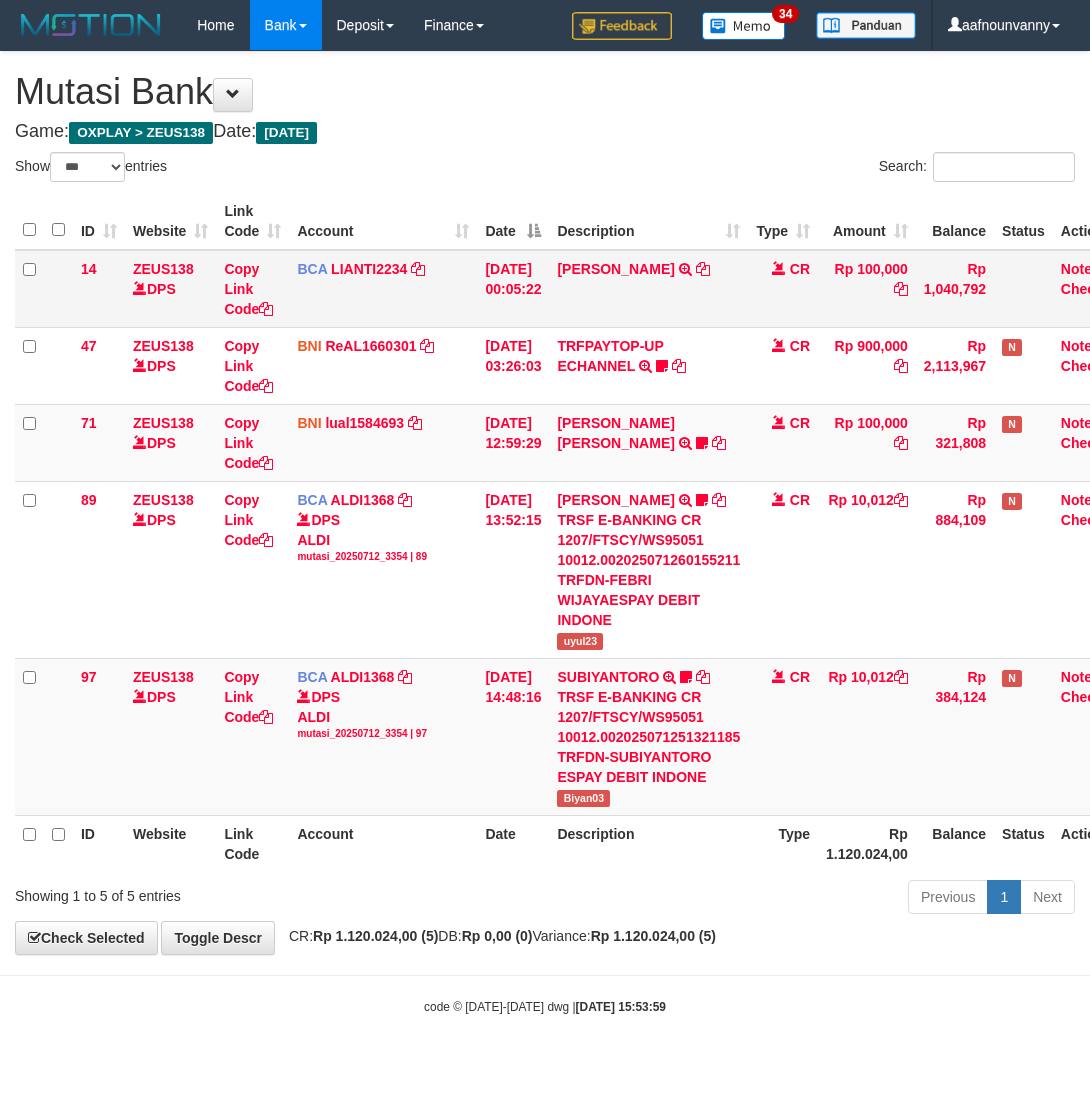 drag, startPoint x: 590, startPoint y: 336, endPoint x: 586, endPoint y: 297, distance: 39.20459 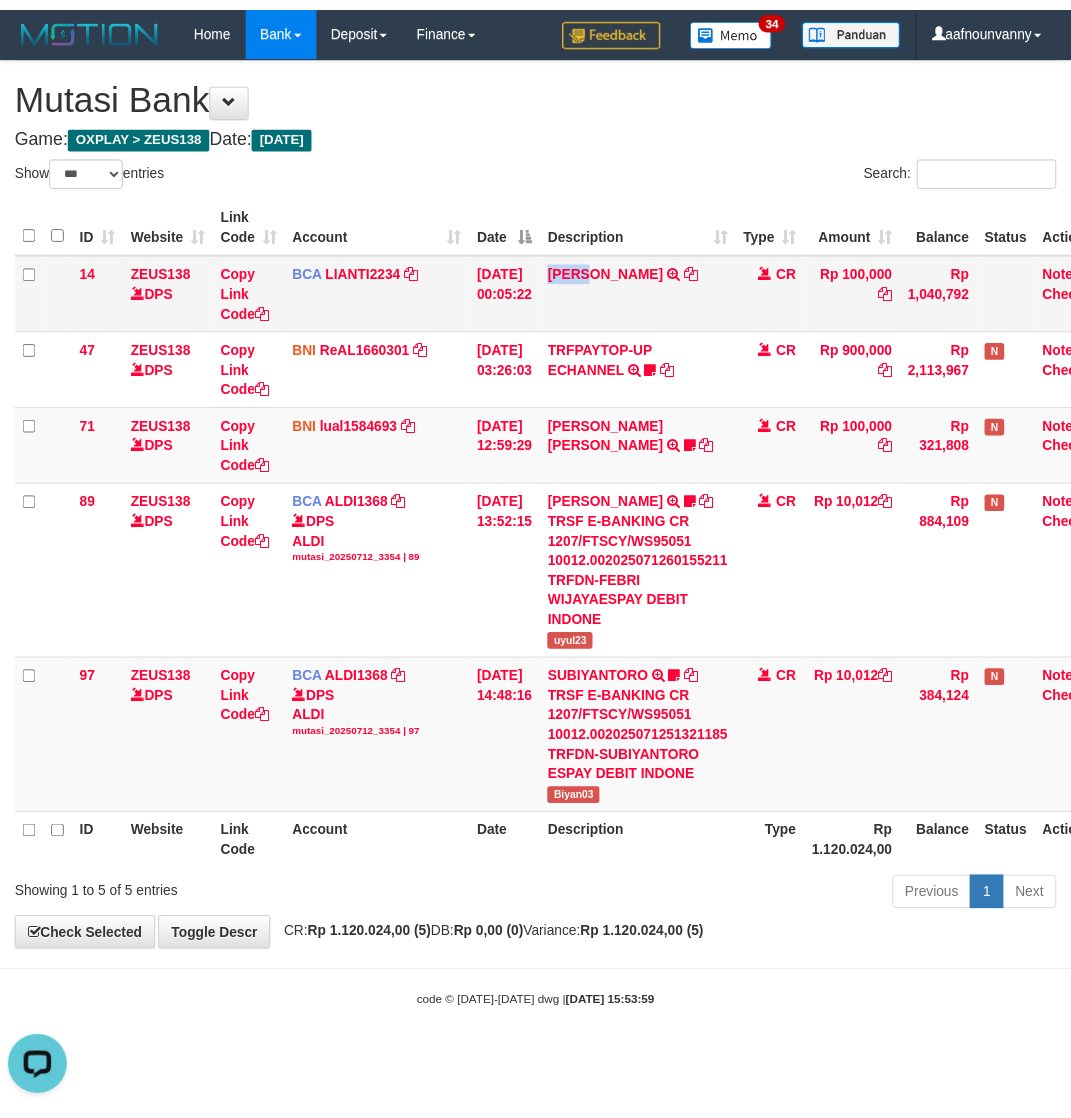 scroll, scrollTop: 0, scrollLeft: 0, axis: both 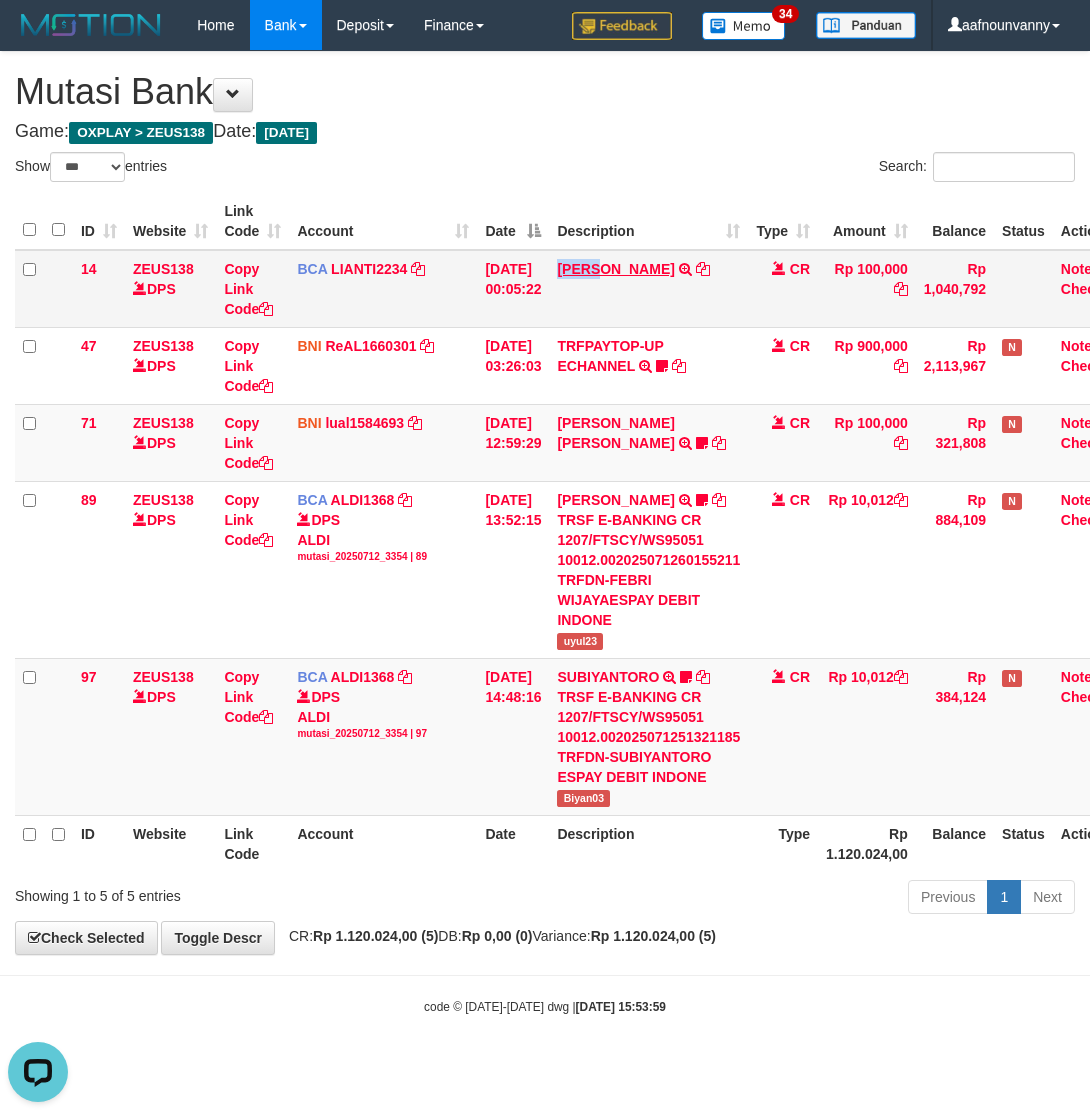 click on "YUSUP MAULAN         TRSF E-BANKING CR 1207/FTSCY/WS95051
100000.002025071262819090 TRFDN-YUSUP MAULANESPAY DEBIT INDONE" at bounding box center (648, 289) 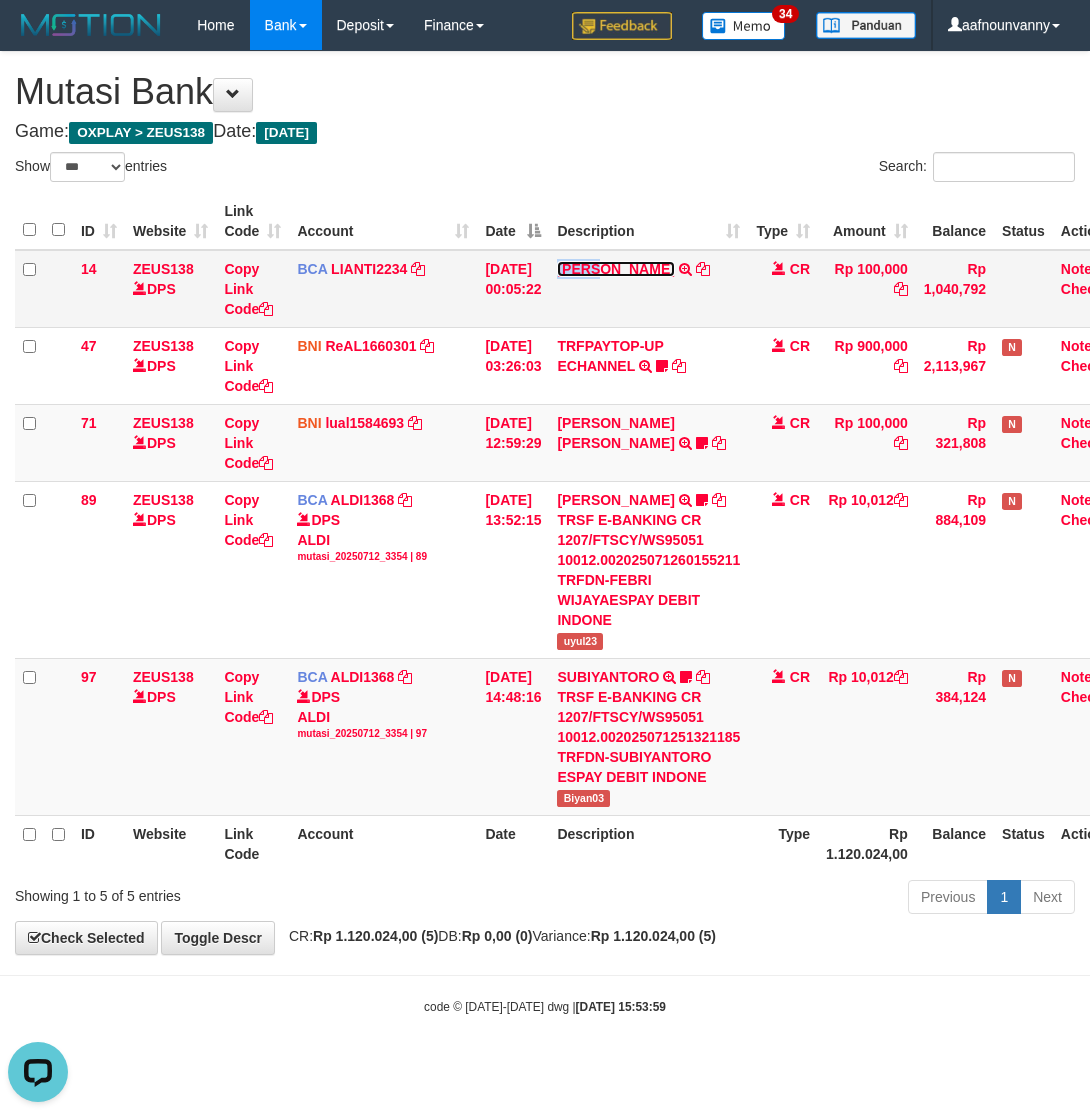 click on "YUSUP MAULAN" at bounding box center (615, 269) 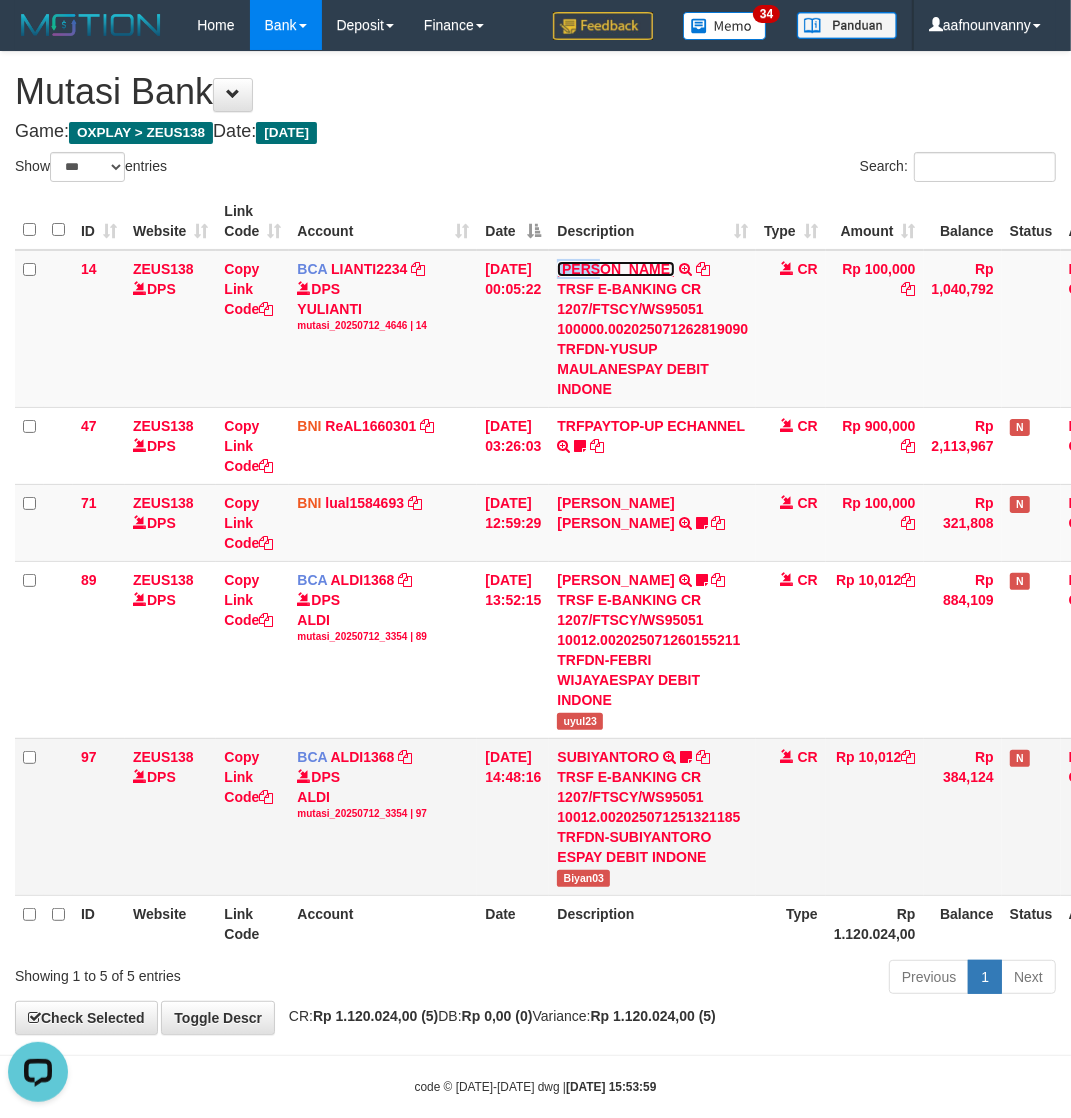 scroll, scrollTop: 28, scrollLeft: 0, axis: vertical 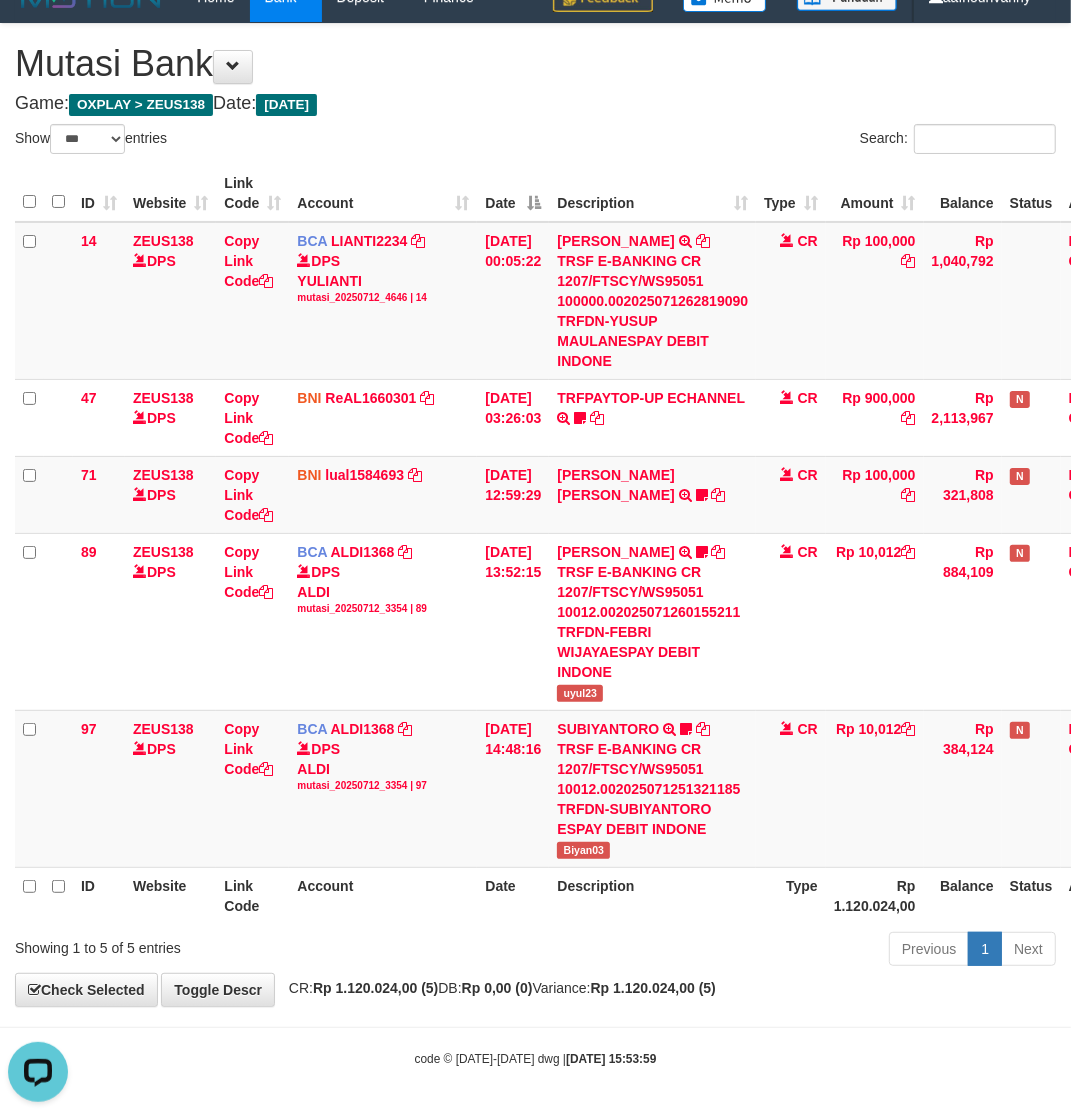 click on "Account" at bounding box center [383, 895] 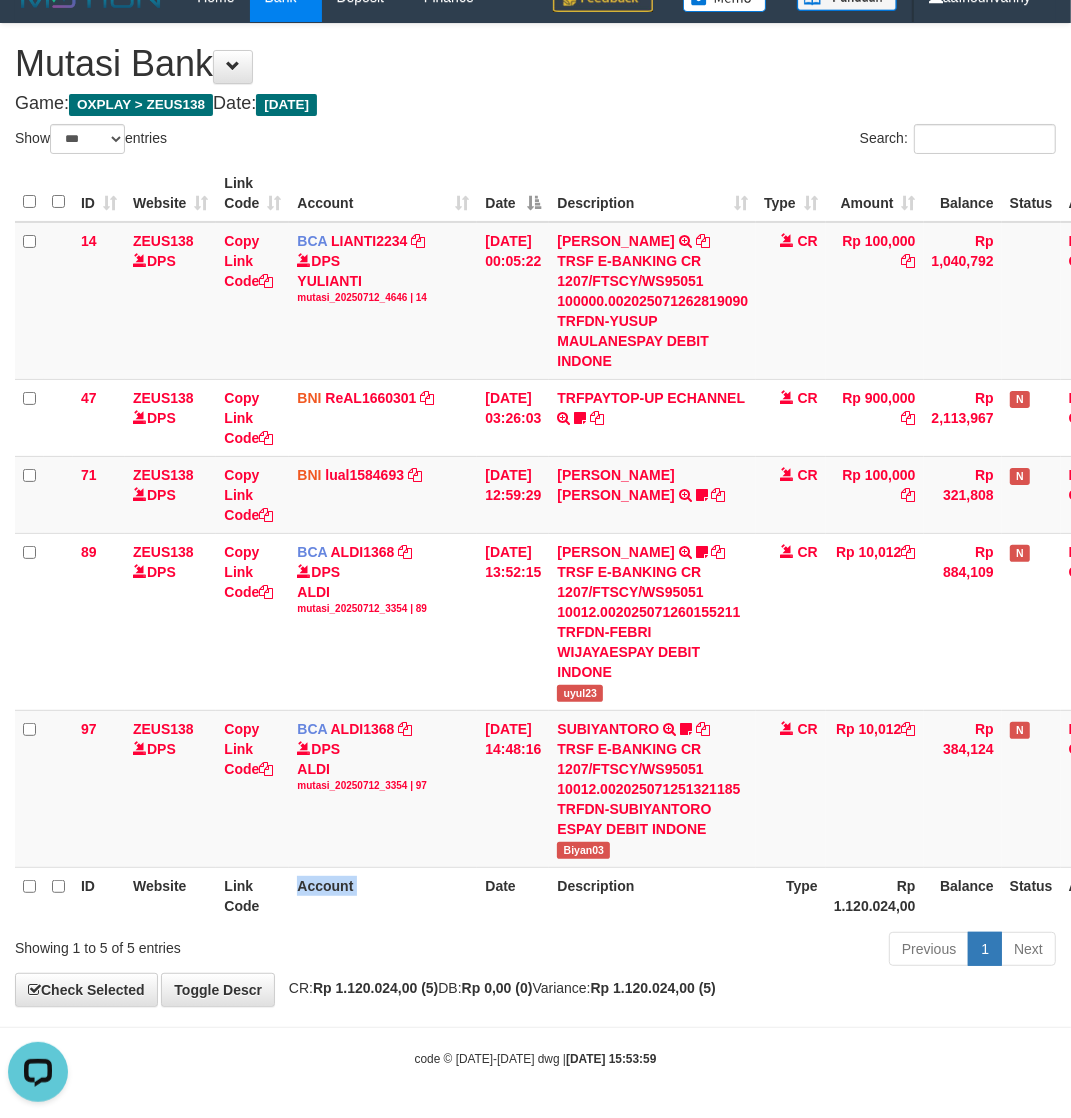 click on "Account" at bounding box center [383, 895] 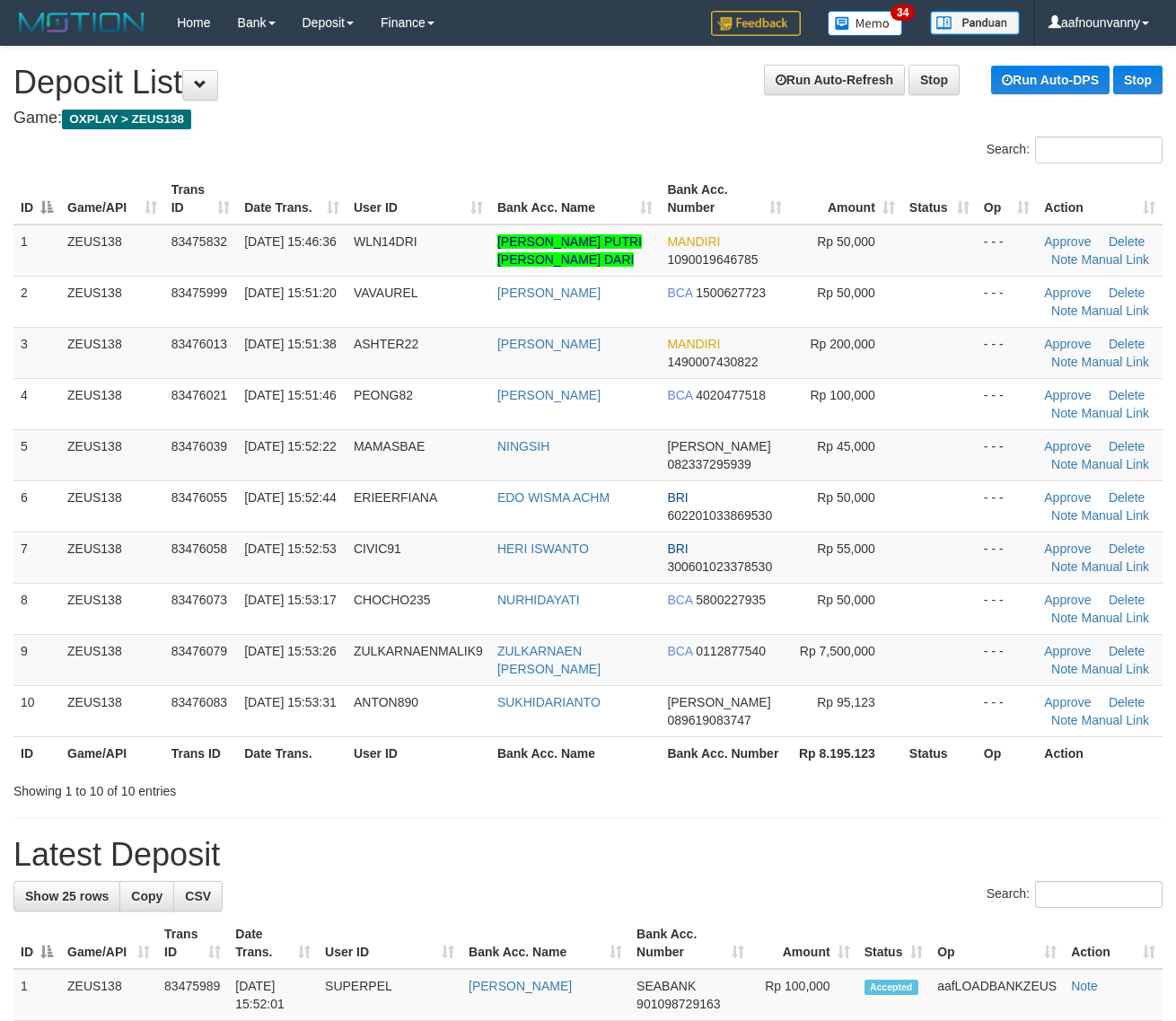 scroll, scrollTop: 0, scrollLeft: 0, axis: both 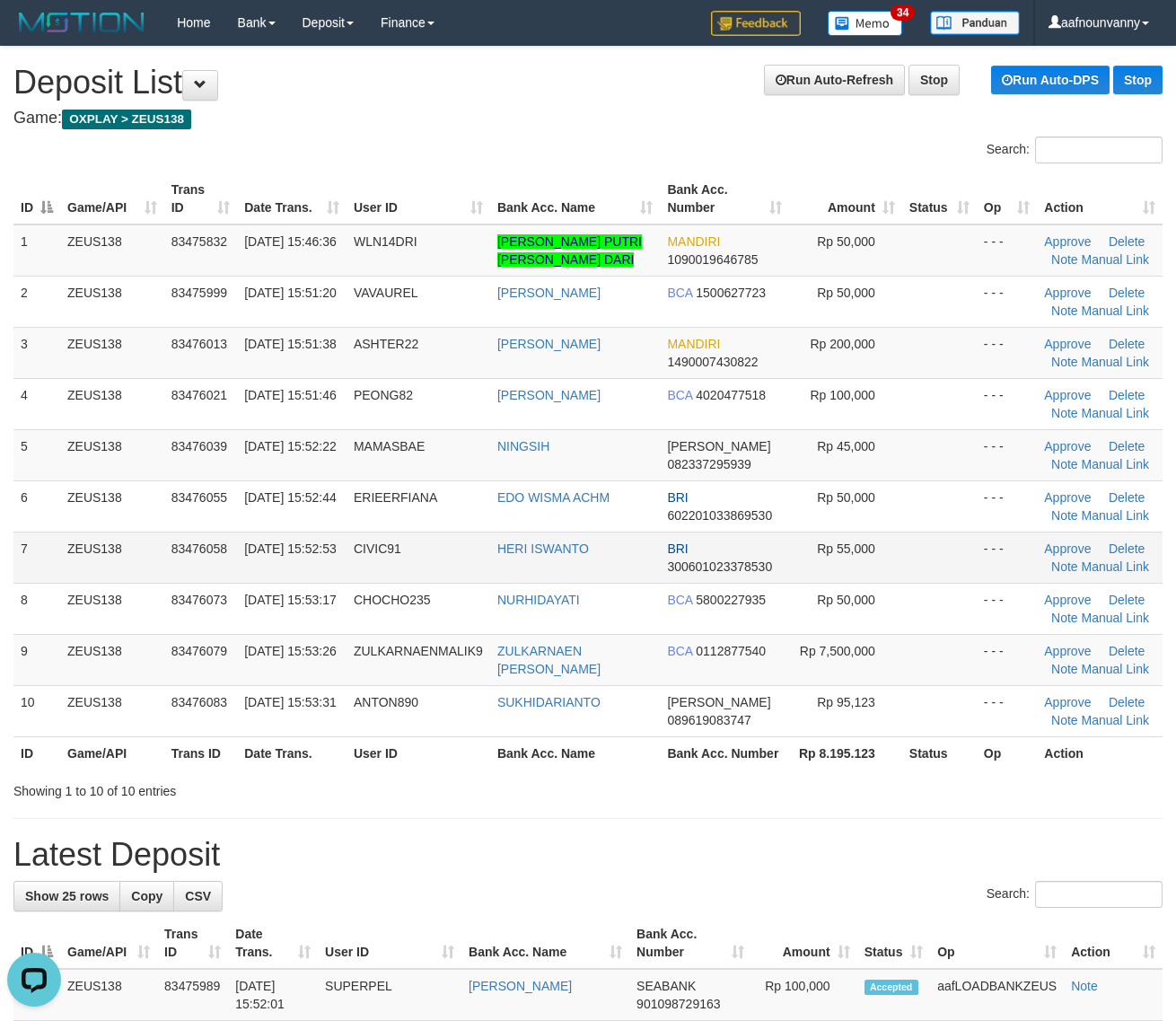 click on "Rp 55,000" at bounding box center (846, 557) 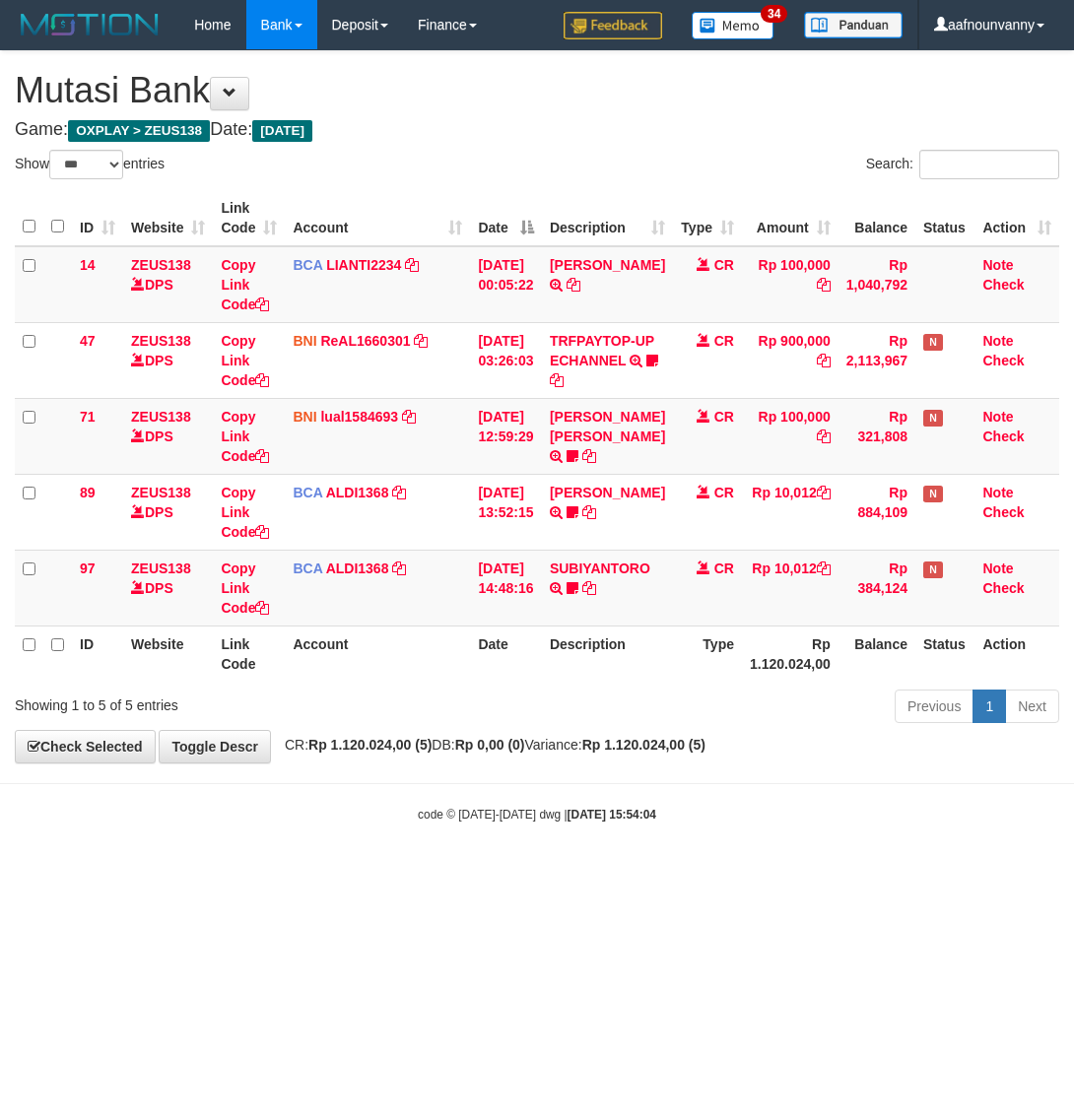 select on "***" 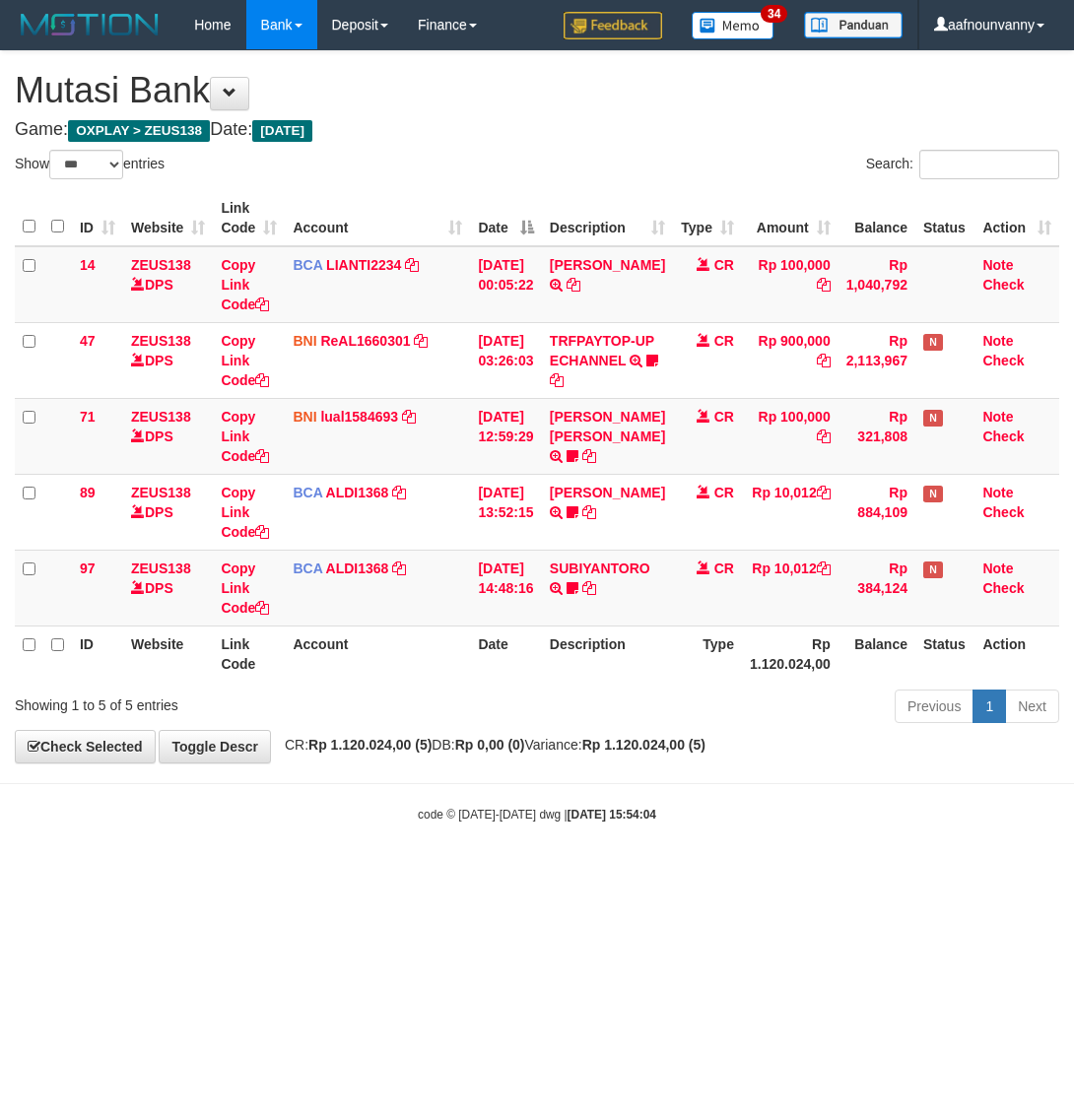 scroll, scrollTop: 0, scrollLeft: 0, axis: both 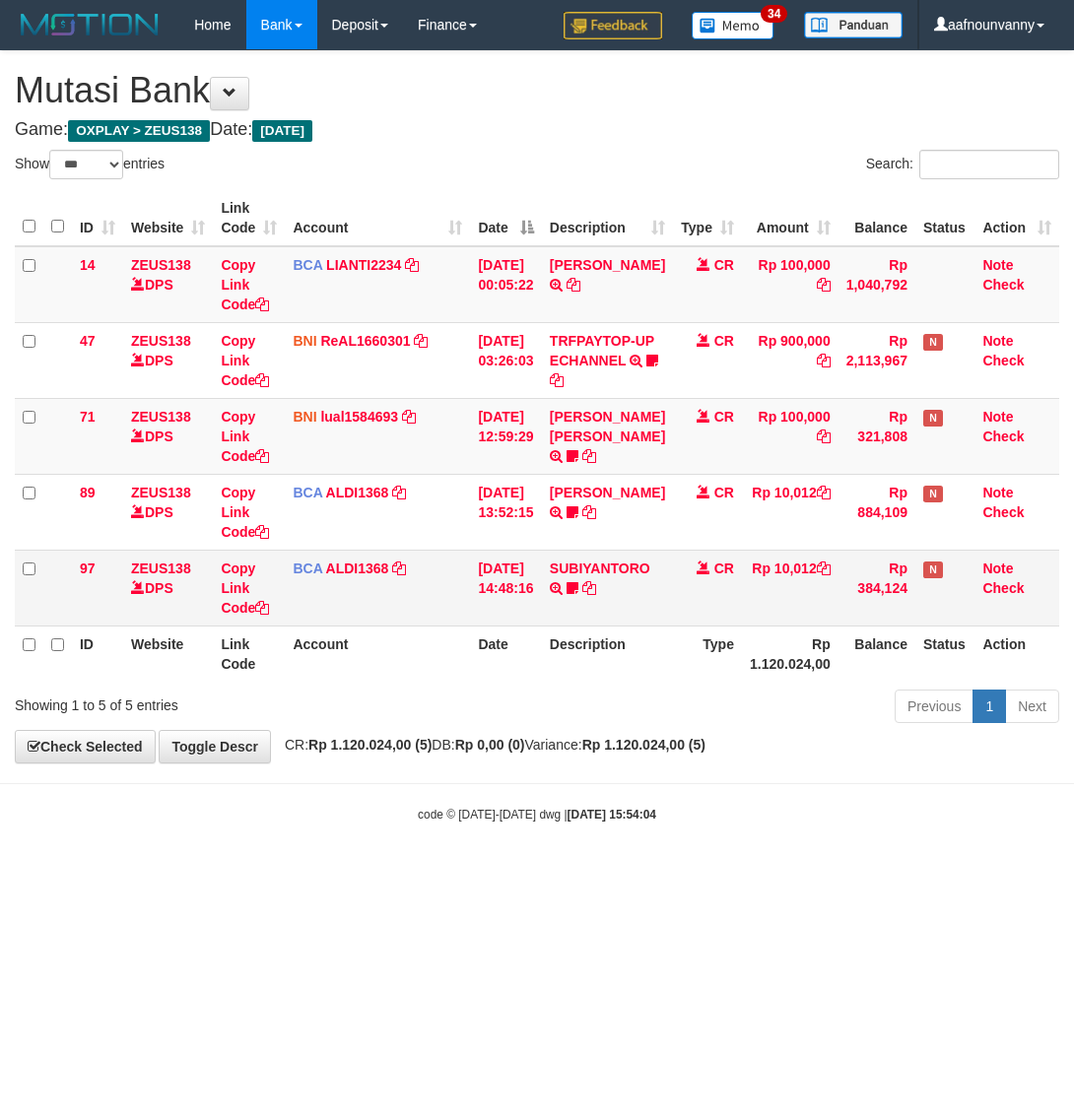drag, startPoint x: 517, startPoint y: 730, endPoint x: 56, endPoint y: 606, distance: 477.38559 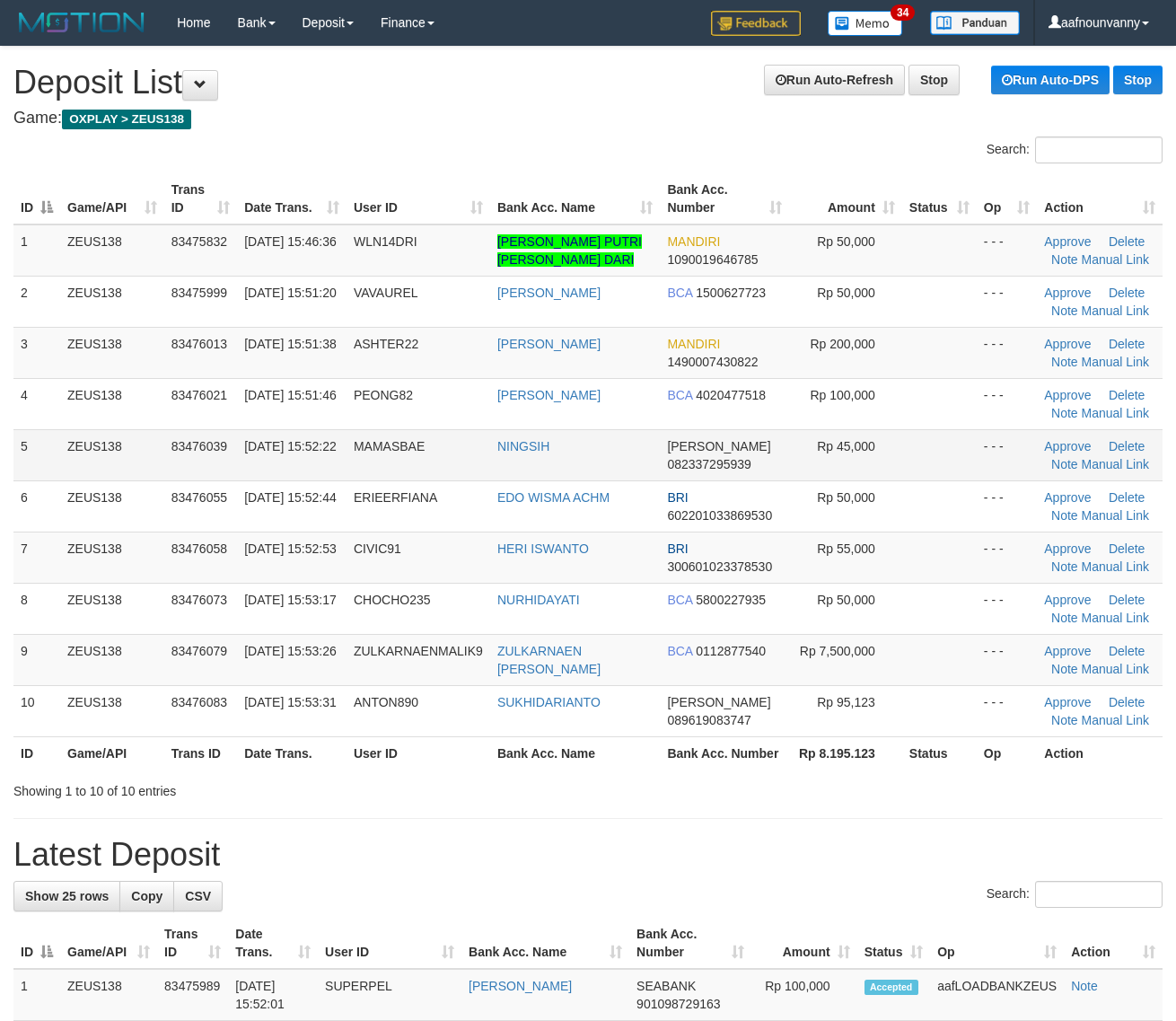scroll, scrollTop: 0, scrollLeft: 0, axis: both 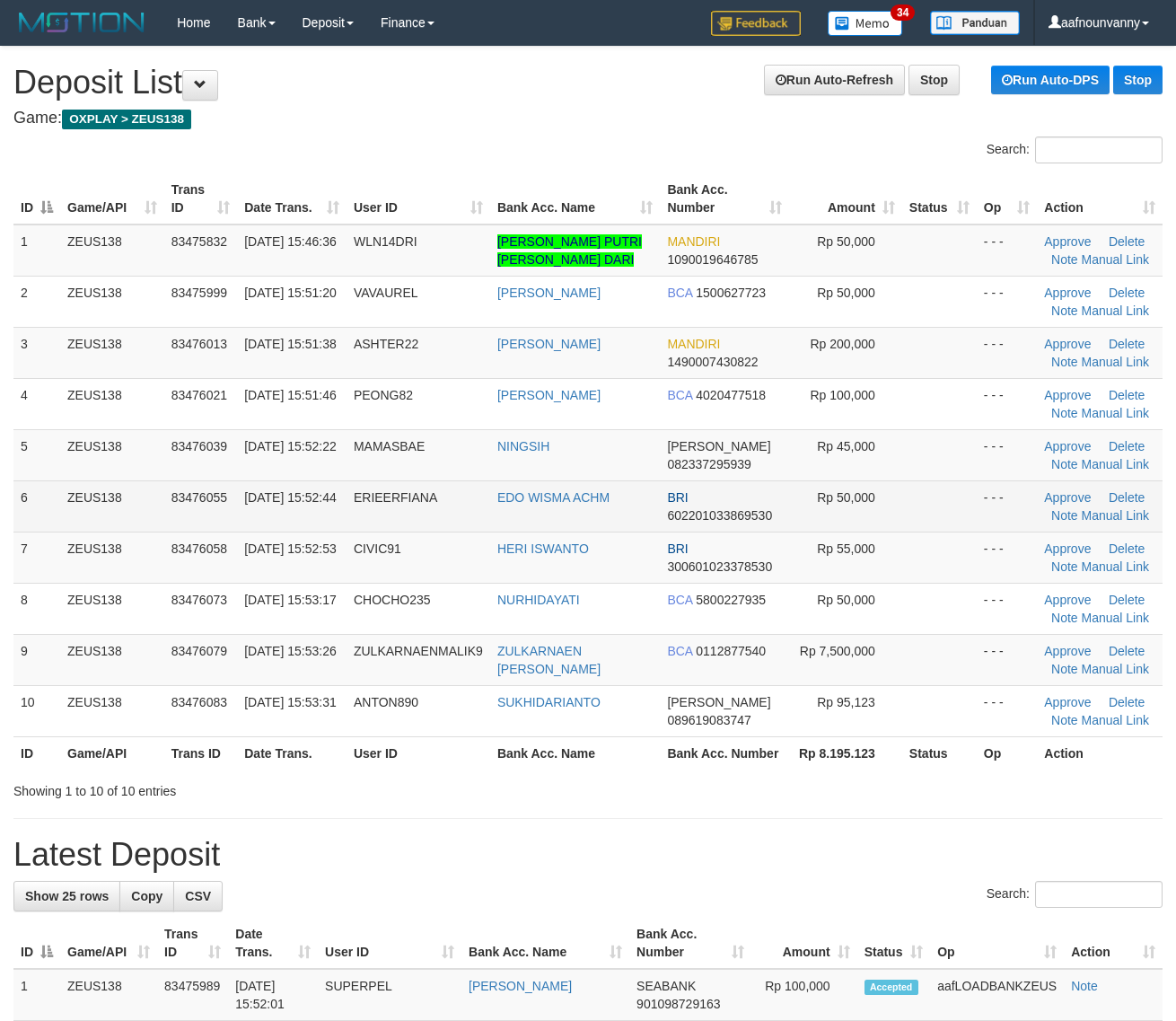 drag, startPoint x: 893, startPoint y: 468, endPoint x: 947, endPoint y: 485, distance: 56.612719 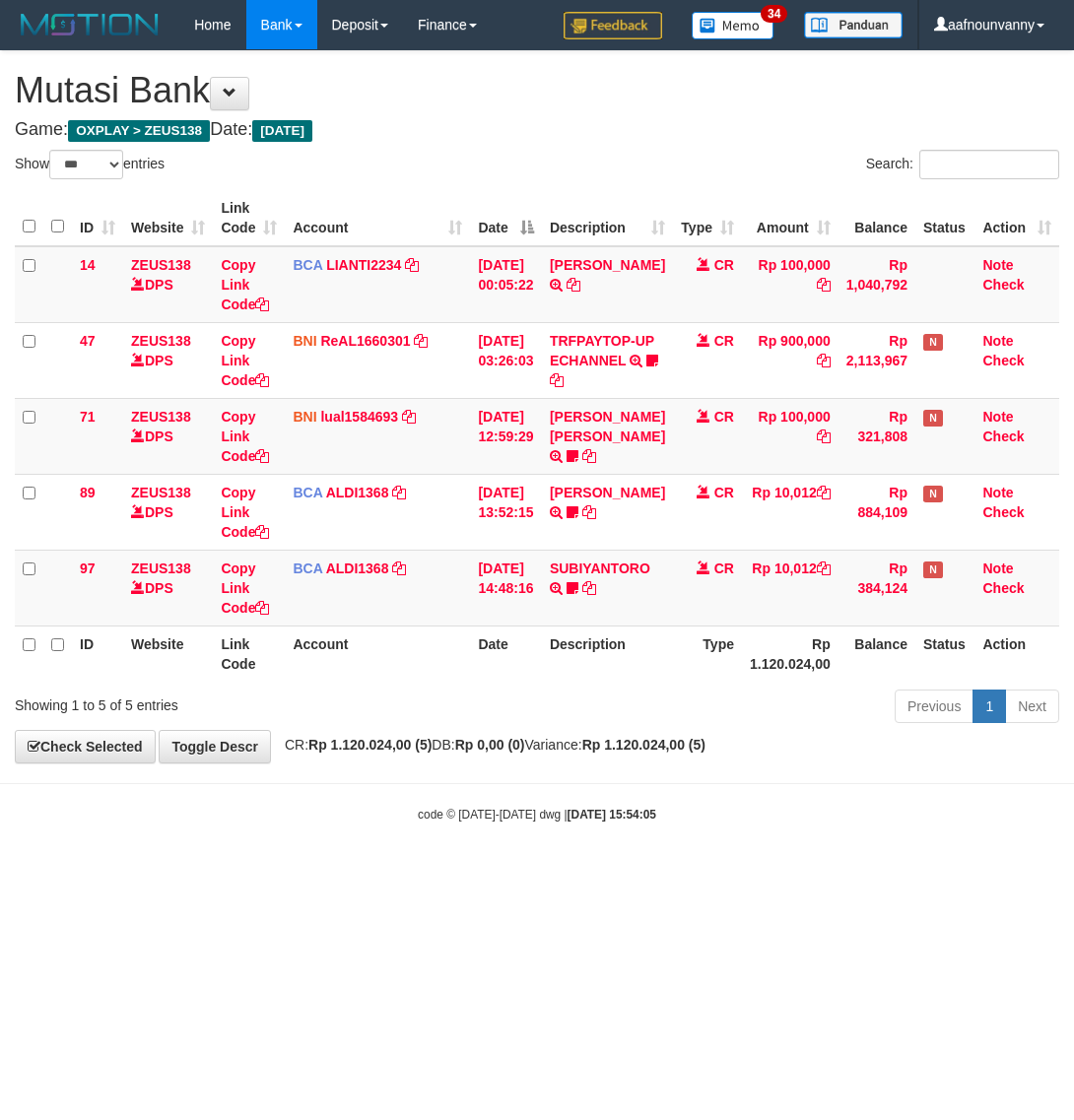 select on "***" 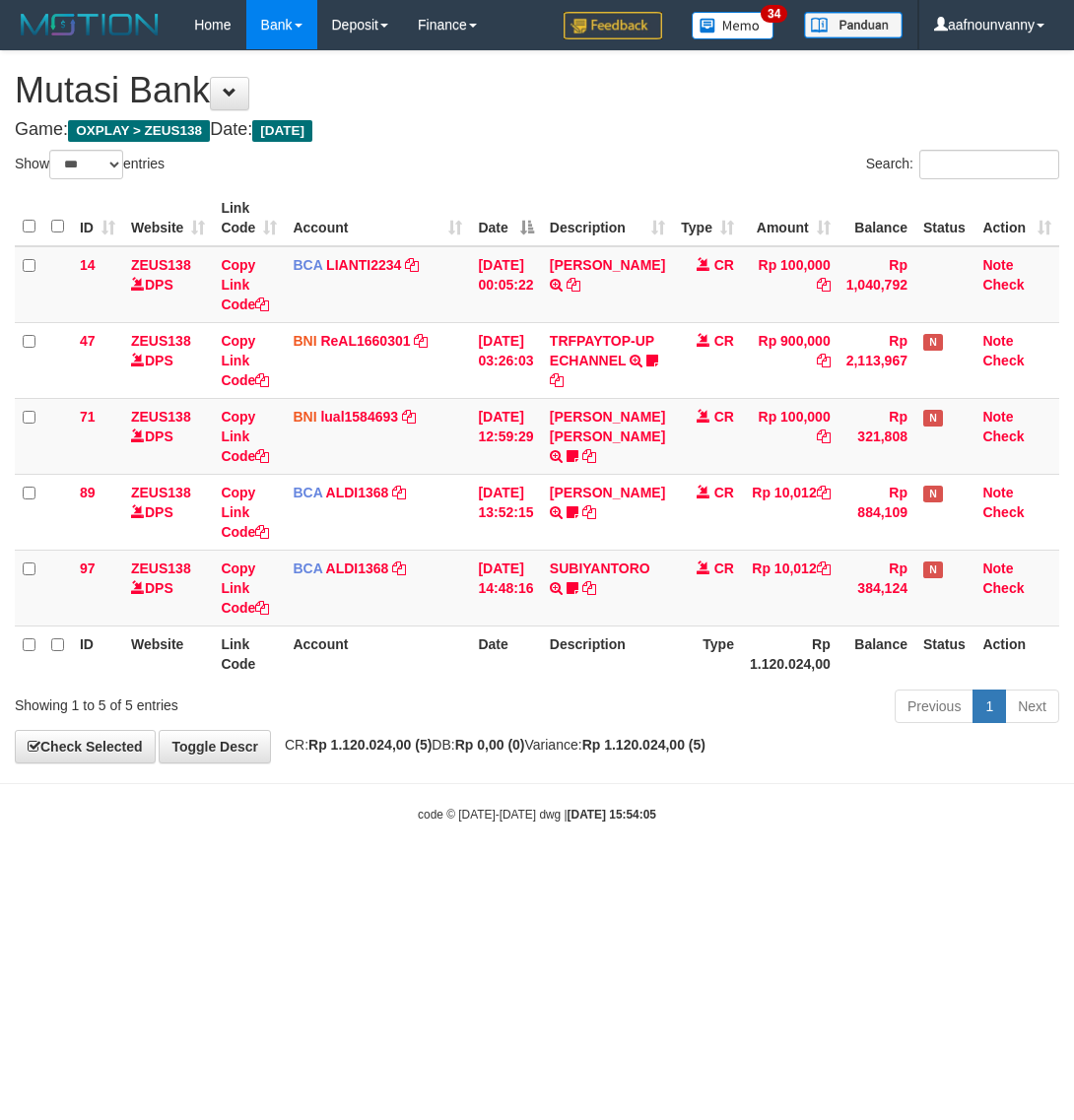 scroll, scrollTop: 0, scrollLeft: 0, axis: both 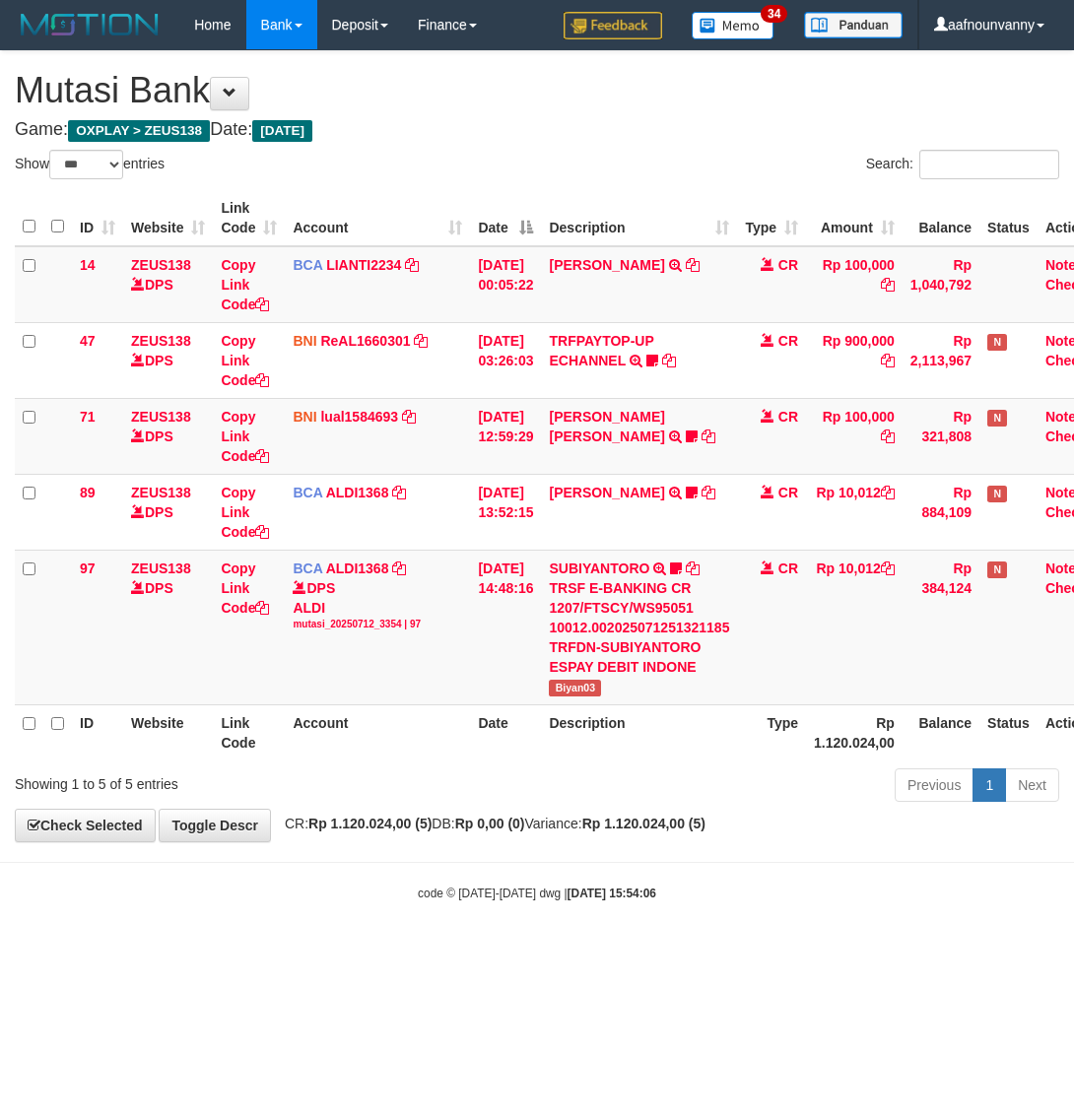 select on "***" 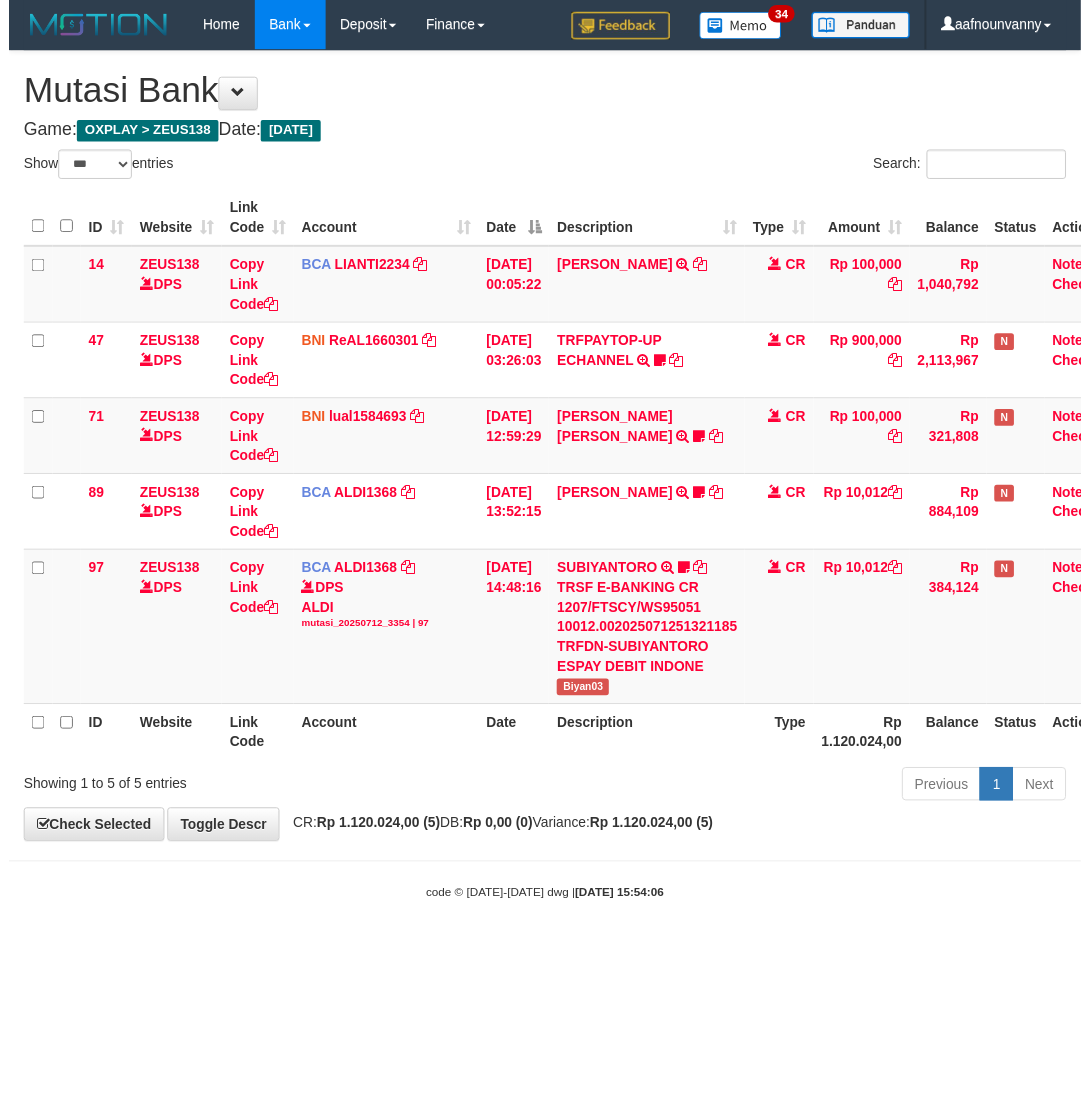 scroll, scrollTop: 0, scrollLeft: 0, axis: both 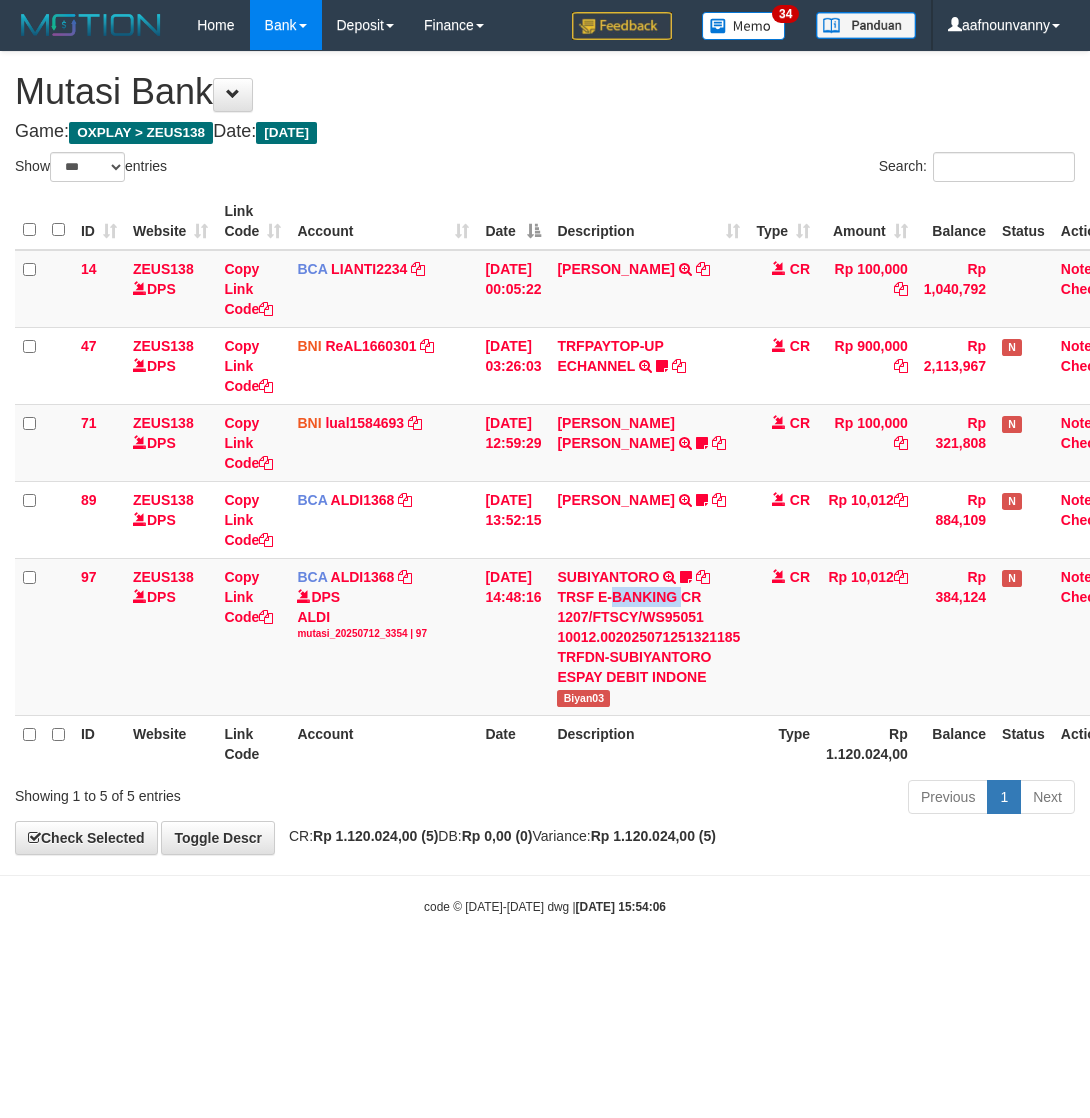 click on "TRSF E-BANKING CR 1207/FTSCY/WS95051
10012.002025071251321185 TRFDN-SUBIYANTORO ESPAY DEBIT INDONE" at bounding box center [648, 637] 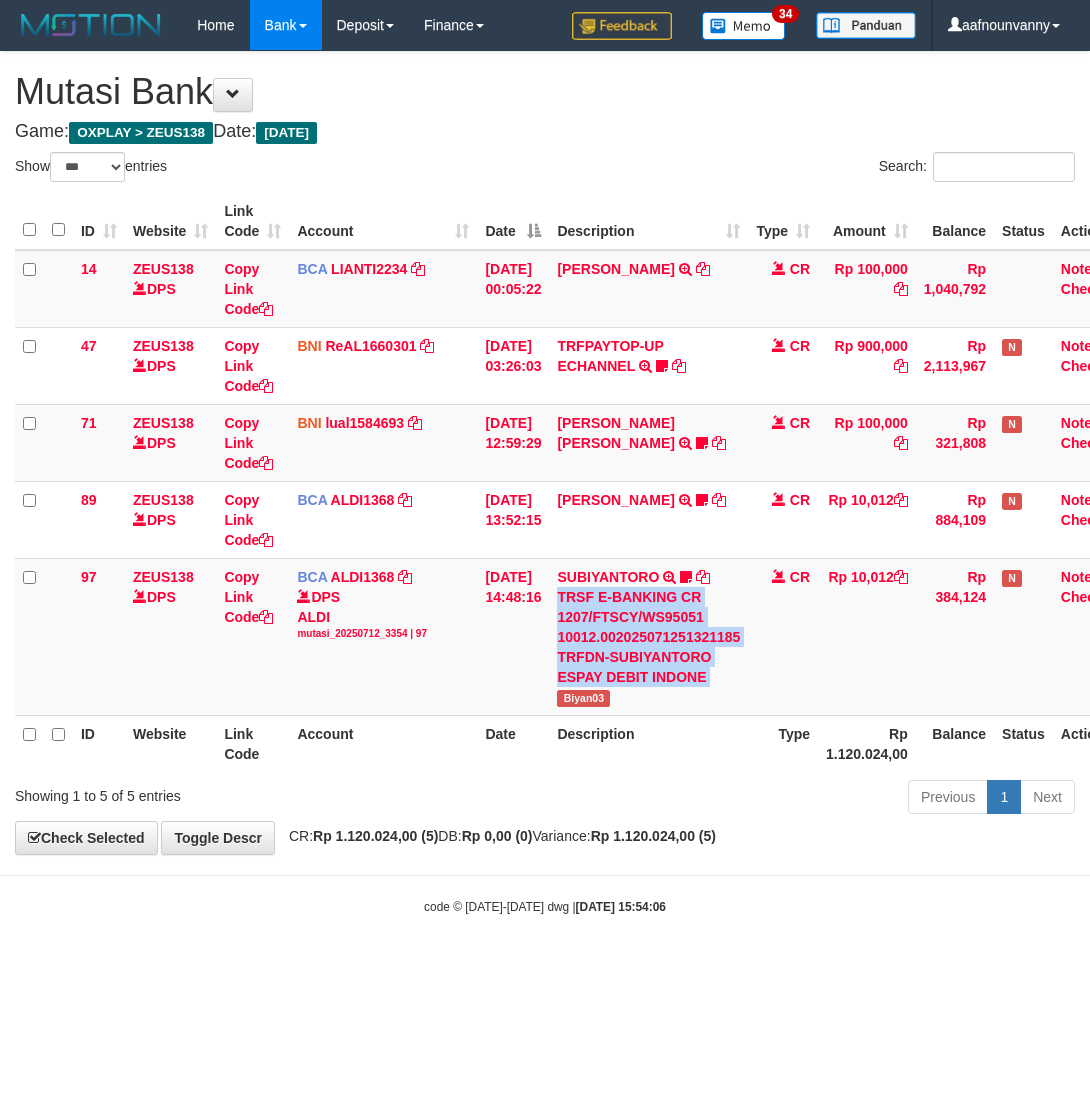 scroll, scrollTop: 0, scrollLeft: 15, axis: horizontal 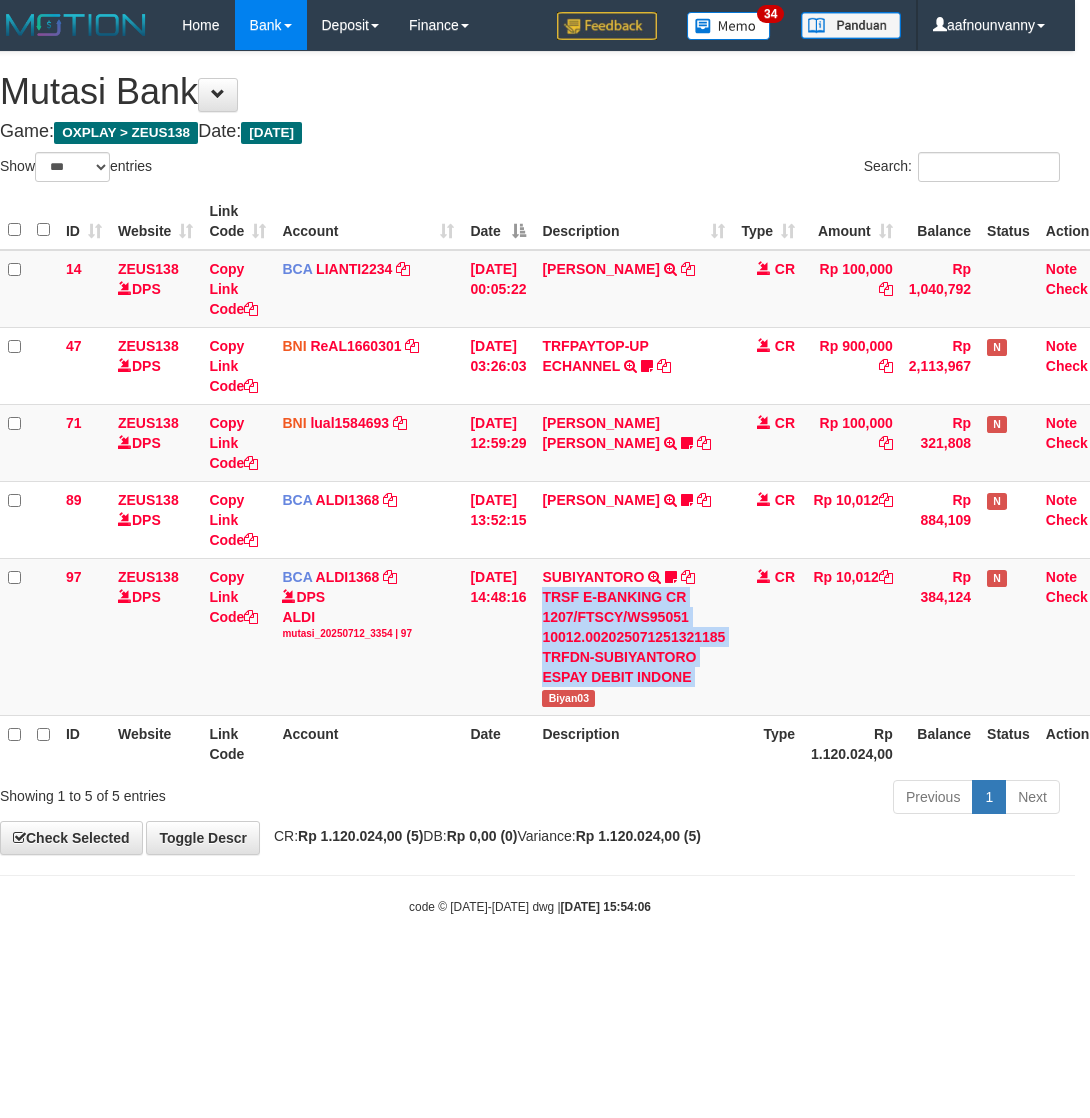 click on "TRSF E-BANKING CR 1207/FTSCY/WS95051
10012.002025071251321185 TRFDN-SUBIYANTORO ESPAY DEBIT INDONE" at bounding box center (633, 637) 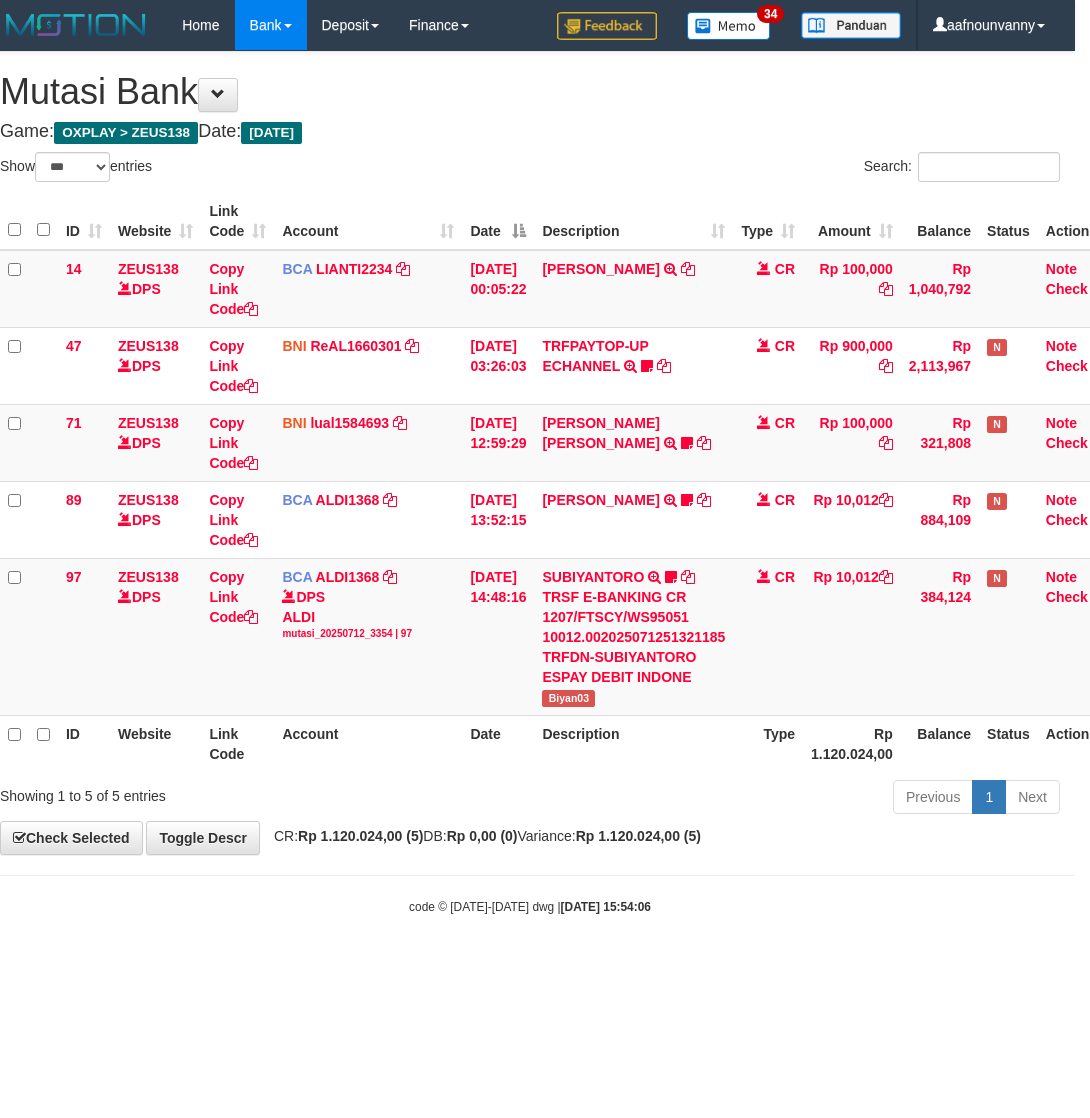 drag, startPoint x: 495, startPoint y: 848, endPoint x: 386, endPoint y: 806, distance: 116.81181 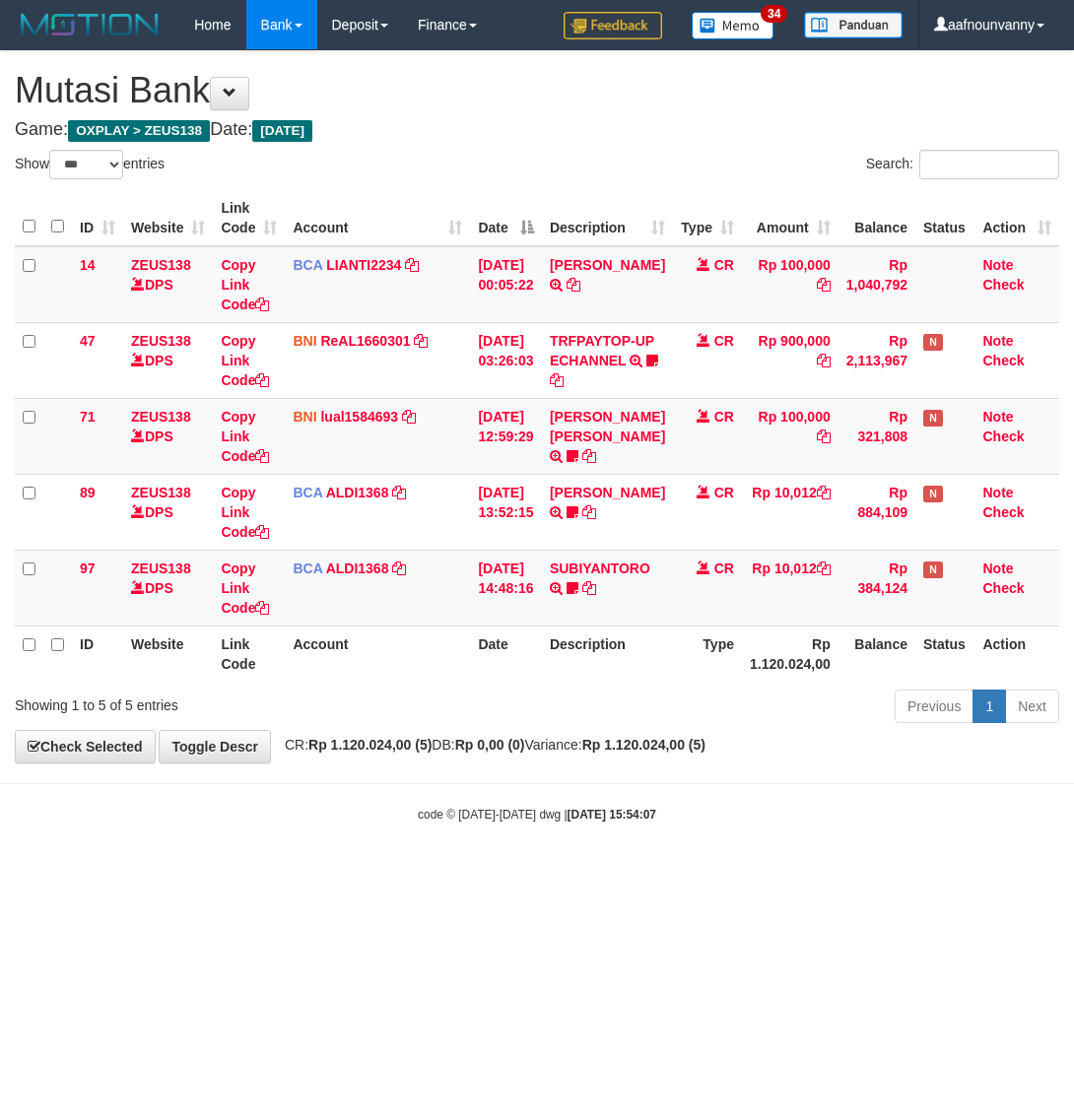 select on "***" 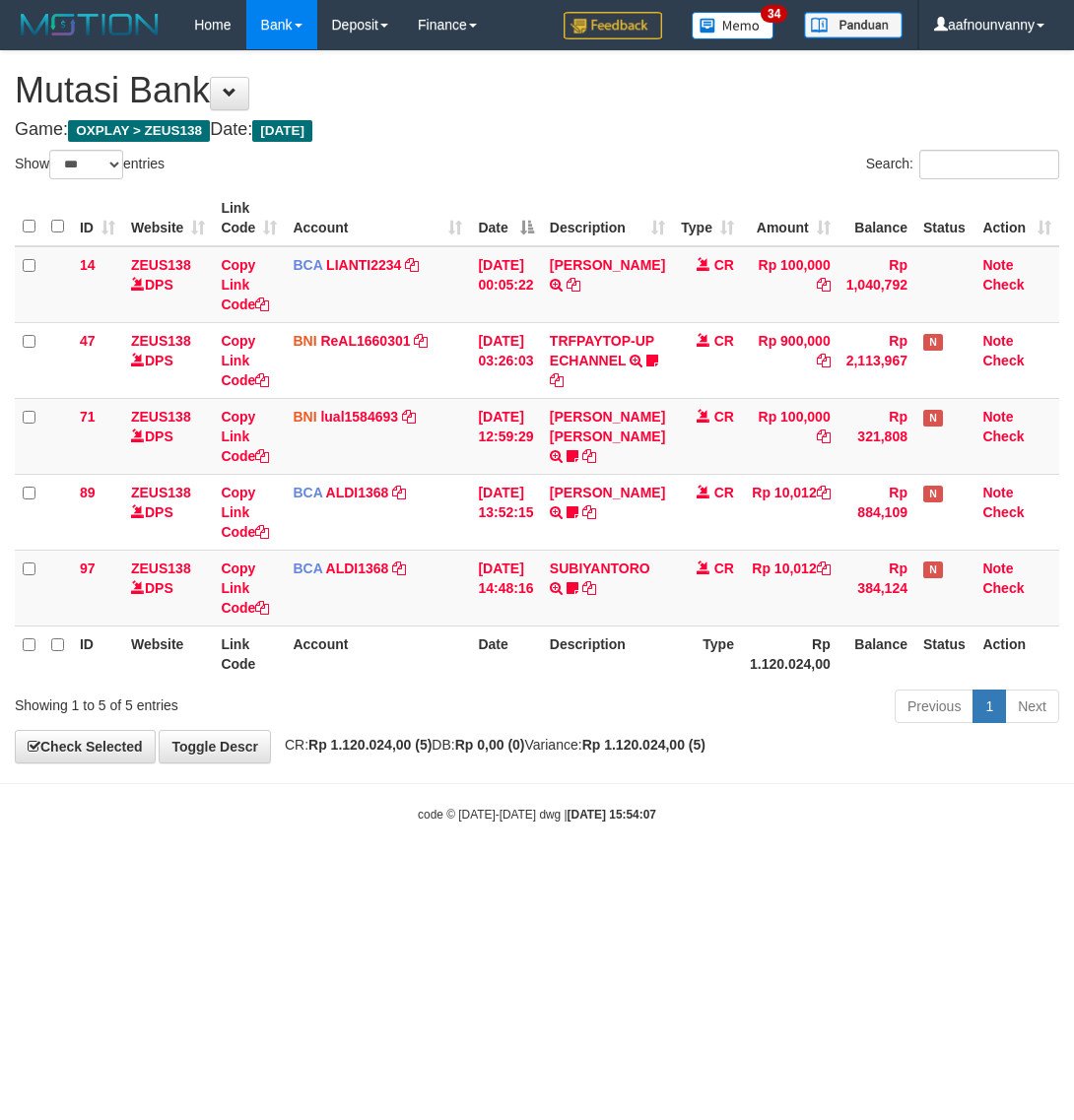 scroll, scrollTop: 0, scrollLeft: 0, axis: both 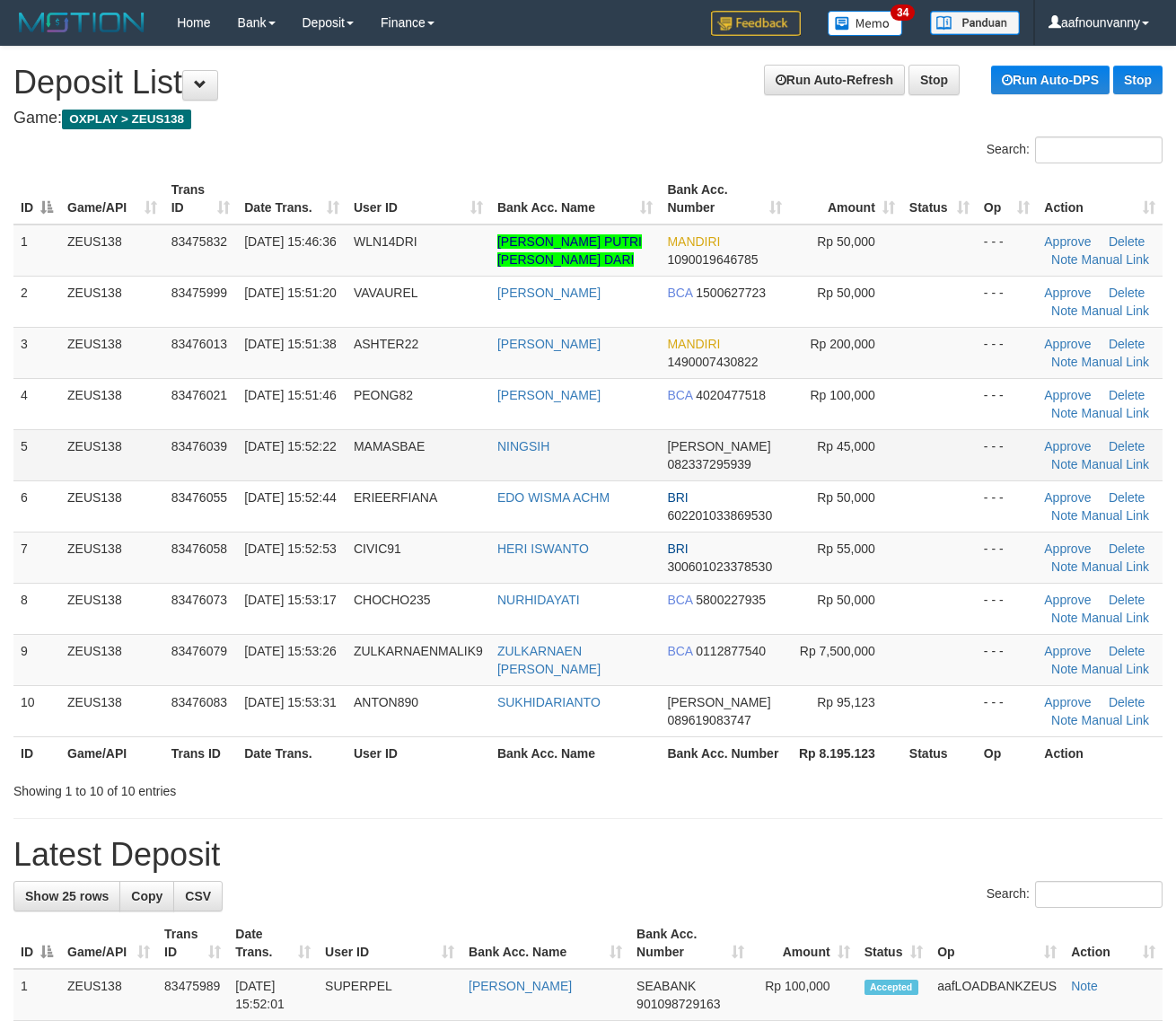 click on "NINGSIH" at bounding box center (575, 454) 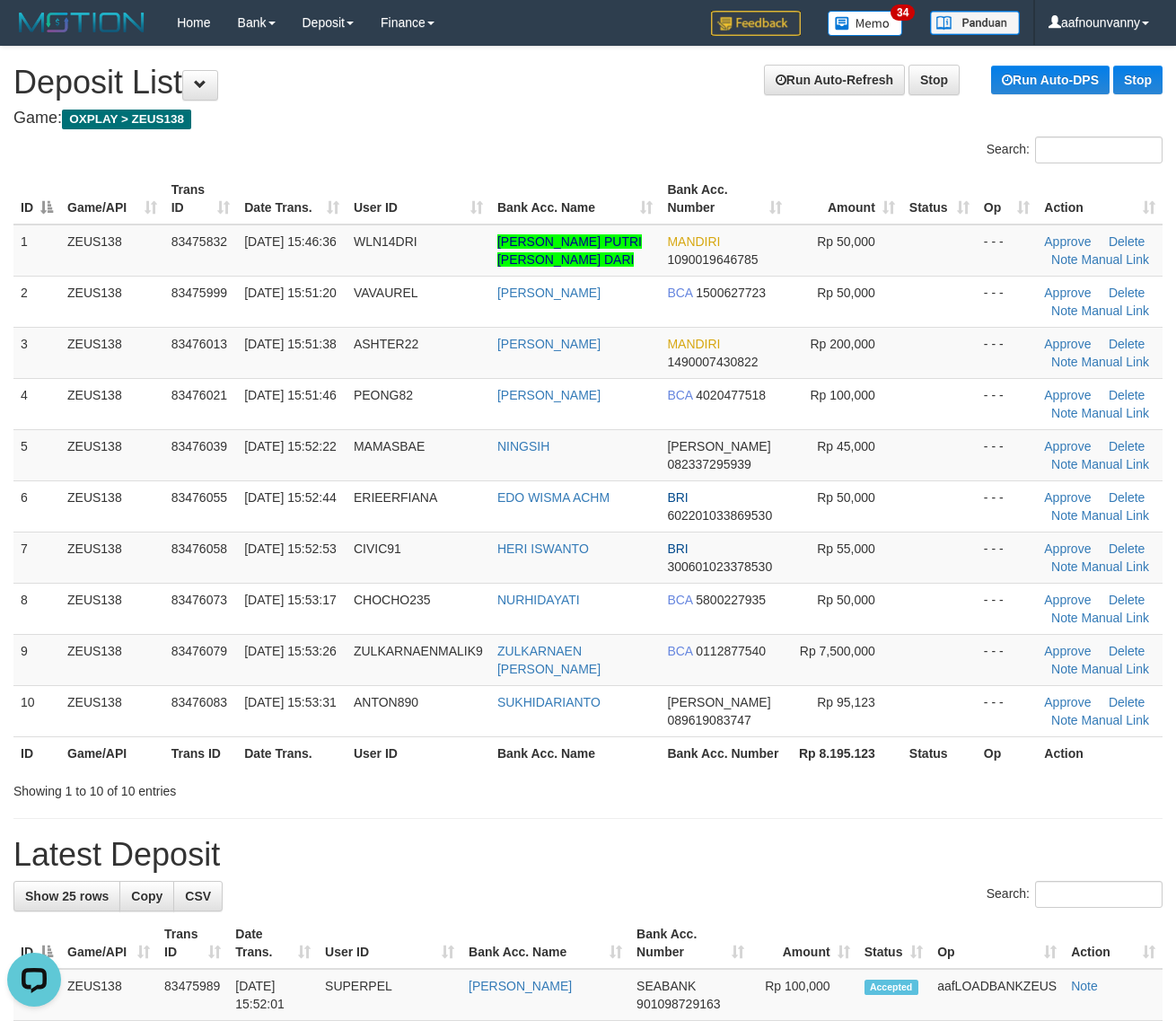 scroll, scrollTop: 0, scrollLeft: 0, axis: both 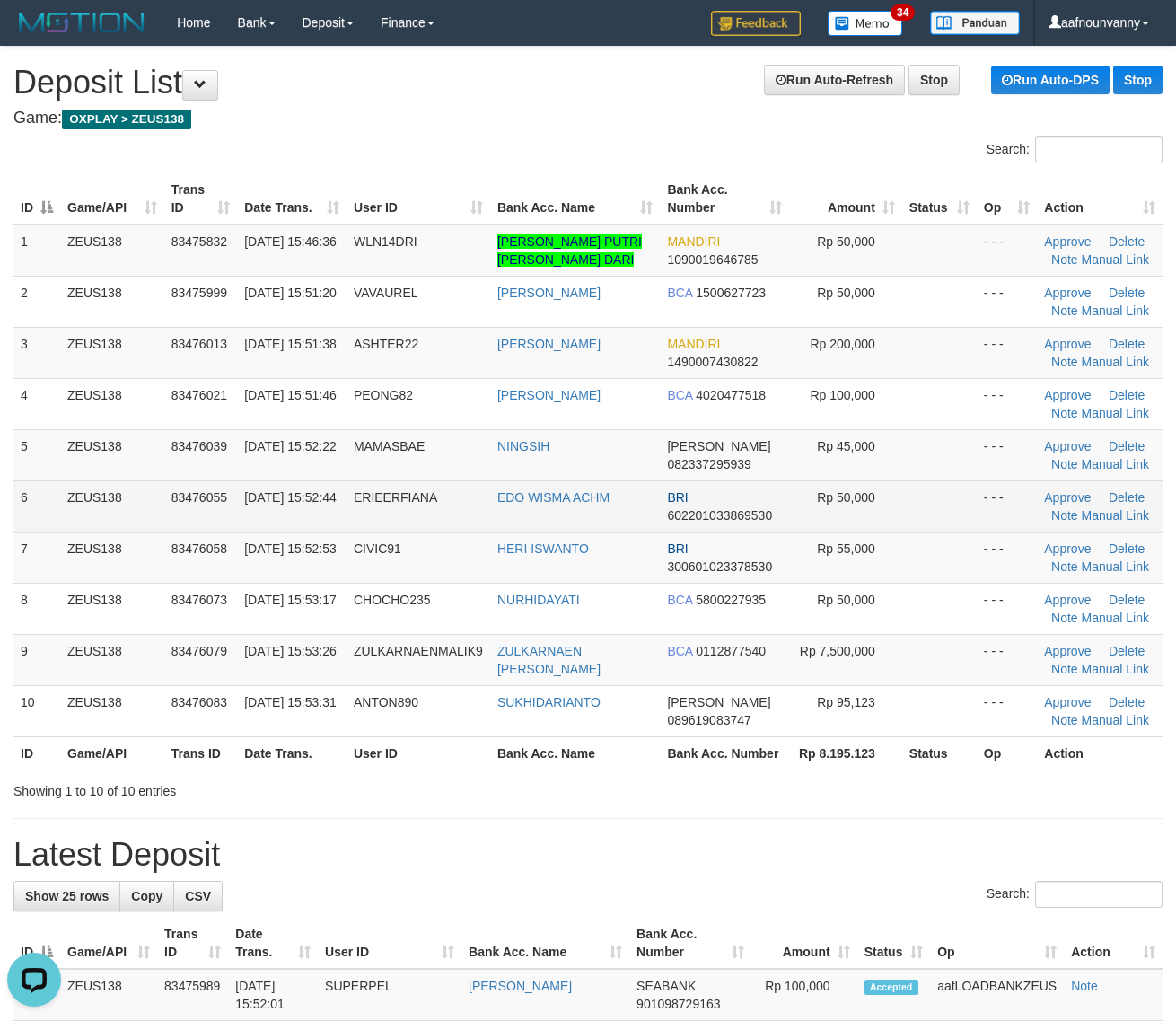 click on "EDO WISMA ACHM" at bounding box center [575, 506] 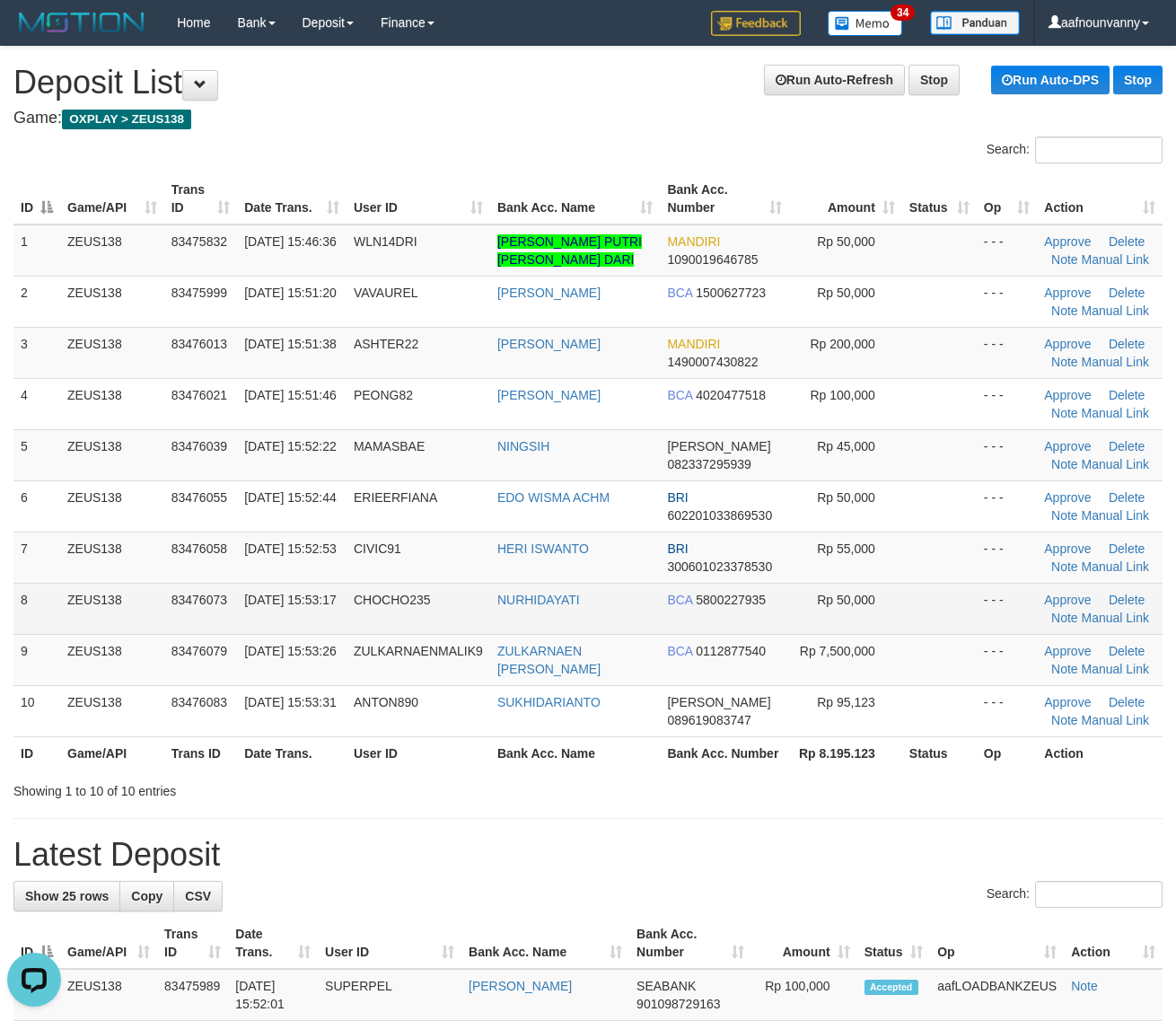 drag, startPoint x: 734, startPoint y: 594, endPoint x: 750, endPoint y: 600, distance: 17.088007 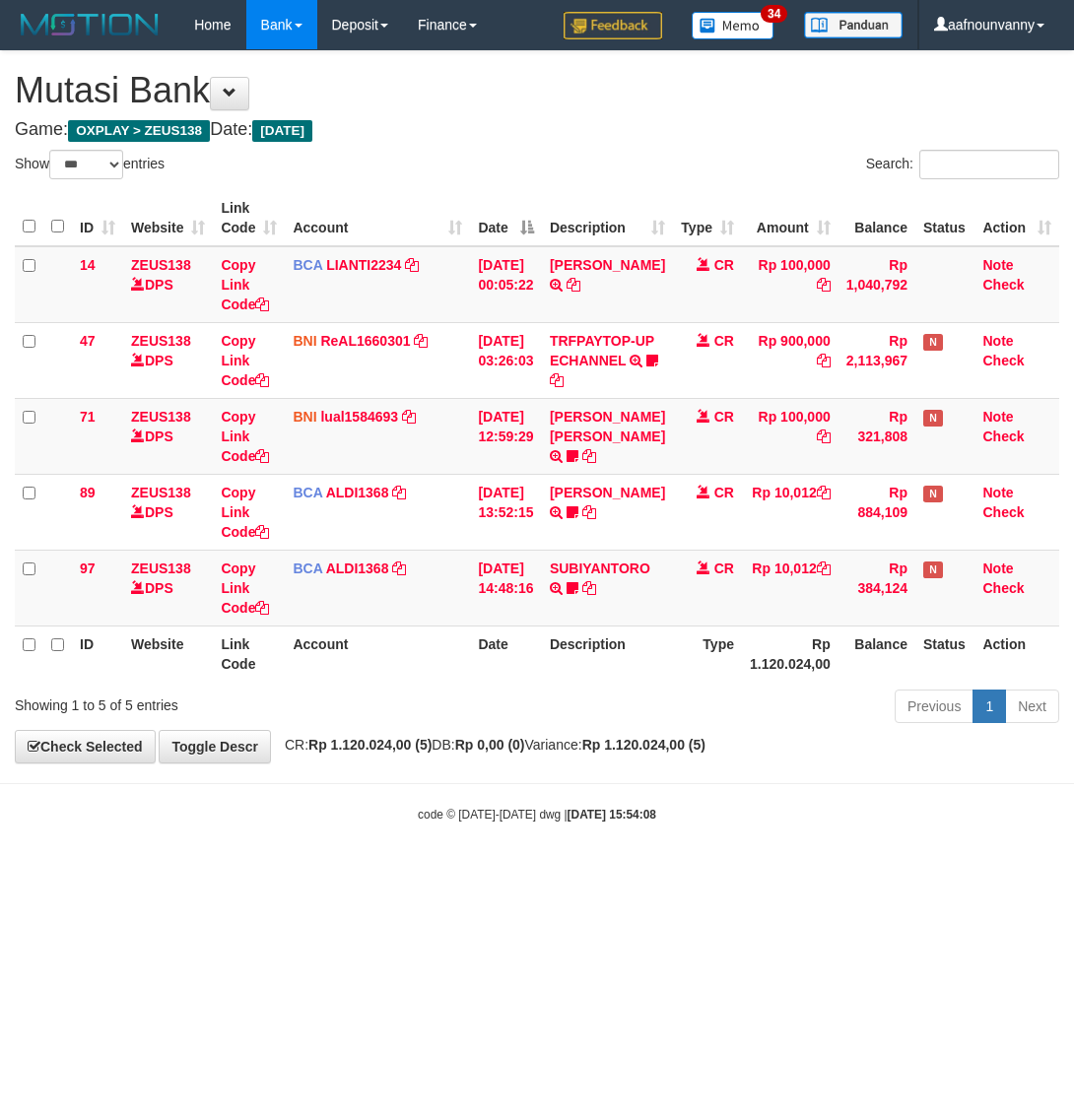 select on "***" 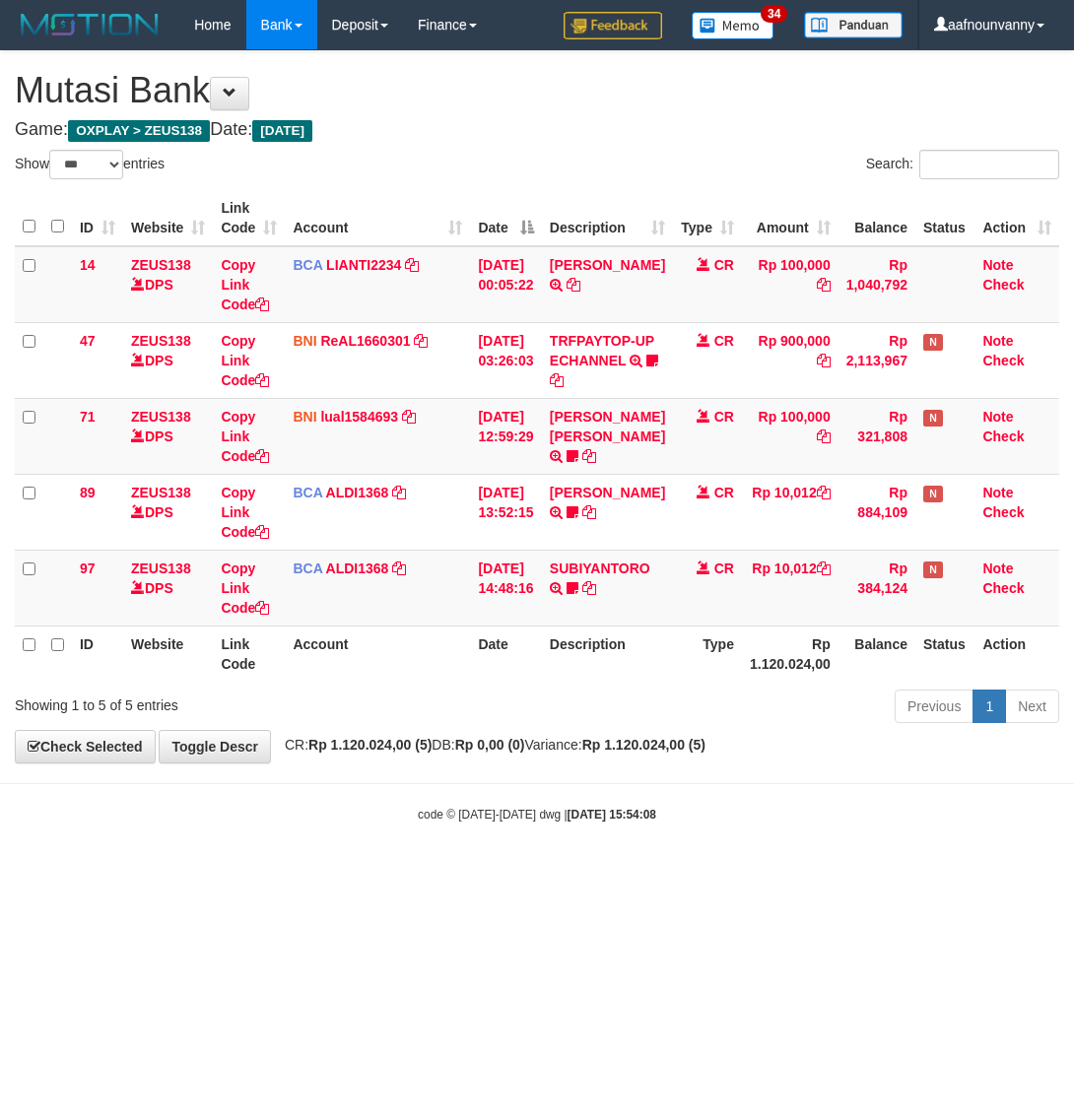 scroll, scrollTop: 0, scrollLeft: 0, axis: both 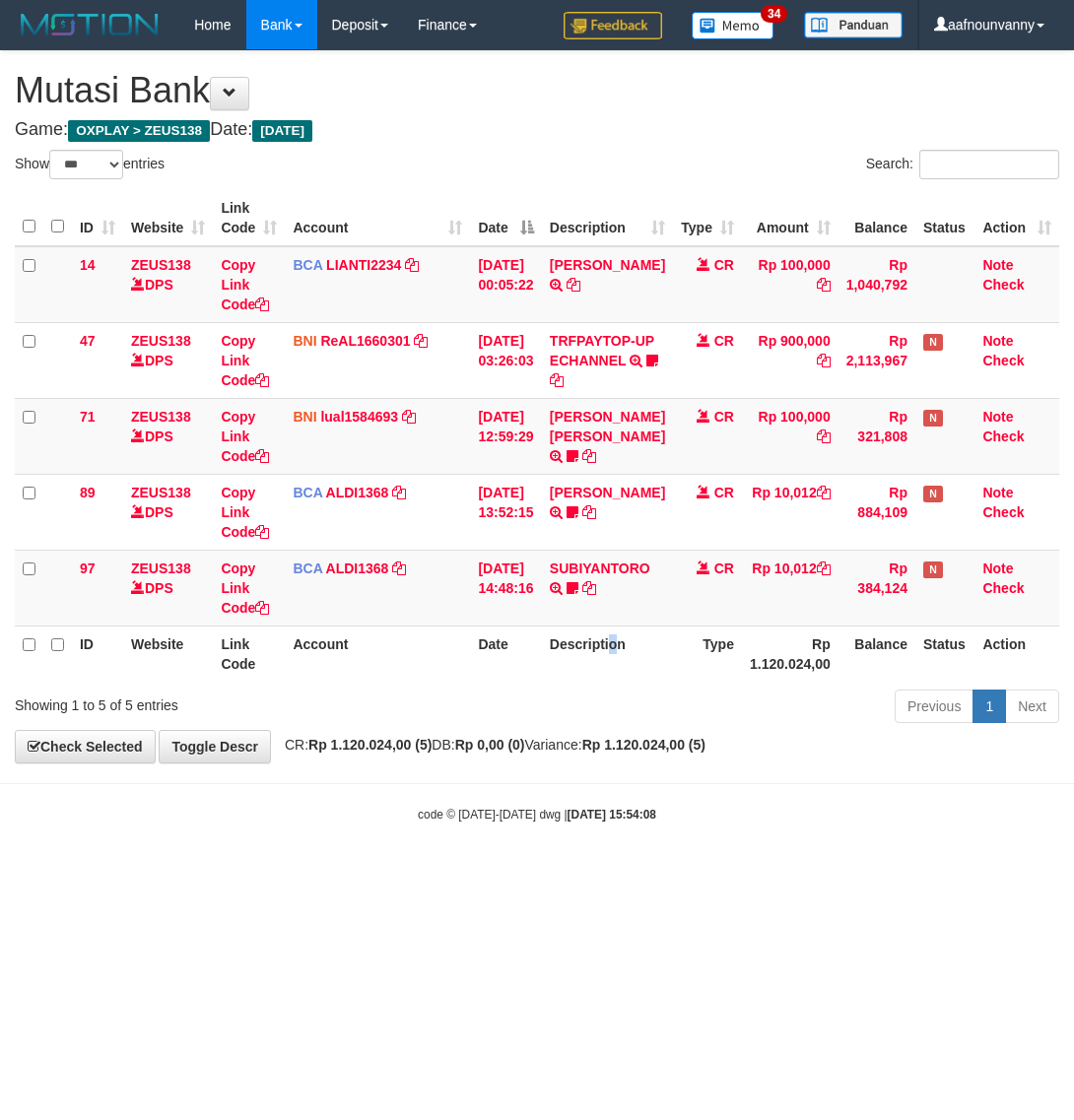 click on "Description" at bounding box center [607, 653] 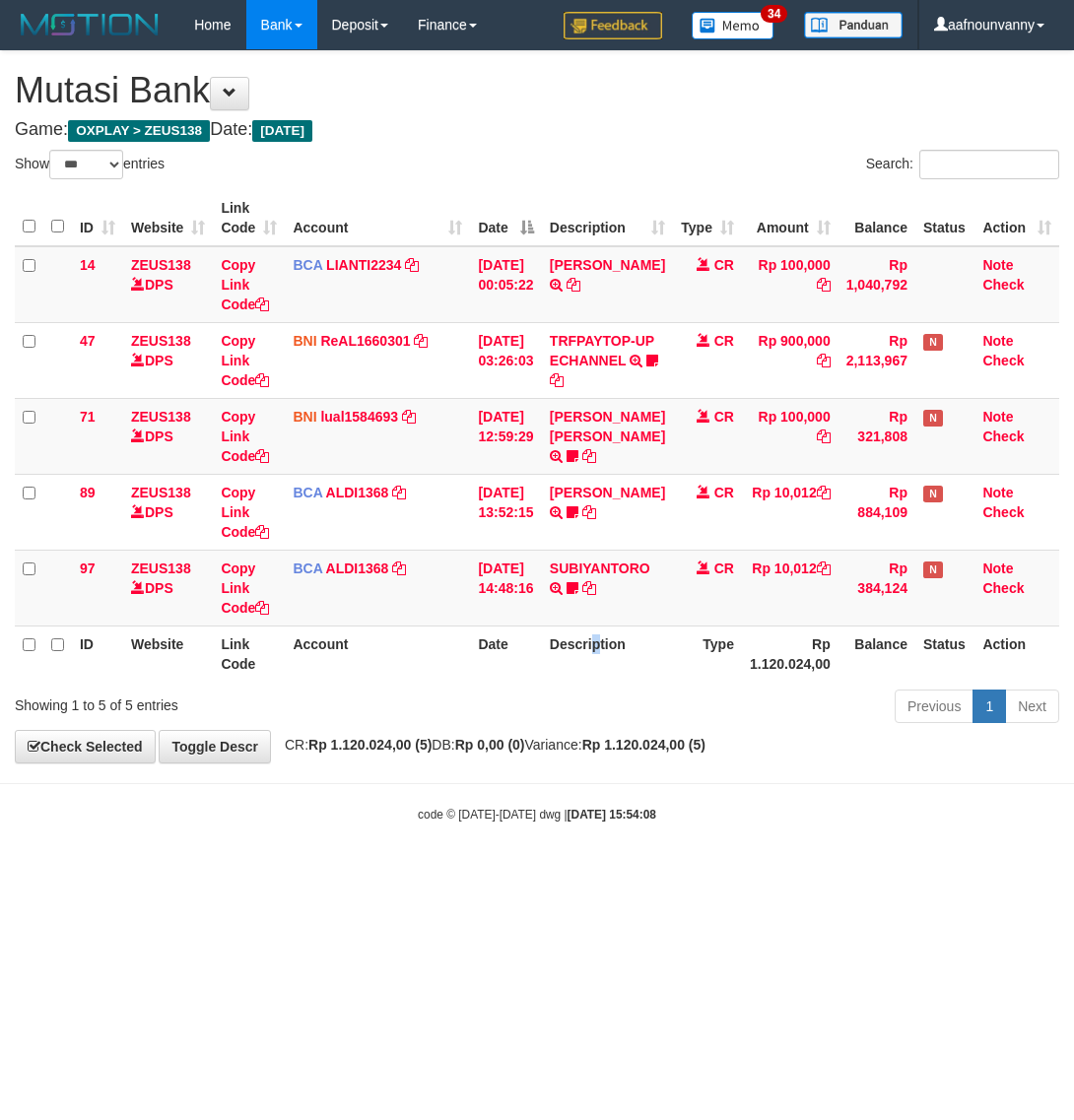 drag, startPoint x: 609, startPoint y: 696, endPoint x: 577, endPoint y: 692, distance: 32.24903 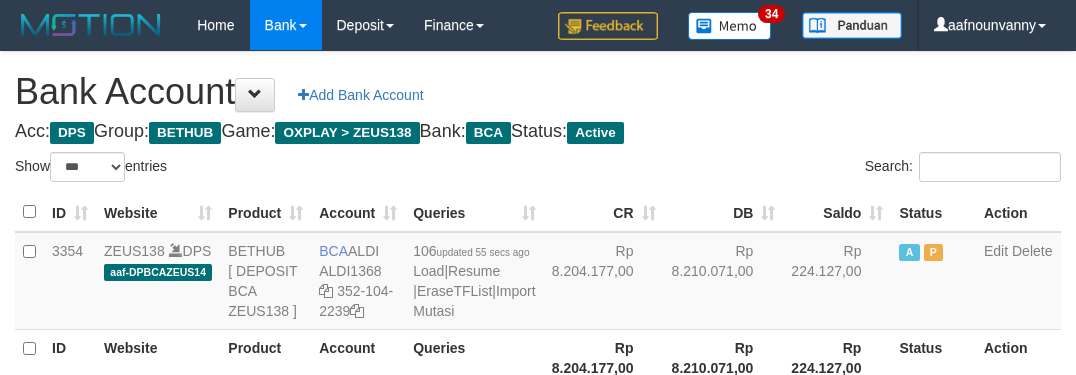 select on "***" 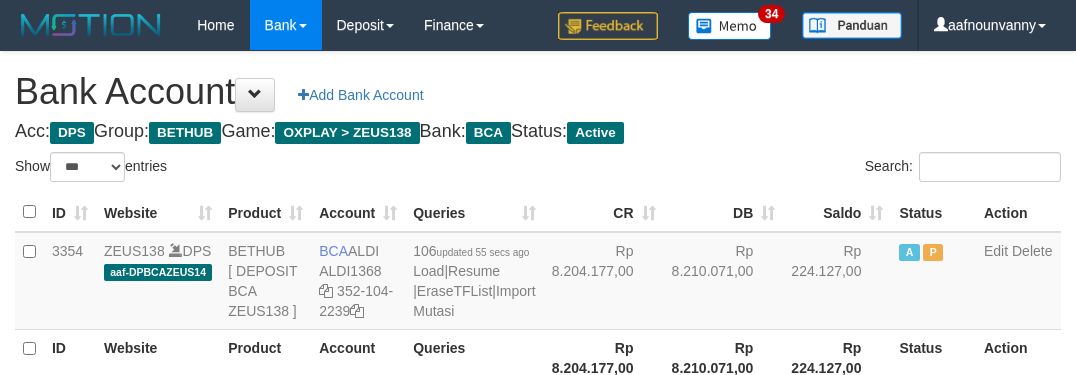 scroll, scrollTop: 231, scrollLeft: 0, axis: vertical 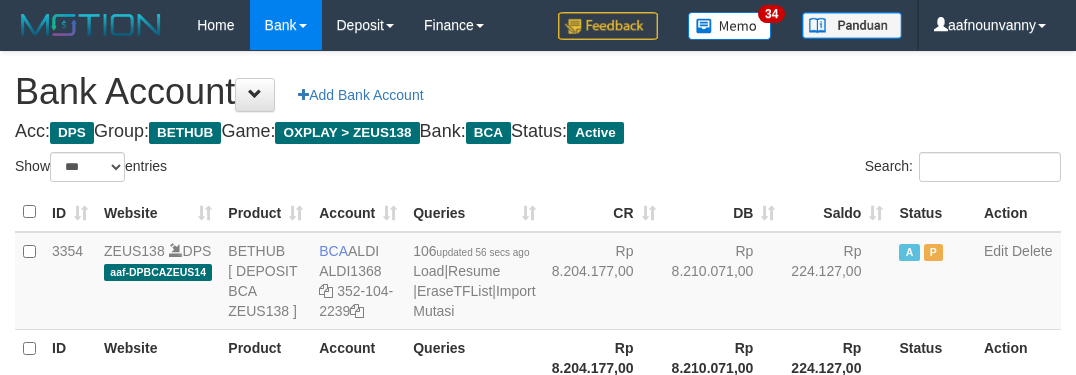 select on "***" 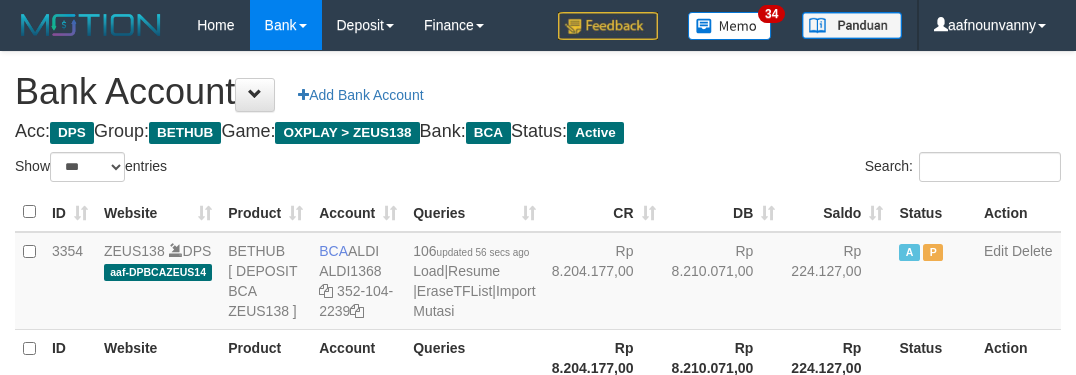 scroll, scrollTop: 231, scrollLeft: 0, axis: vertical 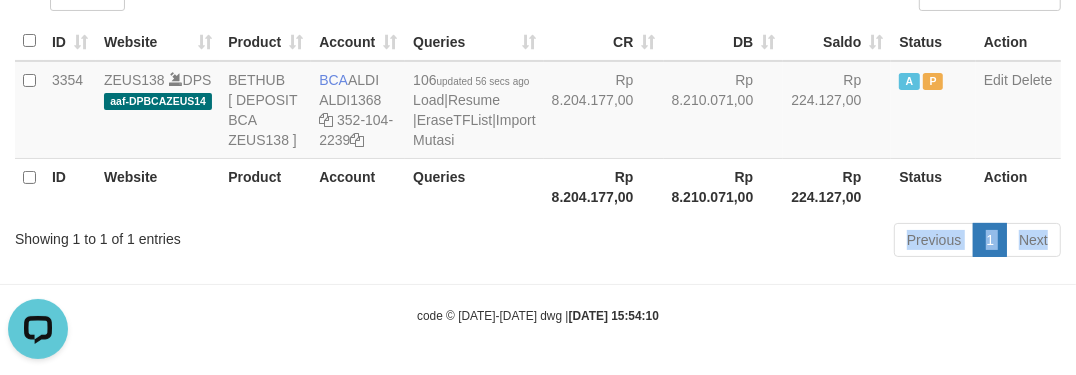 drag, startPoint x: 602, startPoint y: 262, endPoint x: 617, endPoint y: 263, distance: 15.033297 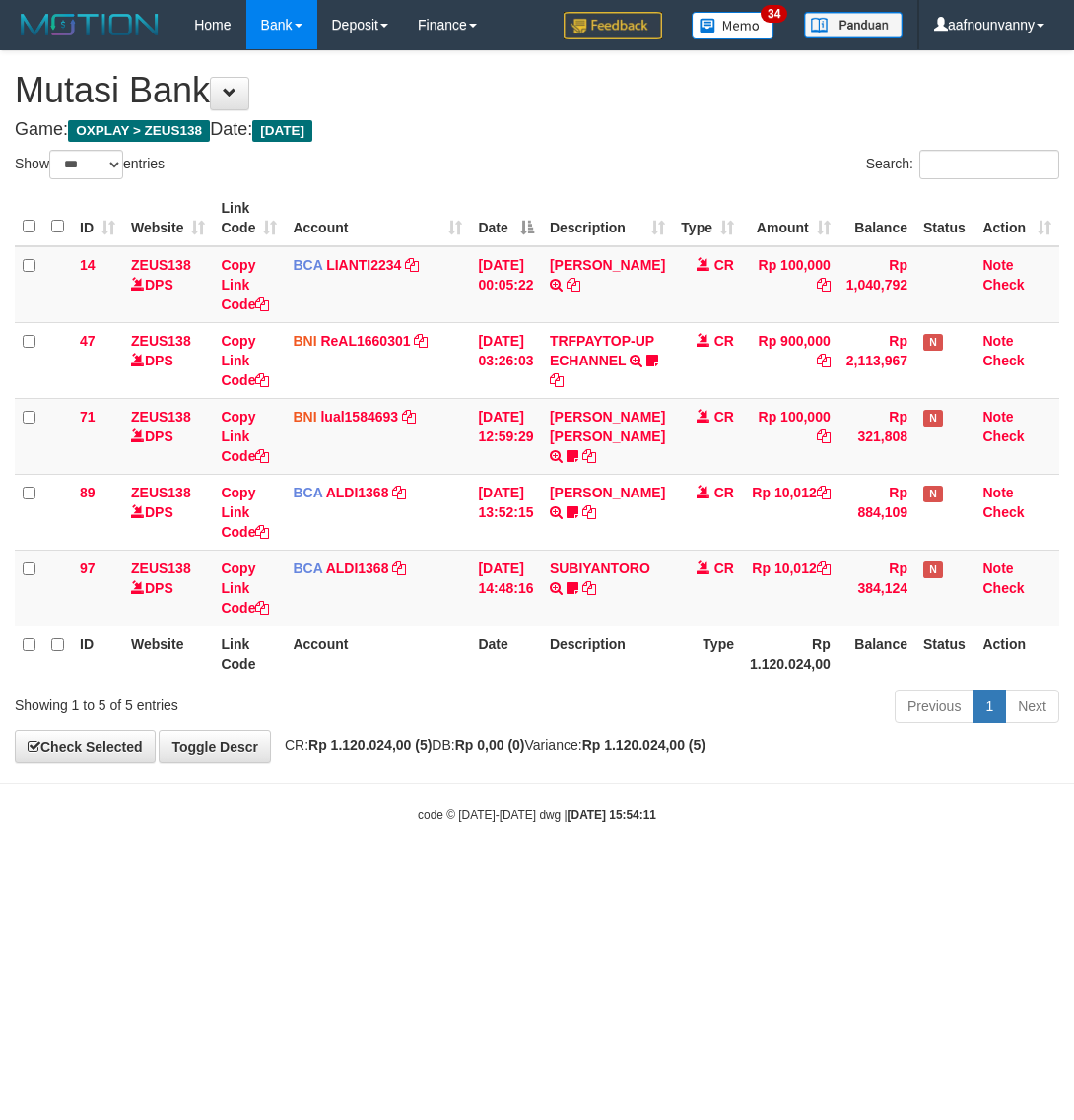 select on "***" 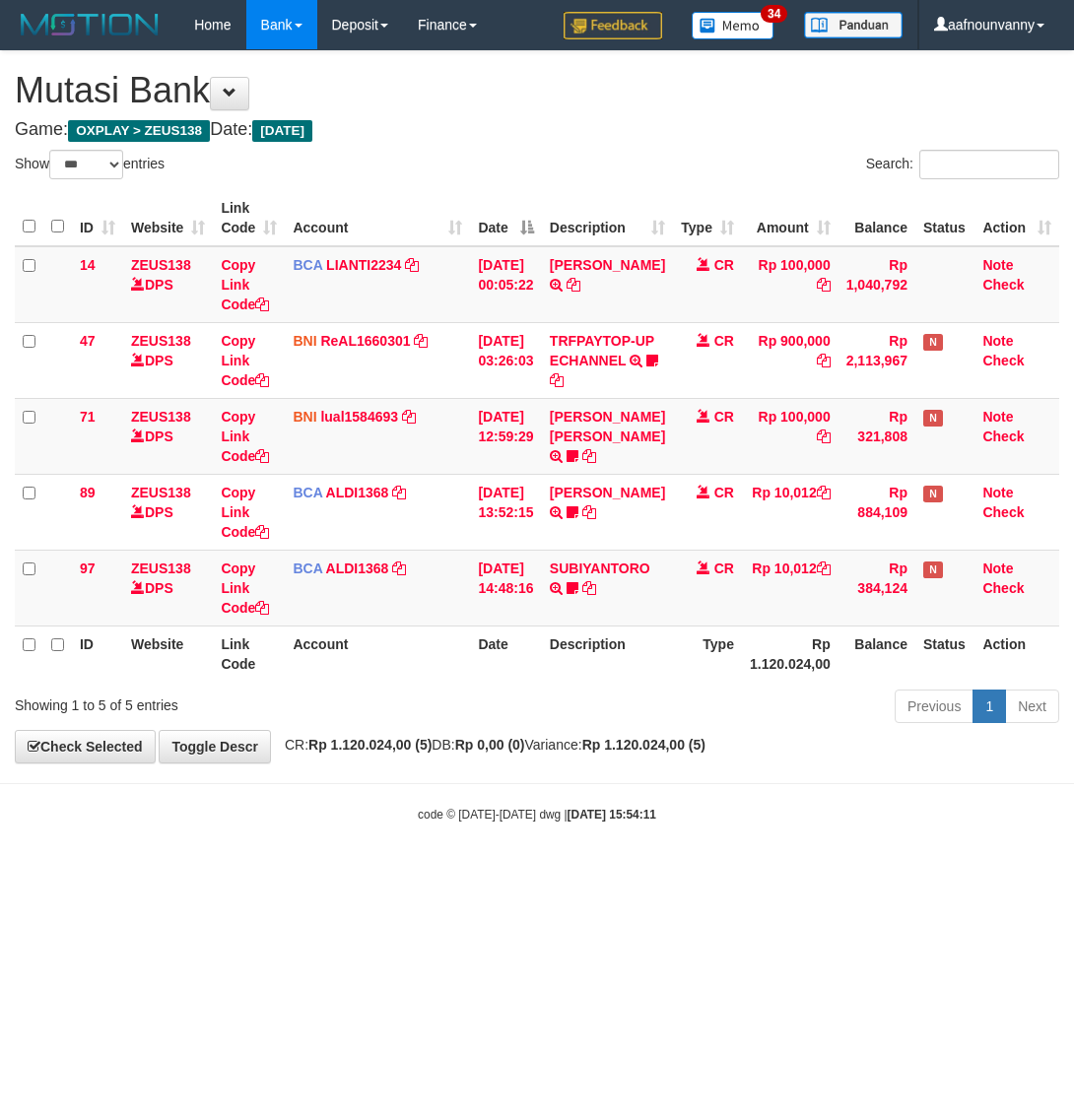 scroll, scrollTop: 0, scrollLeft: 0, axis: both 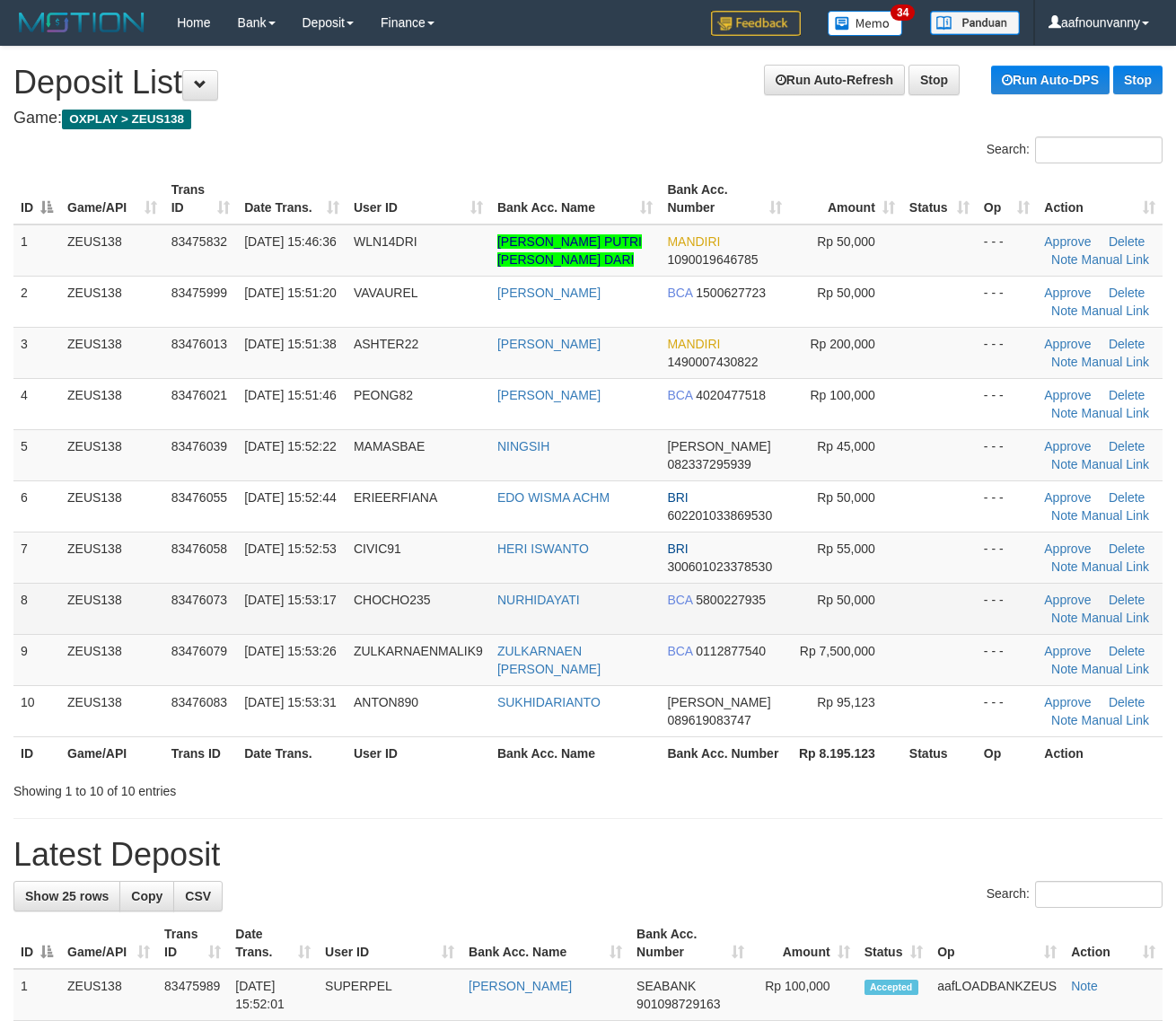click on "Rp 50,000" at bounding box center [846, 608] 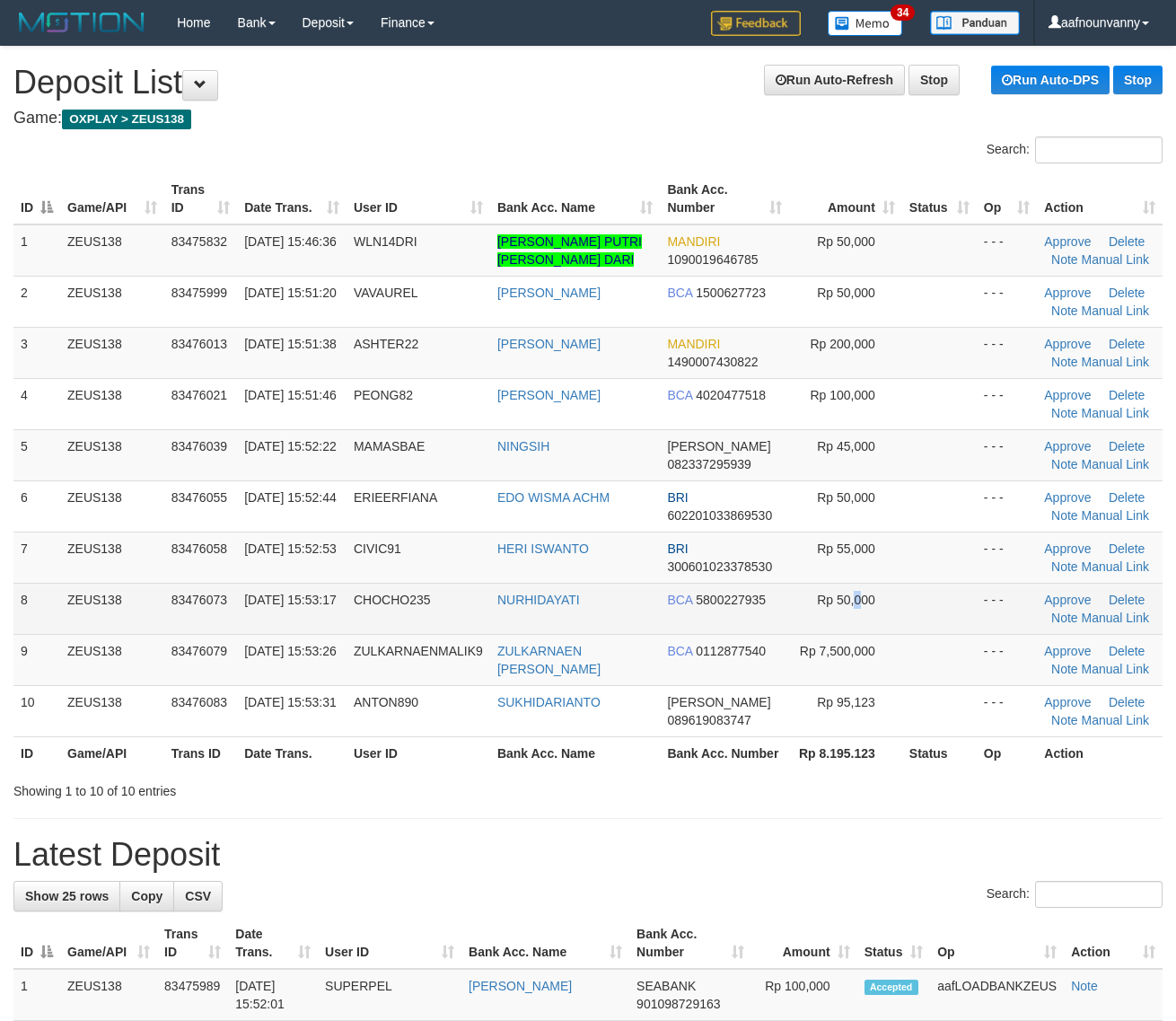 click on "Rp 50,000" at bounding box center (846, 608) 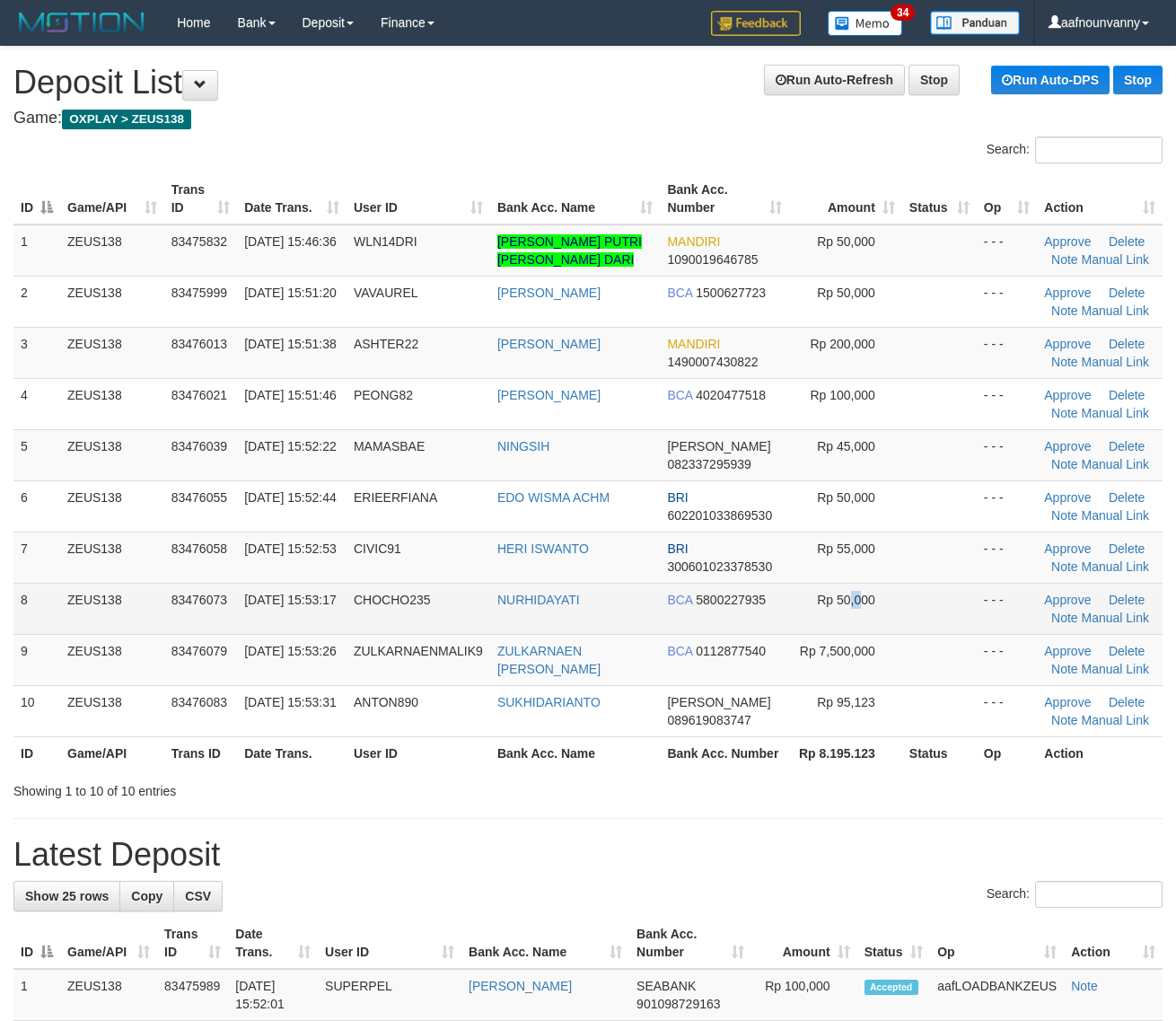 drag, startPoint x: 853, startPoint y: 620, endPoint x: 876, endPoint y: 626, distance: 23.769729 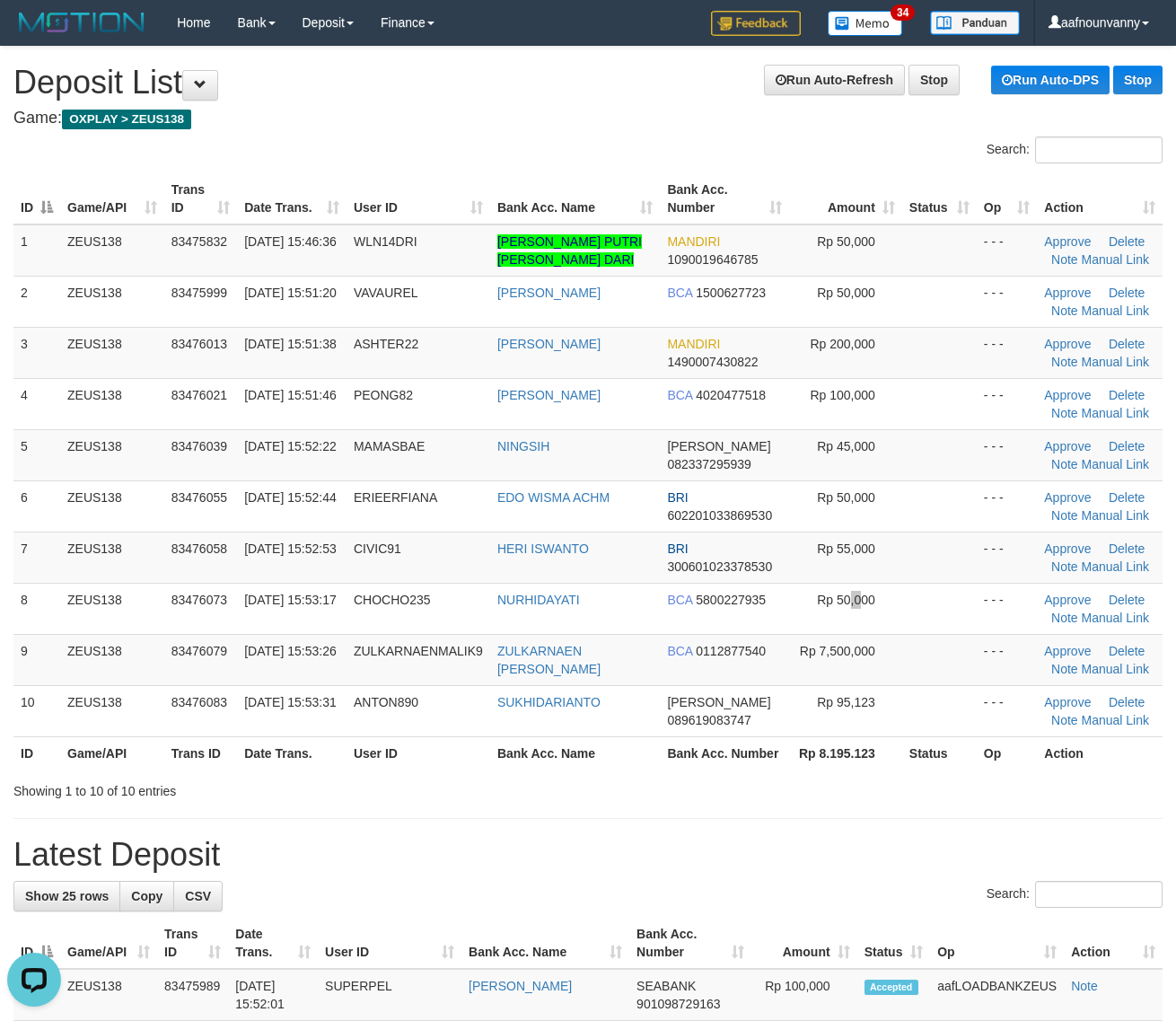 scroll, scrollTop: 0, scrollLeft: 0, axis: both 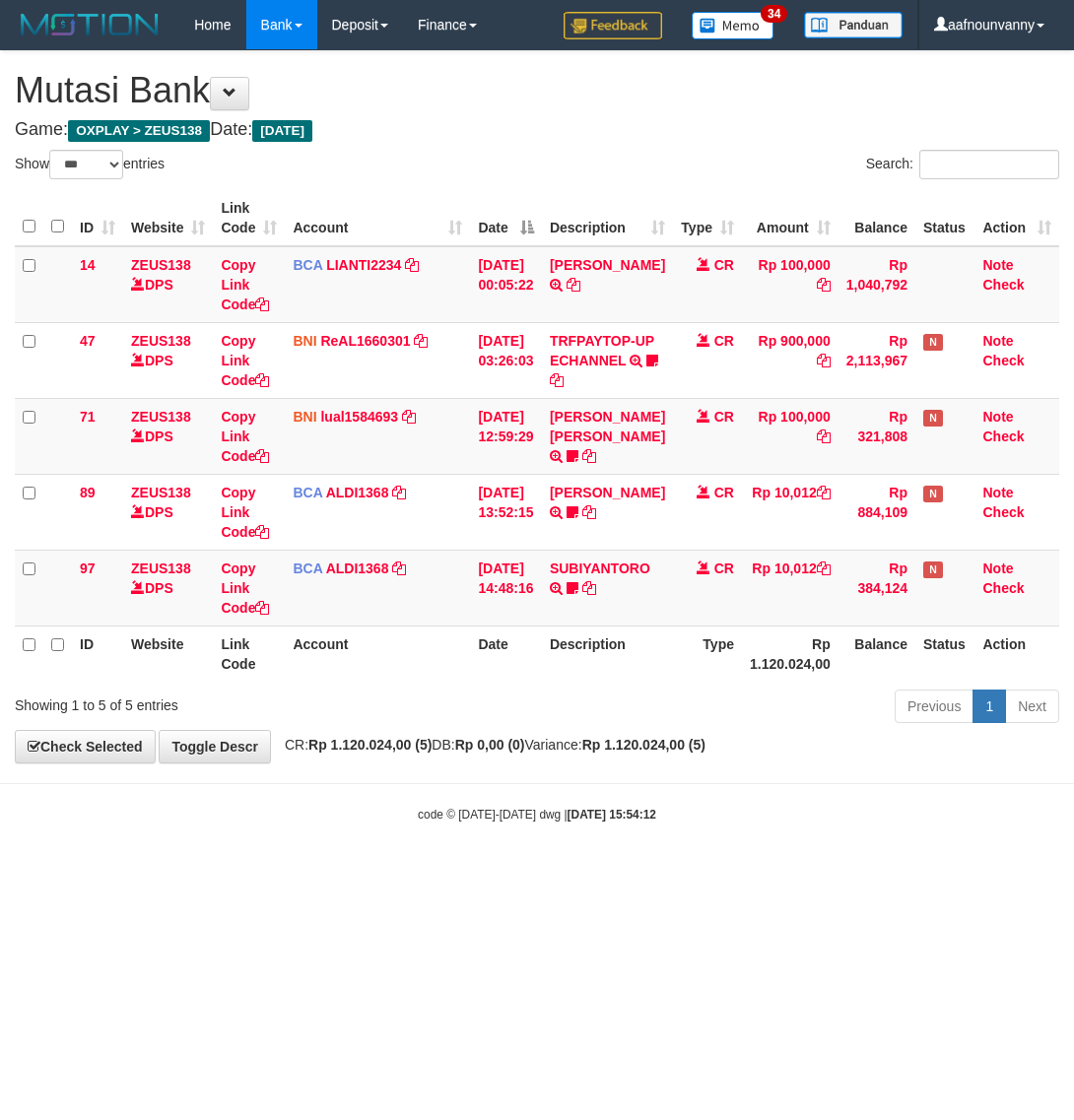 select on "***" 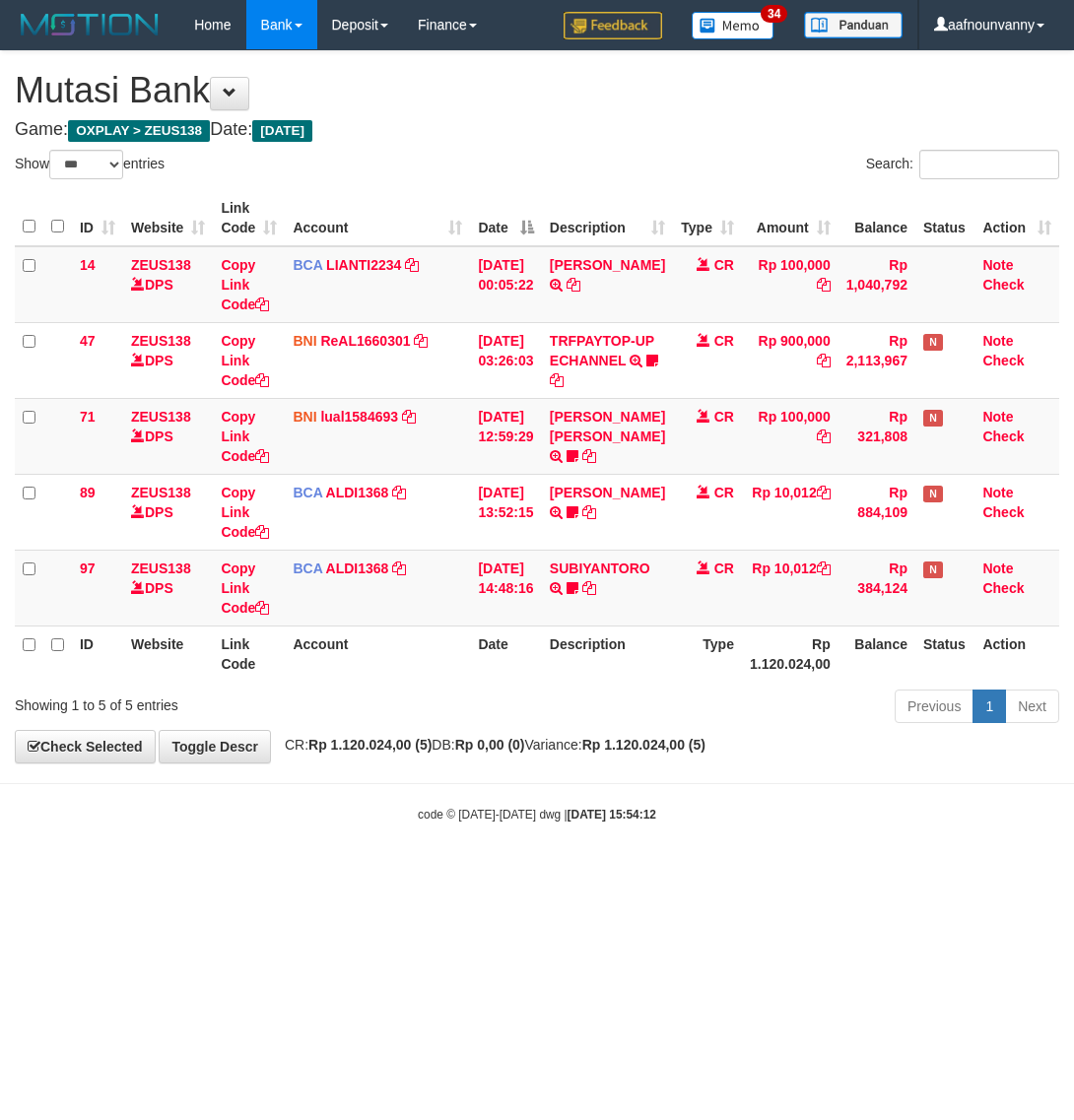 scroll, scrollTop: 0, scrollLeft: 0, axis: both 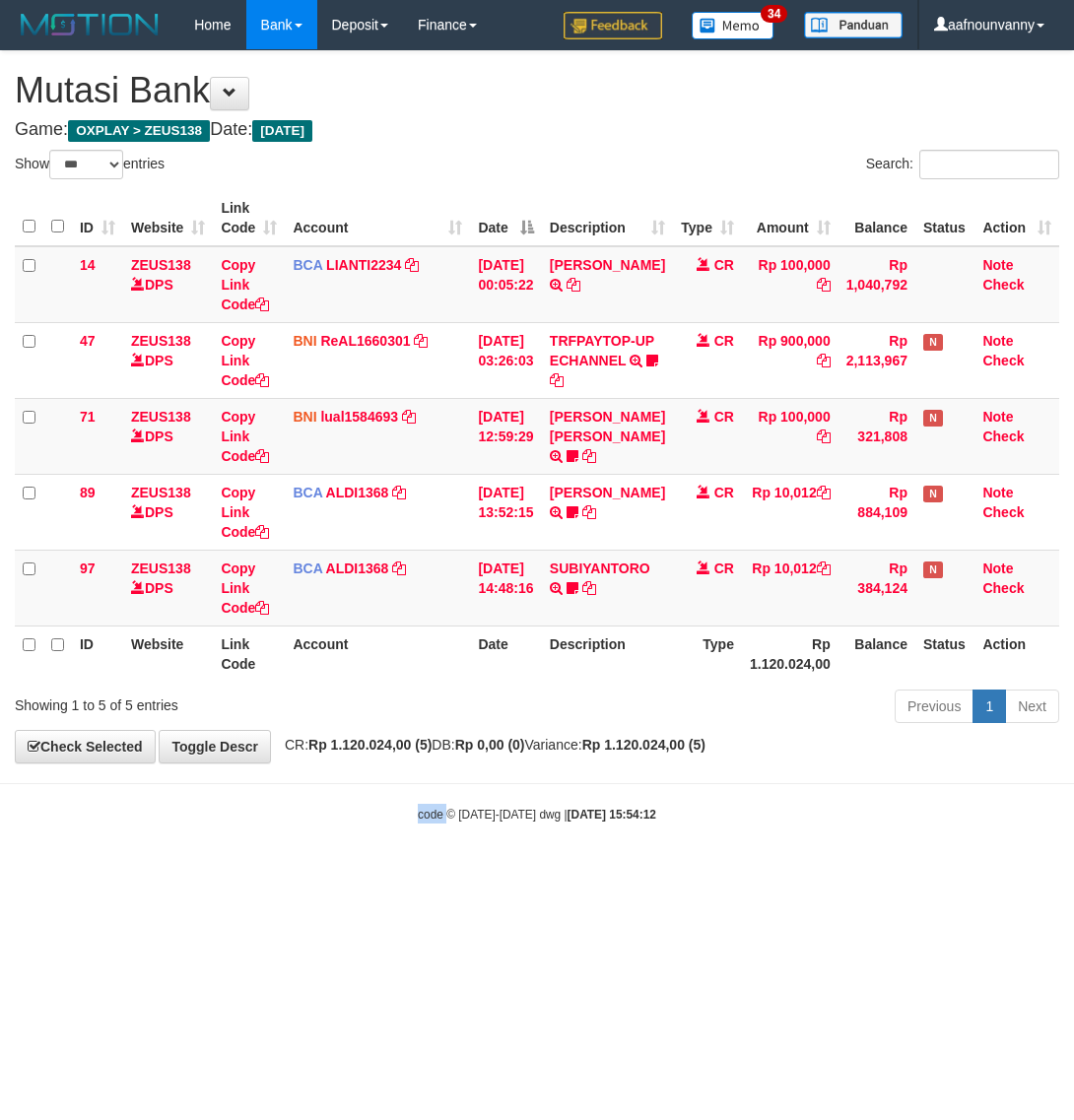 drag, startPoint x: 297, startPoint y: 1006, endPoint x: 2, endPoint y: 875, distance: 322.7786 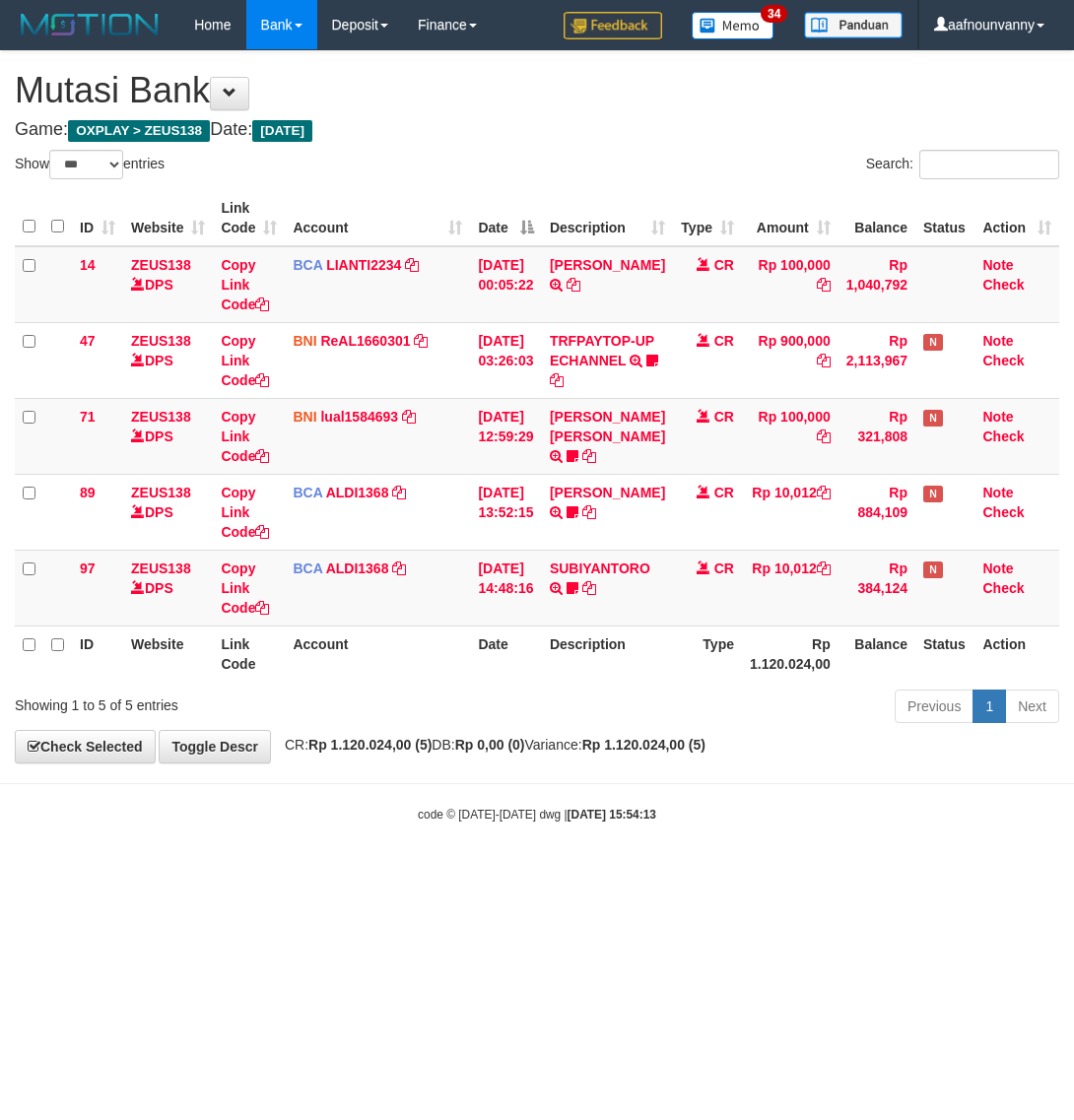 select on "***" 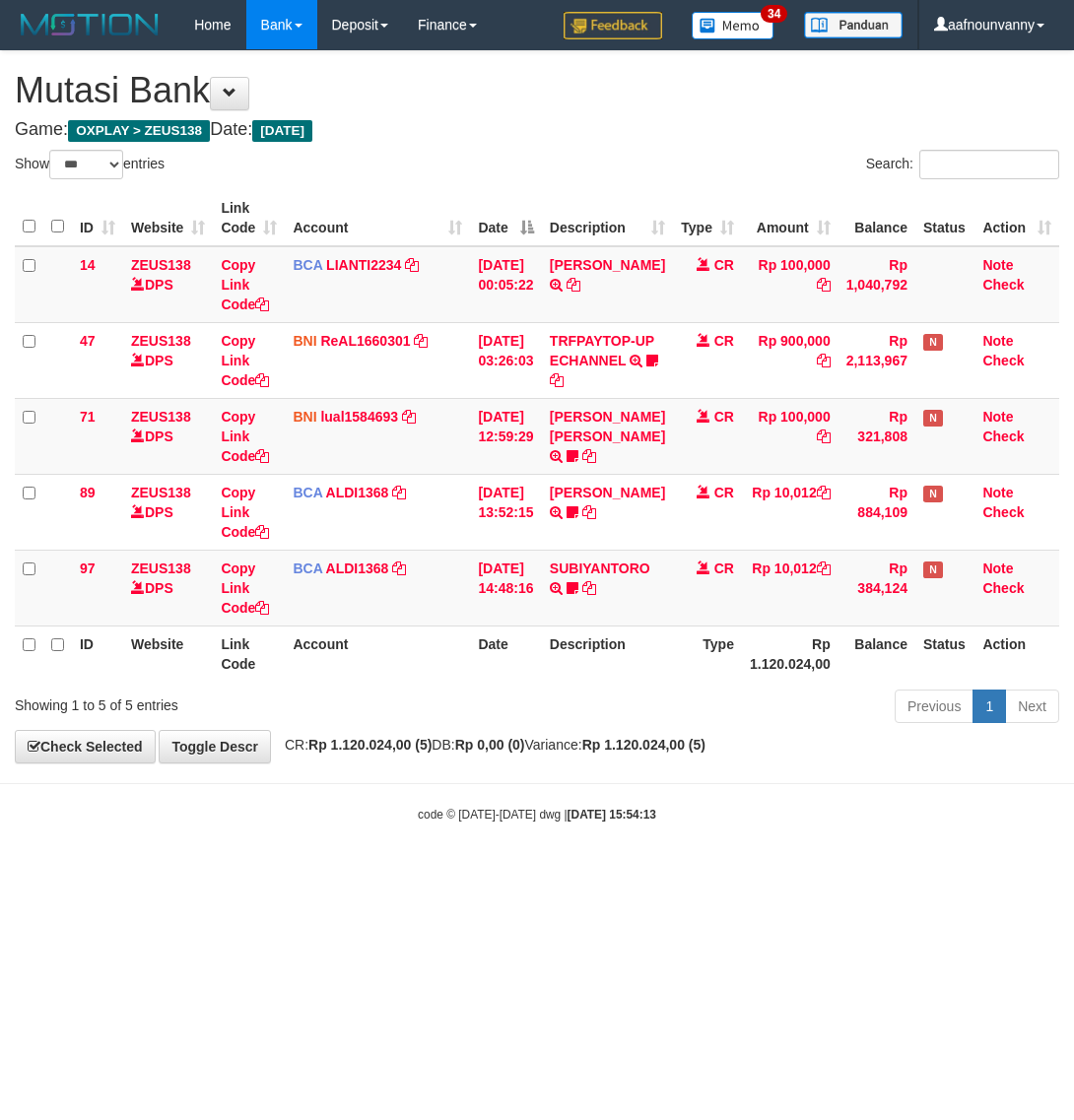 scroll, scrollTop: 0, scrollLeft: 0, axis: both 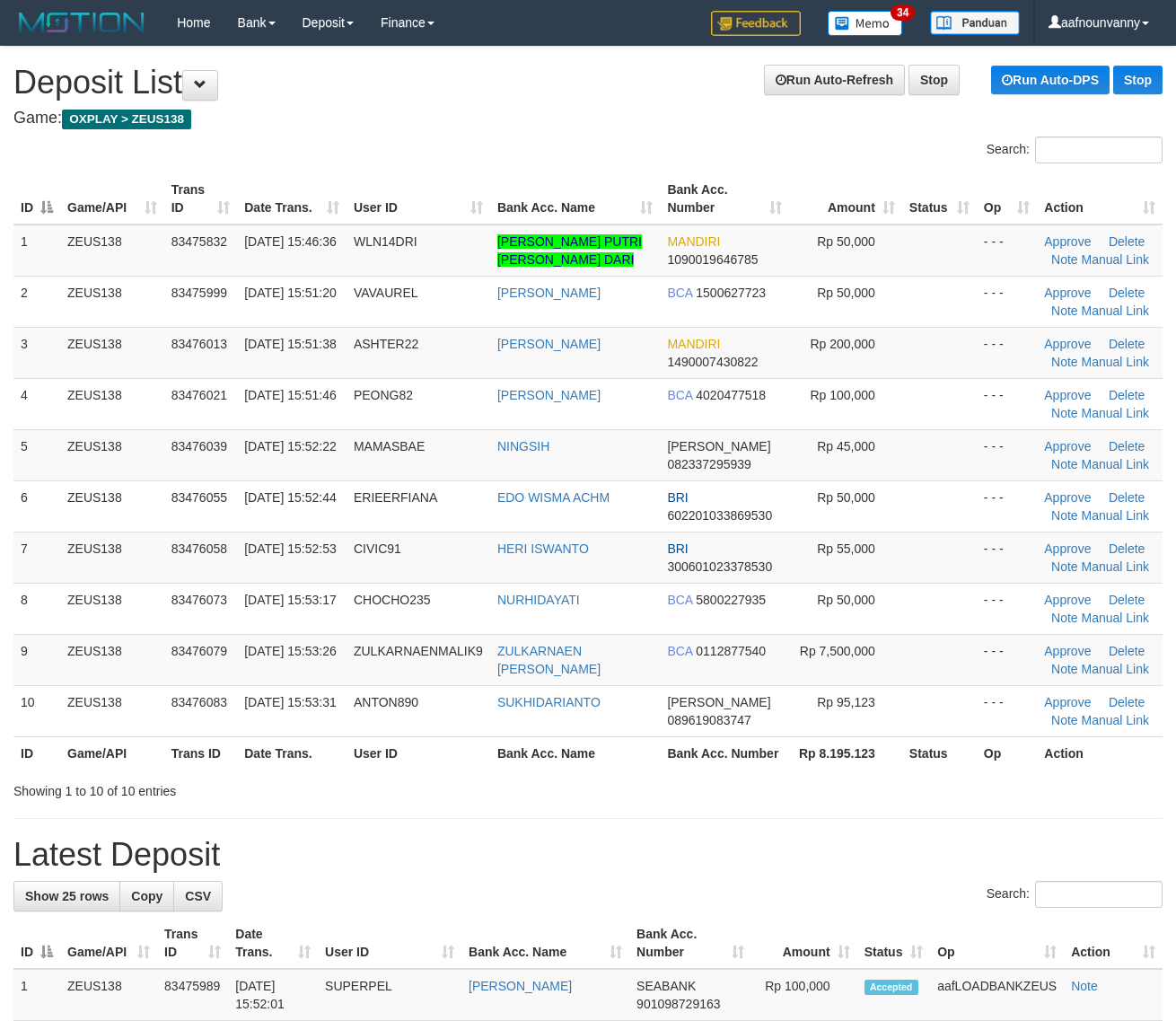 drag, startPoint x: 585, startPoint y: 636, endPoint x: 1190, endPoint y: 836, distance: 637.2009 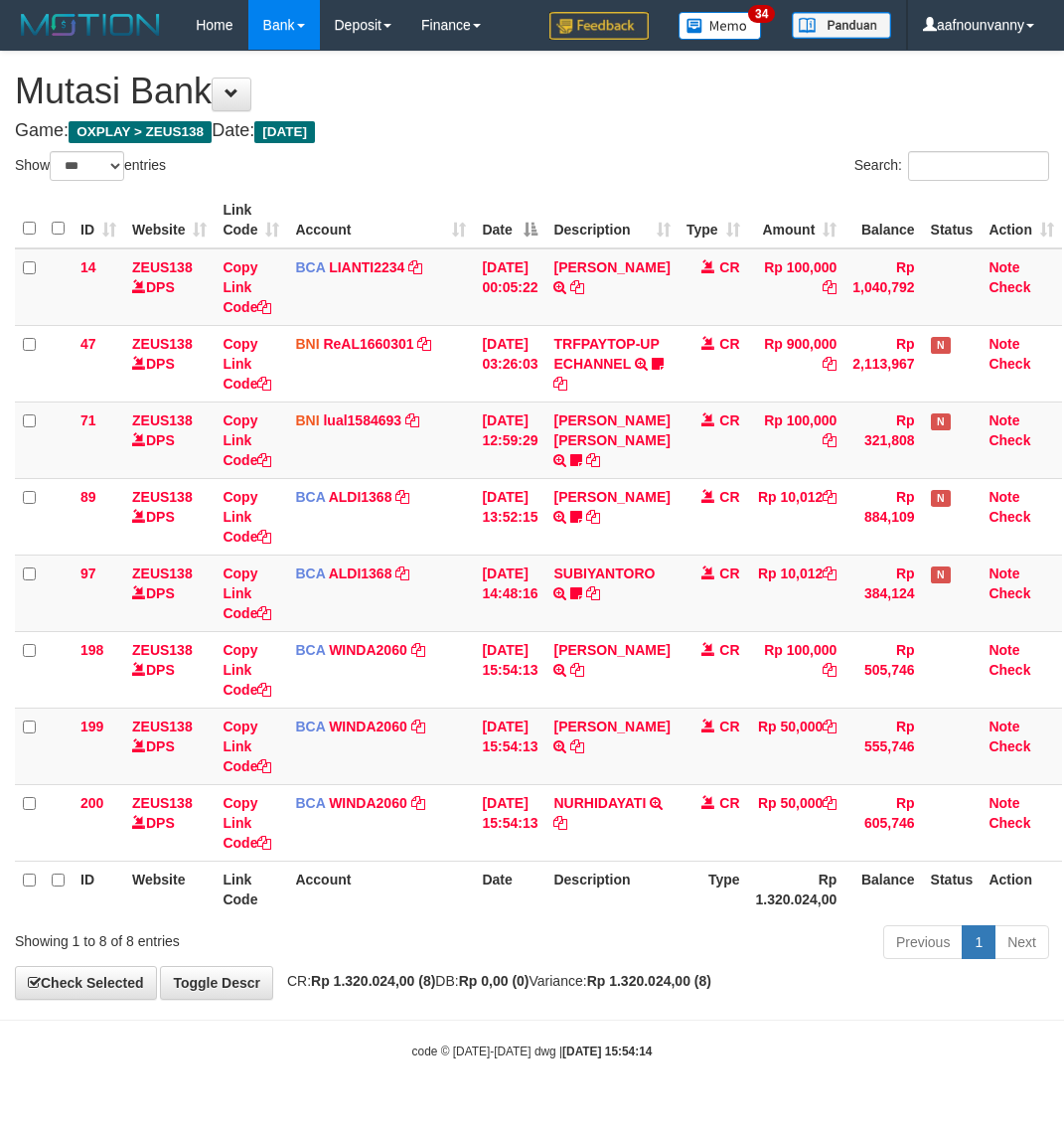 select on "***" 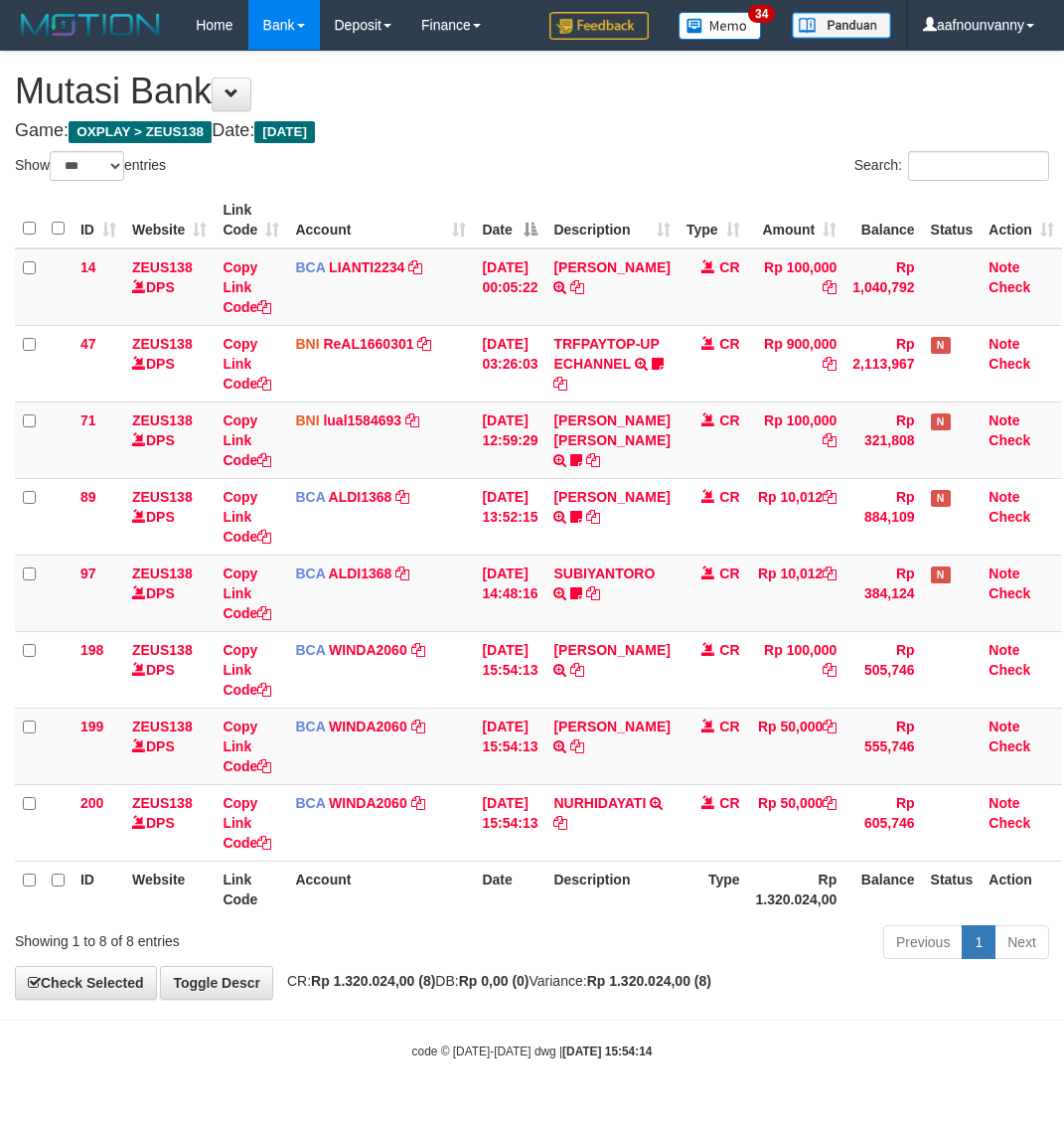 scroll, scrollTop: 0, scrollLeft: 0, axis: both 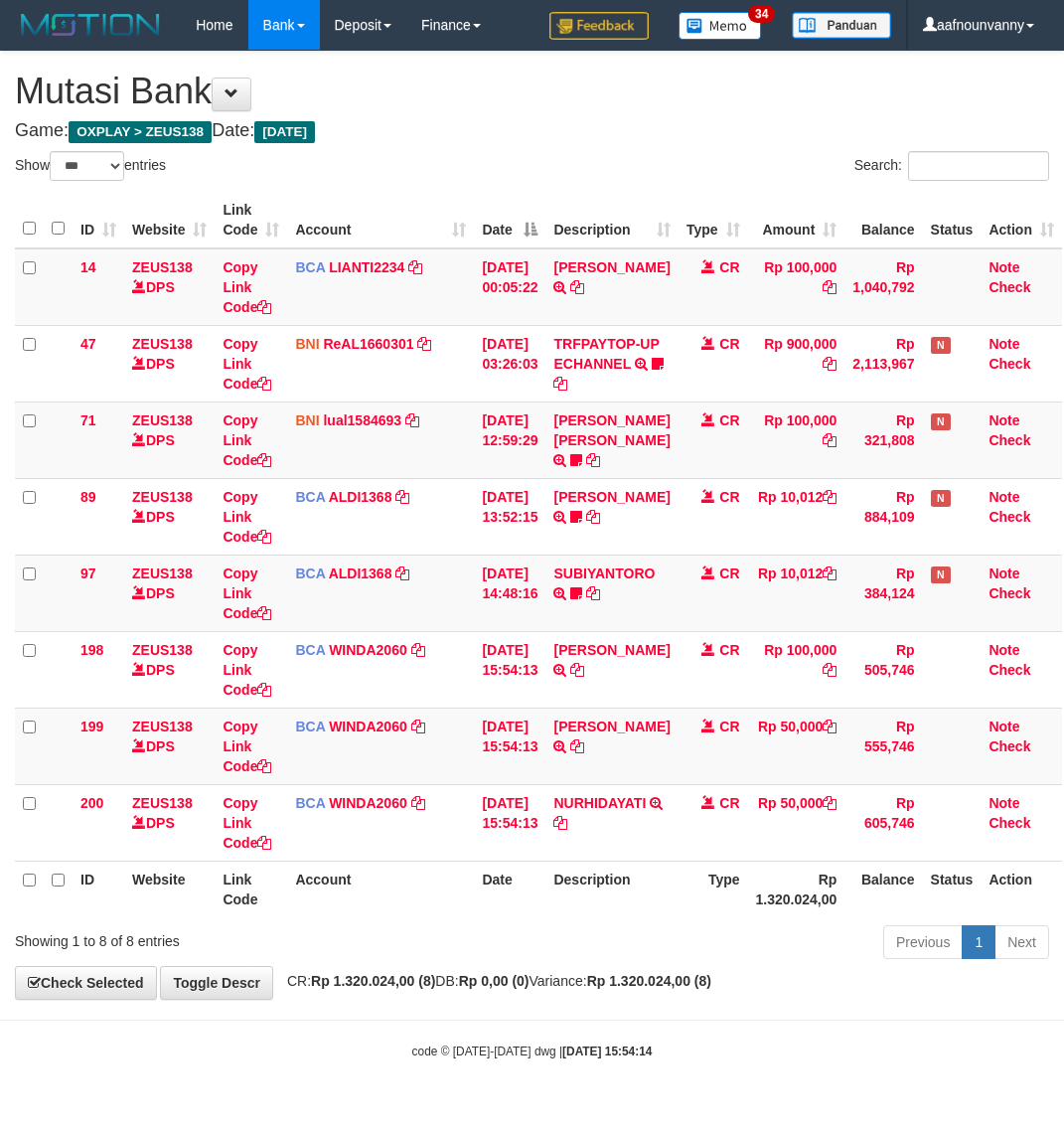 select on "***" 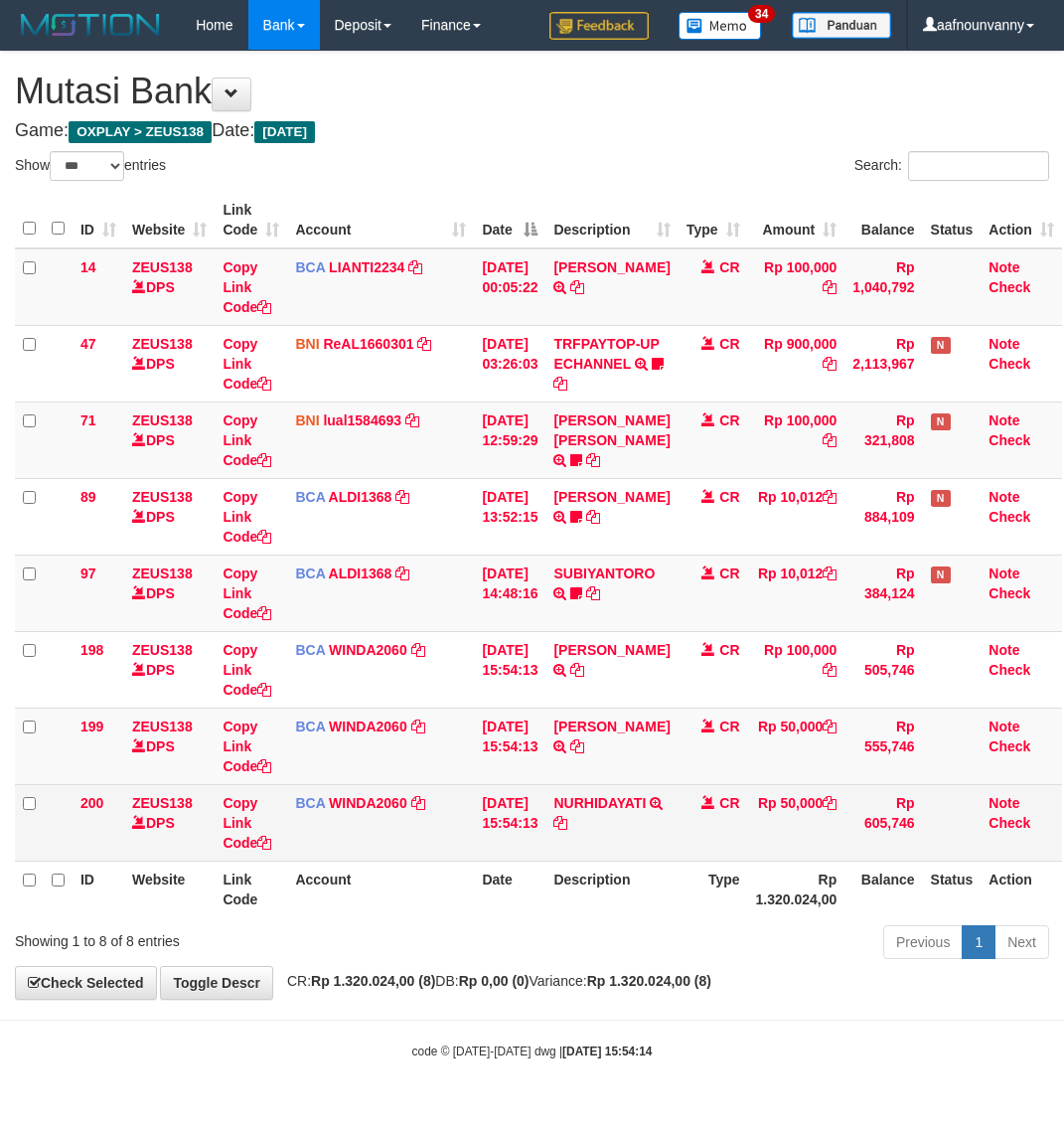 scroll, scrollTop: 0, scrollLeft: 0, axis: both 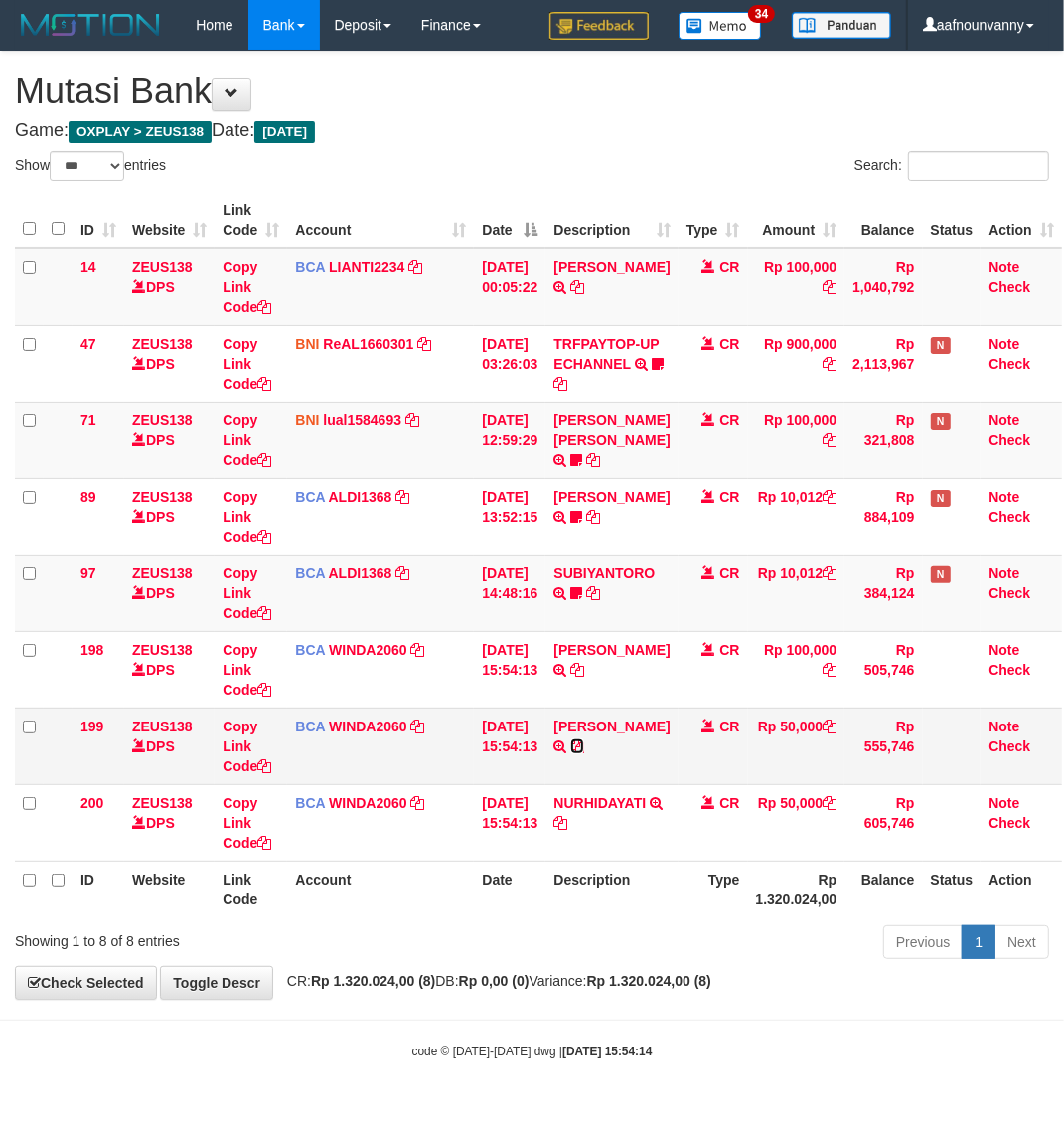 click at bounding box center (577, 746) 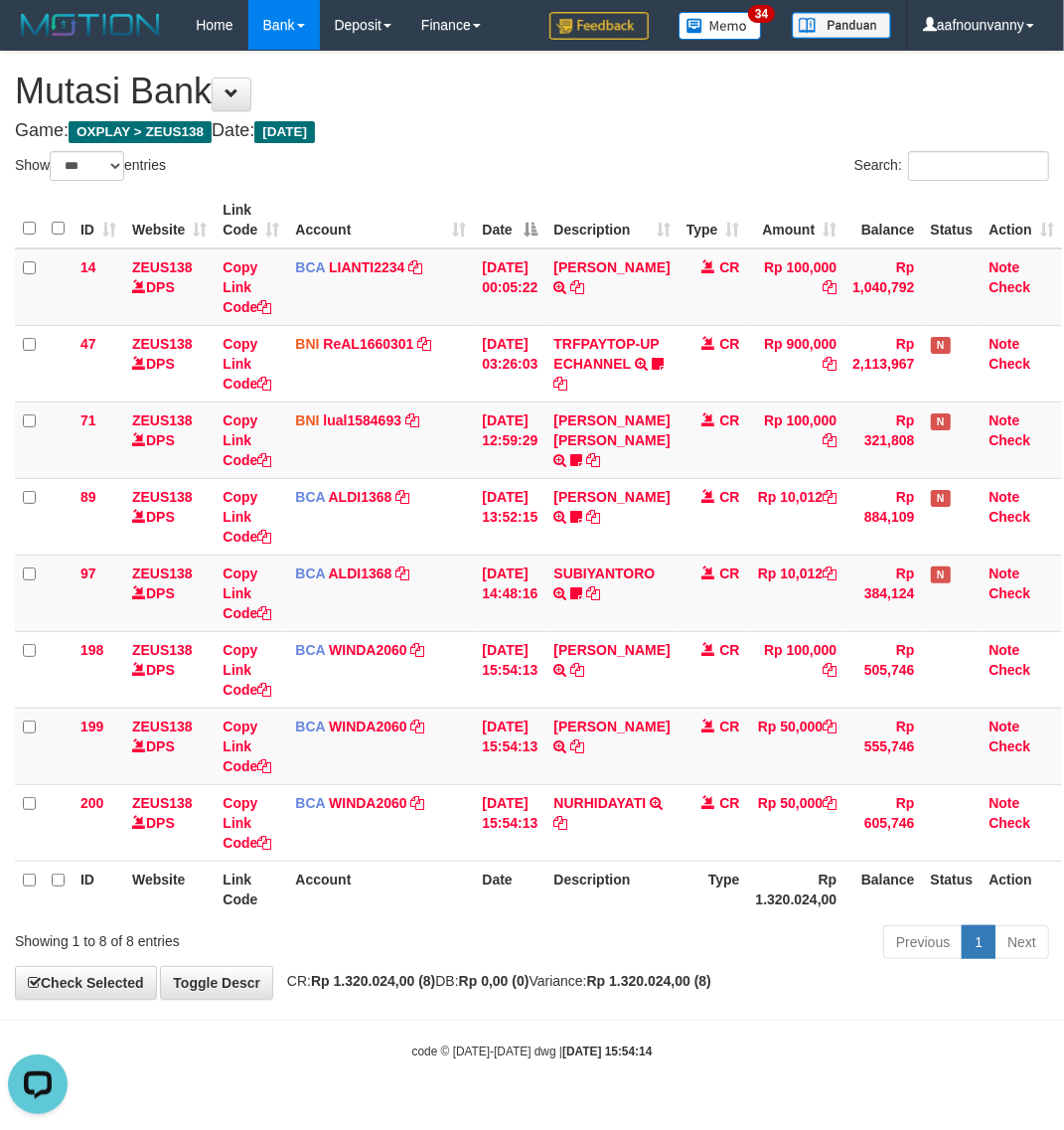 scroll, scrollTop: 0, scrollLeft: 0, axis: both 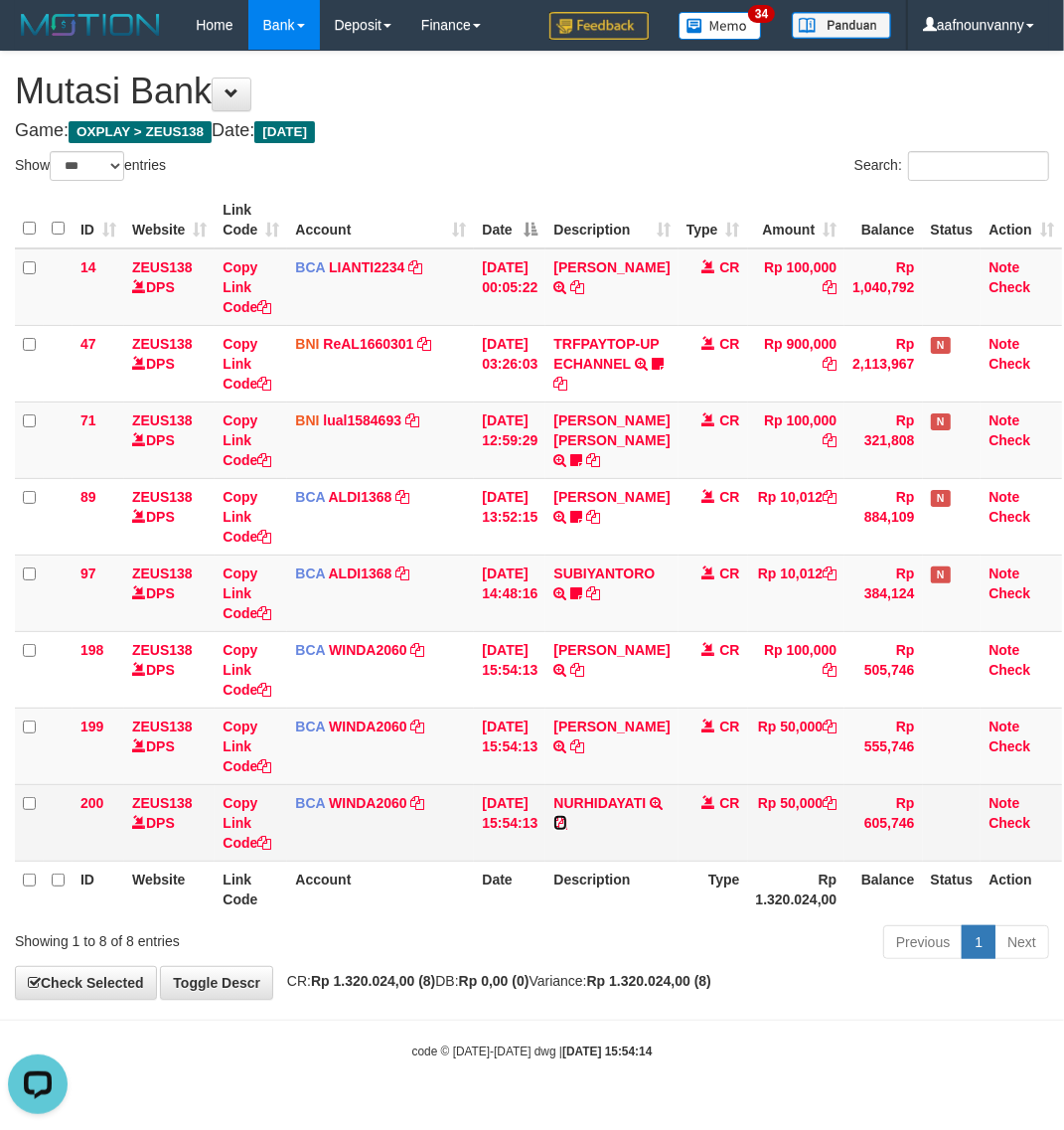 click at bounding box center [560, 823] 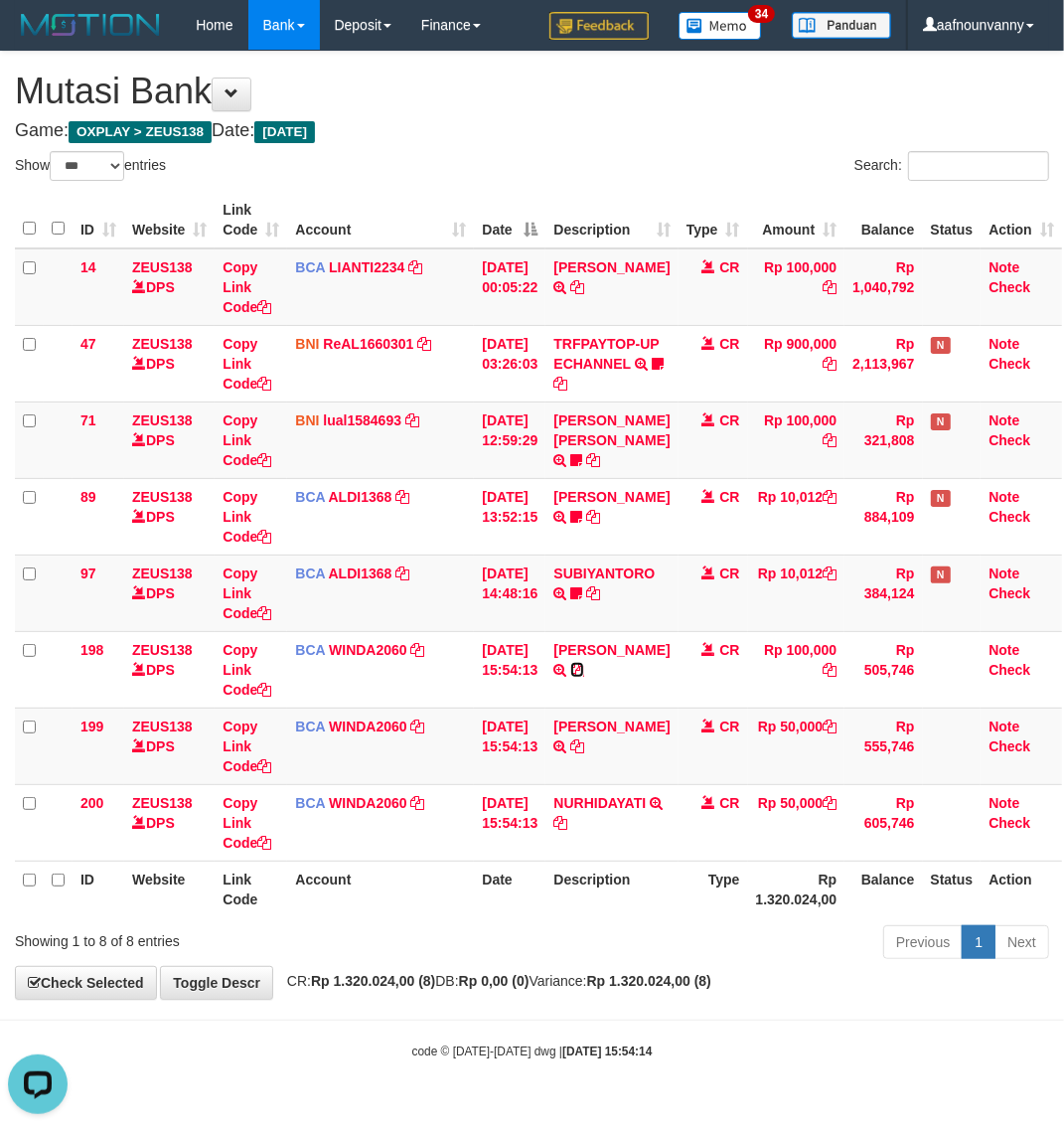 drag, startPoint x: 656, startPoint y: 689, endPoint x: 7, endPoint y: 659, distance: 649.693 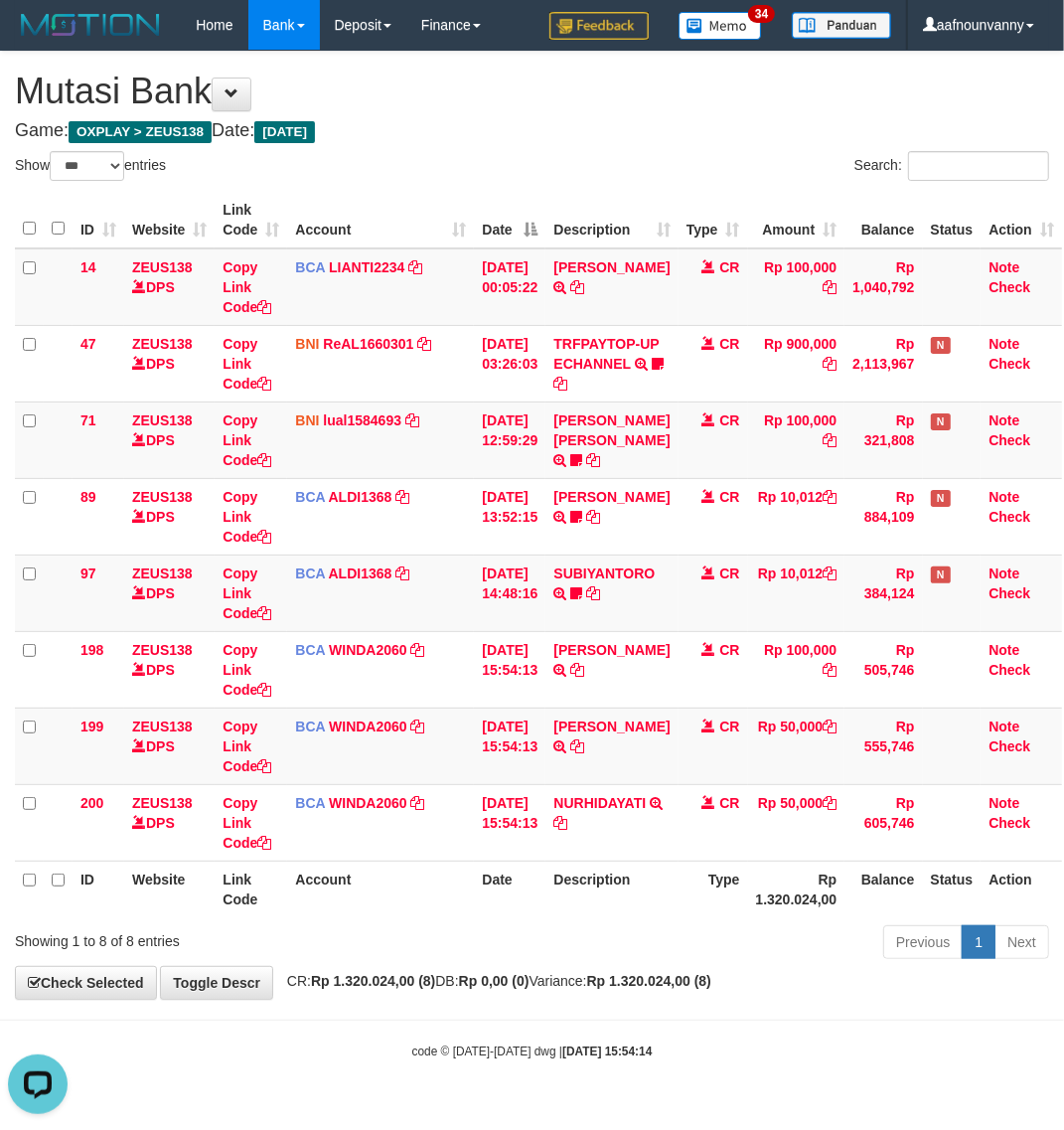 scroll, scrollTop: 1, scrollLeft: 0, axis: vertical 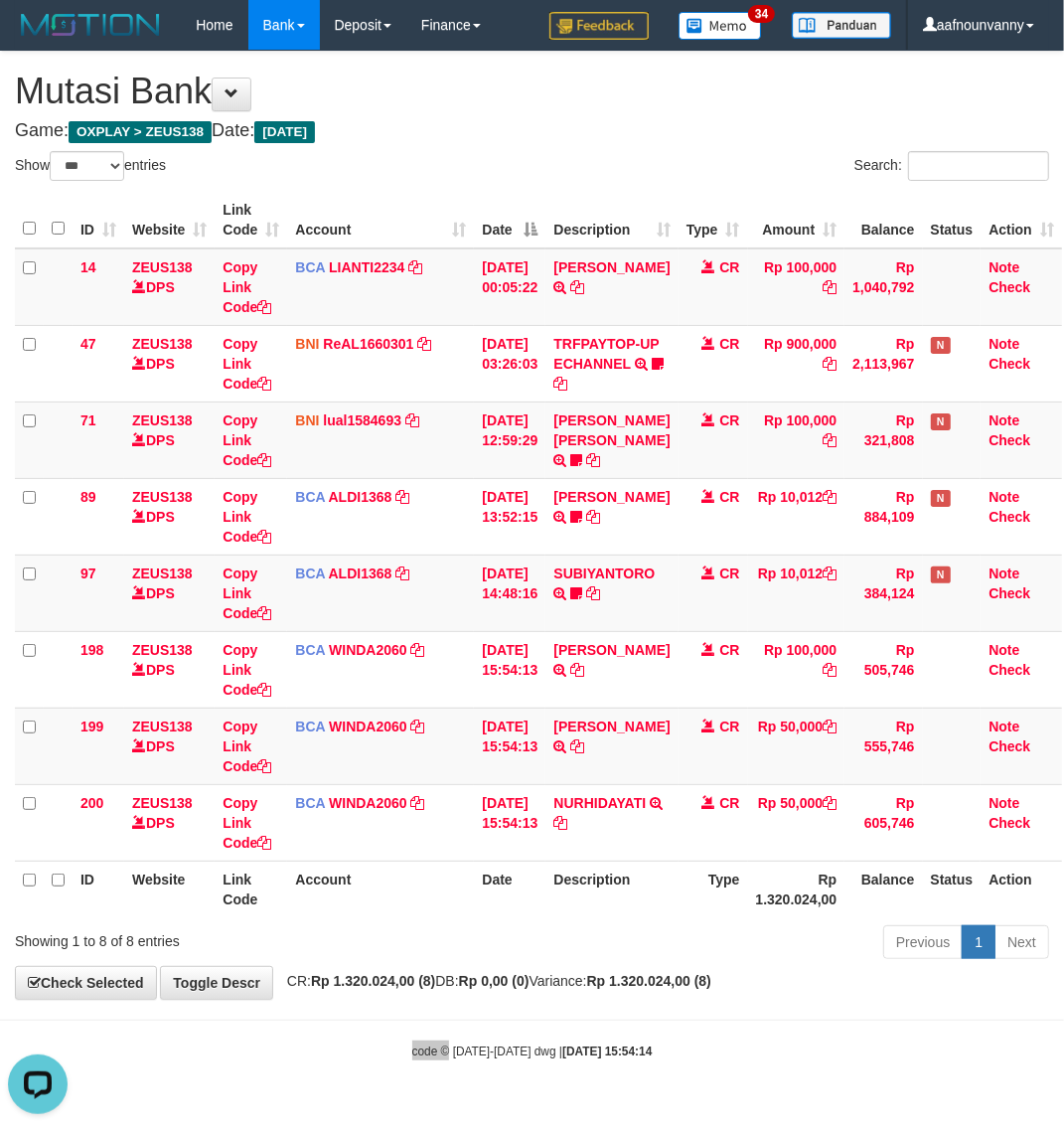 drag, startPoint x: 445, startPoint y: 1044, endPoint x: 299, endPoint y: 967, distance: 165.06059 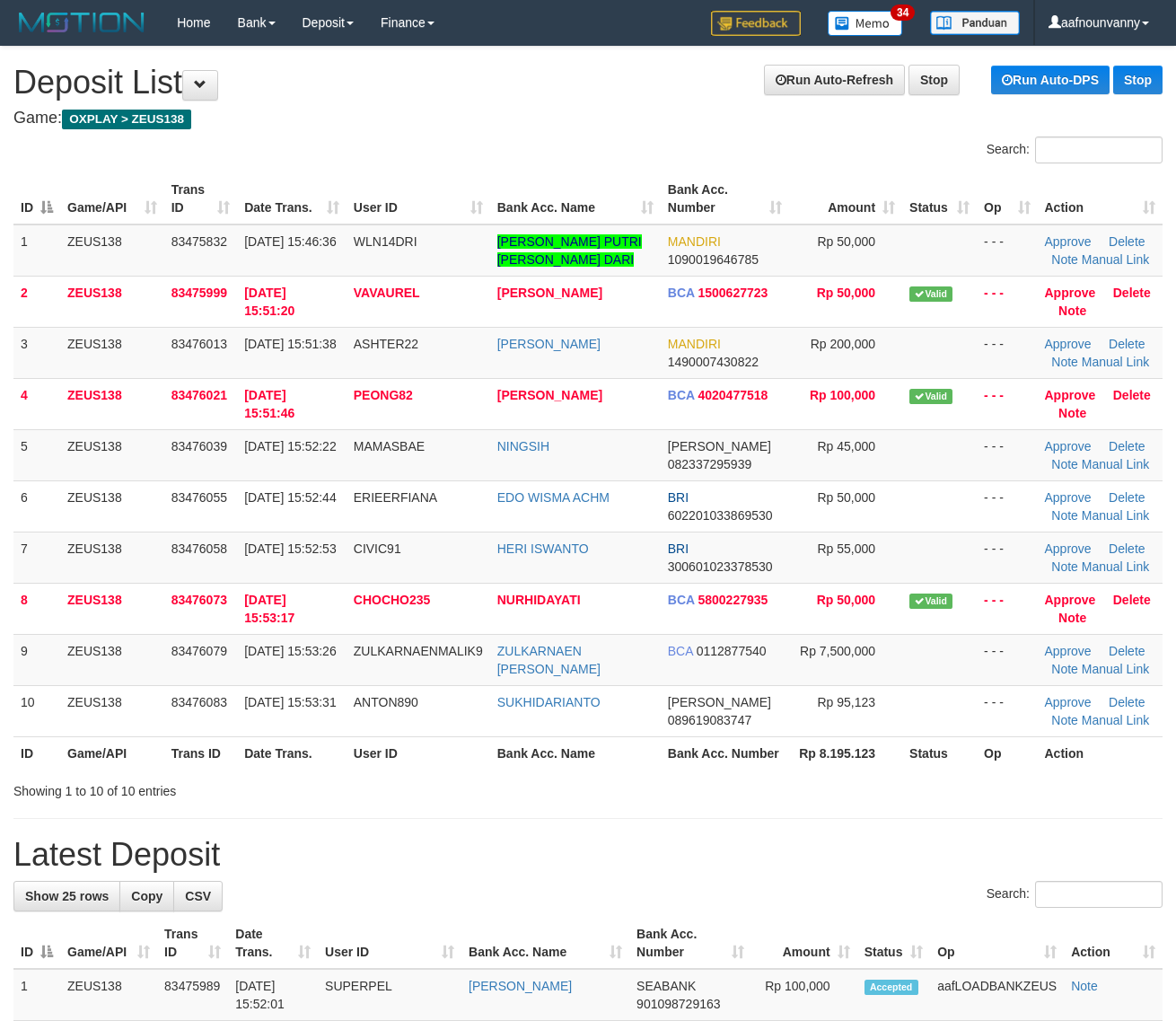 scroll, scrollTop: 0, scrollLeft: 0, axis: both 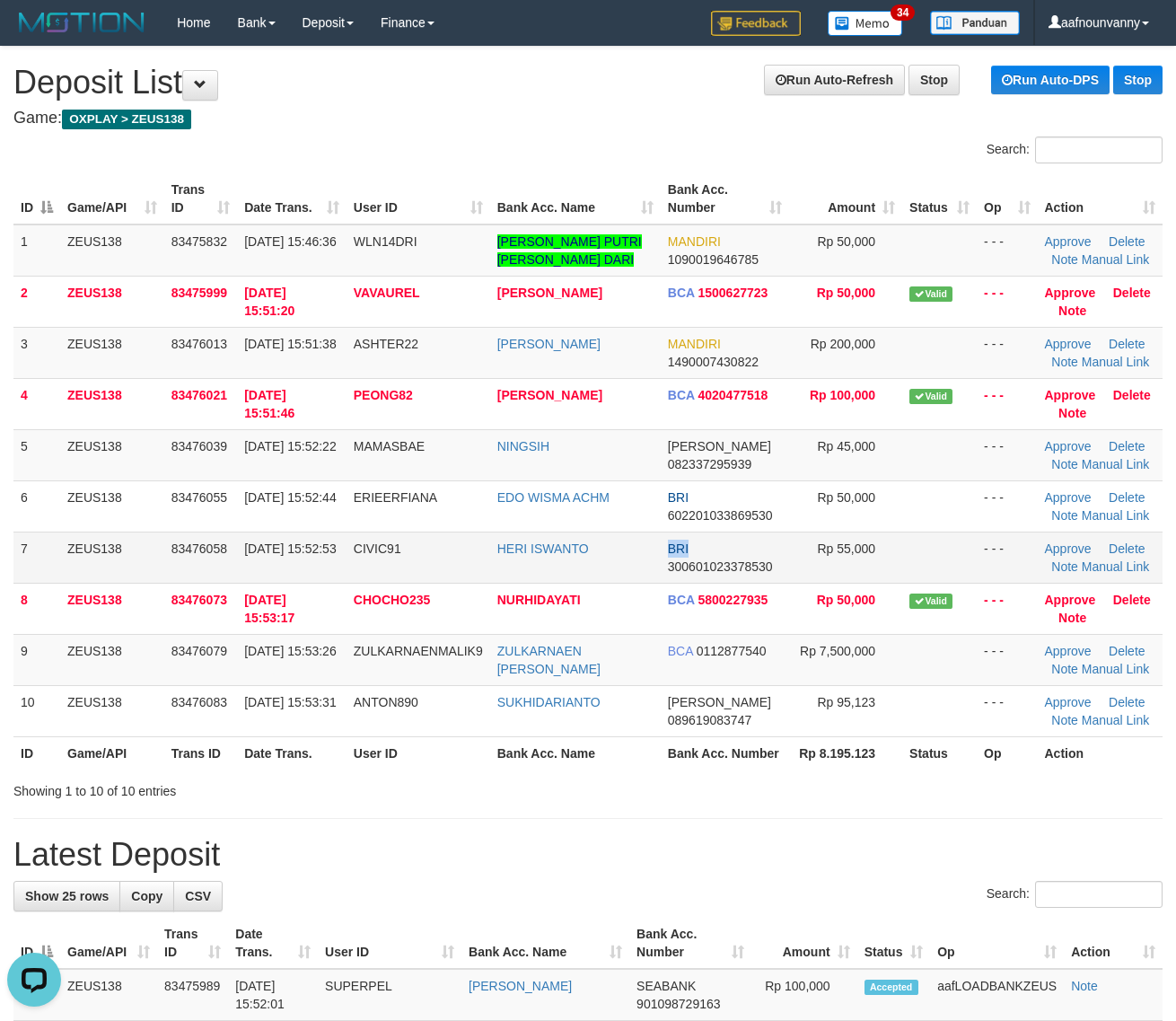 click on "7
ZEUS138
83476058
12/07/2025 15:52:53
CIVIC91
HERI ISWANTO
BRI
300601023378530
Rp 55,000
- - -
Approve
Delete
Note
Manual Link" at bounding box center (588, 557) 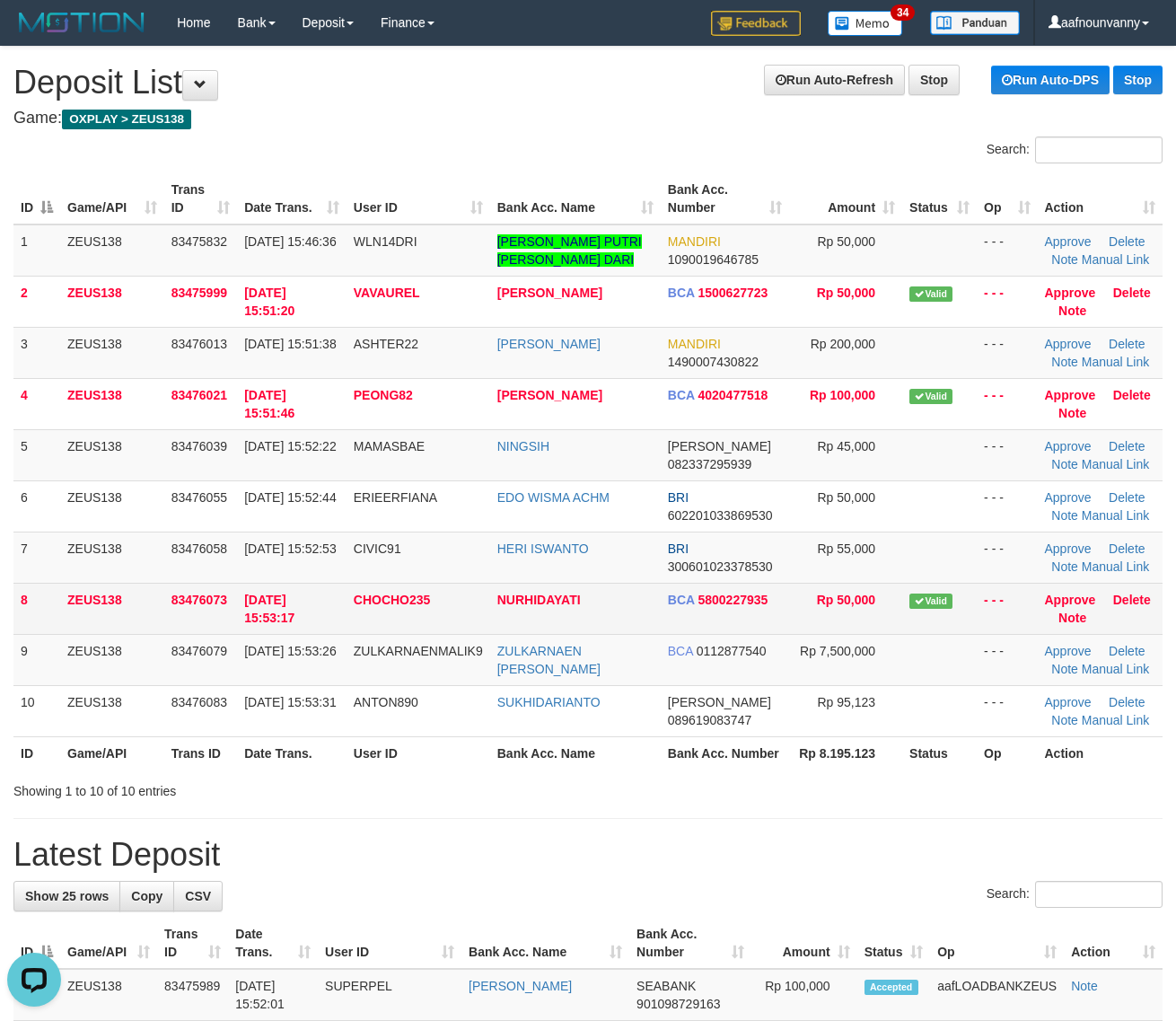 click on "Valid" at bounding box center (939, 608) 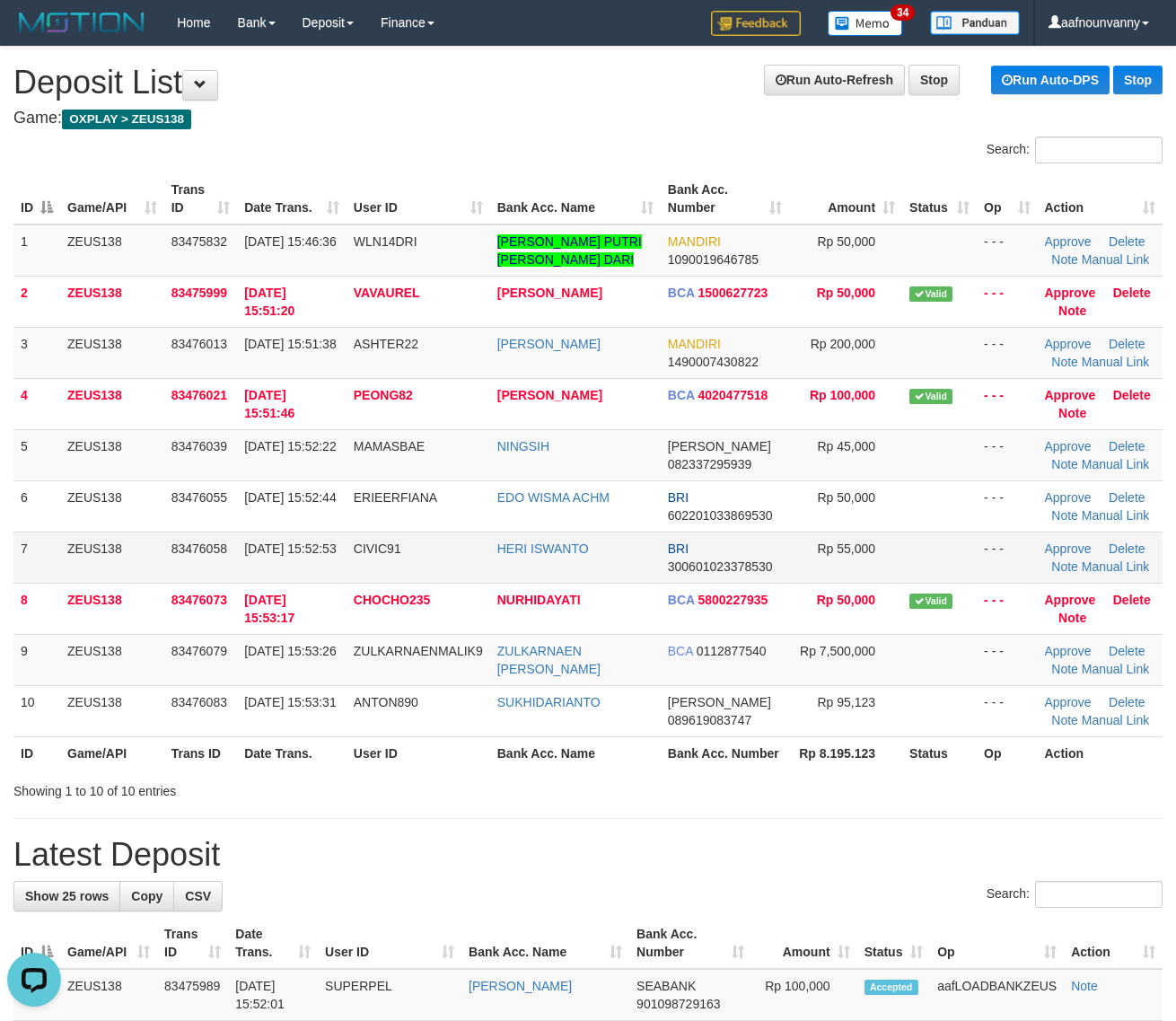 drag, startPoint x: 880, startPoint y: 523, endPoint x: 956, endPoint y: 540, distance: 77.87811 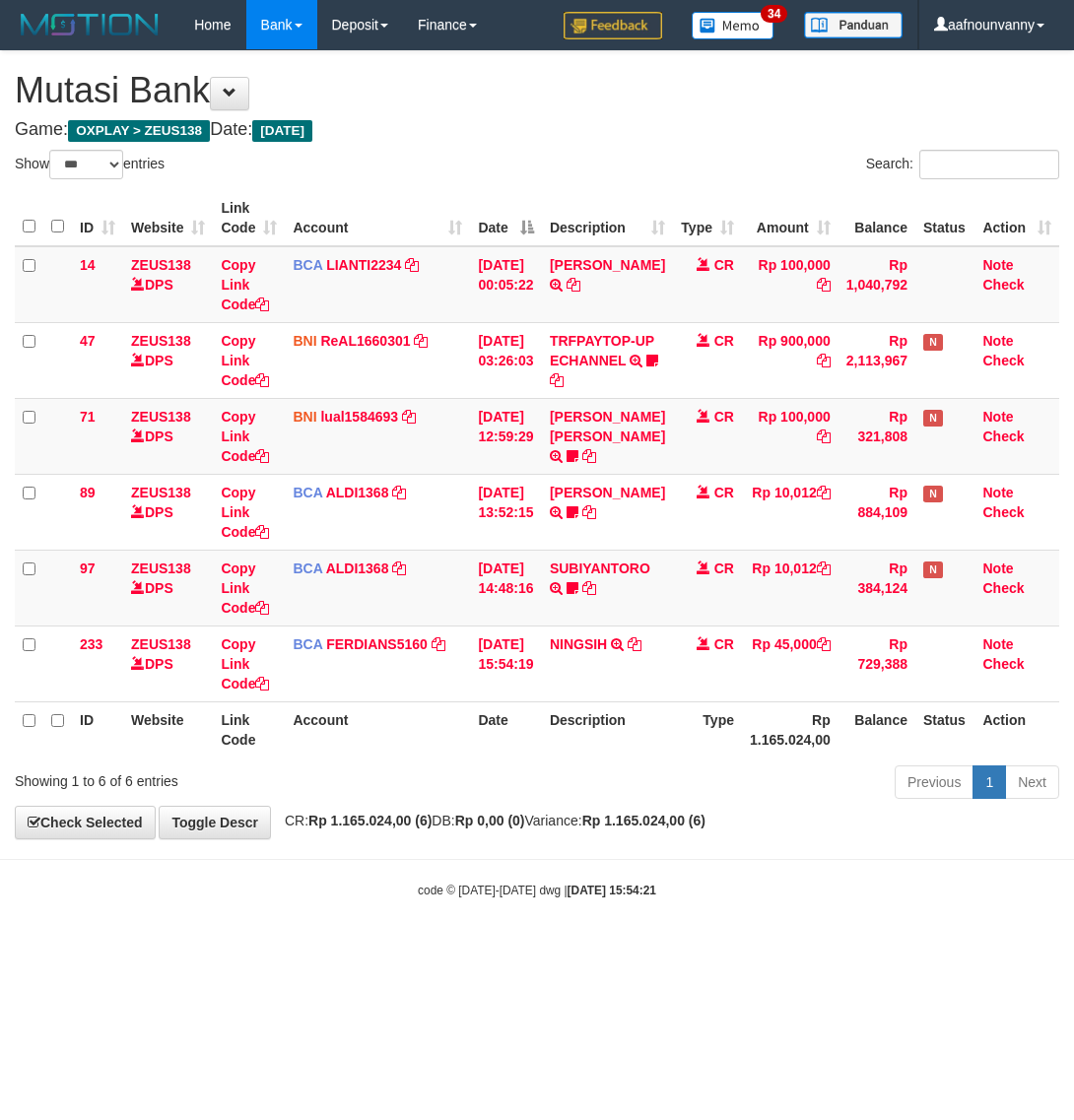 select on "***" 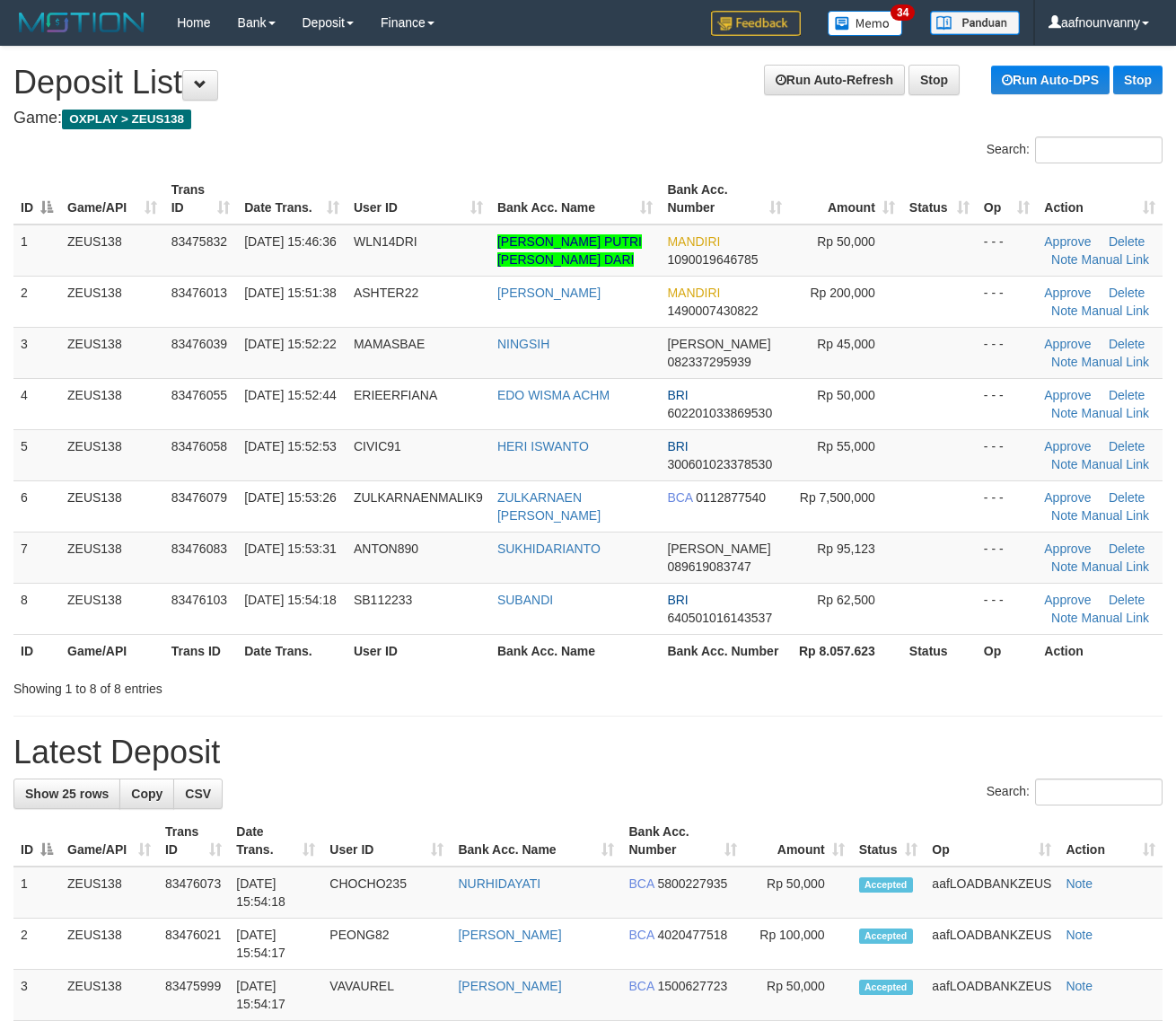 scroll, scrollTop: 0, scrollLeft: 0, axis: both 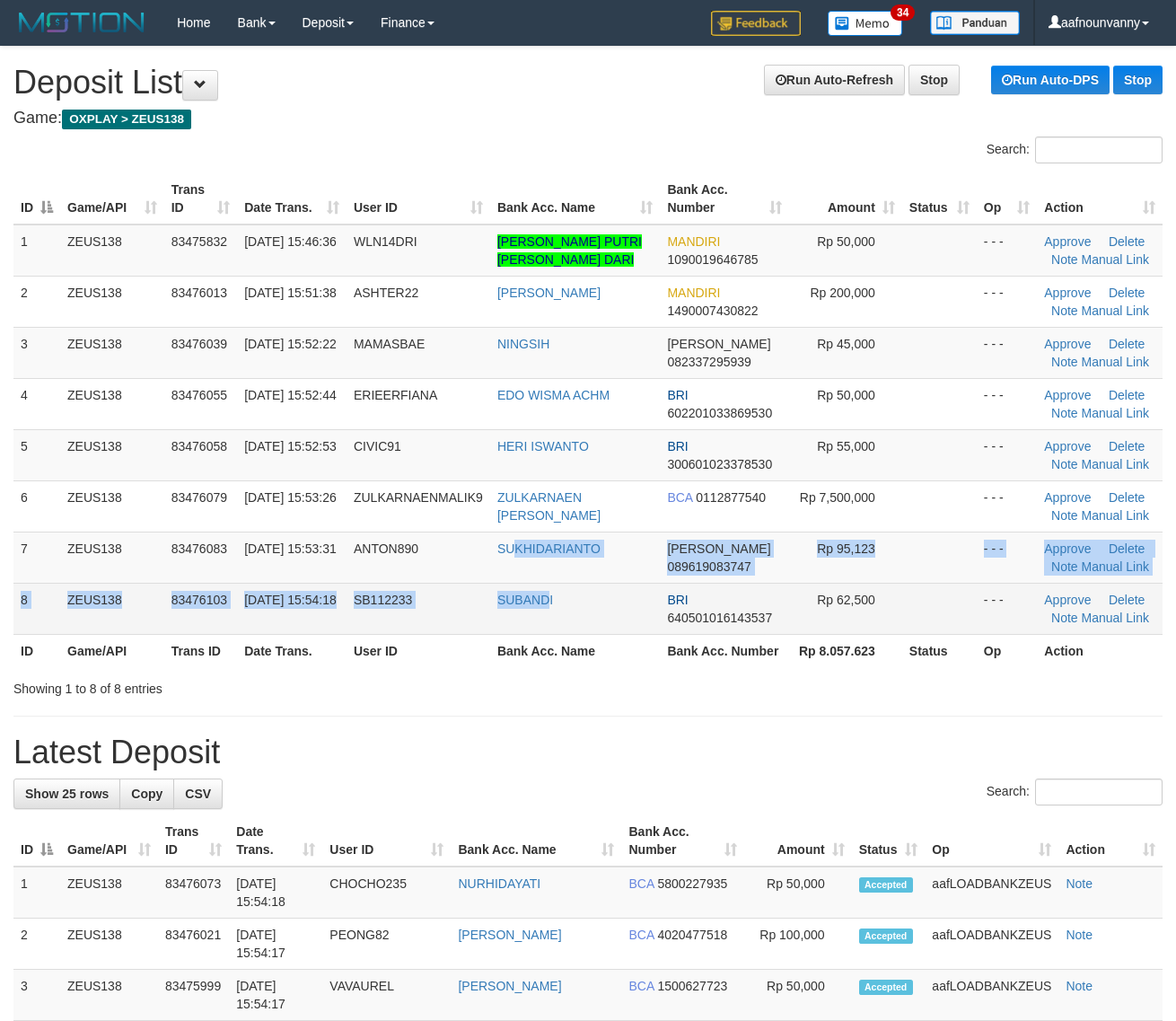 drag, startPoint x: 518, startPoint y: 572, endPoint x: 729, endPoint y: 598, distance: 212.59586 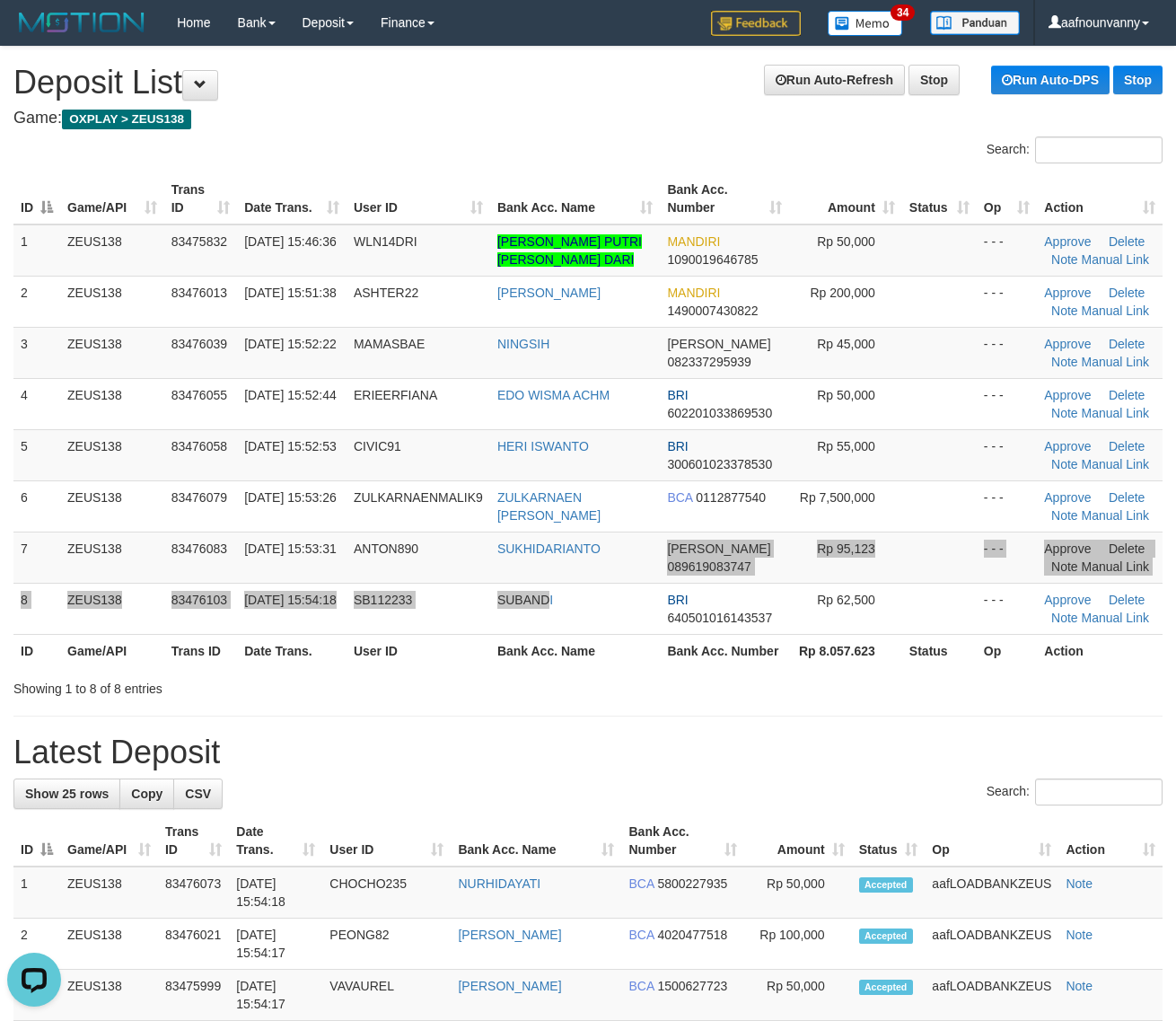 scroll, scrollTop: 0, scrollLeft: 0, axis: both 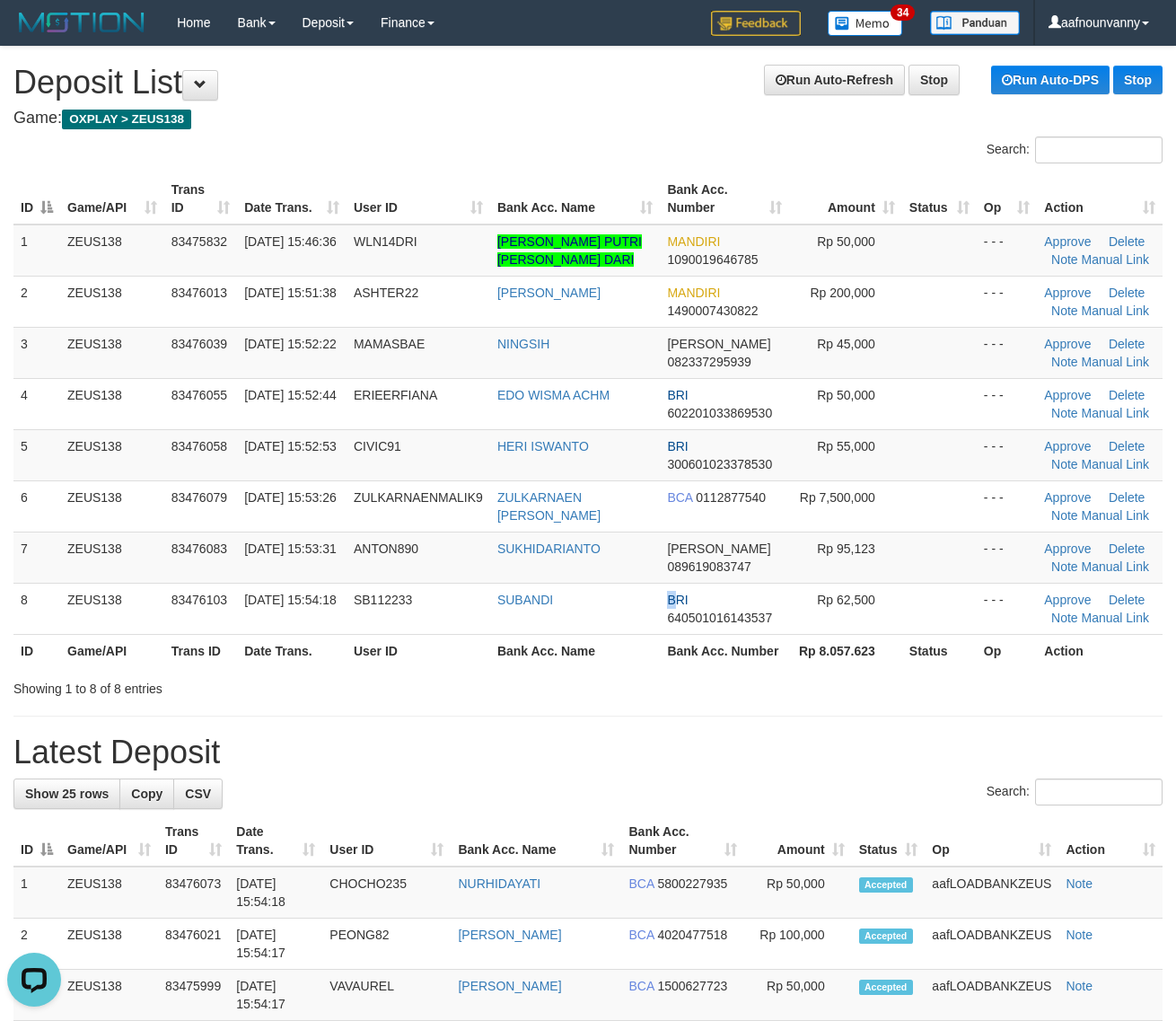 drag, startPoint x: 661, startPoint y: 591, endPoint x: 1146, endPoint y: 700, distance: 497.09758 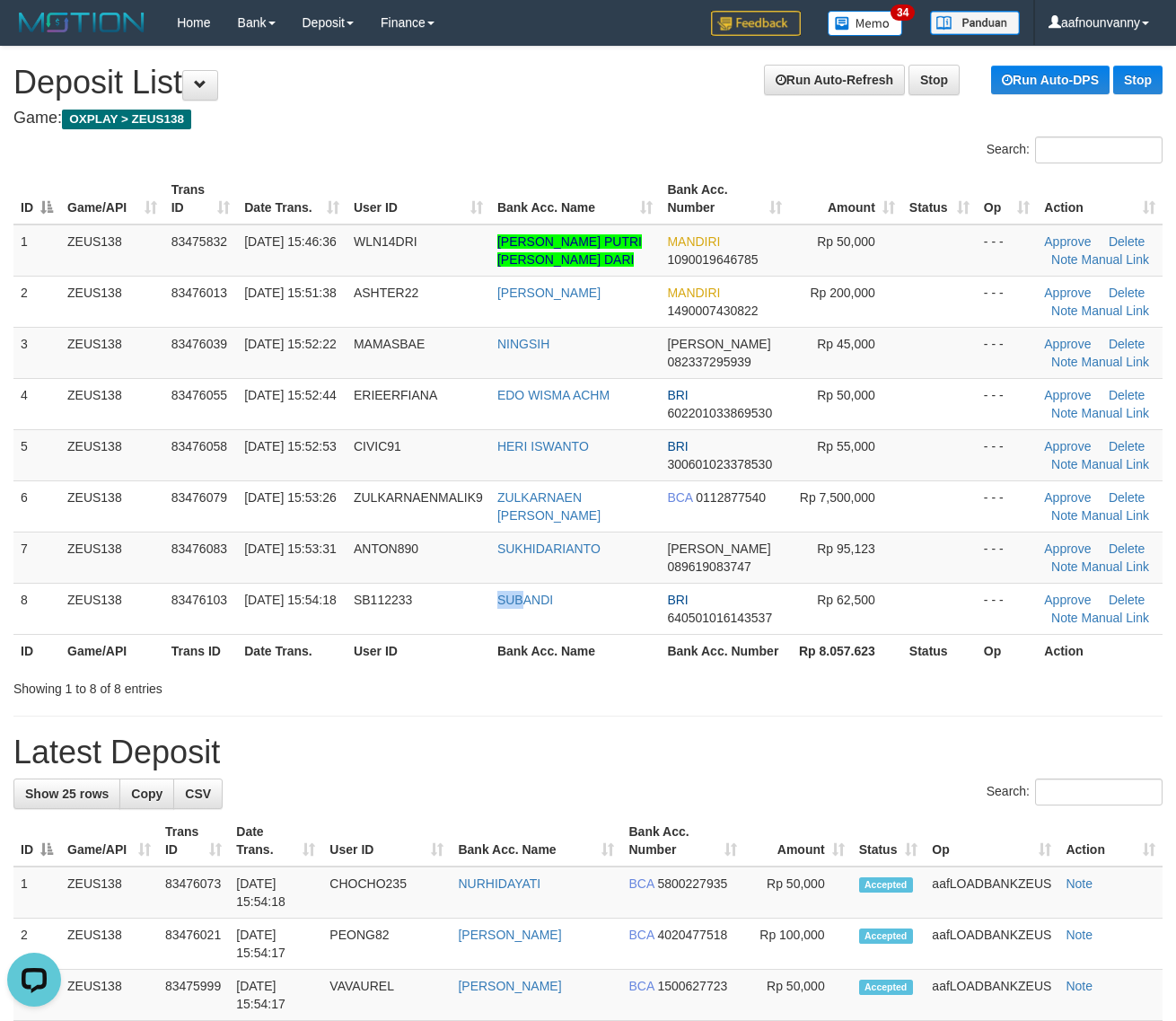 drag, startPoint x: 522, startPoint y: 626, endPoint x: 1169, endPoint y: 683, distance: 649.50597 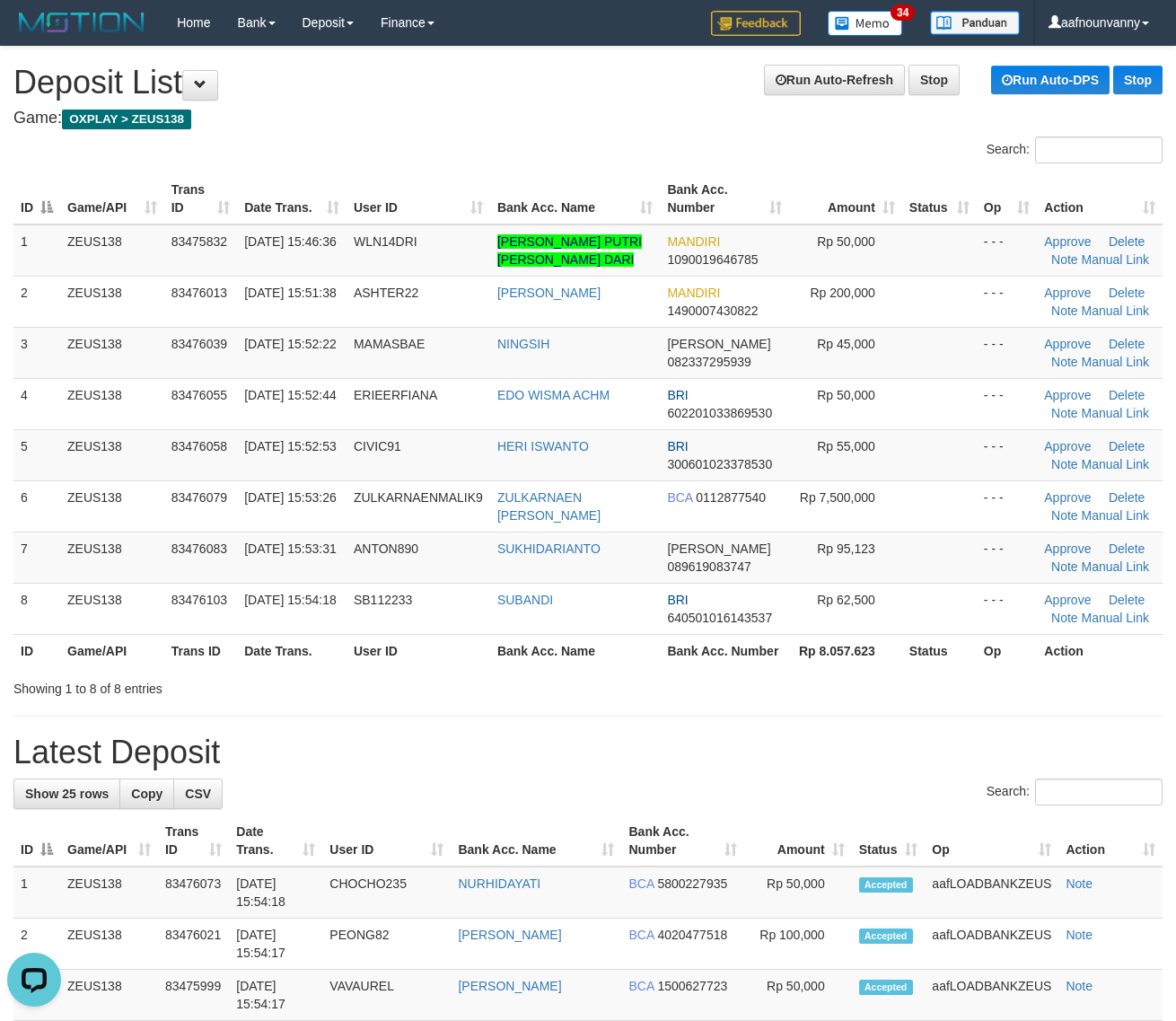 drag, startPoint x: 586, startPoint y: 679, endPoint x: 1191, endPoint y: 741, distance: 608.1686 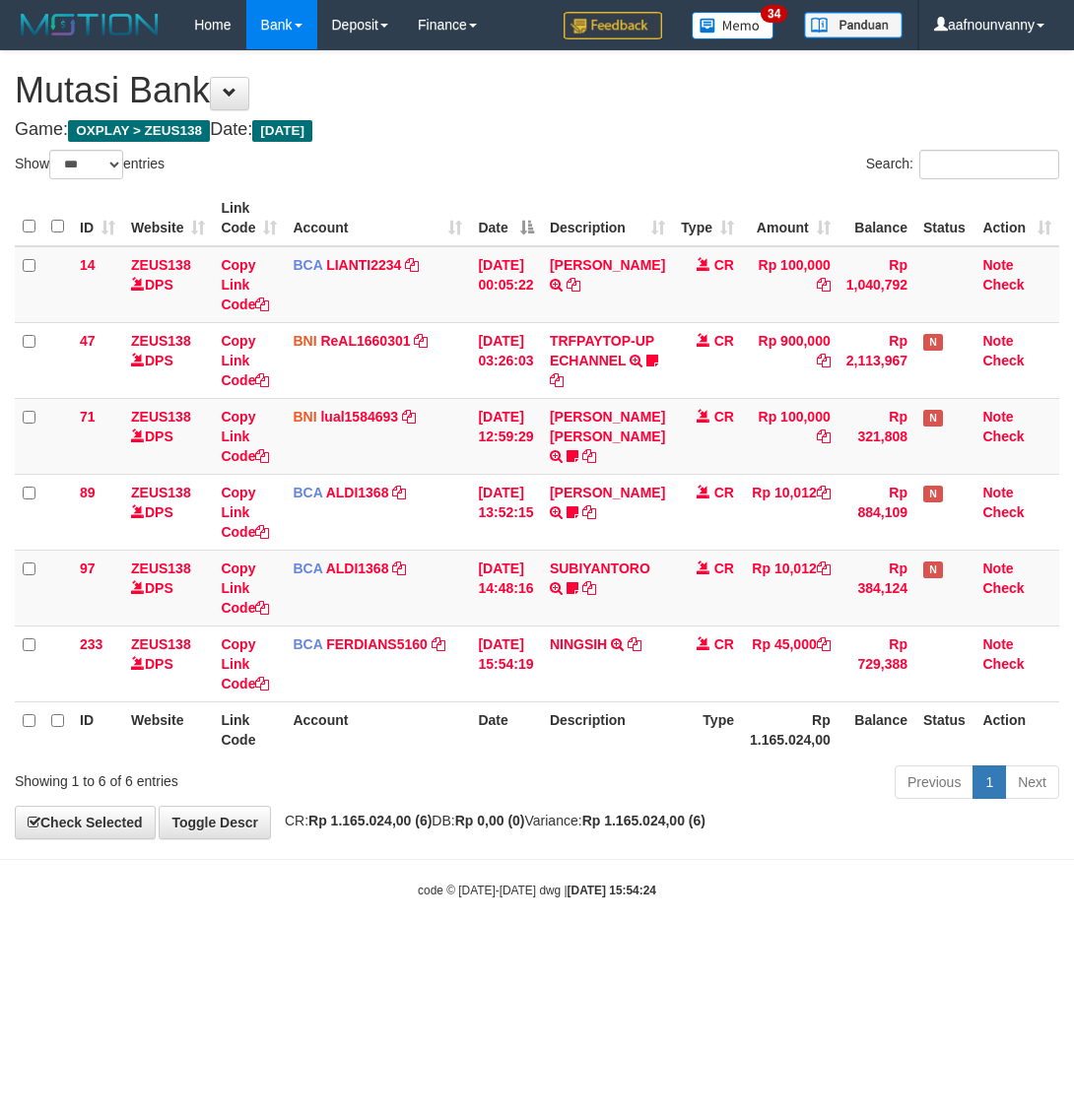 select on "***" 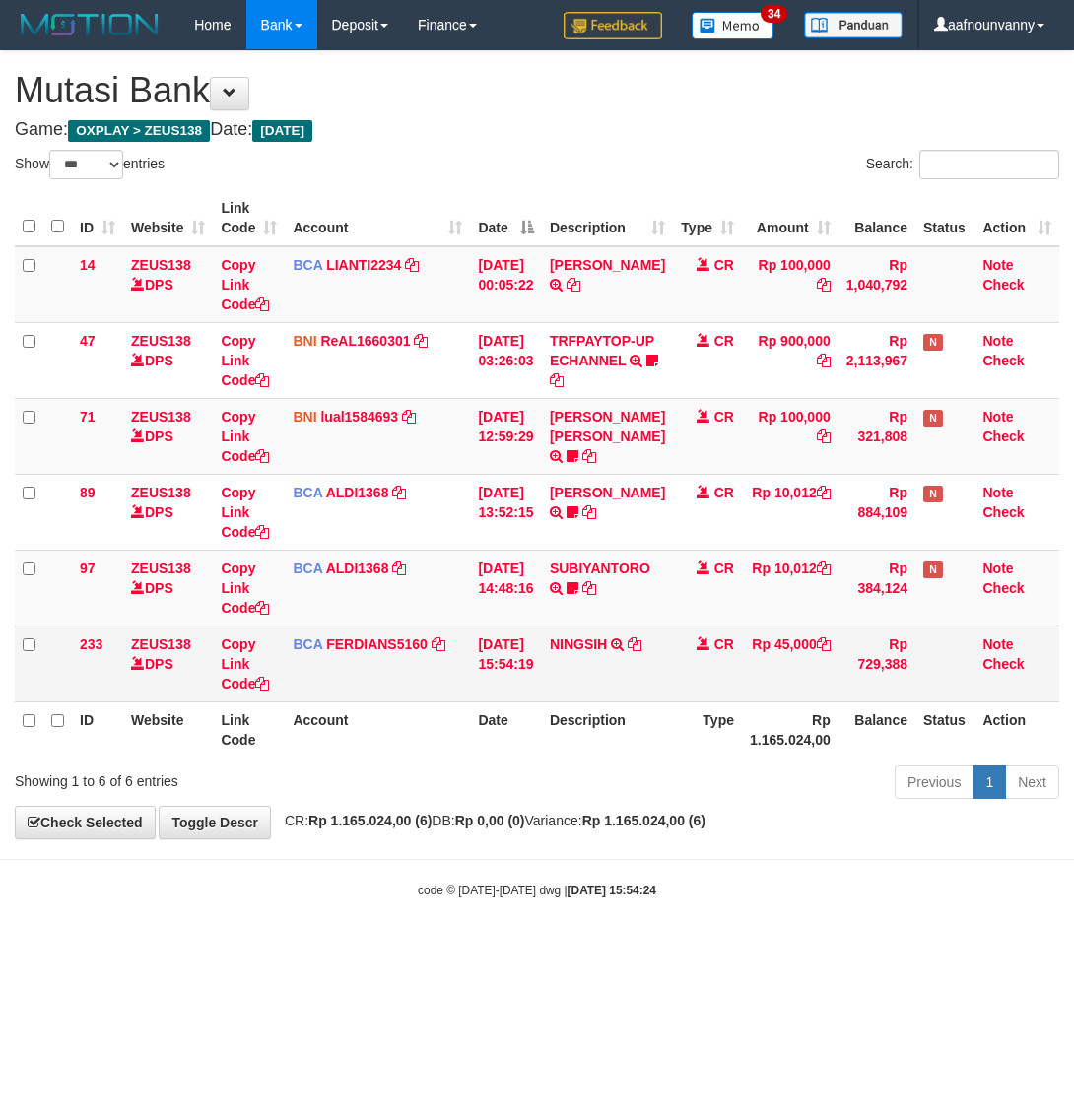 click on "Show  ** ** ** ***  entries Search:
ID Website Link Code Account Date Description Type Amount Balance Status Action
14
ZEUS138    DPS
Copy Link Code
BCA
LIANTI2234
DPS
YULIANTI
mutasi_20250712_4646 | 14
mutasi_20250712_4646 | 14
[DATE] 00:05:22
[PERSON_NAME]         TRSF E-BANKING CR 1207/FTSCY/WS95051
100000.002025071262819090 TRFDN-YUSUP MAULANESPAY DEBIT INDONE
CR
Rp 100,000
Rp 1,040,792
Note
Check
47
ZEUS138    DPS
Copy Link Code
BNI" at bounding box center [537, 478] 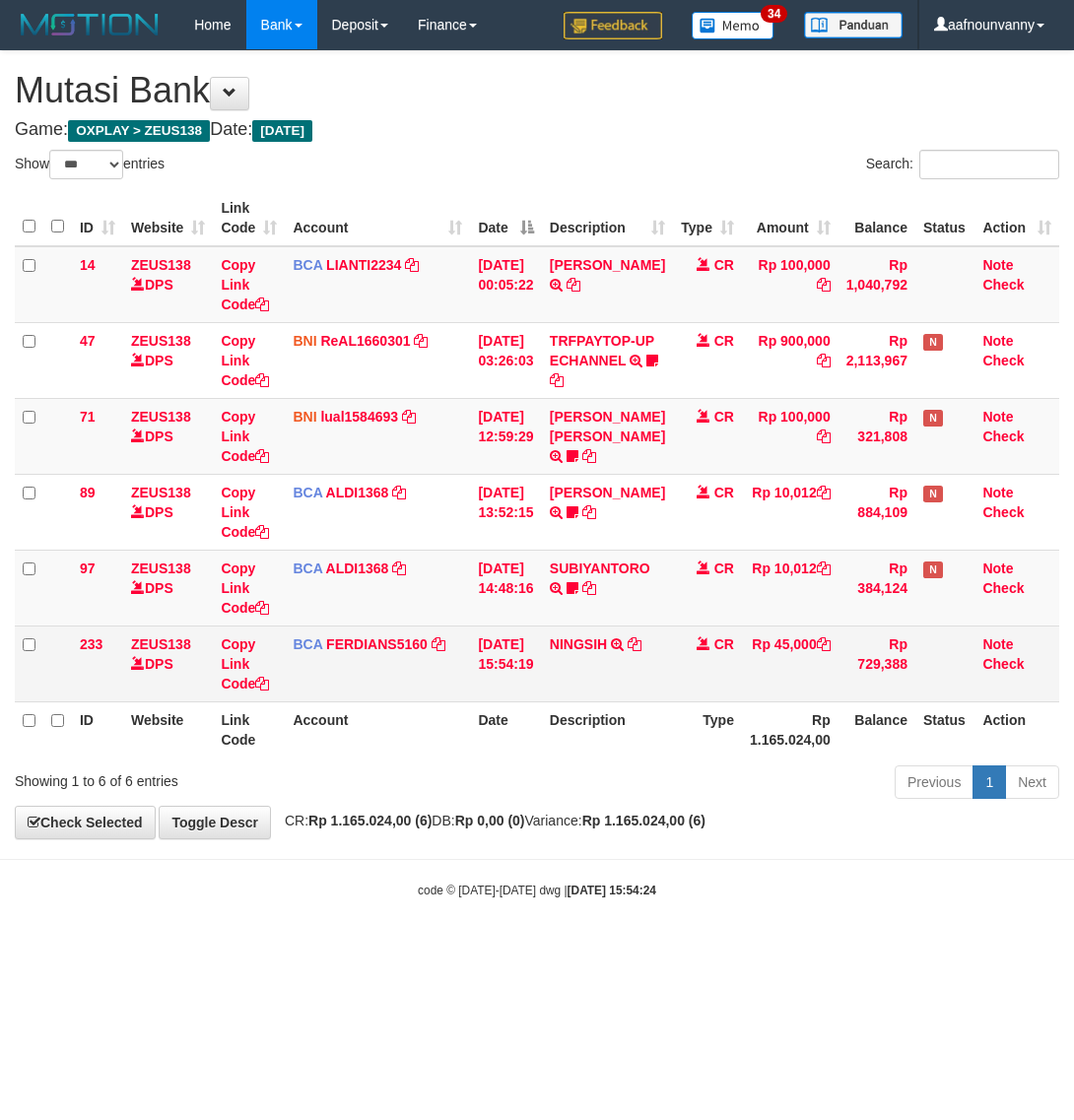 scroll, scrollTop: 0, scrollLeft: 0, axis: both 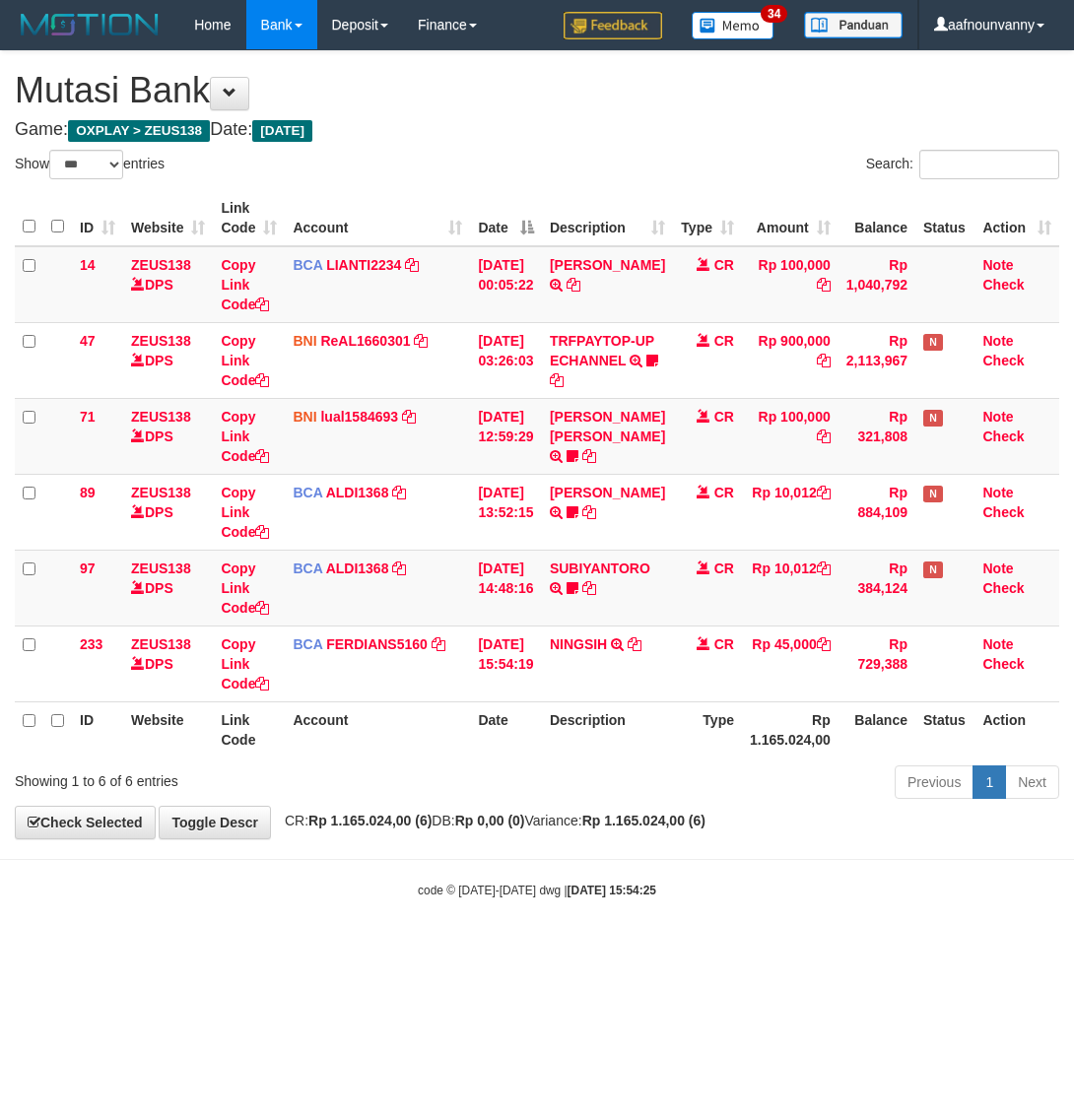 select on "***" 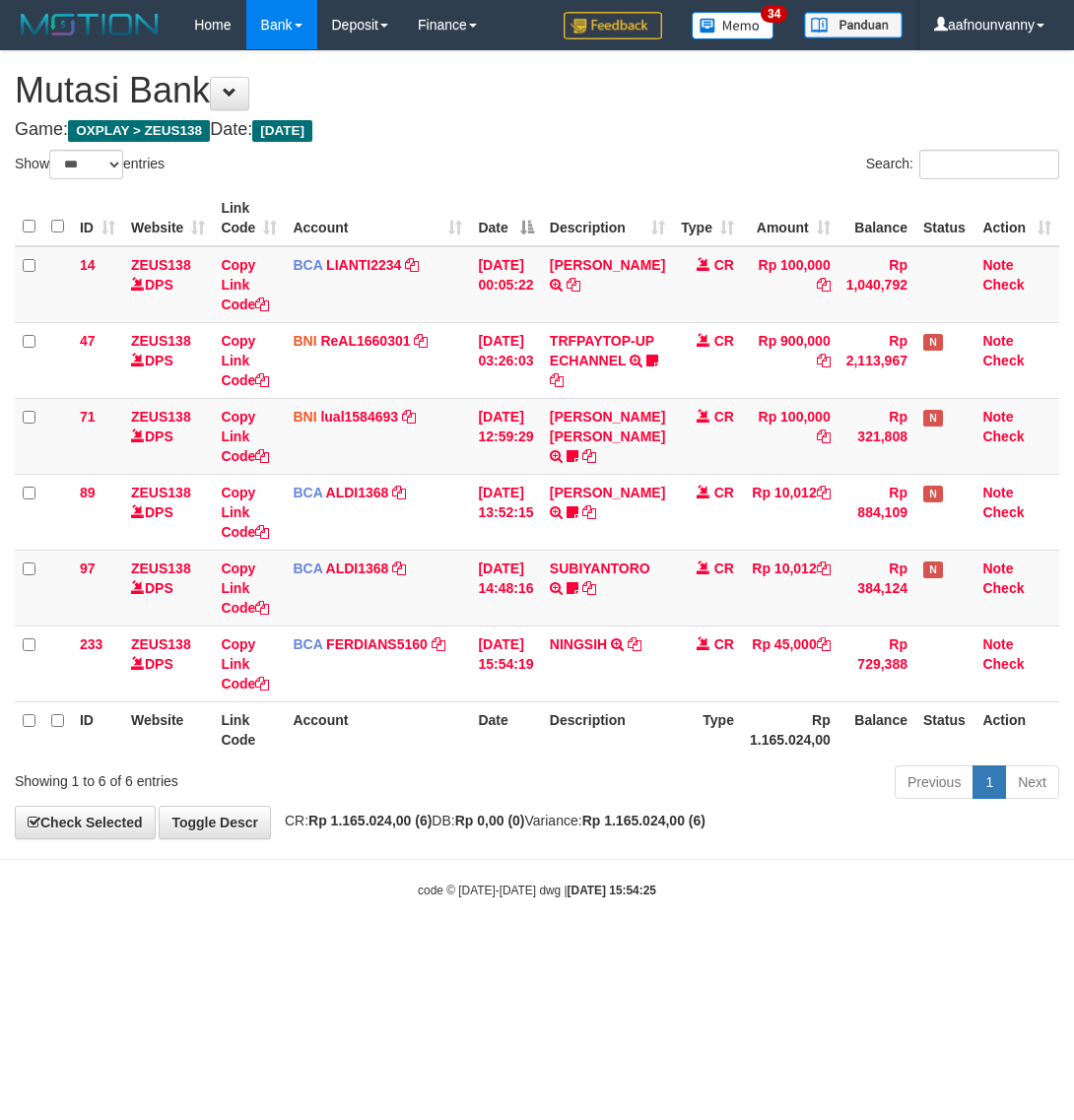 scroll, scrollTop: 0, scrollLeft: 0, axis: both 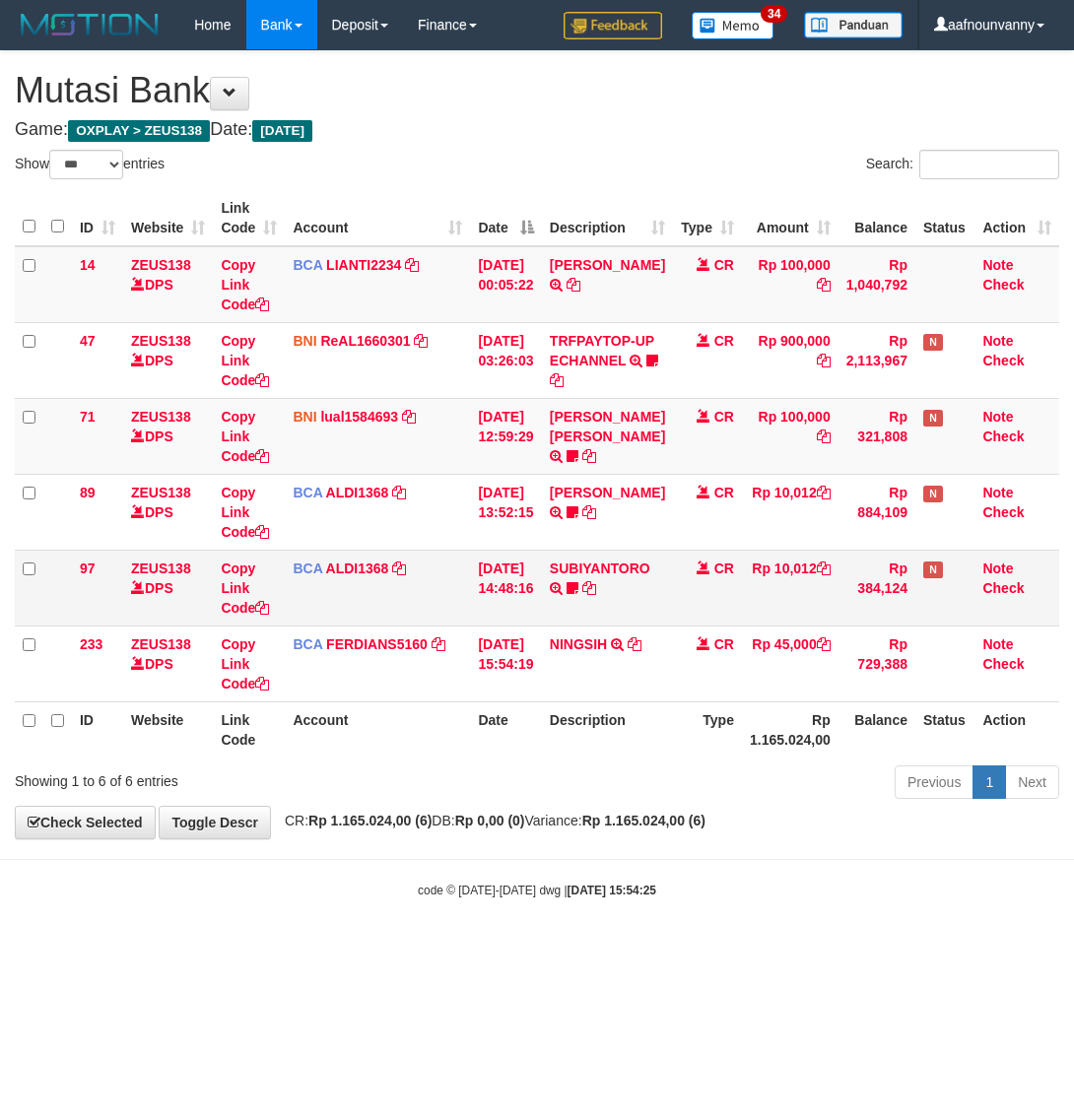 click on "Show  ** ** ** ***  entries Search:
ID Website Link Code Account Date Description Type Amount Balance Status Action
14
ZEUS138    DPS
Copy Link Code
BCA
LIANTI2234
DPS
YULIANTI
mutasi_20250712_4646 | 14
mutasi_20250712_4646 | 14
12/07/2025 00:05:22
YUSUP MAULAN         TRSF E-BANKING CR 1207/FTSCY/WS95051
100000.002025071262819090 TRFDN-YUSUP MAULANESPAY DEBIT INDONE
CR
Rp 100,000
Rp 1,040,792
Note
Check
47
ZEUS138    DPS
Copy Link Code
BNI" at bounding box center [537, 478] 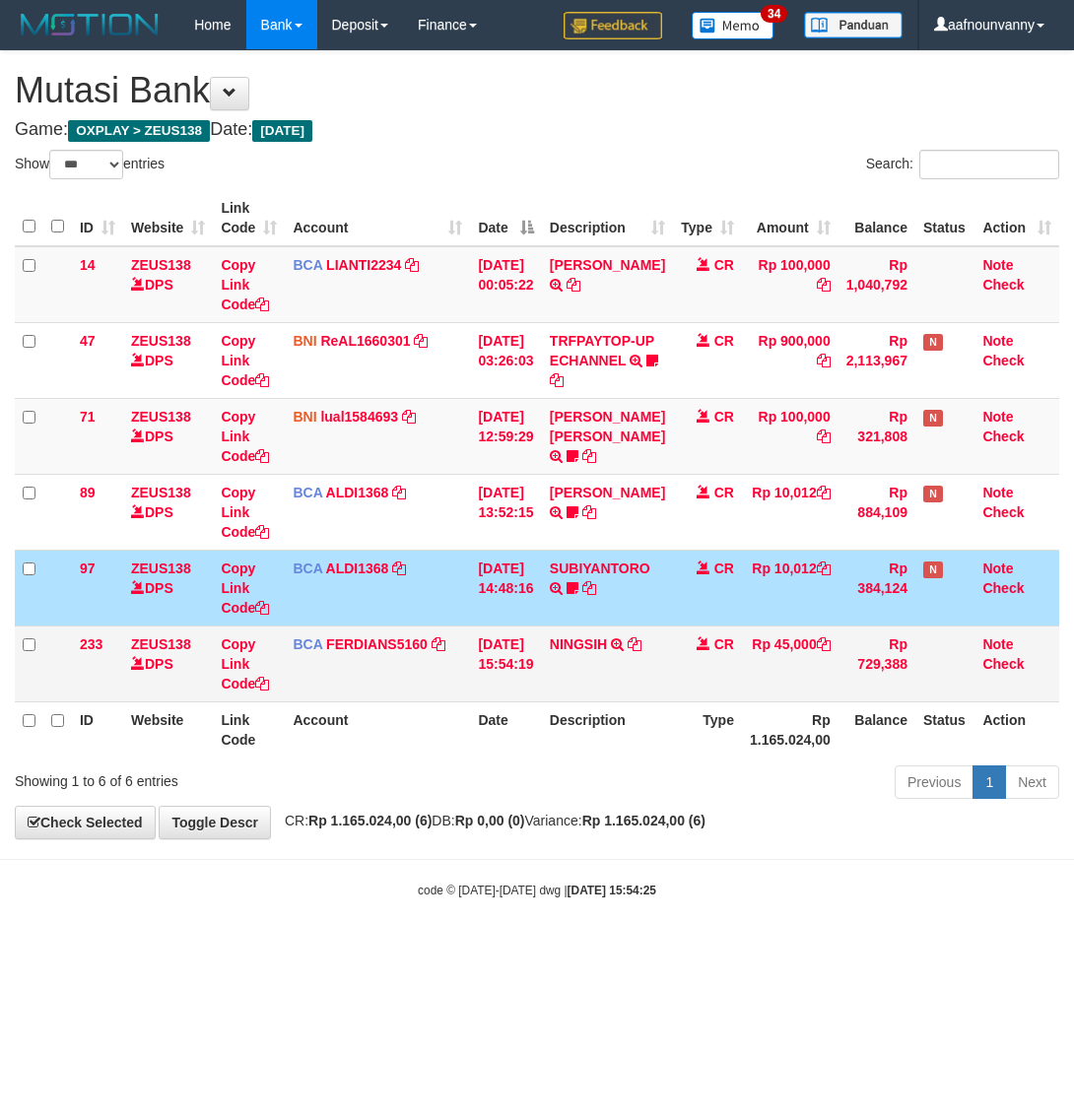 click on "NINGSIH         TRSF E-BANKING CR 1207/FTSCY/WS95051
45000.002025071285551276 TRFDN-NINGSIH ESPAY DEBIT INDONE" at bounding box center (607, 663) 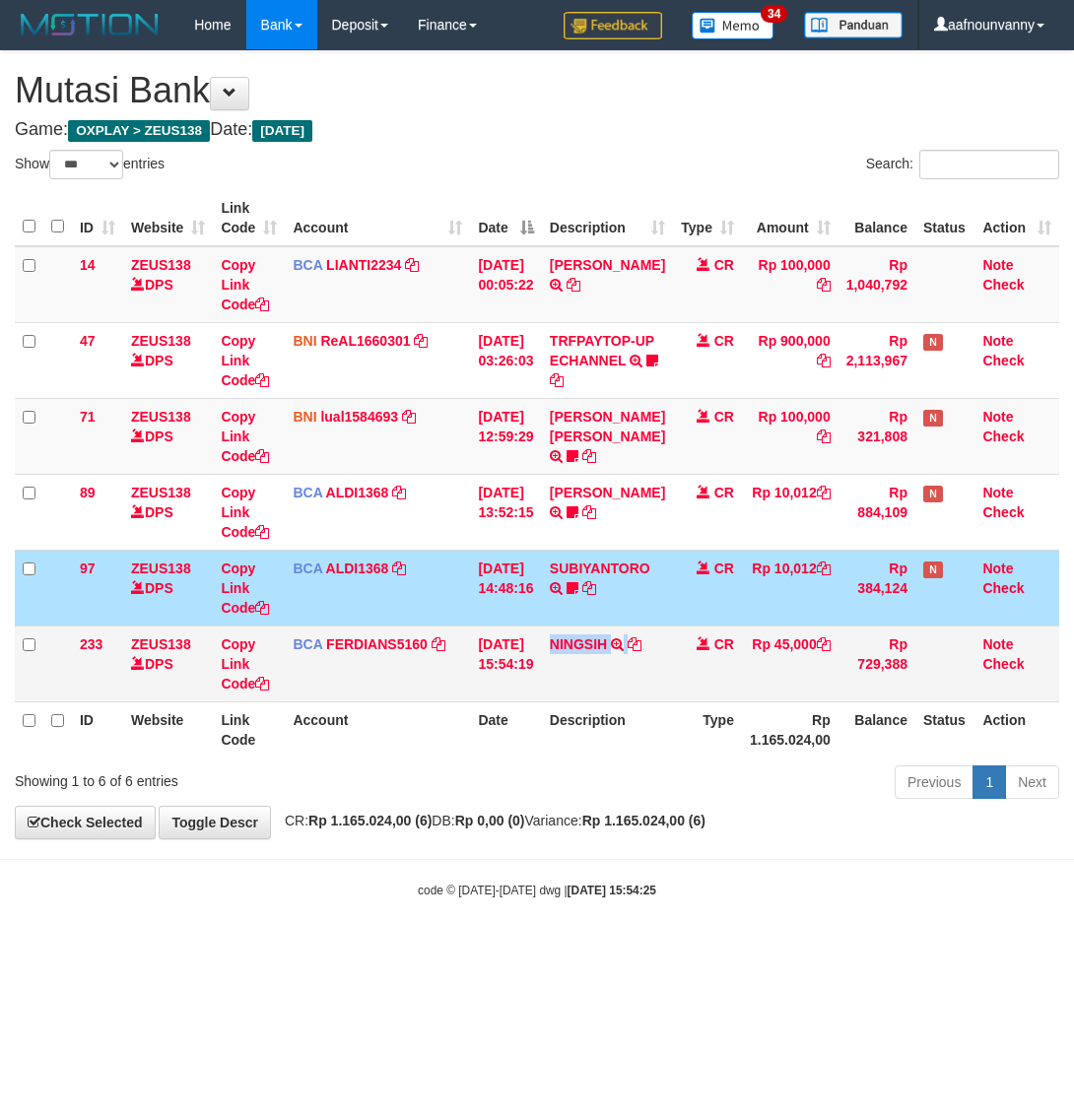 click on "NINGSIH         TRSF E-BANKING CR 1207/FTSCY/WS95051
45000.002025071285551276 TRFDN-NINGSIH ESPAY DEBIT INDONE" at bounding box center (607, 663) 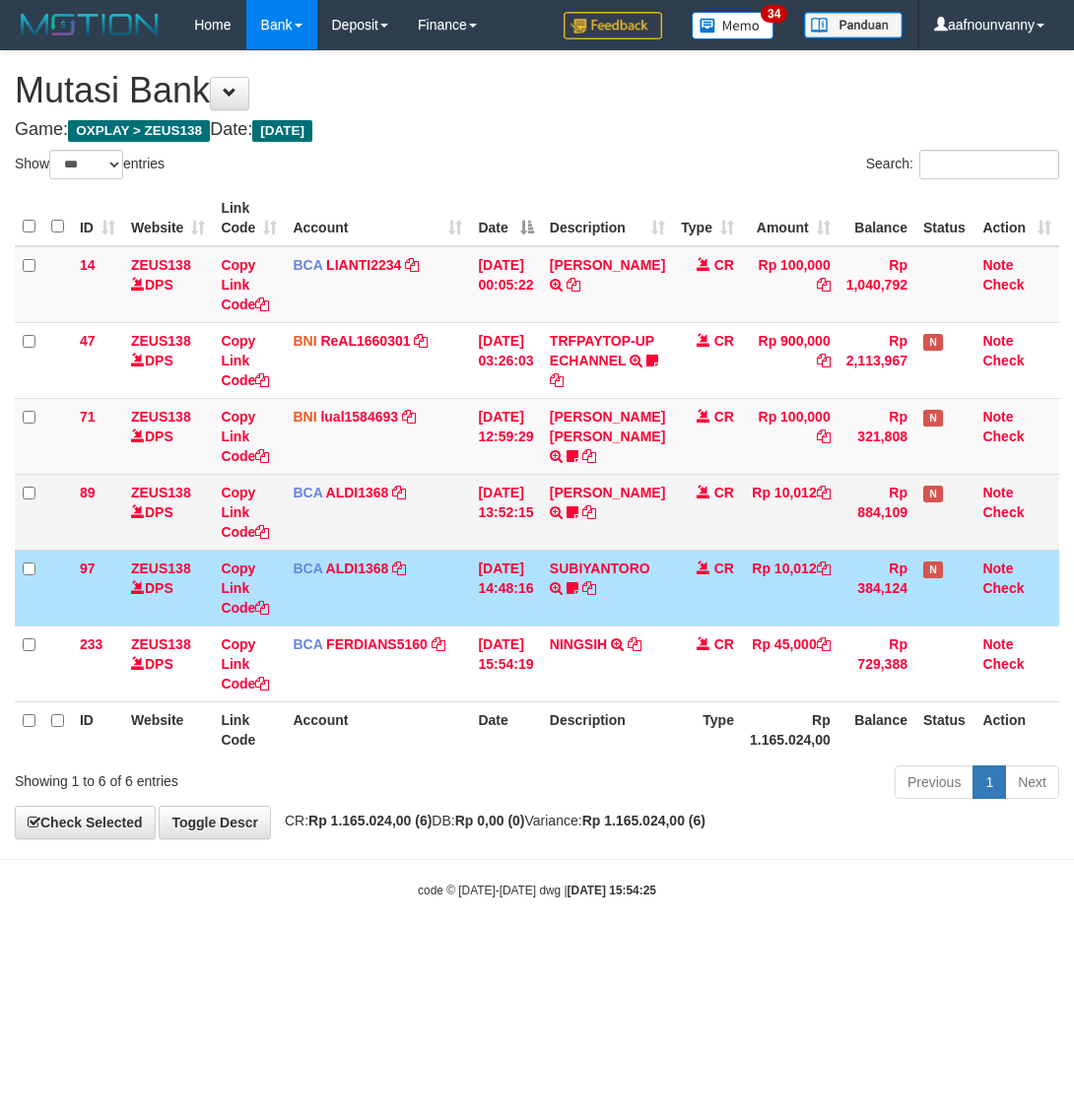 click on "FEBRI WIJAYA            TRSF E-BANKING CR 1207/FTSCY/WS95051
10012.002025071260155211 TRFDN-FEBRI WIJAYAESPAY DEBIT INDONE    uyul23" at bounding box center (607, 511) 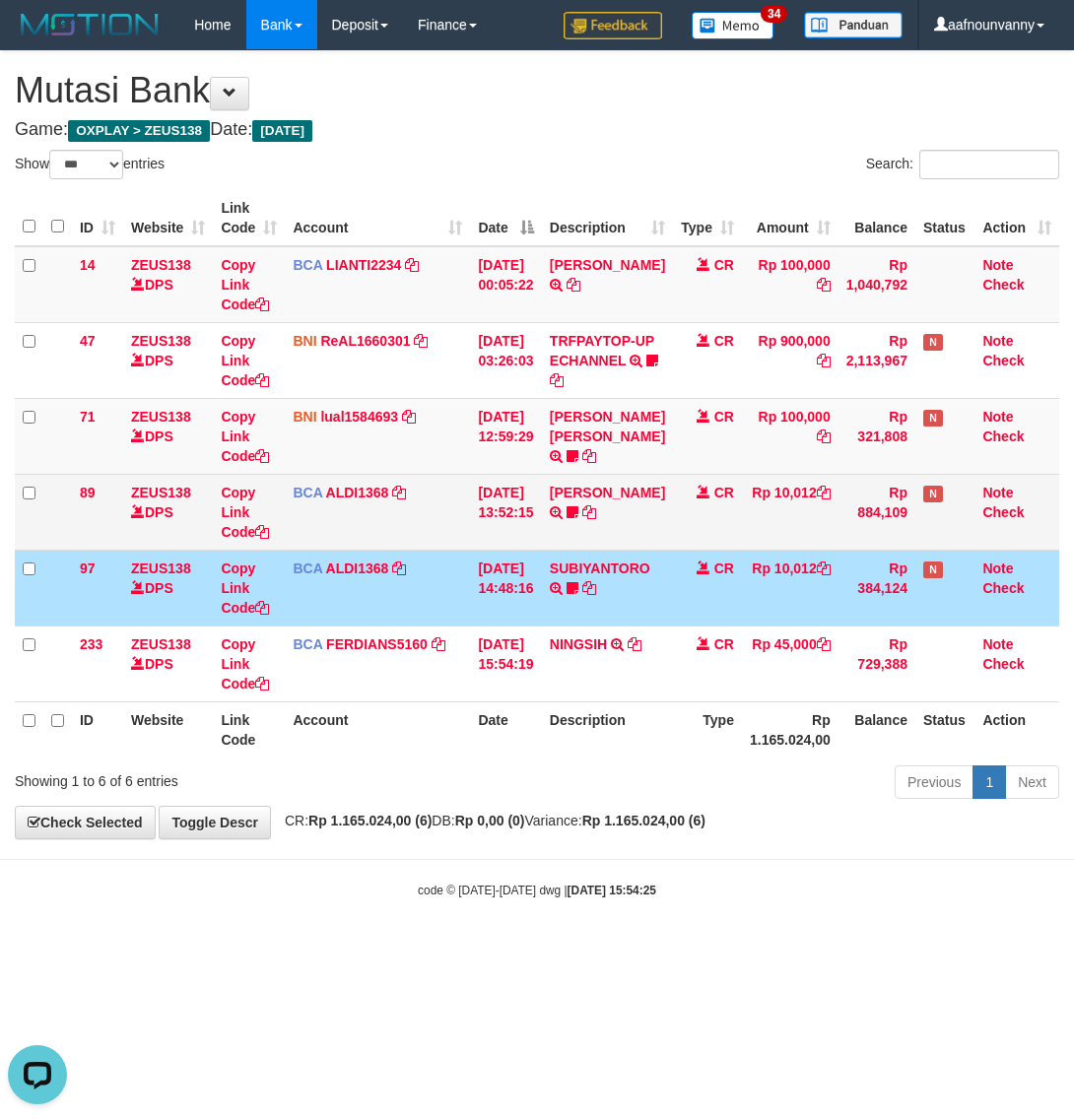 scroll, scrollTop: 0, scrollLeft: 0, axis: both 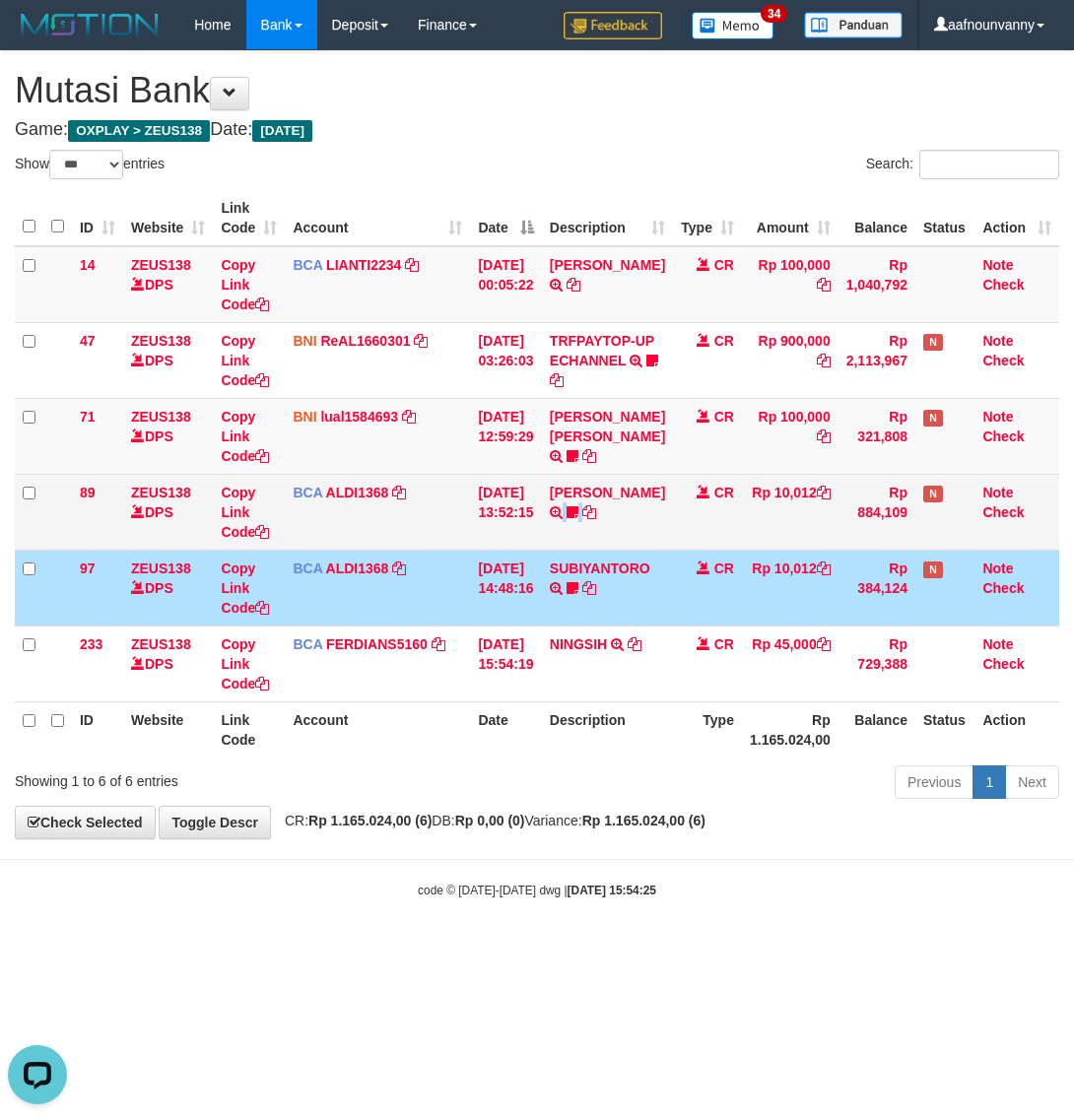 drag, startPoint x: 576, startPoint y: 561, endPoint x: 586, endPoint y: 500, distance: 61.814238 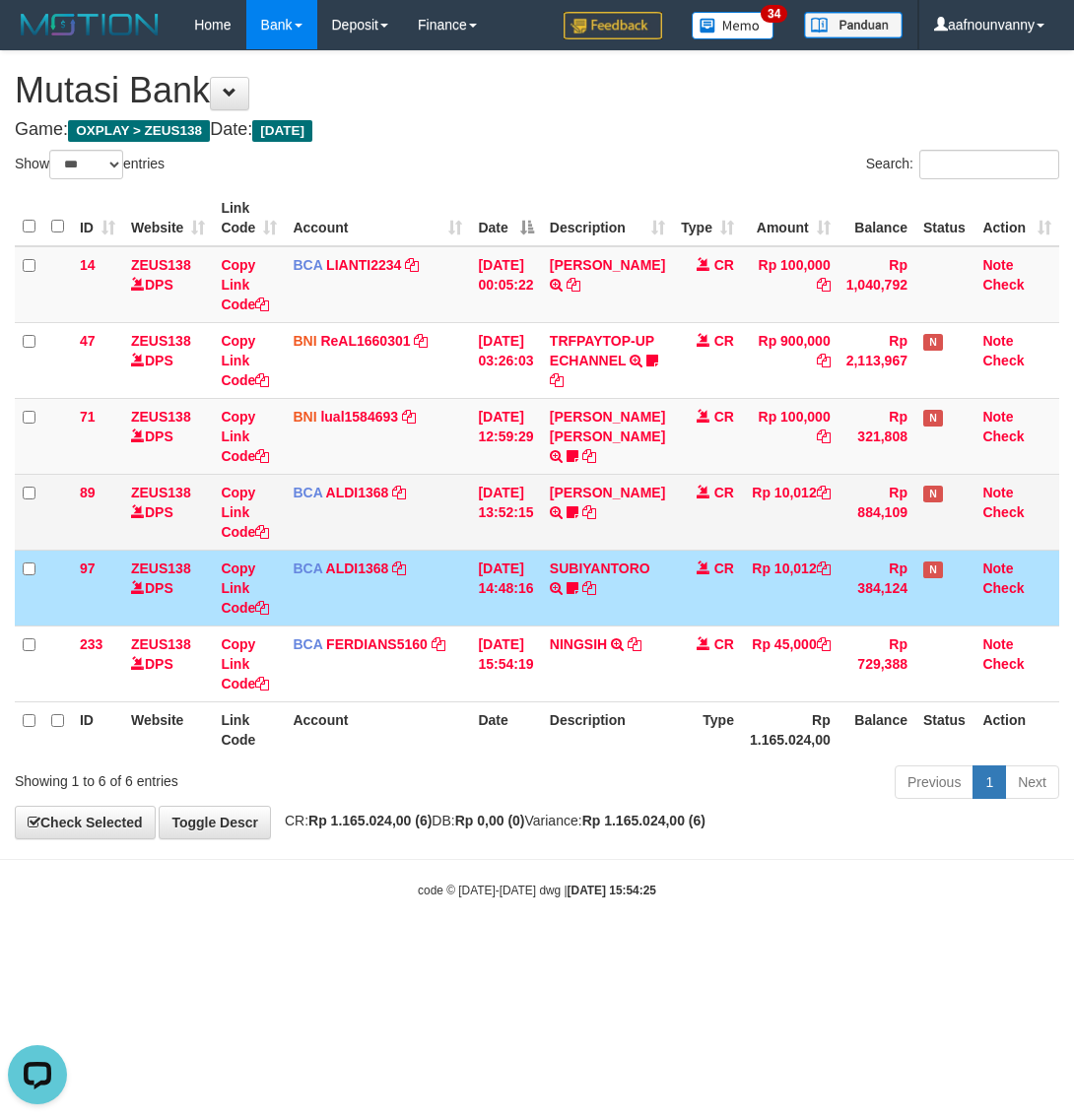 click on "FEBRI WIJAYA            TRSF E-BANKING CR 1207/FTSCY/WS95051
10012.002025071260155211 TRFDN-FEBRI WIJAYAESPAY DEBIT INDONE    uyul23" at bounding box center [607, 511] 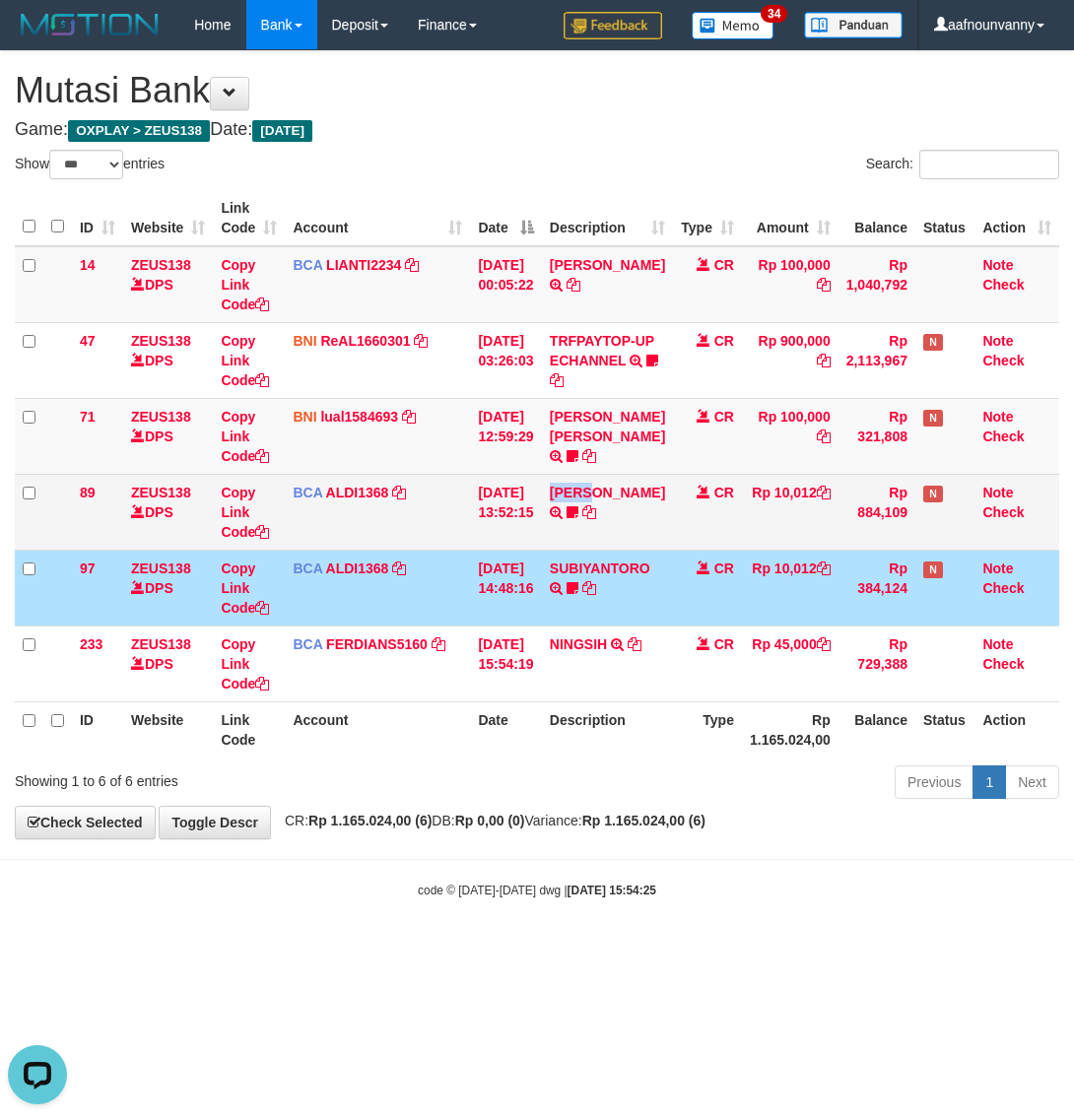 click on "FEBRI WIJAYA            TRSF E-BANKING CR 1207/FTSCY/WS95051
10012.002025071260155211 TRFDN-FEBRI WIJAYAESPAY DEBIT INDONE    uyul23" at bounding box center [607, 511] 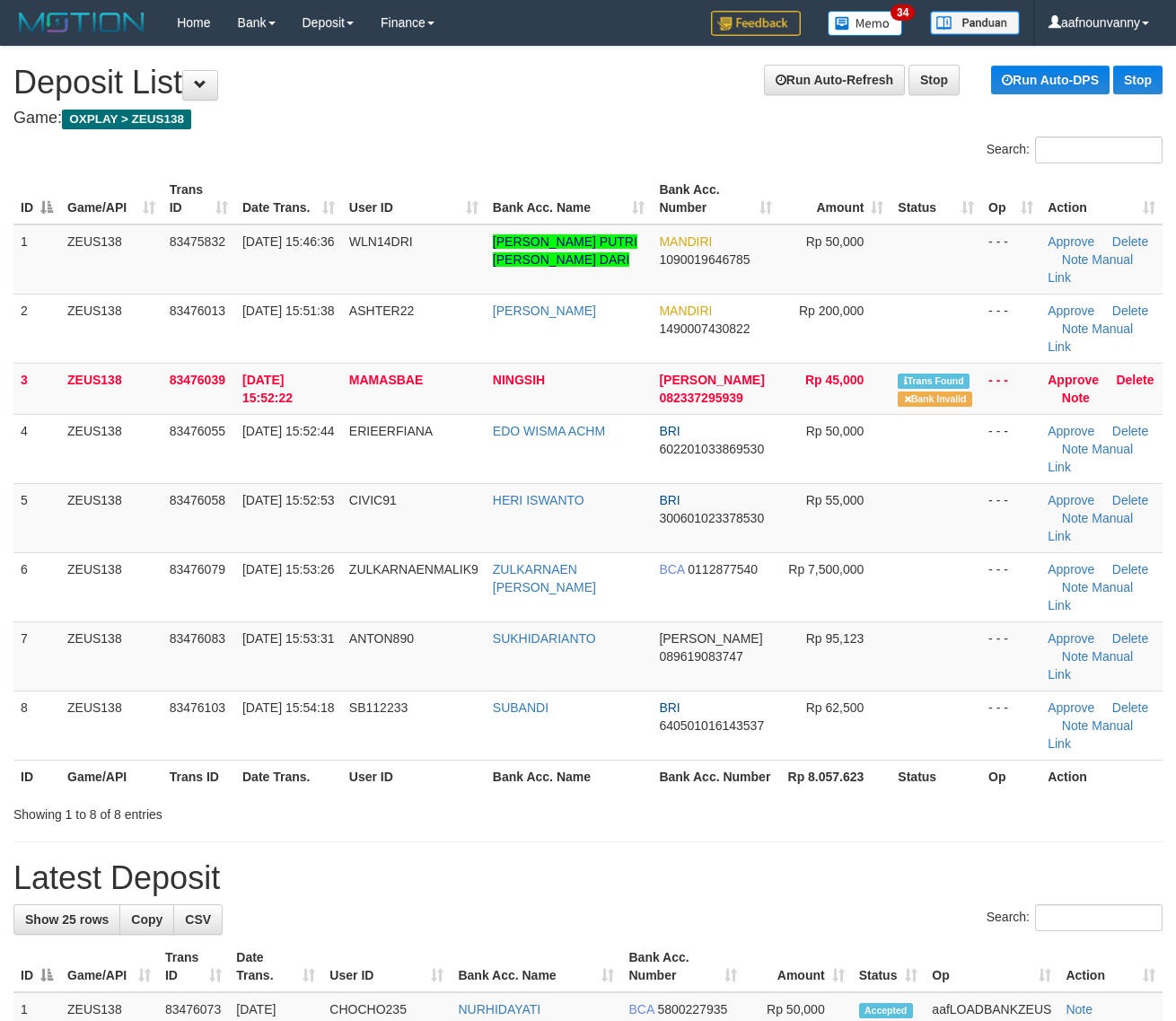 scroll, scrollTop: 0, scrollLeft: 0, axis: both 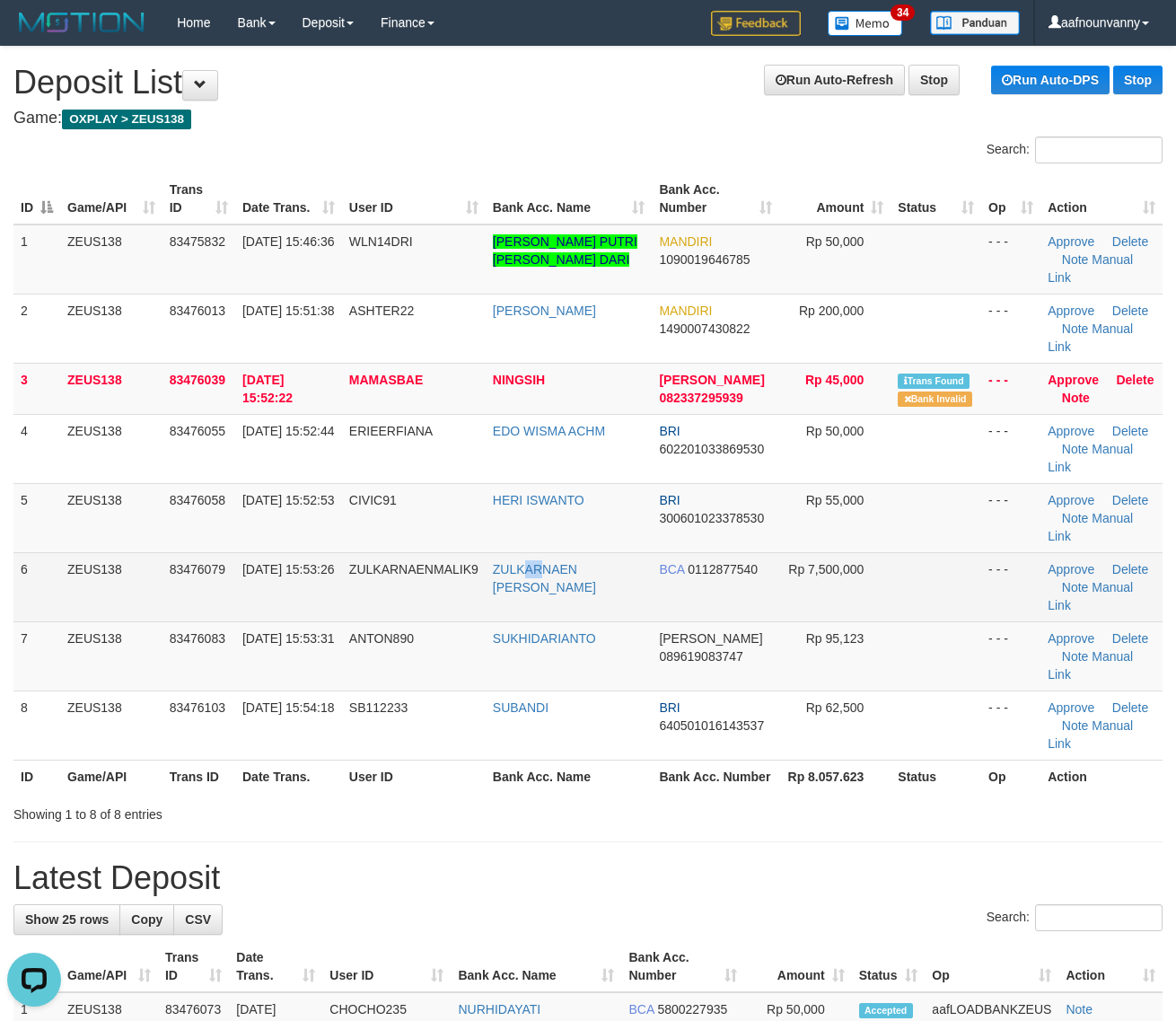 click on "ZULKARNAEN MALIK" at bounding box center [569, 586] 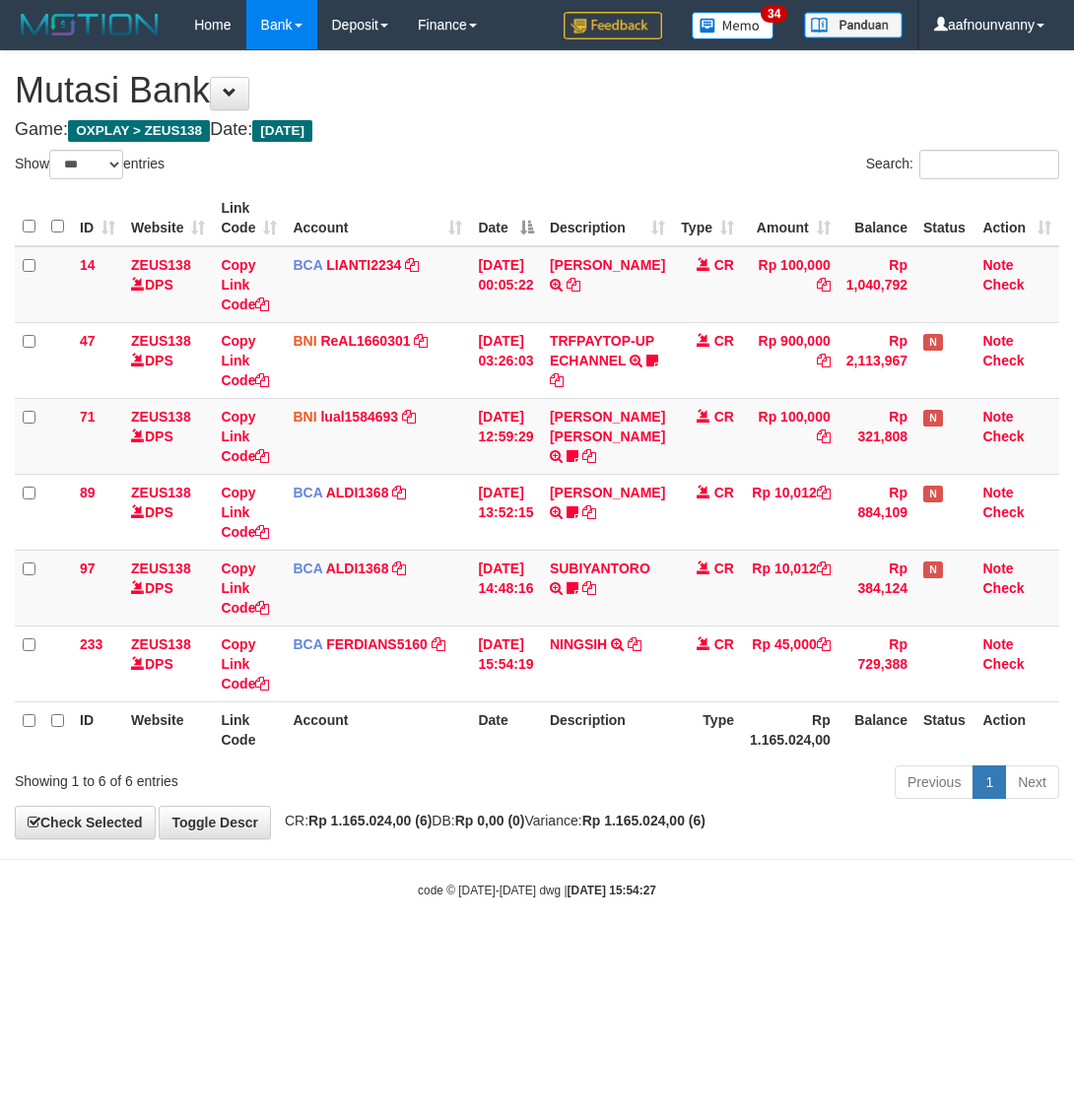 select on "***" 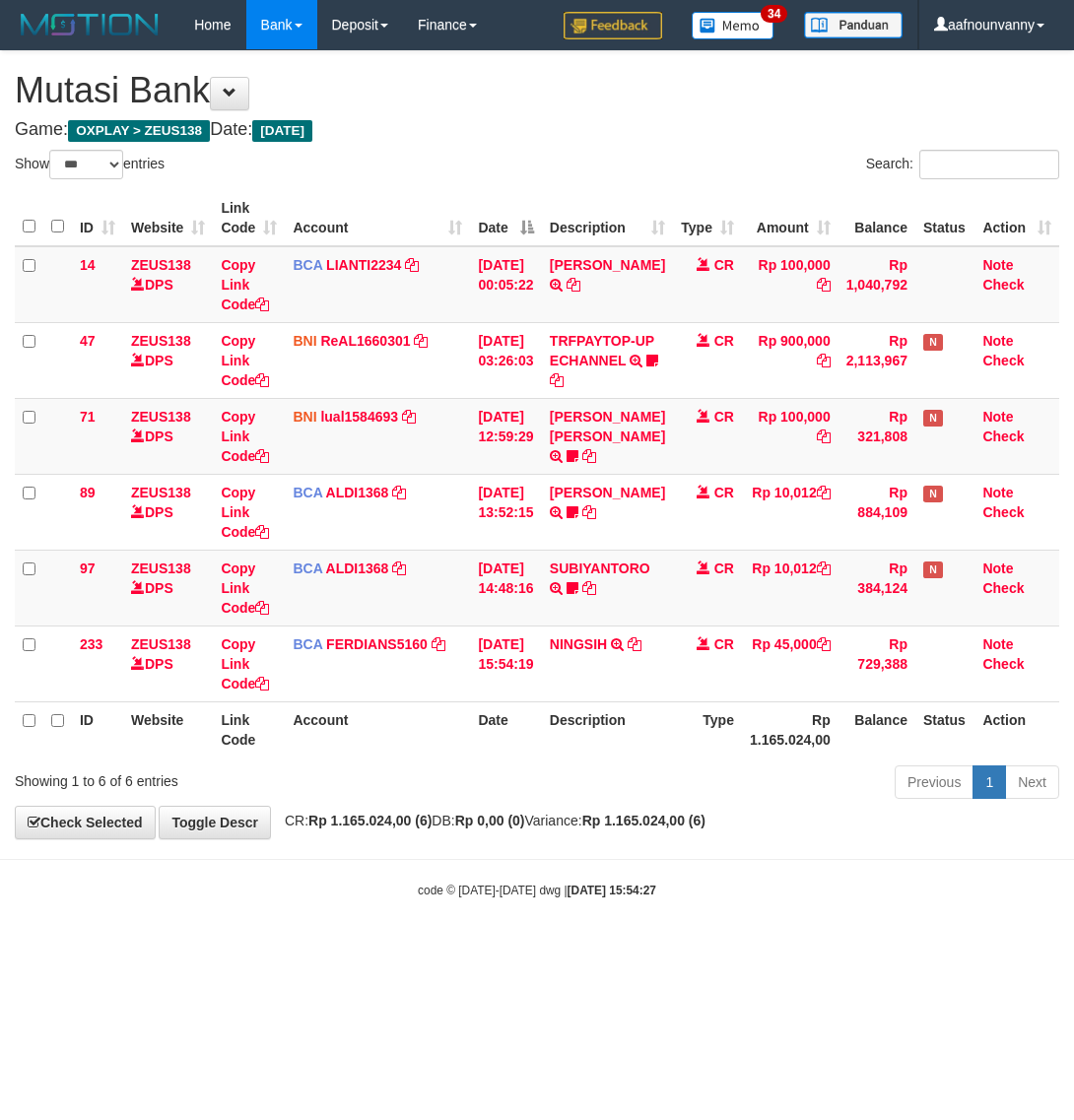 click on "Toggle navigation
Home
Bank
Account List
Load
By Website
Group
[OXPLAY]													ZEUS138
By Load Group (DPS)" at bounding box center [537, 474] 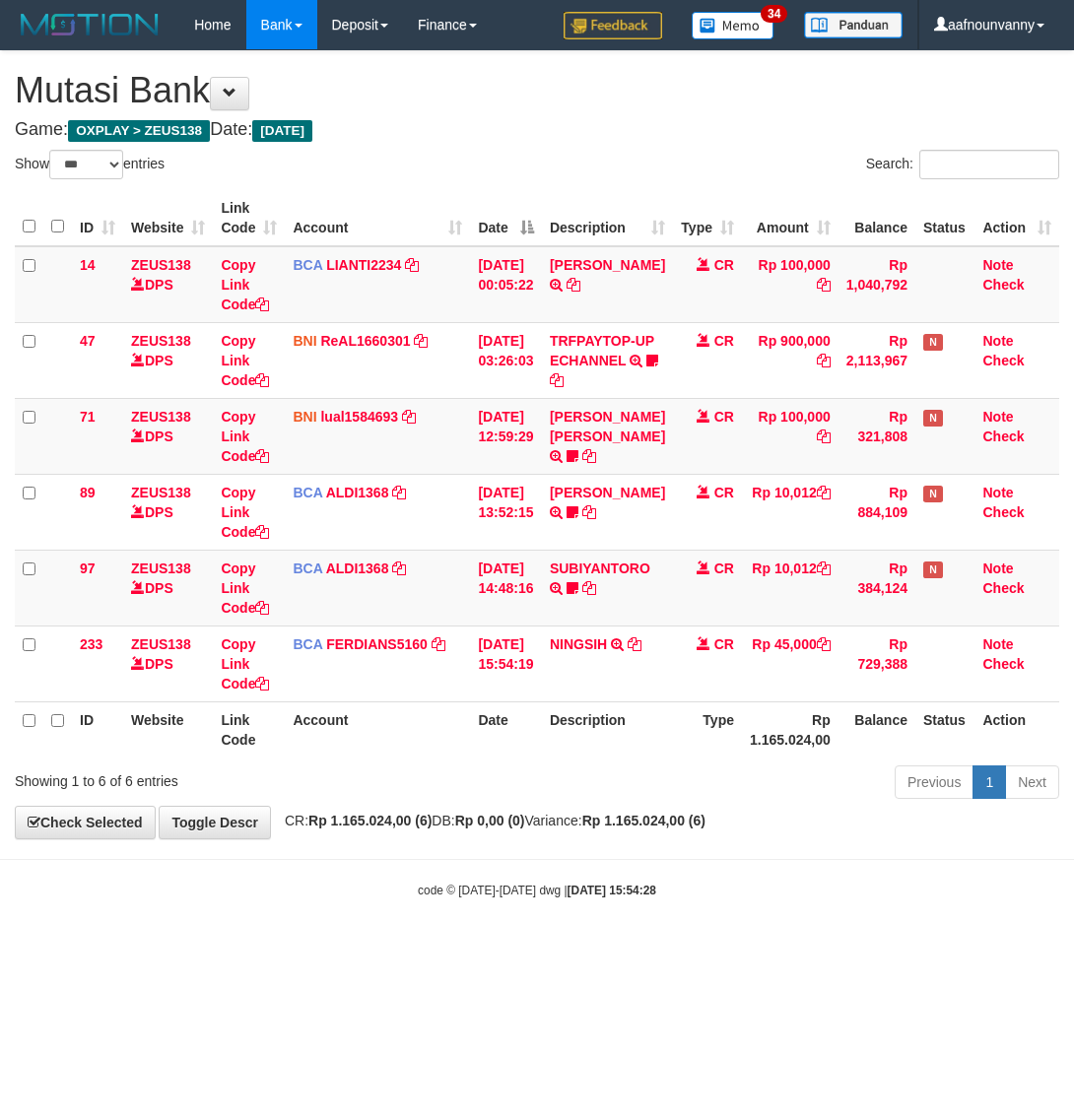 select on "***" 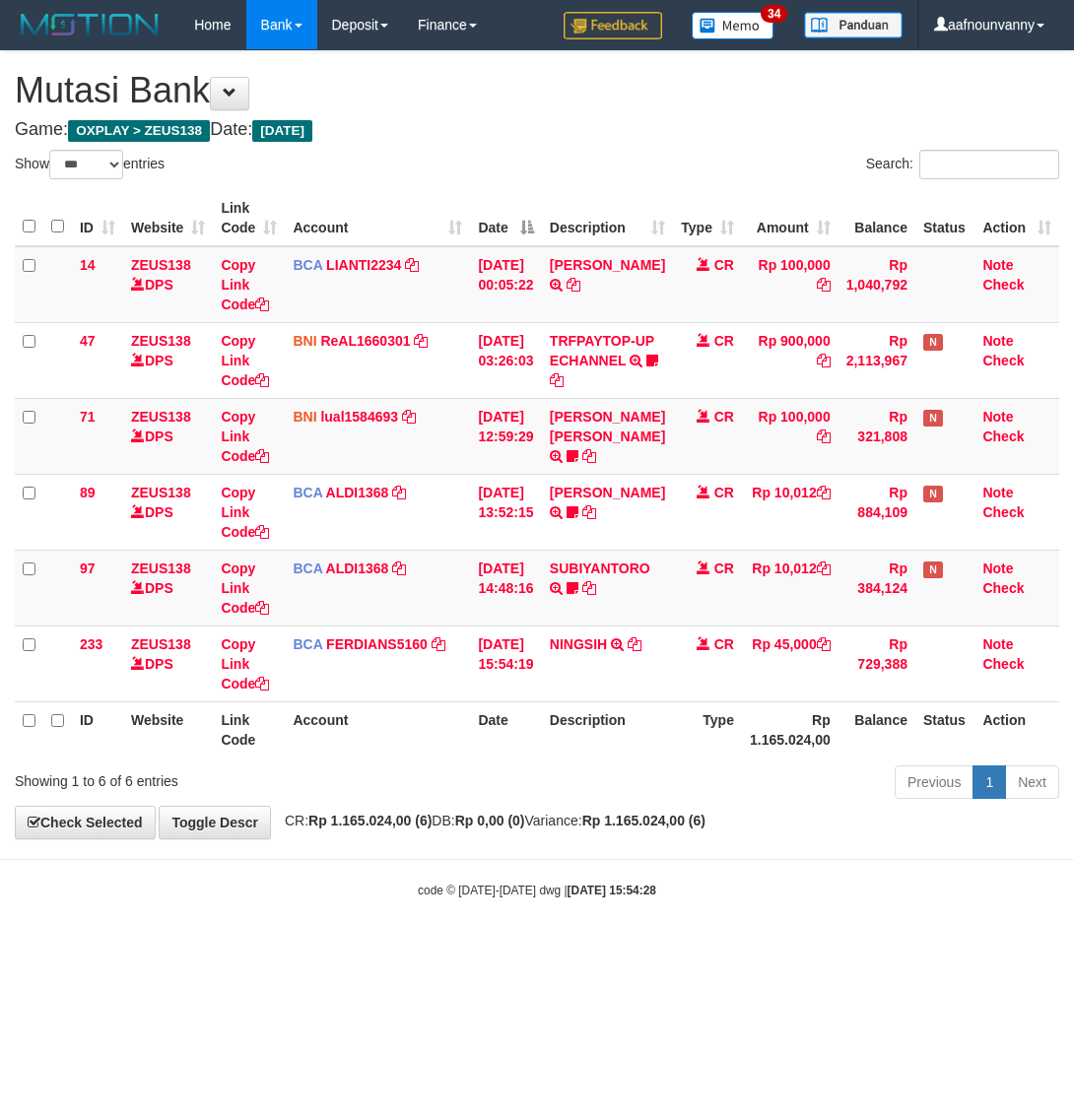 scroll, scrollTop: 0, scrollLeft: 0, axis: both 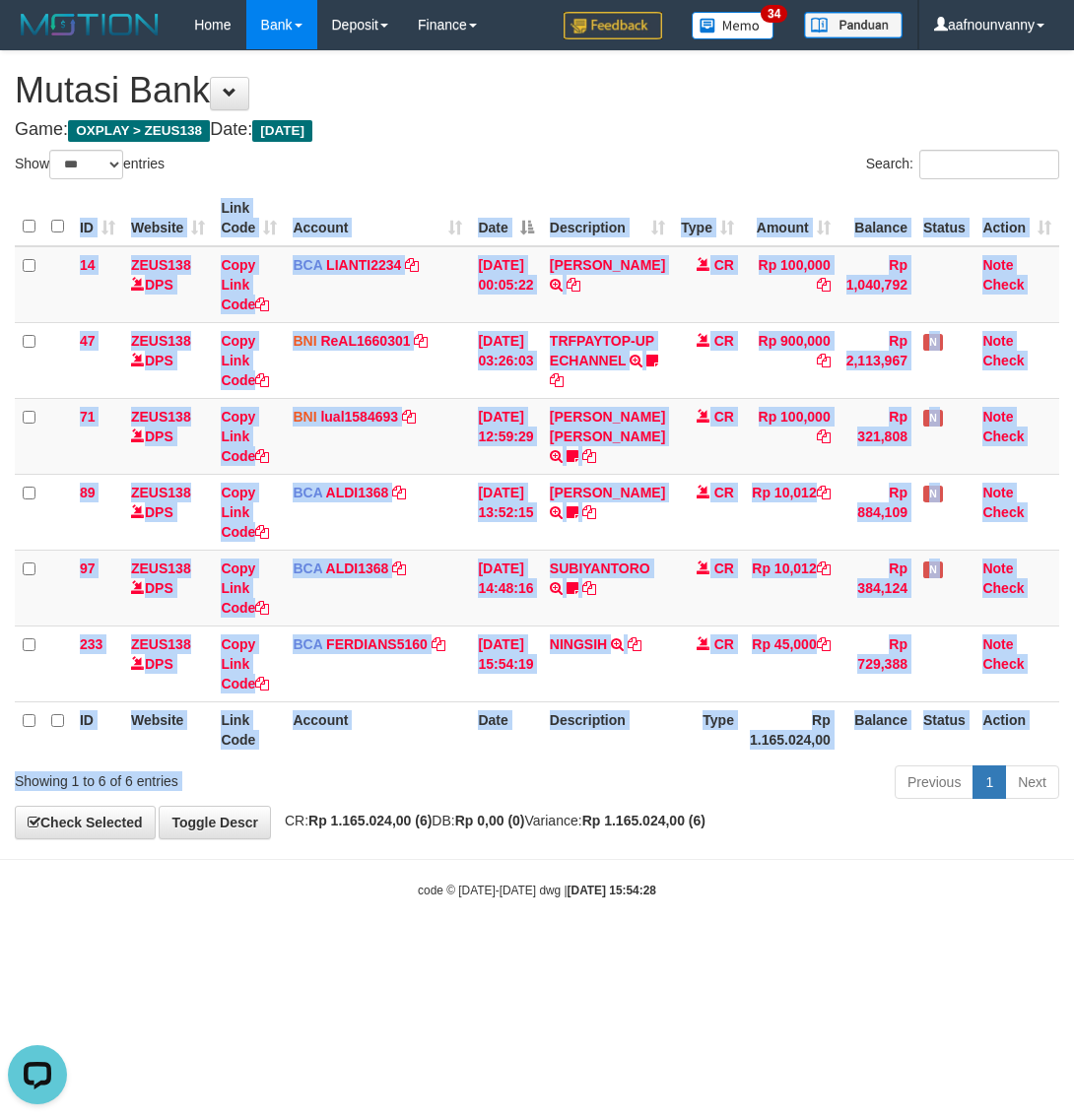 drag, startPoint x: 537, startPoint y: 779, endPoint x: 379, endPoint y: 739, distance: 162.98466 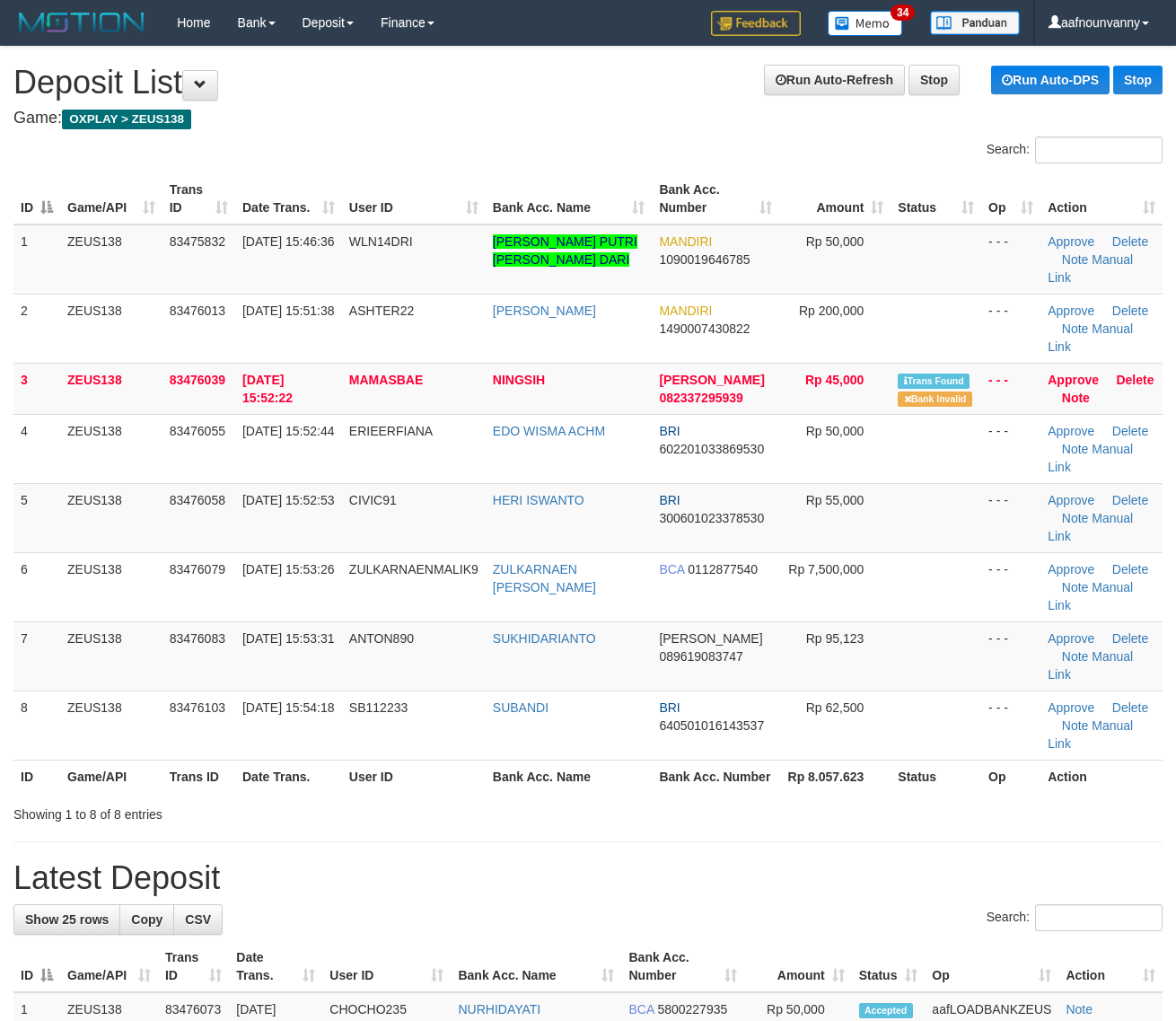 scroll, scrollTop: 0, scrollLeft: 0, axis: both 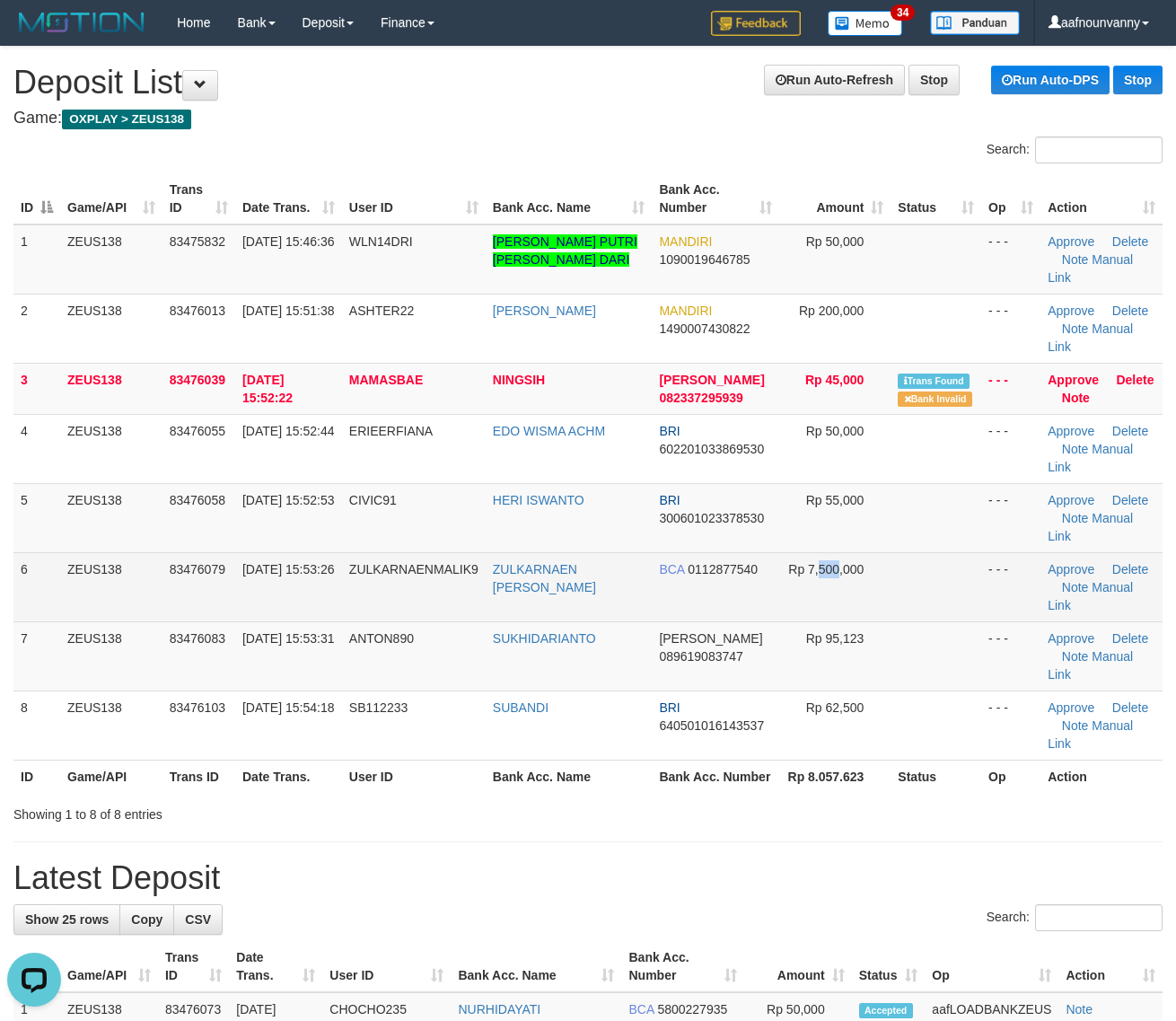 click on "Rp 7,500,000" at bounding box center [835, 586] 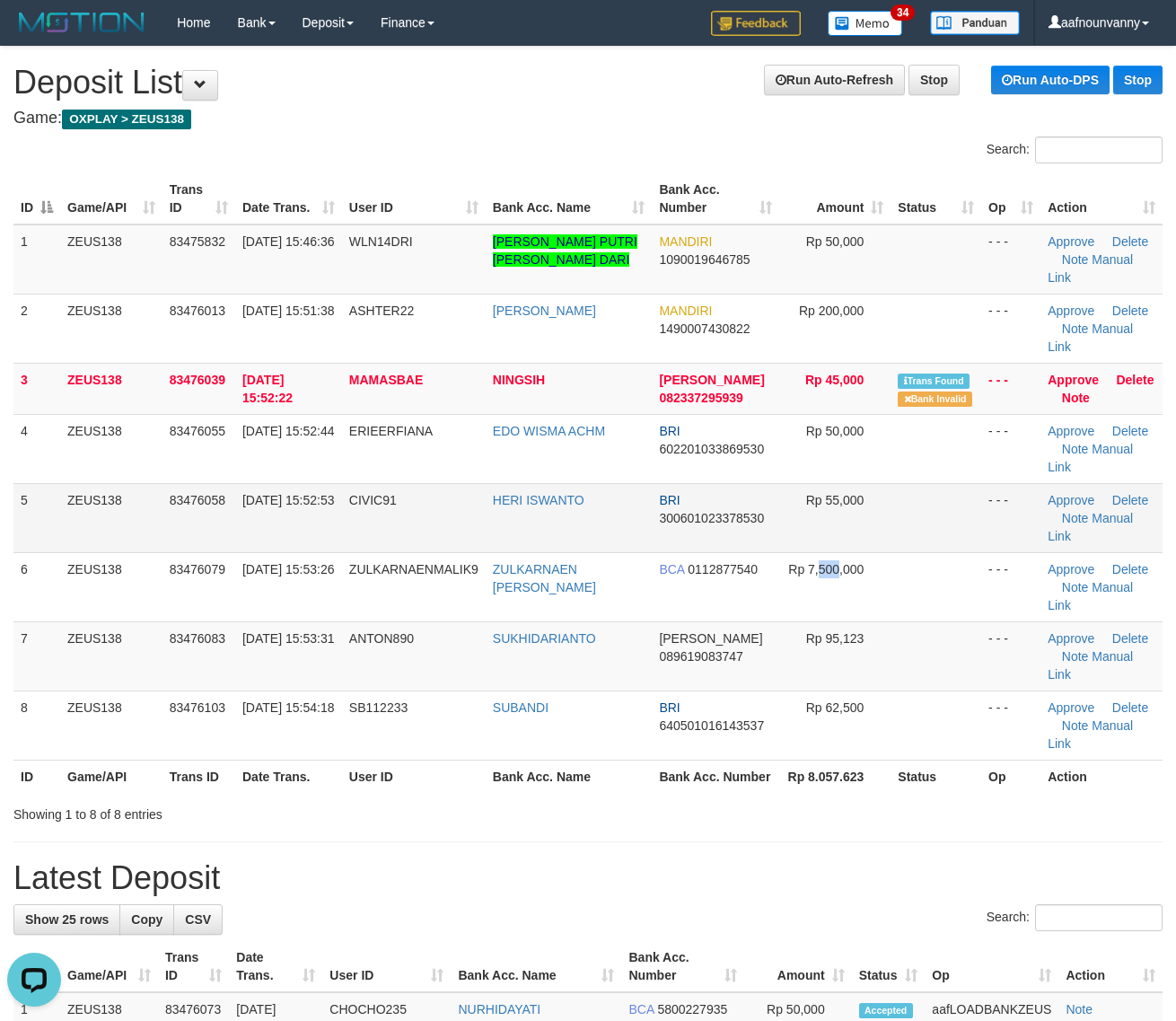 drag, startPoint x: 268, startPoint y: 548, endPoint x: 303, endPoint y: 545, distance: 35.128336 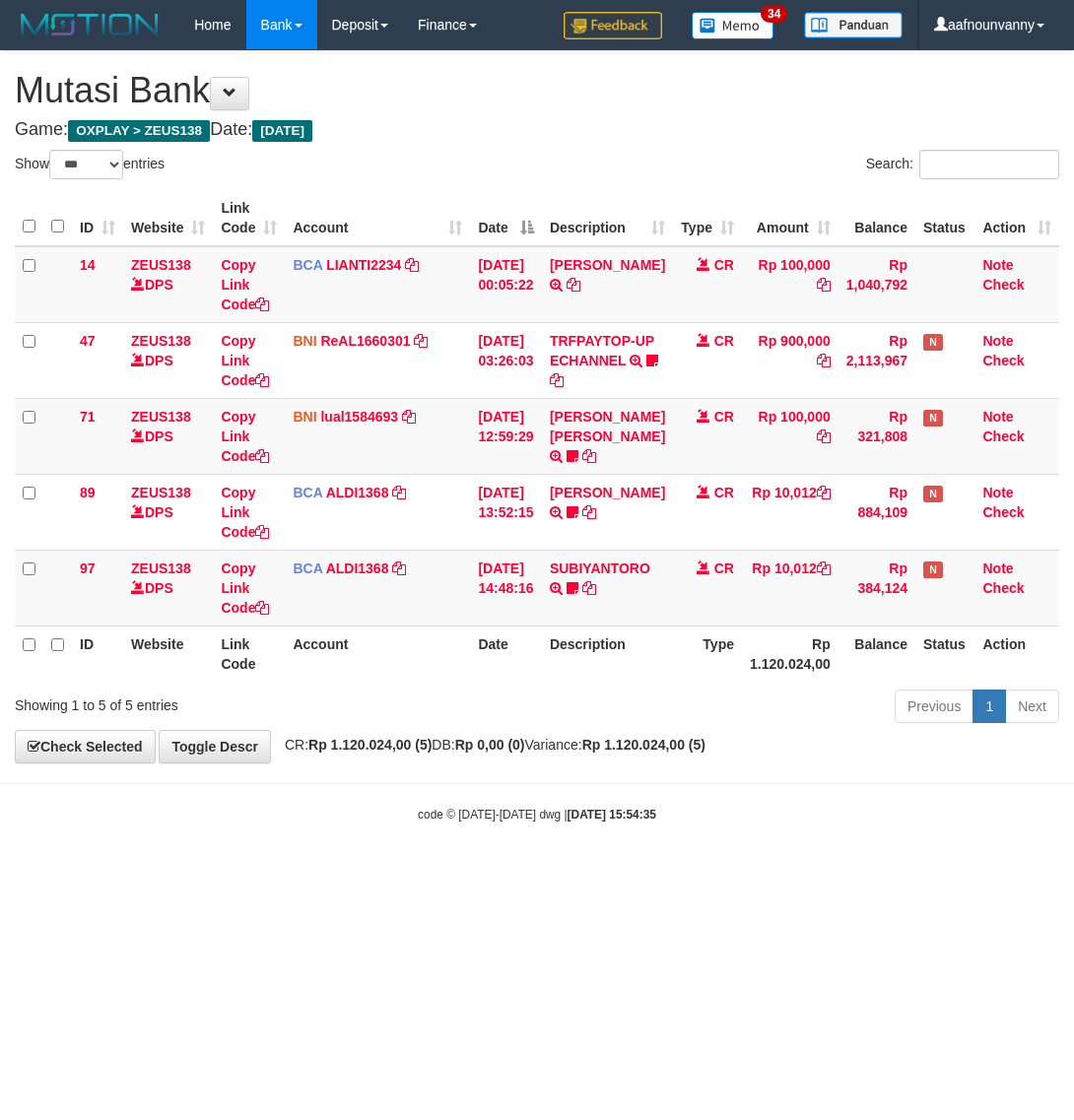 select on "***" 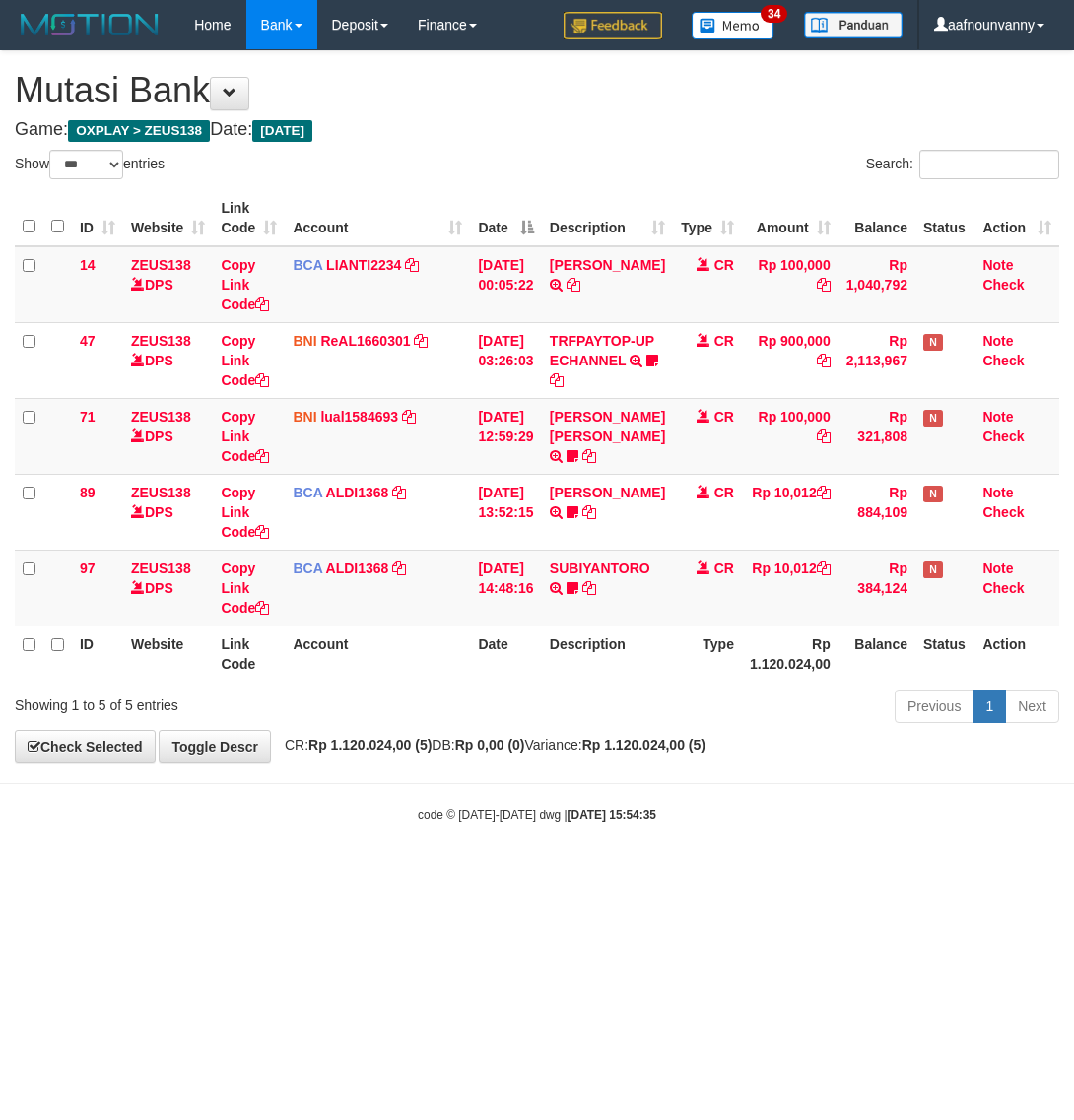 scroll, scrollTop: 0, scrollLeft: 0, axis: both 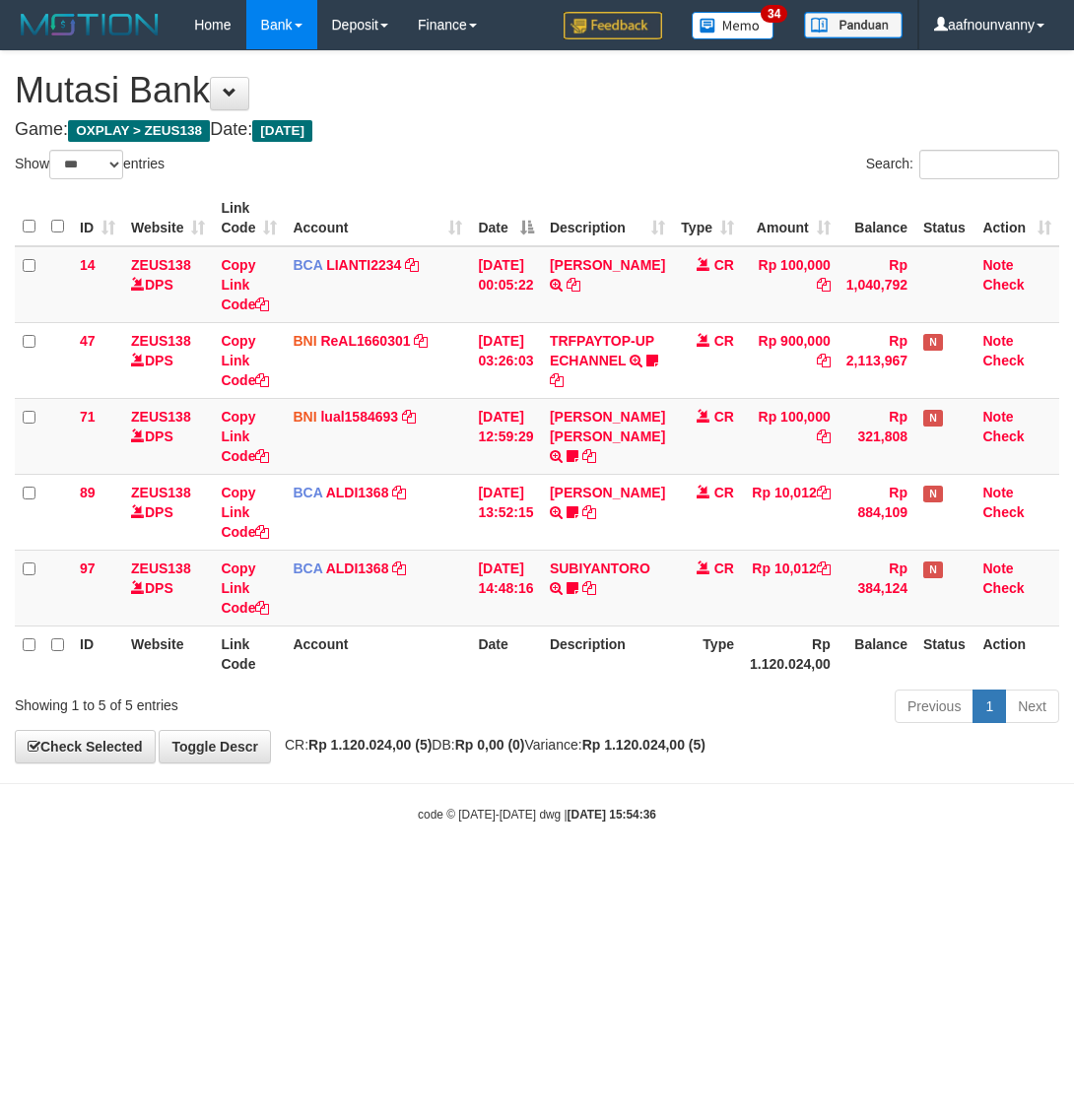 select on "***" 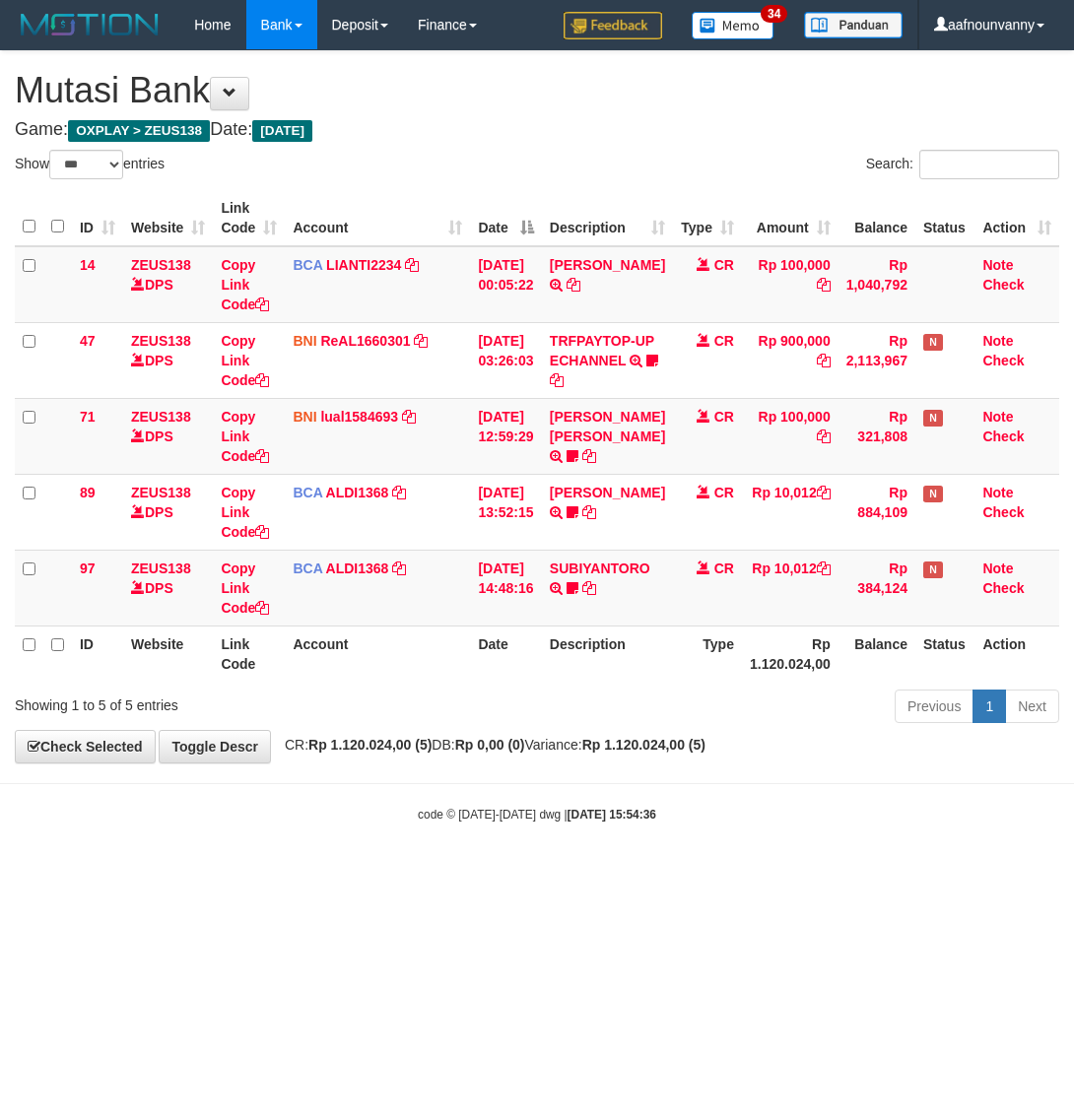 scroll, scrollTop: 0, scrollLeft: 0, axis: both 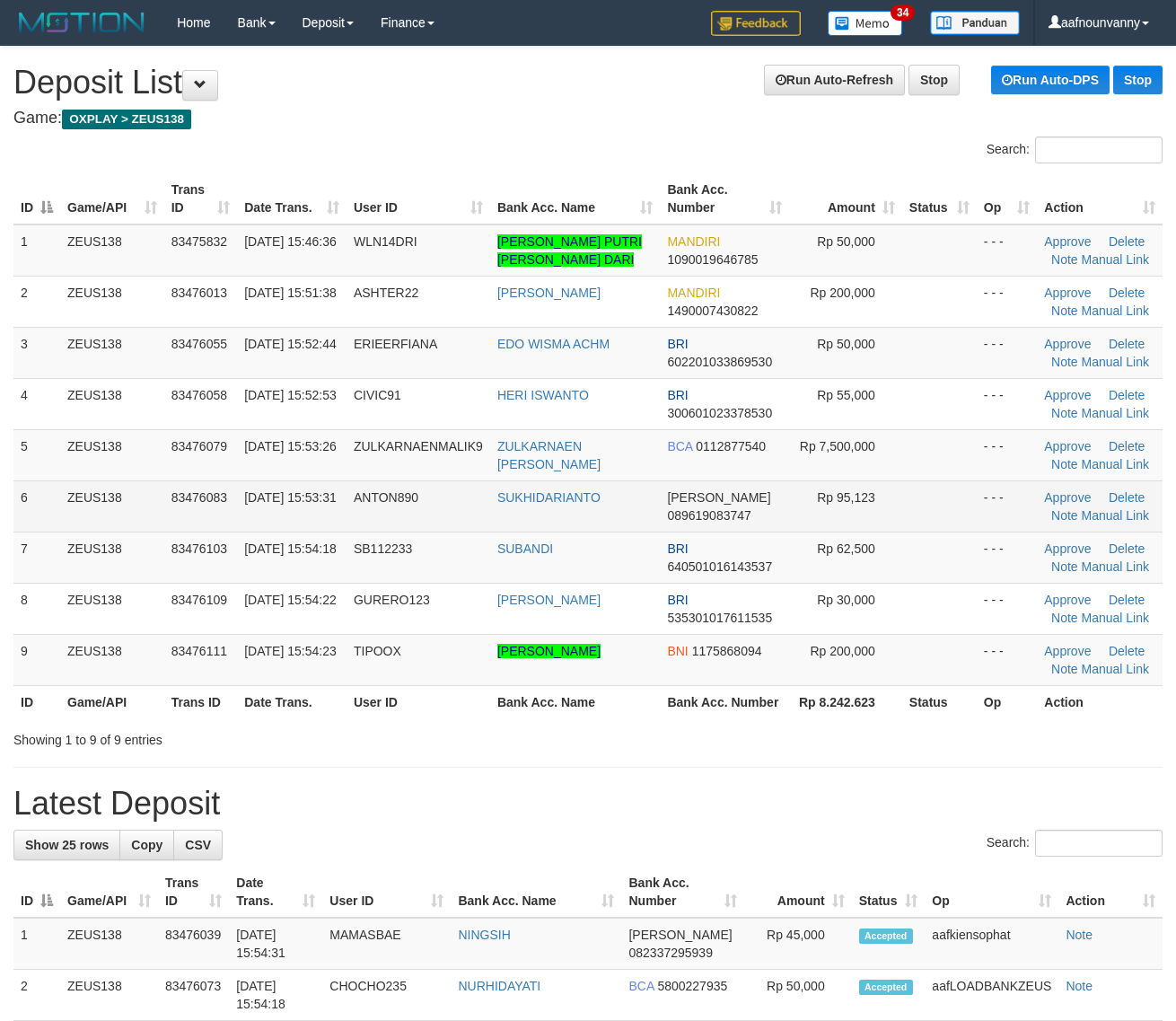 click at bounding box center [939, 506] 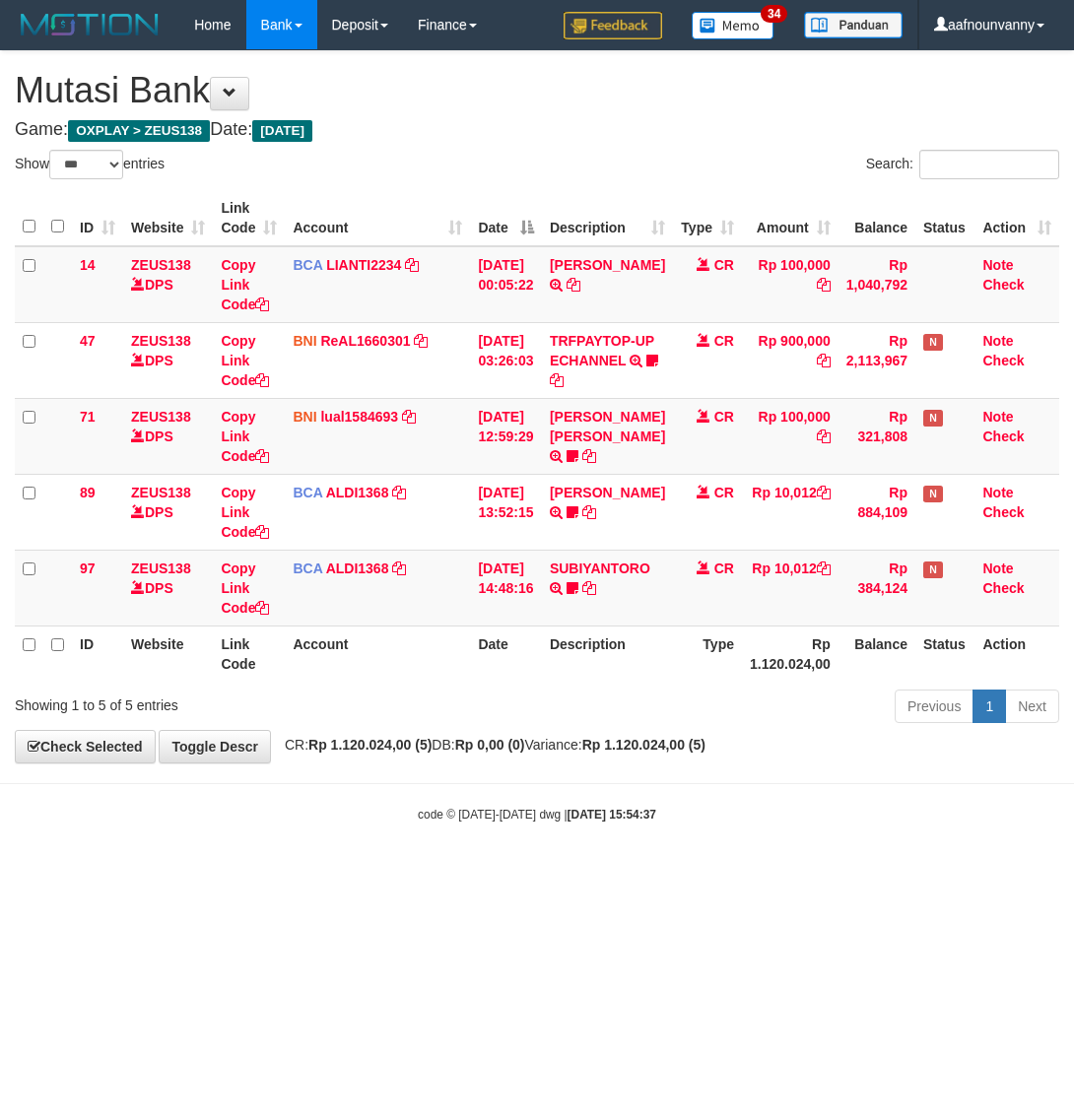 select on "***" 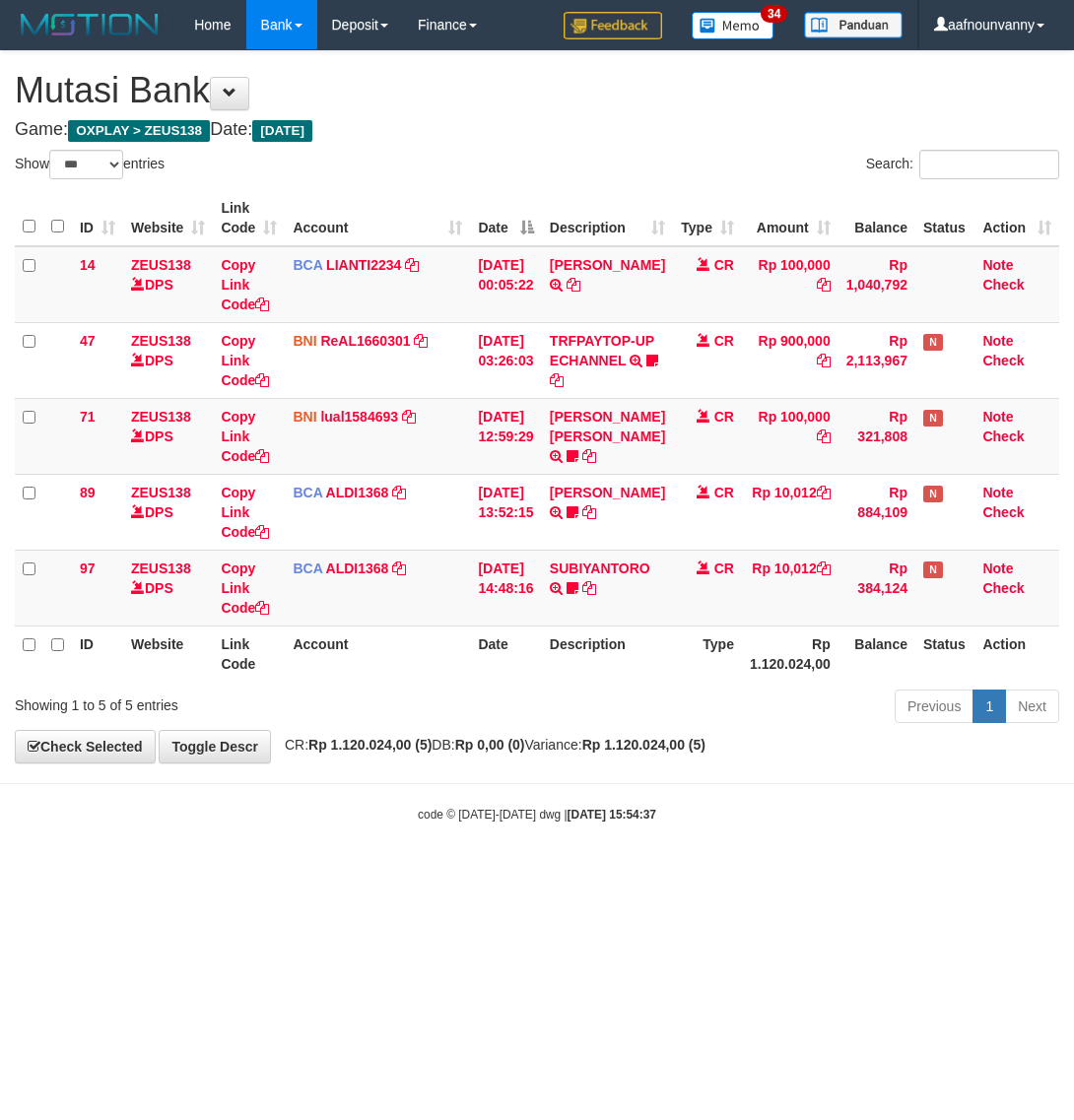 scroll, scrollTop: 0, scrollLeft: 0, axis: both 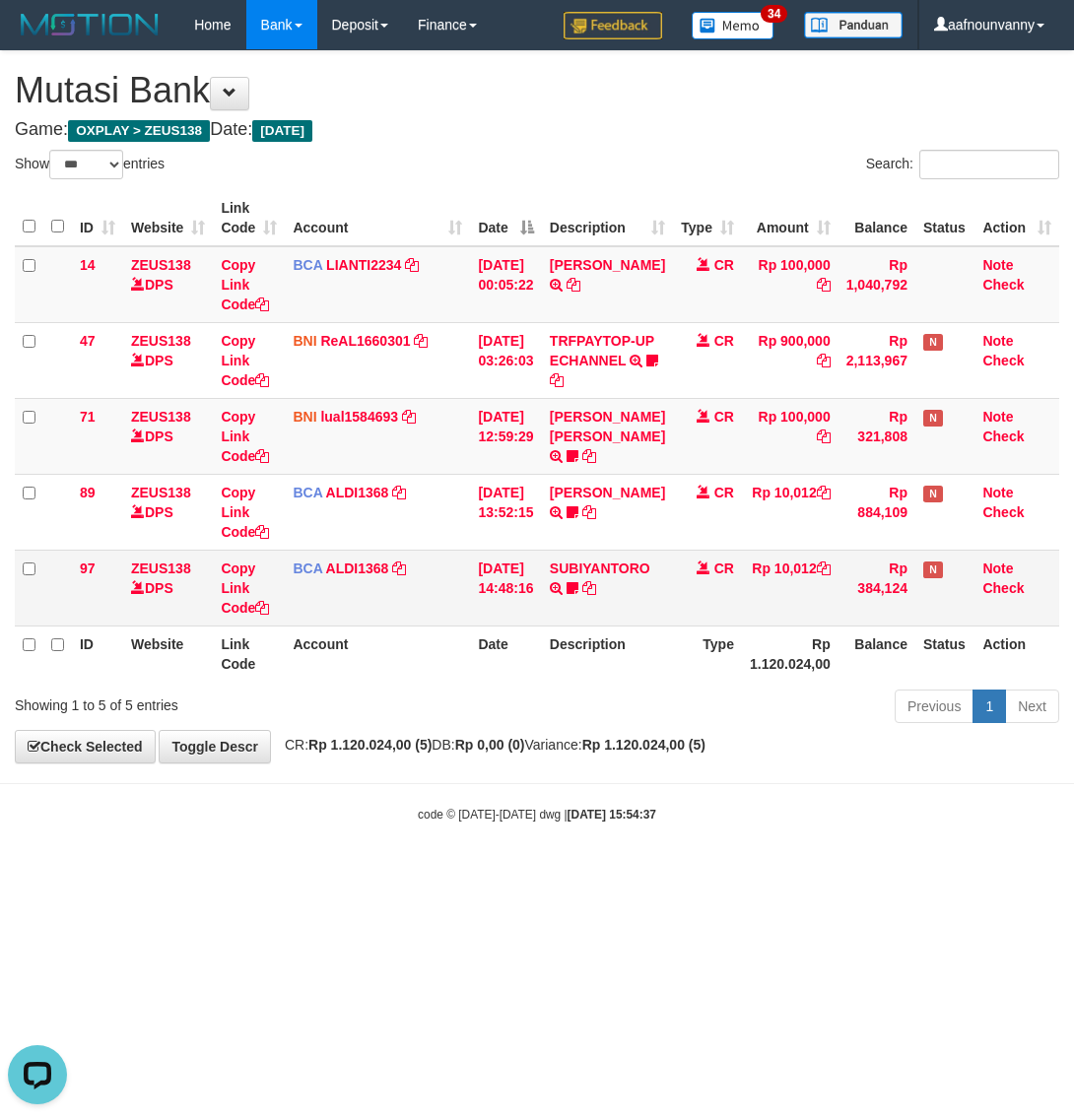 click on "Show  ** ** ** ***  entries Search:
ID Website Link Code Account Date Description Type Amount Balance Status Action
14
ZEUS138    DPS
Copy Link Code
BCA
LIANTI2234
DPS
YULIANTI
mutasi_20250712_4646 | 14
mutasi_20250712_4646 | 14
[DATE] 00:05:22
[PERSON_NAME]         TRSF E-BANKING CR 1207/FTSCY/WS95051
100000.002025071262819090 TRFDN-YUSUP MAULANESPAY DEBIT INDONE
CR
Rp 100,000
Rp 1,040,792
Note
Check
47
ZEUS138    DPS
Copy Link Code
BNI
ReAL1660301" at bounding box center (537, 439) 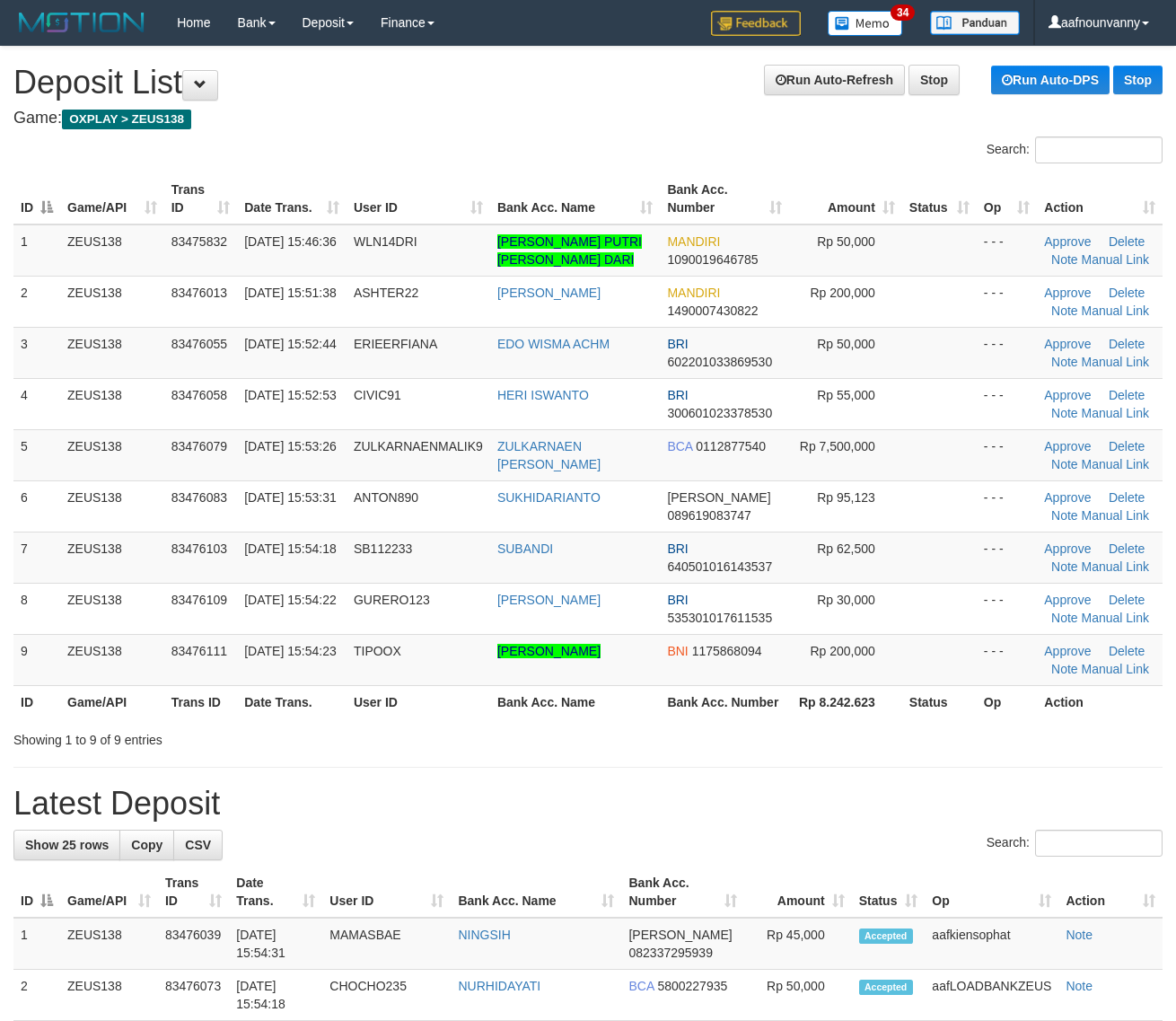 scroll, scrollTop: 0, scrollLeft: 0, axis: both 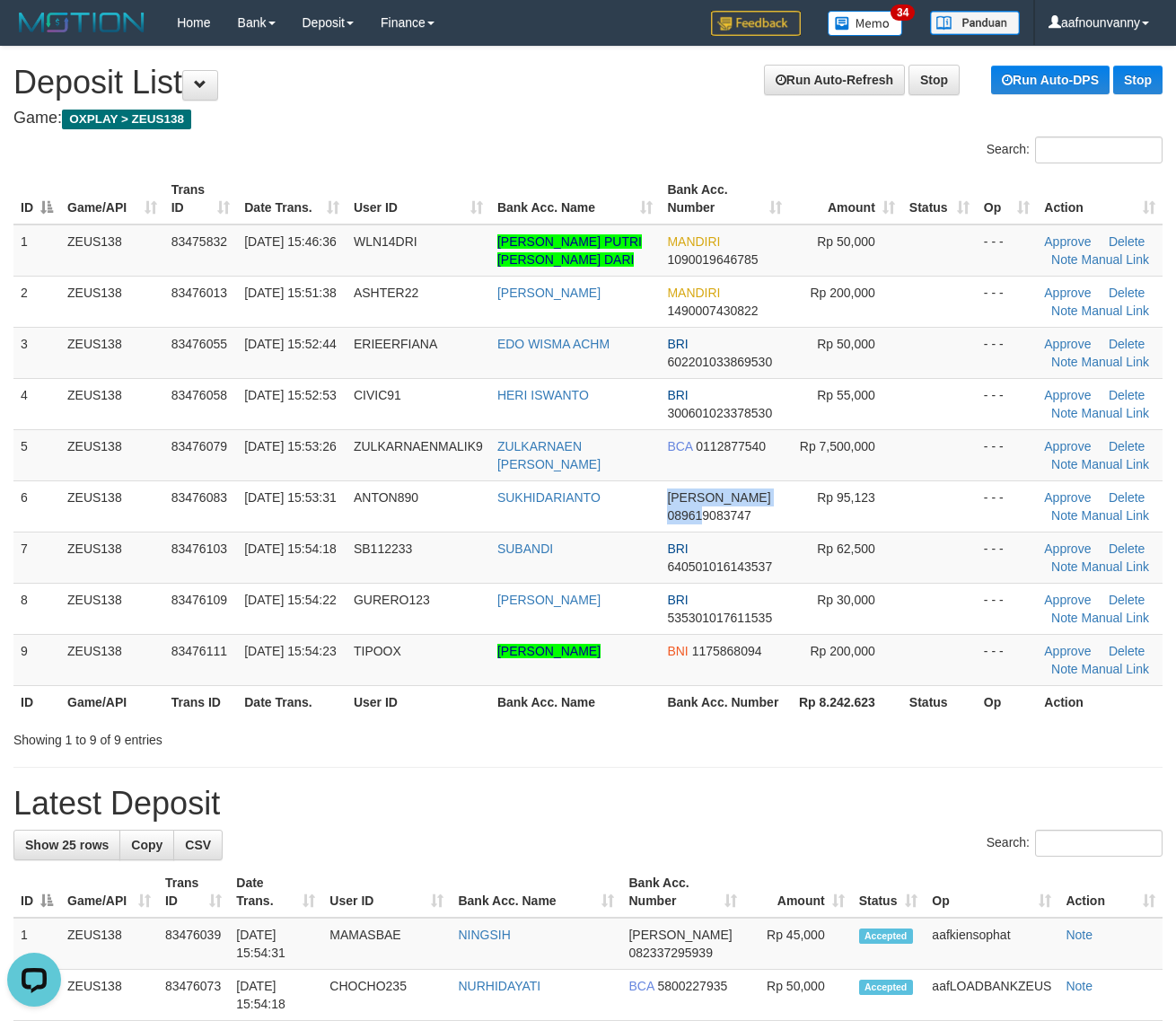 drag, startPoint x: 667, startPoint y: 505, endPoint x: 1191, endPoint y: 568, distance: 527.7736 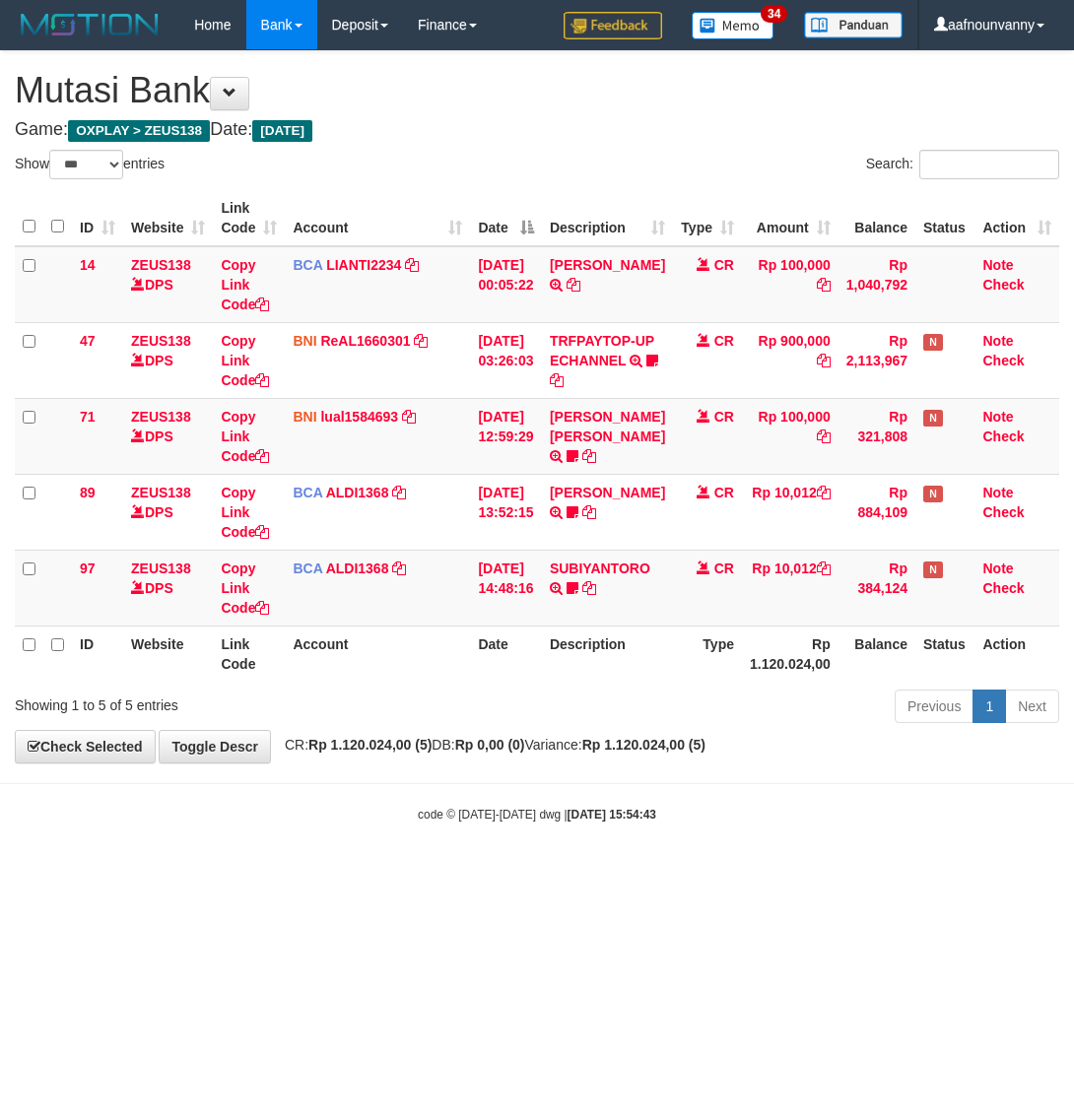 select on "***" 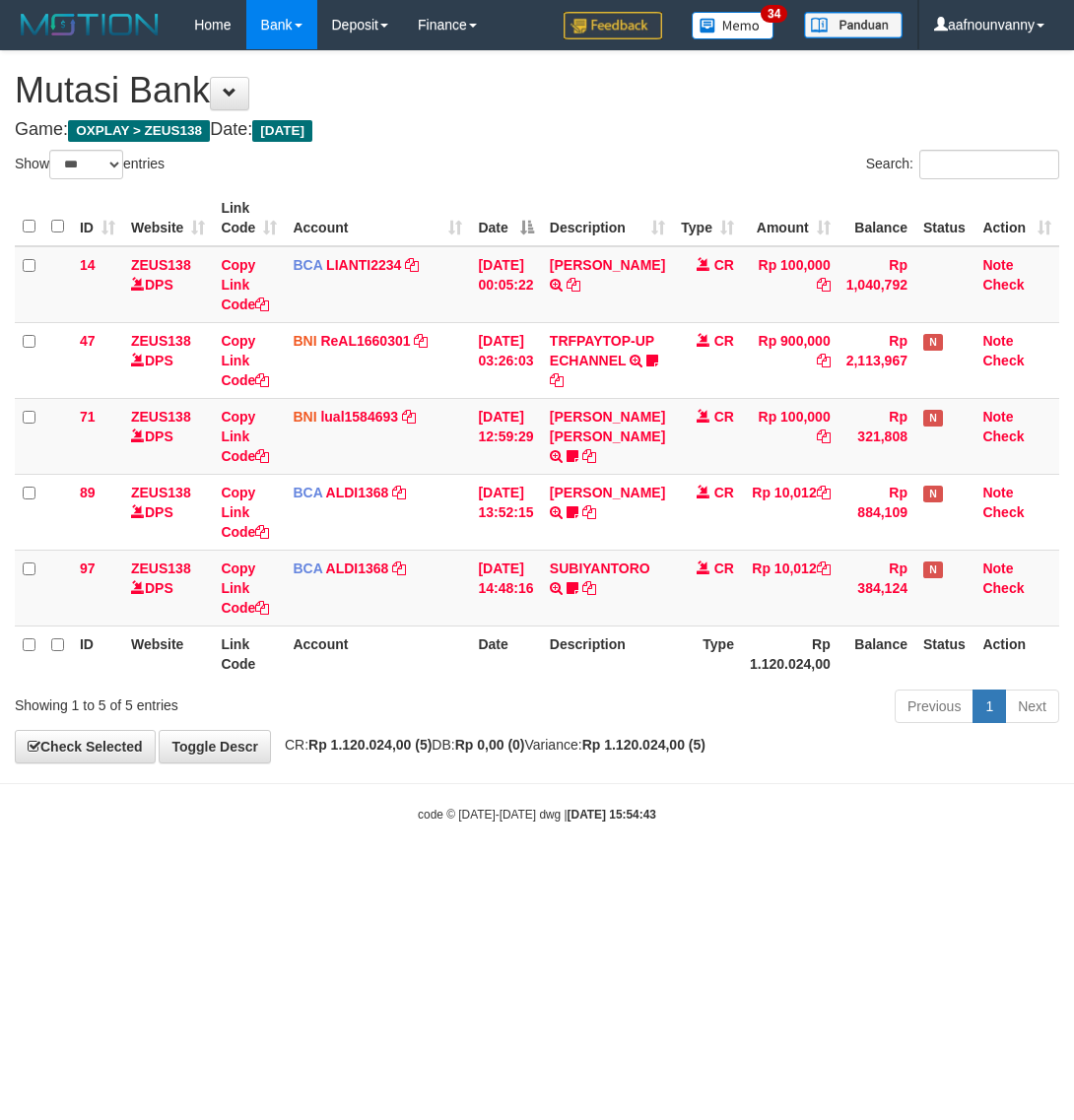 scroll, scrollTop: 0, scrollLeft: 0, axis: both 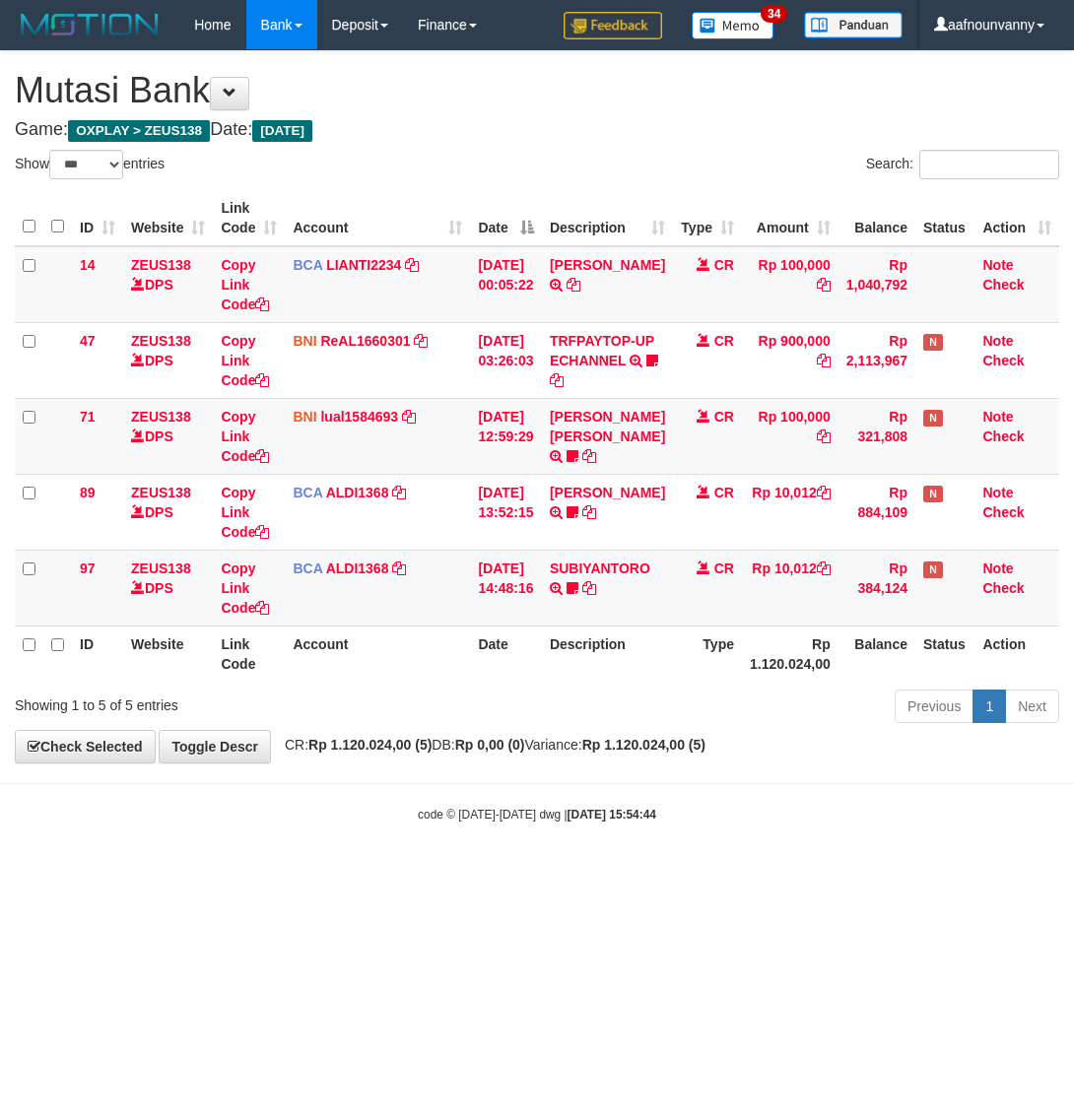 select on "***" 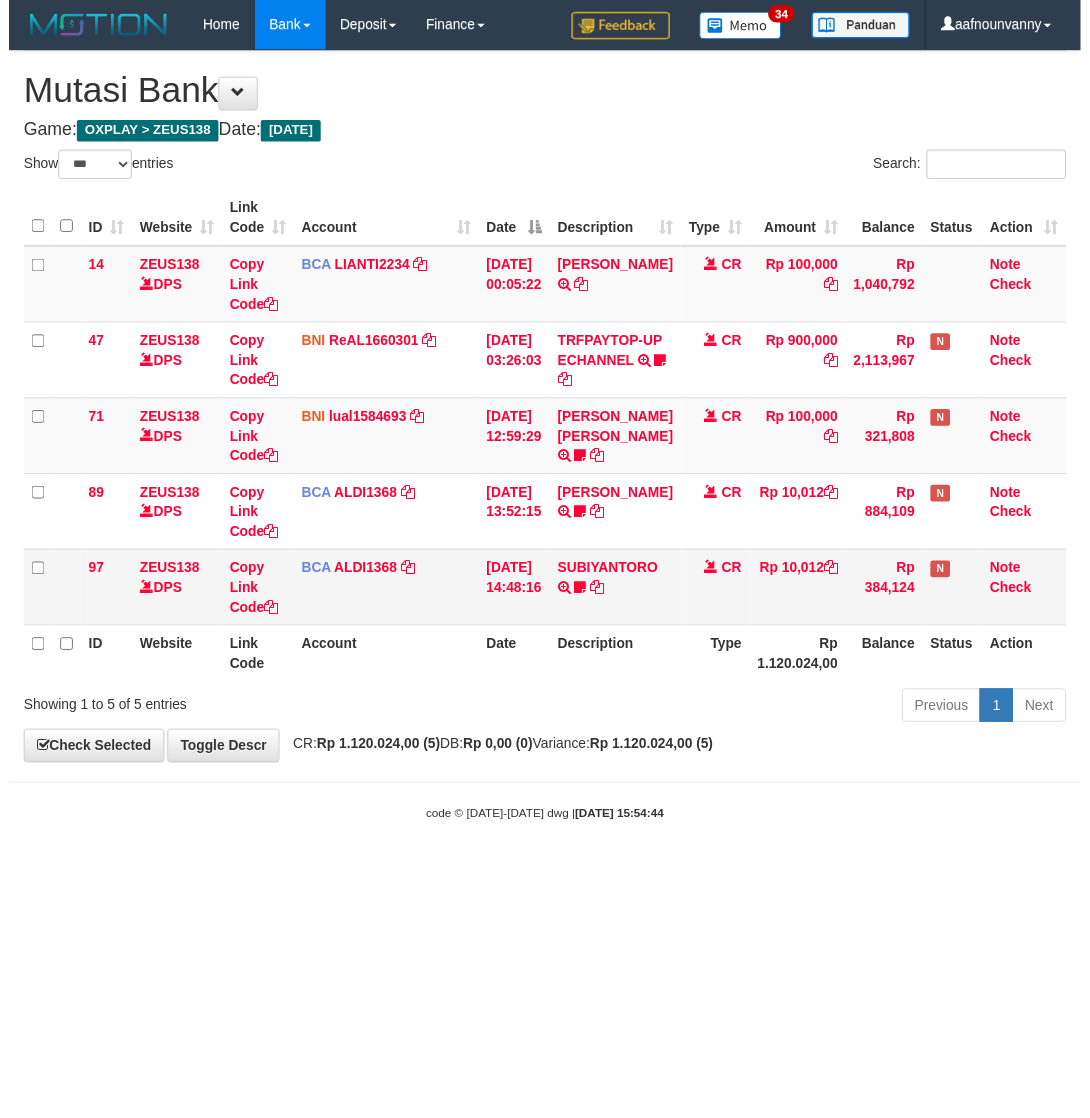 scroll, scrollTop: 0, scrollLeft: 0, axis: both 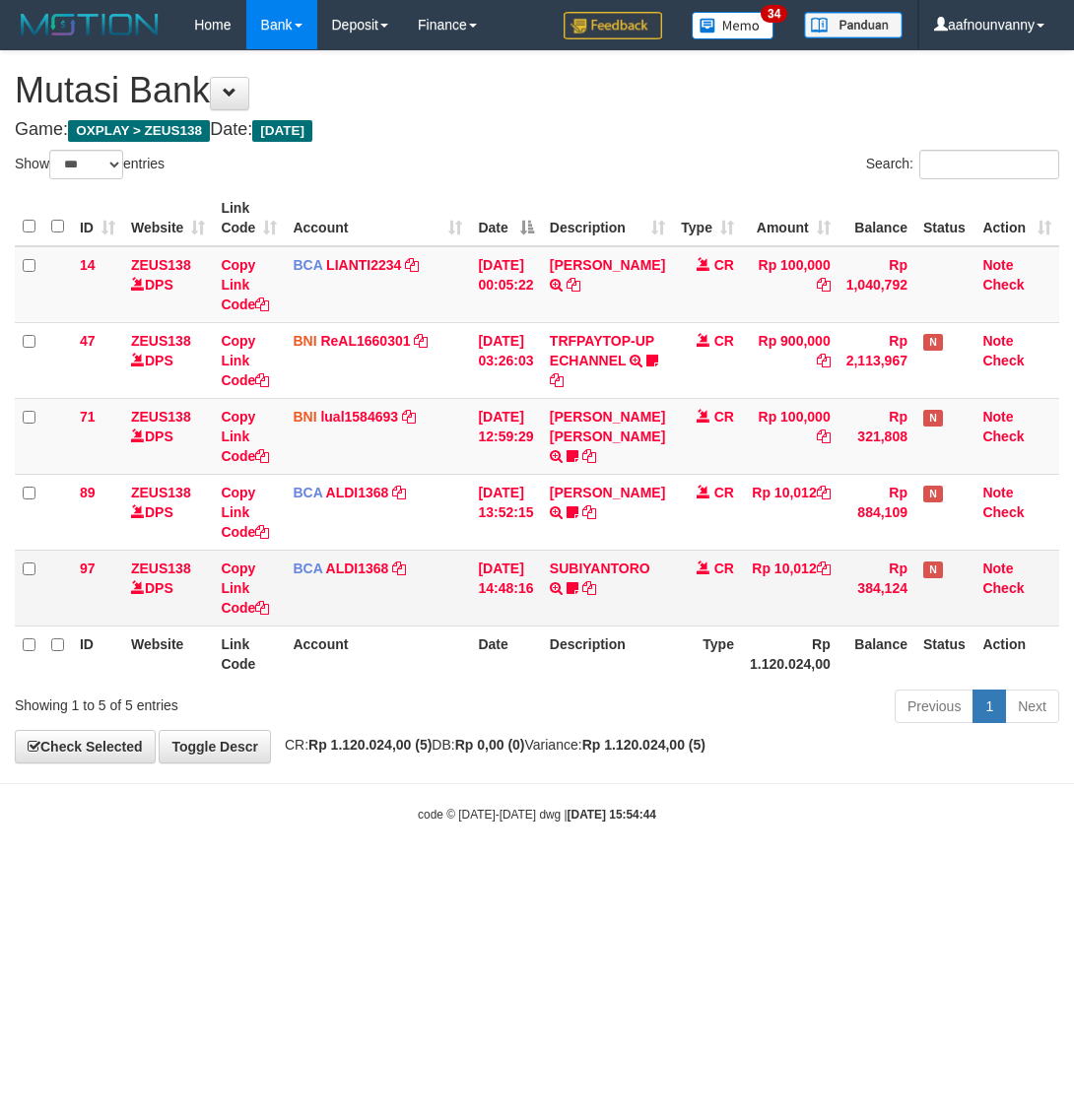 click on "SUBIYANTORO            TRSF E-BANKING CR 1207/FTSCY/WS95051
10012.002025071251321185 TRFDN-SUBIYANTORO ESPAY DEBIT INDONE    Biyan03" at bounding box center (607, 587) 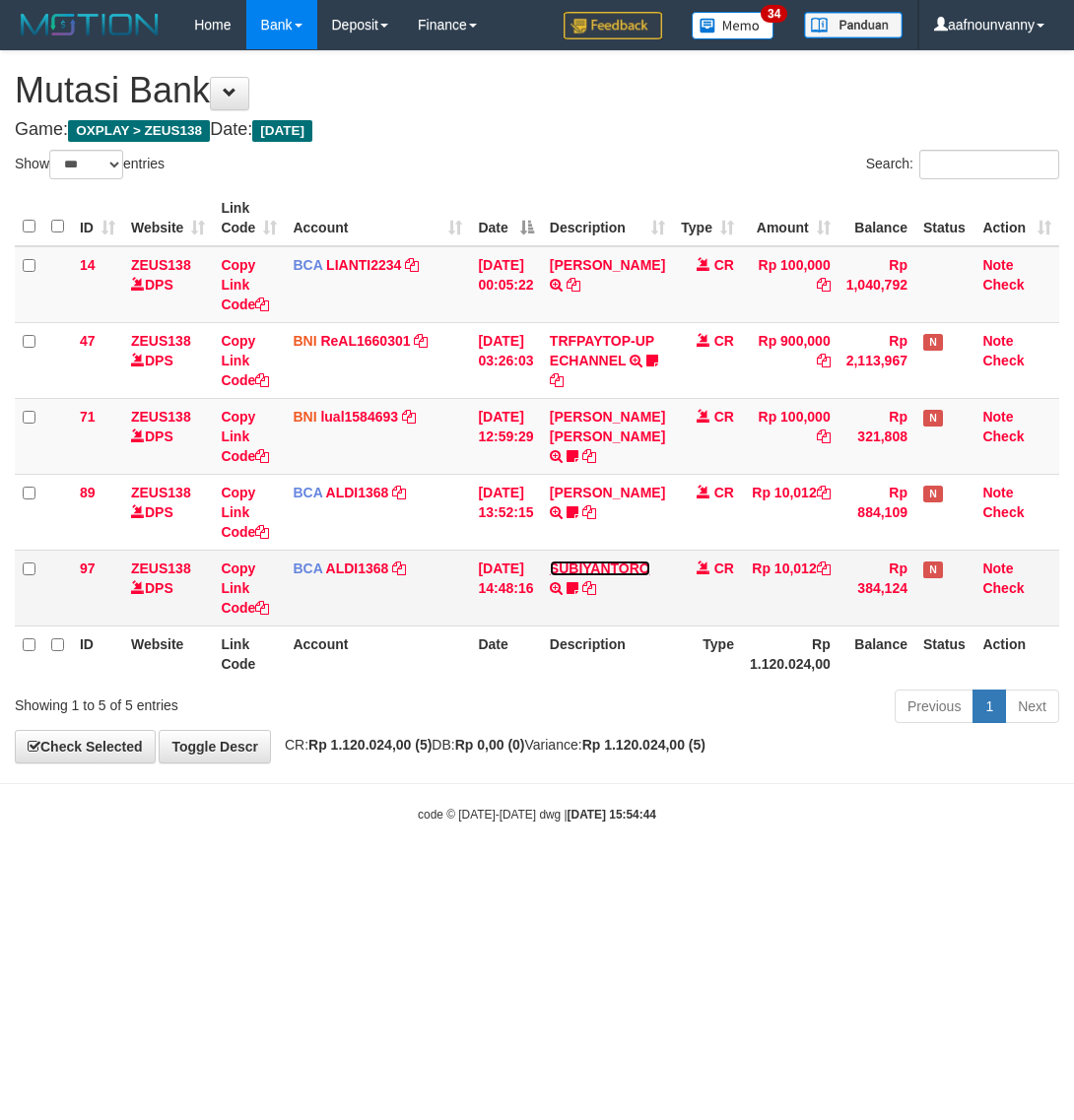 click on "SUBIYANTORO" at bounding box center (600, 568) 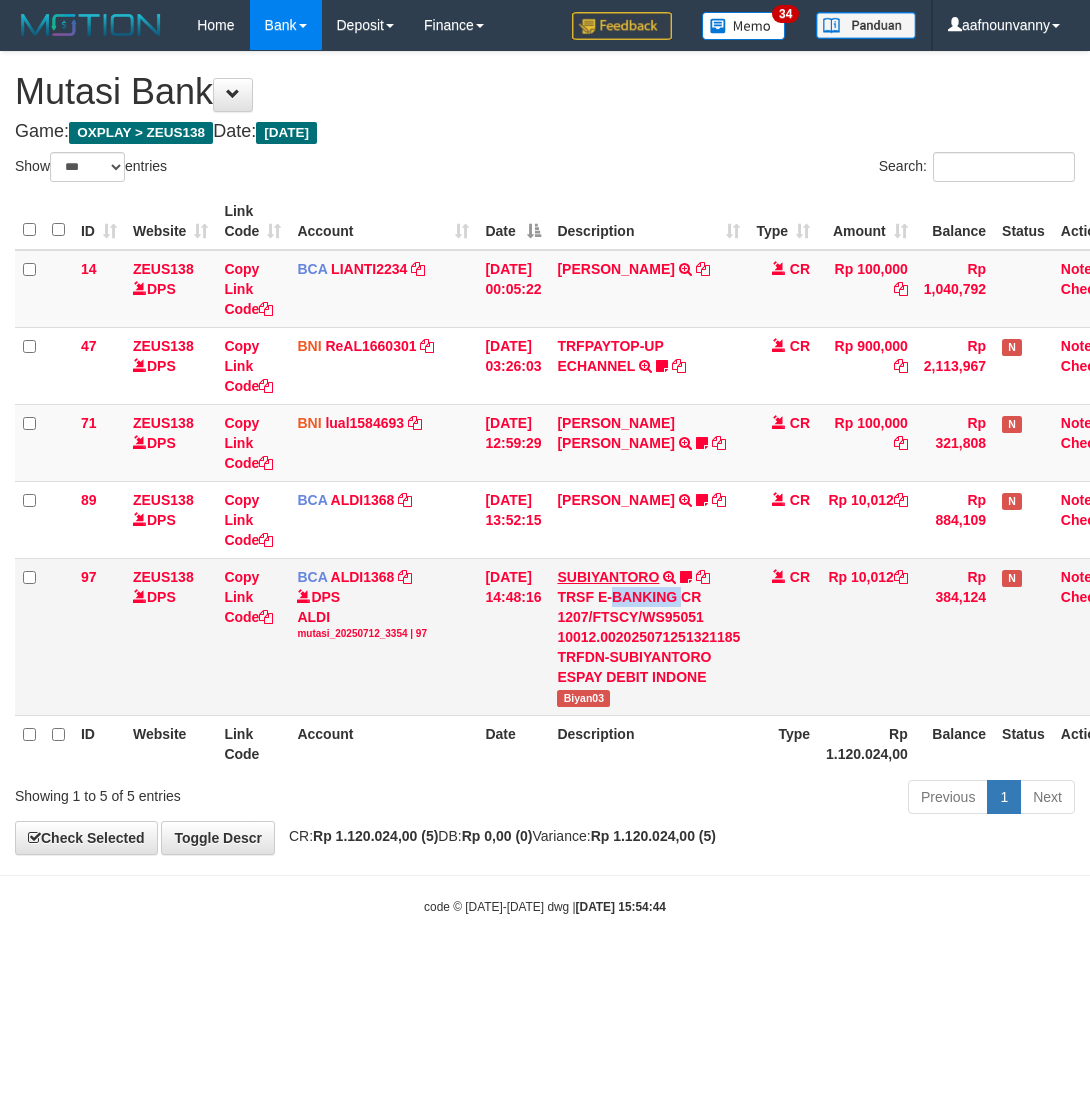 drag, startPoint x: 645, startPoint y: 598, endPoint x: 640, endPoint y: 570, distance: 28.442924 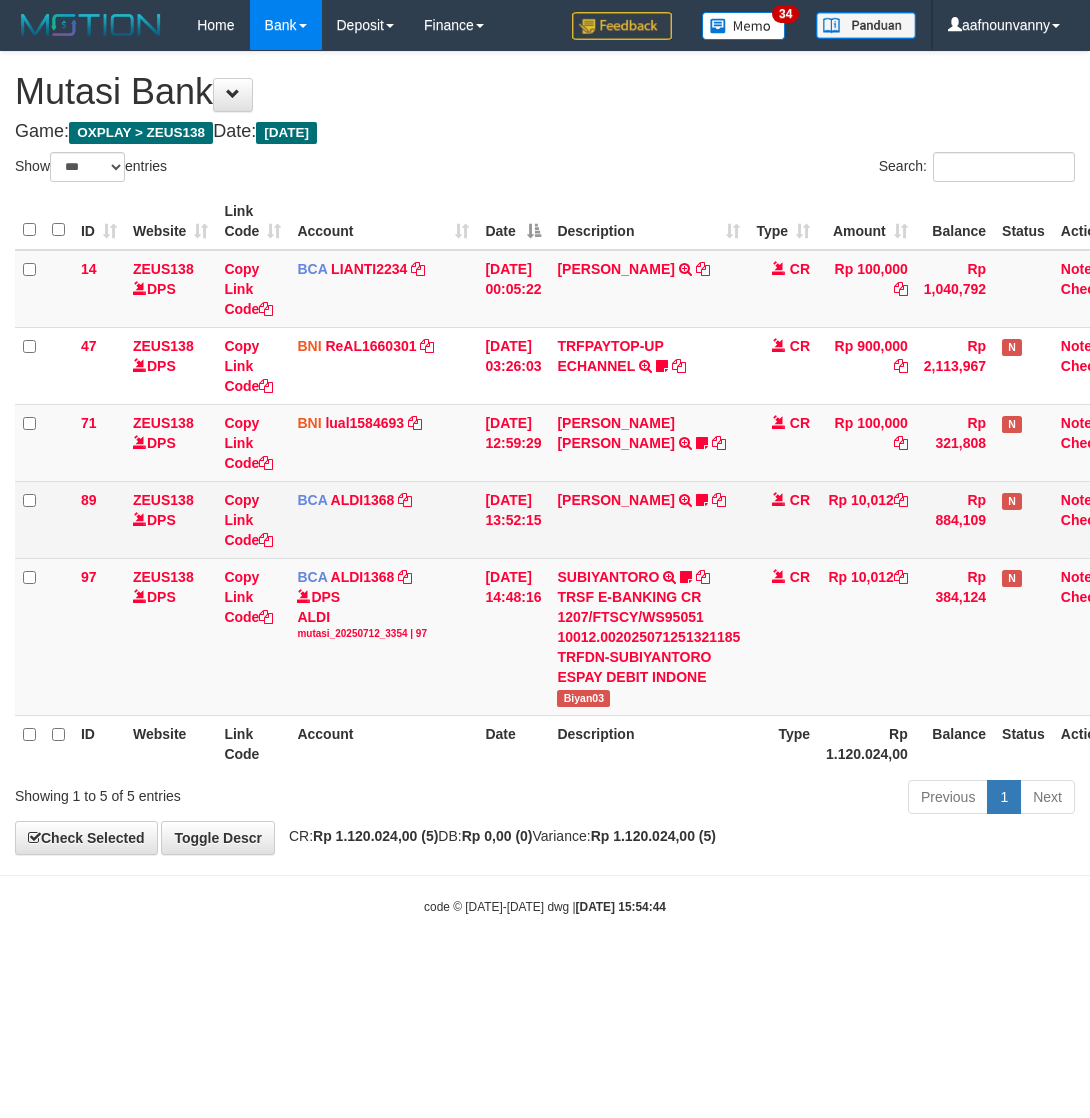 click on "FEBRI WIJAYA            TRSF E-BANKING CR 1207/FTSCY/WS95051
10012.002025071260155211 TRFDN-FEBRI WIJAYAESPAY DEBIT INDONE    uyul23" at bounding box center (648, 519) 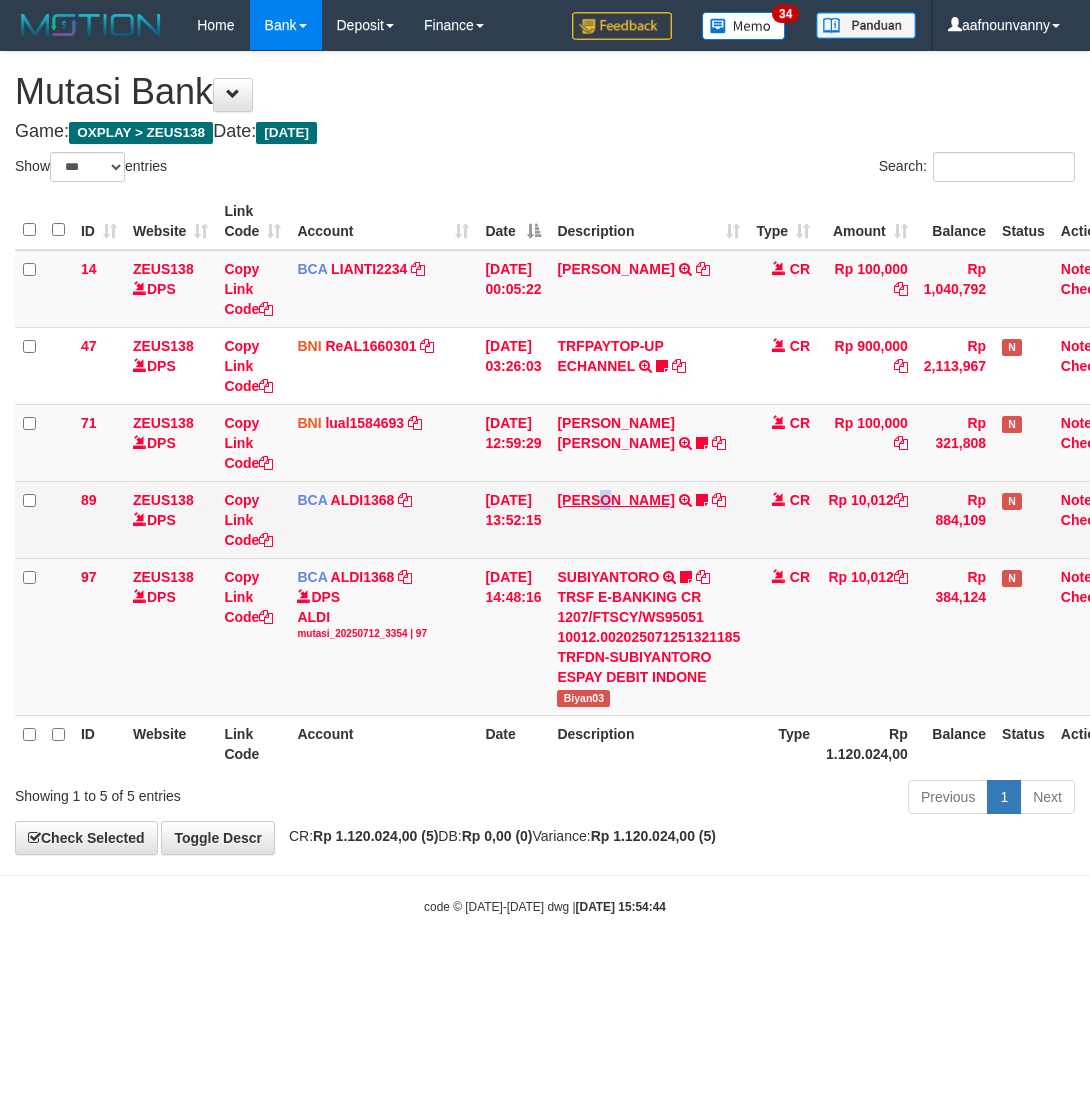drag, startPoint x: 613, startPoint y: 485, endPoint x: 612, endPoint y: 502, distance: 17.029387 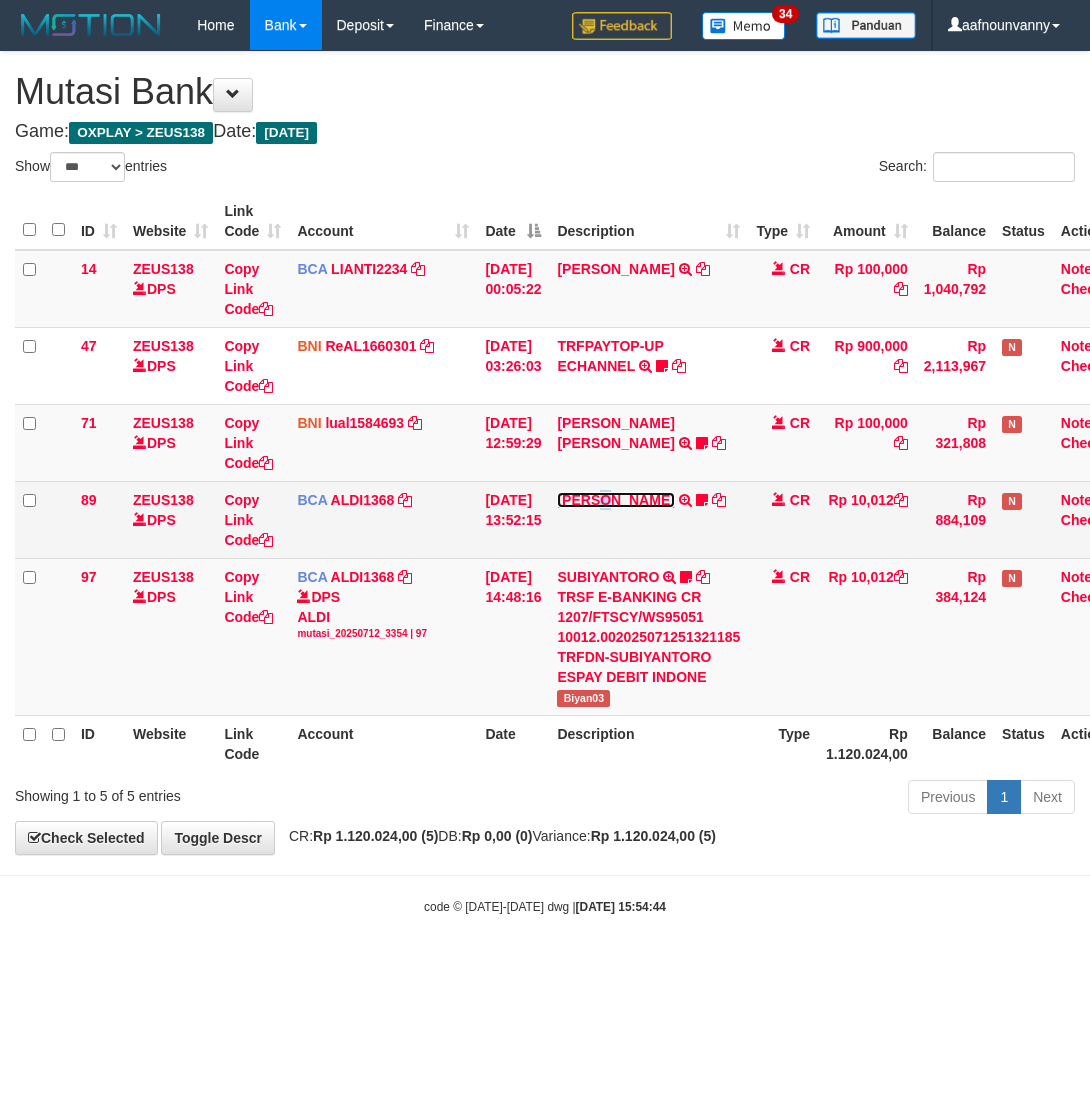 click on "FEBRI WIJAYA" at bounding box center (615, 500) 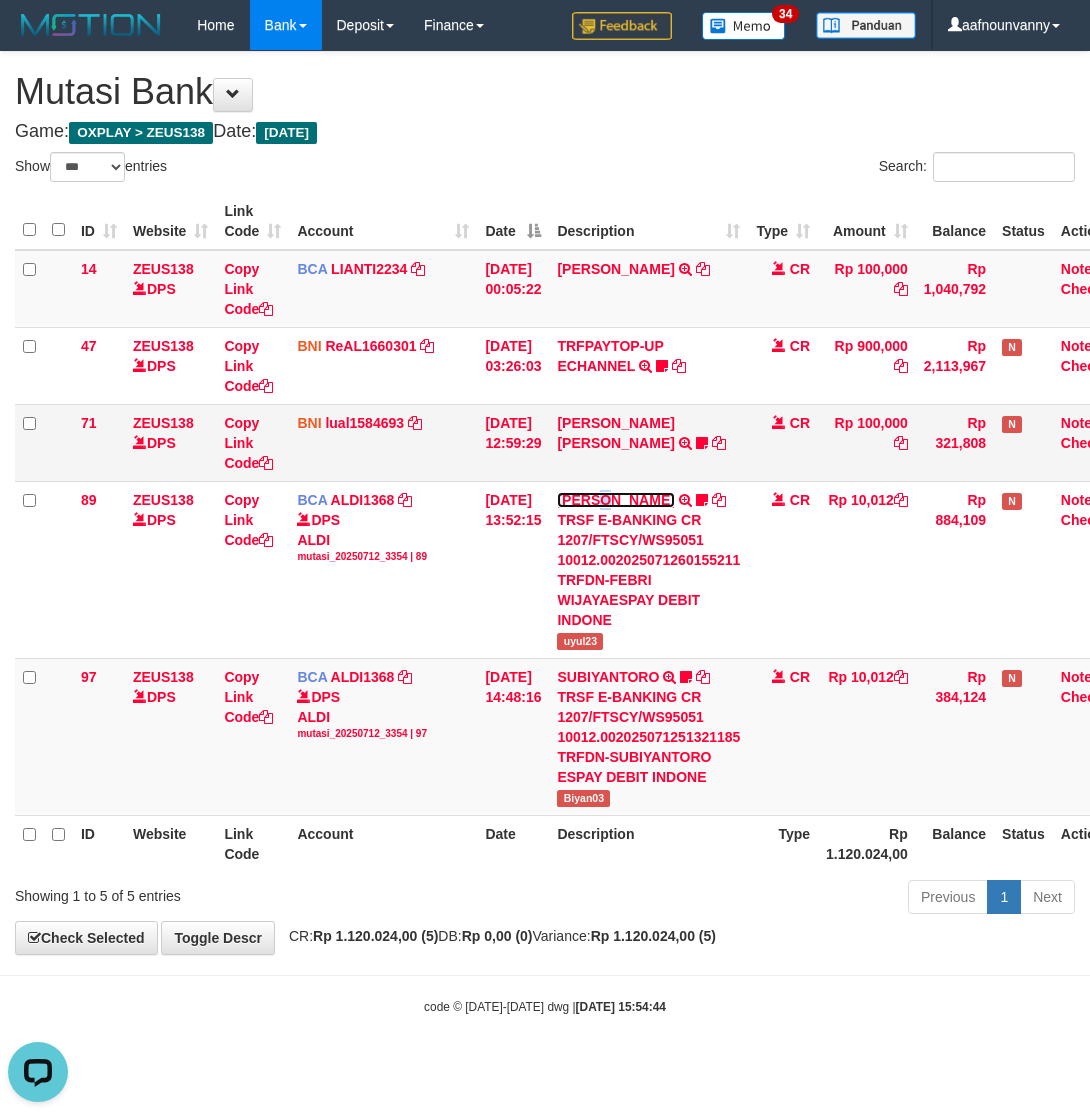 drag, startPoint x: 612, startPoint y: 502, endPoint x: 605, endPoint y: 432, distance: 70.34913 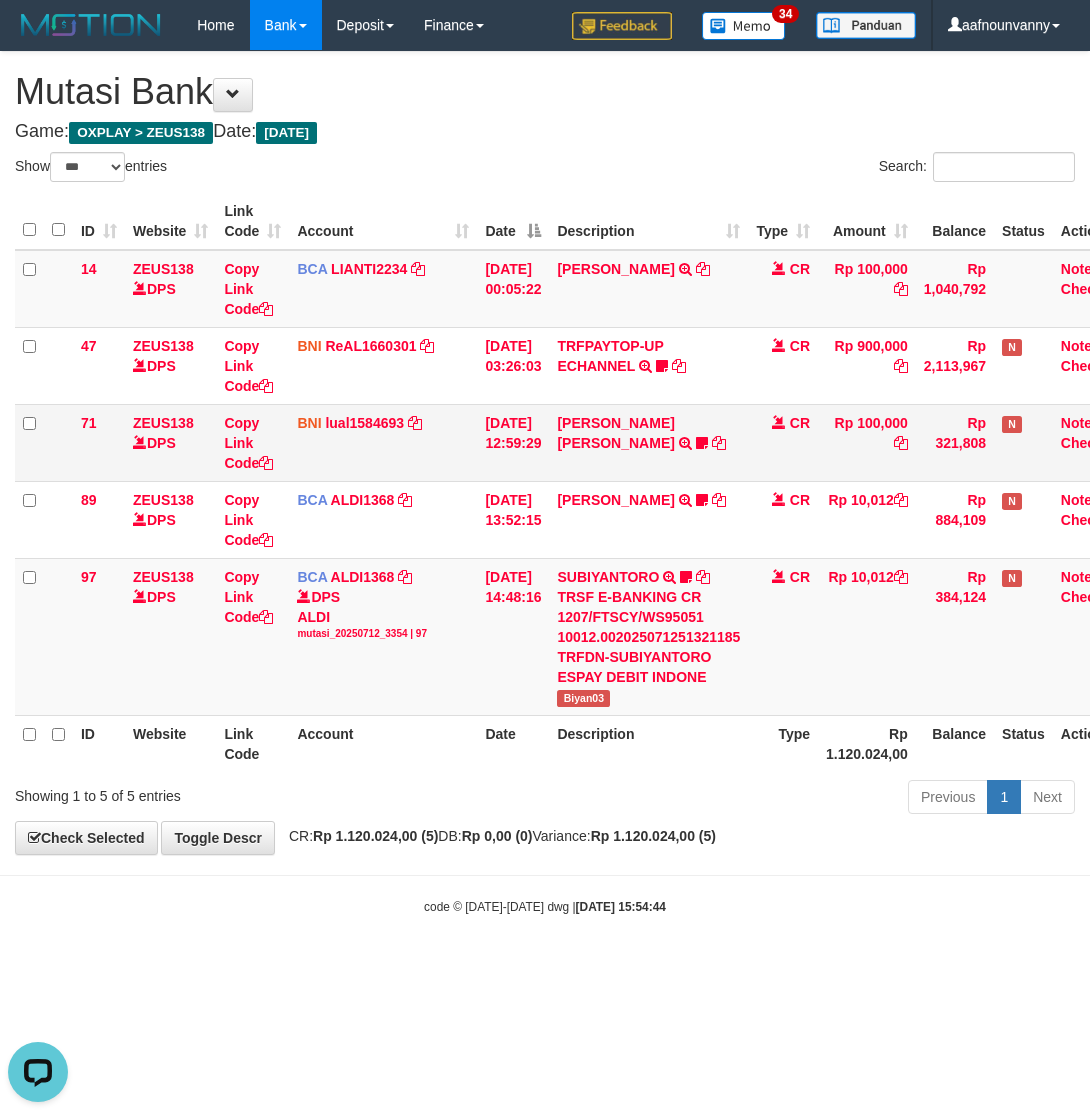 click on "MUHAMMAD IQBAL FARHAN            TRF/PAY/TOP-UP ECHANNEL MUHAMMAD IQBAL FARHAN    BUBU1010EDC1X24JAM" at bounding box center [648, 442] 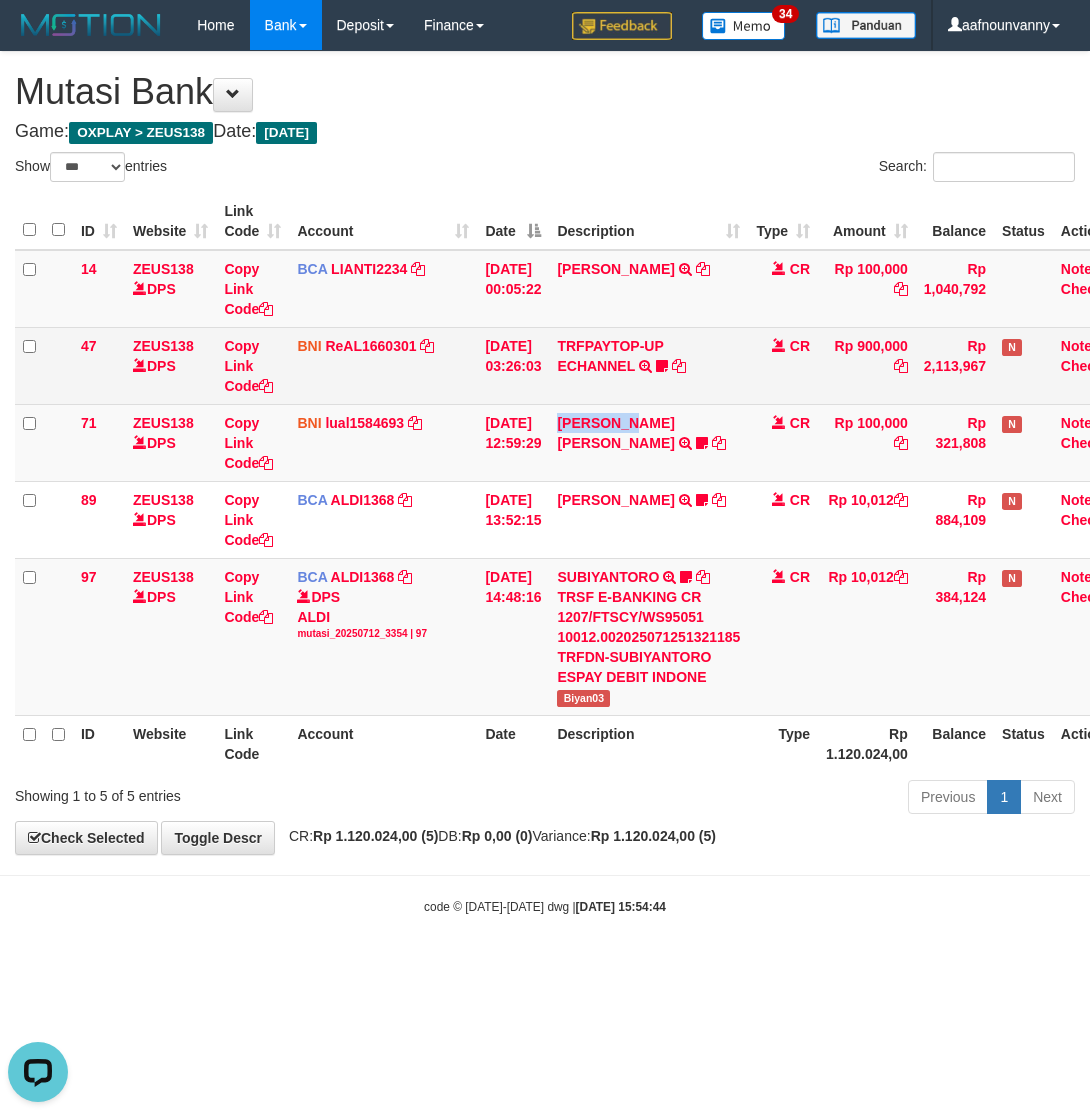 drag, startPoint x: 605, startPoint y: 431, endPoint x: 597, endPoint y: 336, distance: 95.33625 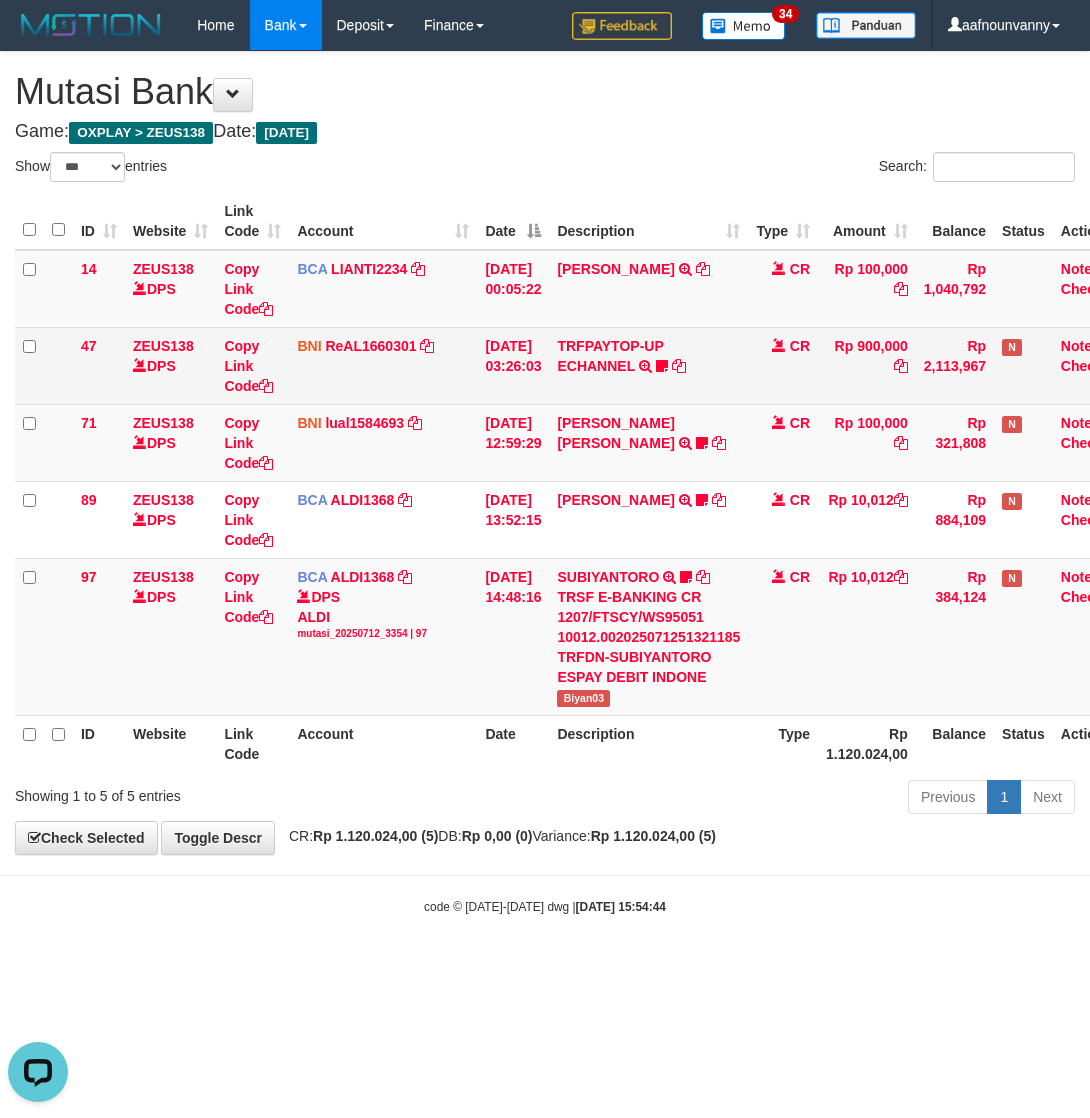 click on "TRFPAYTOP-UP ECHANNEL            TRF/PAY/TOP-UP ECHANNEL    Egoythea" at bounding box center [648, 365] 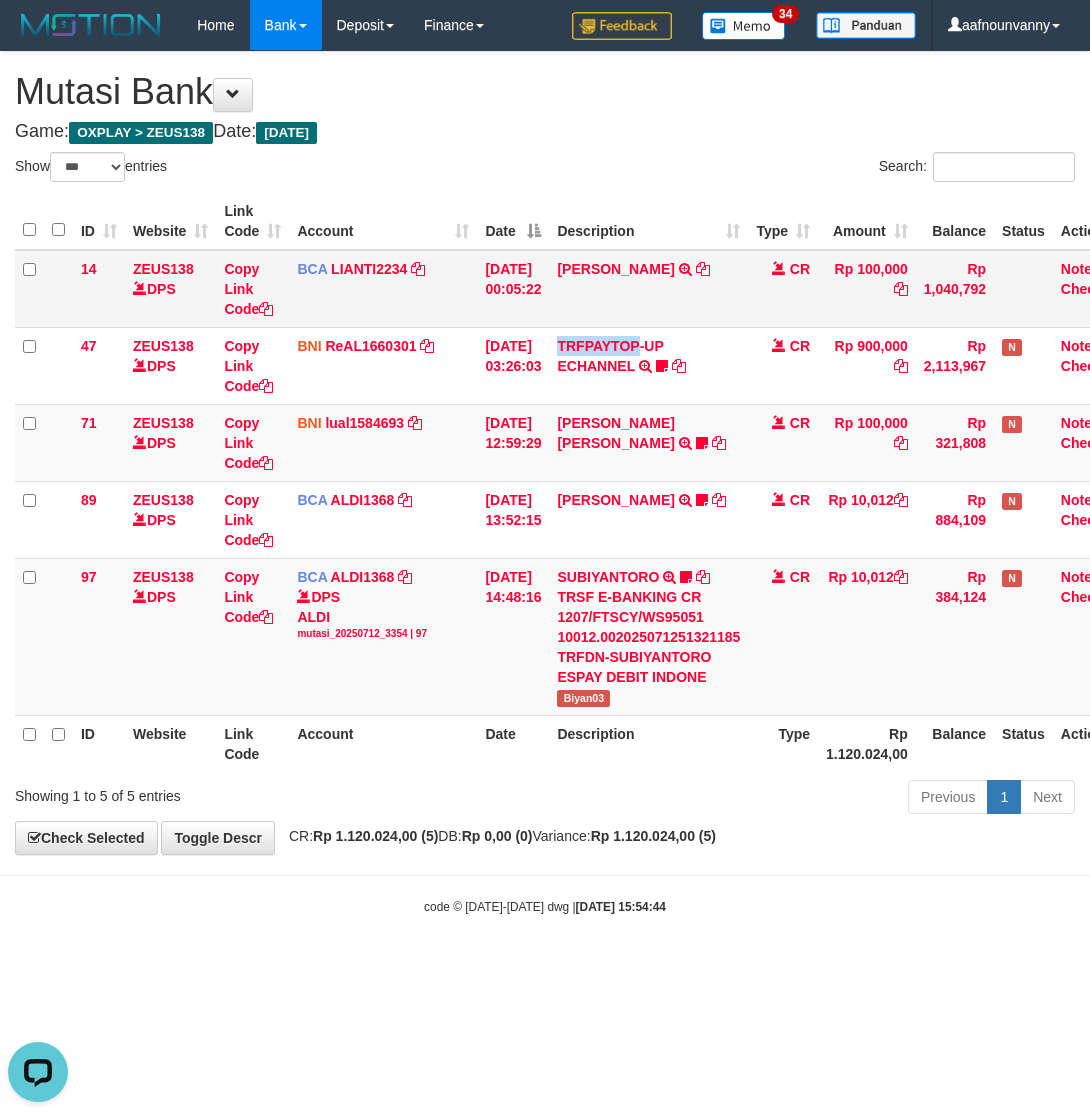 drag, startPoint x: 597, startPoint y: 335, endPoint x: 597, endPoint y: 310, distance: 25 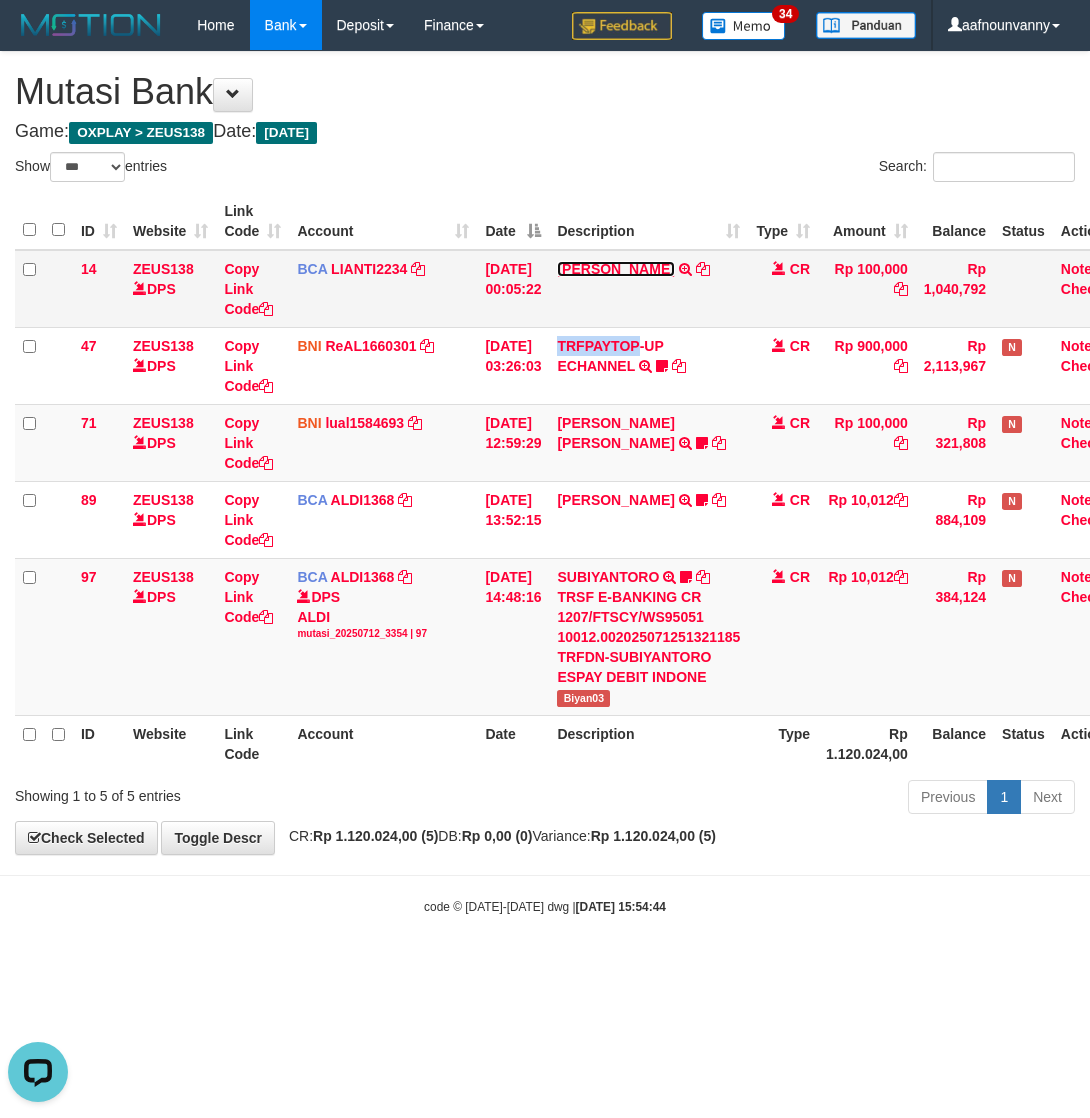click on "[PERSON_NAME]" at bounding box center [615, 269] 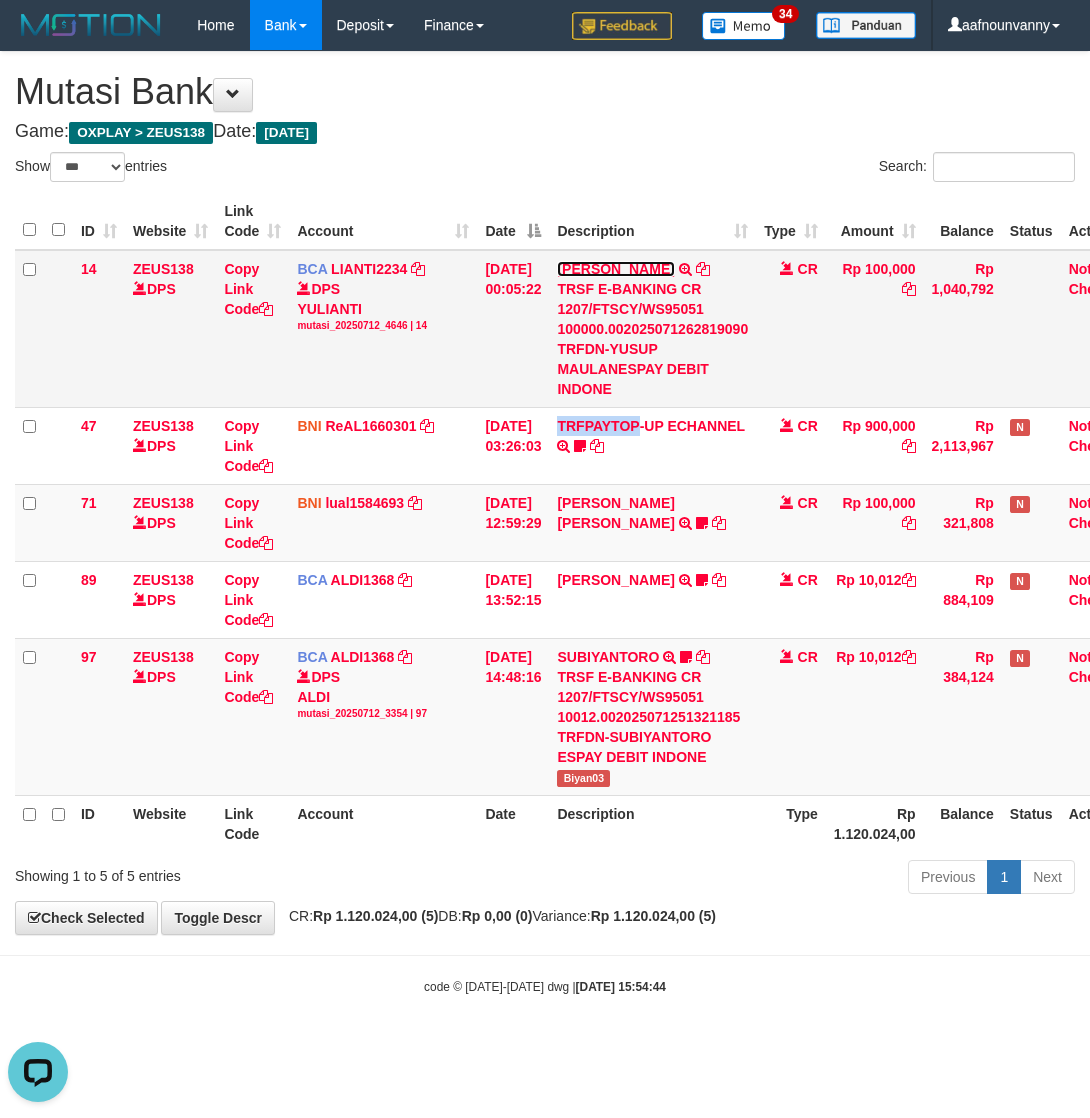 drag, startPoint x: 593, startPoint y: 267, endPoint x: 535, endPoint y: 377, distance: 124.35433 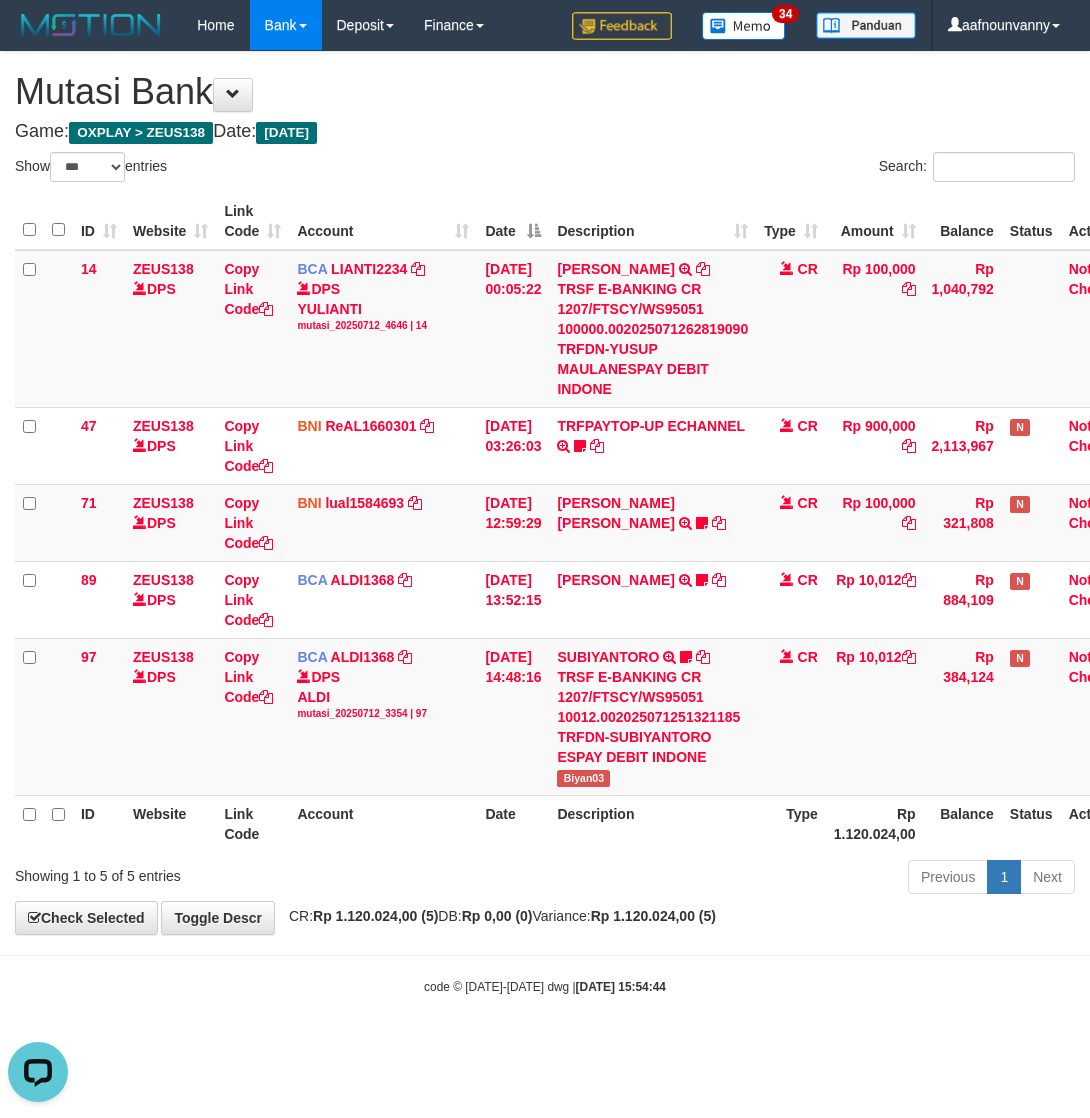 drag, startPoint x: 560, startPoint y: 873, endPoint x: 472, endPoint y: 812, distance: 107.07474 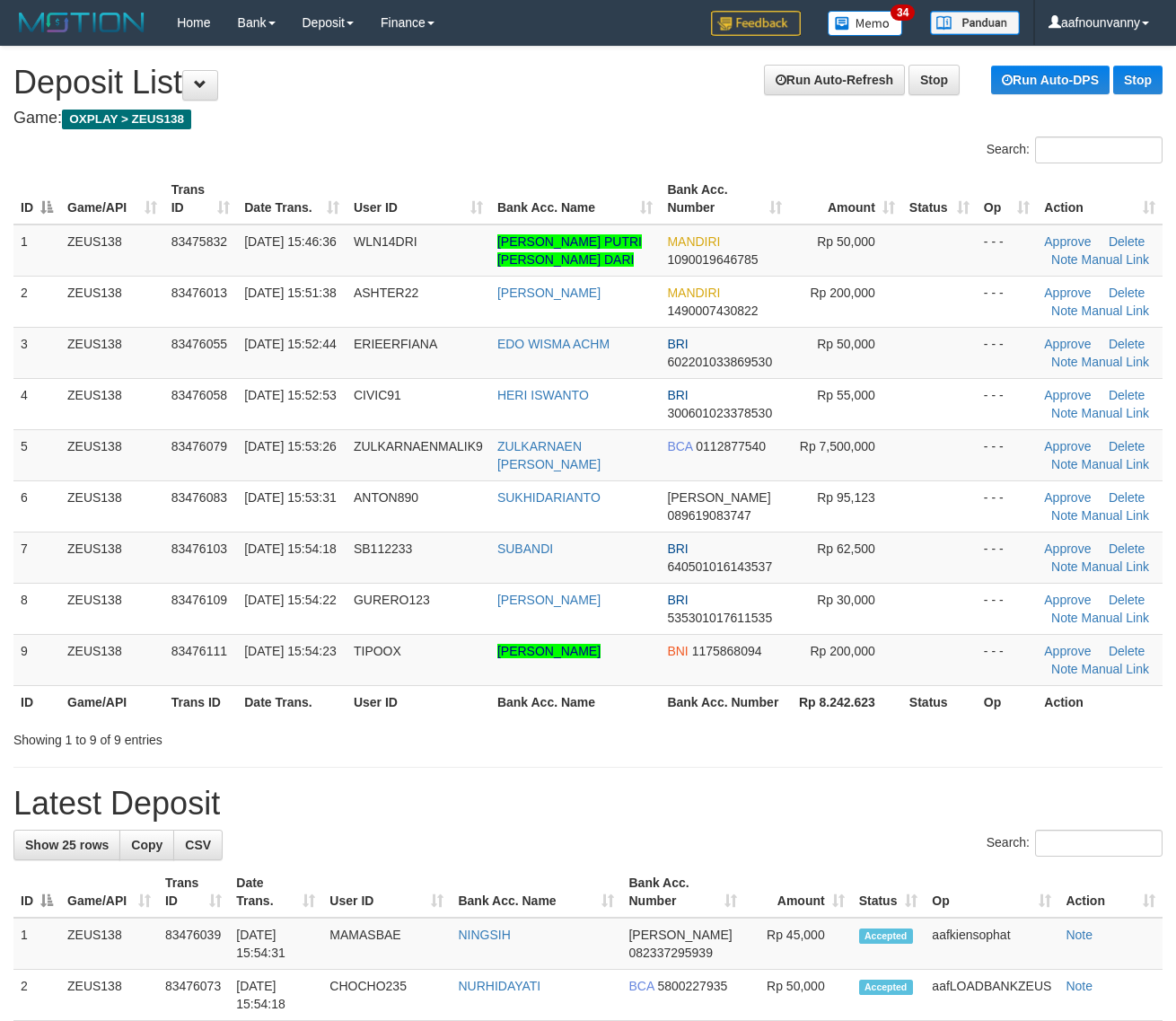 scroll, scrollTop: 0, scrollLeft: 0, axis: both 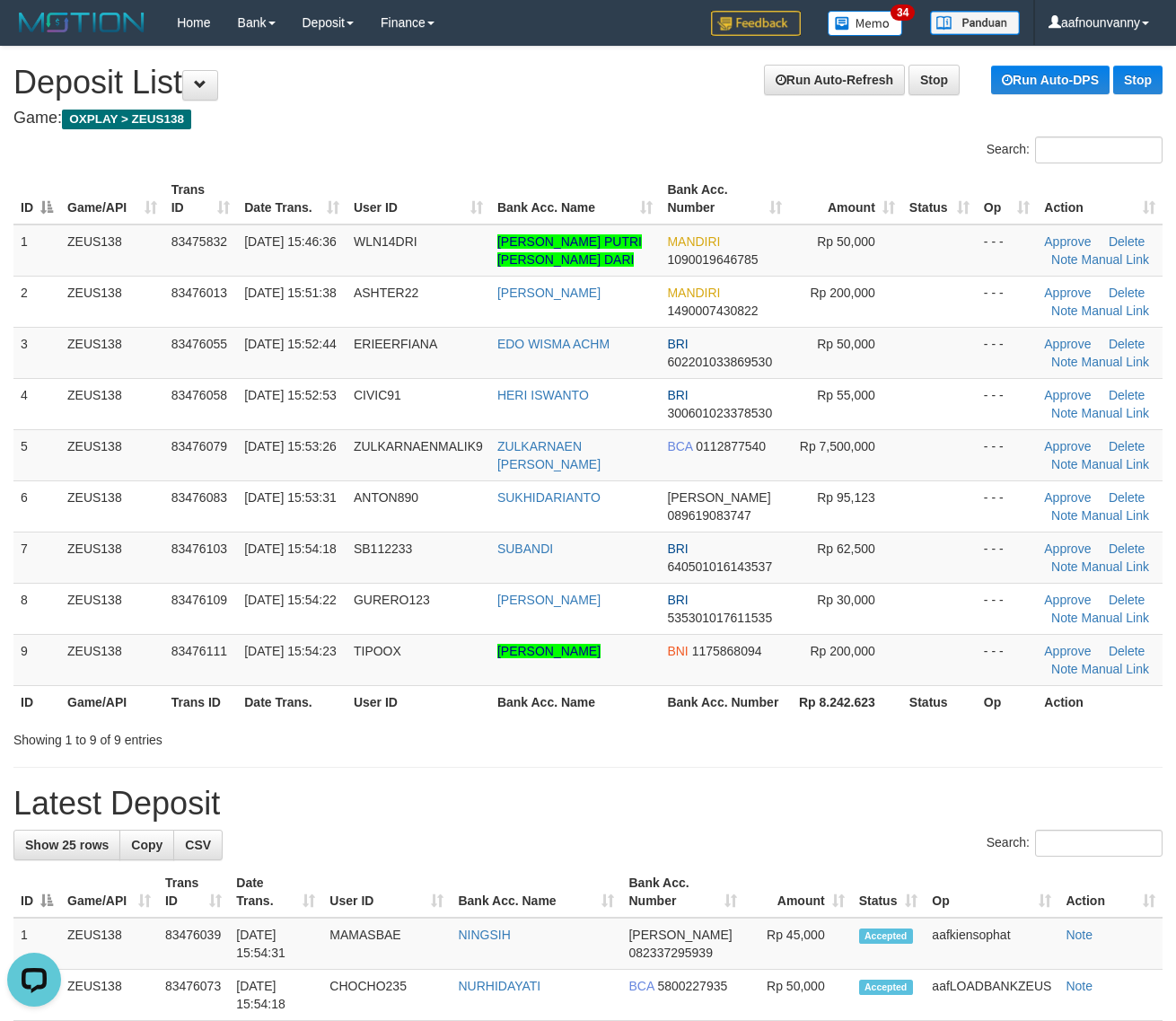 drag, startPoint x: 646, startPoint y: 549, endPoint x: 1188, endPoint y: 629, distance: 547.87225 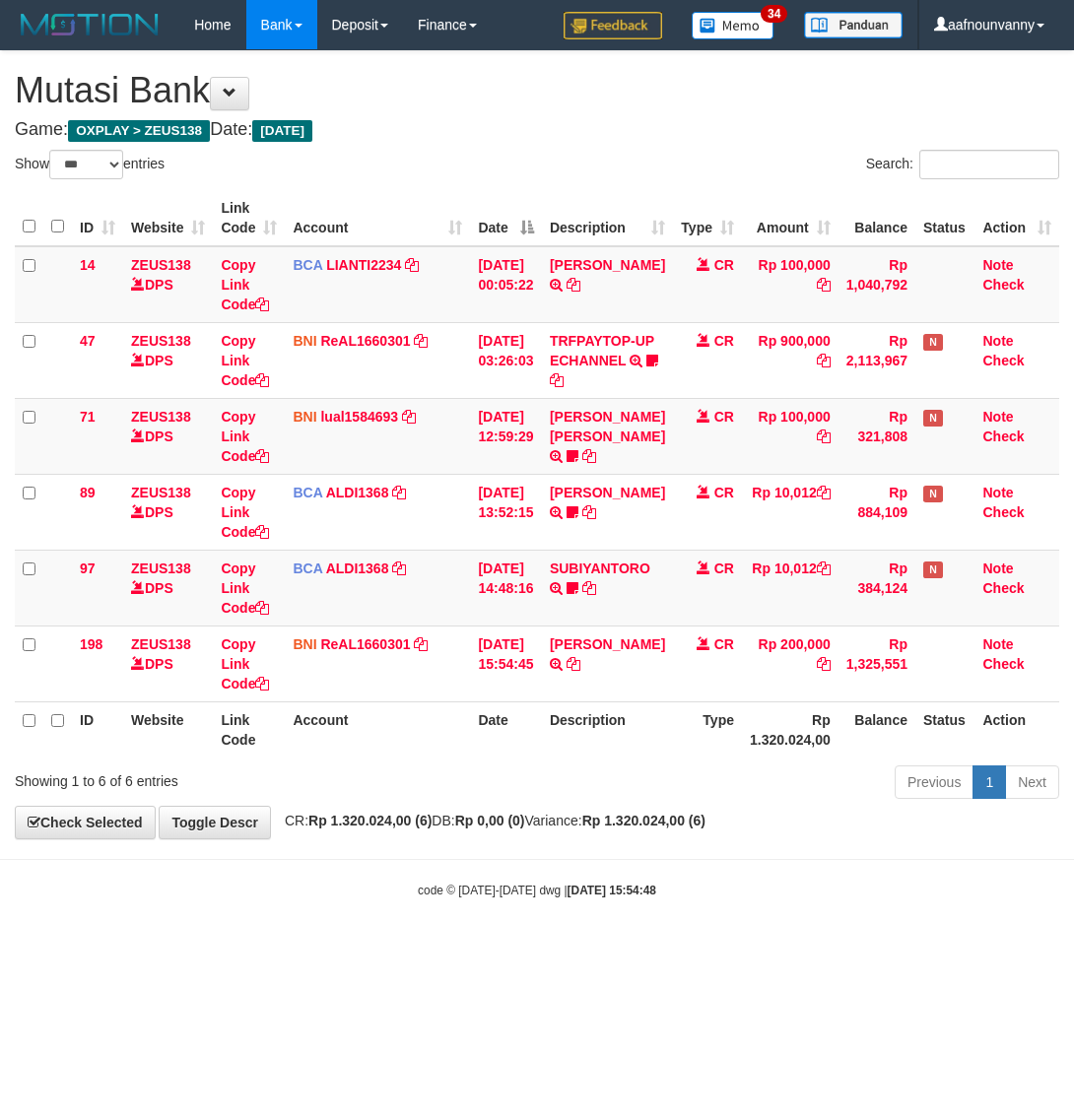select on "***" 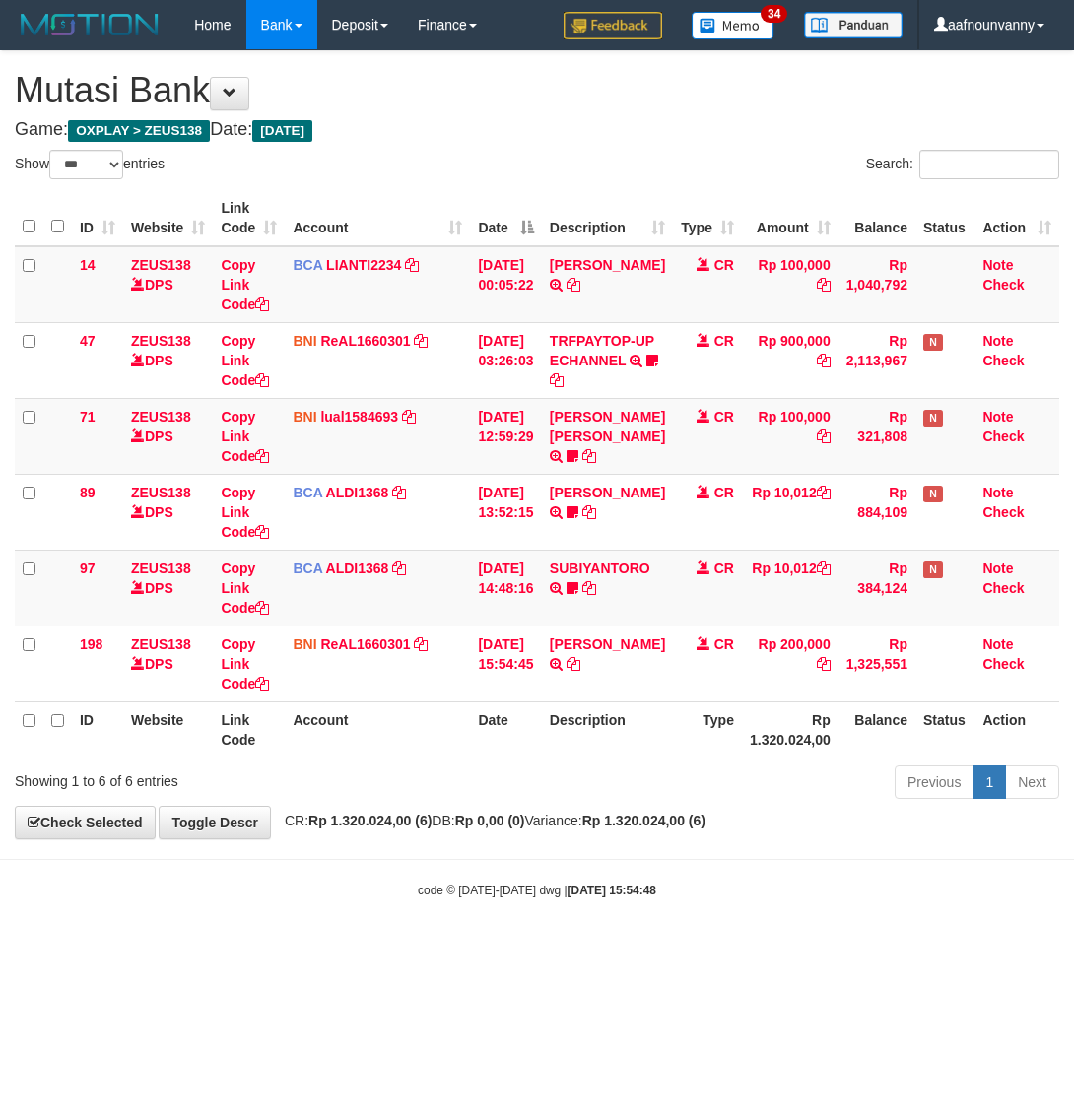 scroll, scrollTop: 0, scrollLeft: 0, axis: both 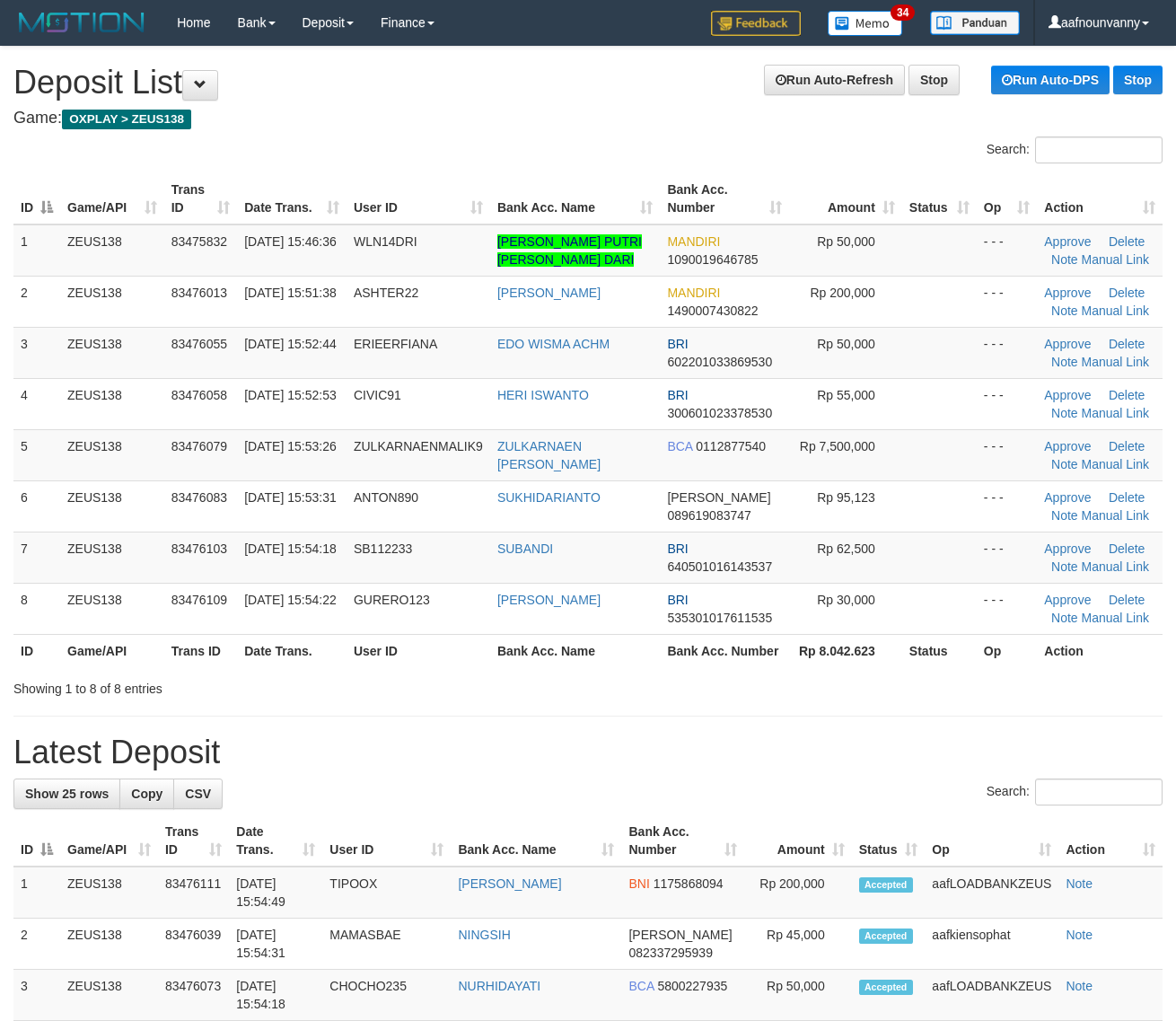 click on "8
ZEUS138
83476109
[DATE] 15:54:22
GURERO123
[PERSON_NAME]
BRI
535301017611535
Rp 30,000
- - -
Approve
[GEOGRAPHIC_DATA]
Note
Manual Link" at bounding box center [588, 608] 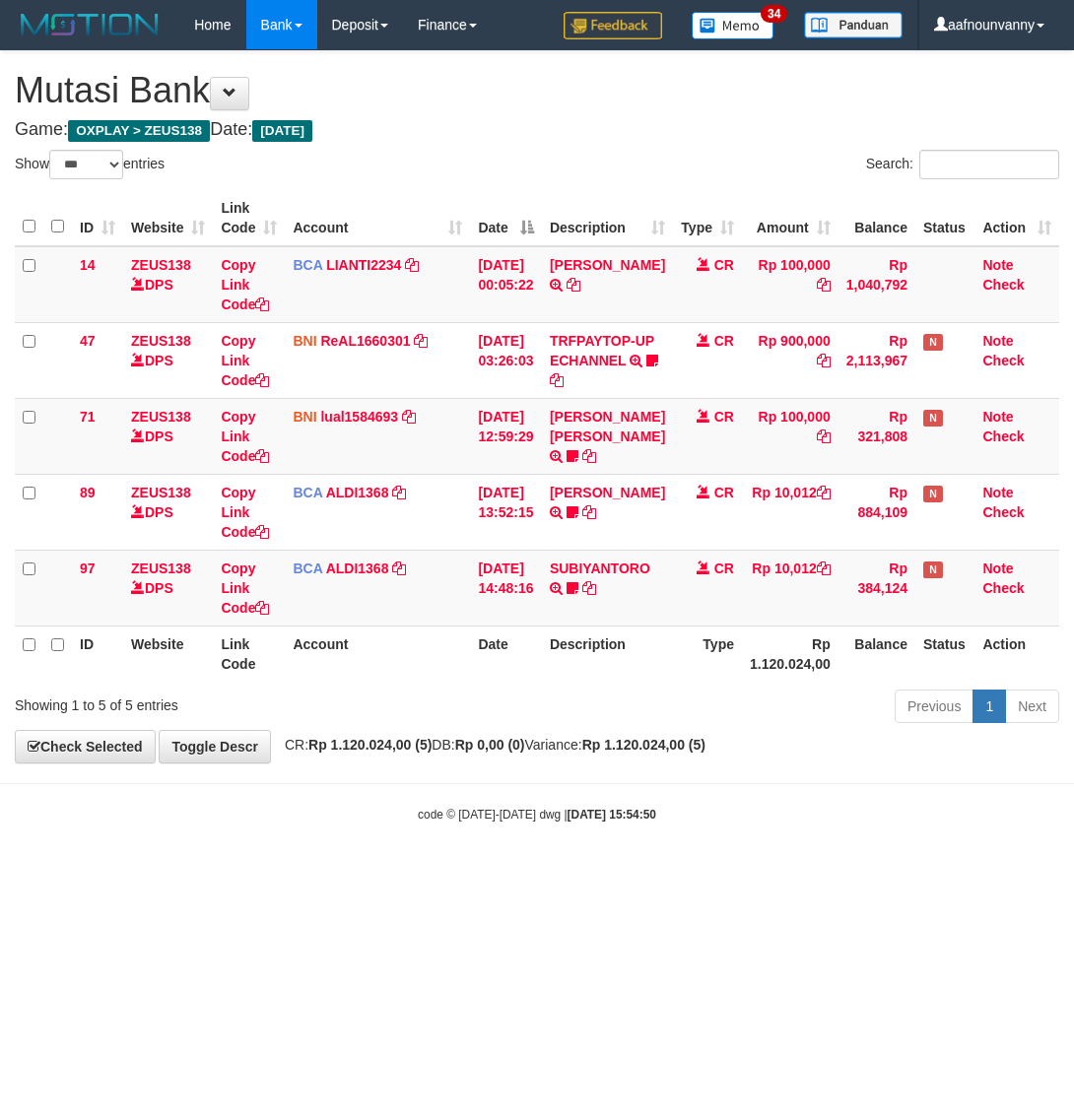 select on "***" 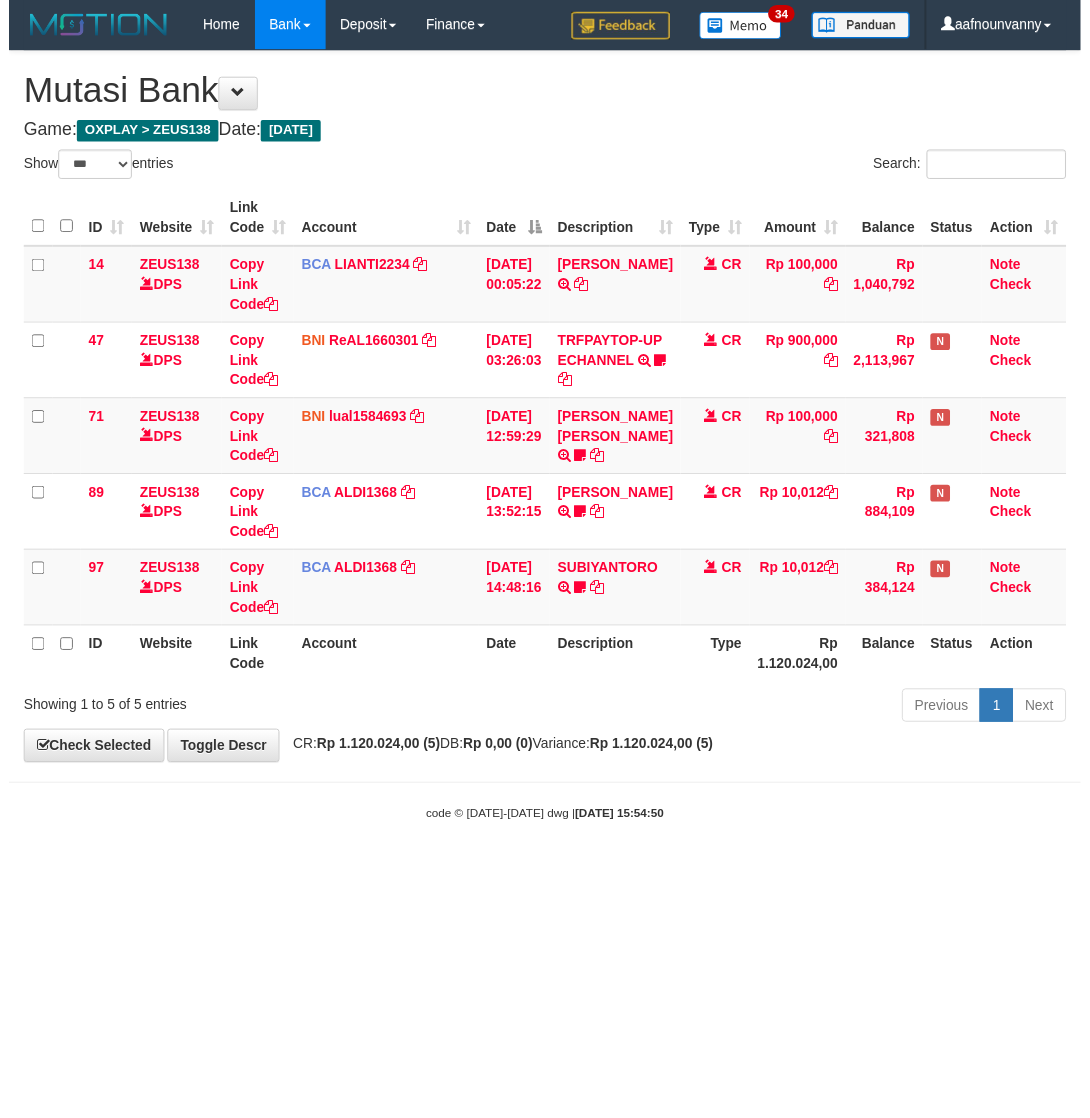 scroll, scrollTop: 0, scrollLeft: 0, axis: both 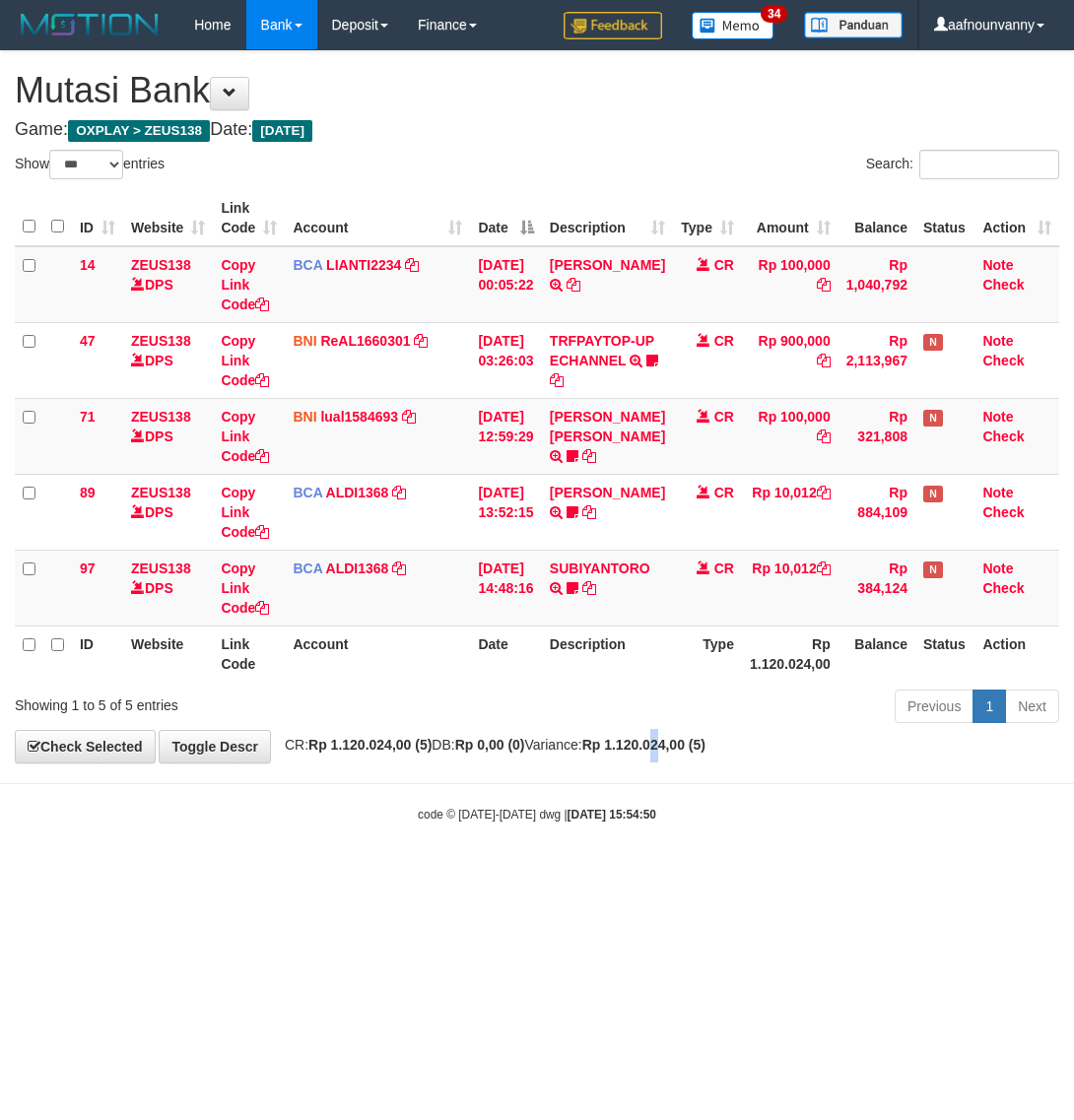 click on "**********" at bounding box center [537, 407] 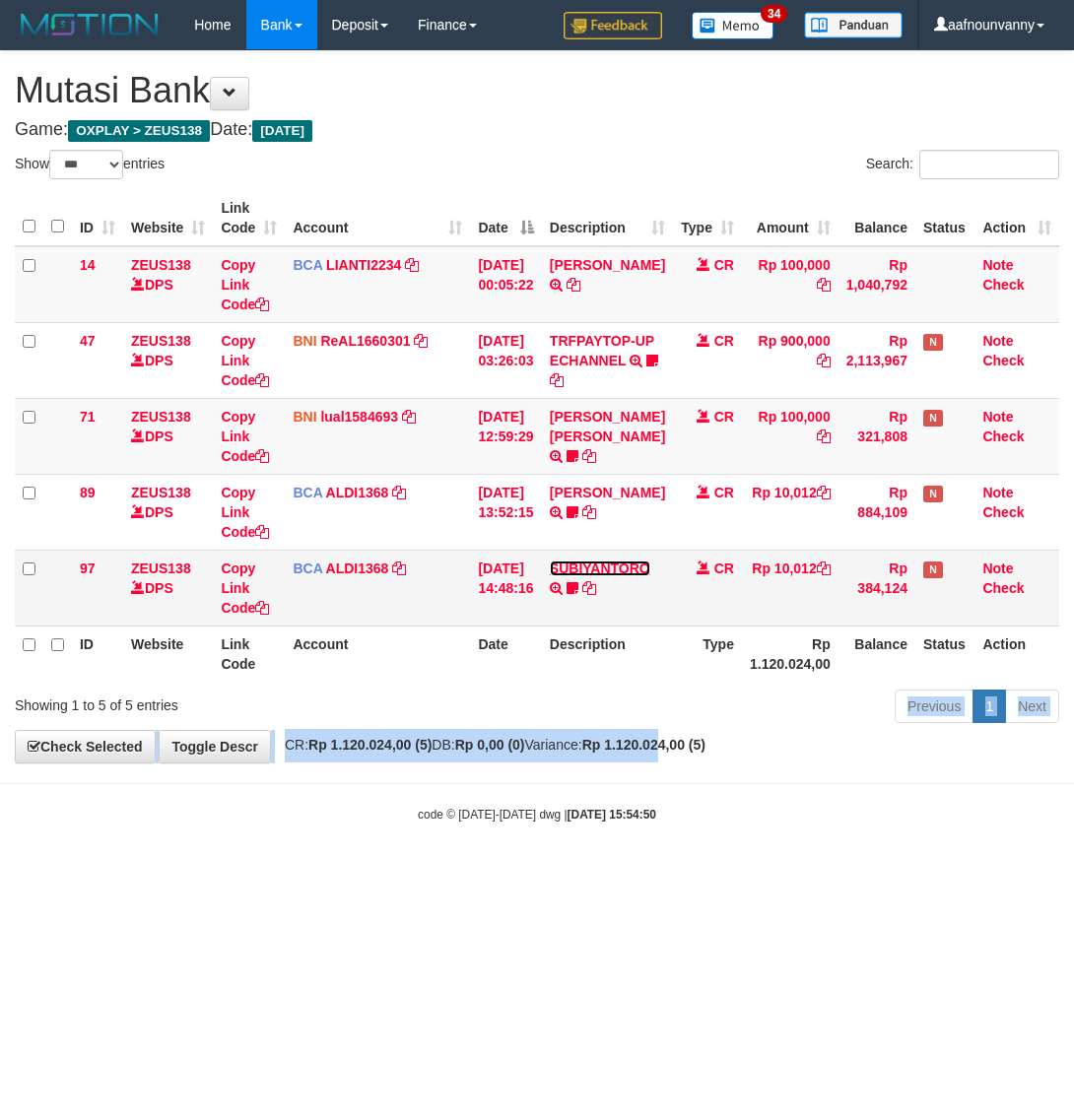 click on "SUBIYANTORO" at bounding box center (600, 568) 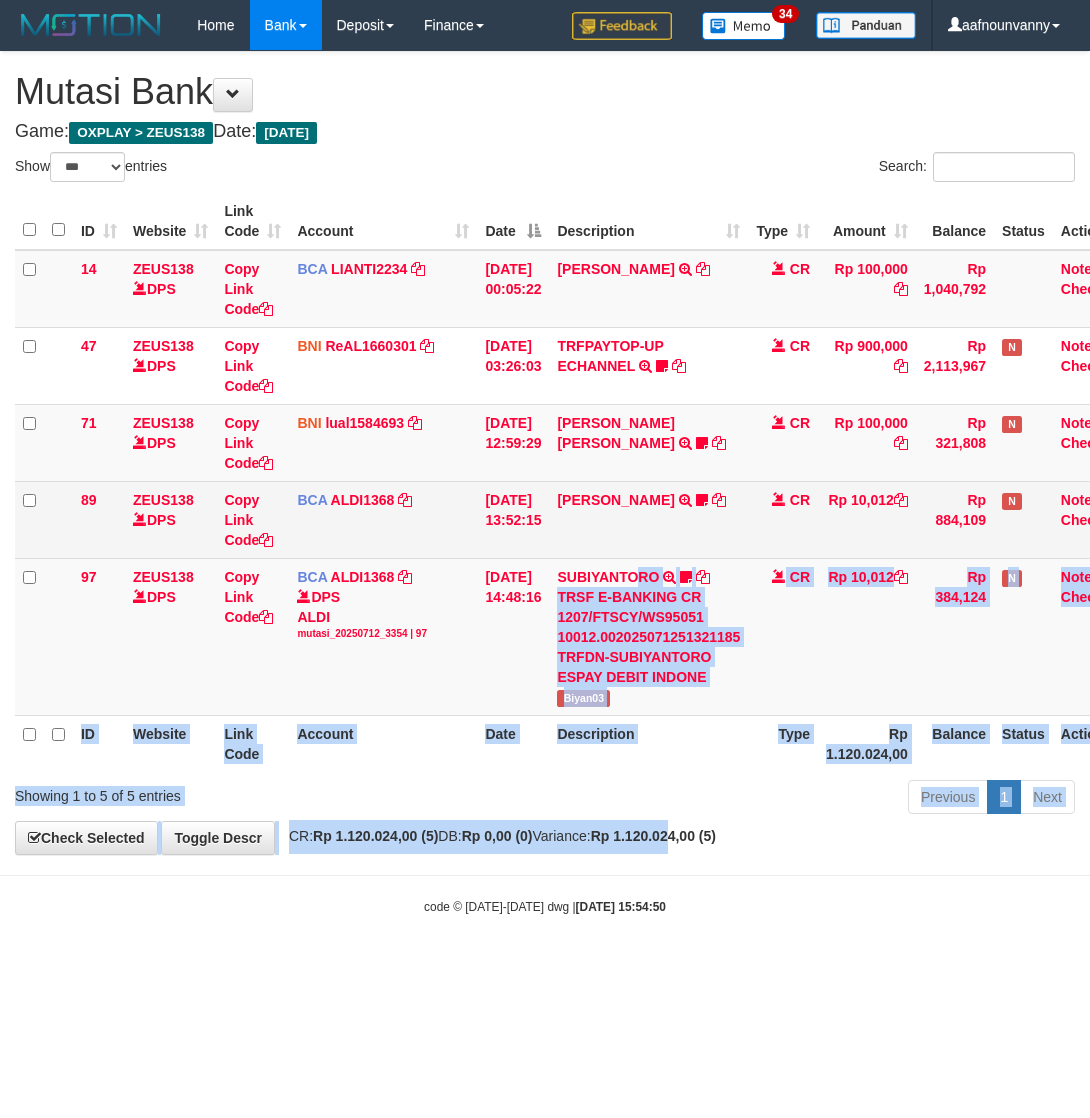 drag, startPoint x: 660, startPoint y: 602, endPoint x: 631, endPoint y: 530, distance: 77.62087 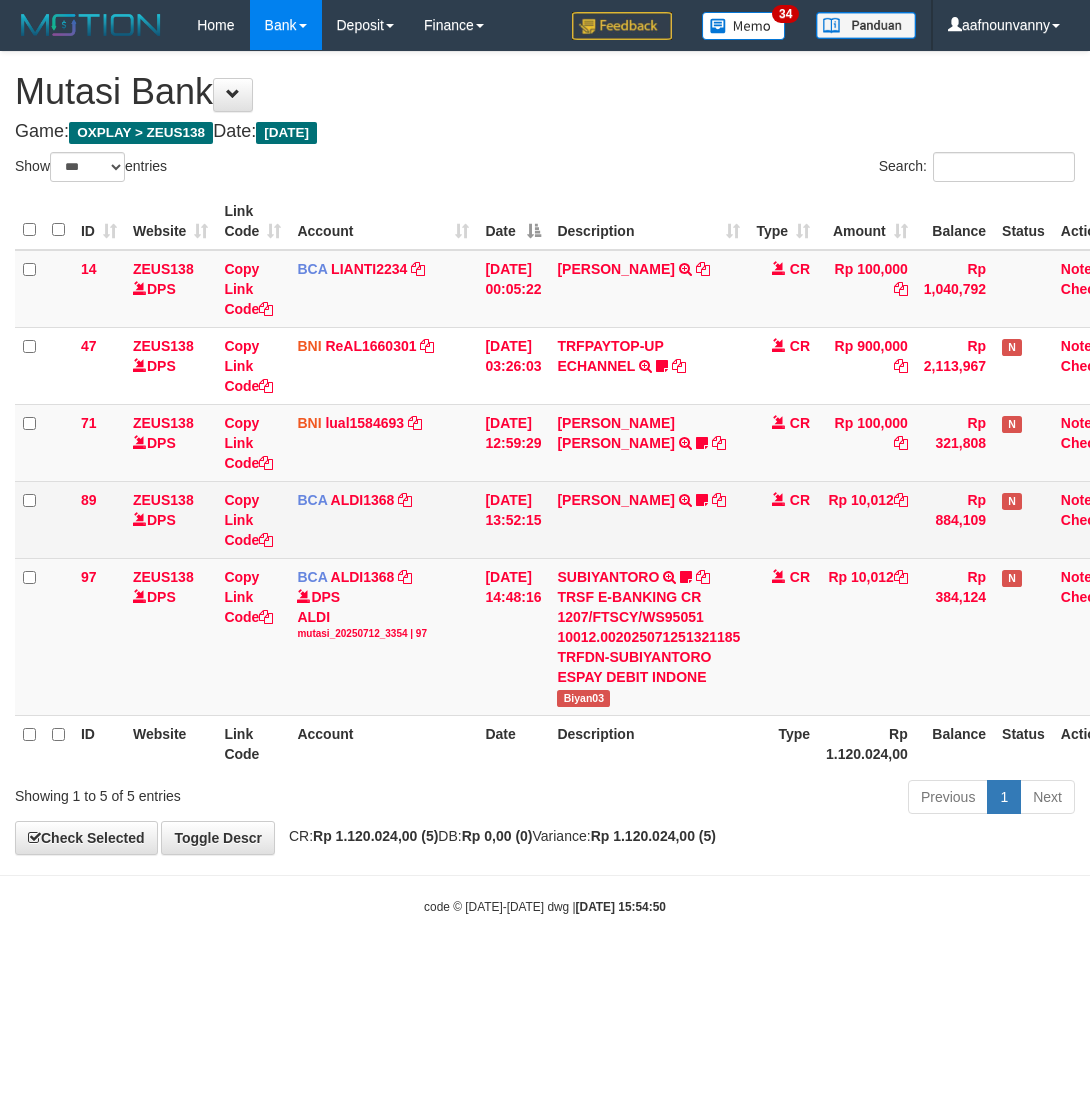 click on "FEBRI WIJAYA            TRSF E-BANKING CR 1207/FTSCY/WS95051
10012.002025071260155211 TRFDN-FEBRI WIJAYAESPAY DEBIT INDONE    uyul23" at bounding box center (648, 519) 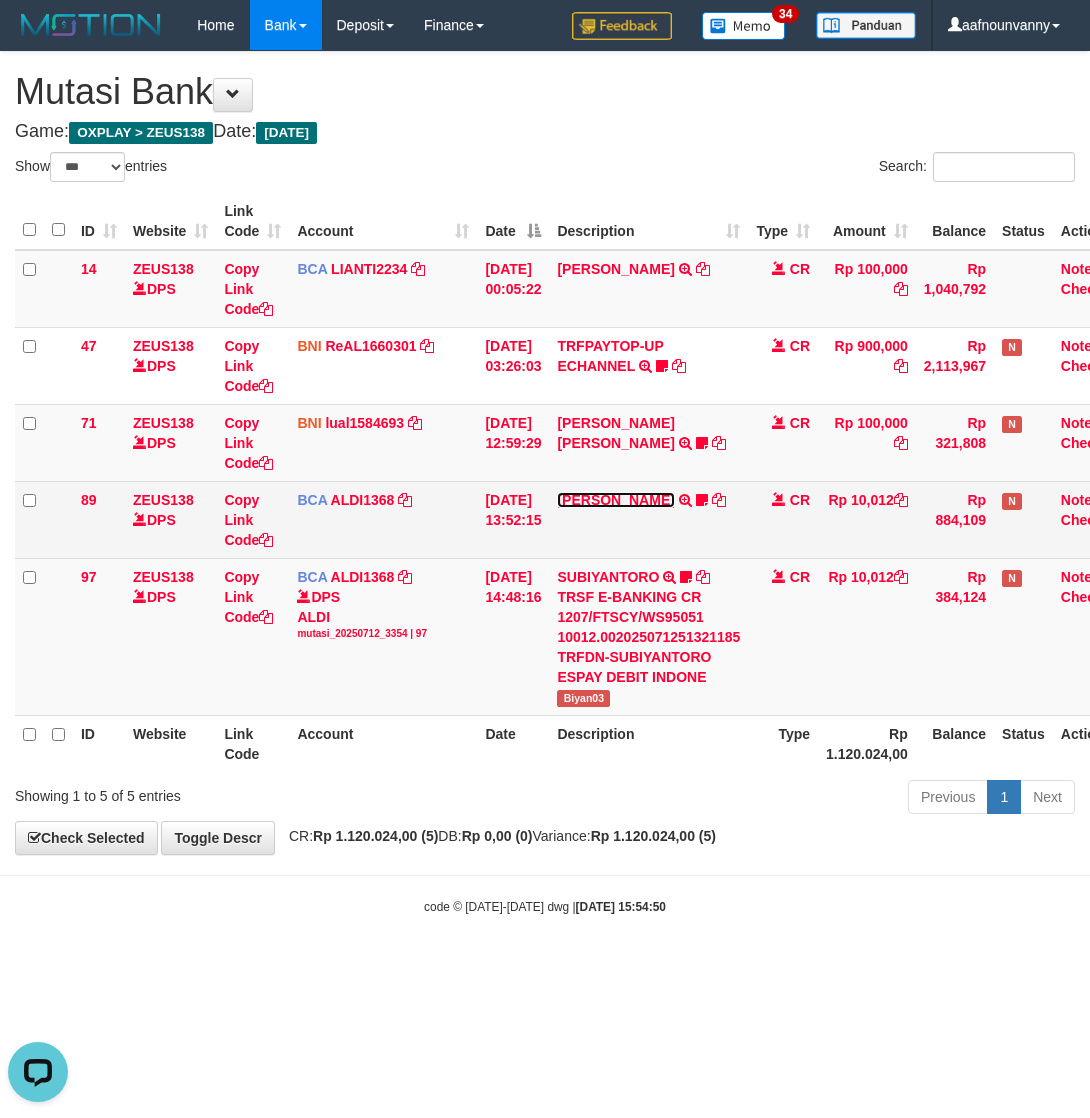 scroll, scrollTop: 0, scrollLeft: 0, axis: both 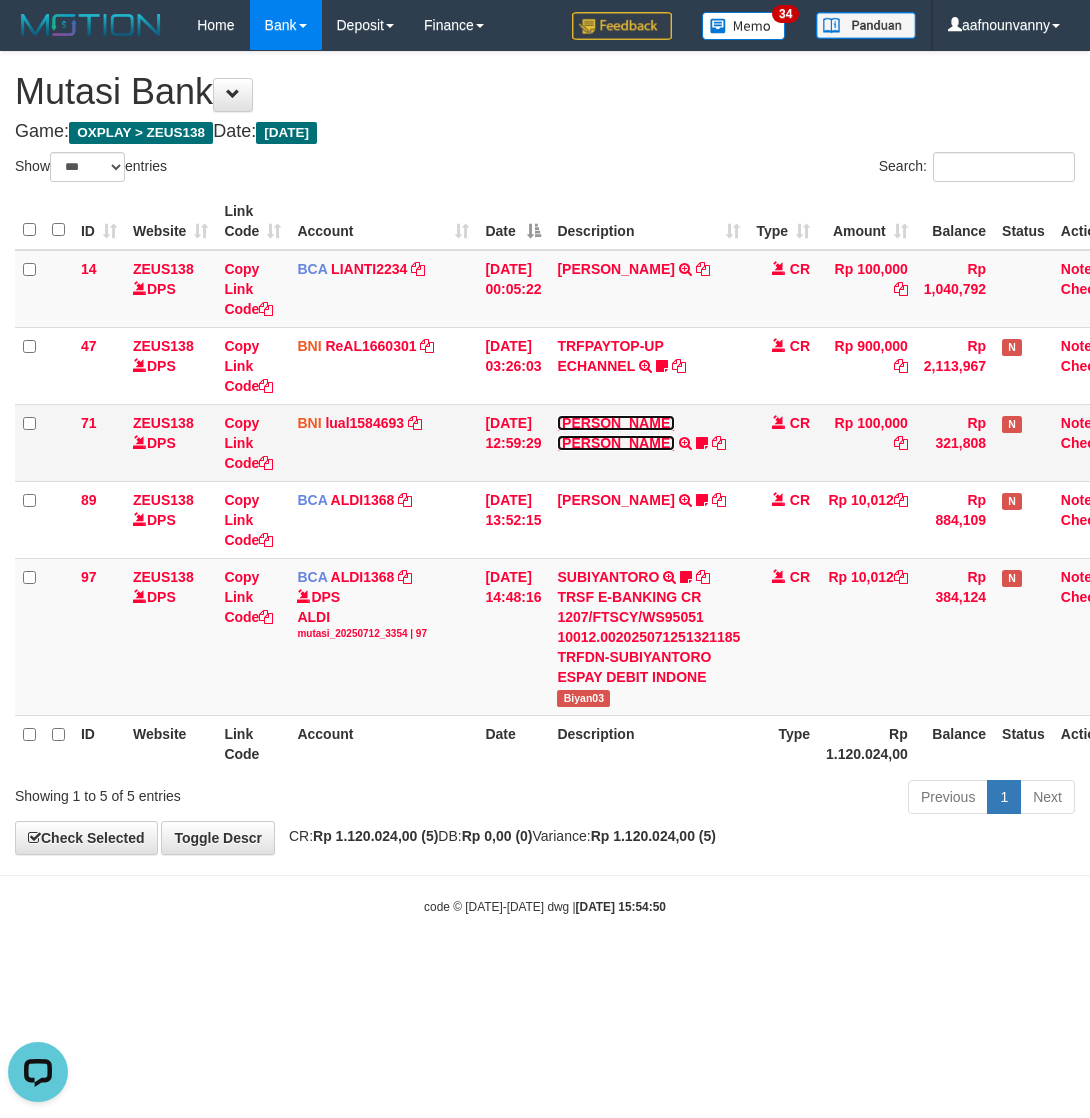 click on "MUHAMMAD IQBAL FARHAN" at bounding box center (615, 433) 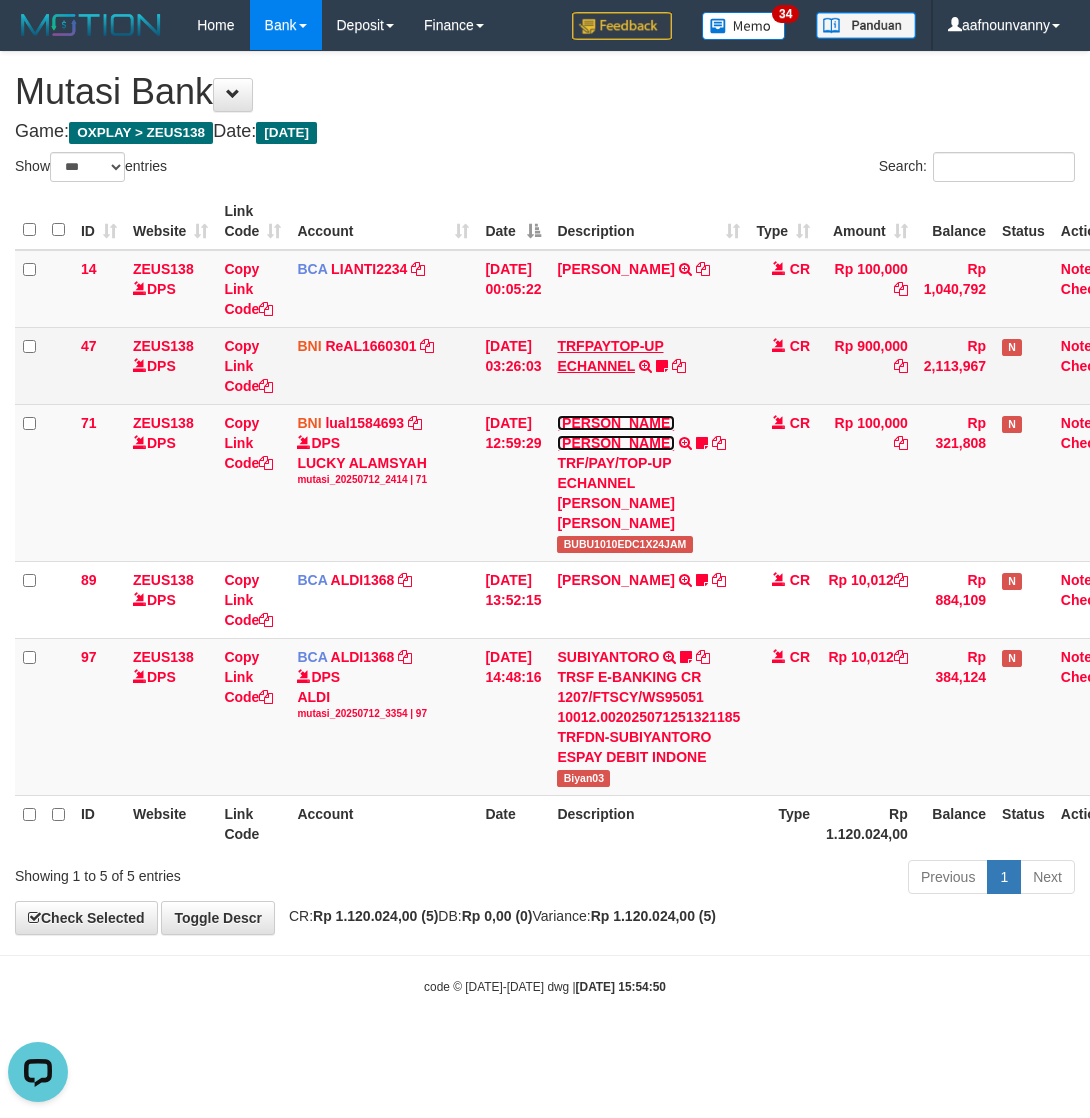 drag, startPoint x: 602, startPoint y: 422, endPoint x: 592, endPoint y: 346, distance: 76.655075 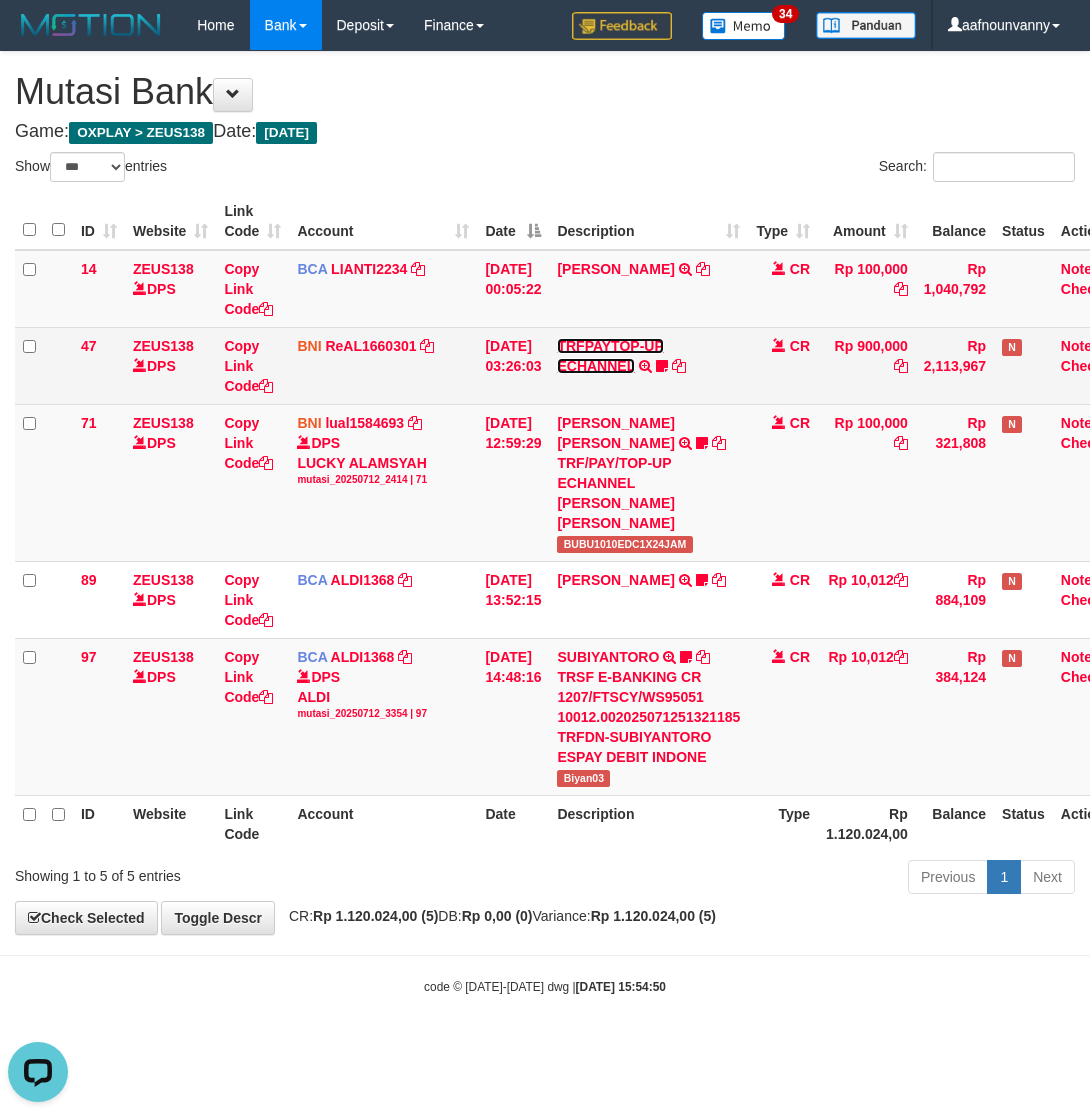 click on "TRFPAYTOP-UP ECHANNEL" at bounding box center (610, 356) 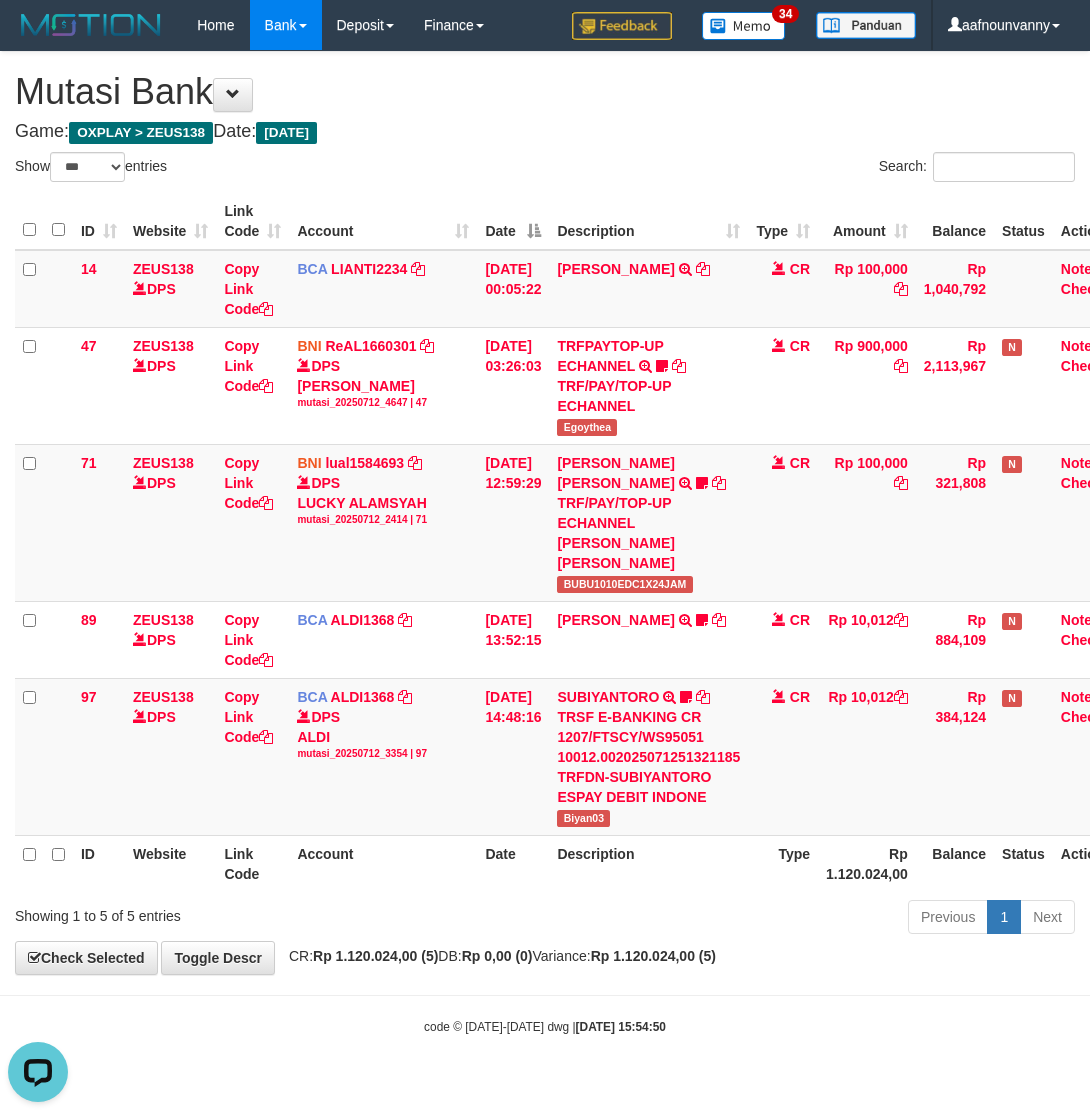 click on "Previous 1 Next" at bounding box center [772, 919] 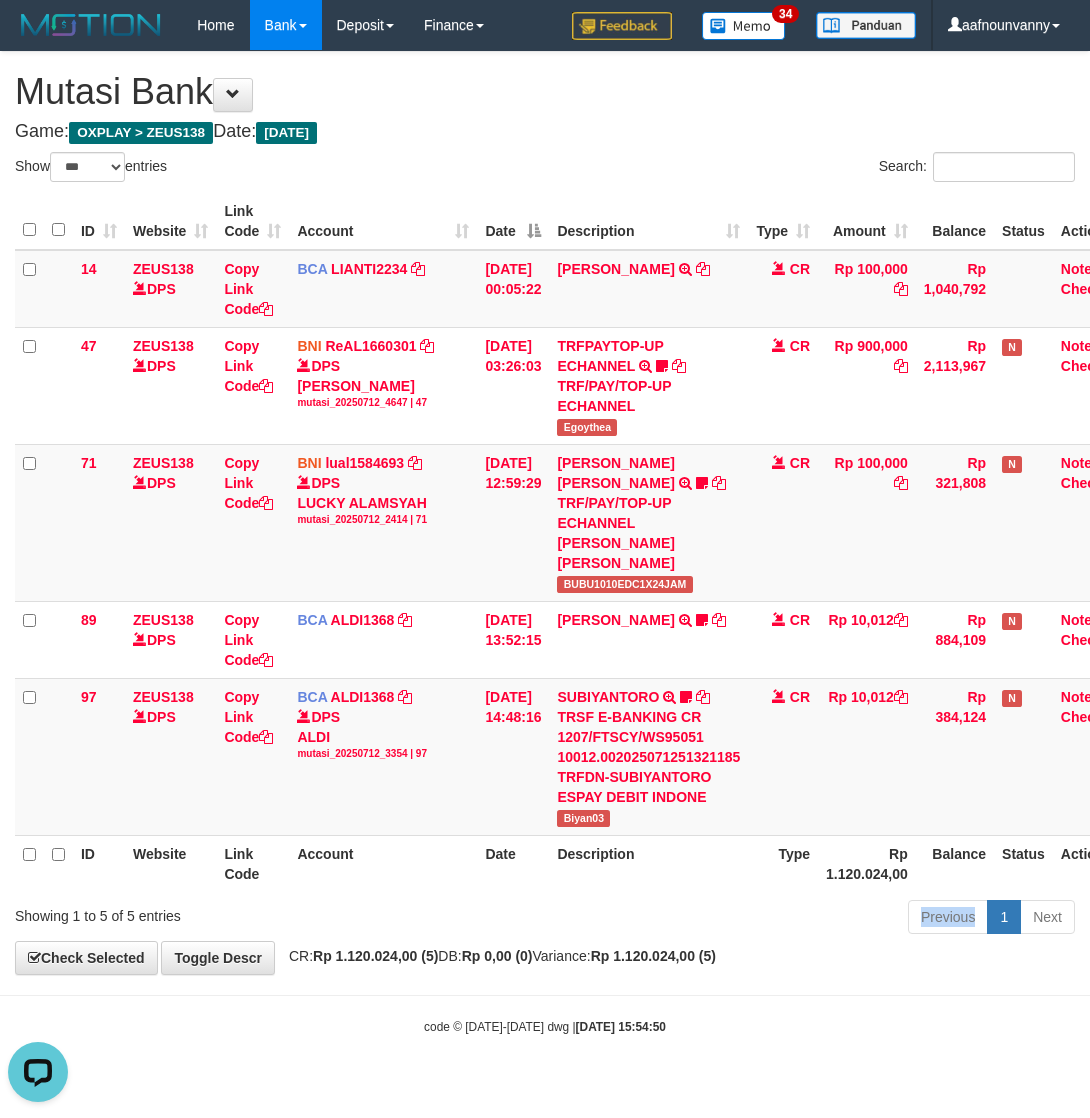 click on "Previous 1 Next" at bounding box center (772, 919) 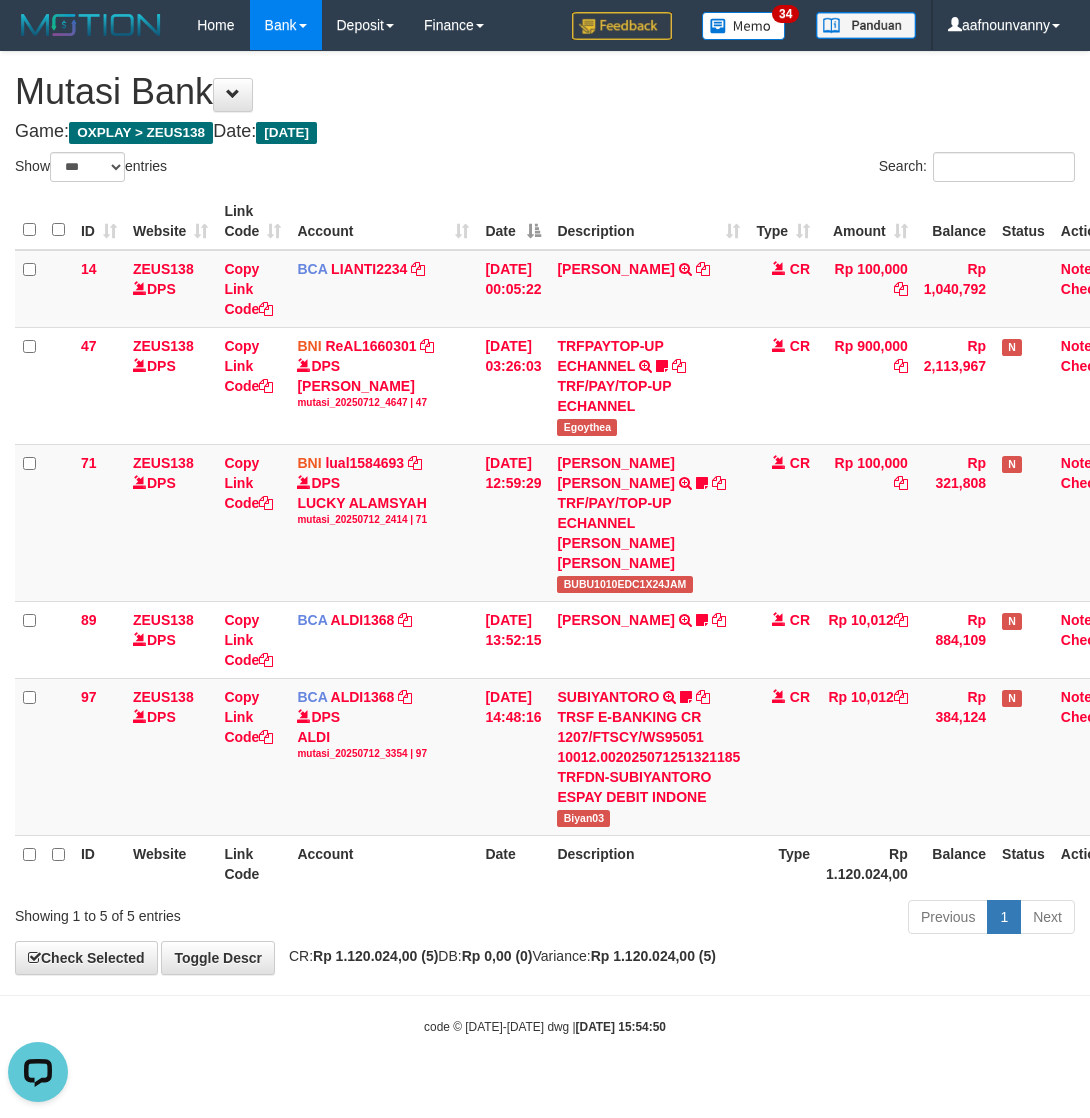click on "Previous 1 Next" at bounding box center [772, 919] 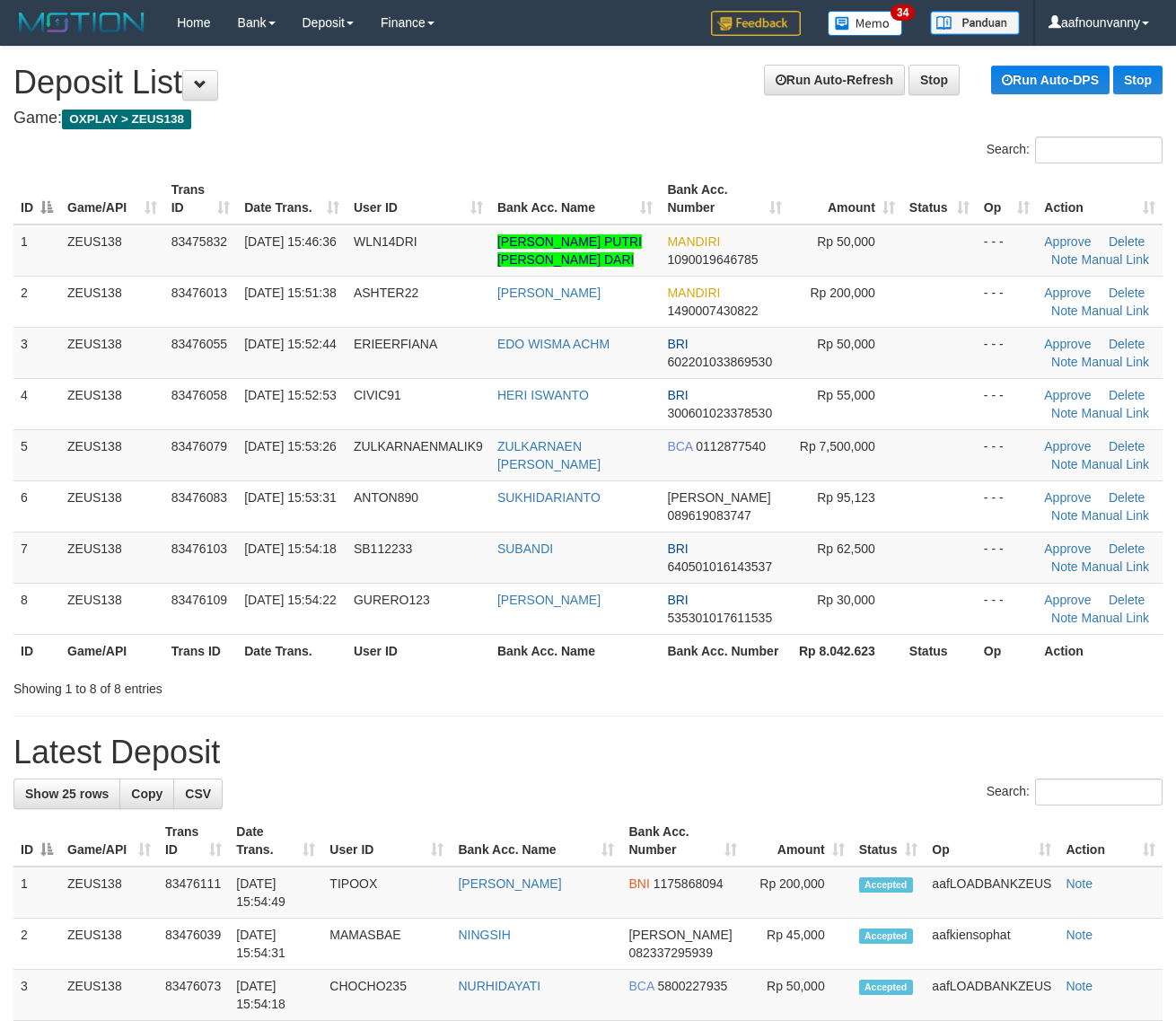 scroll, scrollTop: 0, scrollLeft: 0, axis: both 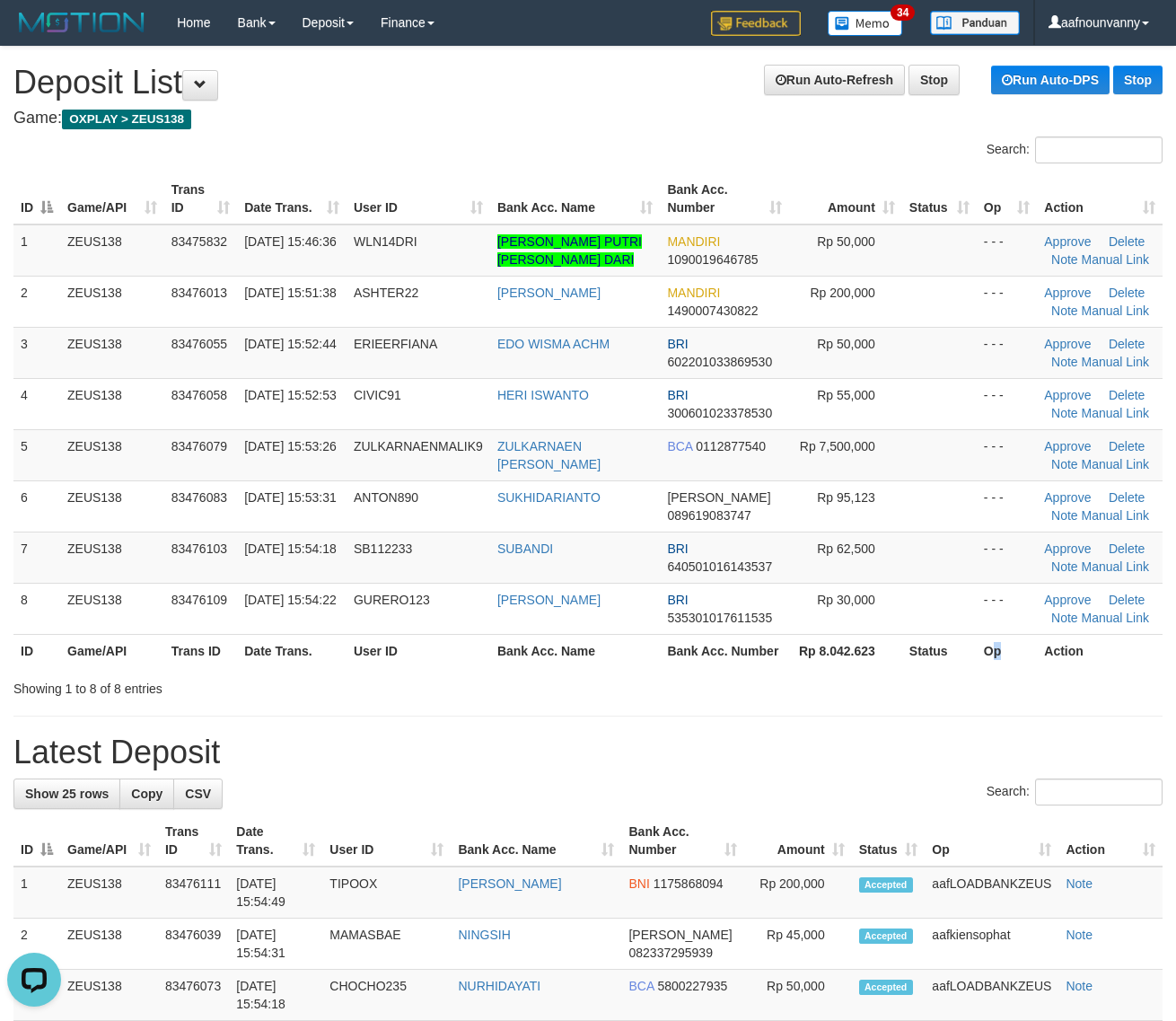 click on "Op" at bounding box center (1006, 650) 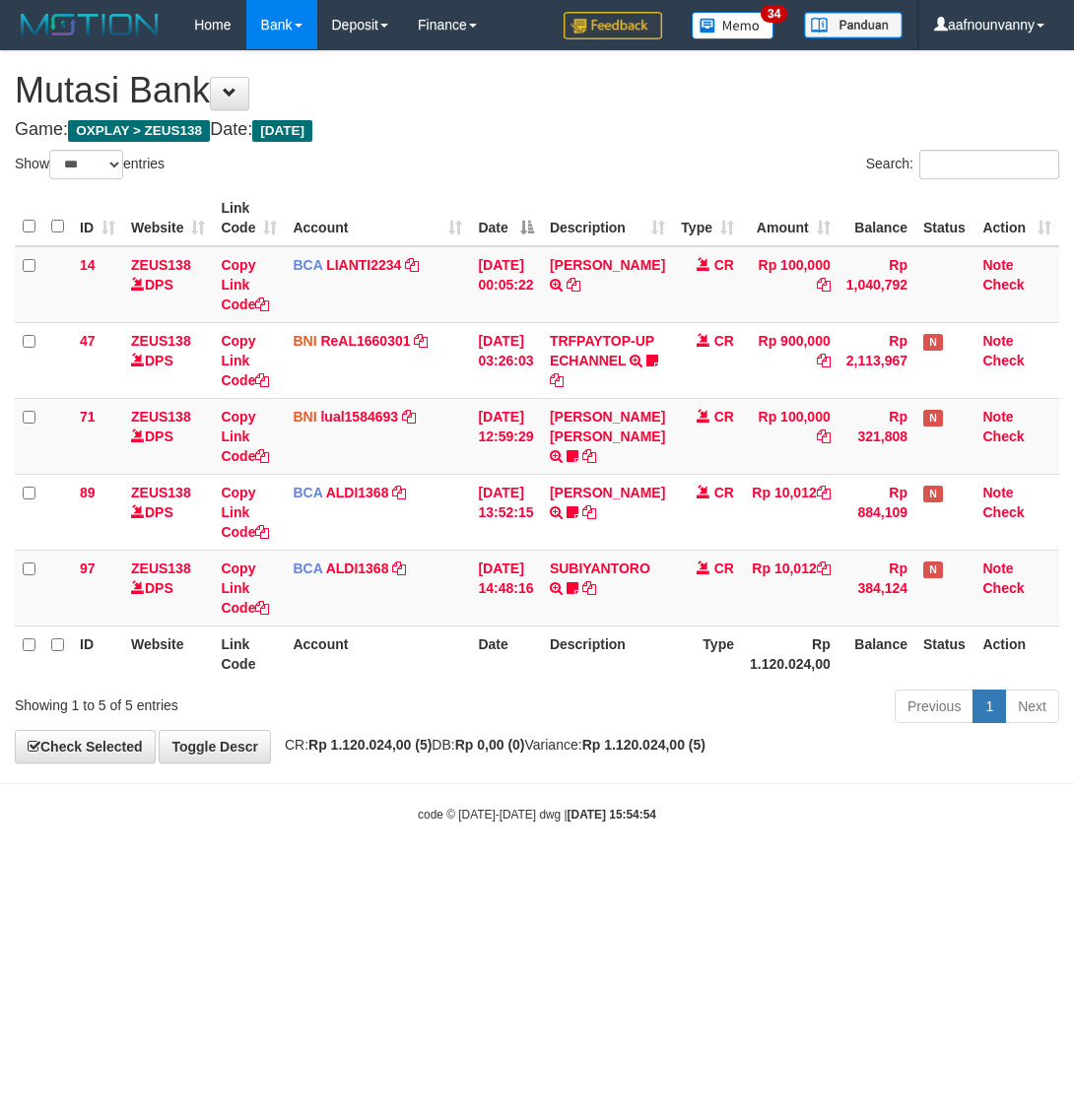 select on "***" 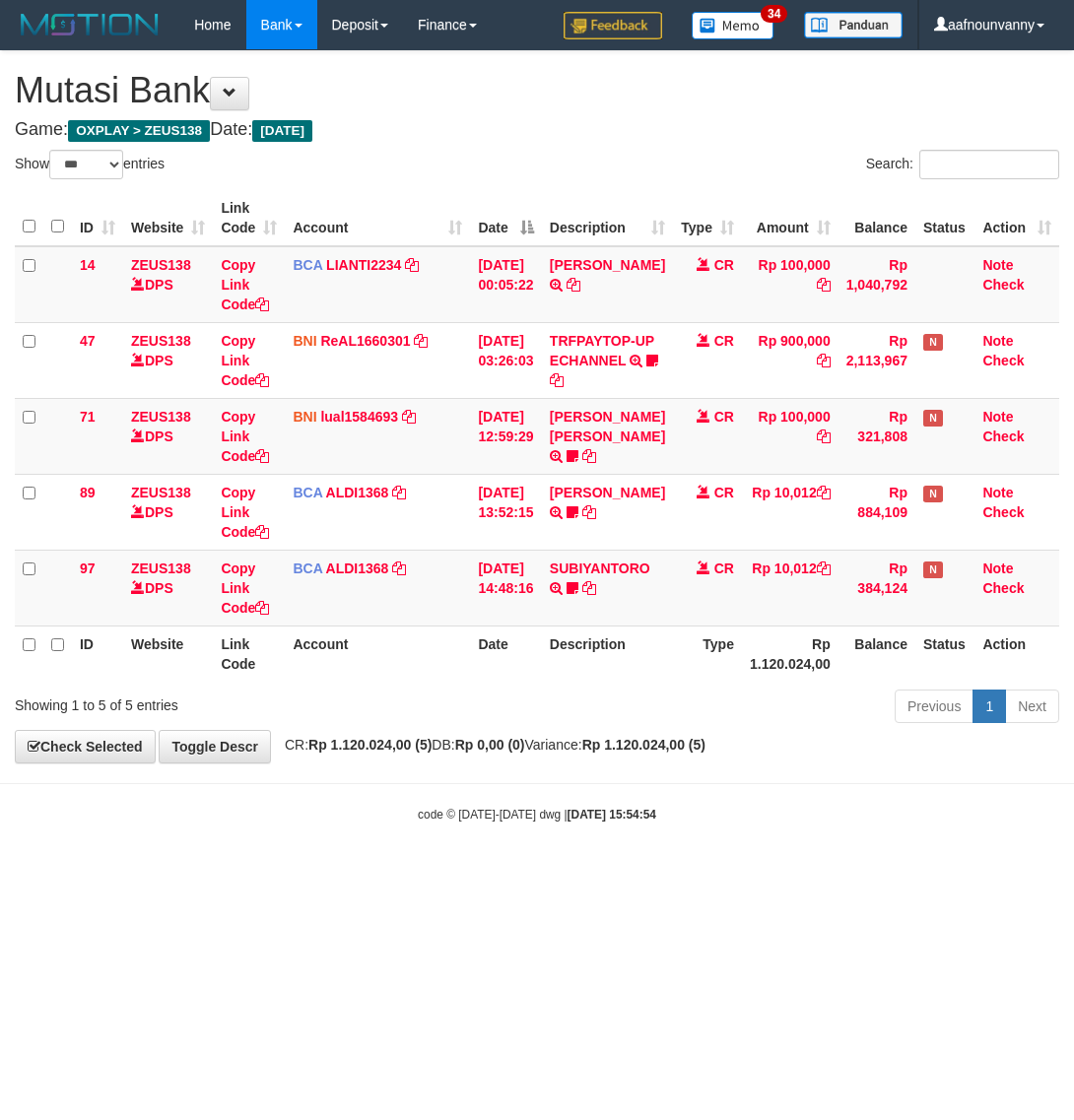 scroll, scrollTop: 0, scrollLeft: 0, axis: both 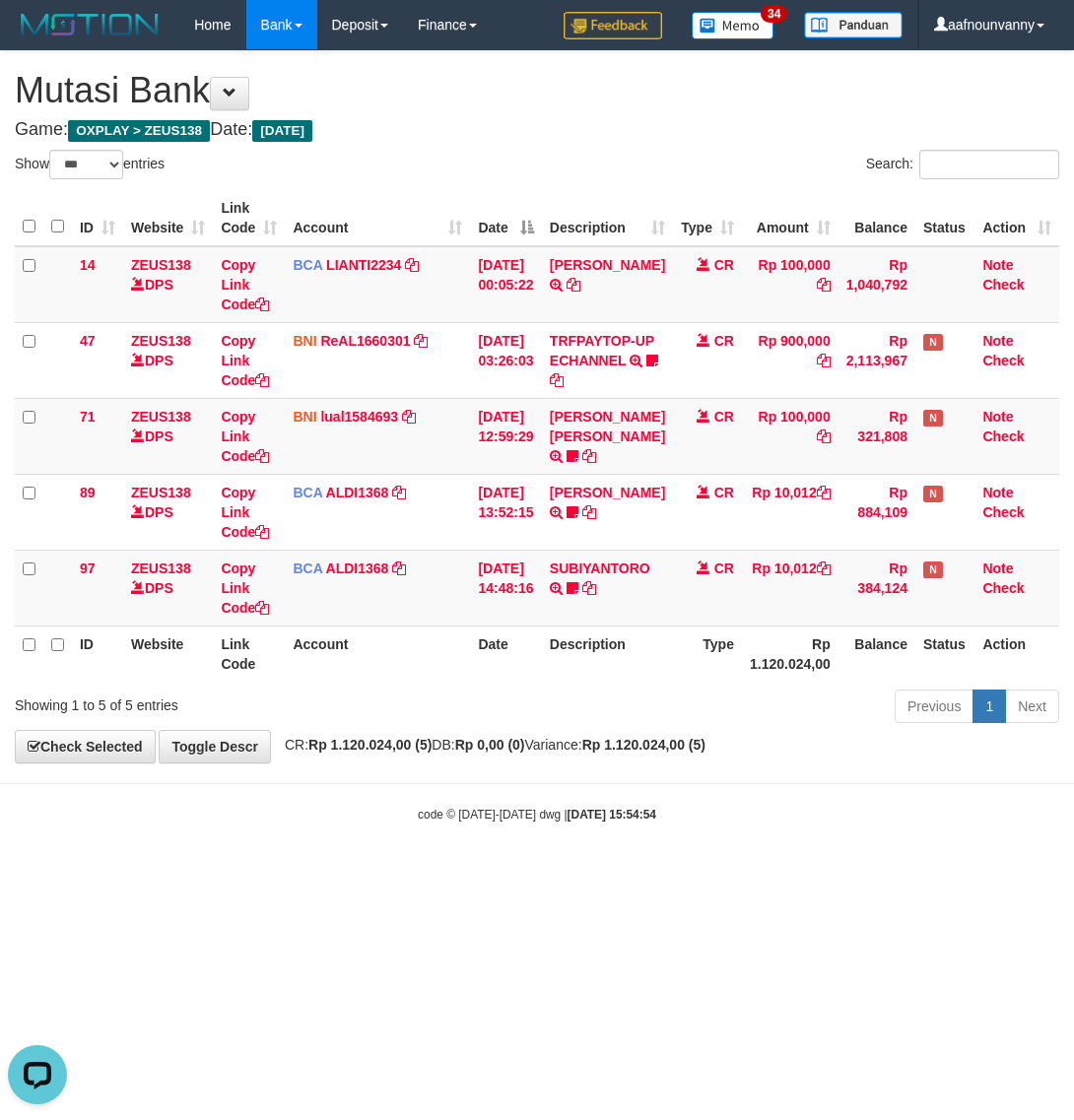 drag, startPoint x: 475, startPoint y: 692, endPoint x: 310, endPoint y: 670, distance: 166.46021 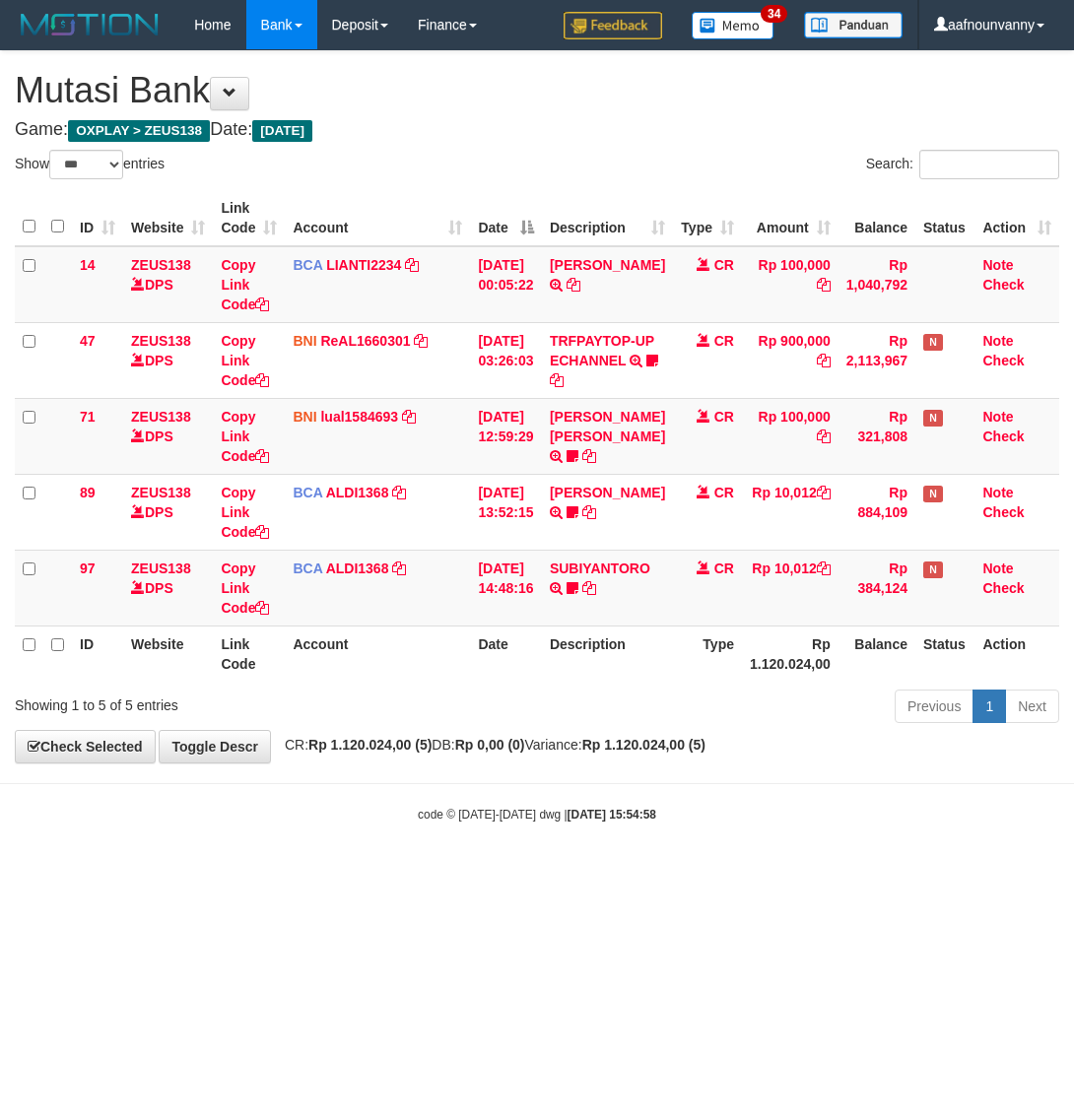 select on "***" 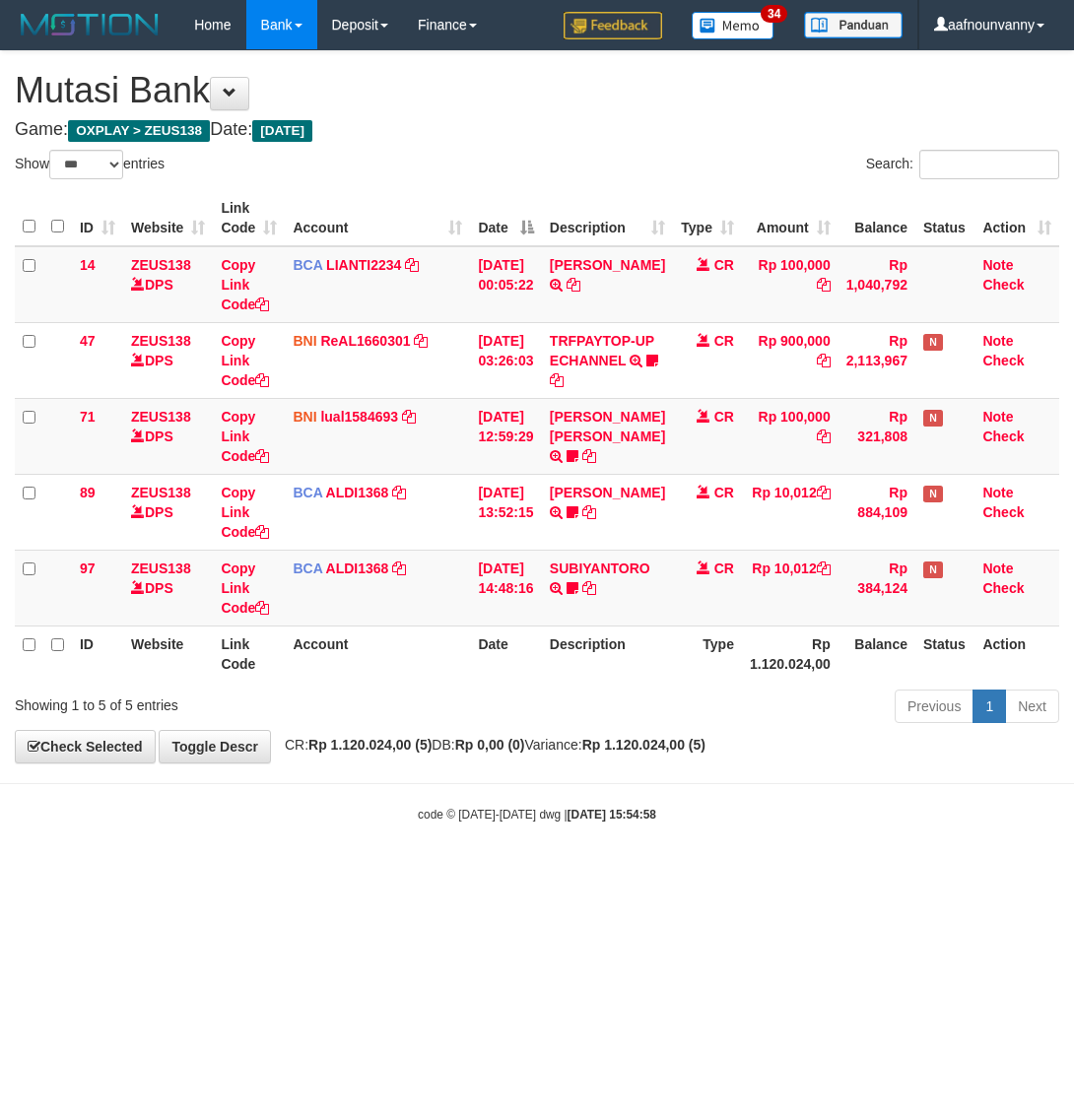 scroll, scrollTop: 0, scrollLeft: 0, axis: both 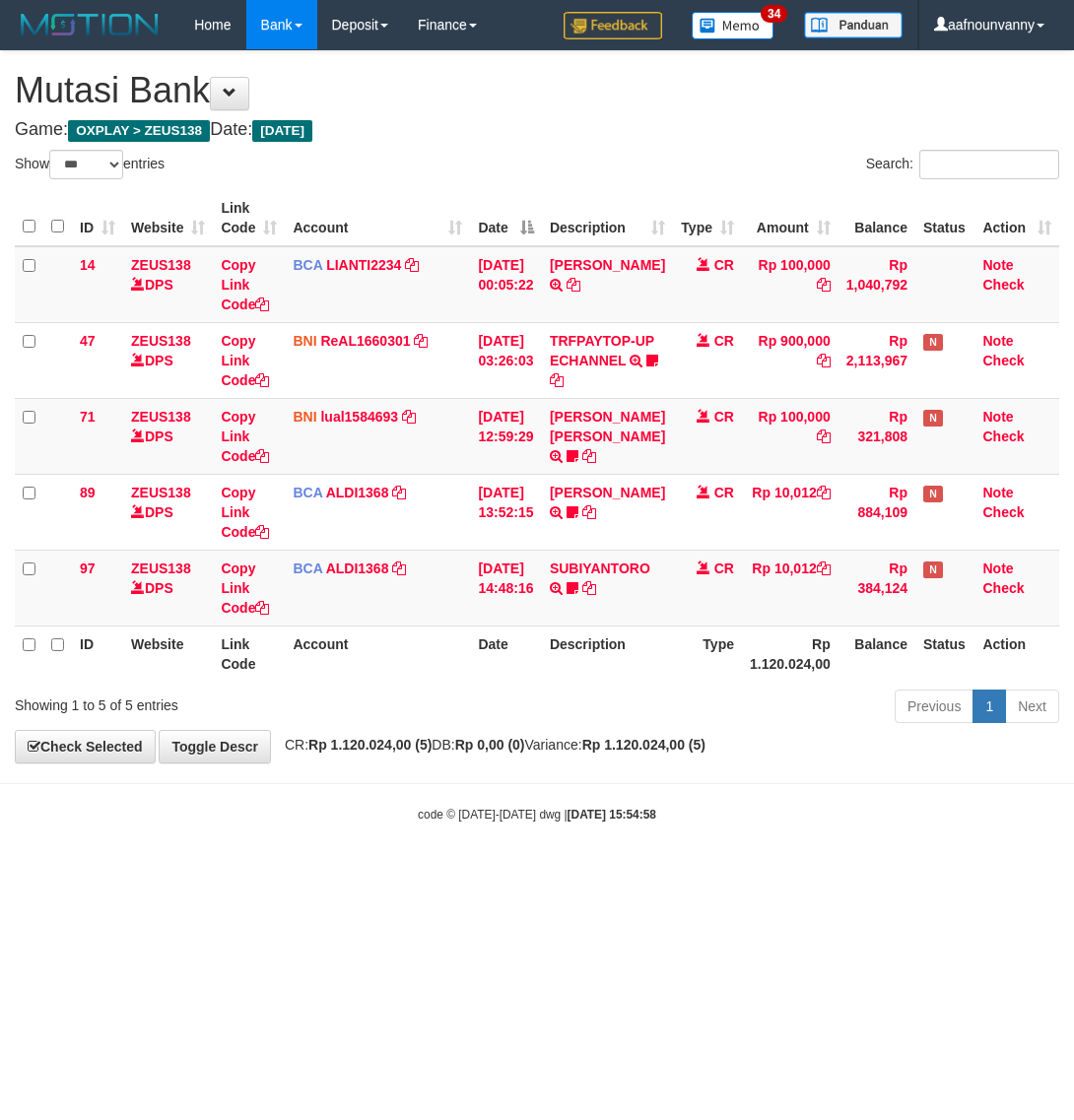select on "***" 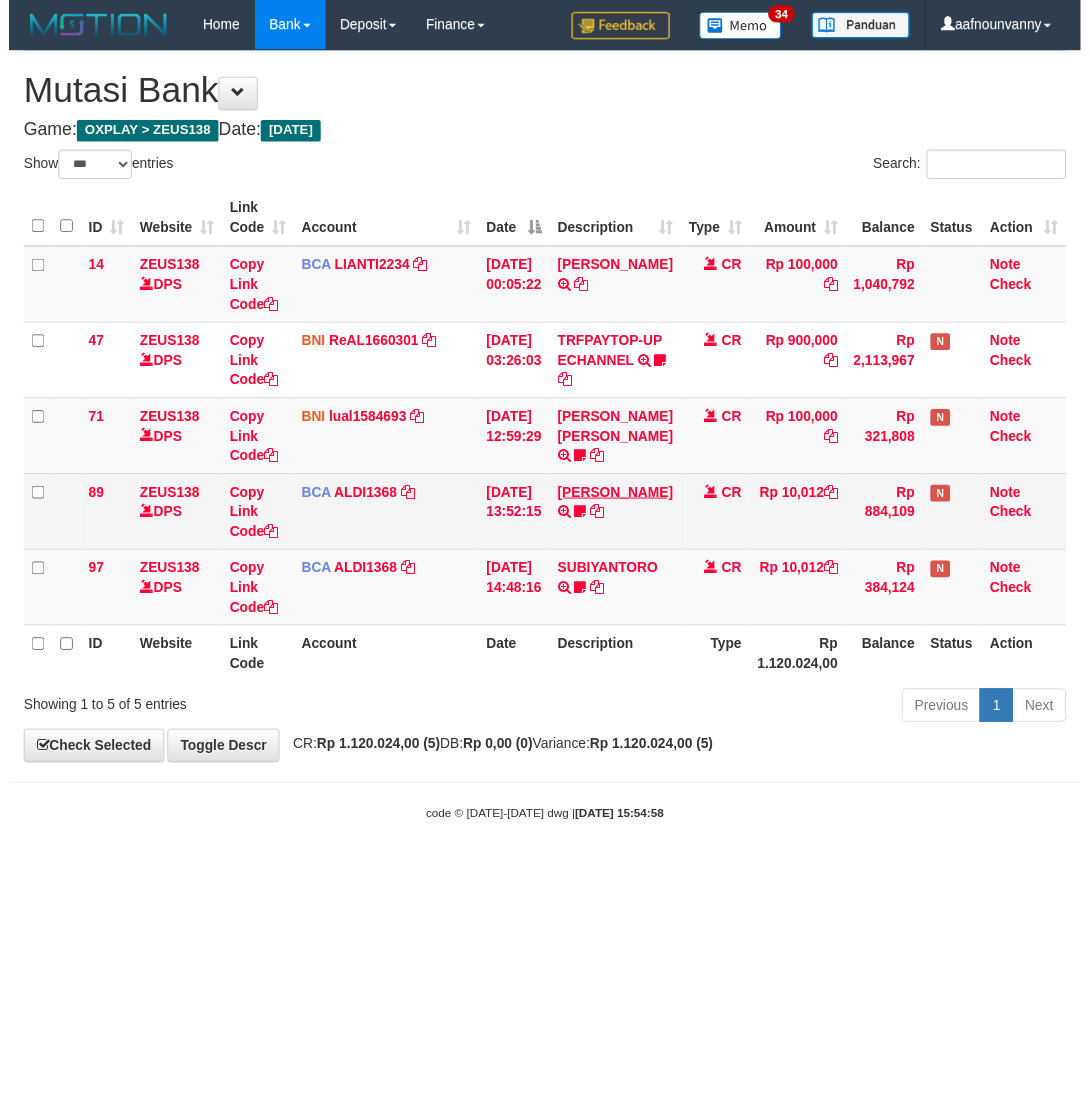 scroll, scrollTop: 0, scrollLeft: 0, axis: both 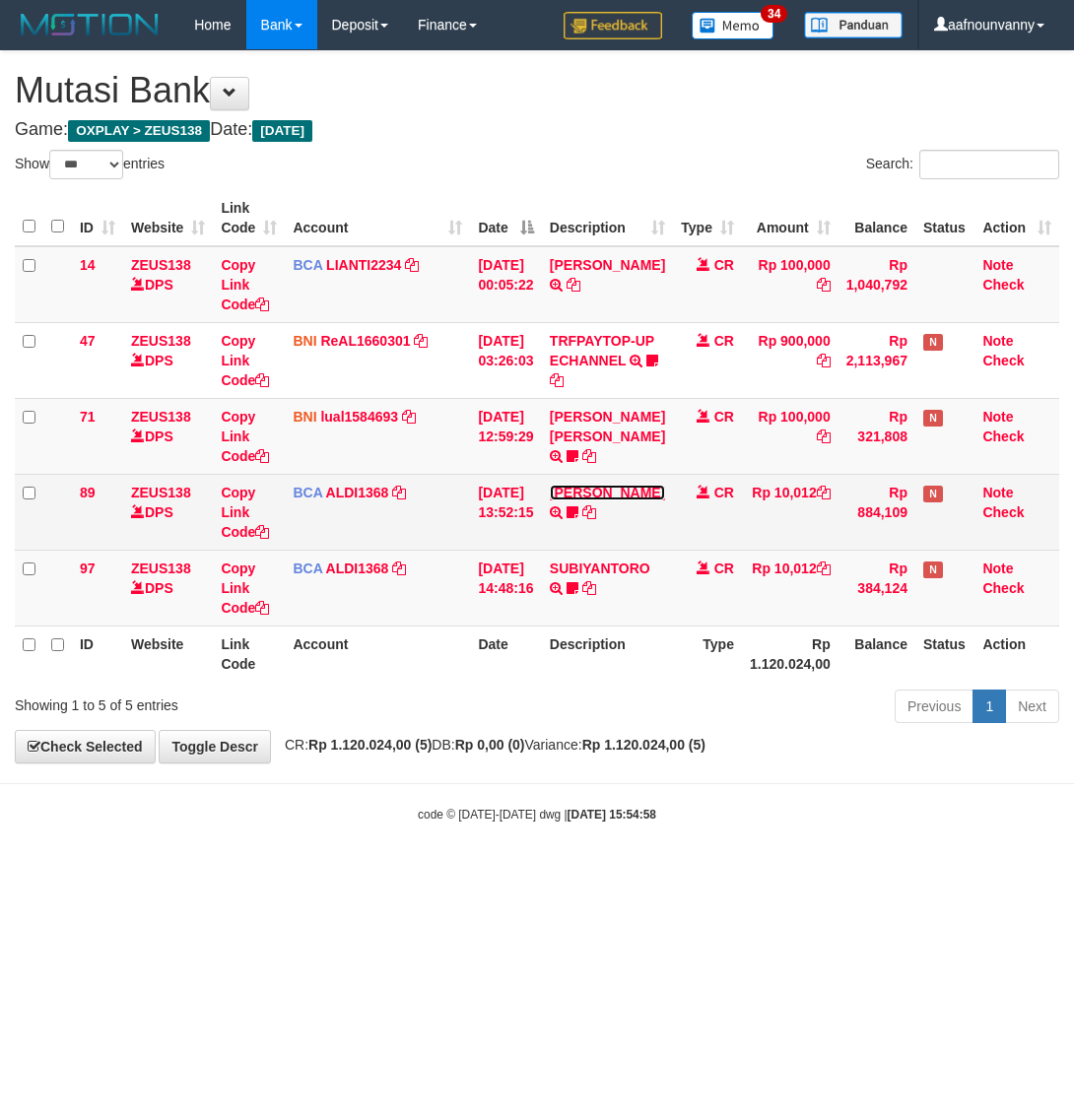 click on "[PERSON_NAME]" at bounding box center (607, 493) 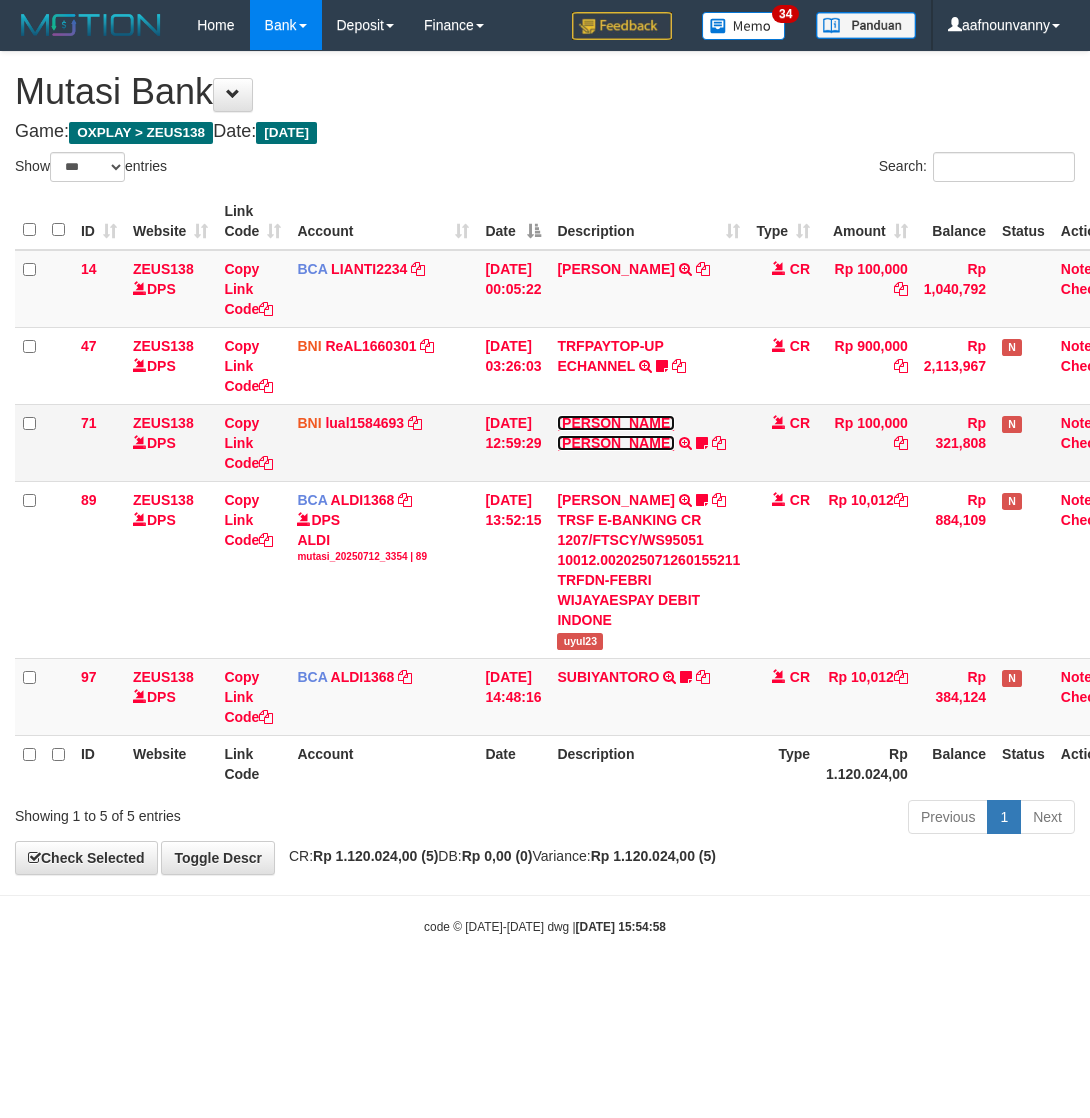 click on "[PERSON_NAME] [PERSON_NAME]" at bounding box center (615, 433) 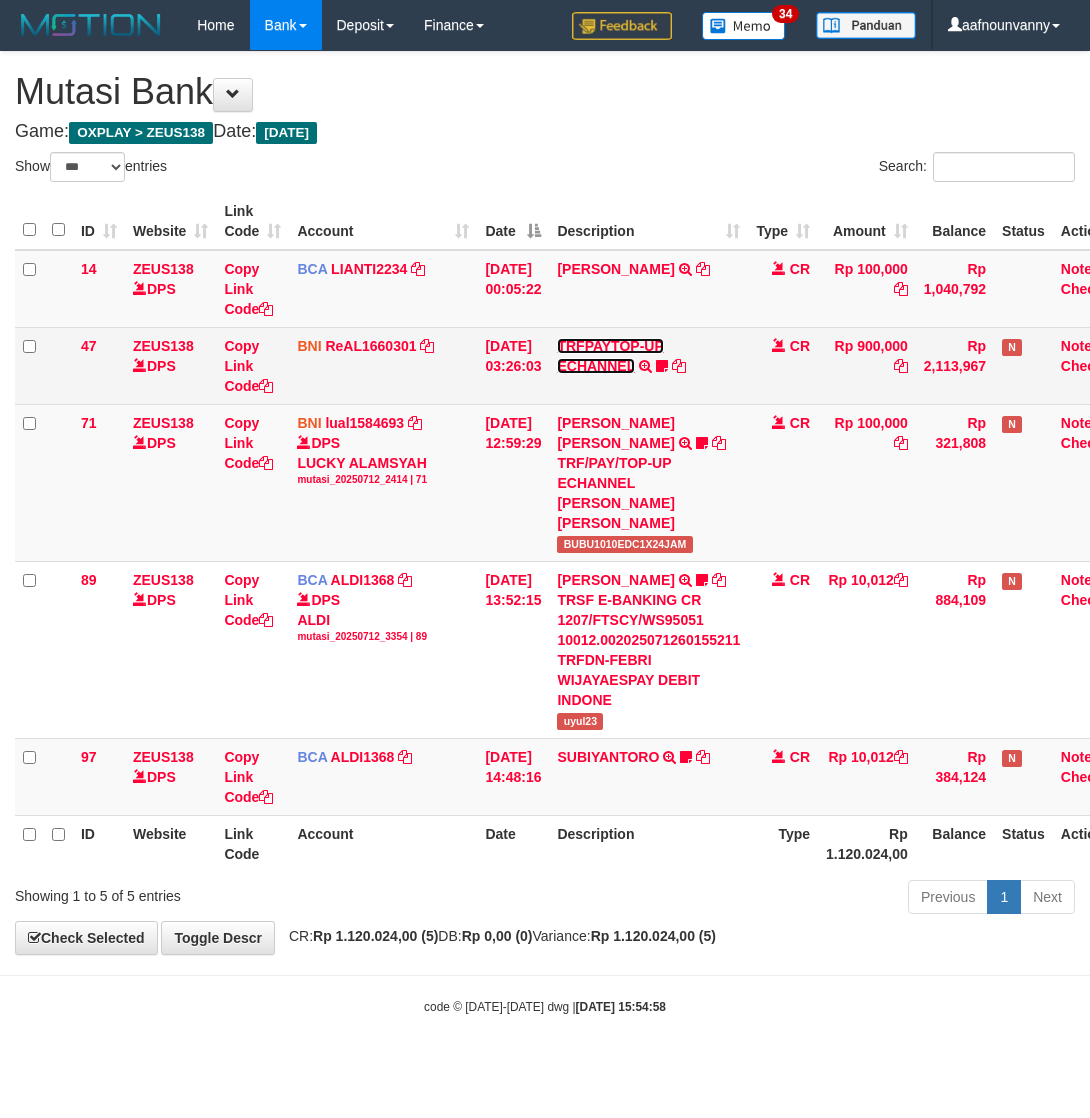 click on "TRFPAYTOP-UP ECHANNEL" at bounding box center (610, 356) 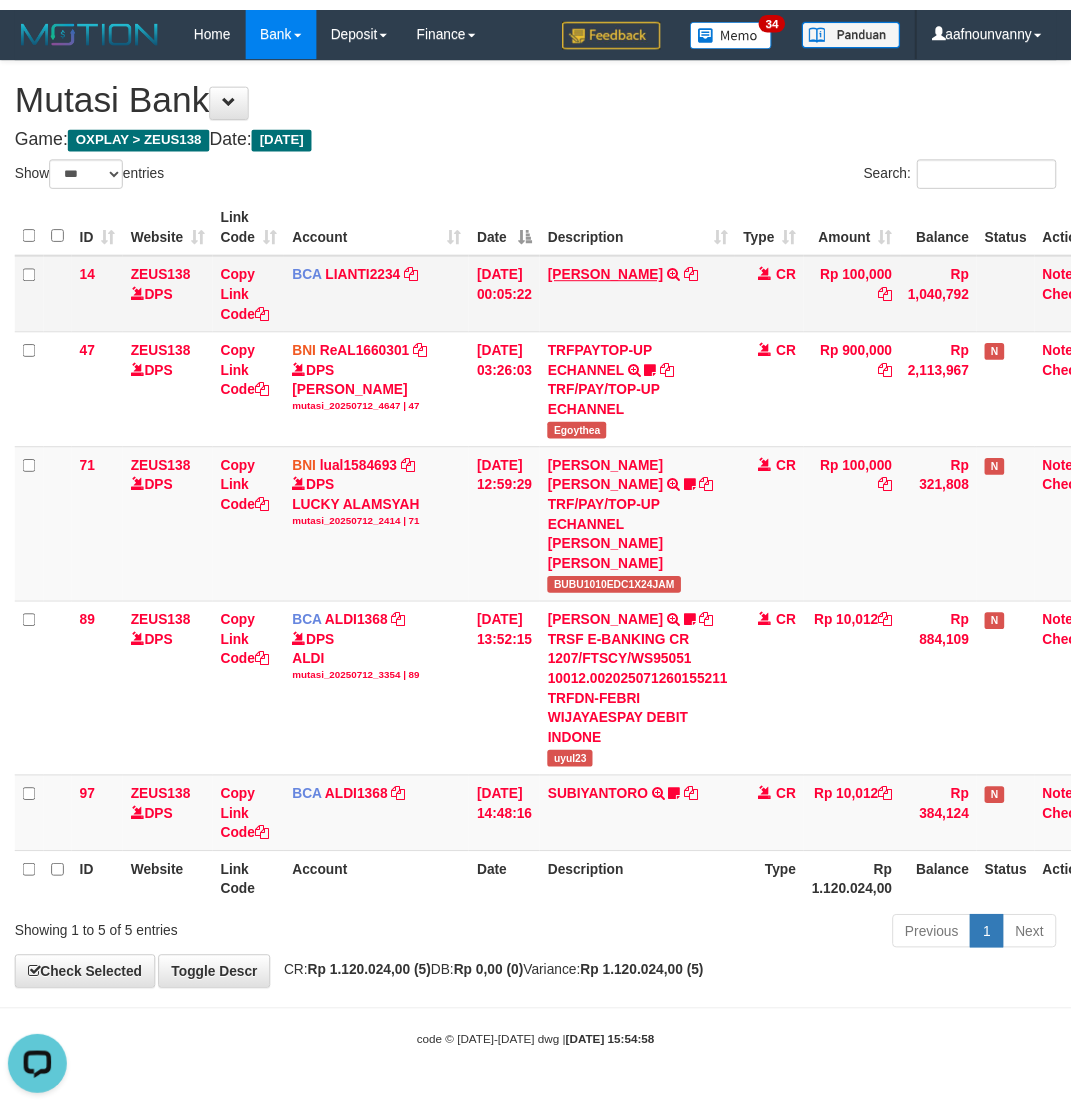 scroll, scrollTop: 0, scrollLeft: 0, axis: both 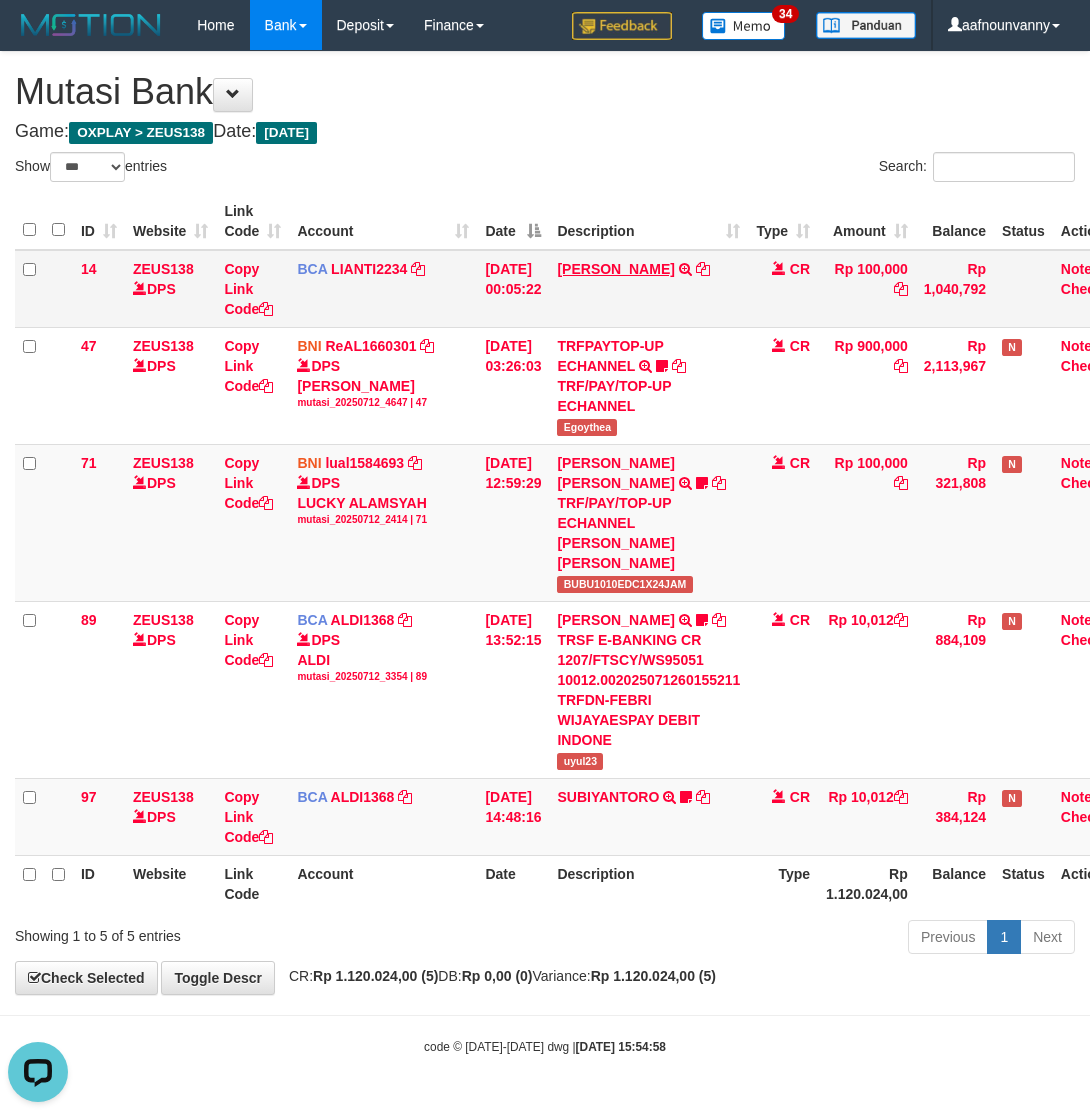 drag, startPoint x: 586, startPoint y: 353, endPoint x: 597, endPoint y: 271, distance: 82.73451 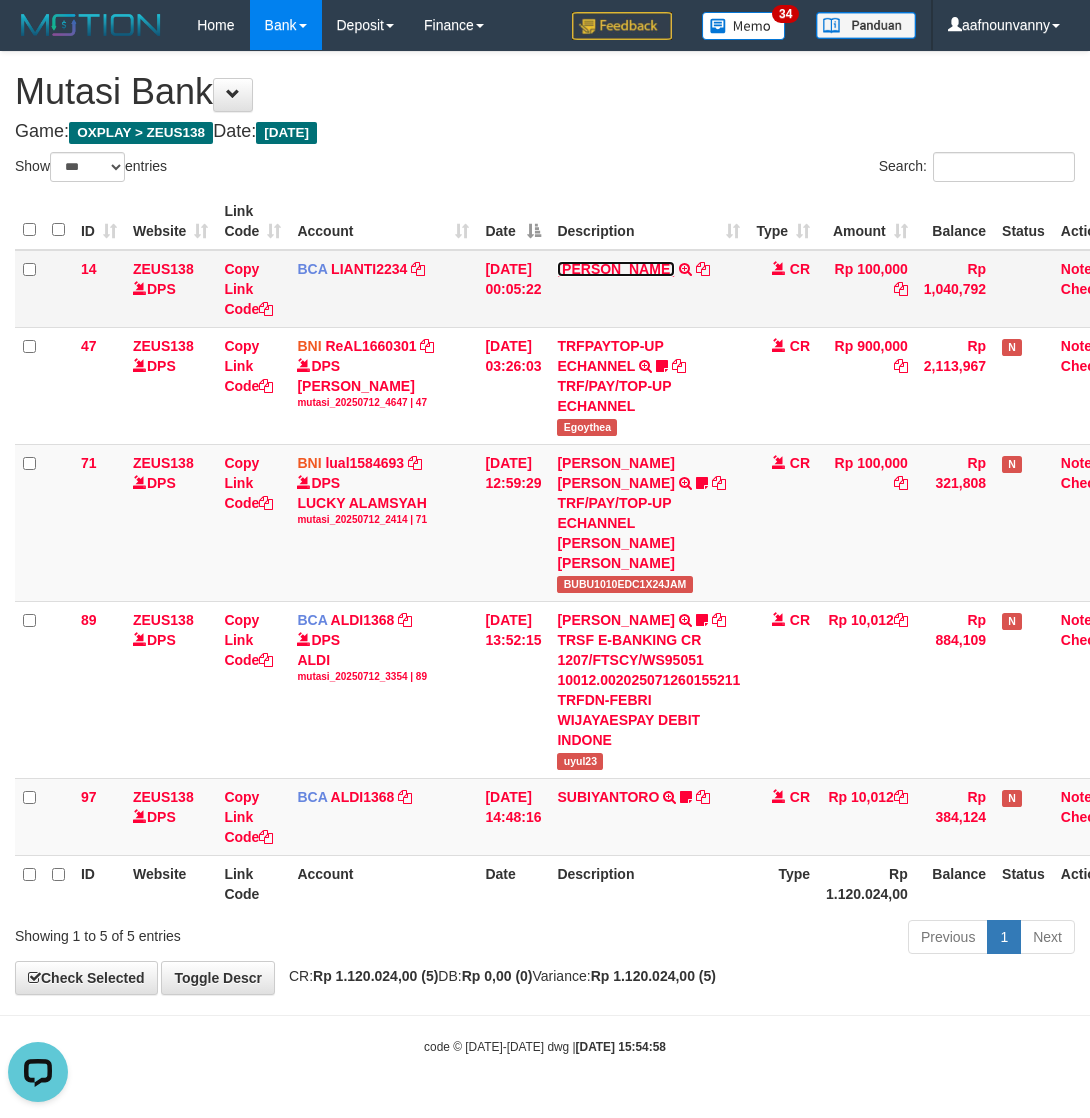 click on "[PERSON_NAME]" at bounding box center [615, 269] 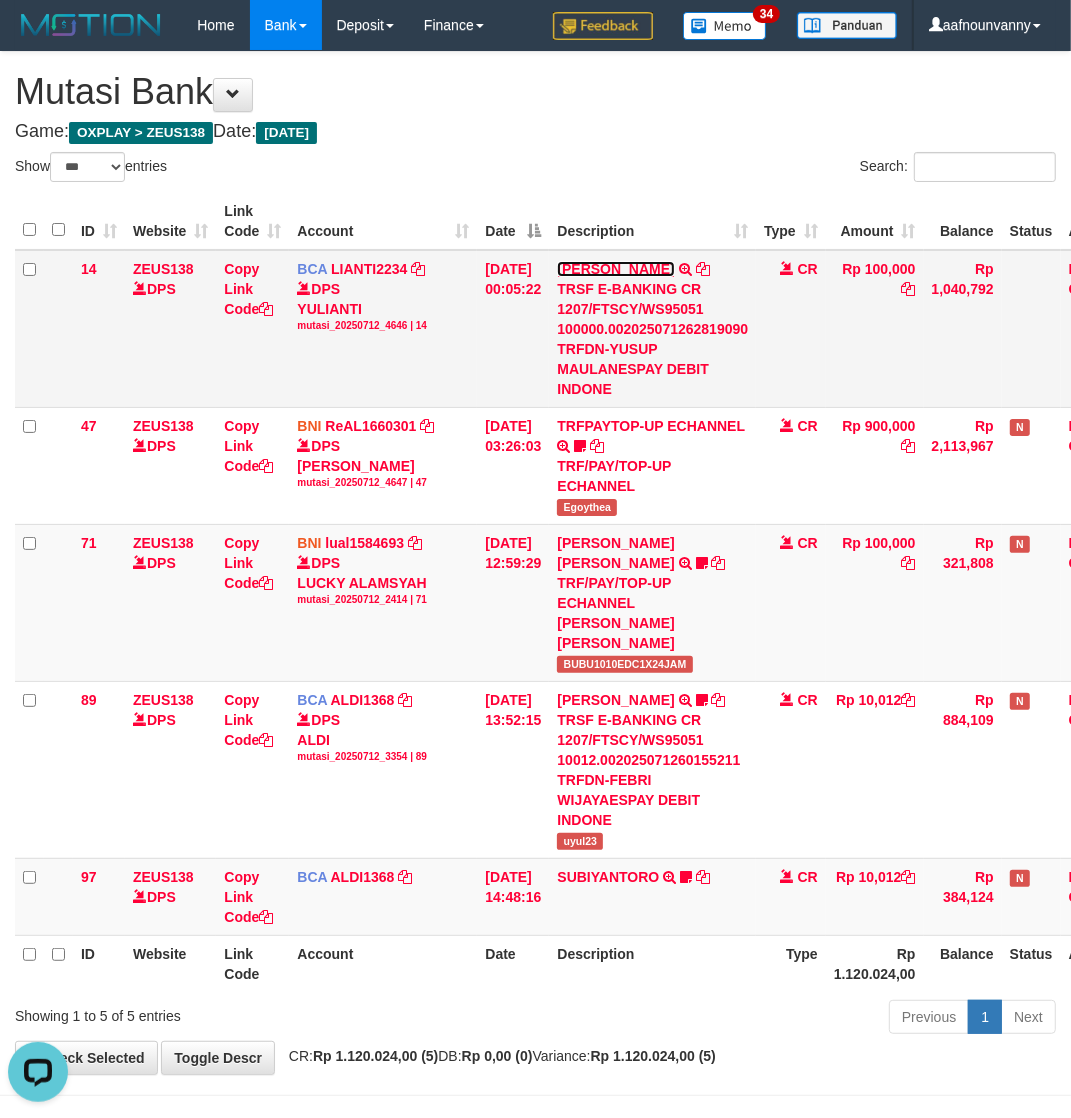 drag, startPoint x: 598, startPoint y: 266, endPoint x: 577, endPoint y: 330, distance: 67.357254 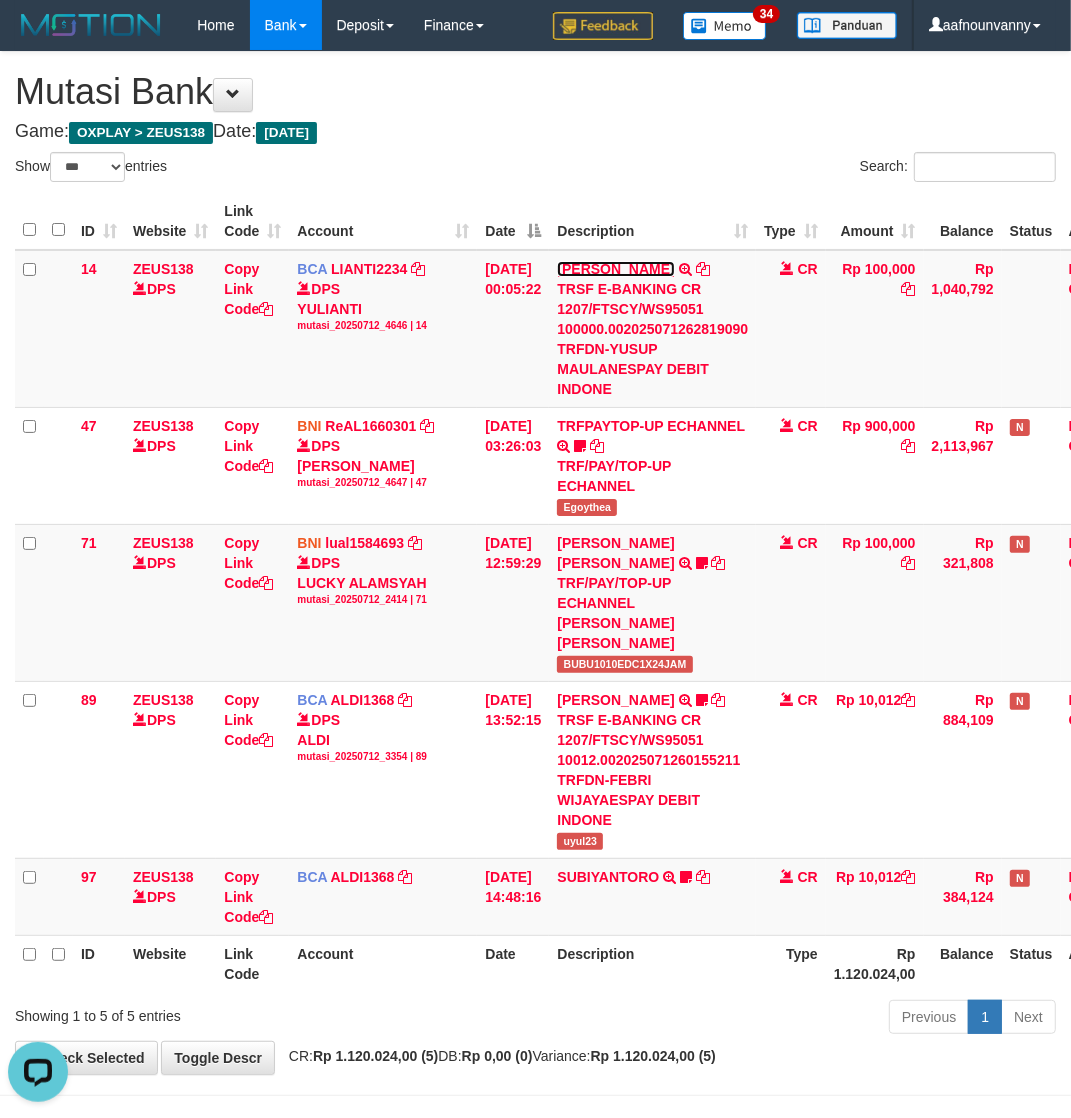 scroll, scrollTop: 48, scrollLeft: 0, axis: vertical 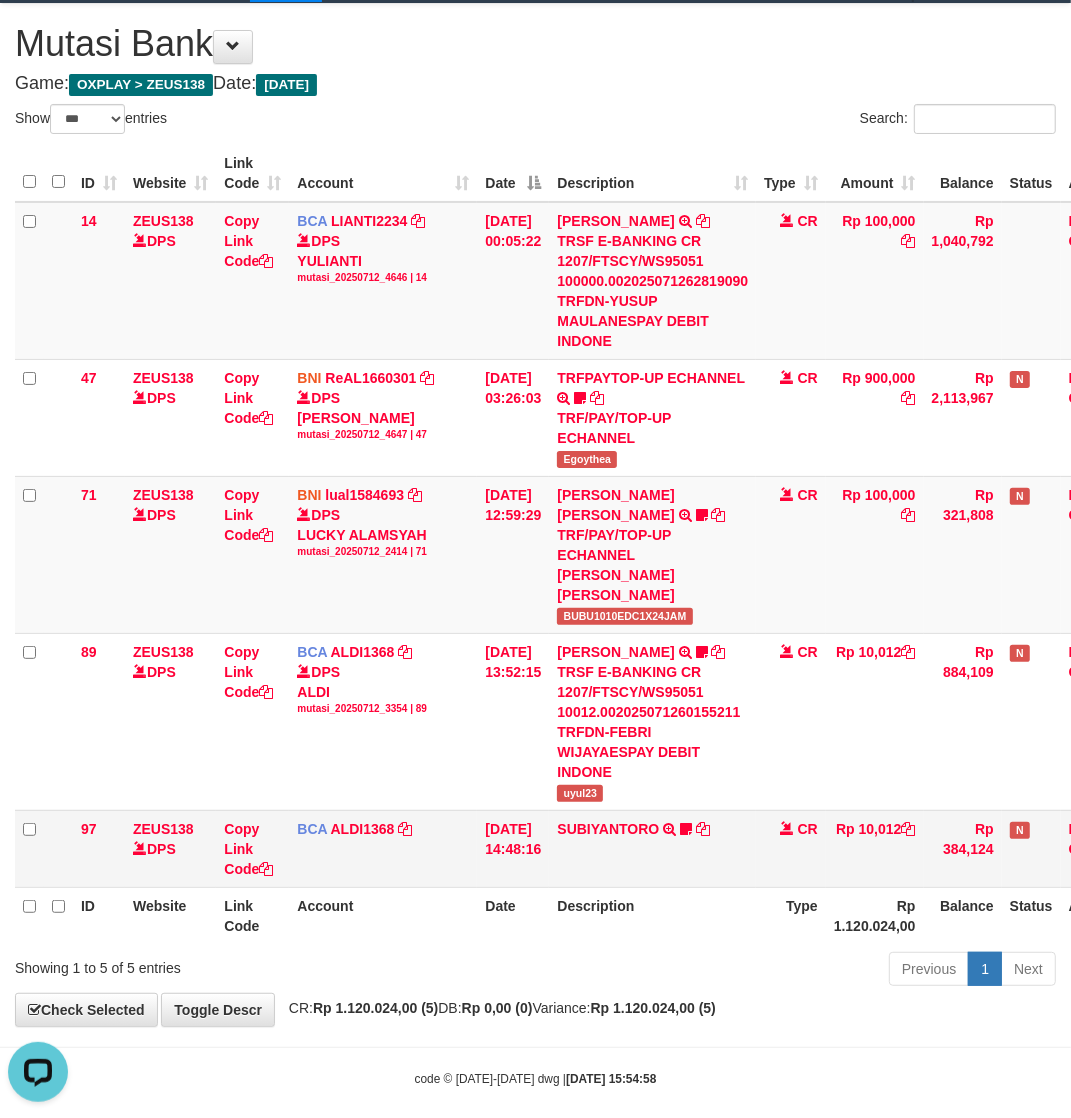 drag, startPoint x: 585, startPoint y: 933, endPoint x: 36, endPoint y: 790, distance: 567.31824 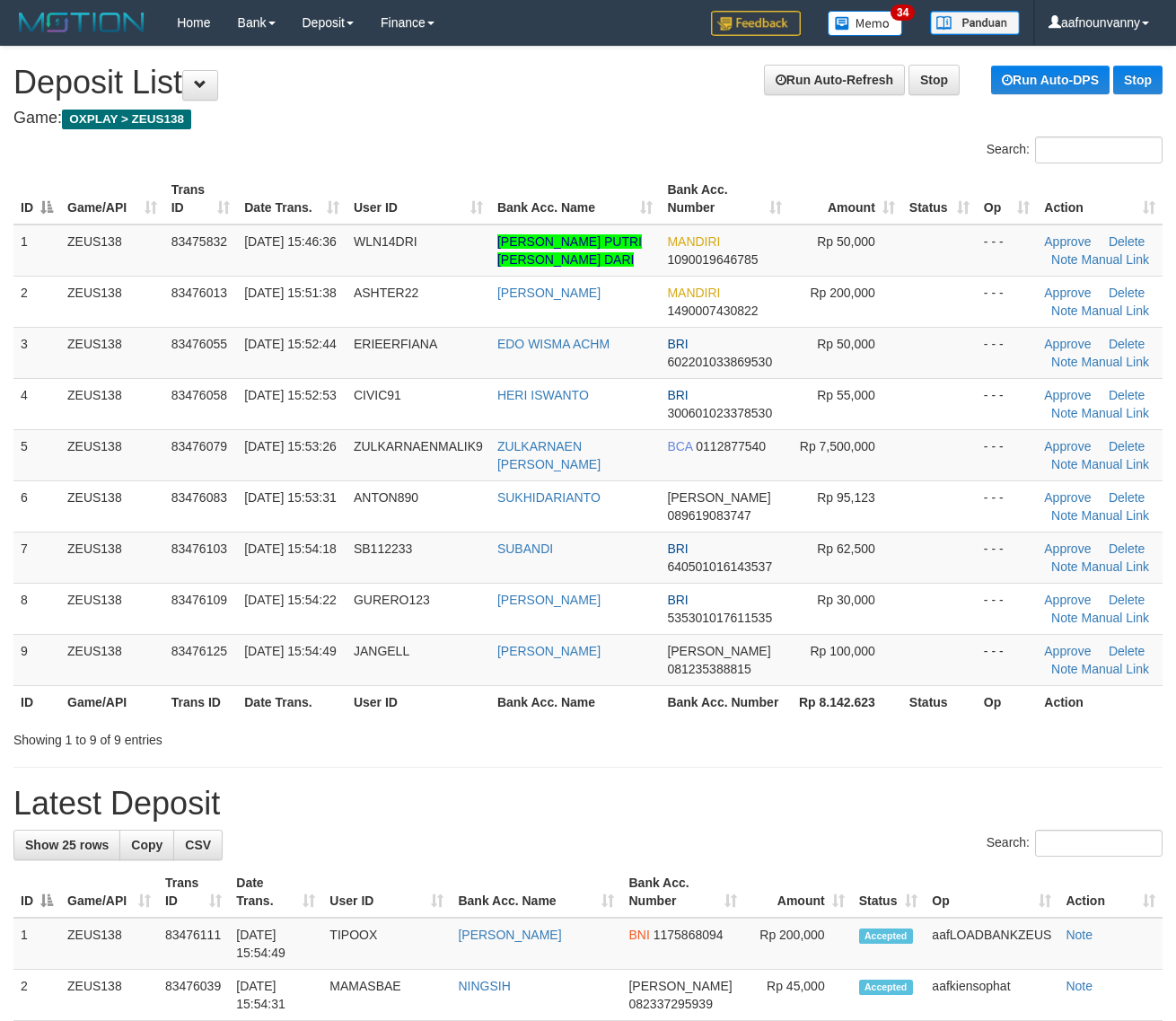 scroll, scrollTop: 0, scrollLeft: 0, axis: both 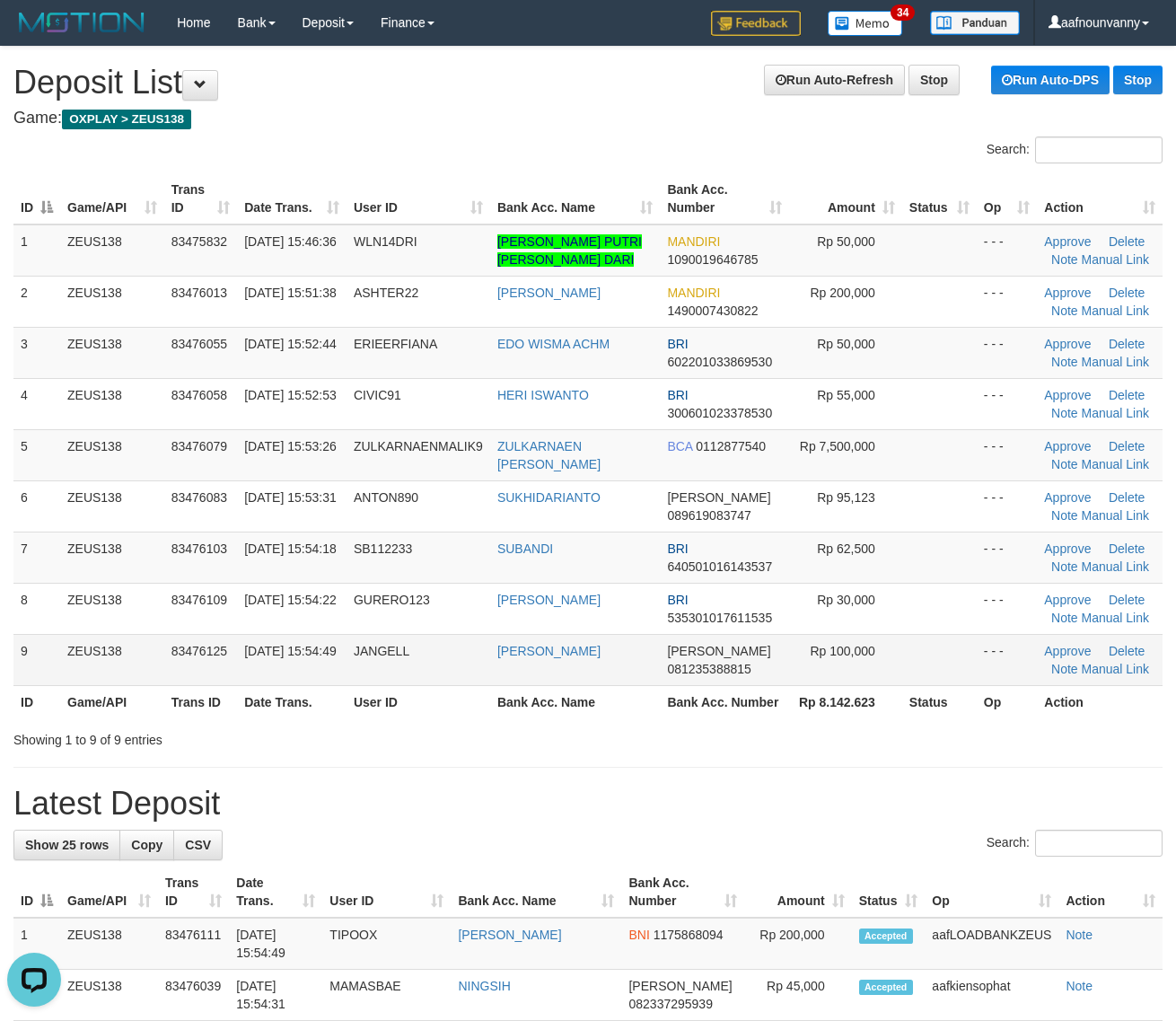 click at bounding box center (939, 659) 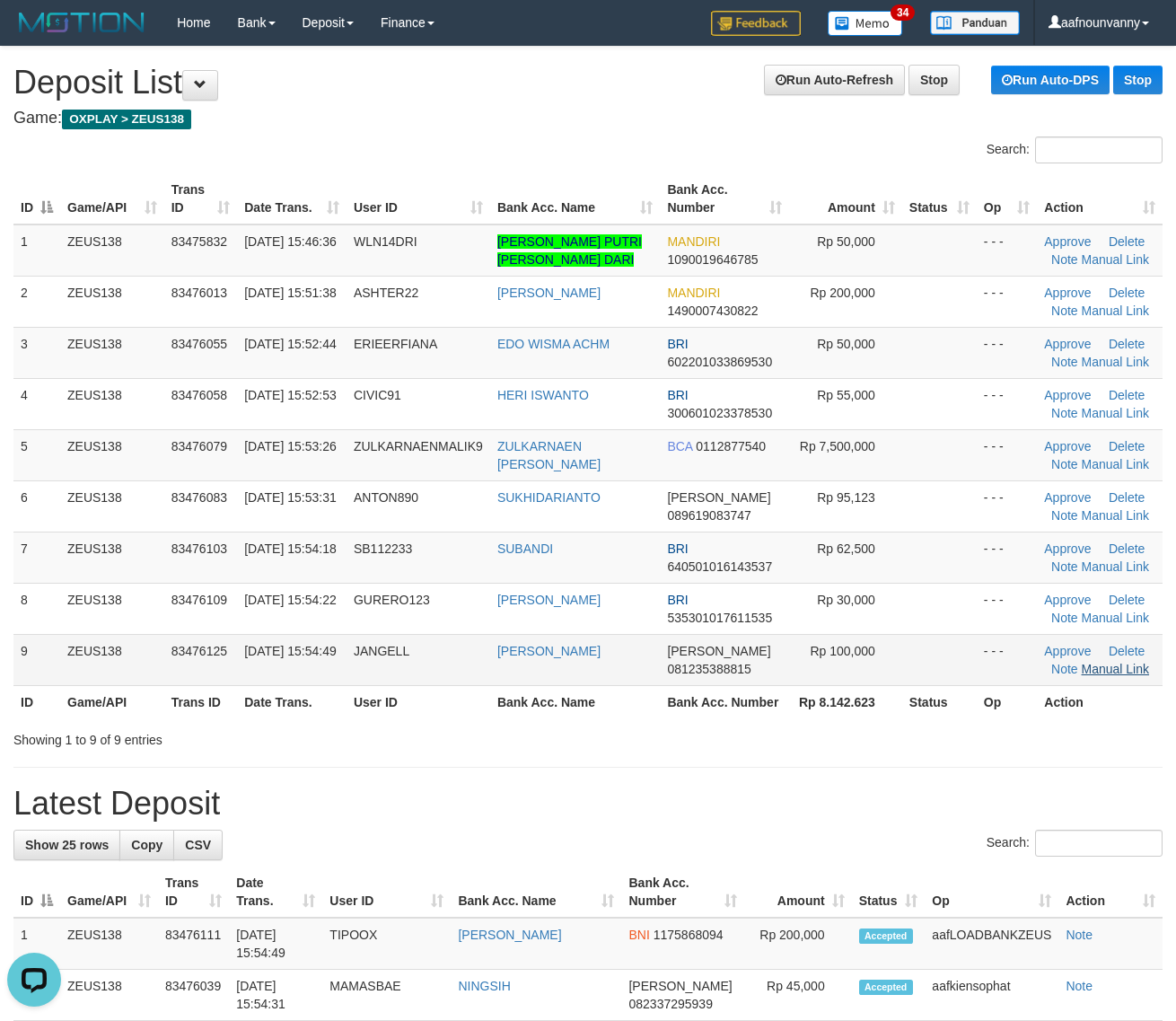 drag, startPoint x: 920, startPoint y: 673, endPoint x: 1092, endPoint y: 662, distance: 172.3514 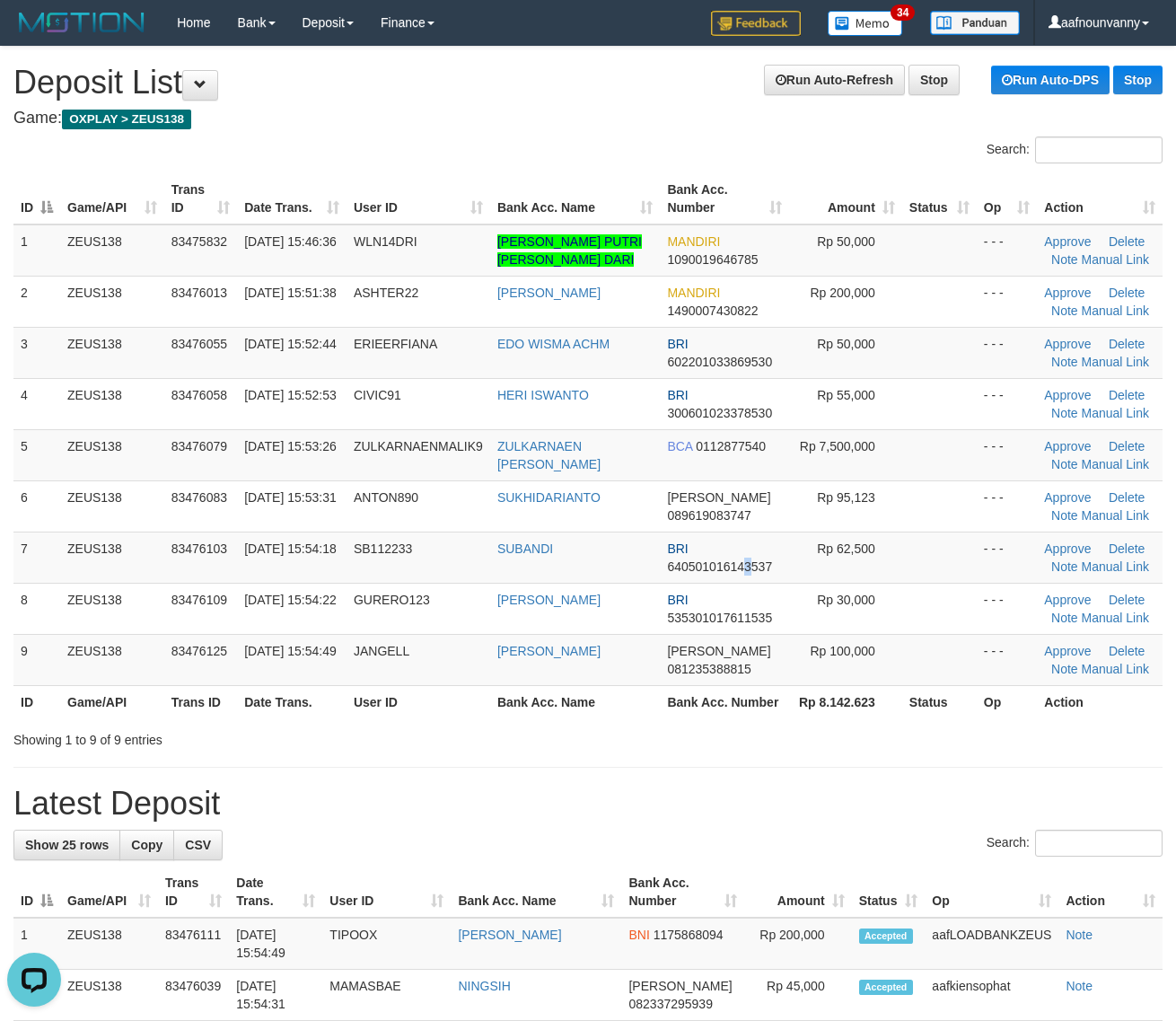 drag, startPoint x: 743, startPoint y: 561, endPoint x: 1187, endPoint y: 590, distance: 444.94606 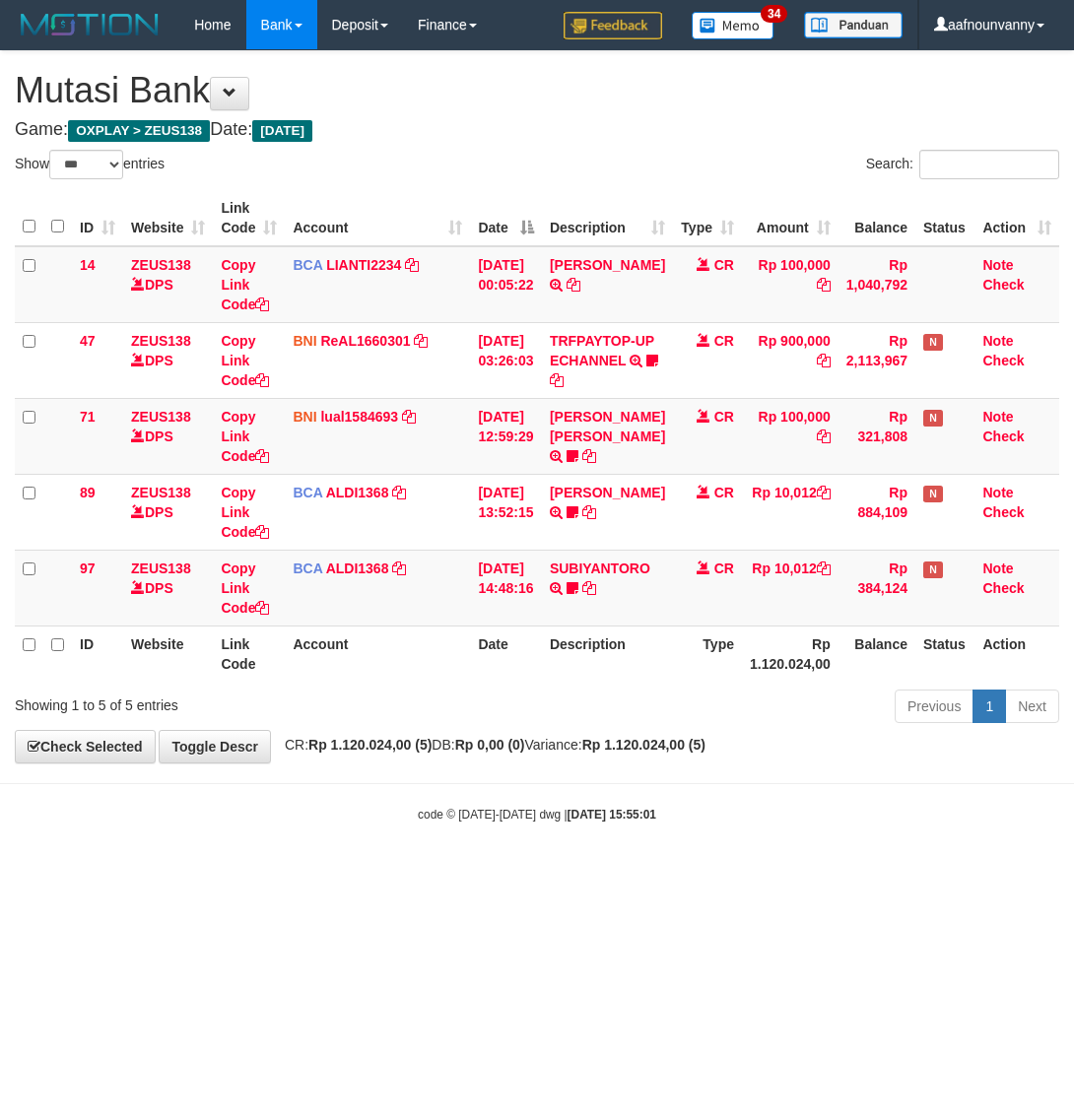 select on "***" 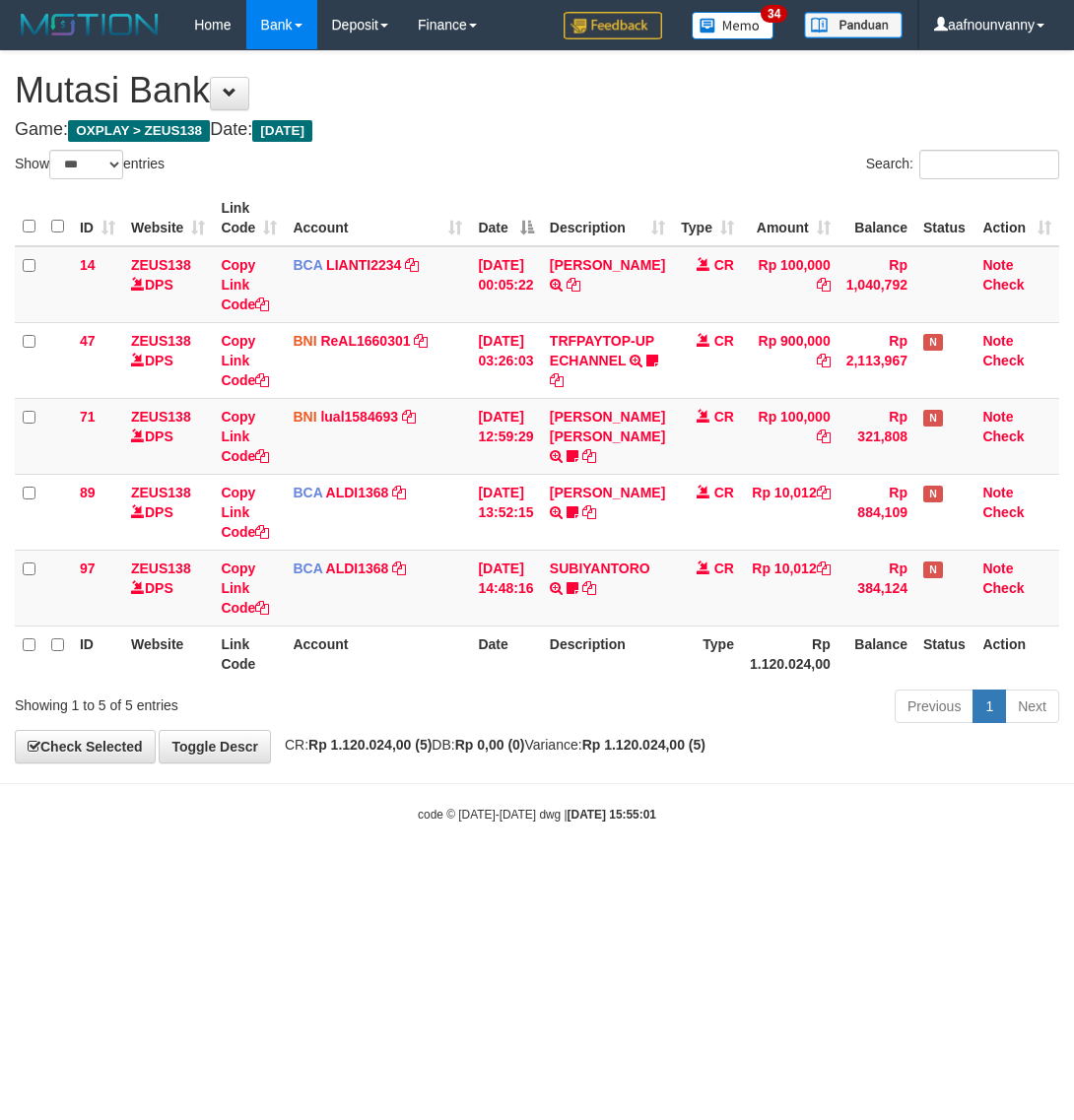scroll, scrollTop: 0, scrollLeft: 0, axis: both 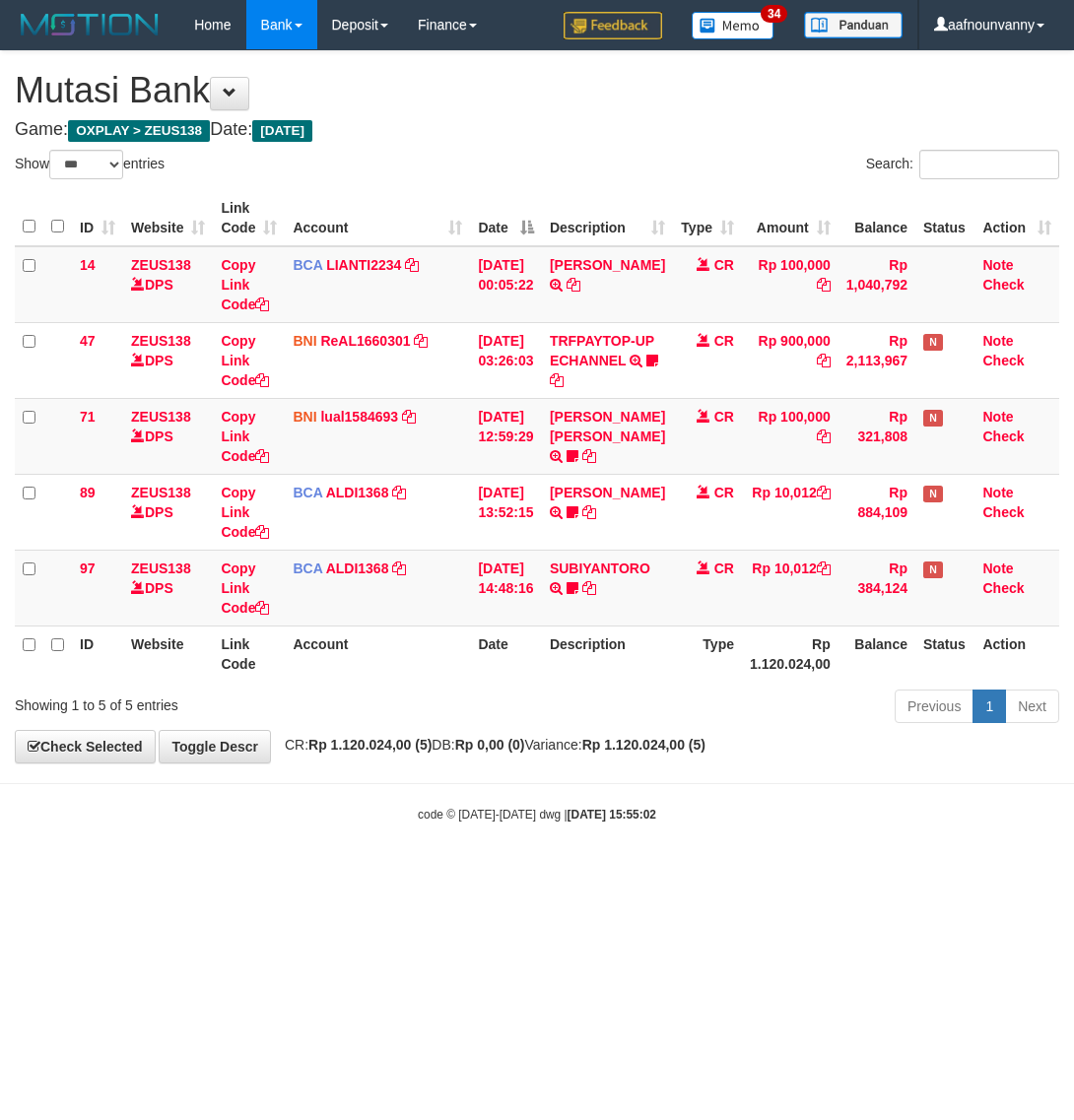 select on "***" 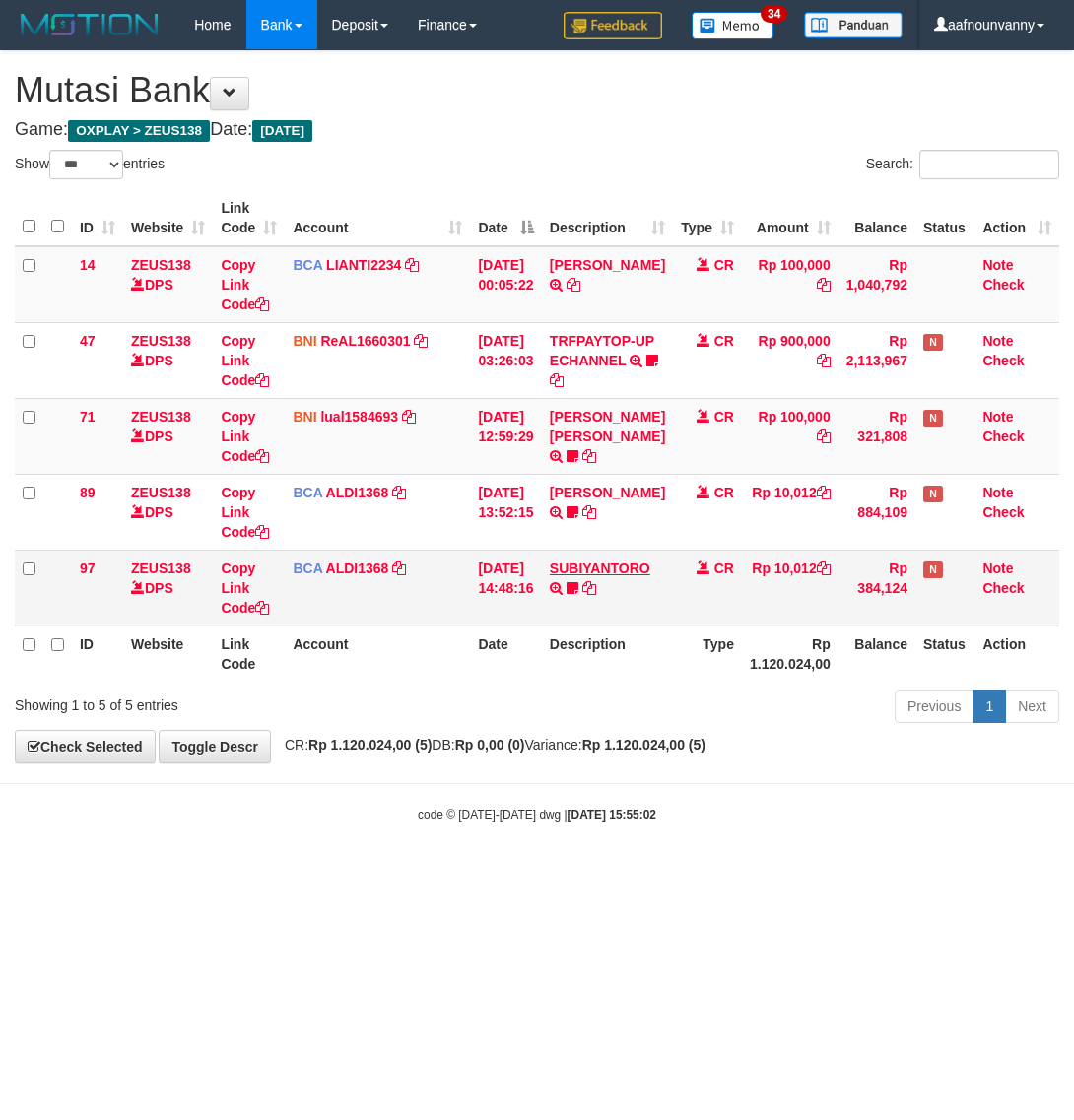 scroll, scrollTop: 0, scrollLeft: 0, axis: both 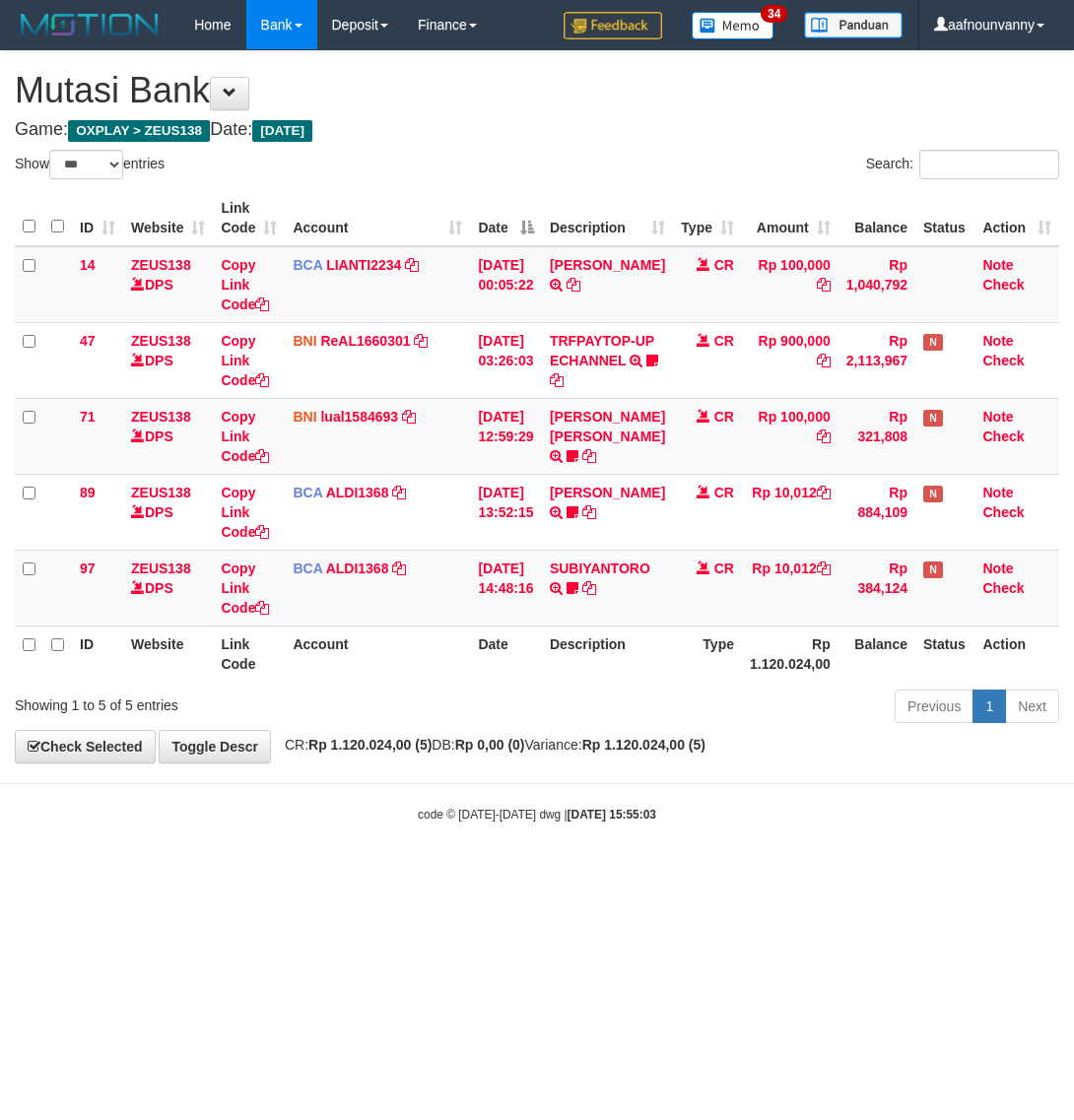 select on "***" 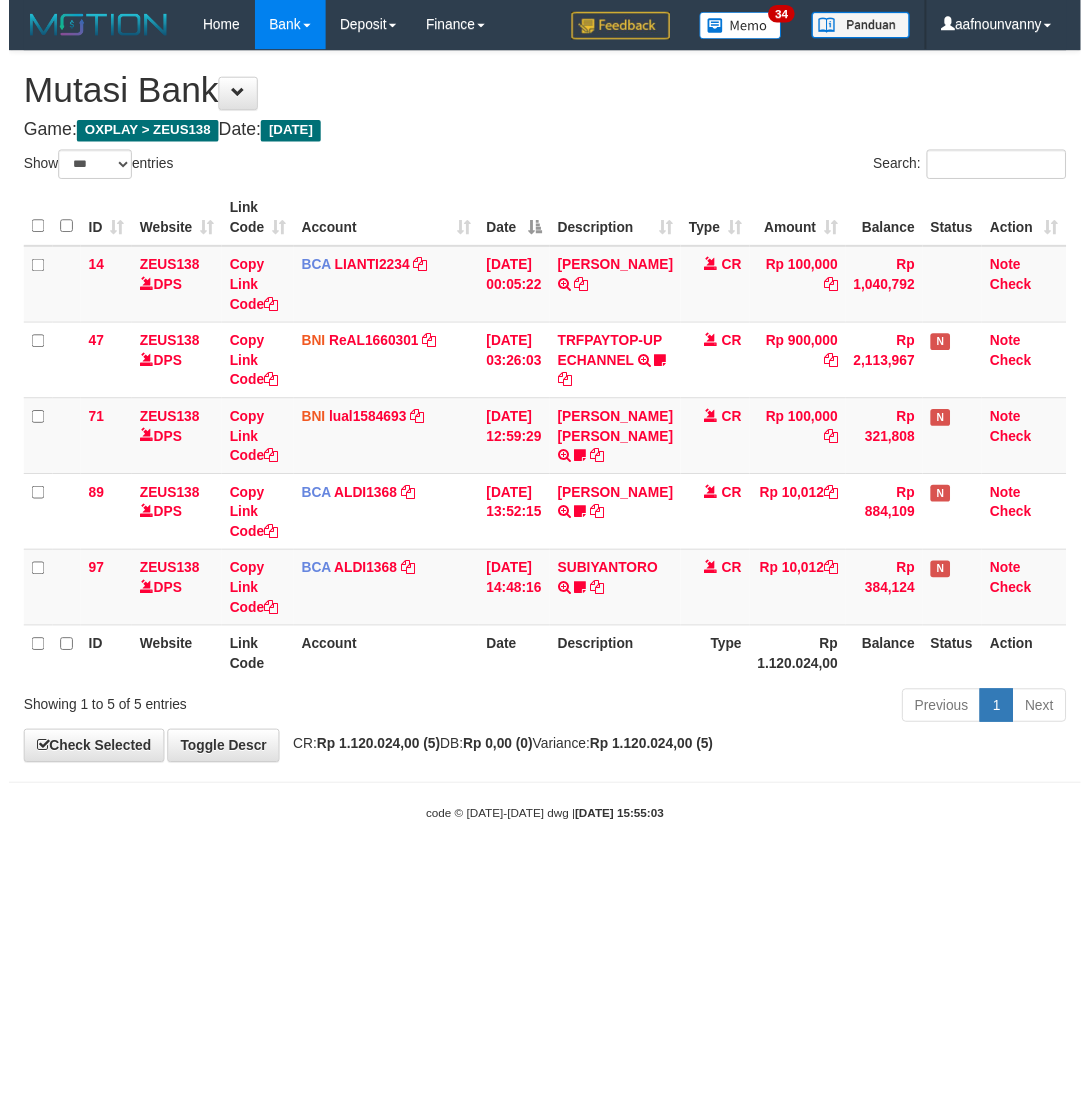 scroll, scrollTop: 0, scrollLeft: 0, axis: both 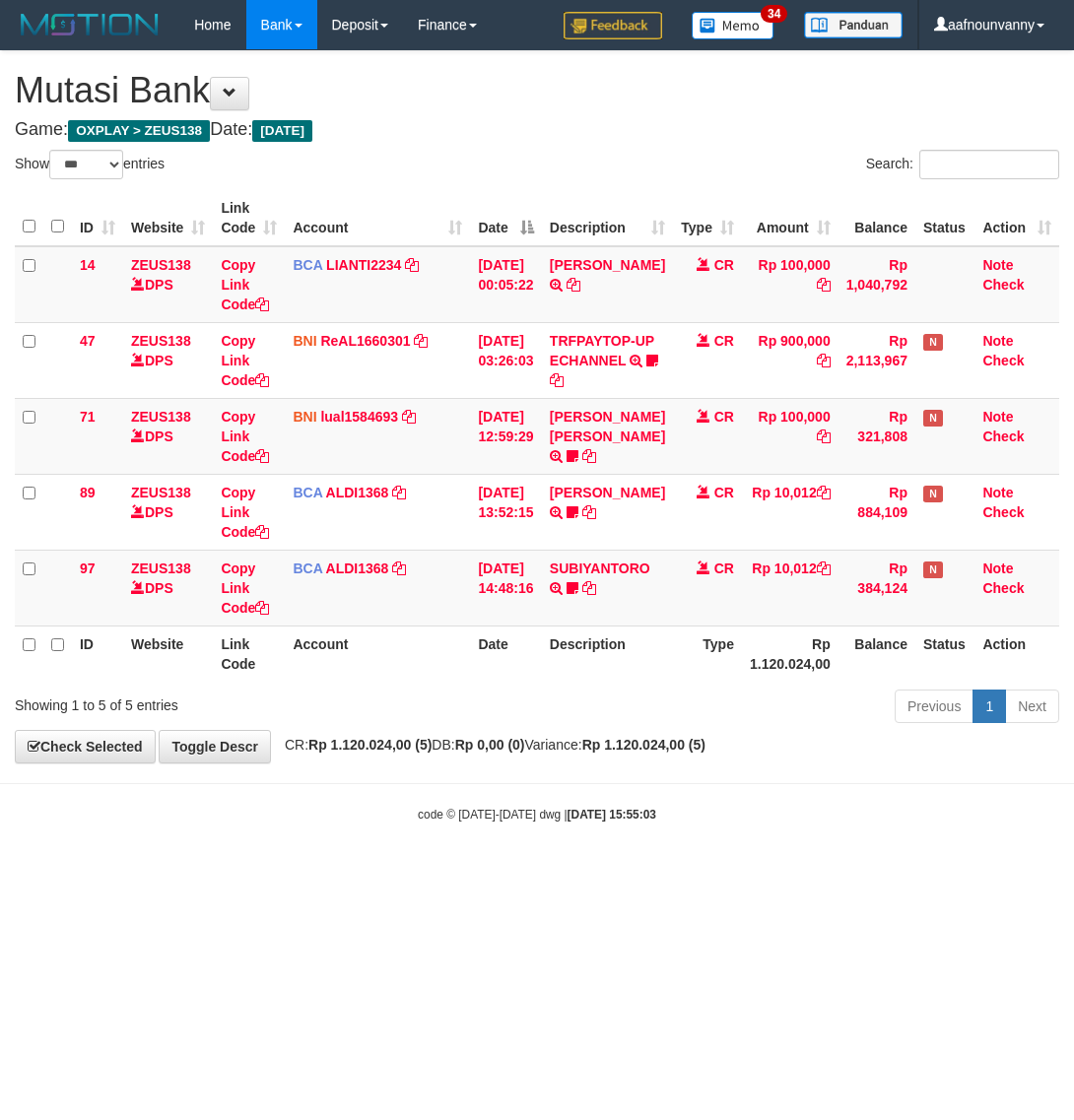 click on "SUBIYANTORO" at bounding box center (600, 568) 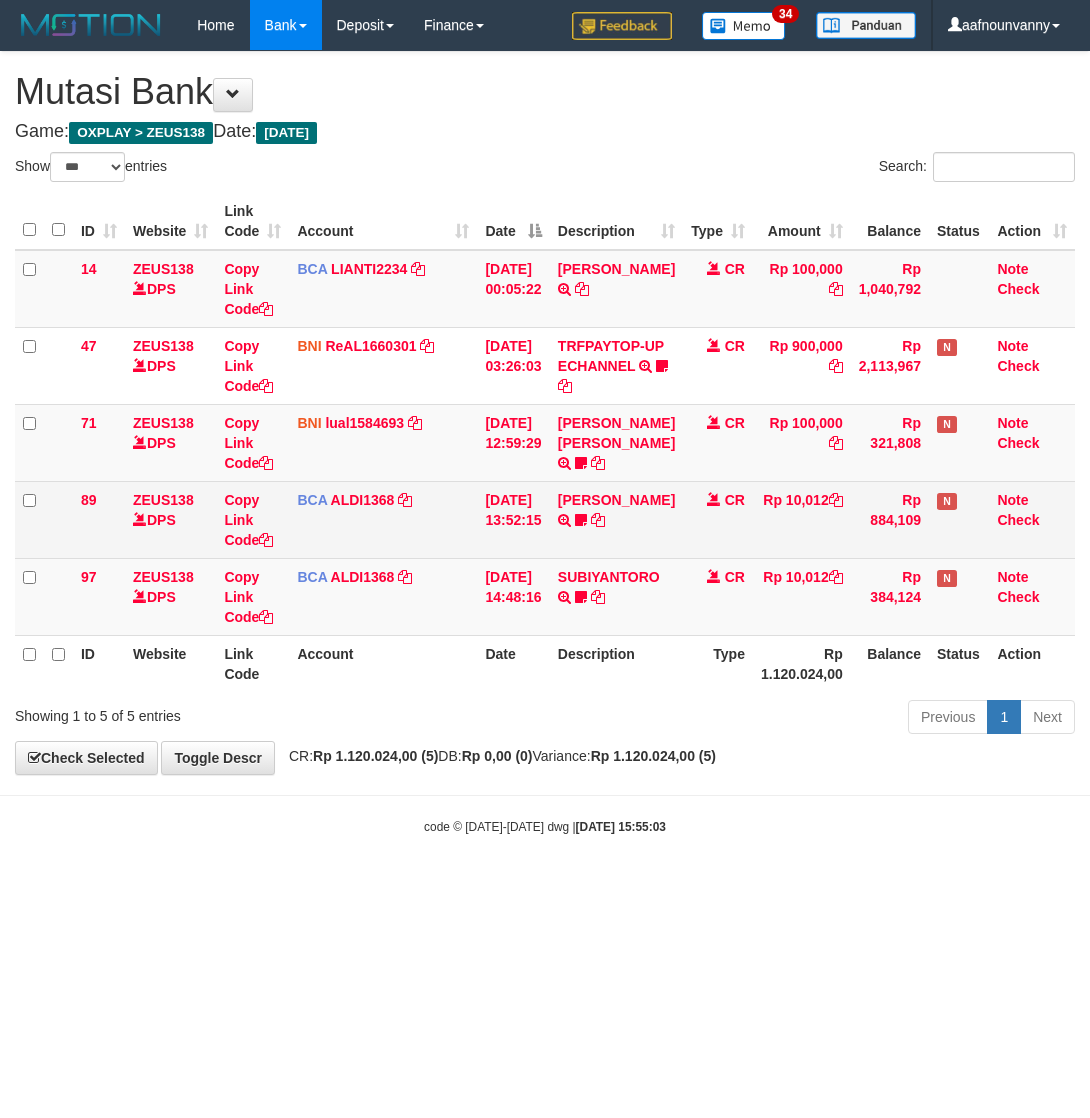 drag, startPoint x: 0, startPoint y: 0, endPoint x: 613, endPoint y: 547, distance: 821.57043 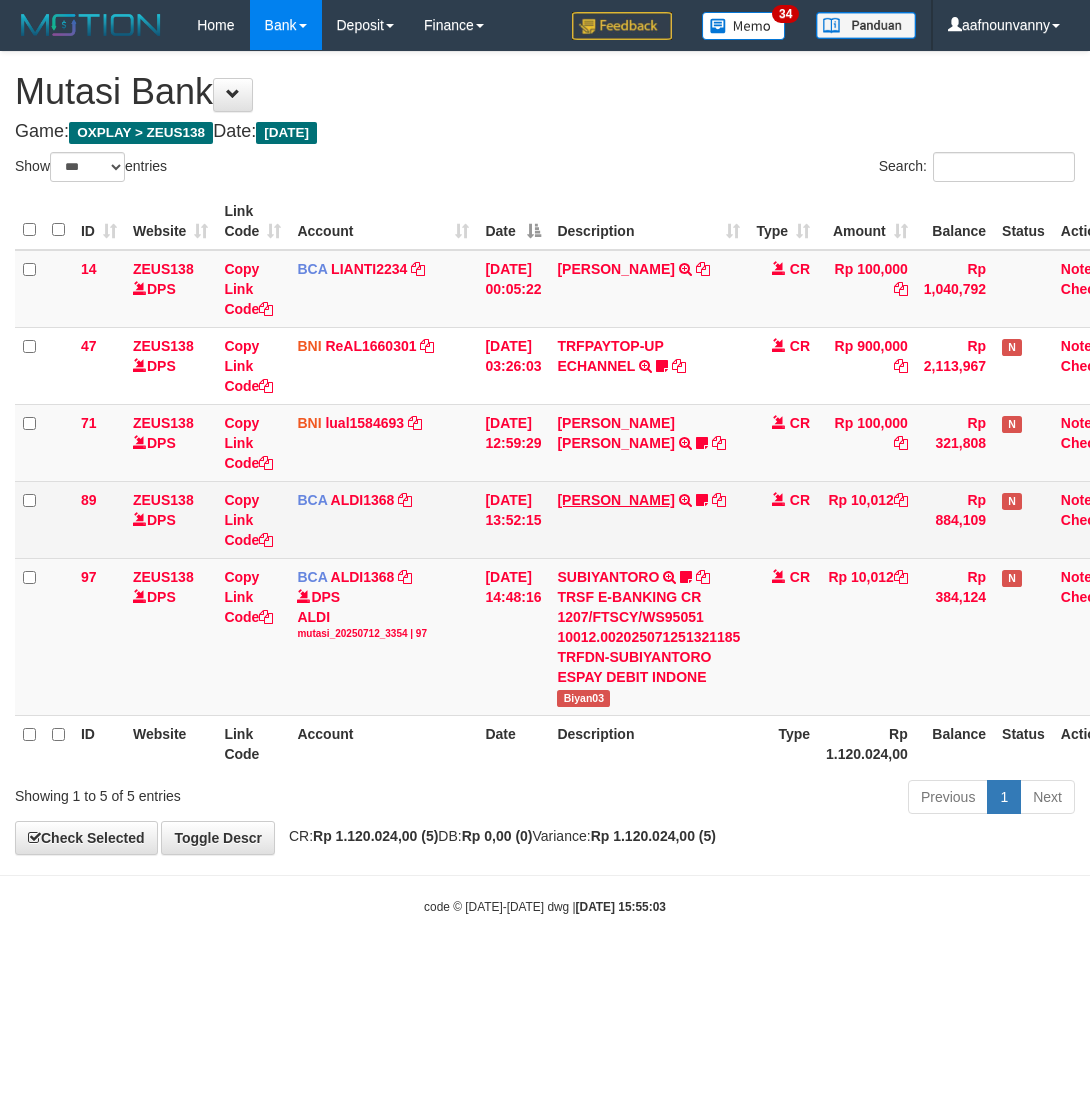 click on "FEBRI WIJAYA            TRSF E-BANKING CR 1207/FTSCY/WS95051
10012.002025071260155211 TRFDN-FEBRI WIJAYAESPAY DEBIT INDONE    uyul23" at bounding box center (648, 519) 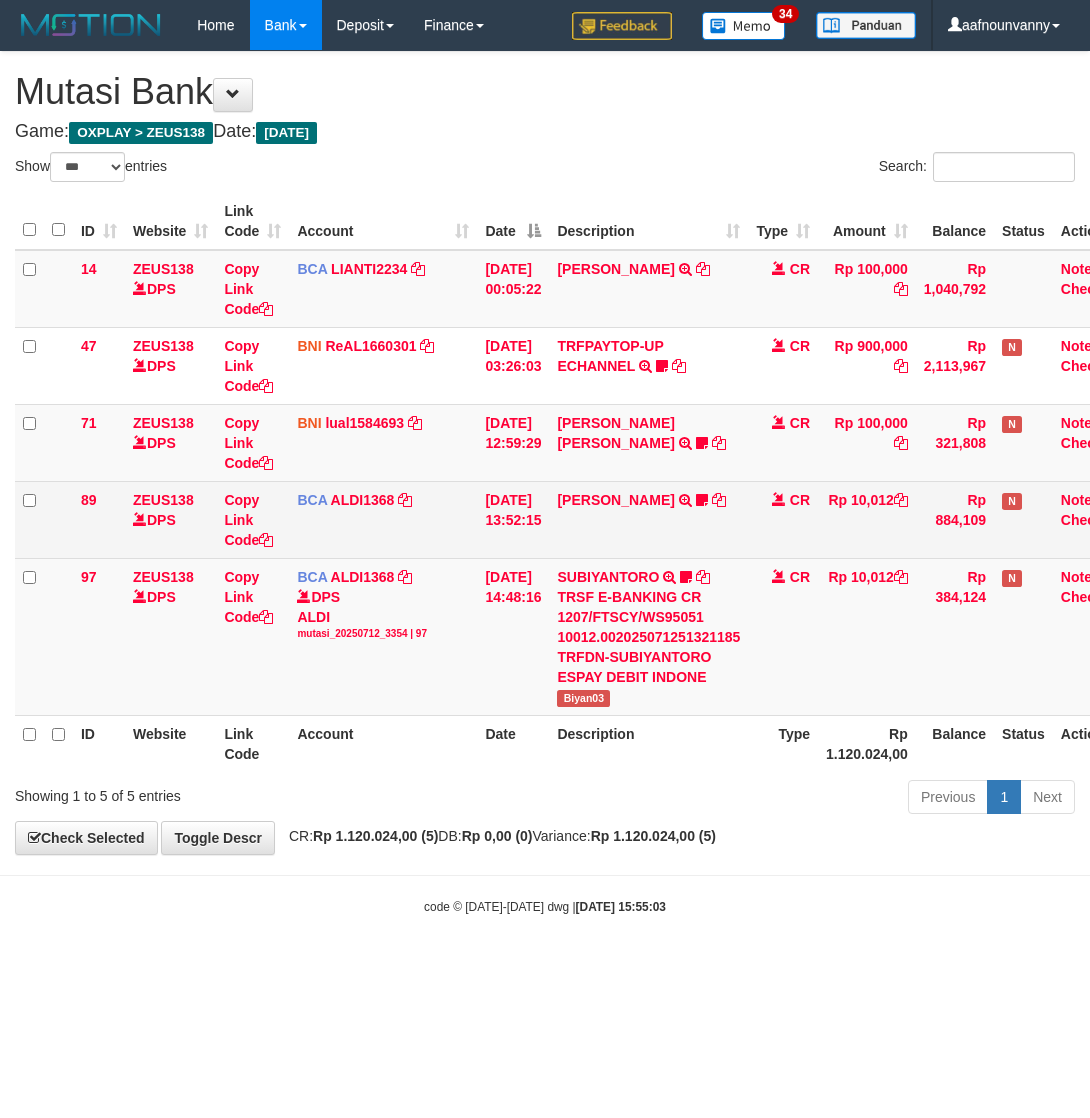 click on "FEBRI WIJAYA            TRSF E-BANKING CR 1207/FTSCY/WS95051
10012.002025071260155211 TRFDN-FEBRI WIJAYAESPAY DEBIT INDONE    uyul23" at bounding box center (648, 519) 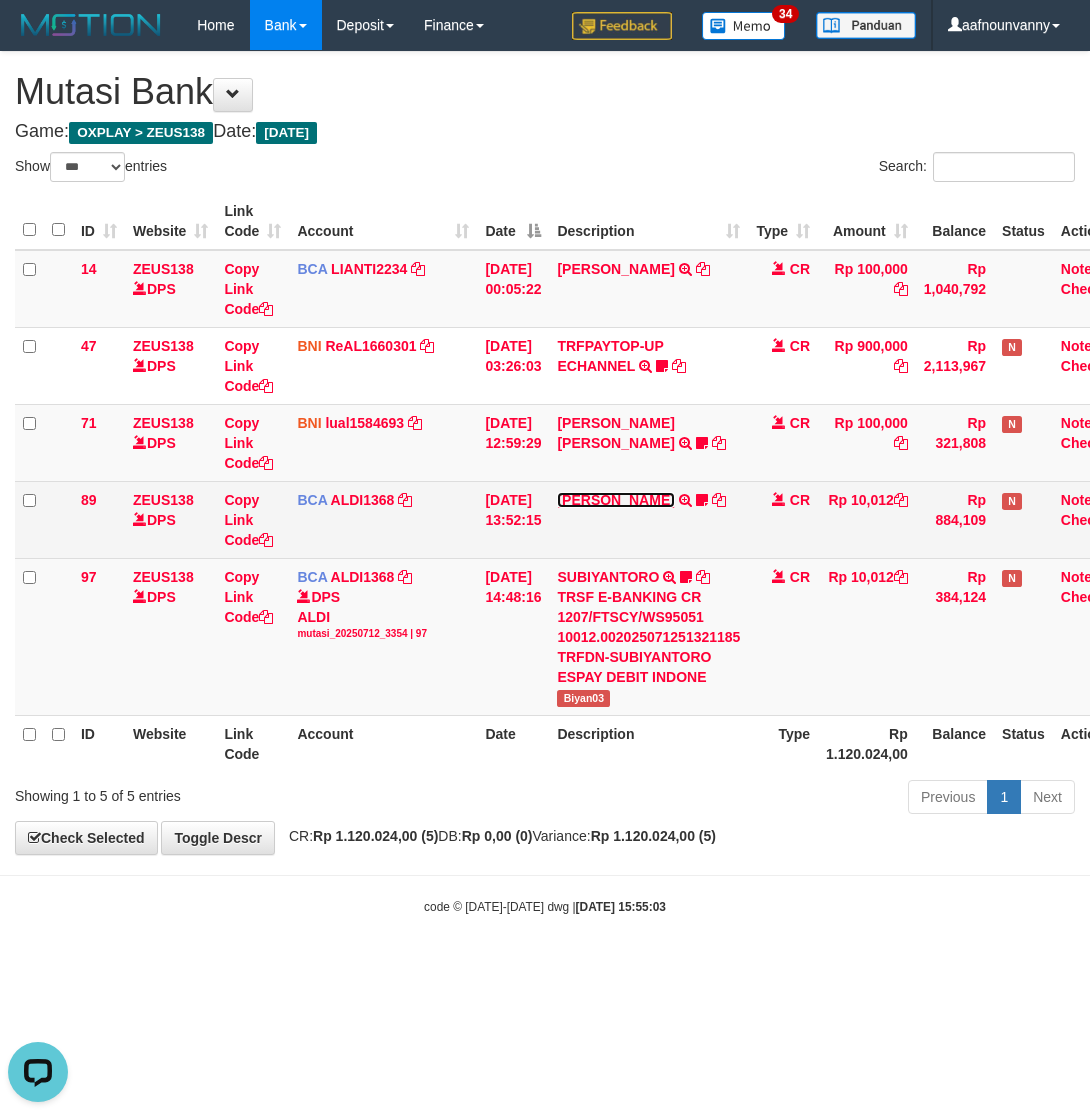 scroll, scrollTop: 0, scrollLeft: 0, axis: both 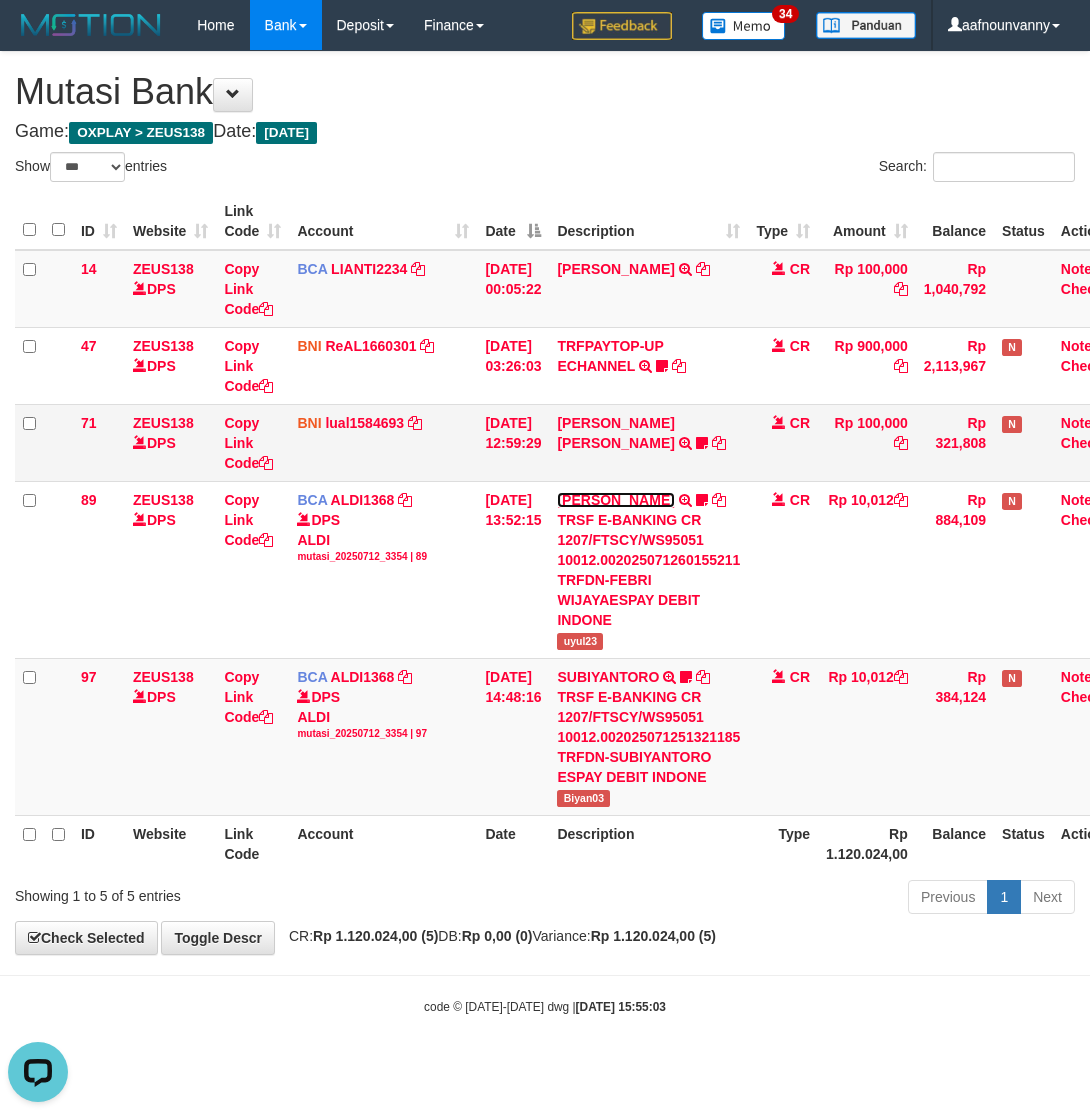 drag, startPoint x: 602, startPoint y: 493, endPoint x: 600, endPoint y: 406, distance: 87.02299 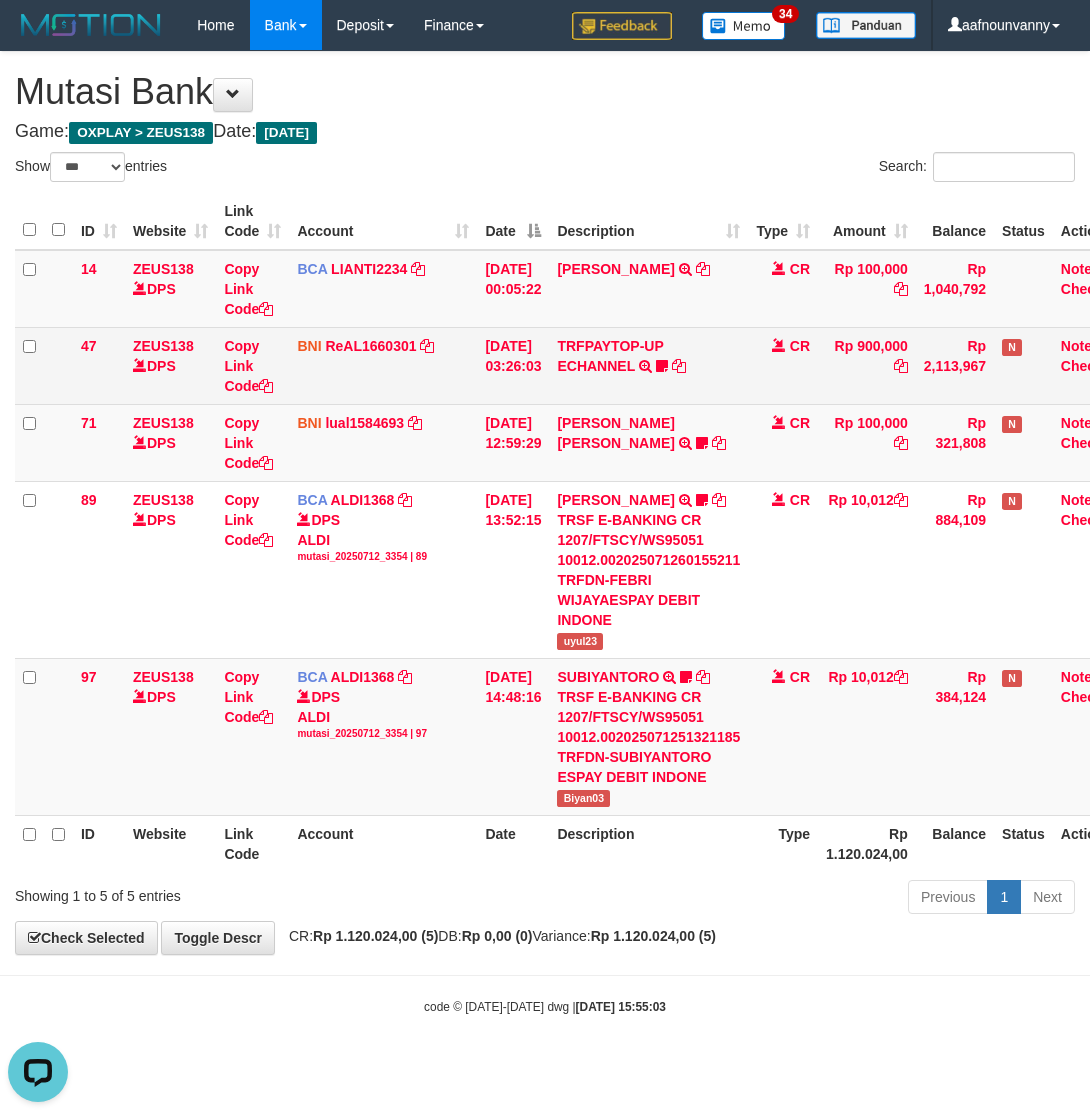 drag, startPoint x: 600, startPoint y: 406, endPoint x: 600, endPoint y: 356, distance: 50 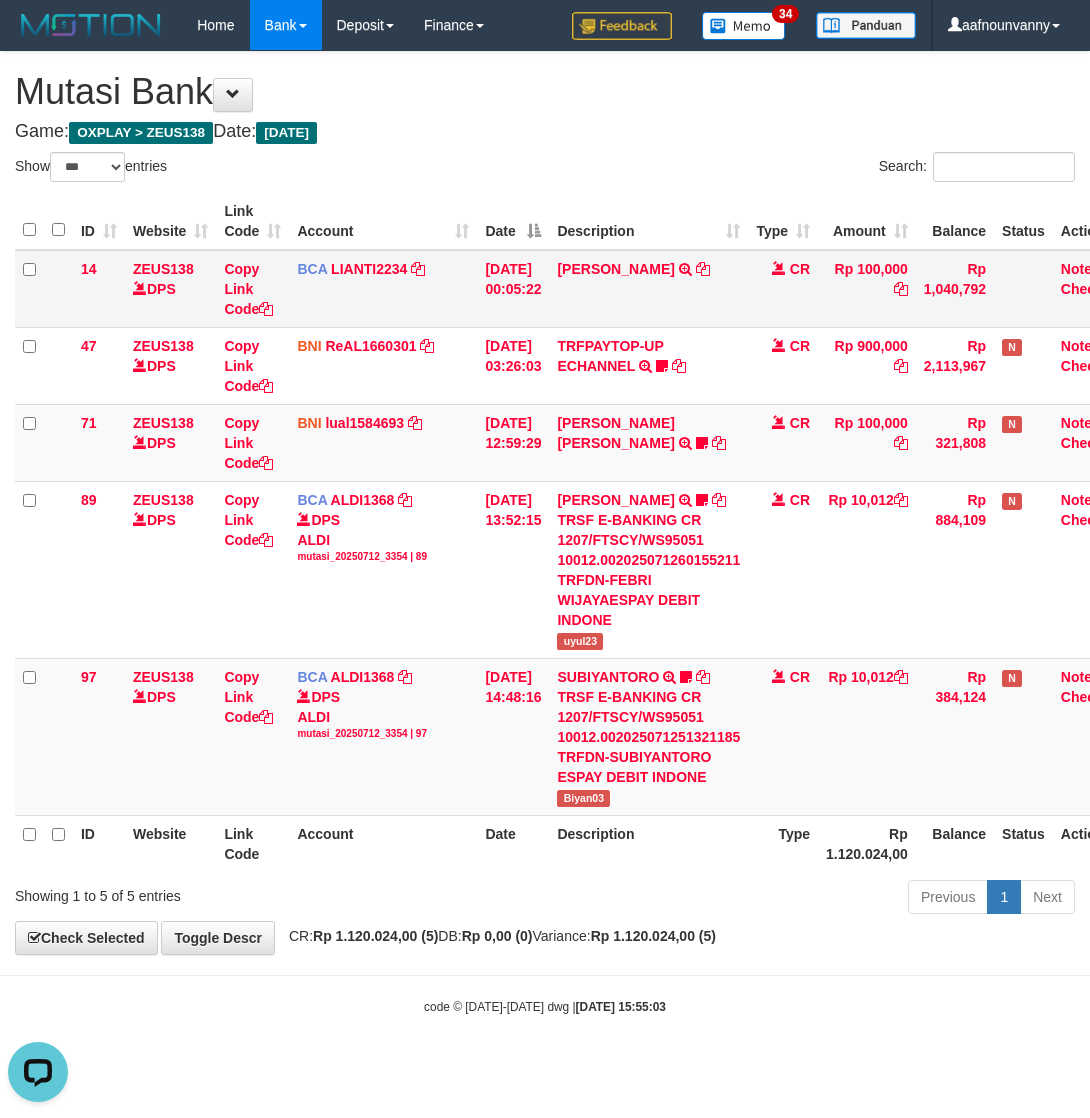 click on "YUSUP MAULAN         TRSF E-BANKING CR 1207/FTSCY/WS95051
100000.002025071262819090 TRFDN-YUSUP MAULANESPAY DEBIT INDONE" at bounding box center [648, 289] 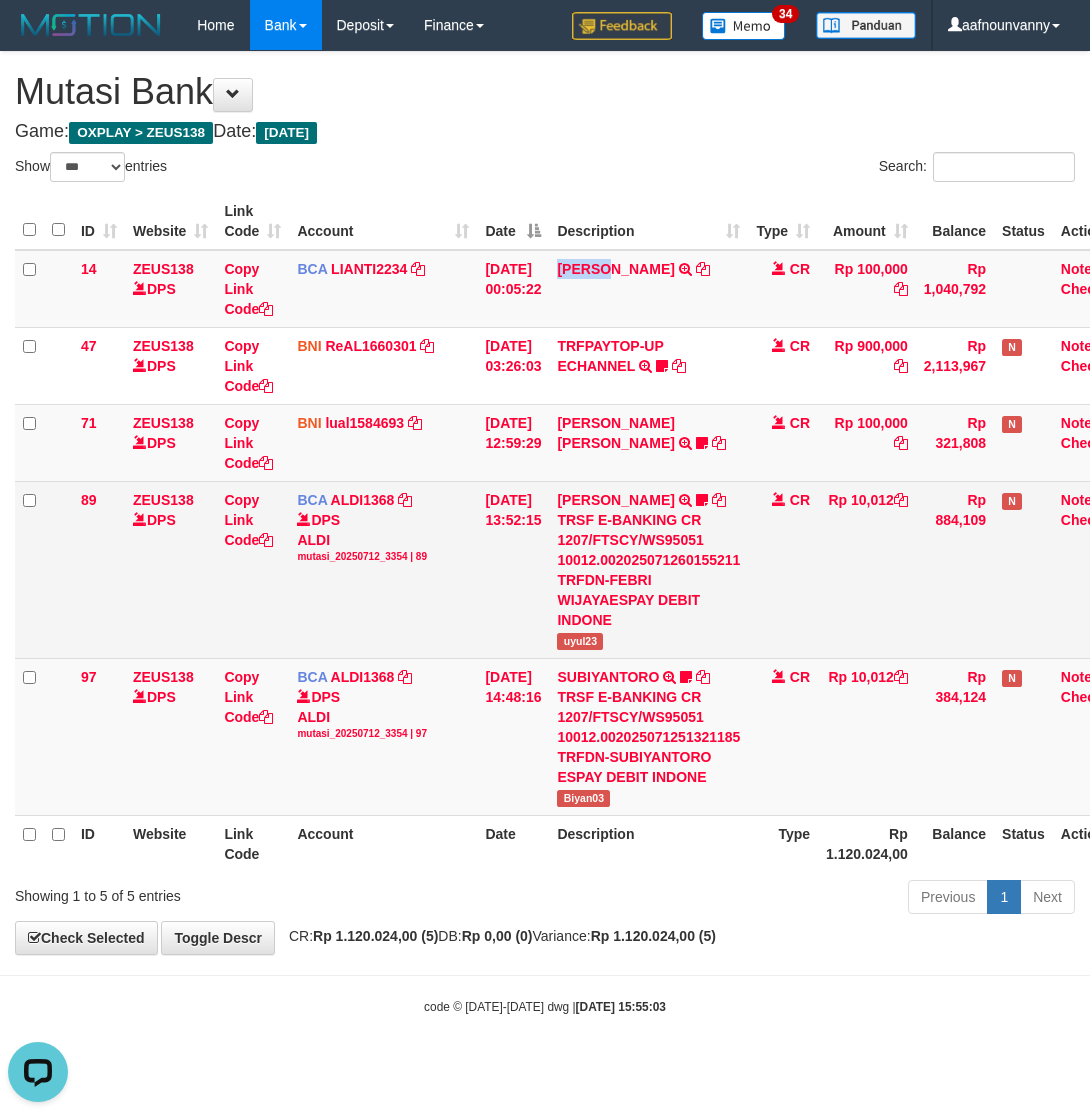 drag, startPoint x: 602, startPoint y: 258, endPoint x: 556, endPoint y: 543, distance: 288.68842 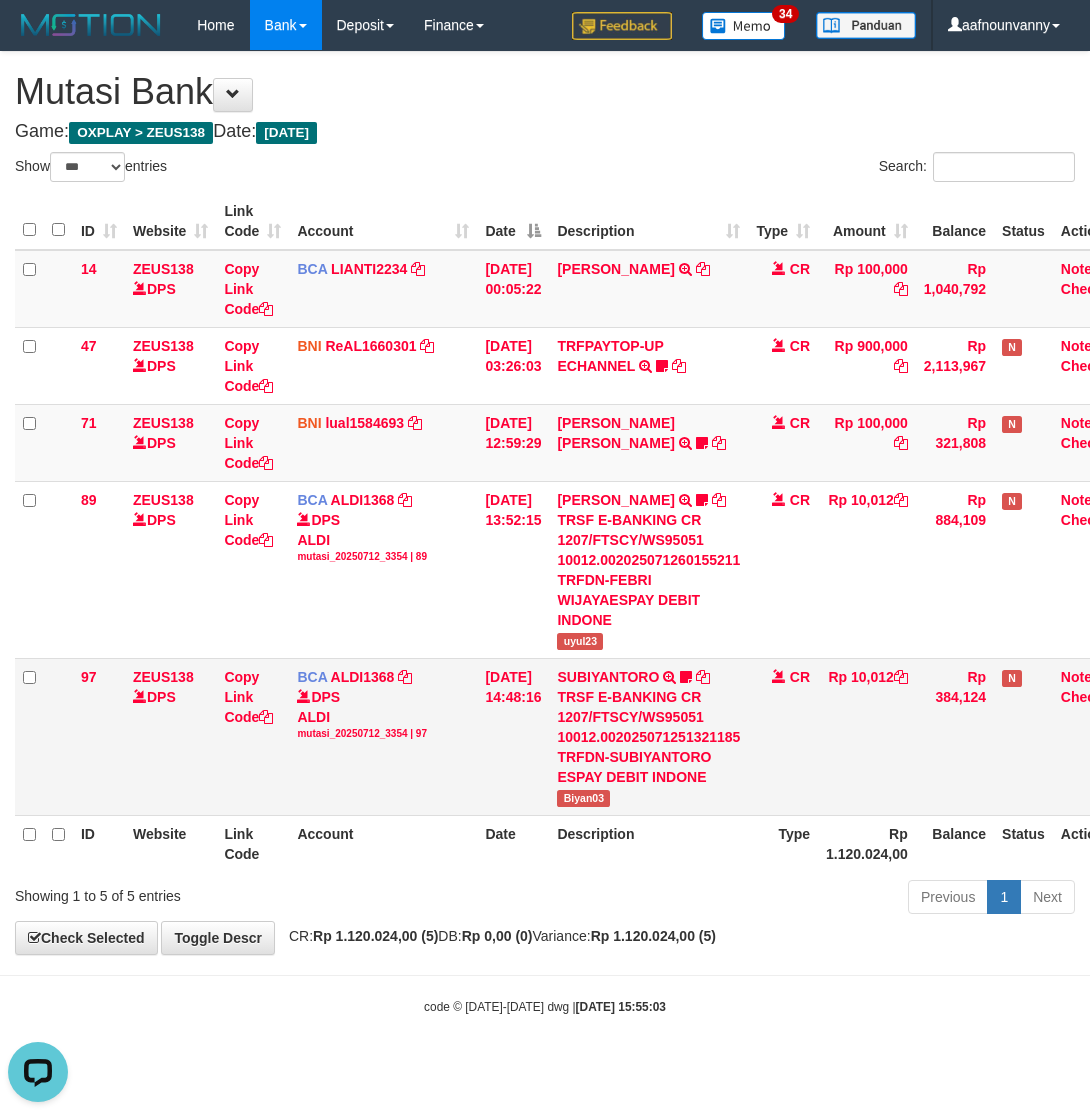 drag, startPoint x: 602, startPoint y: 887, endPoint x: 245, endPoint y: 743, distance: 384.94806 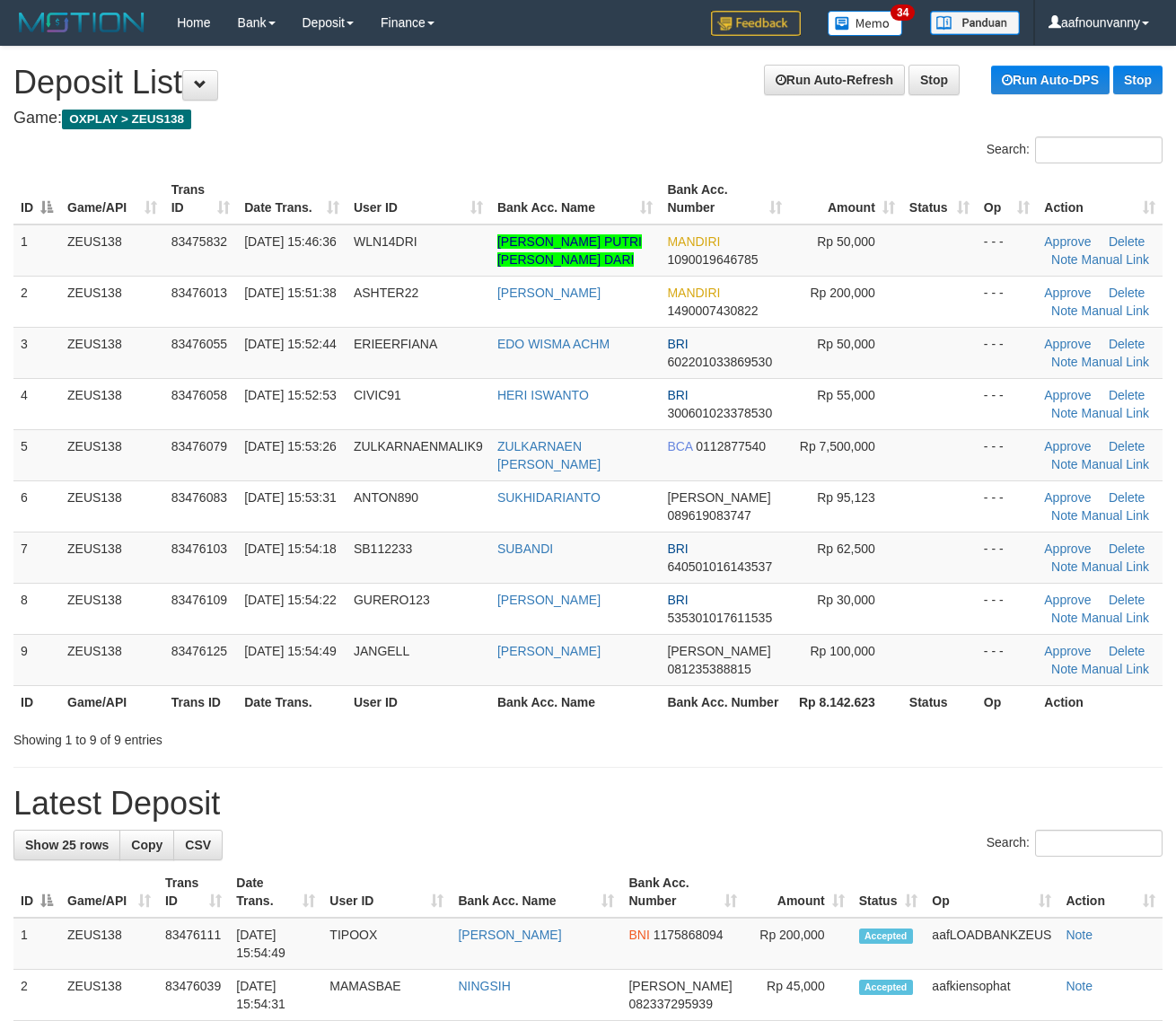 scroll, scrollTop: 0, scrollLeft: 0, axis: both 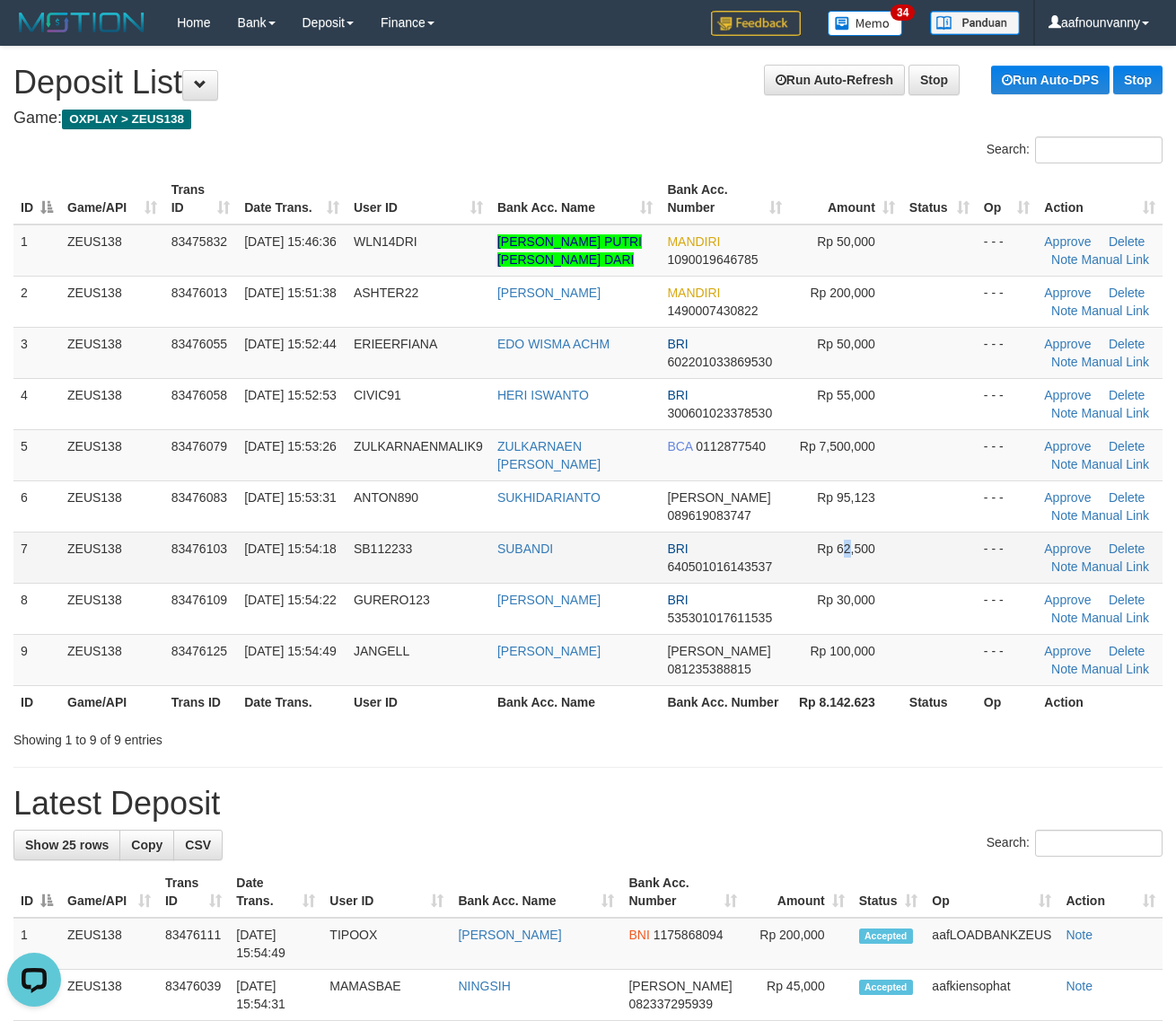 click on "Rp 62,500" at bounding box center [846, 557] 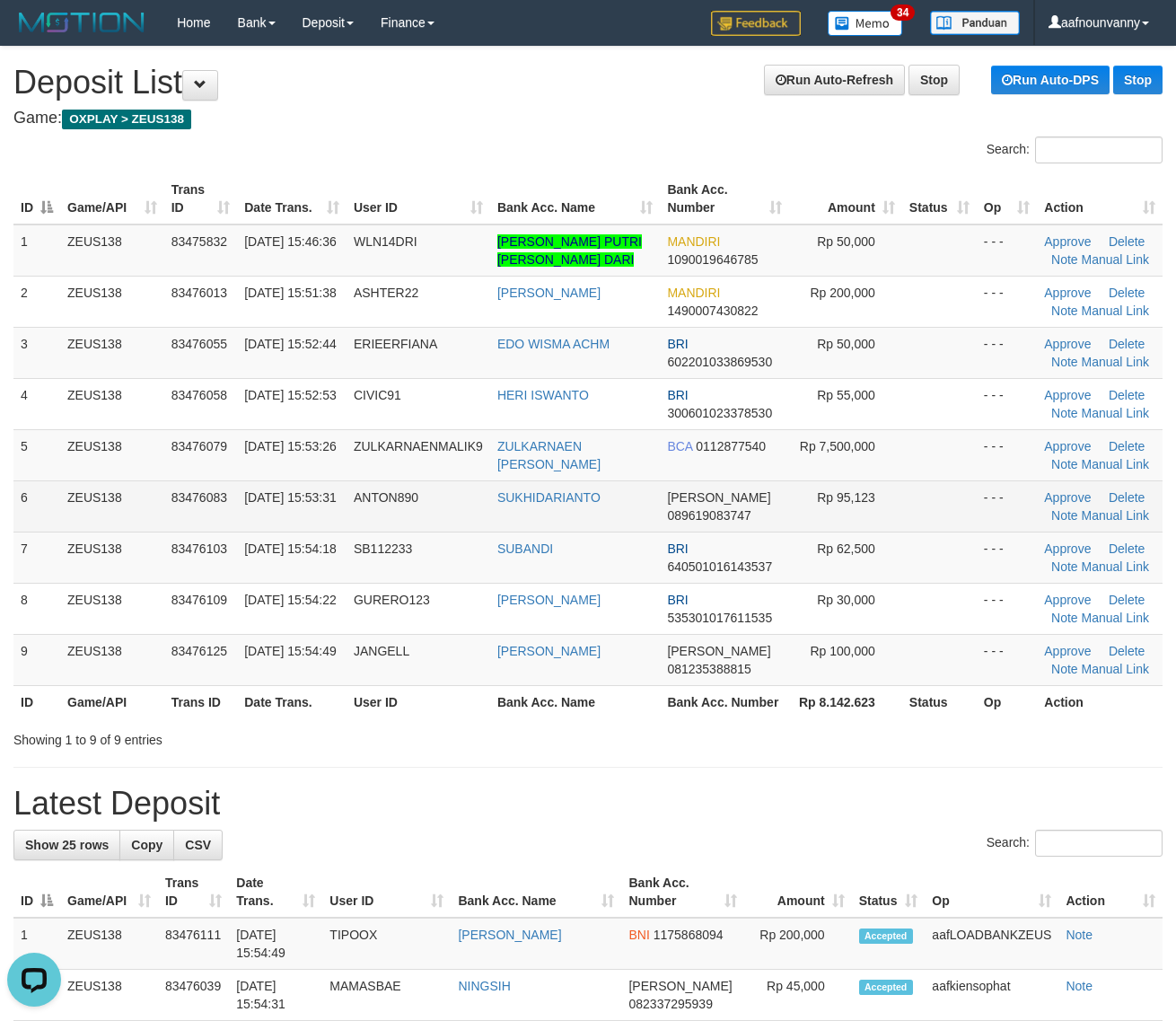 click on "Rp 95,123" at bounding box center (846, 506) 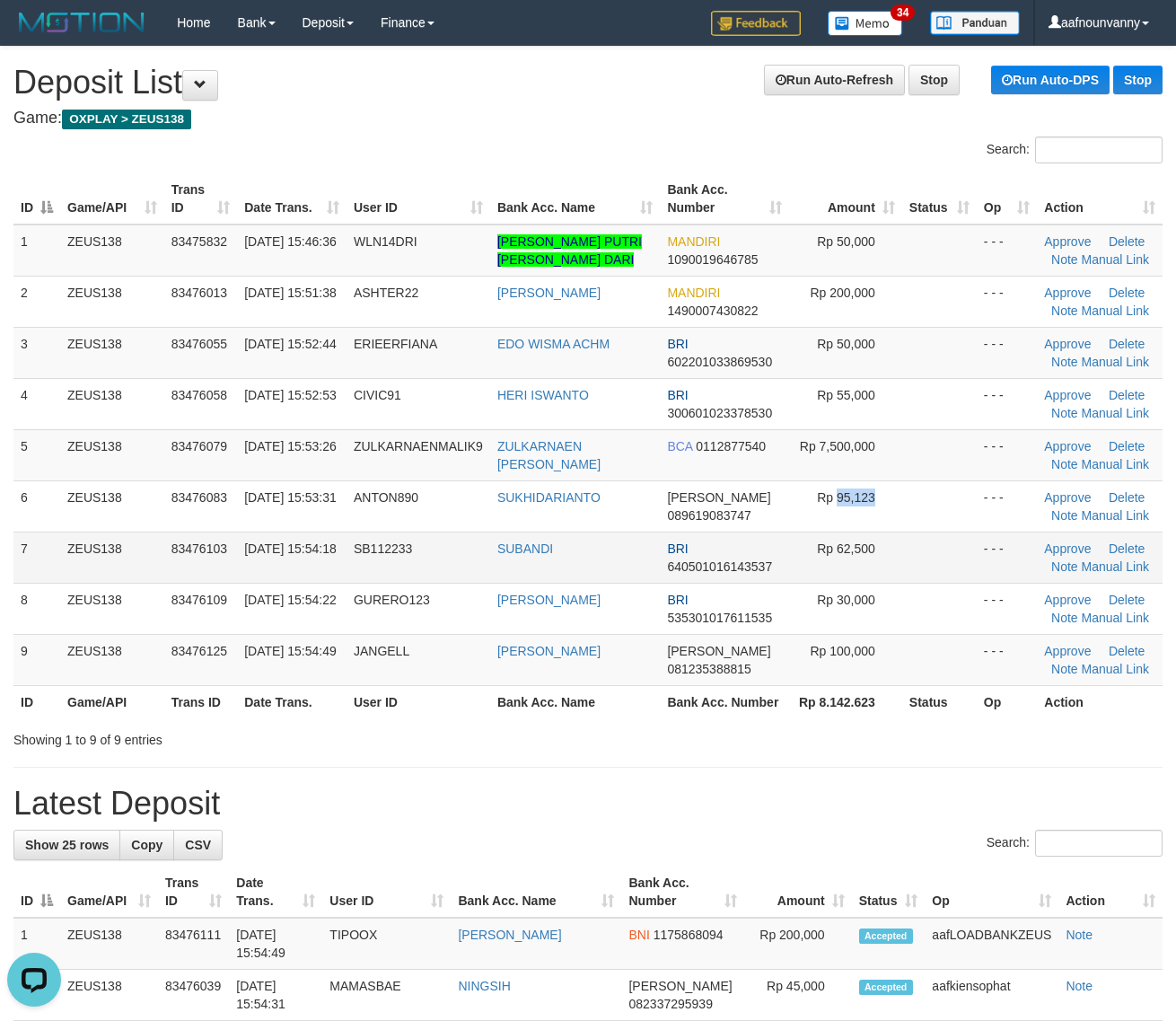 drag, startPoint x: 844, startPoint y: 523, endPoint x: 1040, endPoint y: 553, distance: 198.28263 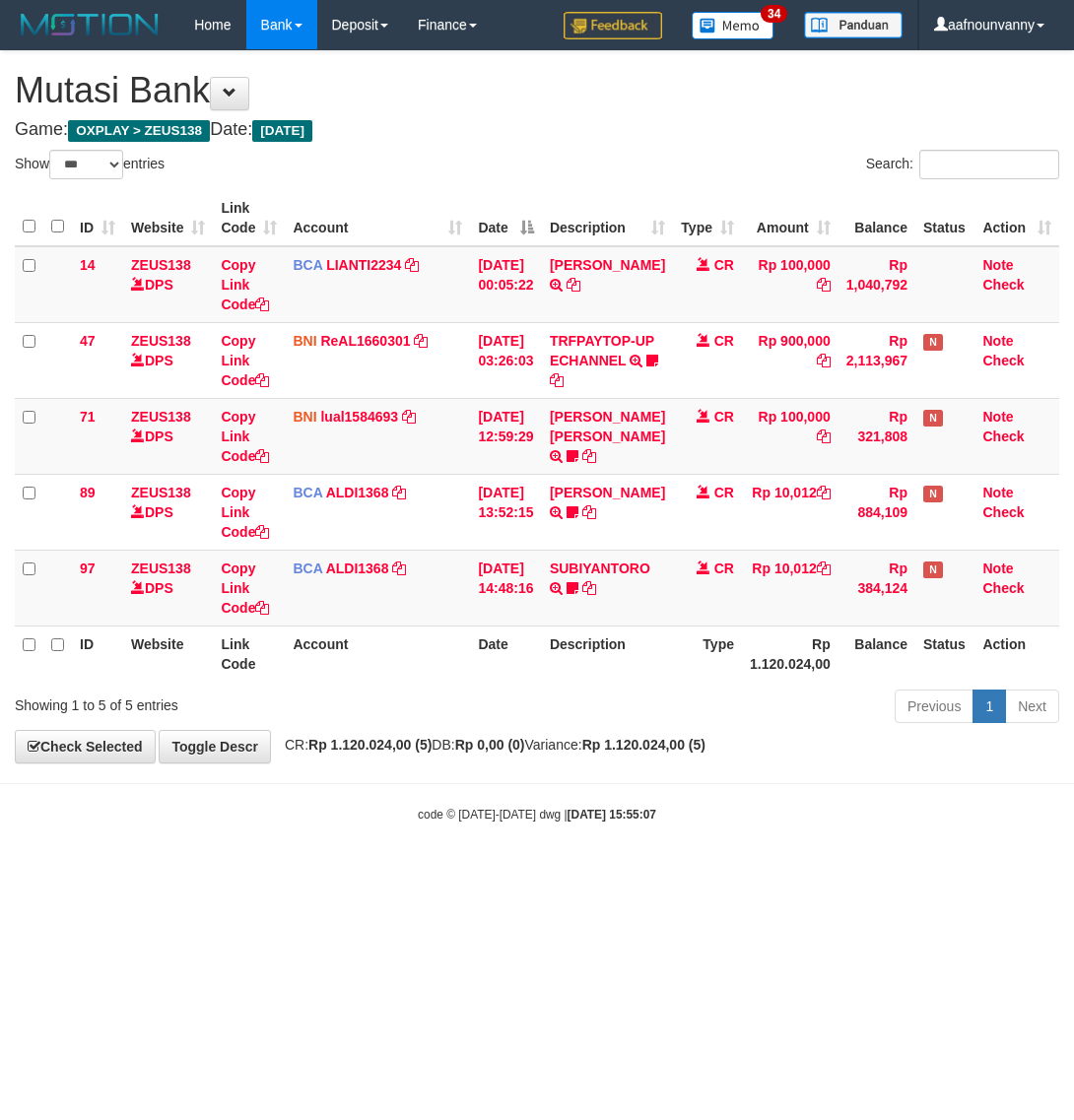 select on "***" 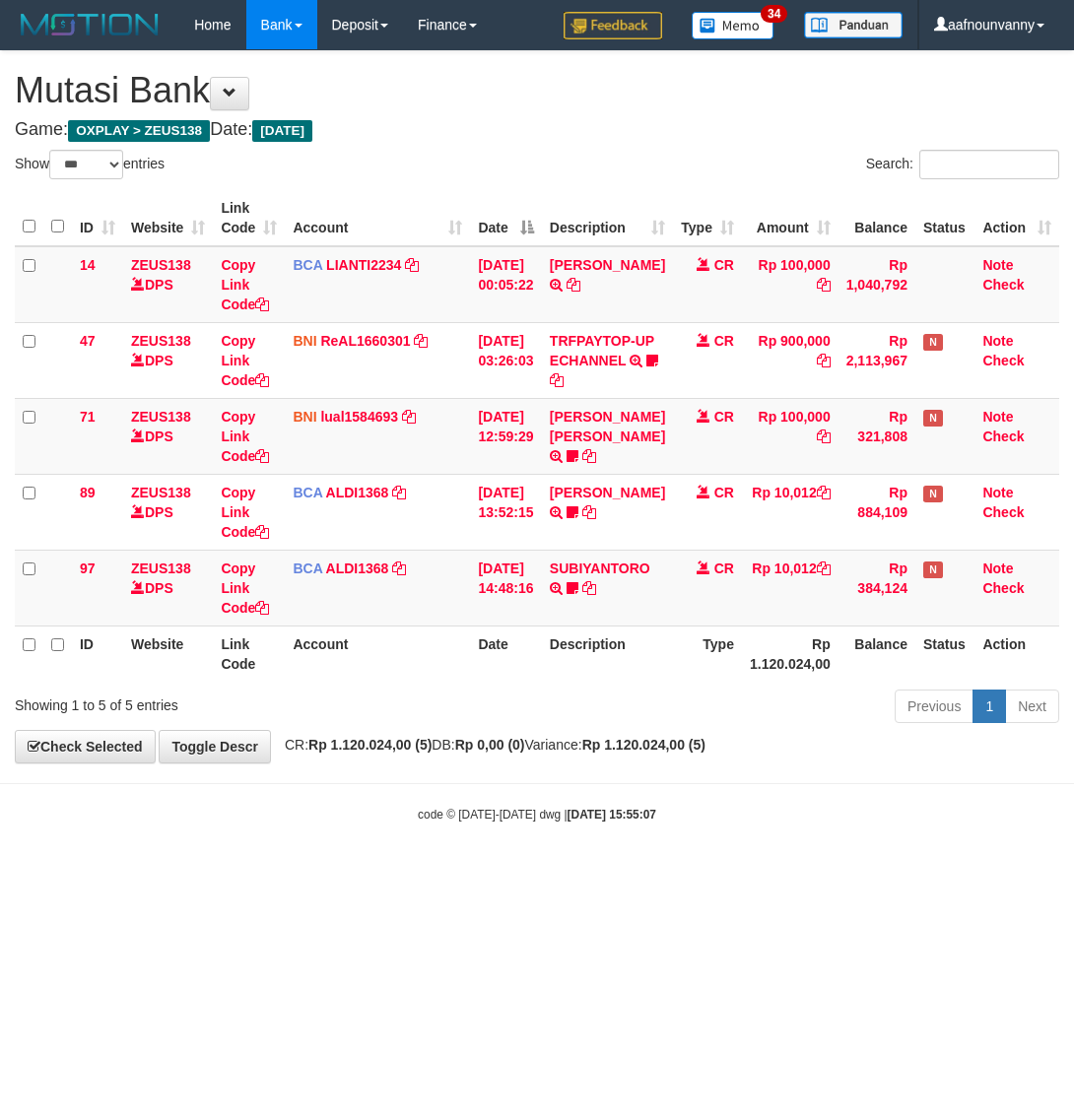 scroll, scrollTop: 0, scrollLeft: 0, axis: both 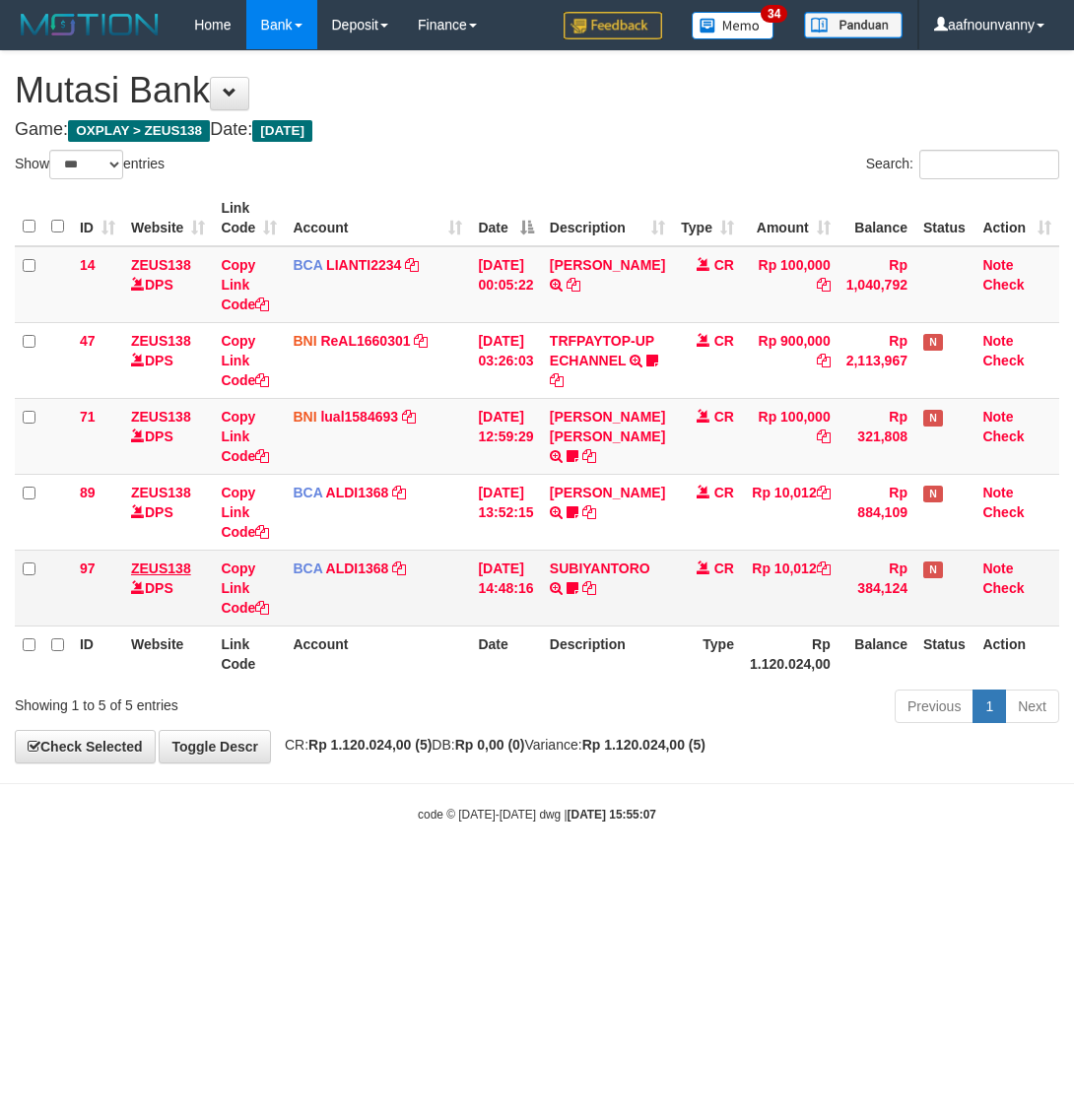 drag, startPoint x: 601, startPoint y: 681, endPoint x: 141, endPoint y: 588, distance: 469.30694 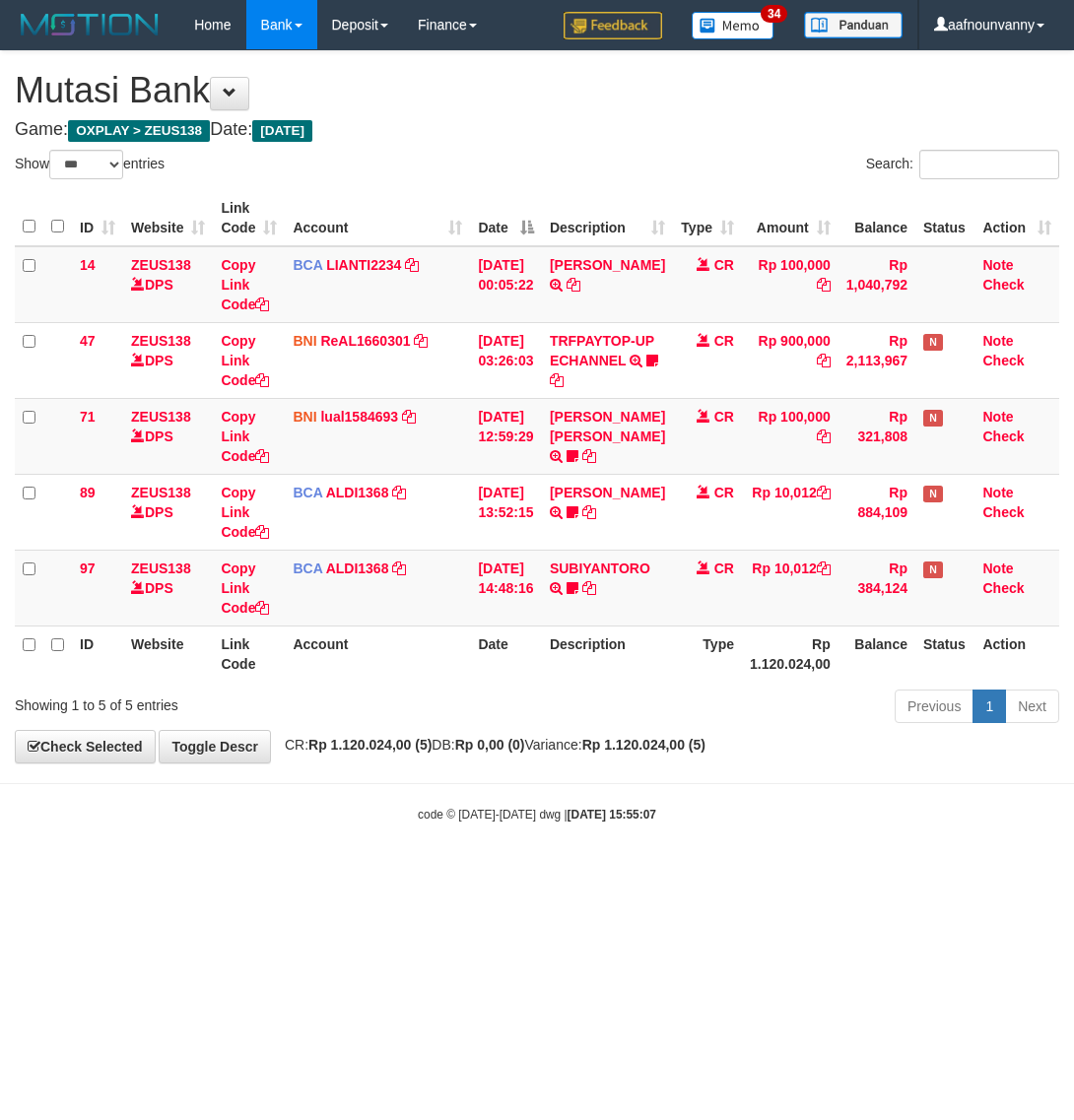 select on "***" 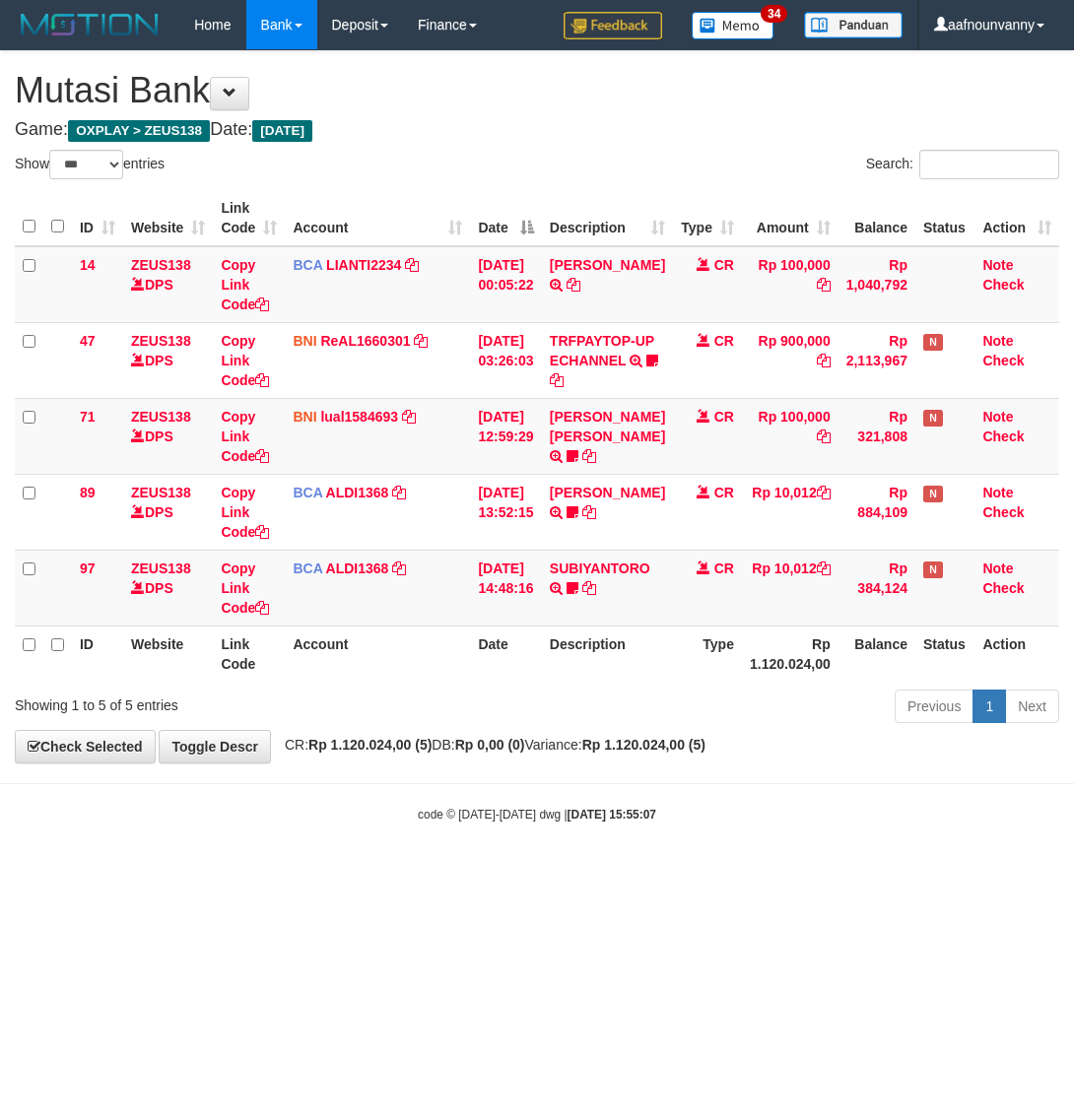 scroll, scrollTop: 0, scrollLeft: 0, axis: both 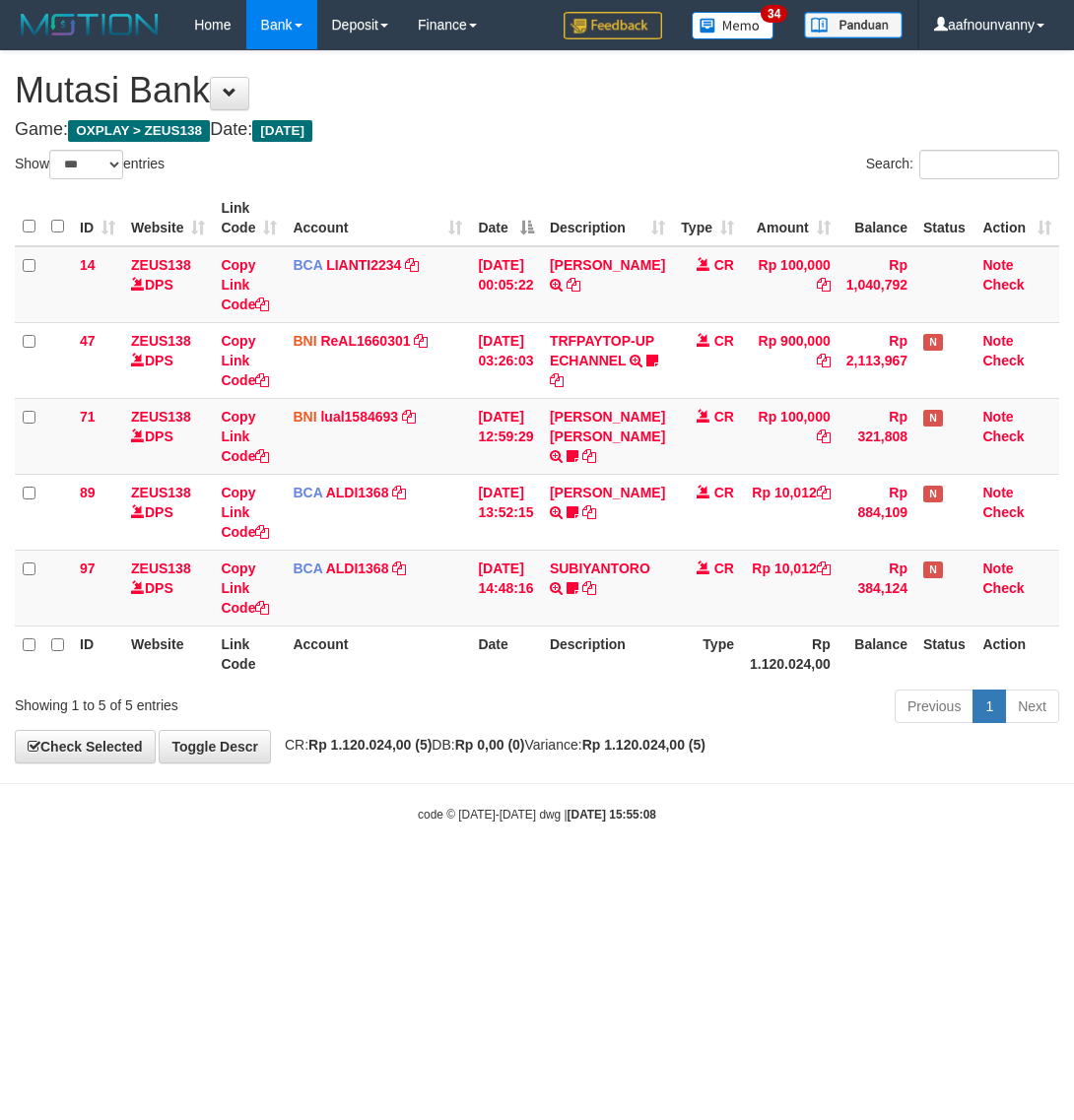 select on "***" 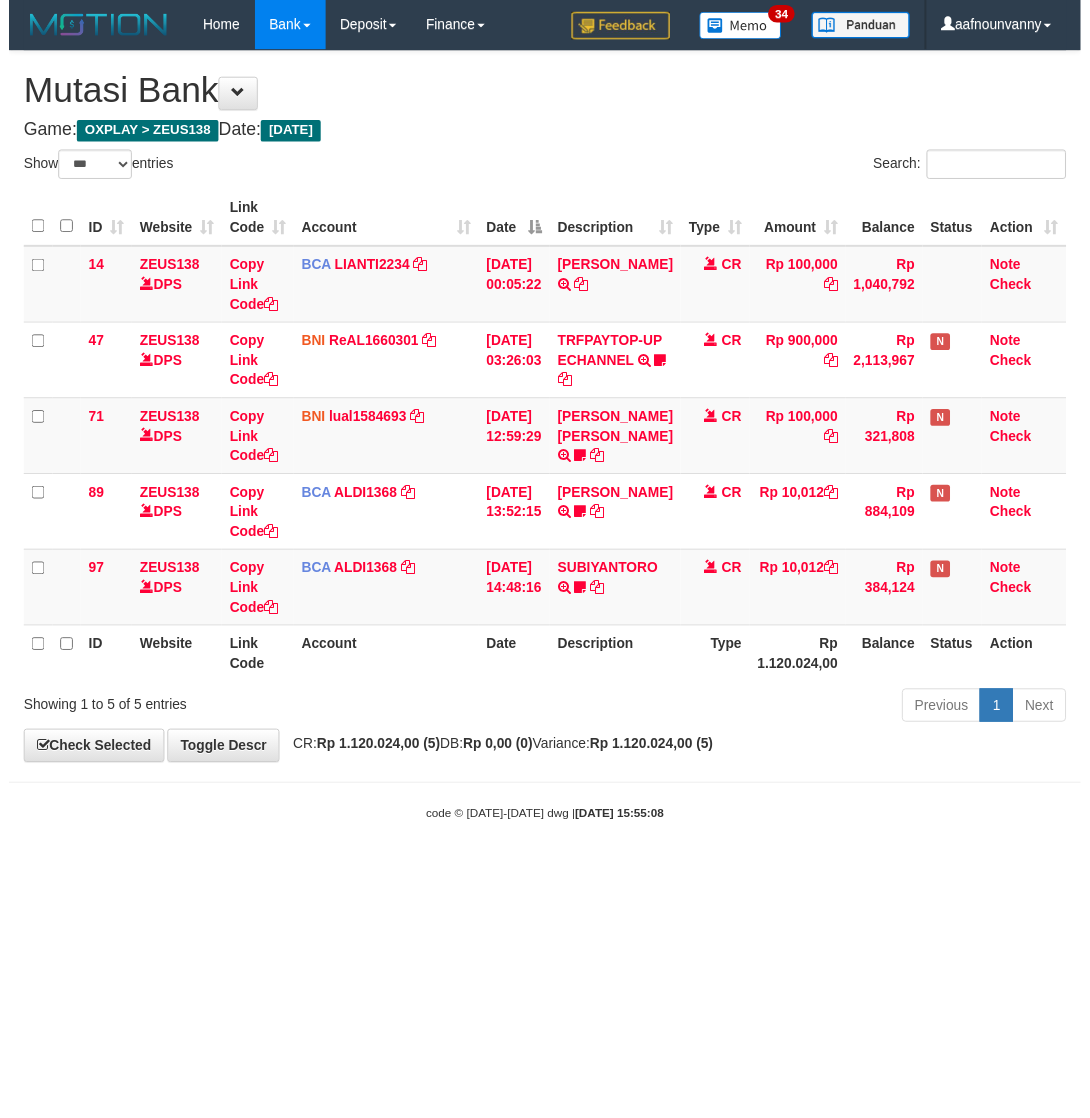 scroll, scrollTop: 0, scrollLeft: 0, axis: both 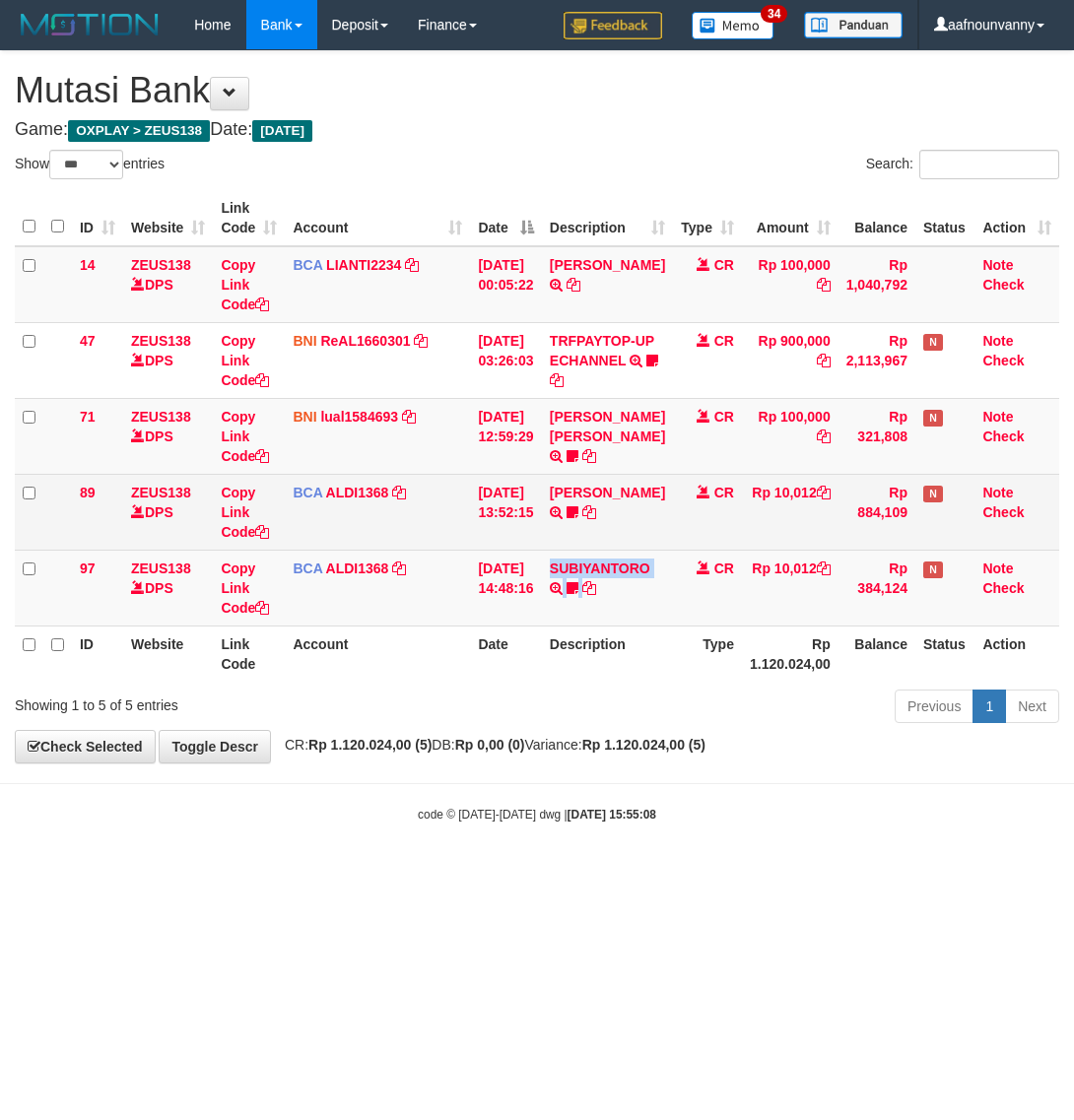 click on "14
ZEUS138    DPS
Copy Link Code
BCA
LIANTI2234
DPS
YULIANTI
mutasi_20250712_4646 | 14
mutasi_20250712_4646 | 14
12/07/2025 00:05:22
YUSUP MAULAN         TRSF E-BANKING CR 1207/FTSCY/WS95051
100000.002025071262819090 TRFDN-YUSUP MAULANESPAY DEBIT INDONE
CR
Rp 100,000
Rp 1,040,792
Note
Check
47
ZEUS138    DPS
Copy Link Code
BNI
ReAL1660301
DPS
REYHAN ALMANSYAH
mutasi_20250712_4647 | 47" at bounding box center [537, 436] 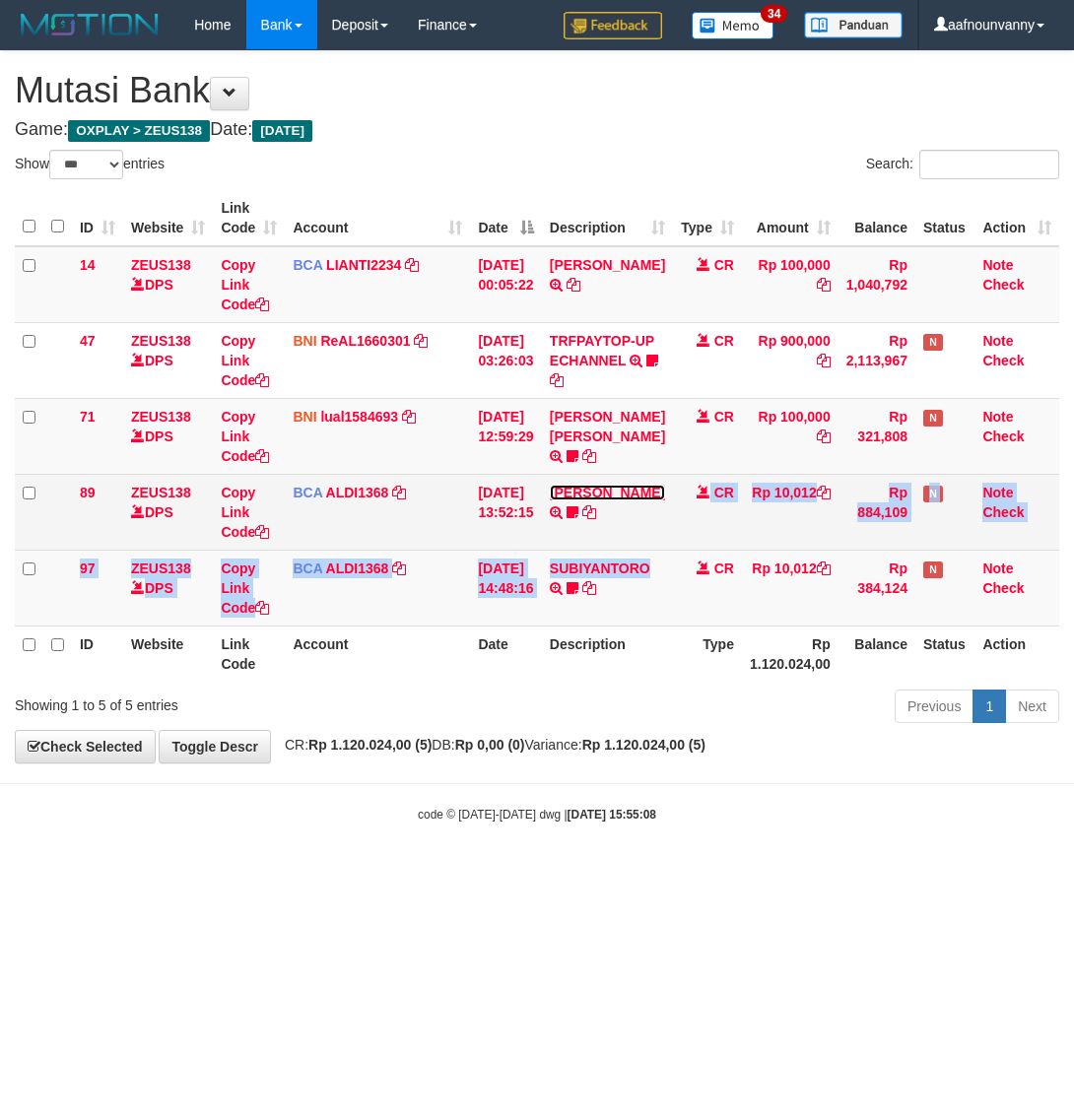 click on "FEBRI WIJAYA" at bounding box center (607, 493) 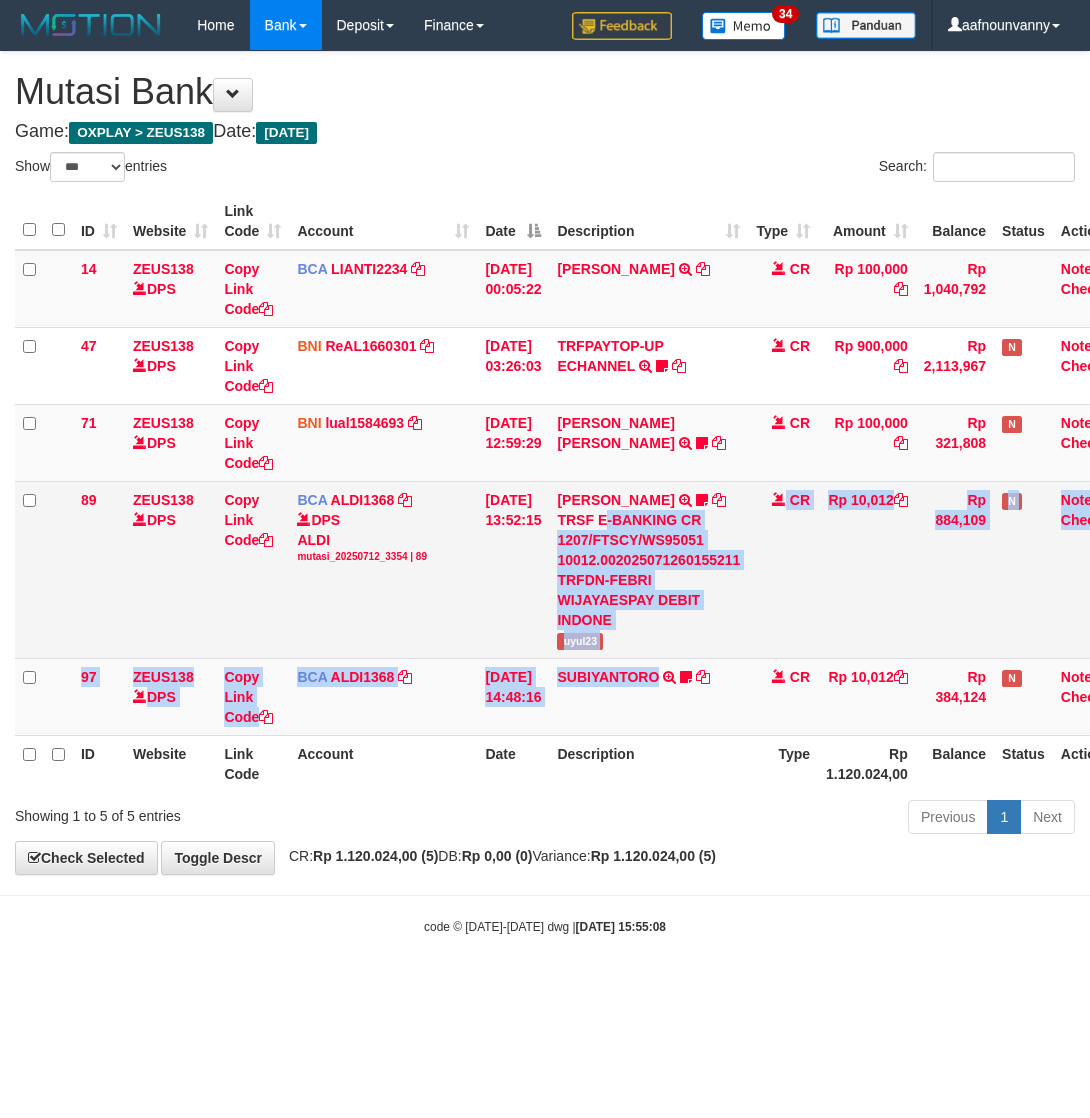 click on "TRSF E-BANKING CR 1207/FTSCY/WS95051
10012.002025071260155211 TRFDN-FEBRI WIJAYAESPAY DEBIT INDONE" at bounding box center (648, 570) 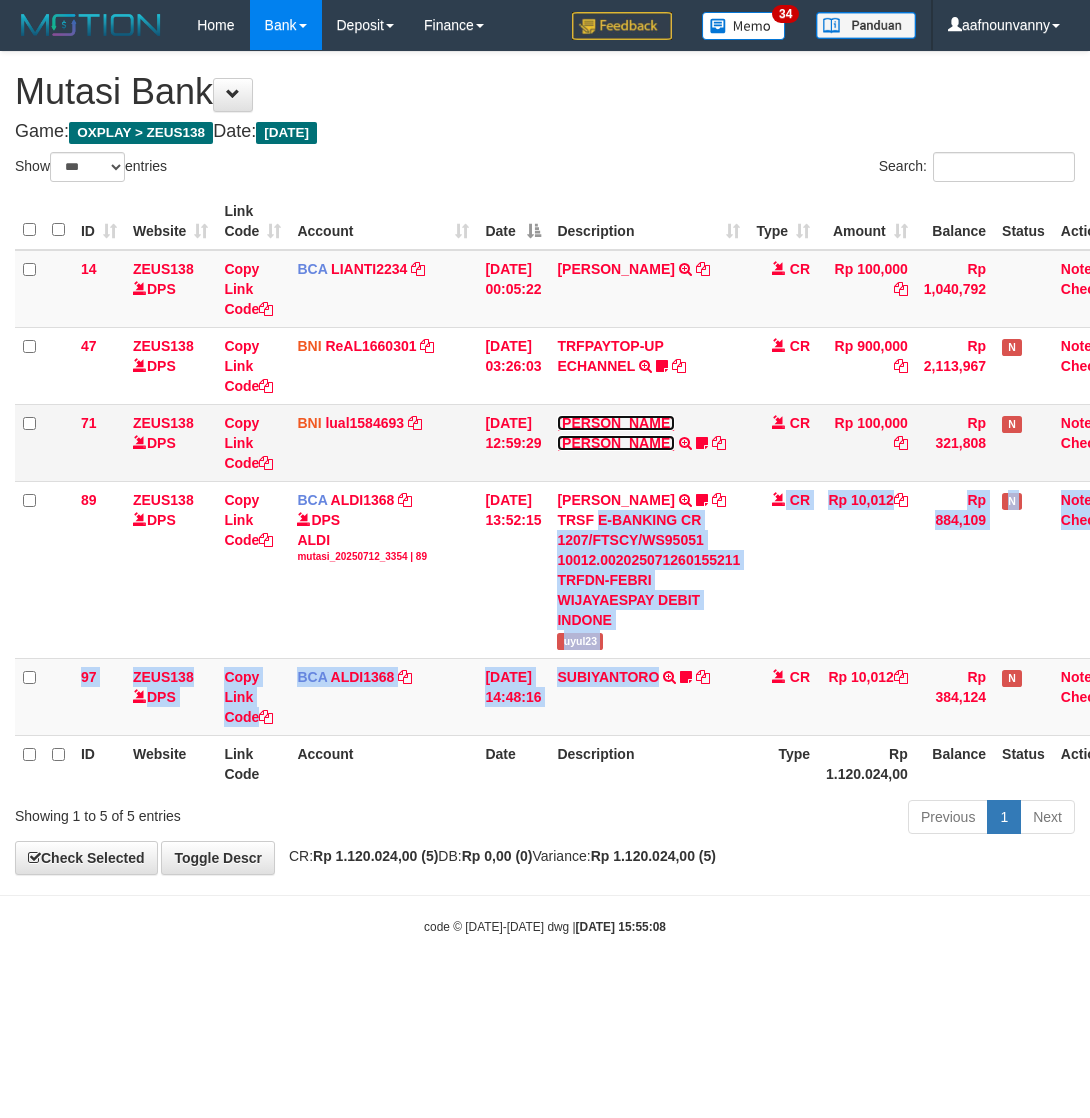 click on "[PERSON_NAME] [PERSON_NAME]" at bounding box center [615, 433] 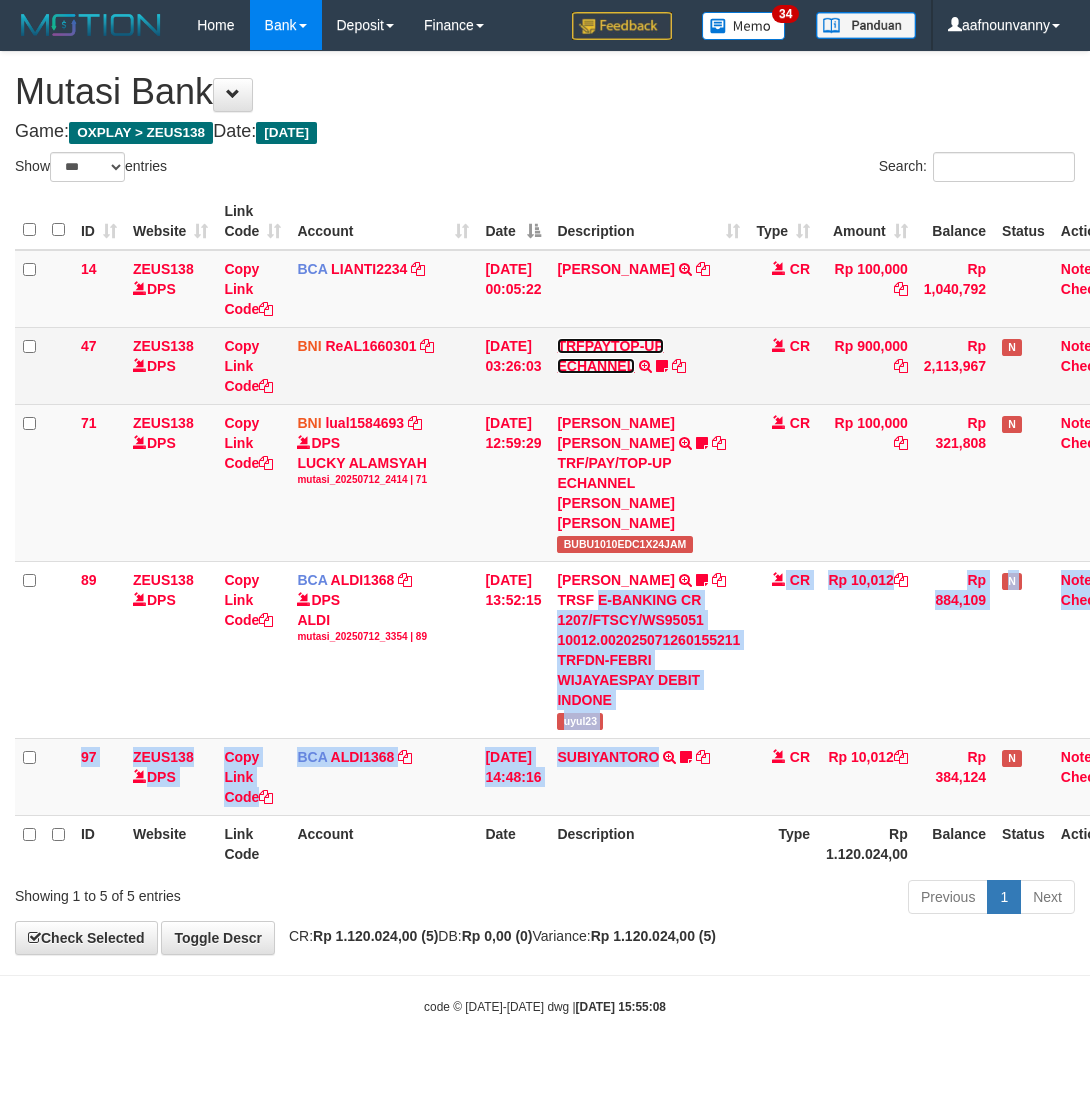 click on "TRFPAYTOP-UP ECHANNEL" at bounding box center [610, 356] 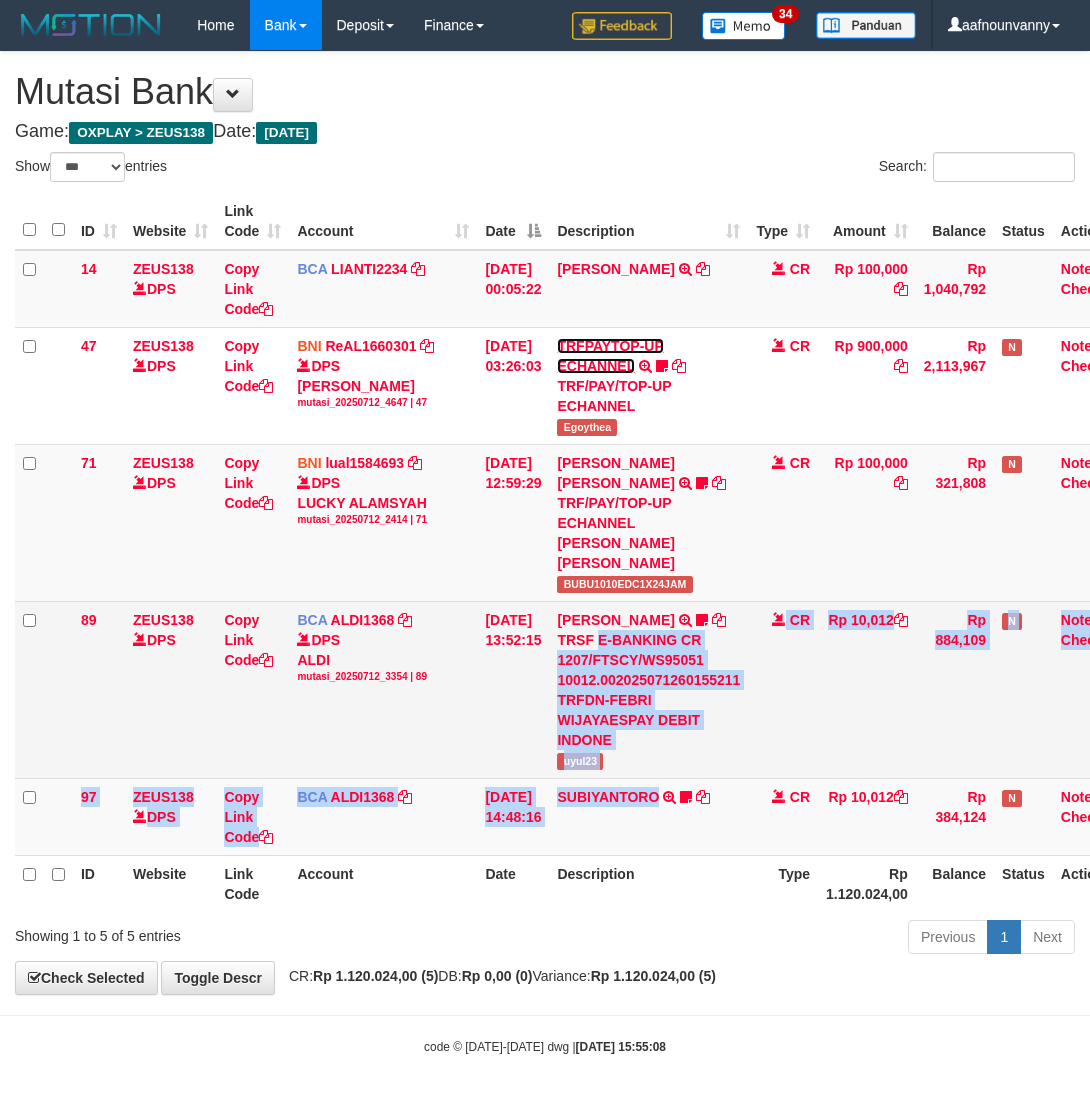 drag, startPoint x: 597, startPoint y: 351, endPoint x: 575, endPoint y: 625, distance: 274.8818 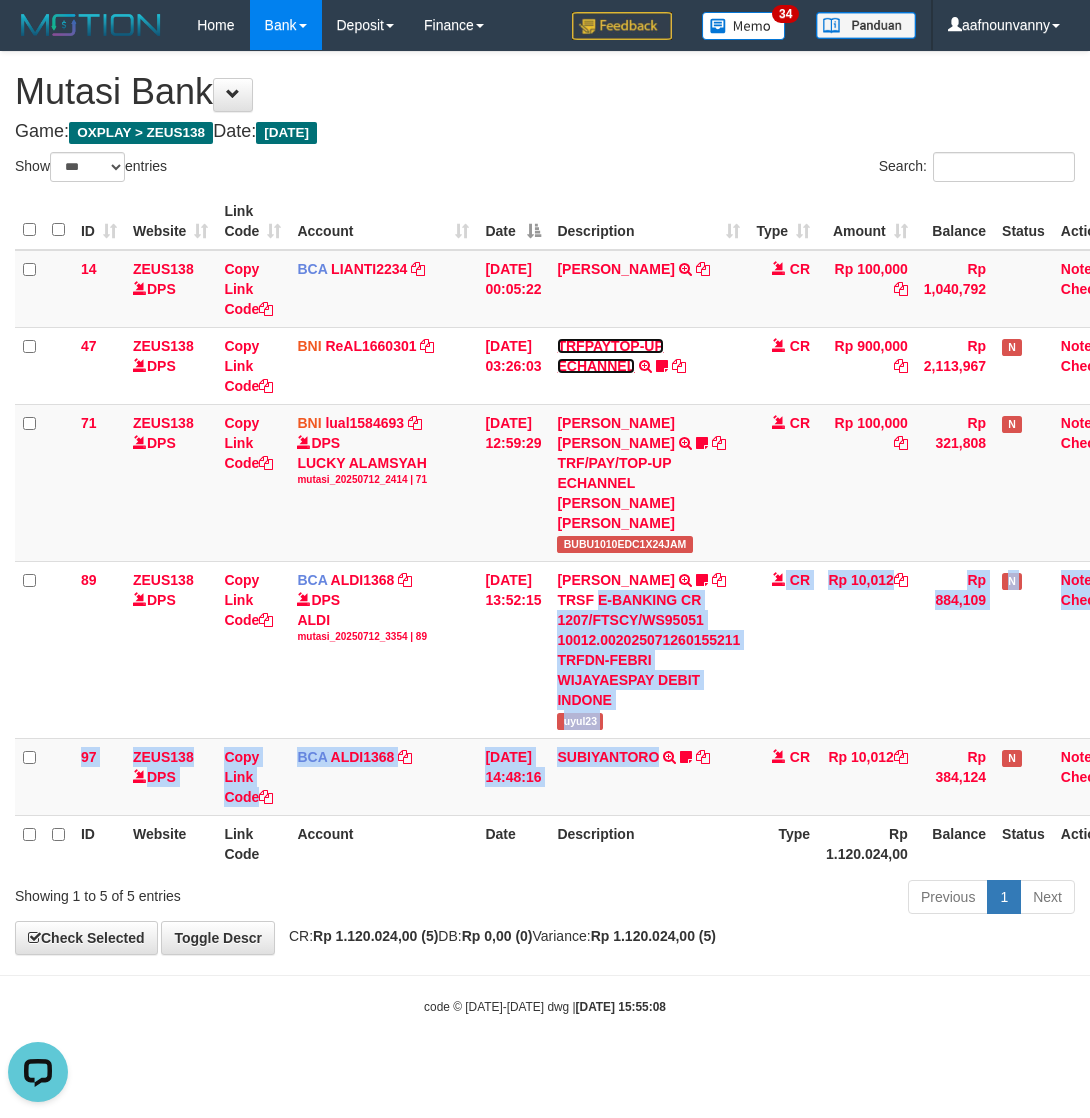 scroll, scrollTop: 0, scrollLeft: 0, axis: both 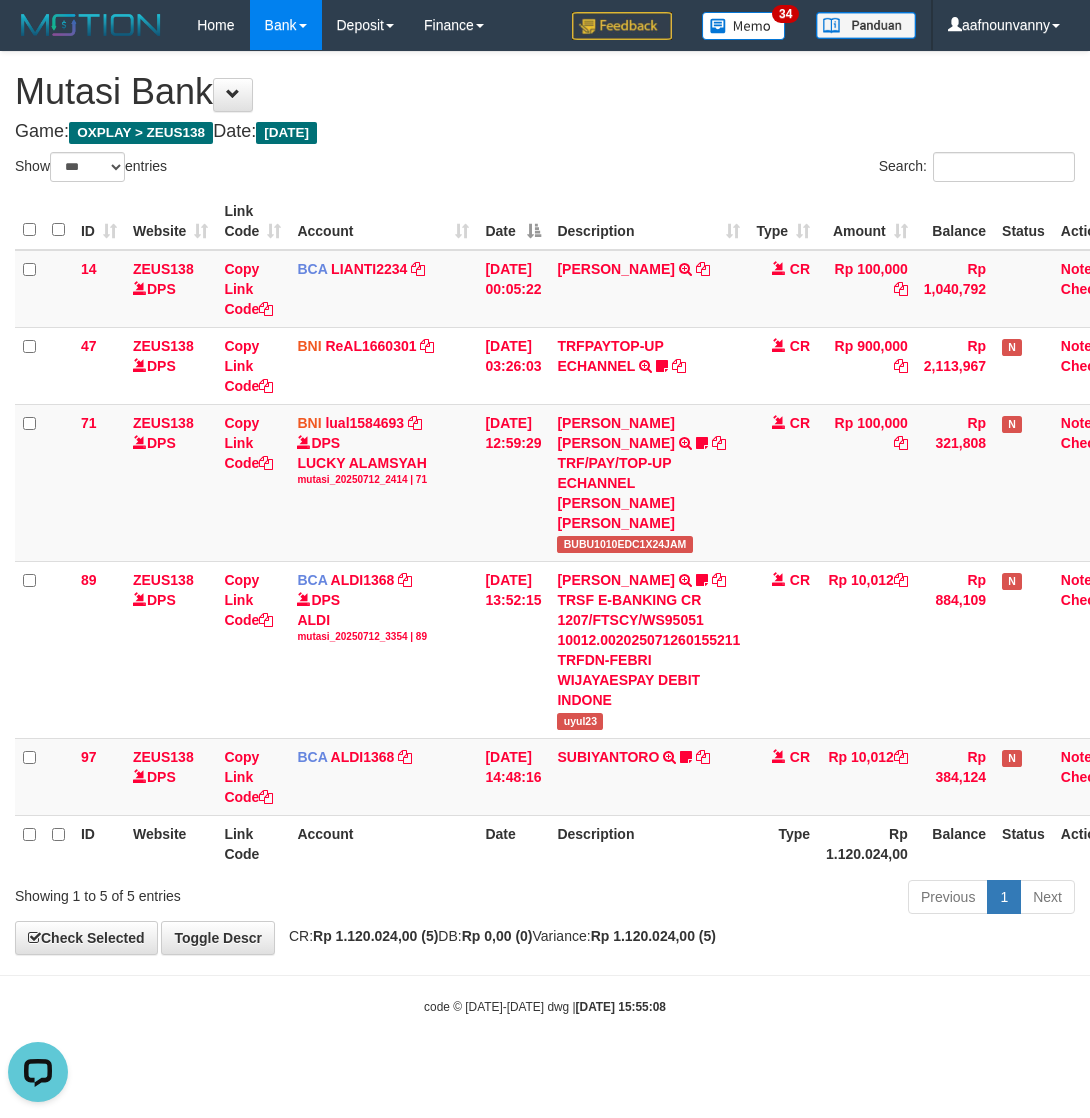 click on "Description" at bounding box center (648, 843) 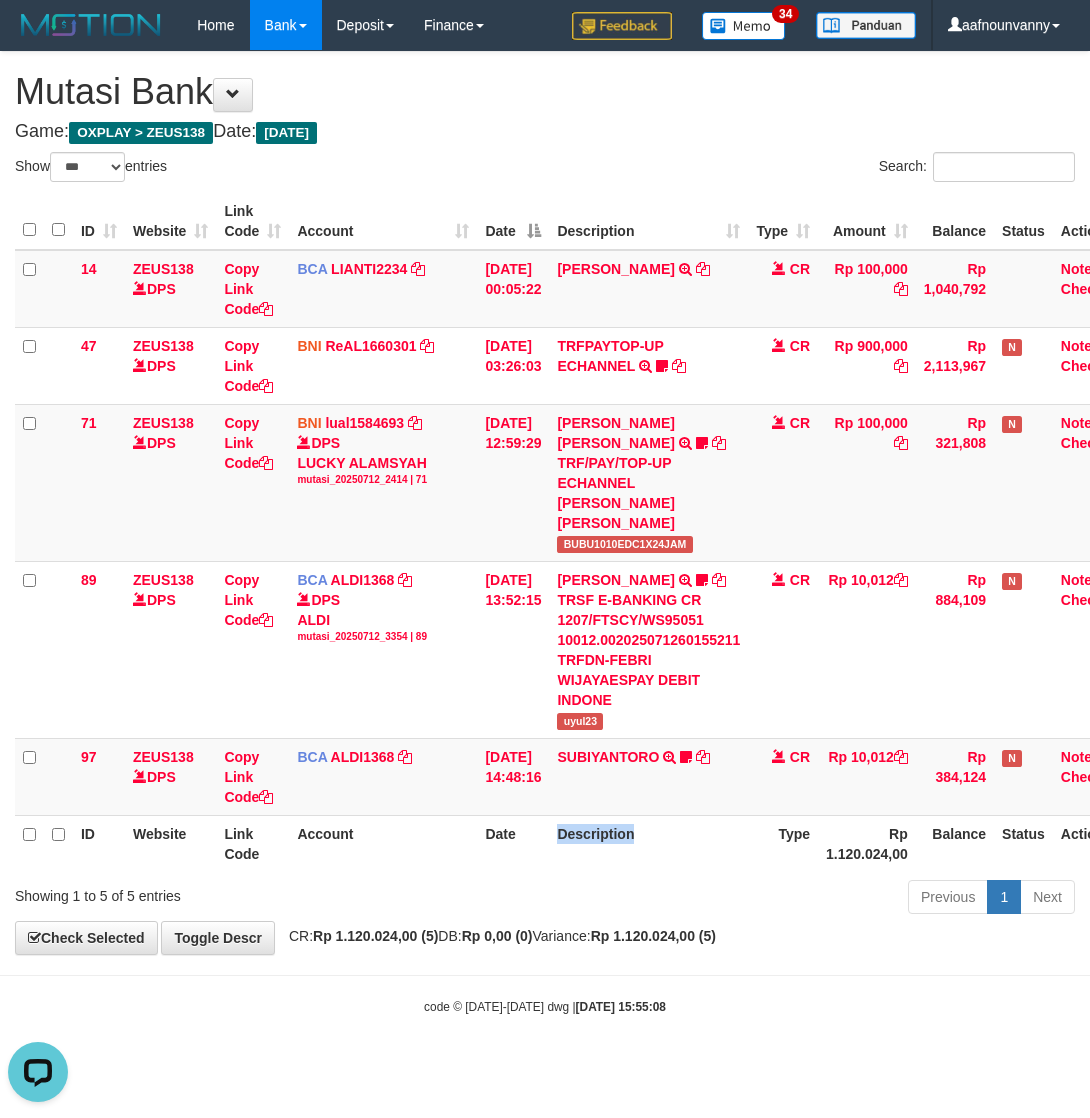 click on "Description" at bounding box center (648, 843) 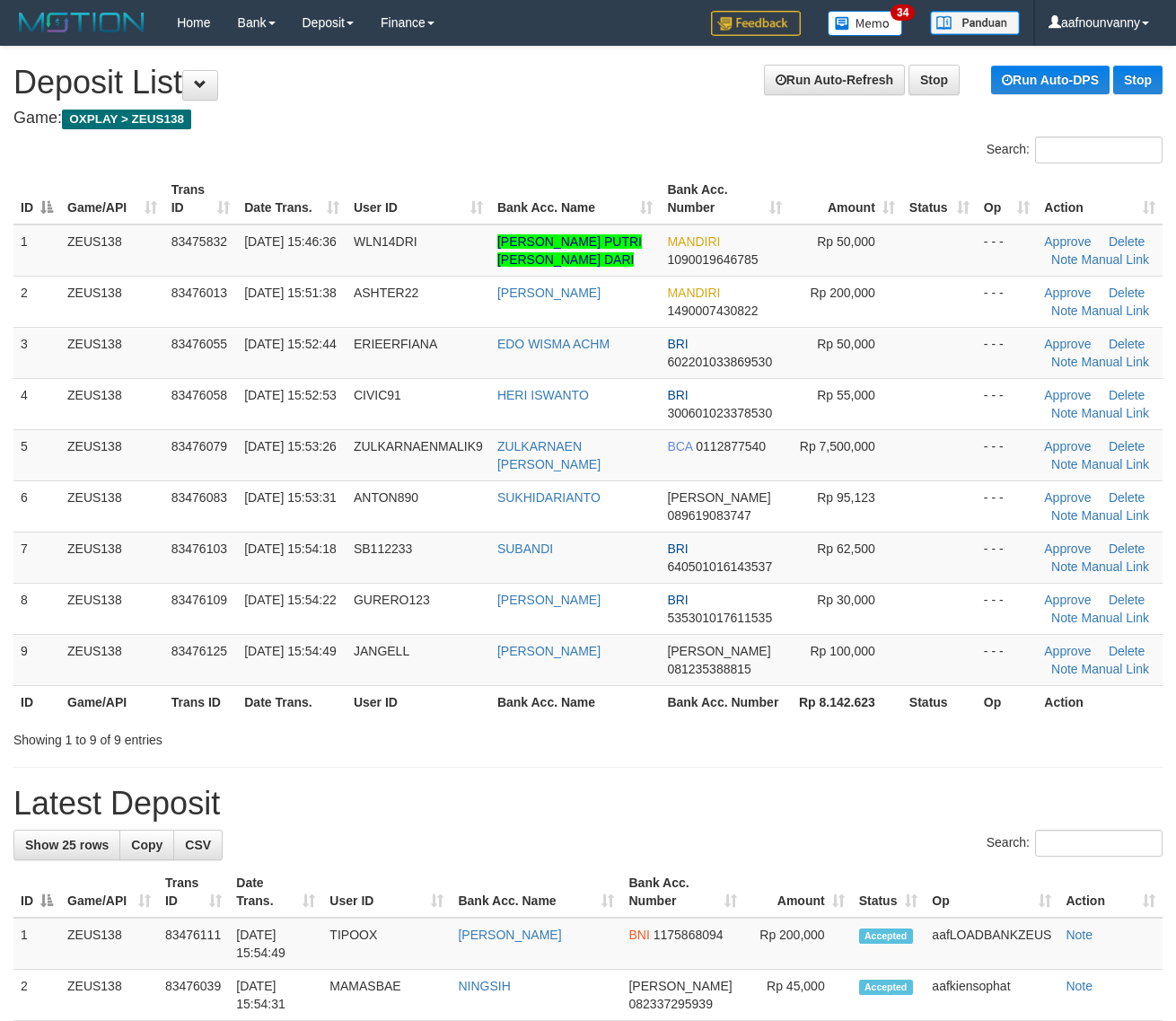scroll, scrollTop: 0, scrollLeft: 0, axis: both 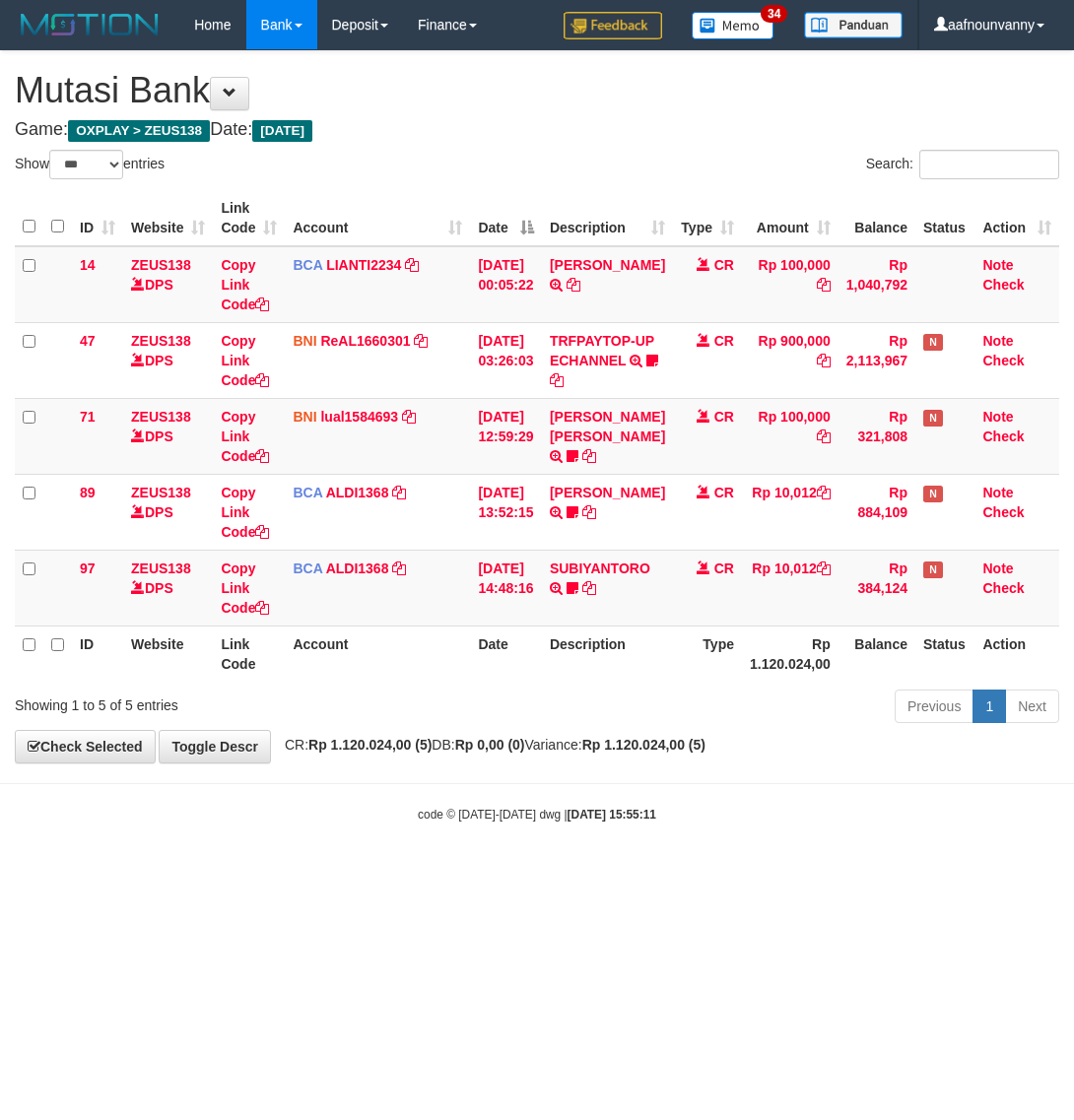 select on "***" 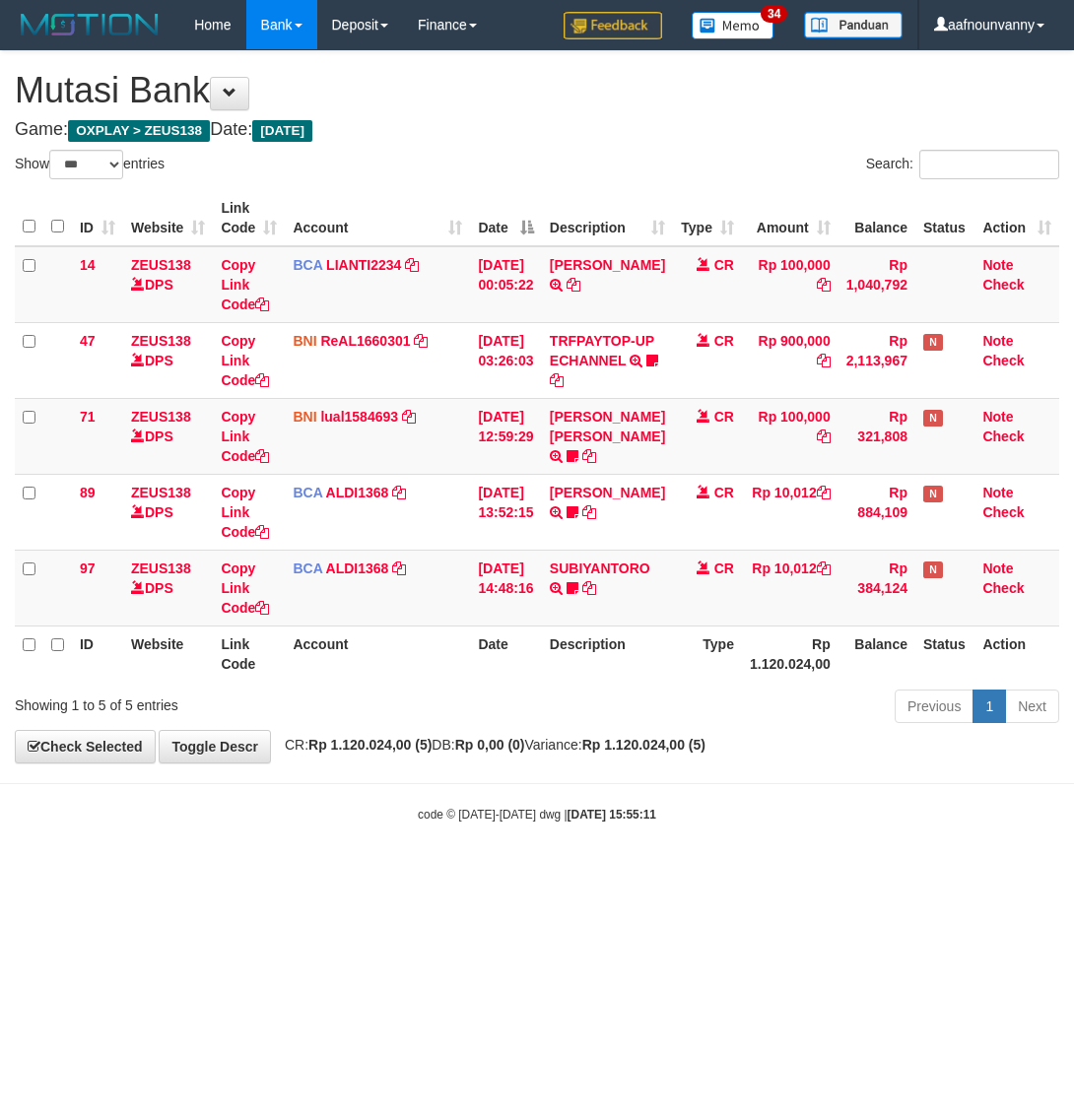 scroll, scrollTop: 0, scrollLeft: 0, axis: both 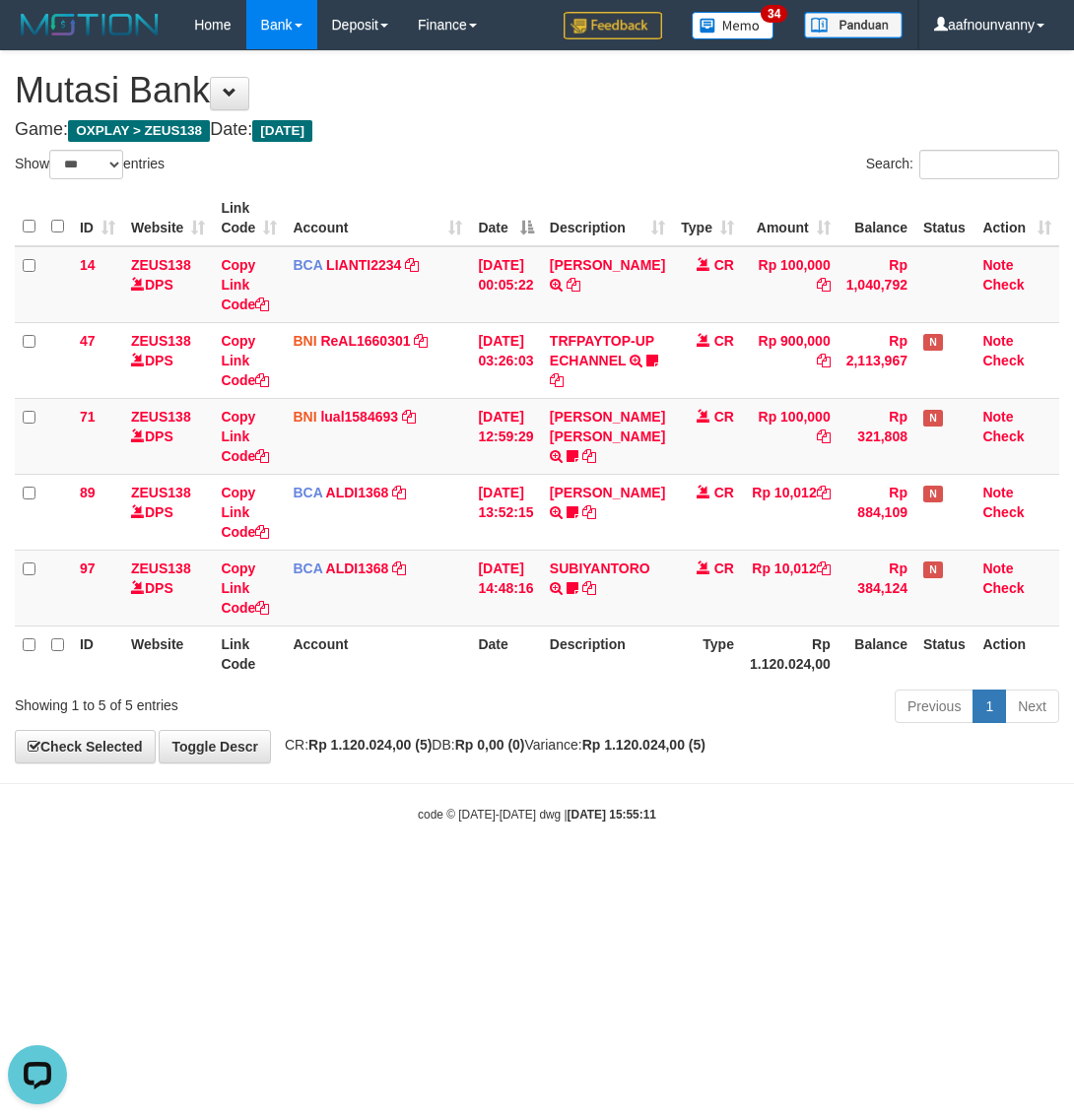 drag, startPoint x: 55, startPoint y: 961, endPoint x: 3, endPoint y: 909, distance: 73.539105 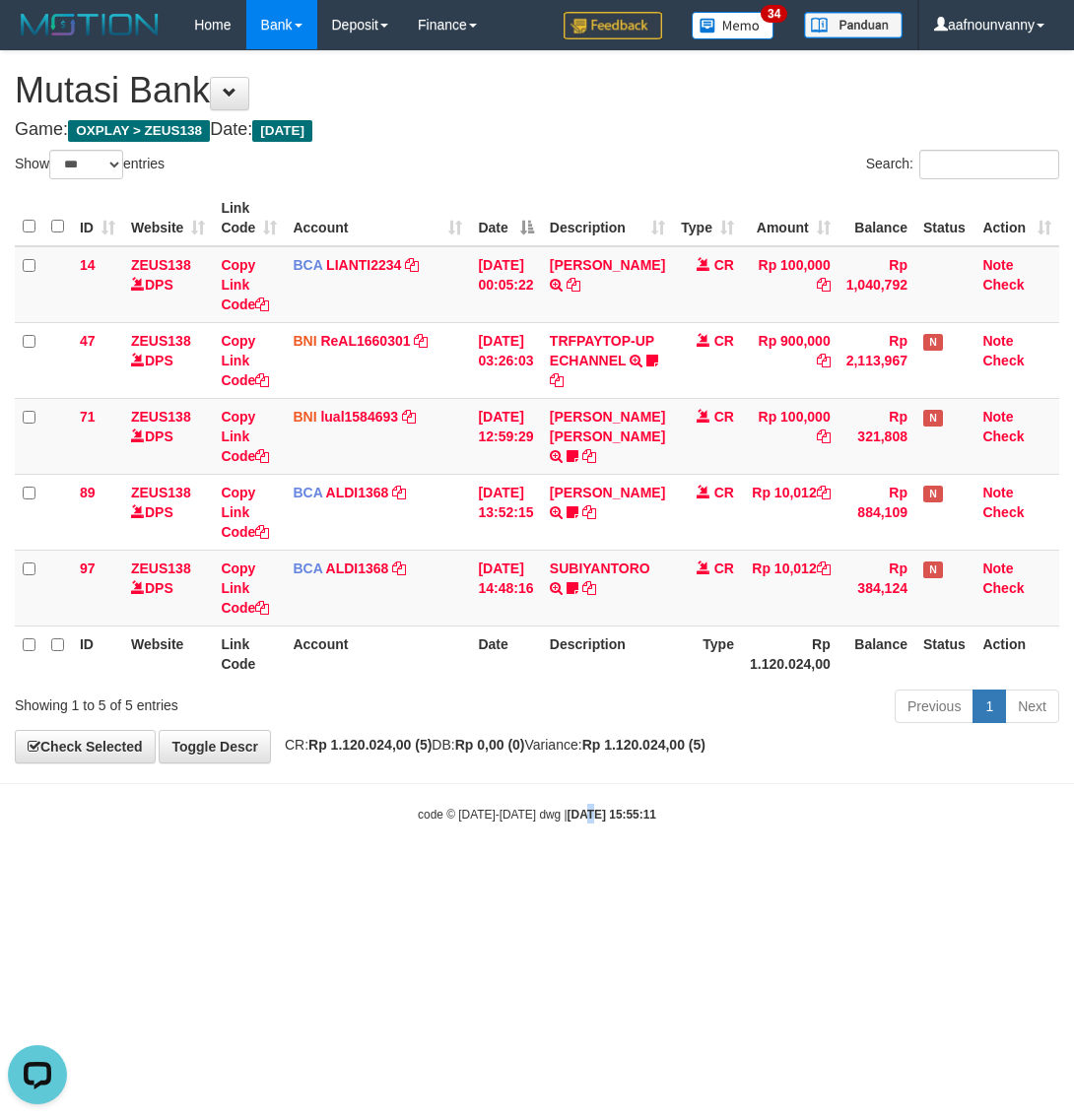 drag, startPoint x: 565, startPoint y: 1002, endPoint x: 627, endPoint y: 963, distance: 73.24616 